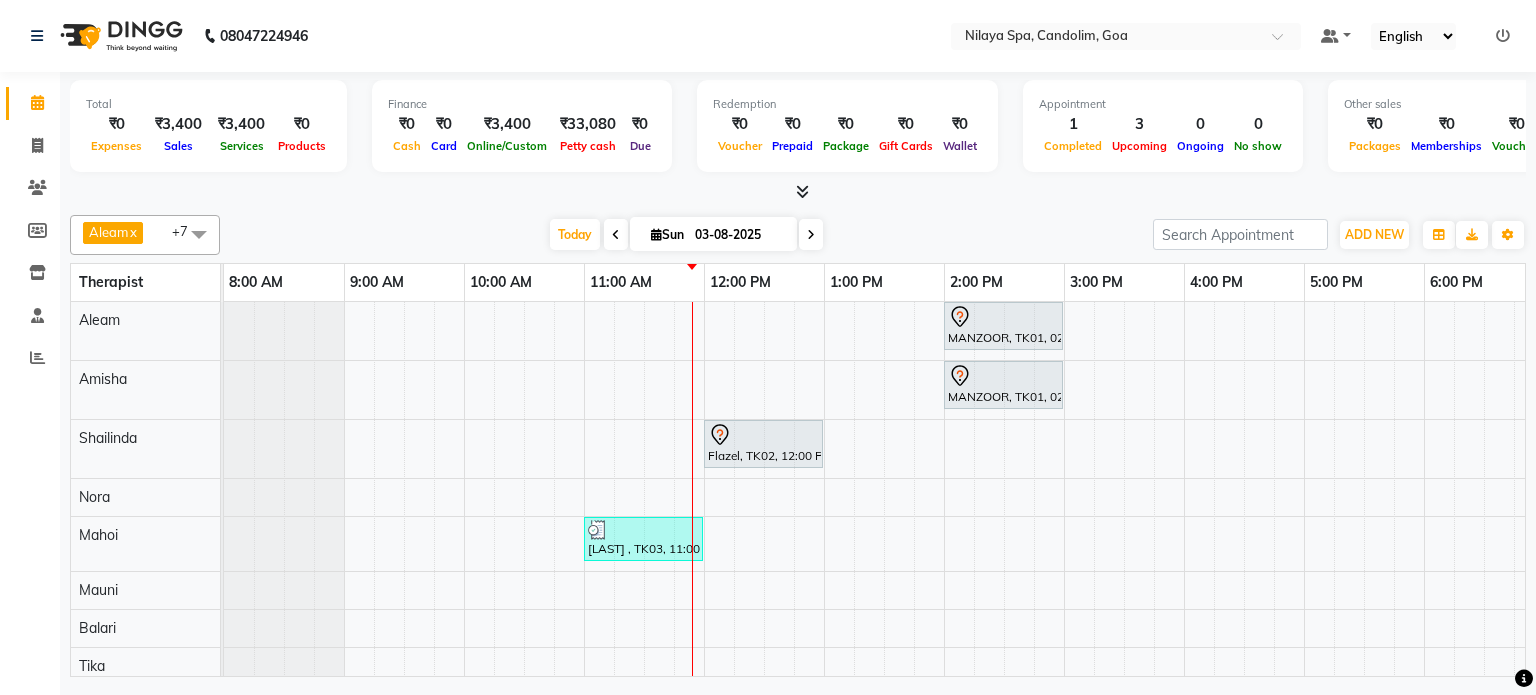 scroll, scrollTop: 0, scrollLeft: 0, axis: both 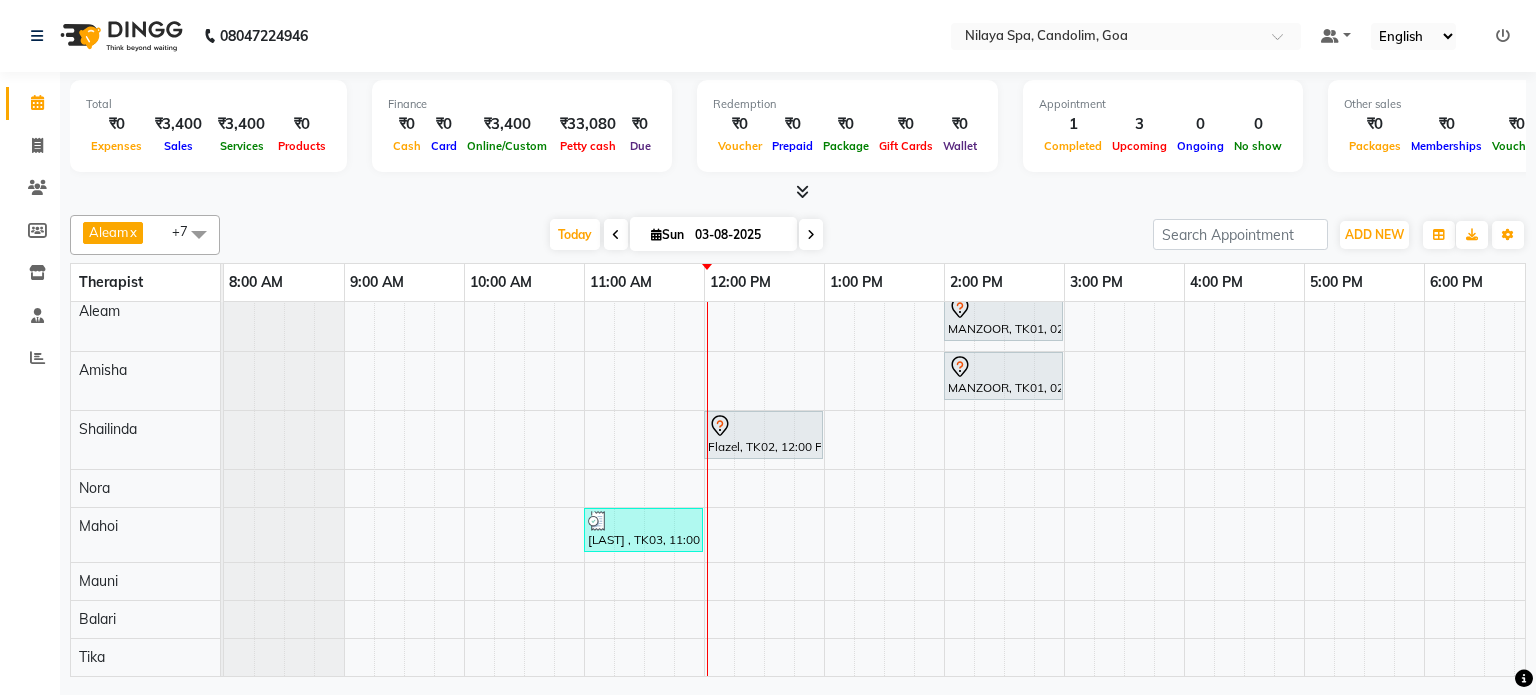 click on "08047224946 Select Location × Nilaya Spa, Candolim, Goa Default Panel My Panel English ENGLISH Español العربية मराठी हिंदी ગુજરાતી தமிழ் 中文 Notifications nothing to show ☀ Nilaya Spa, Candolim, Goa  Calendar  Invoice  Clients  Members  Inventory  Staff  Reports Completed InProgress Upcoming Dropped Tentative Check-In Confirm Bookings Generate Report Segments Page Builder Total  ₹0  Expenses ₹3,400  Sales ₹3,400  Services ₹0  Products Finance  ₹0  Cash ₹0  Card ₹3,400  Online/Custom ₹33,080 Petty cash ₹0 Due  Redemption  ₹0 Voucher ₹0 Prepaid ₹0 Package ₹0  Gift Cards ₹0  Wallet  Appointment  1 Completed 3 Upcoming 0 Ongoing 0 No show  Other sales  ₹0  Packages ₹0  Memberships ₹0  Vouchers ₹0  Prepaids ₹0  Gift Cards Aleam  x Amisha  x Balari   x Mahoi  x Mauni   x Nora   x Shailinda  x Tika  x +7 Select All Aleam Amisha Balari  Deepak Ratanpal Mahoi Mauni  Nora  Punjima Shailinda Tika Today  Sun x x" at bounding box center [768, 347] 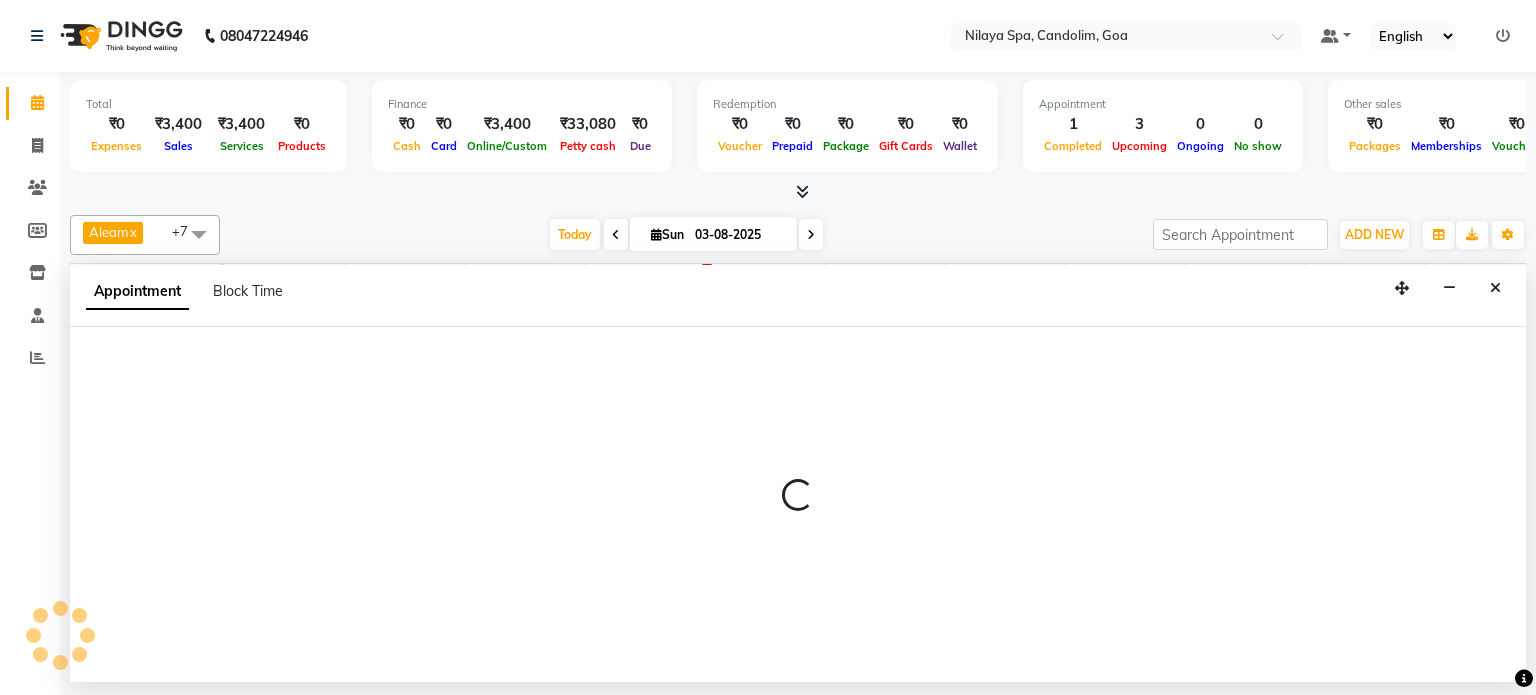 select on "87838" 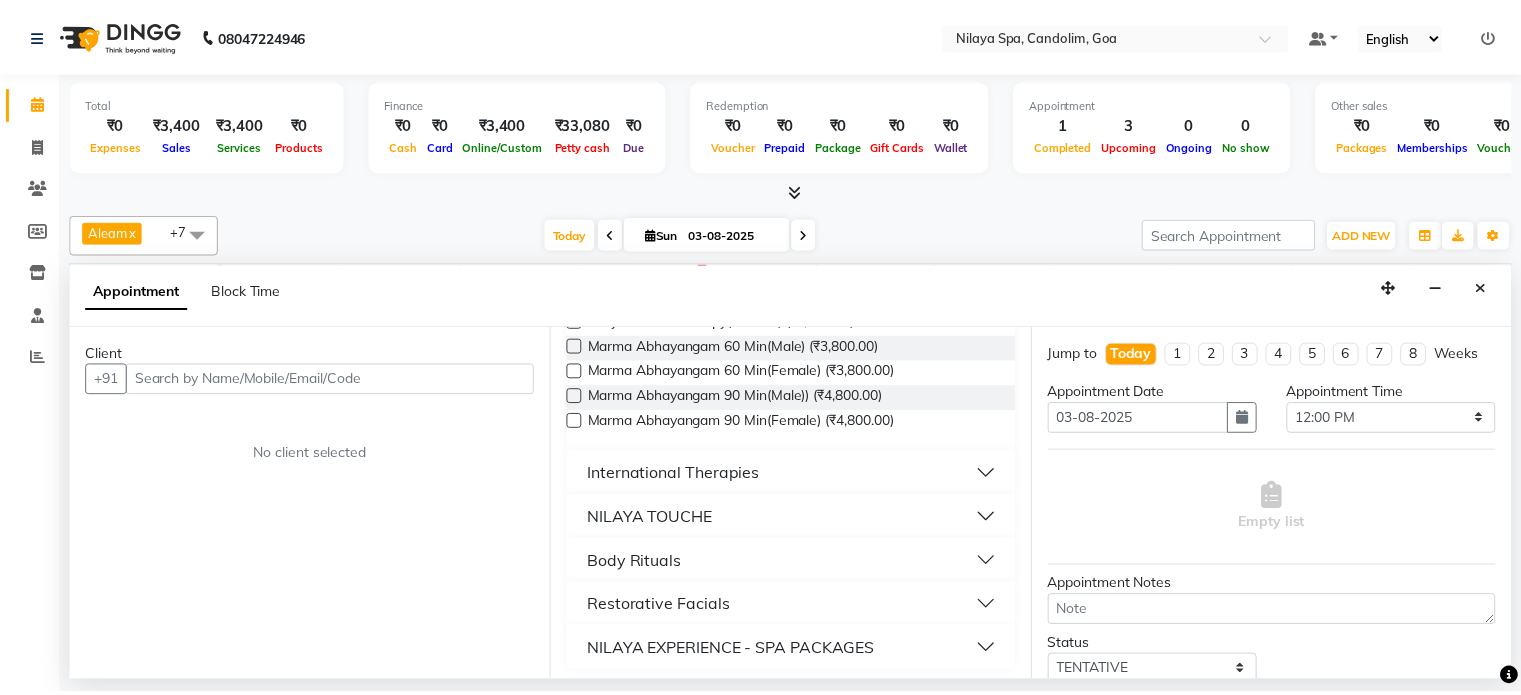scroll, scrollTop: 429, scrollLeft: 0, axis: vertical 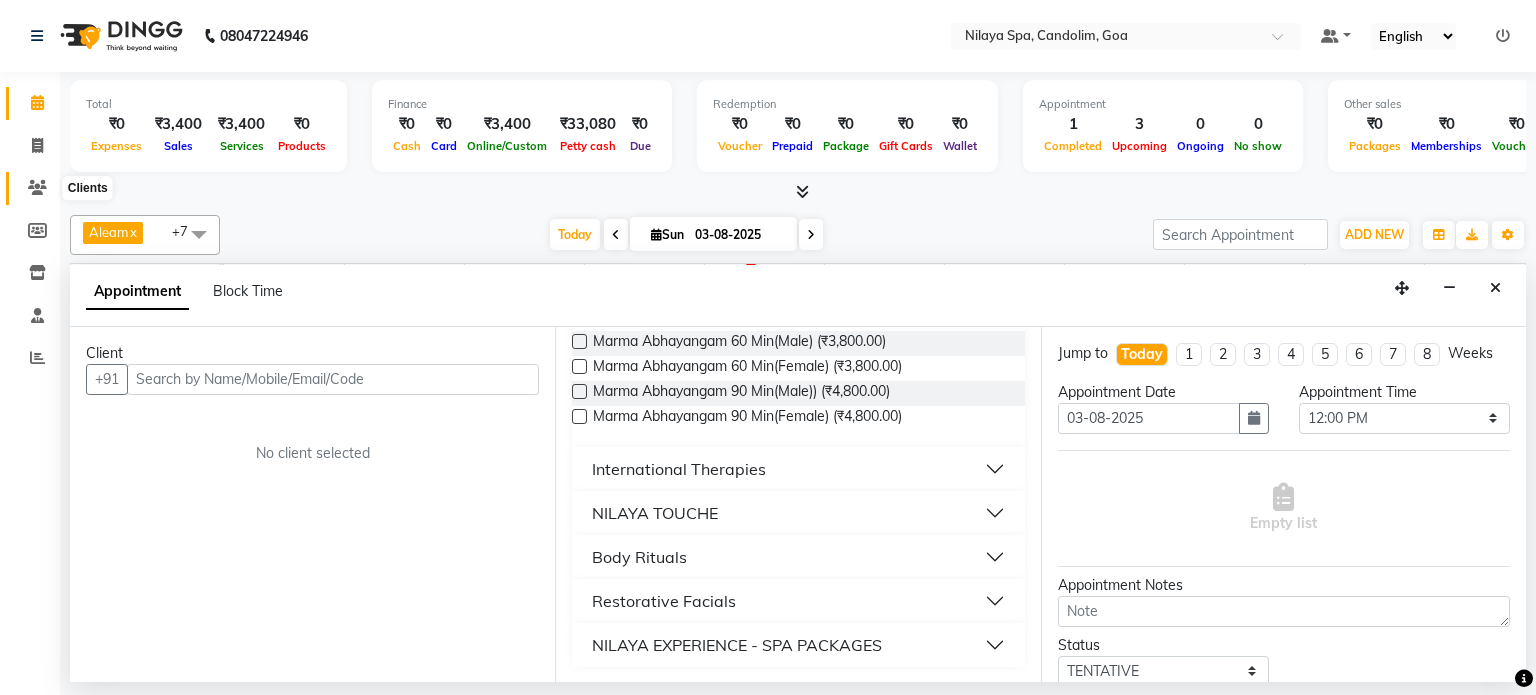 click 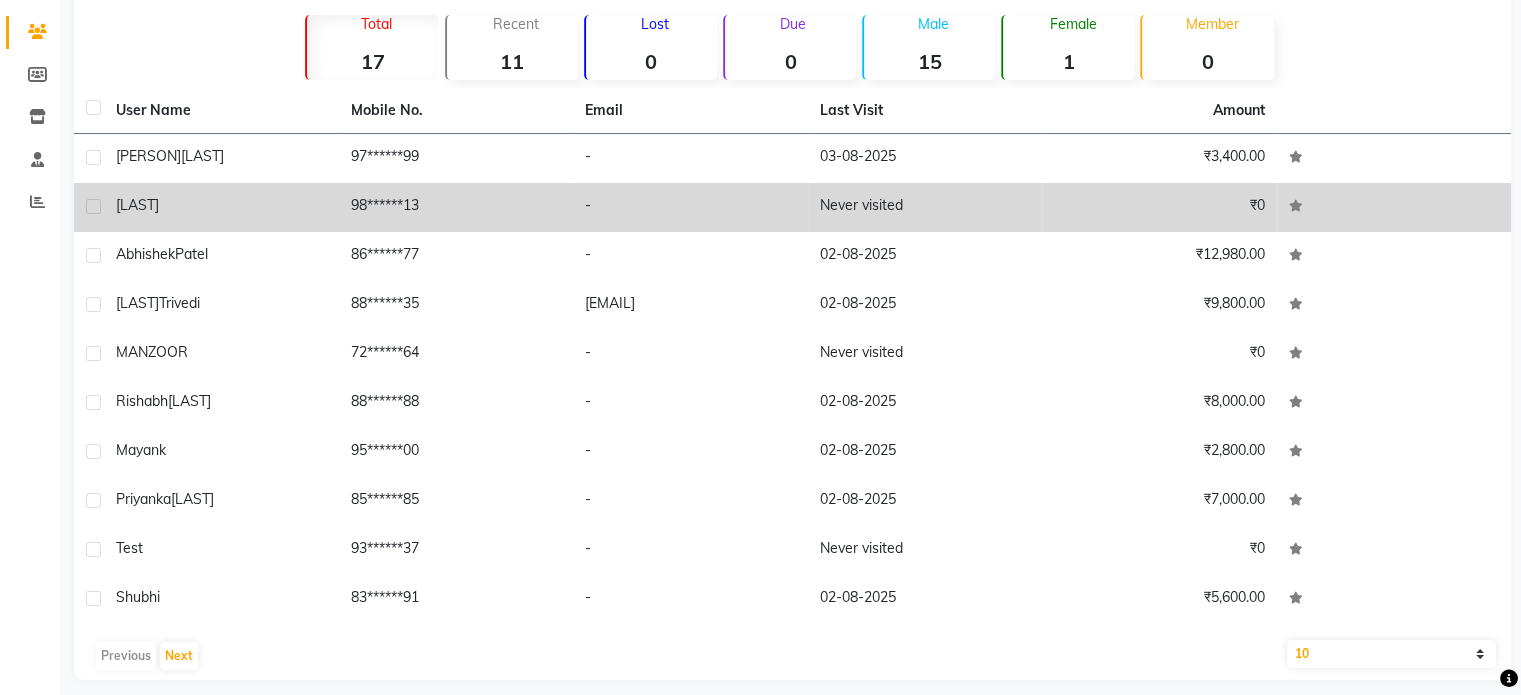 scroll, scrollTop: 170, scrollLeft: 0, axis: vertical 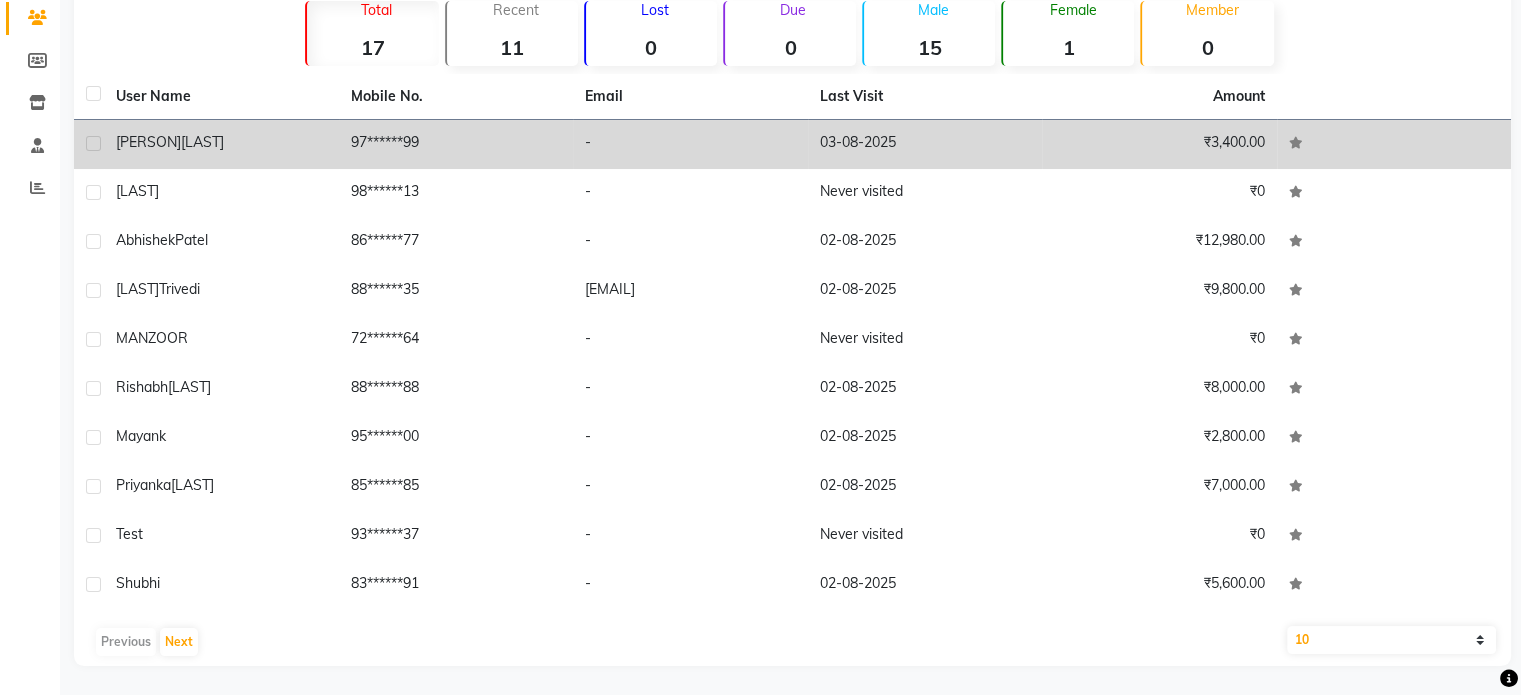 click on "97******99" 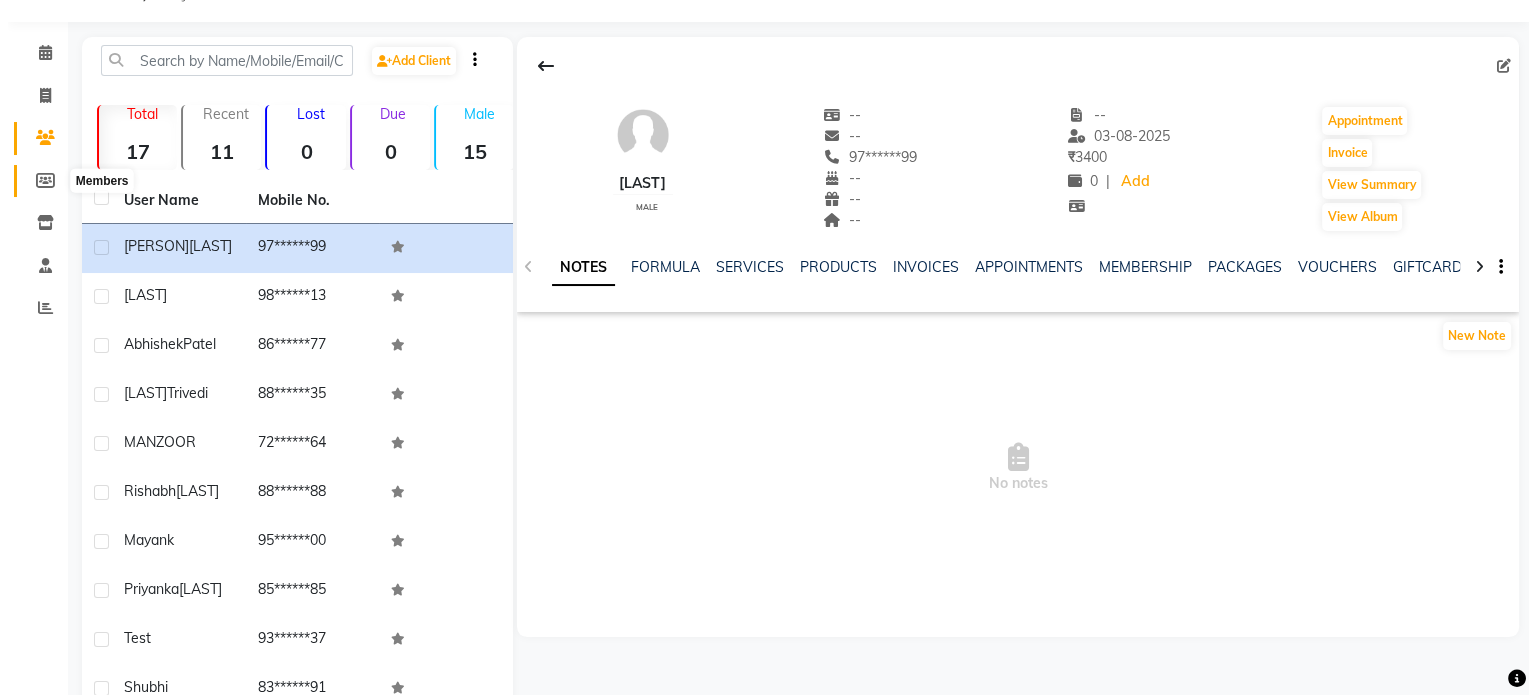 scroll, scrollTop: 0, scrollLeft: 0, axis: both 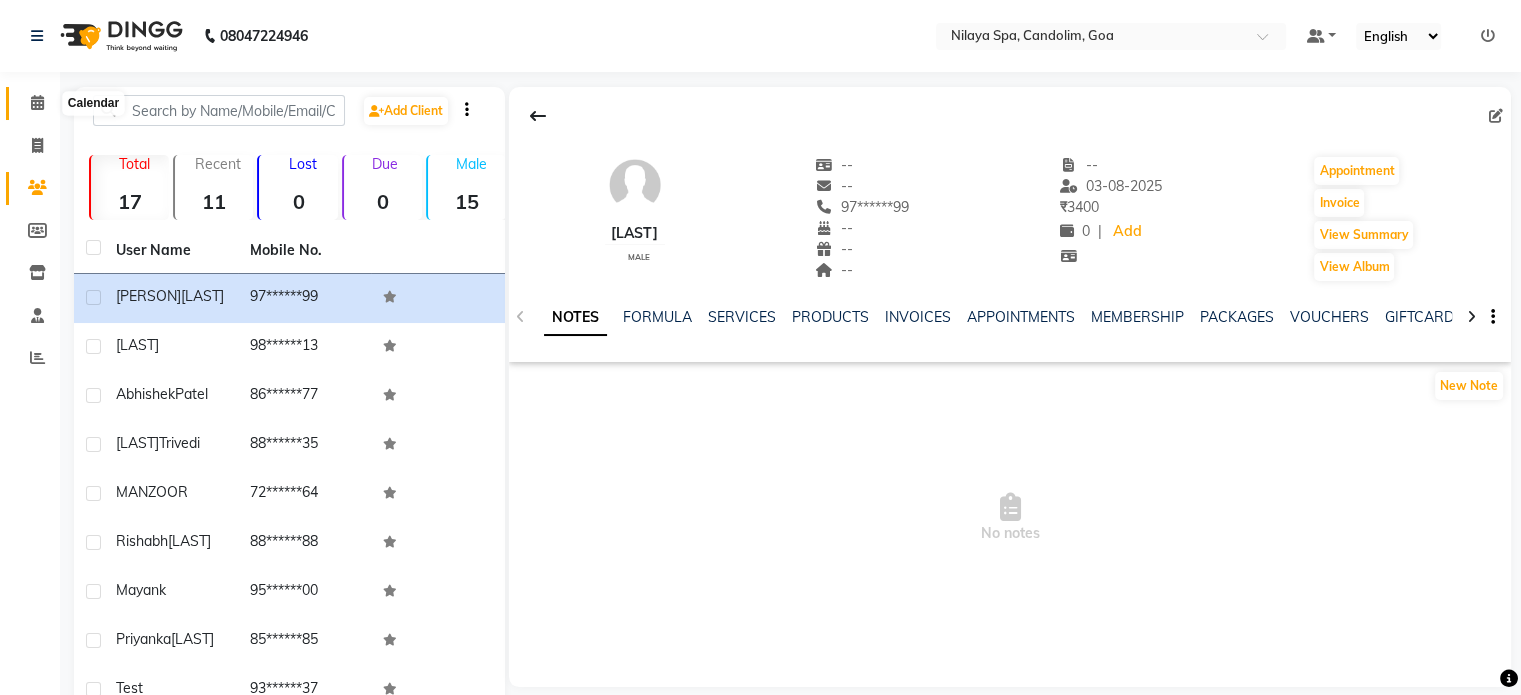 click 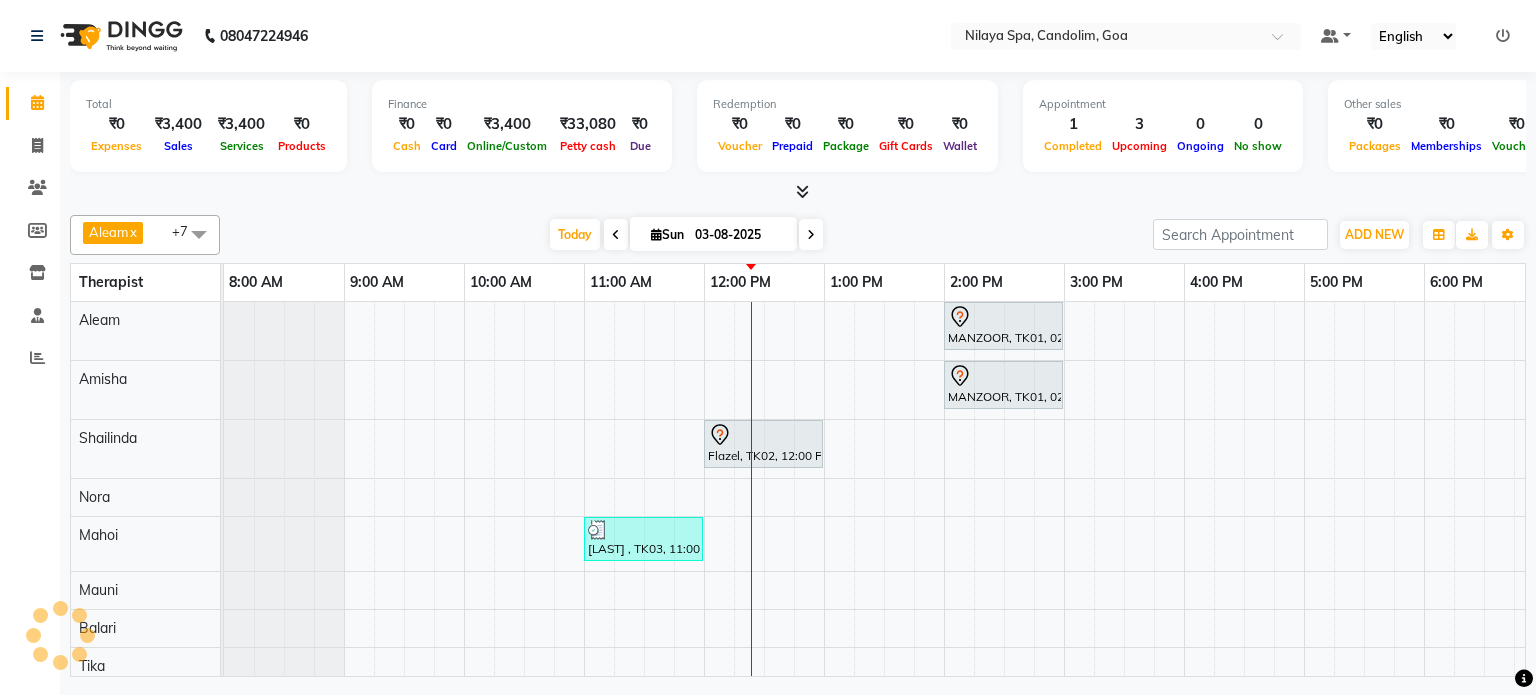 scroll, scrollTop: 0, scrollLeft: 0, axis: both 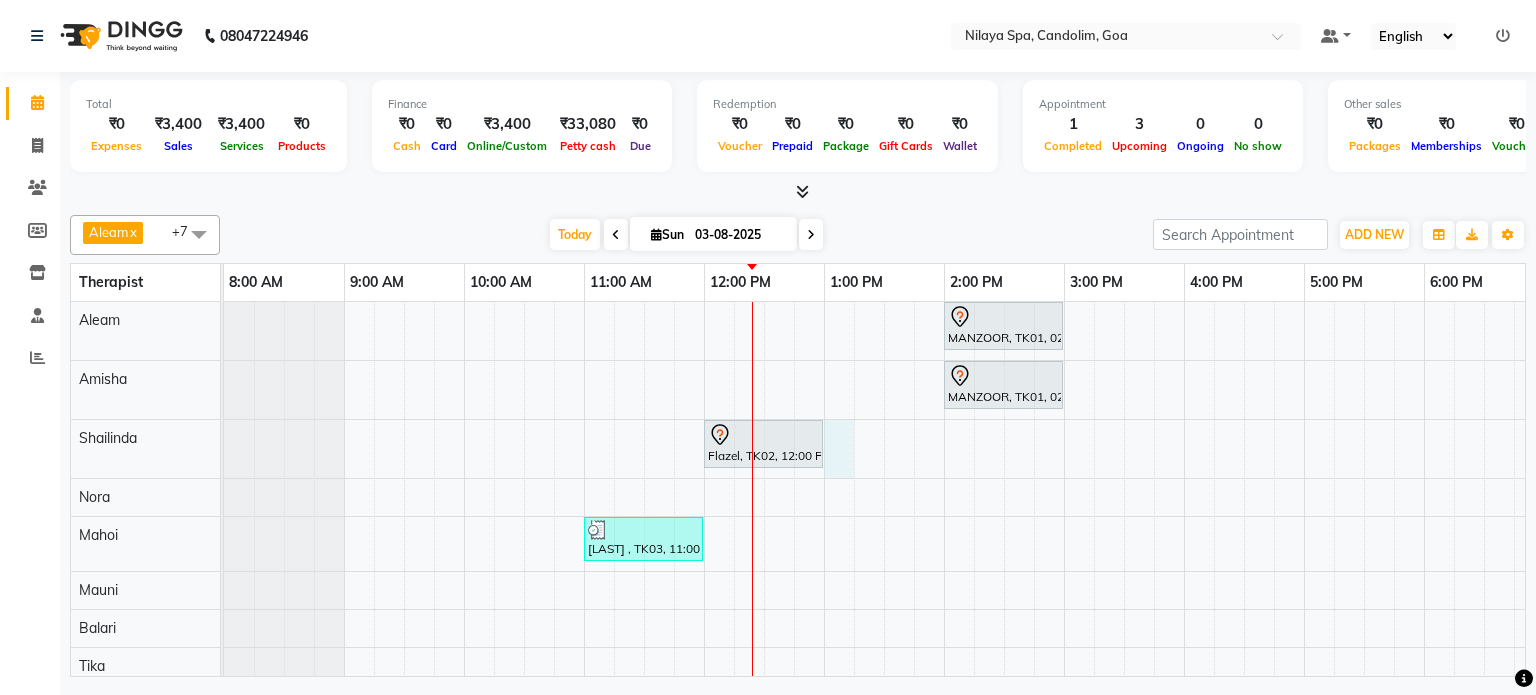 click on "MANZOOR, TK01, 02:00 PM-03:00 PM, Stress Relief Therapy 60 Min(Male)             MANZOOR, TK01, 02:00 PM-03:00 PM, Stress Relief Therapy 60 Min(Male)             Flazel, TK02, 12:00 PM-01:00 PM, Deep Tissue Repair Therapy 60 Min(Male)     Nas Anshel , TK03, 11:00 AM-12:00 PM, Sensory Rejuvne Aromatherapy 60 Min(Male)" at bounding box center (1184, 493) 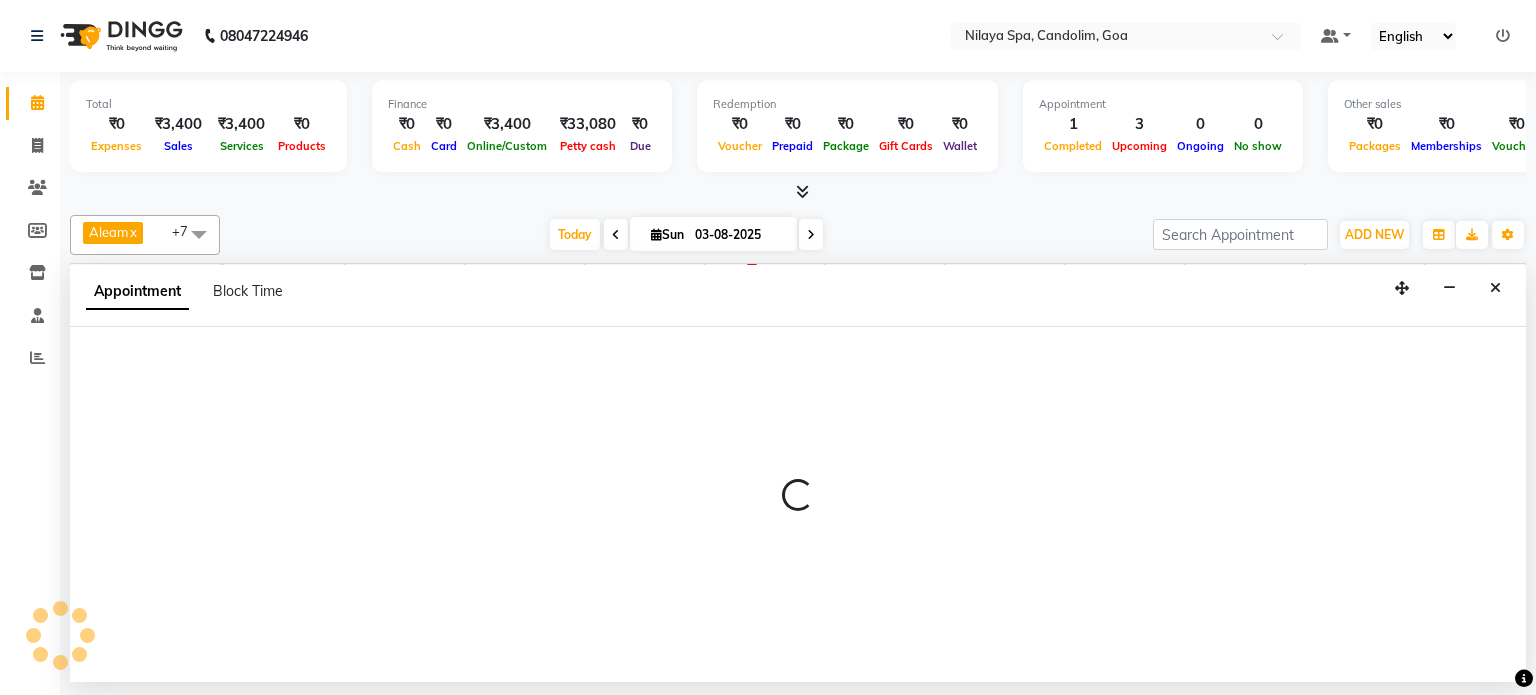 select on "87836" 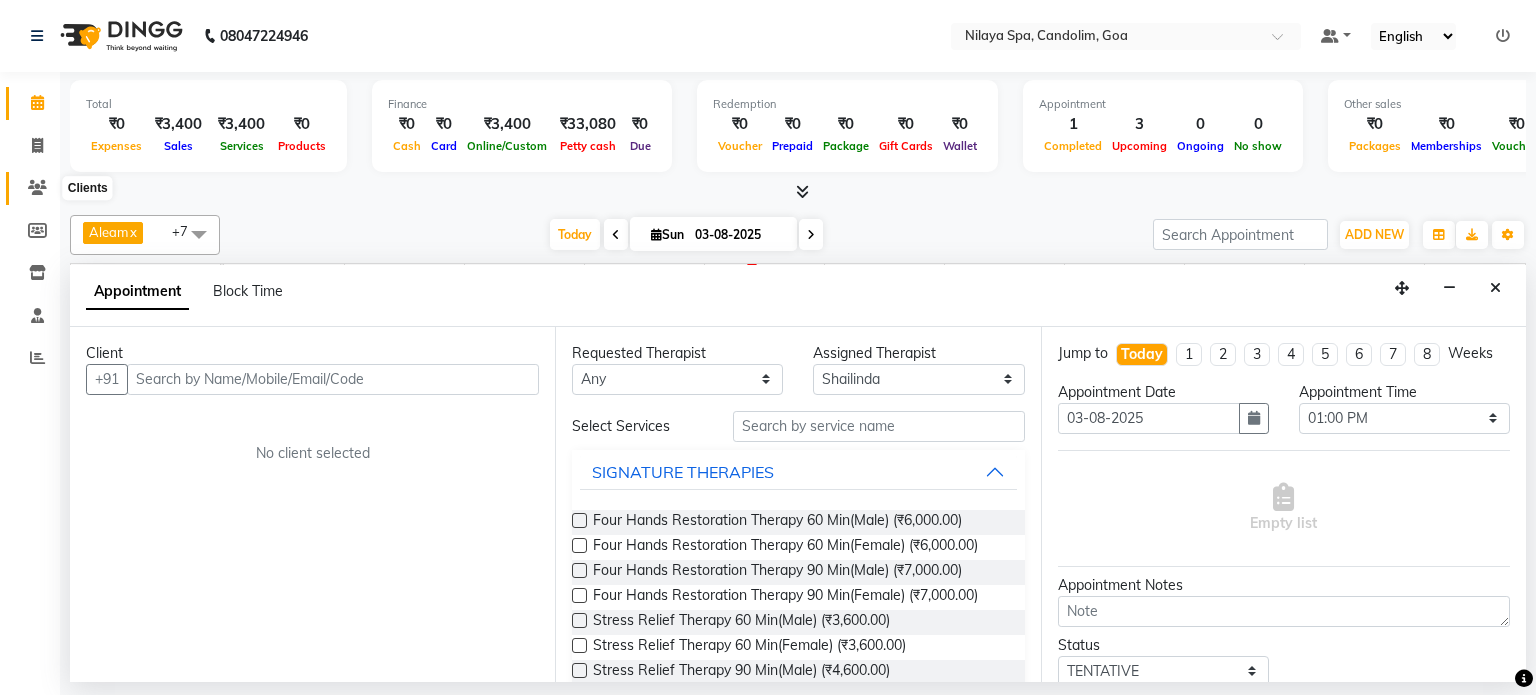 click 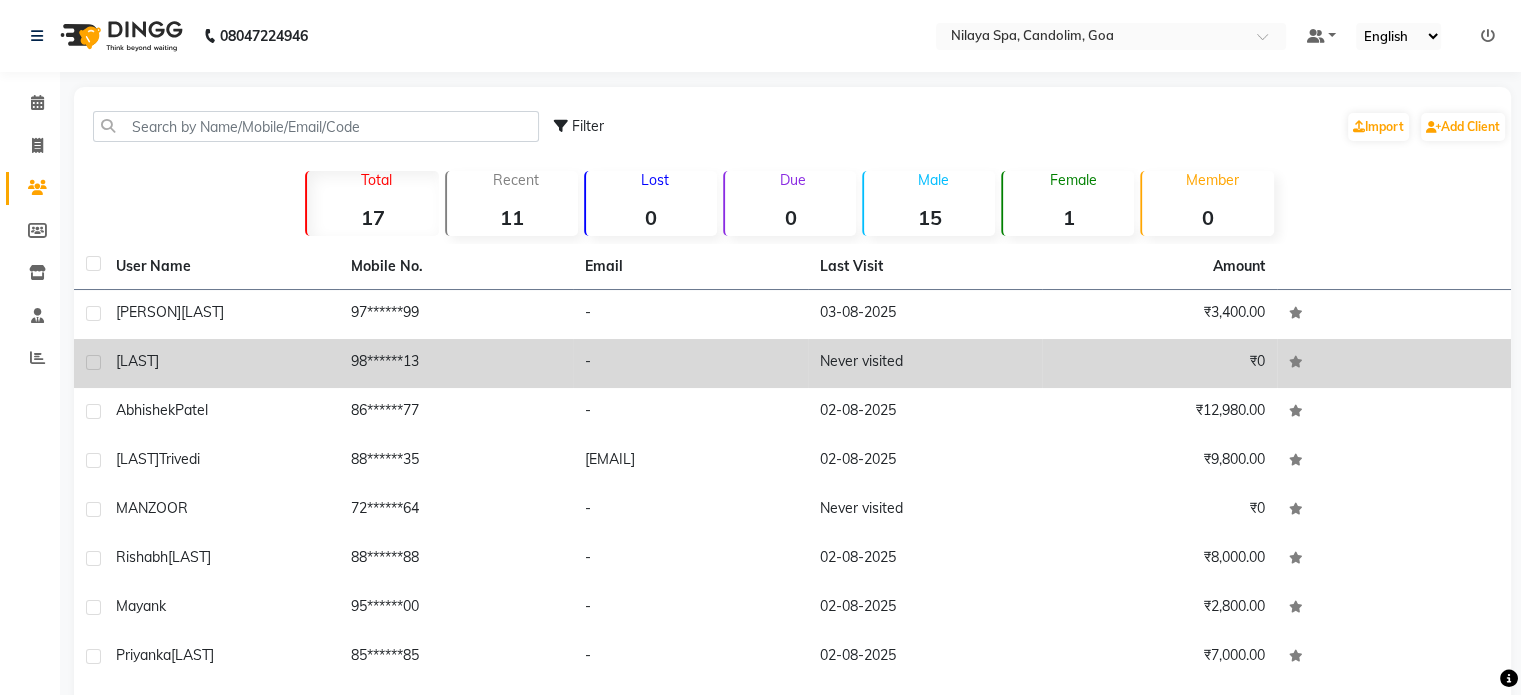 click on "98******13" 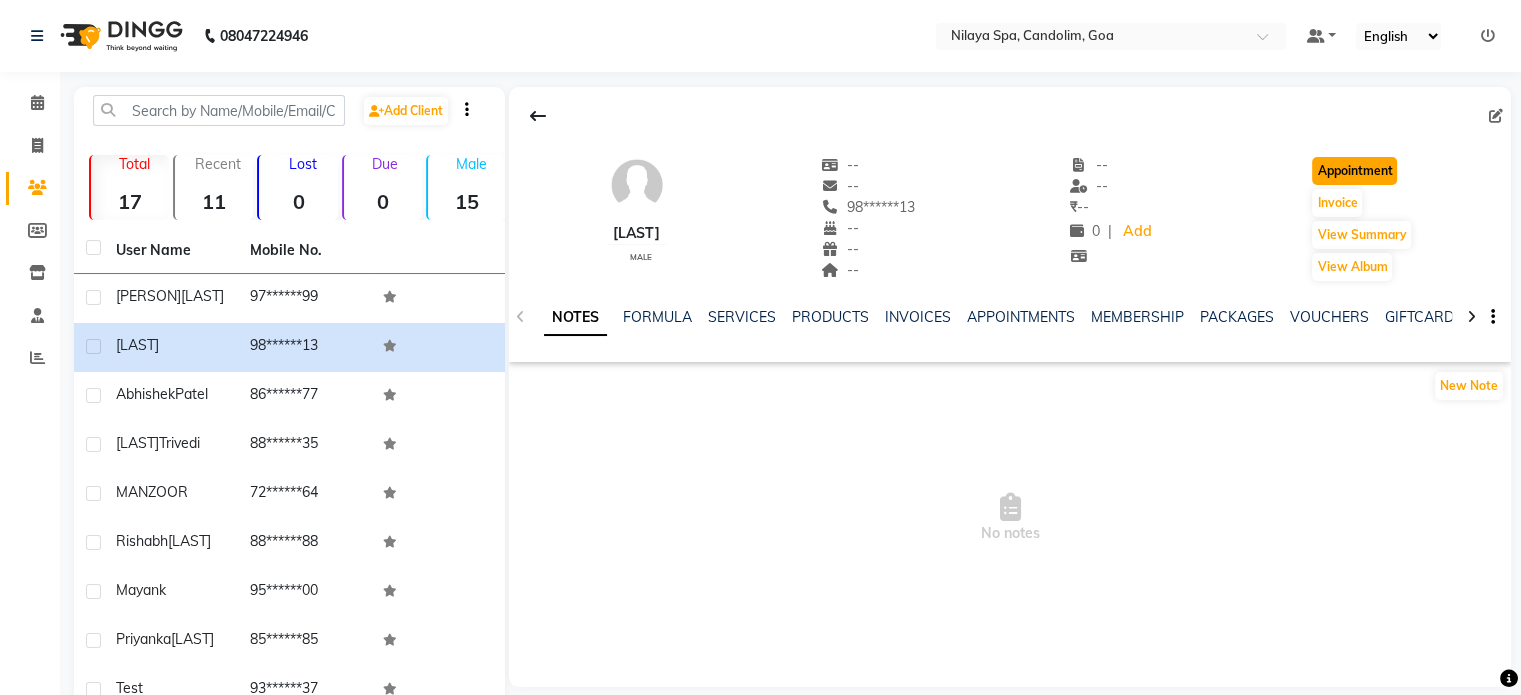 click on "Appointment" 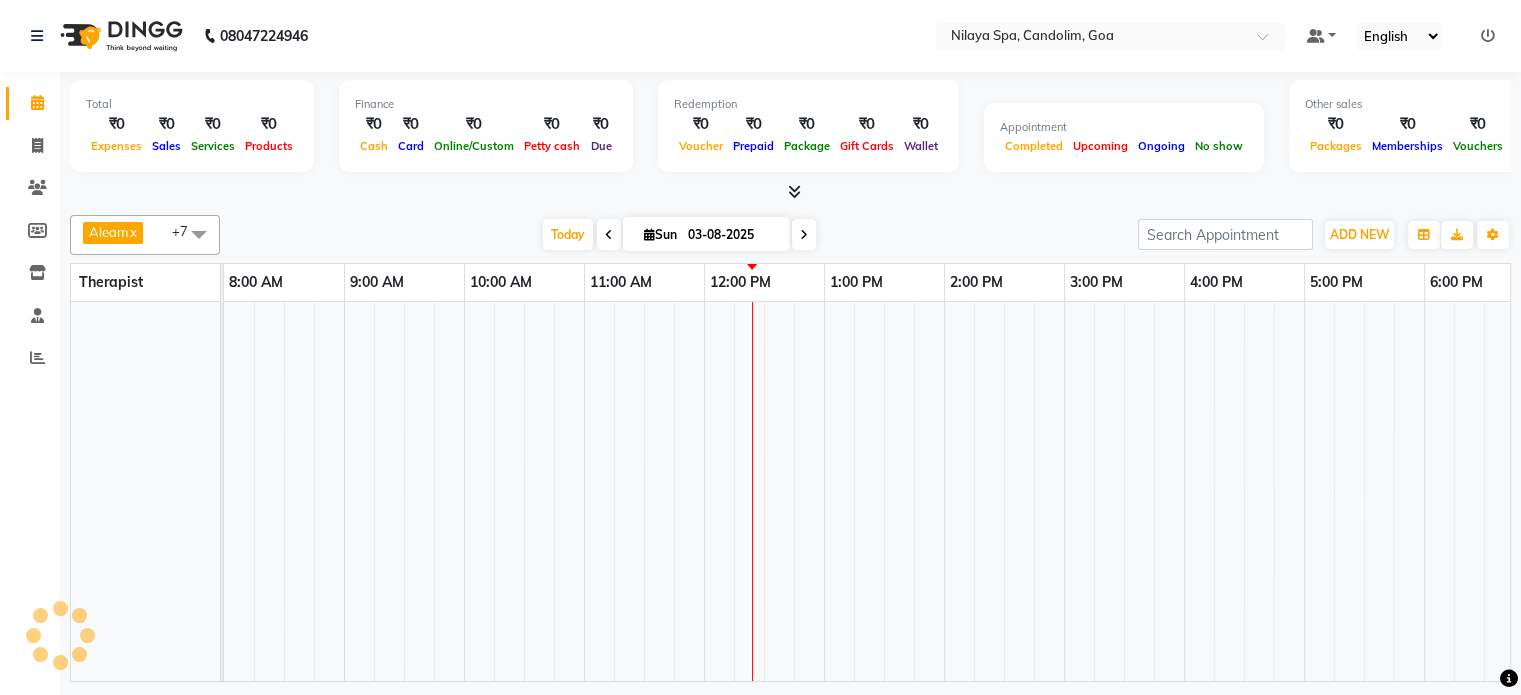 select on "540" 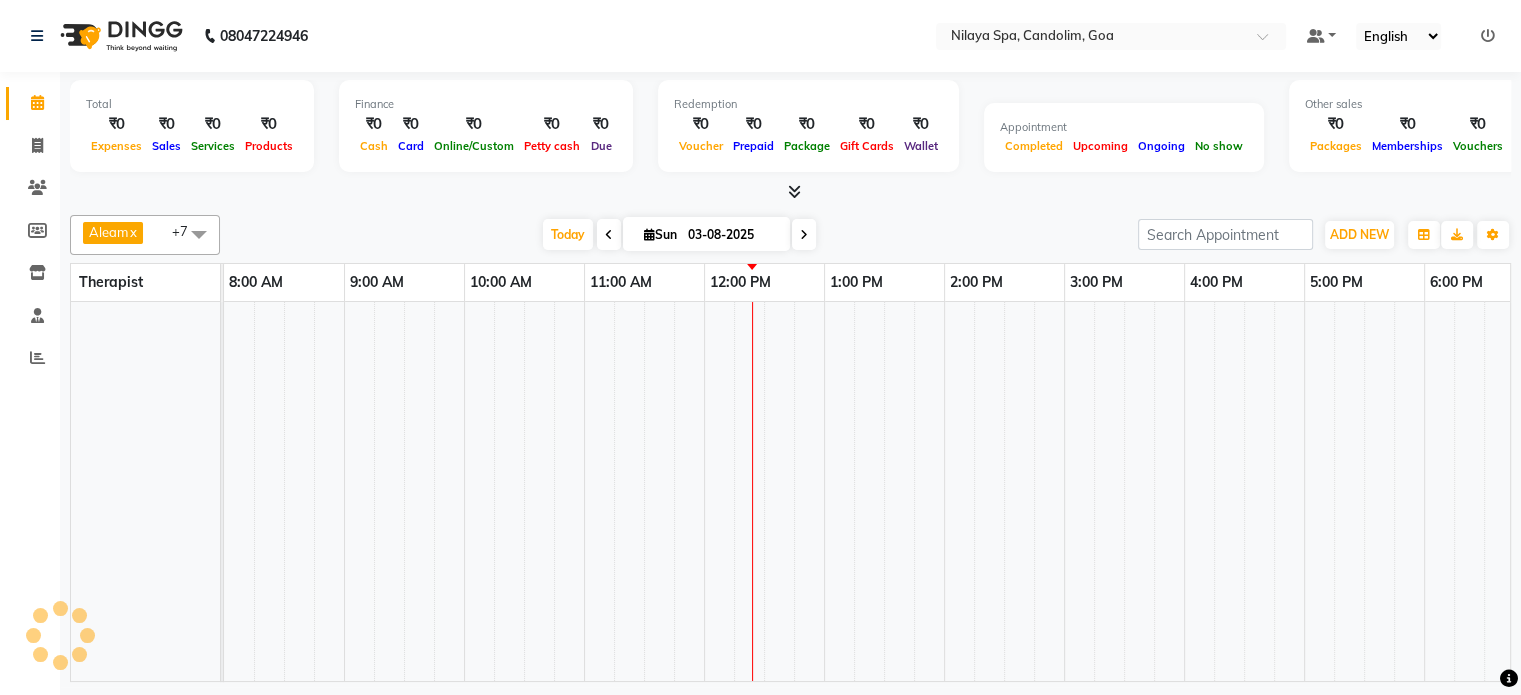 select on "tentative" 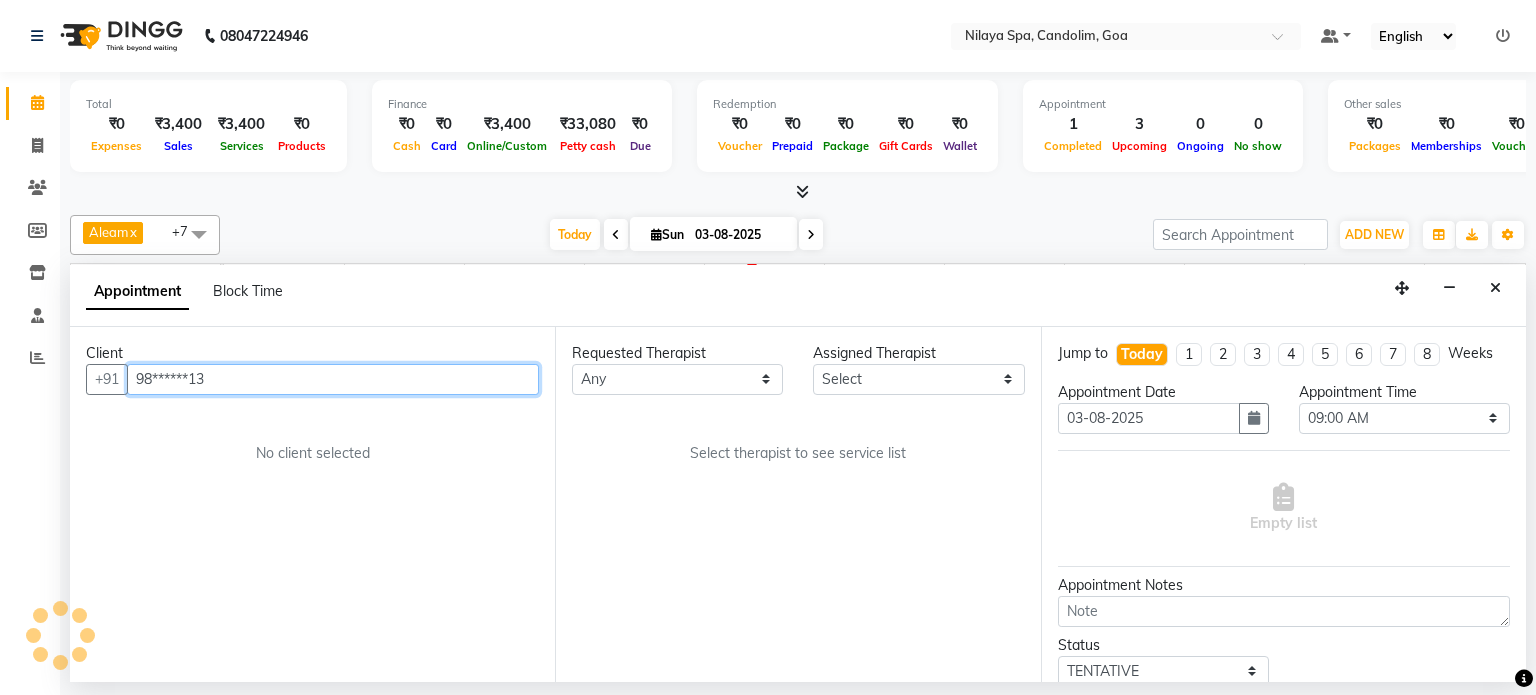 scroll, scrollTop: 0, scrollLeft: 480, axis: horizontal 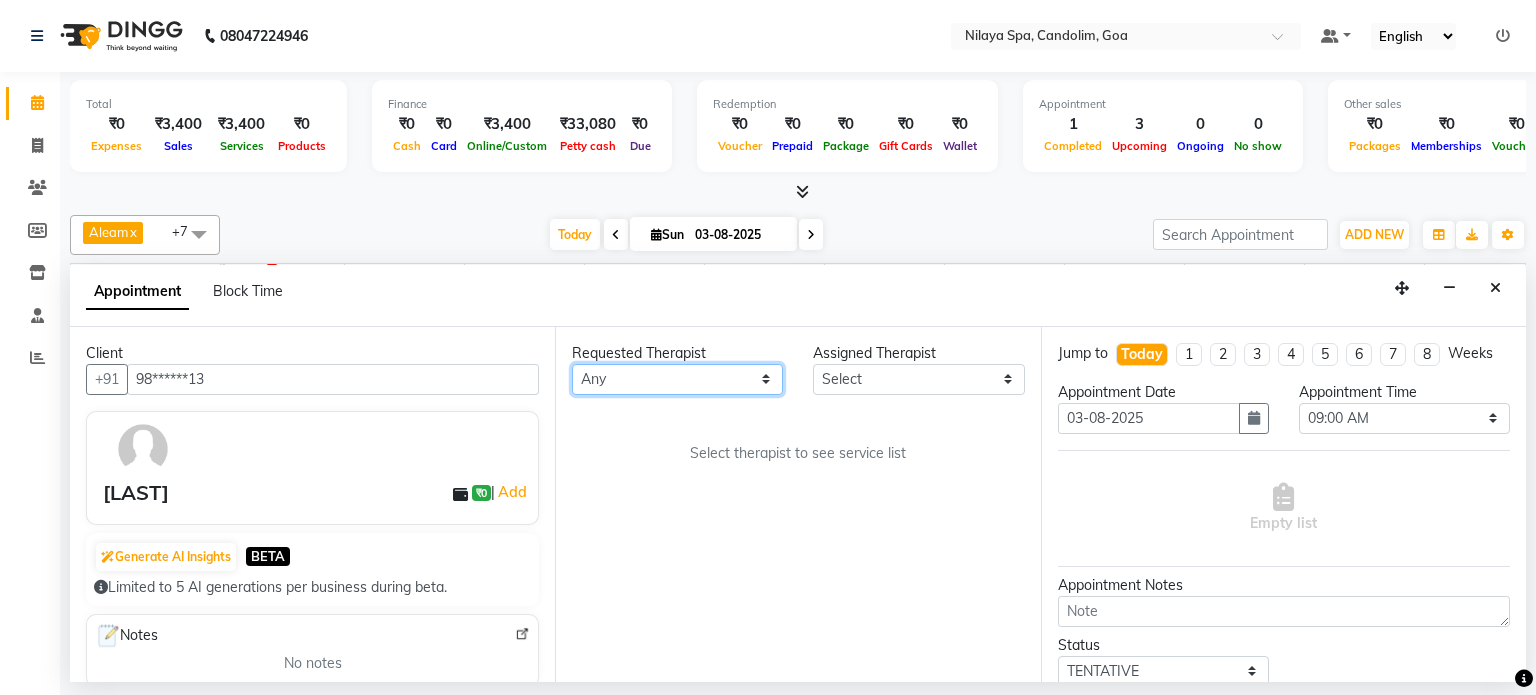 click on "Any Aleam Amisha Balari  Deepak Ratanpal Mahoi Mauni  Nora  Punjima Shailinda Tika" at bounding box center [677, 379] 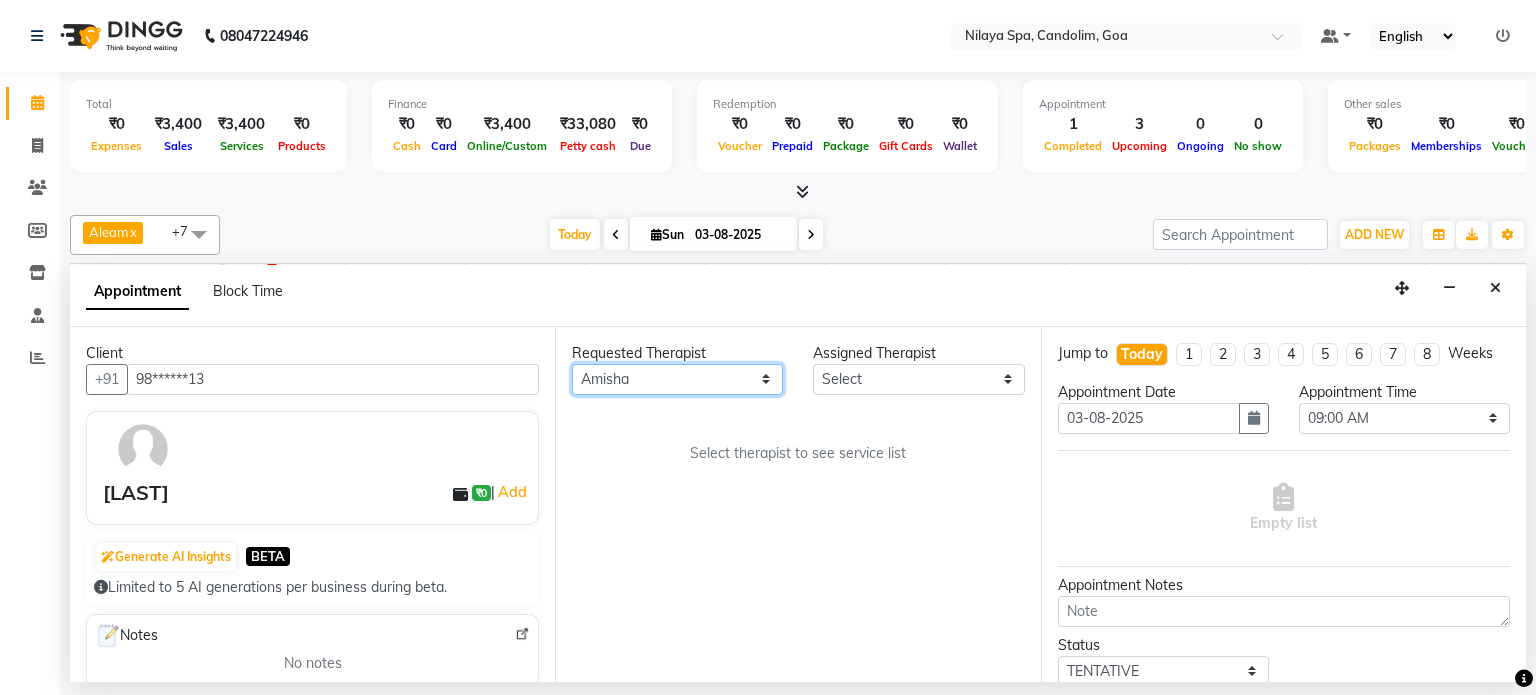 click on "Any Aleam Amisha Balari  Deepak Ratanpal Mahoi Mauni  Nora  Punjima Shailinda Tika" at bounding box center (677, 379) 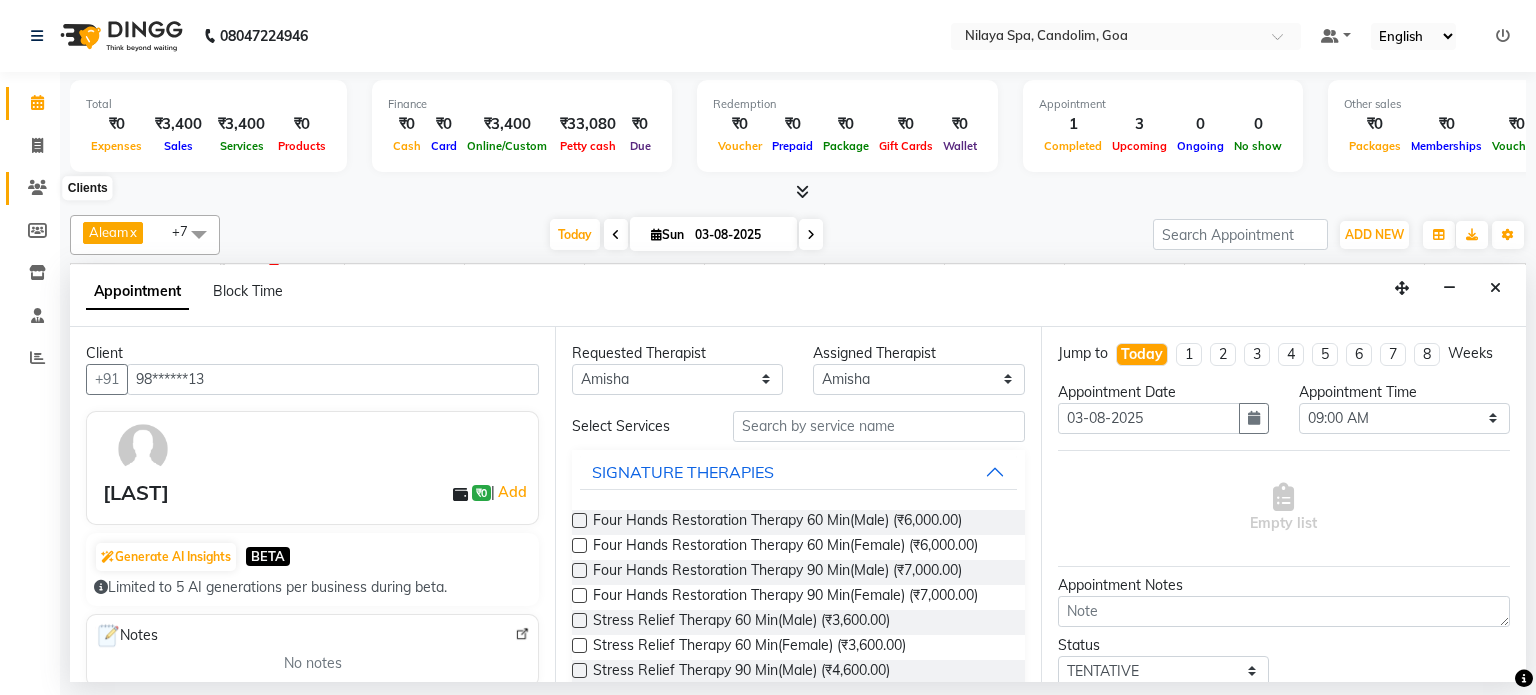 click 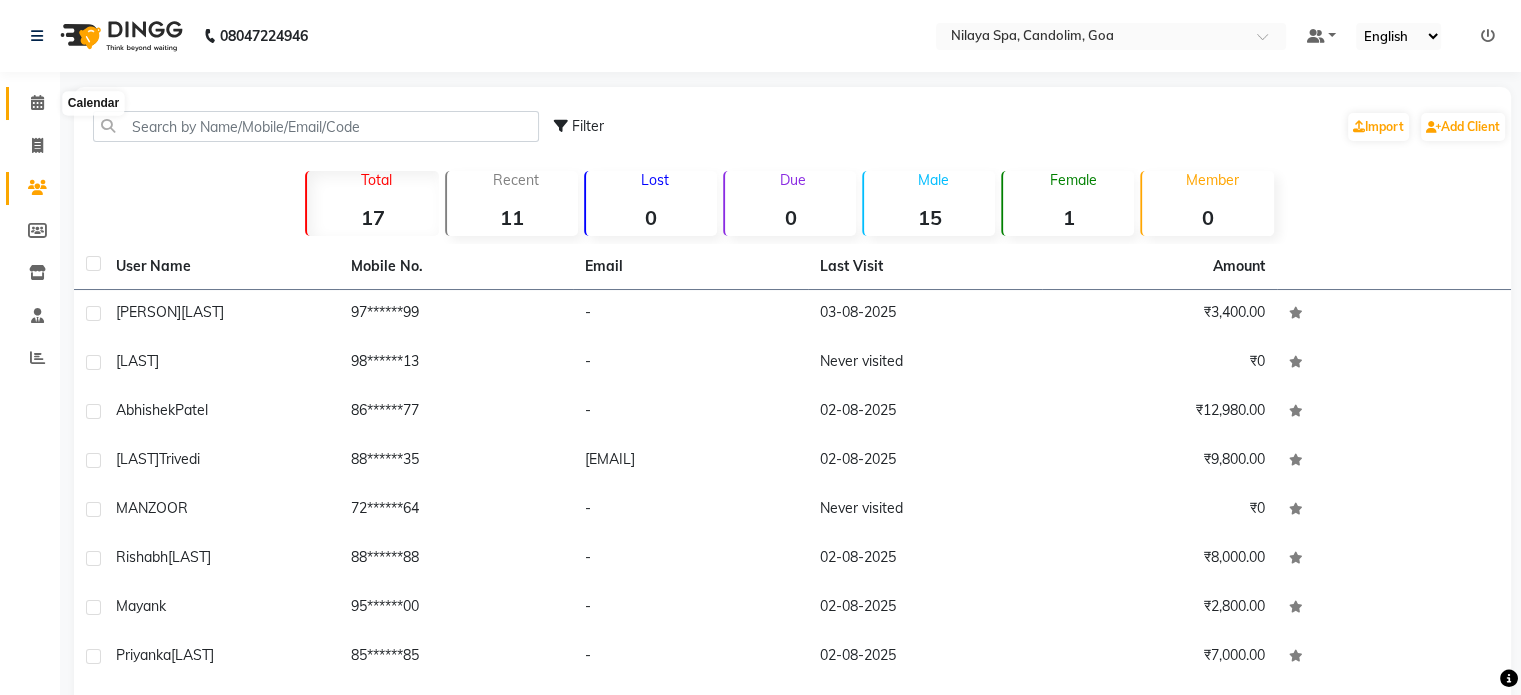 click 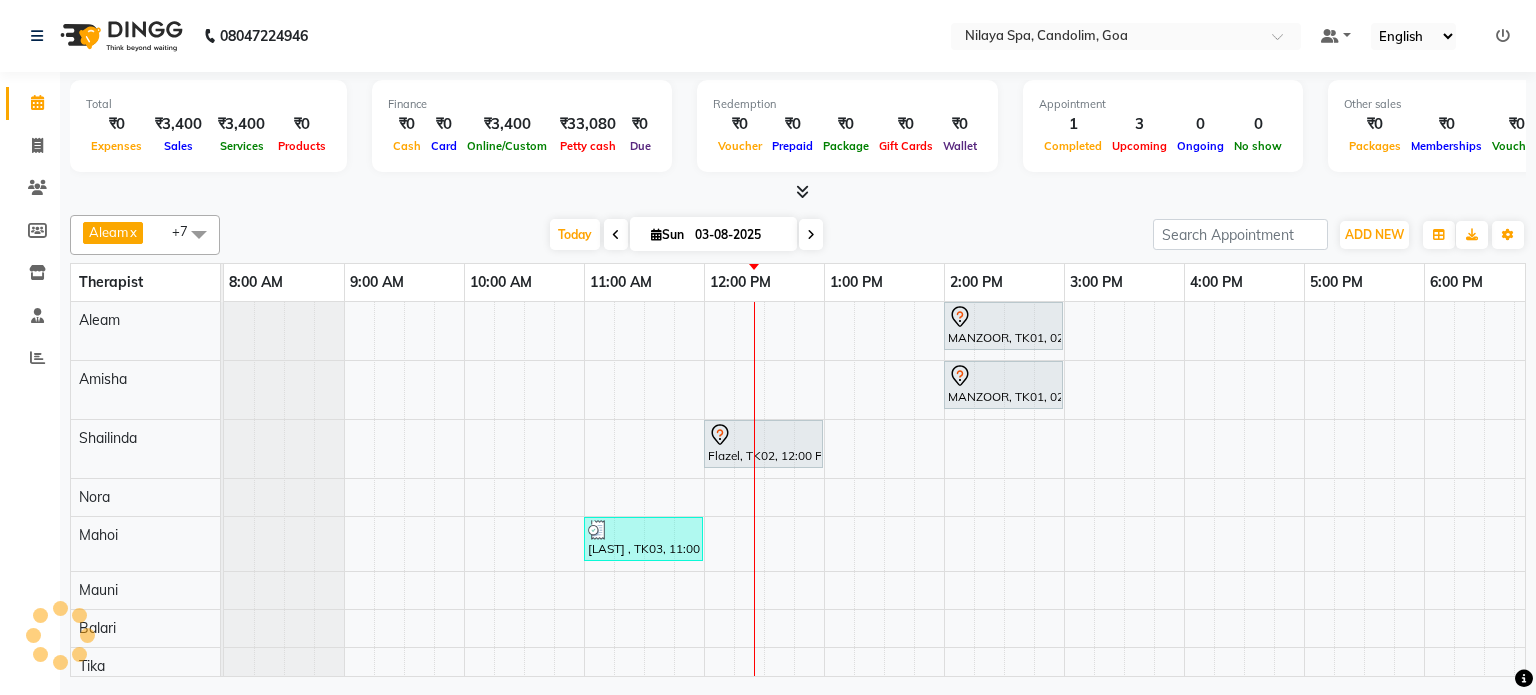 scroll, scrollTop: 0, scrollLeft: 0, axis: both 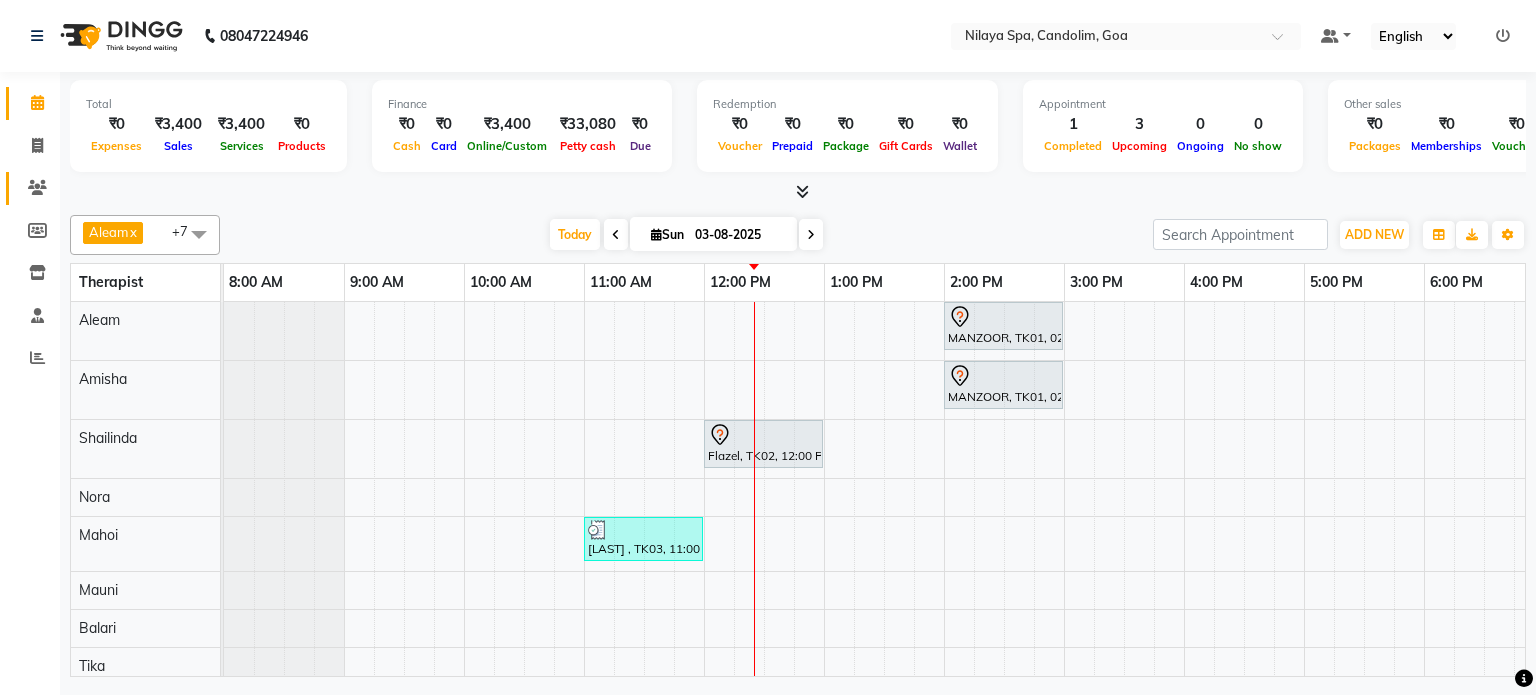 drag, startPoint x: 713, startPoint y: 368, endPoint x: 24, endPoint y: 185, distance: 712.8885 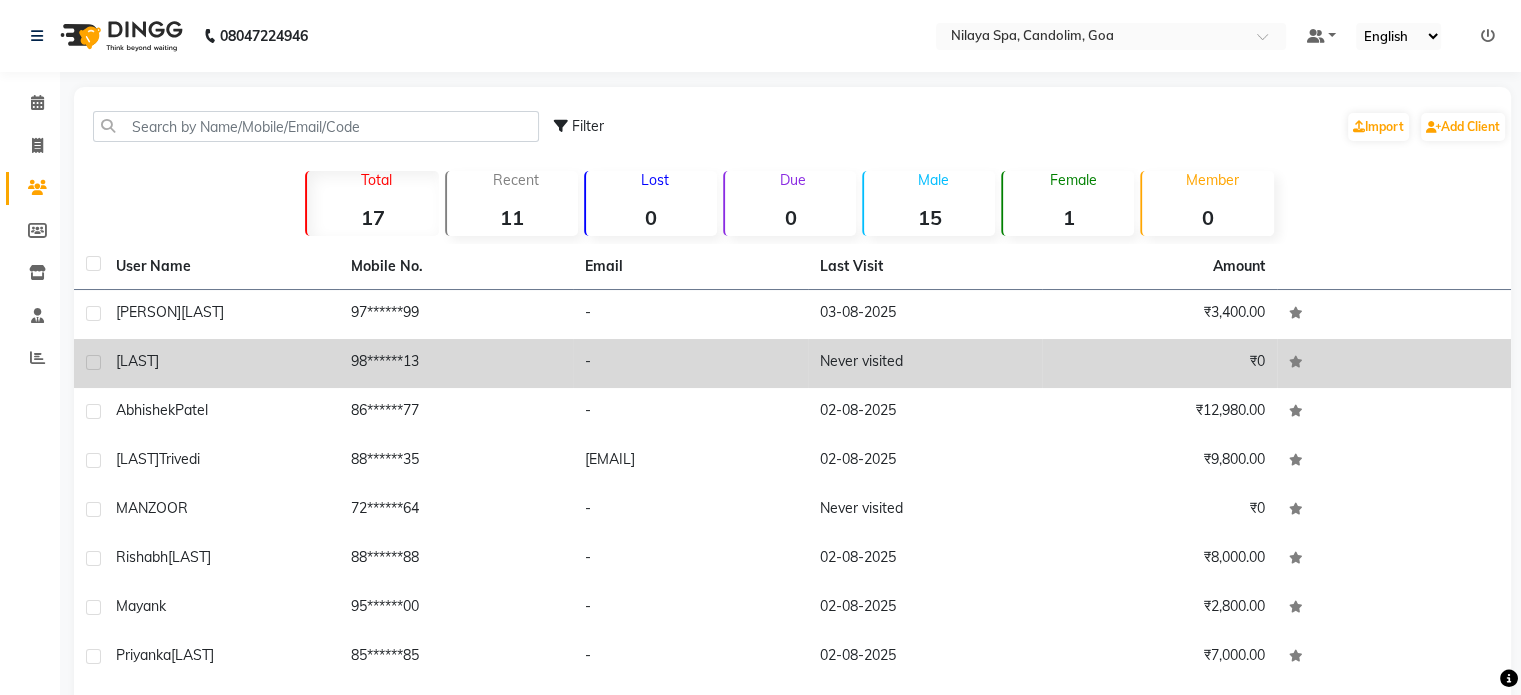 click on "[FIRST]" 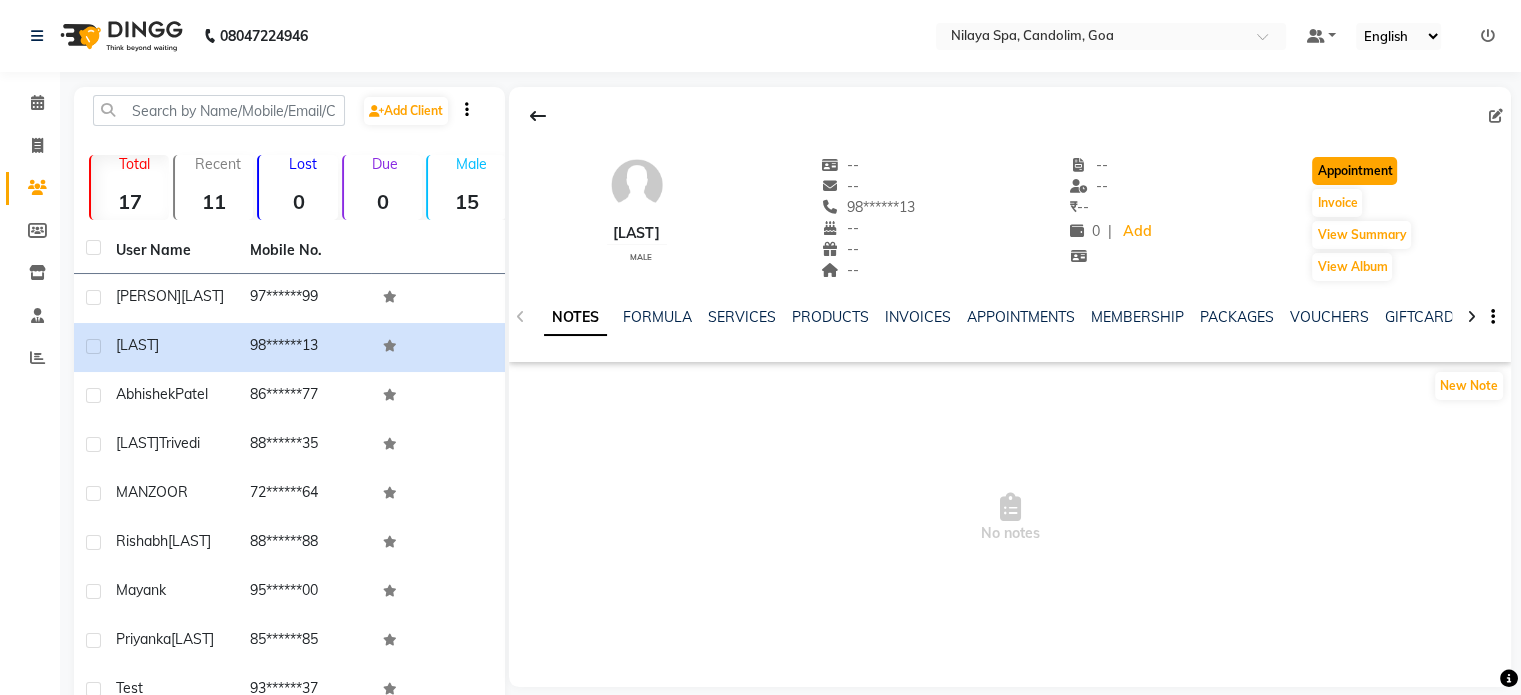 click on "Appointment" 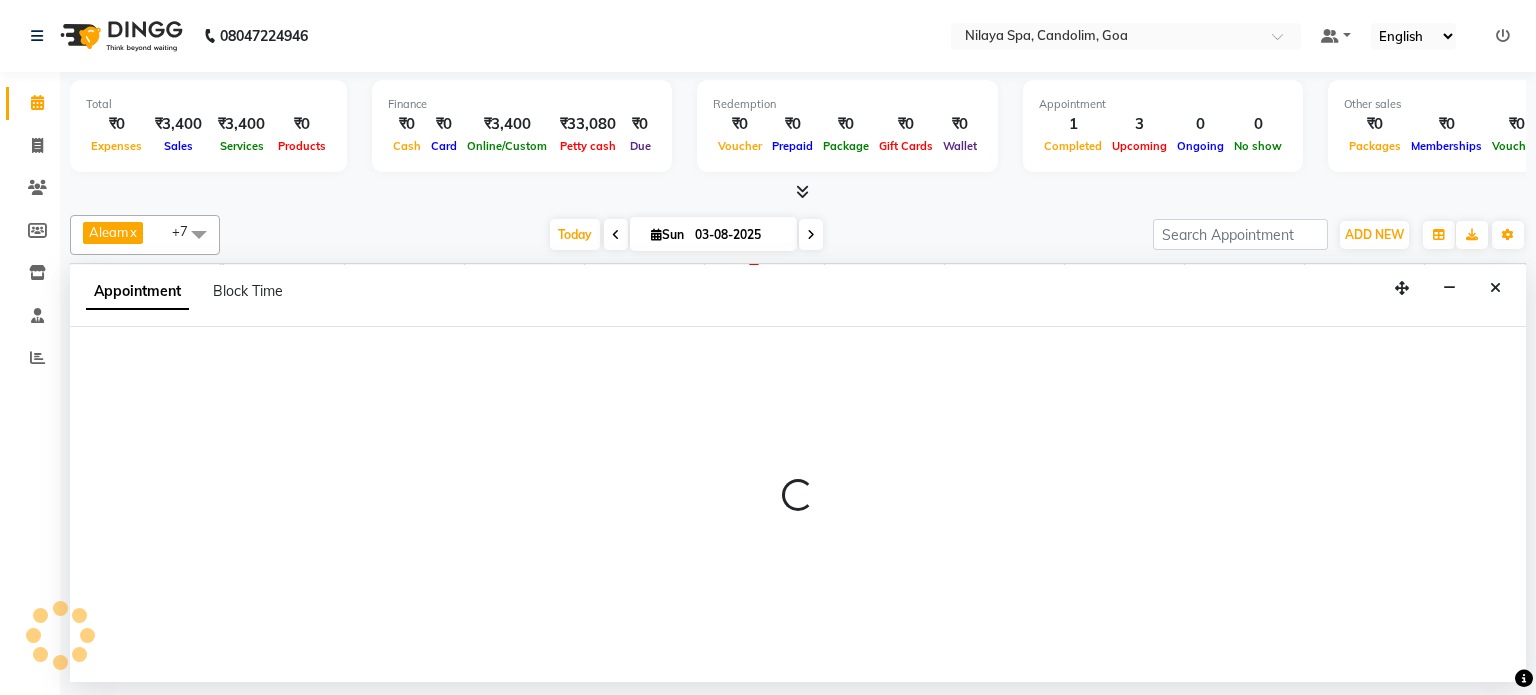 select on "540" 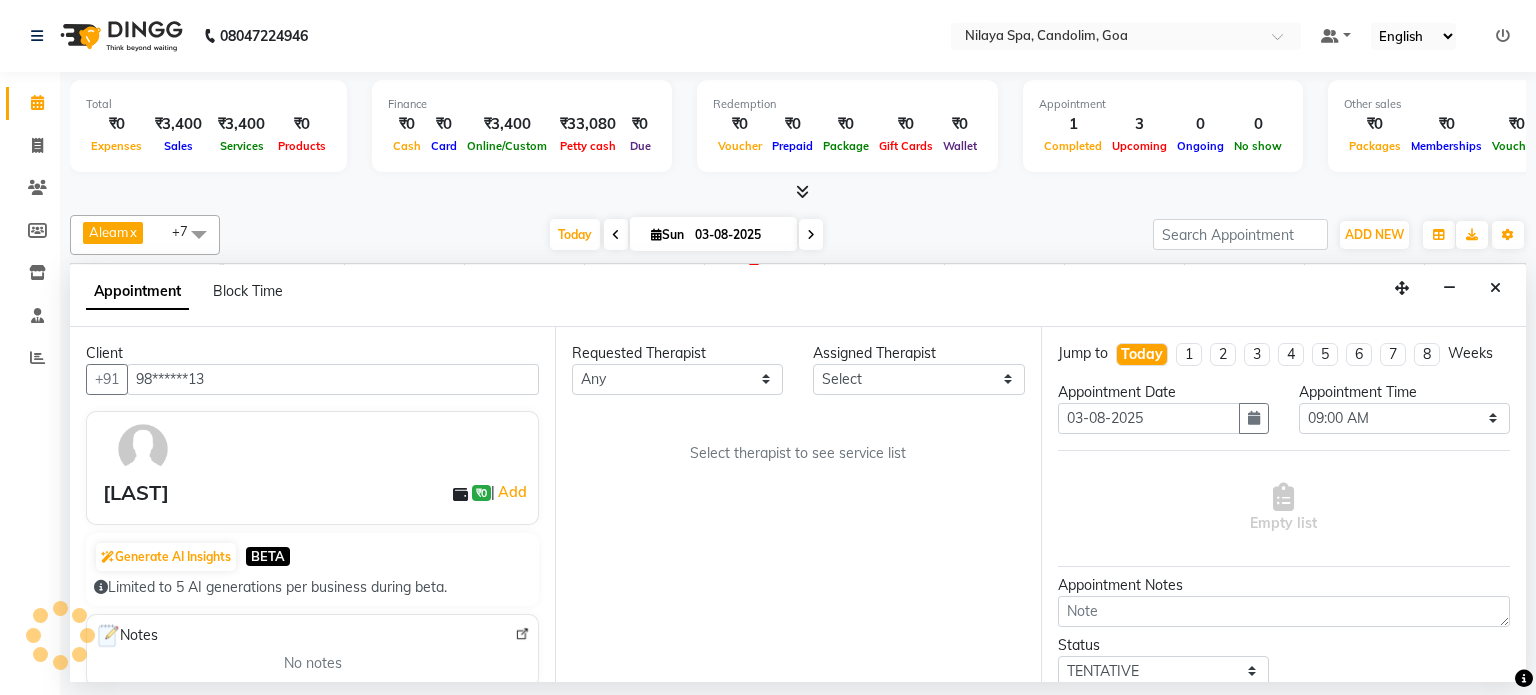 scroll, scrollTop: 0, scrollLeft: 480, axis: horizontal 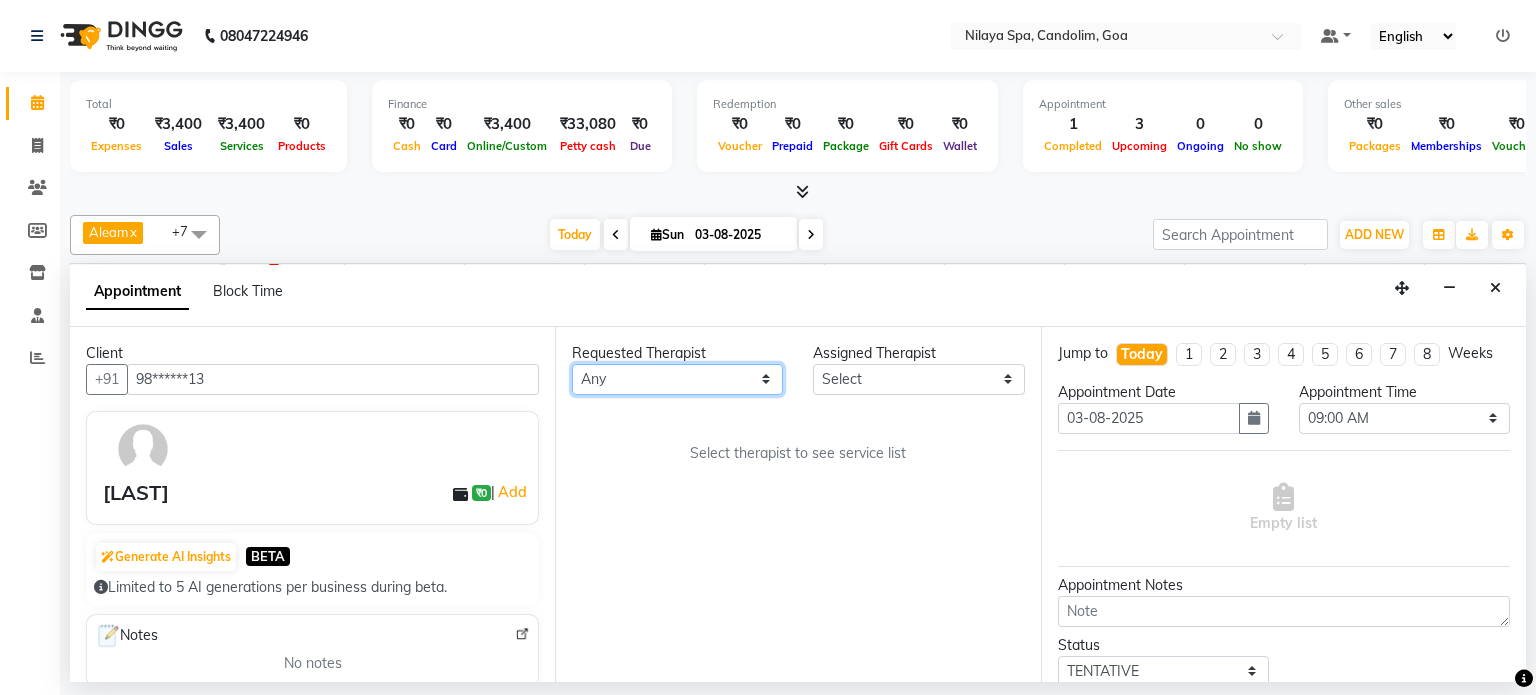 click on "Any Aleam Amisha Balari  Deepak Ratanpal Mahoi Mauni  Nora  Punjima Shailinda Tika" at bounding box center [677, 379] 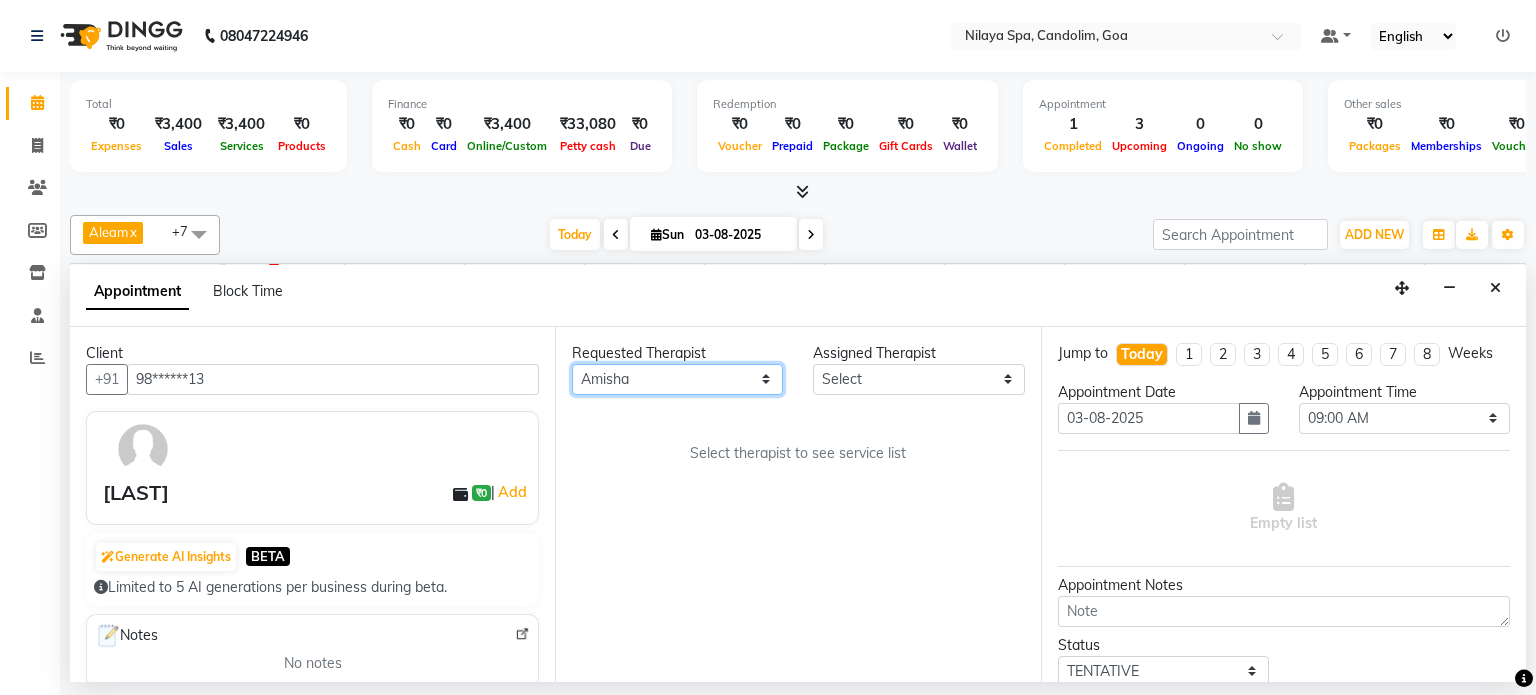 click on "Any Aleam Amisha Balari  Deepak Ratanpal Mahoi Mauni  Nora  Punjima Shailinda Tika" at bounding box center (677, 379) 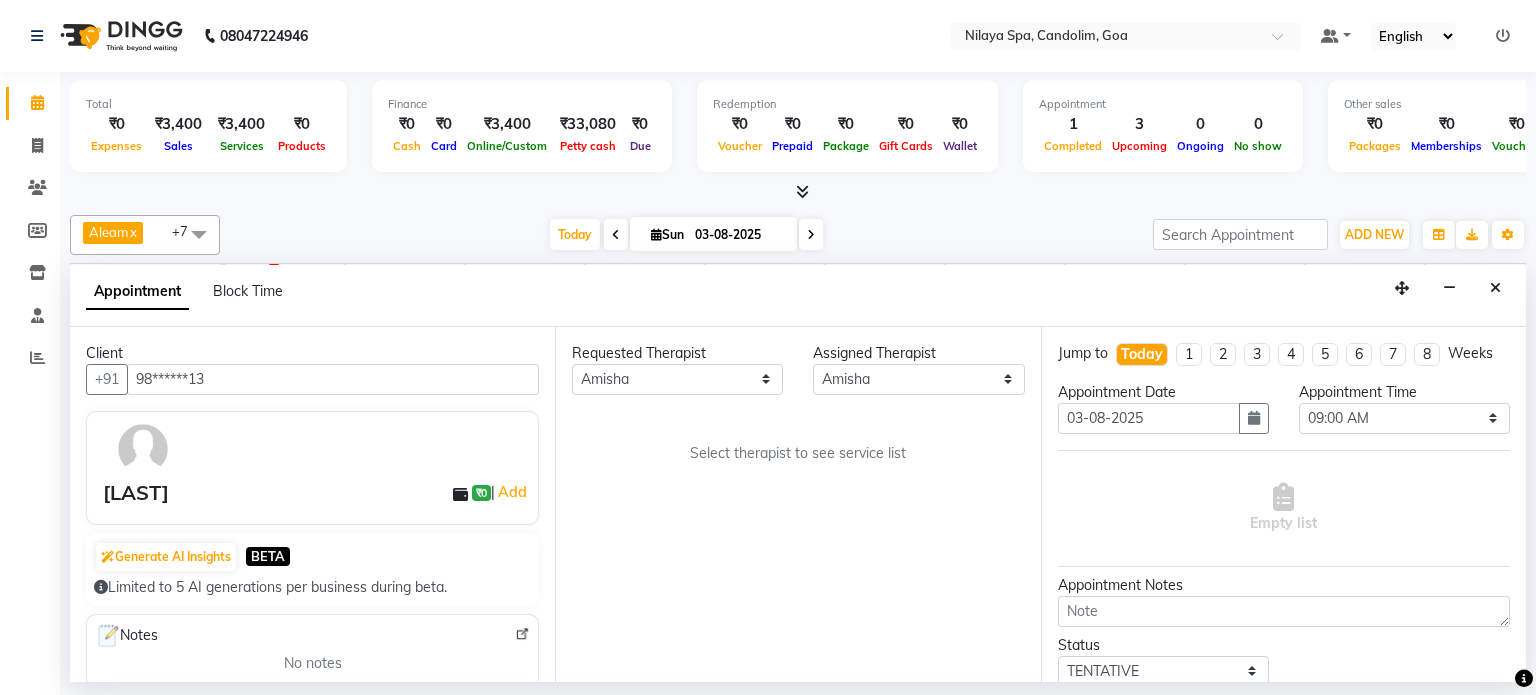 drag, startPoint x: 756, startPoint y: 390, endPoint x: 610, endPoint y: 462, distance: 162.78821 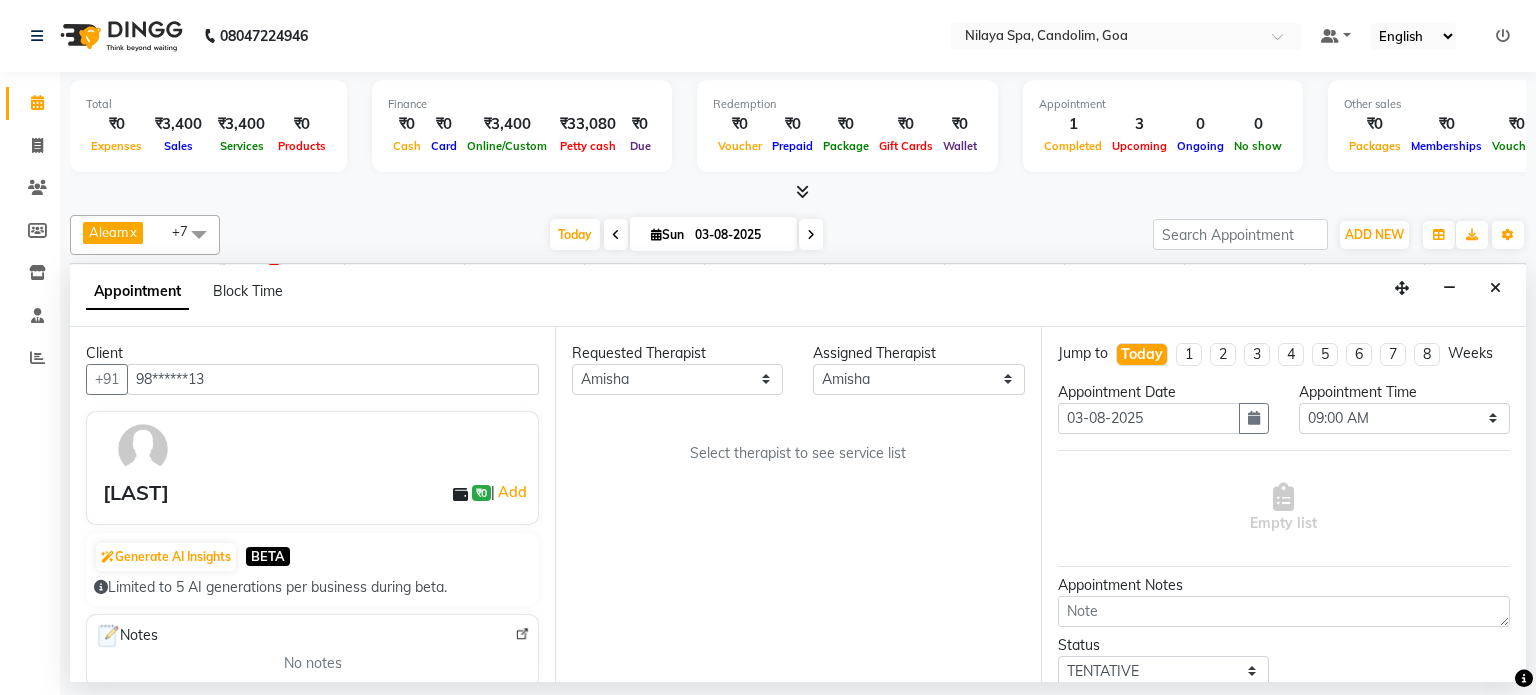 click on "Requested Therapist Any Aleam Amisha Balari  Deepak Ratanpal Mahoi Mauni  Nora  Punjima Shailinda Tika Assigned Therapist Select Aleam Amisha Balari  Deepak Ratanpal Mahoi Mauni  Nora  Punjima Shailinda Tika Select therapist to see service list" at bounding box center (797, 504) 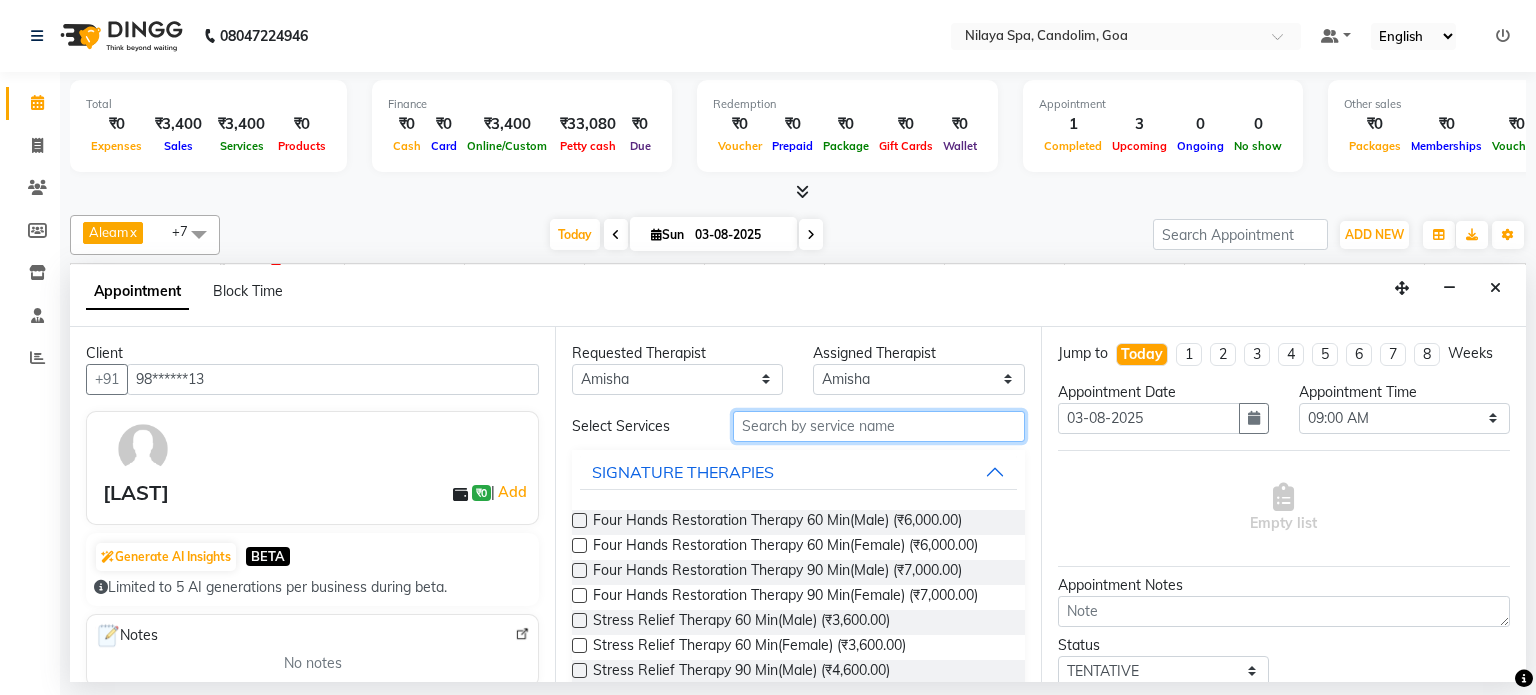 click at bounding box center [879, 426] 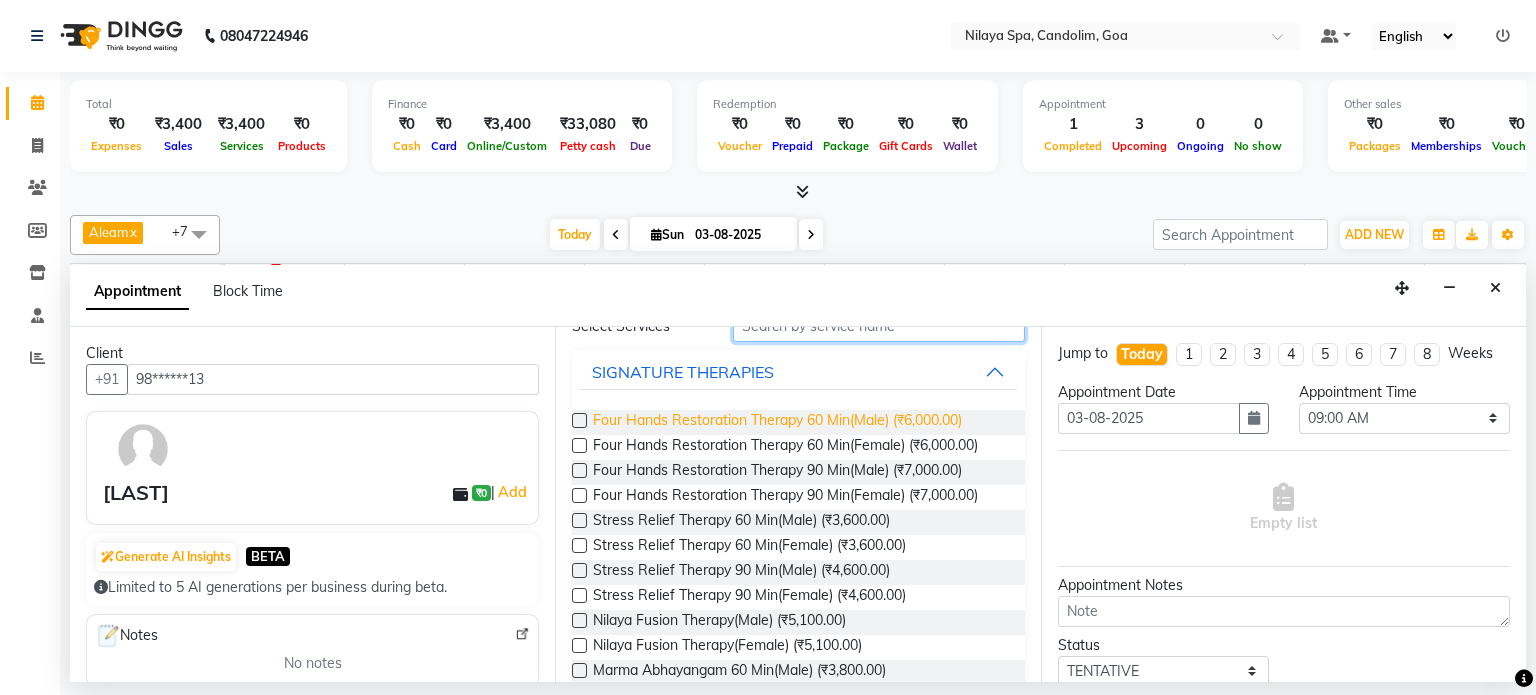 scroll, scrollTop: 0, scrollLeft: 0, axis: both 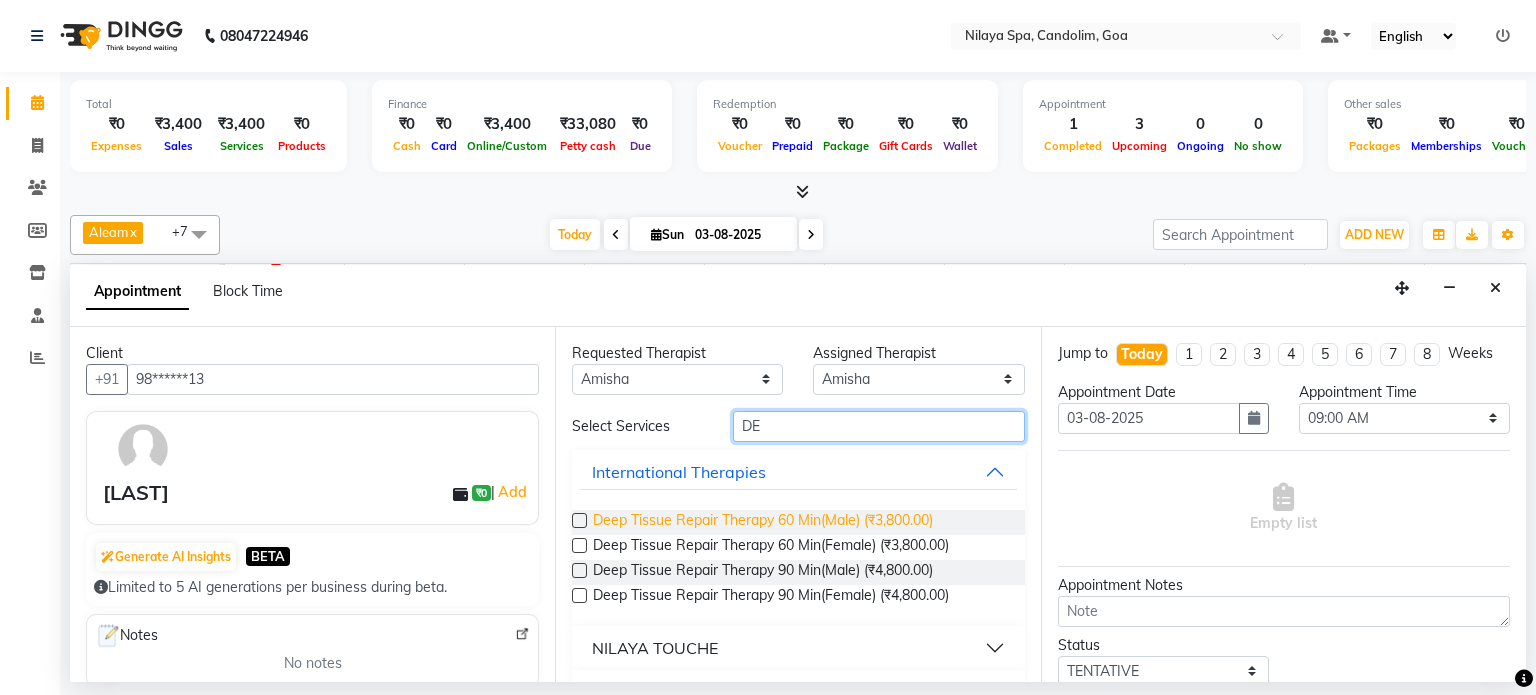type on "DE" 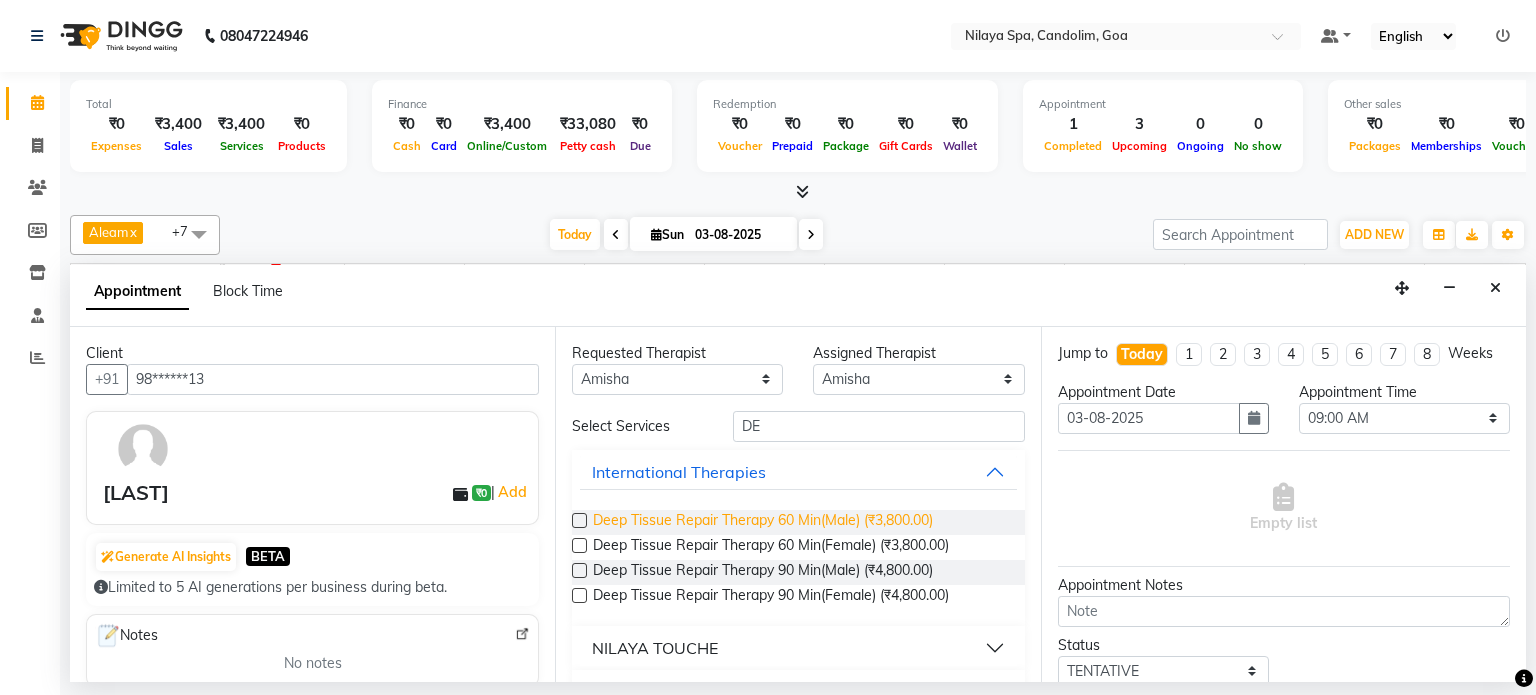 click on "Deep Tissue Repair Therapy 60 Min(Male) (₹3,800.00)" at bounding box center [763, 522] 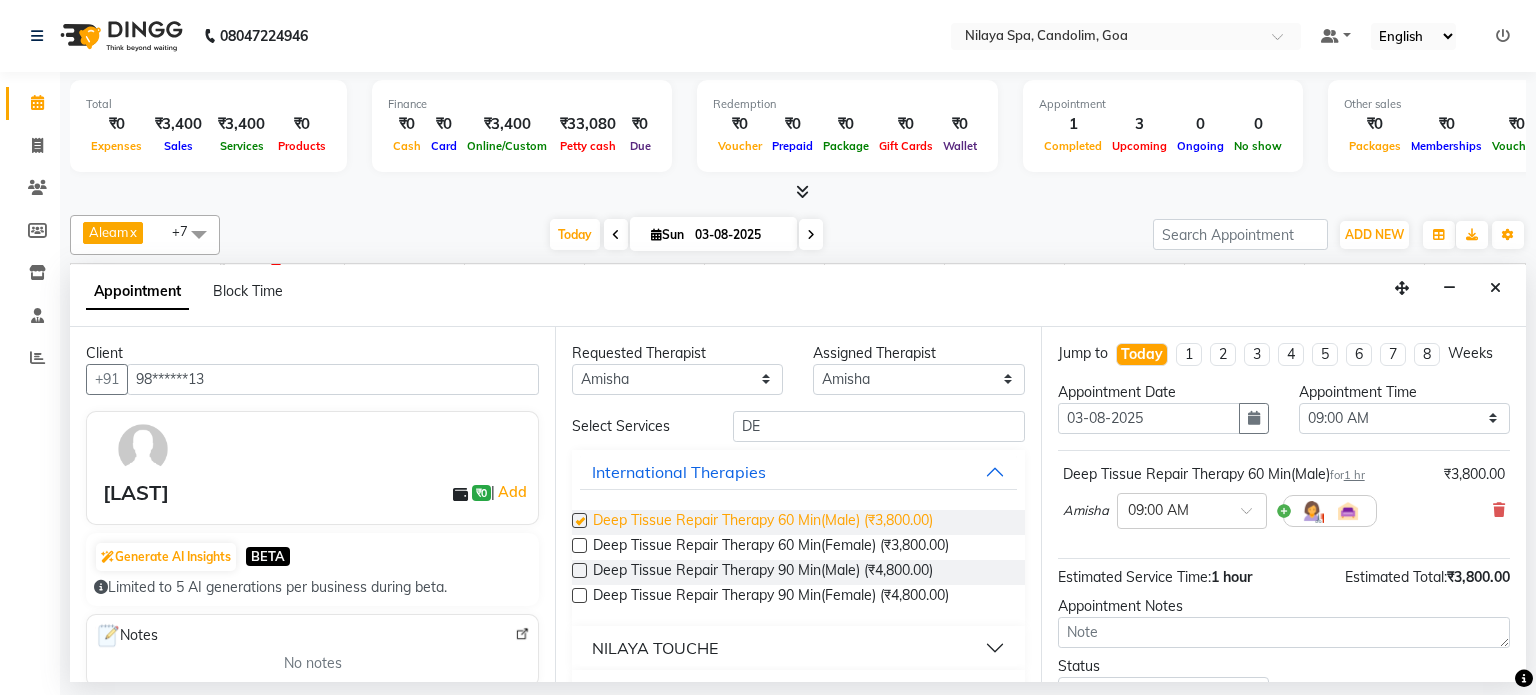checkbox on "false" 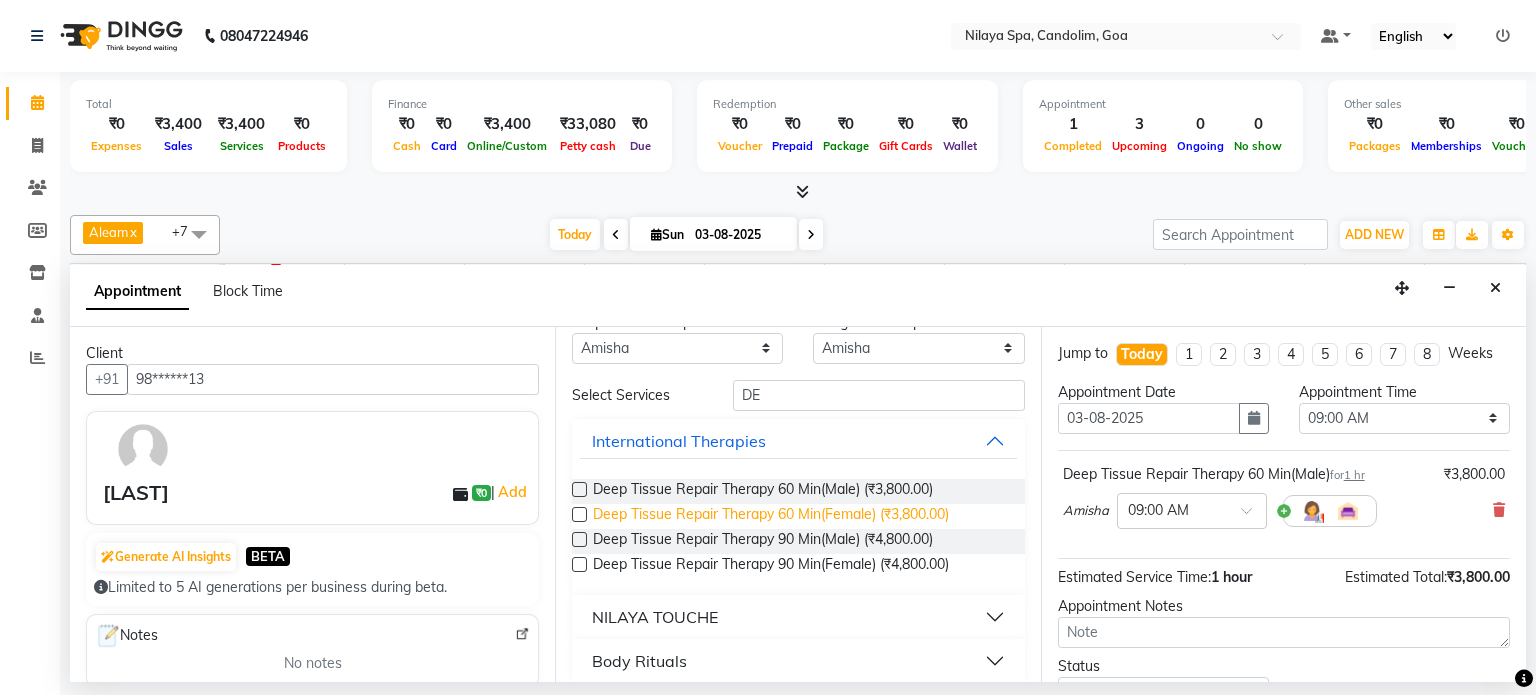 scroll, scrollTop: 48, scrollLeft: 0, axis: vertical 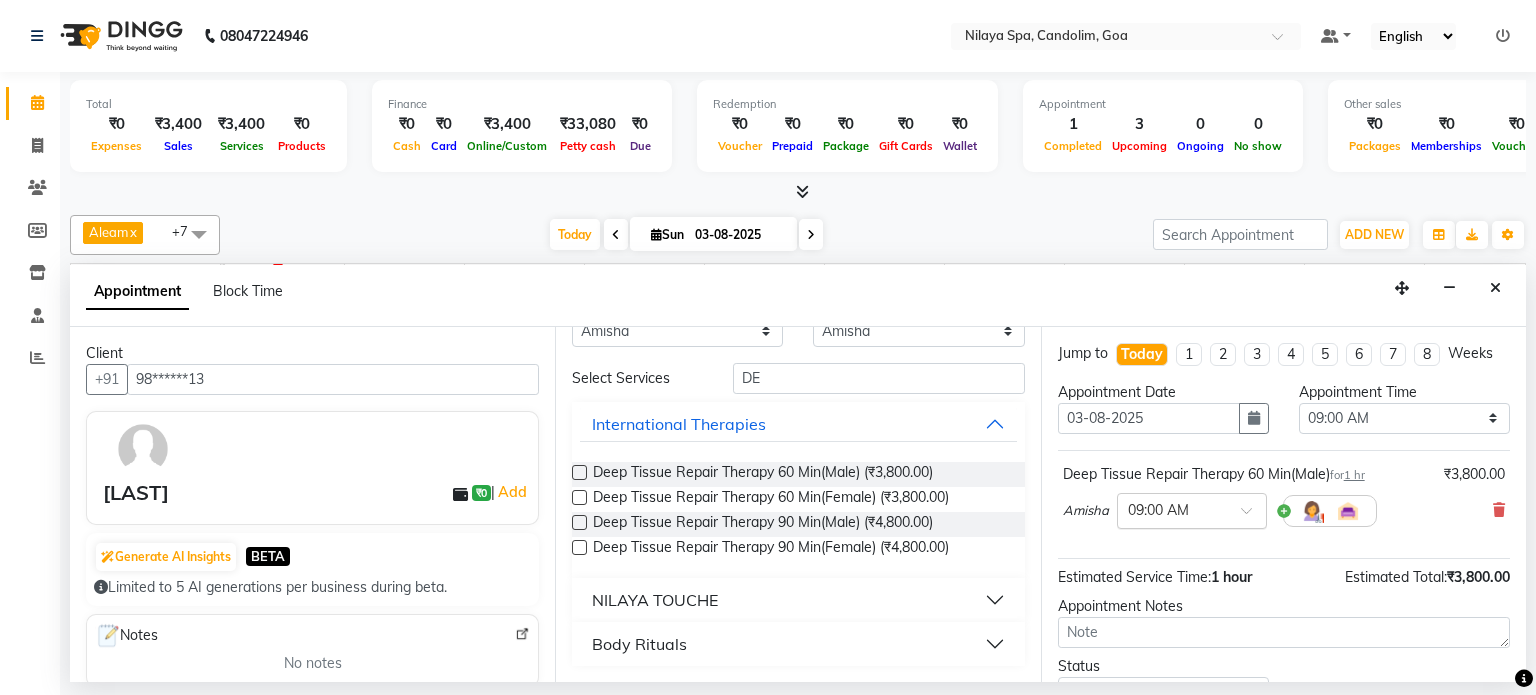 click at bounding box center (1253, 516) 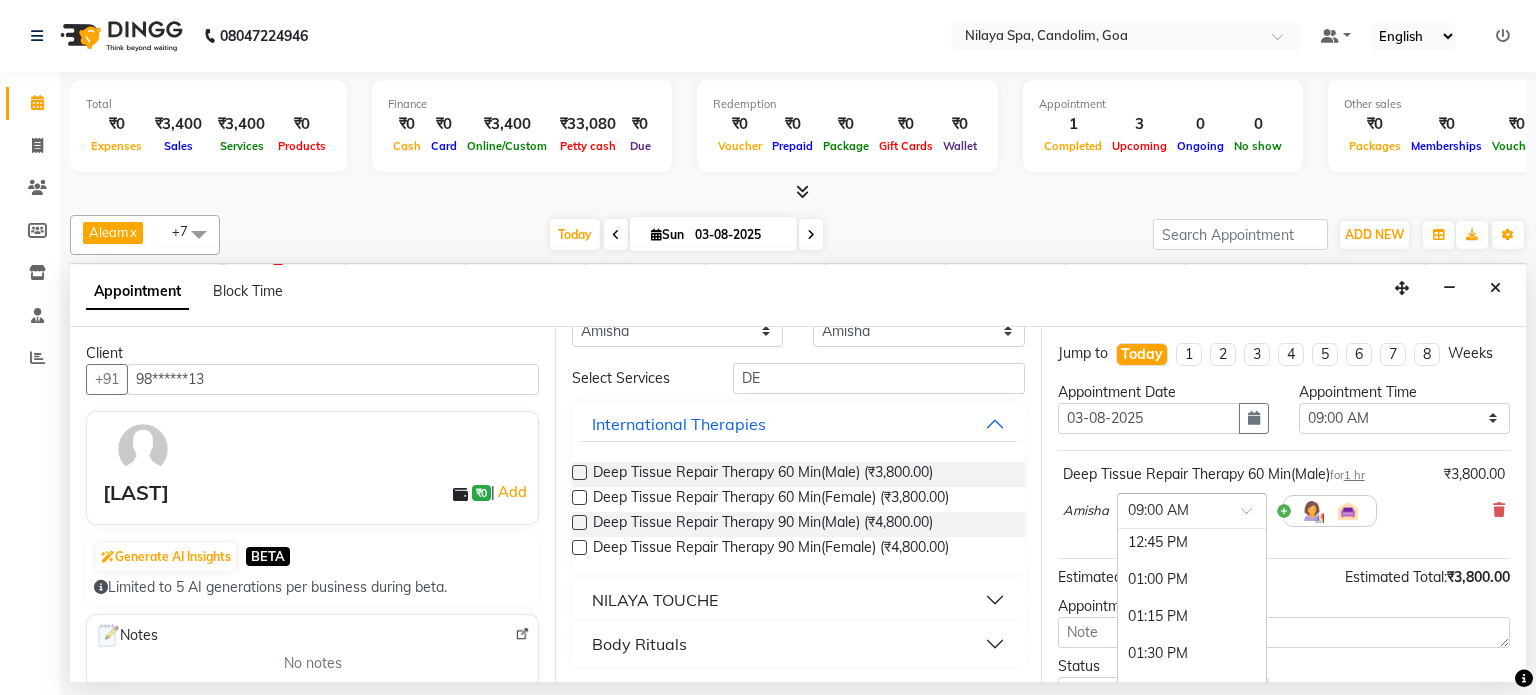 scroll, scrollTop: 454, scrollLeft: 0, axis: vertical 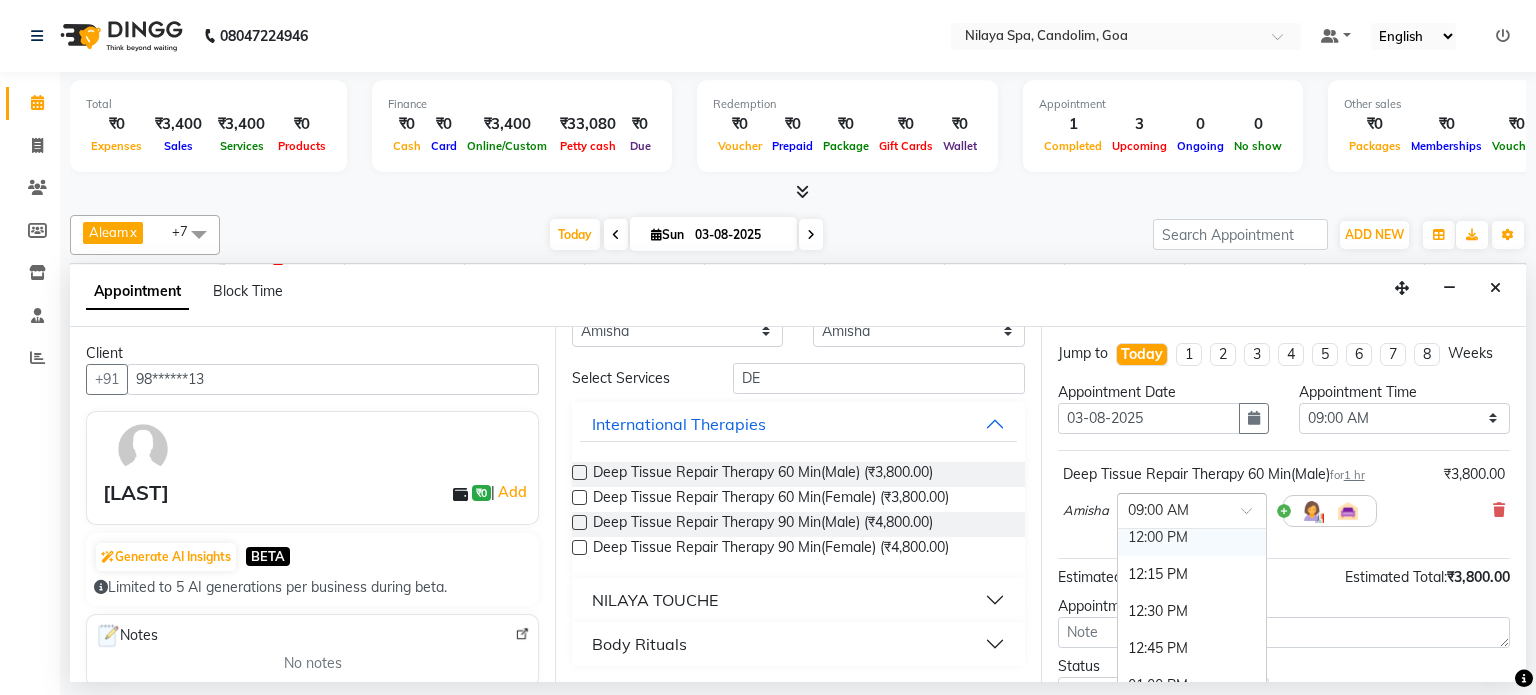 click on "12:00 PM" at bounding box center [1192, 537] 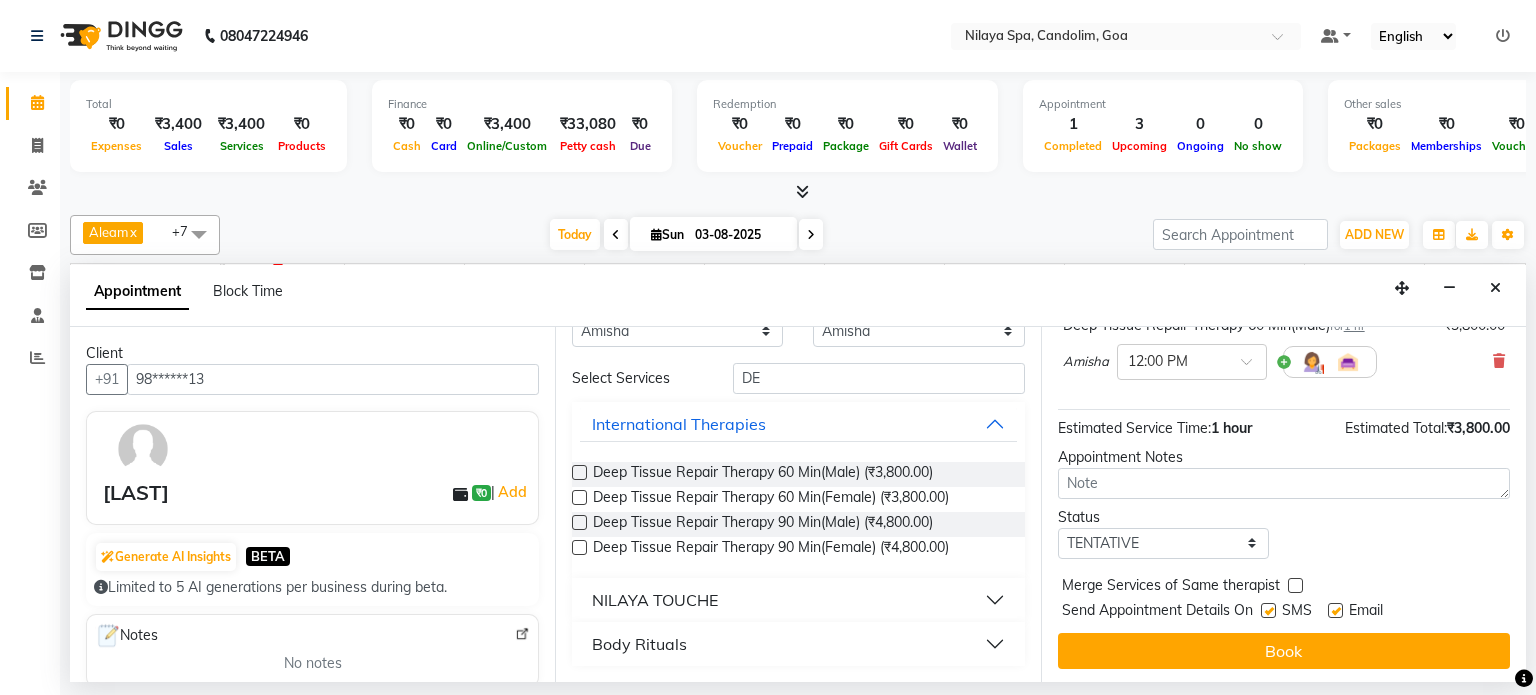 scroll, scrollTop: 151, scrollLeft: 0, axis: vertical 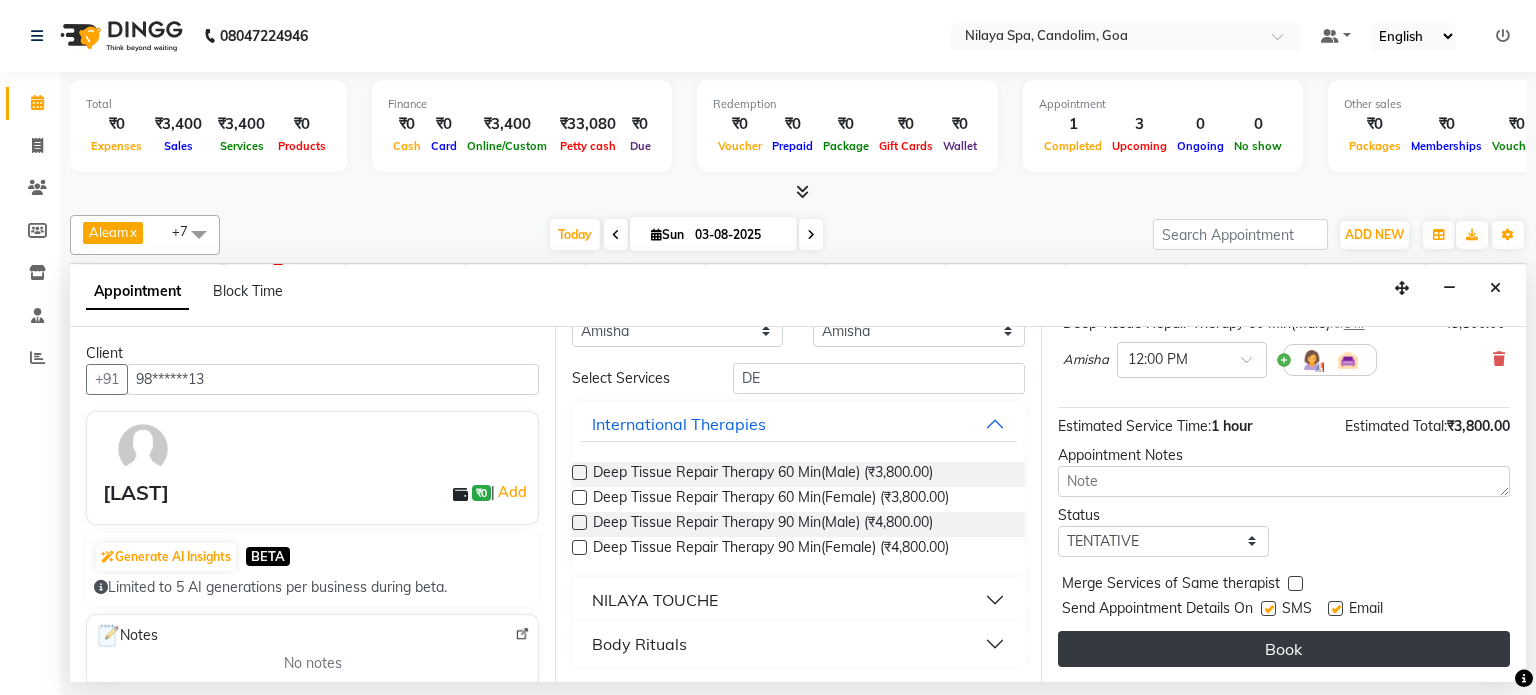 click on "Book" at bounding box center [1284, 649] 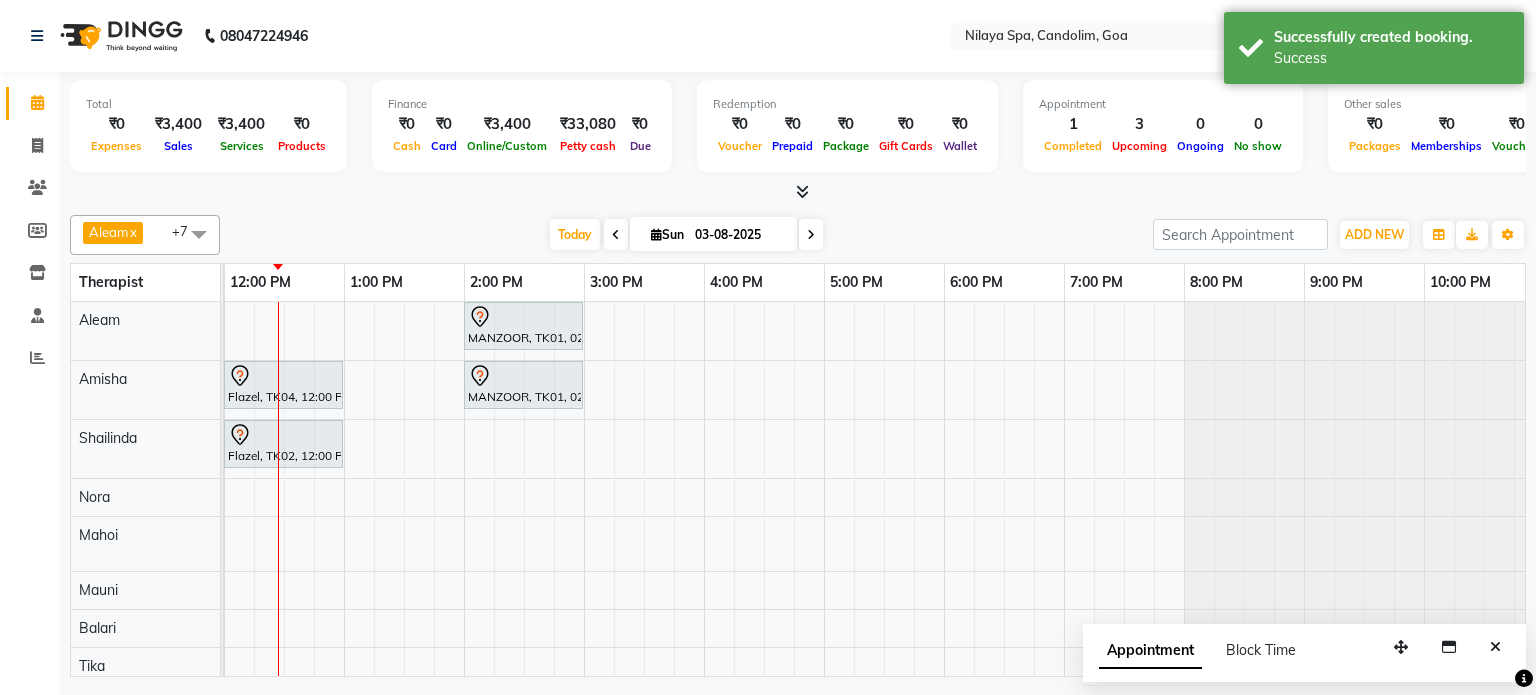 scroll, scrollTop: 18, scrollLeft: 480, axis: both 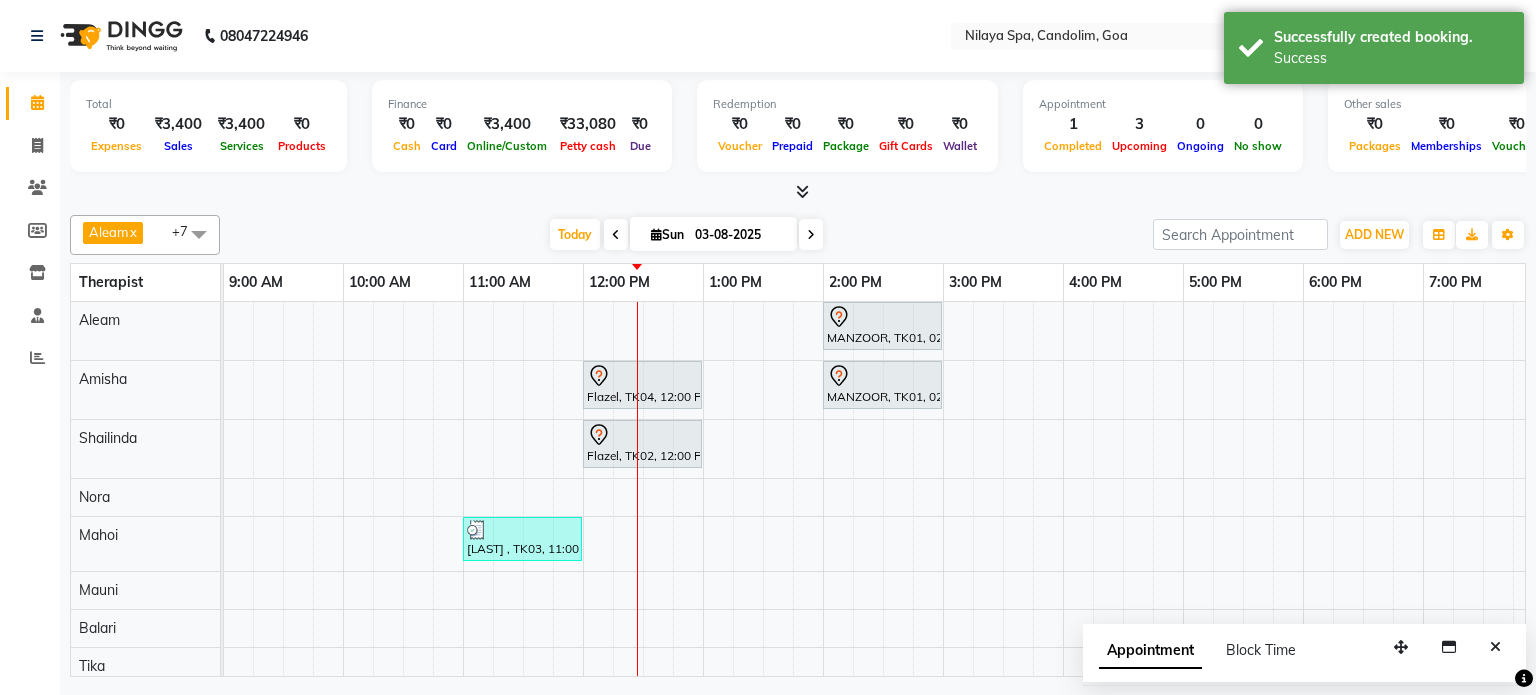 click on "MANZOOR, TK01, 02:00 PM-03:00 PM, Stress Relief Therapy 60 Min(Male)             Flazel, TK04, 12:00 PM-01:00 PM, Deep Tissue Repair Therapy 60 Min(Male)             MANZOOR, TK01, 02:00 PM-03:00 PM, Stress Relief Therapy 60 Min(Male)             Flazel, TK02, 12:00 PM-01:00 PM, Deep Tissue Repair Therapy 60 Min(Male)     Nas Anshel , TK03, 11:00 AM-12:00 PM, Sensory Rejuvne Aromatherapy 60 Min(Male)" at bounding box center (1063, 493) 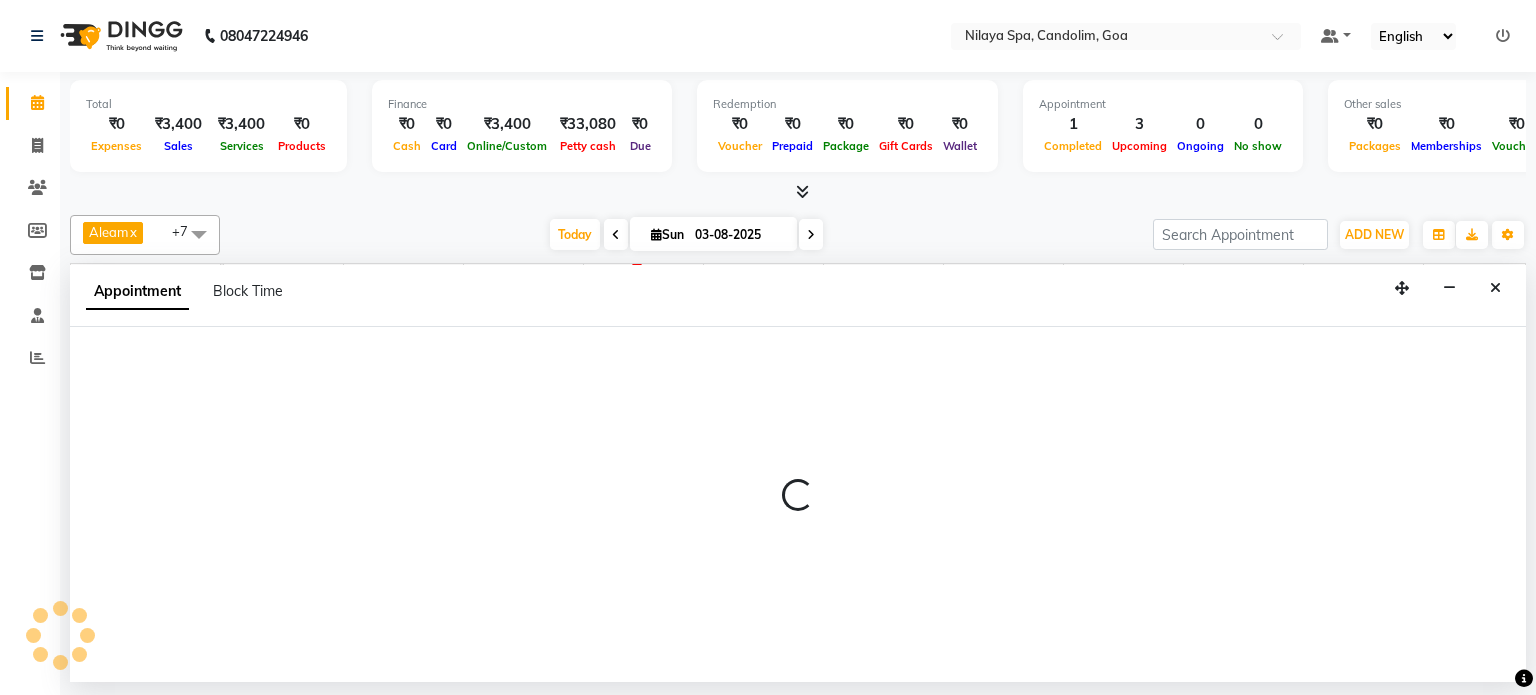 select on "87840" 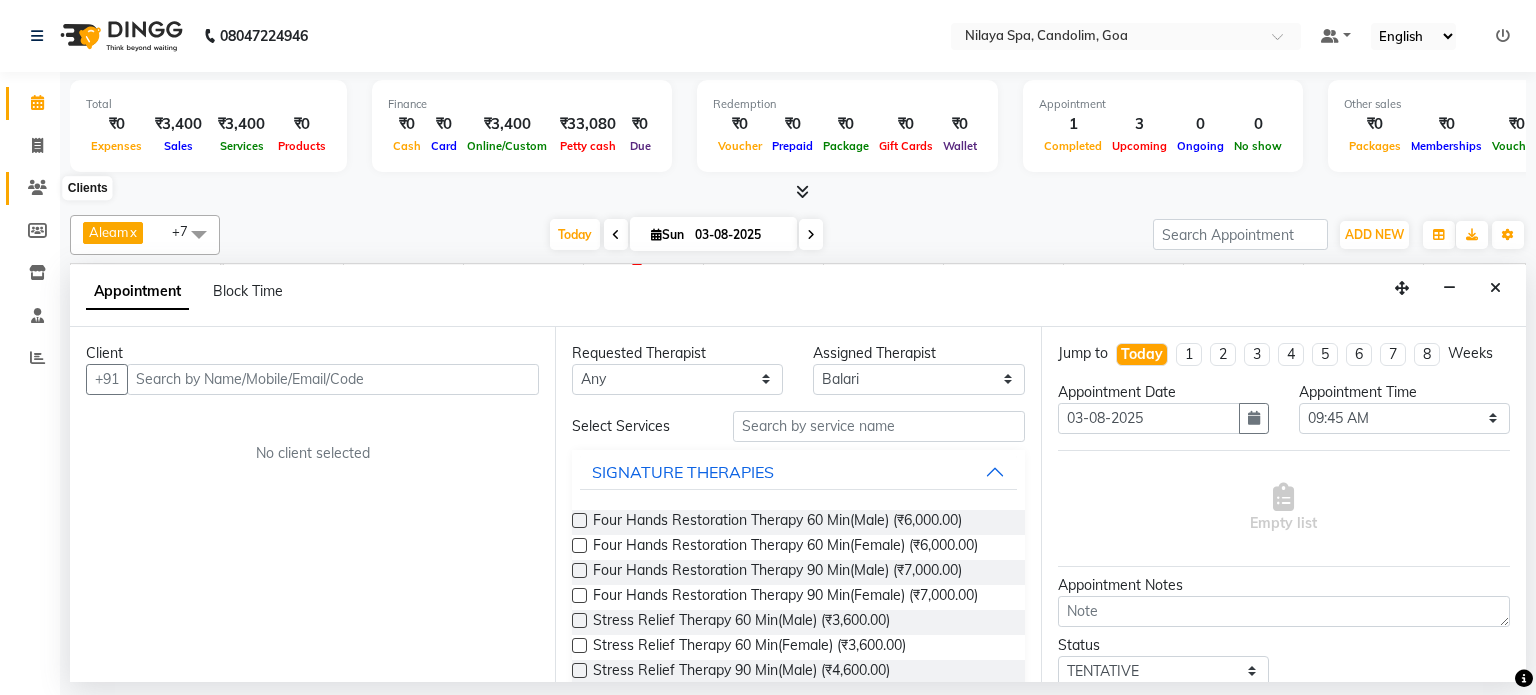 click 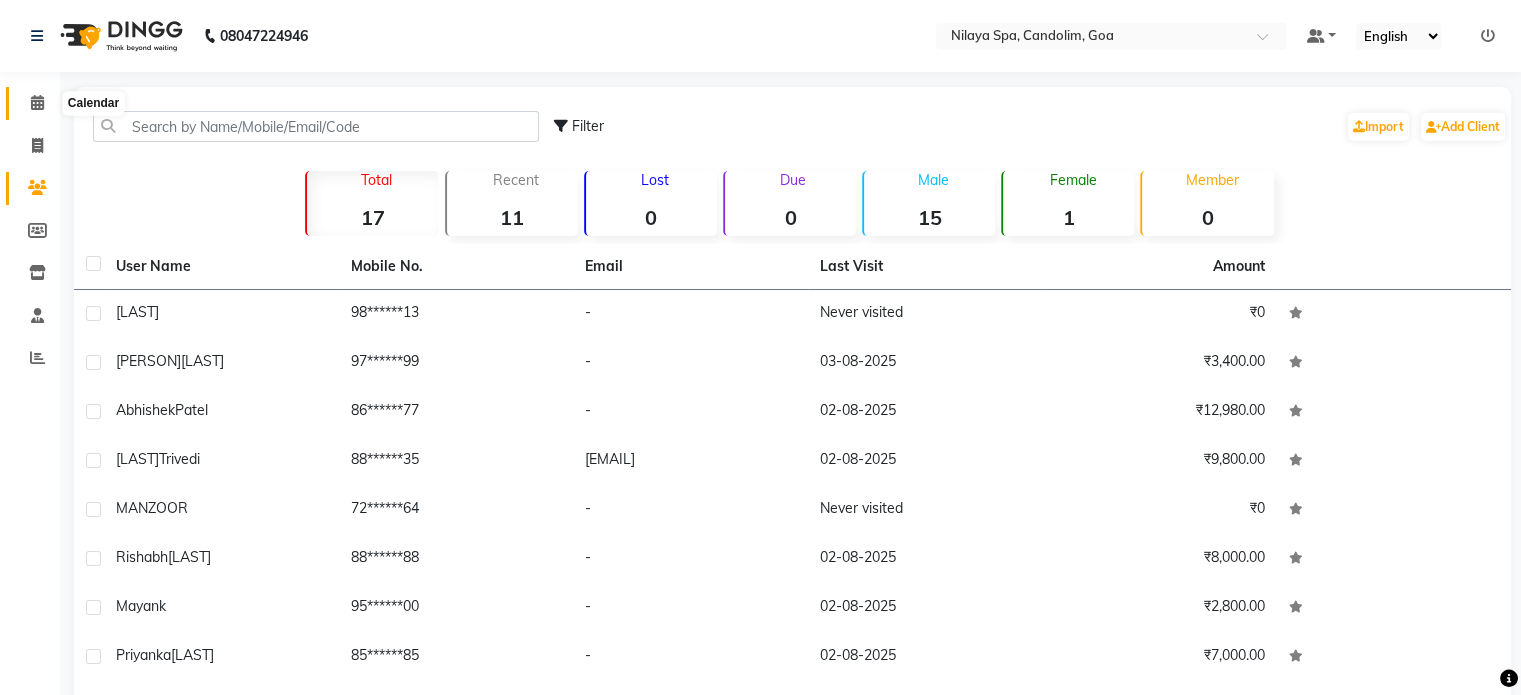click 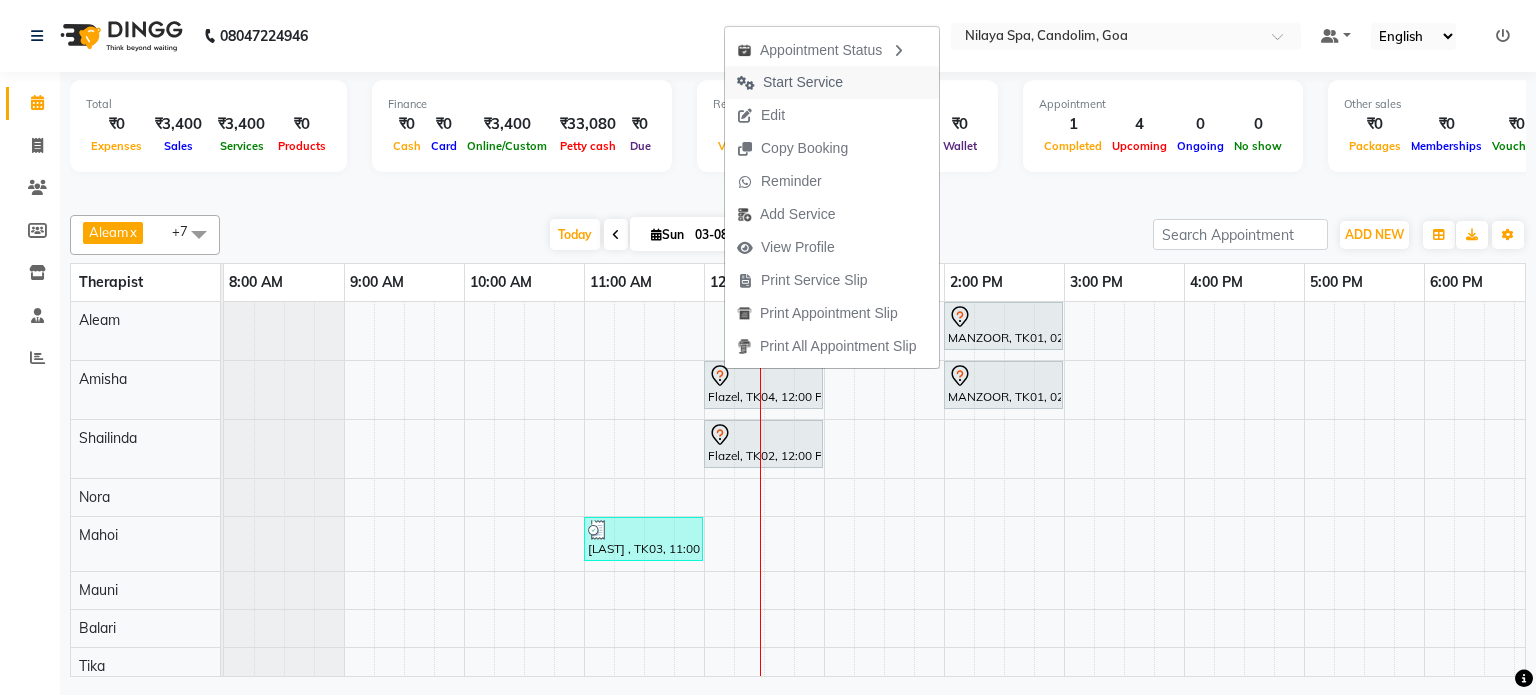 click on "Start Service" at bounding box center (803, 82) 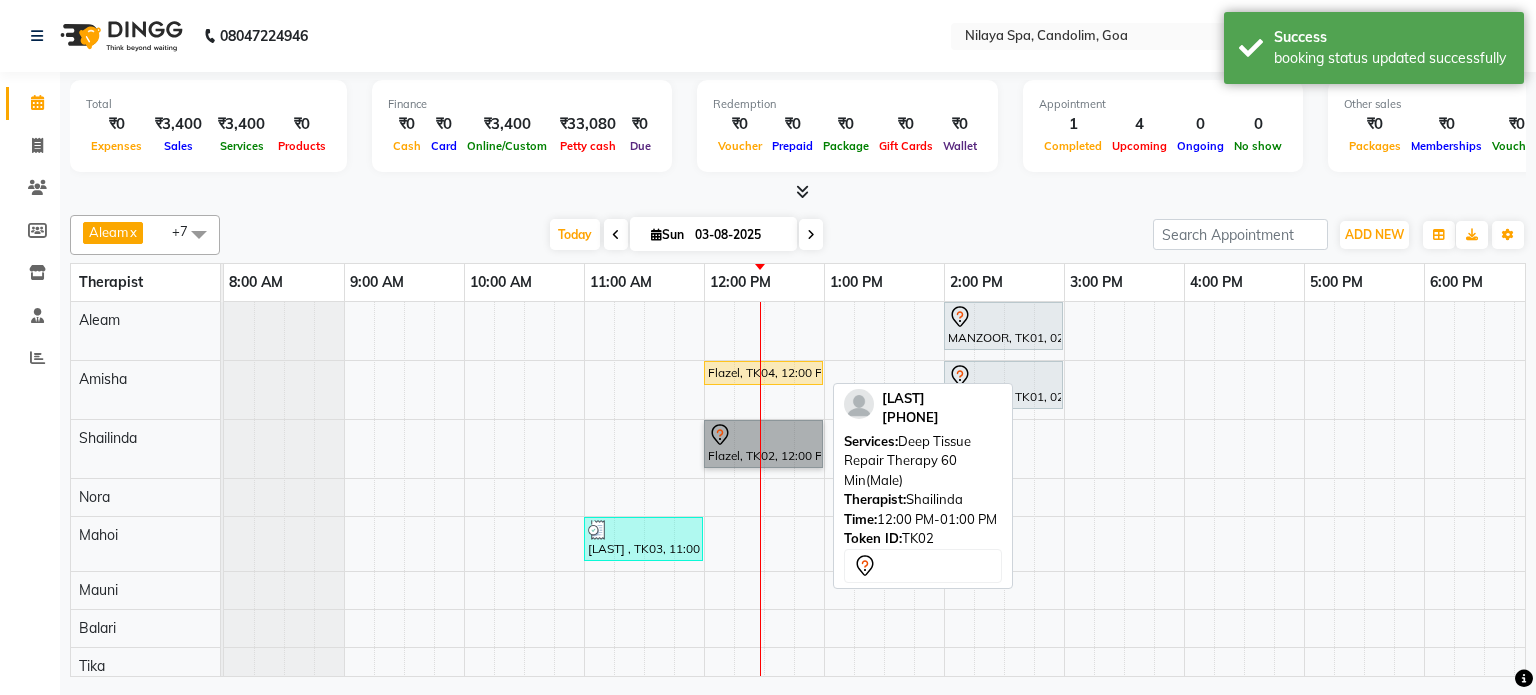 drag, startPoint x: 737, startPoint y: 415, endPoint x: 752, endPoint y: 455, distance: 42.72002 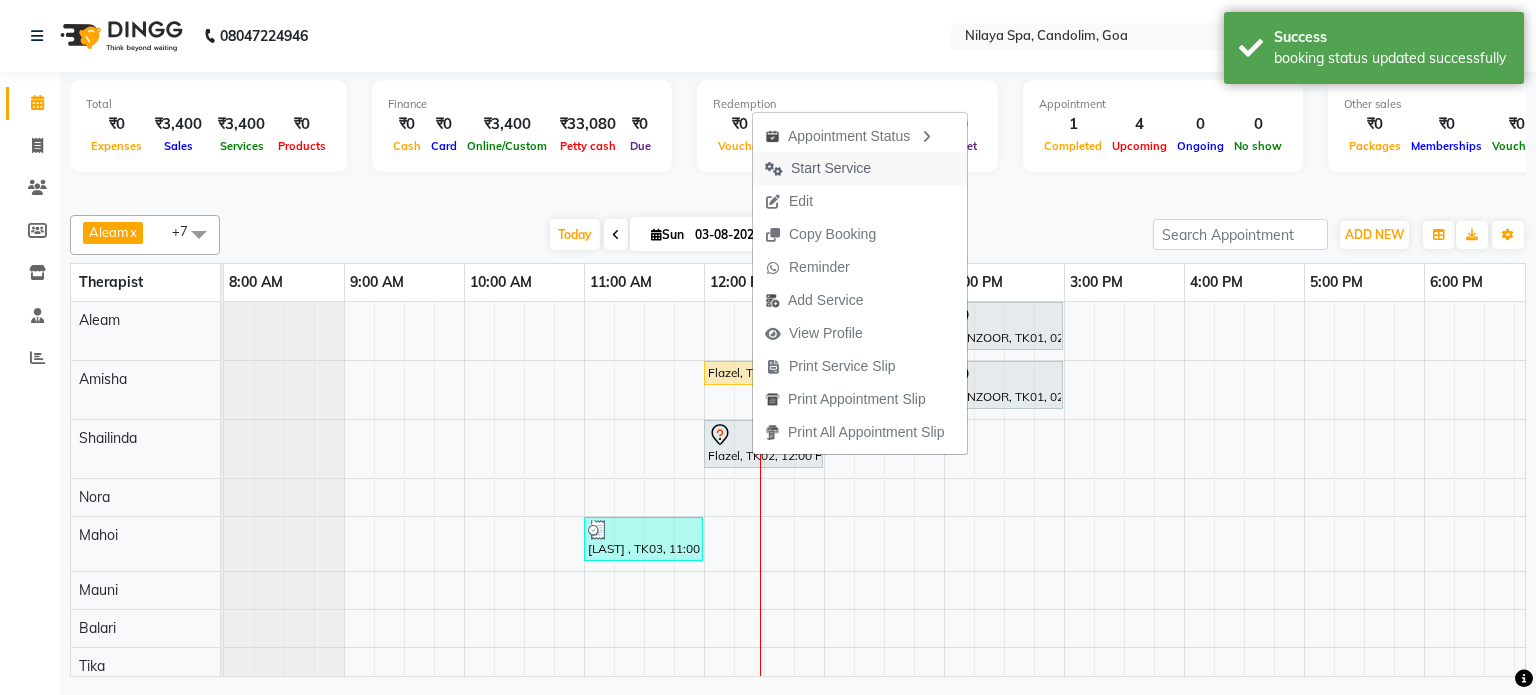 click on "Start Service" at bounding box center [831, 168] 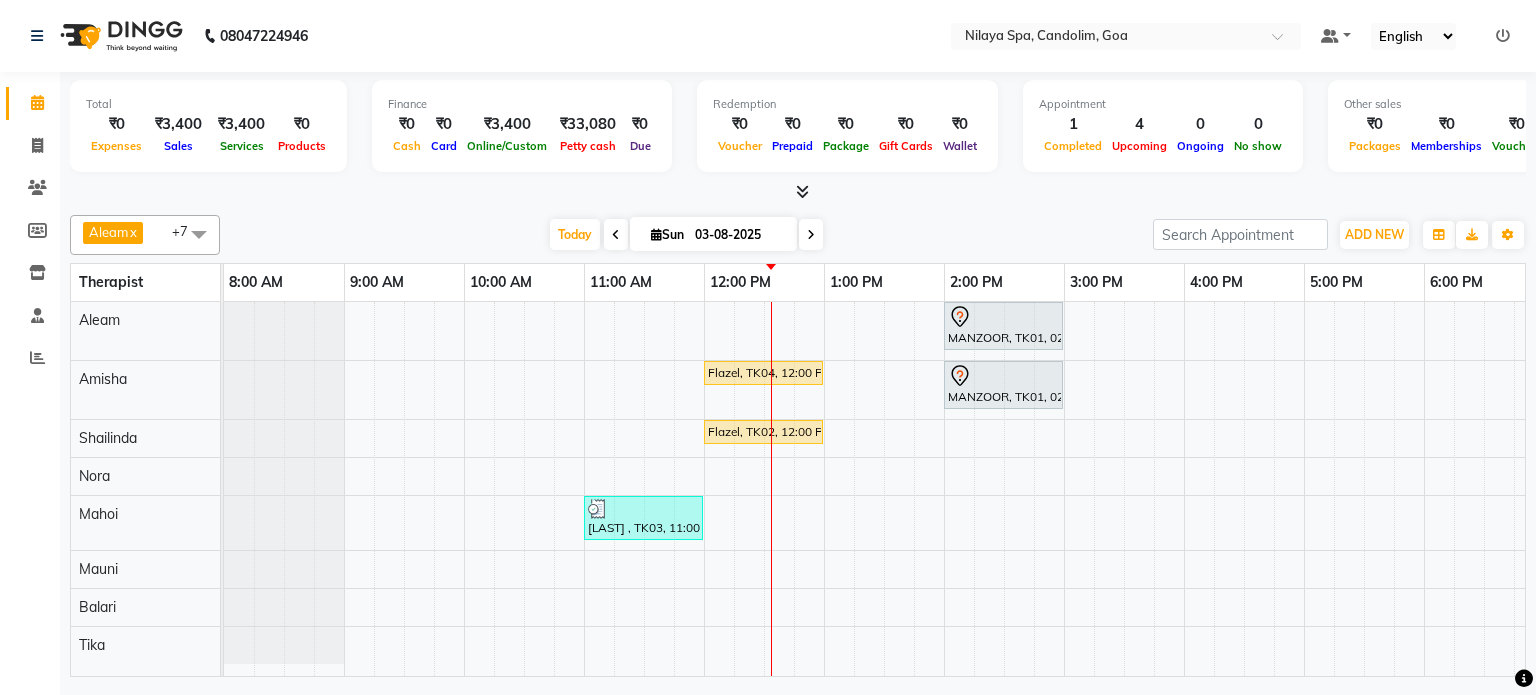 click on "Reports" 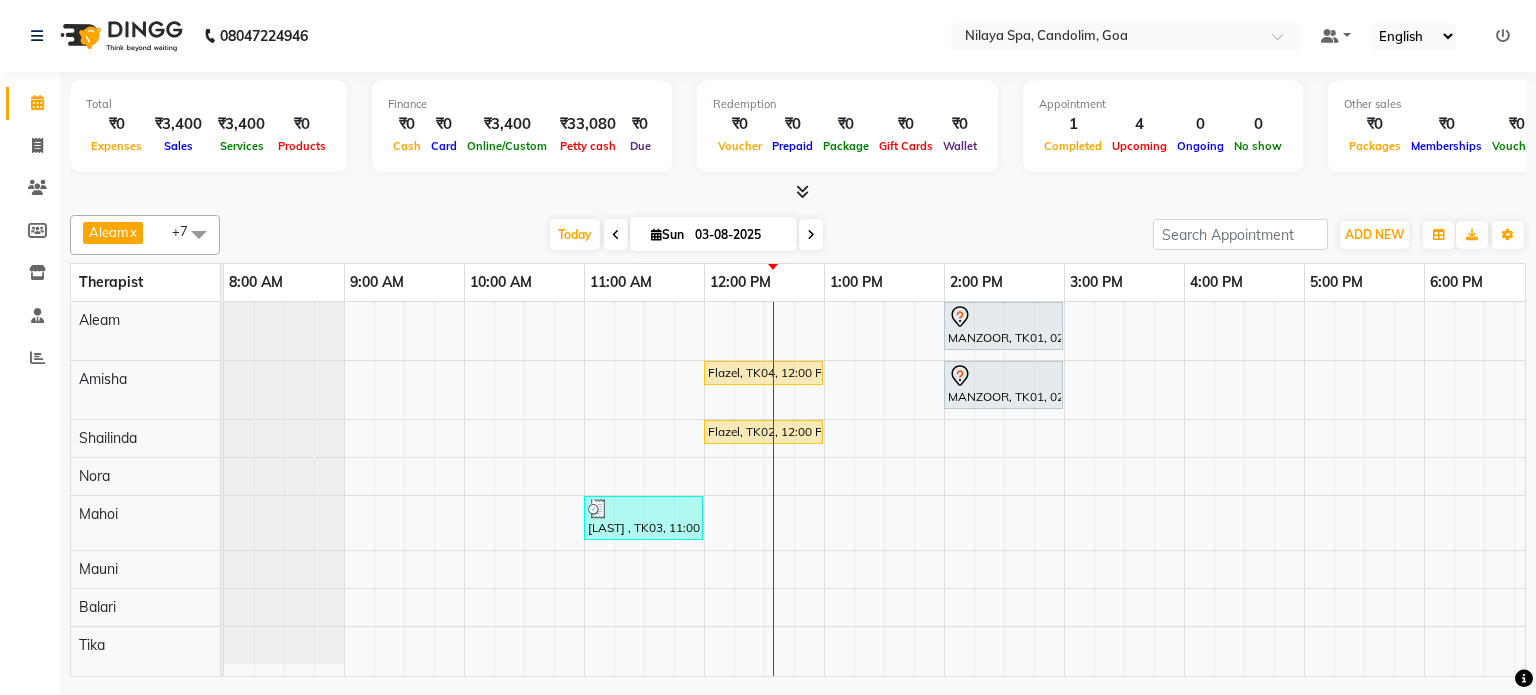 click on "Reports" 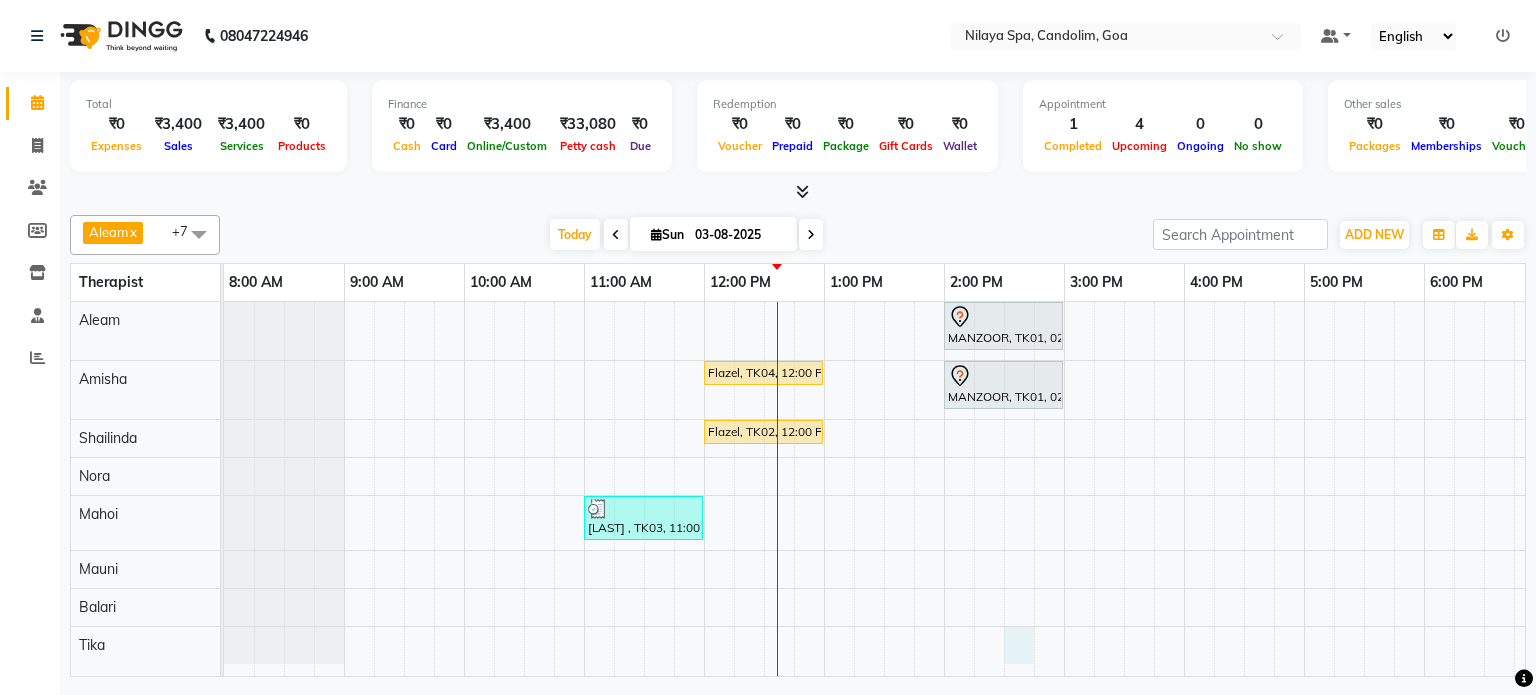 drag, startPoint x: 1010, startPoint y: 638, endPoint x: 779, endPoint y: 458, distance: 292.8498 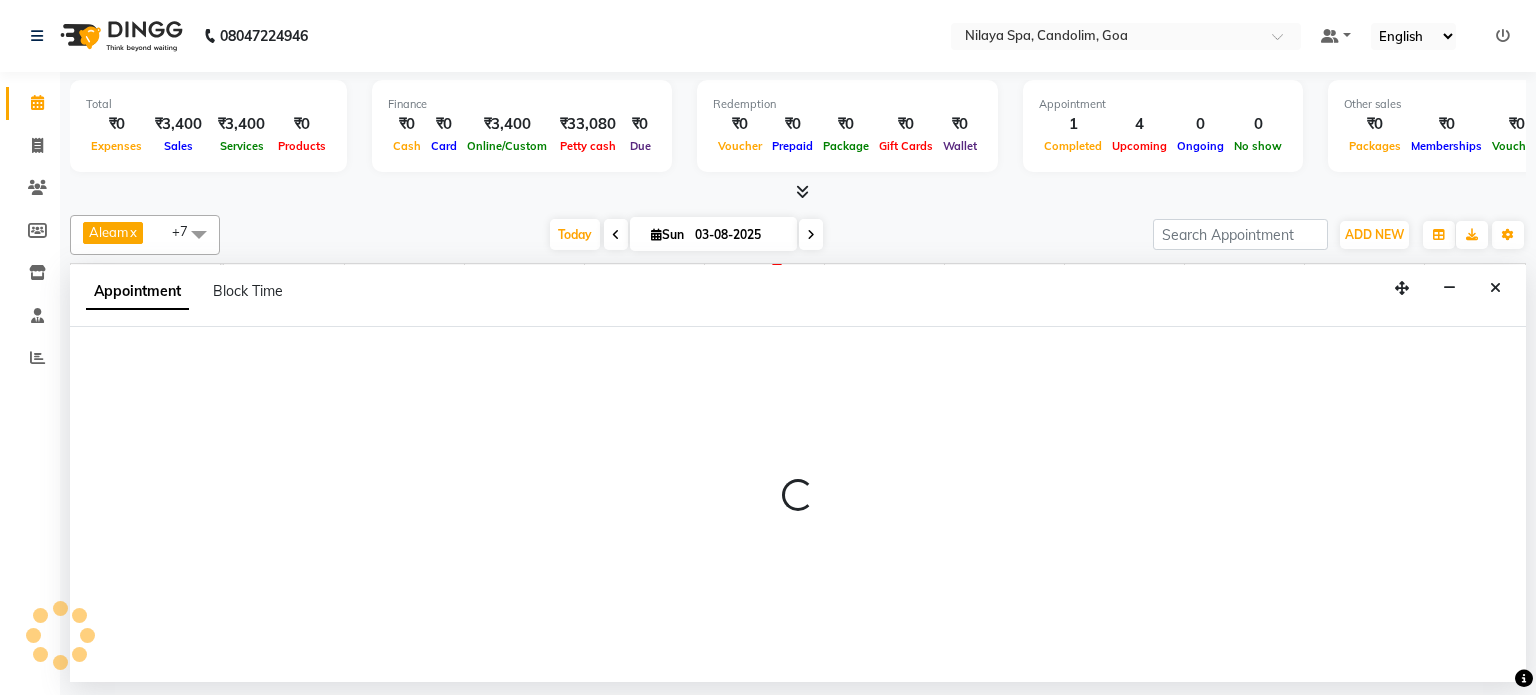 select on "87841" 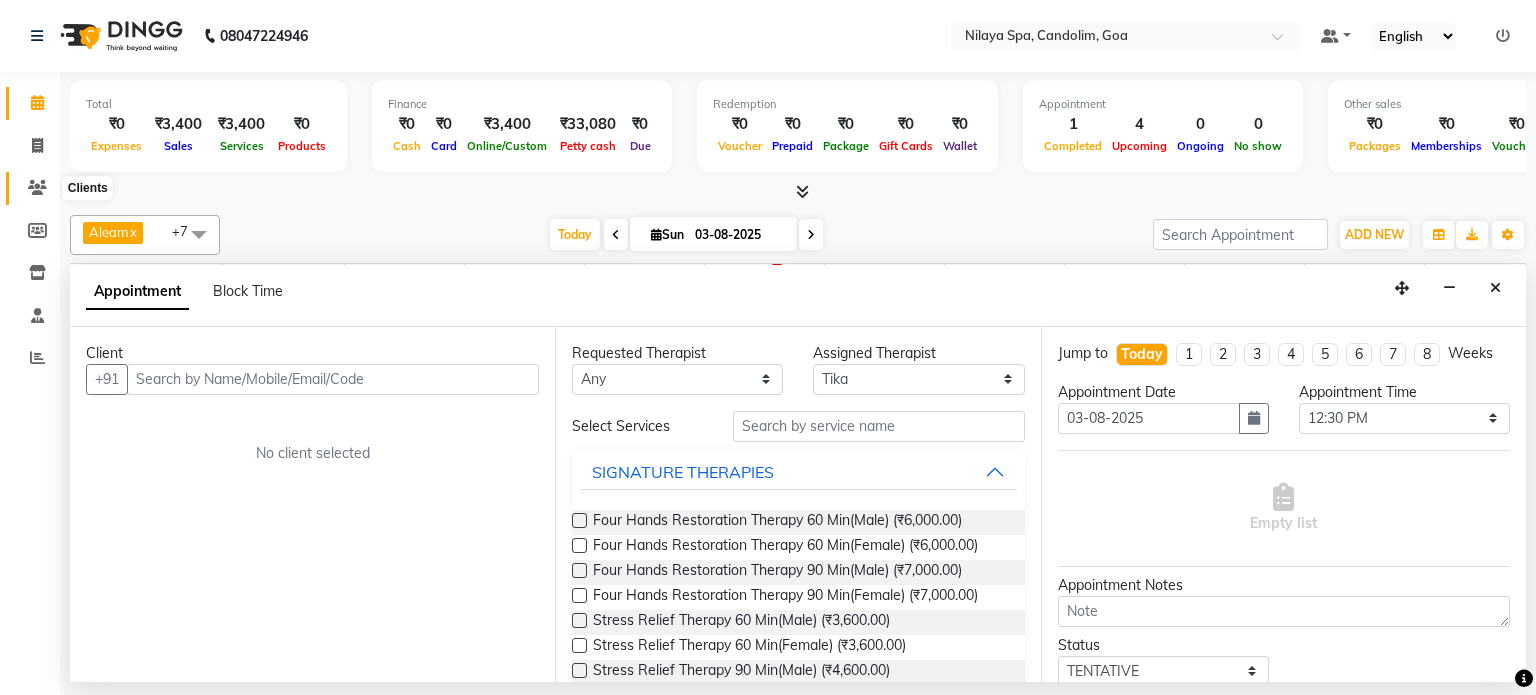 click 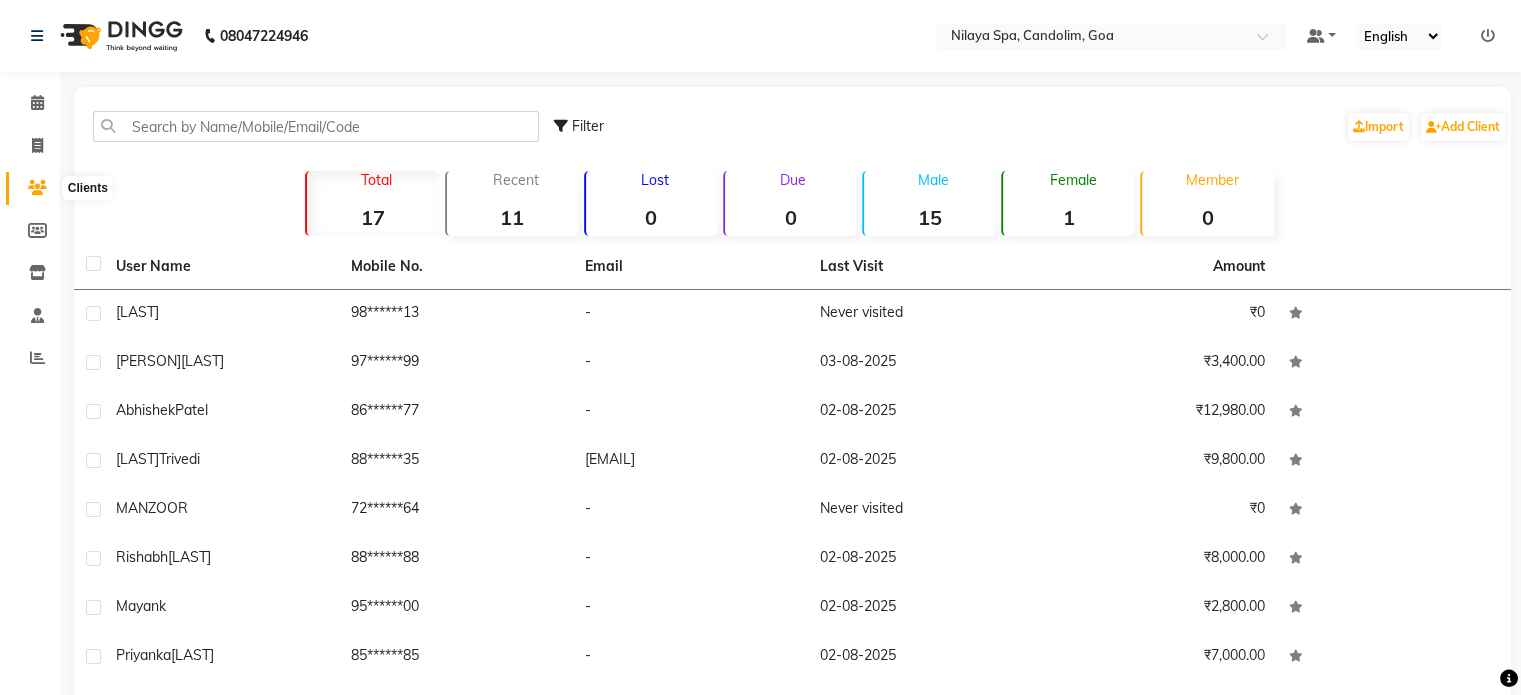 click 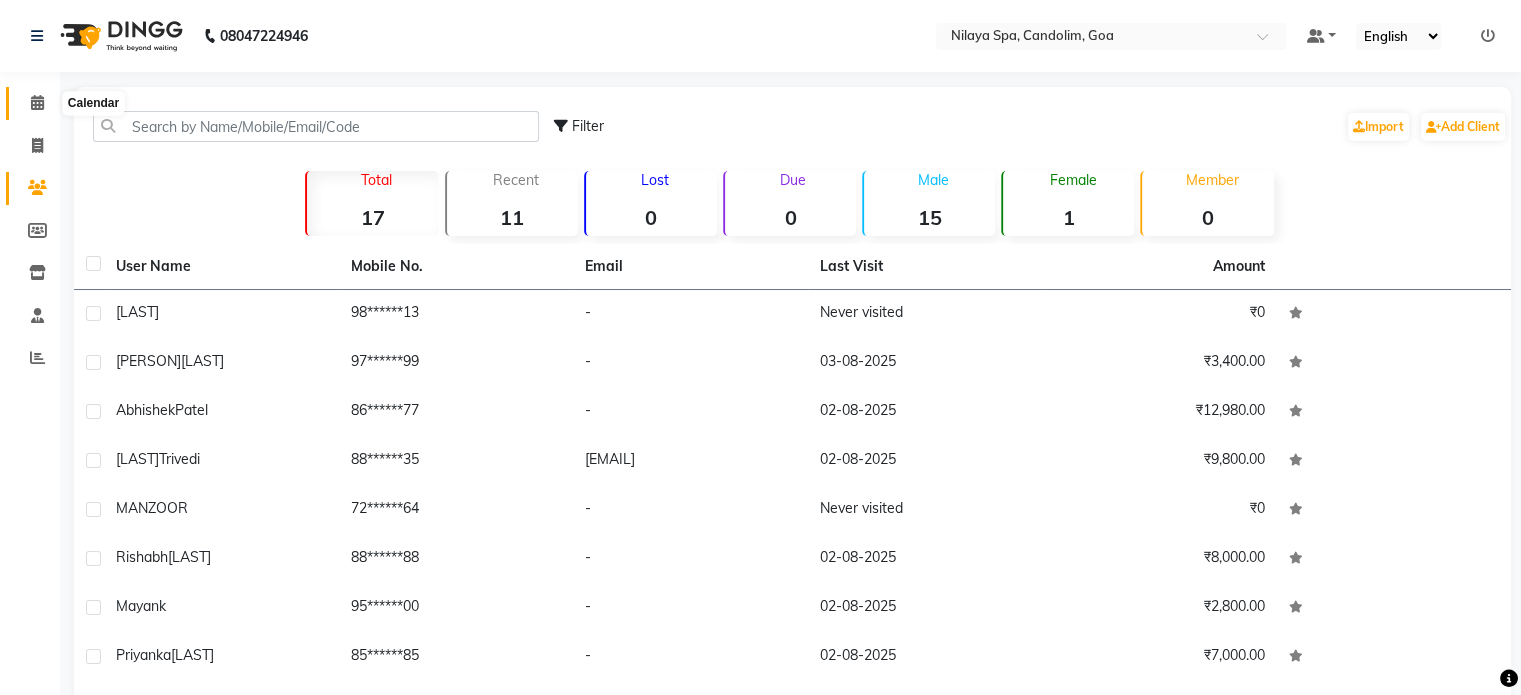 click 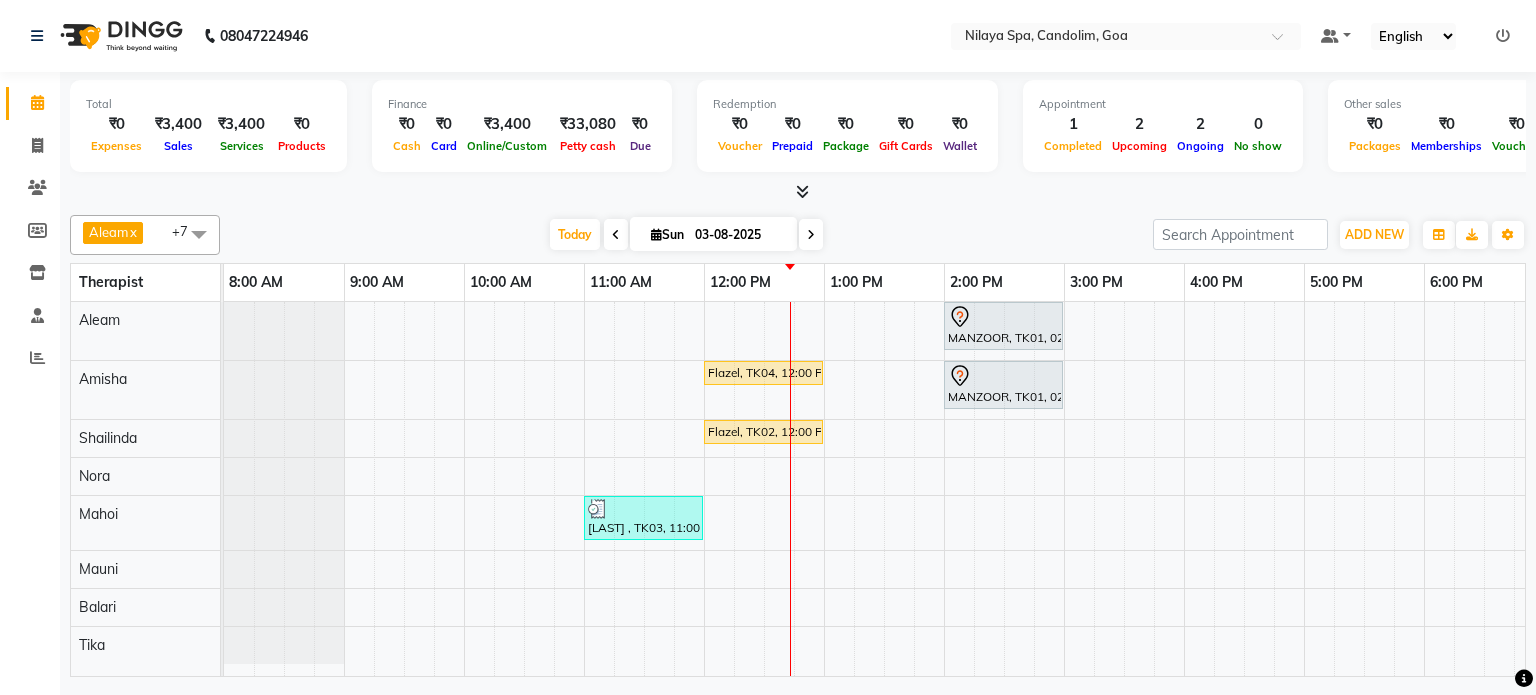 click on "Staff" 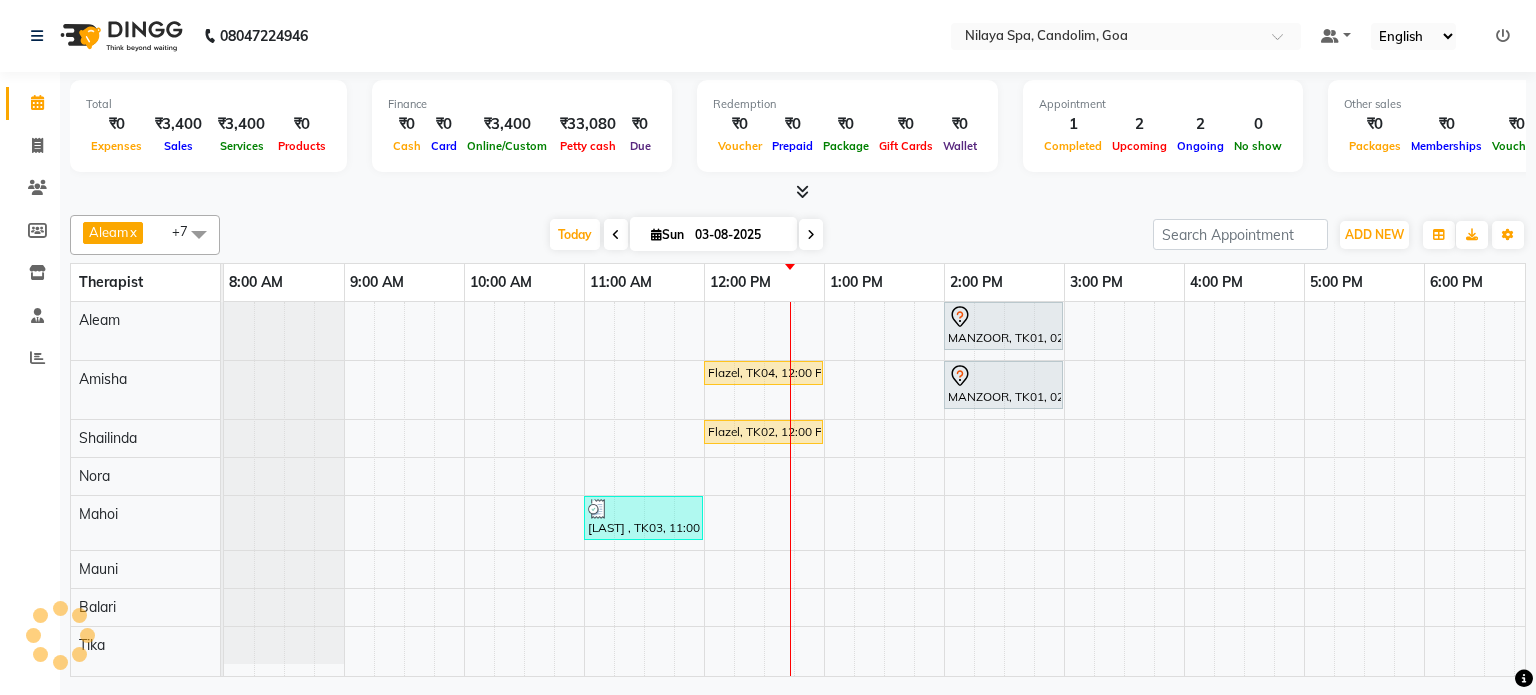 click on "Staff" 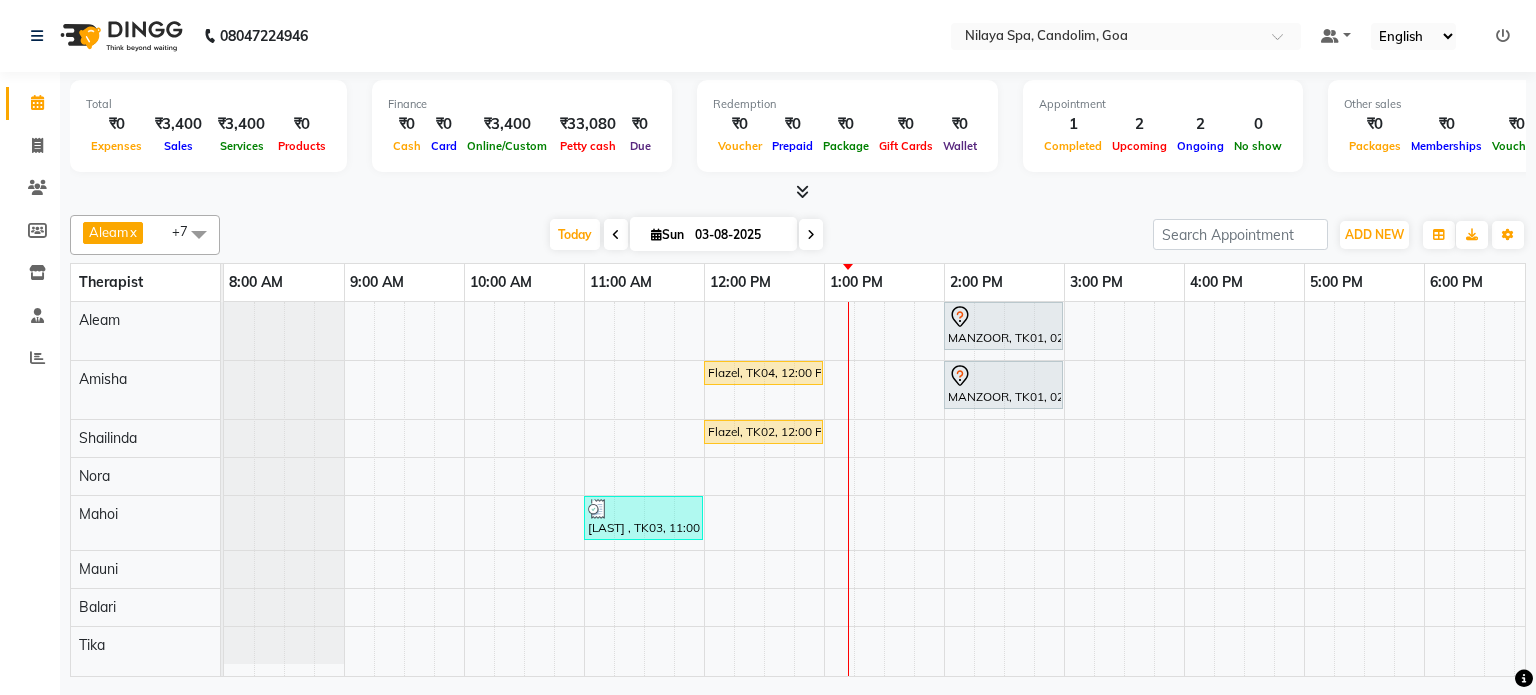 click on "MANZOOR, TK01, 02:00 PM-03:00 PM, Stress Relief Therapy 60 Min(Male)    Flazel, TK04, 12:00 PM-01:00 PM, Deep Tissue Repair Therapy 60 Min(Male)             MANZOOR, TK01, 02:00 PM-03:00 PM, Stress Relief Therapy 60 Min(Male)    Flazel, TK02, 12:00 PM-01:00 PM, Deep Tissue Repair Therapy 60 Min(Male)     Nas Anshel , TK03, 11:00 AM-12:00 PM, Sensory Rejuvne Aromatherapy 60 Min(Male)" at bounding box center [1184, 489] 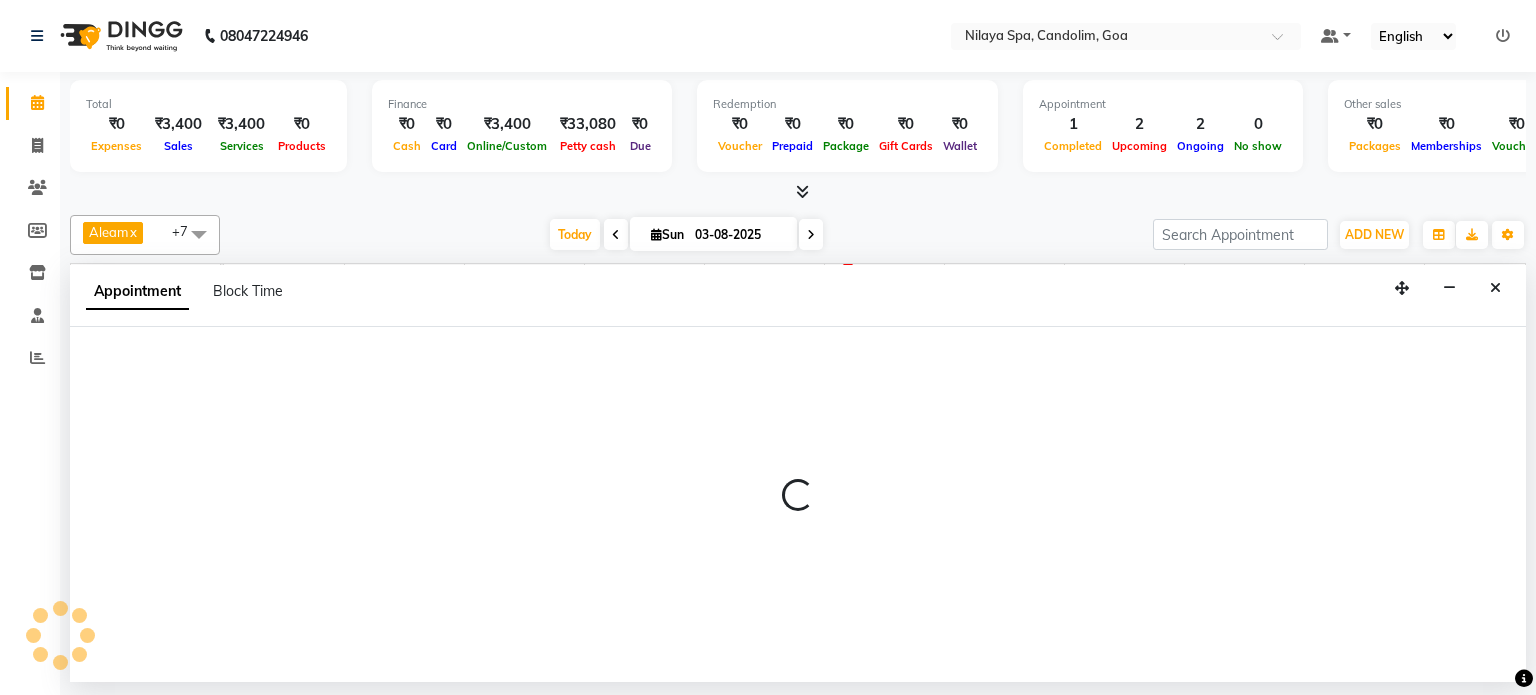 select on "87838" 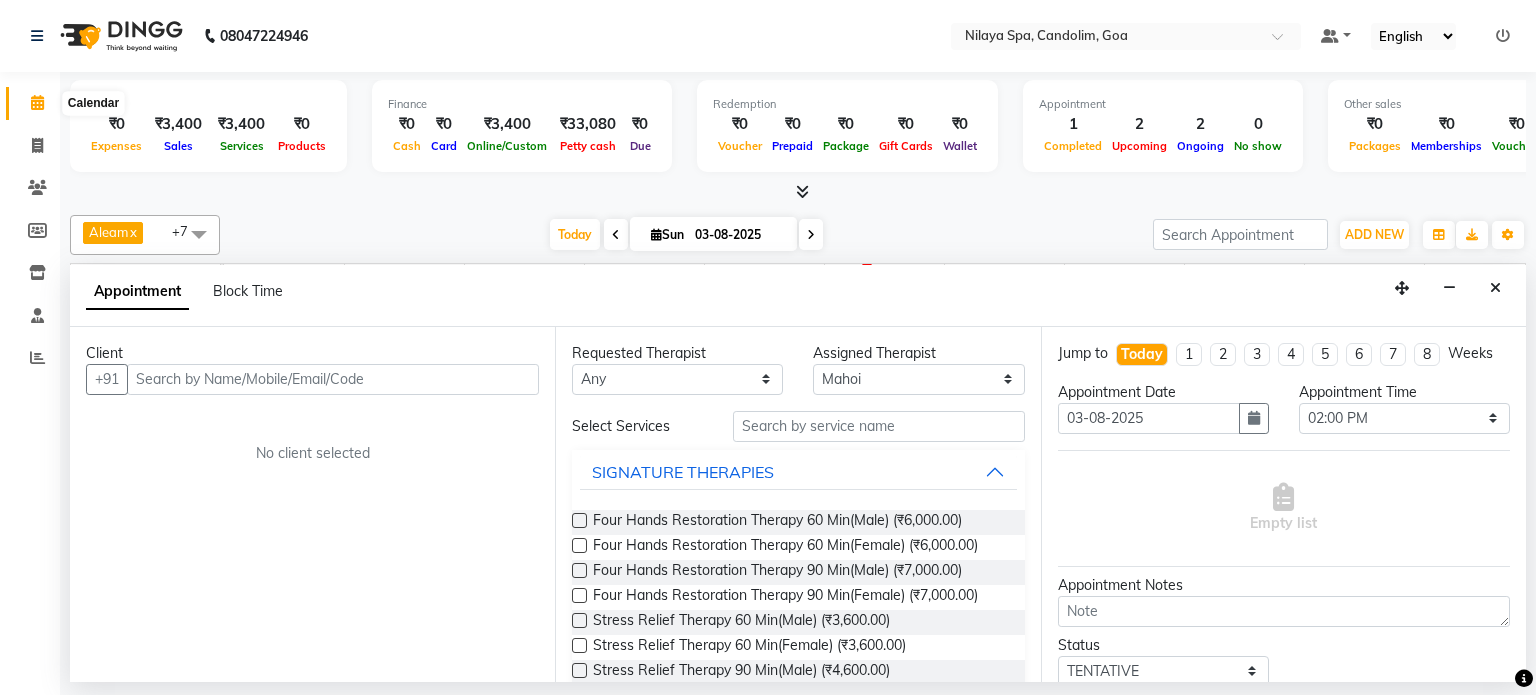 click 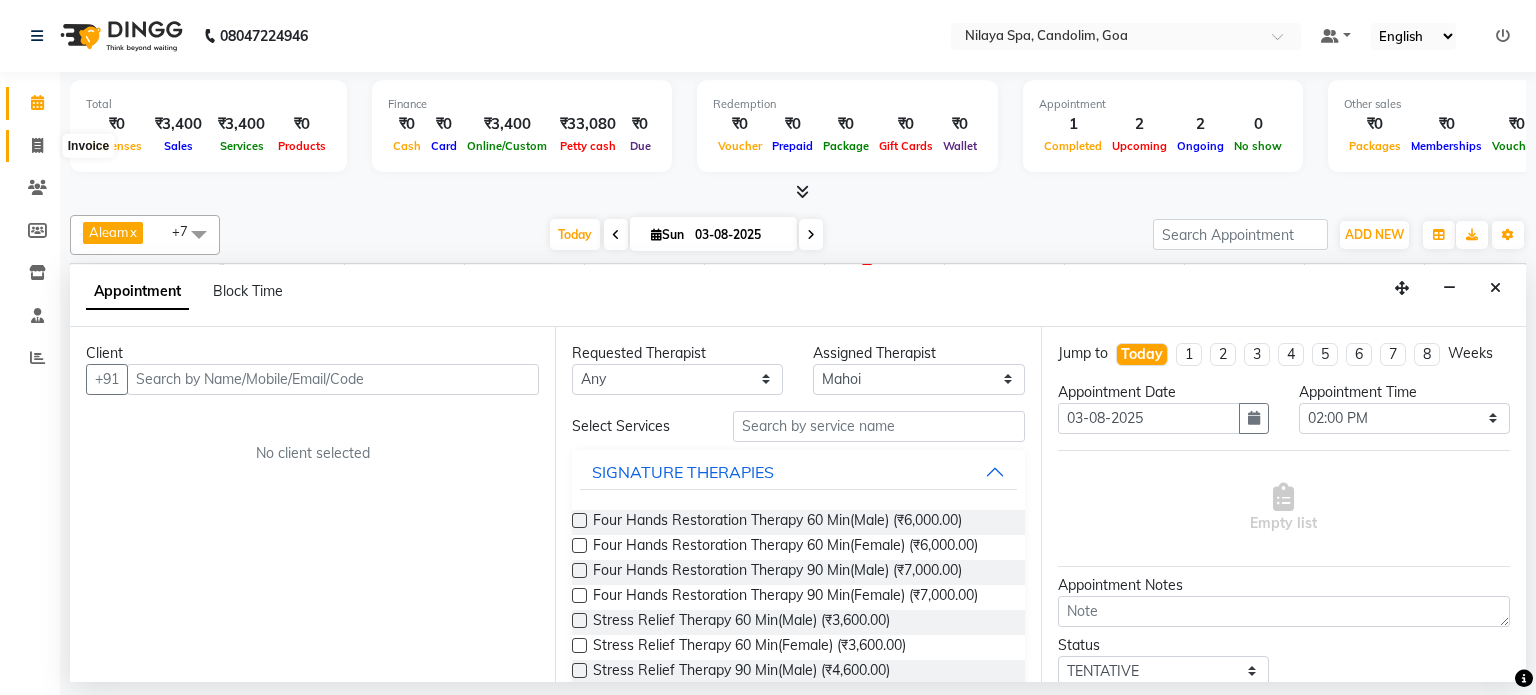 click 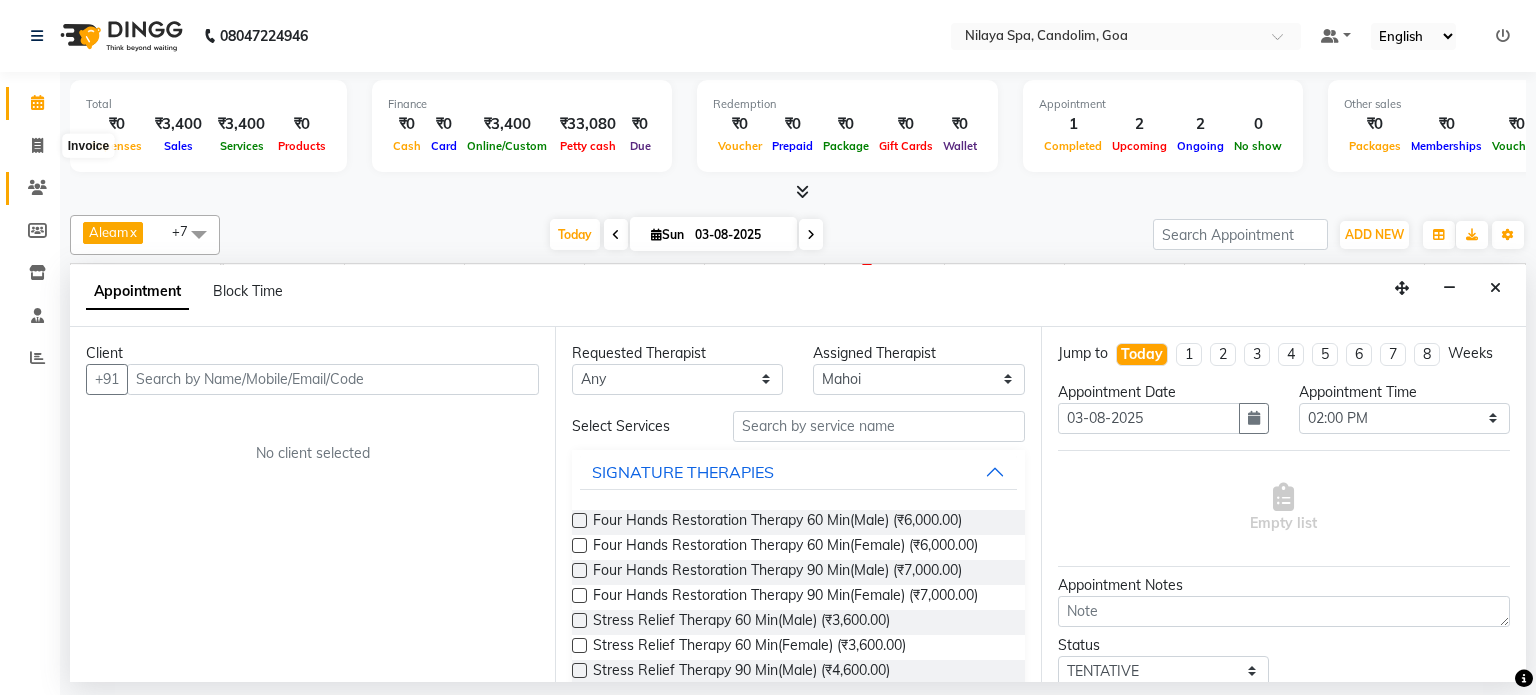 select on "8694" 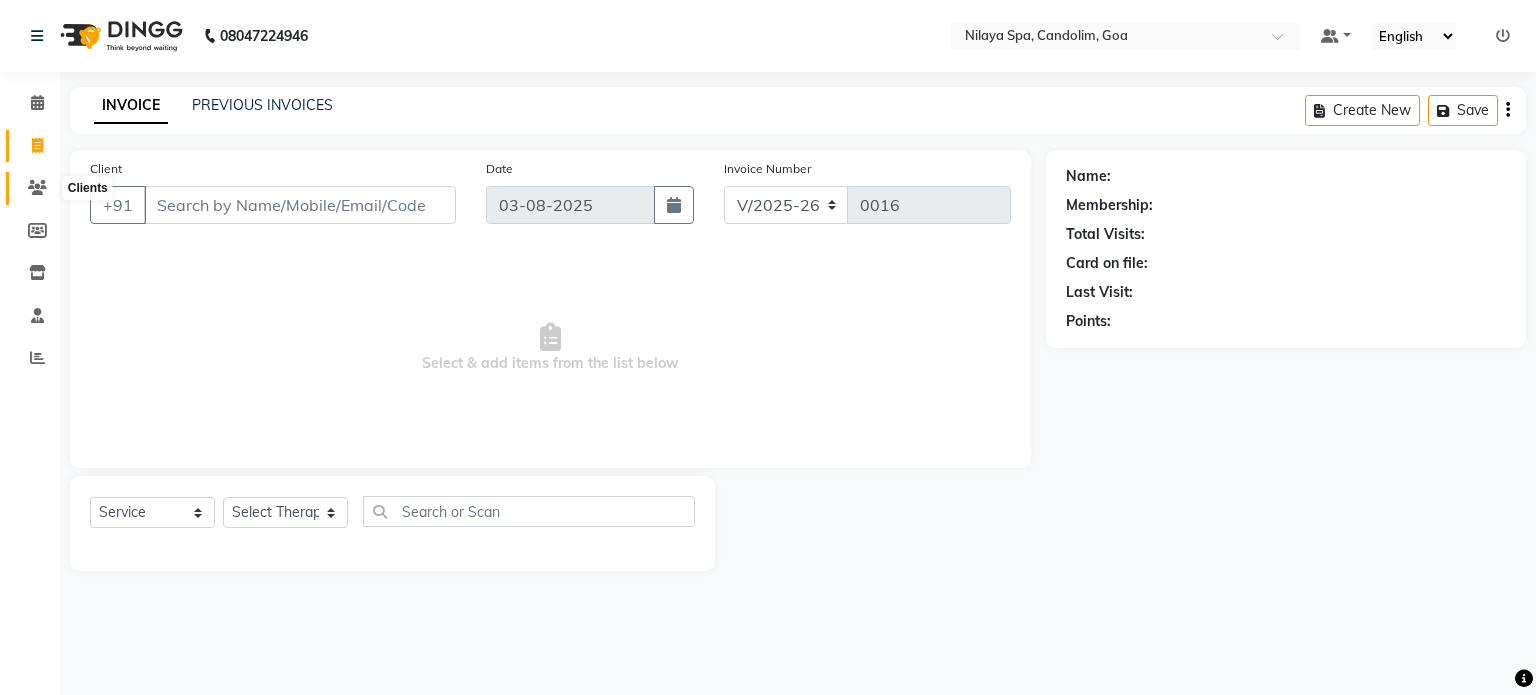 click 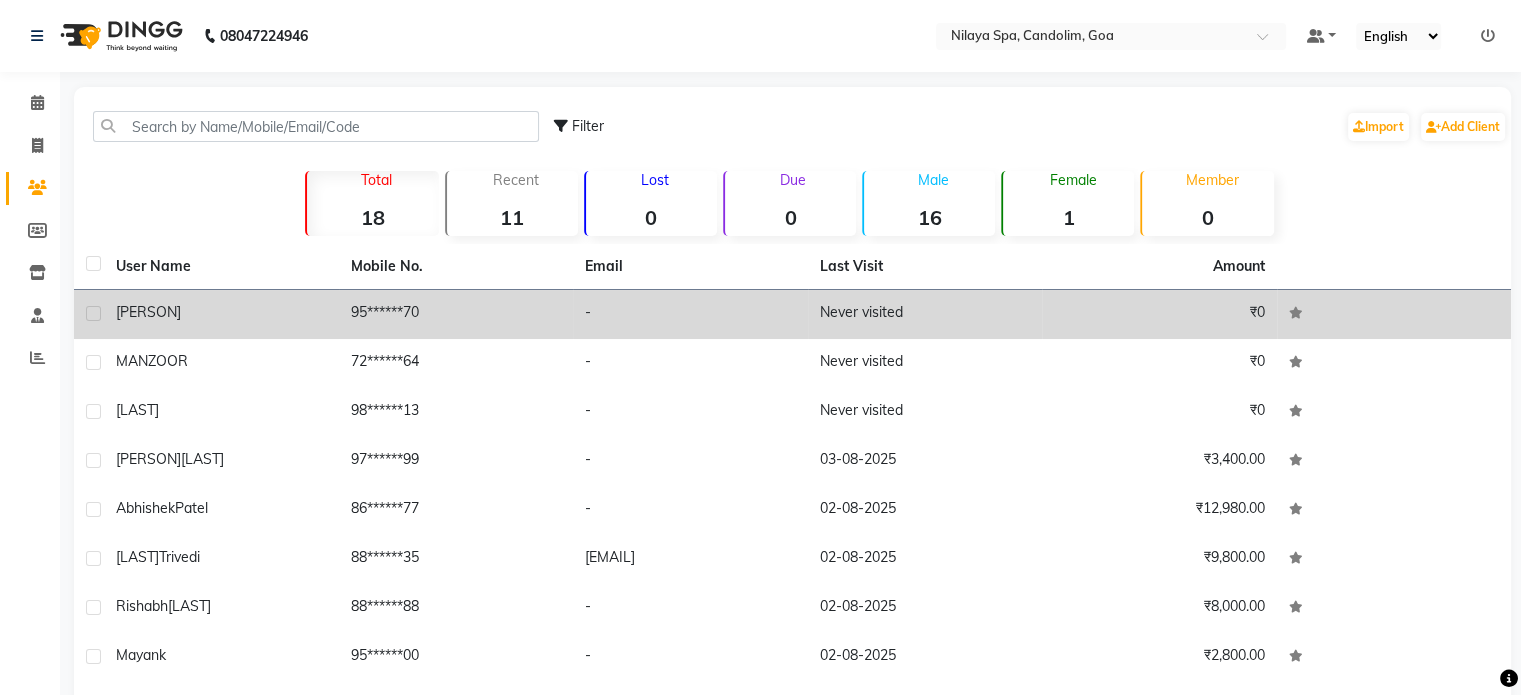 click on "95******70" 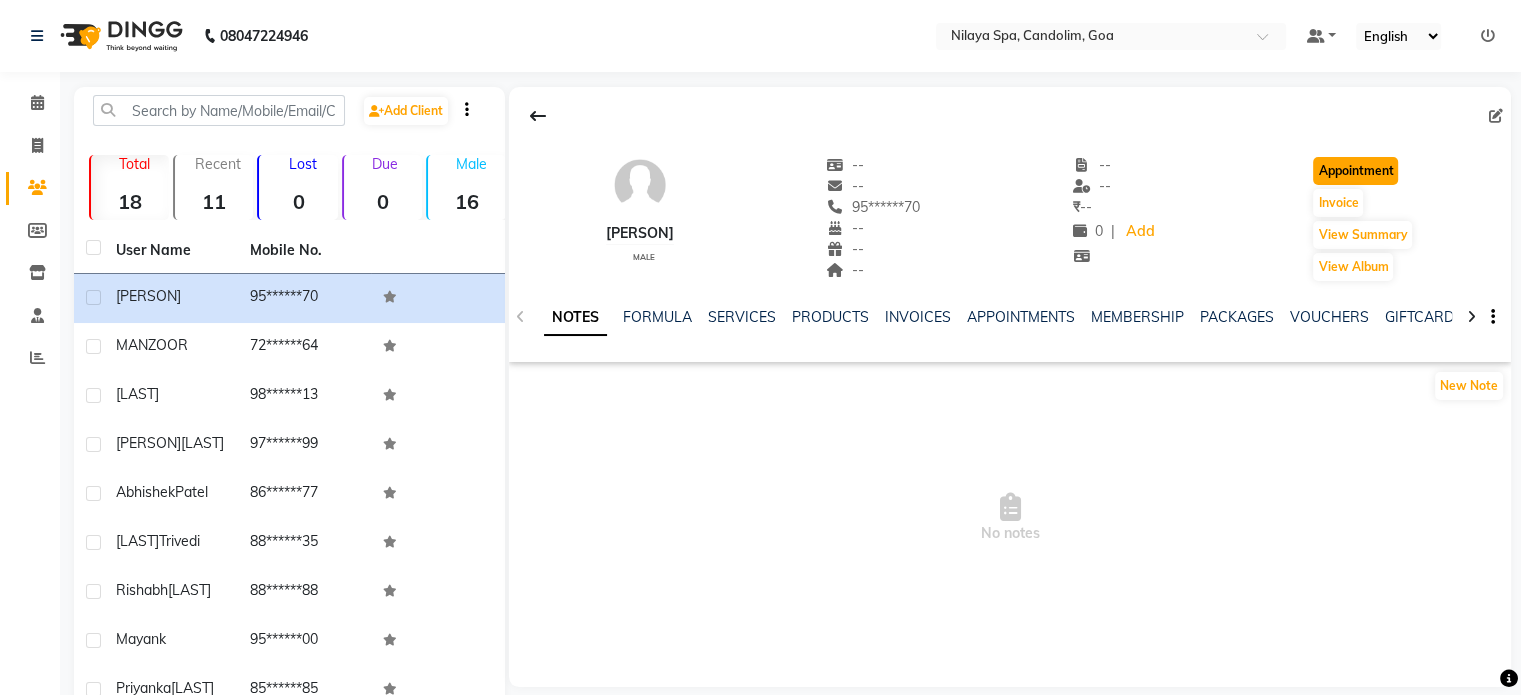click on "Appointment" 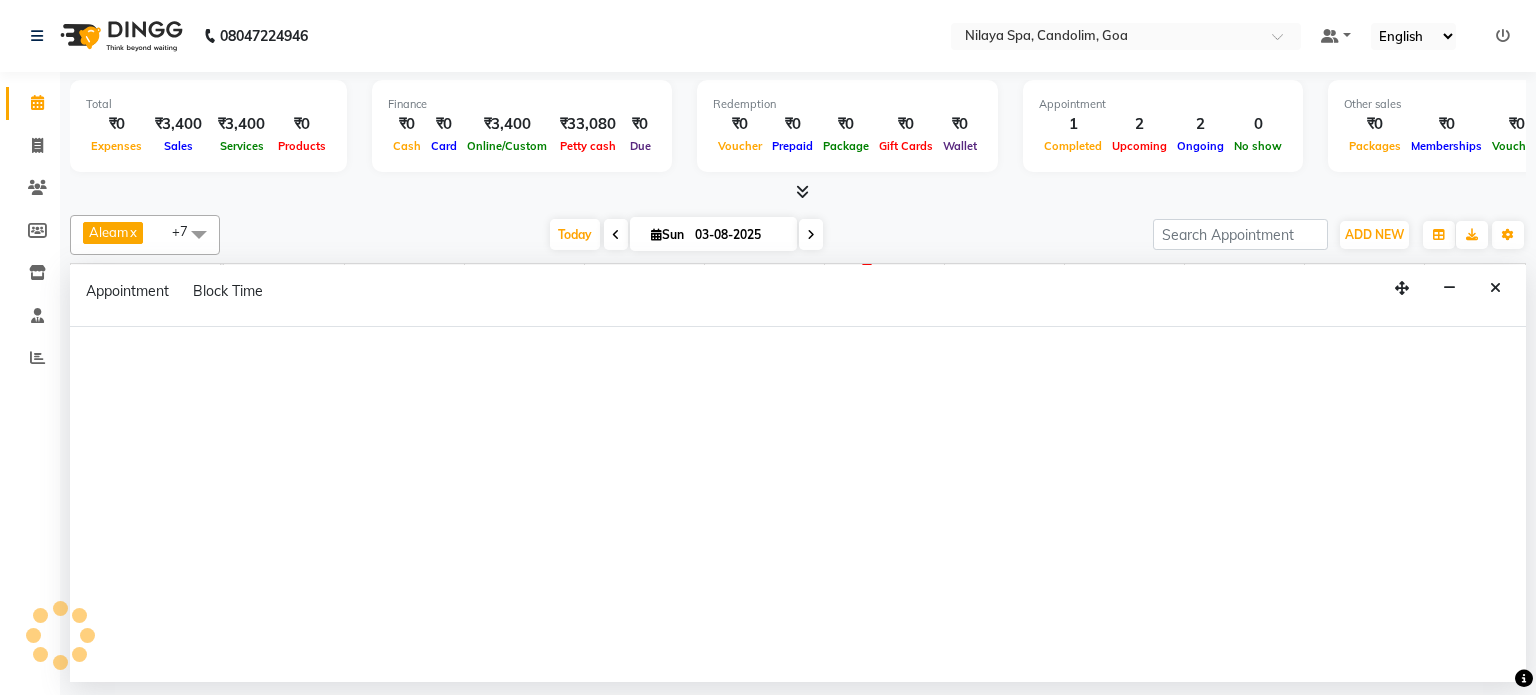 scroll, scrollTop: 0, scrollLeft: 0, axis: both 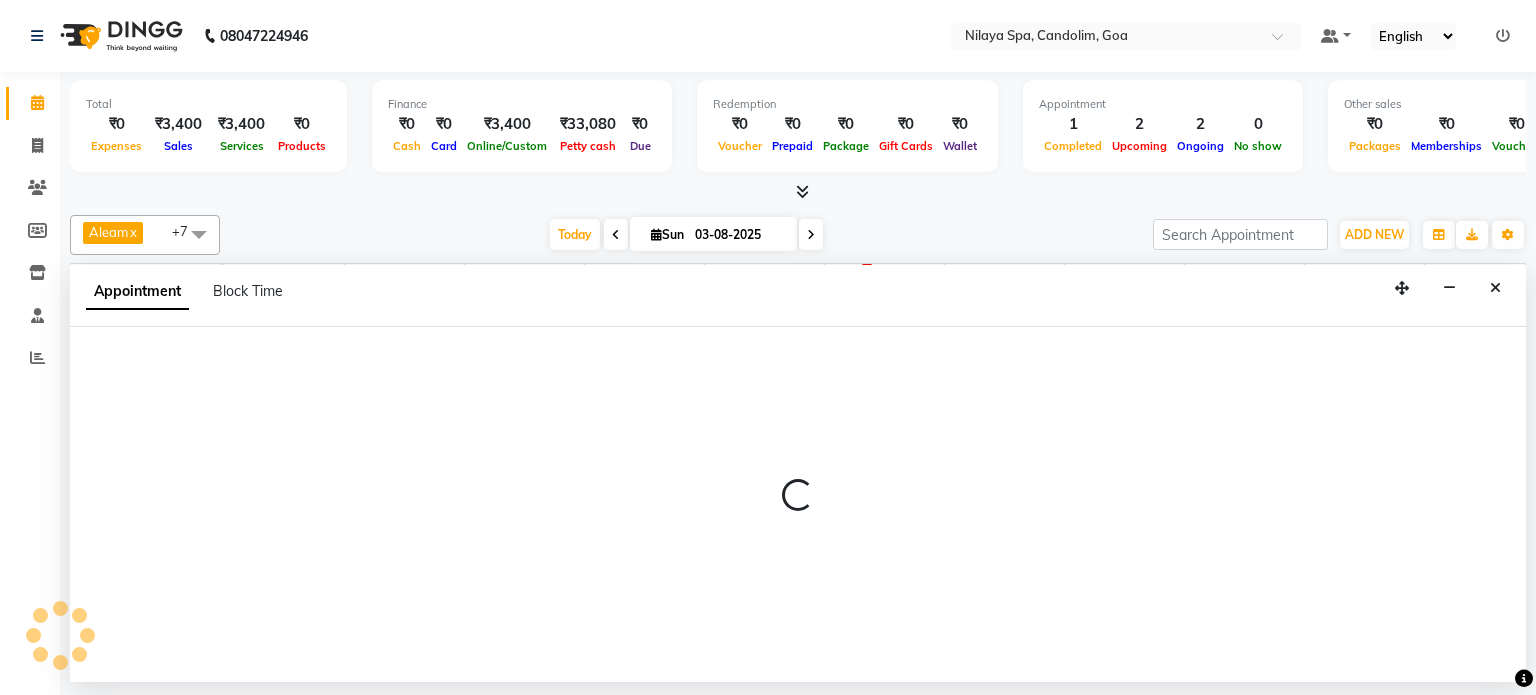 select on "540" 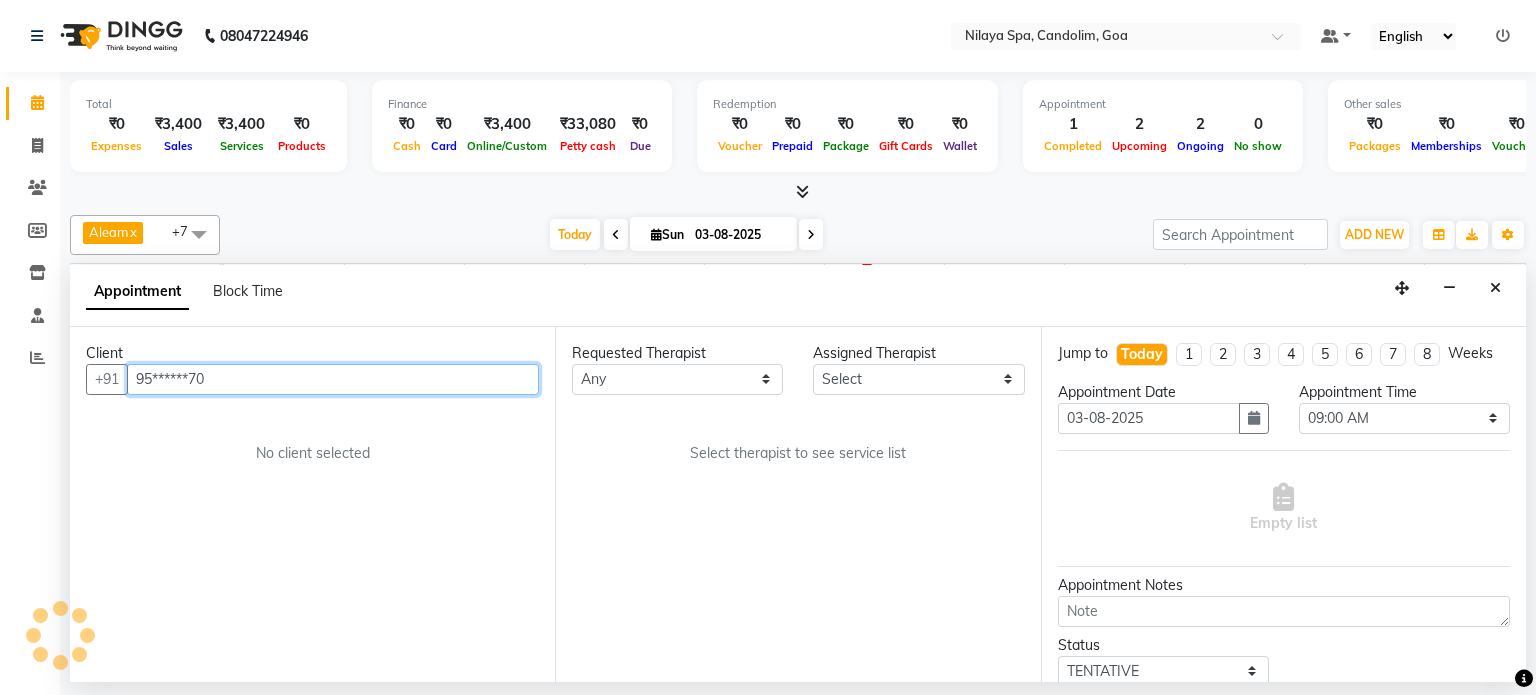 scroll, scrollTop: 0, scrollLeft: 600, axis: horizontal 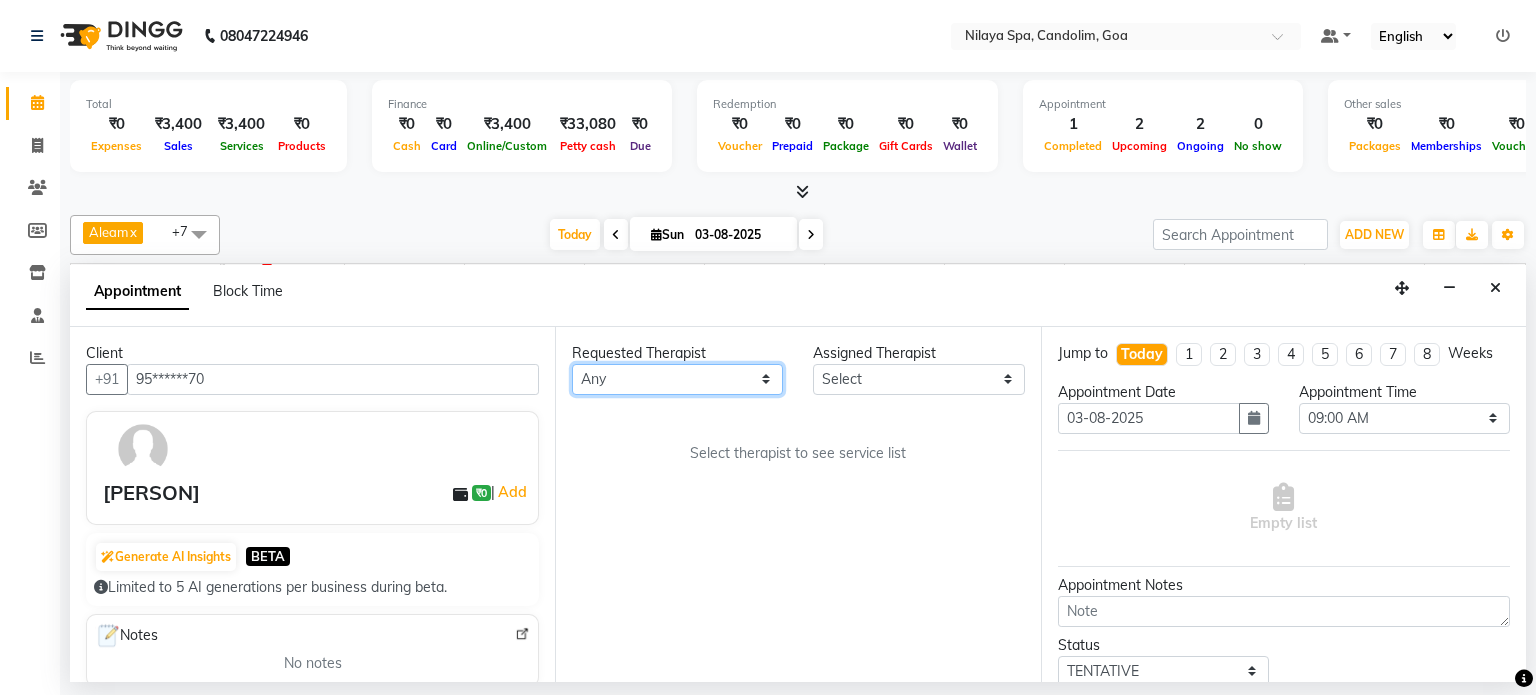 click on "Any Aleam Amisha Balari  Deepak Ratanpal Mahoi Mauni  Nora  Punjima Shailinda Tika" at bounding box center [677, 379] 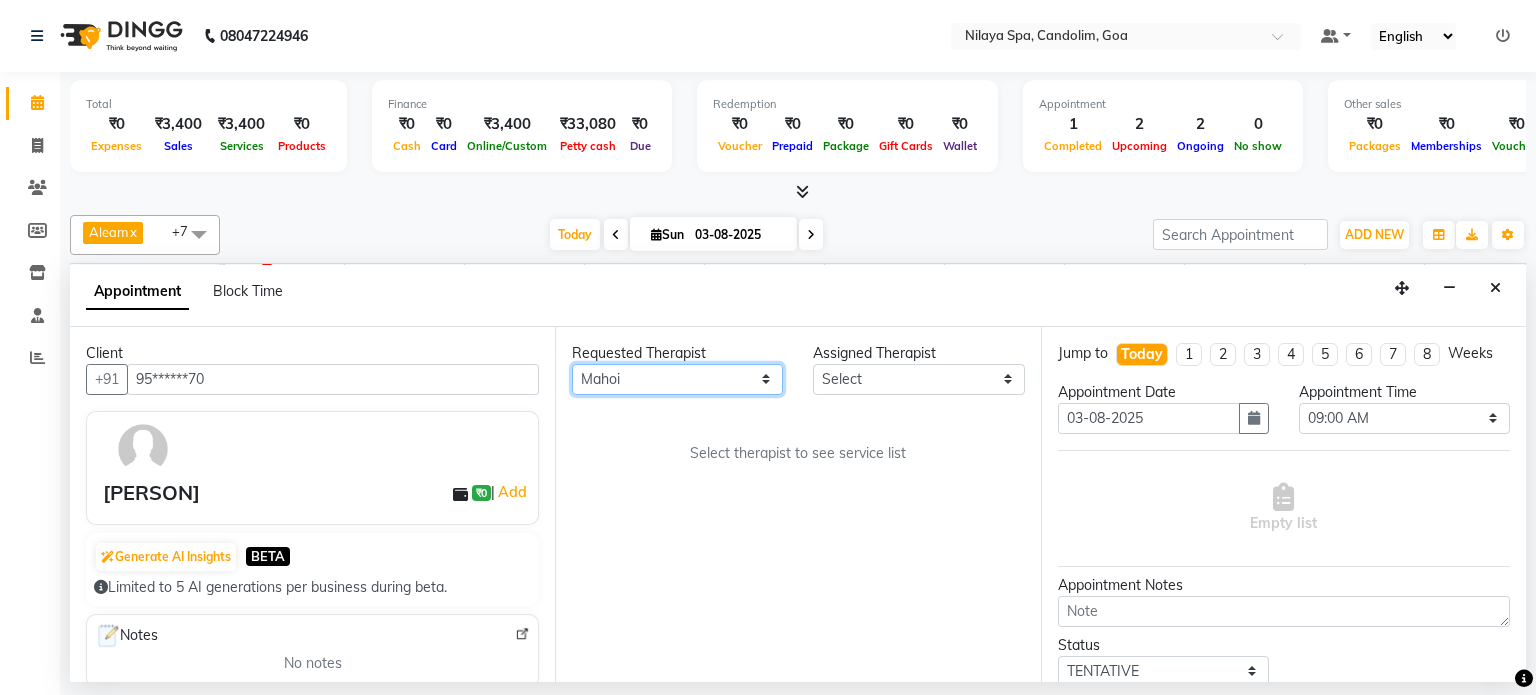 click on "Any Aleam Amisha Balari  Deepak Ratanpal Mahoi Mauni  Nora  Punjima Shailinda Tika" at bounding box center (677, 379) 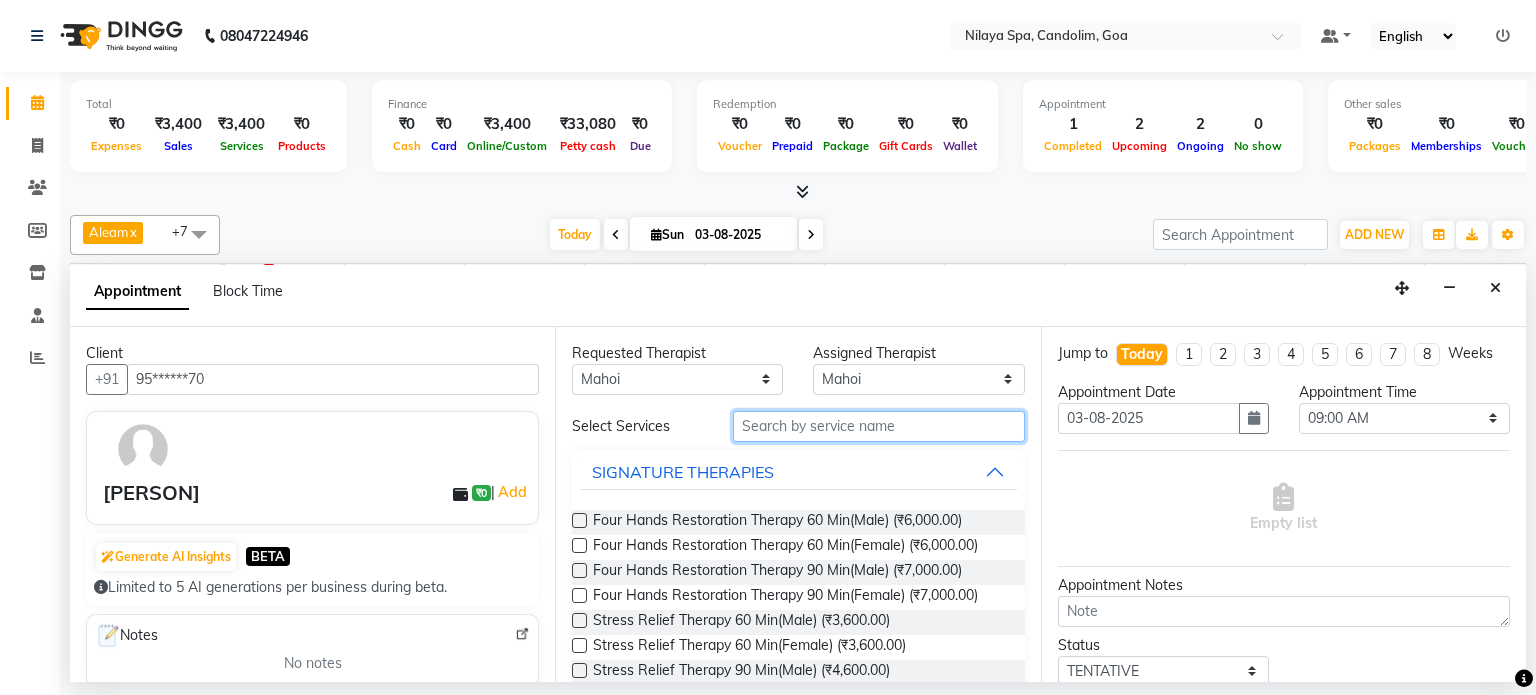 click at bounding box center [879, 426] 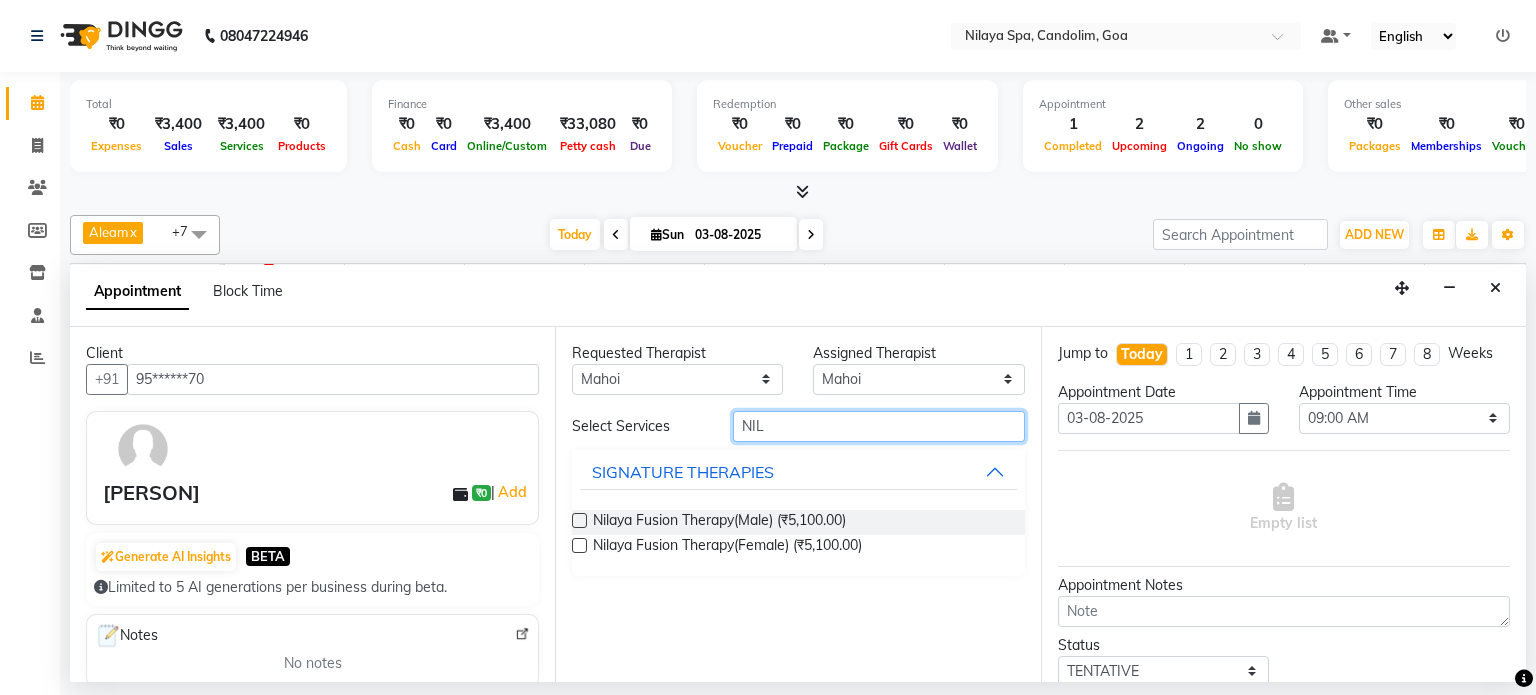 type on "NIL" 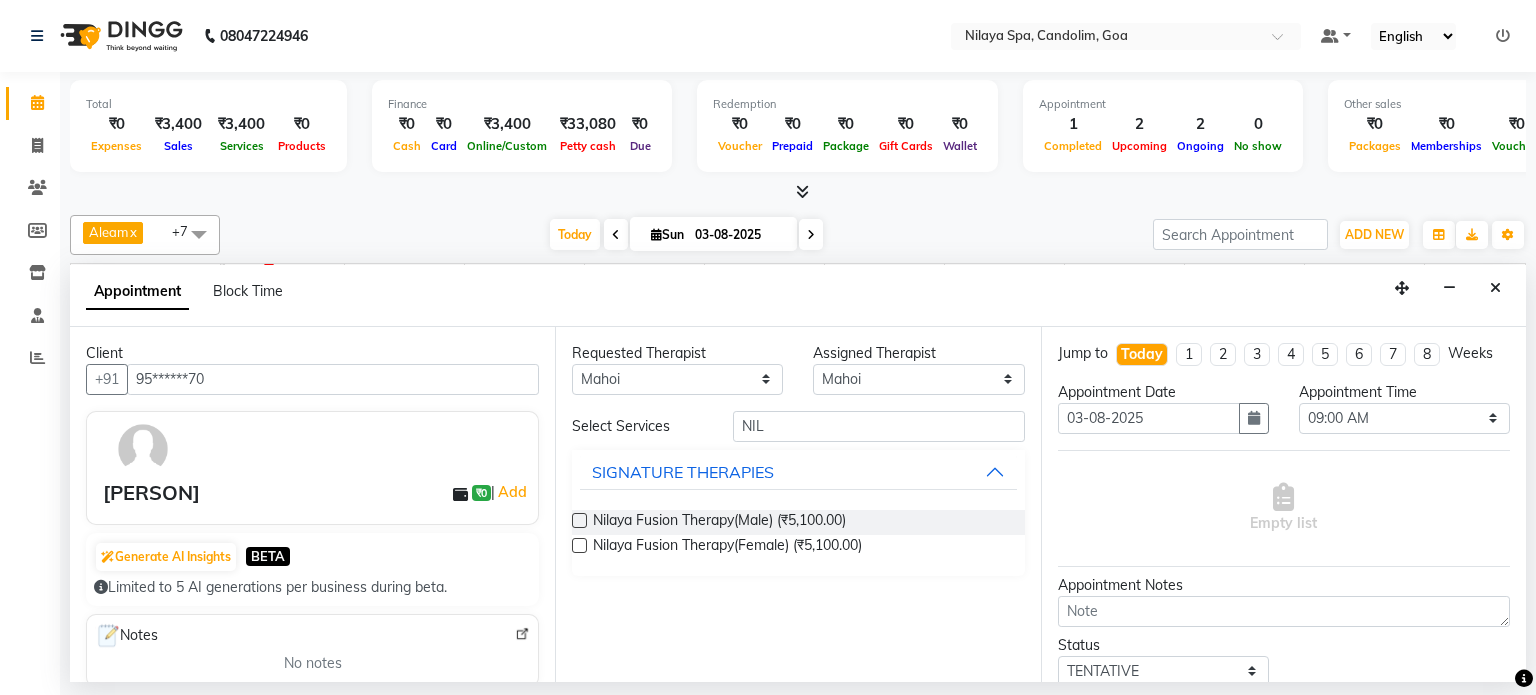 click at bounding box center [579, 520] 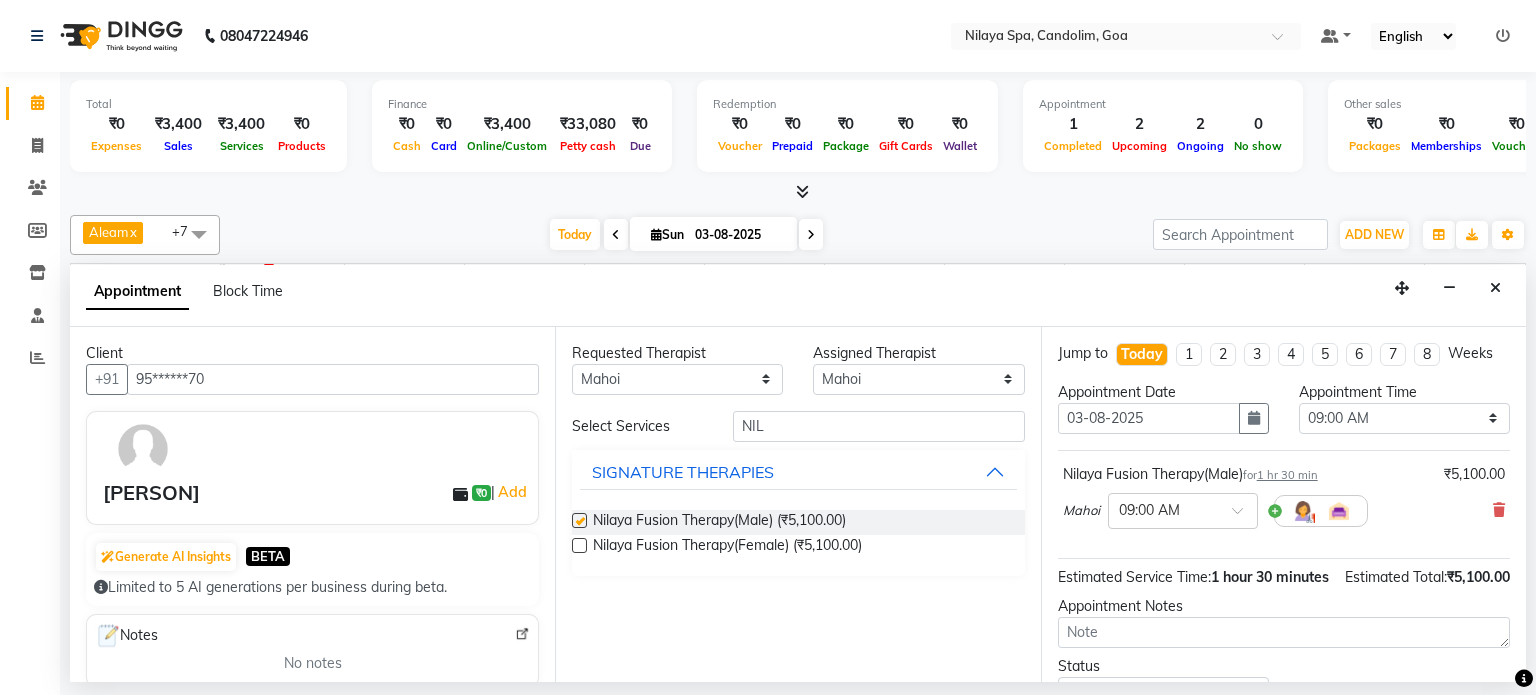 click at bounding box center [579, 520] 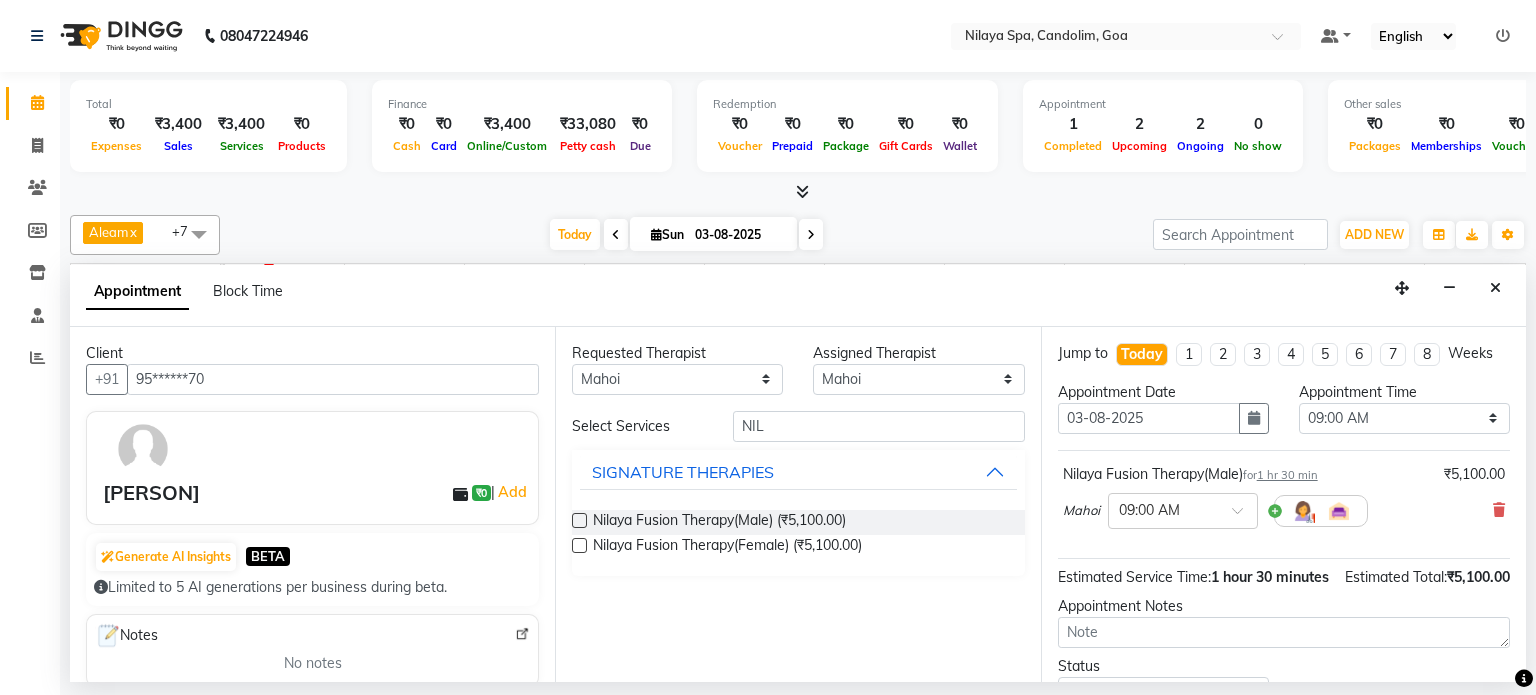 click at bounding box center (579, 520) 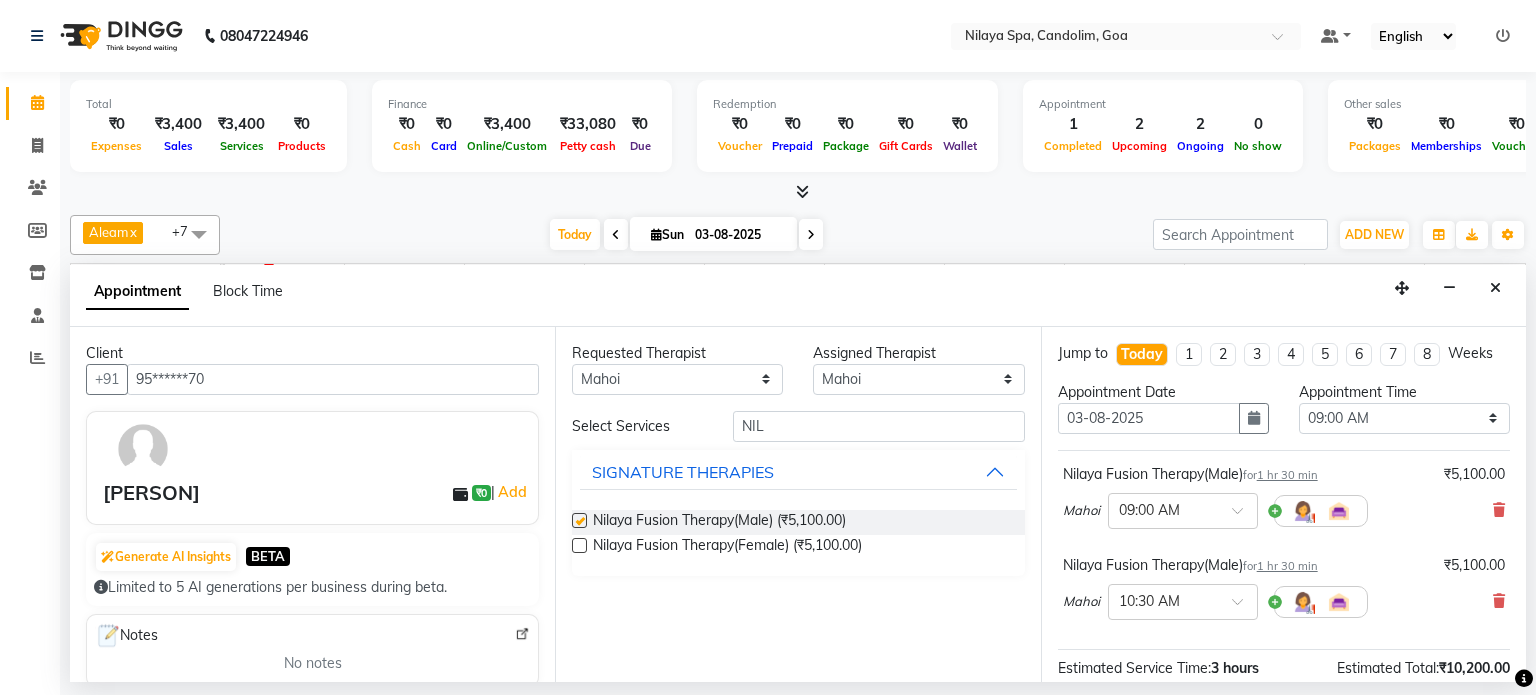 checkbox on "false" 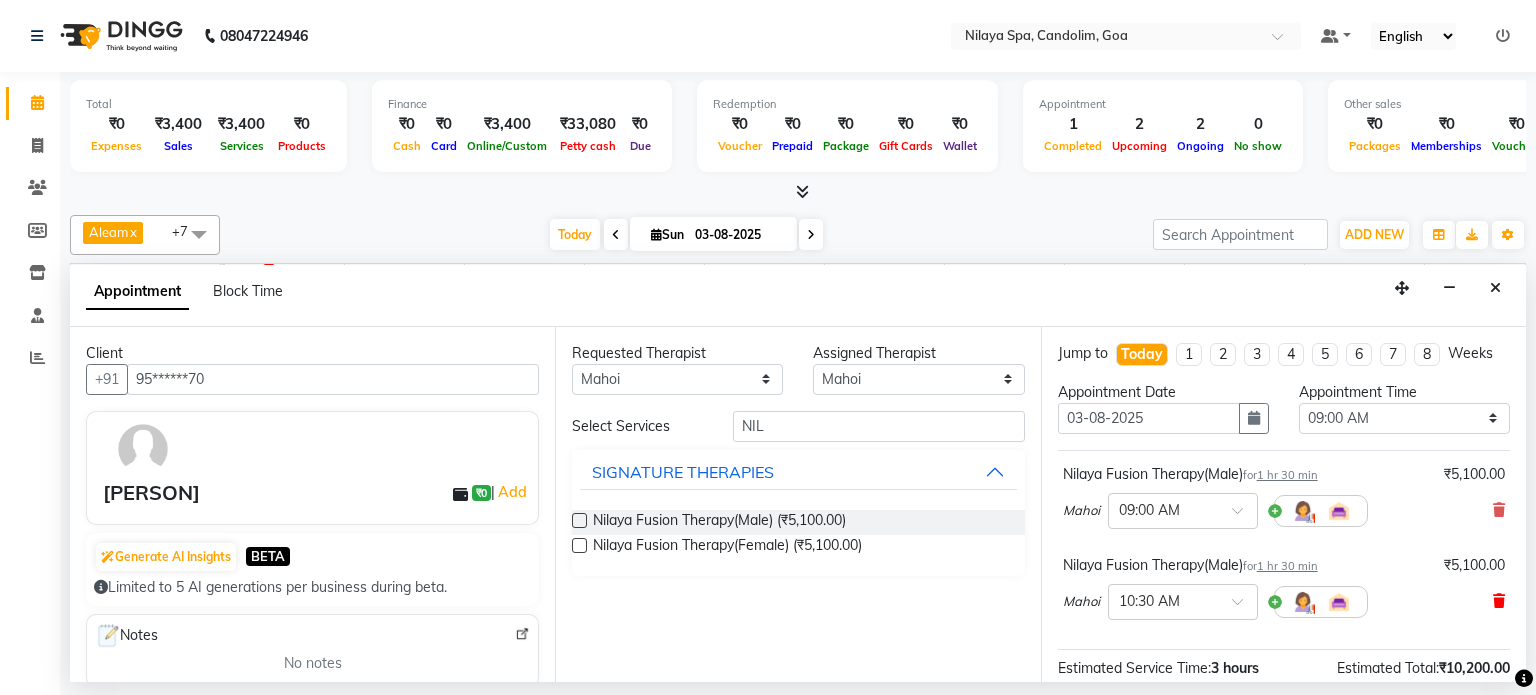 click at bounding box center (1499, 601) 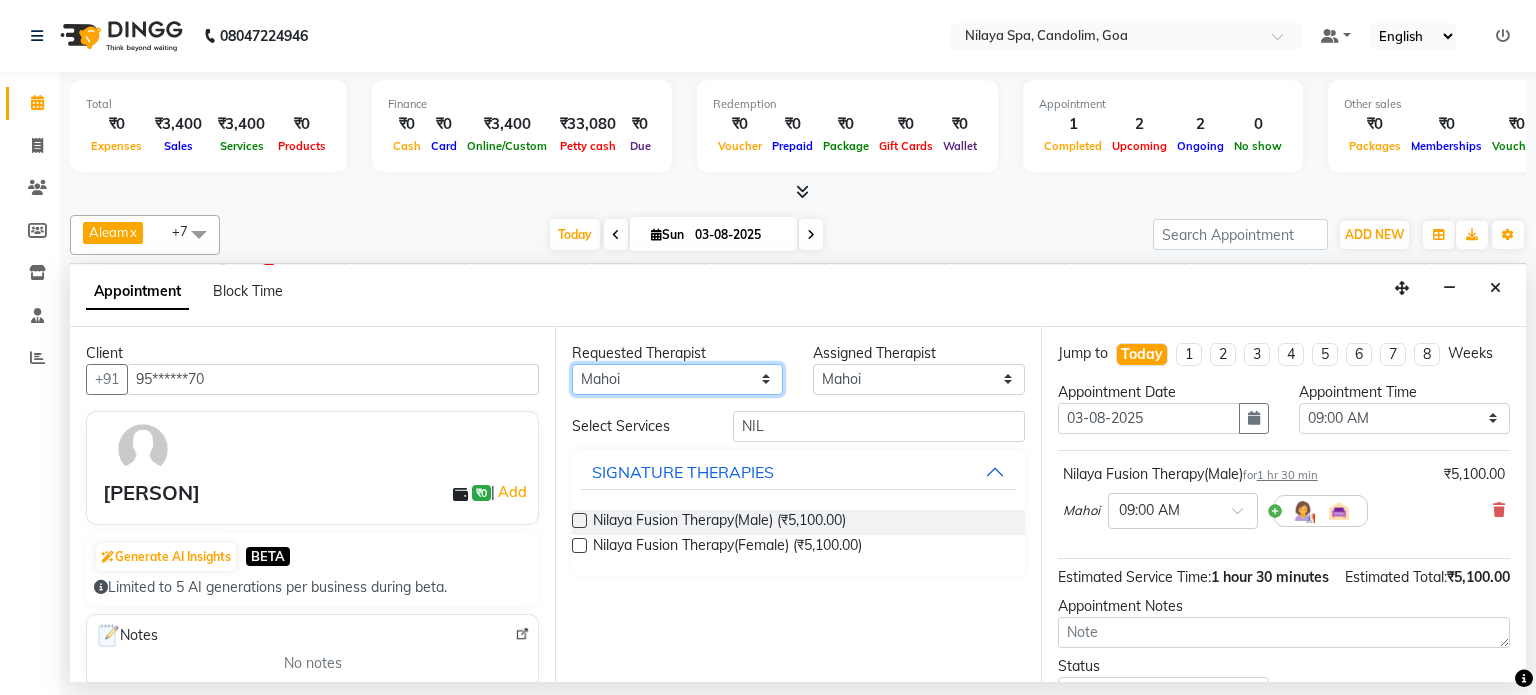 click on "Any Aleam Amisha Balari  Deepak Ratanpal Mahoi Mauni  Nora  Punjima Shailinda Tika" at bounding box center (677, 379) 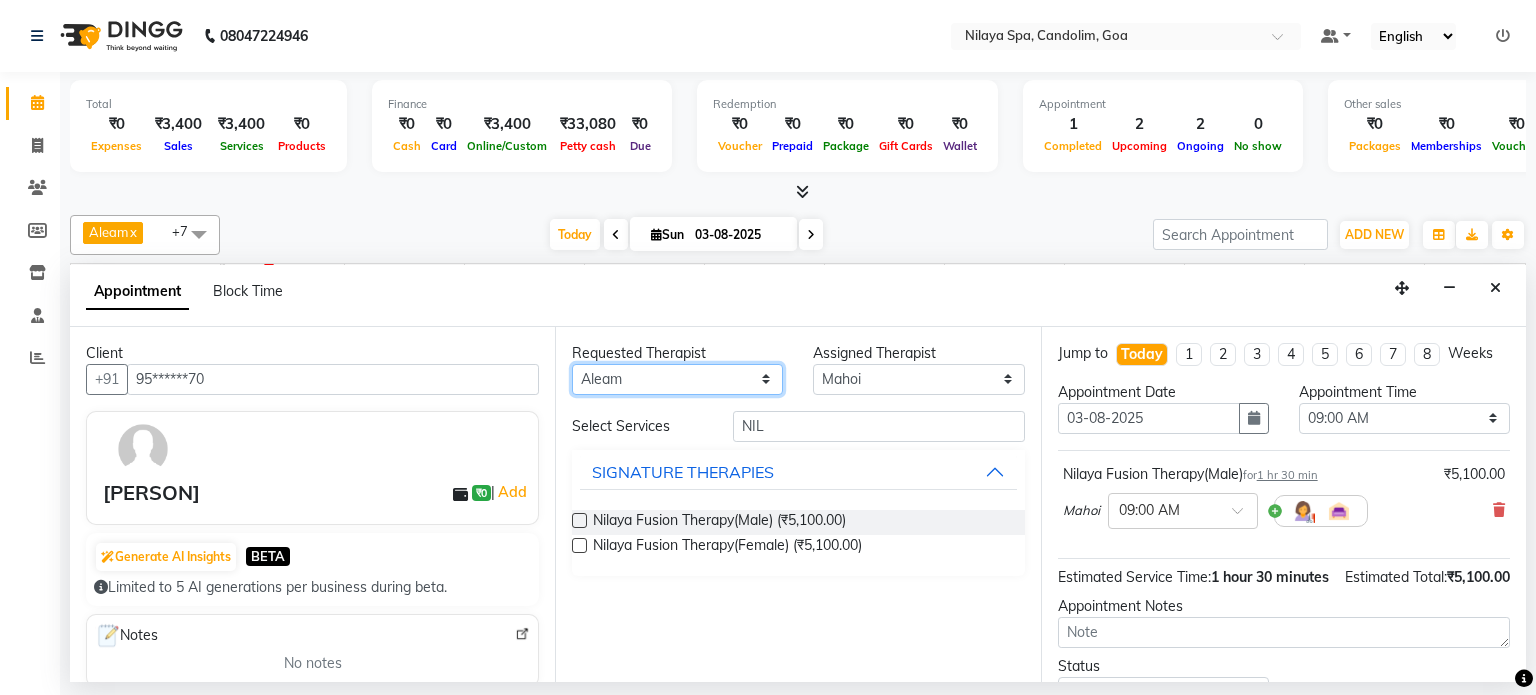 click on "Any Aleam Amisha Balari  Deepak Ratanpal Mahoi Mauni  Nora  Punjima Shailinda Tika" at bounding box center (677, 379) 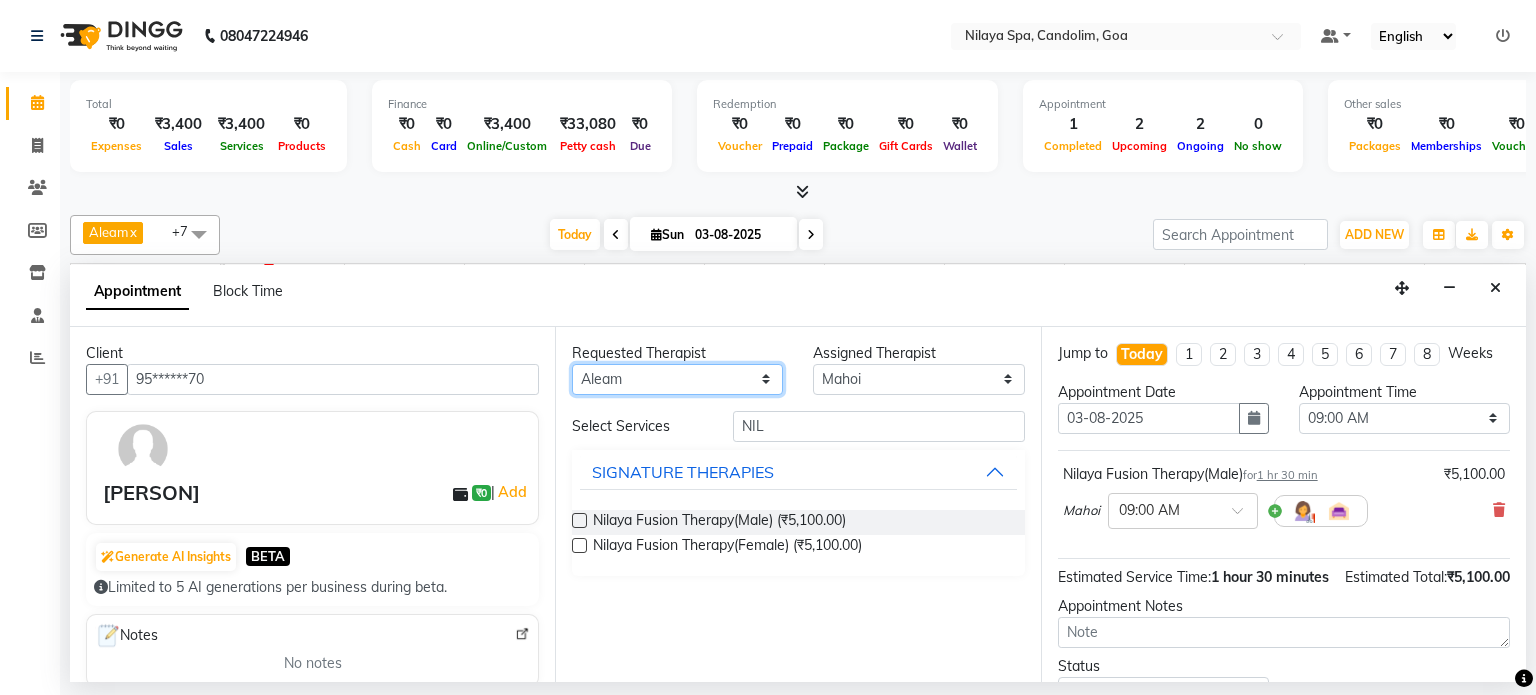 select on "87834" 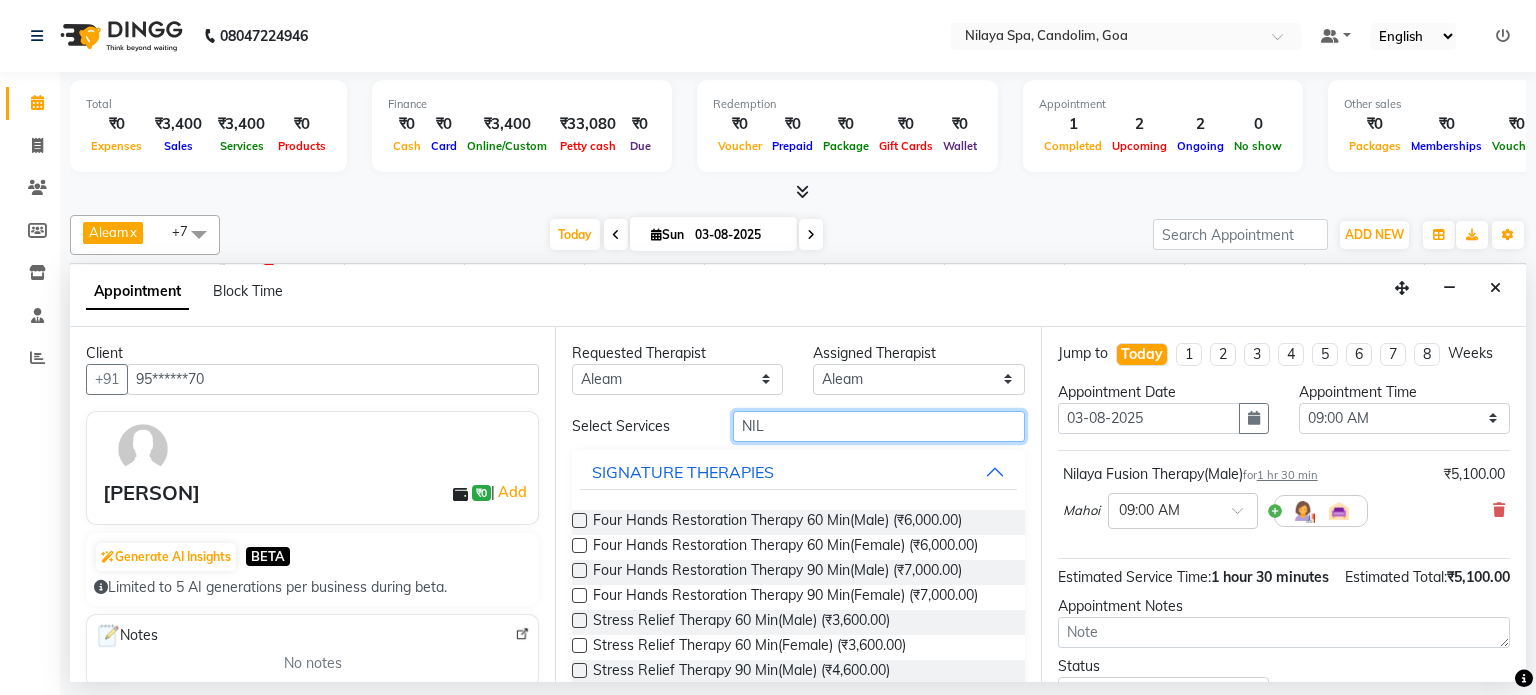 click on "NIL" at bounding box center [879, 426] 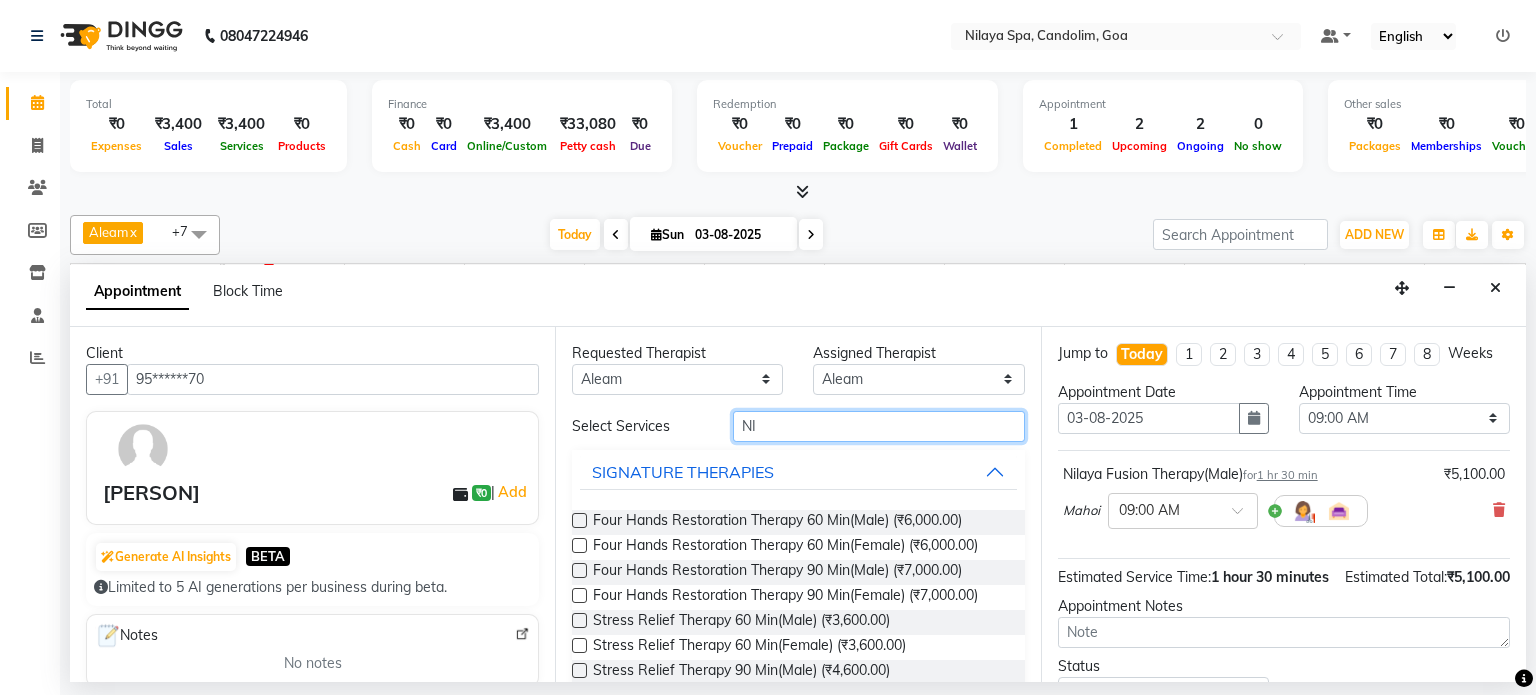 type on "N" 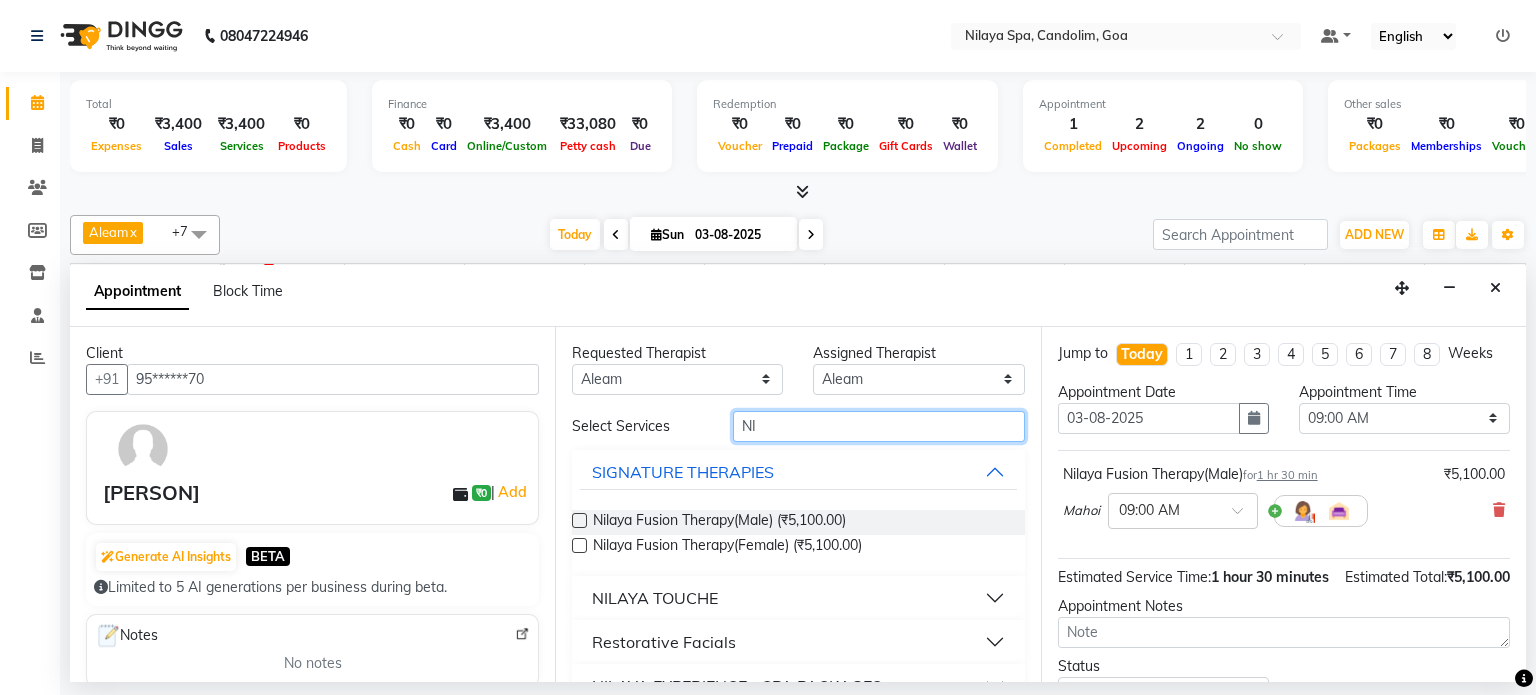 type on "NIL" 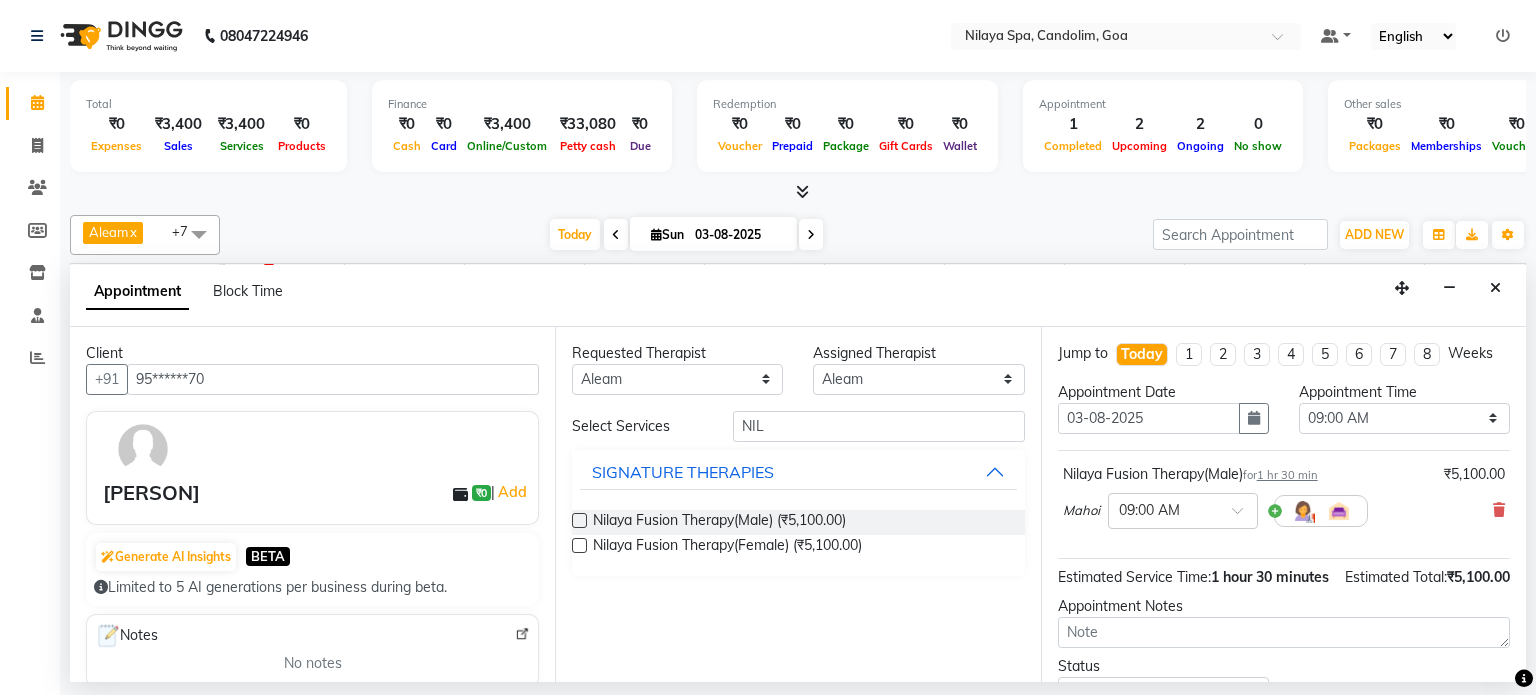 click on "Nilaya  Fusion Therapy(Male) (₹5,100.00)" at bounding box center (798, 522) 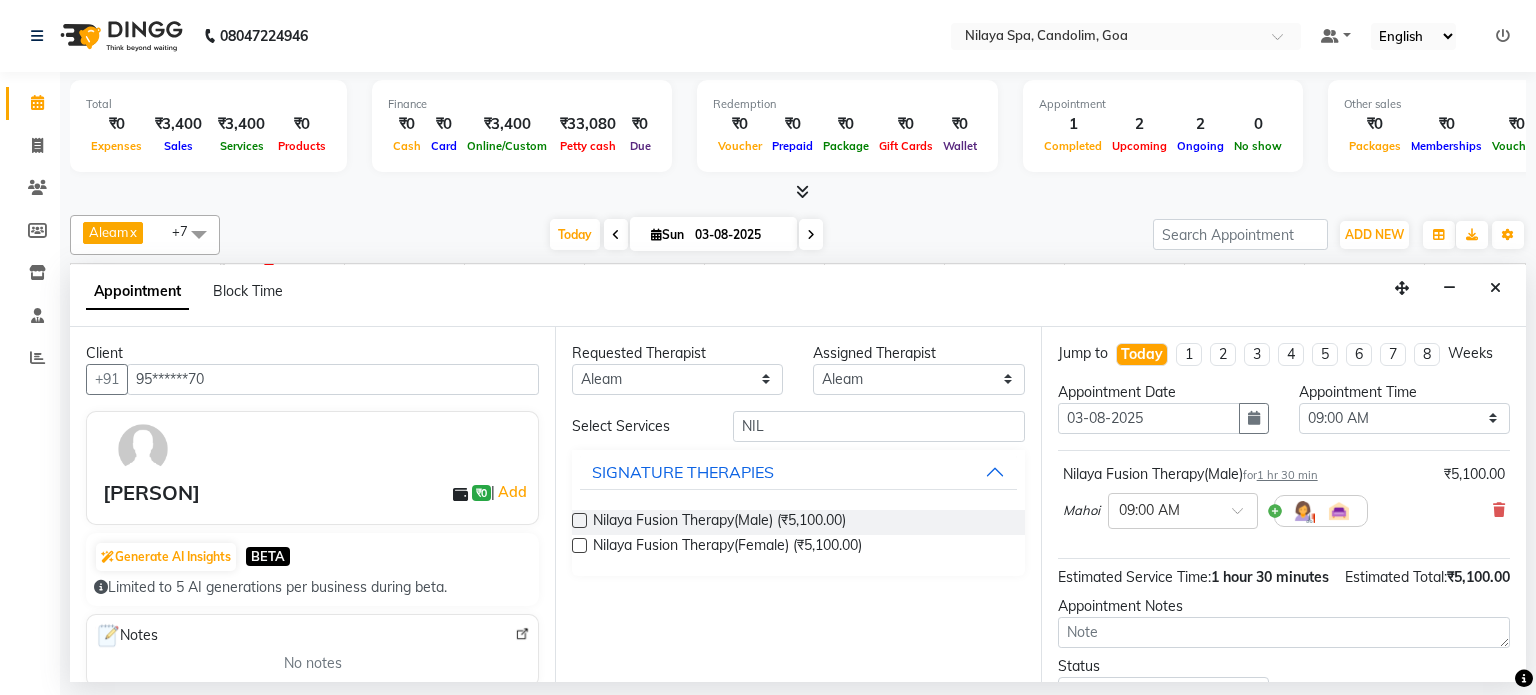 scroll, scrollTop: 0, scrollLeft: 0, axis: both 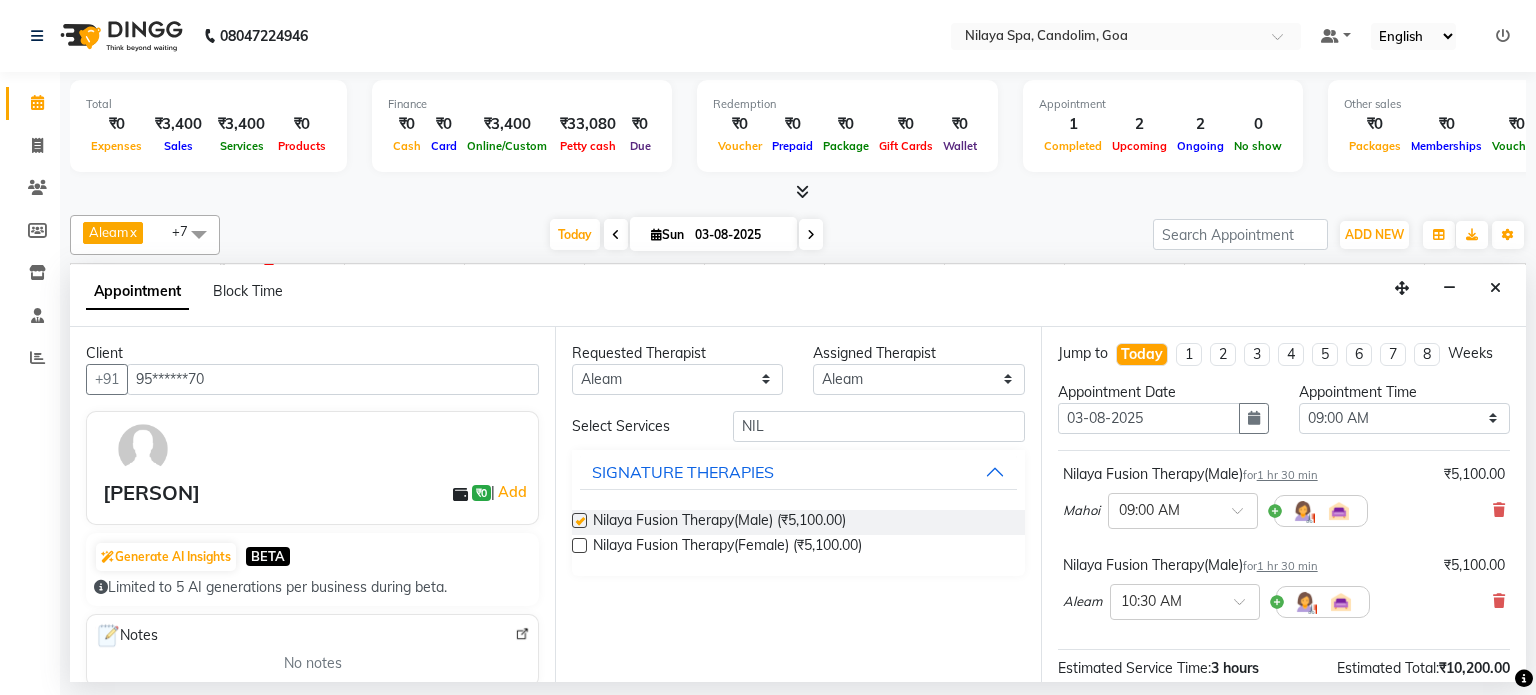 checkbox on "false" 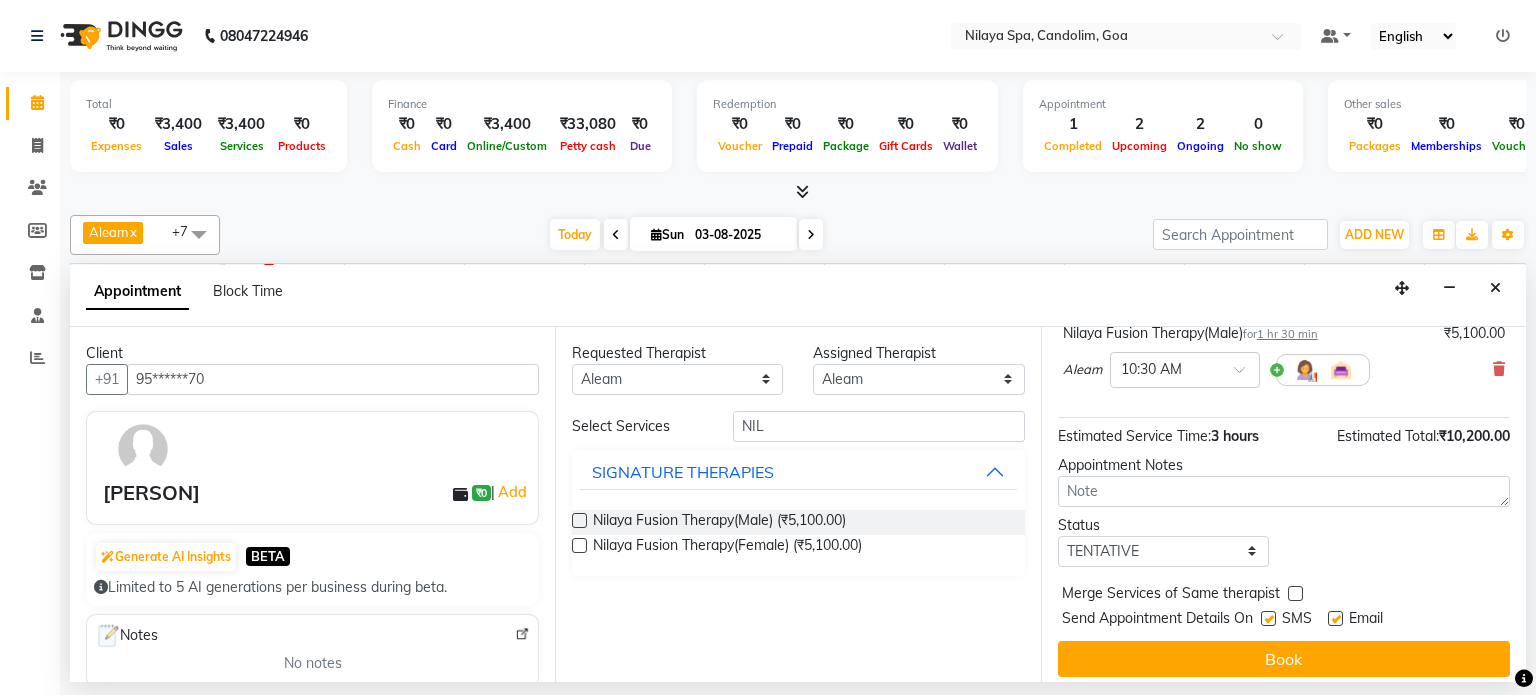 scroll, scrollTop: 241, scrollLeft: 0, axis: vertical 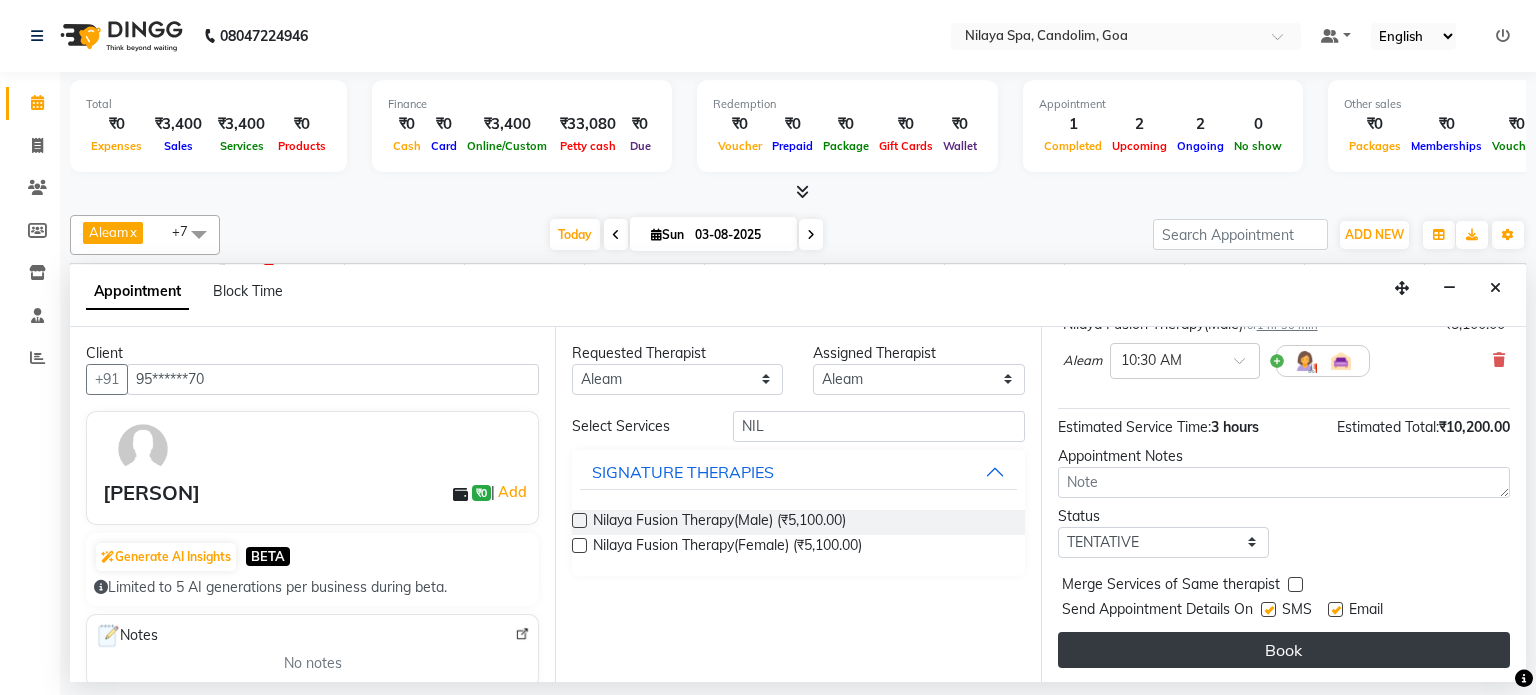 click on "Book" at bounding box center [1284, 650] 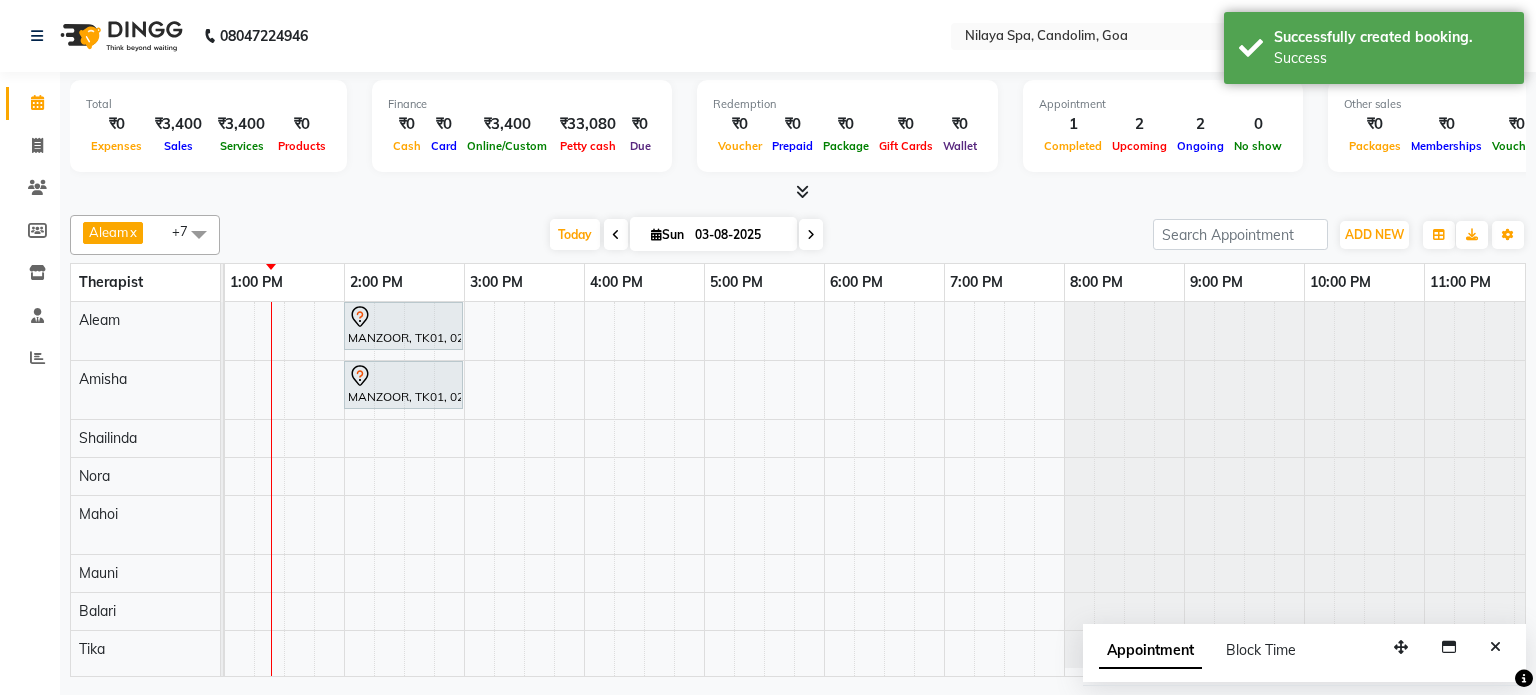 scroll, scrollTop: 0, scrollLeft: 602, axis: horizontal 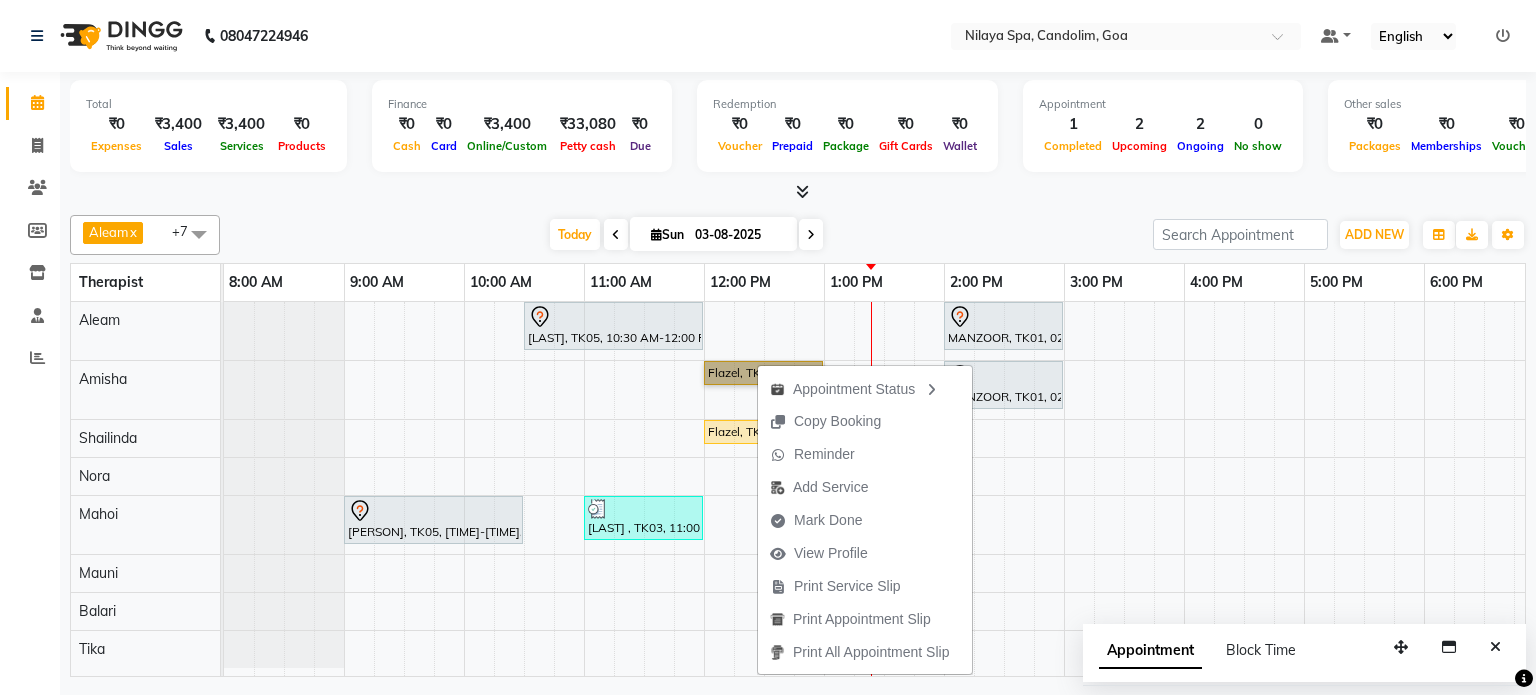 click on "Varman, TK05, 10:30 AM-12:00 PM, Nilaya  Fusion Therapy(Male)             MANZOOR, TK01, 02:00 PM-03:00 PM, Stress Relief Therapy 60 Min(Male)    Flazel, TK04, 12:00 PM-01:00 PM, Deep Tissue Repair Therapy 60 Min(Male)             MANZOOR, TK01, 02:00 PM-03:00 PM, Stress Relief Therapy 60 Min(Male)    Flazel, TK02, 12:00 PM-01:00 PM, Deep Tissue Repair Therapy 60 Min(Male)             Varman, TK05, 09:00 AM-10:30 AM, Nilaya  Fusion Therapy(Male)     Nas Anshel , TK03, 11:00 AM-12:00 PM, Sensory Rejuvne Aromatherapy 60 Min(Male)" at bounding box center [1184, 489] 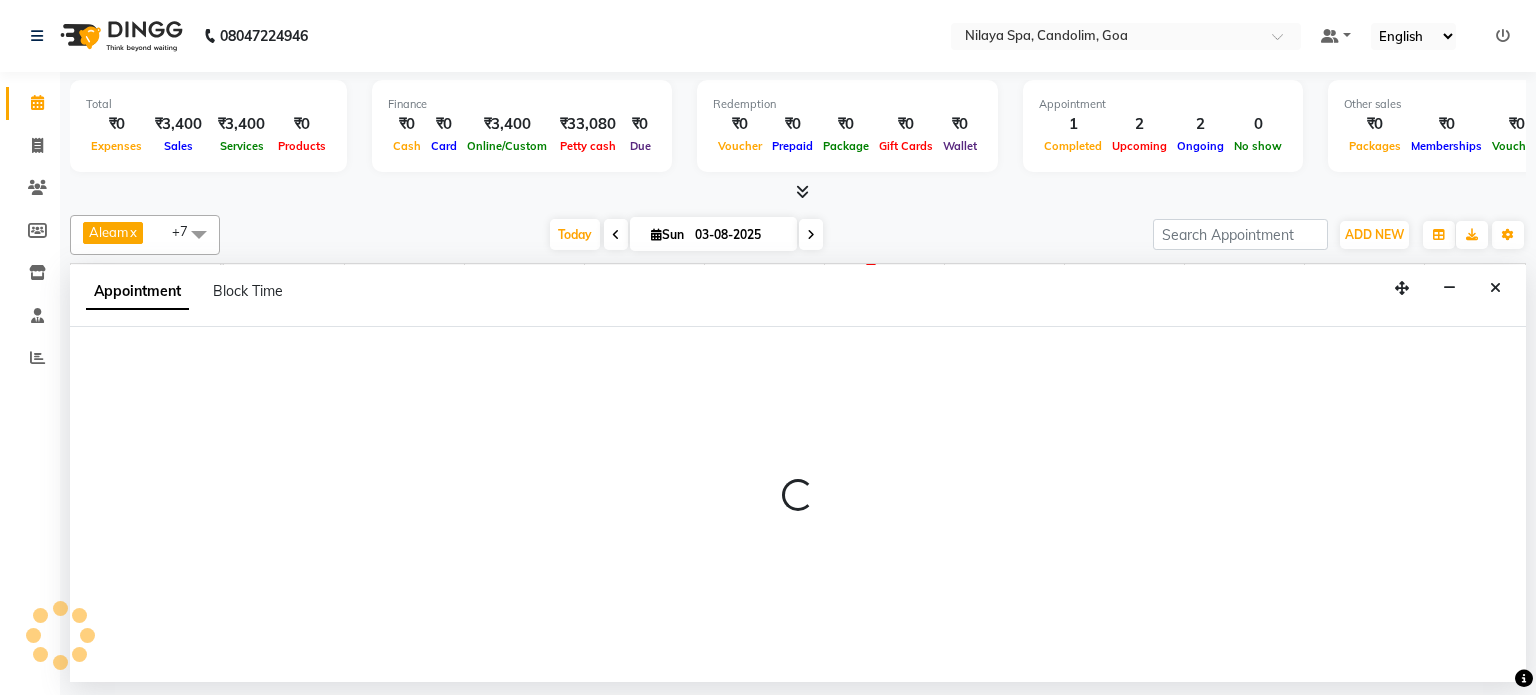 select on "87837" 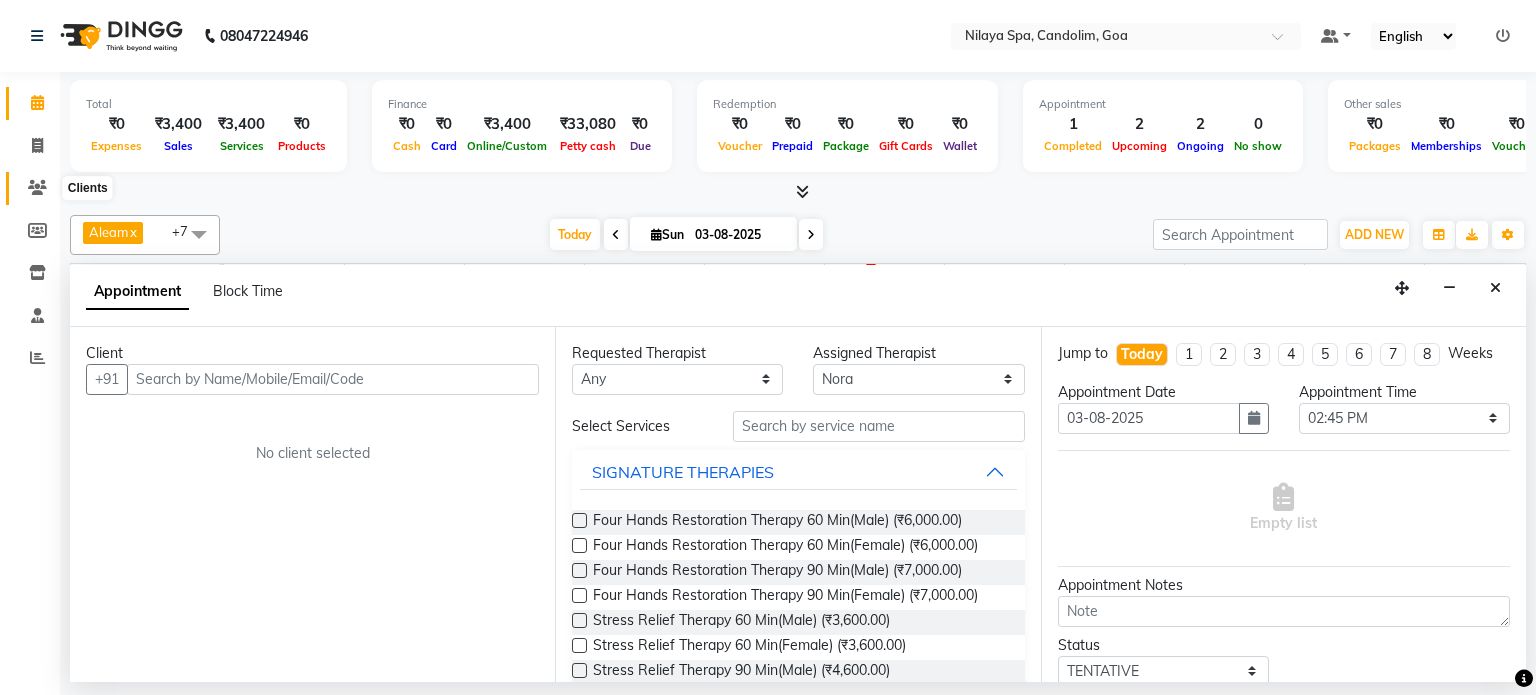 click 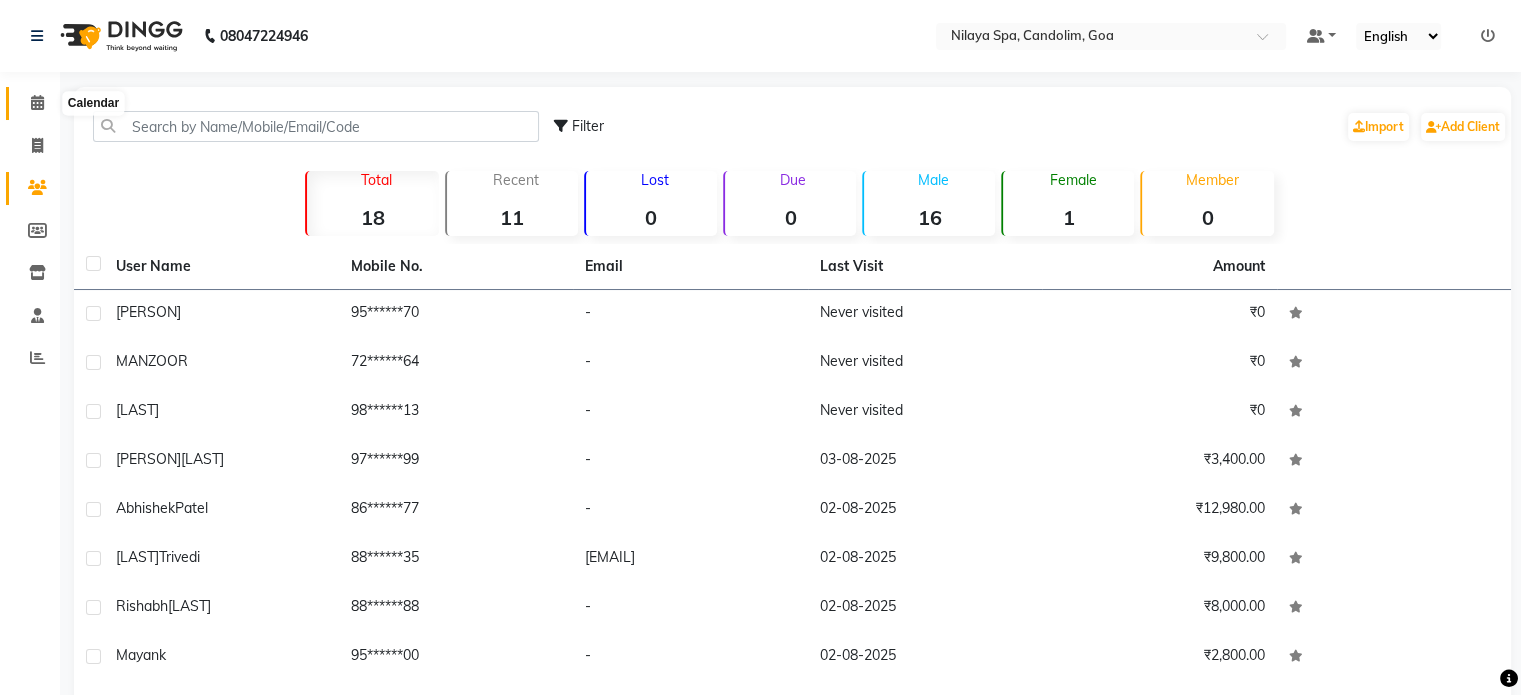 click 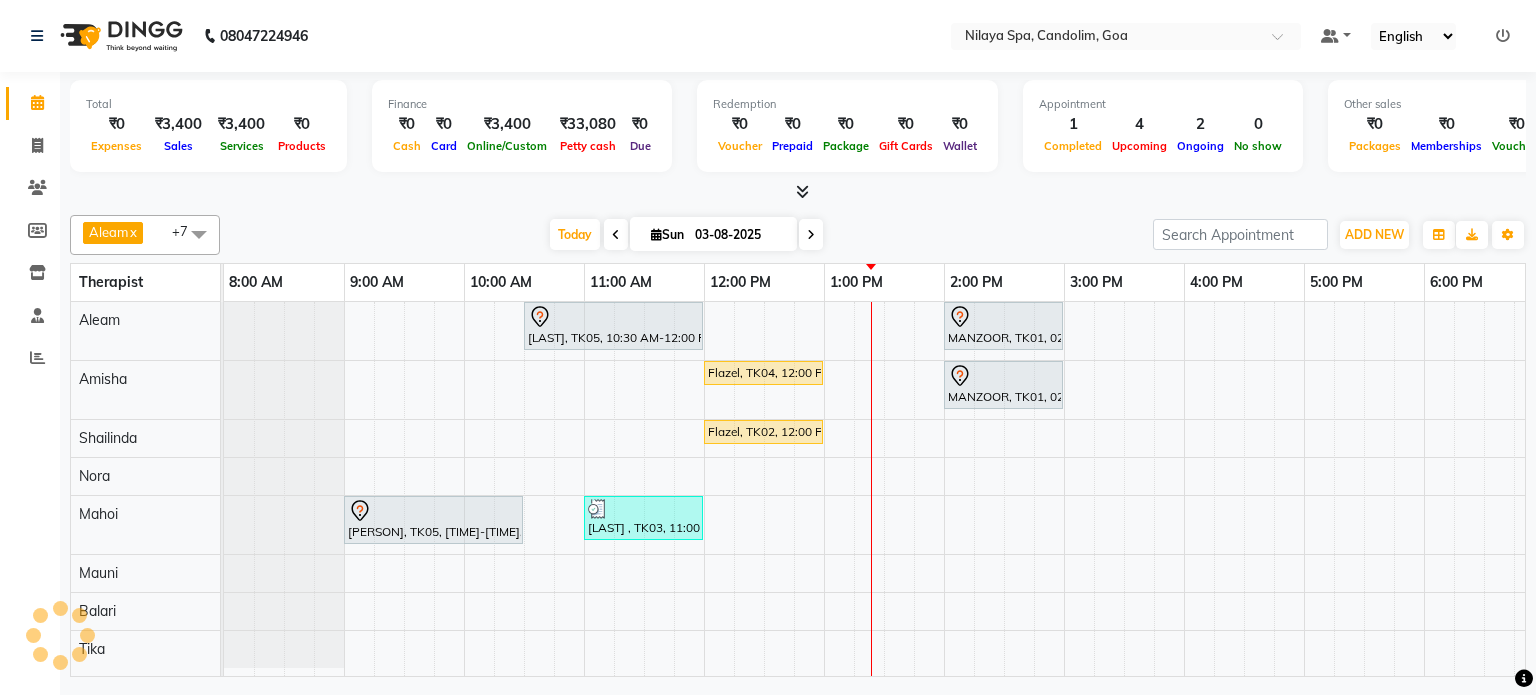 scroll, scrollTop: 0, scrollLeft: 0, axis: both 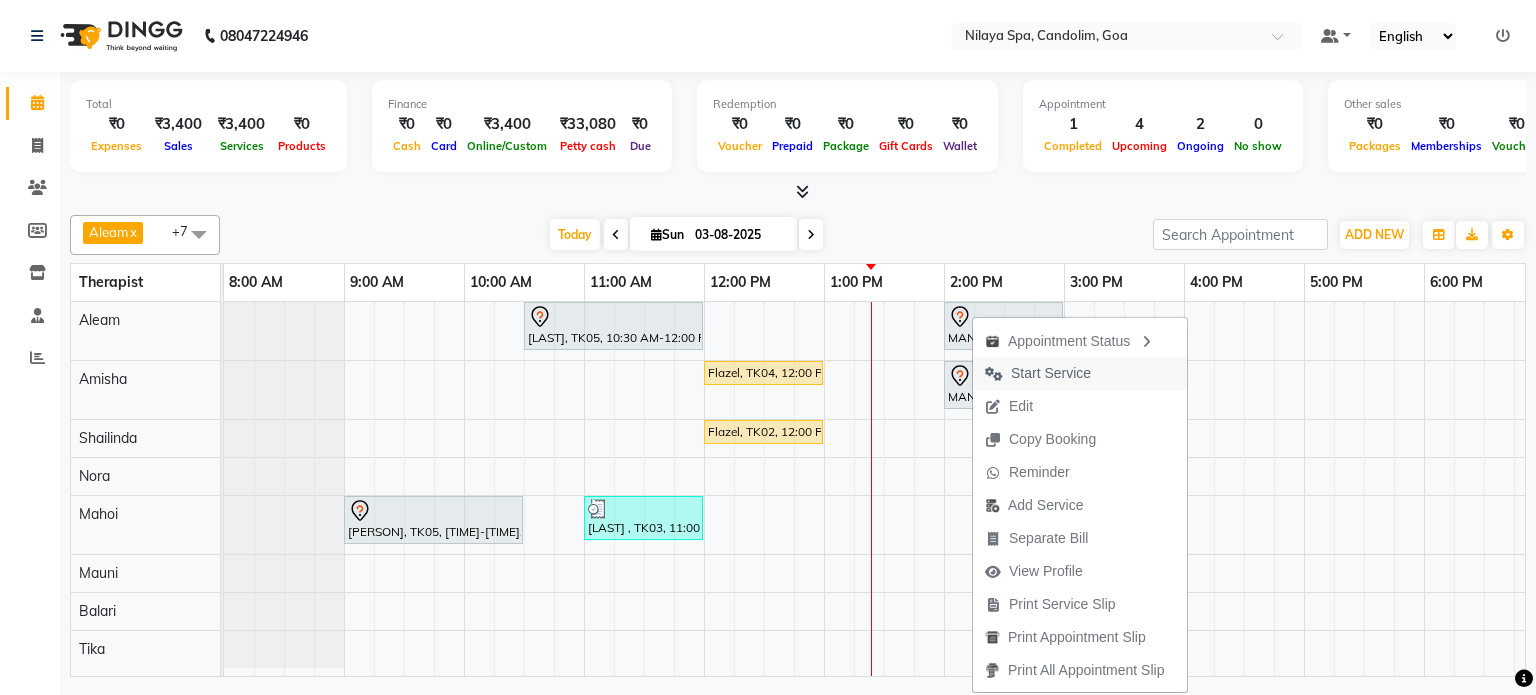 click on "Start Service" at bounding box center (1051, 373) 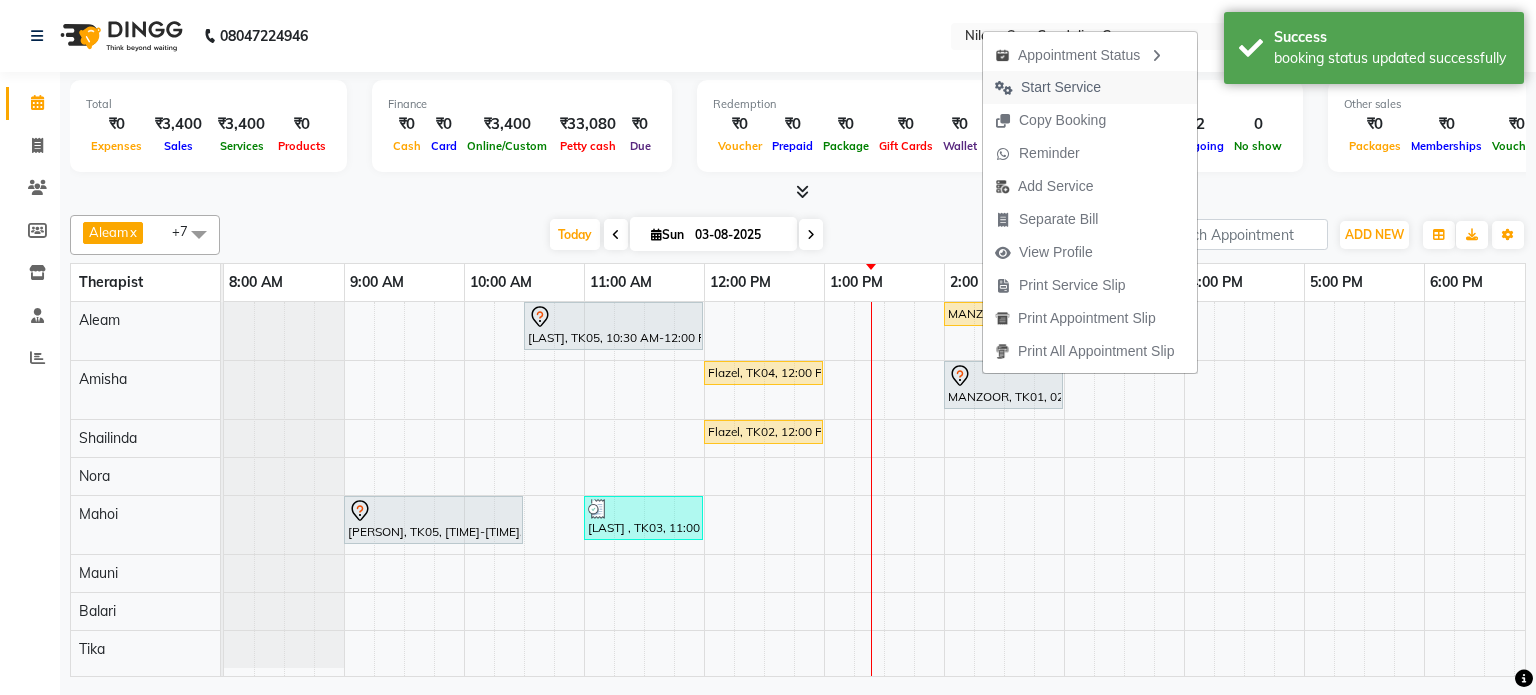 click on "Start Service" at bounding box center (1061, 87) 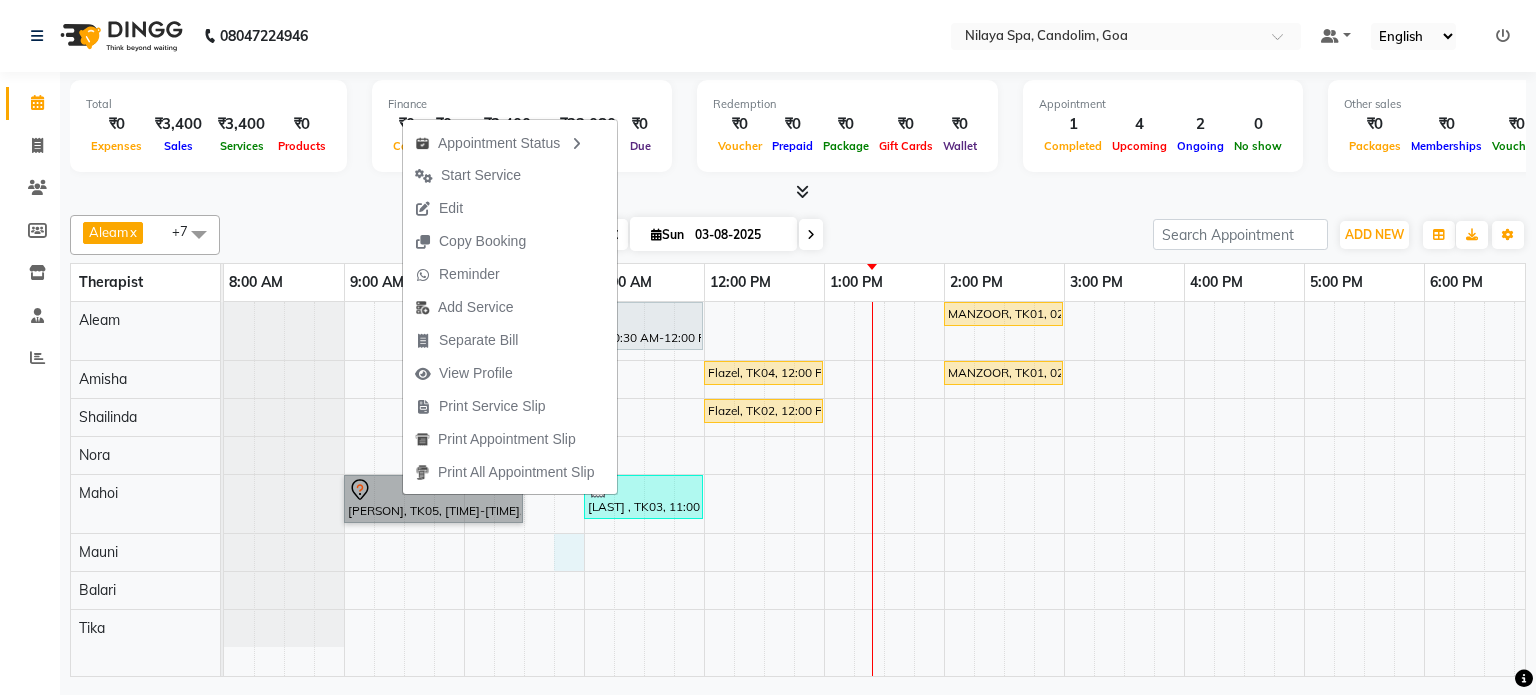 click on "Varman, TK05, 10:30 AM-12:00 PM, Nilaya  Fusion Therapy(Male)    MANZOOR, TK01, 02:00 PM-03:00 PM, Stress Relief Therapy 60 Min(Male)    Flazel, TK04, 12:00 PM-01:00 PM, Deep Tissue Repair Therapy 60 Min(Male)    MANZOOR, TK01, 02:00 PM-03:00 PM, Stress Relief Therapy 60 Min(Male)    Flazel, TK02, 12:00 PM-01:00 PM, Deep Tissue Repair Therapy 60 Min(Male)             Varman, TK05, 09:00 AM-10:30 AM, Nilaya  Fusion Therapy(Male)     Nas Anshel , TK03, 11:00 AM-12:00 PM, Sensory Rejuvne Aromatherapy 60 Min(Male)" at bounding box center [1184, 489] 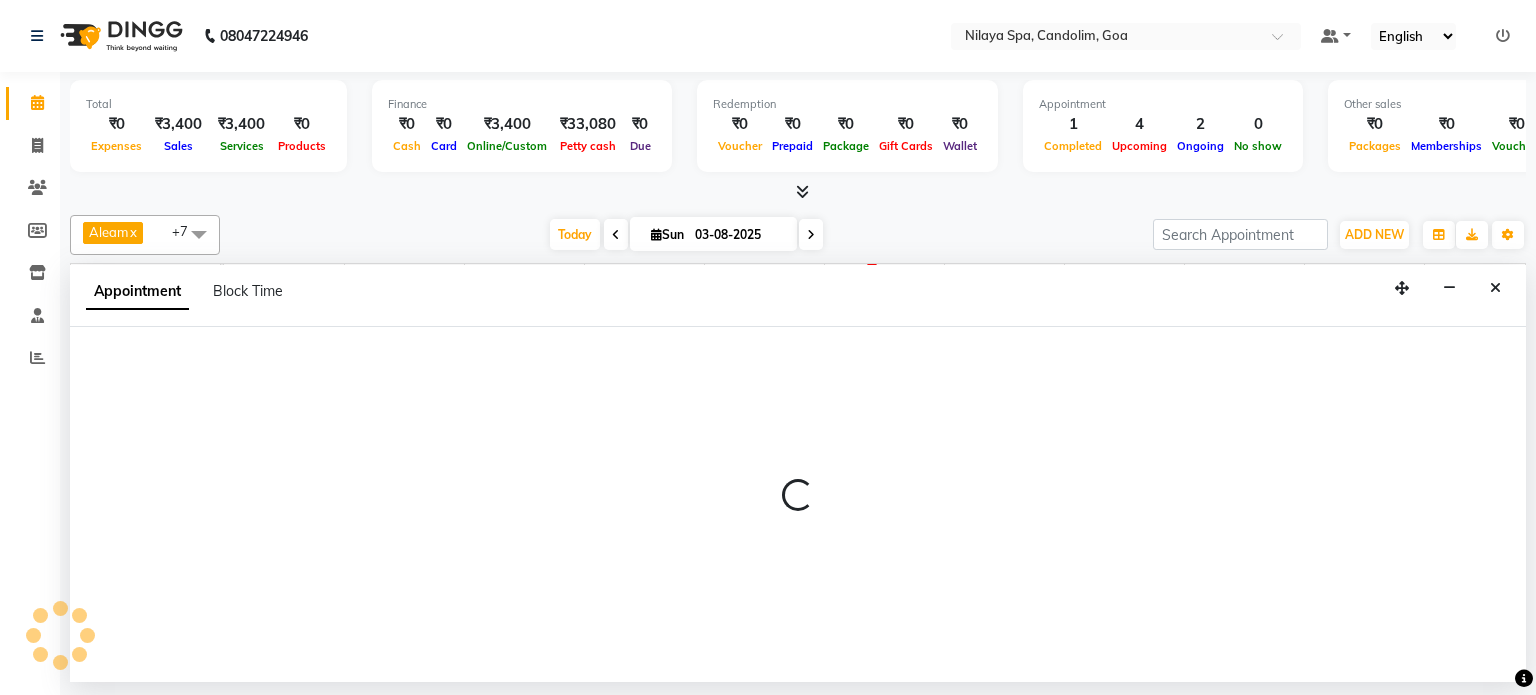 select on "87839" 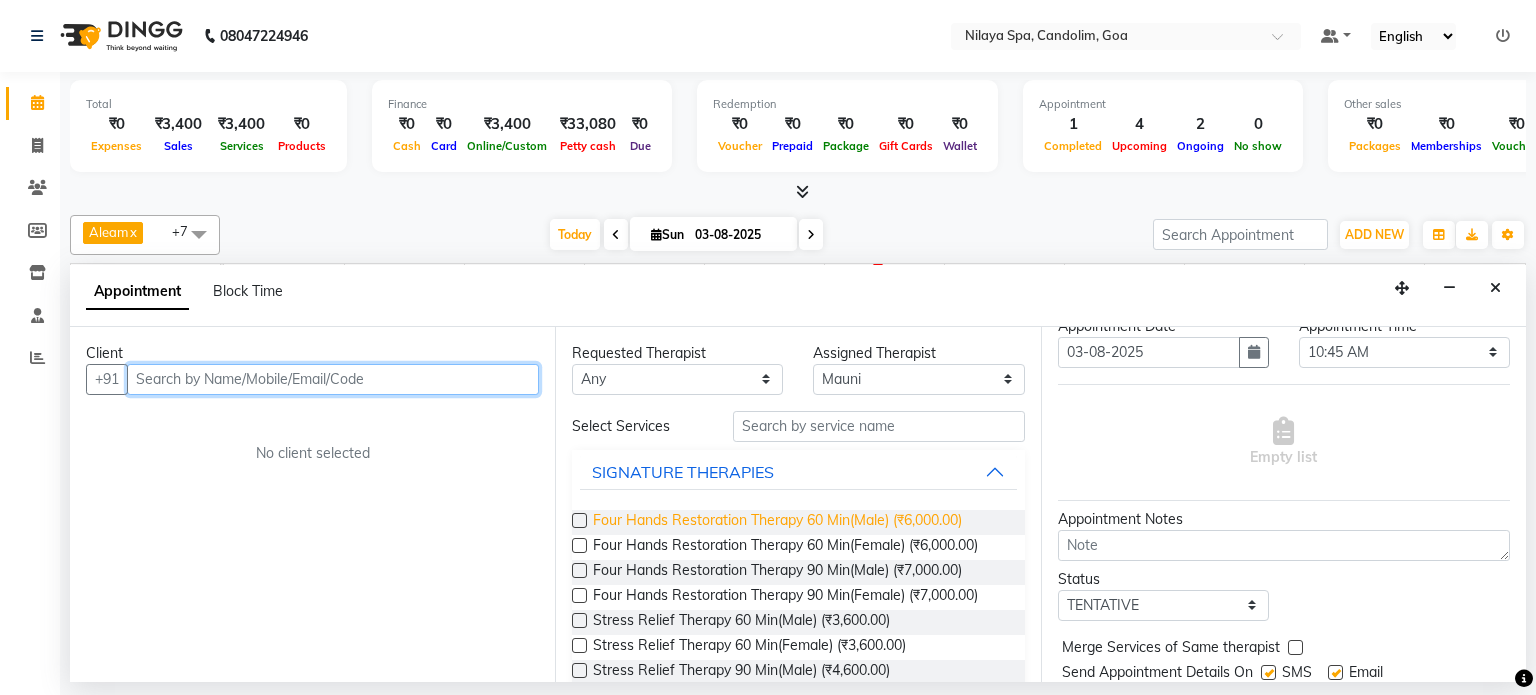 scroll, scrollTop: 0, scrollLeft: 0, axis: both 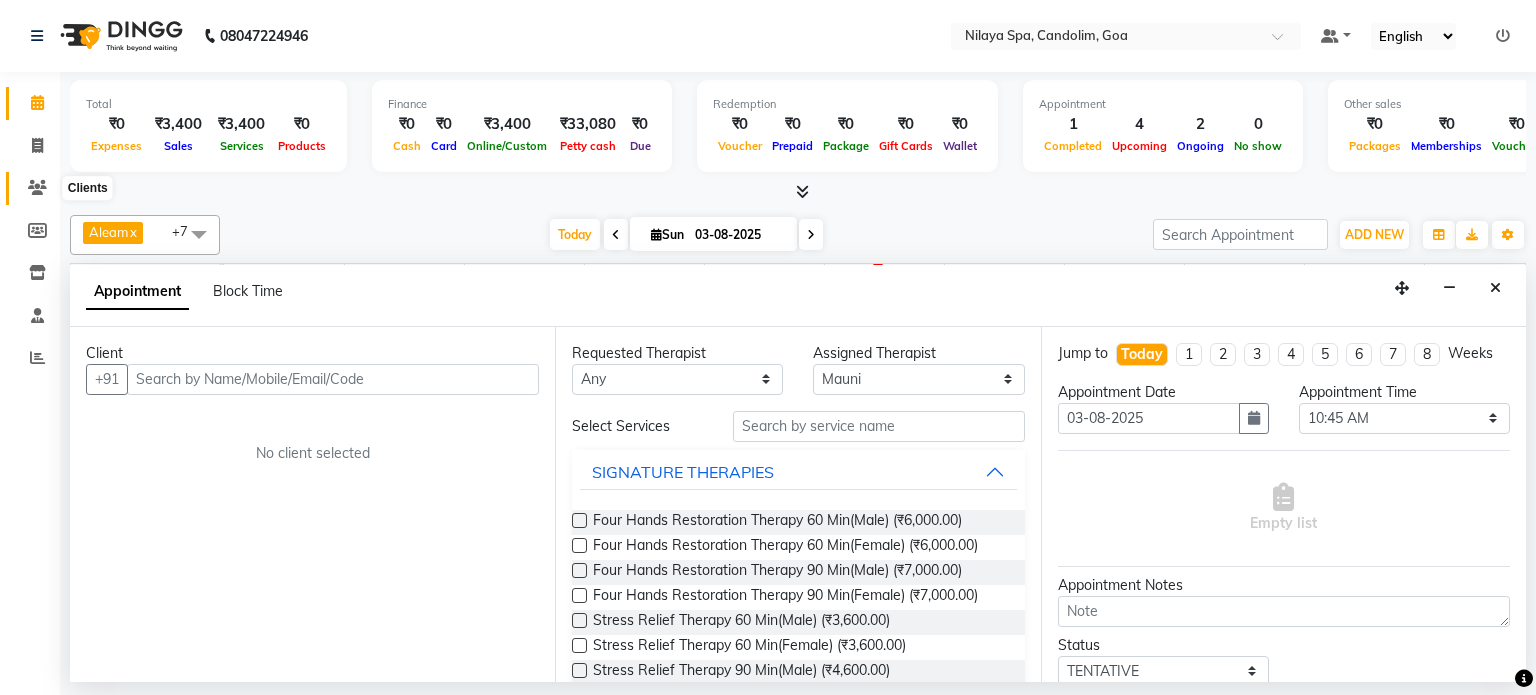 click 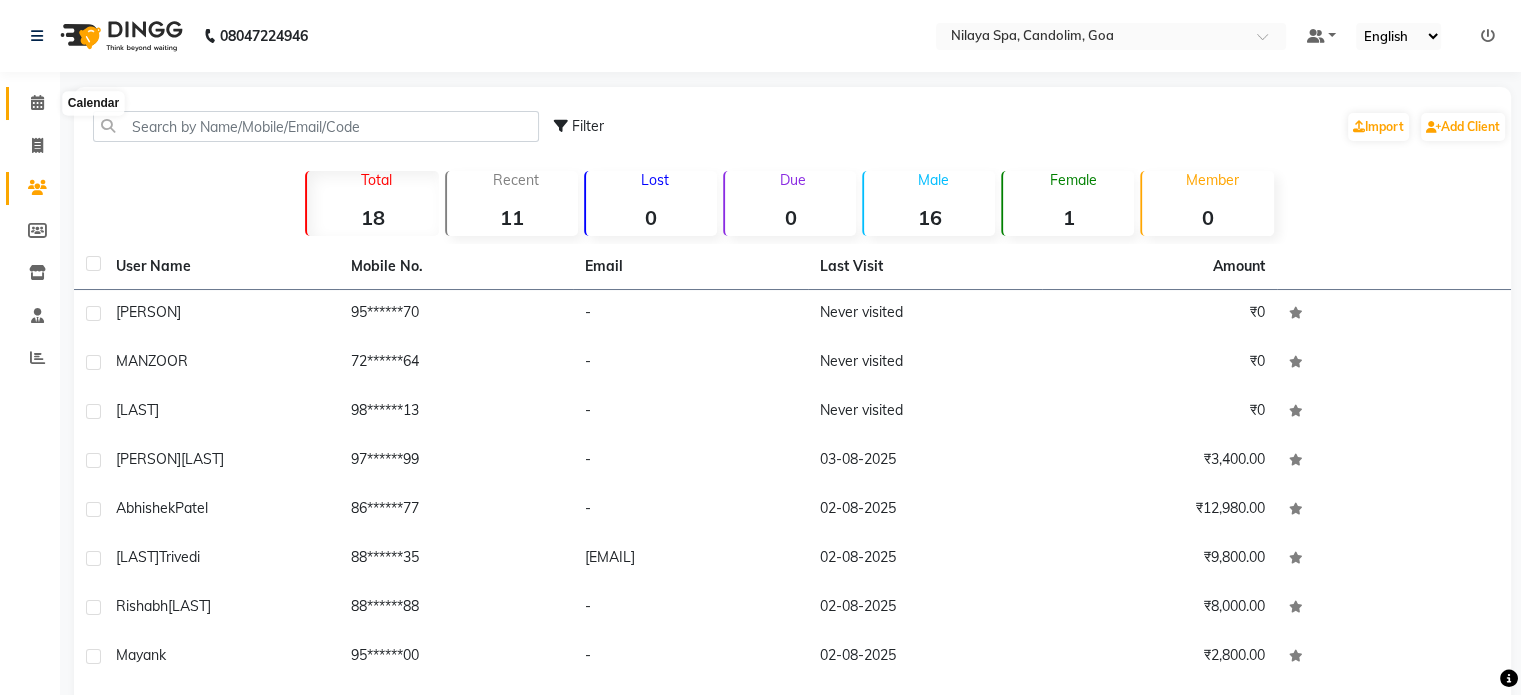click 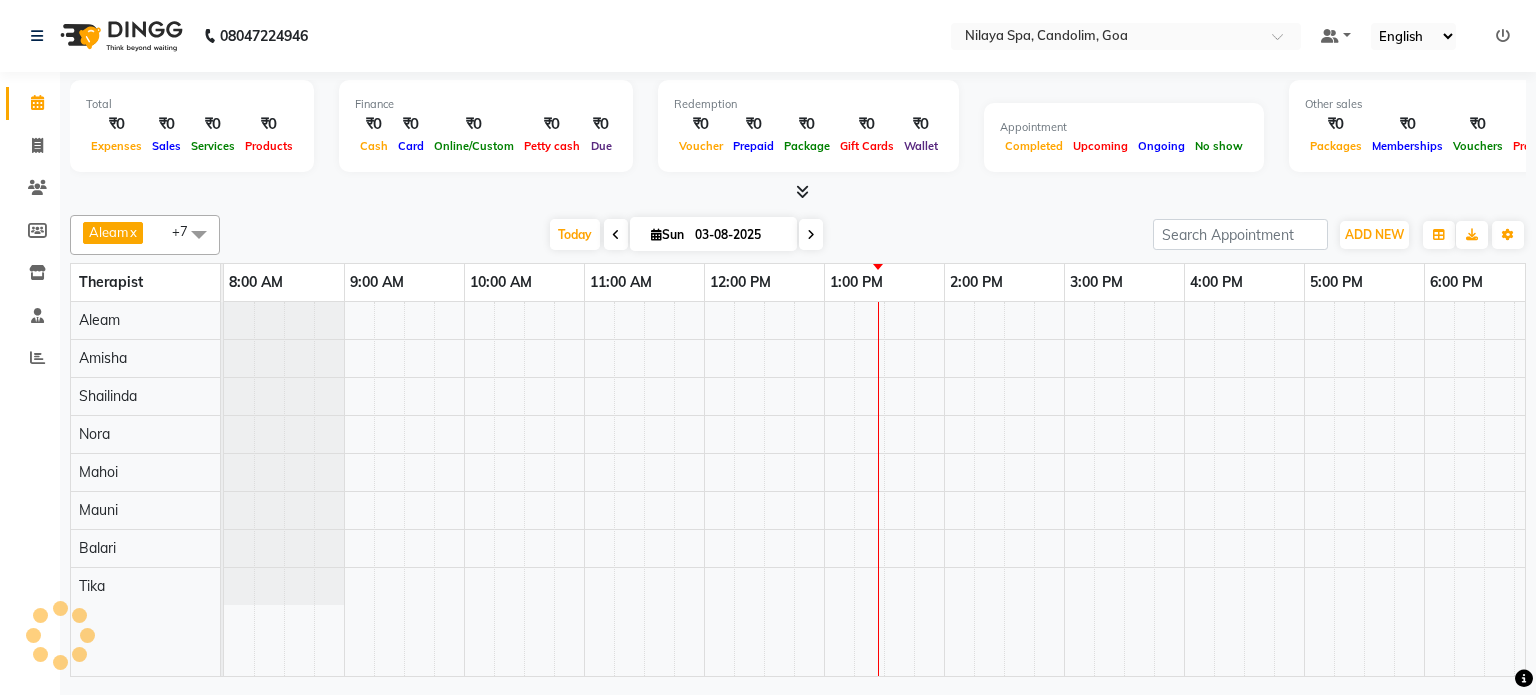 scroll, scrollTop: 0, scrollLeft: 0, axis: both 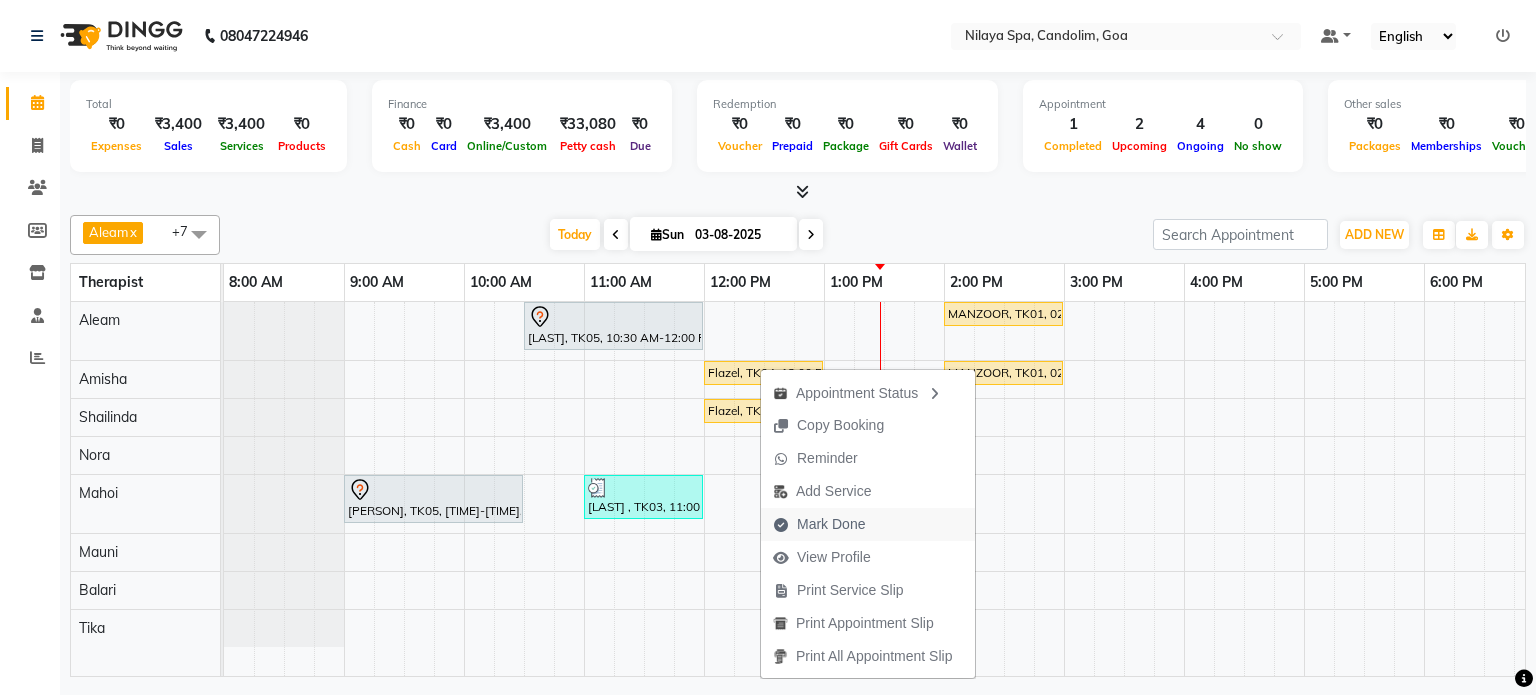 click on "Mark Done" at bounding box center [831, 524] 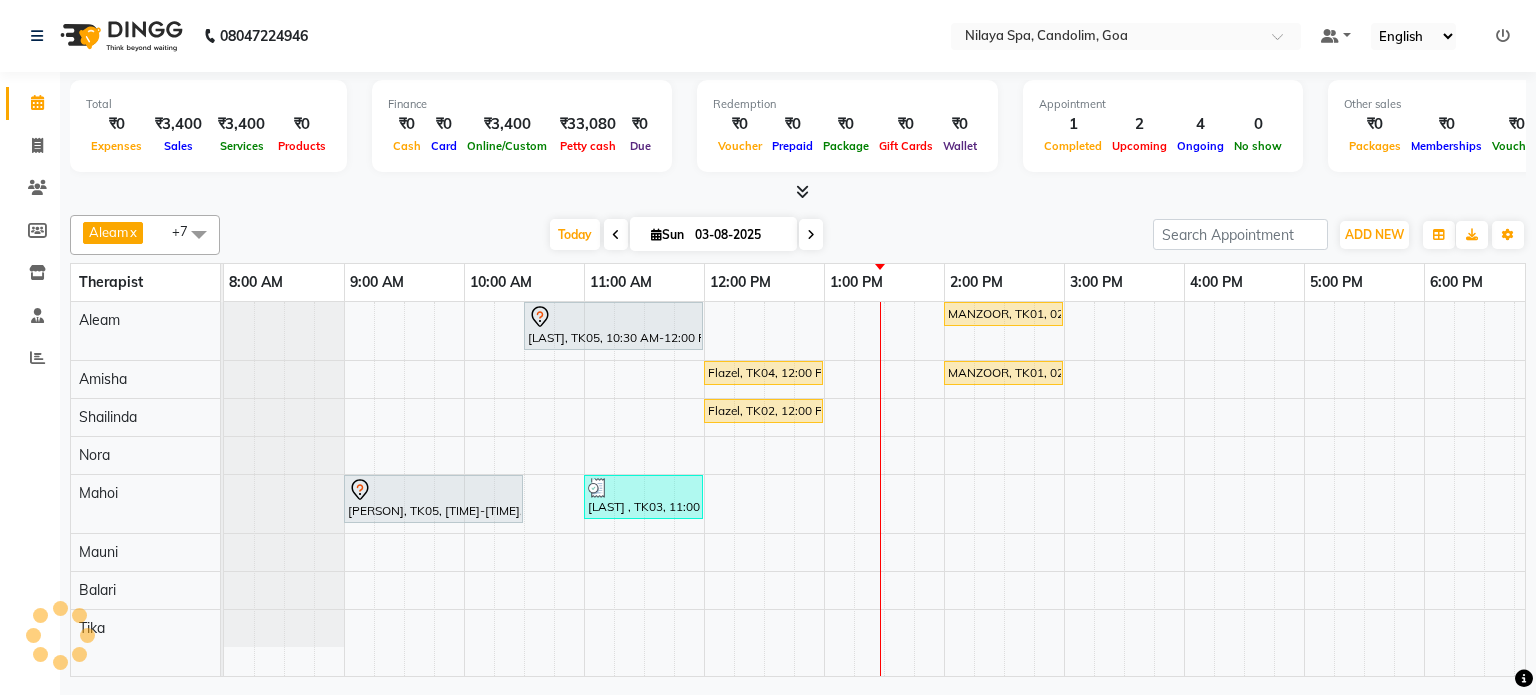 select on "service" 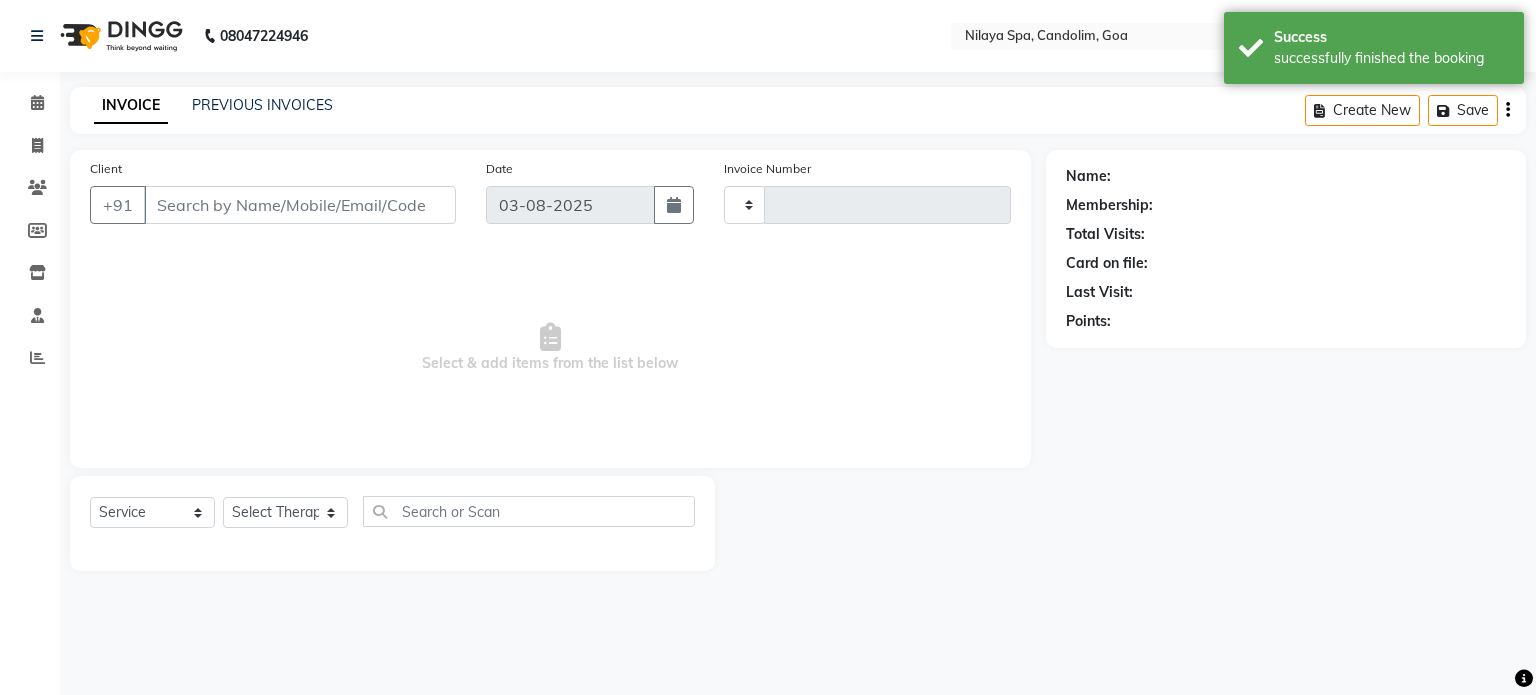type on "0016" 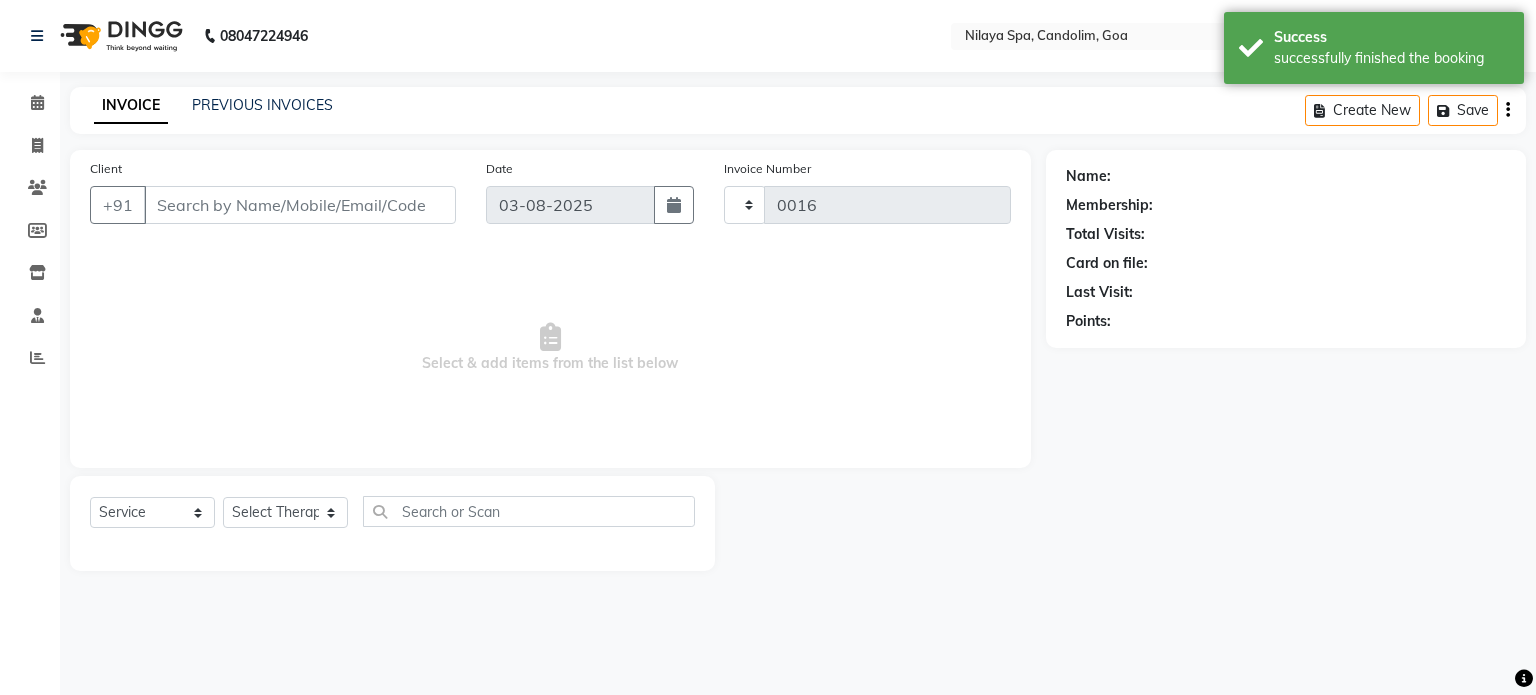 select on "8694" 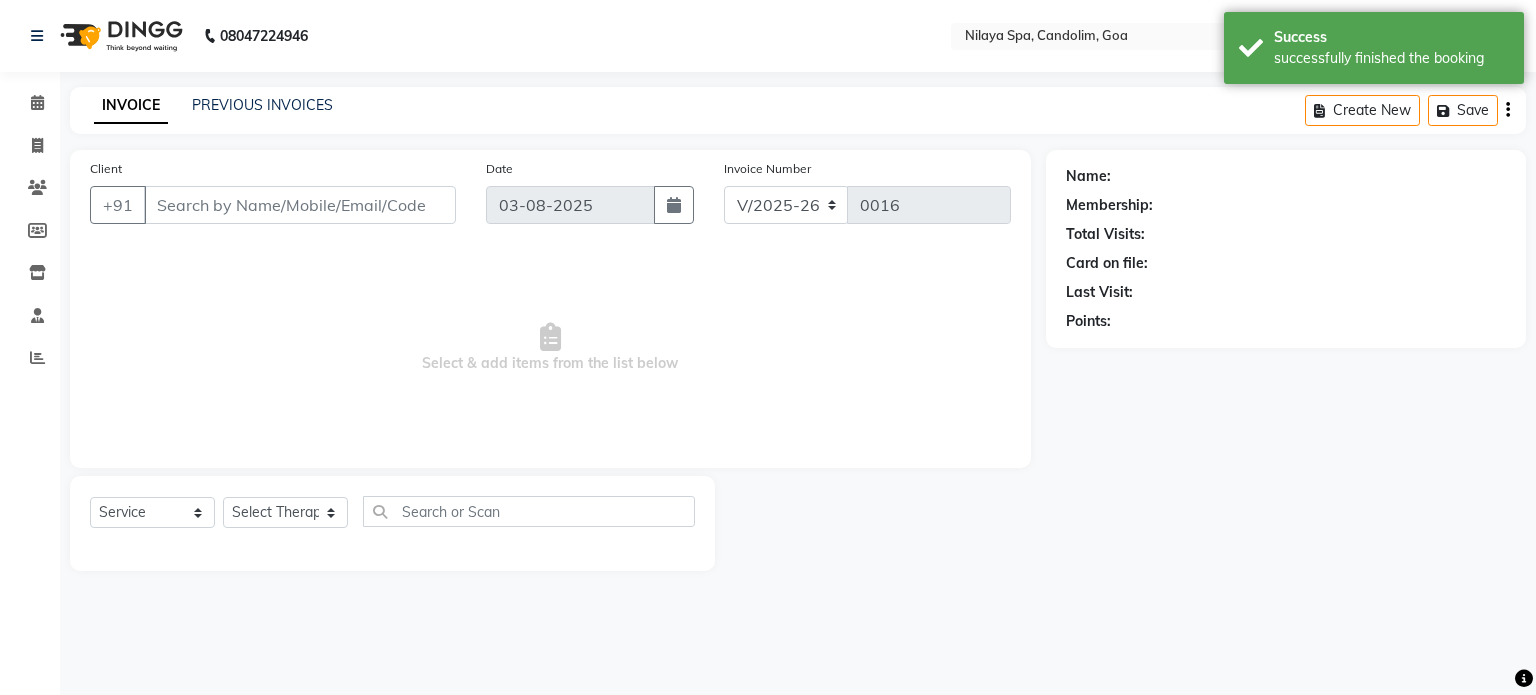 type on "98******13" 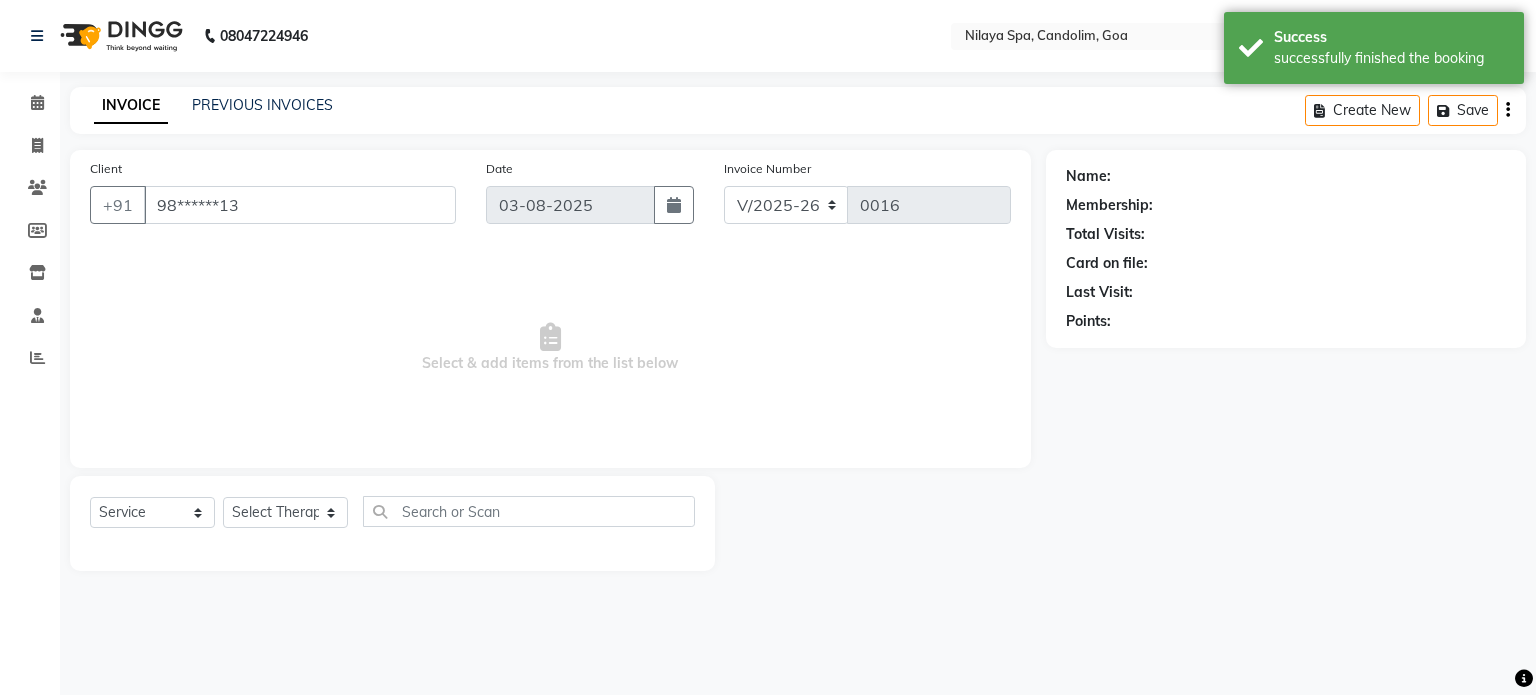 select on "87835" 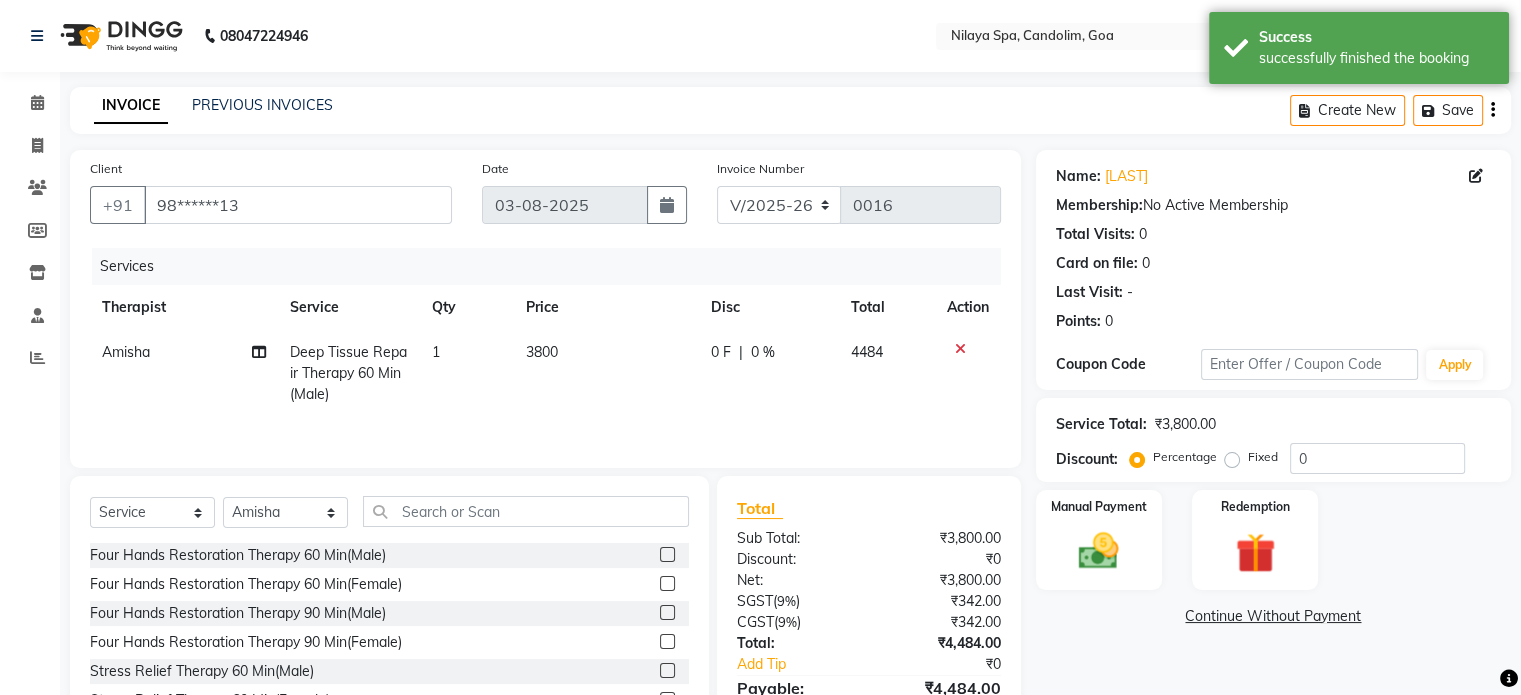 click on "0 %" 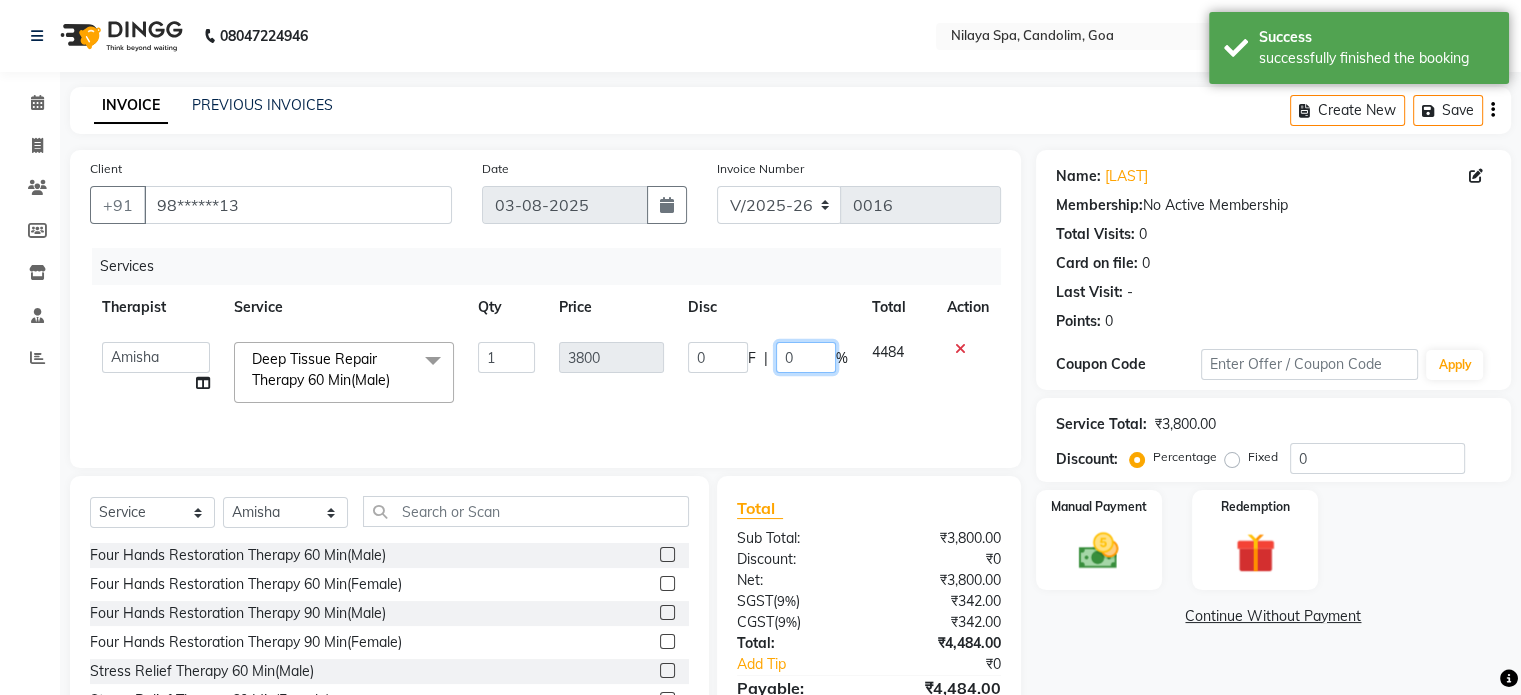 click on "0" 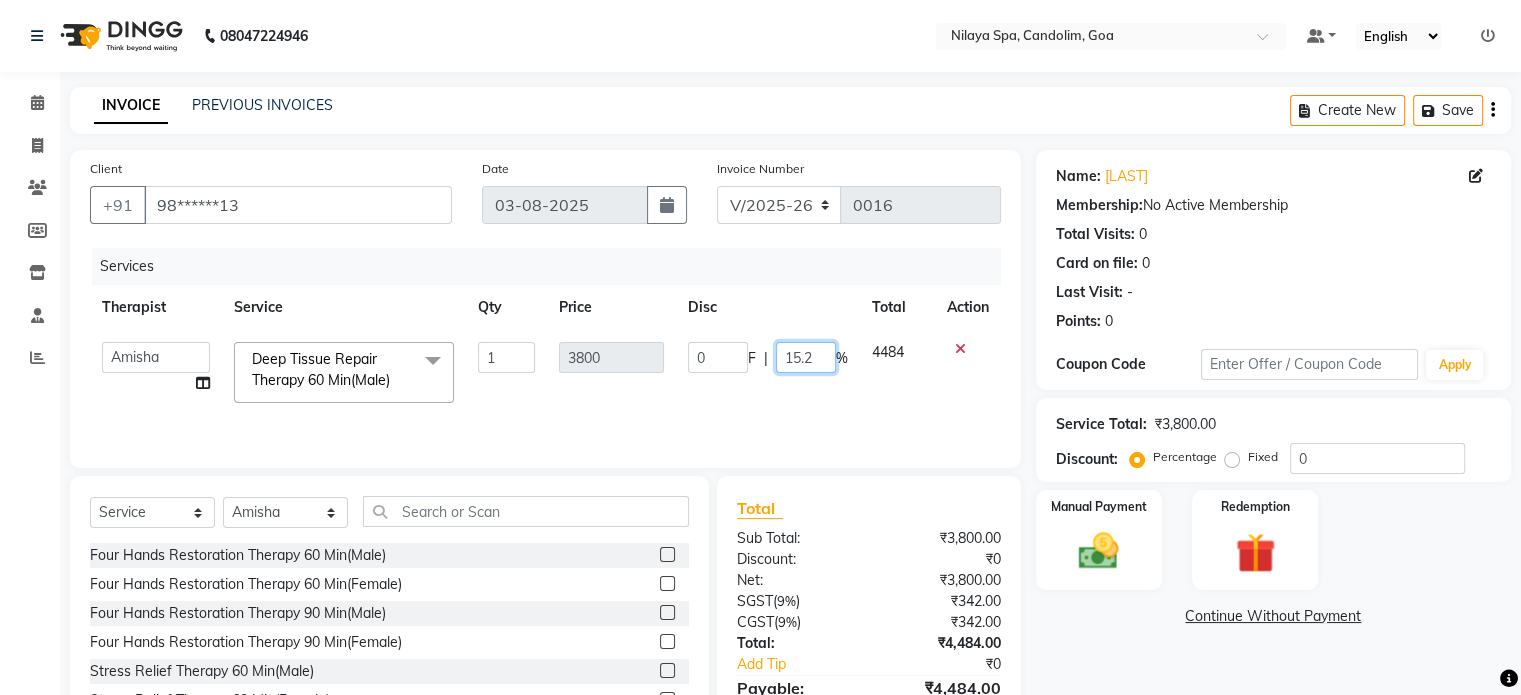 type on "15.26" 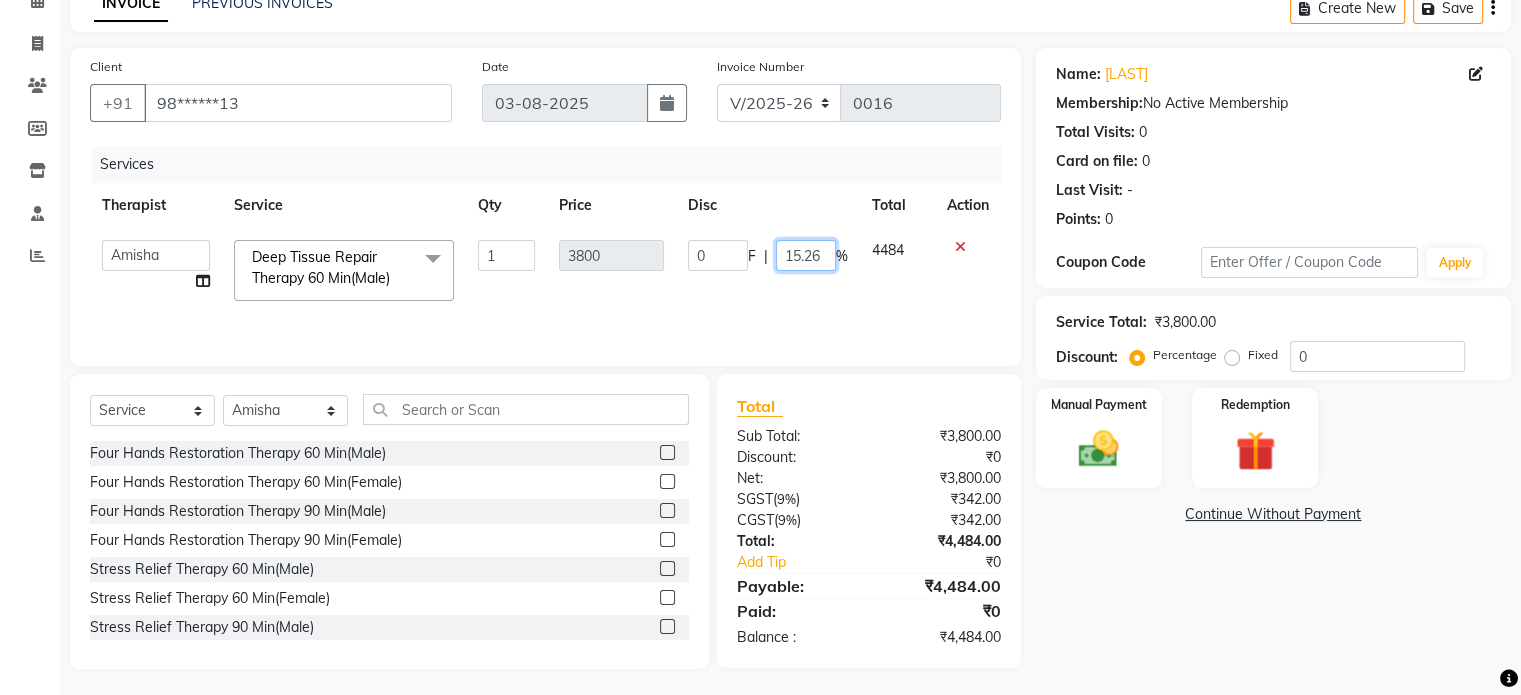 scroll, scrollTop: 106, scrollLeft: 0, axis: vertical 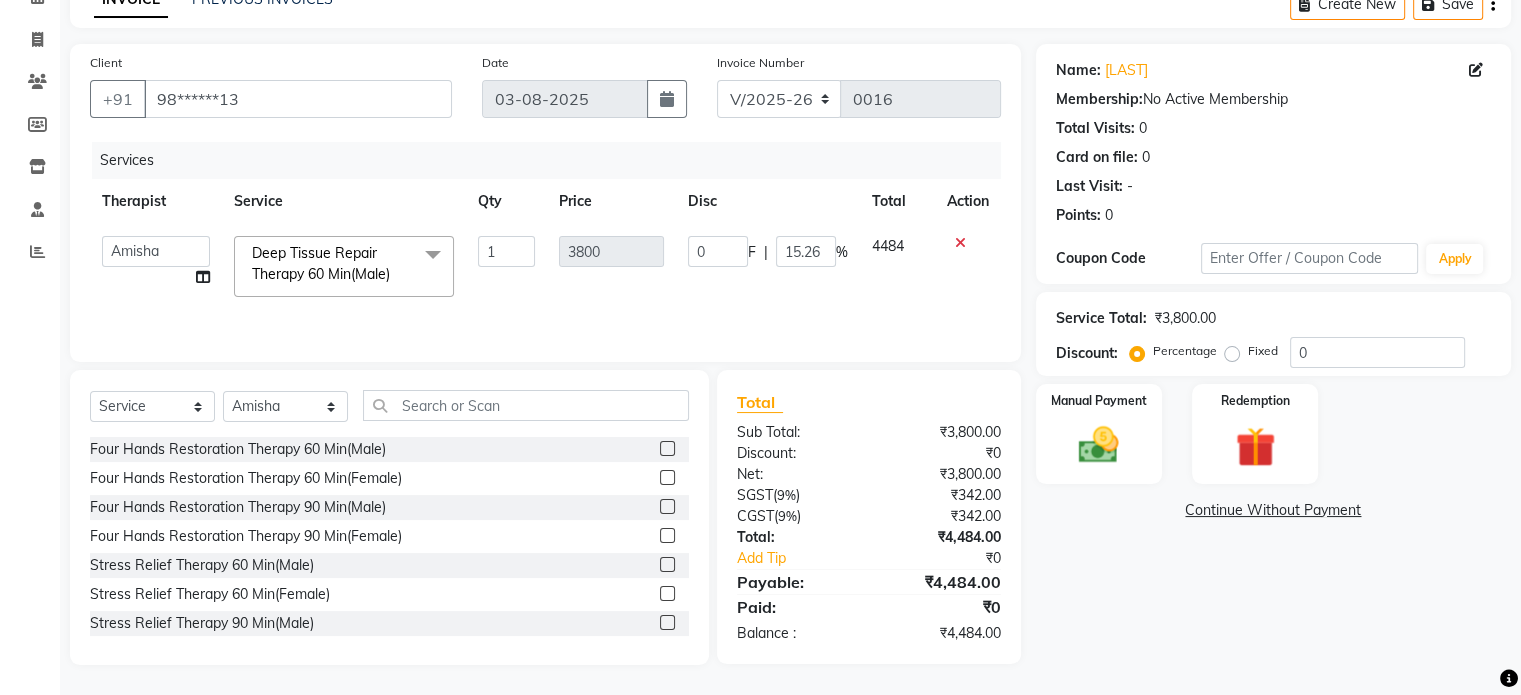 click on "Name: Flazel  Membership:  No Active Membership  Total Visits:  0 Card on file:  0 Last Visit:   - Points:   0  Coupon Code Apply Service Total:  ₹3,800.00  Discount:  Percentage   Fixed  0 Manual Payment Redemption  Continue Without Payment" 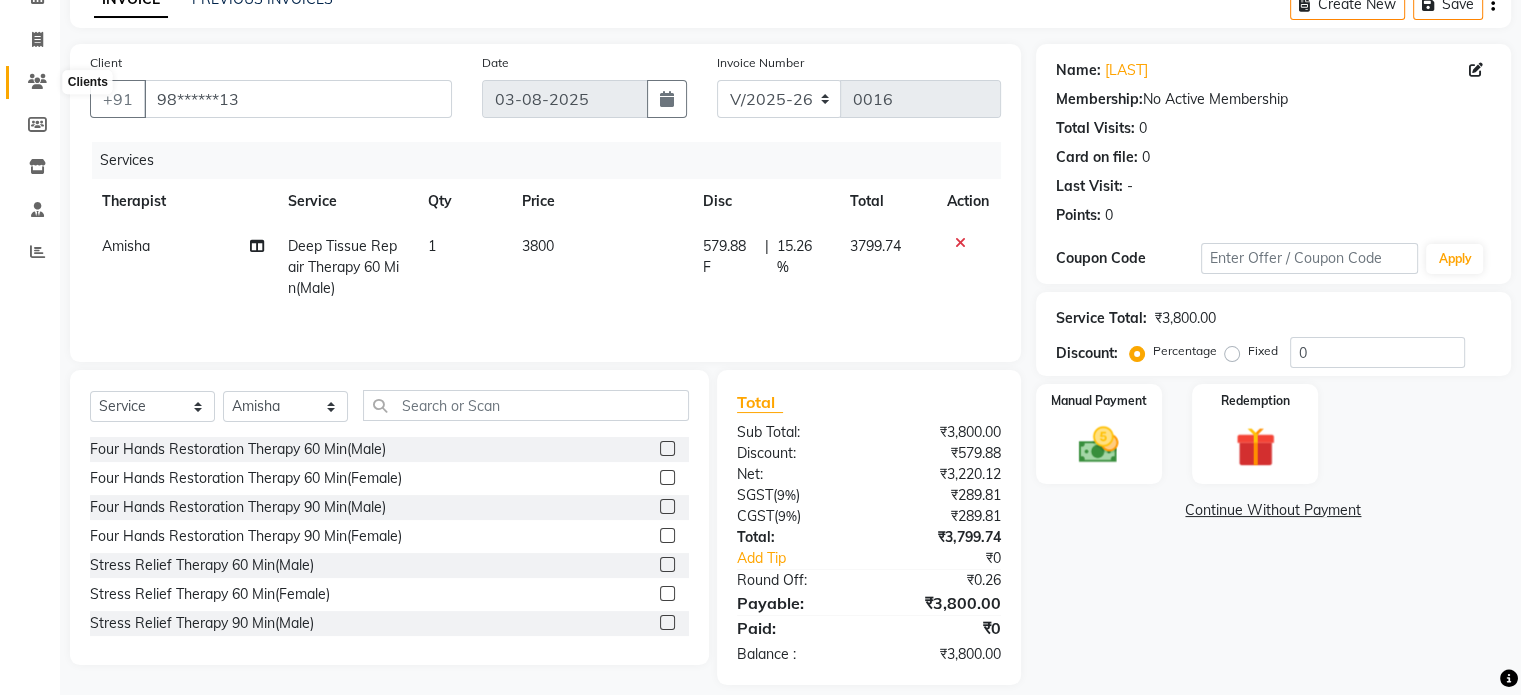click 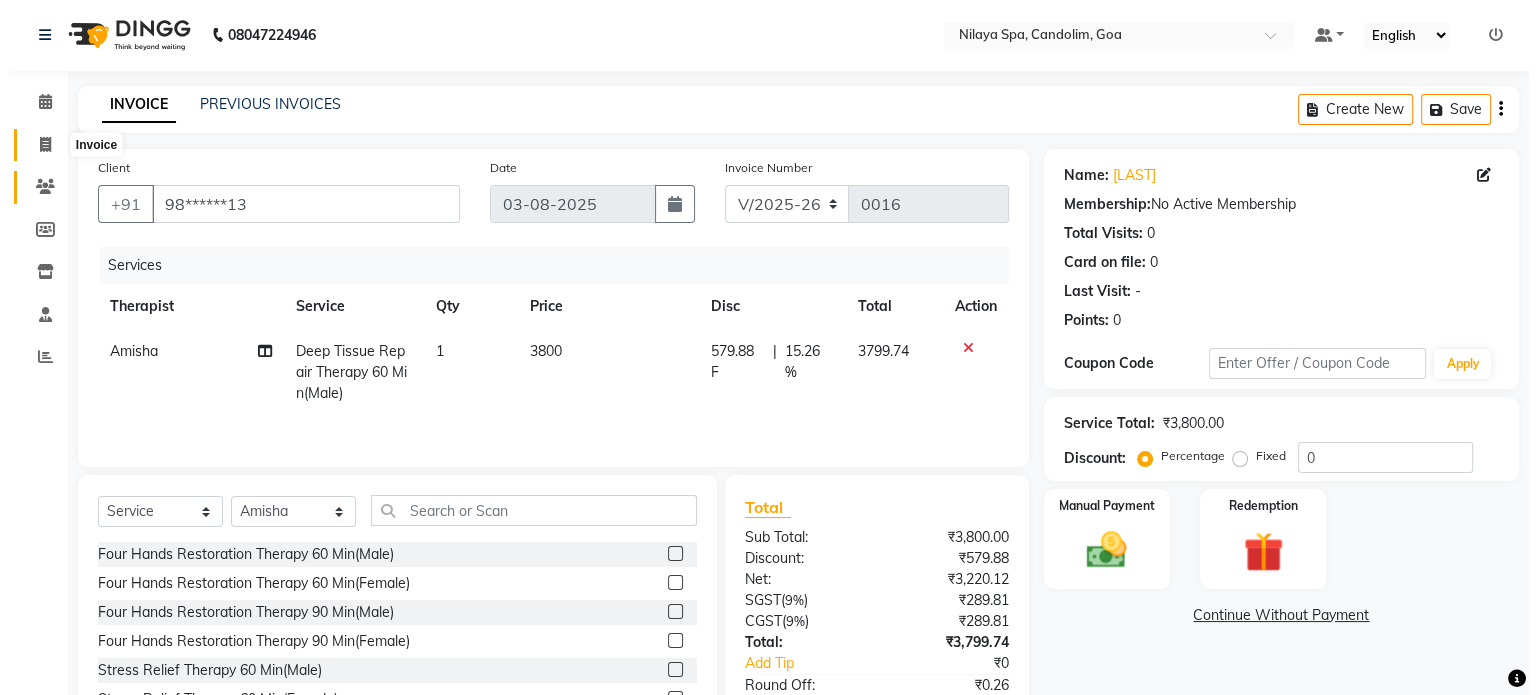 scroll, scrollTop: 0, scrollLeft: 0, axis: both 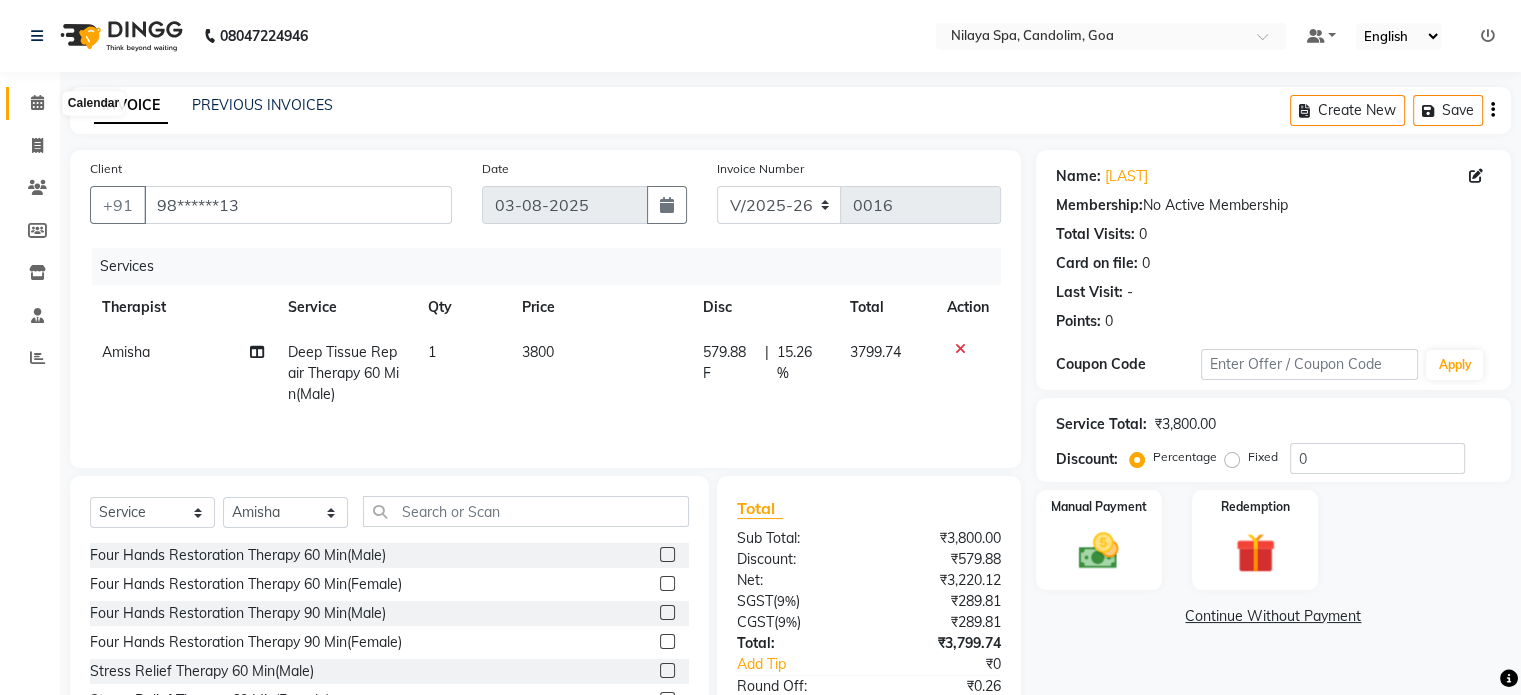 click 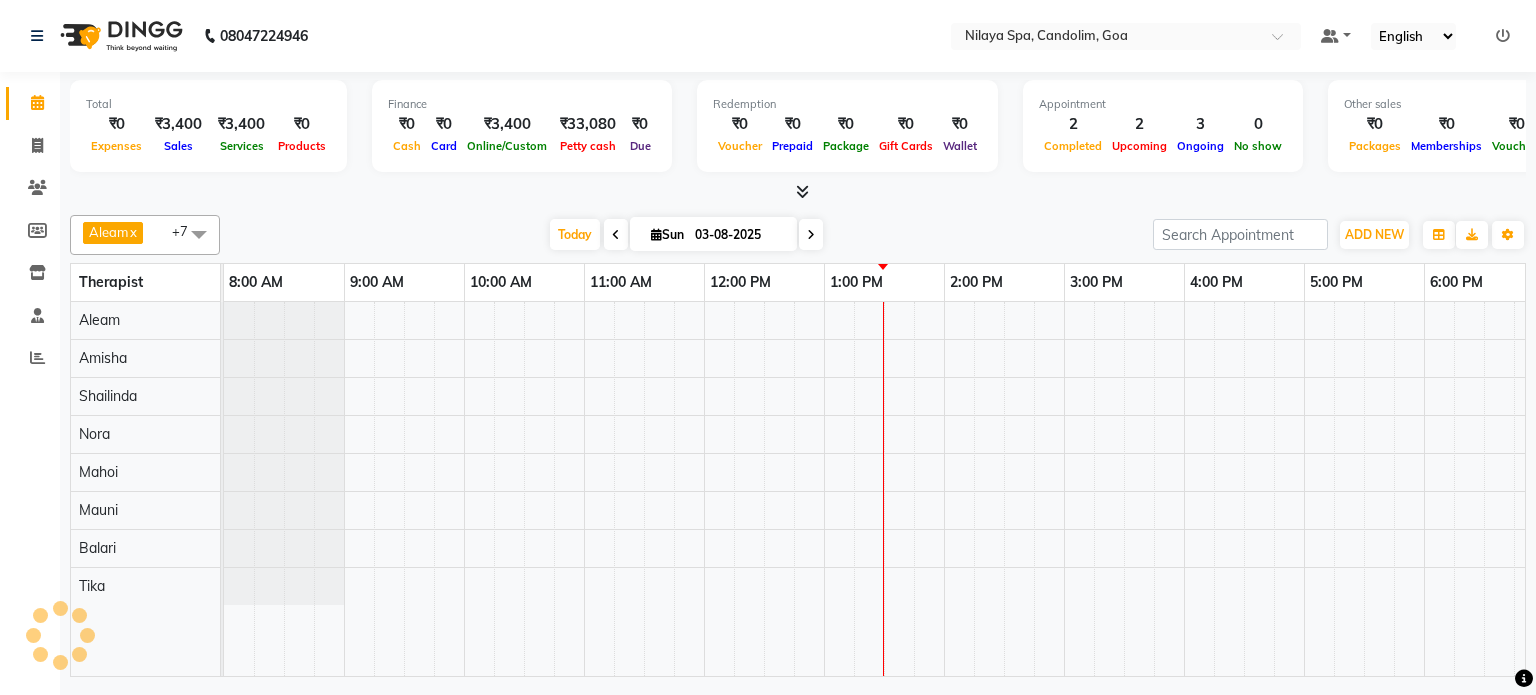 scroll, scrollTop: 0, scrollLeft: 0, axis: both 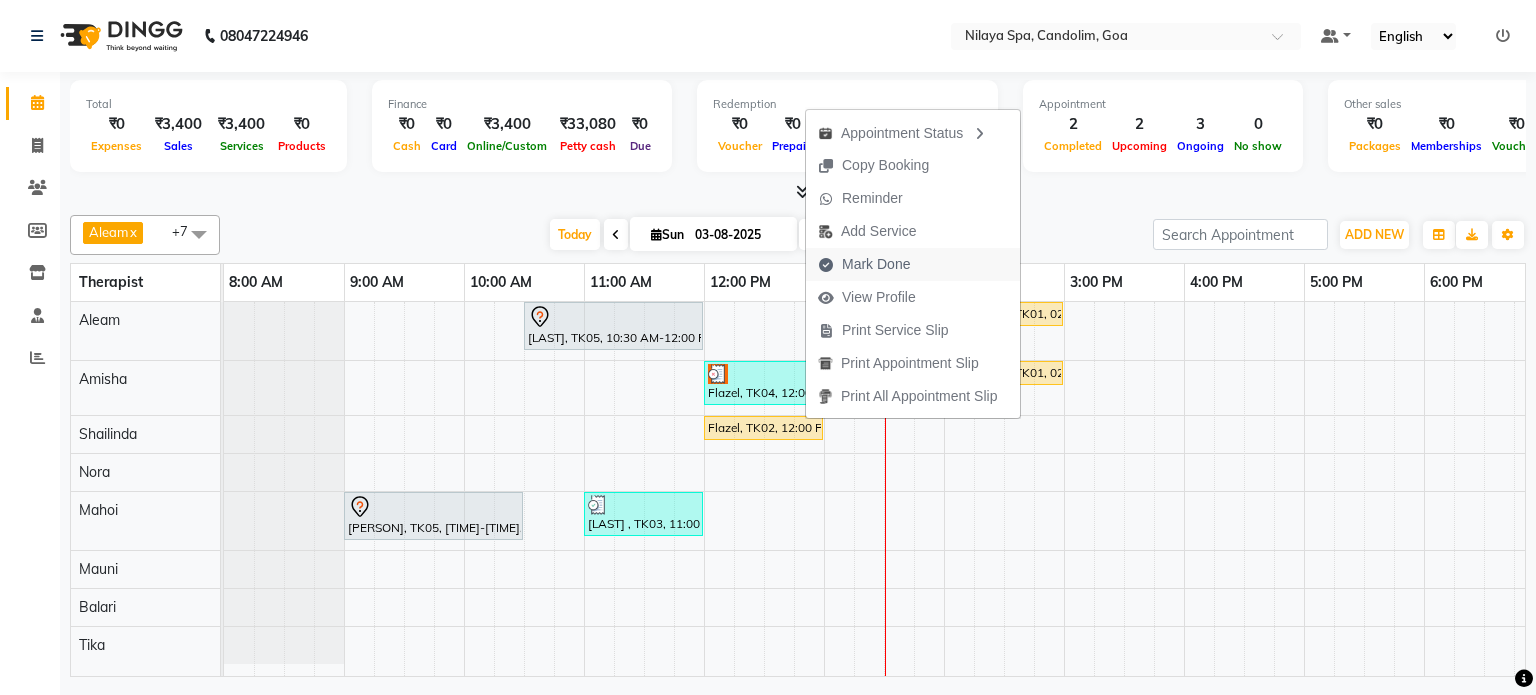 click on "Mark Done" at bounding box center [876, 264] 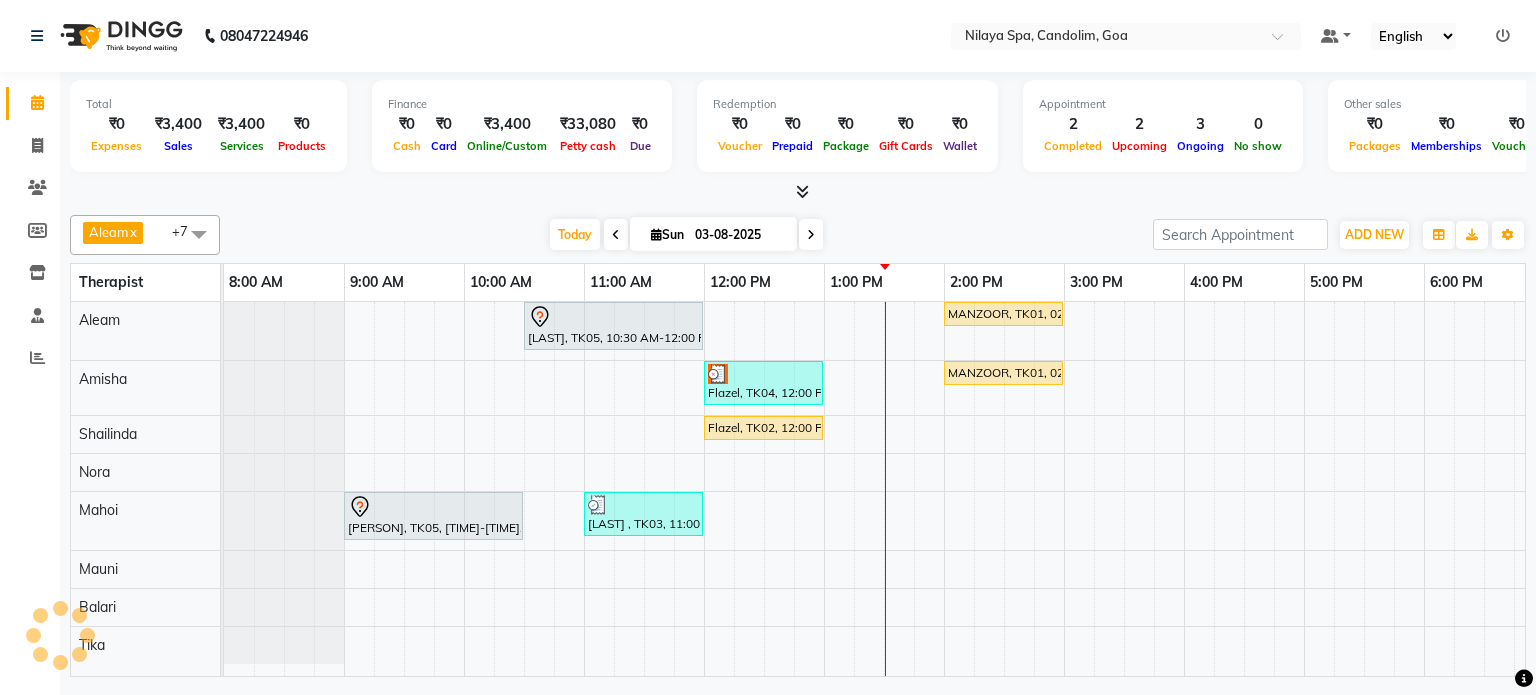 select on "8694" 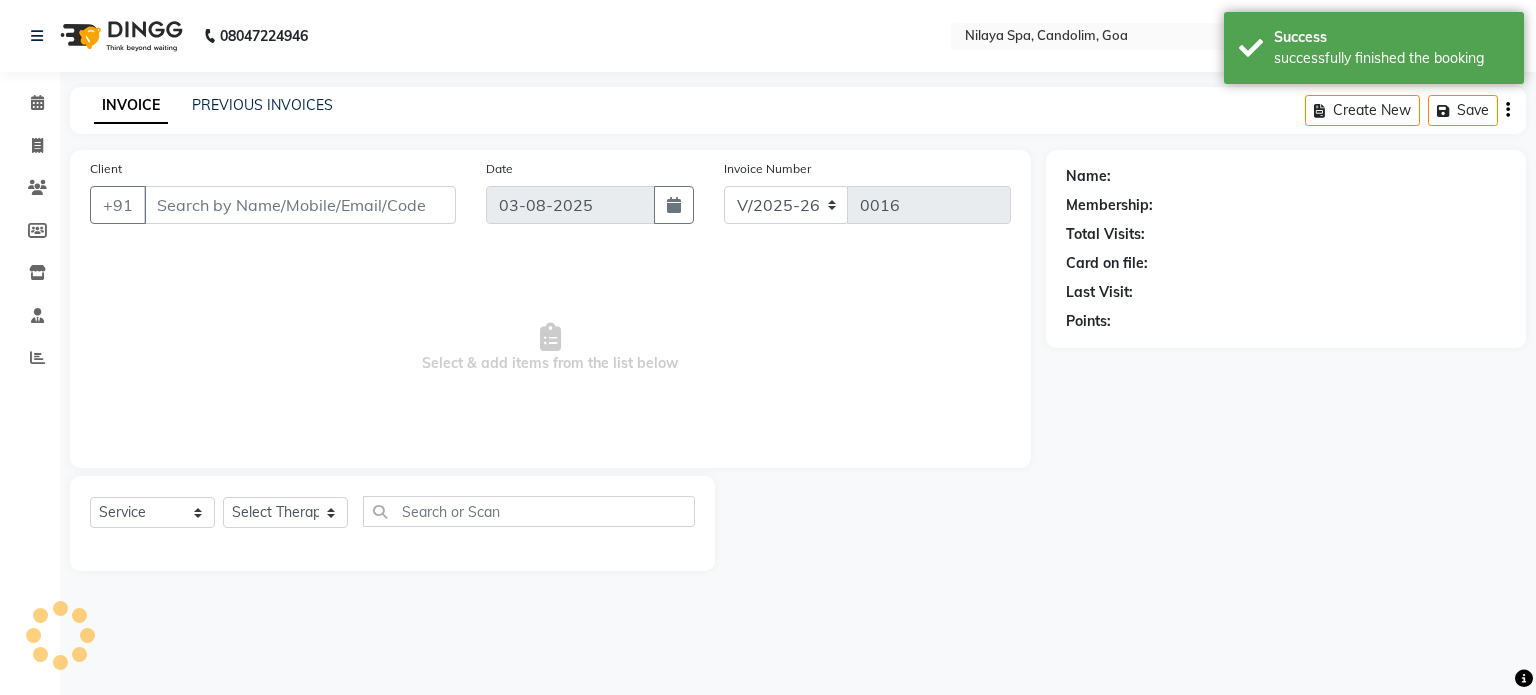 type on "98******13" 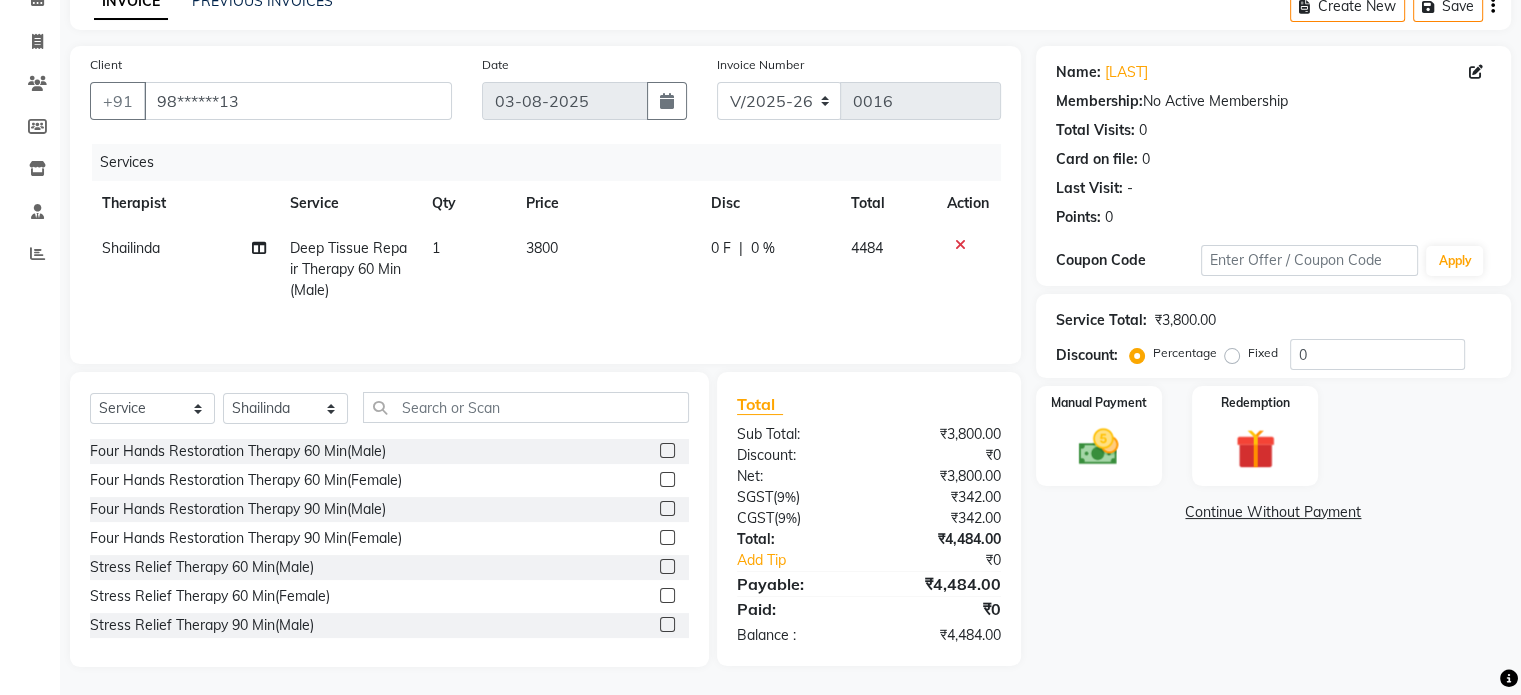 scroll, scrollTop: 107, scrollLeft: 0, axis: vertical 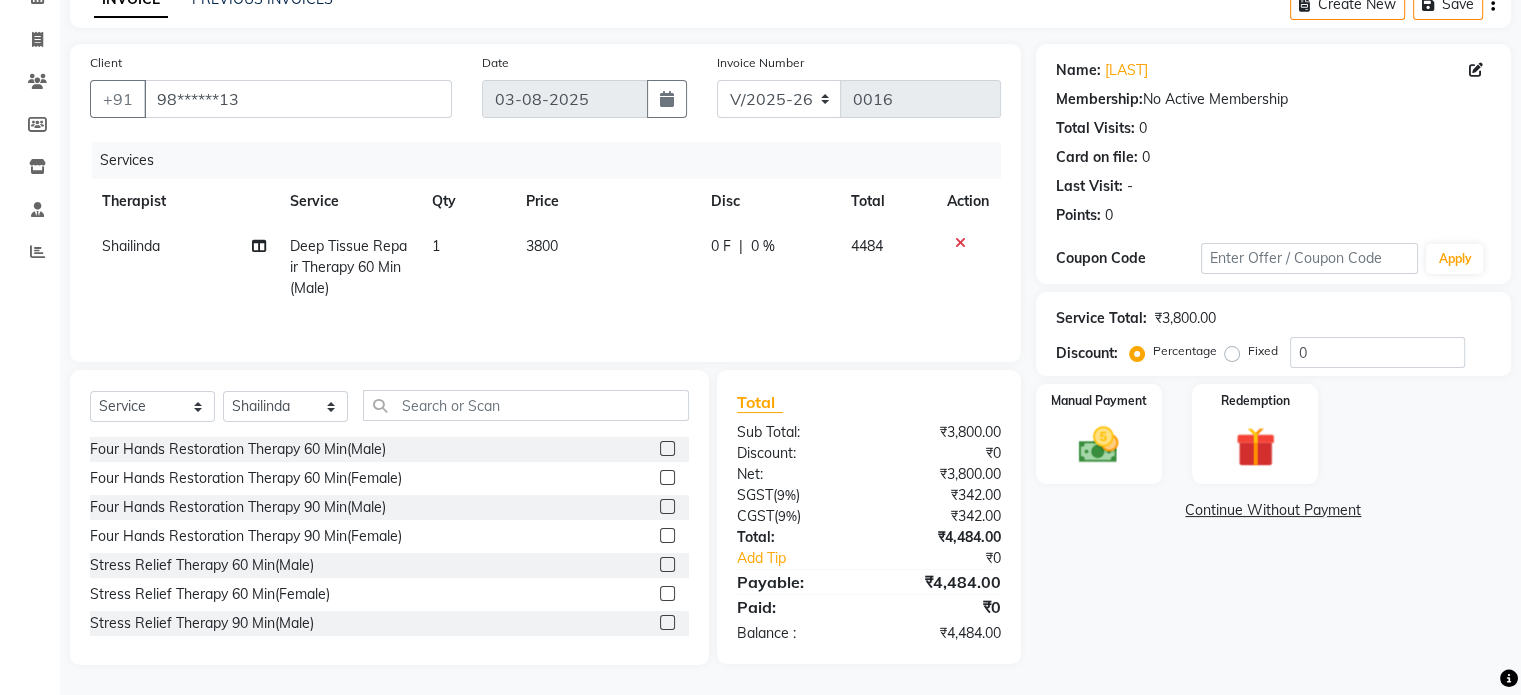click on "3800" 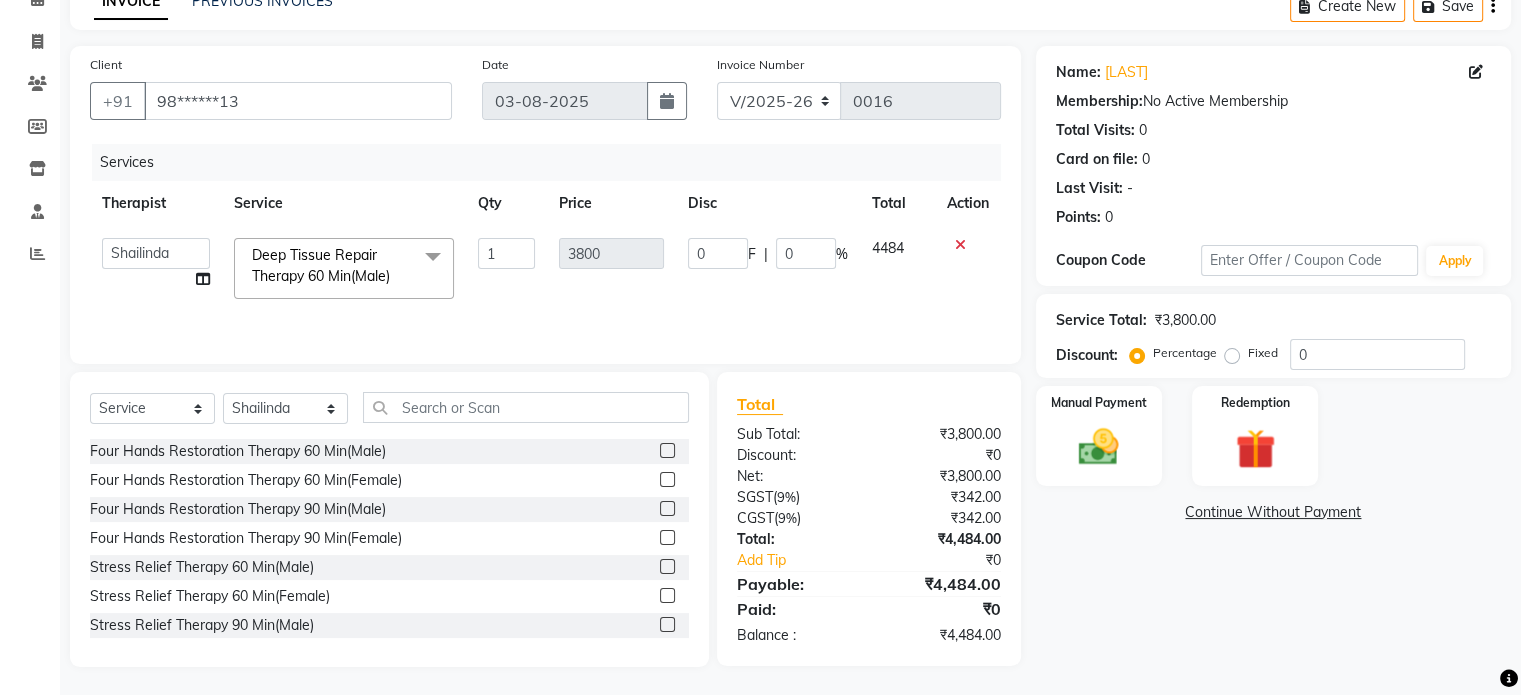 scroll, scrollTop: 106, scrollLeft: 0, axis: vertical 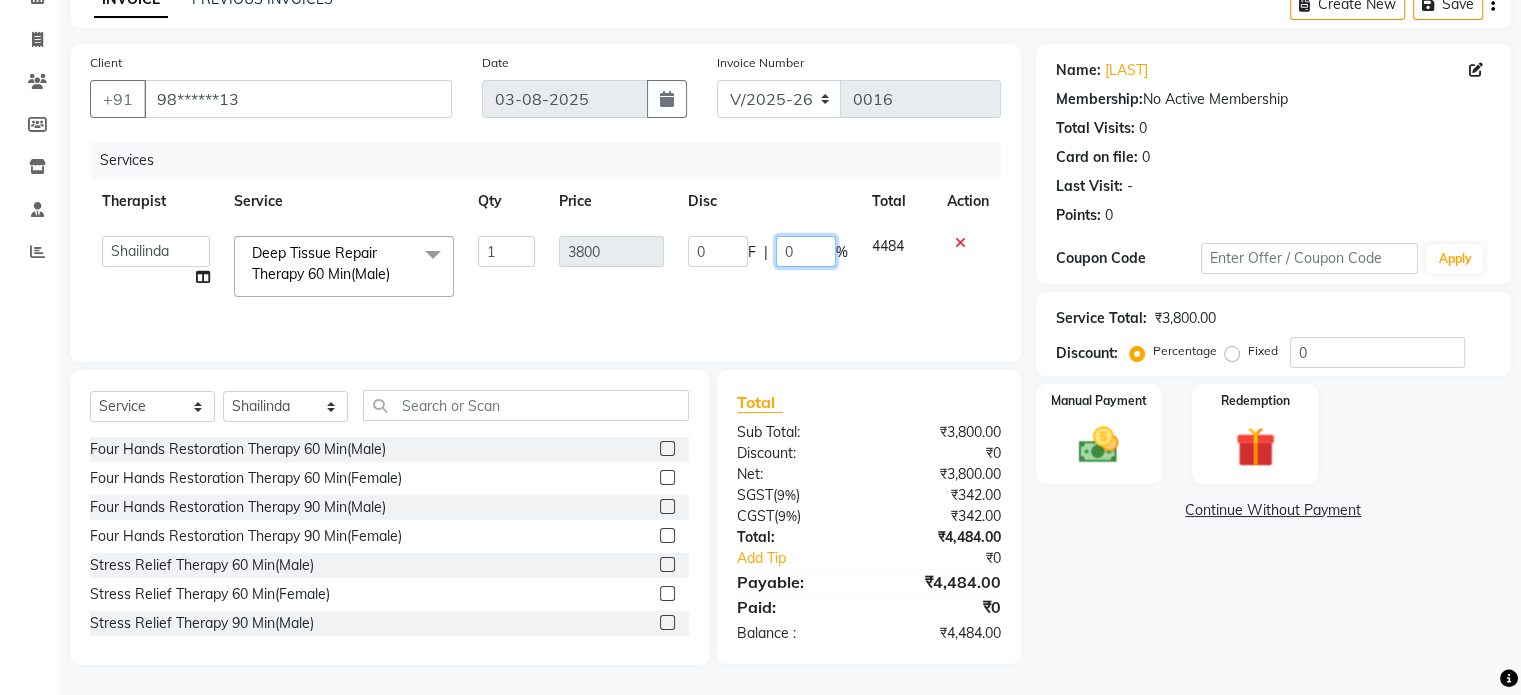 click on "0" 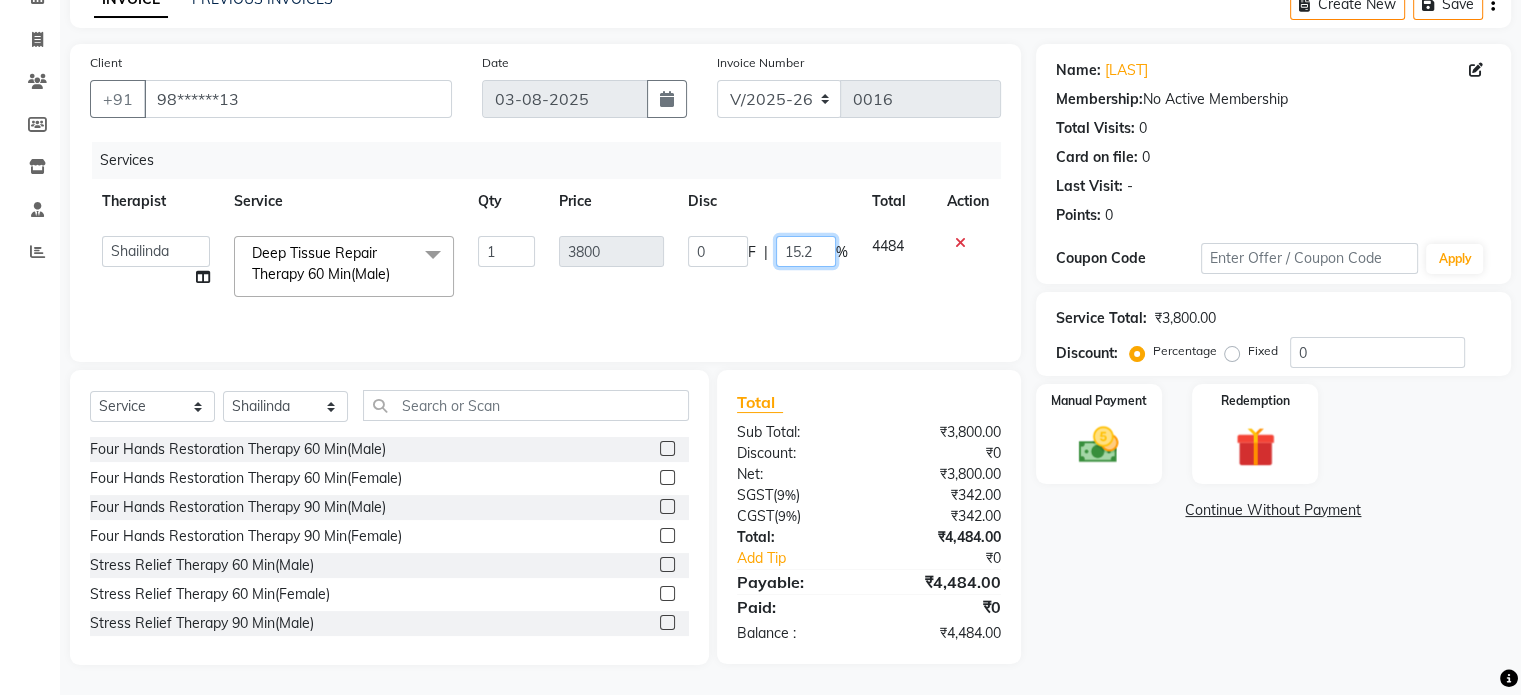 type on "15.26" 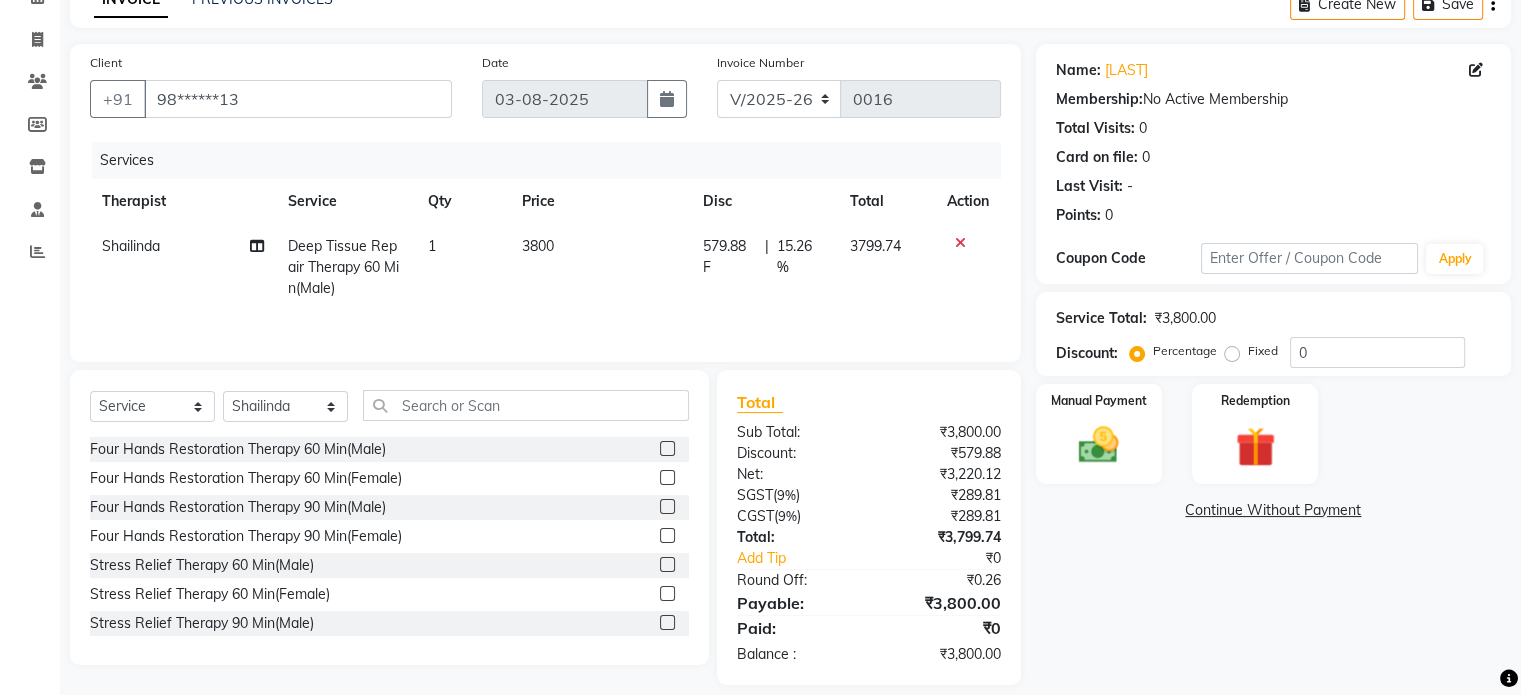 click on "Name: Flazel  Membership:  No Active Membership  Total Visits:  0 Card on file:  0 Last Visit:   - Points:   0  Coupon Code Apply Service Total:  ₹3,800.00  Discount:  Percentage   Fixed  0 Manual Payment Redemption  Continue Without Payment" 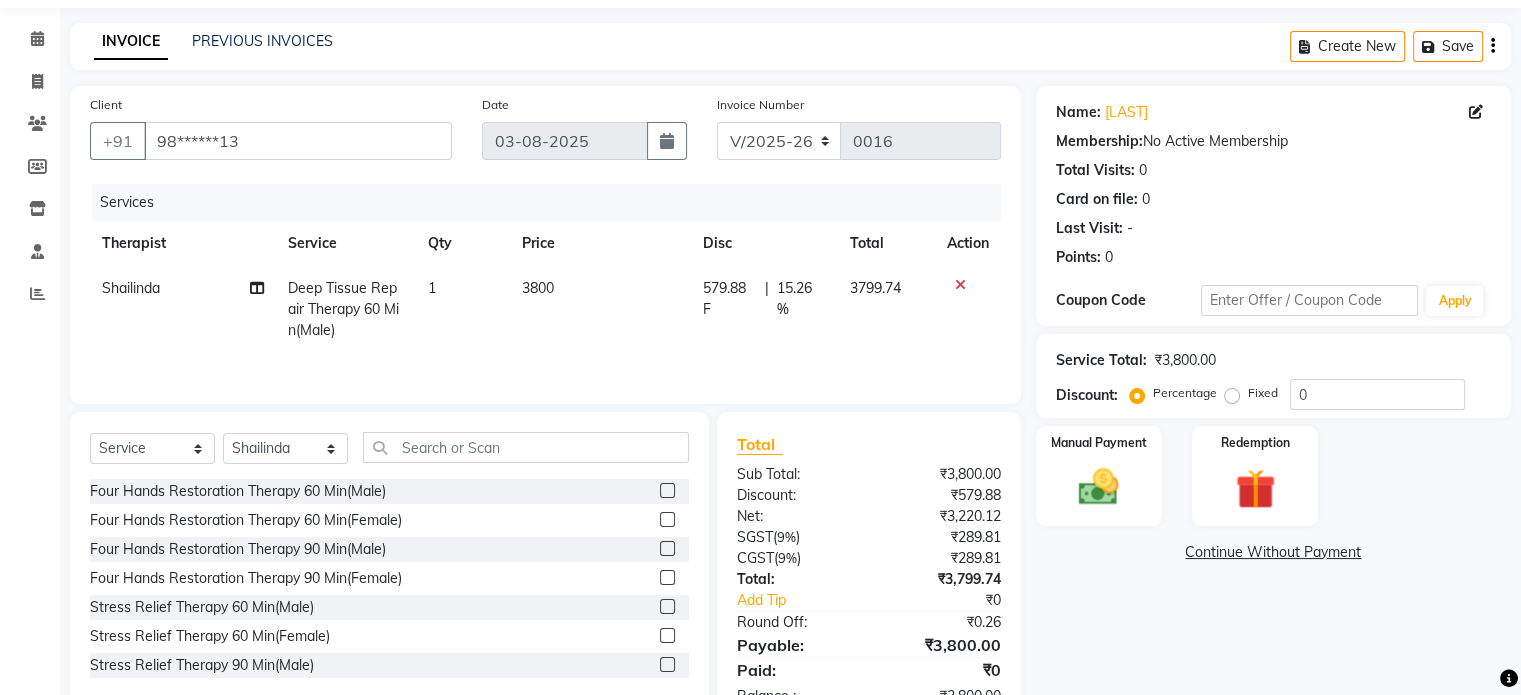 scroll, scrollTop: 126, scrollLeft: 0, axis: vertical 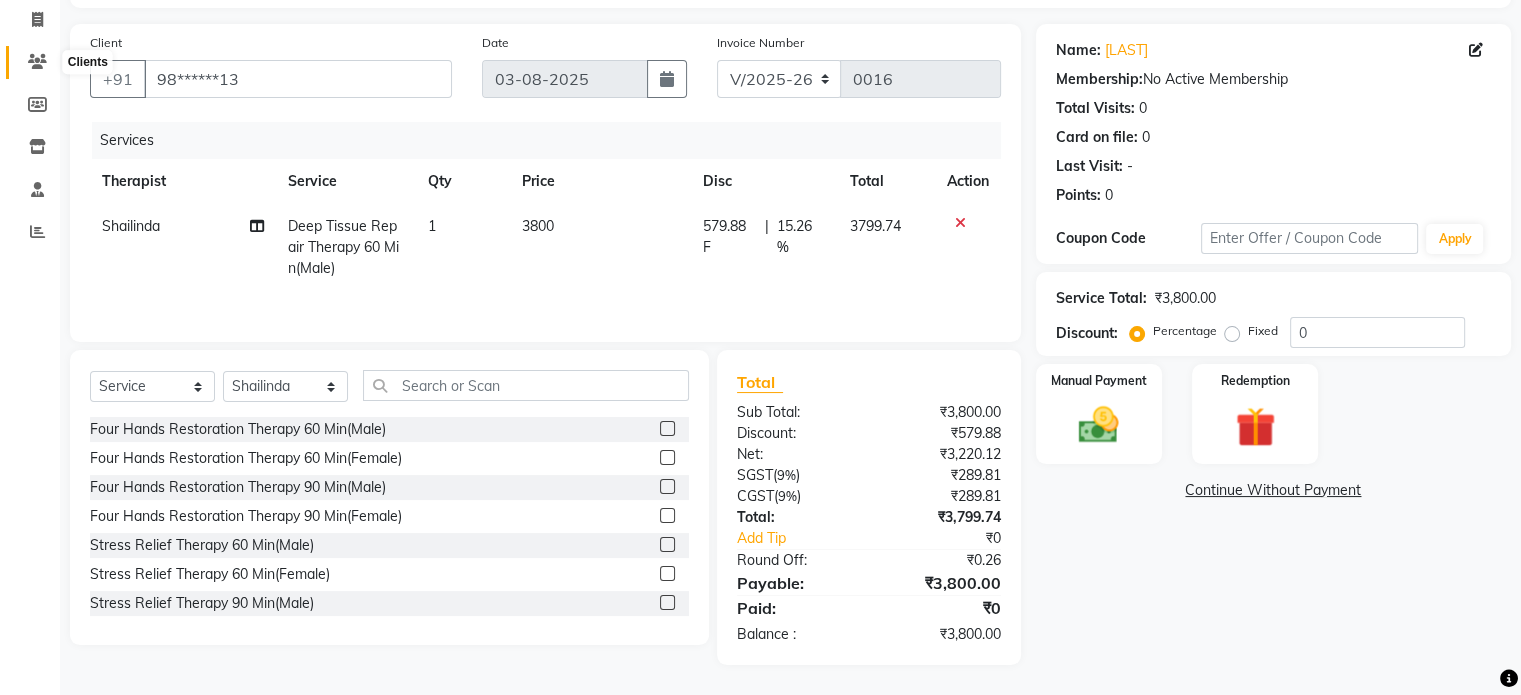 click 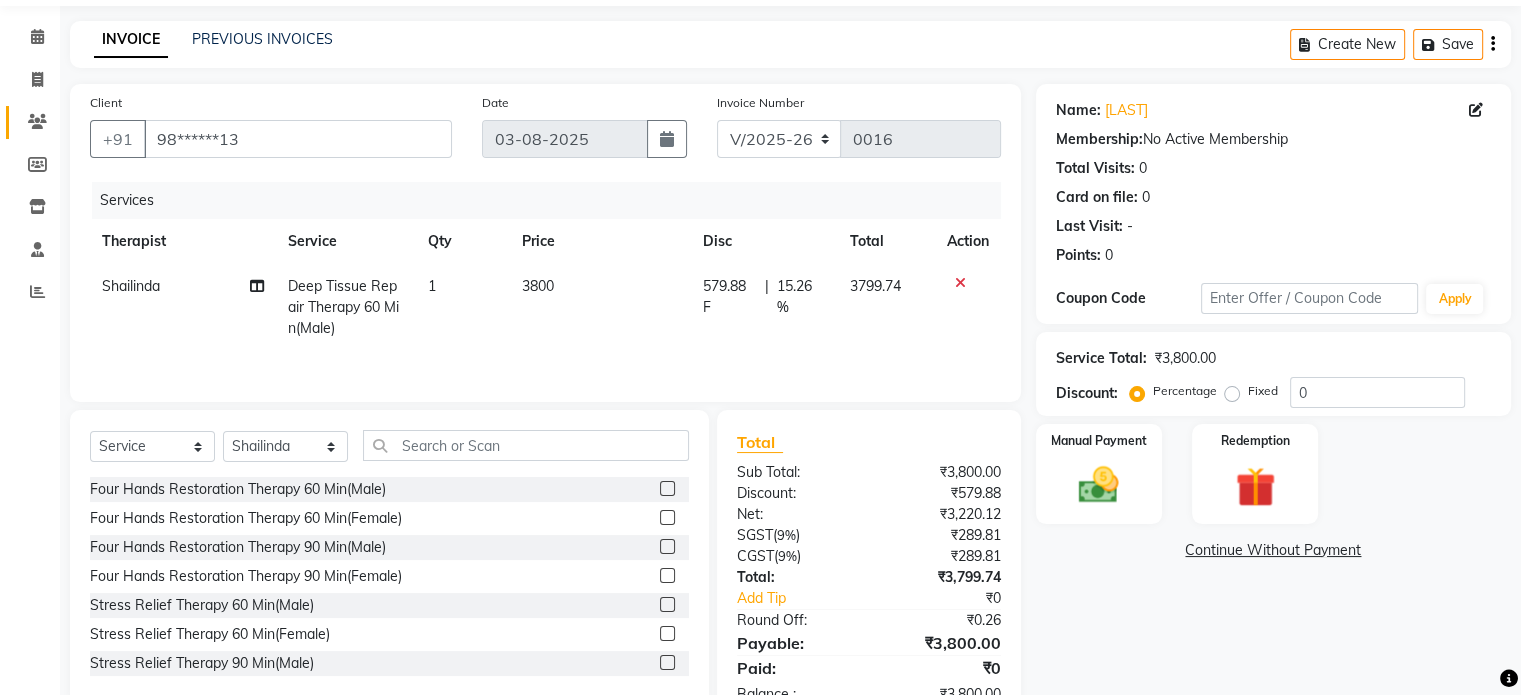 scroll, scrollTop: 126, scrollLeft: 0, axis: vertical 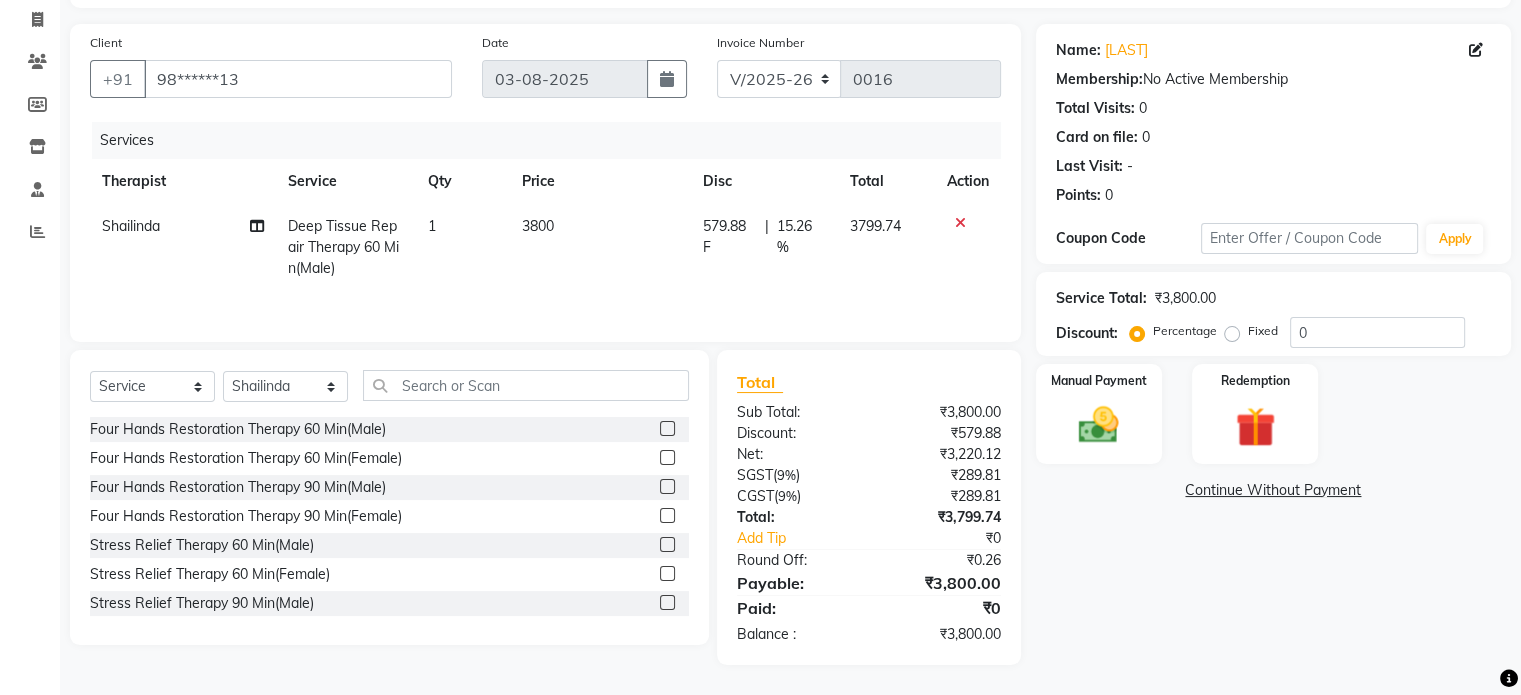 click on "15.26 %" 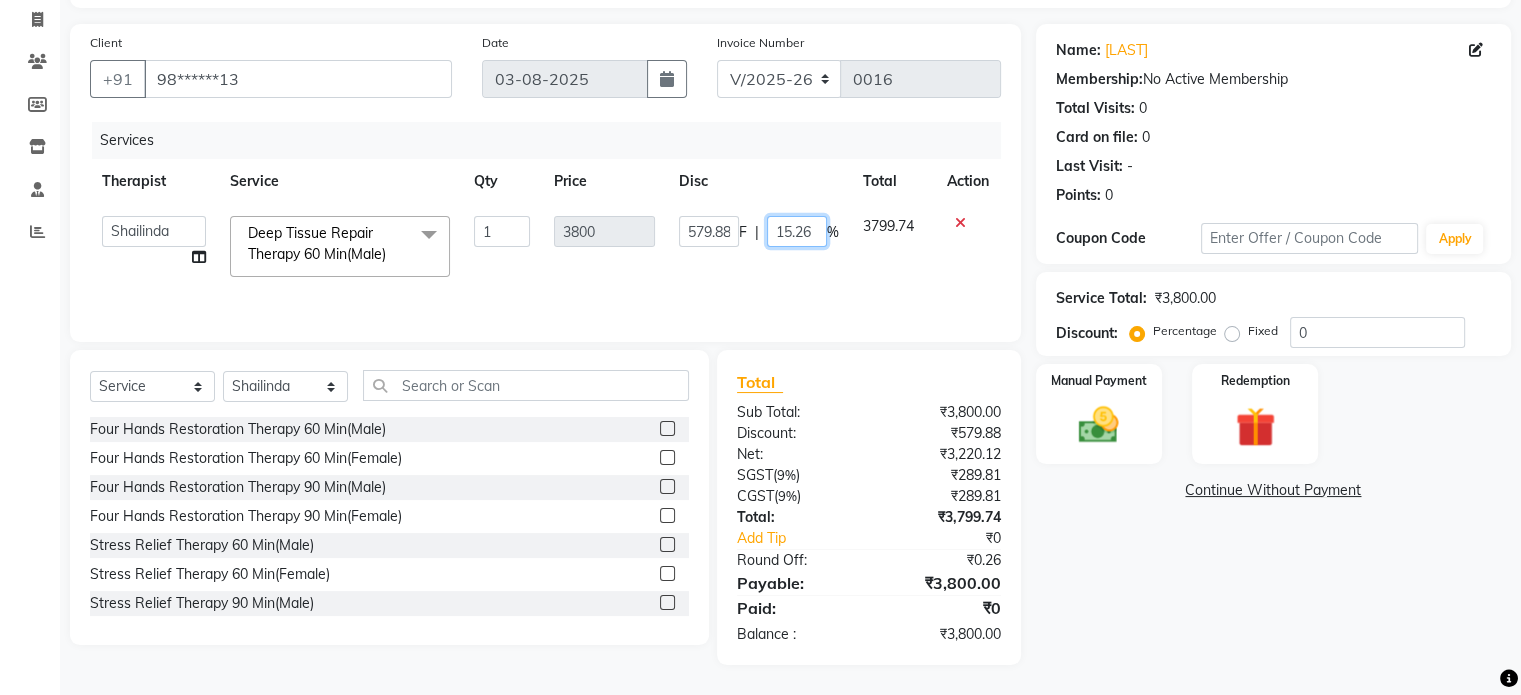 click on "15.26" 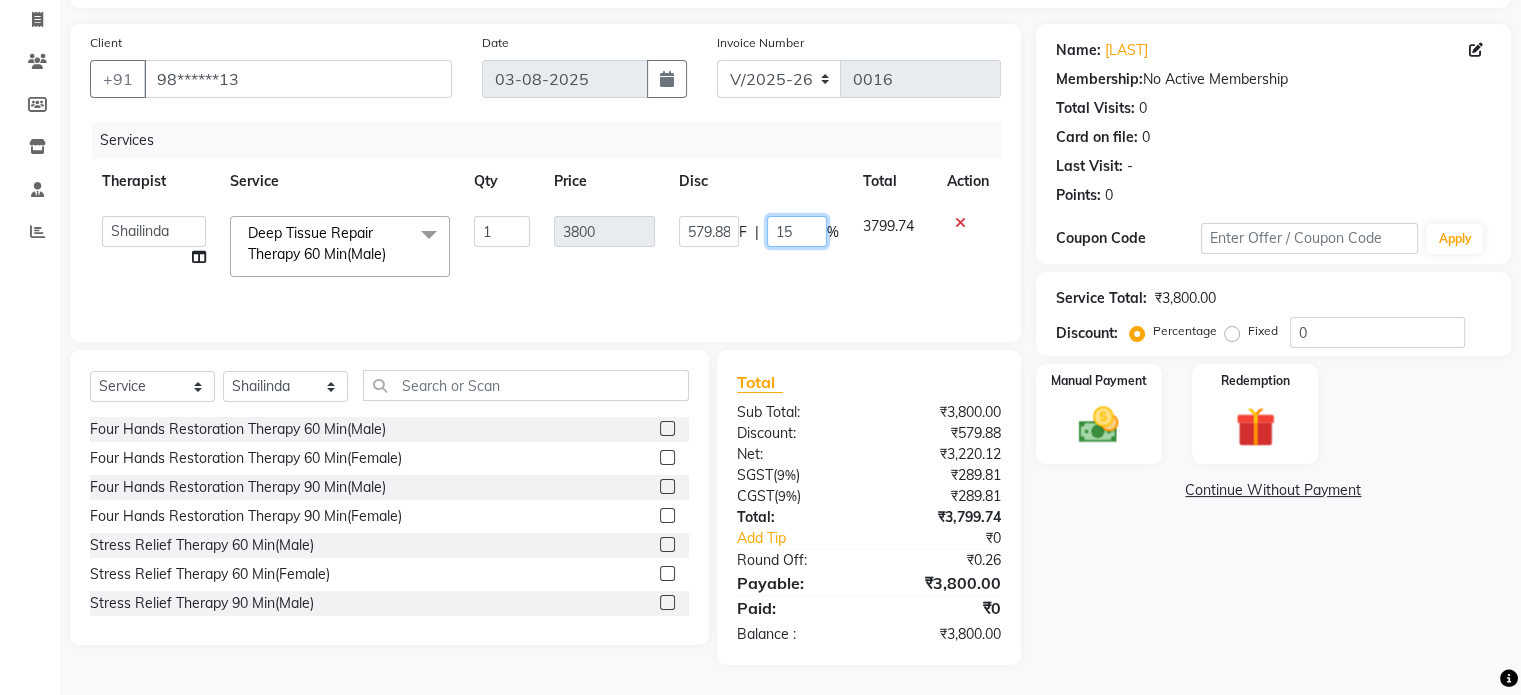 type on "1" 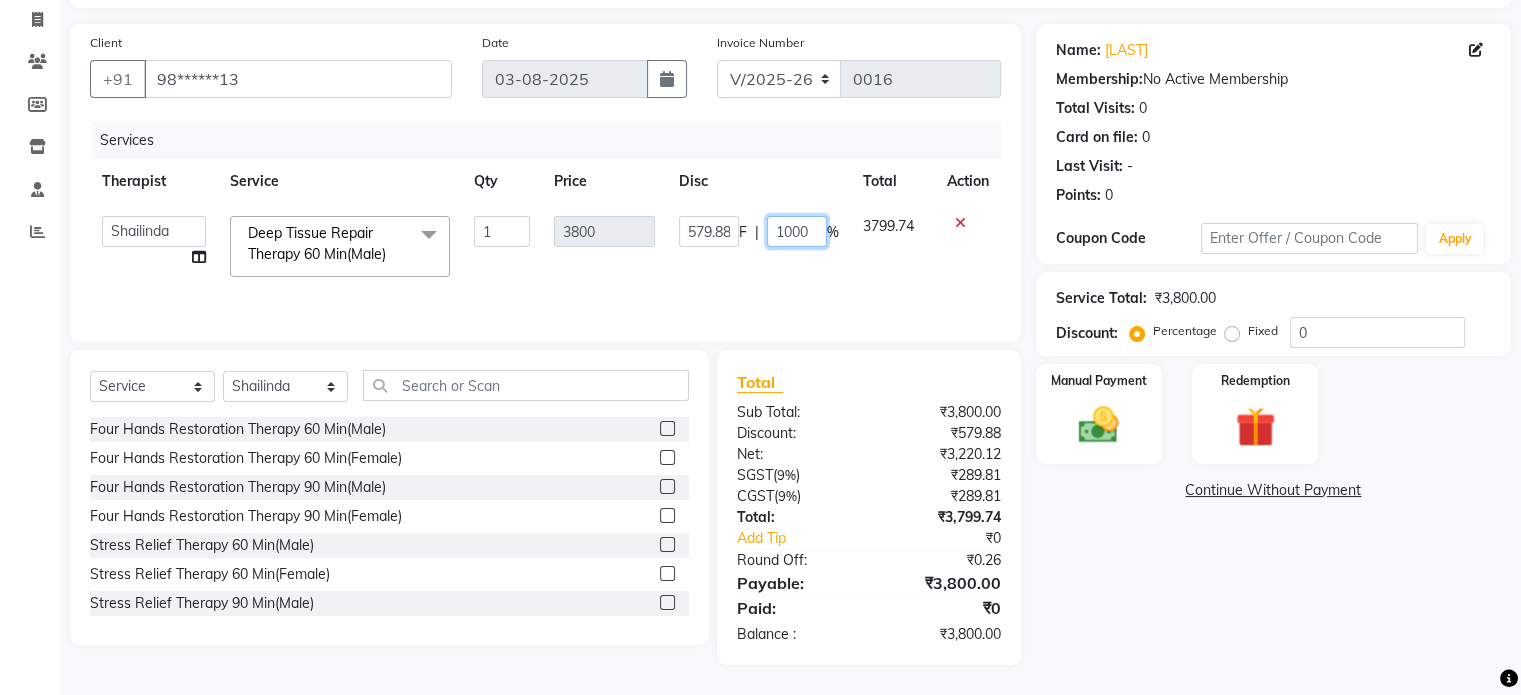 type on "100" 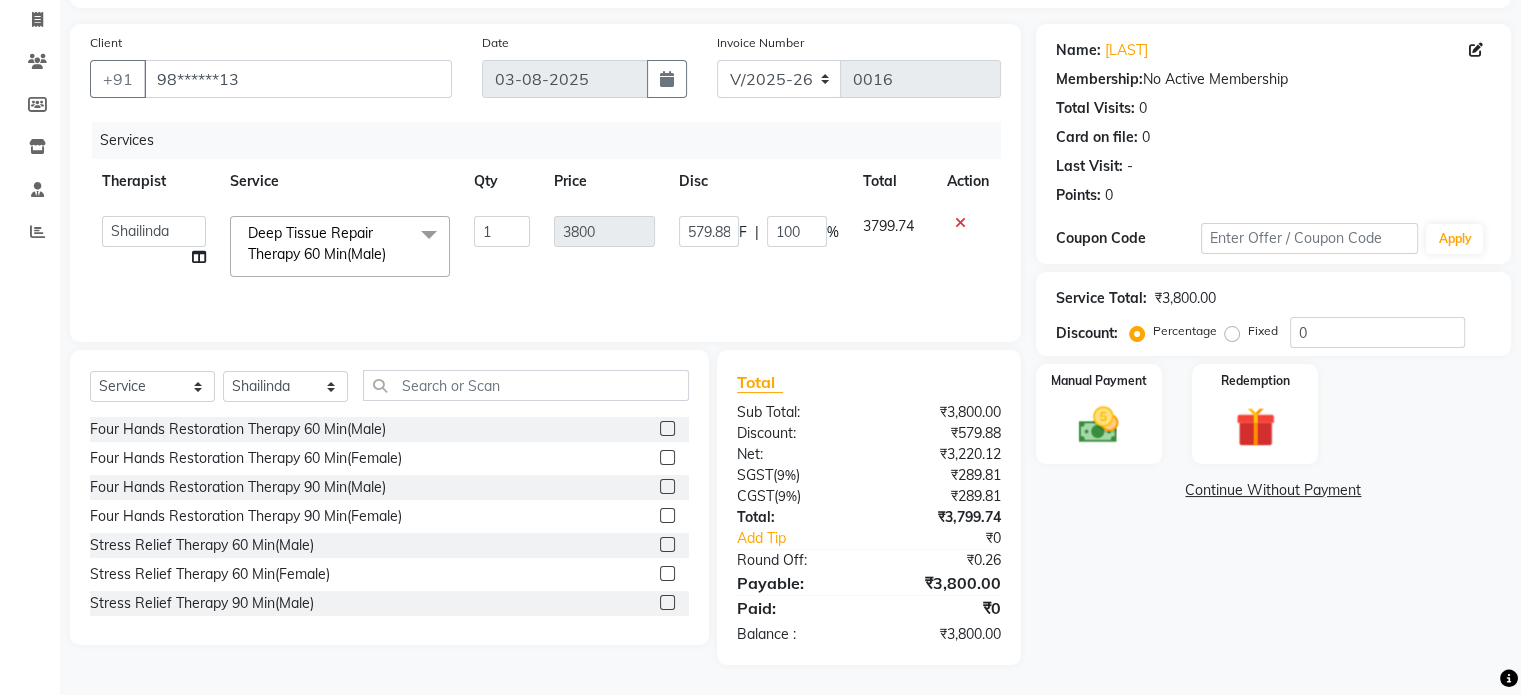 scroll, scrollTop: 107, scrollLeft: 0, axis: vertical 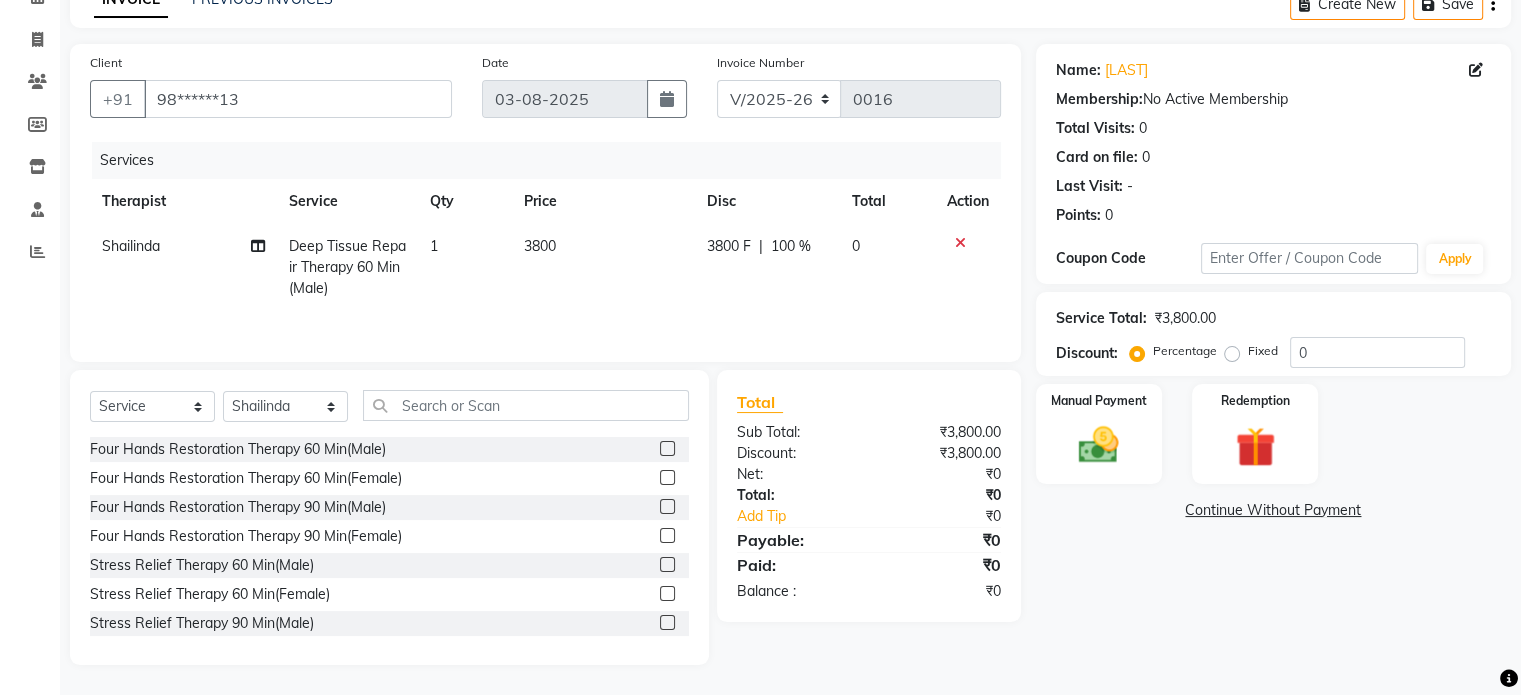 click on "Name: Flazel  Membership:  No Active Membership  Total Visits:  0 Card on file:  0 Last Visit:   - Points:   0  Coupon Code Apply Service Total:  ₹3,800.00  Discount:  Percentage   Fixed  0 Manual Payment Redemption  Continue Without Payment" 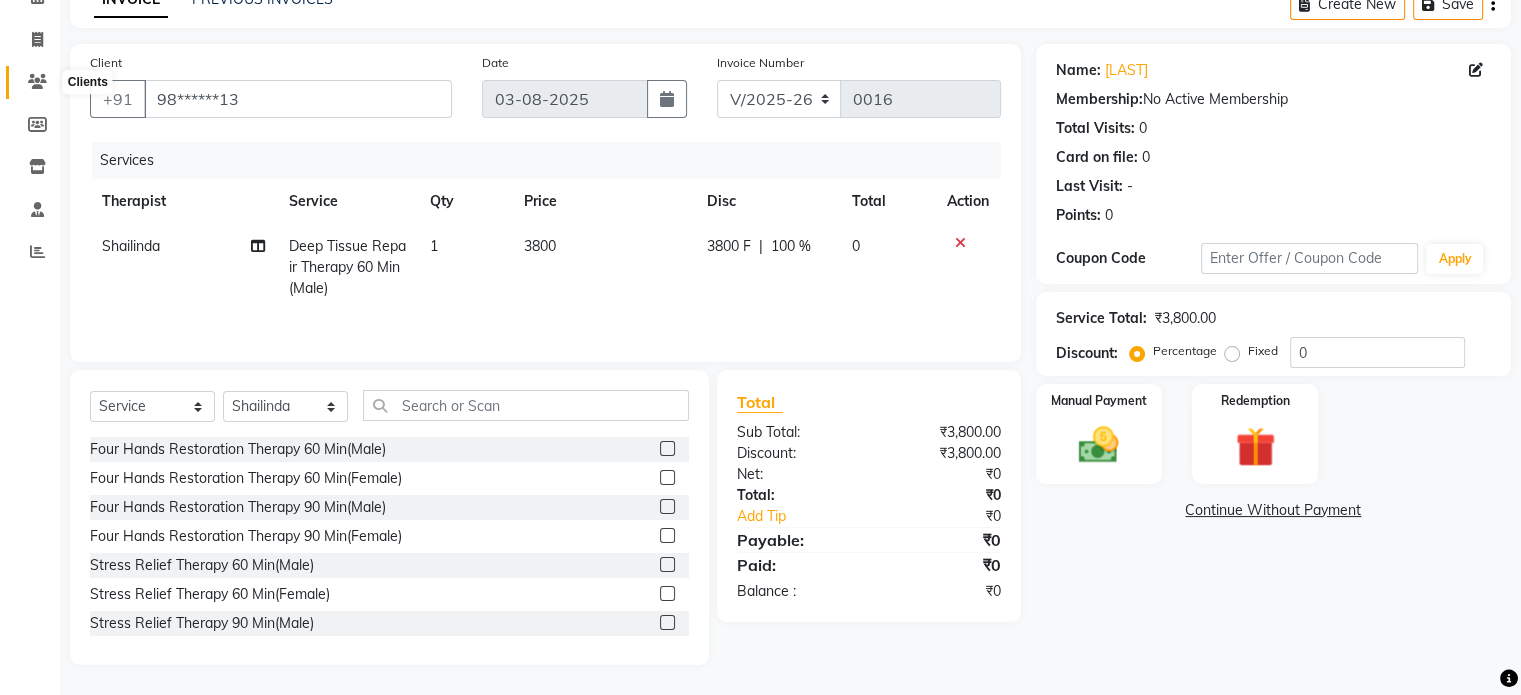click 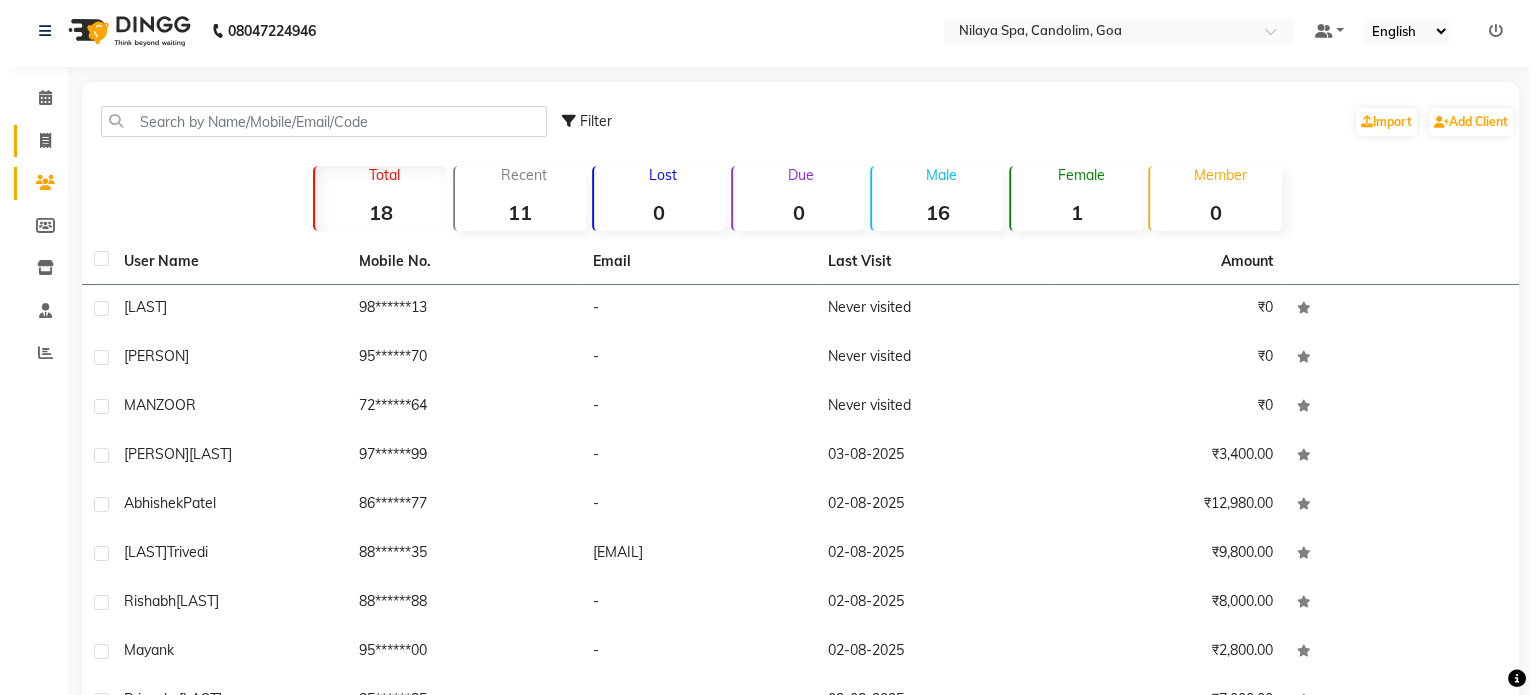 scroll, scrollTop: 0, scrollLeft: 0, axis: both 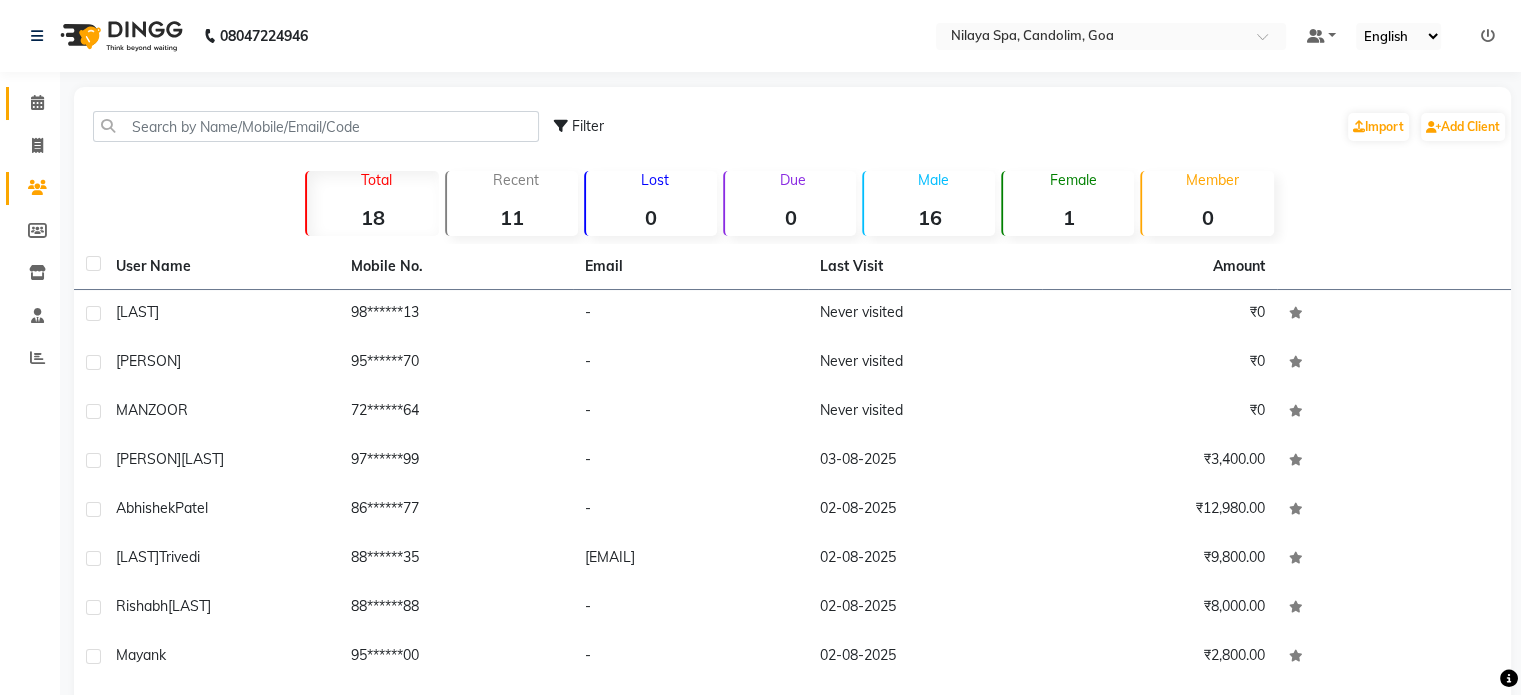 click on "Calendar" 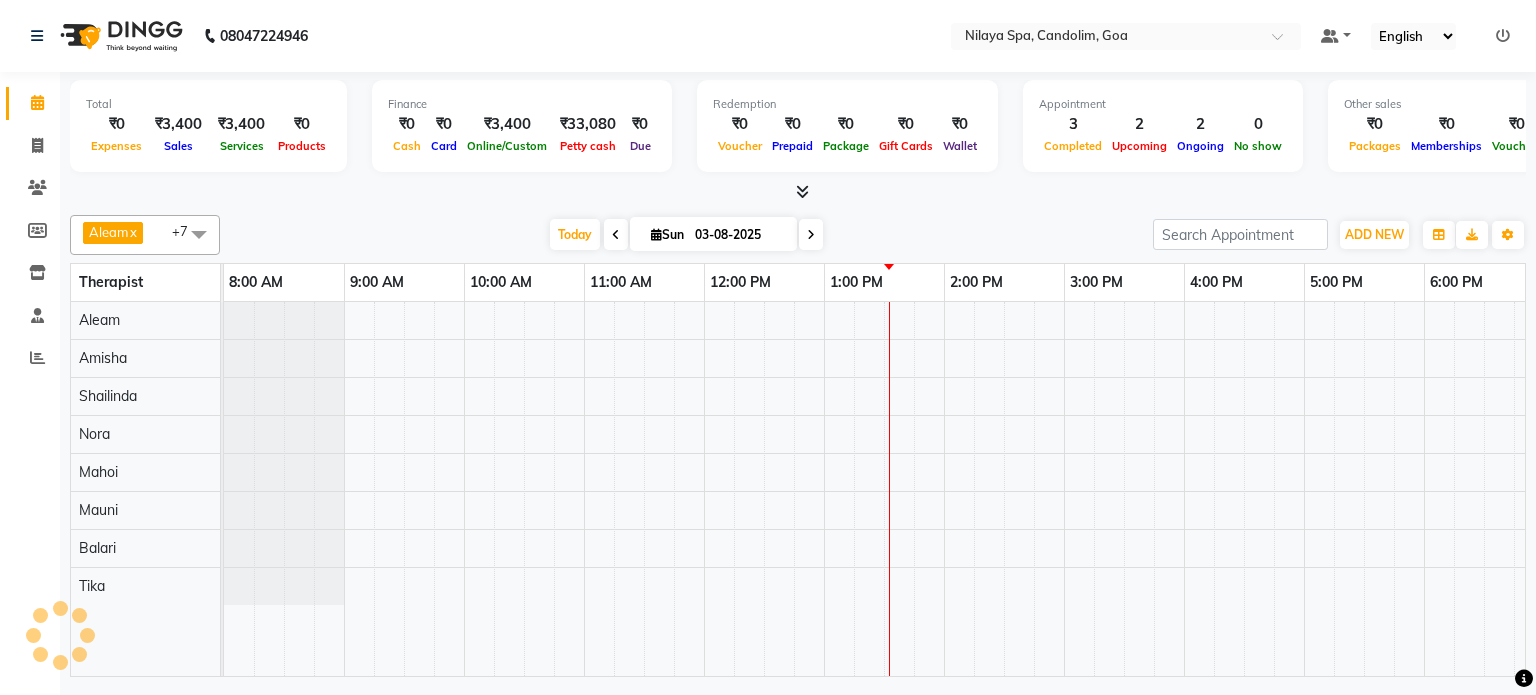 scroll, scrollTop: 0, scrollLeft: 0, axis: both 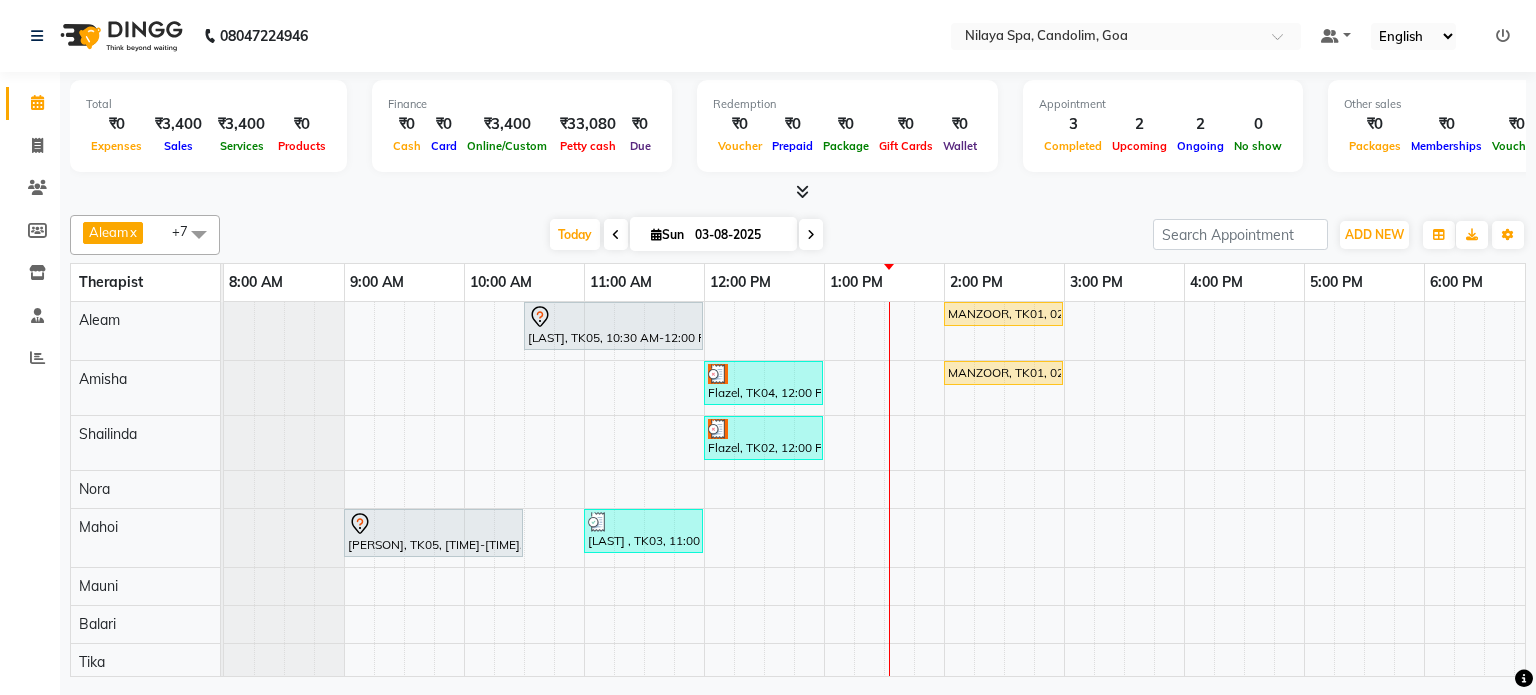drag, startPoint x: 961, startPoint y: 295, endPoint x: 888, endPoint y: 434, distance: 157.00319 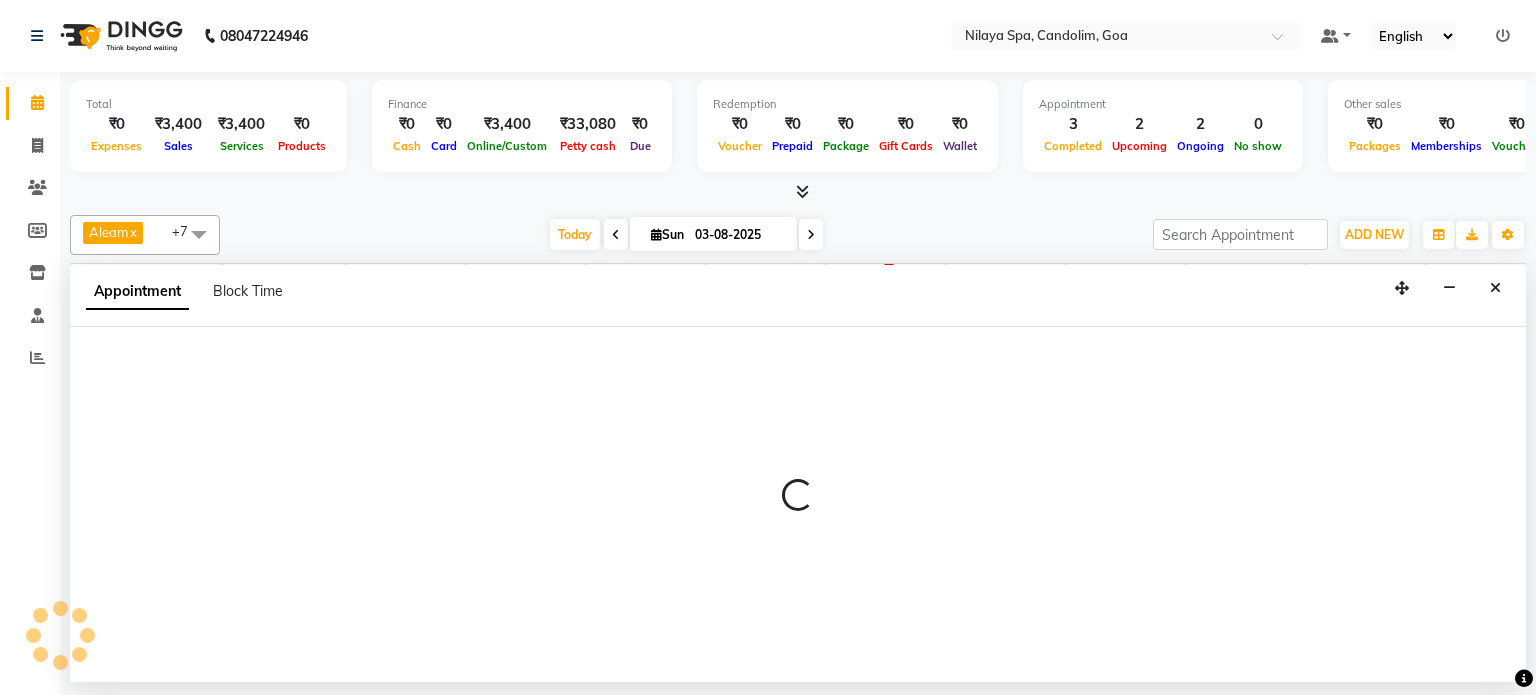 select on "87836" 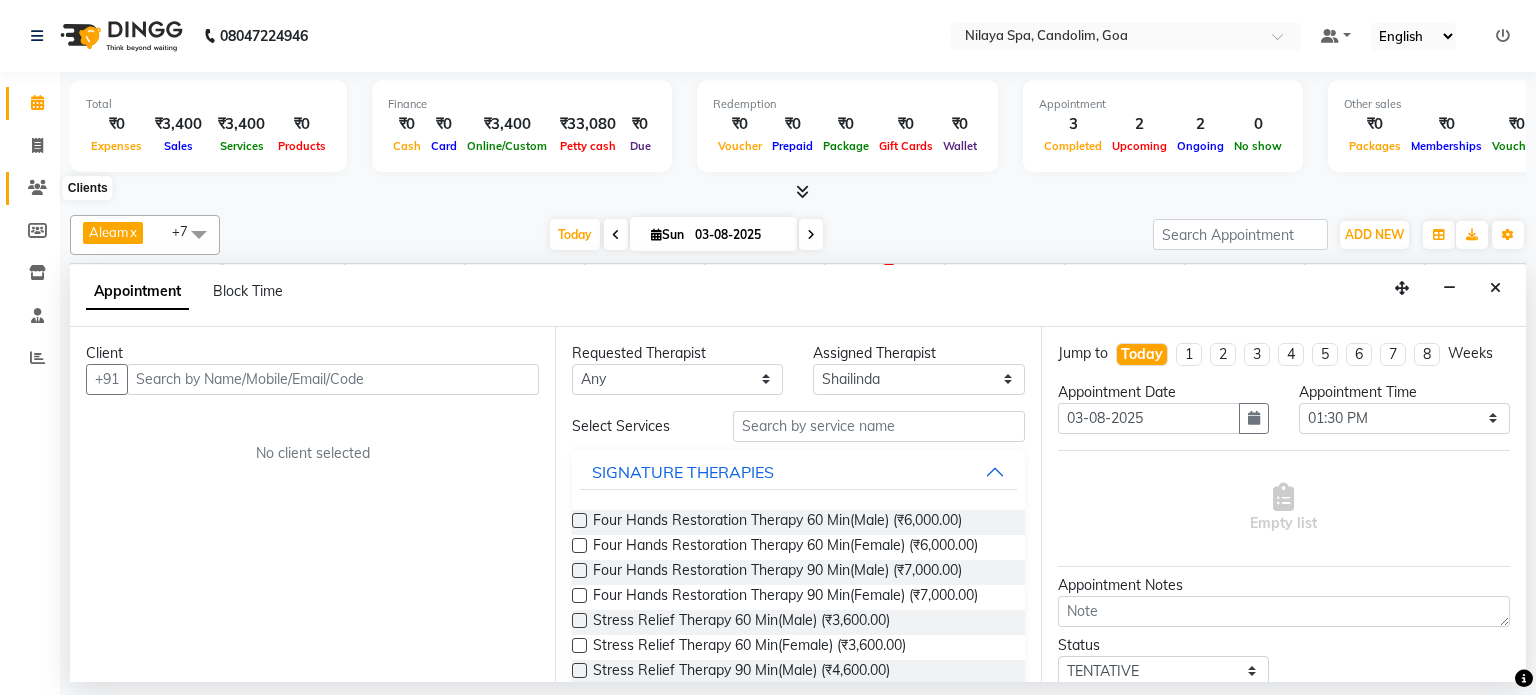 click 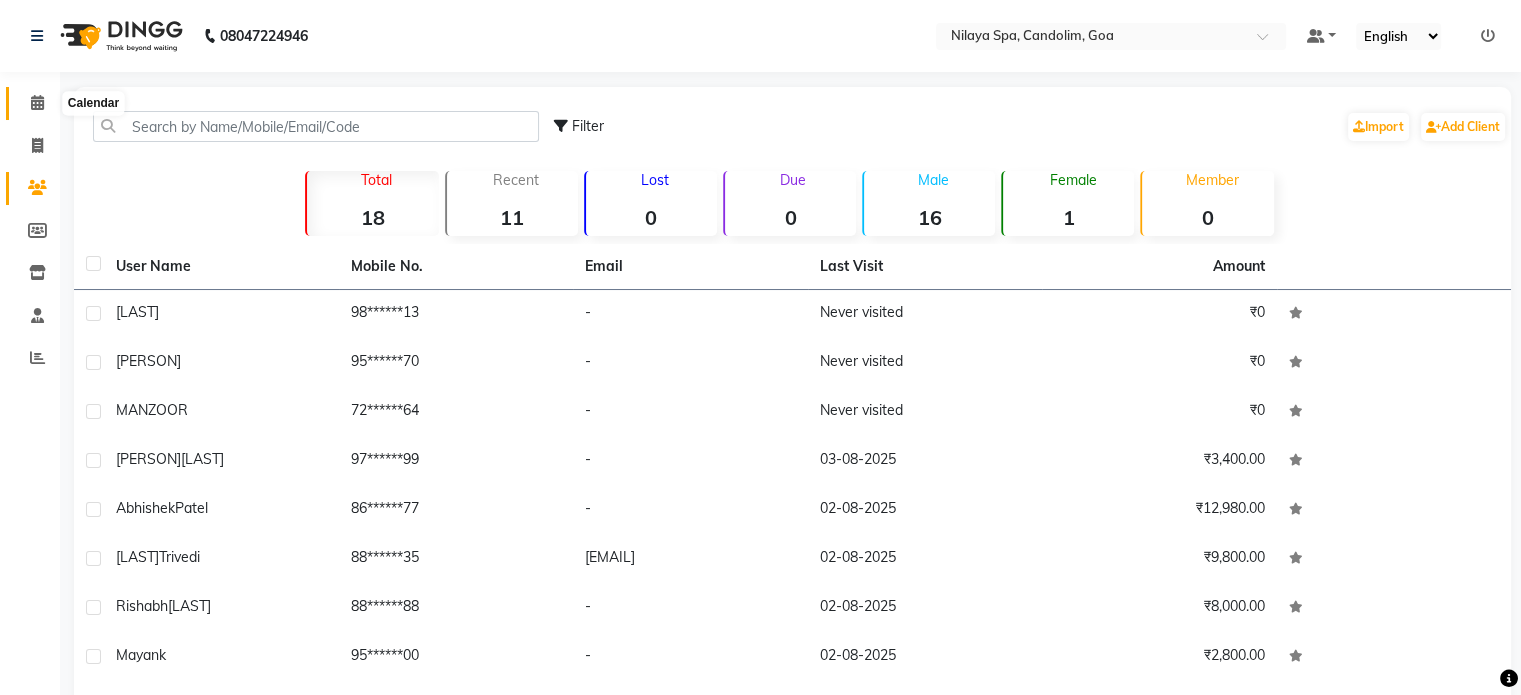 click 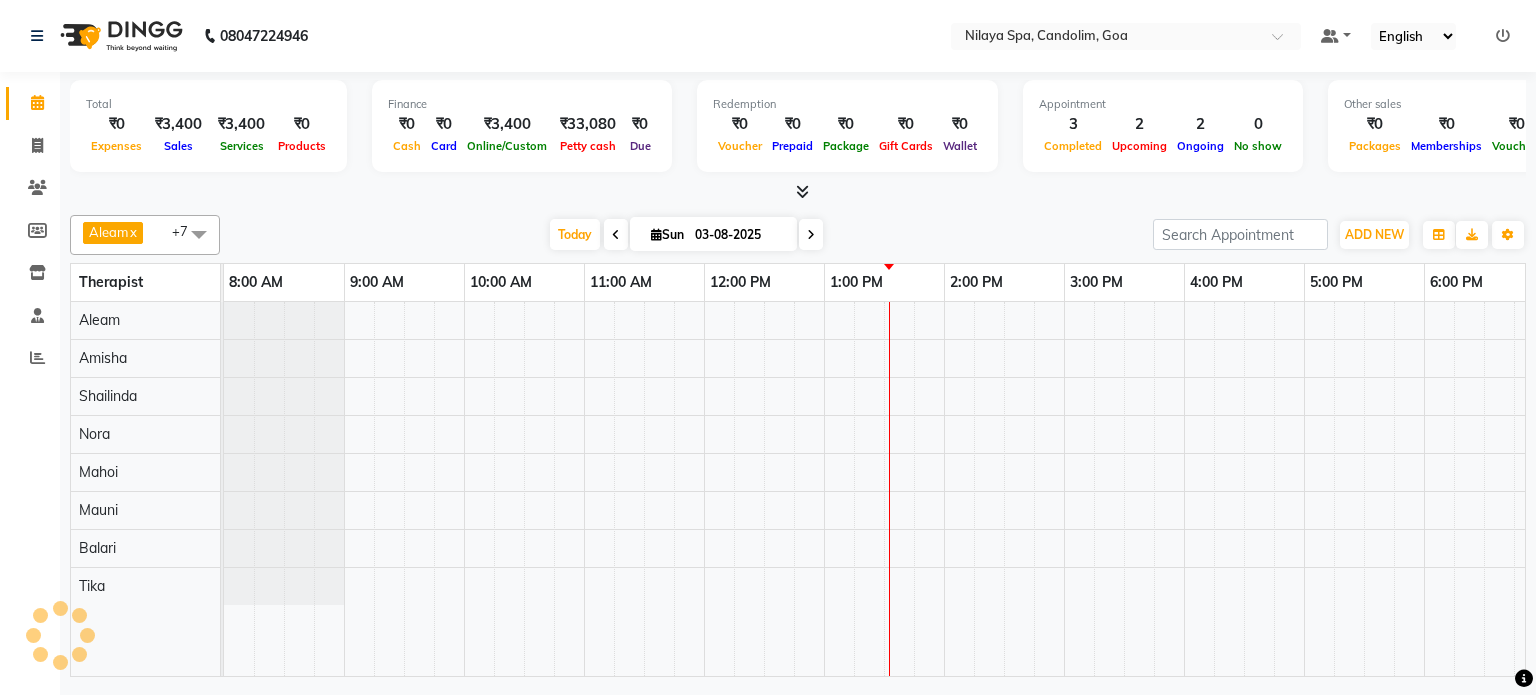 scroll, scrollTop: 0, scrollLeft: 600, axis: horizontal 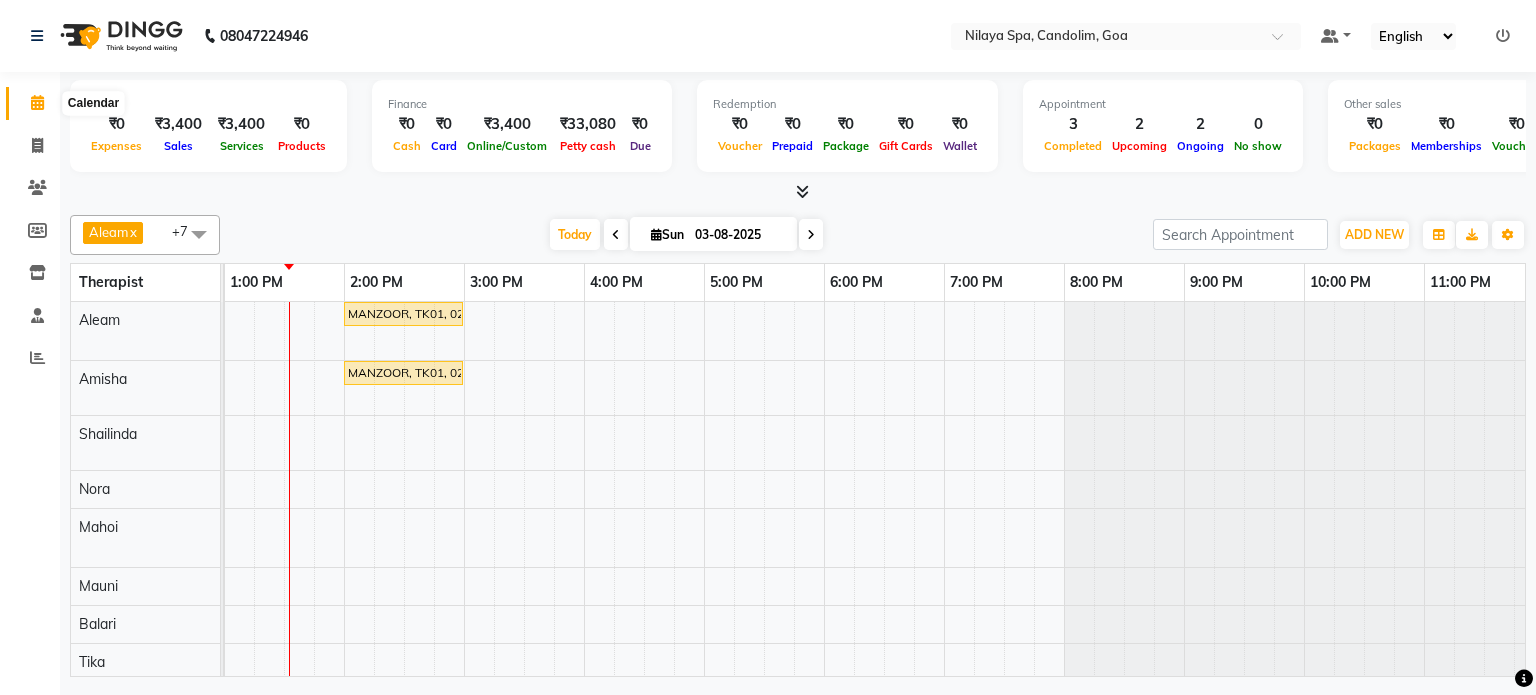 click 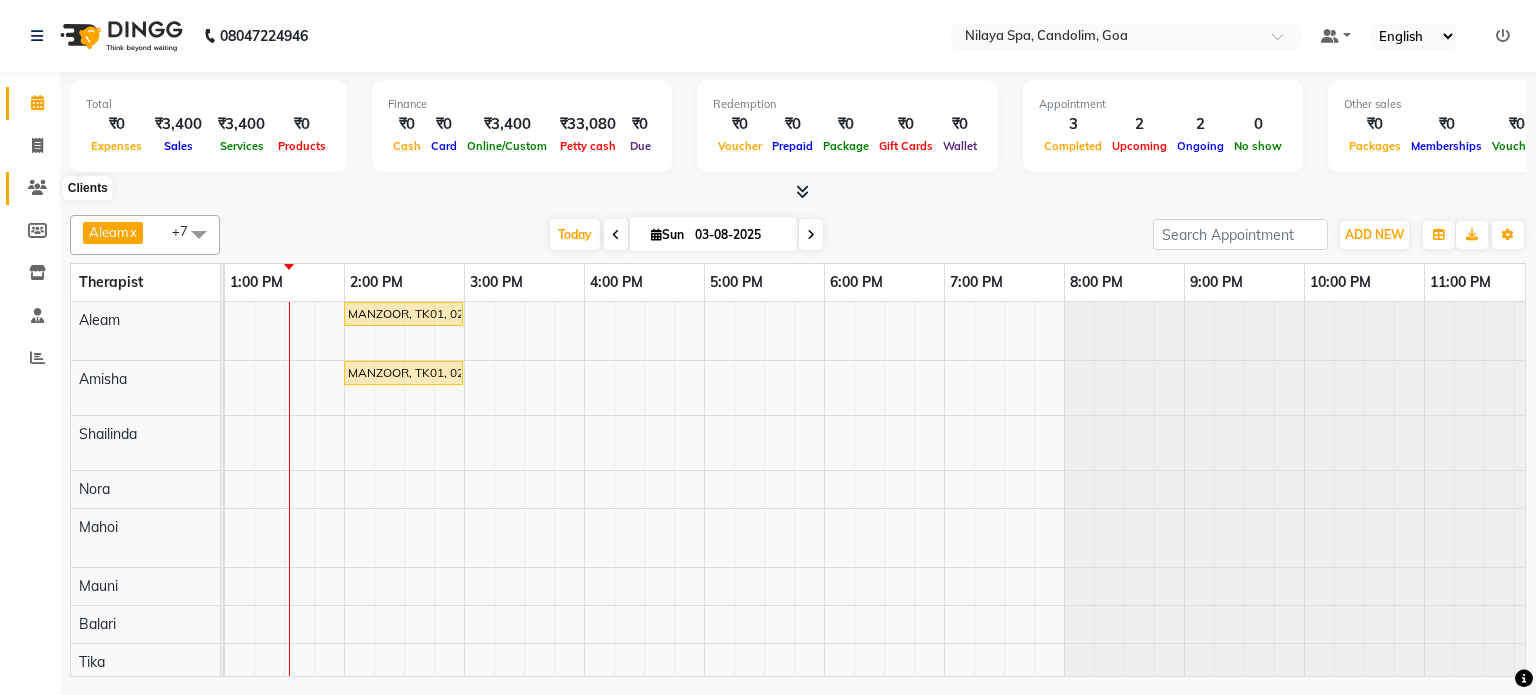 click 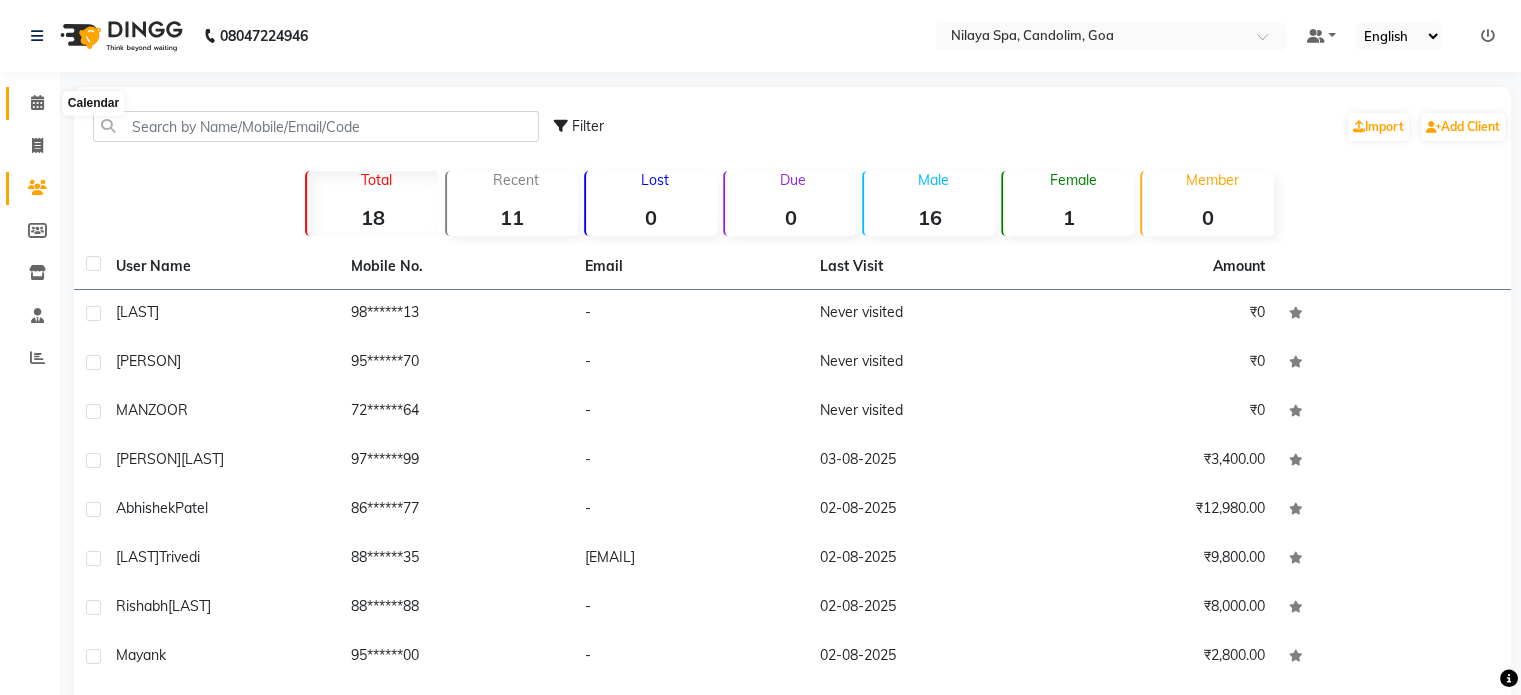 click 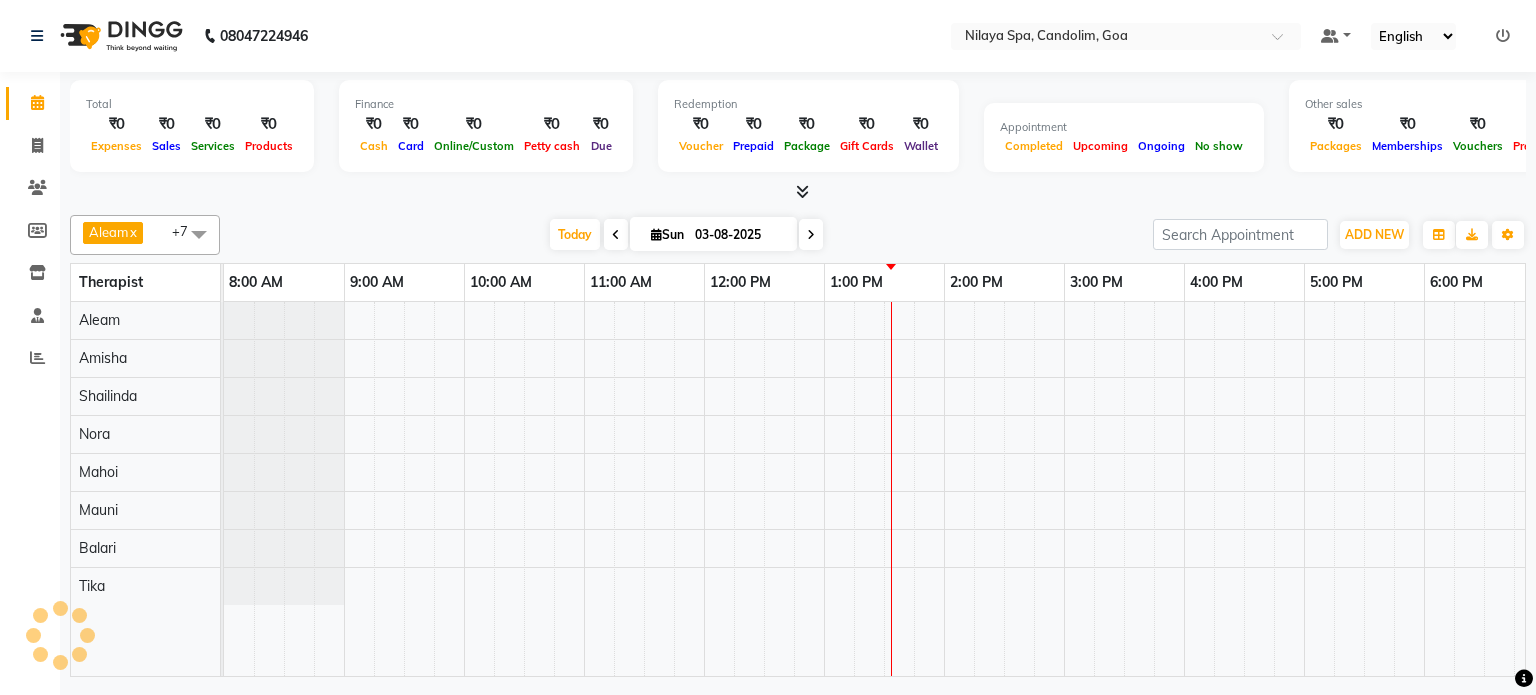 scroll, scrollTop: 0, scrollLeft: 0, axis: both 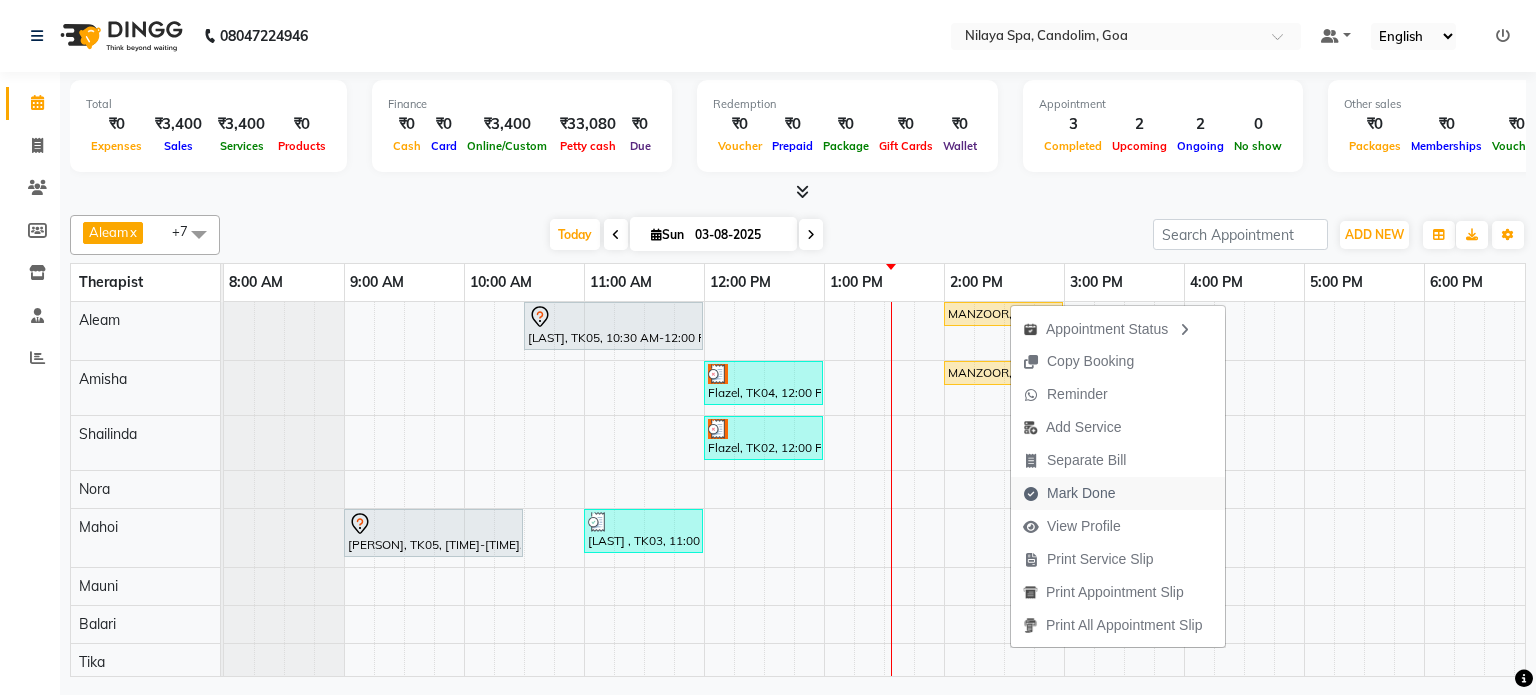 click on "Mark Done" at bounding box center (1081, 493) 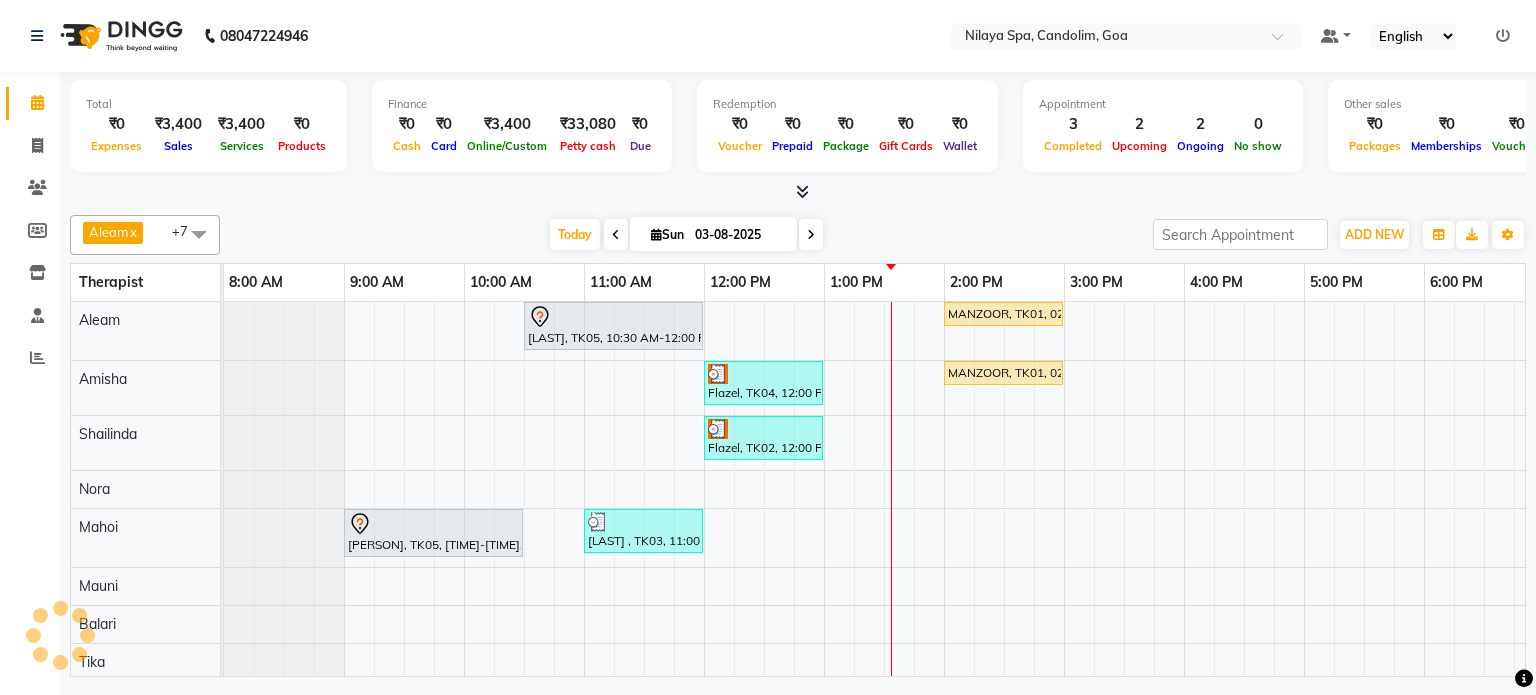 select on "service" 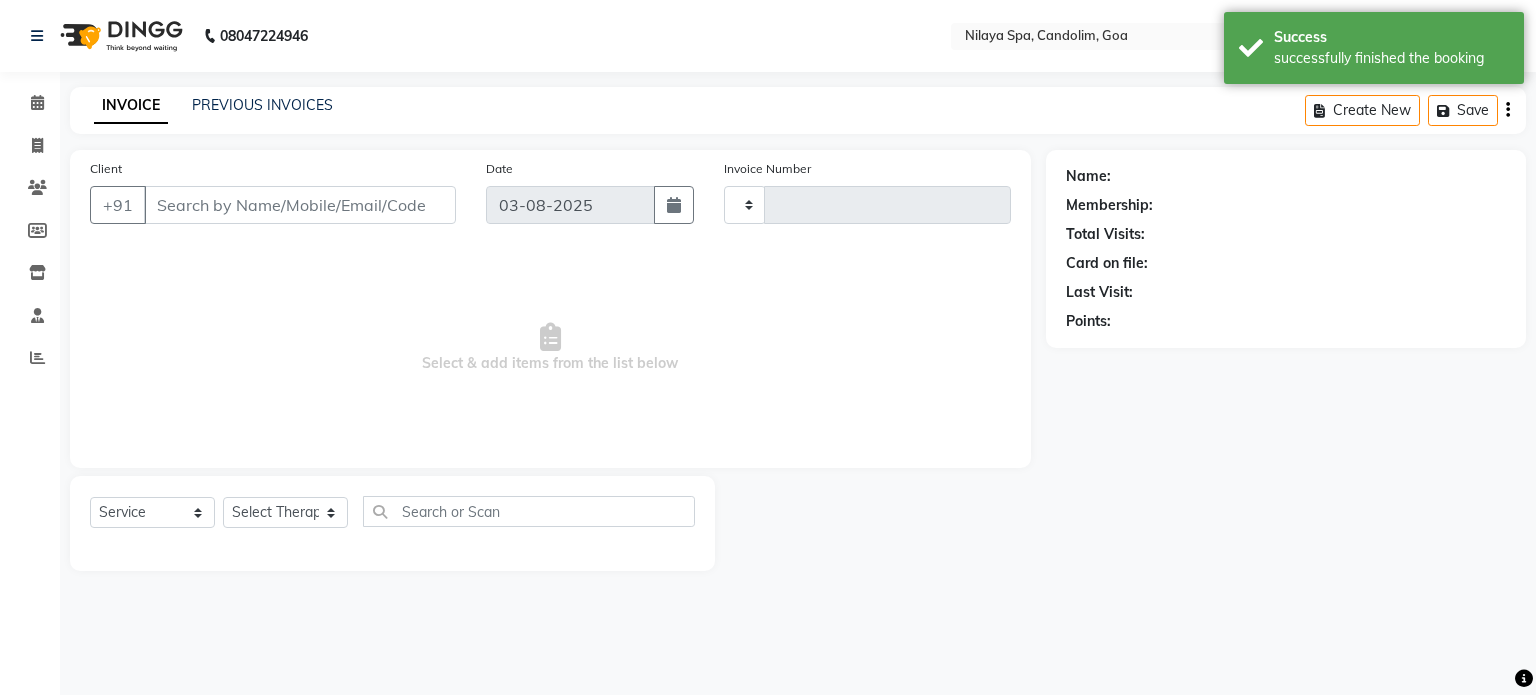 type on "0016" 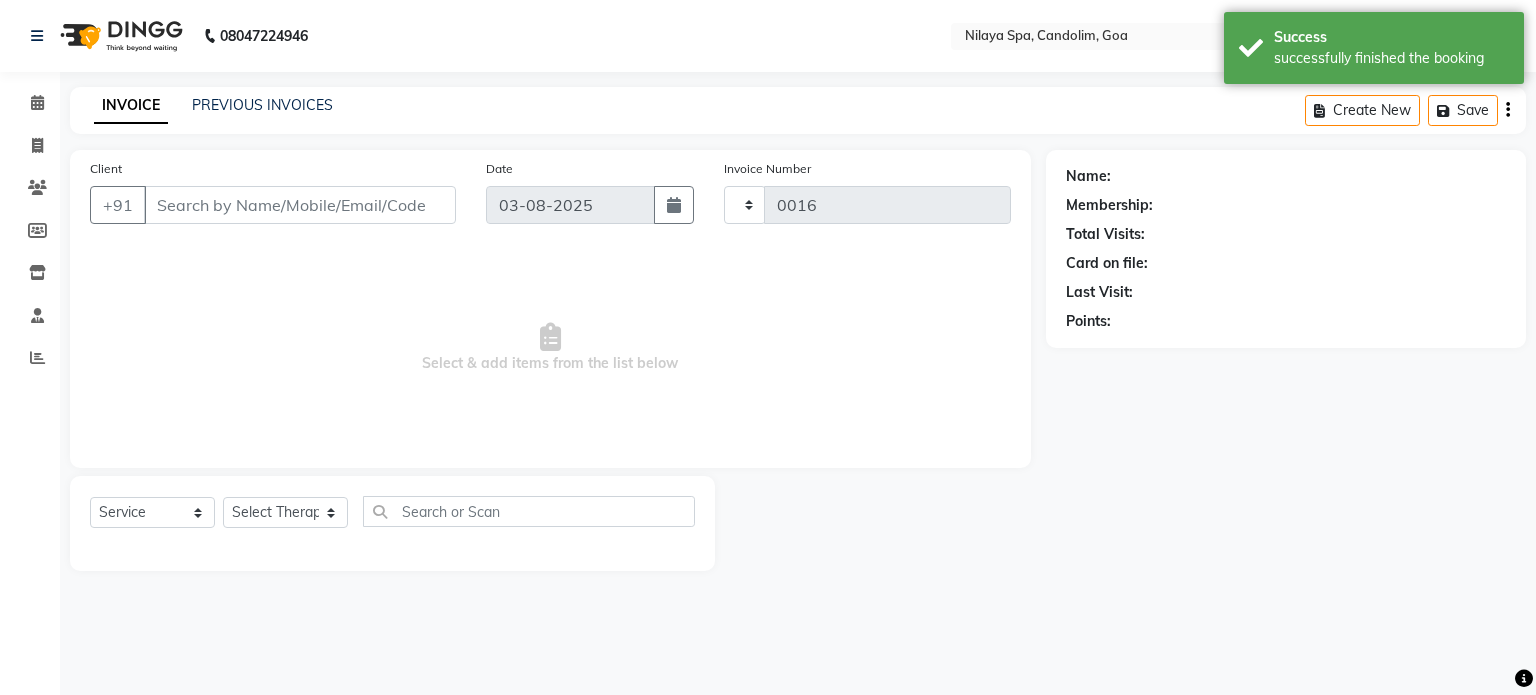 select on "8694" 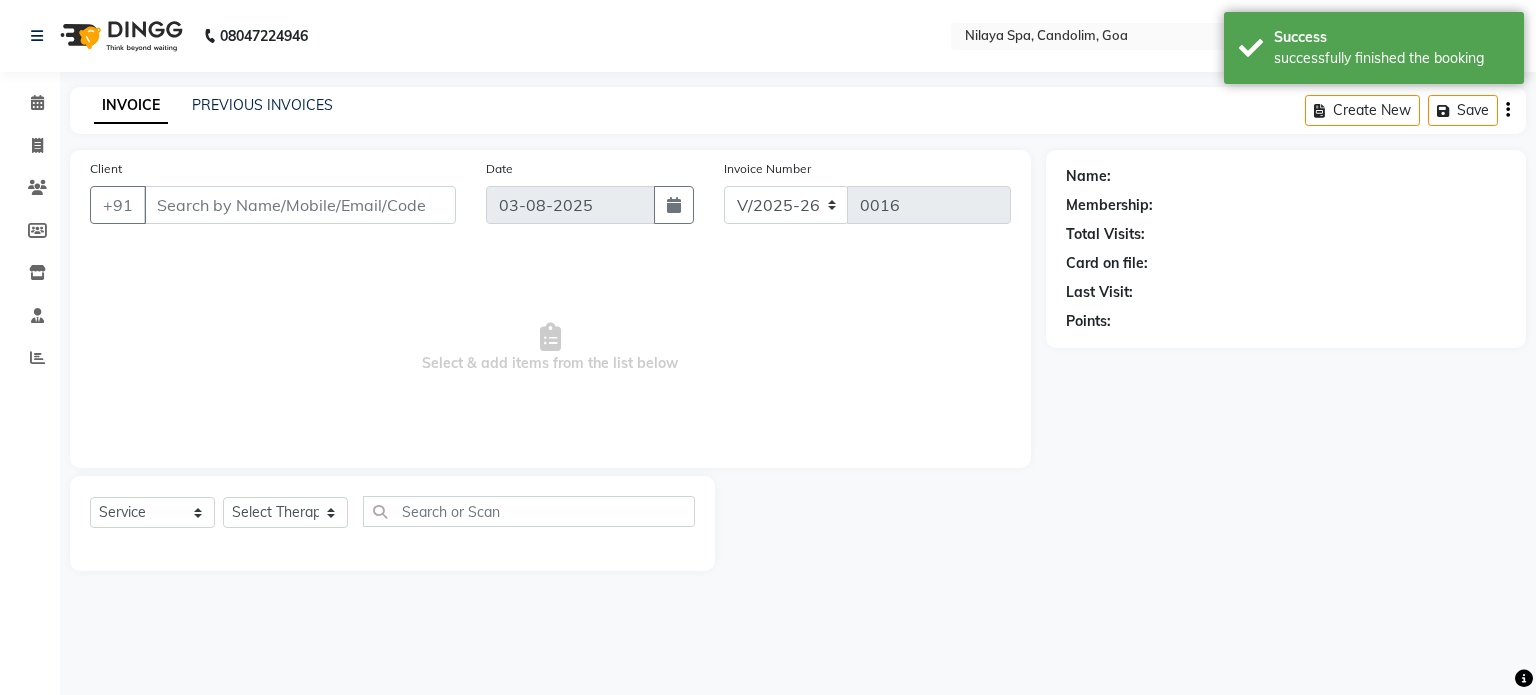 type on "72******64" 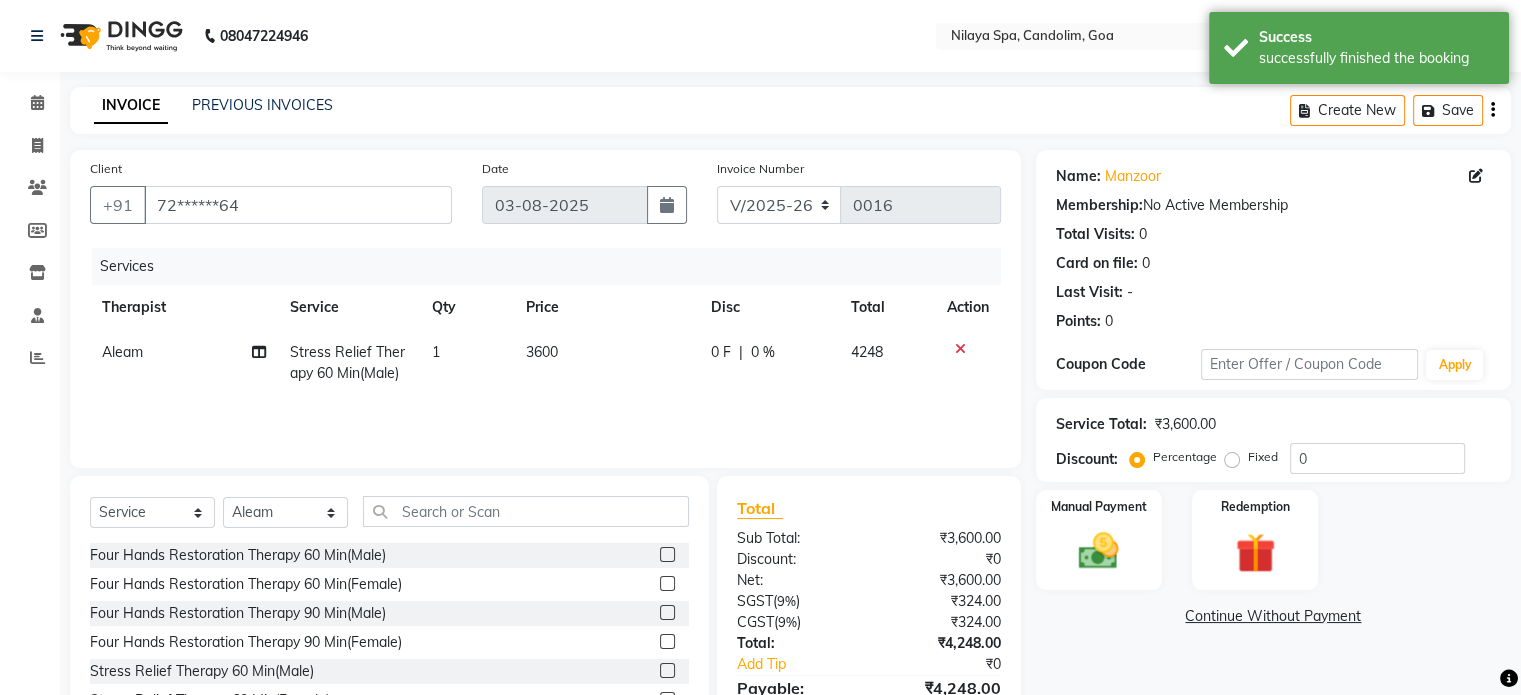 click on "0 %" 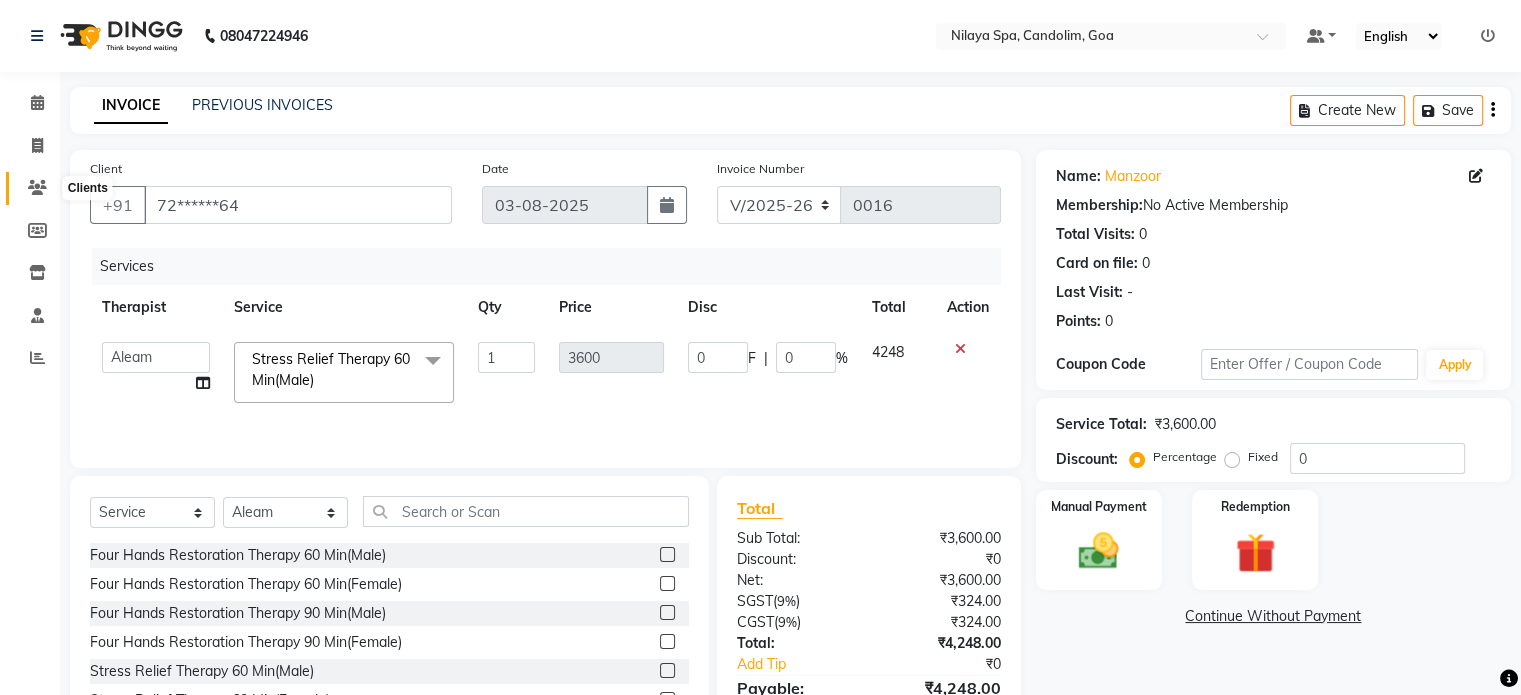 click 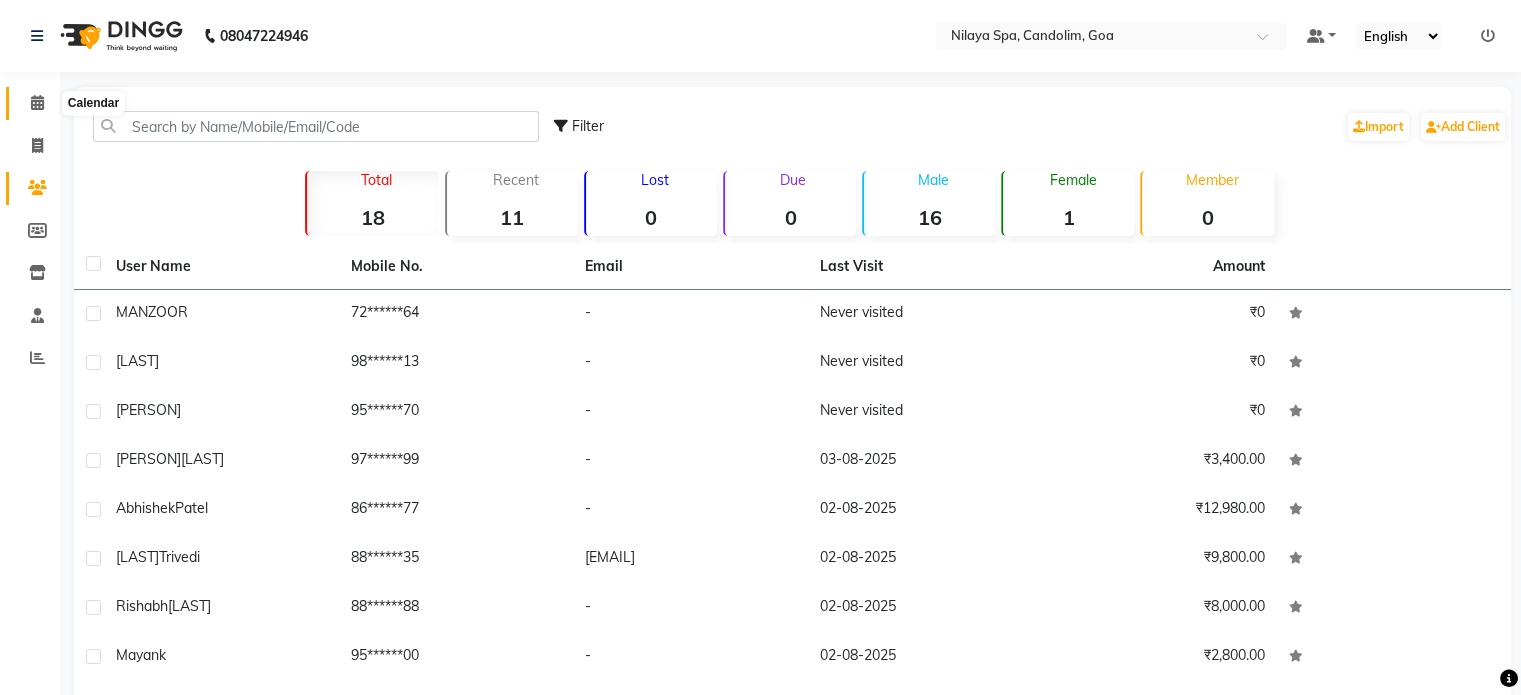 click 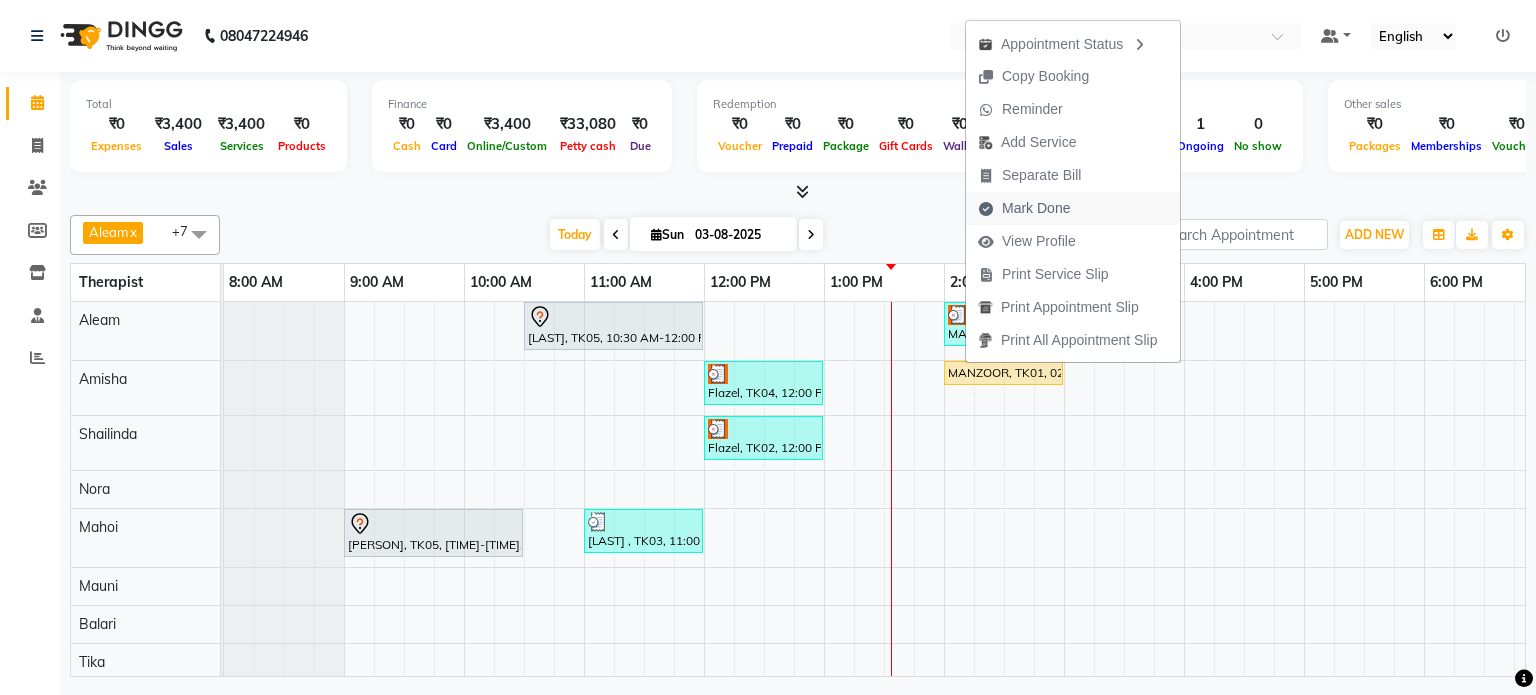 click on "Mark Done" at bounding box center (1036, 208) 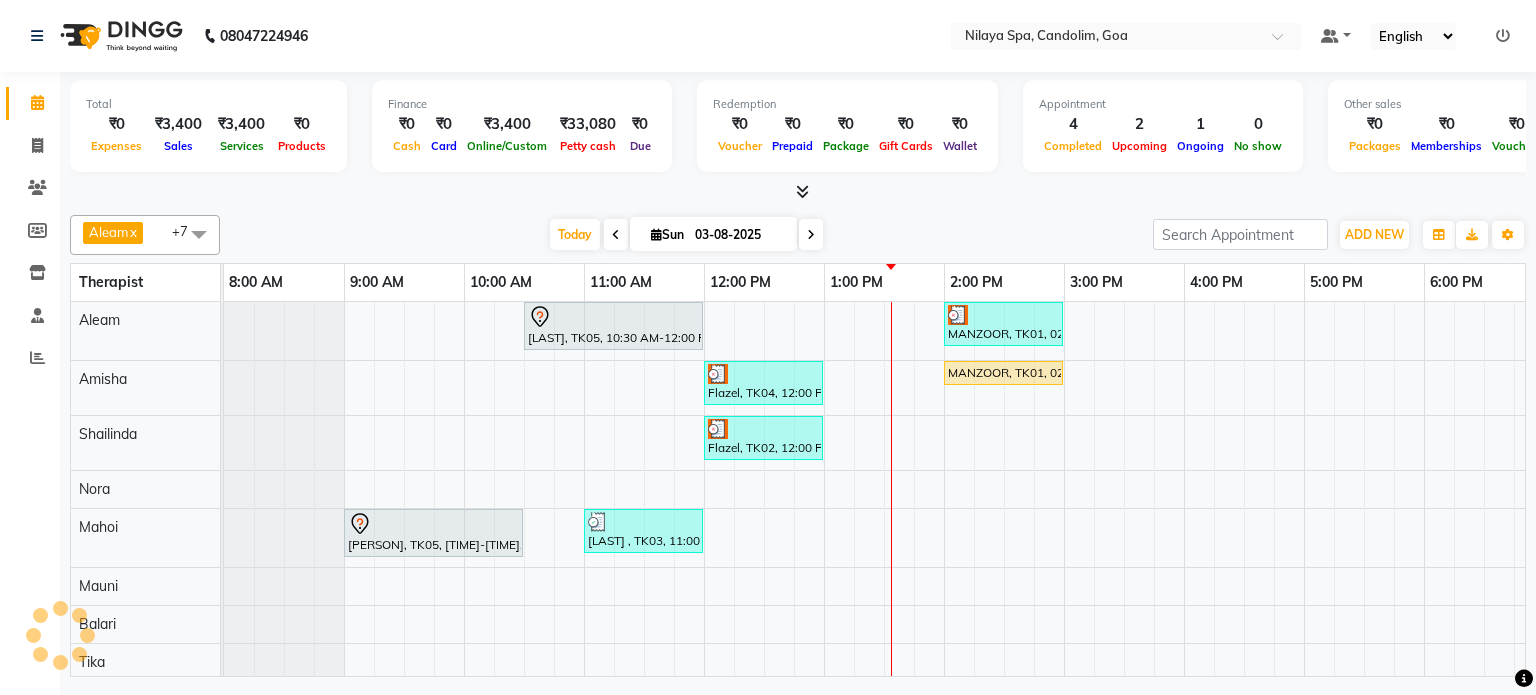 select on "service" 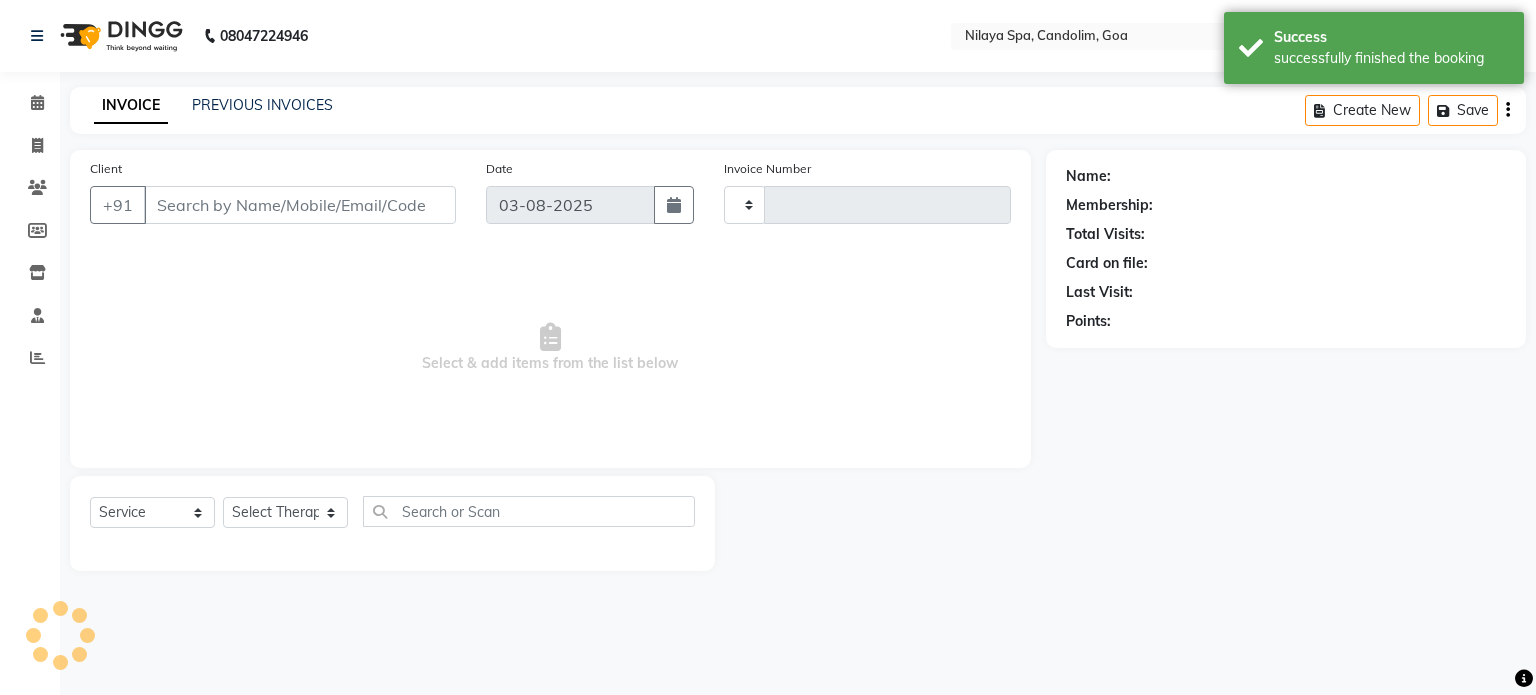 type on "0016" 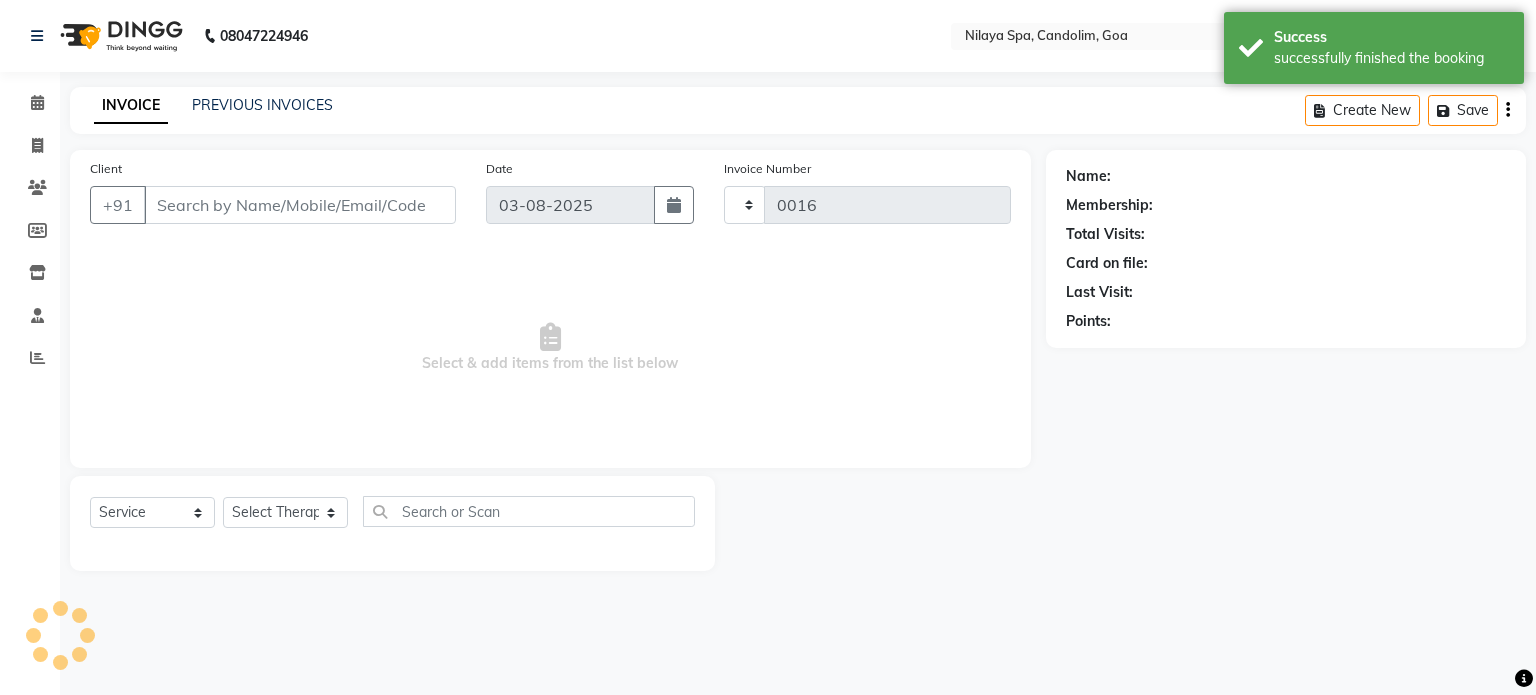 select on "8694" 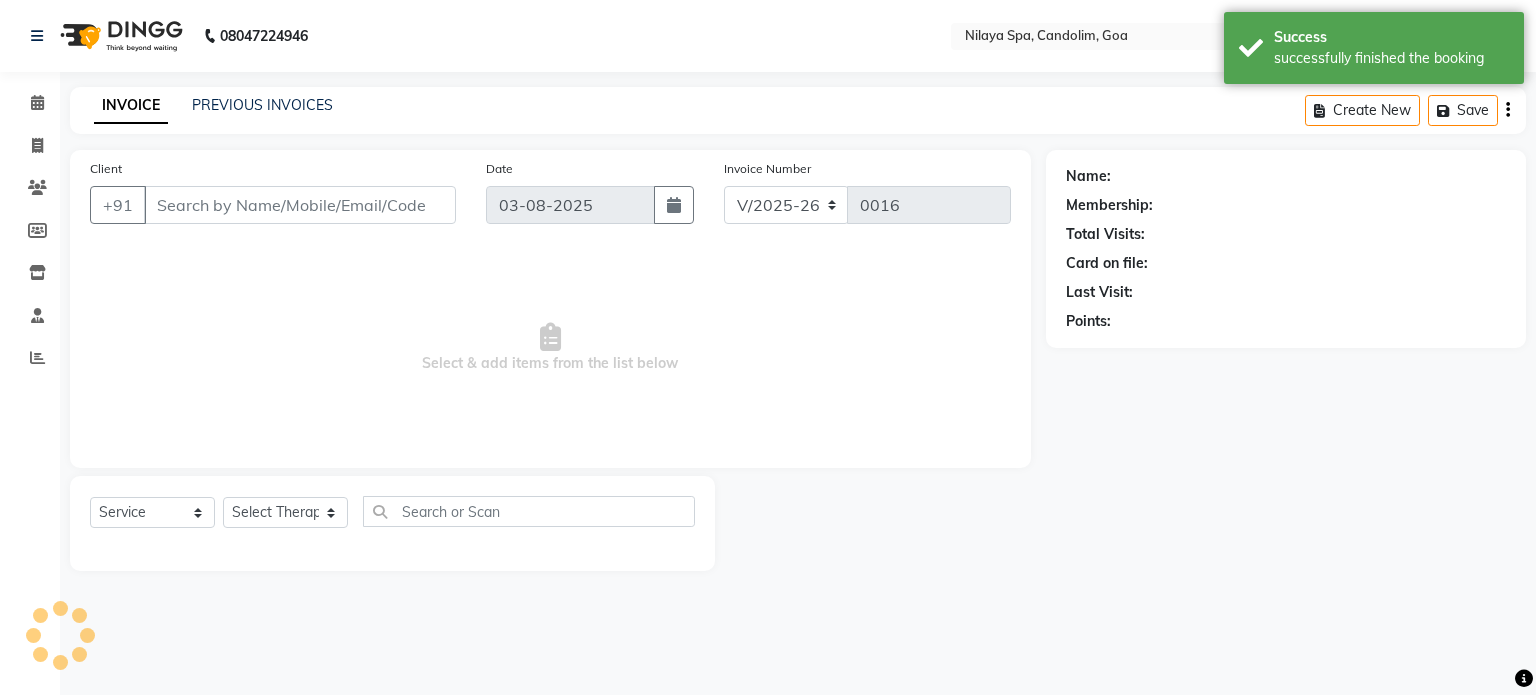 type on "72******64" 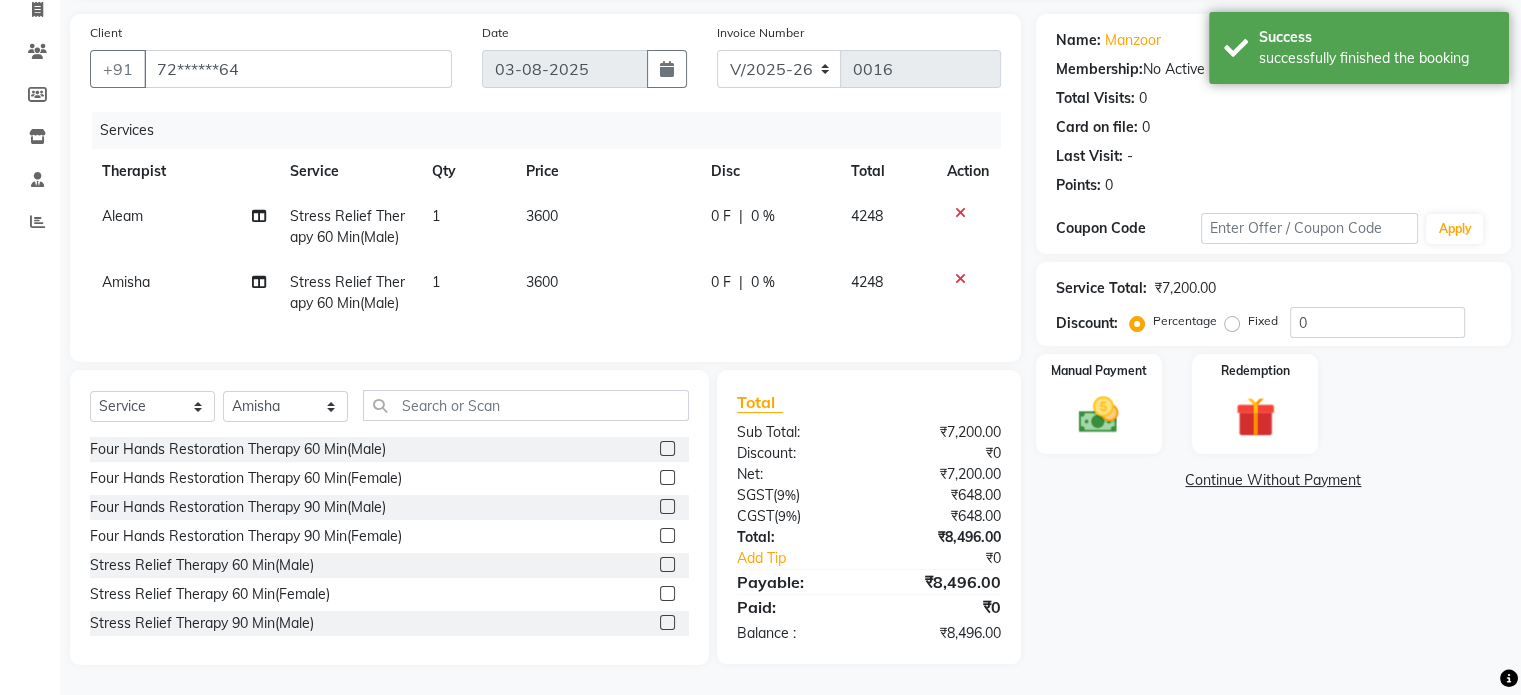 scroll, scrollTop: 152, scrollLeft: 0, axis: vertical 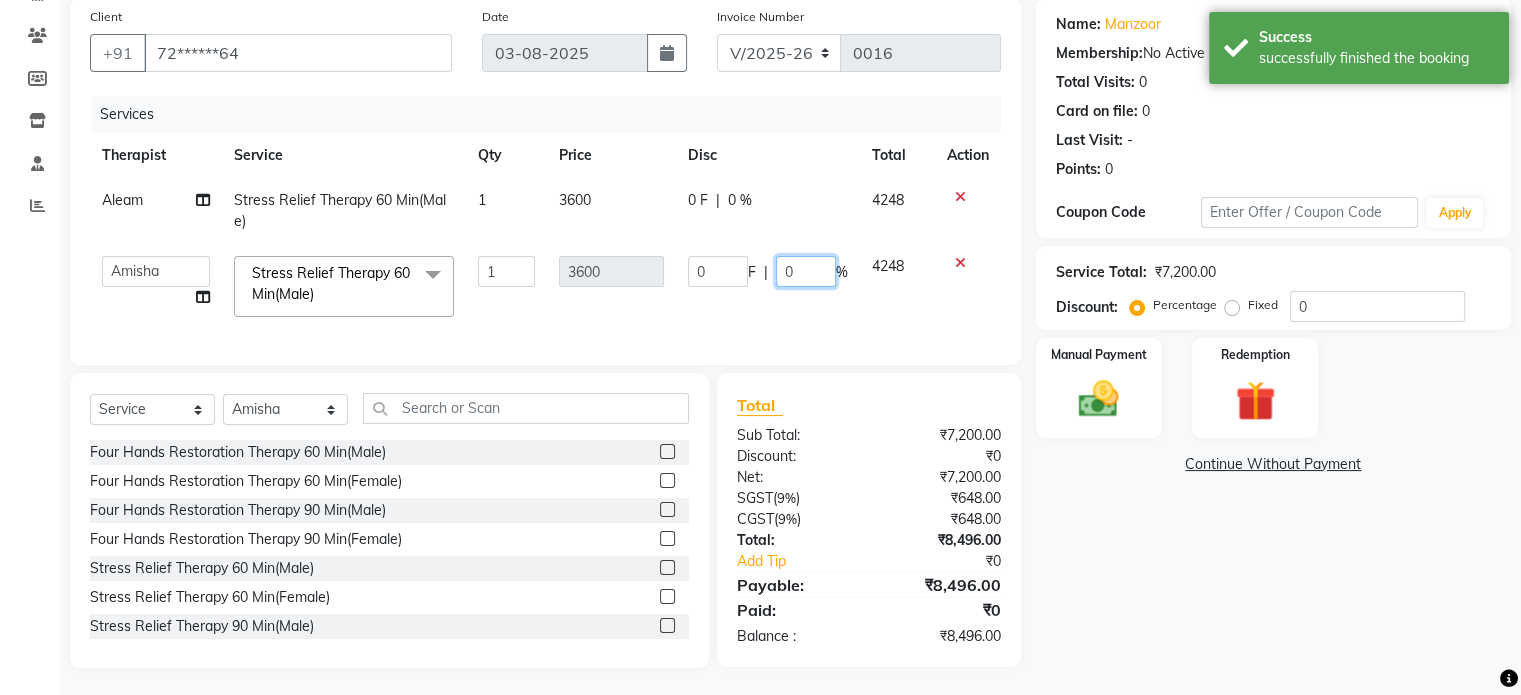 click on "0" 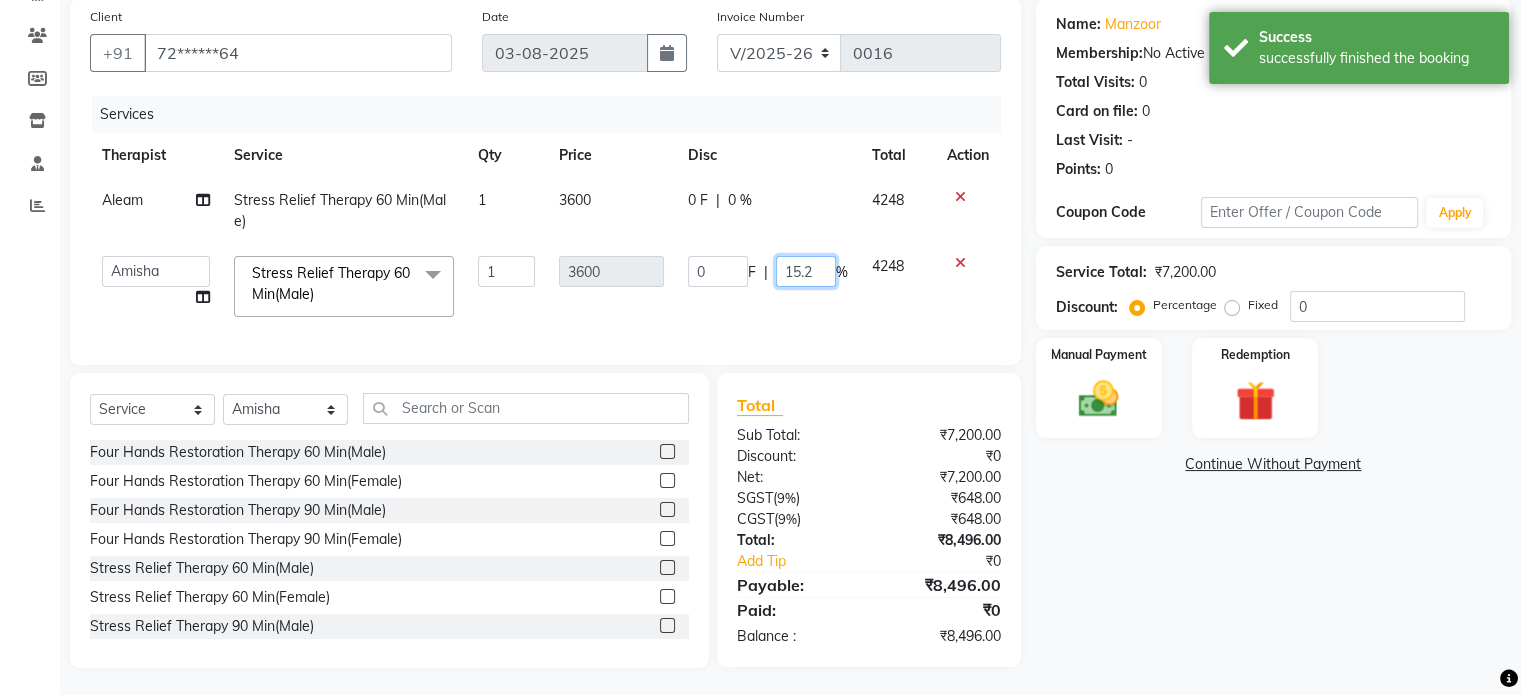 type on "15.26" 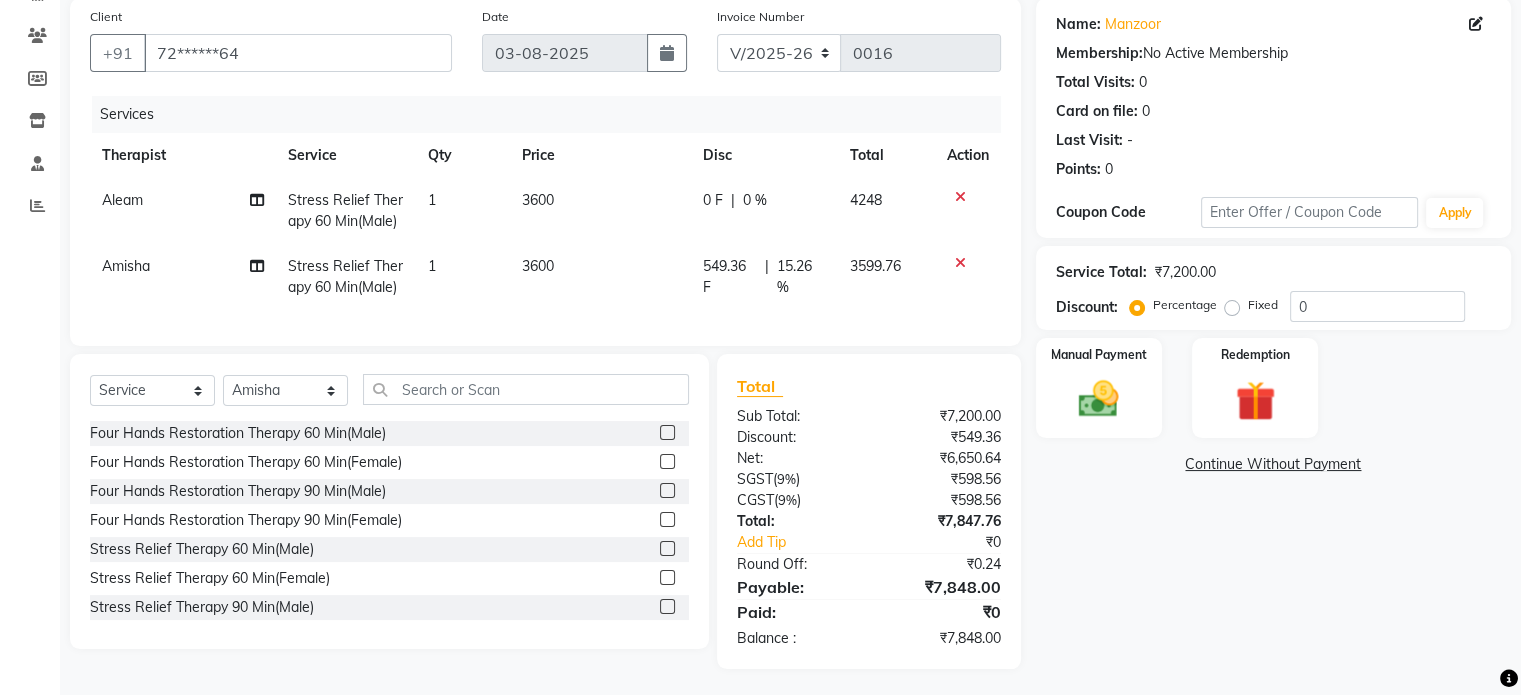 click on "0 F | 0 %" 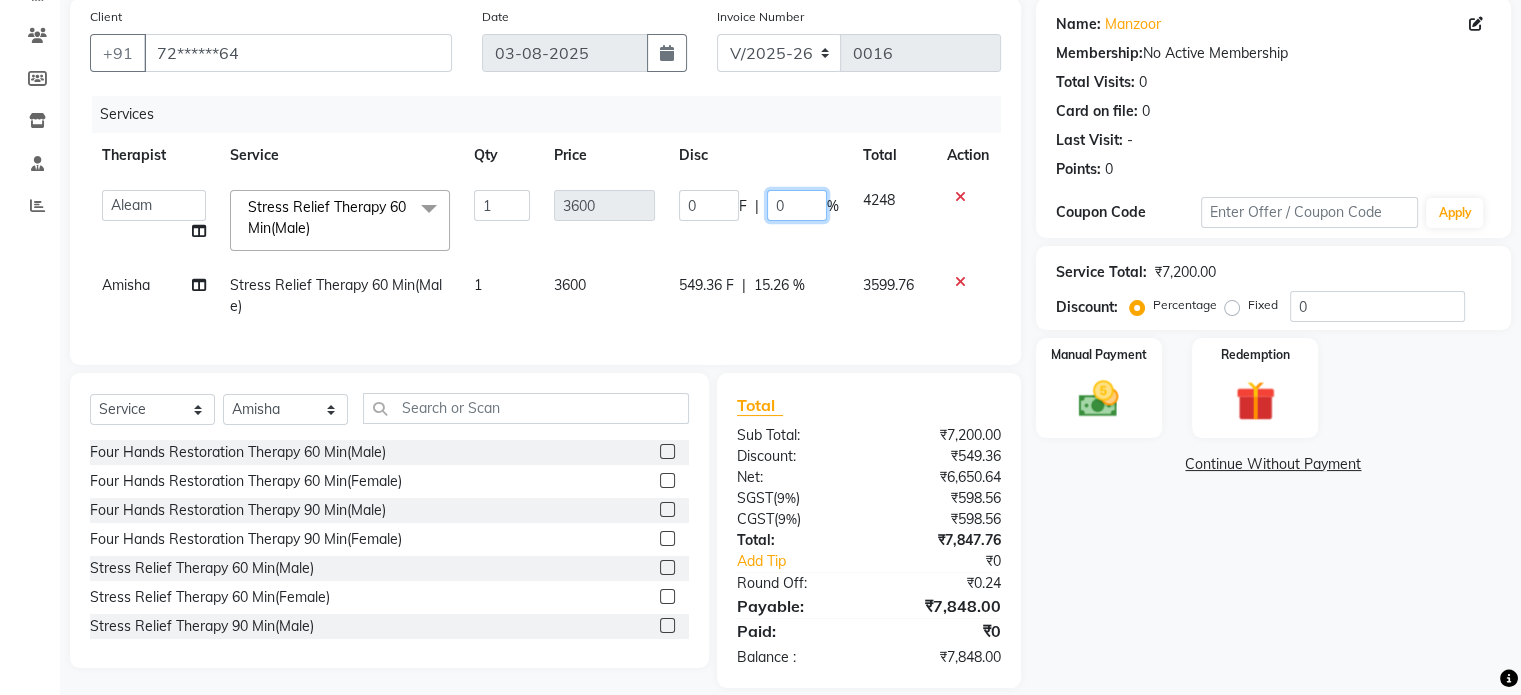 click on "0" 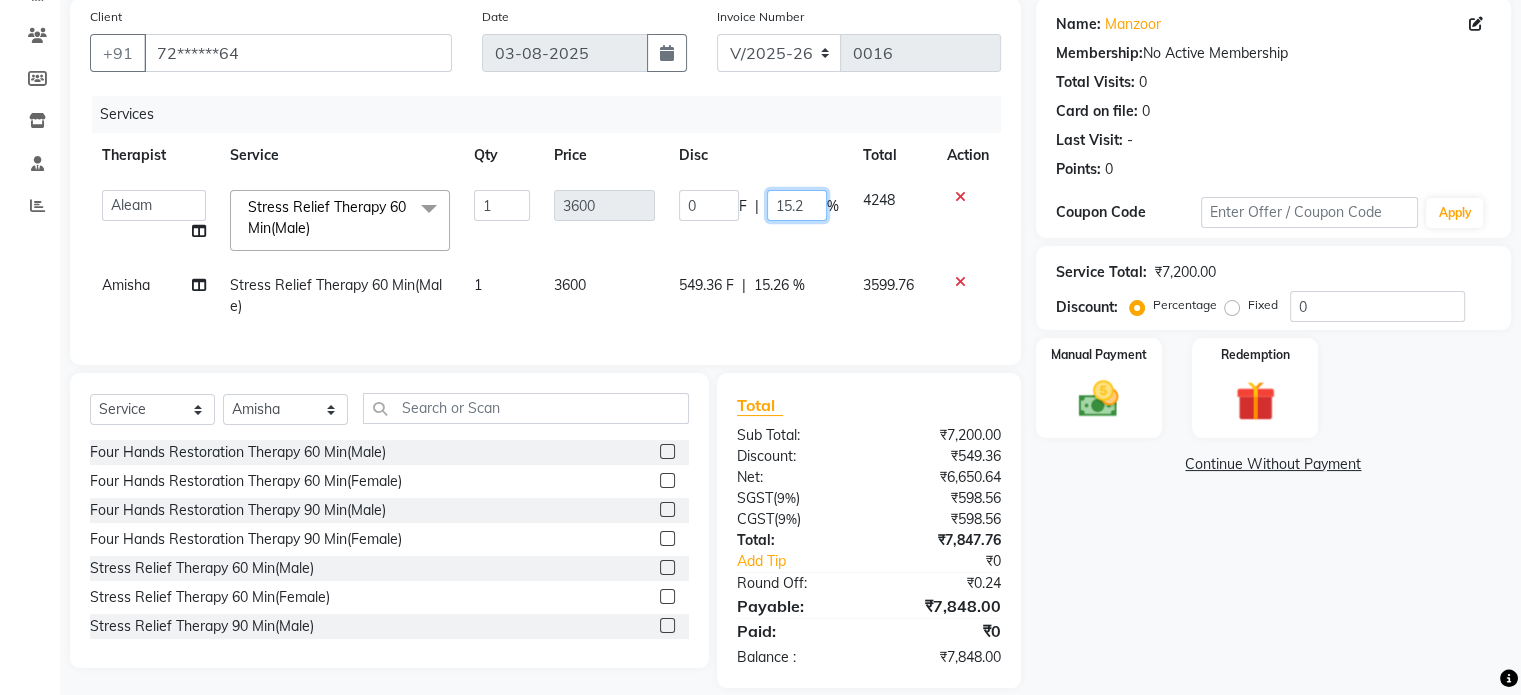 type on "15.26" 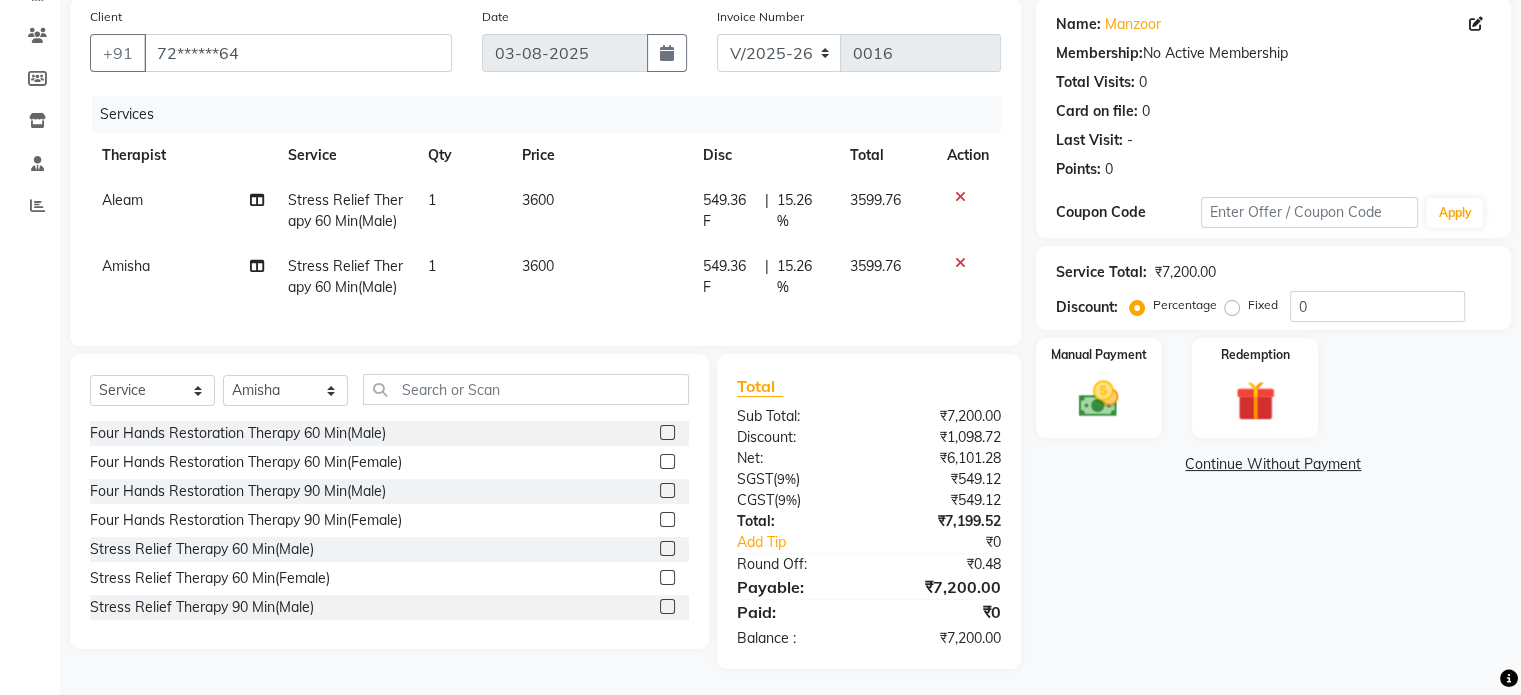 click on "Name: Manzoor  Membership:  No Active Membership  Total Visits:  0 Card on file:  0 Last Visit:   - Points:   0  Coupon Code Apply Service Total:  ₹7,200.00  Discount:  Percentage   Fixed  0 Manual Payment Redemption  Continue Without Payment" 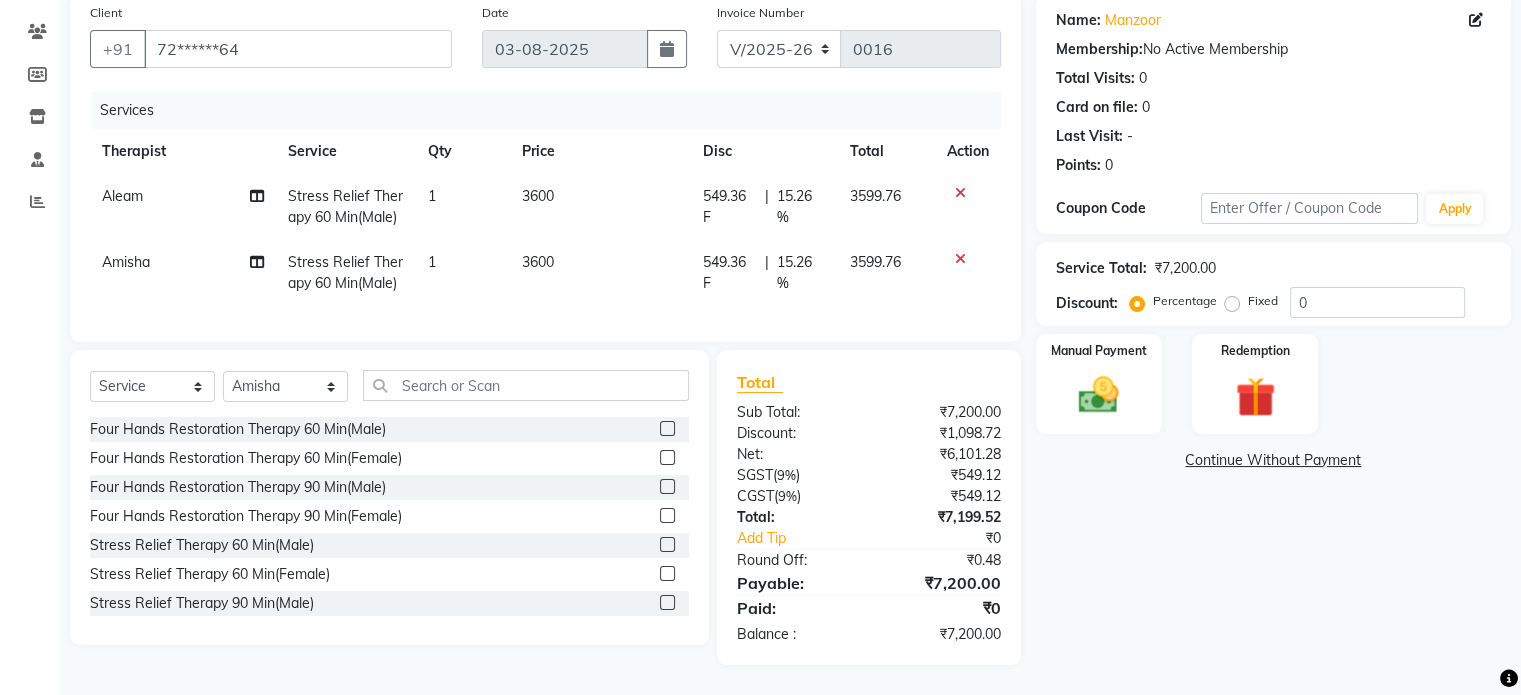scroll, scrollTop: 172, scrollLeft: 0, axis: vertical 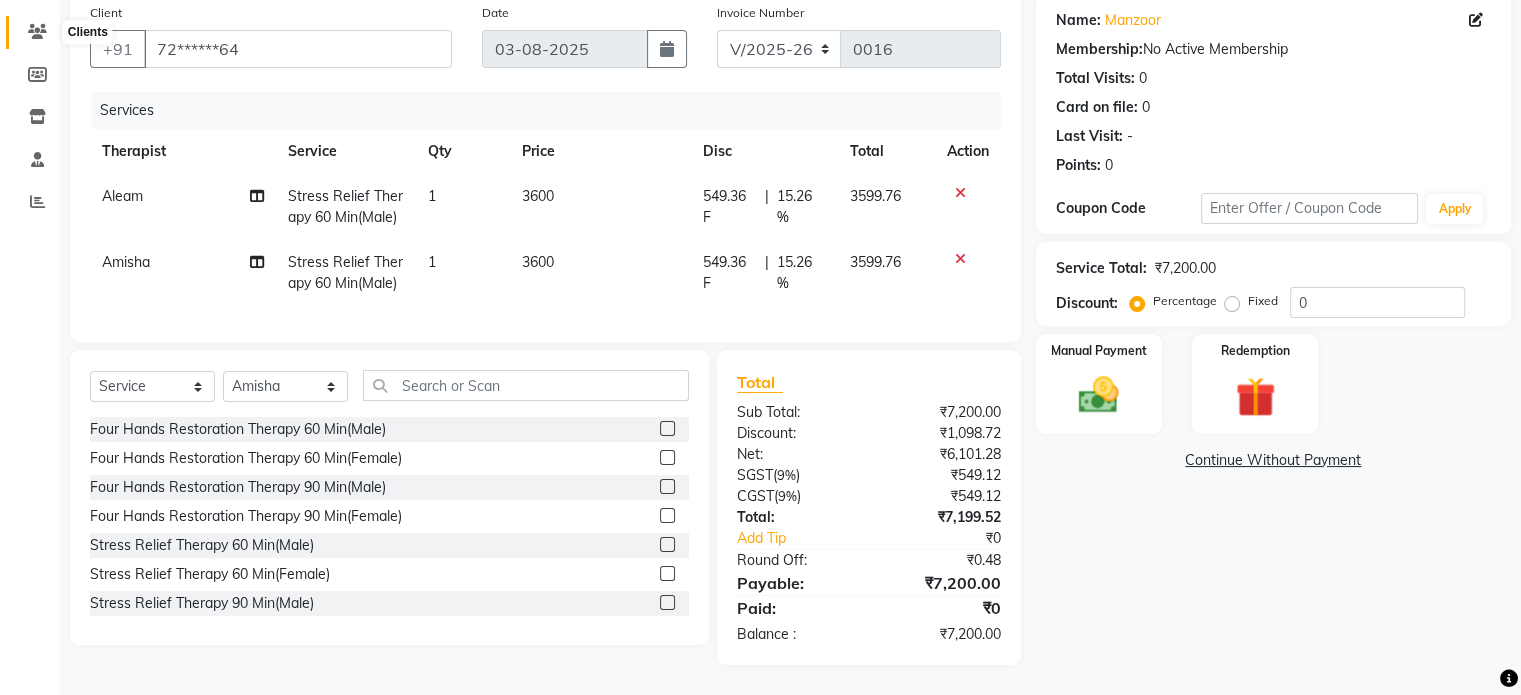 click 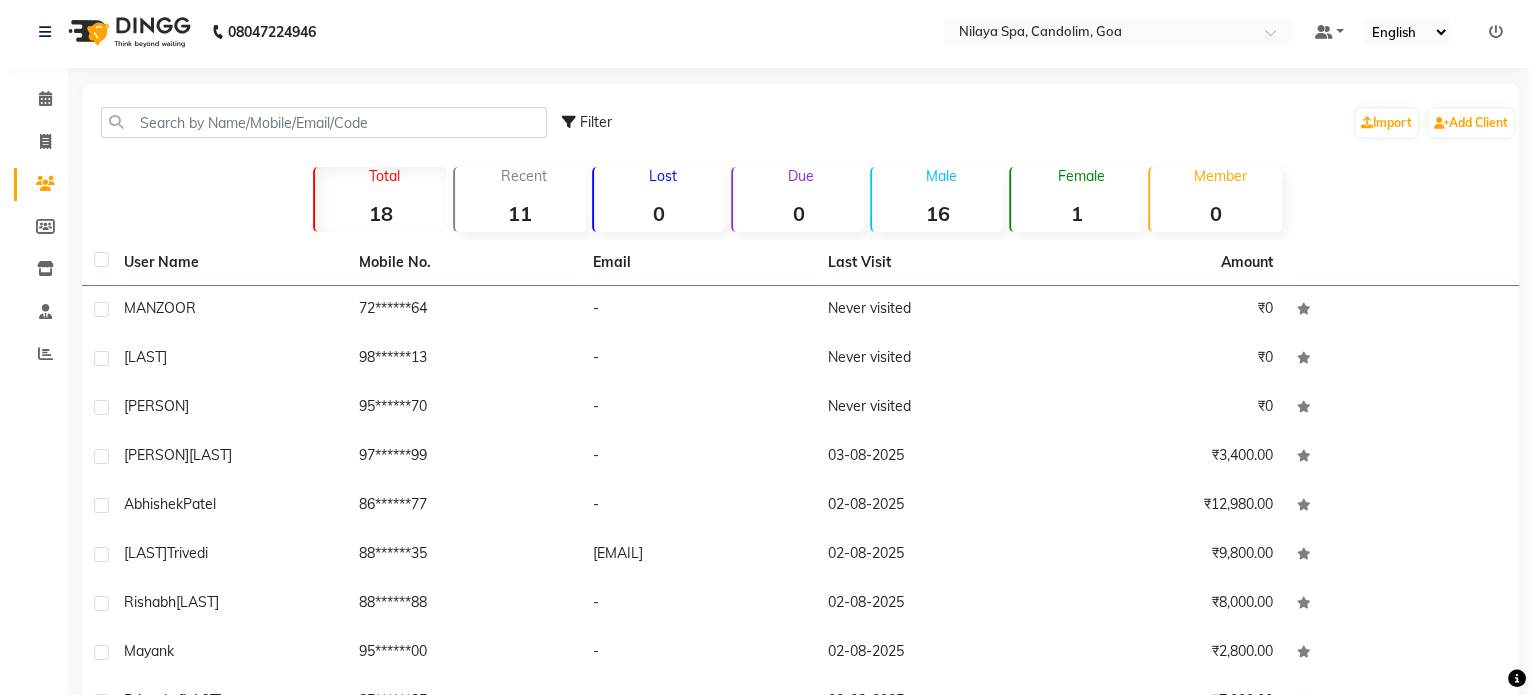 scroll, scrollTop: 0, scrollLeft: 0, axis: both 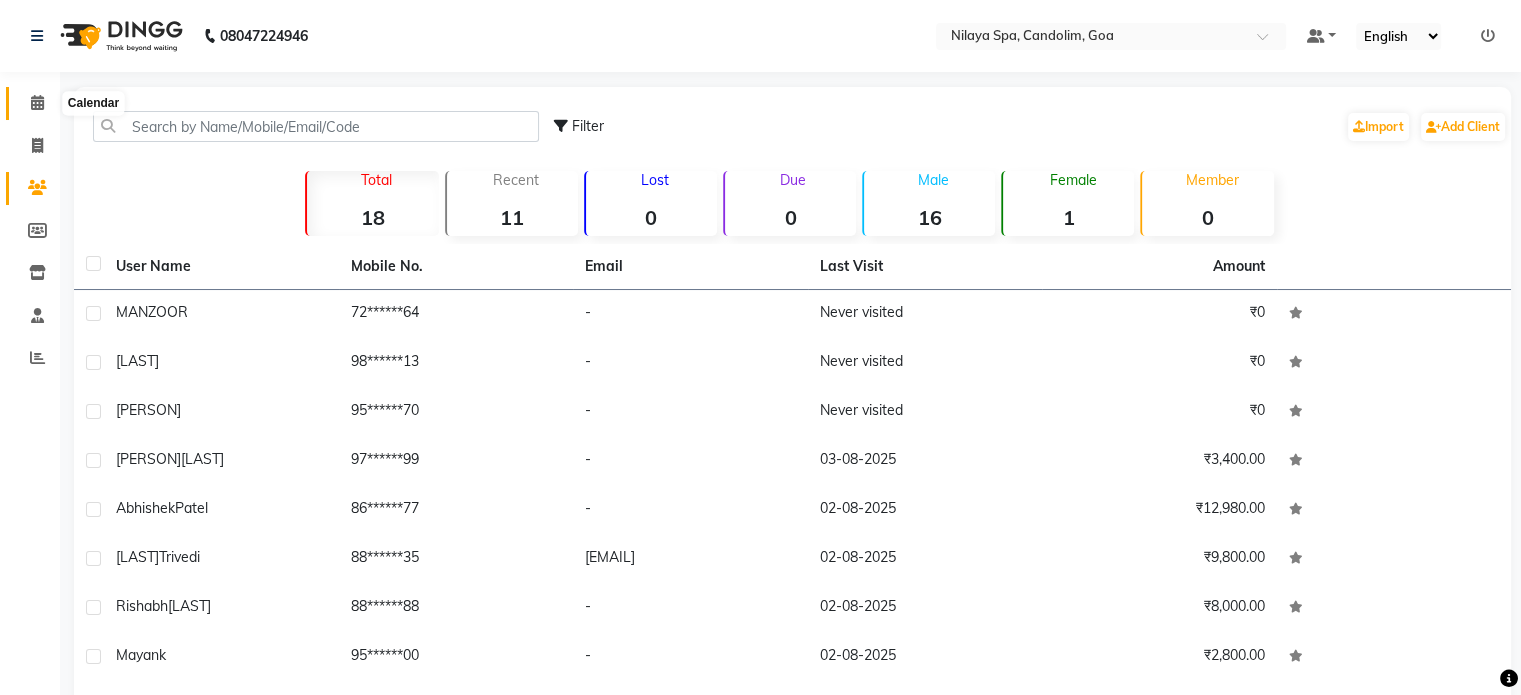 click 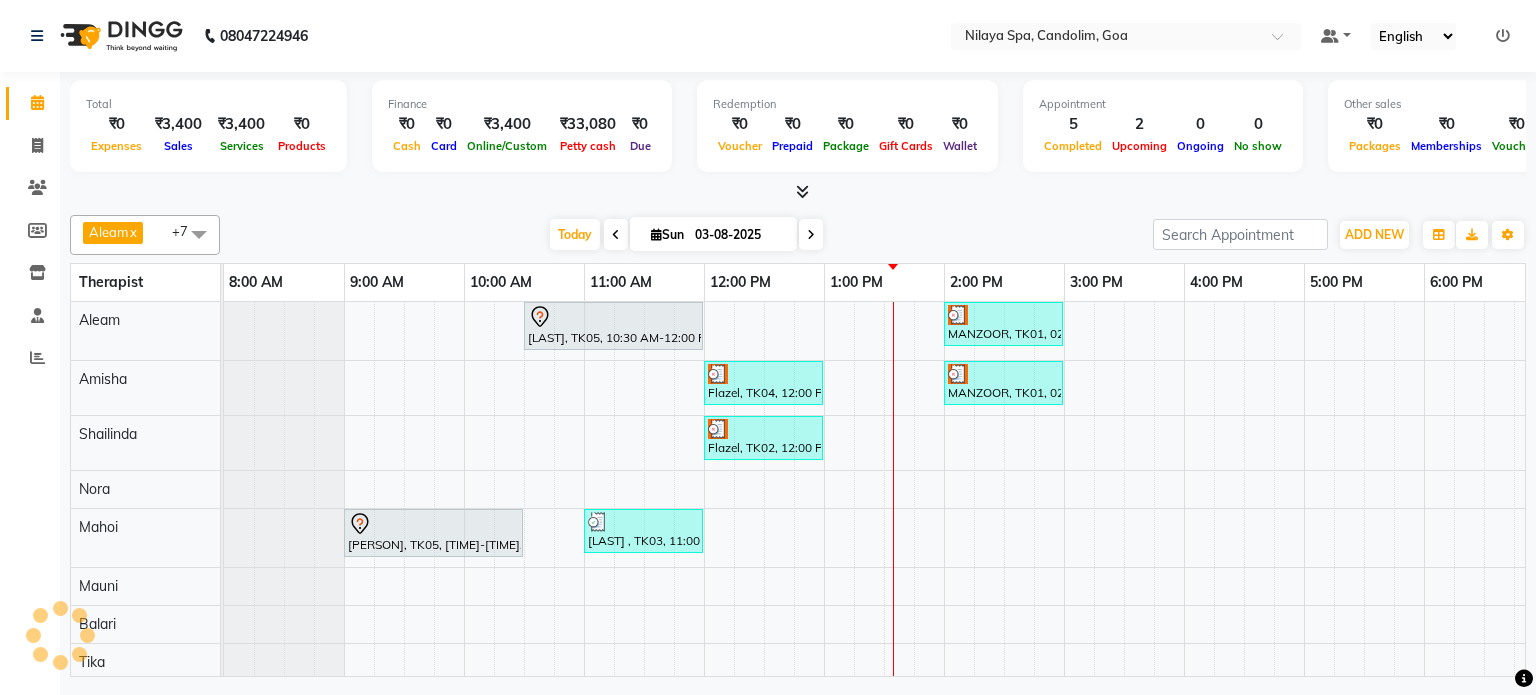 scroll, scrollTop: 0, scrollLeft: 0, axis: both 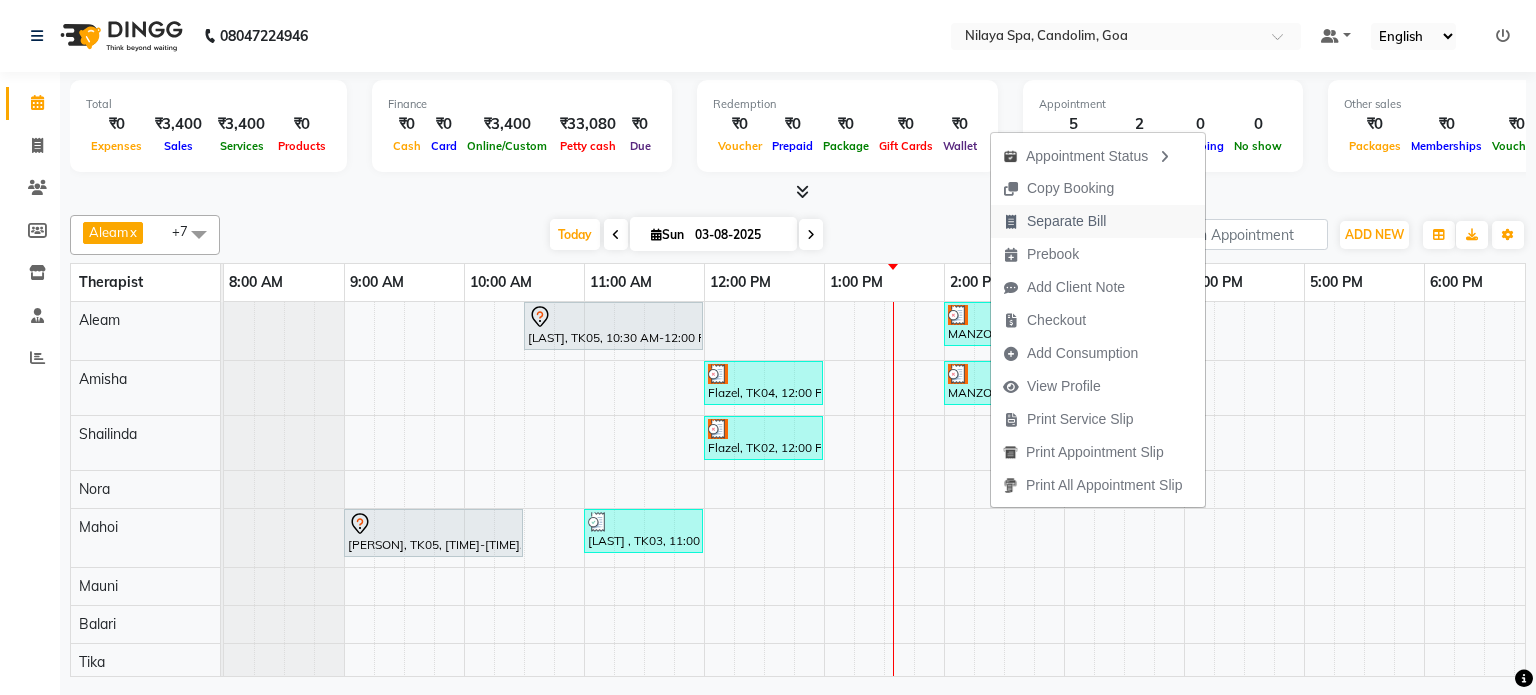 click on "Separate Bill" at bounding box center (1066, 221) 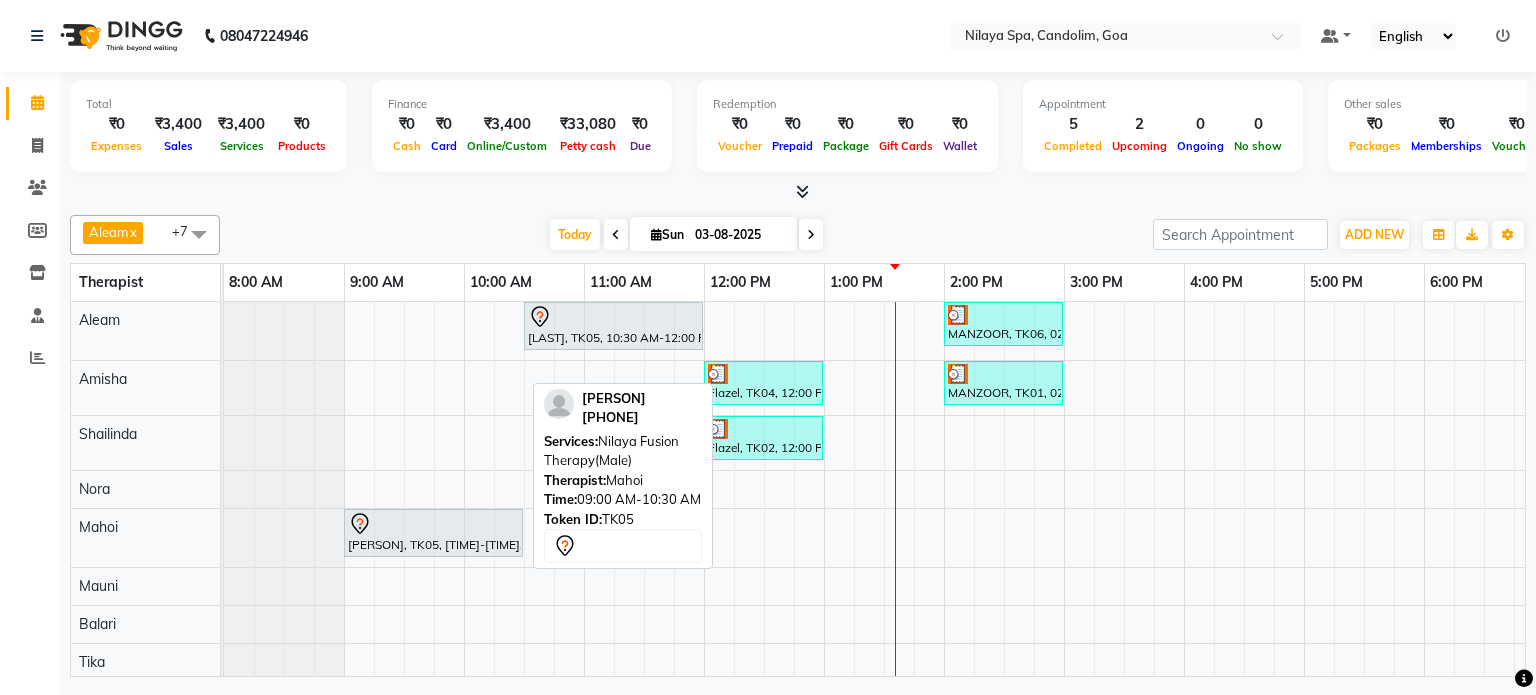 click at bounding box center (433, 524) 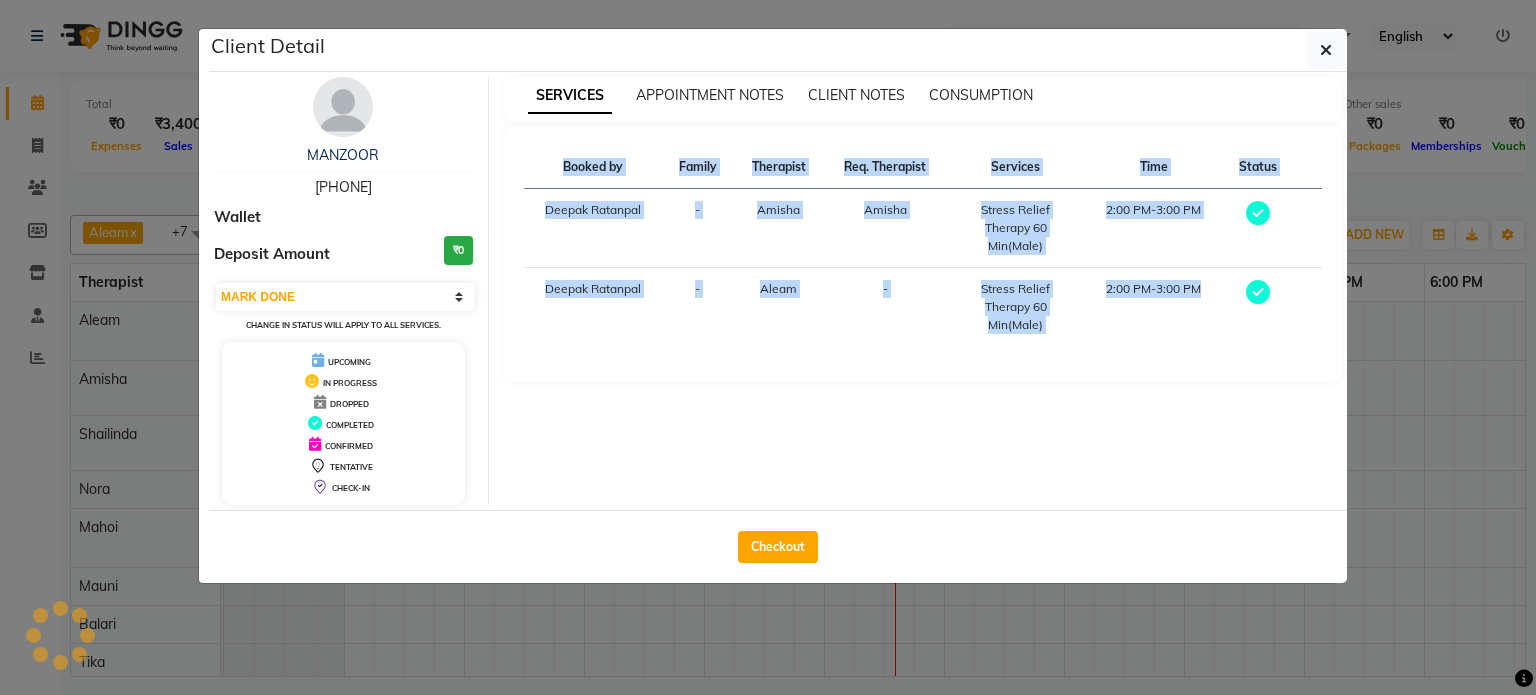 select on "7" 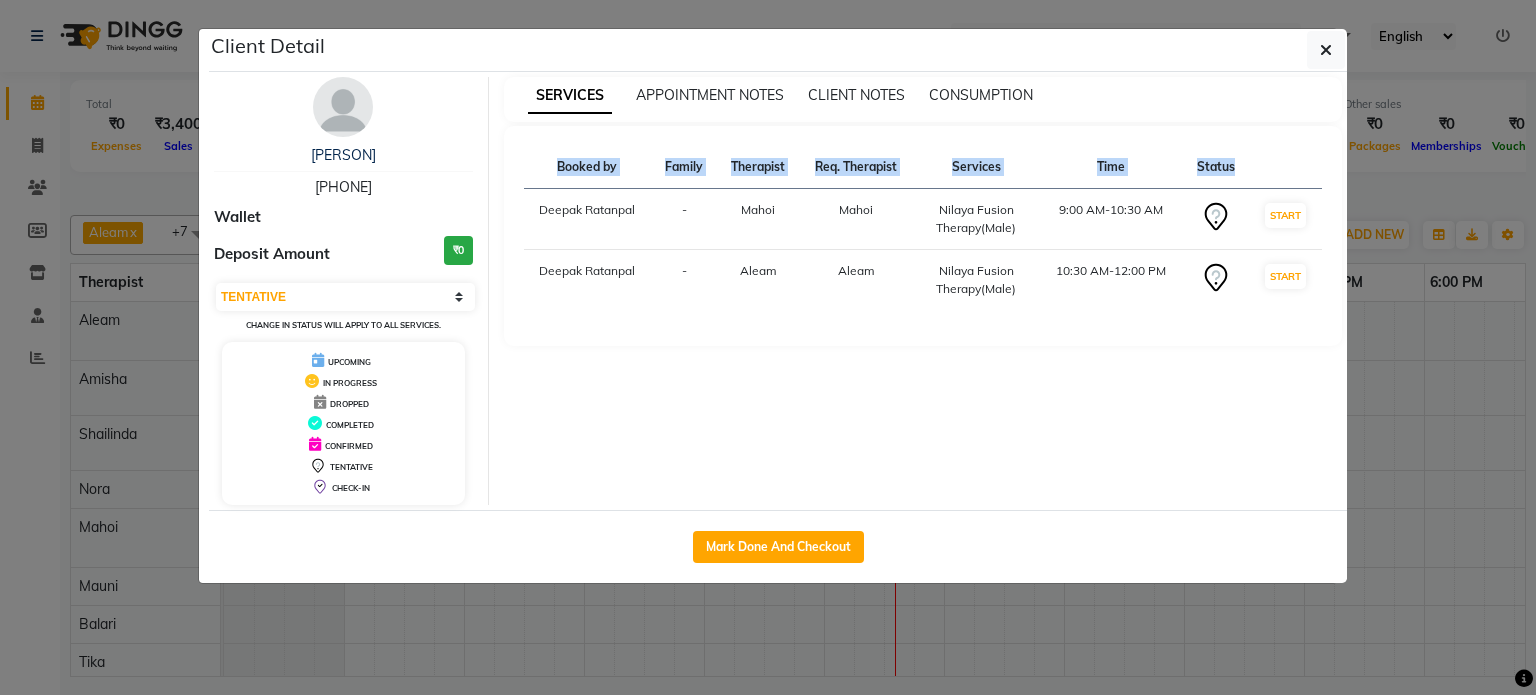 click on "Client Detail  Varman    9524741170 Wallet Deposit Amount  ₹0  Select IN SERVICE CONFIRMED TENTATIVE CHECK IN MARK DONE UPCOMING Change in status will apply to all services. UPCOMING IN PROGRESS DROPPED COMPLETED CONFIRMED TENTATIVE CHECK-IN SERVICES APPOINTMENT NOTES CLIENT NOTES CONSUMPTION Booked by Family Therapist Req. Therapist Services Time Status  Deepak Ratanpal  - Mahoi Mahoi  Nilaya  Fusion Therapy(Male)   9:00 AM-10:30 AM   START   Deepak Ratanpal  - Aleam Aleam  Nilaya  Fusion Therapy(Male)   10:30 AM-12:00 PM   START   Mark Done And Checkout" 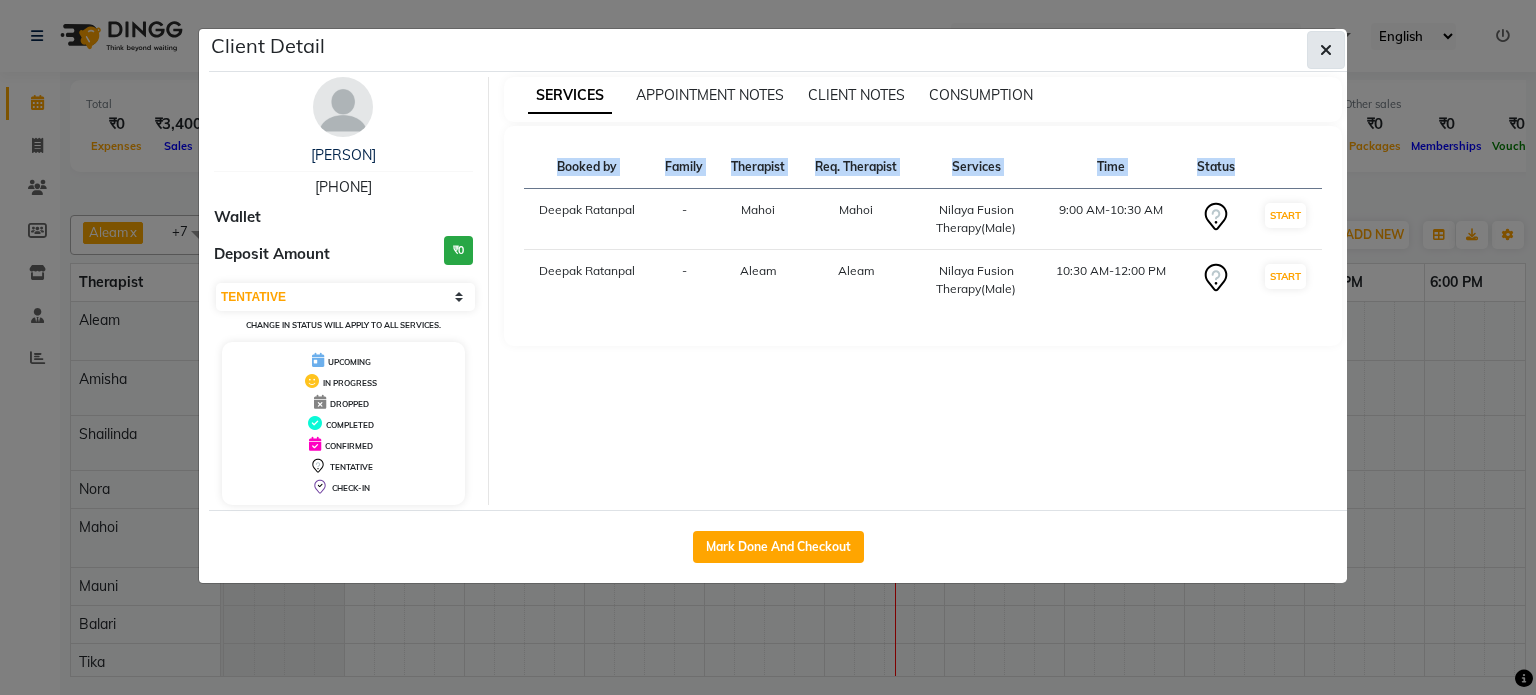click 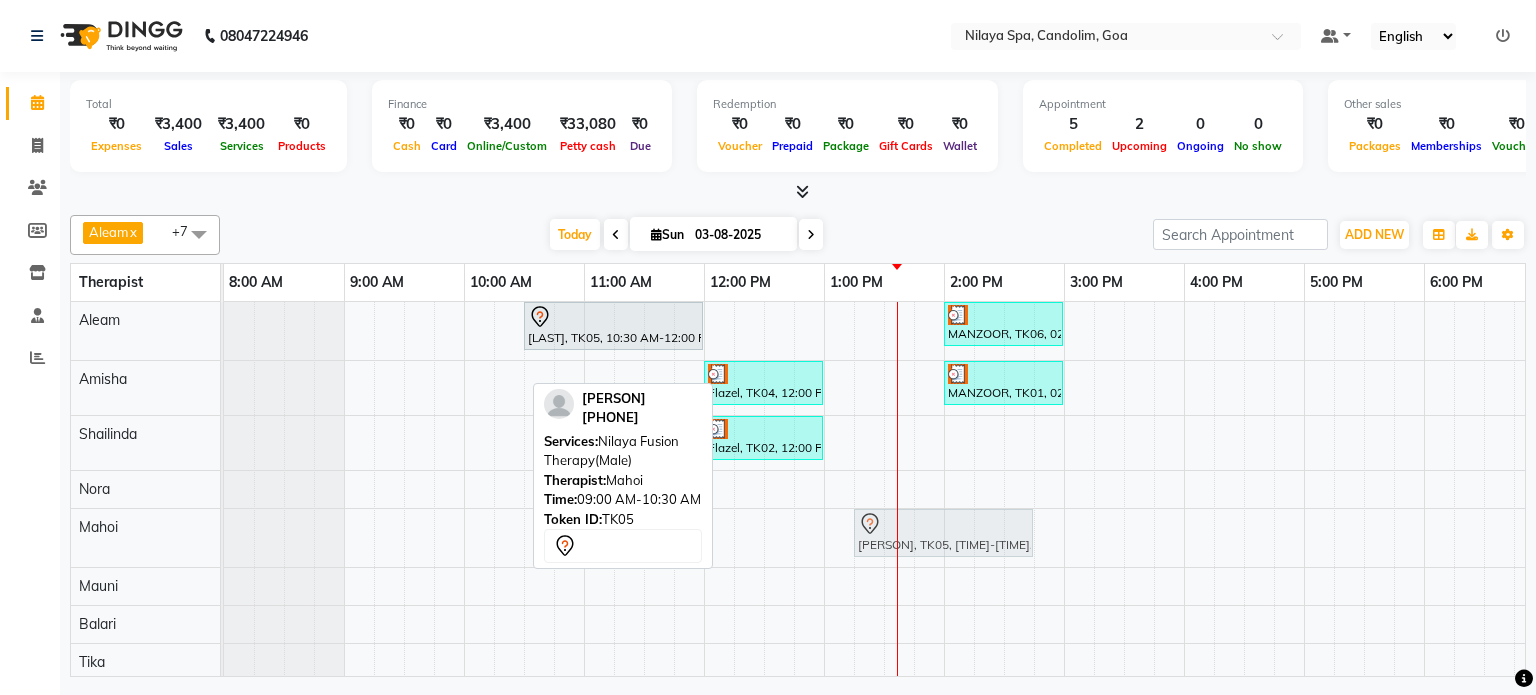 drag, startPoint x: 398, startPoint y: 526, endPoint x: 901, endPoint y: 544, distance: 503.32196 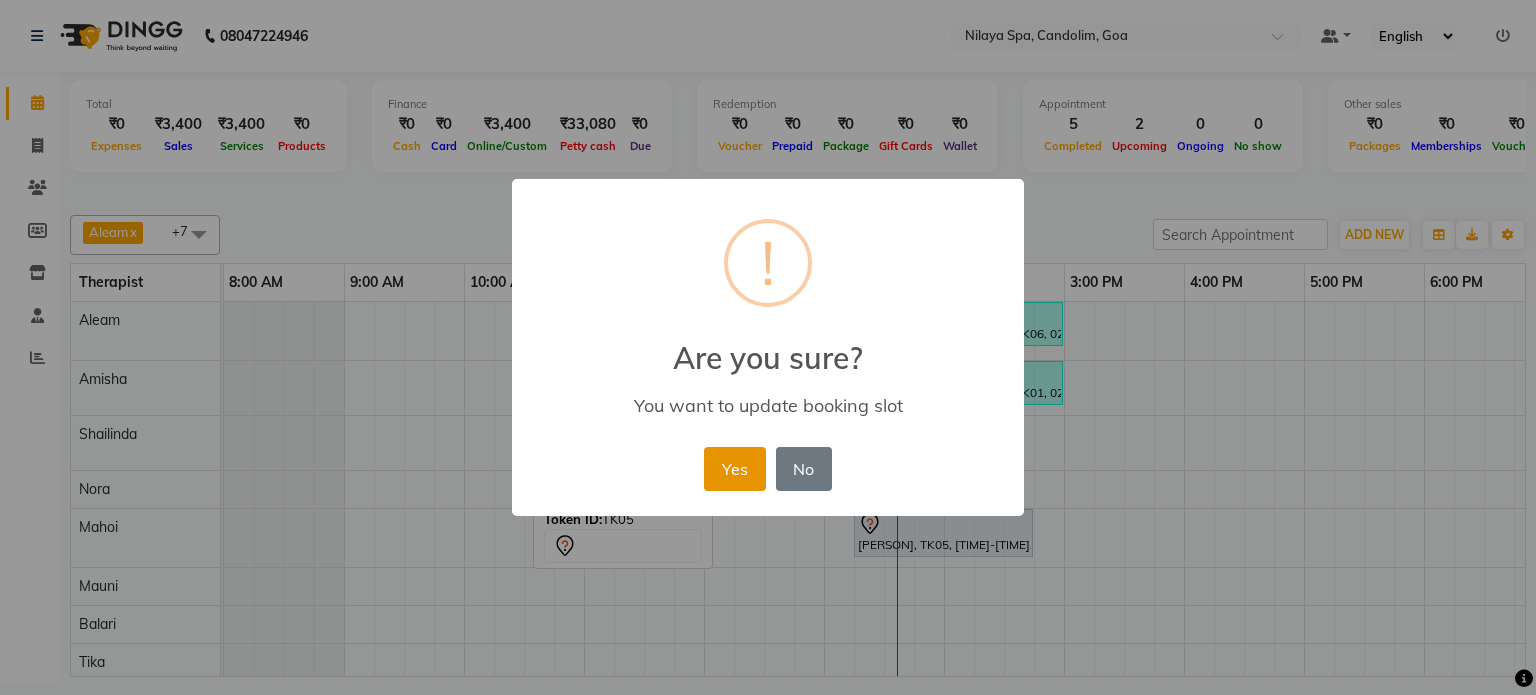 click on "Yes" at bounding box center (734, 469) 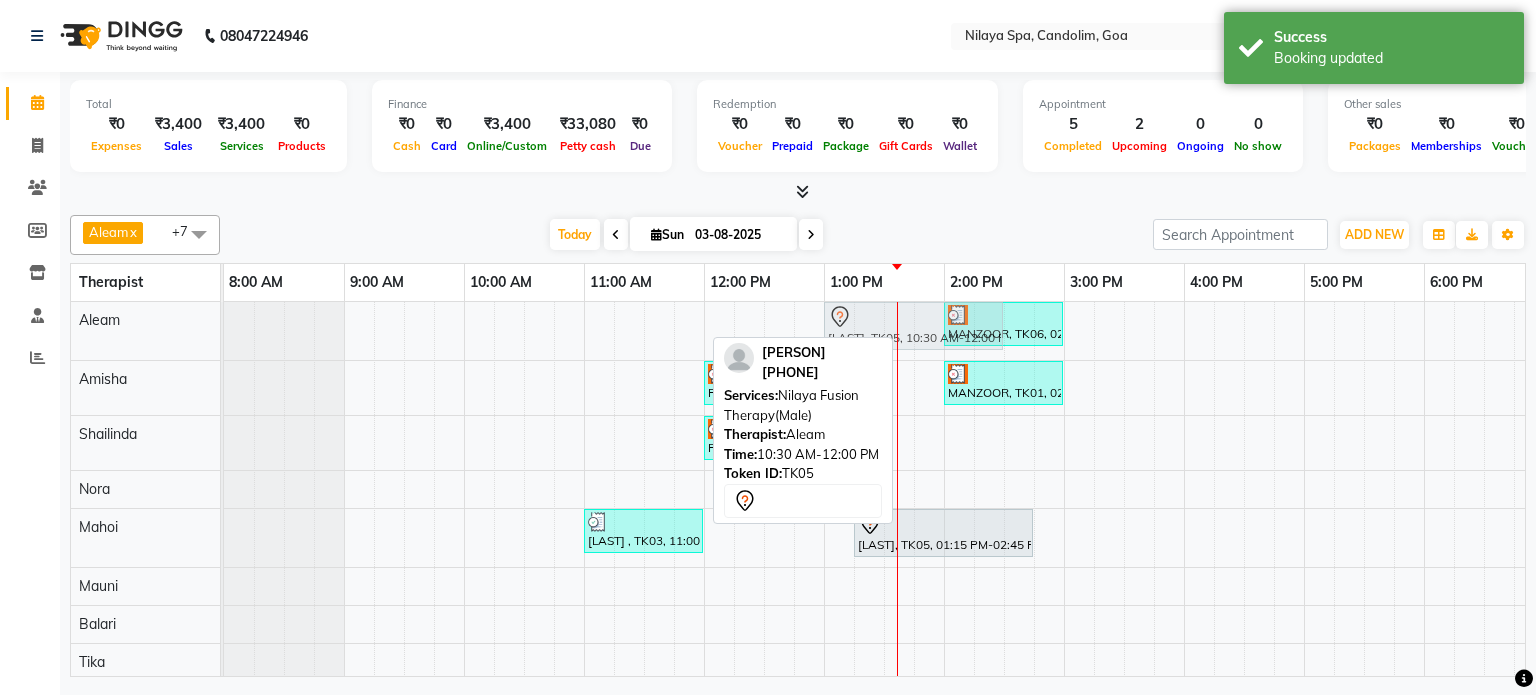 drag, startPoint x: 602, startPoint y: 320, endPoint x: 915, endPoint y: 331, distance: 313.19324 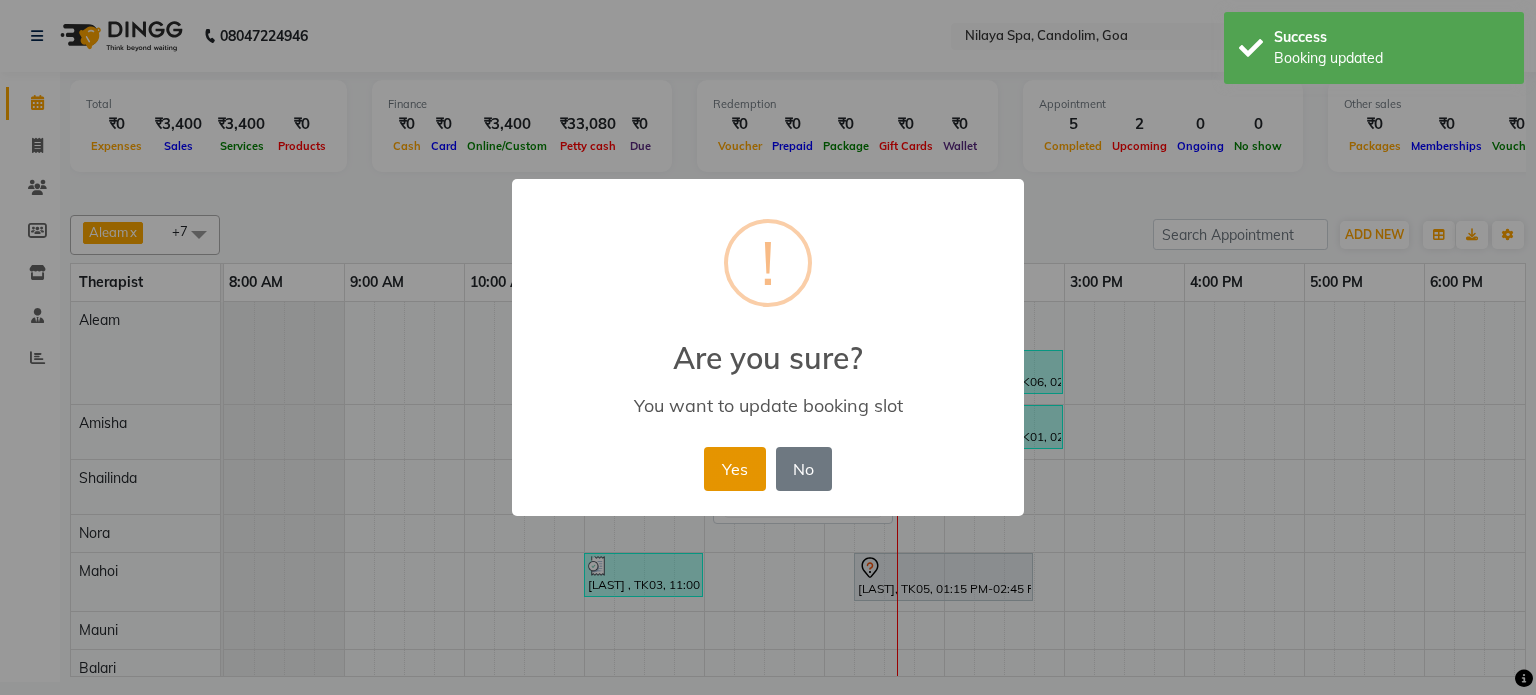 click on "Yes" at bounding box center (734, 469) 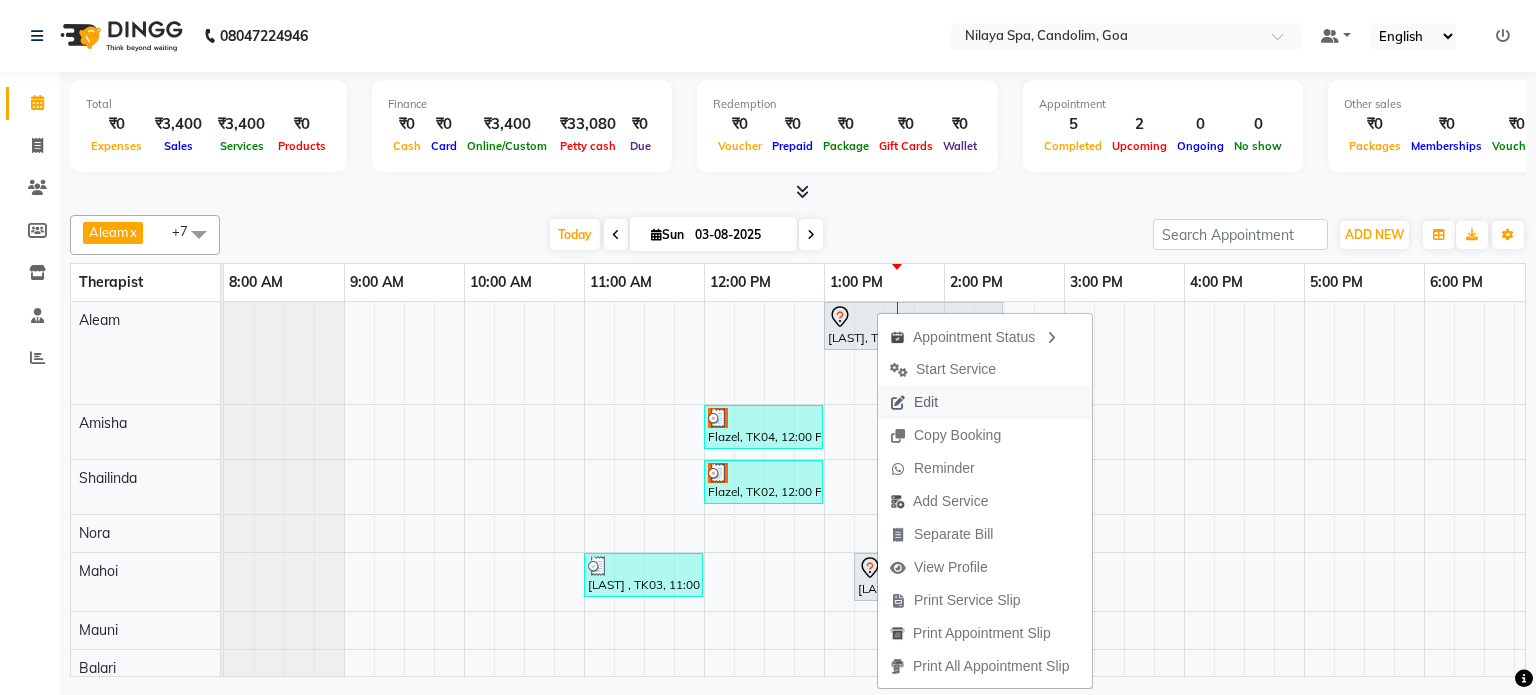 click on "Edit" at bounding box center [926, 402] 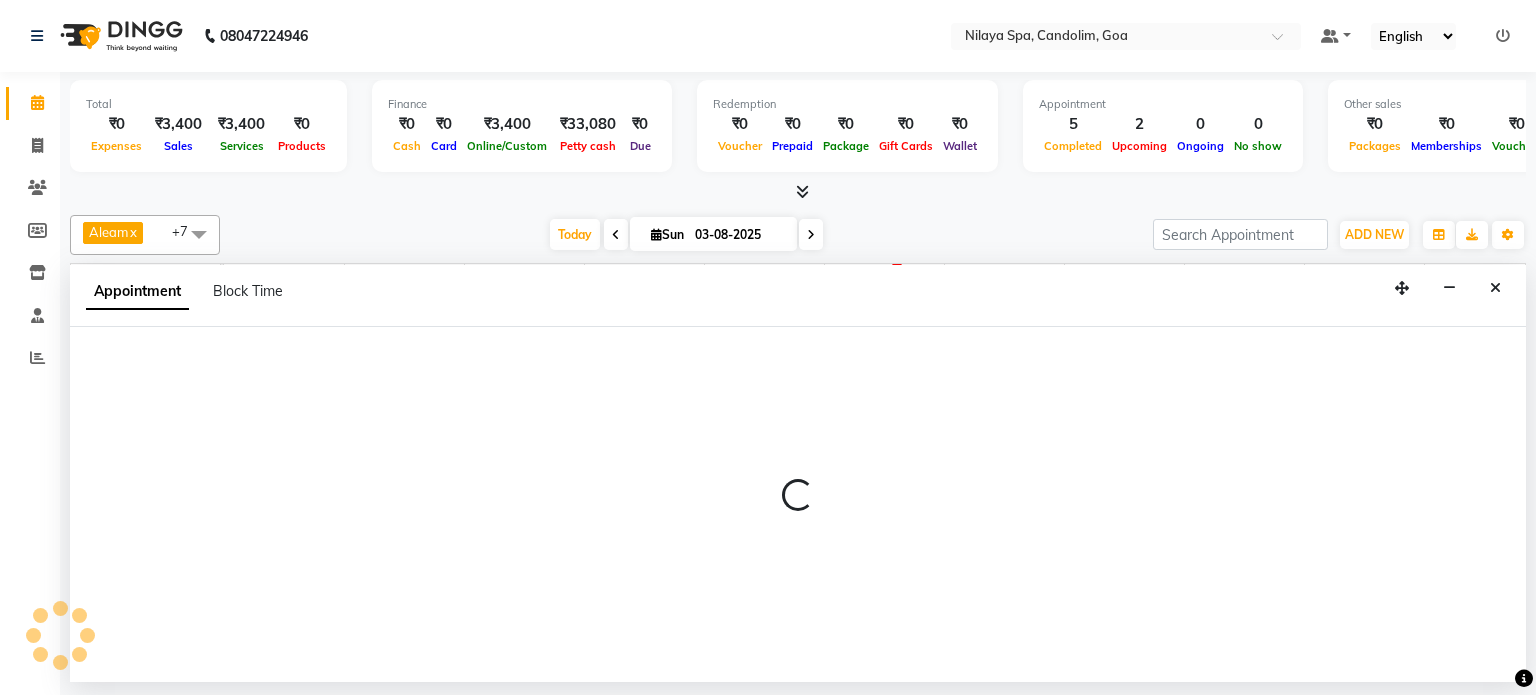 select on "780" 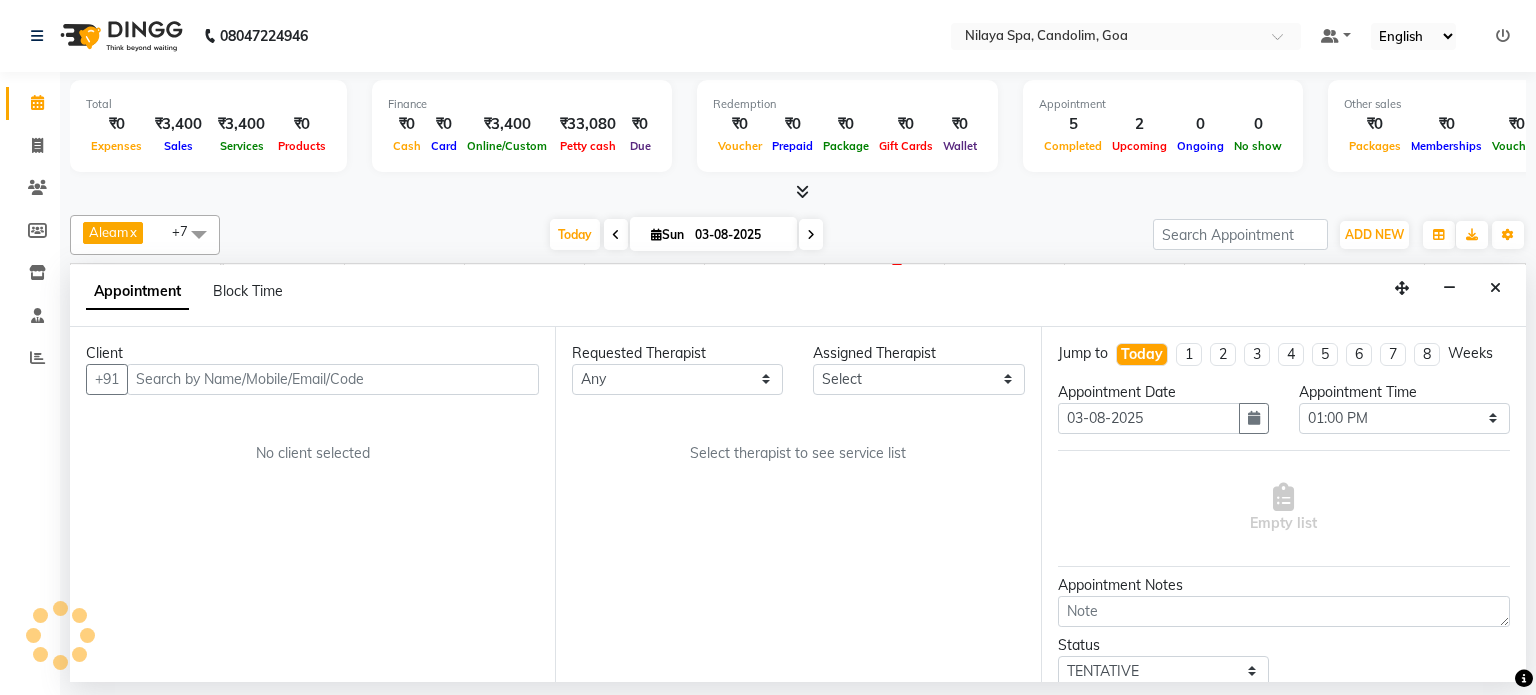select on "87838" 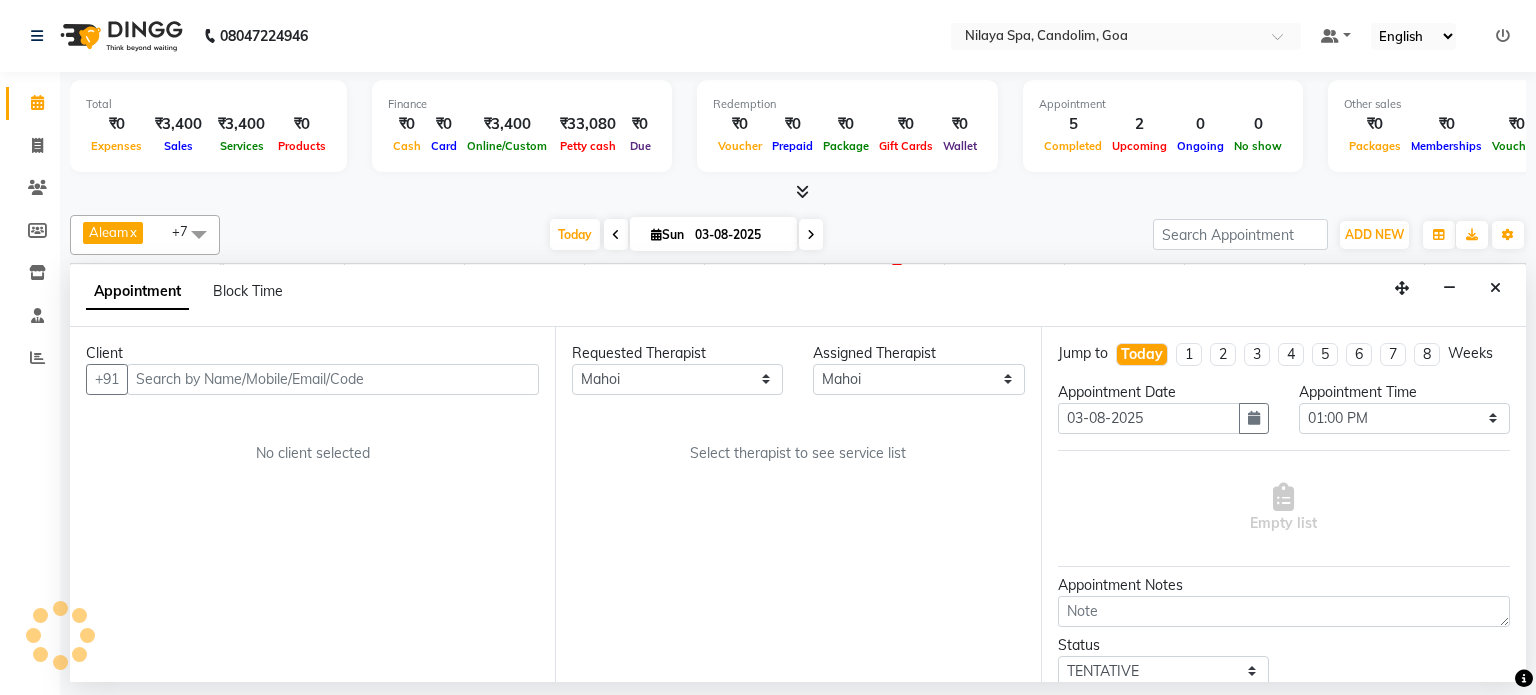 scroll, scrollTop: 0, scrollLeft: 600, axis: horizontal 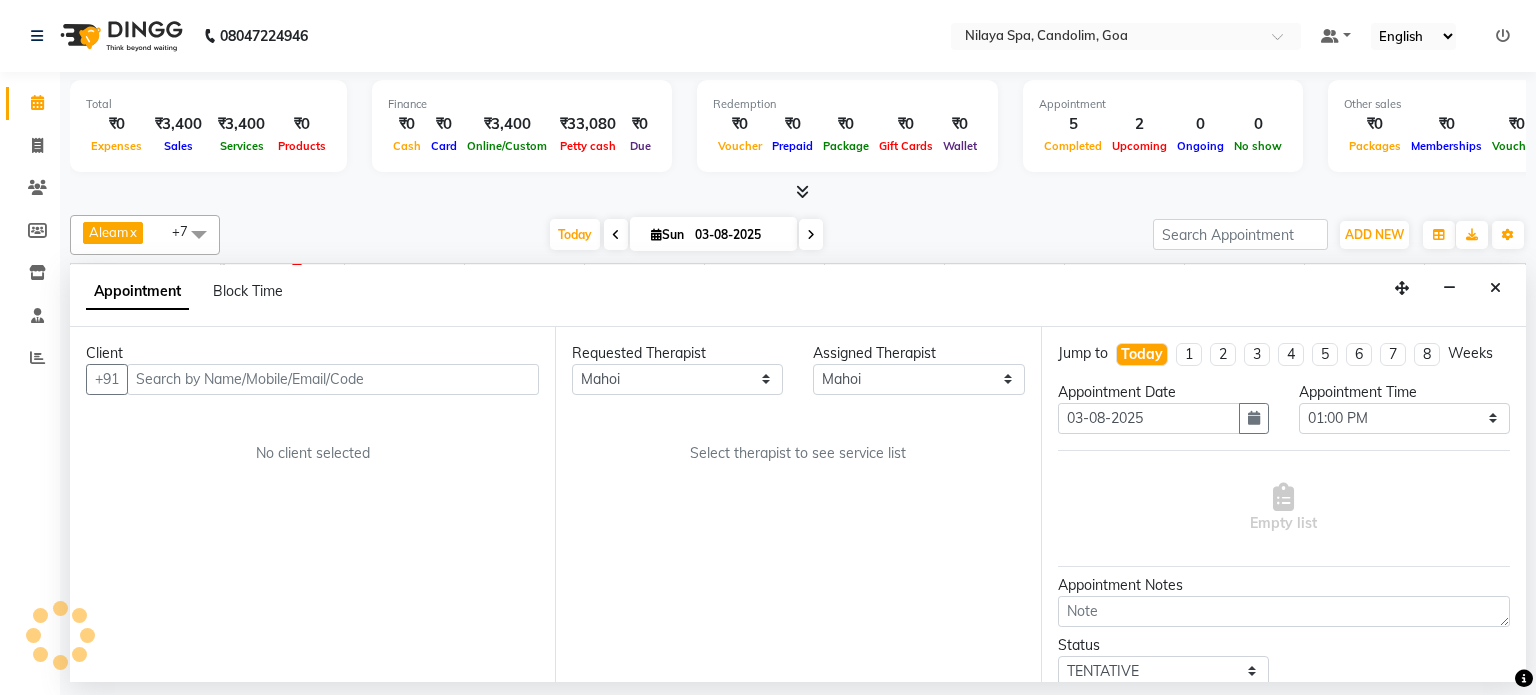 select on "4378" 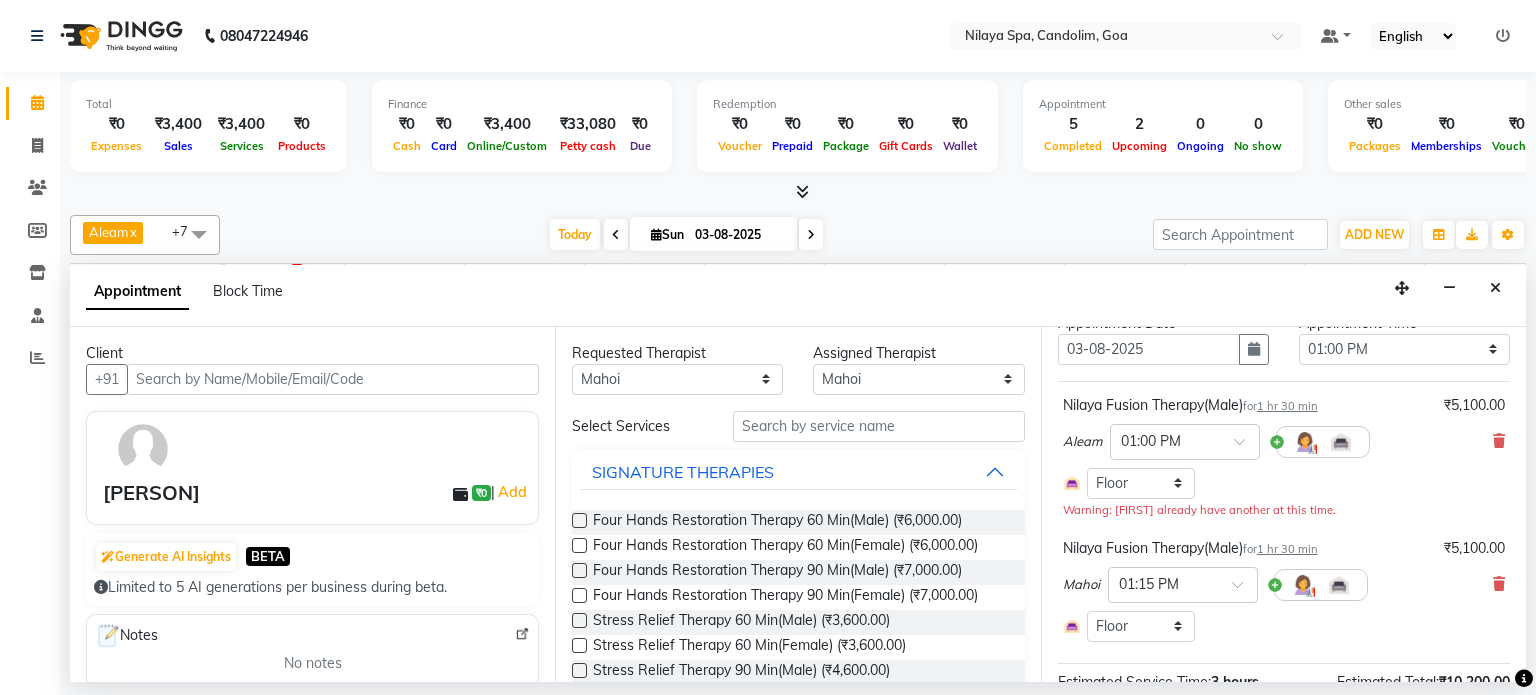 scroll, scrollTop: 100, scrollLeft: 0, axis: vertical 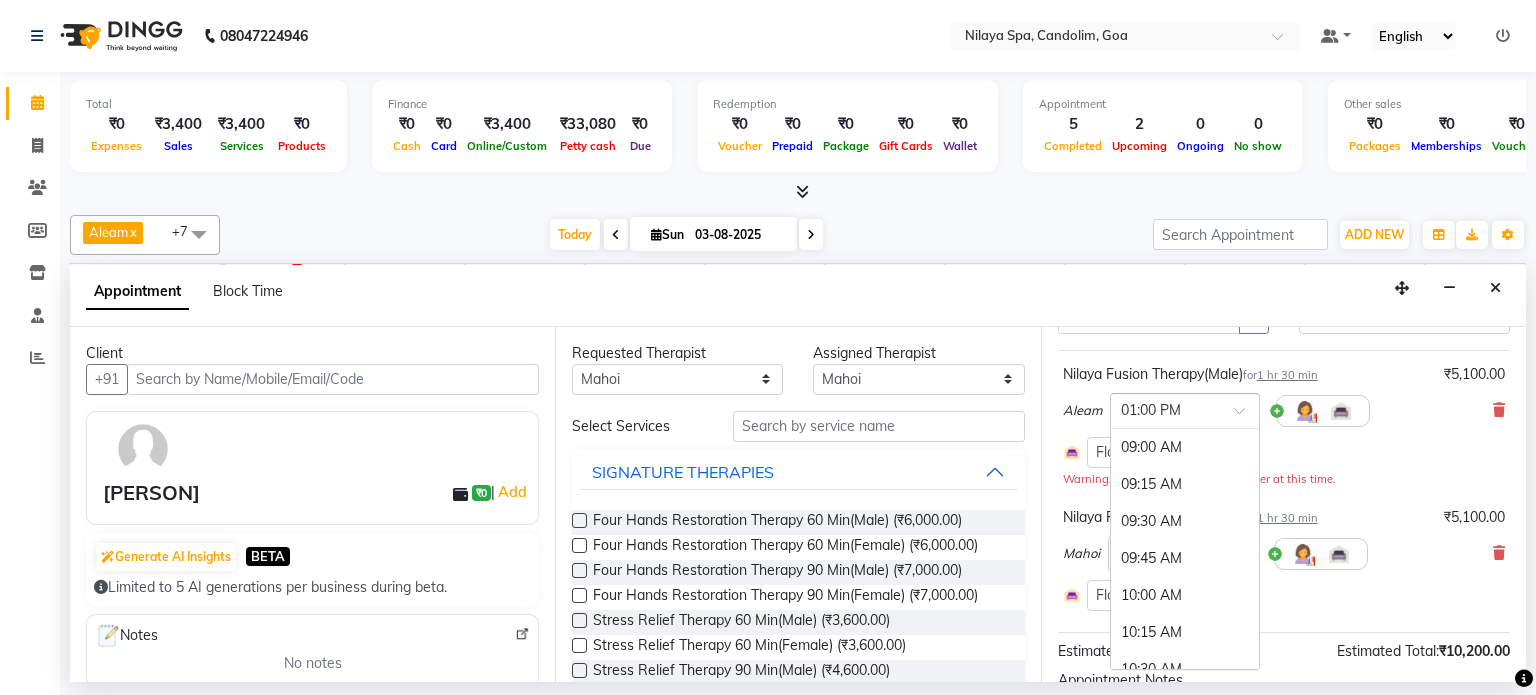 click at bounding box center (1246, 416) 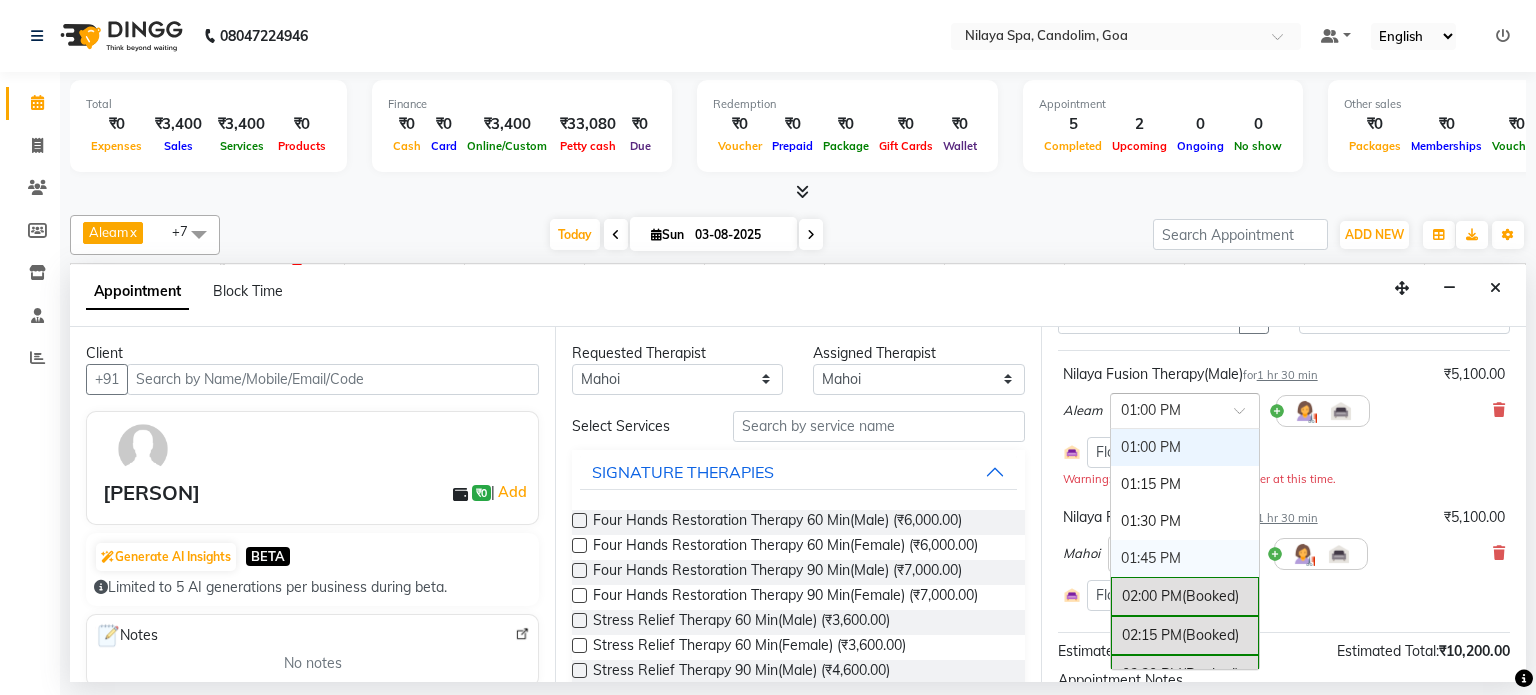 scroll, scrollTop: 692, scrollLeft: 0, axis: vertical 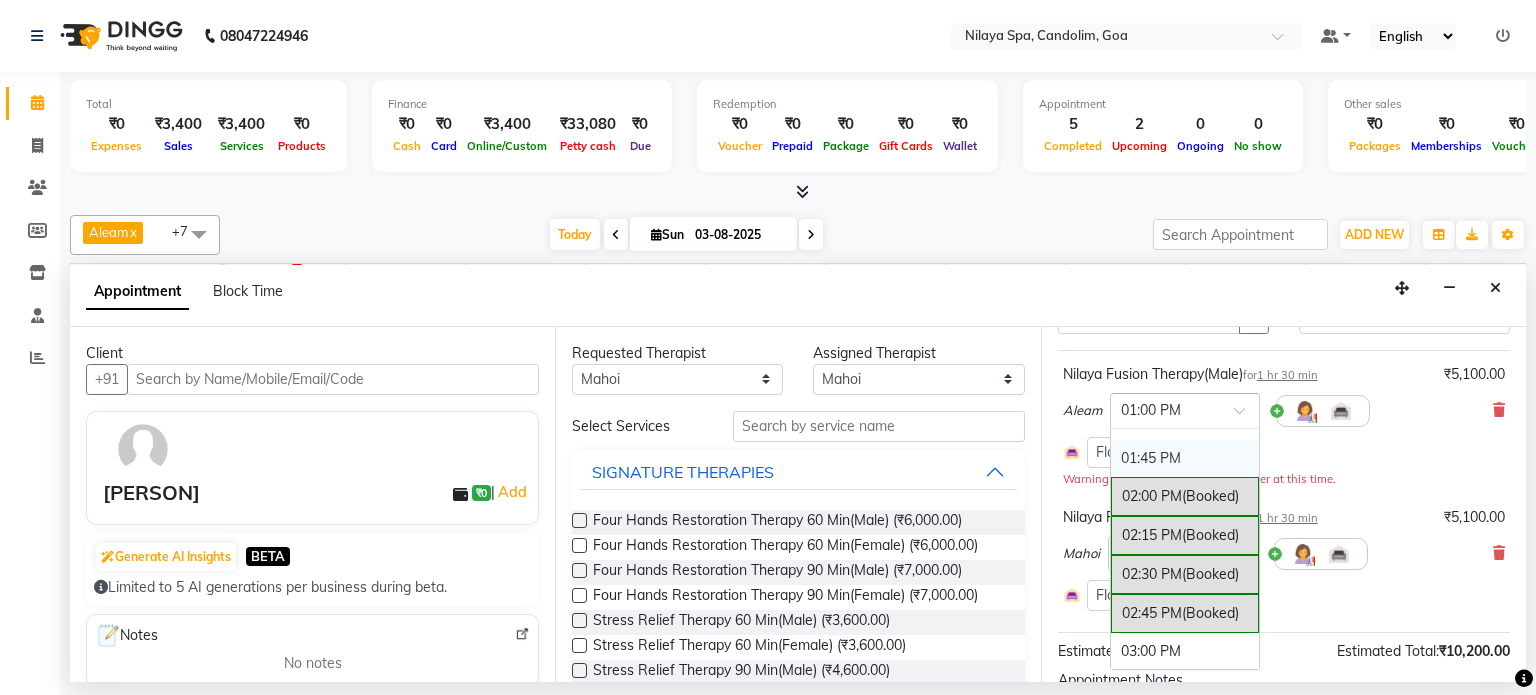click on "01:45 PM" at bounding box center (1185, 458) 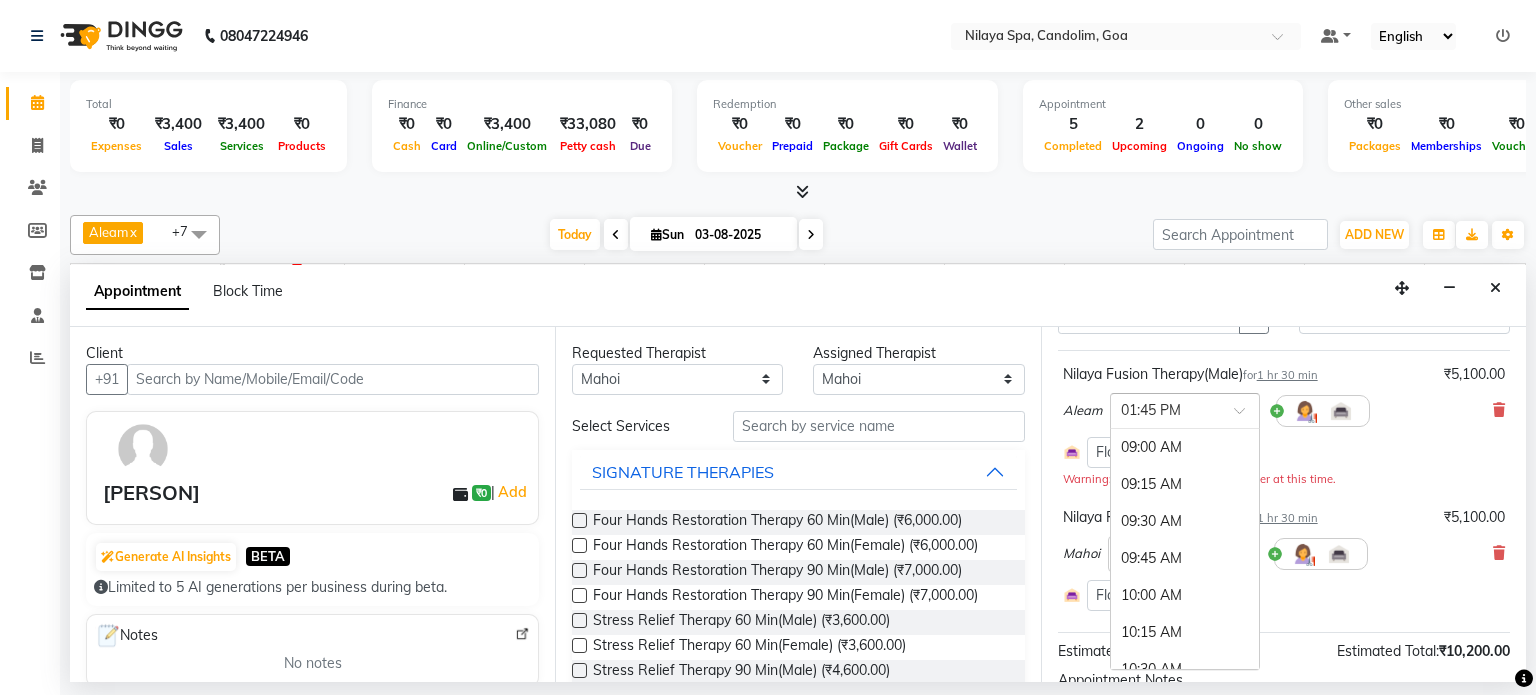 click at bounding box center (1246, 416) 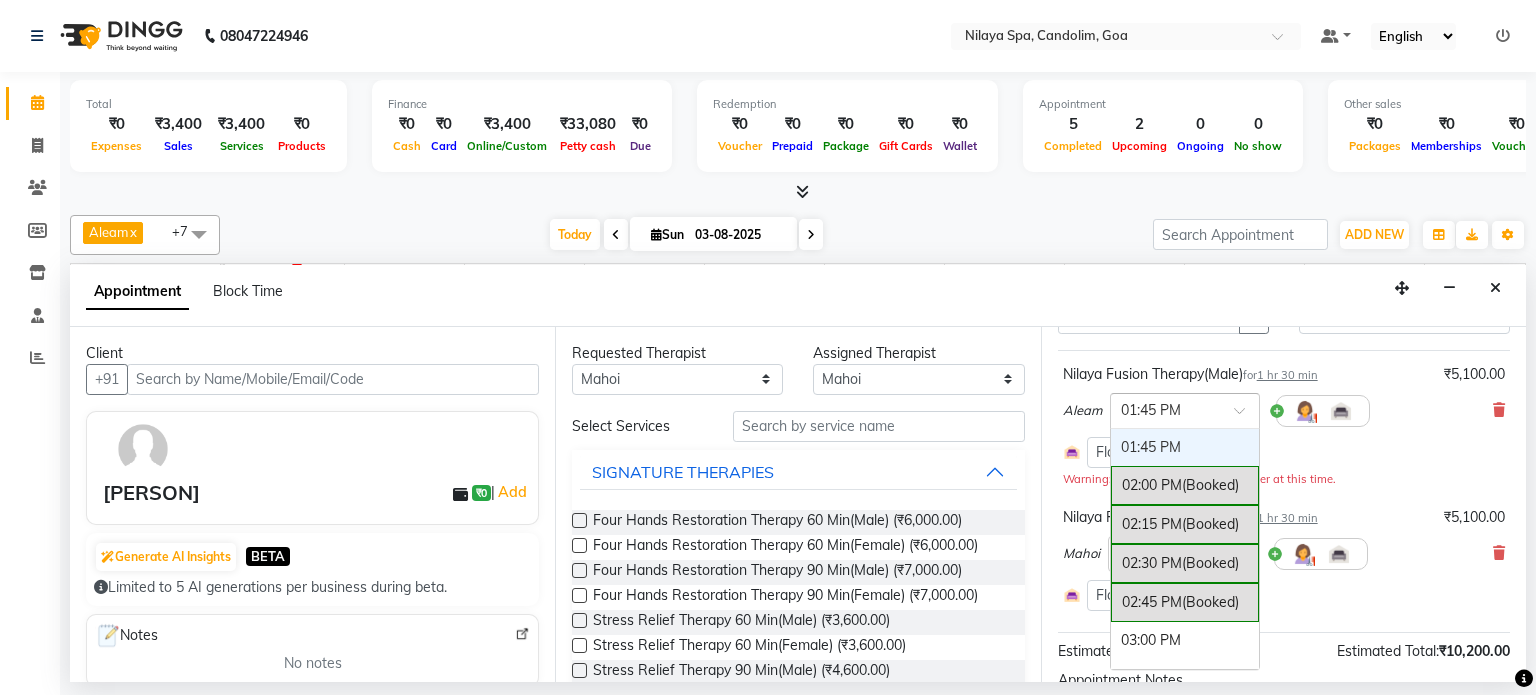 scroll, scrollTop: 663, scrollLeft: 0, axis: vertical 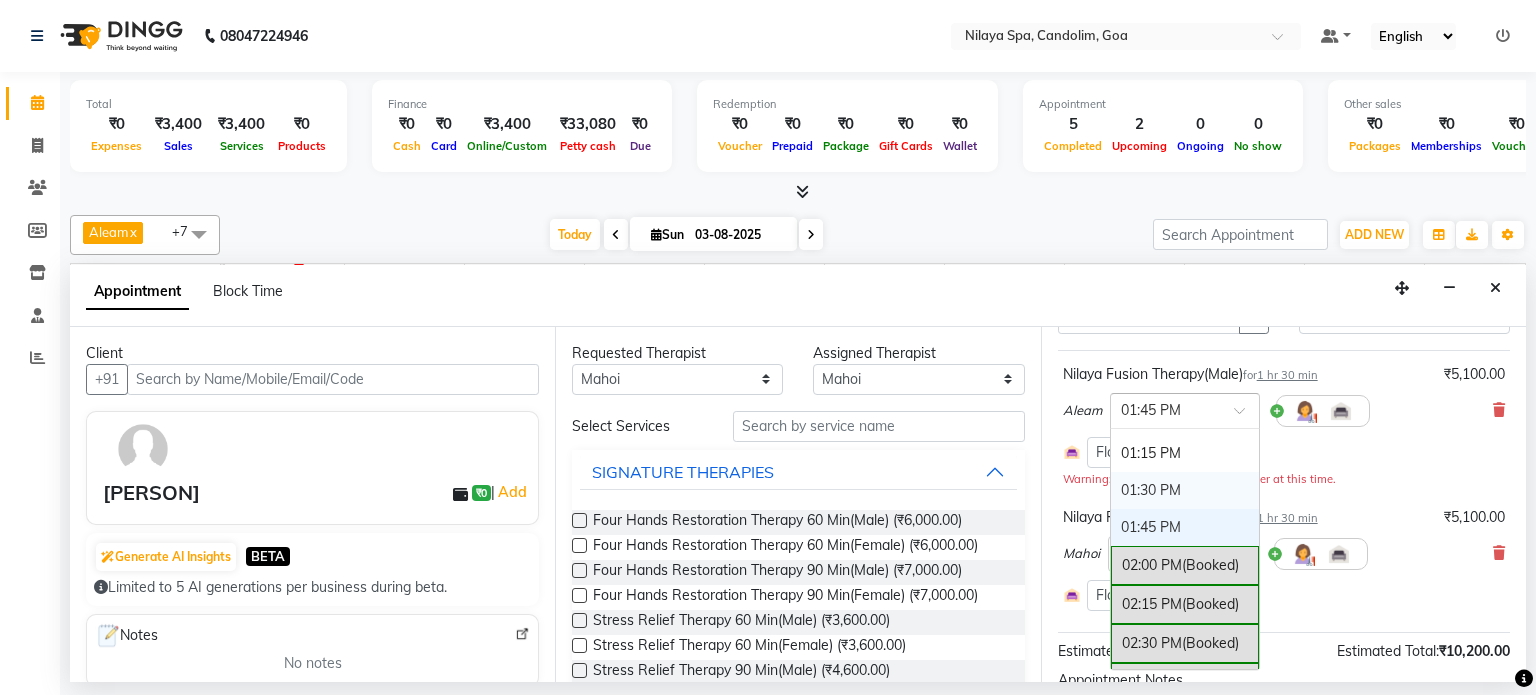 click on "01:30 PM" at bounding box center [1185, 490] 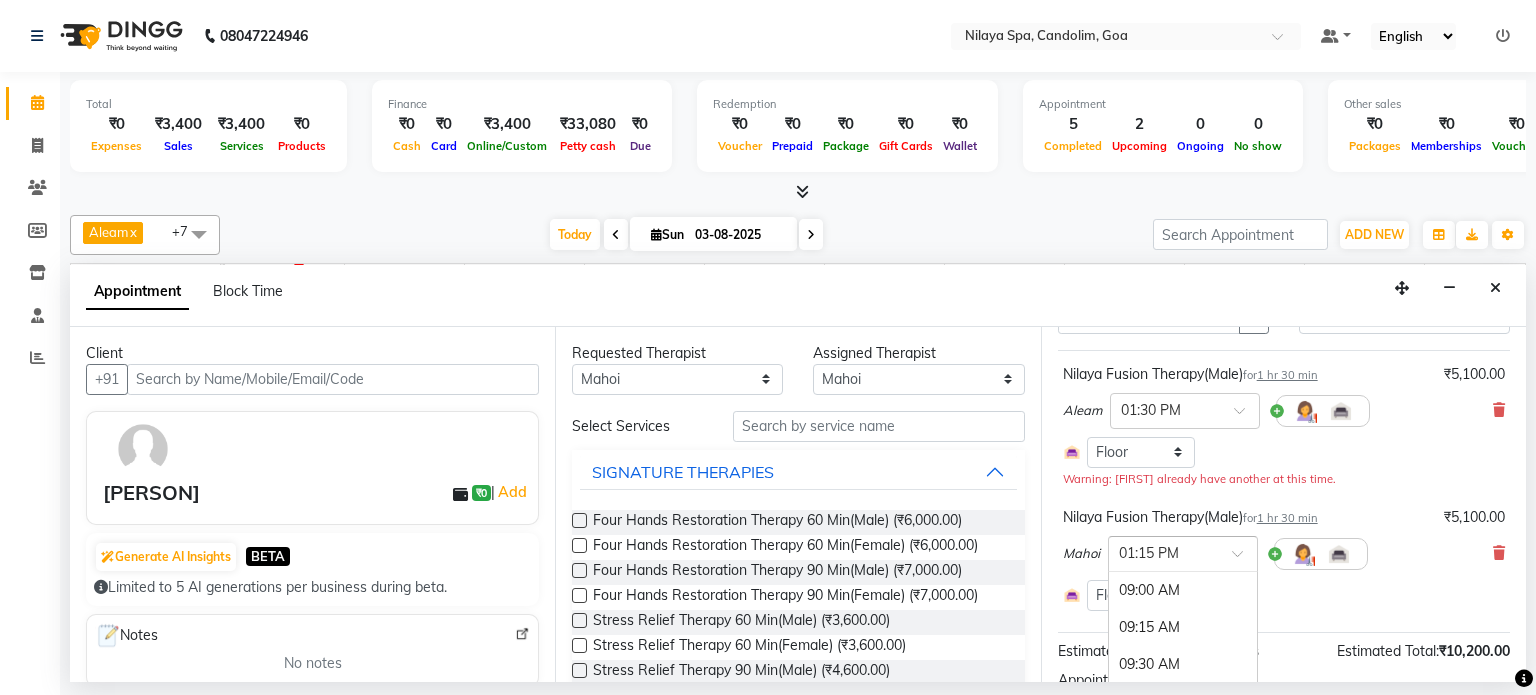 click at bounding box center (1244, 559) 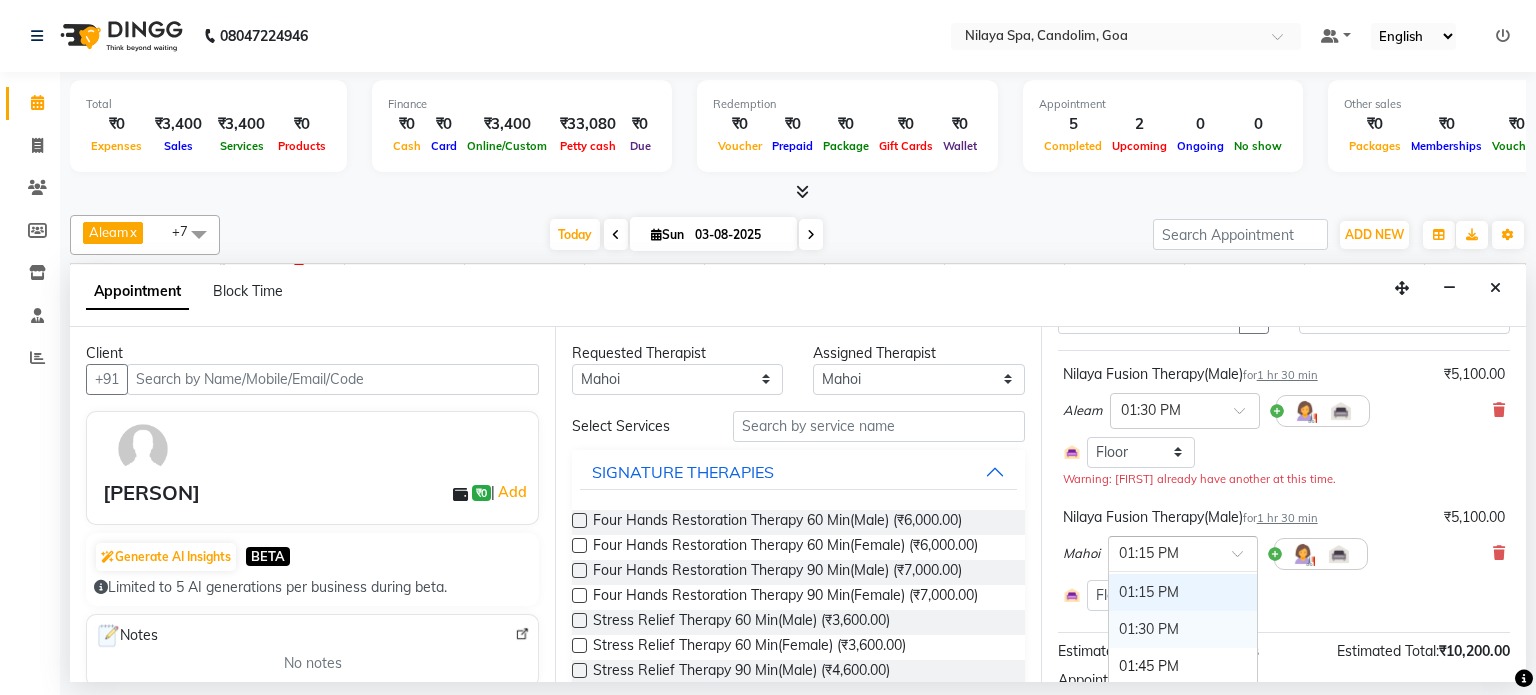 click on "01:30 PM" at bounding box center [1183, 629] 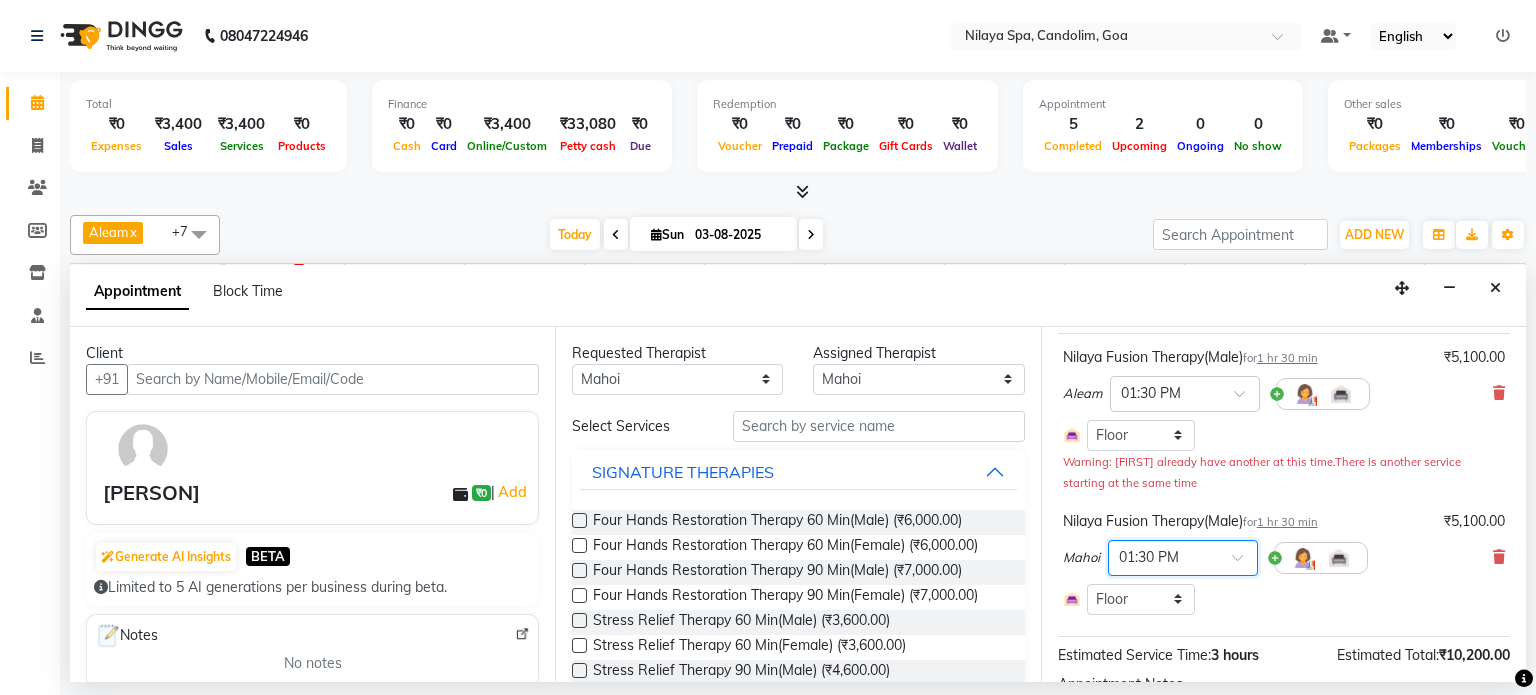 scroll, scrollTop: 288, scrollLeft: 0, axis: vertical 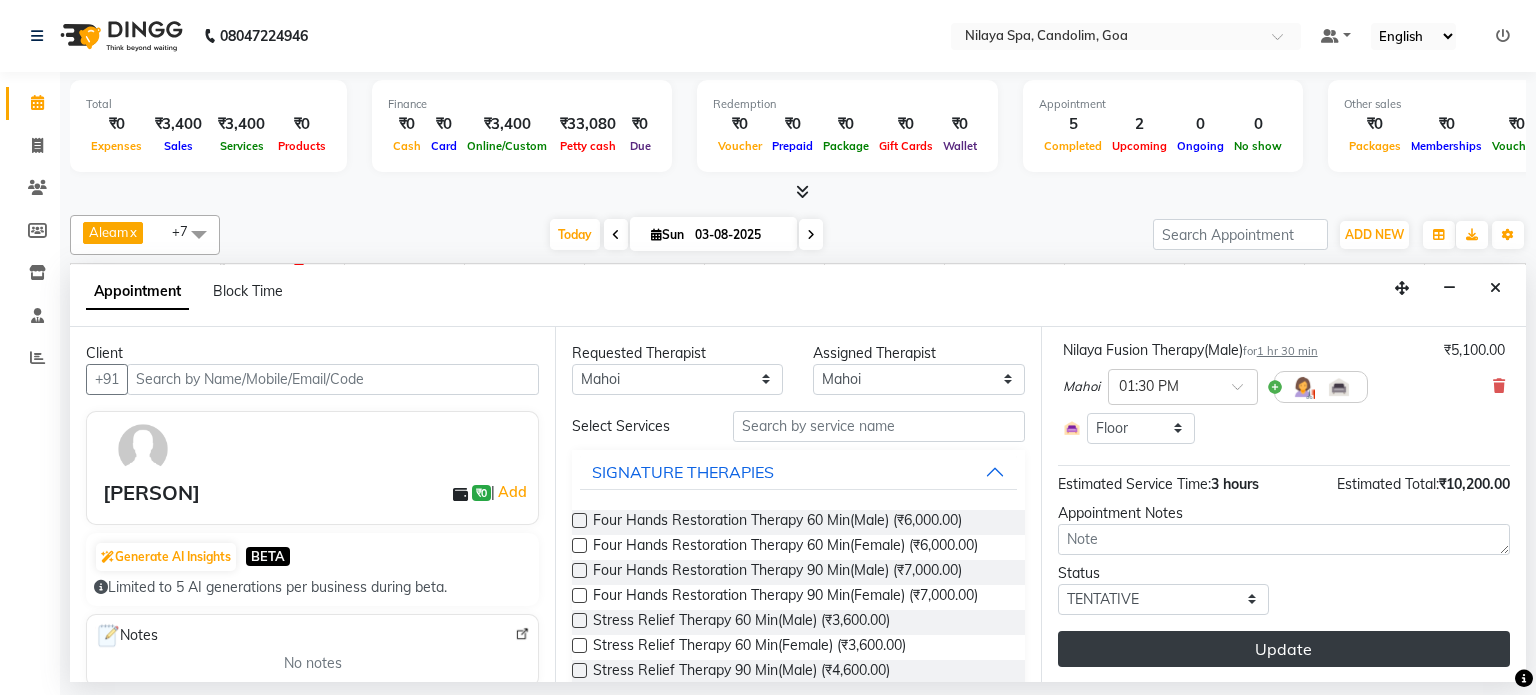 click on "Update" at bounding box center [1284, 649] 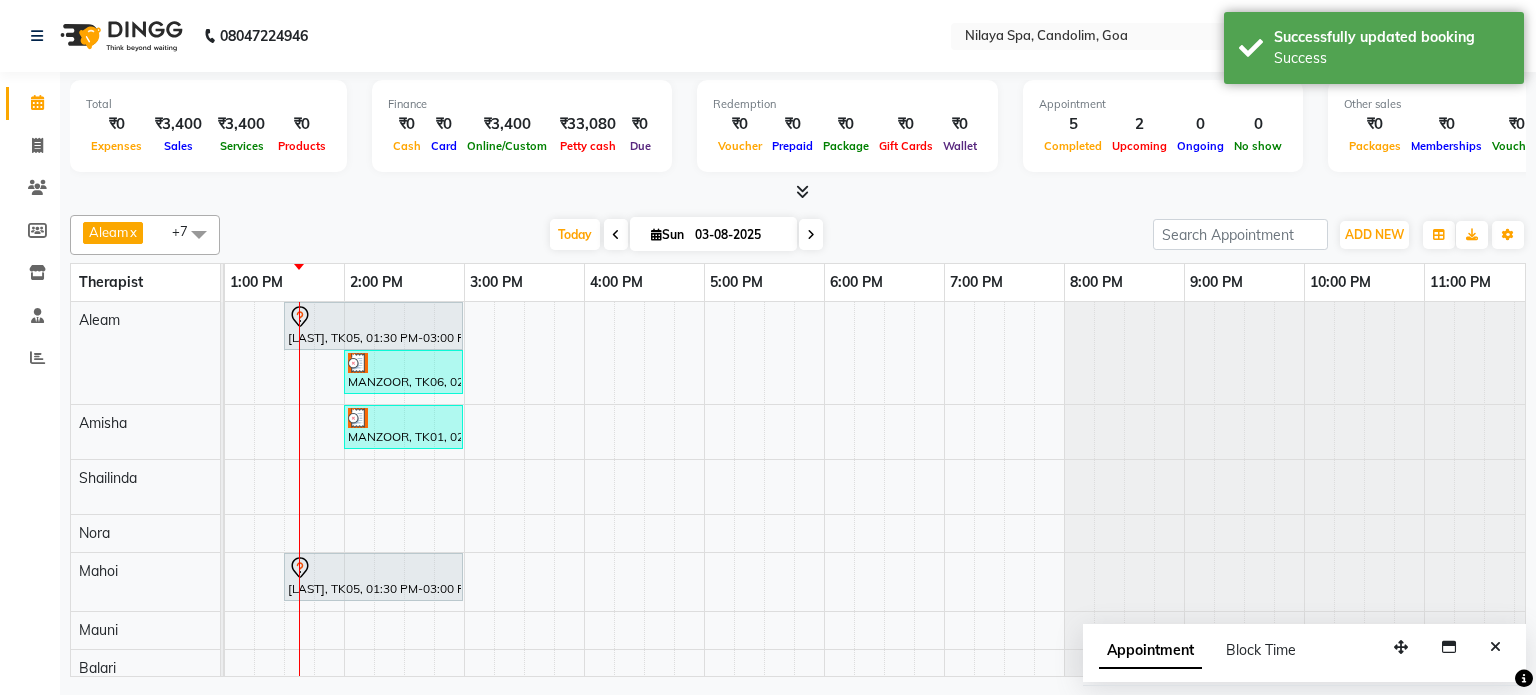 scroll, scrollTop: 0, scrollLeft: 602, axis: horizontal 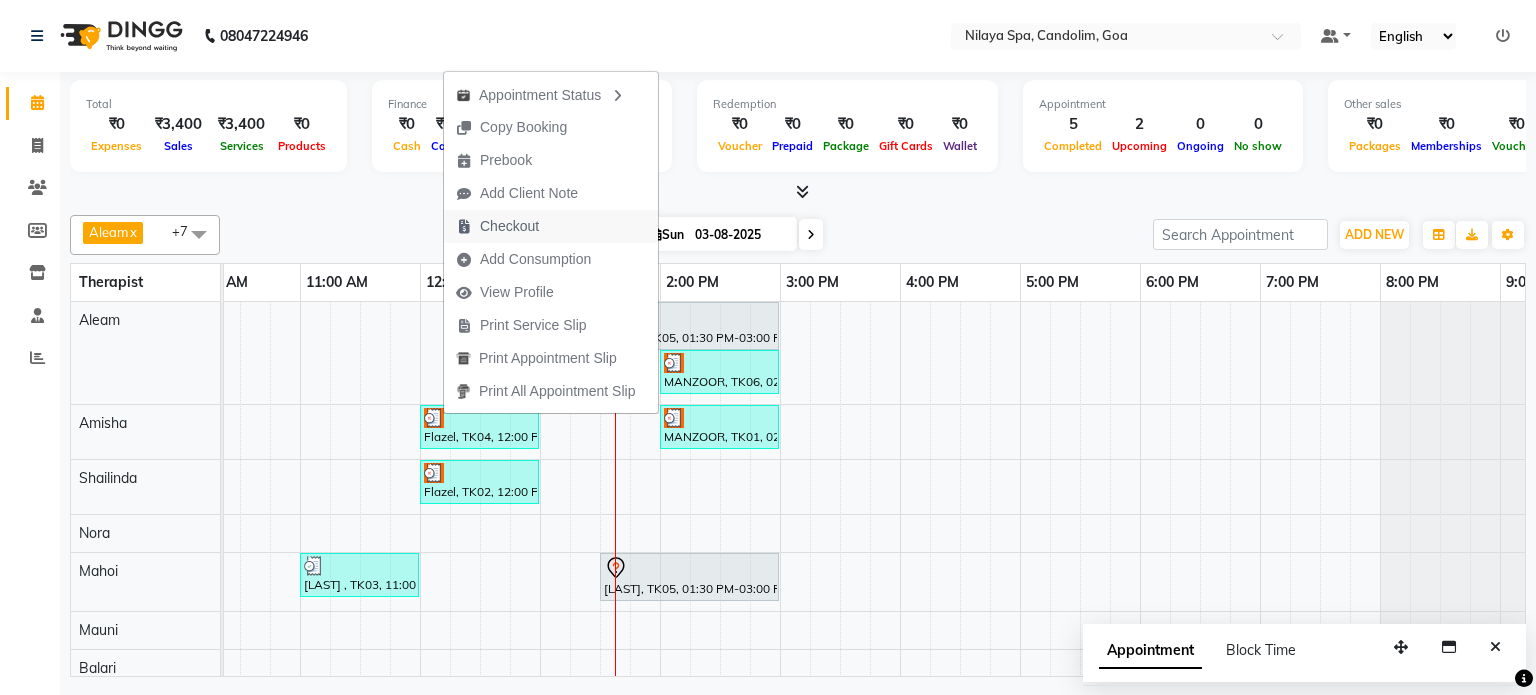 click on "Checkout" at bounding box center (509, 226) 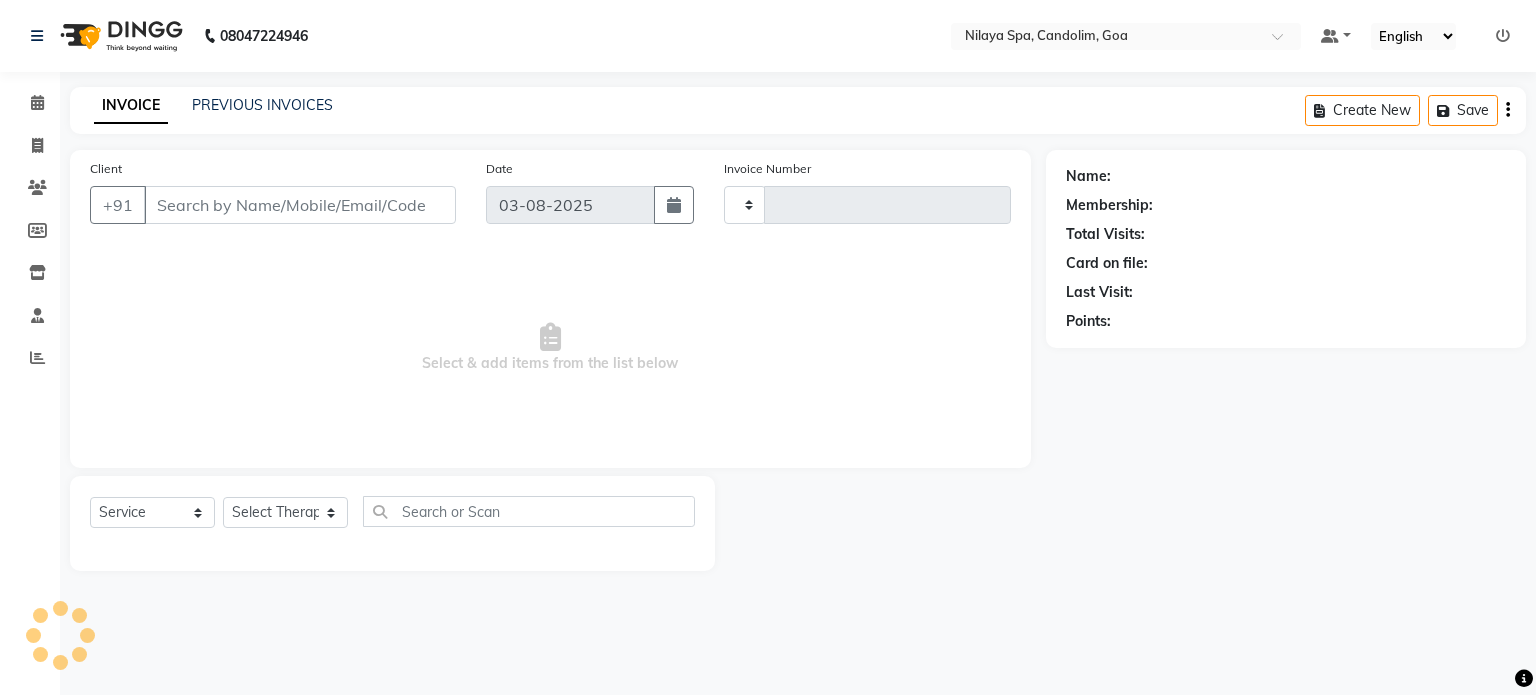 type on "0016" 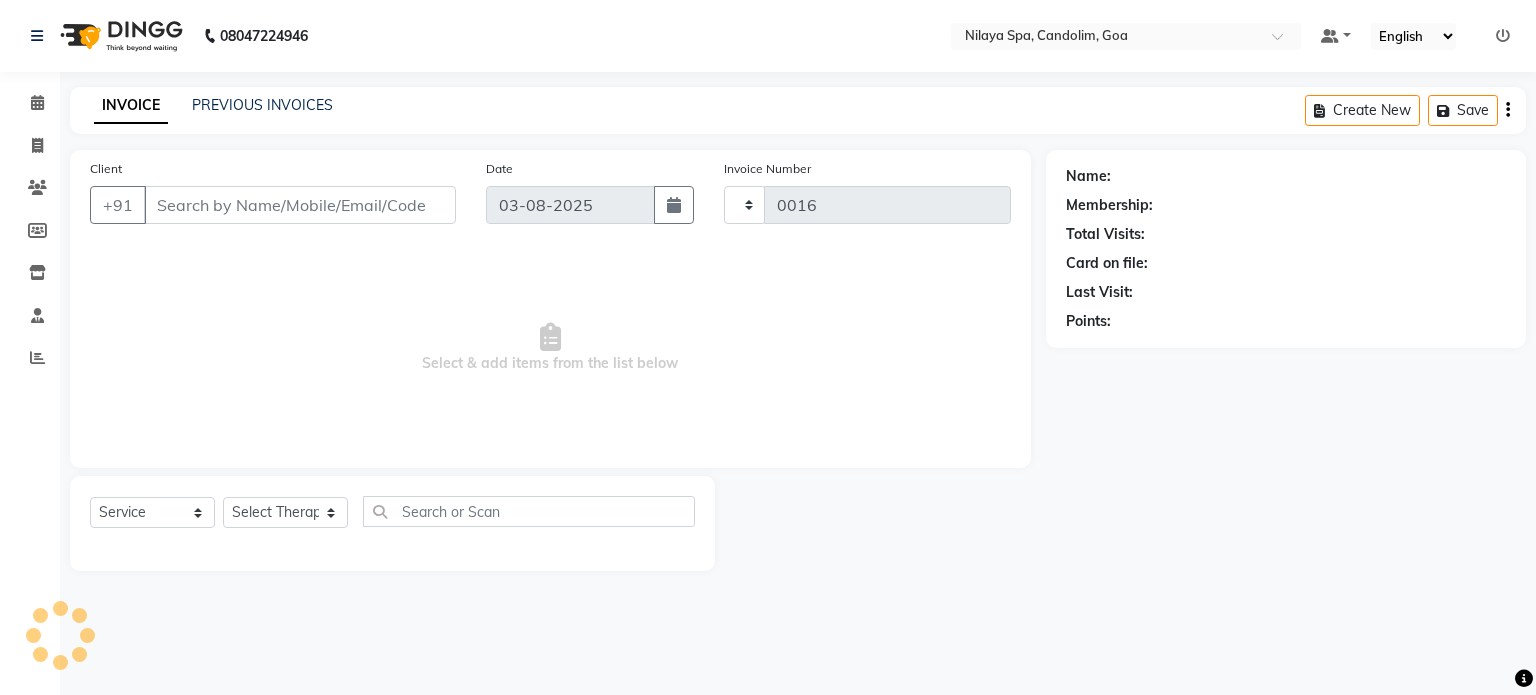 select on "8694" 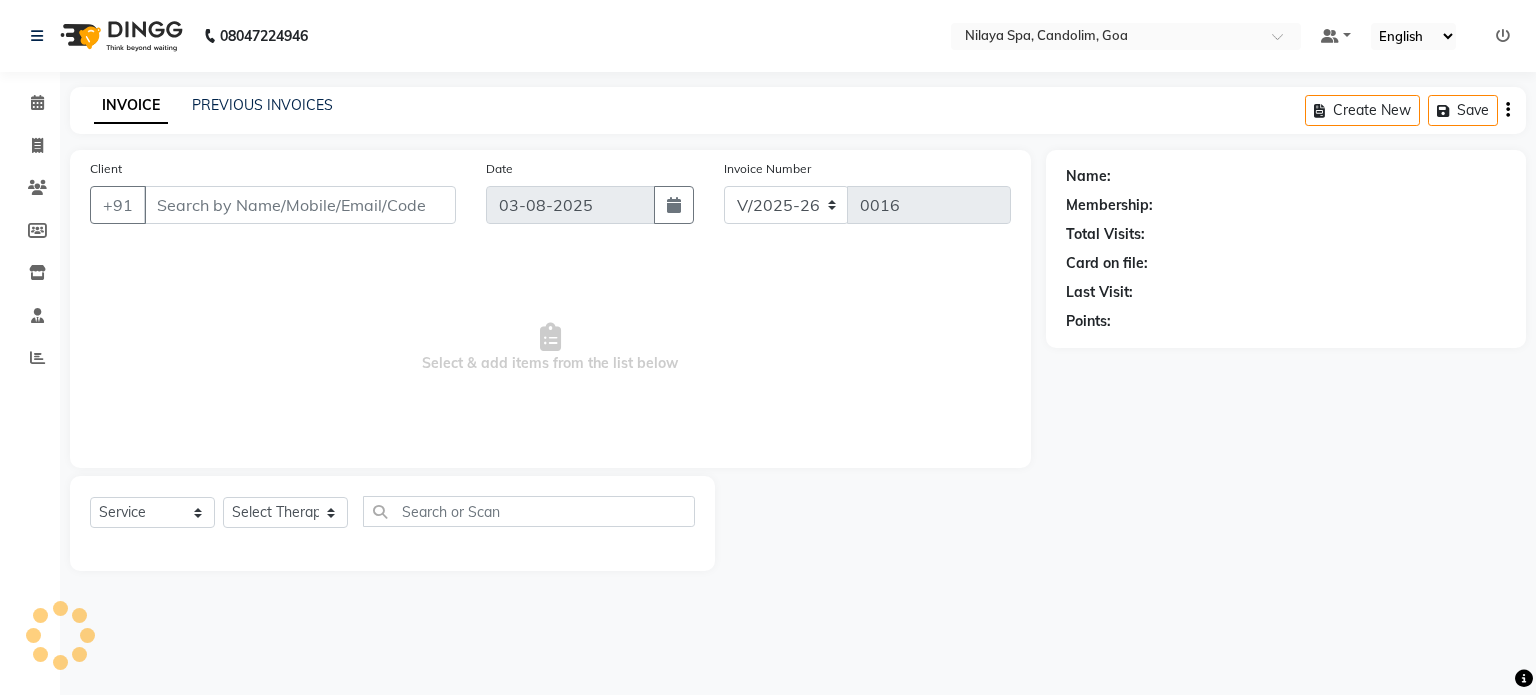 type on "98******13" 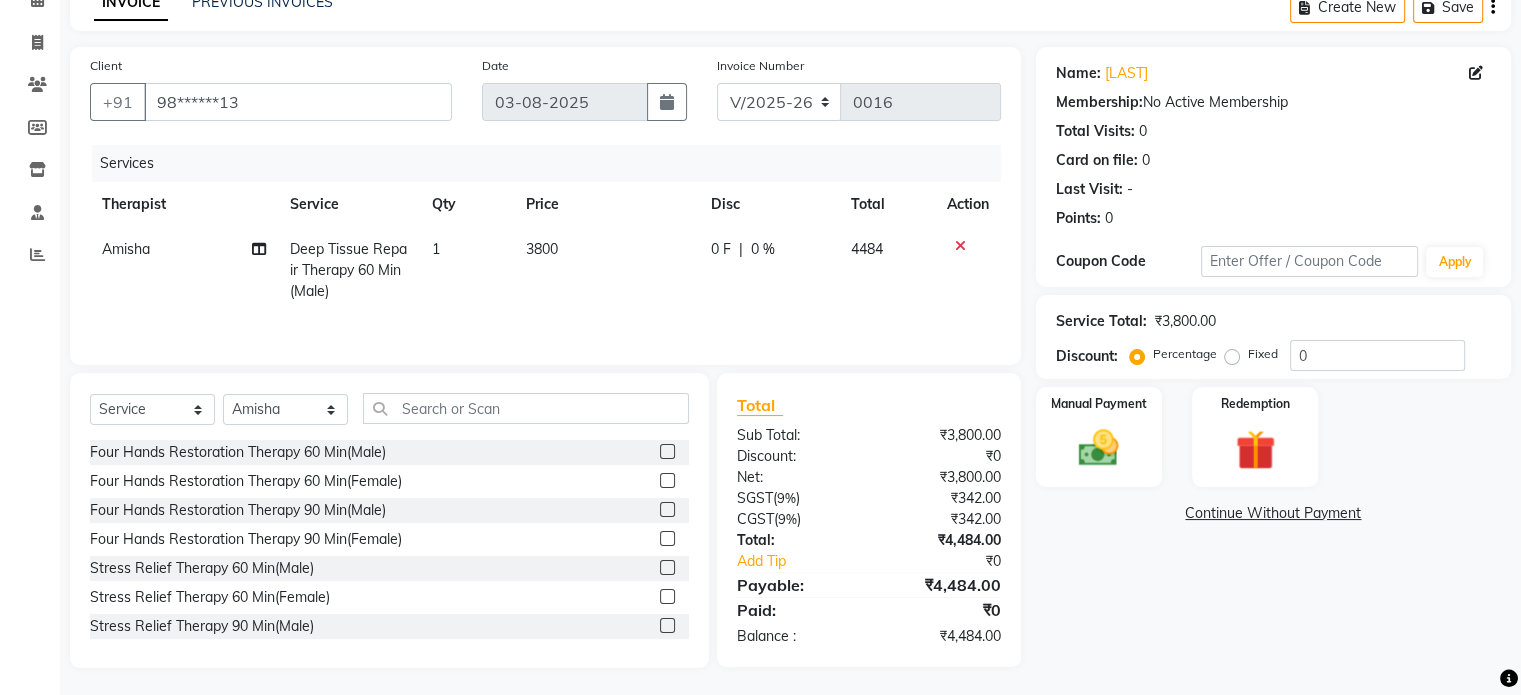 scroll, scrollTop: 107, scrollLeft: 0, axis: vertical 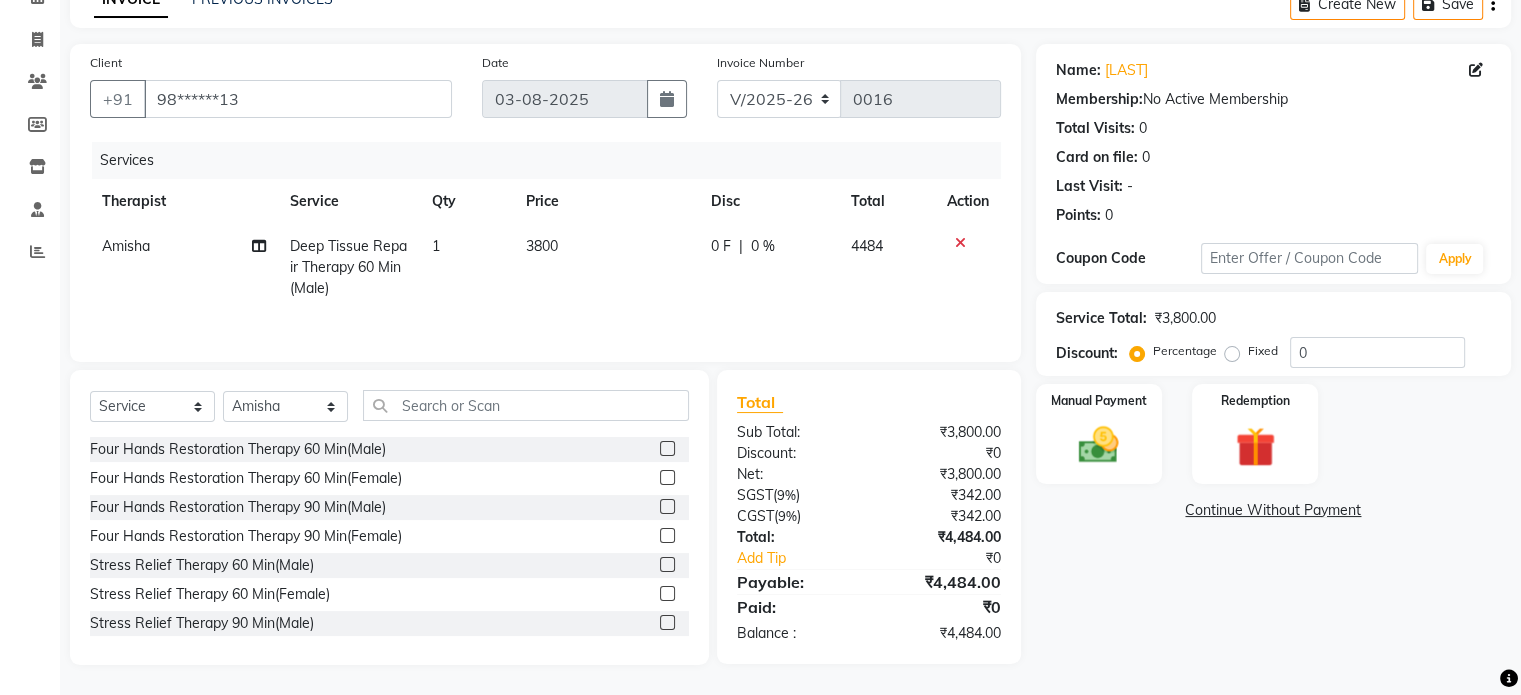 click on "0 %" 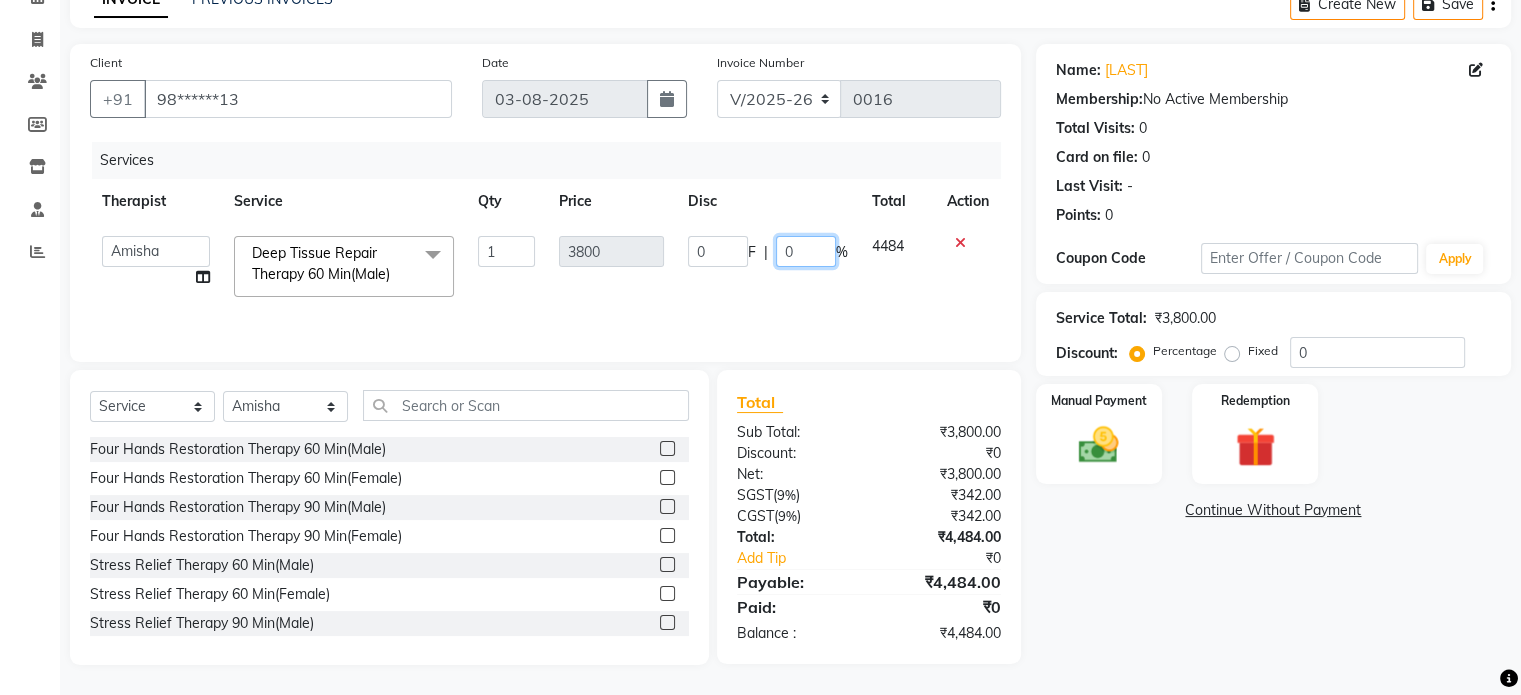 click on "0" 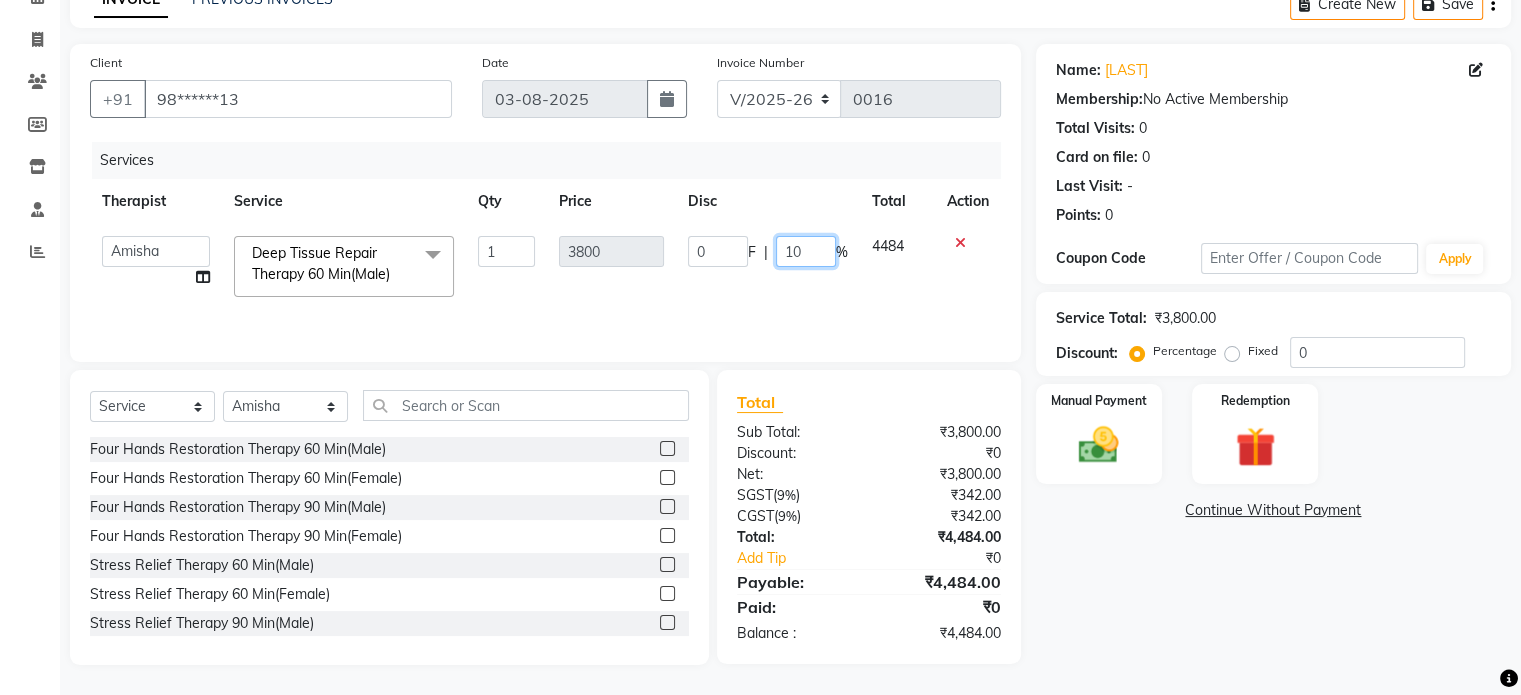 type on "100" 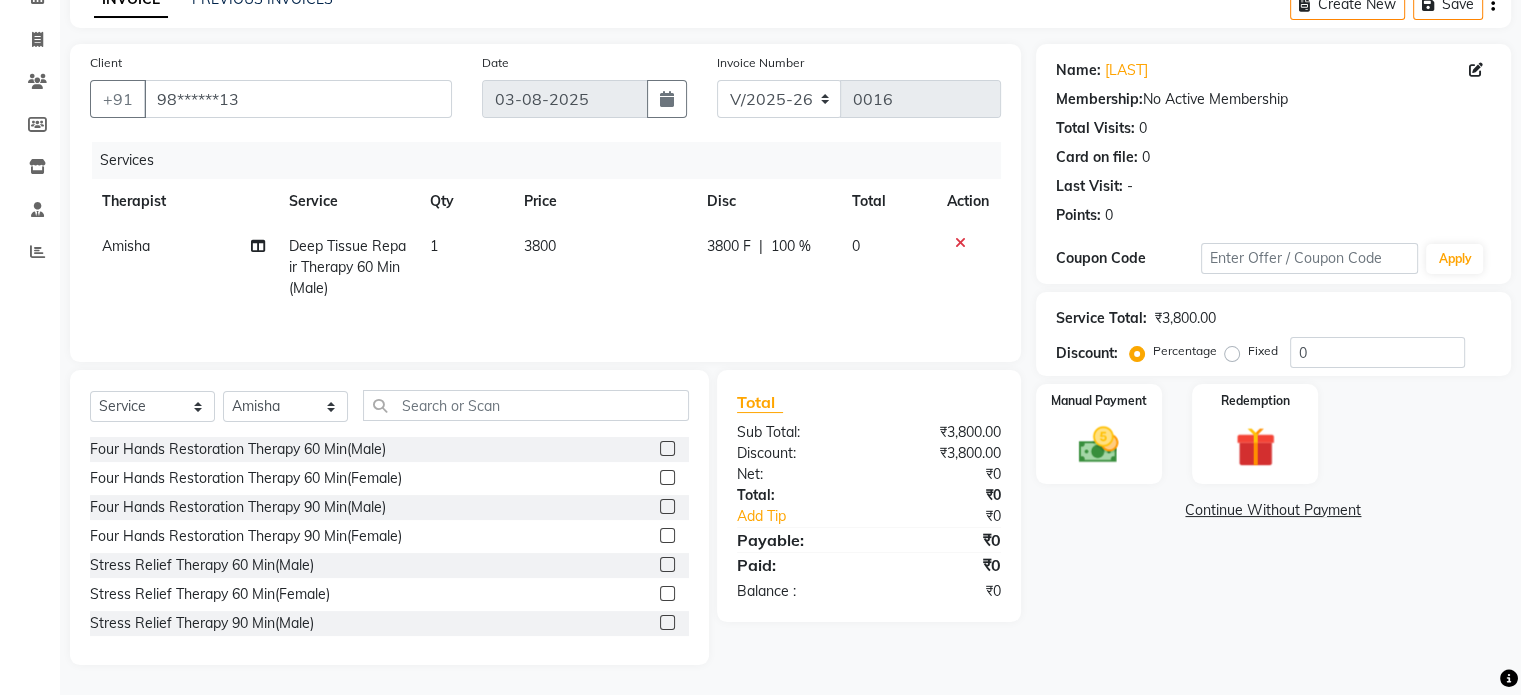 click on "Name: Flazel  Membership:  No Active Membership  Total Visits:  0 Card on file:  0 Last Visit:   - Points:   0  Coupon Code Apply Service Total:  ₹3,800.00  Discount:  Percentage   Fixed  0 Manual Payment Redemption  Continue Without Payment" 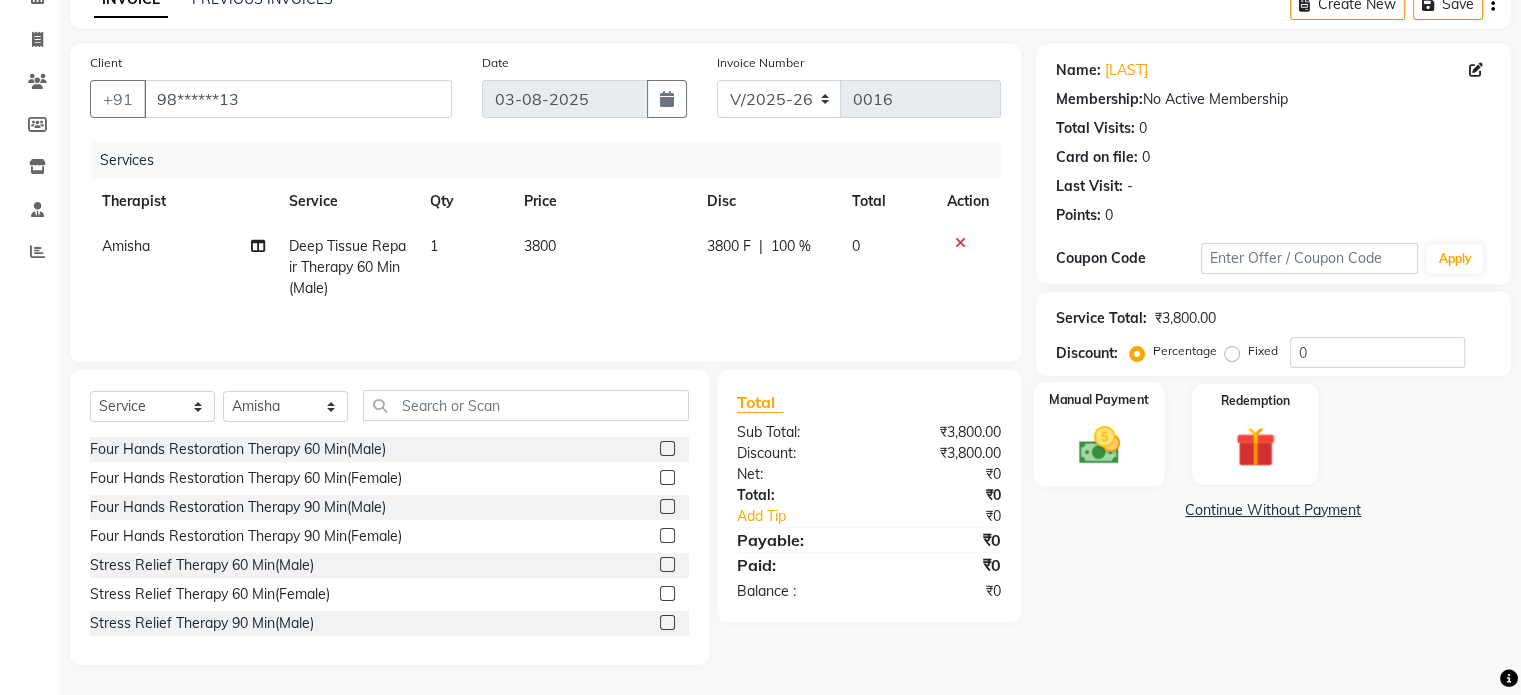 click 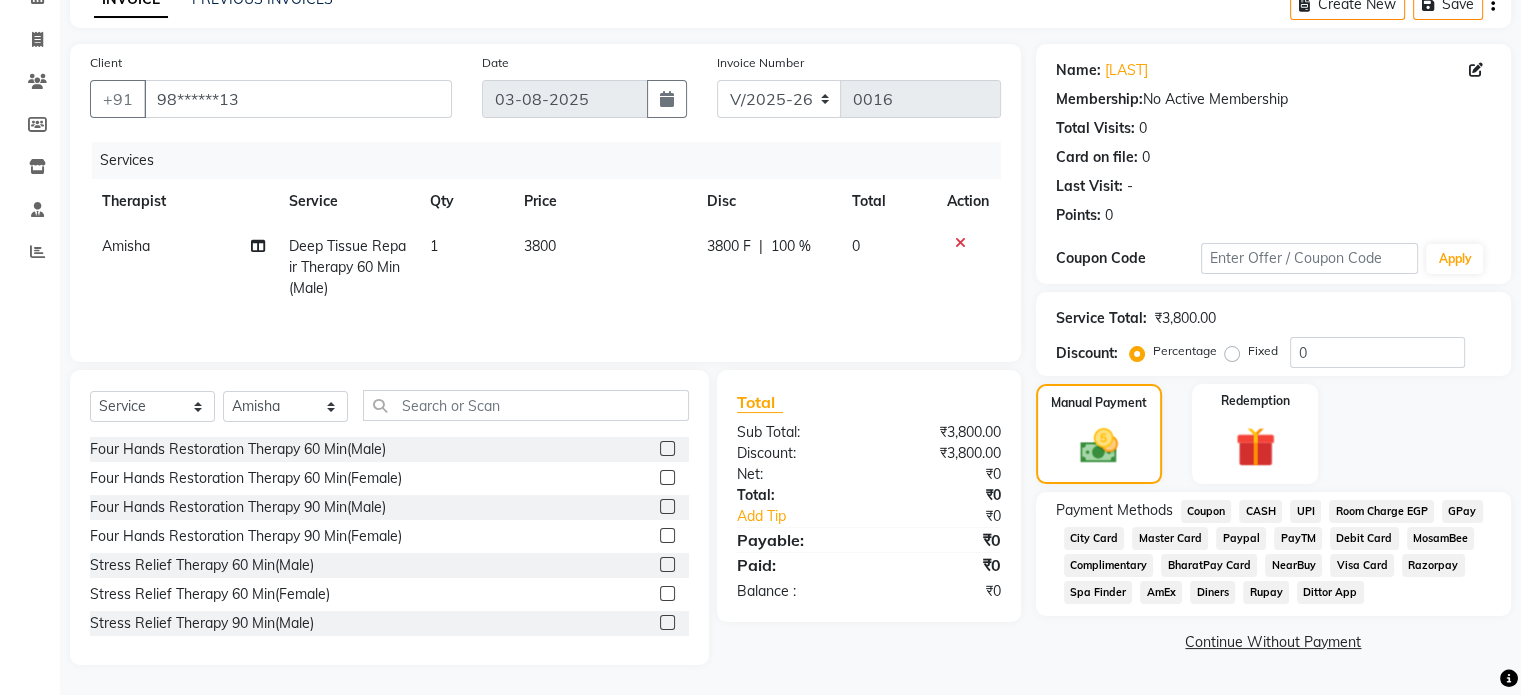 click on "₹0" 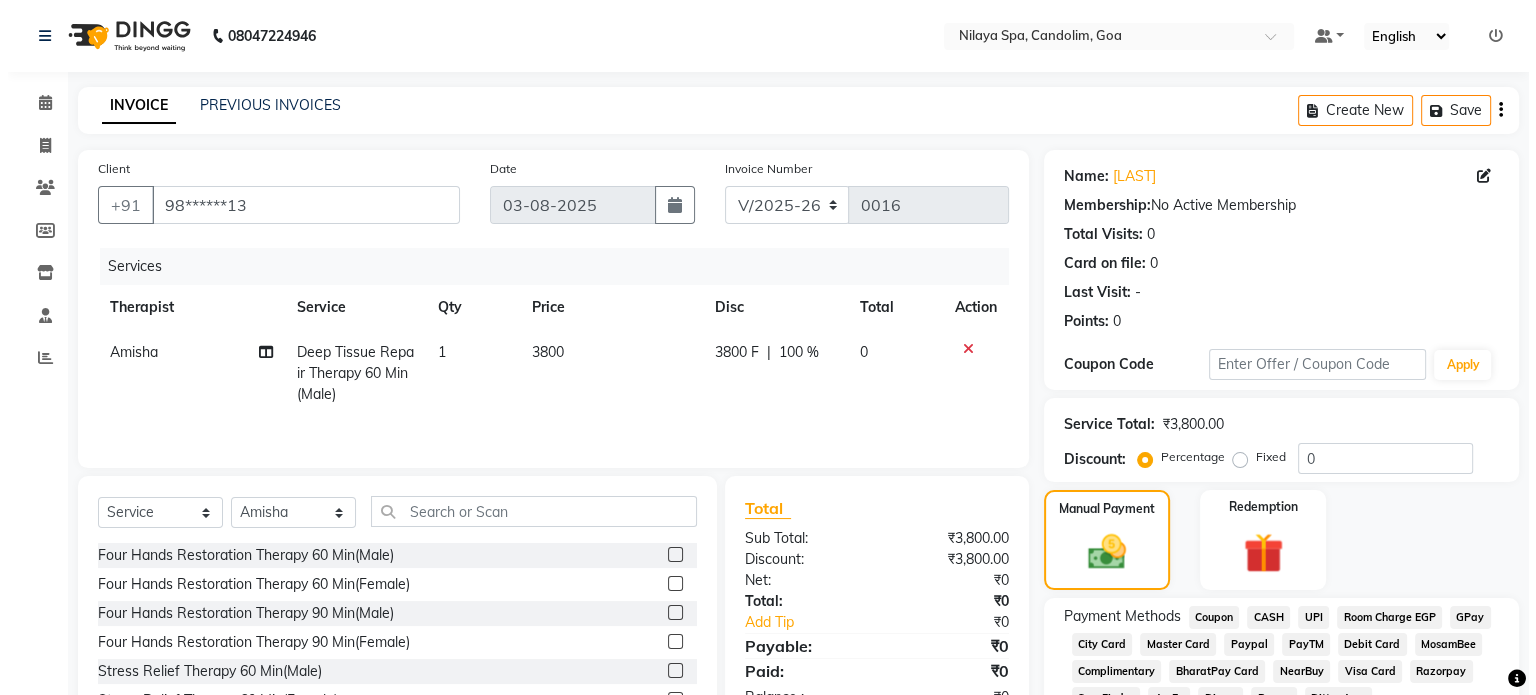scroll, scrollTop: 0, scrollLeft: 0, axis: both 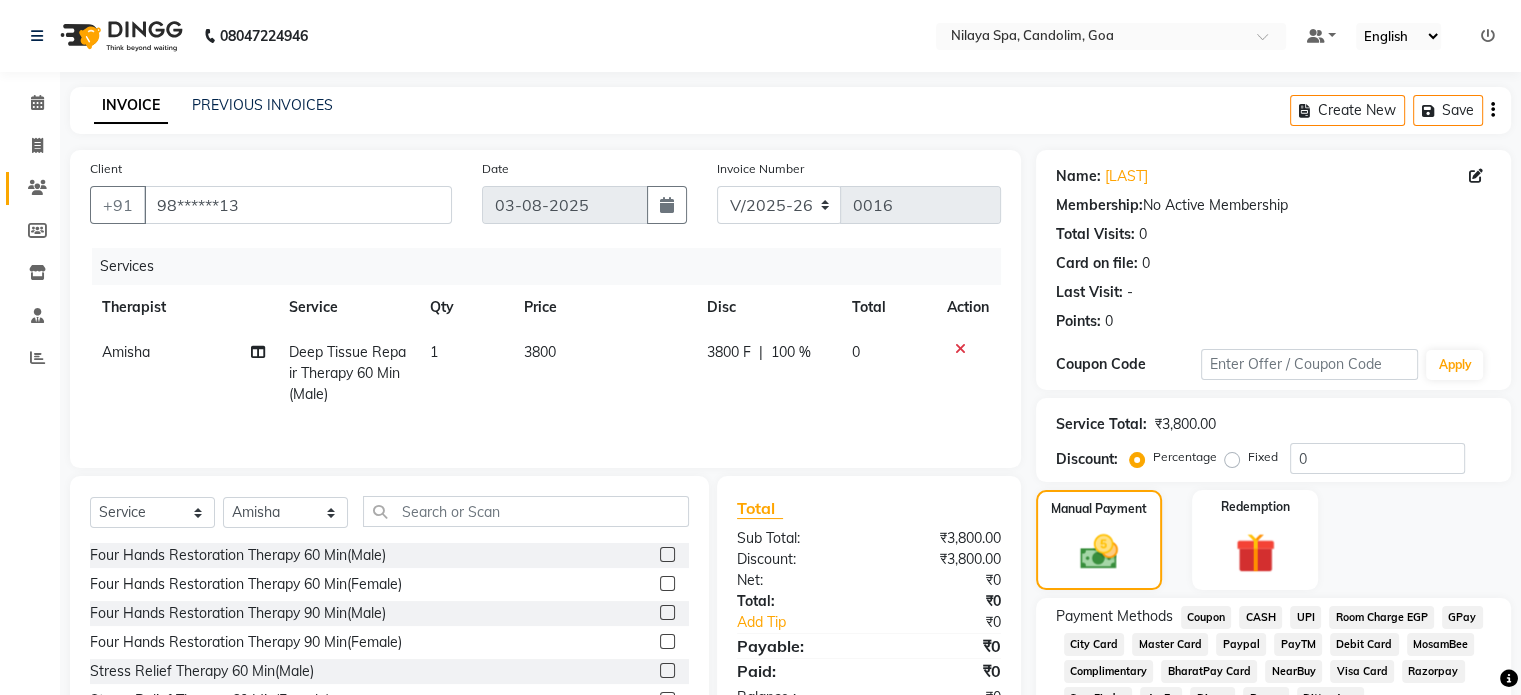 click 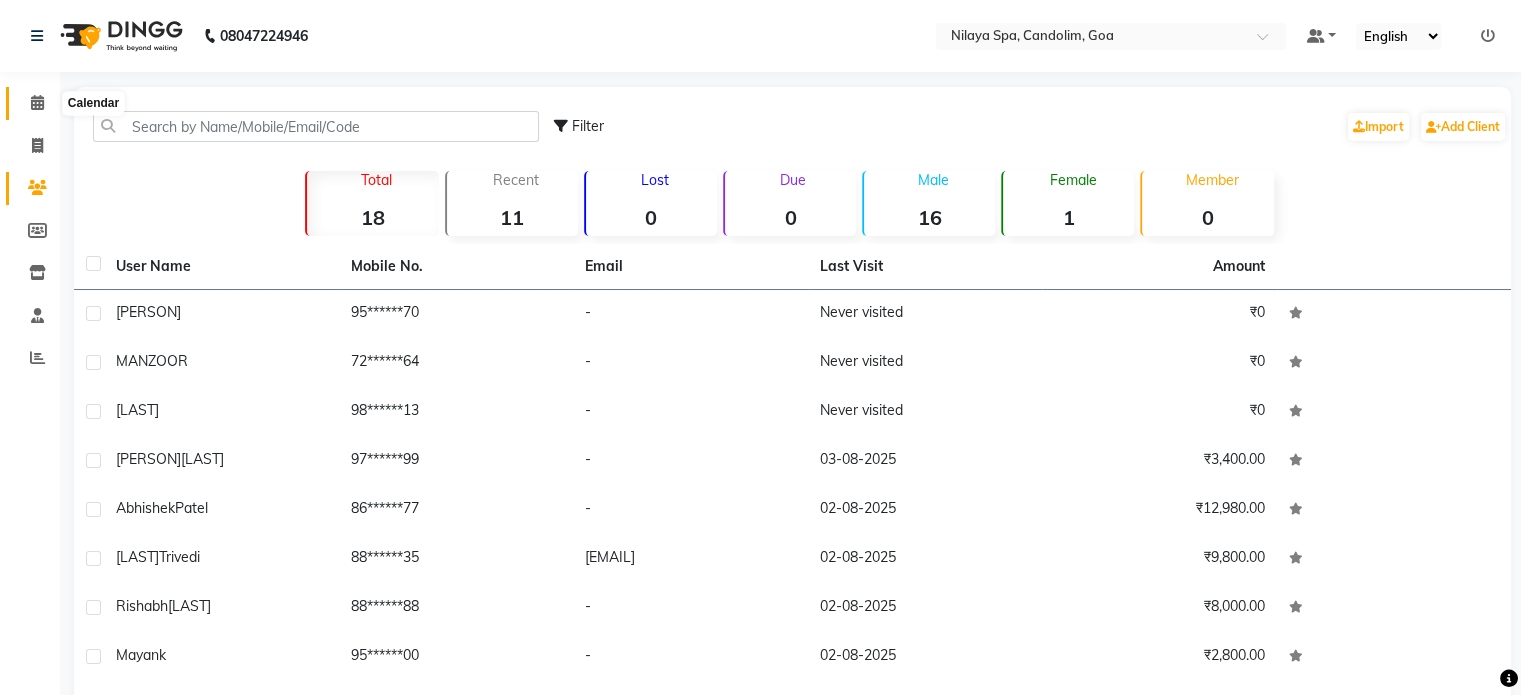 click 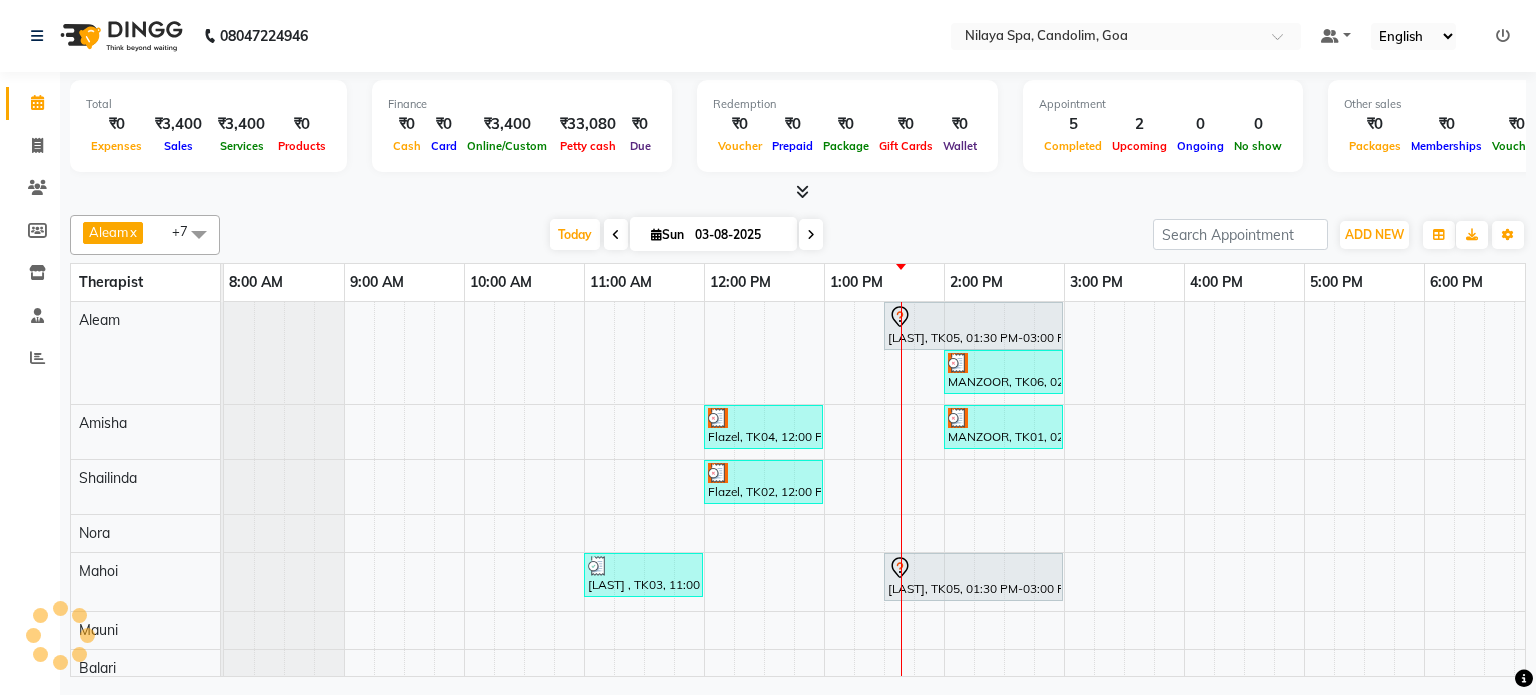 scroll, scrollTop: 0, scrollLeft: 0, axis: both 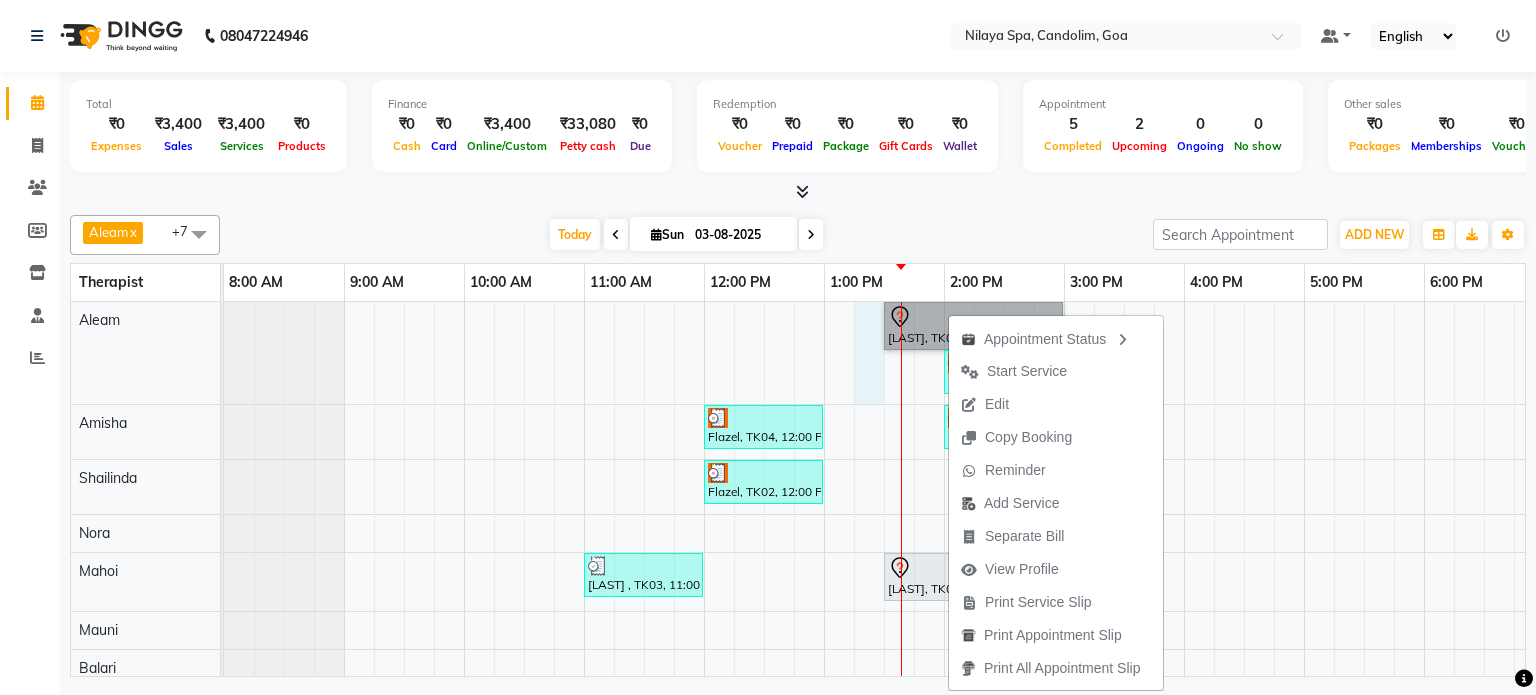 click on "Varman, TK05, 01:30 PM-03:00 PM, Nilaya  Fusion Therapy(Male)     MANZOOR, TK06, 02:00 PM-03:00 PM, Stress Relief Therapy 60 Min(Male)     Flazel, TK04, 12:00 PM-01:00 PM, Deep Tissue Repair Therapy 60 Min(Male)     MANZOOR, TK01, 02:00 PM-03:00 PM, Stress Relief Therapy 60 Min(Male)     Flazel, TK02, 12:00 PM-01:00 PM, Deep Tissue Repair Therapy 60 Min(Male)     Nas Anshel , TK03, 11:00 AM-12:00 PM, Sensory Rejuvne Aromatherapy 60 Min(Male)             Varman, TK05, 01:30 PM-03:00 PM, Nilaya  Fusion Therapy(Male)" at bounding box center [1184, 513] 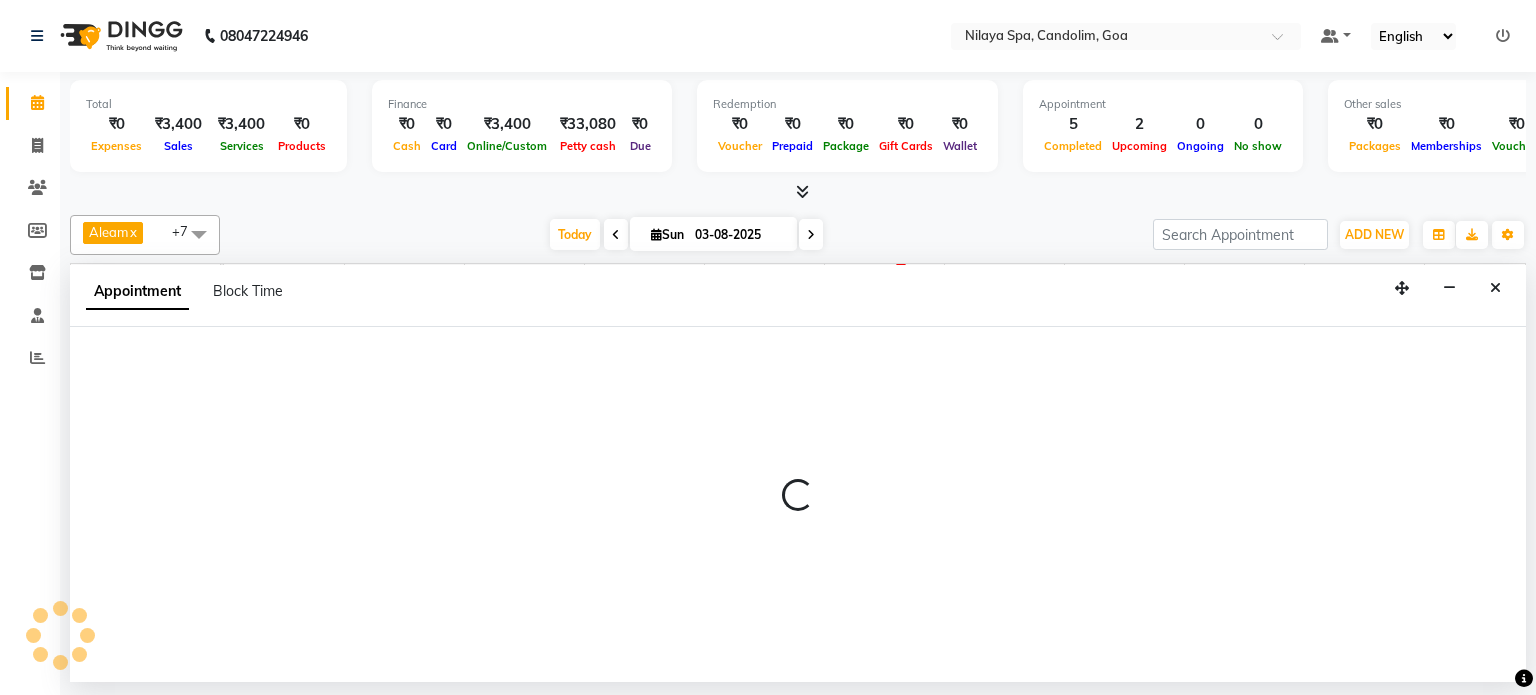 select on "87834" 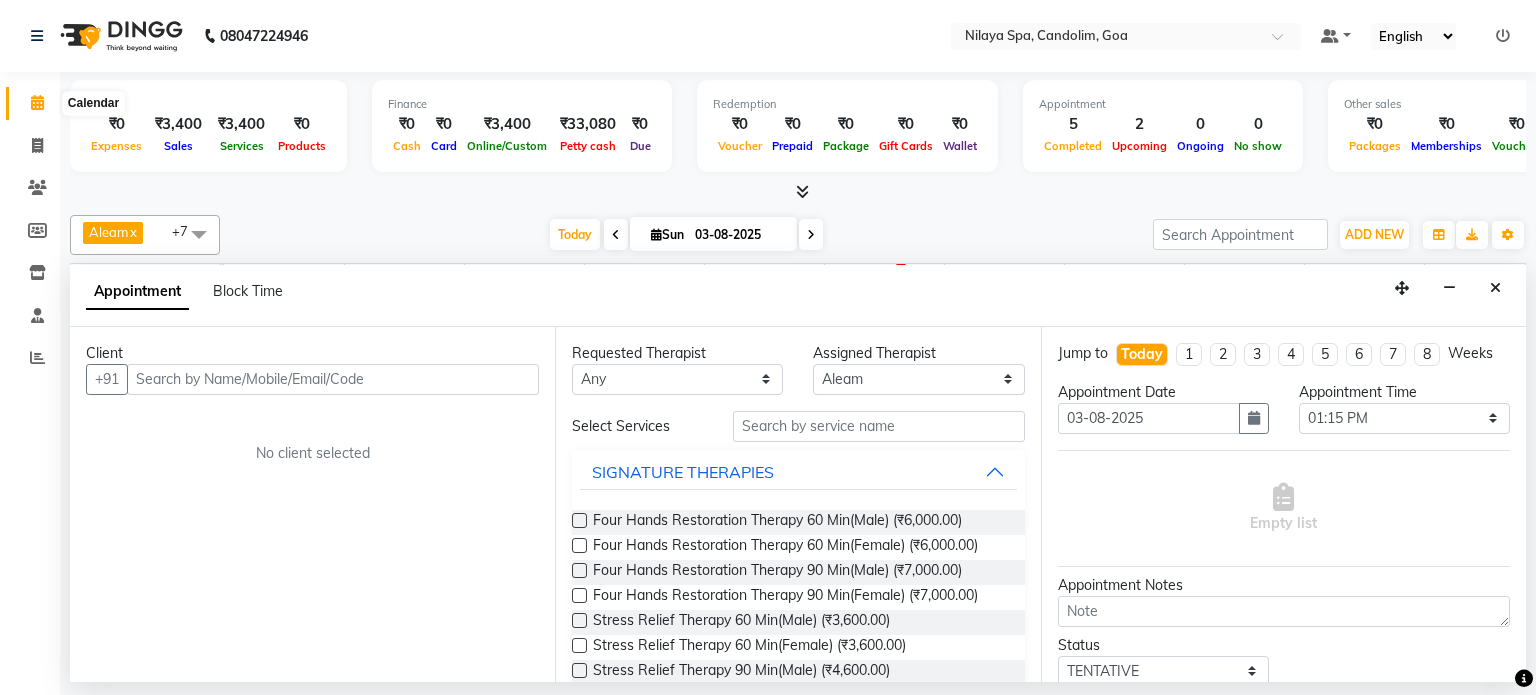 click 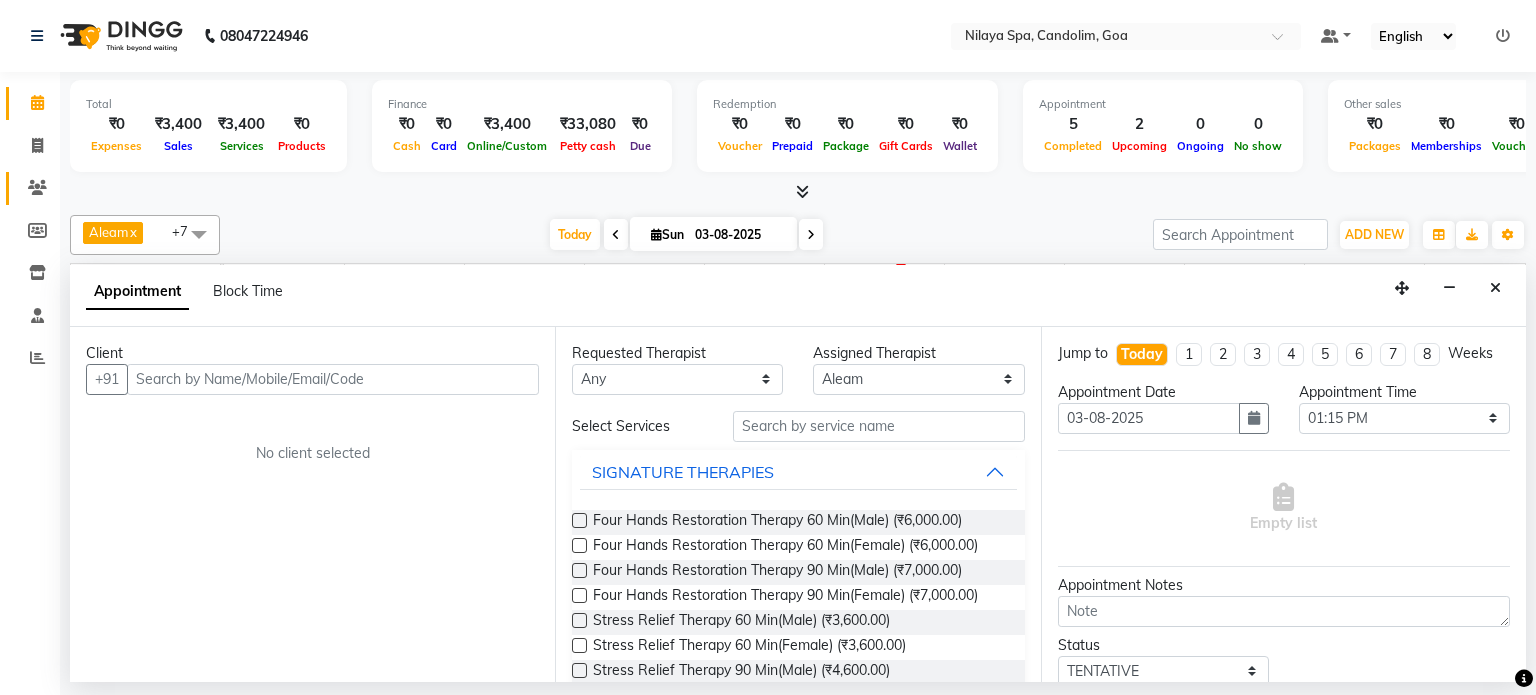 click on "Clients" 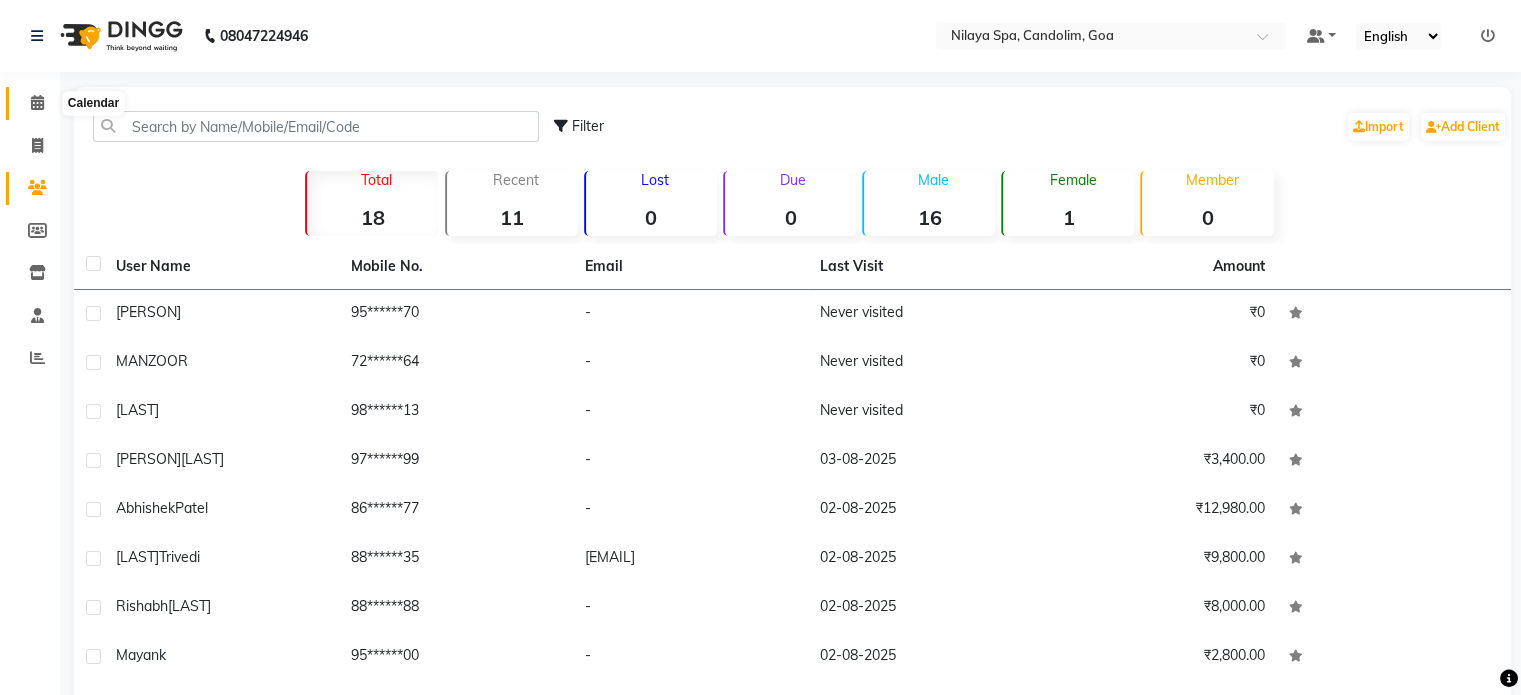 click 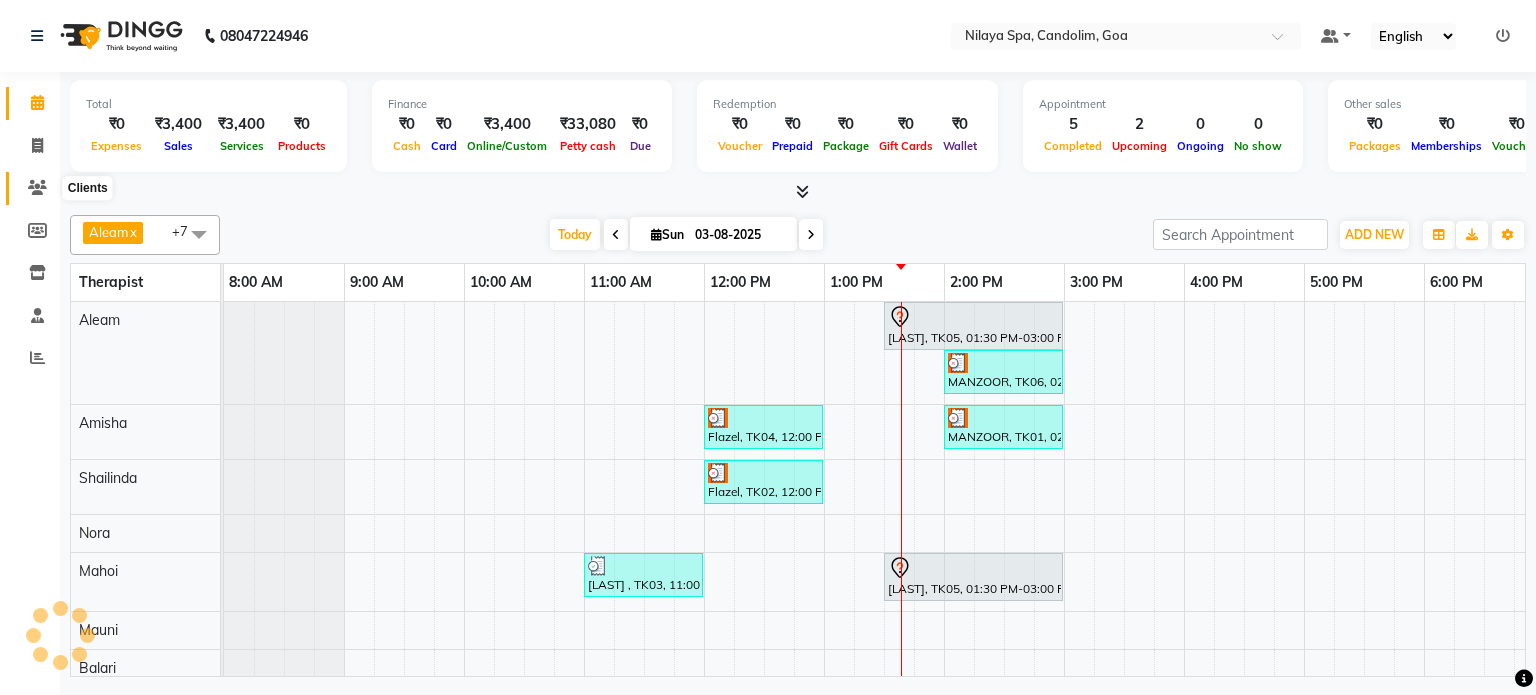 scroll, scrollTop: 0, scrollLeft: 0, axis: both 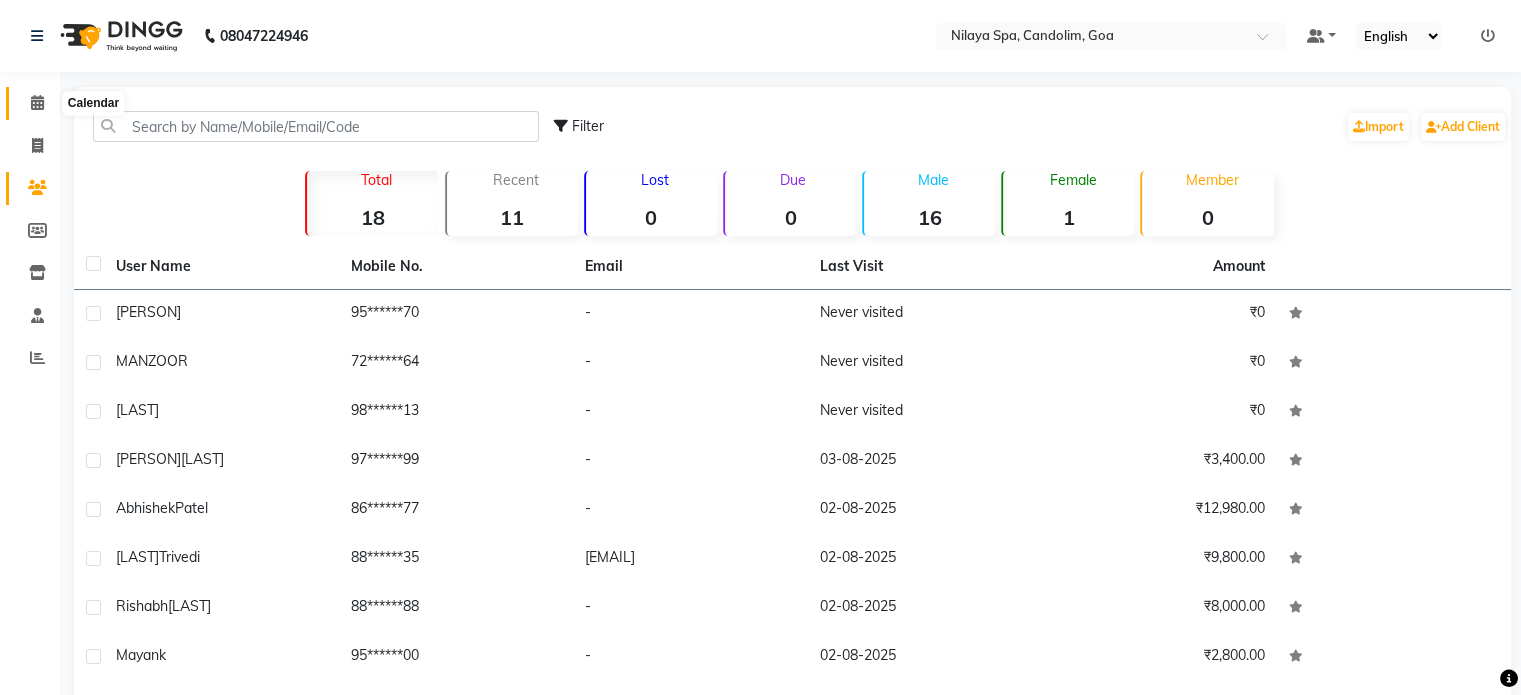 click 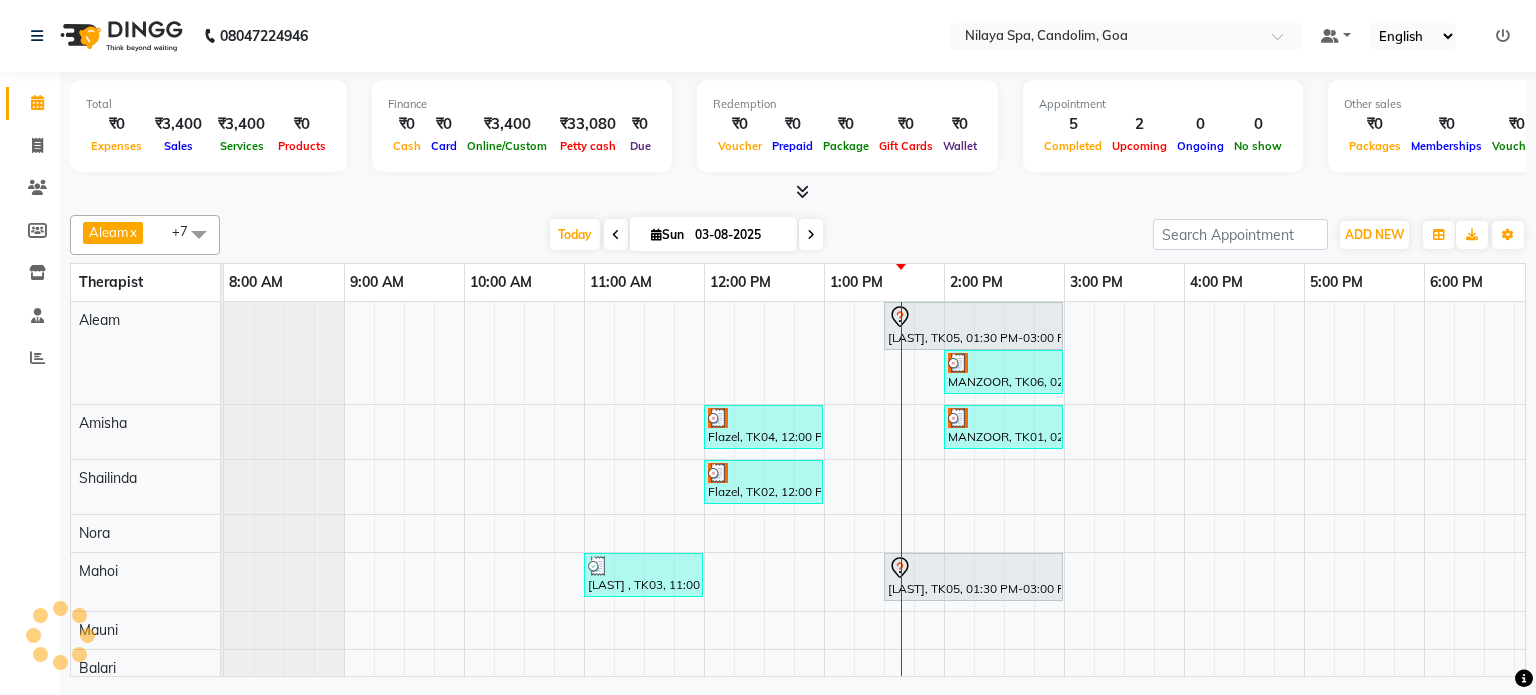 scroll, scrollTop: 0, scrollLeft: 0, axis: both 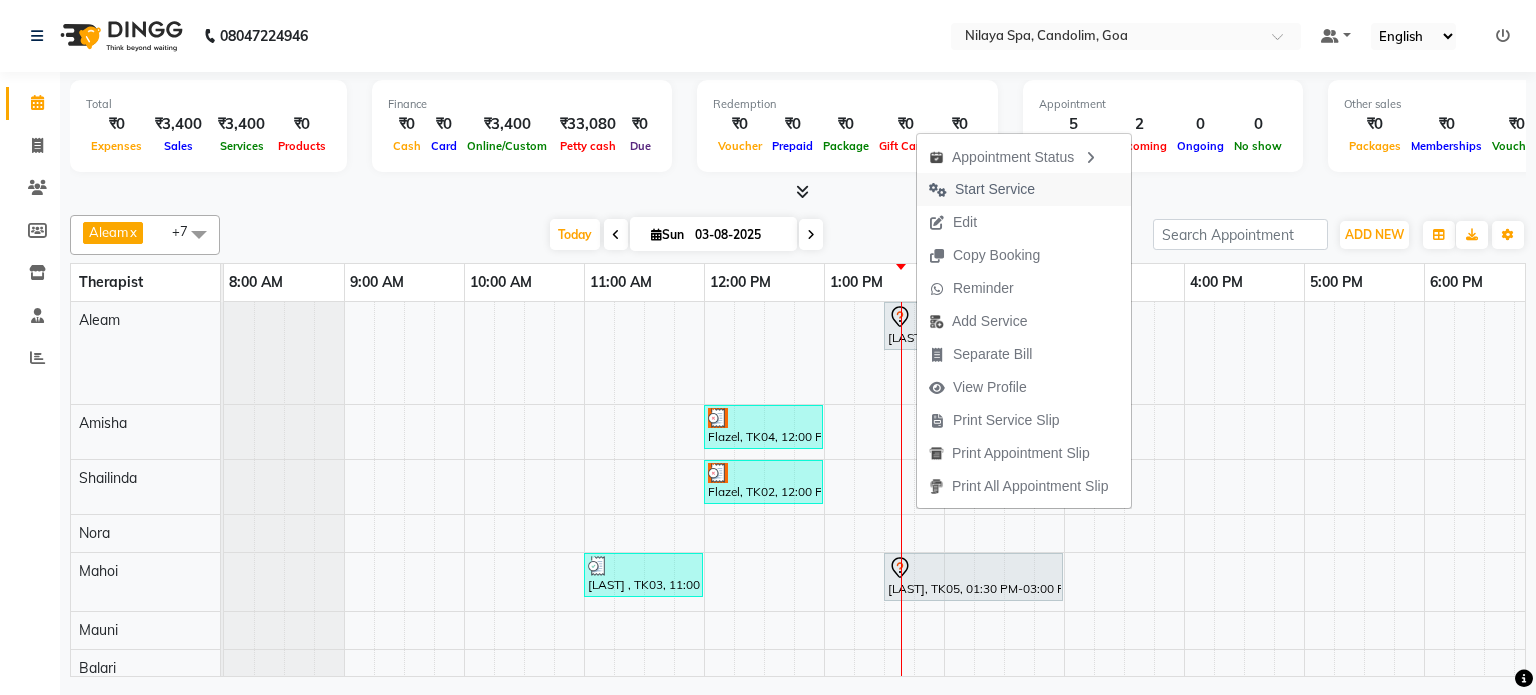 click on "Start Service" at bounding box center (995, 189) 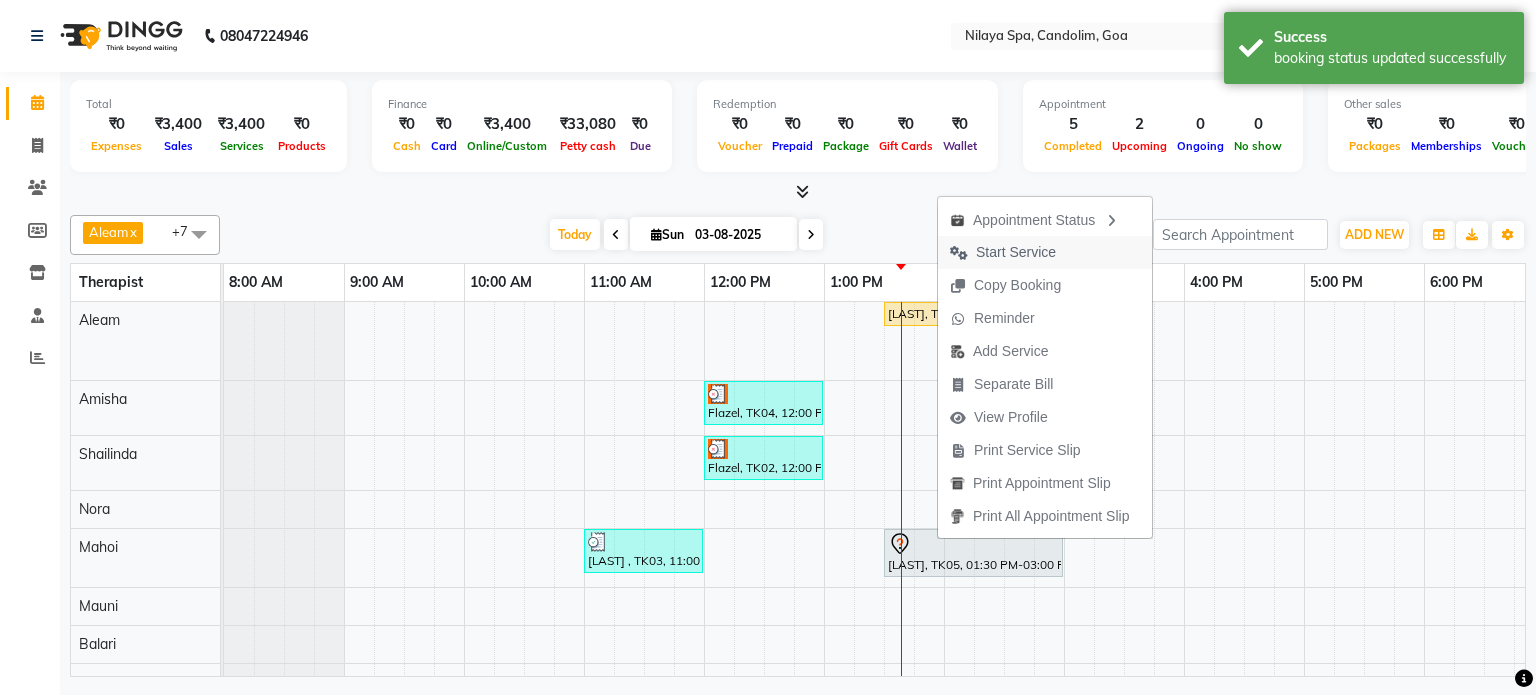 click on "Start Service" at bounding box center [1016, 252] 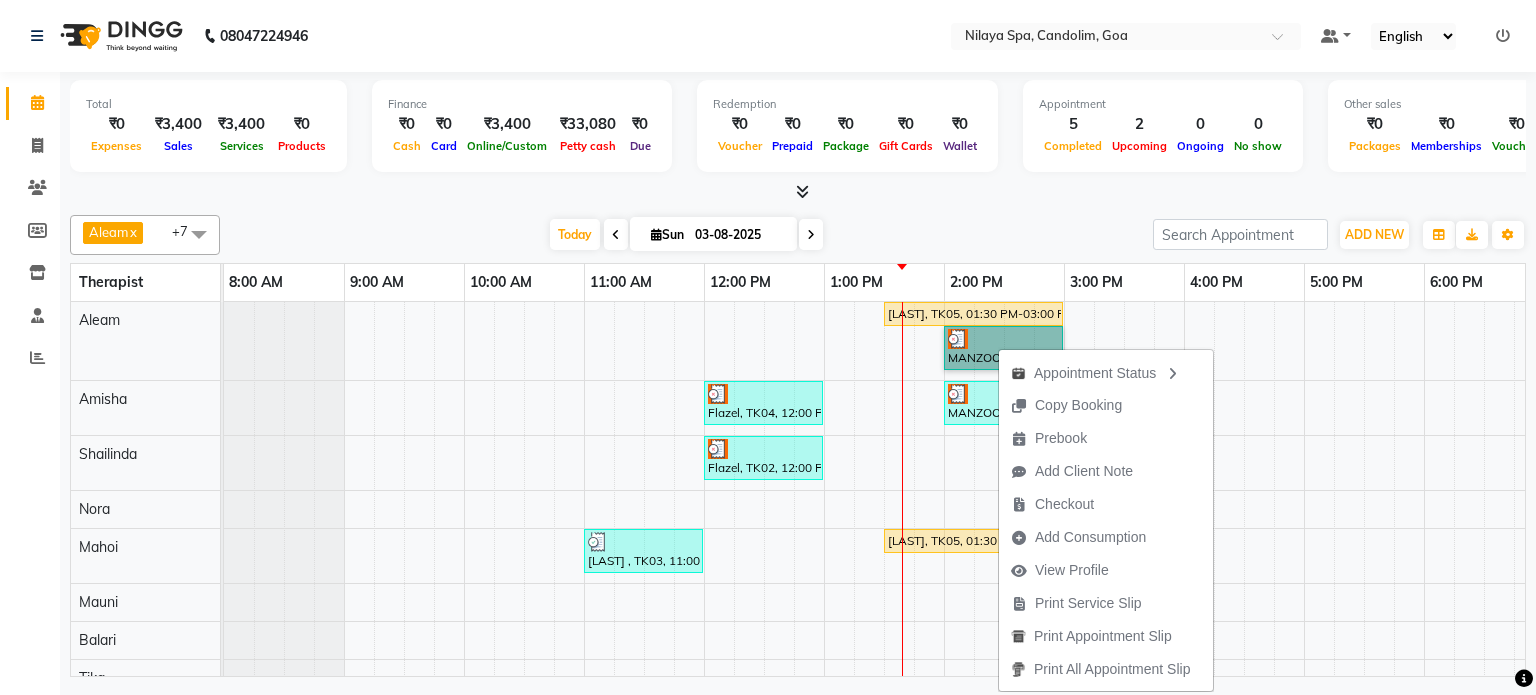 click on "Varman, TK05, 01:30 PM-03:00 PM, Nilaya  Fusion Therapy(Male)     MANZOOR, TK06, 02:00 PM-03:00 PM, Stress Relief Therapy 60 Min(Male)     Flazel, TK04, 12:00 PM-01:00 PM, Deep Tissue Repair Therapy 60 Min(Male)     MANZOOR, TK01, 02:00 PM-03:00 PM, Stress Relief Therapy 60 Min(Male)     Flazel, TK02, 12:00 PM-01:00 PM, Deep Tissue Repair Therapy 60 Min(Male)     Nas Anshel , TK03, 11:00 AM-12:00 PM, Sensory Rejuvne Aromatherapy 60 Min(Male)    Varman, TK05, 01:30 PM-03:00 PM, Nilaya  Fusion Therapy(Male)" at bounding box center (1184, 499) 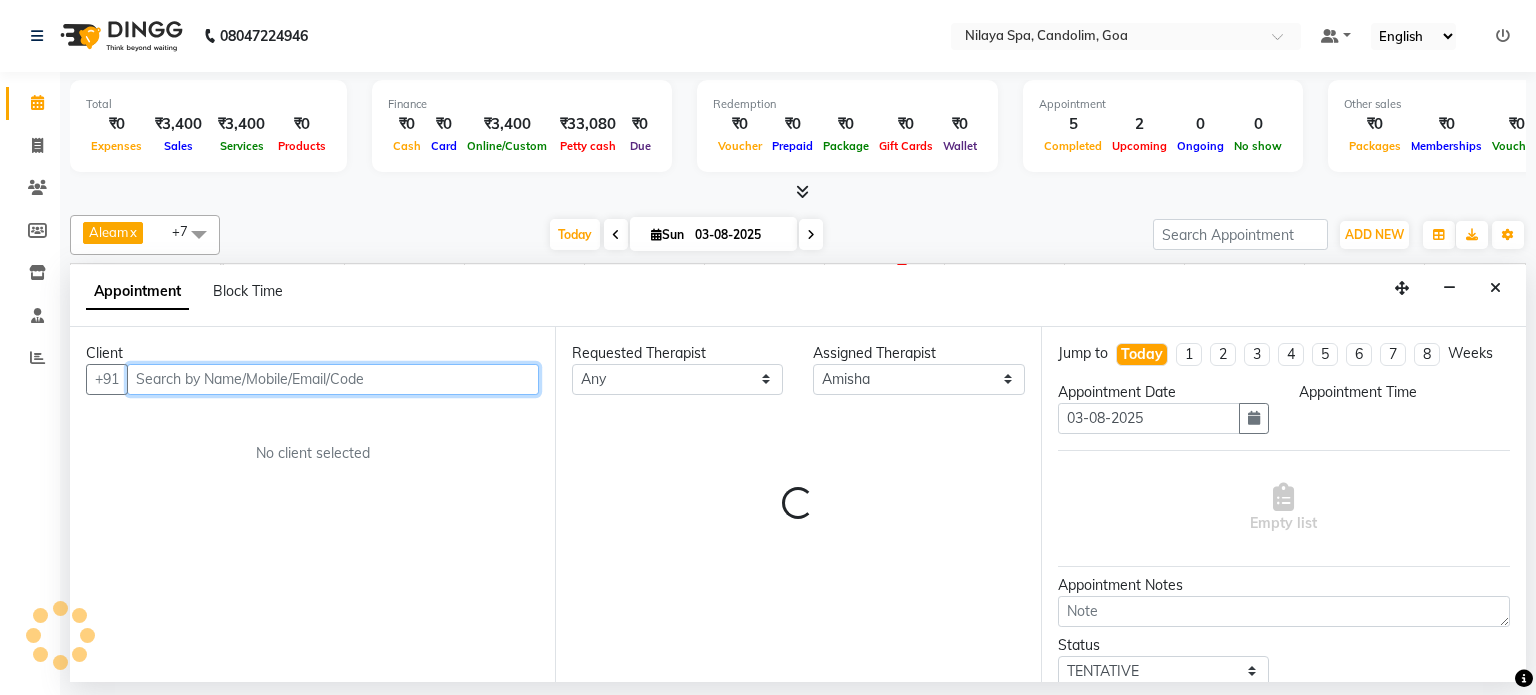 select on "795" 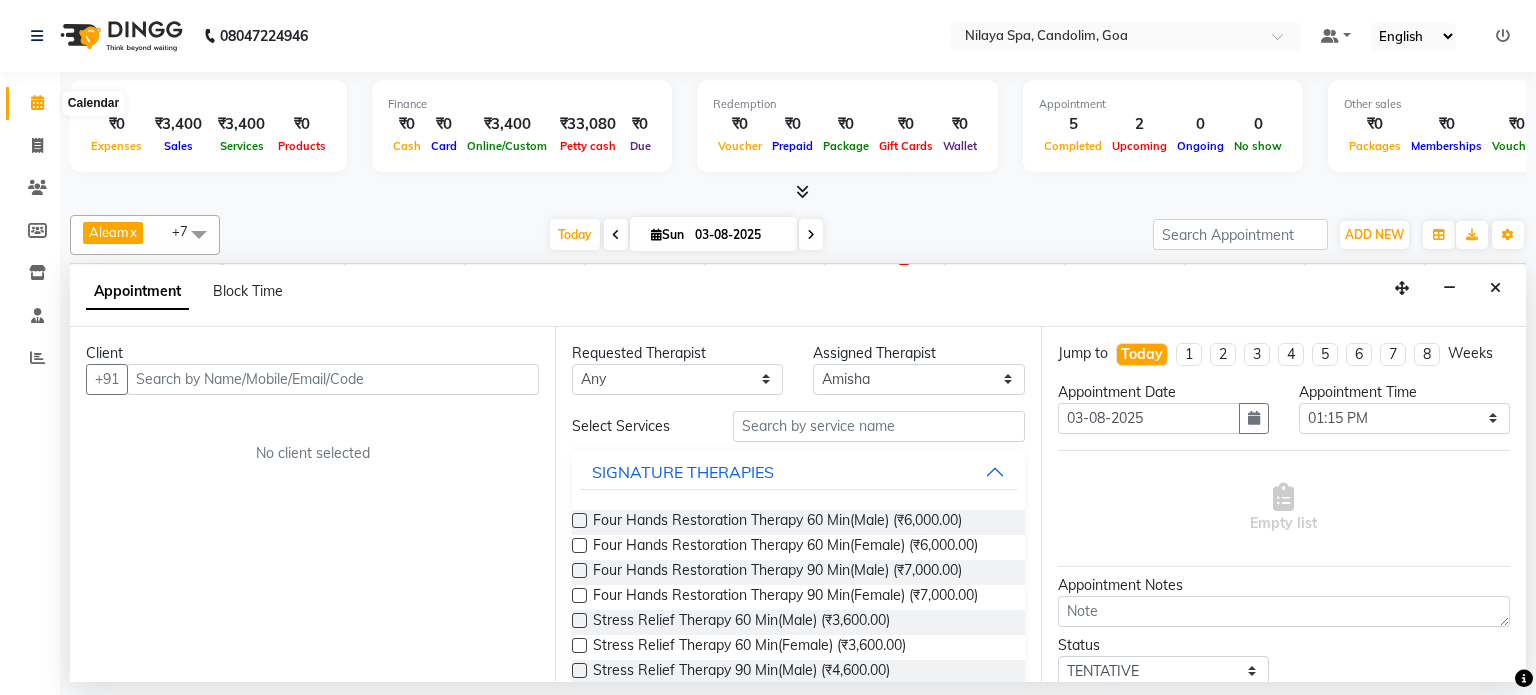 click 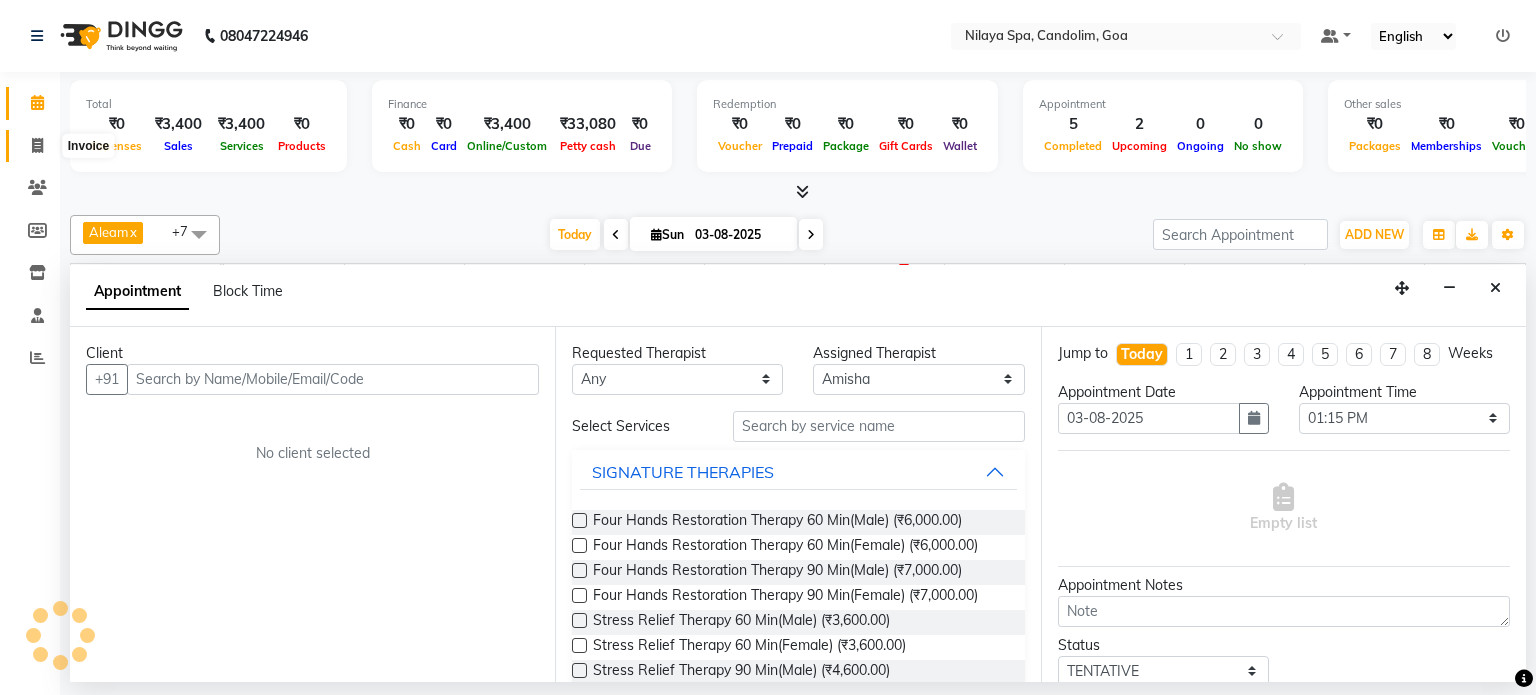 click 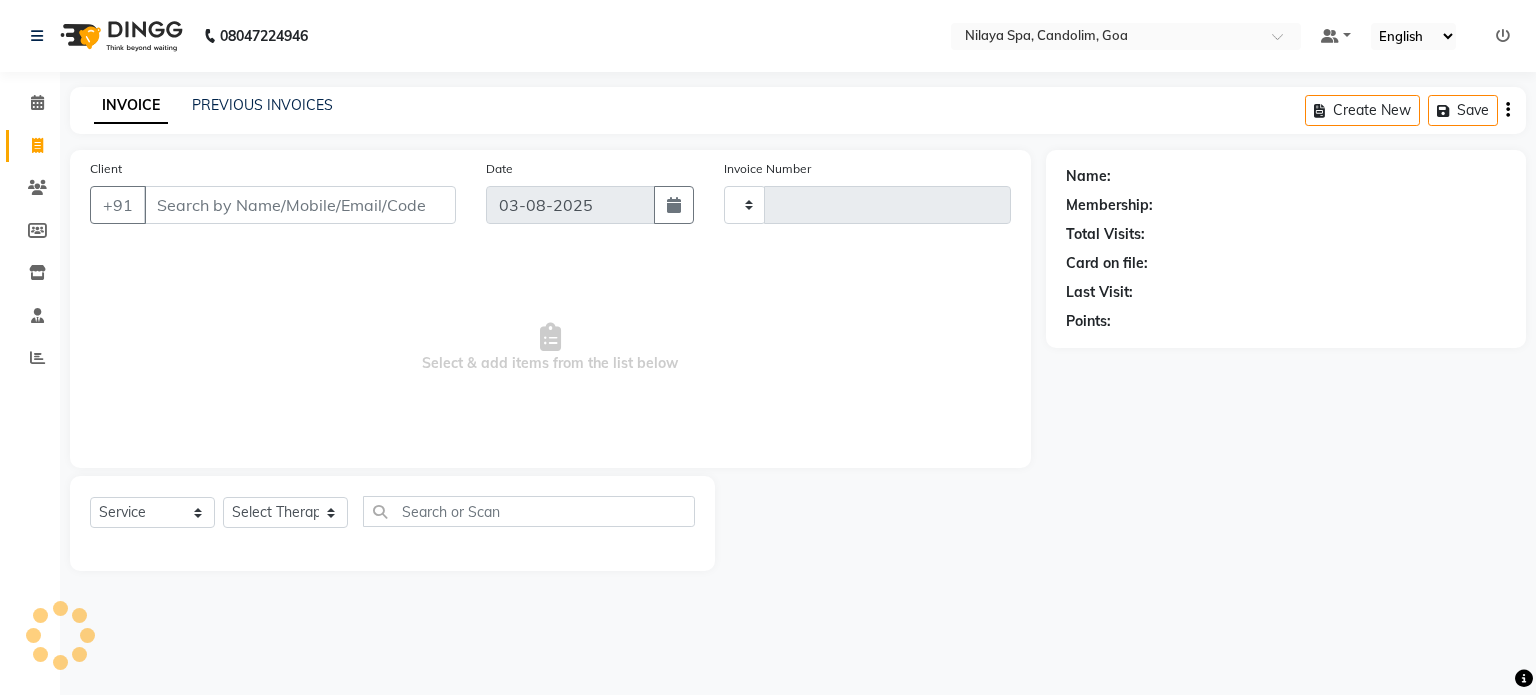 type on "0016" 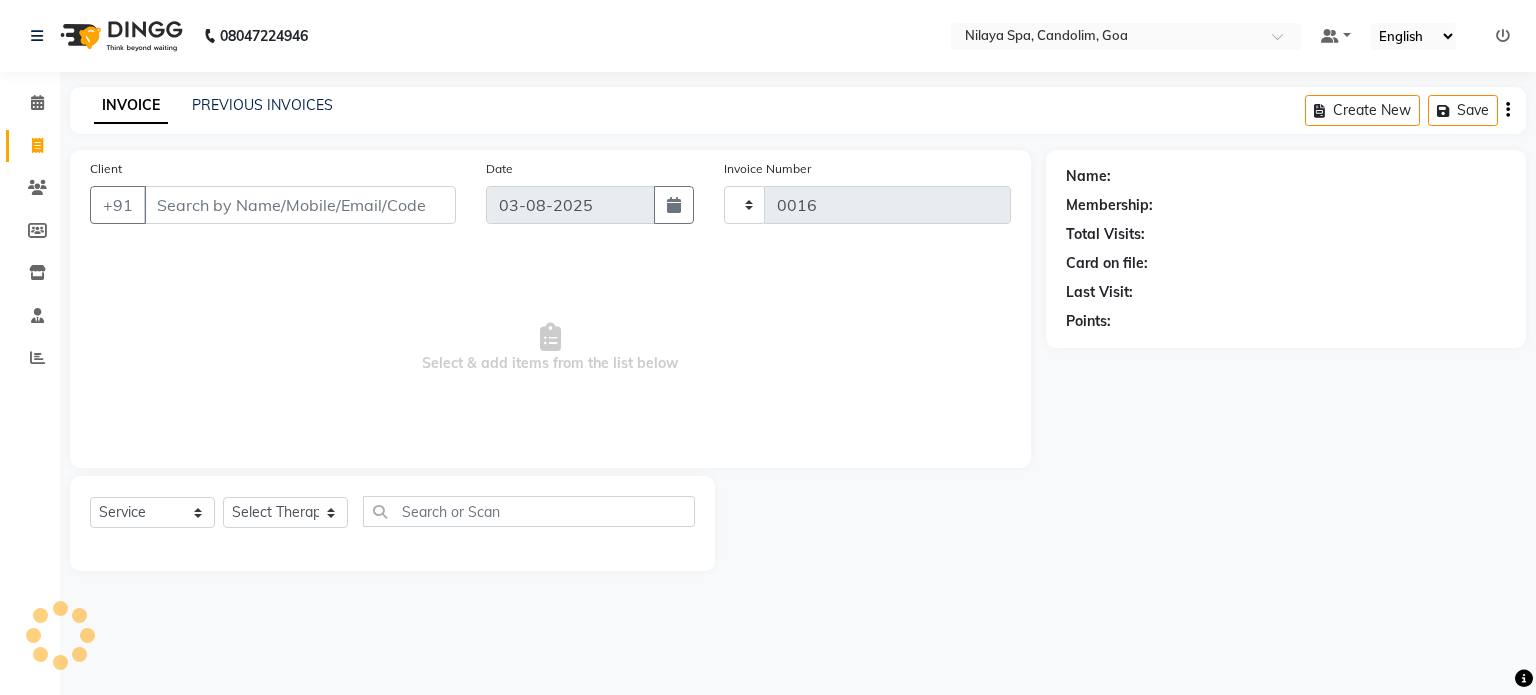 select on "8694" 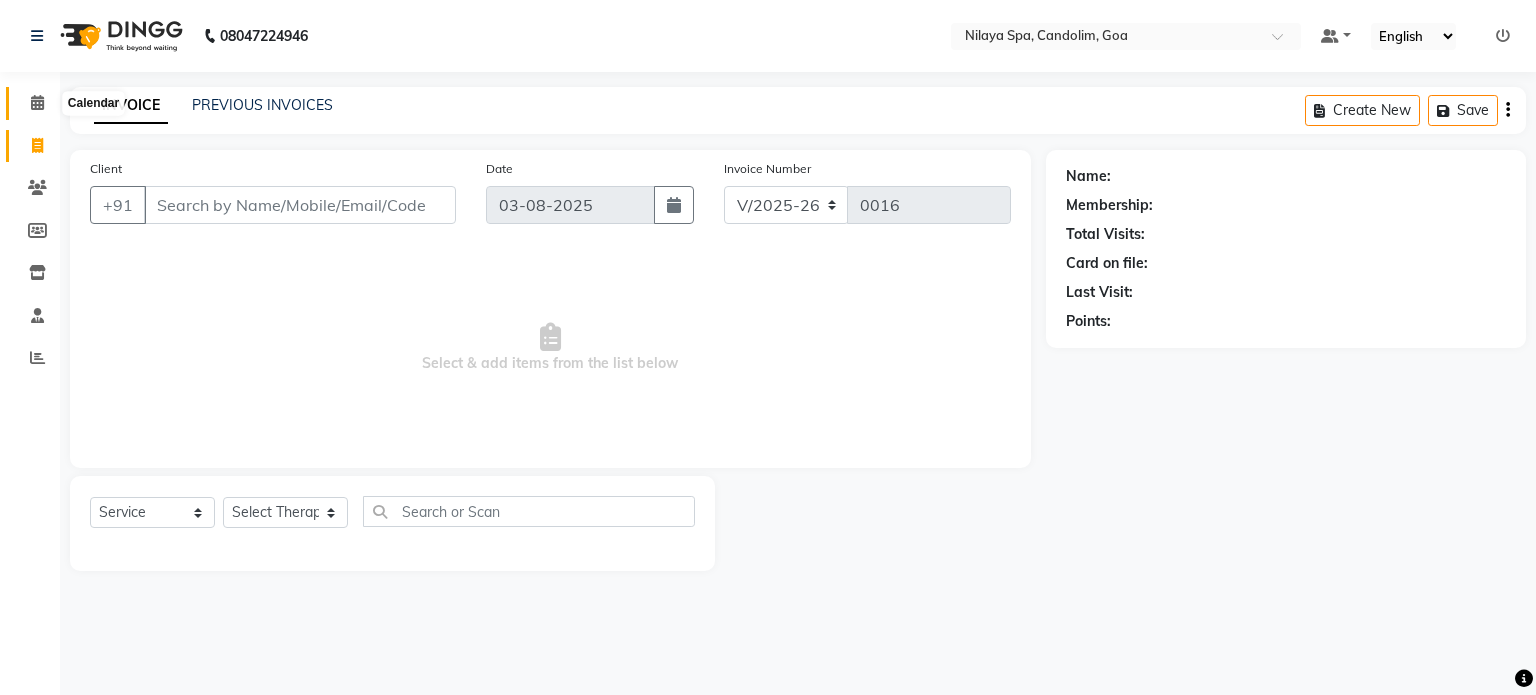 click 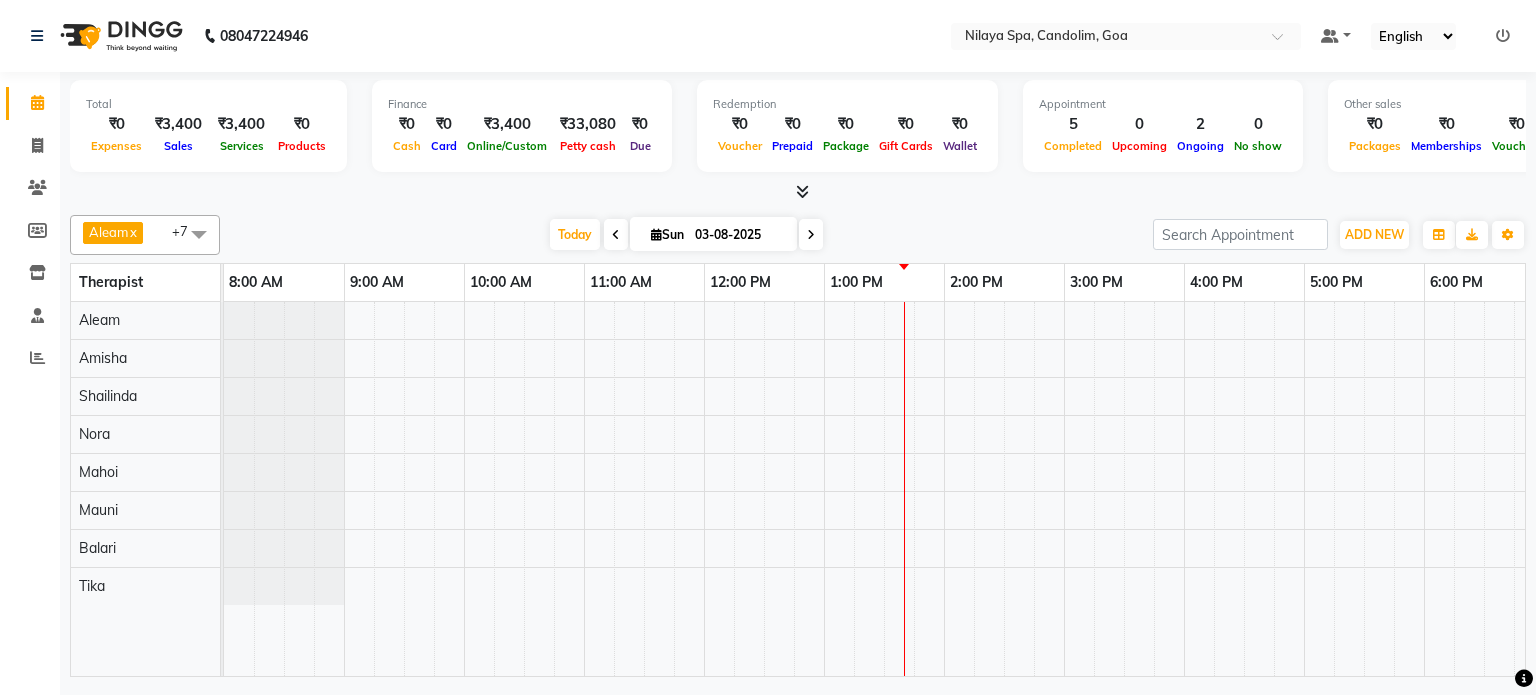 scroll, scrollTop: 0, scrollLeft: 0, axis: both 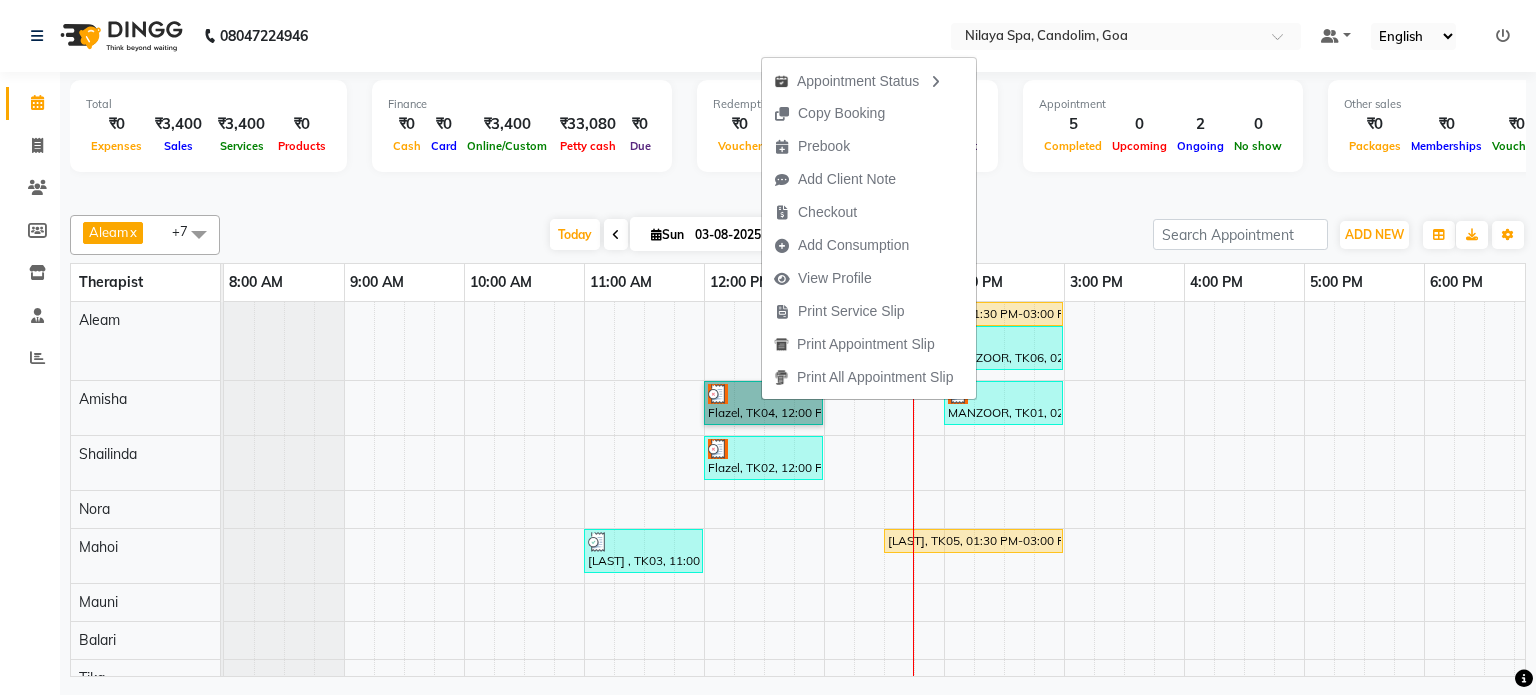 click on "Varman, TK05, 01:30 PM-03:00 PM, Nilaya  Fusion Therapy(Male)     MANZOOR, TK06, 02:00 PM-03:00 PM, Stress Relief Therapy 60 Min(Male)     Flazel, TK04, 12:00 PM-01:00 PM, Deep Tissue Repair Therapy 60 Min(Male)     MANZOOR, TK01, 02:00 PM-03:00 PM, Stress Relief Therapy 60 Min(Male)     Flazel, TK02, 12:00 PM-01:00 PM, Deep Tissue Repair Therapy 60 Min(Male)     Nas Anshel , TK03, 11:00 AM-12:00 PM, Sensory Rejuvne Aromatherapy 60 Min(Male)    Varman, TK05, 01:30 PM-03:00 PM, Nilaya  Fusion Therapy(Male)" at bounding box center [1184, 499] 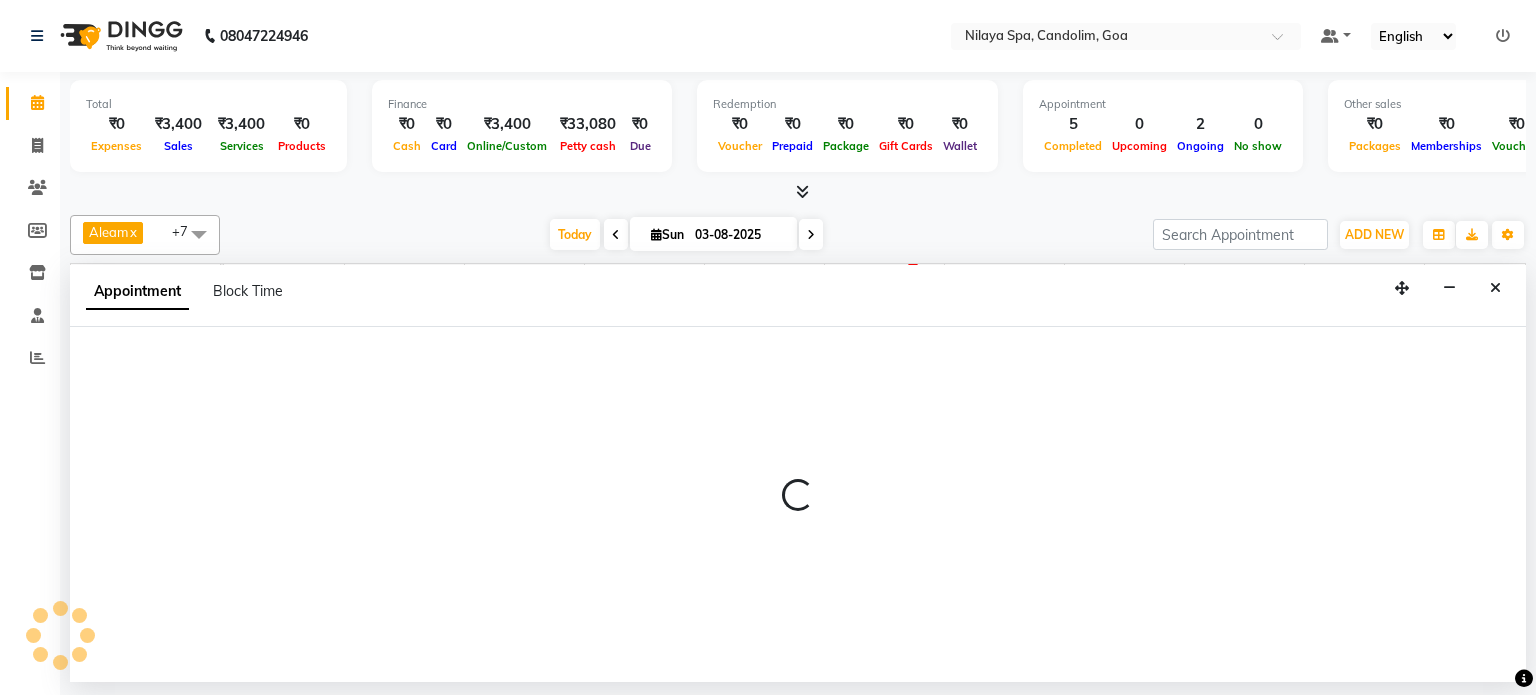 select on "87835" 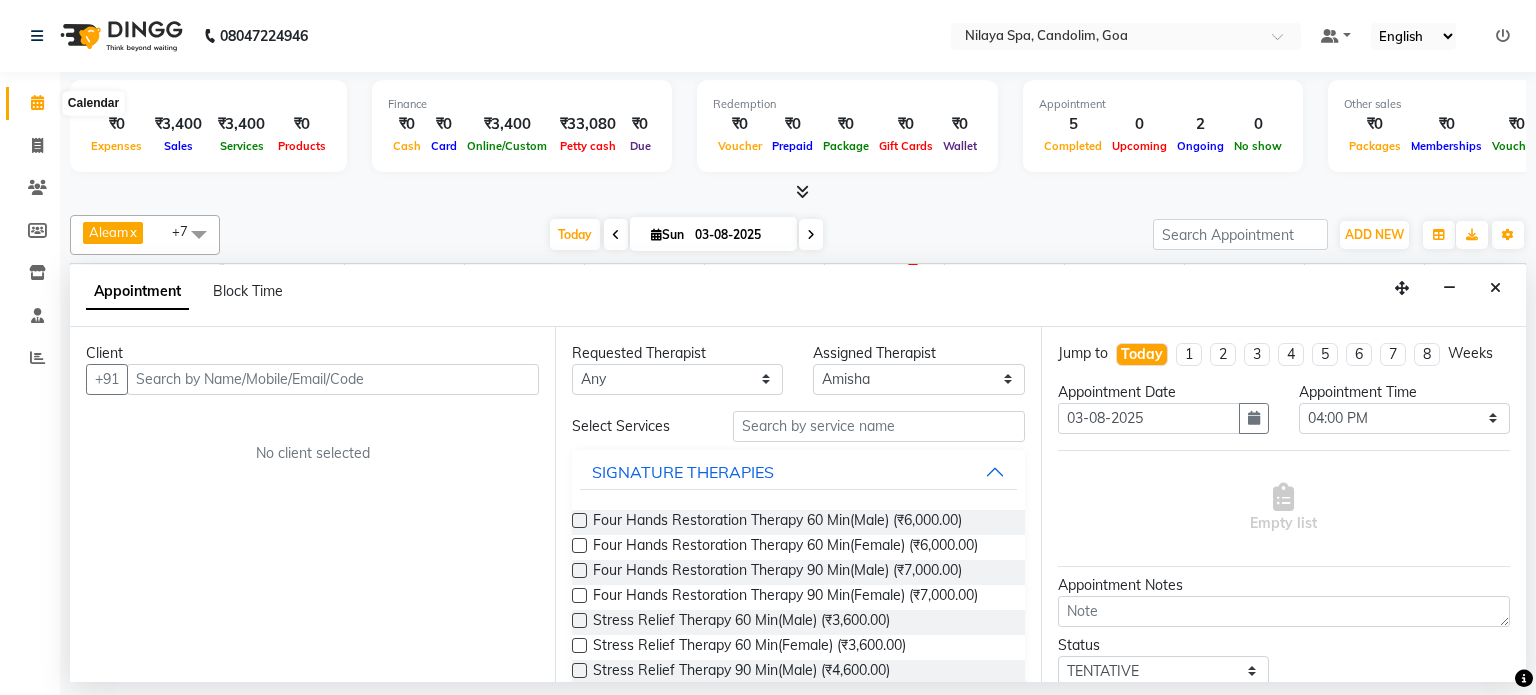 click 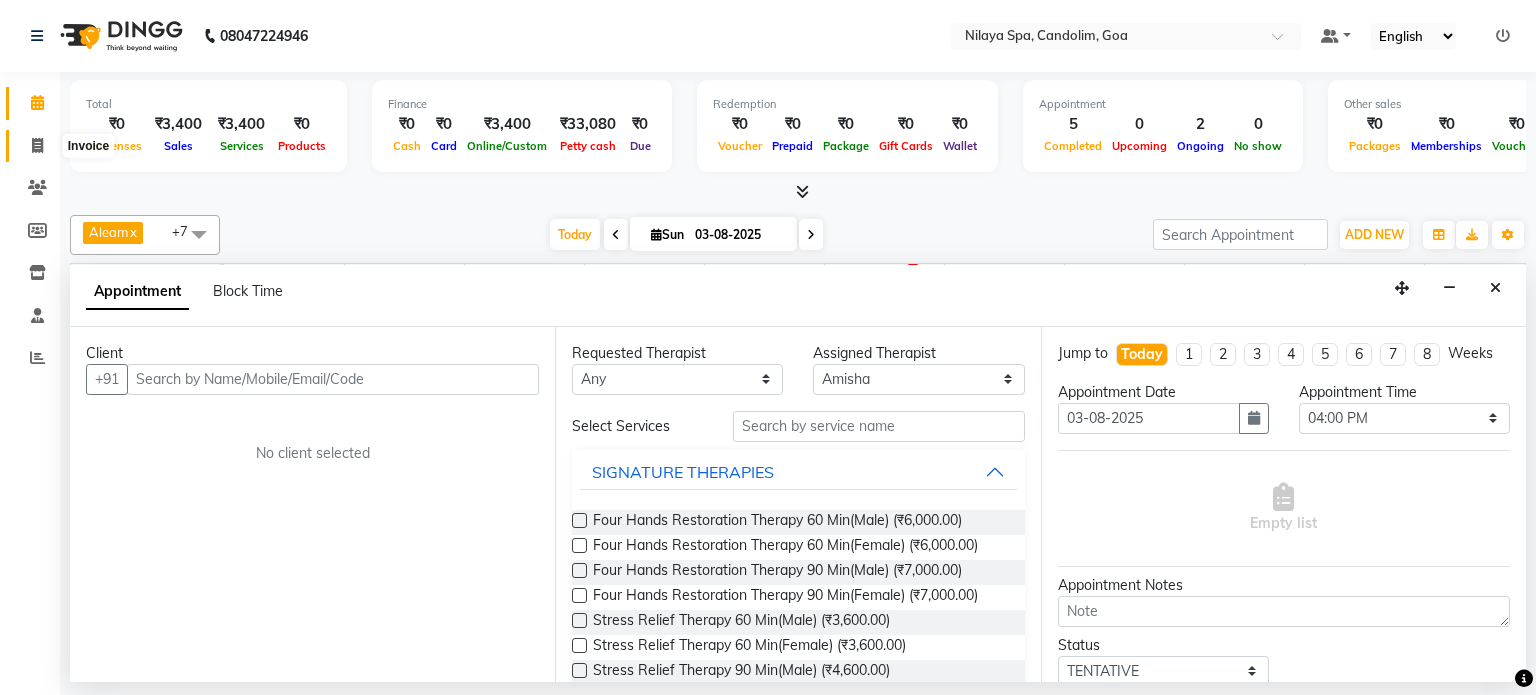 click 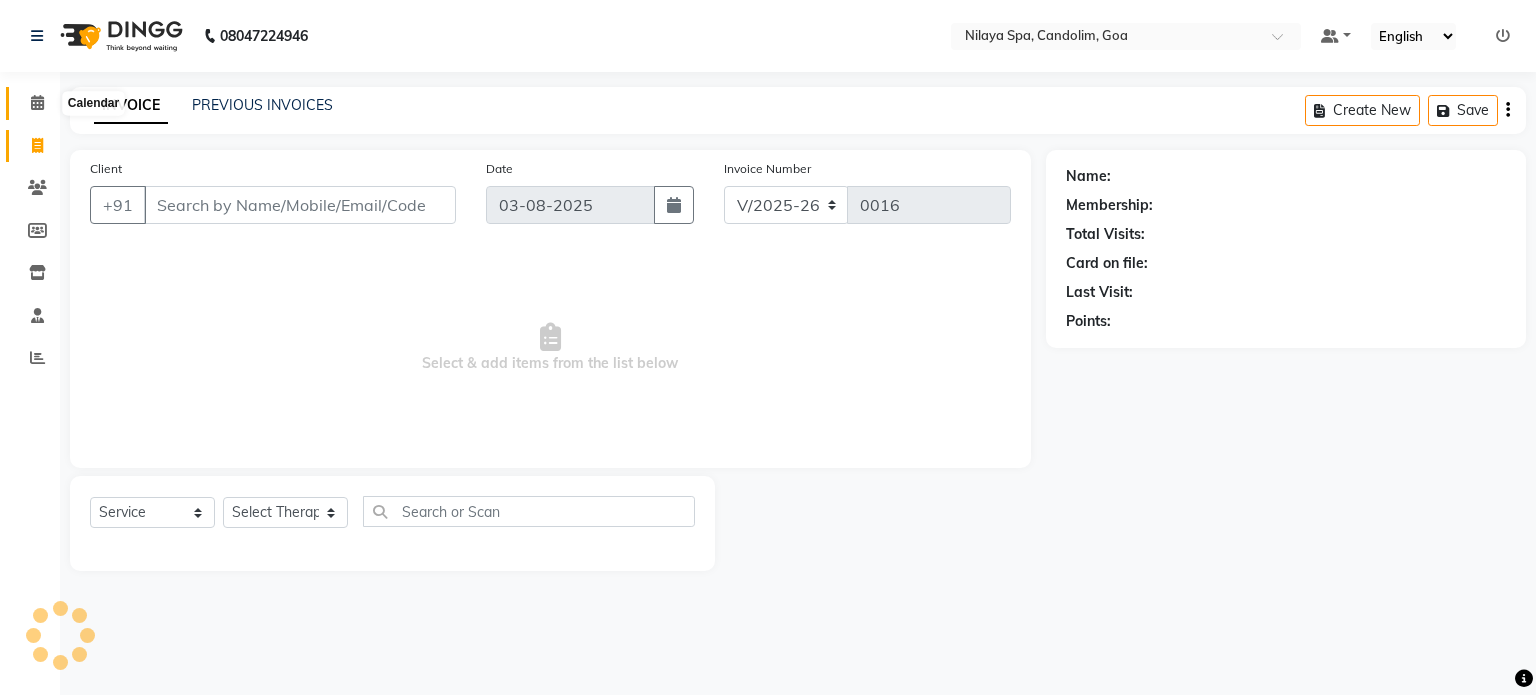 click 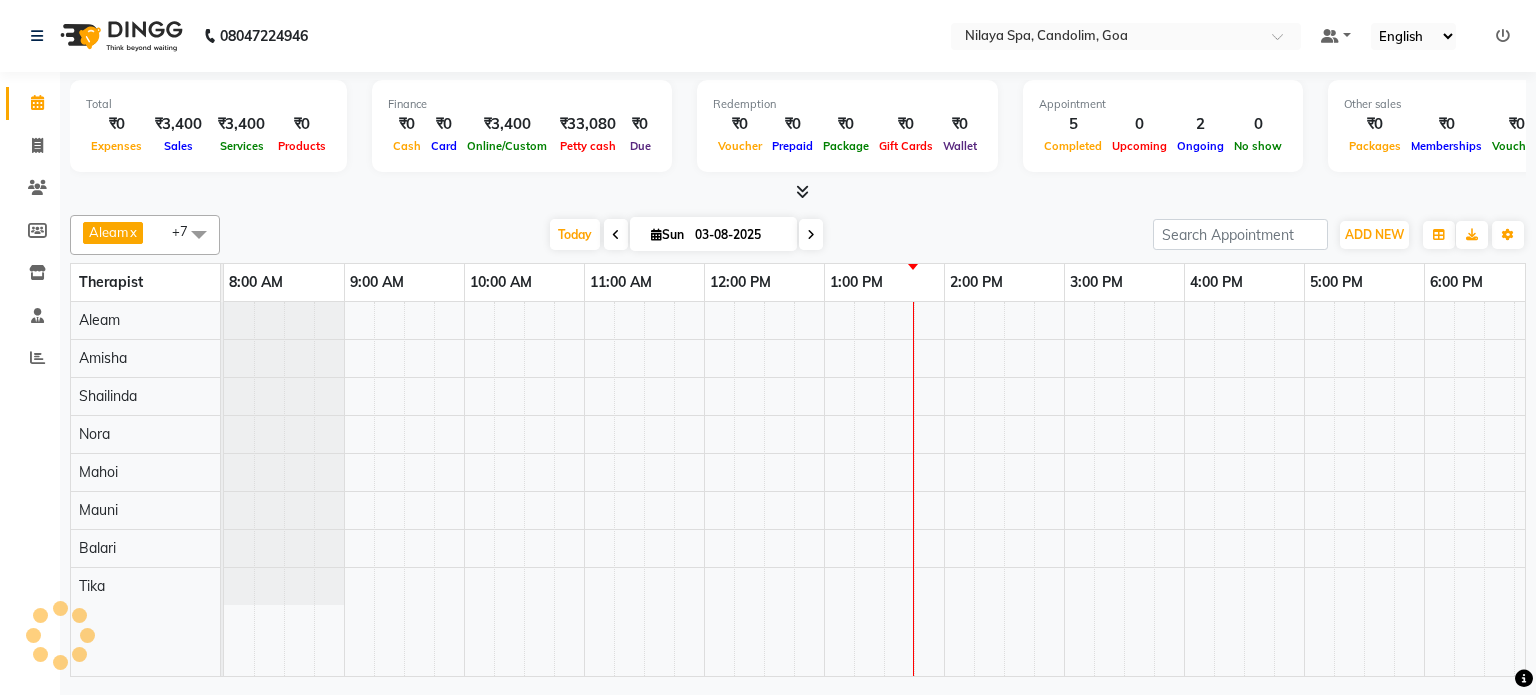 scroll, scrollTop: 0, scrollLeft: 600, axis: horizontal 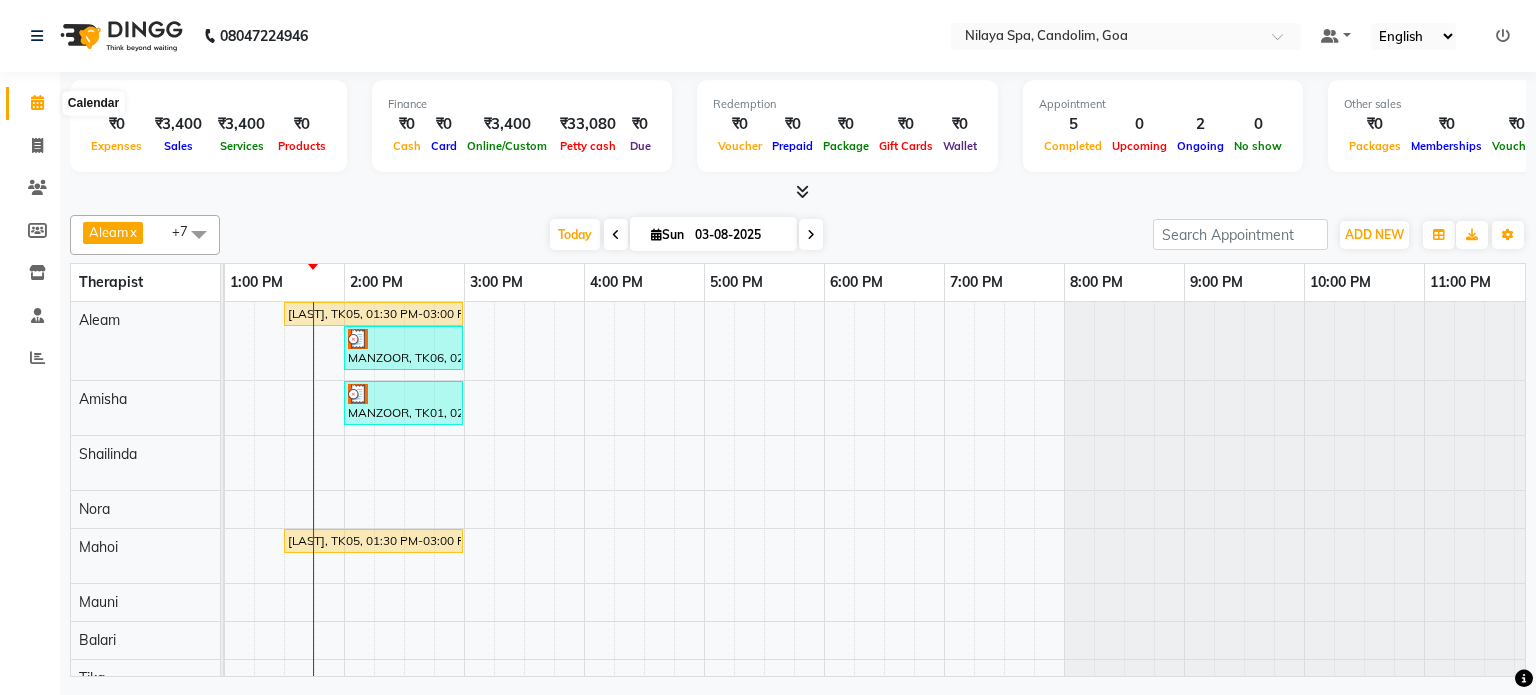 click 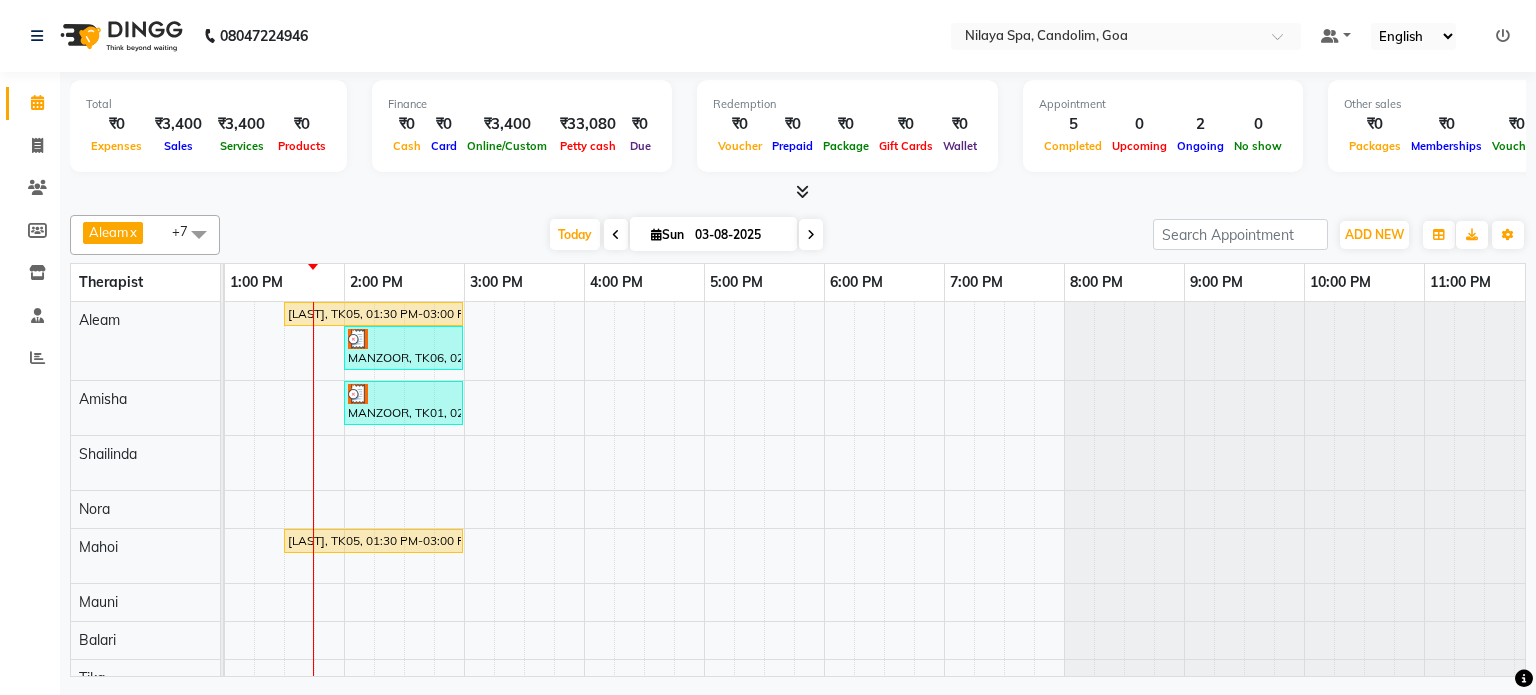 scroll, scrollTop: 0, scrollLeft: 486, axis: horizontal 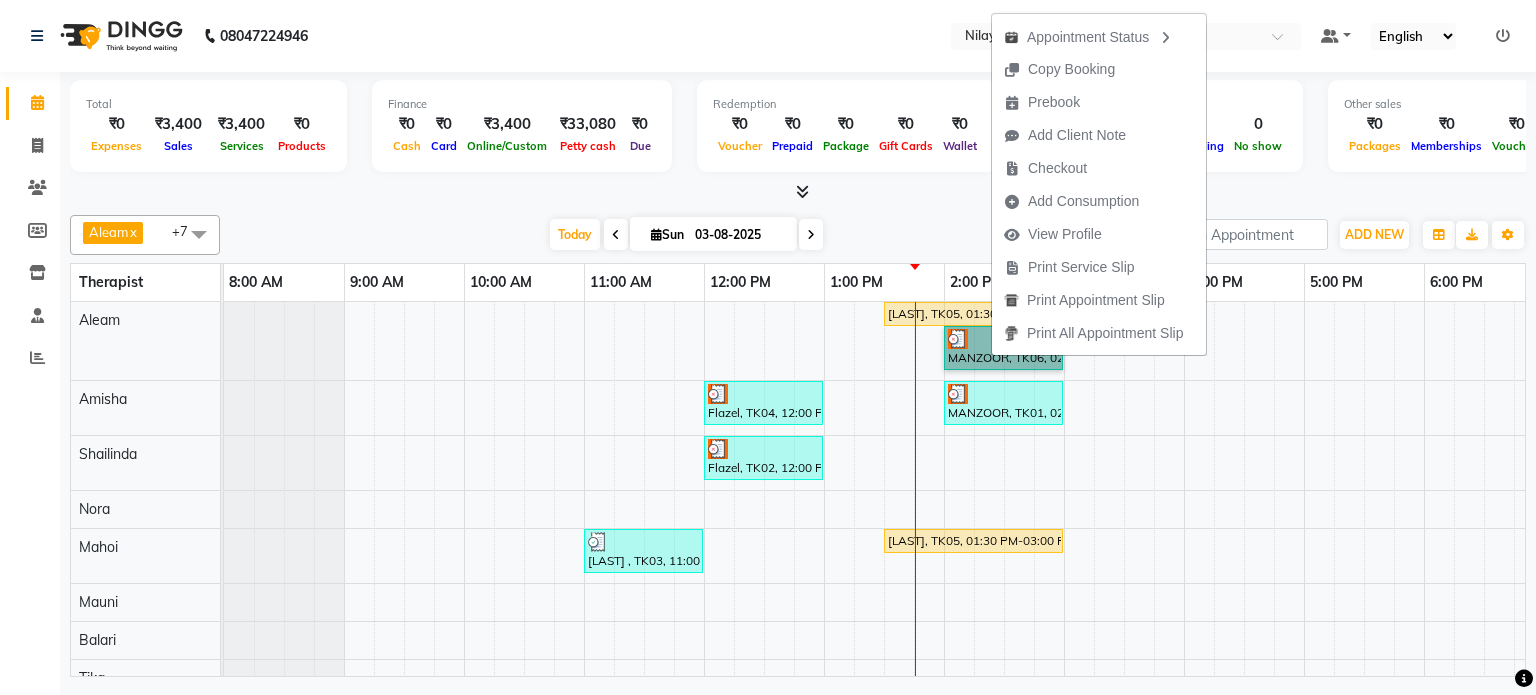 click on "Varman, TK05, 01:30 PM-03:00 PM, Nilaya  Fusion Therapy(Male)     MANZOOR, TK06, 02:00 PM-03:00 PM, Stress Relief Therapy 60 Min(Male)     Flazel, TK04, 12:00 PM-01:00 PM, Deep Tissue Repair Therapy 60 Min(Male)     MANZOOR, TK01, 02:00 PM-03:00 PM, Stress Relief Therapy 60 Min(Male)     Flazel, TK02, 12:00 PM-01:00 PM, Deep Tissue Repair Therapy 60 Min(Male)     Nas Anshel , TK03, 11:00 AM-12:00 PM, Sensory Rejuvne Aromatherapy 60 Min(Male)    Varman, TK05, 01:30 PM-03:00 PM, Nilaya  Fusion Therapy(Male)" at bounding box center (1184, 499) 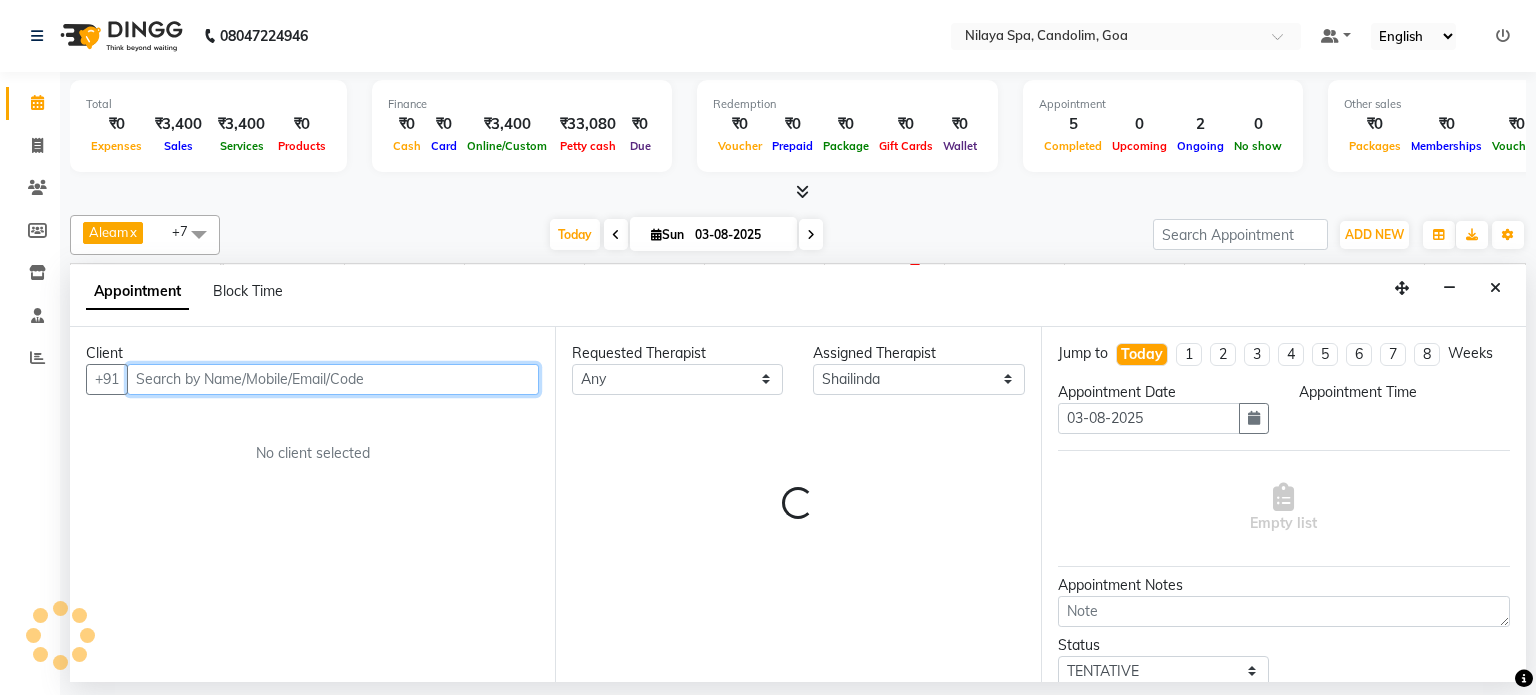 select on "945" 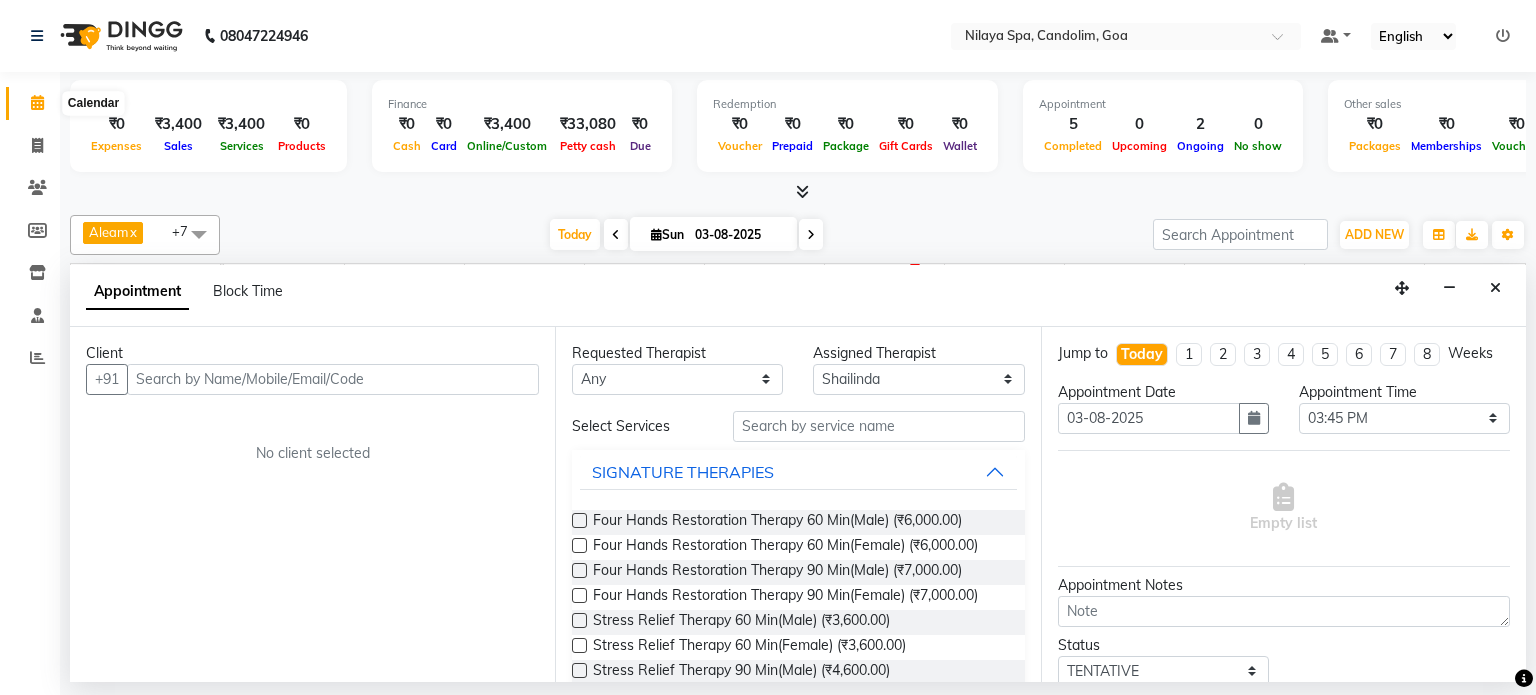 click 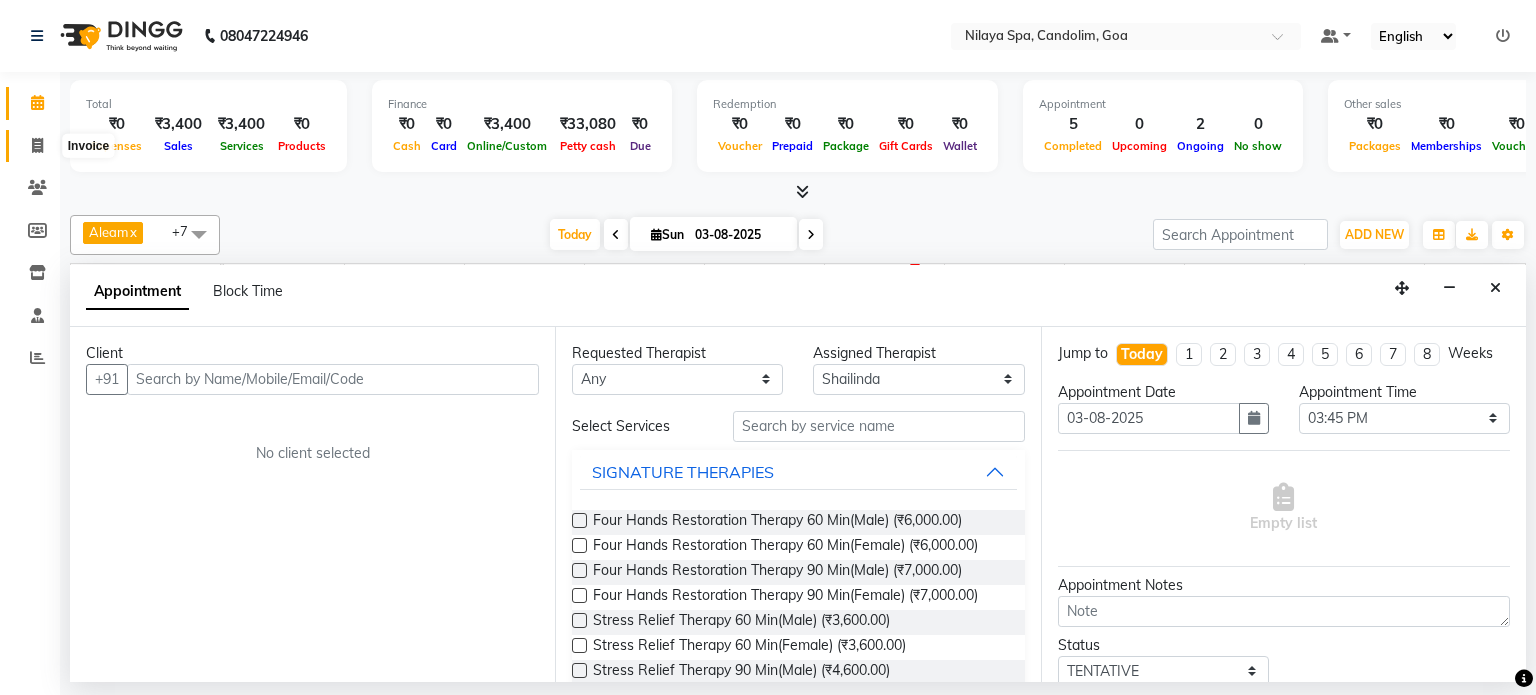 click 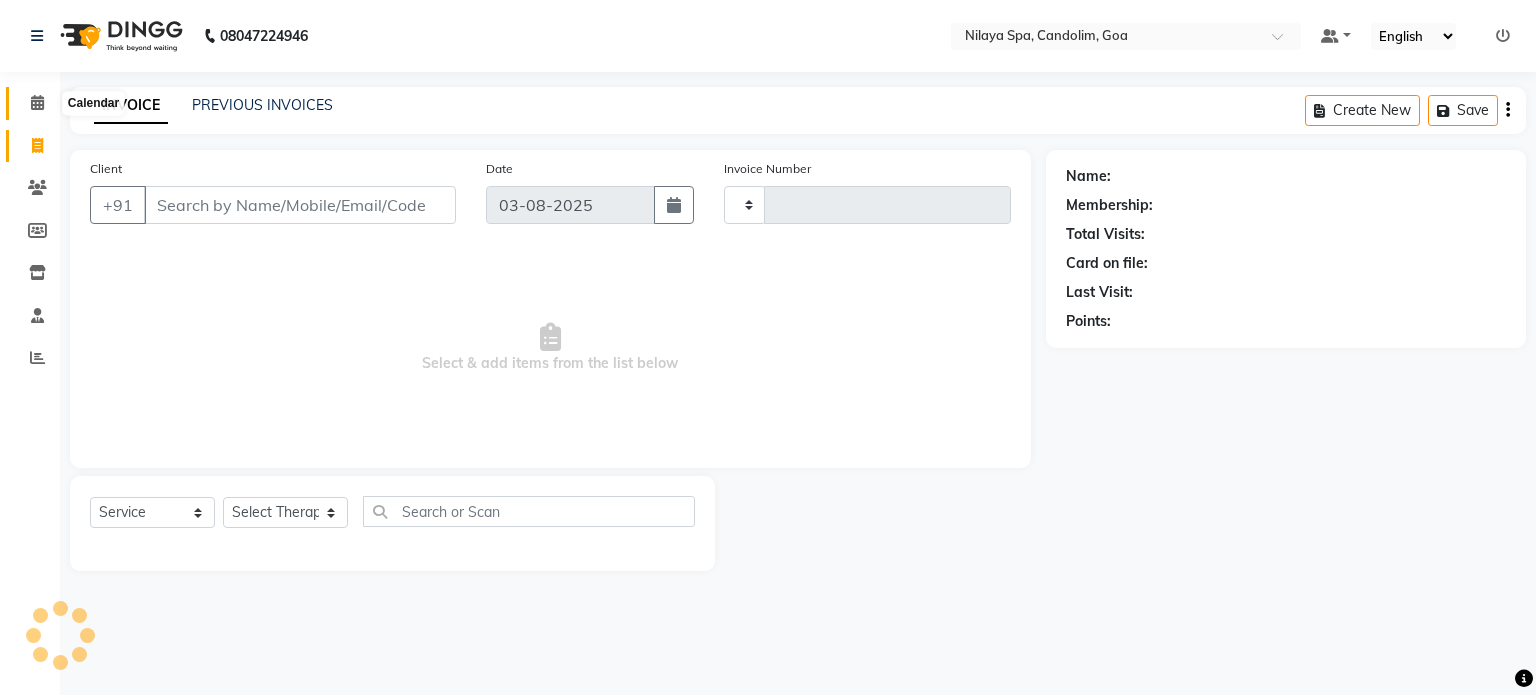click 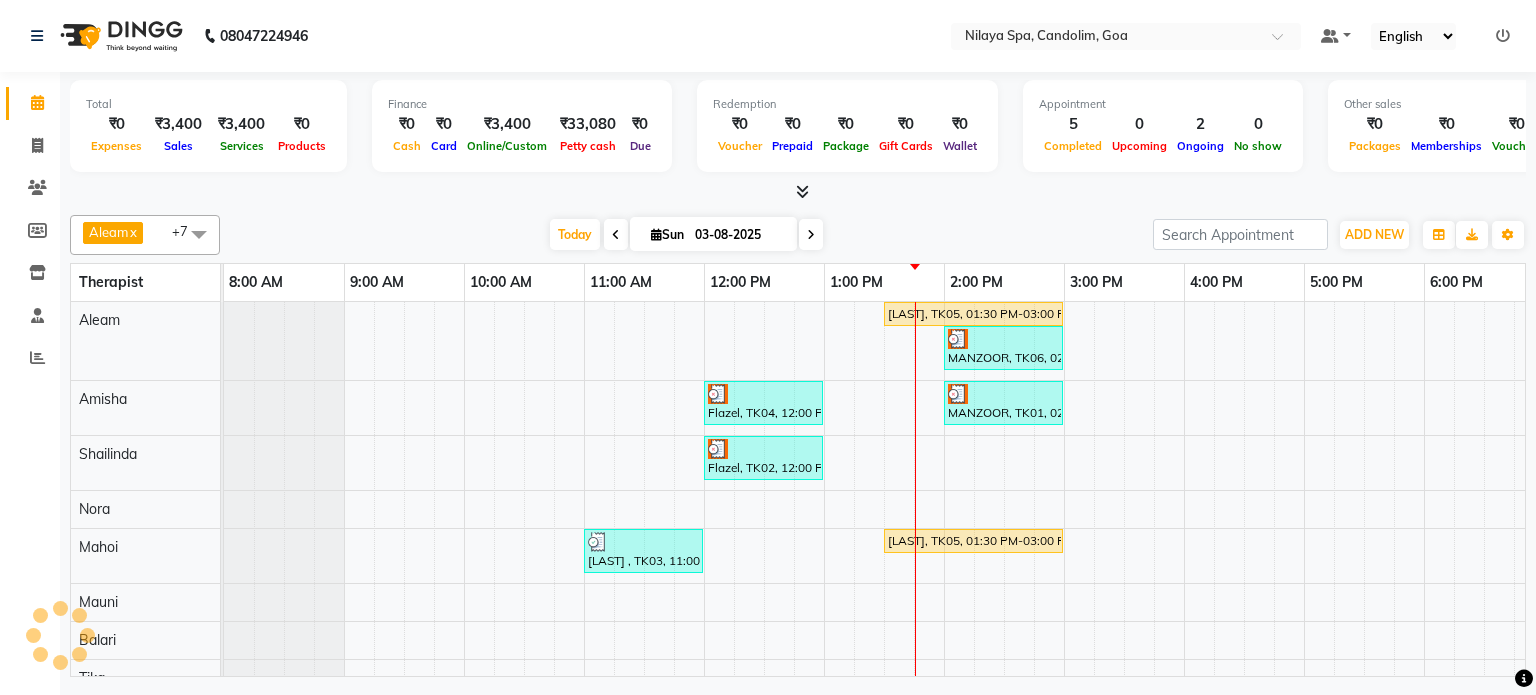scroll, scrollTop: 0, scrollLeft: 0, axis: both 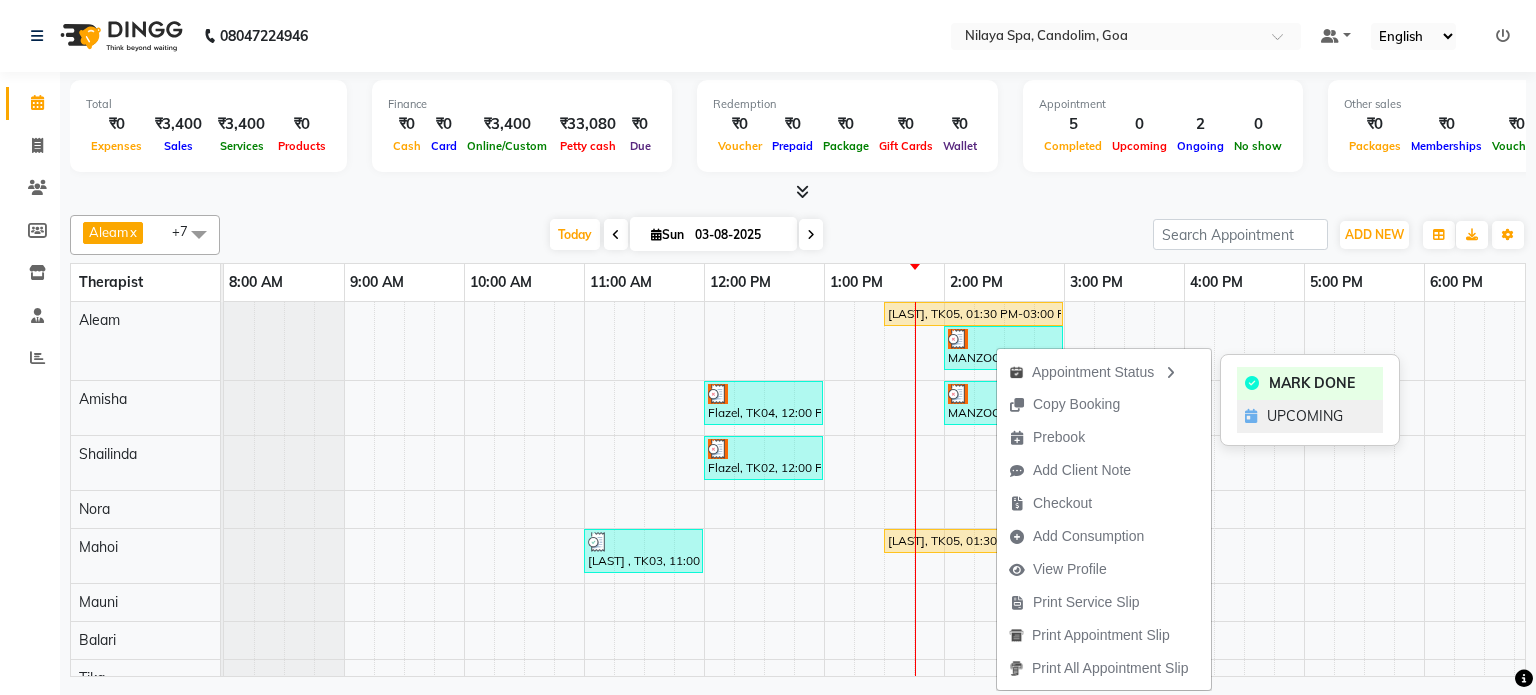 click on "UPCOMING" 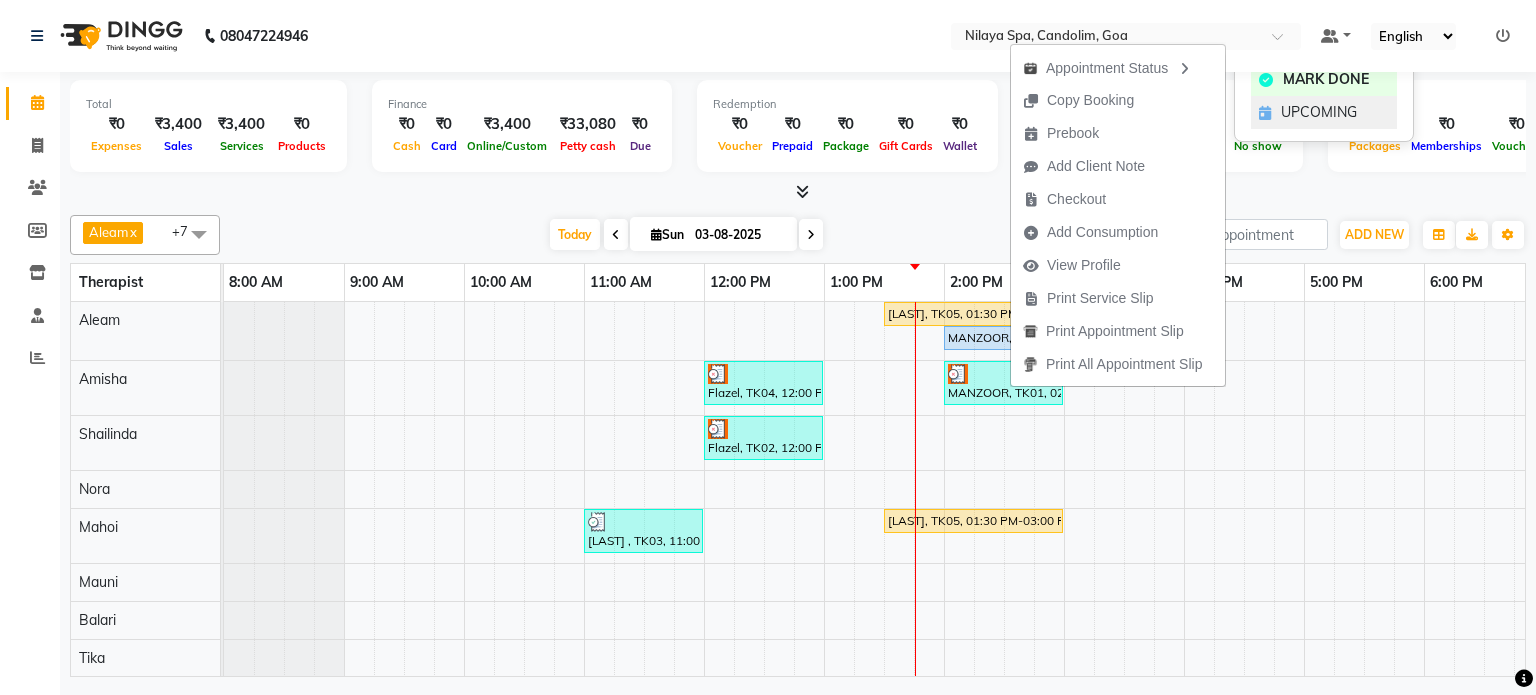 click on "UPCOMING" 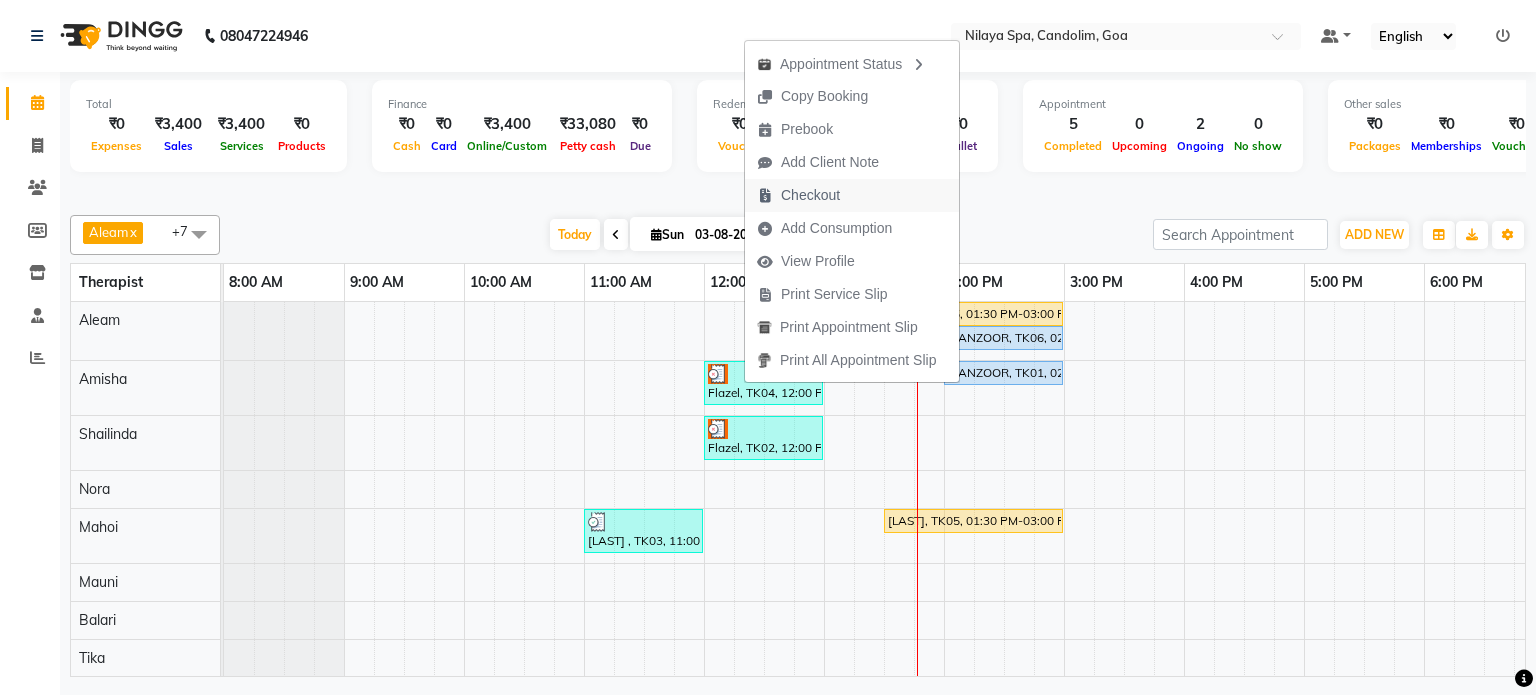 click on "Checkout" at bounding box center [810, 195] 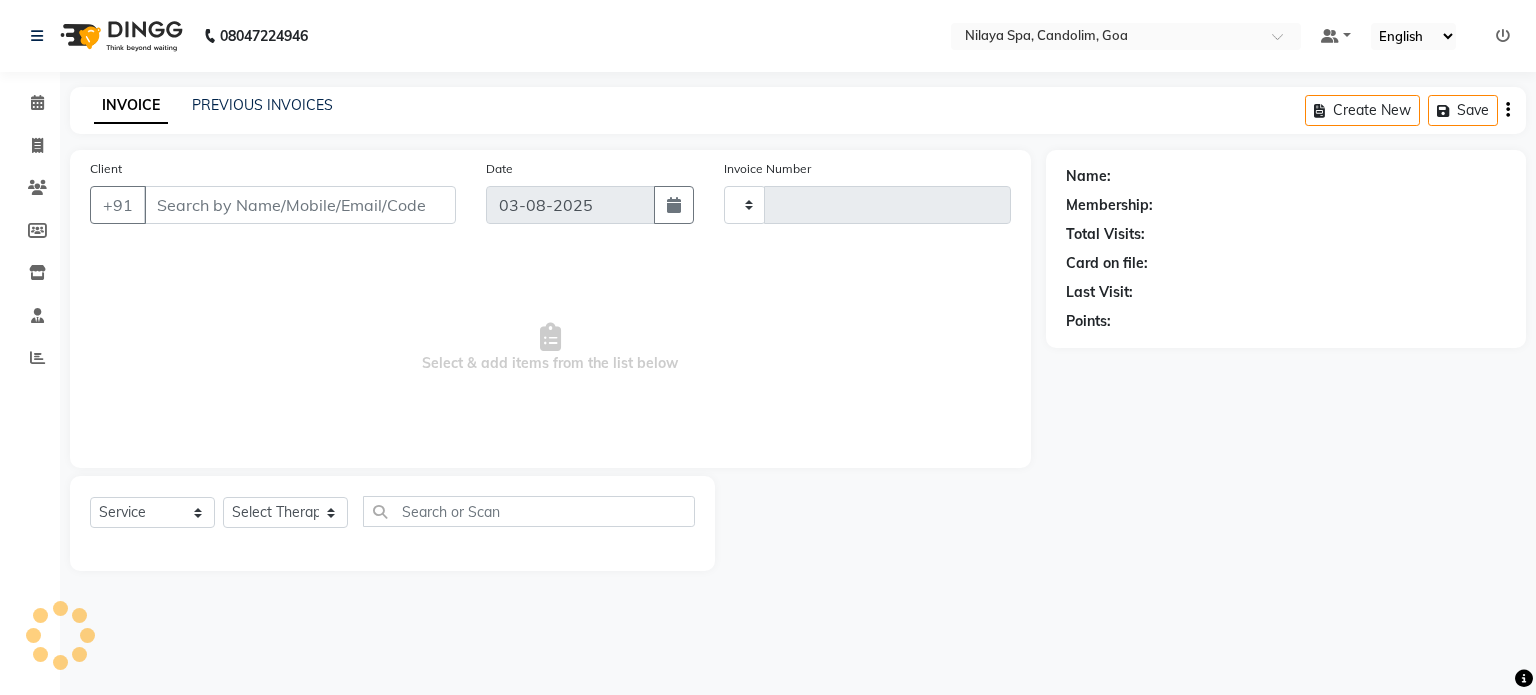 type on "0016" 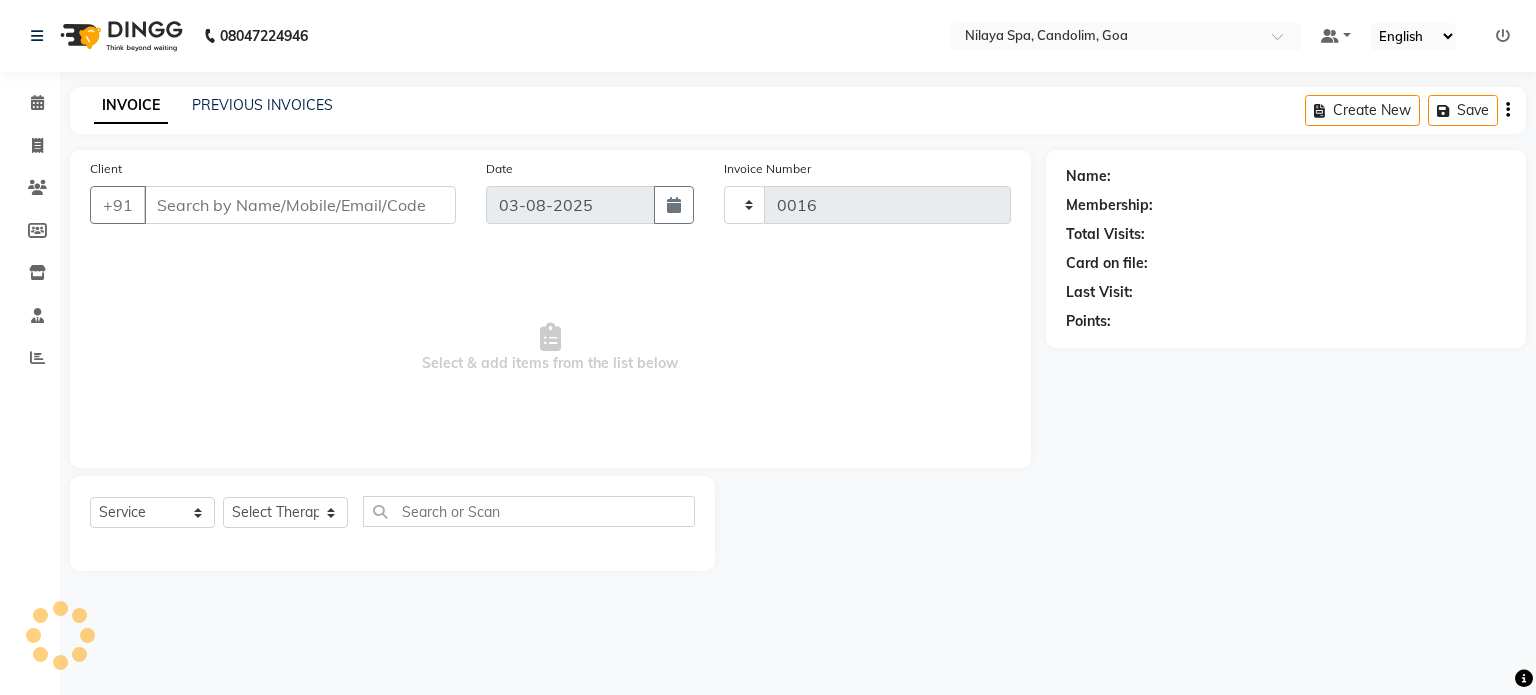 select on "8694" 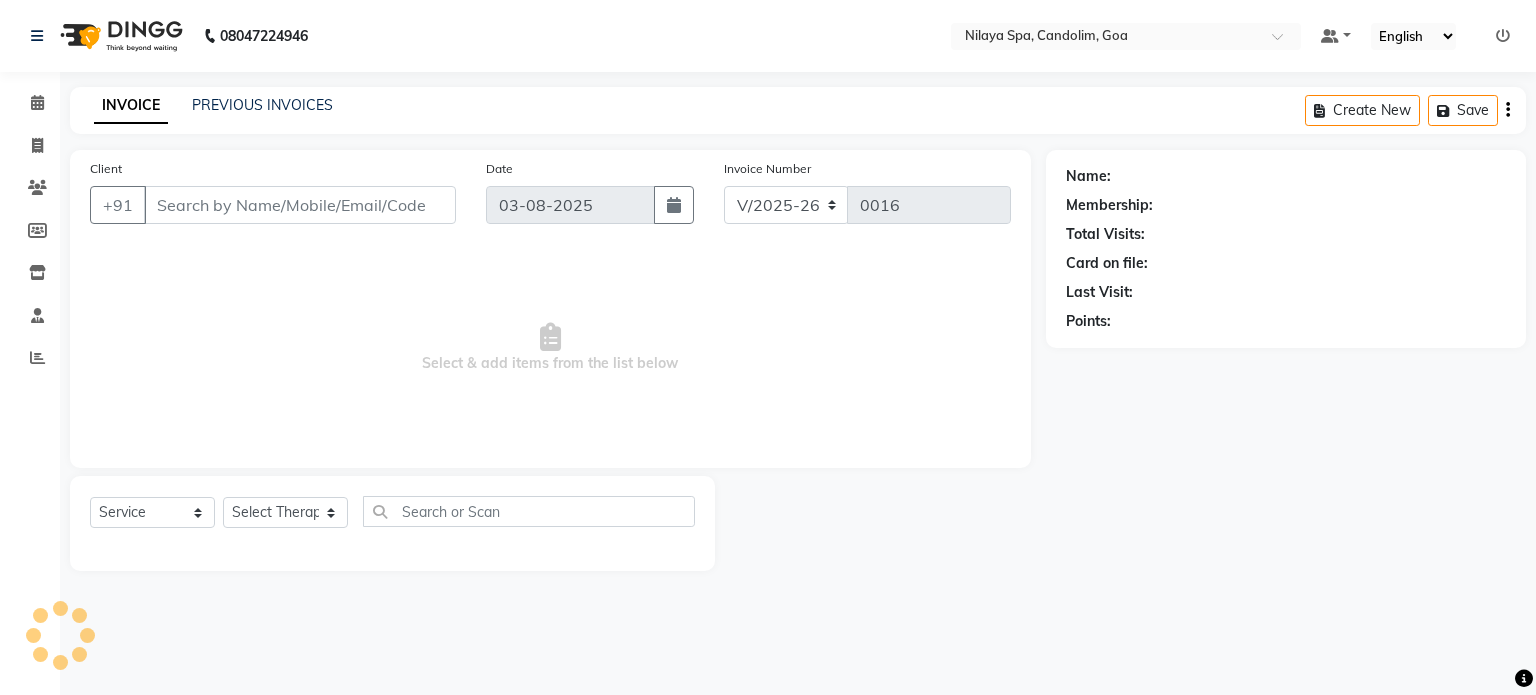 type on "98******13" 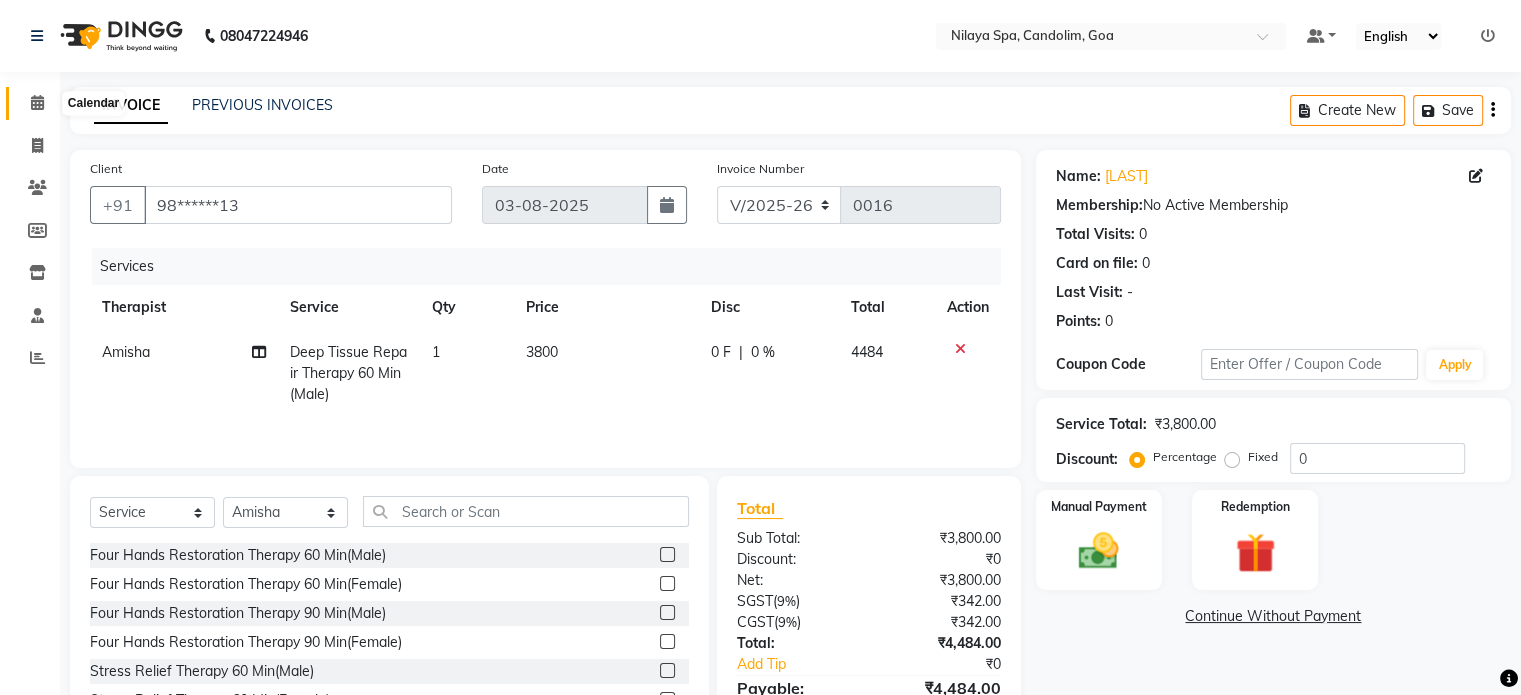 click 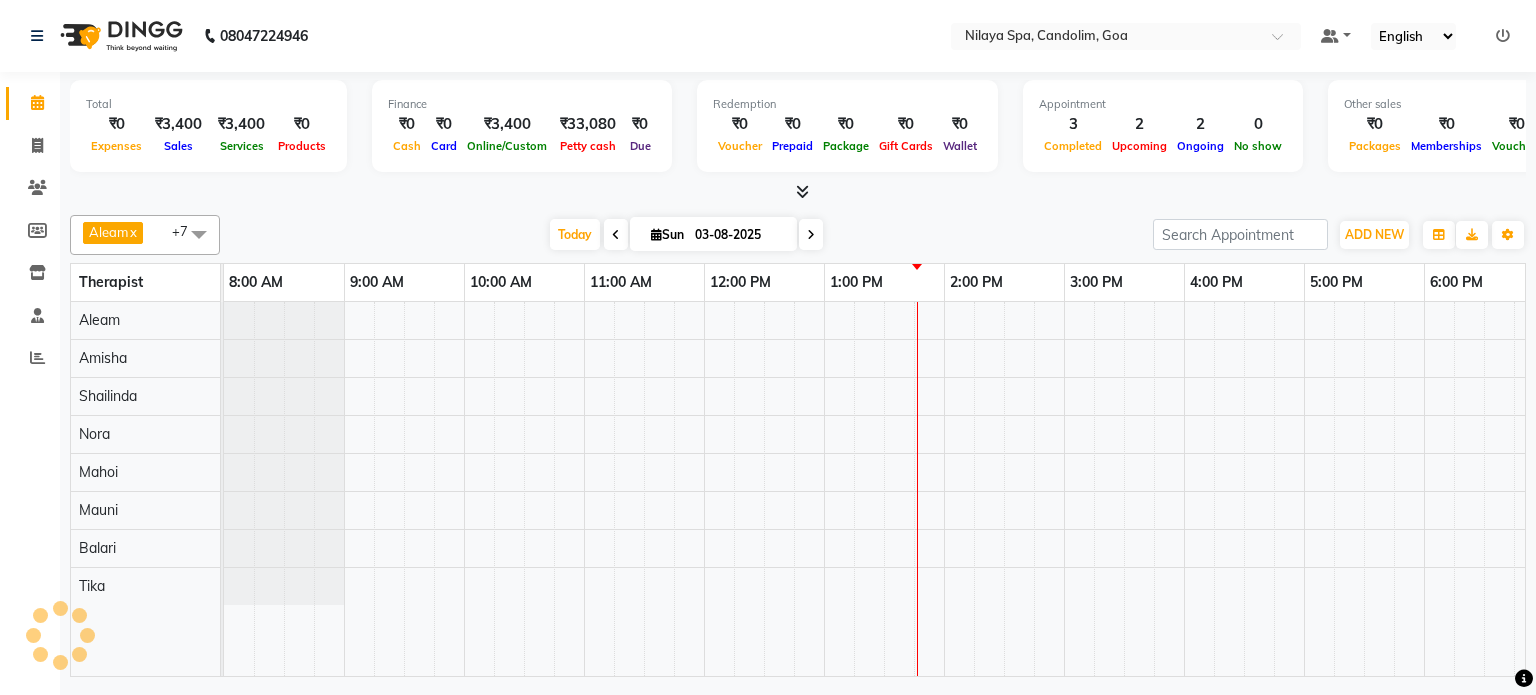 scroll, scrollTop: 0, scrollLeft: 600, axis: horizontal 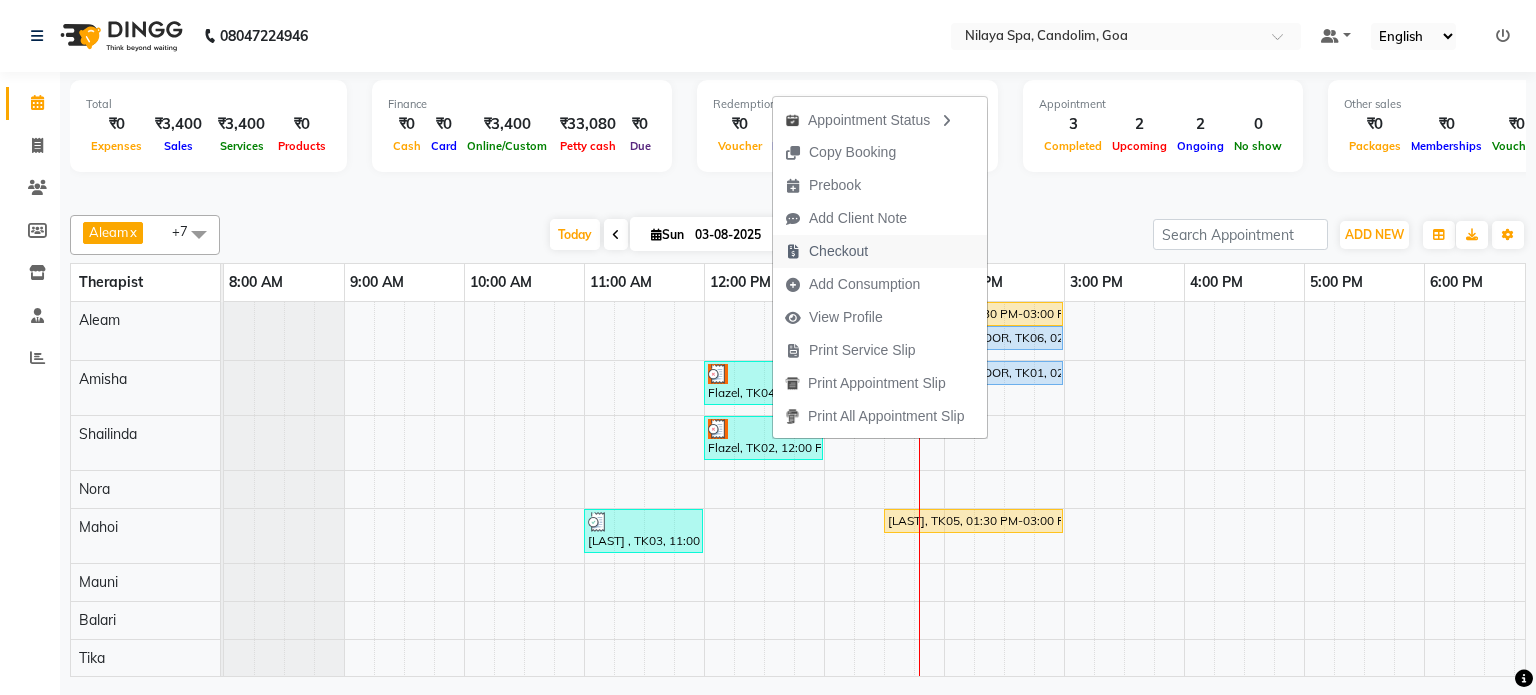 click on "Checkout" at bounding box center [838, 251] 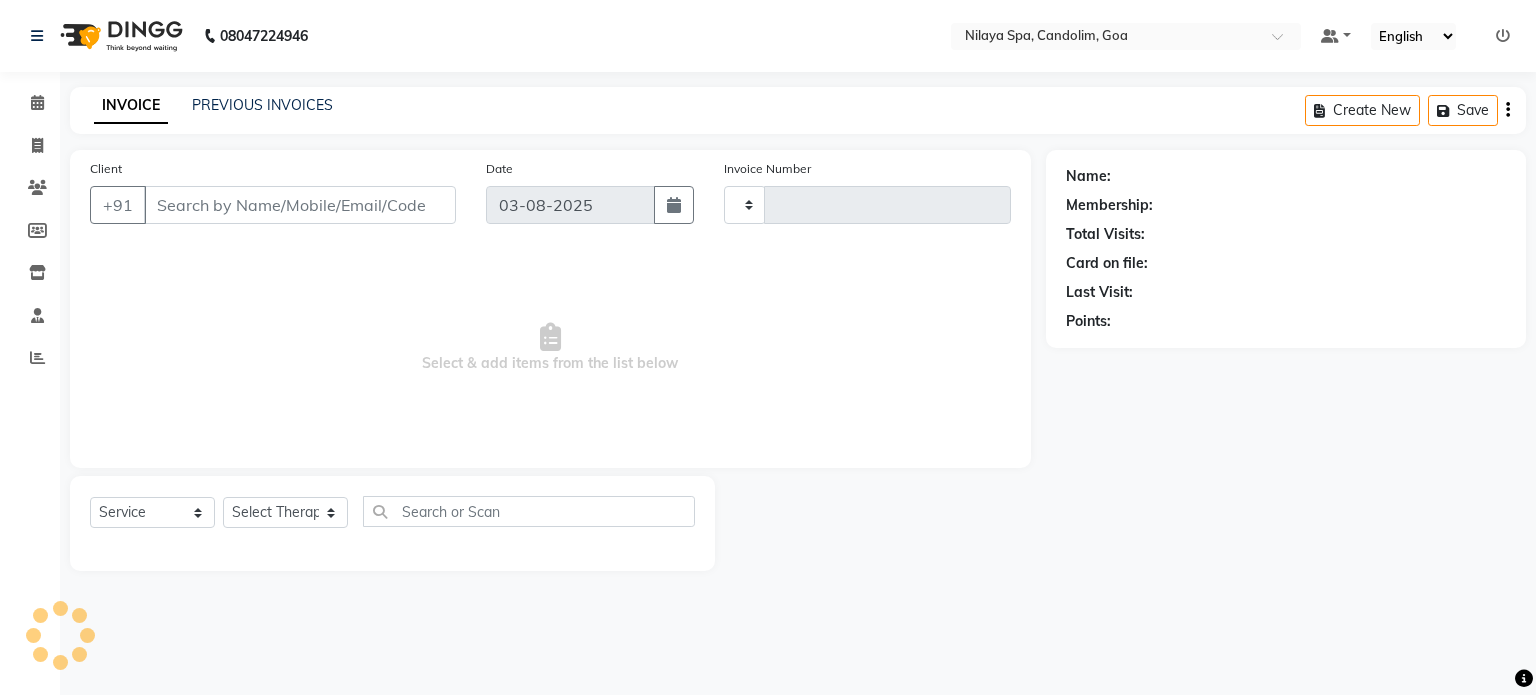 type on "0016" 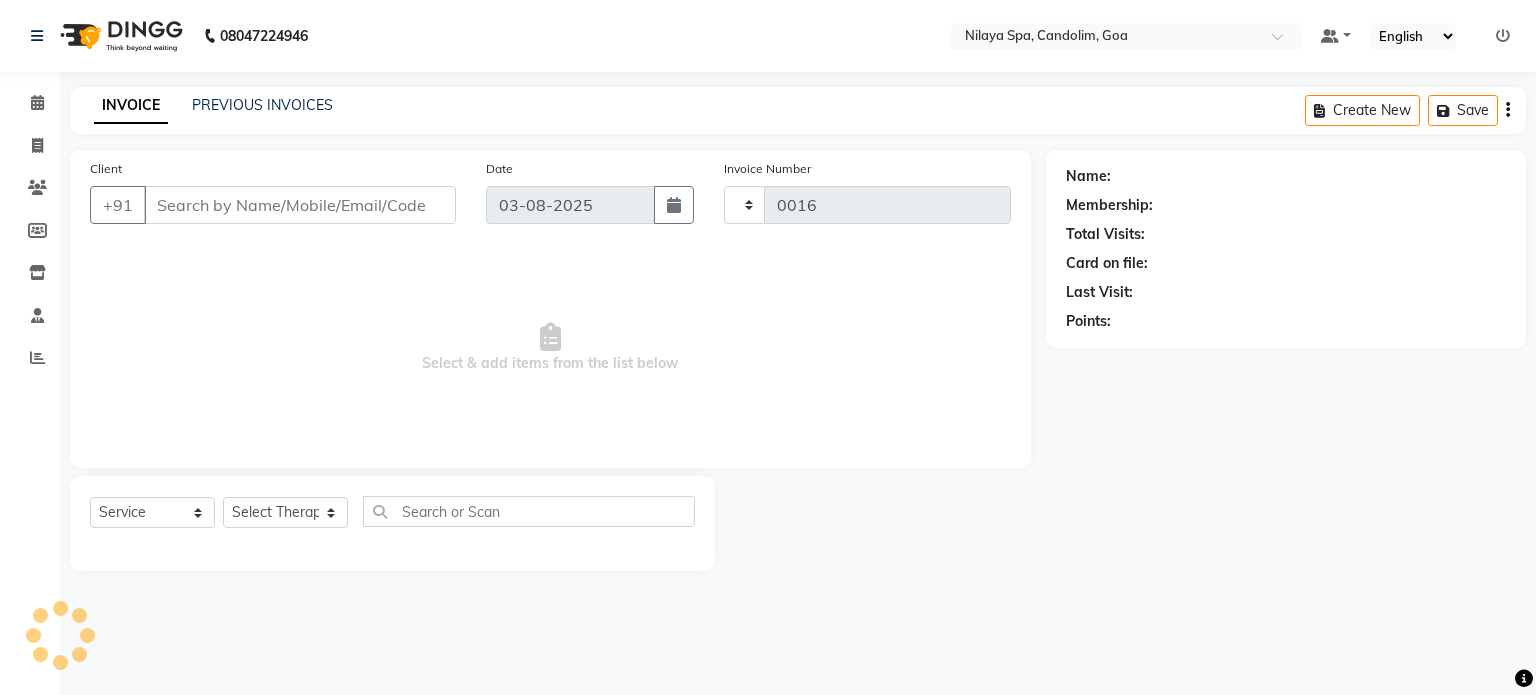 select on "8694" 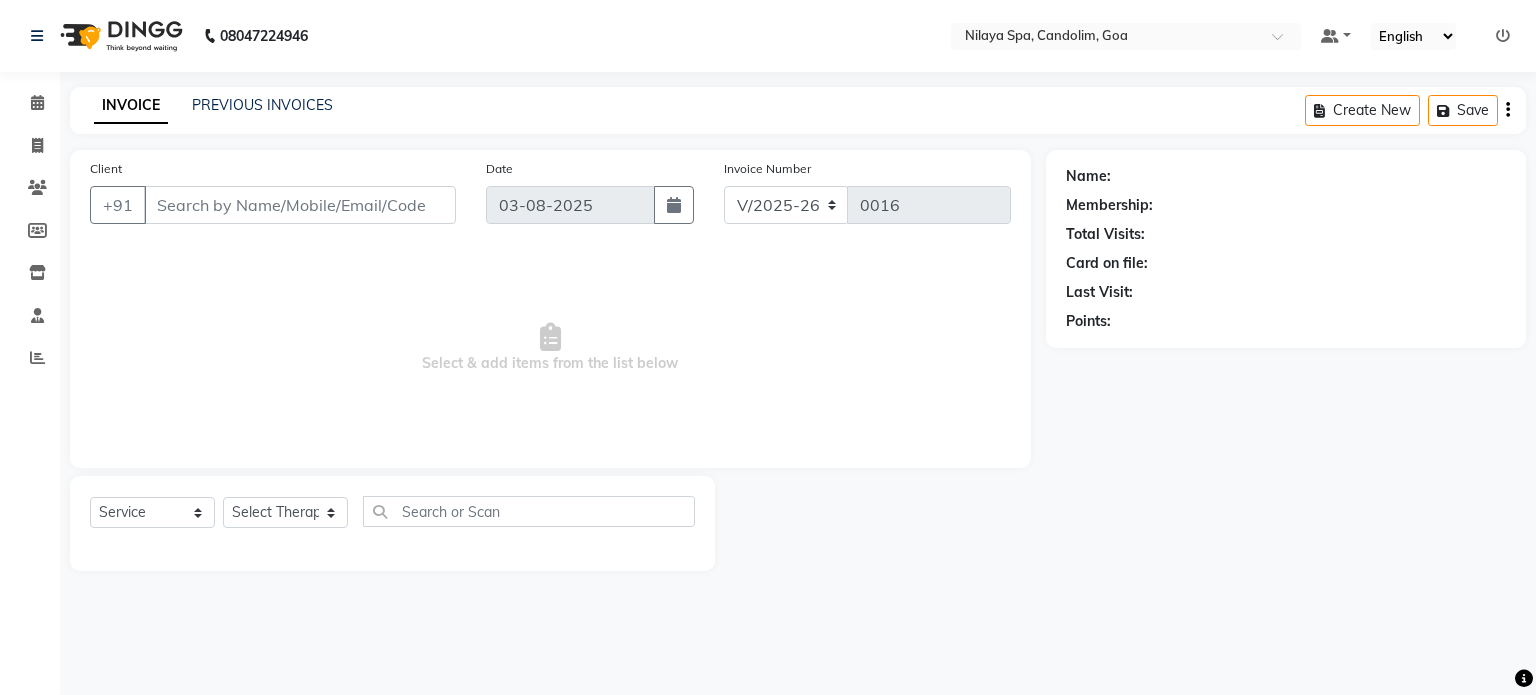 type on "98******13" 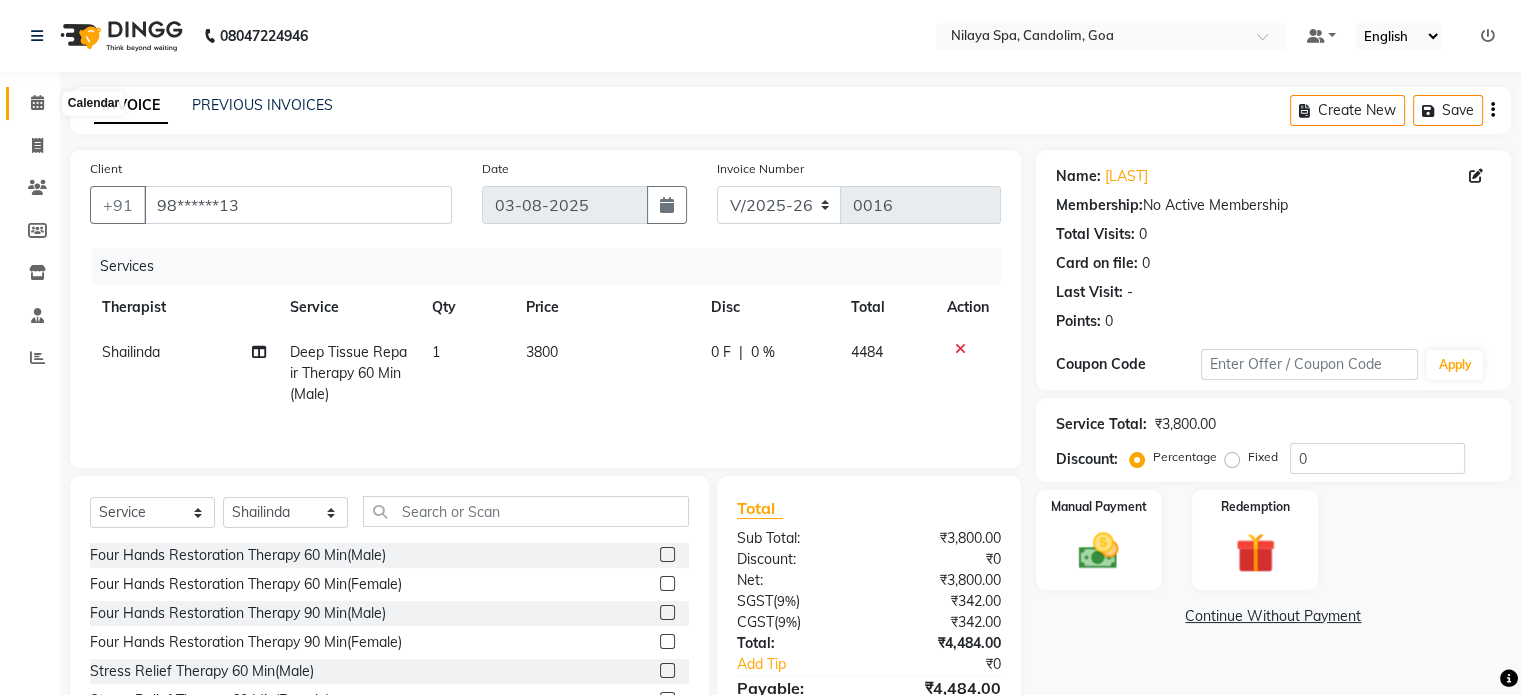 click 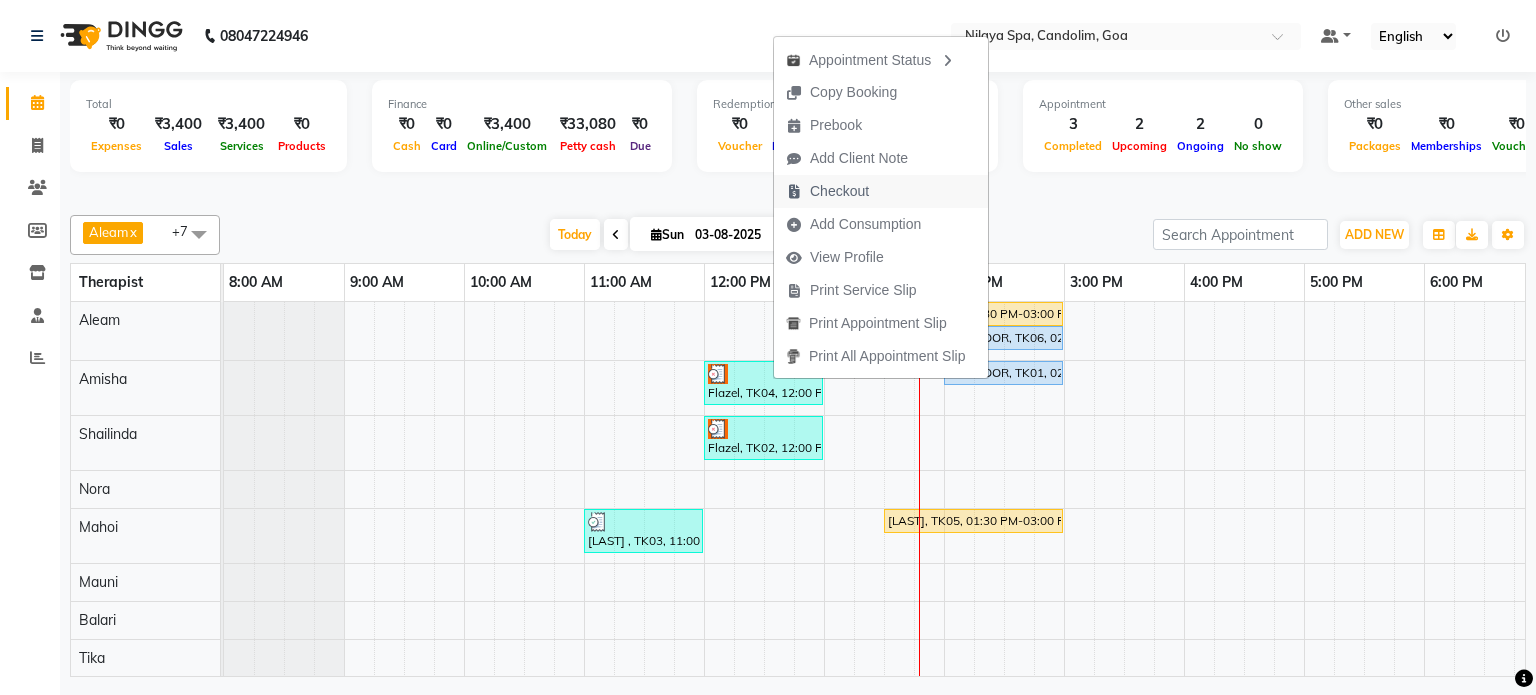 click on "Checkout" at bounding box center (839, 191) 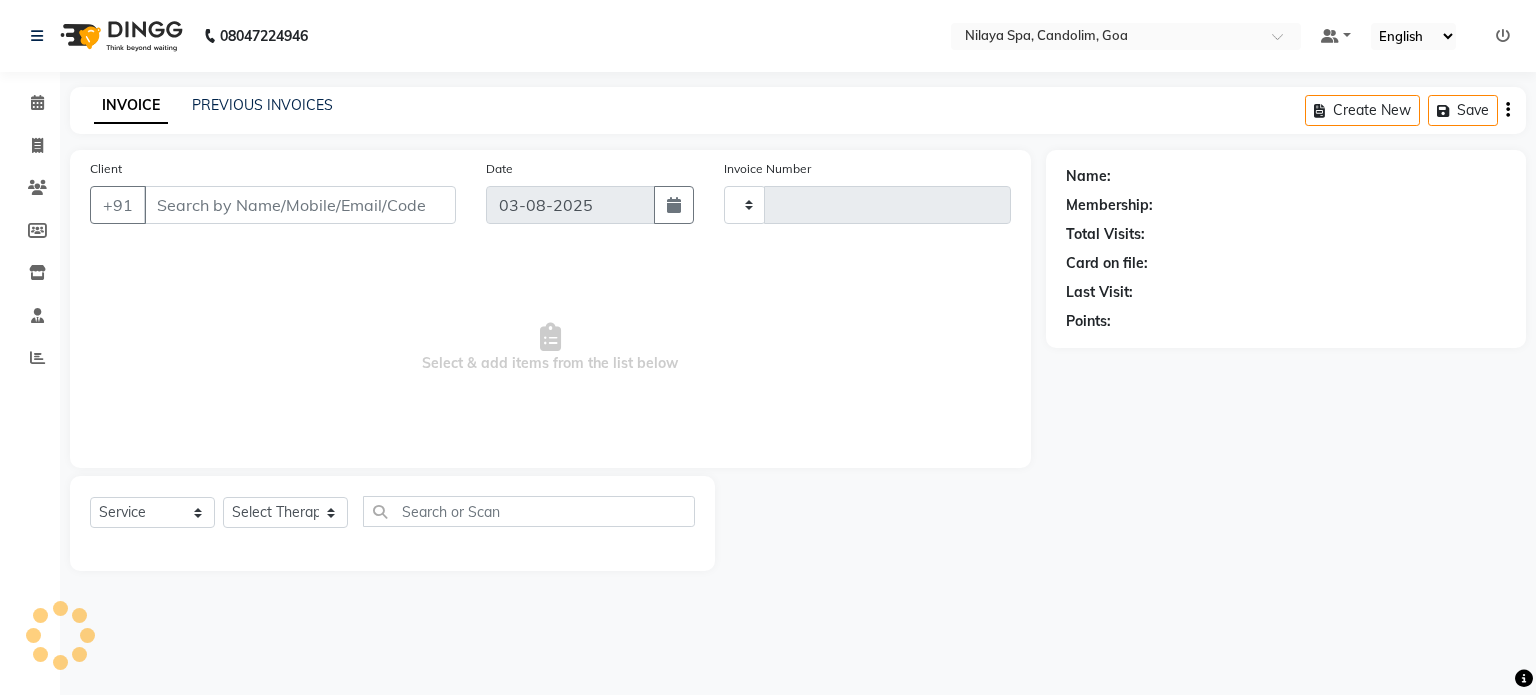 type on "98******13" 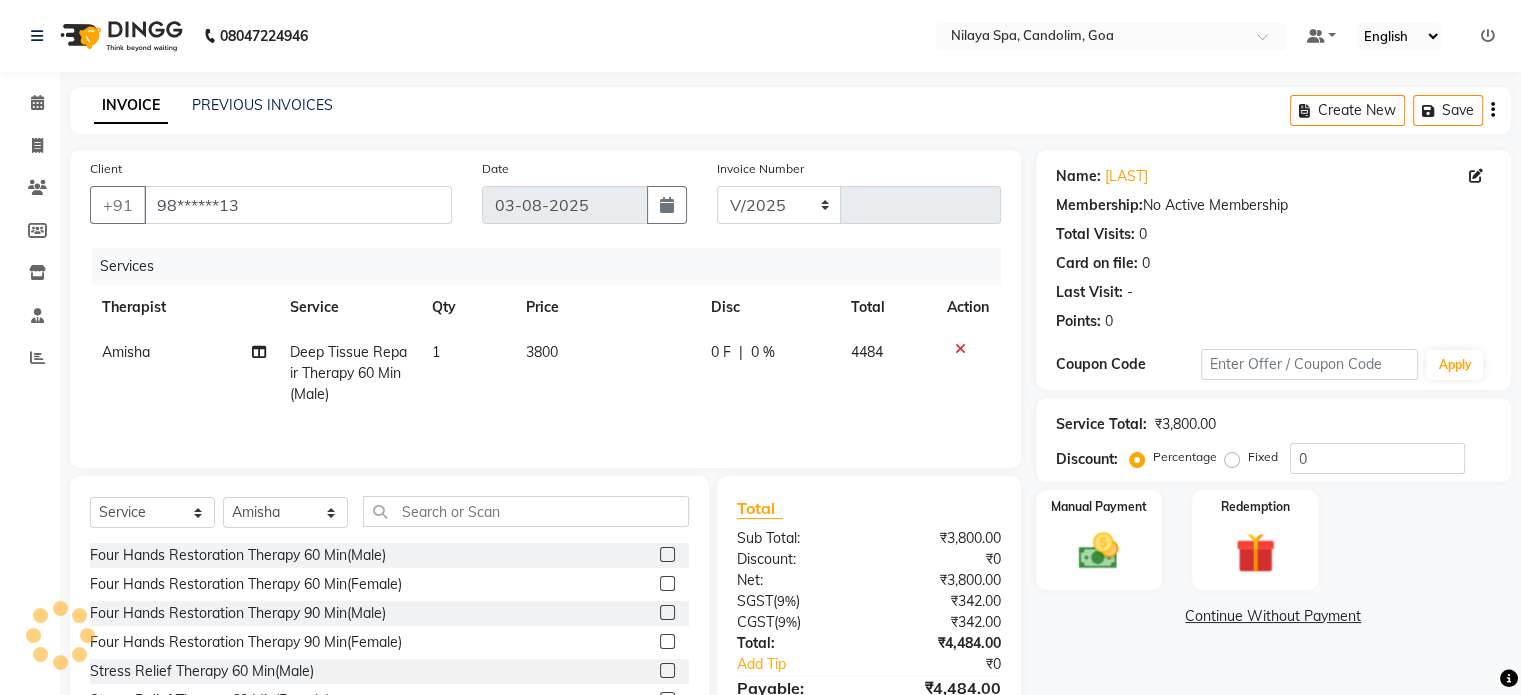 select on "8694" 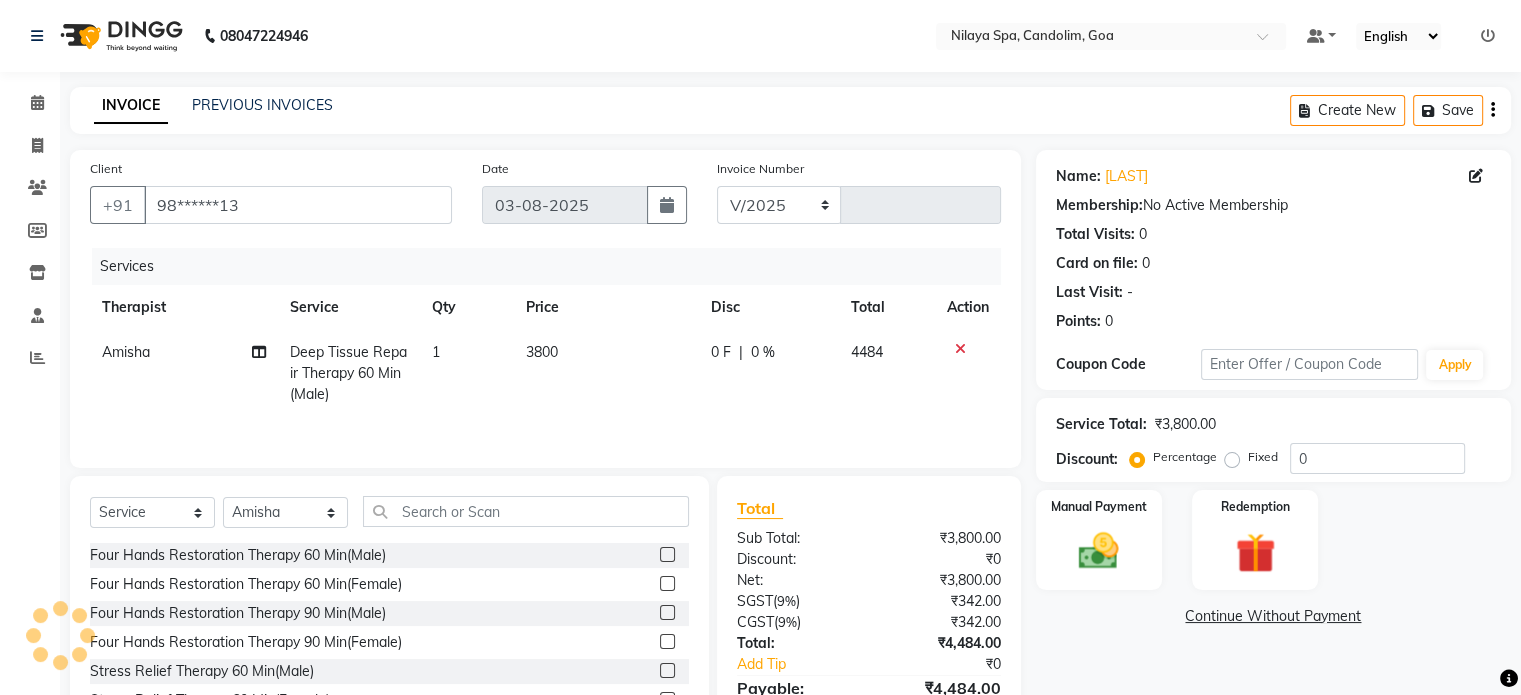 type on "0016" 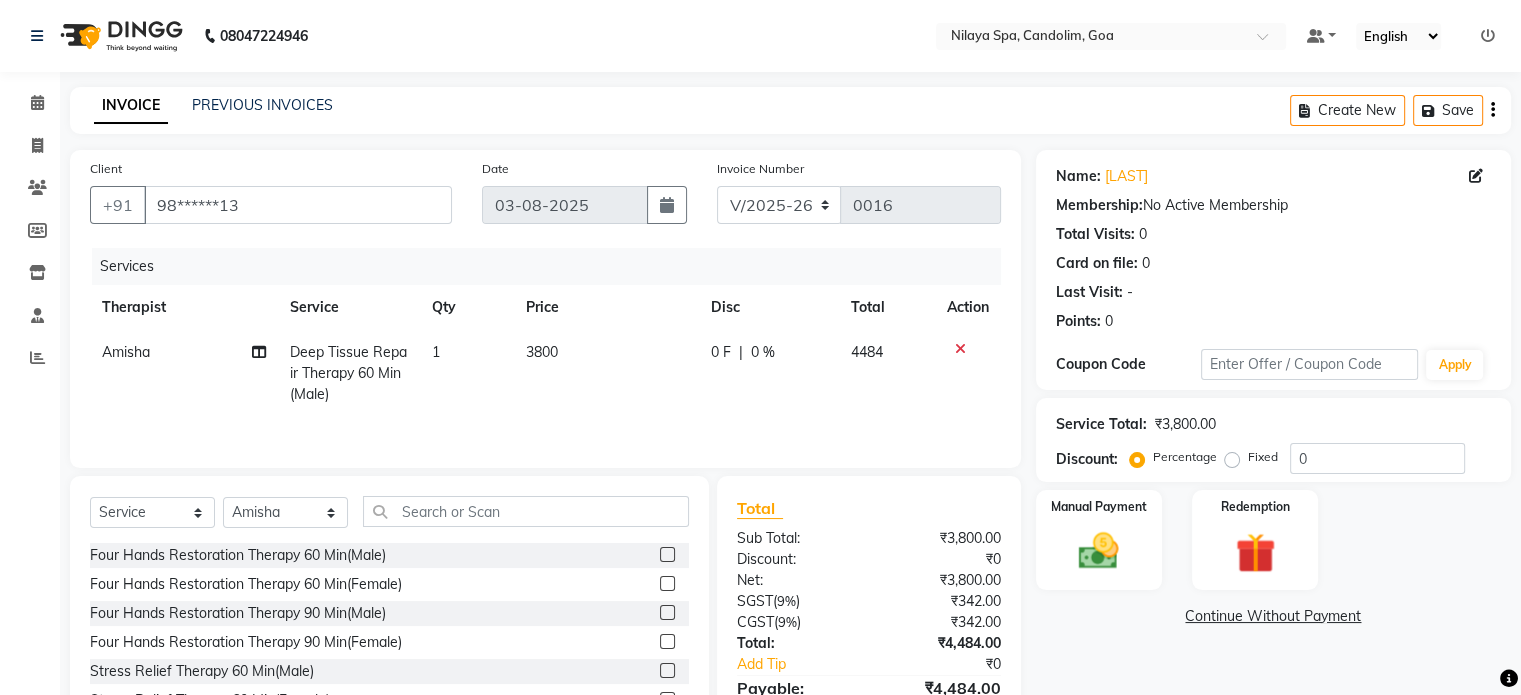 click on "Disc" 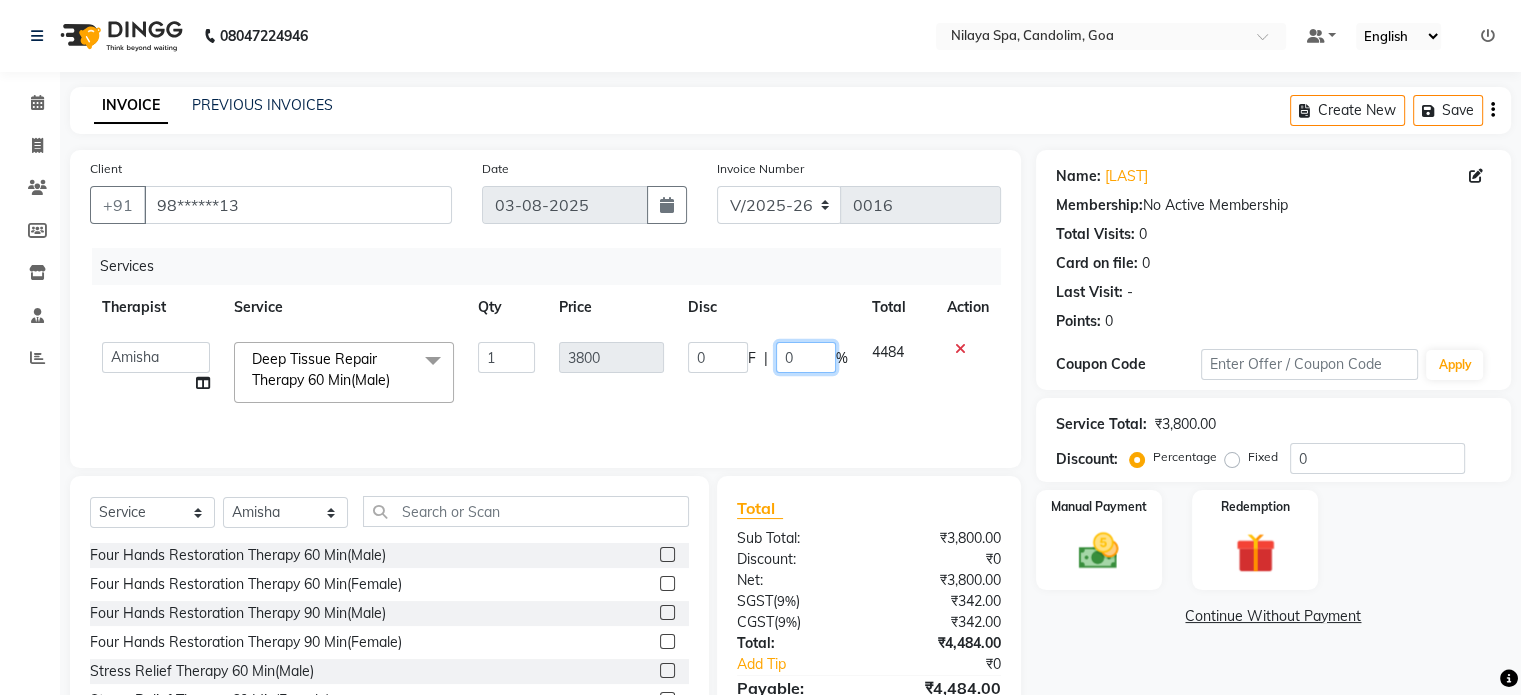click on "0" 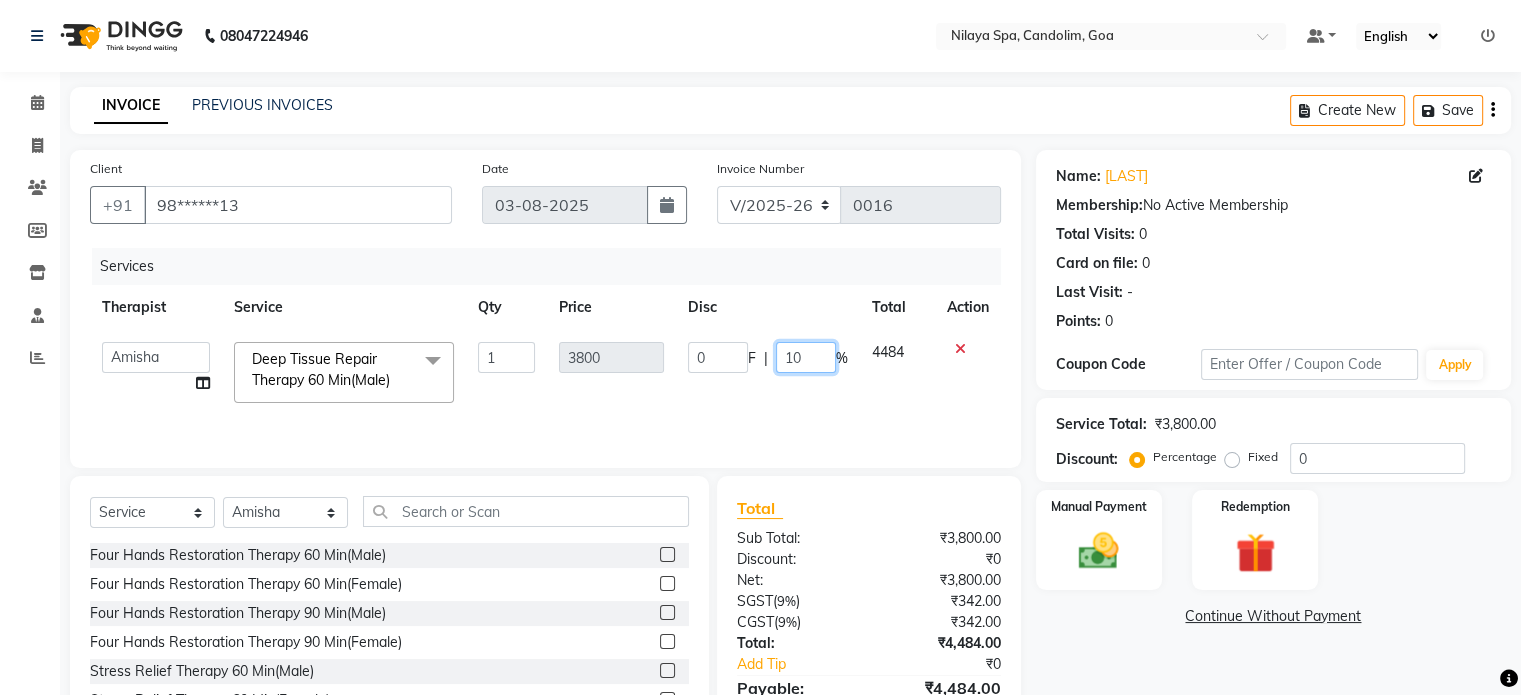 type on "100" 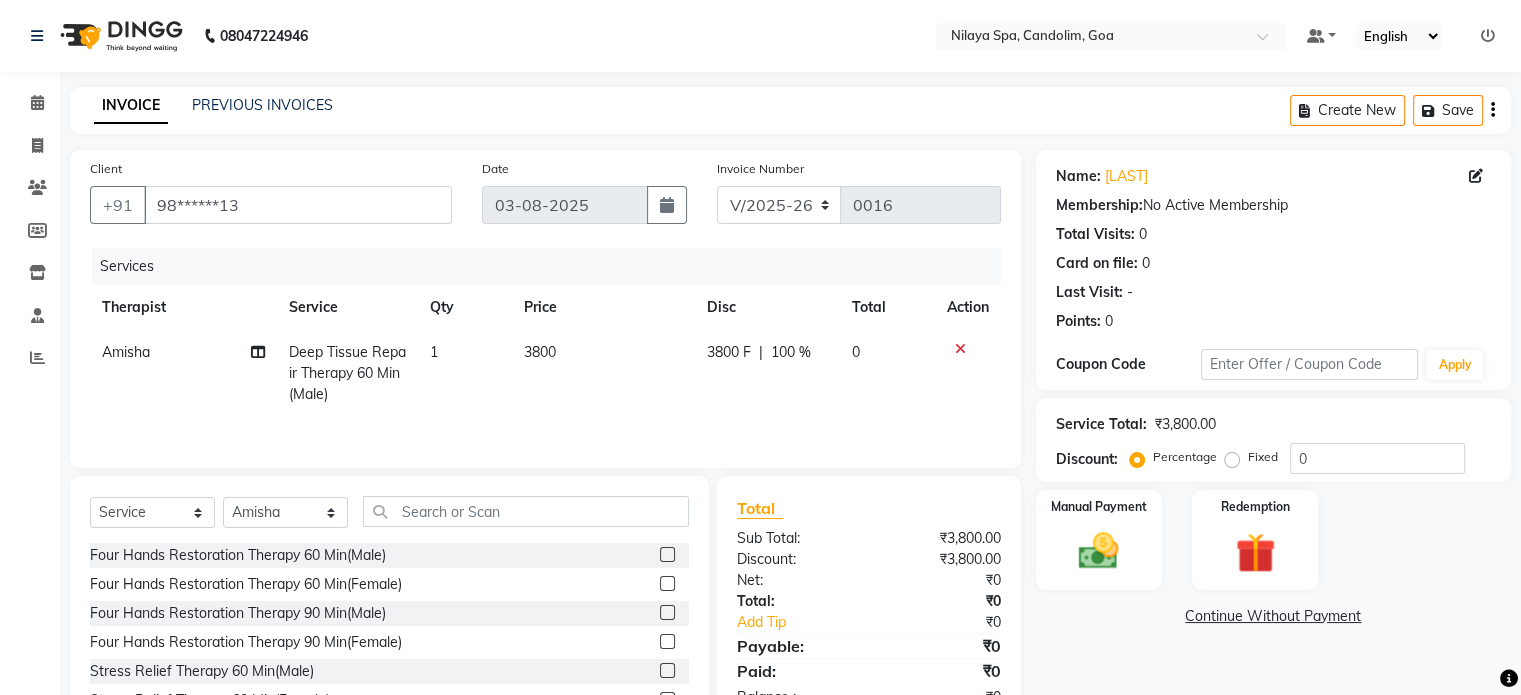 click on "0" 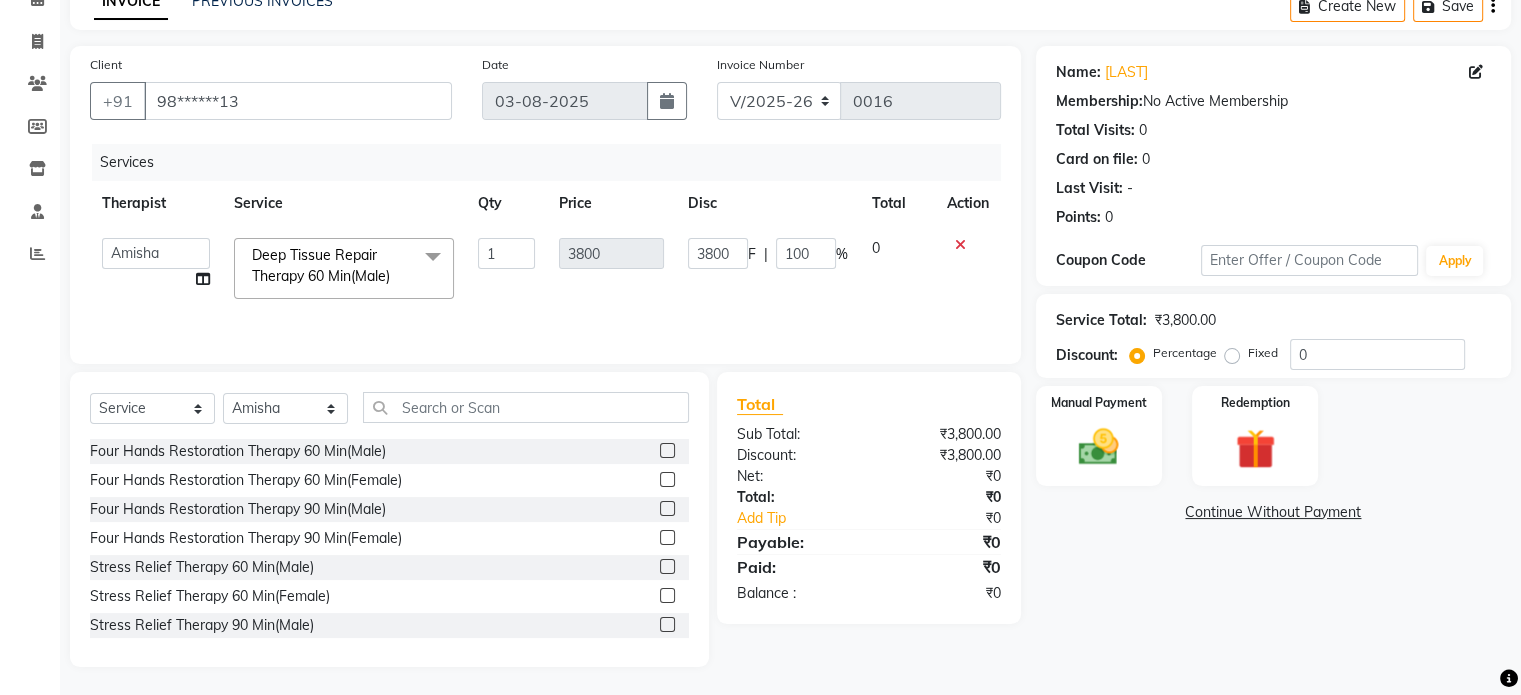 scroll, scrollTop: 106, scrollLeft: 0, axis: vertical 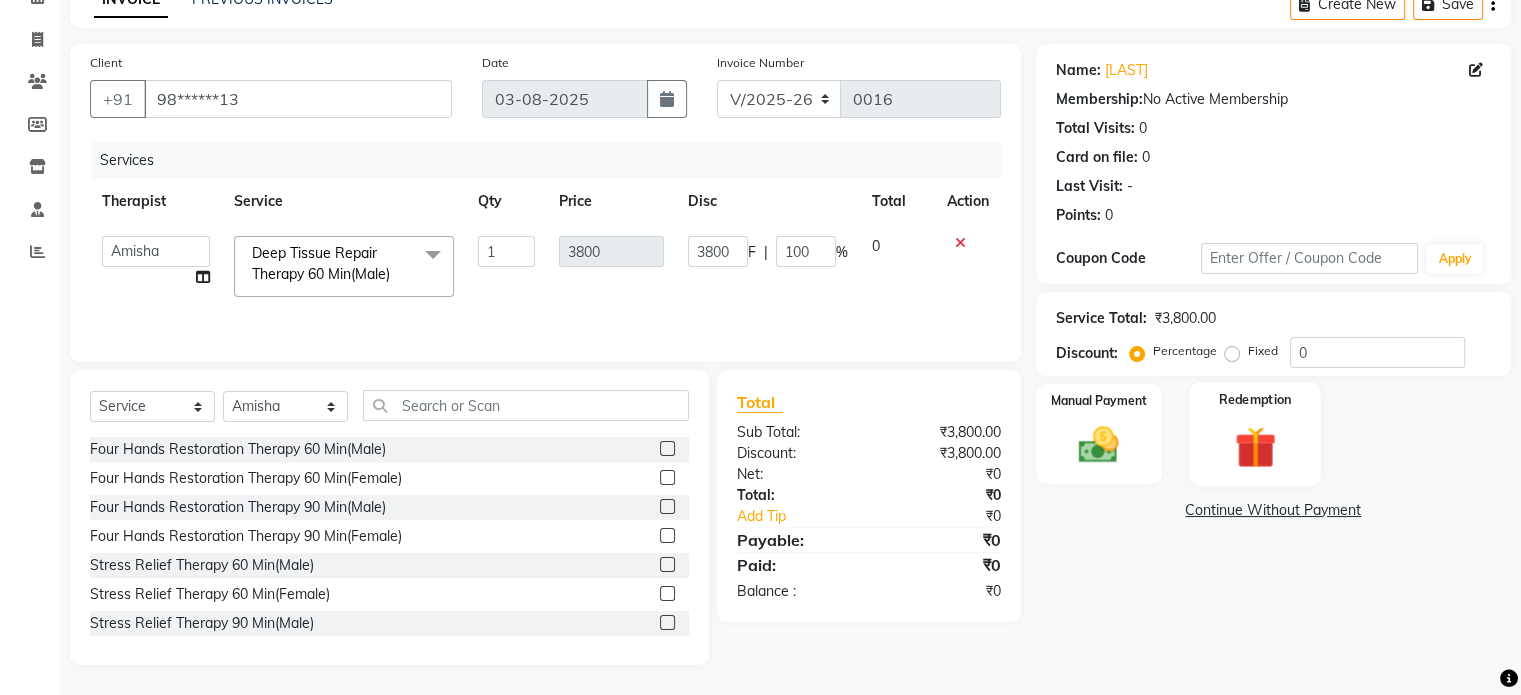 click 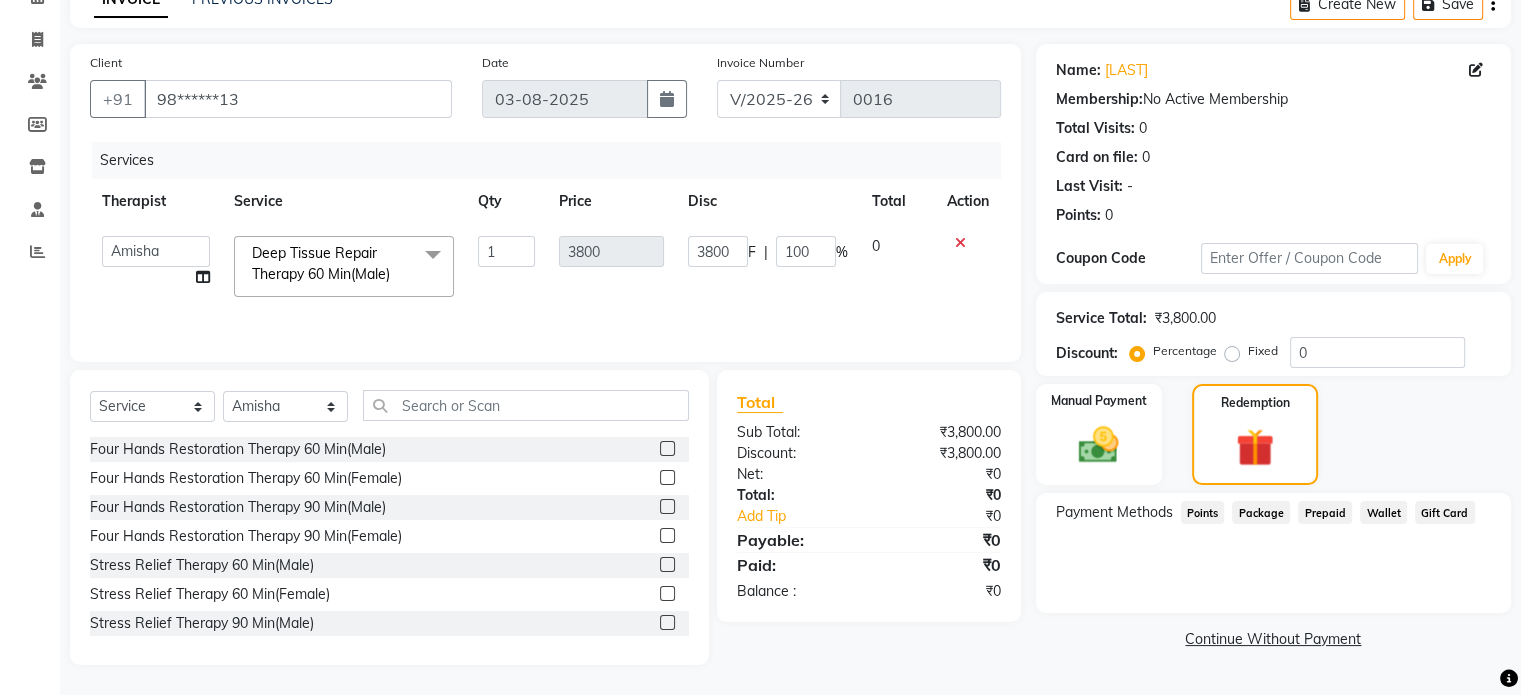 click on "Package" 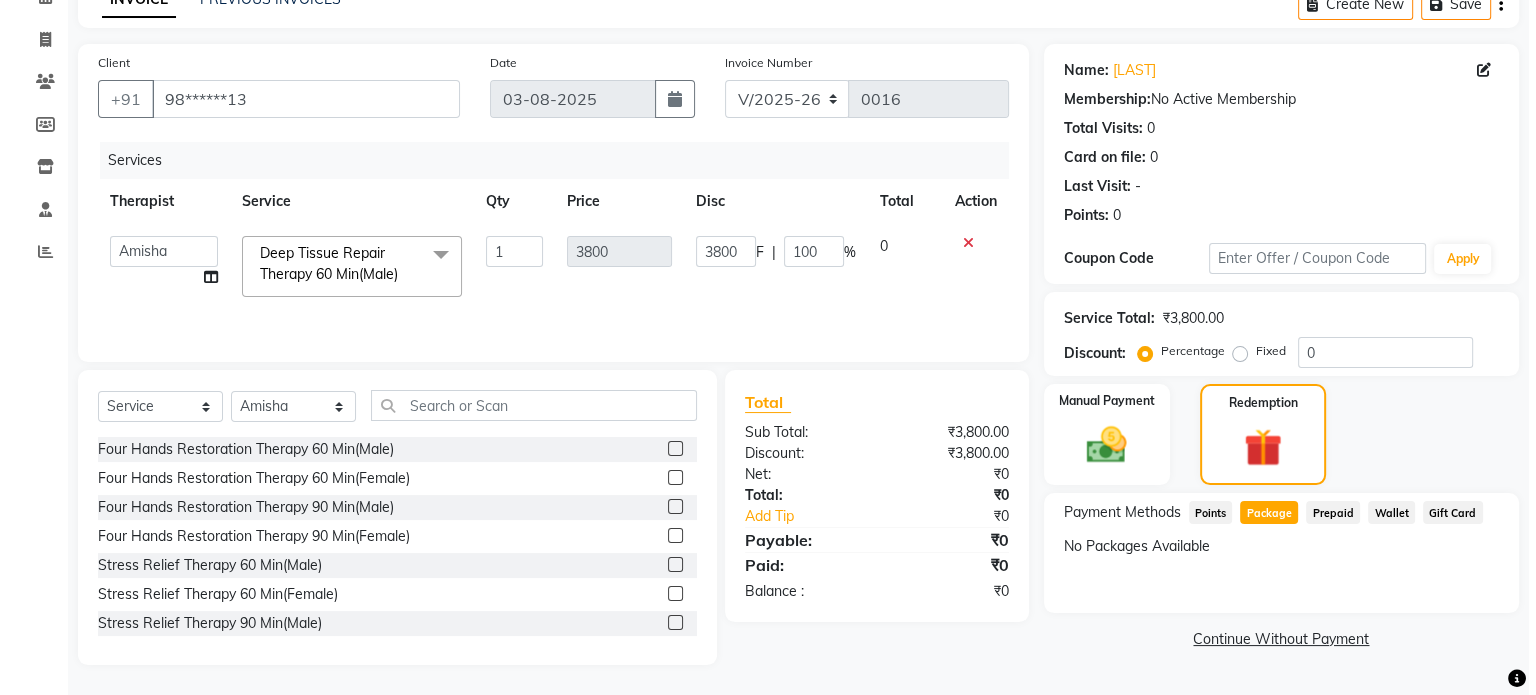 scroll, scrollTop: 0, scrollLeft: 0, axis: both 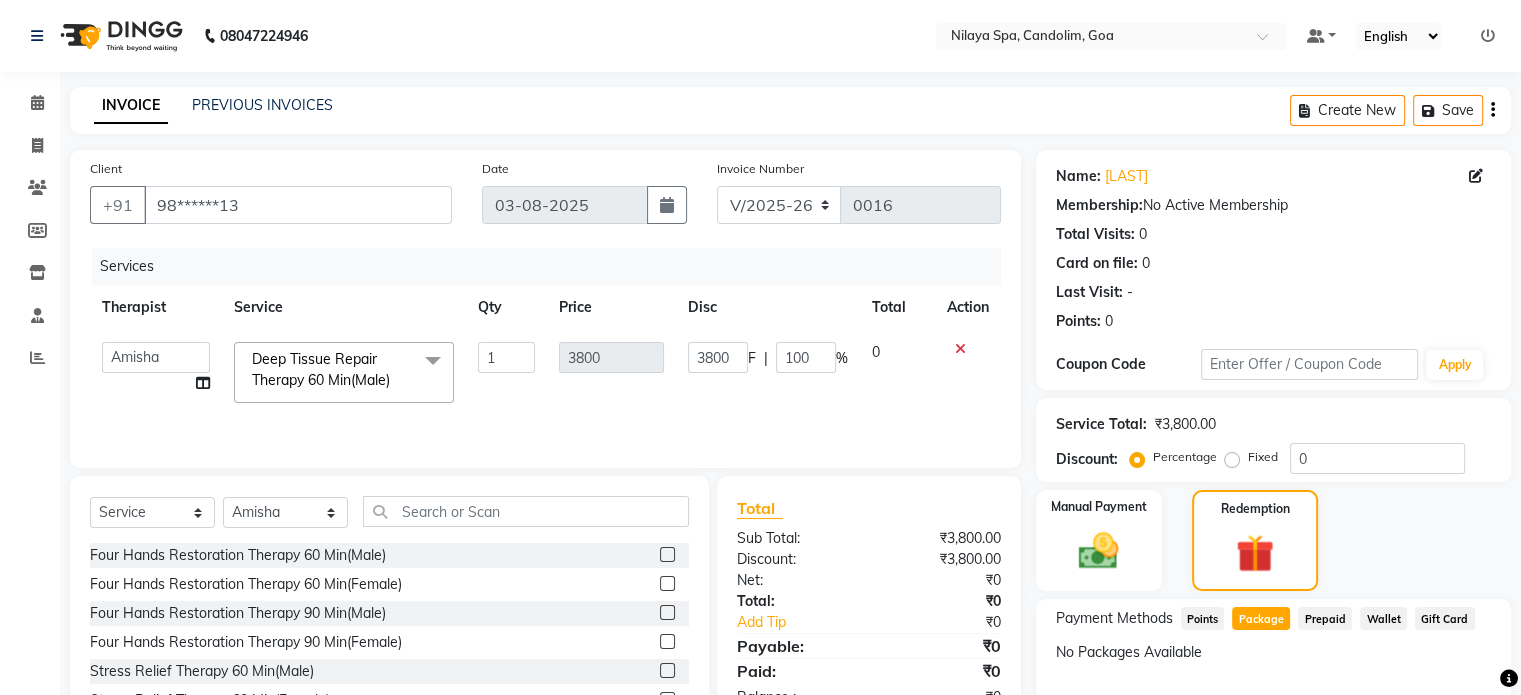 click 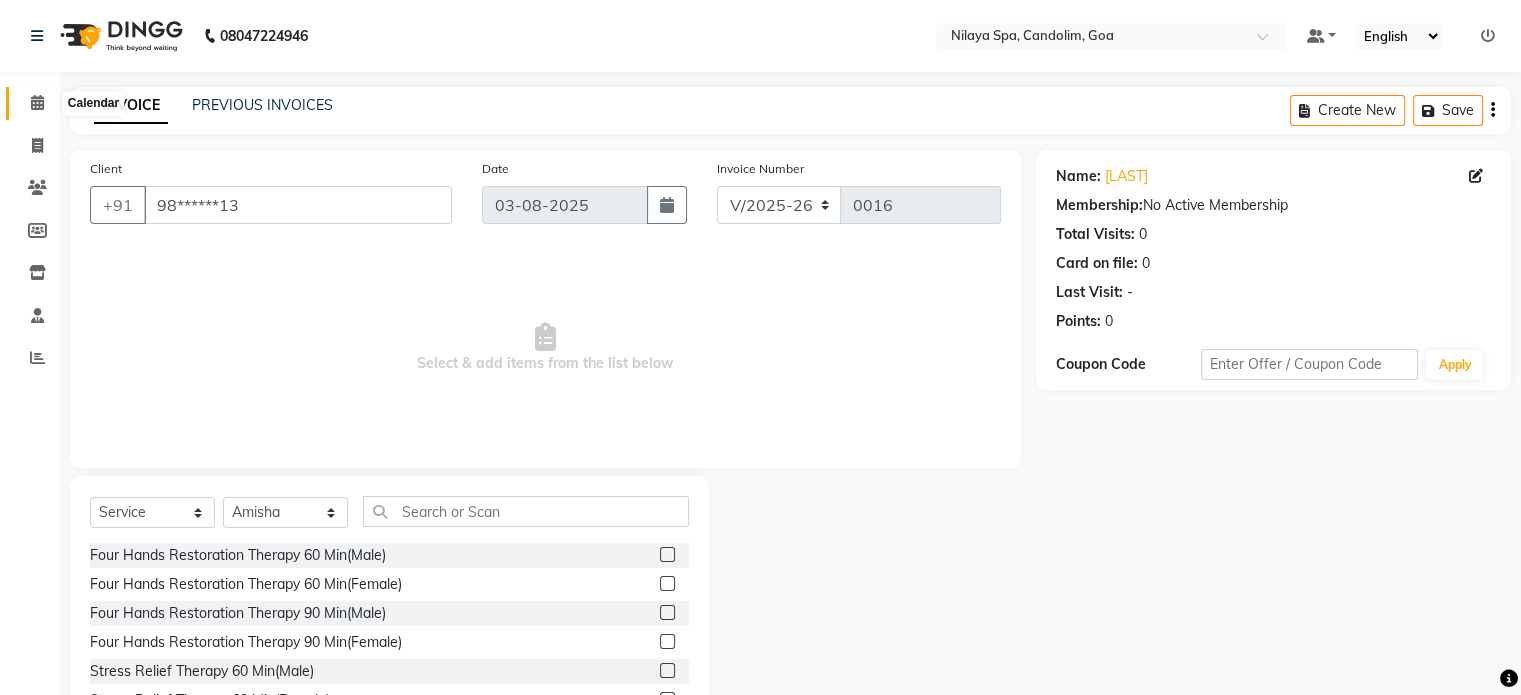 click 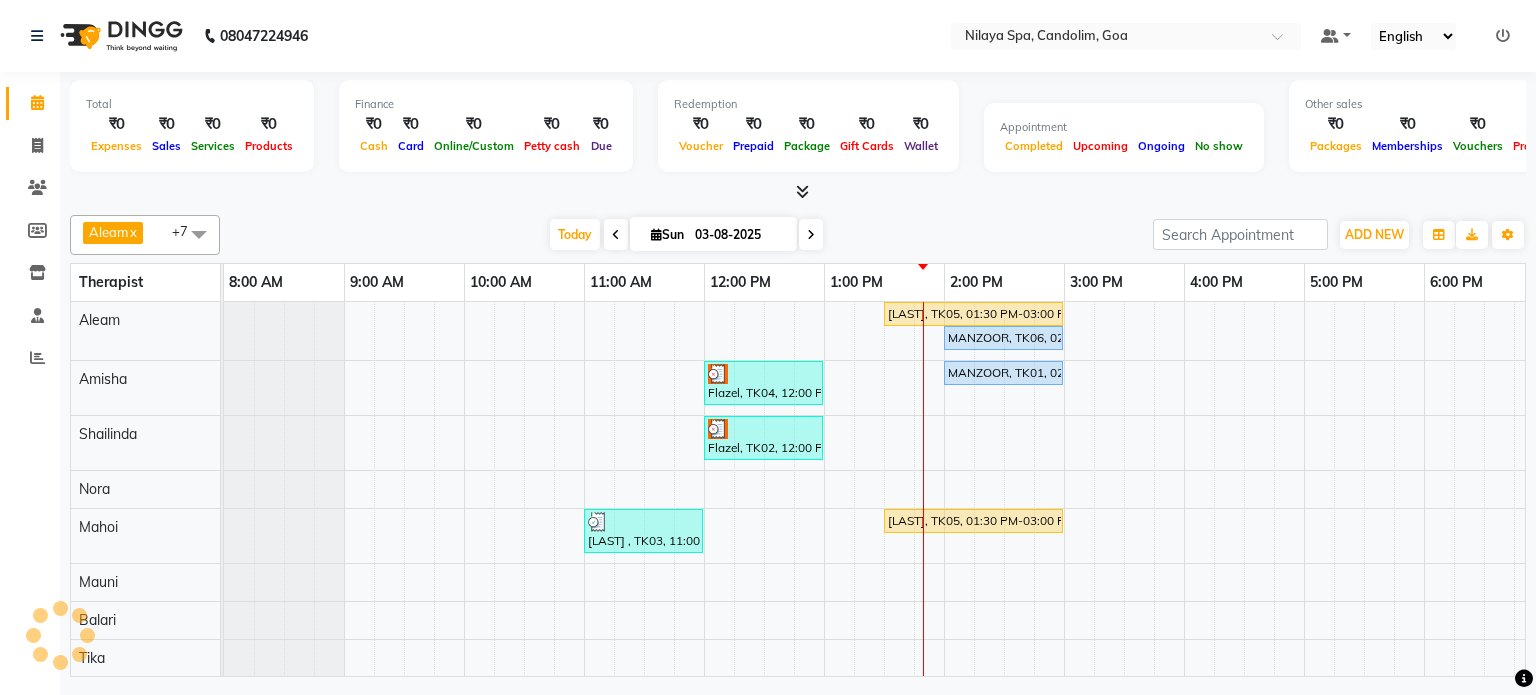 scroll, scrollTop: 0, scrollLeft: 0, axis: both 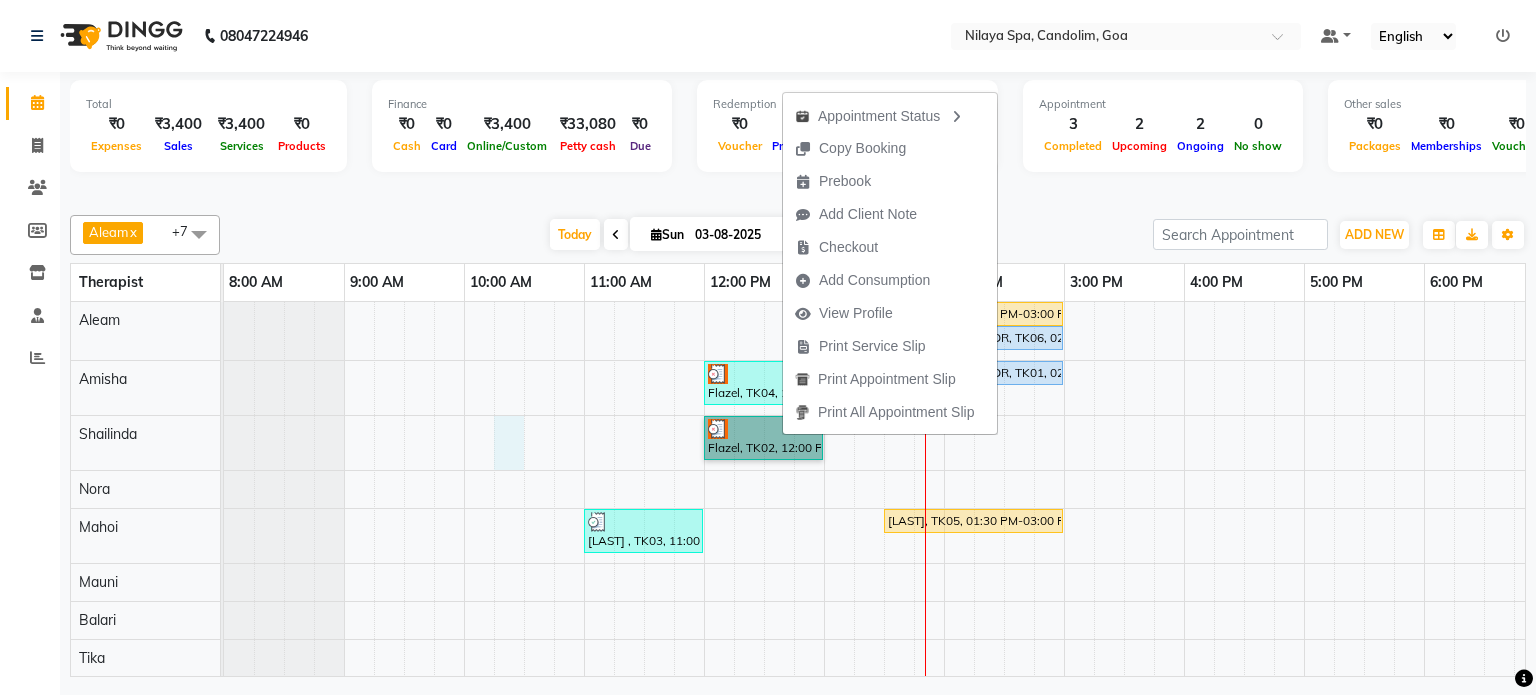 click on "Varman, TK05, 01:30 PM-03:00 PM, Nilaya  Fusion Therapy(Male)    MANZOOR, TK06, 02:00 PM-03:00 PM, Stress Relief Therapy 60 Min(Male)     Flazel, TK04, 12:00 PM-01:00 PM, Deep Tissue Repair Therapy 60 Min(Male)    MANZOOR, TK01, 02:00 PM-03:00 PM, Stress Relief Therapy 60 Min(Male)     Flazel, TK02, 12:00 PM-01:00 PM, Deep Tissue Repair Therapy 60 Min(Male)     Nas Anshel , TK03, 11:00 AM-12:00 PM, Sensory Rejuvne Aromatherapy 60 Min(Male)    Varman, TK05, 01:30 PM-03:00 PM, Nilaya  Fusion Therapy(Male)" at bounding box center [1184, 489] 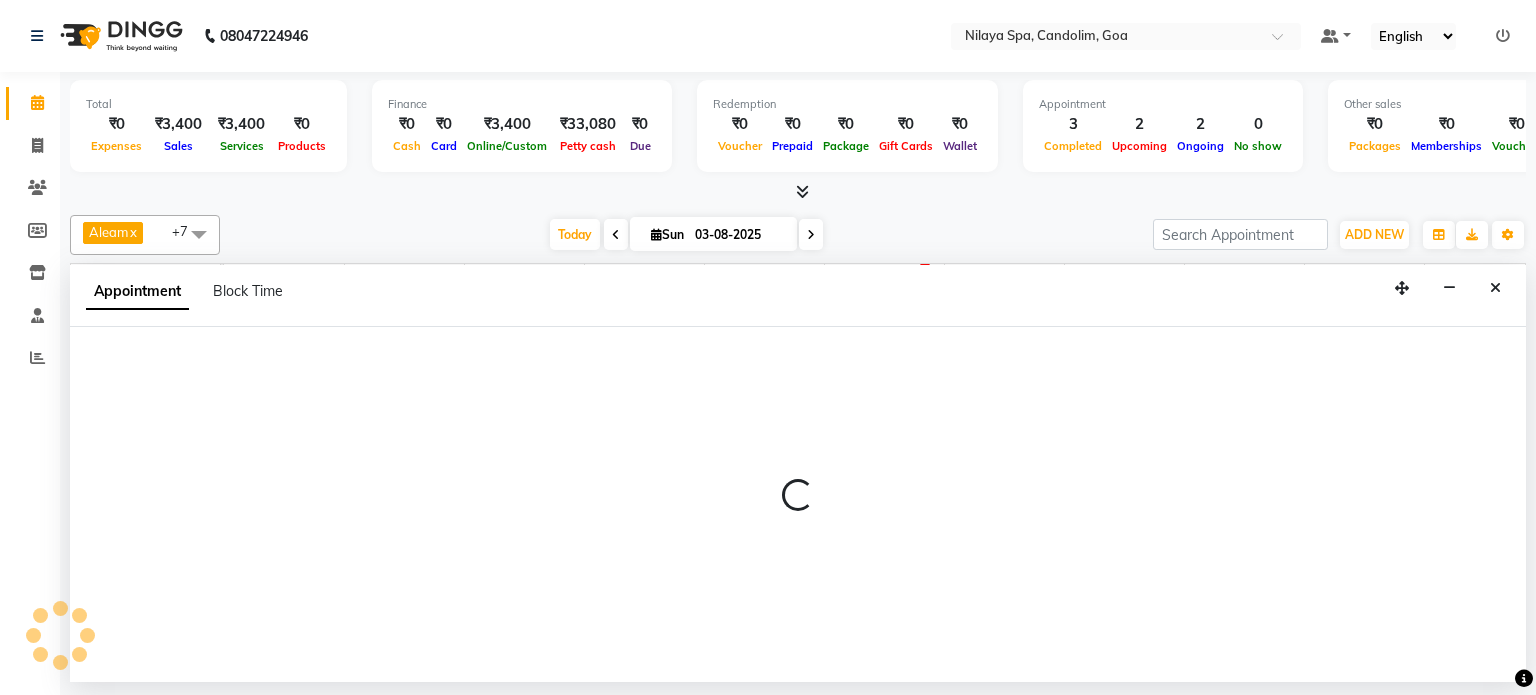 select on "87836" 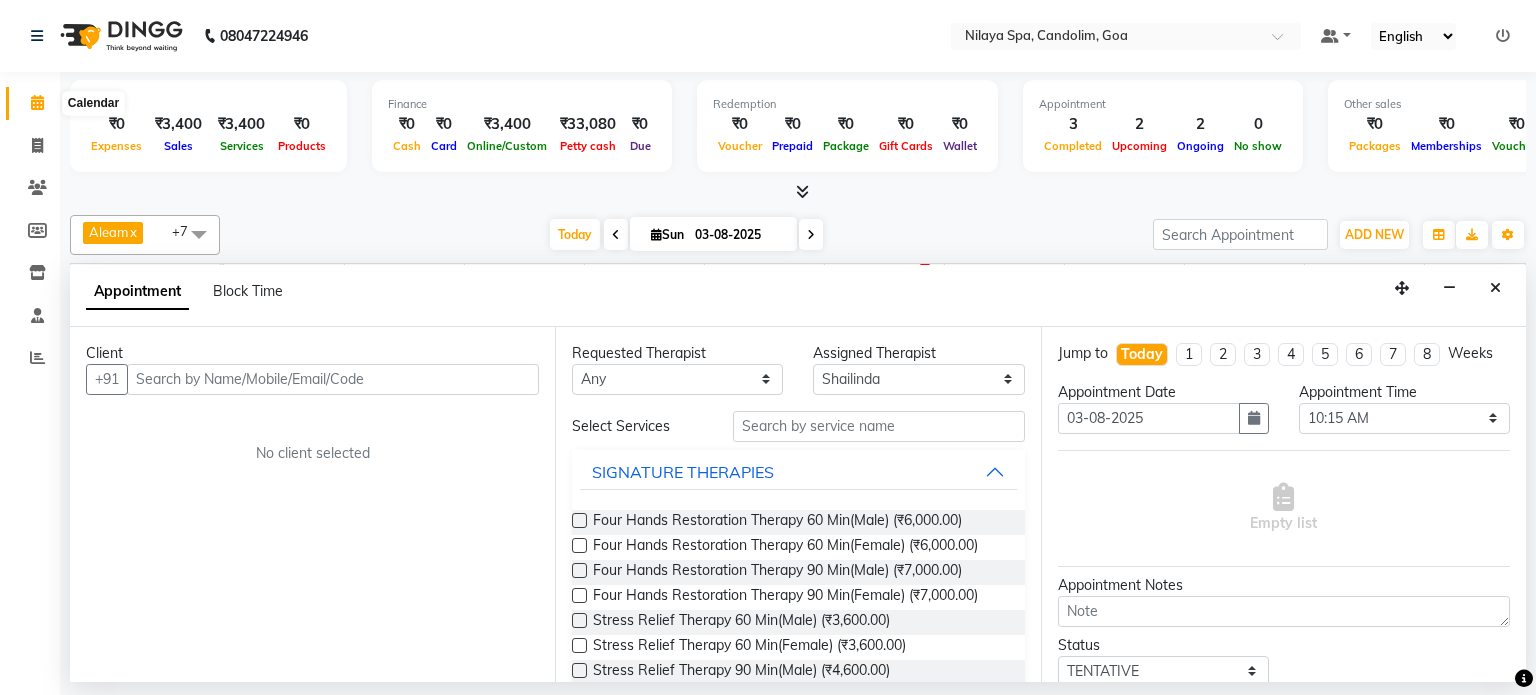 click 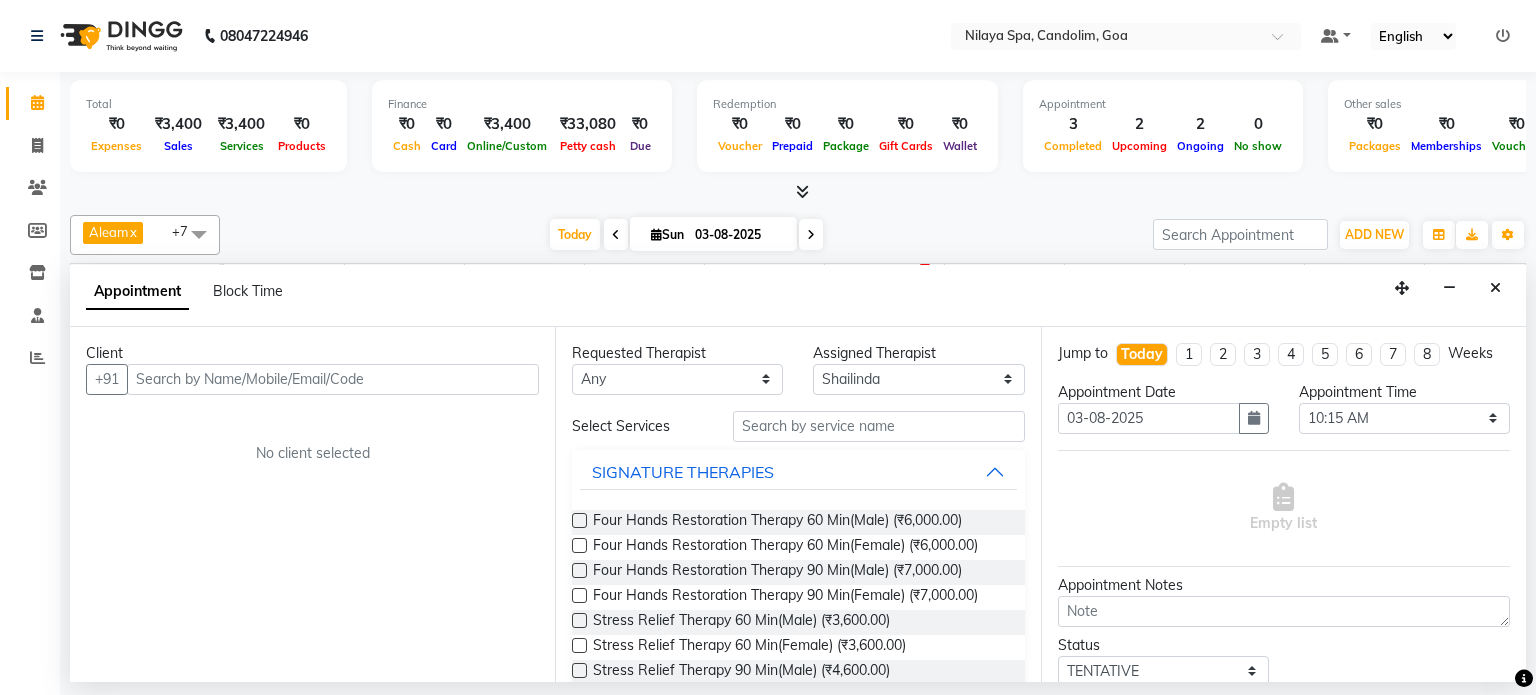 click 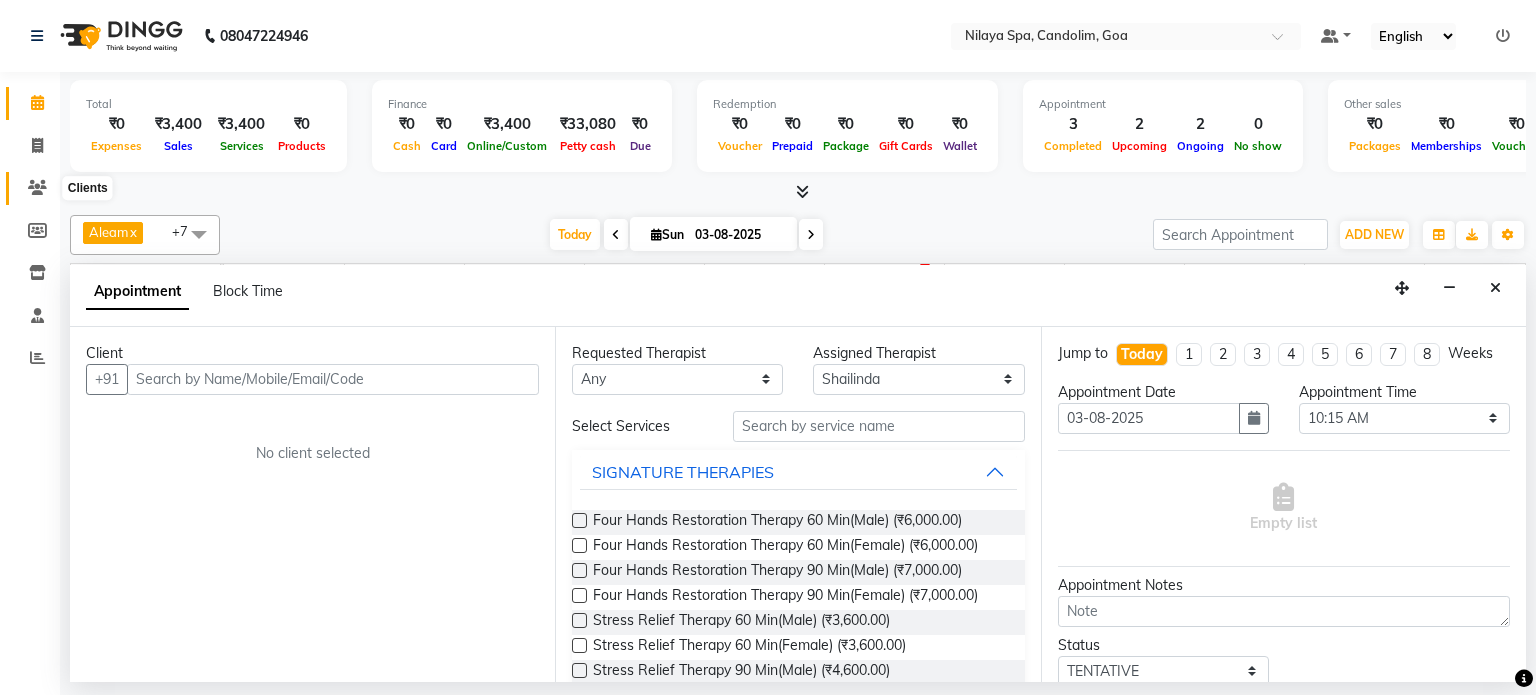 click 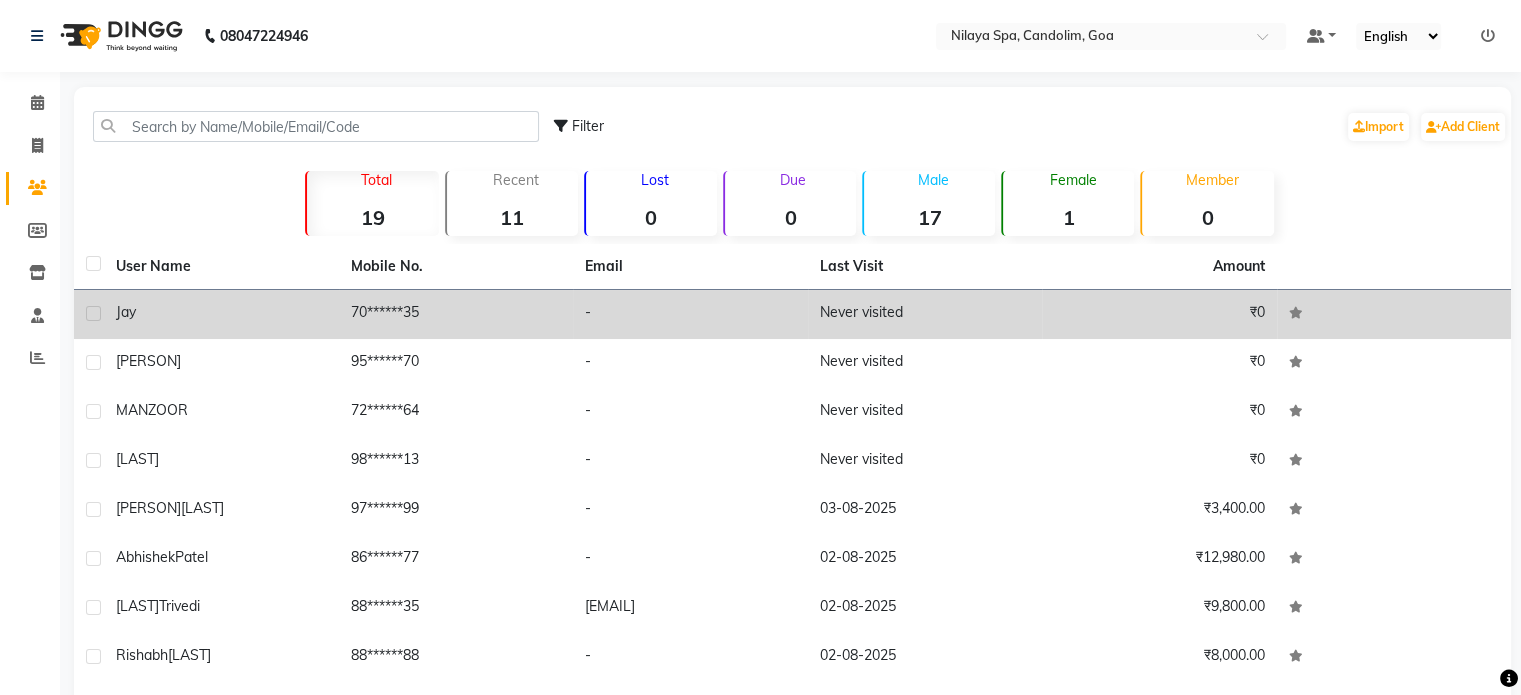 click on "Jay" 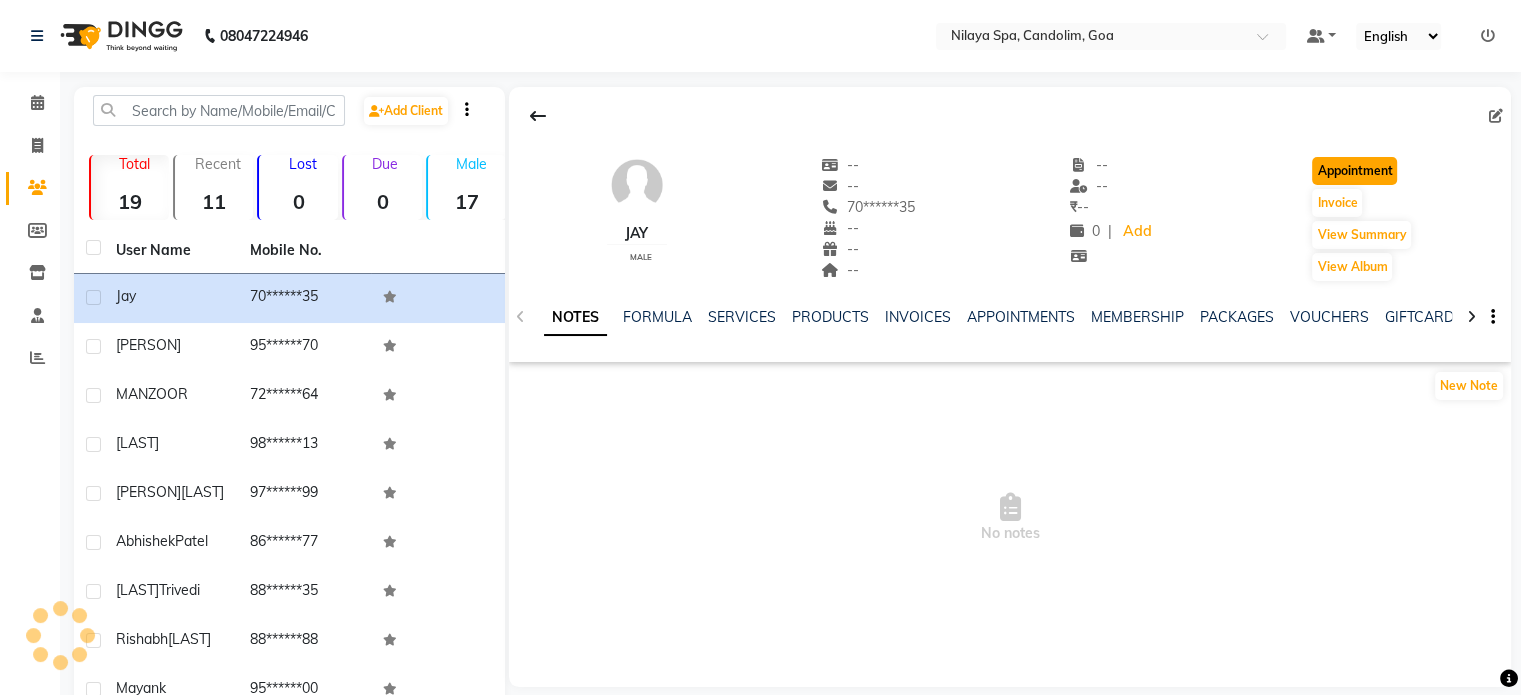 click on "Appointment" 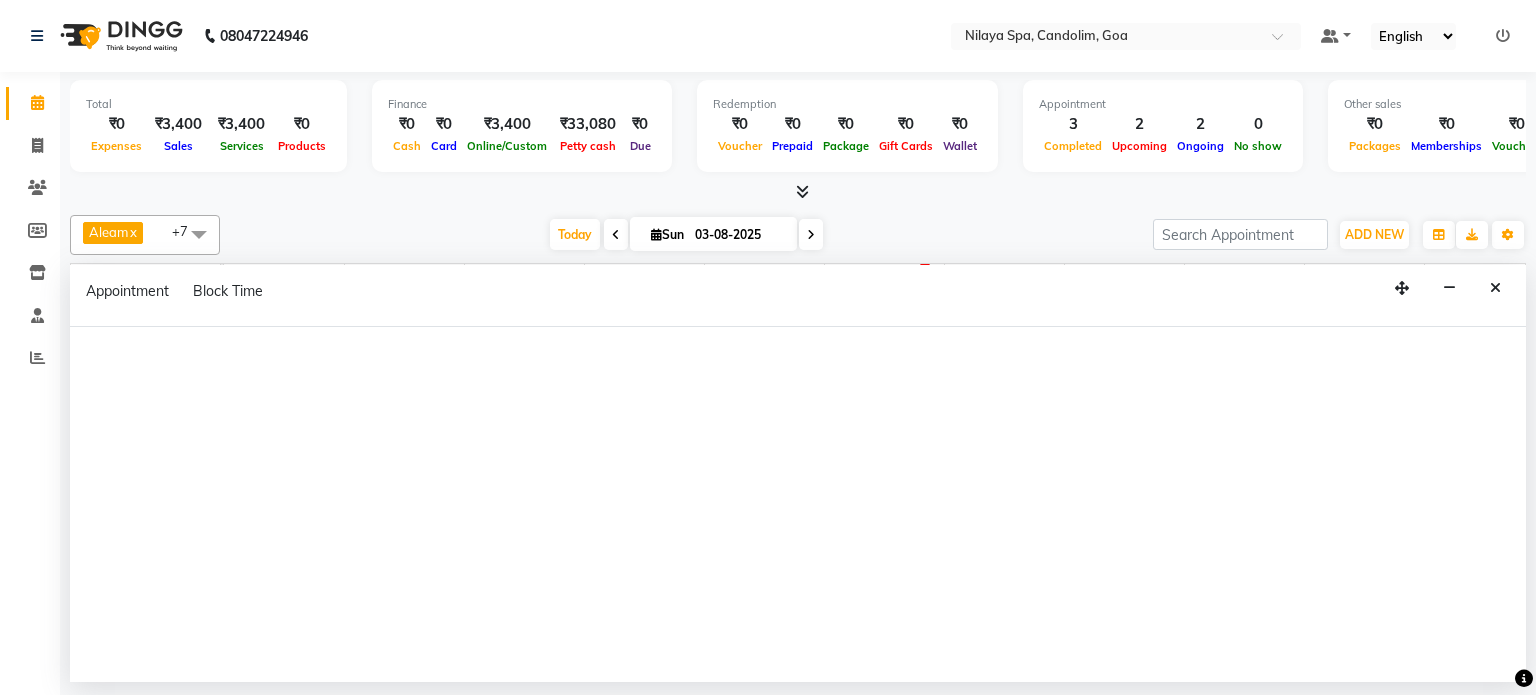 select on "540" 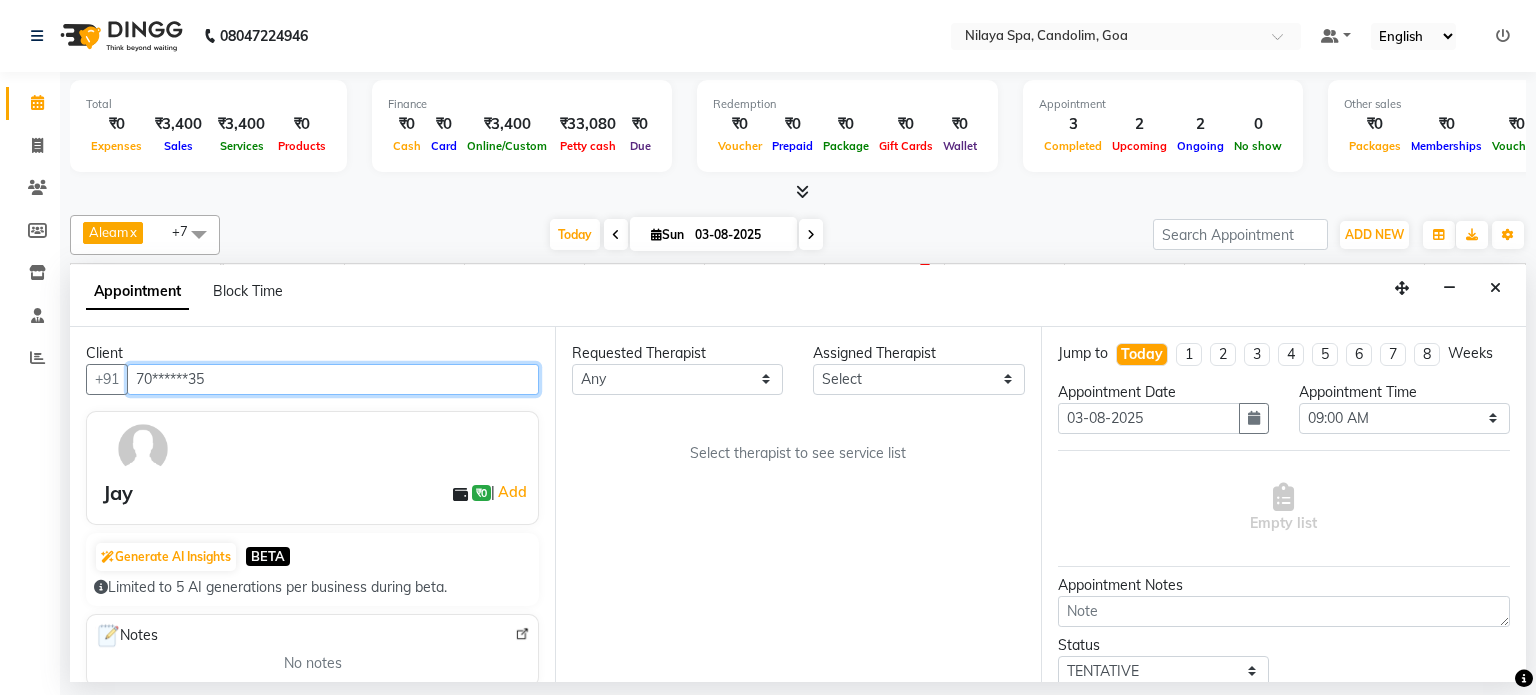 scroll, scrollTop: 0, scrollLeft: 600, axis: horizontal 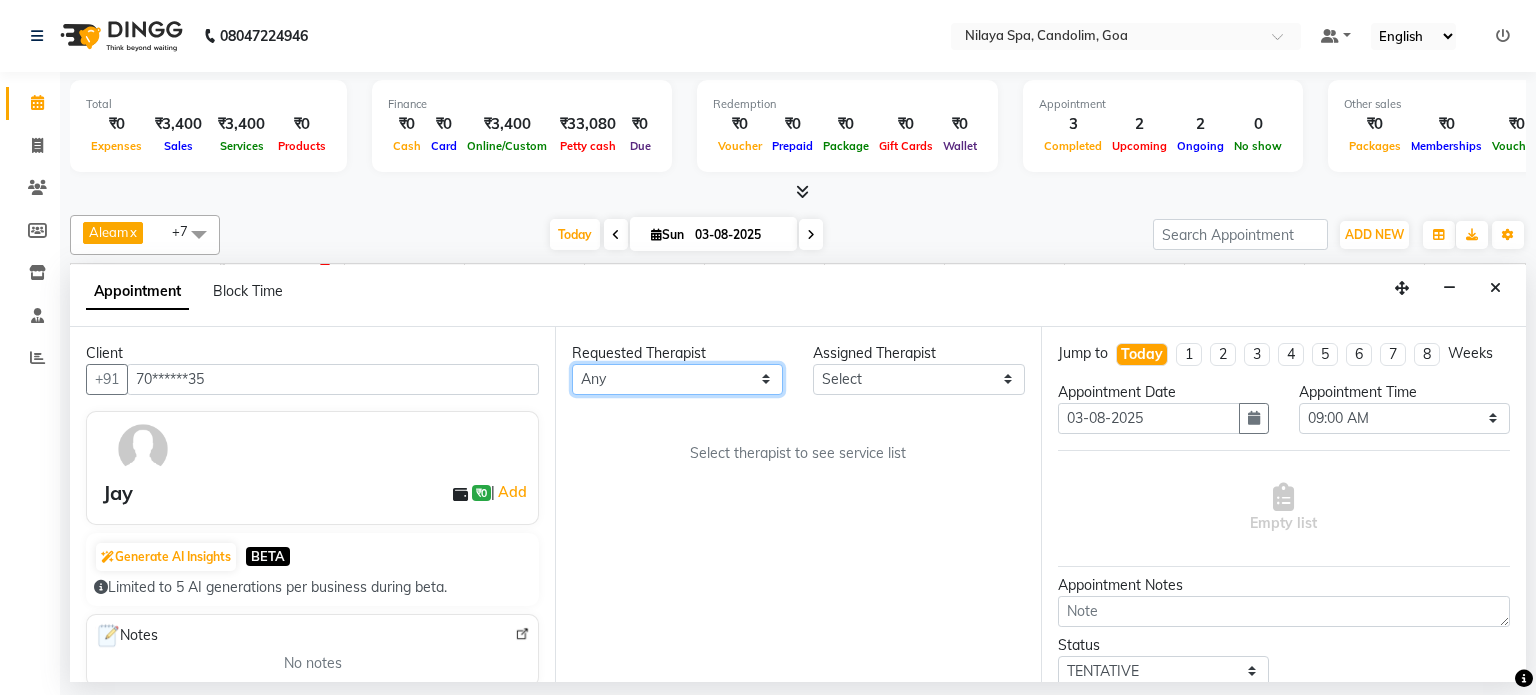 click on "Any Aleam Amisha Balari  Deepak Ratanpal Mahoi Mauni  Nora  Punjima Shailinda Tika" at bounding box center (677, 379) 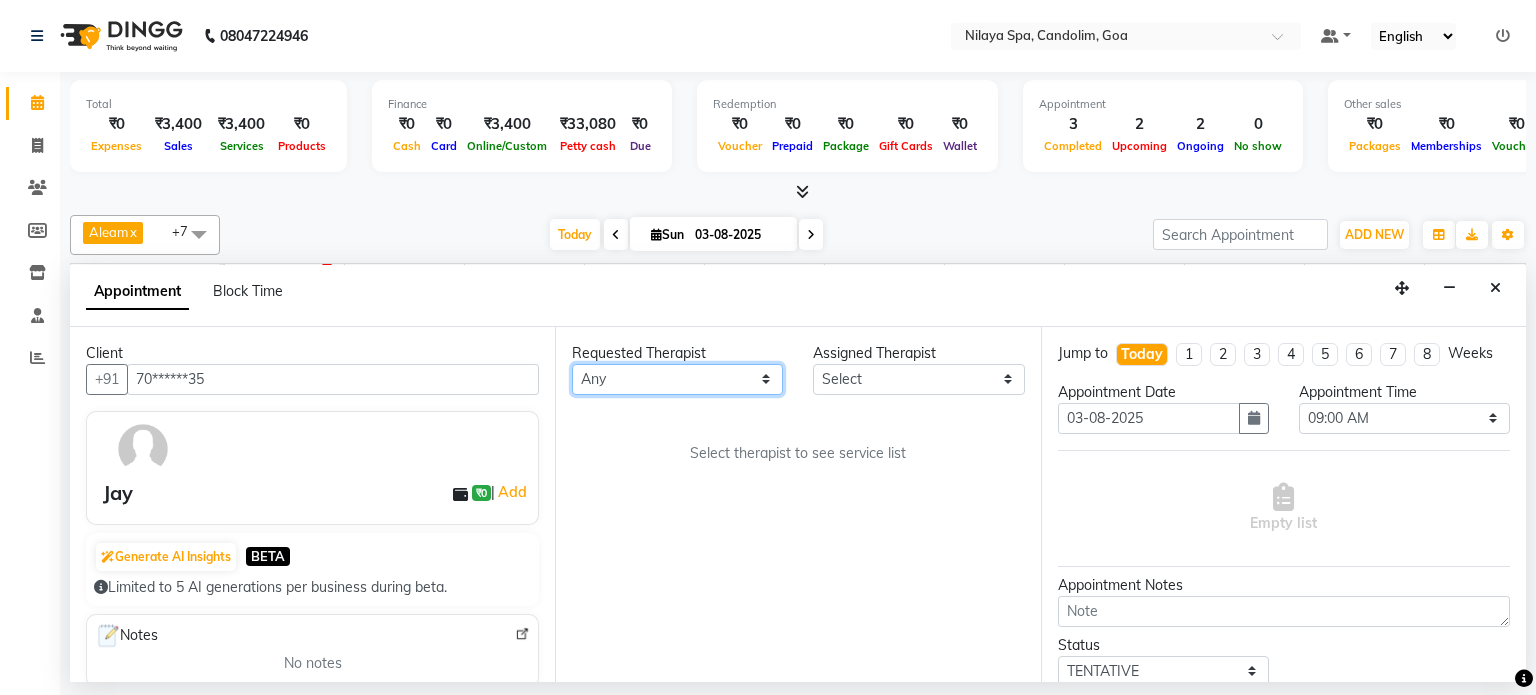 select on "87837" 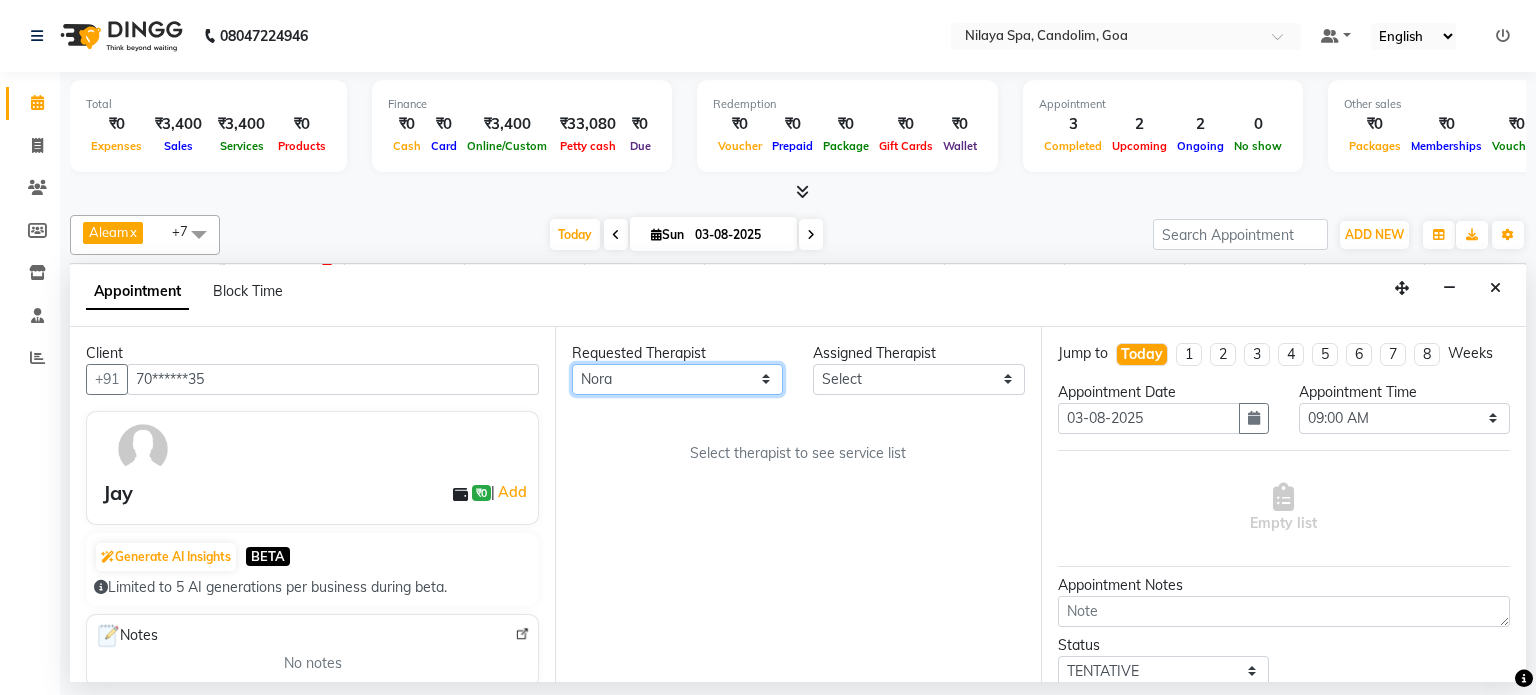 click on "Any Aleam Amisha Balari  Deepak Ratanpal Mahoi Mauni  Nora  Punjima Shailinda Tika" at bounding box center (677, 379) 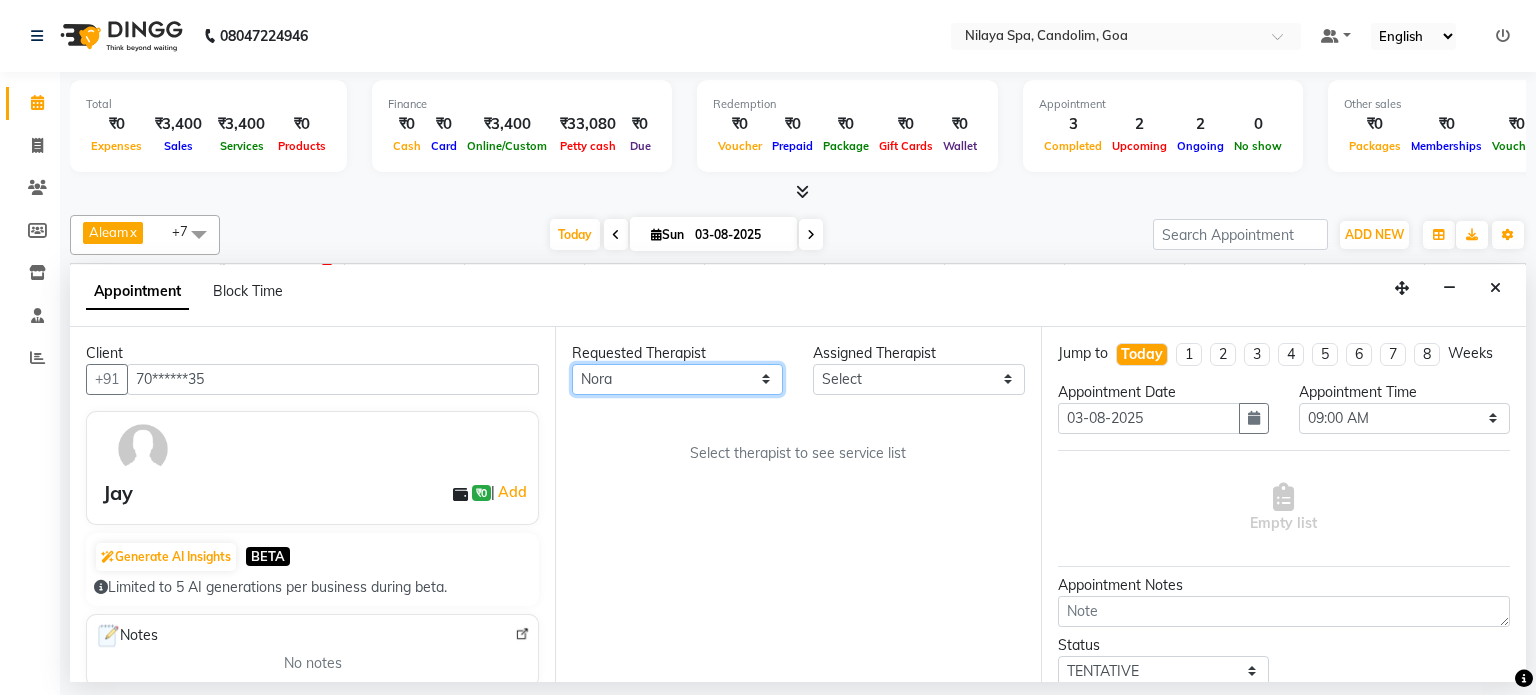 select on "87837" 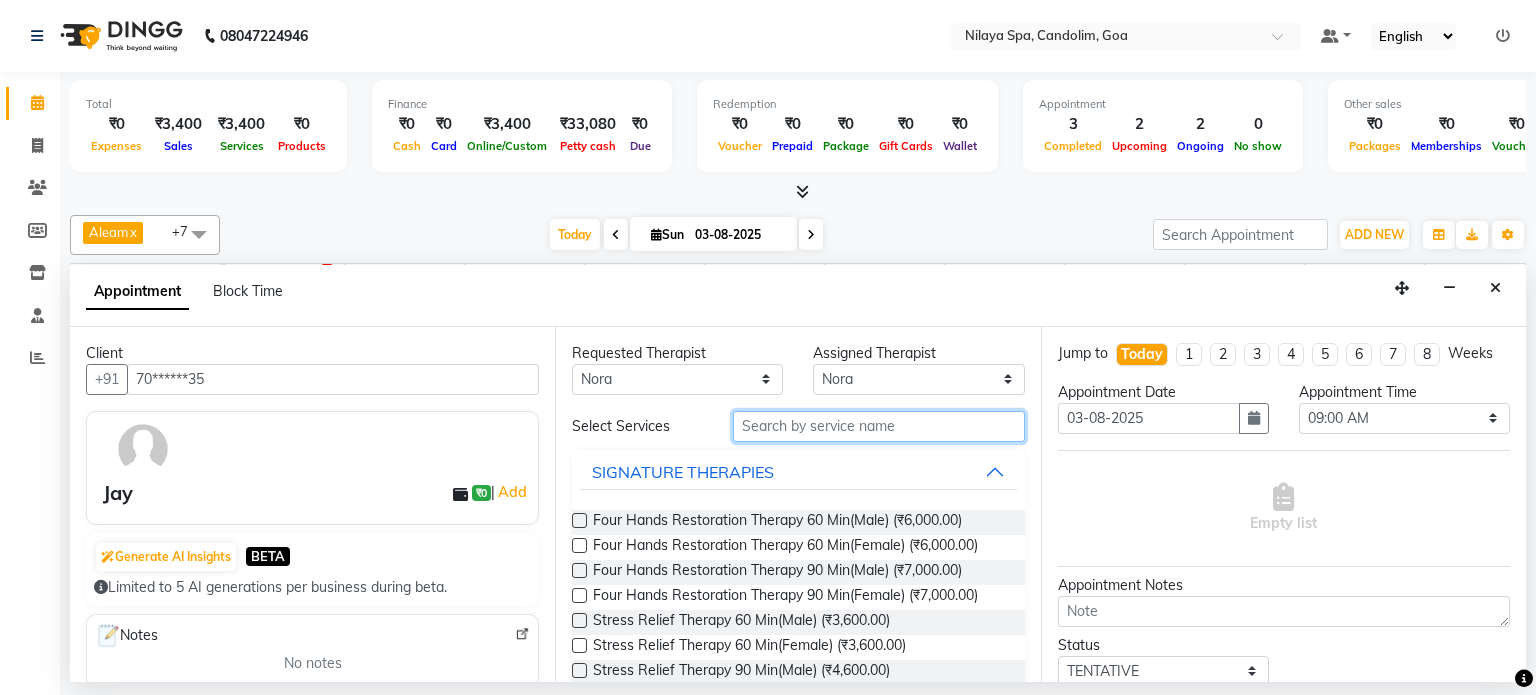 click at bounding box center [879, 426] 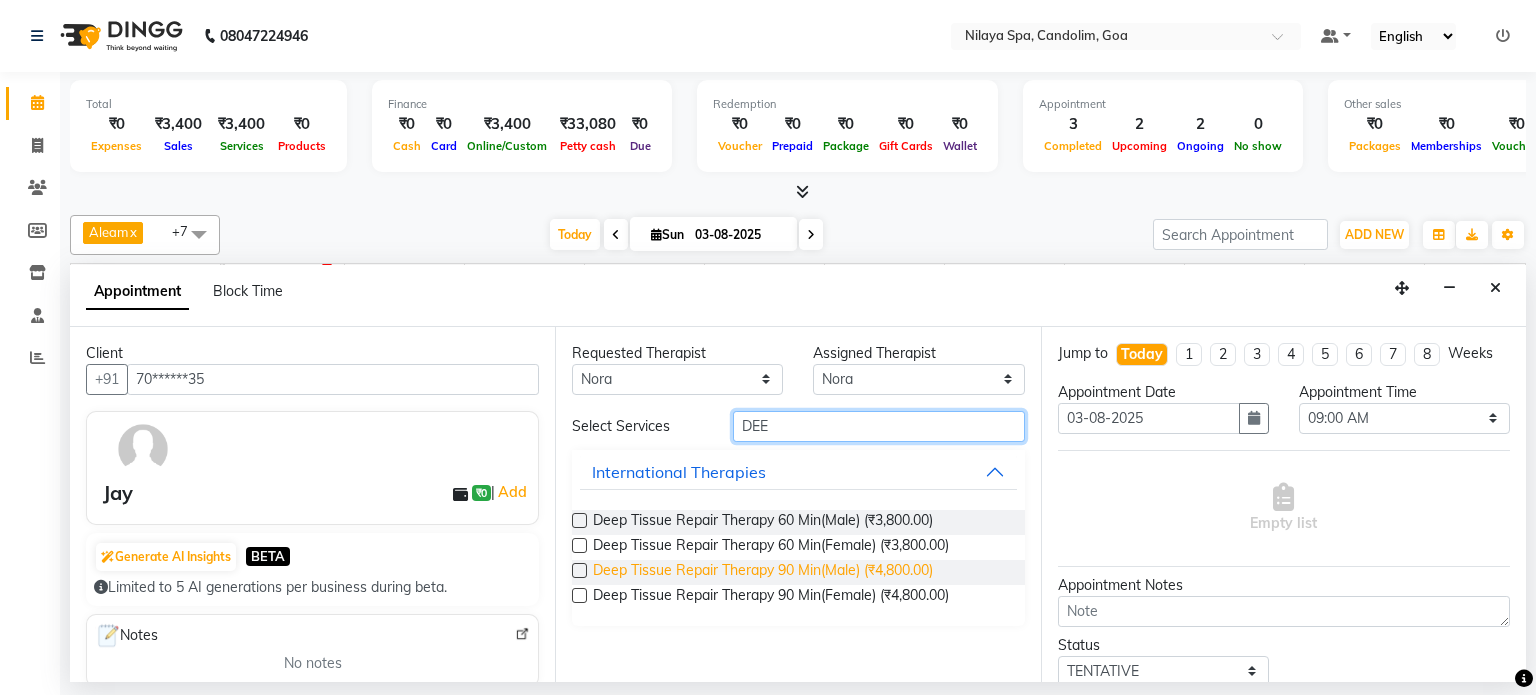 type on "DEE" 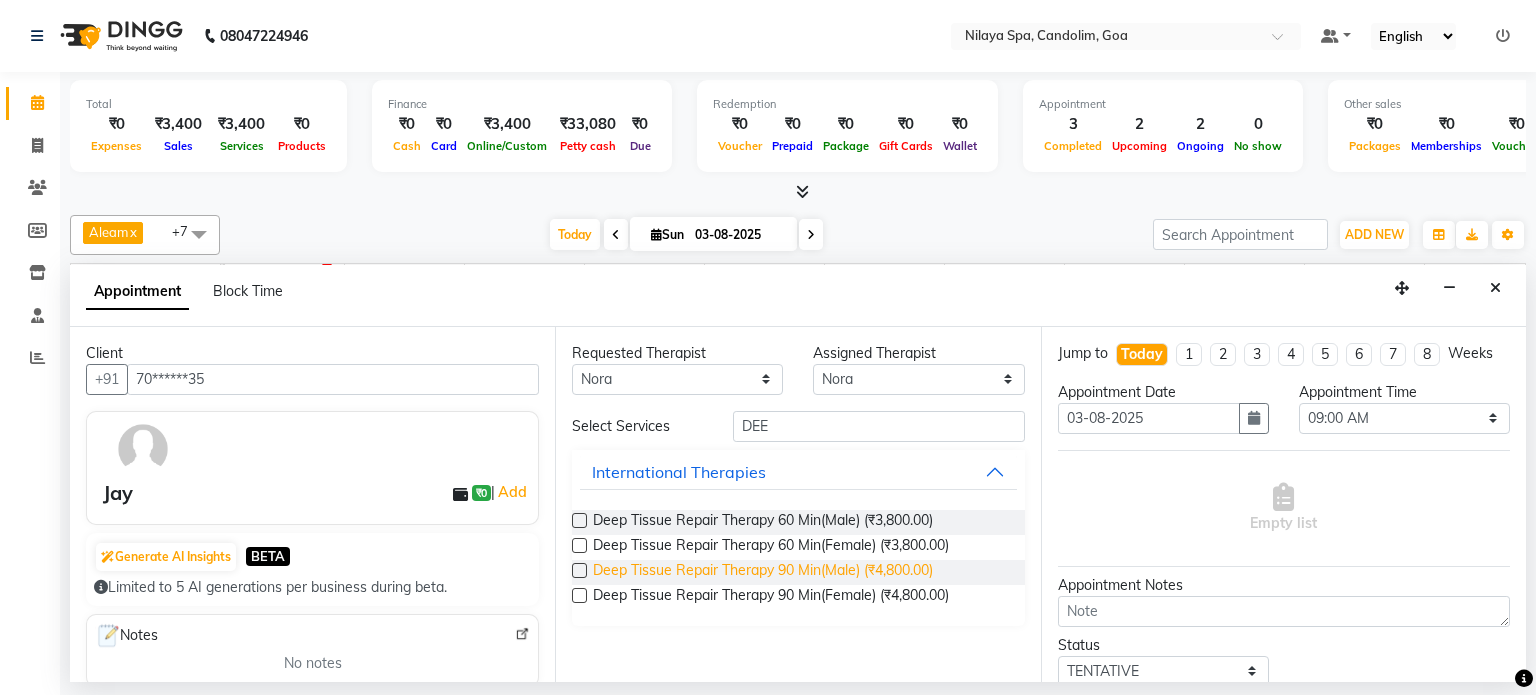 click on "Deep Tissue Repair Therapy 90 Min(Male) (₹4,800.00)" at bounding box center [763, 572] 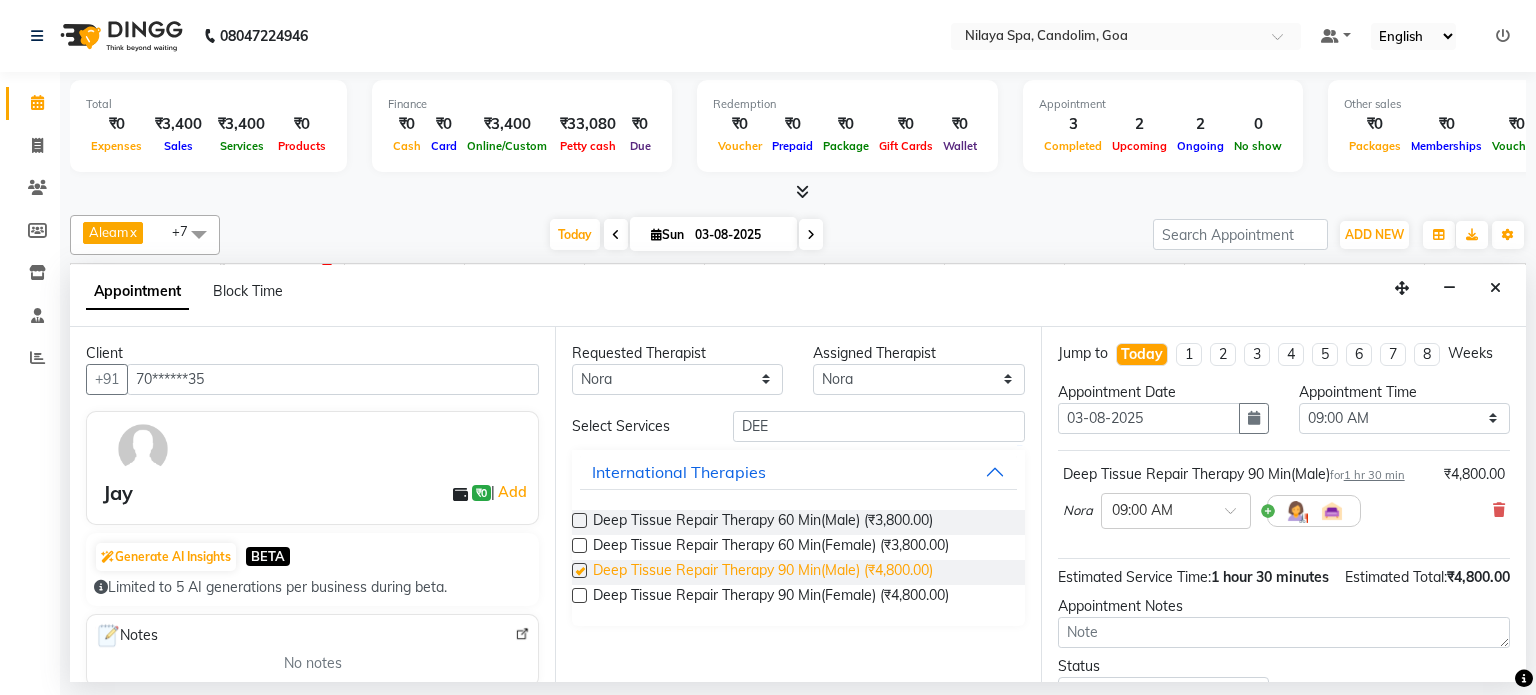 checkbox on "false" 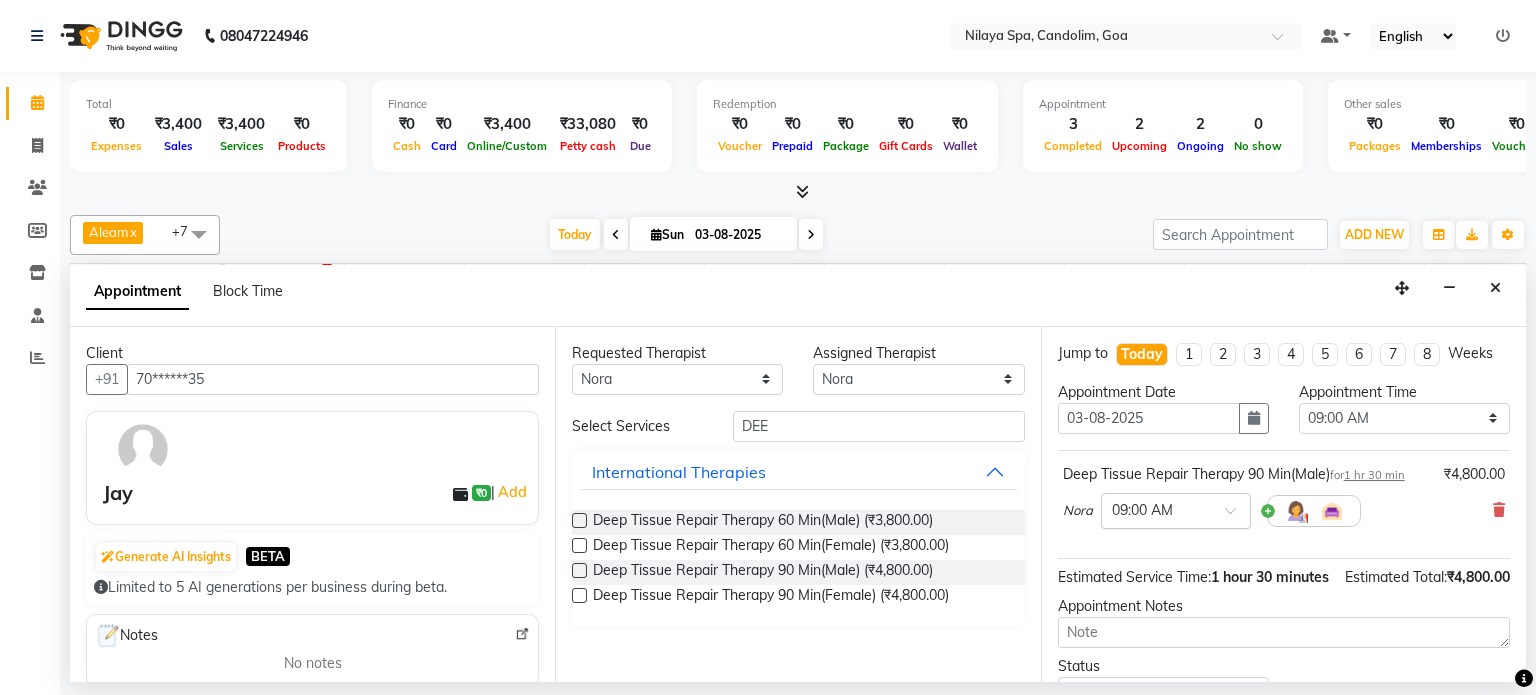 click at bounding box center (1237, 516) 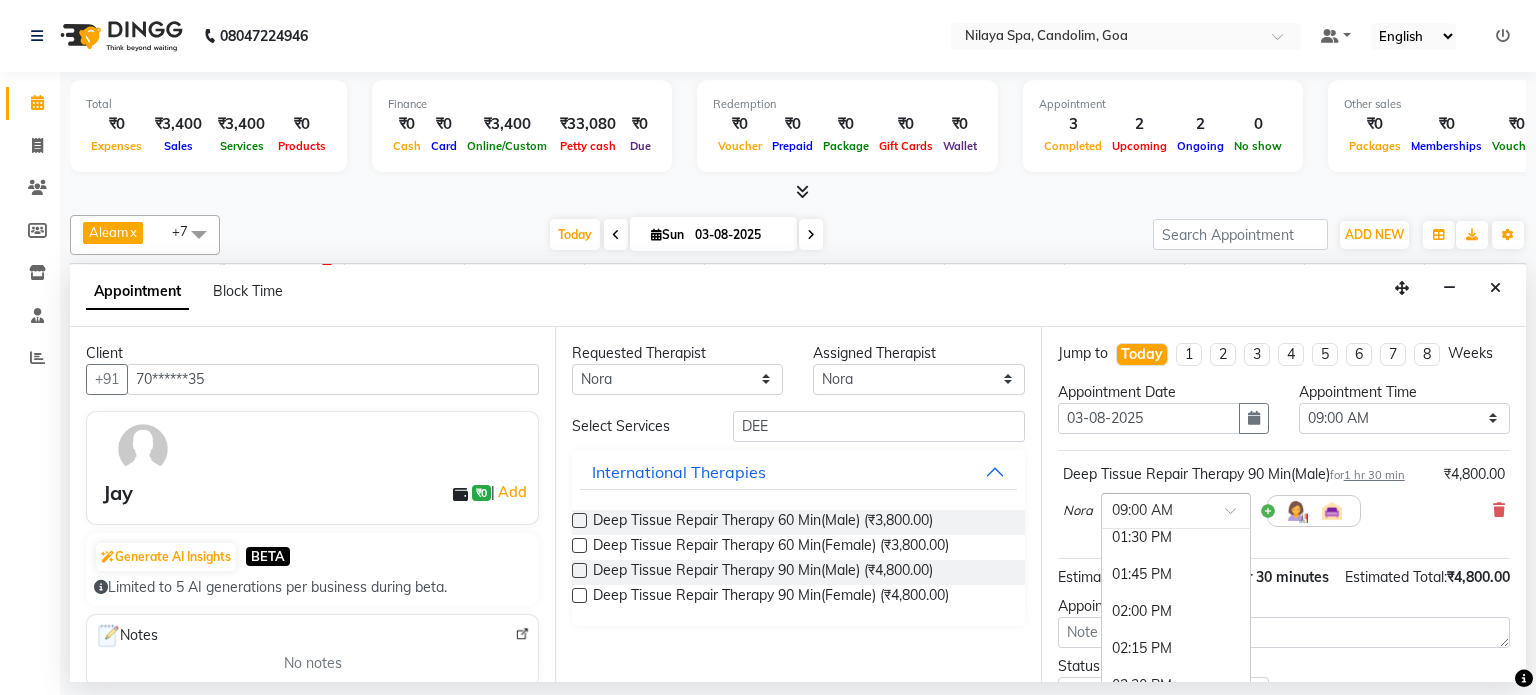 scroll, scrollTop: 700, scrollLeft: 0, axis: vertical 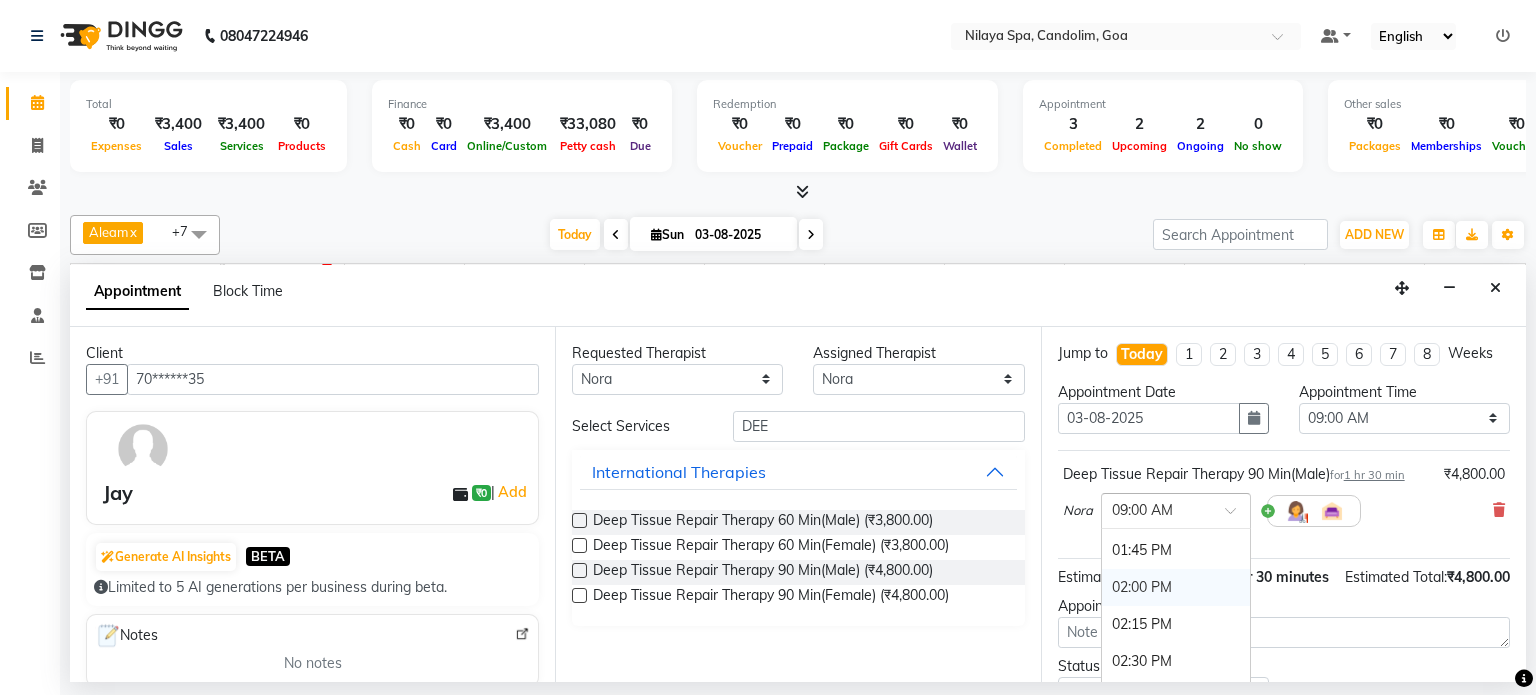 click on "02:00 PM" at bounding box center [1176, 587] 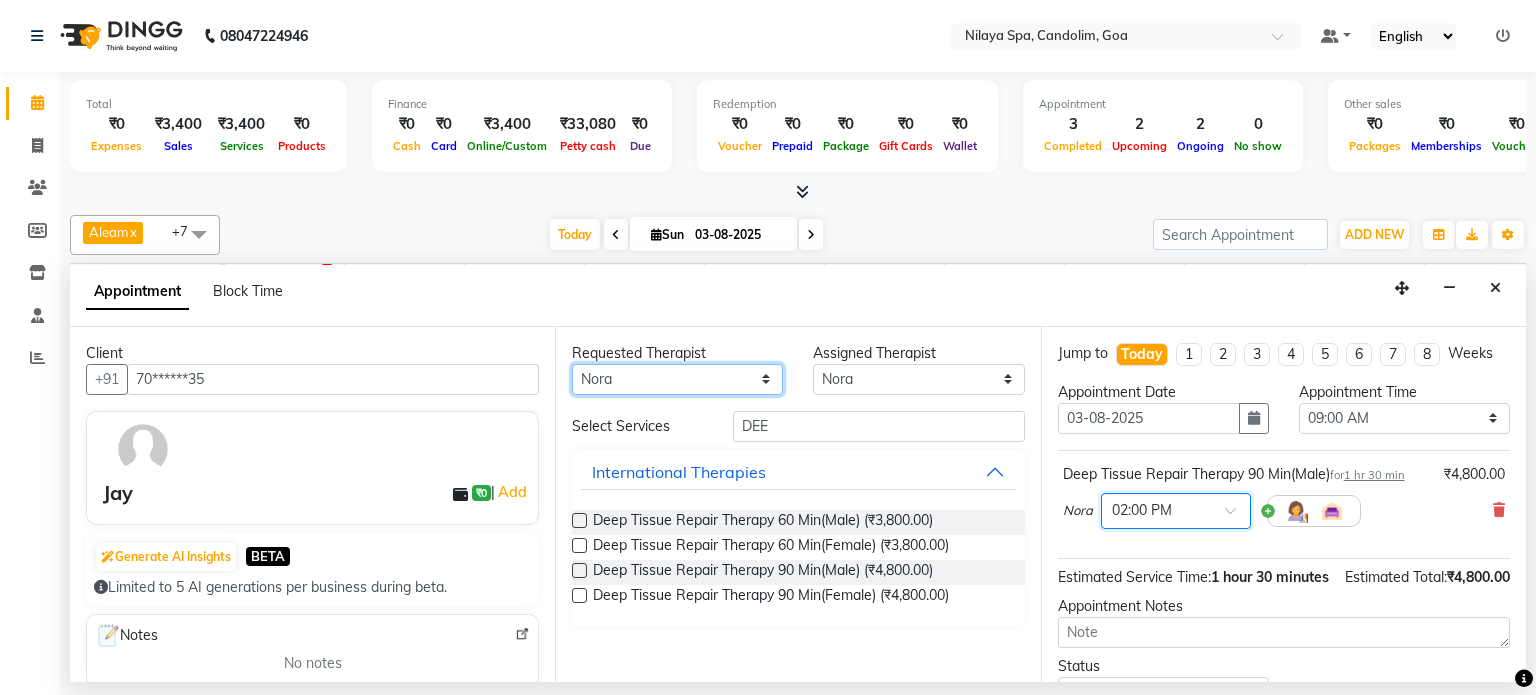 click on "Any Aleam Amisha Balari  Deepak Ratanpal Mahoi Mauni  Nora  Punjima Shailinda Tika" at bounding box center [677, 379] 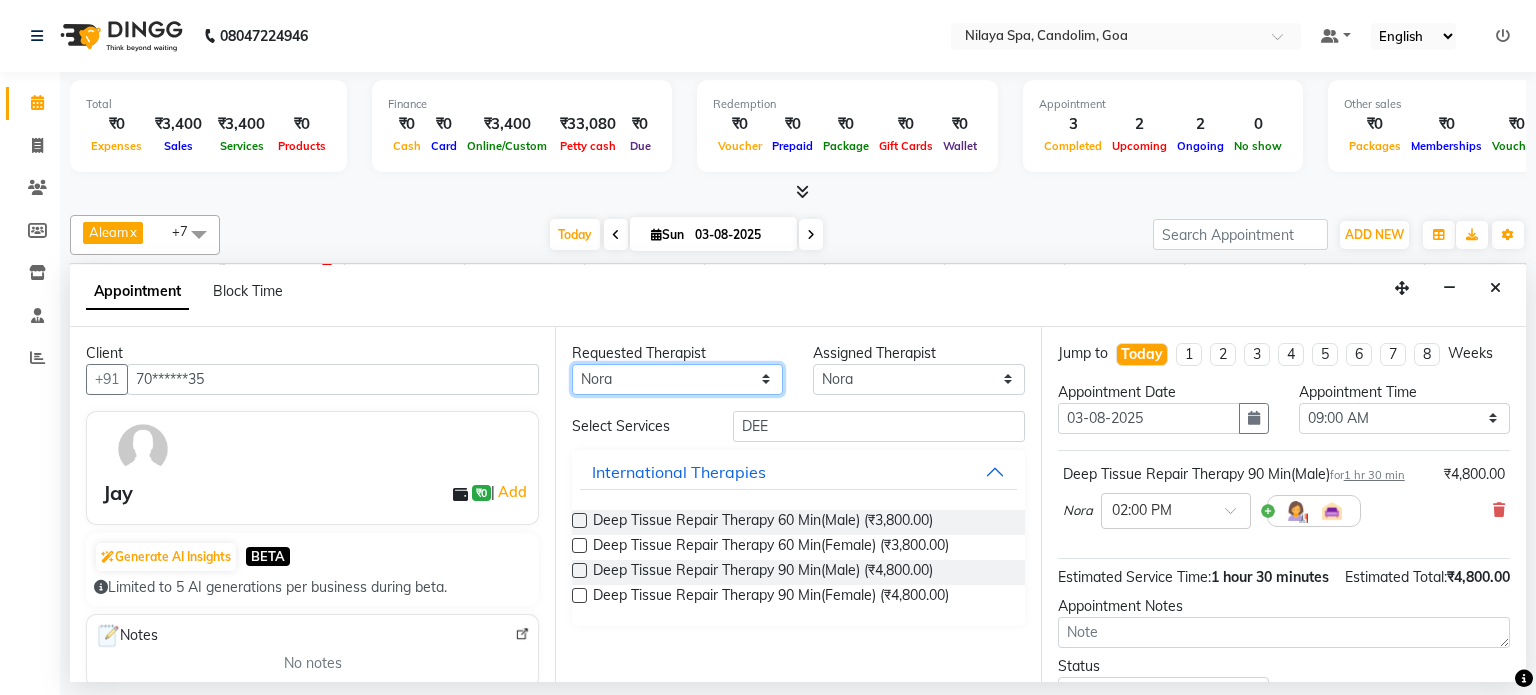 select on "87840" 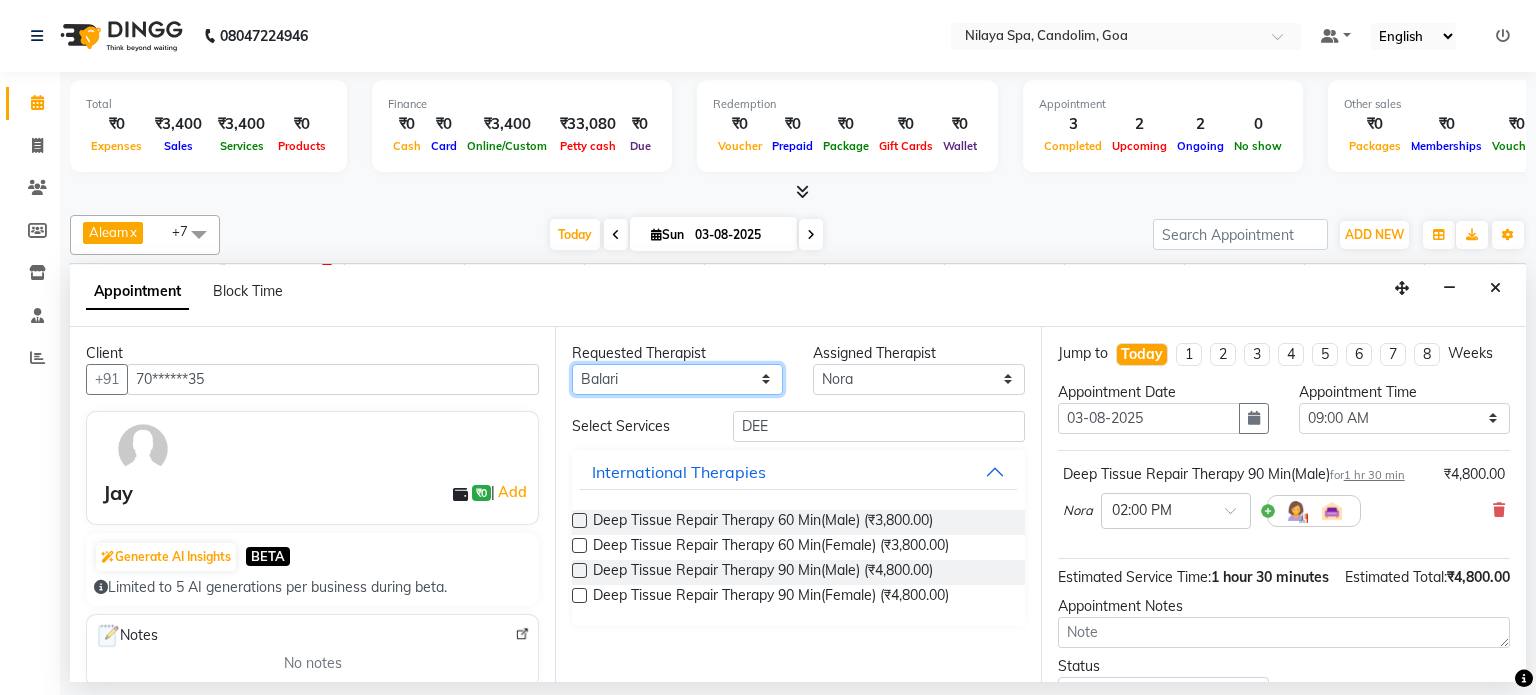 click on "Any Aleam Amisha Balari  Deepak Ratanpal Mahoi Mauni  Nora  Punjima Shailinda Tika" at bounding box center (677, 379) 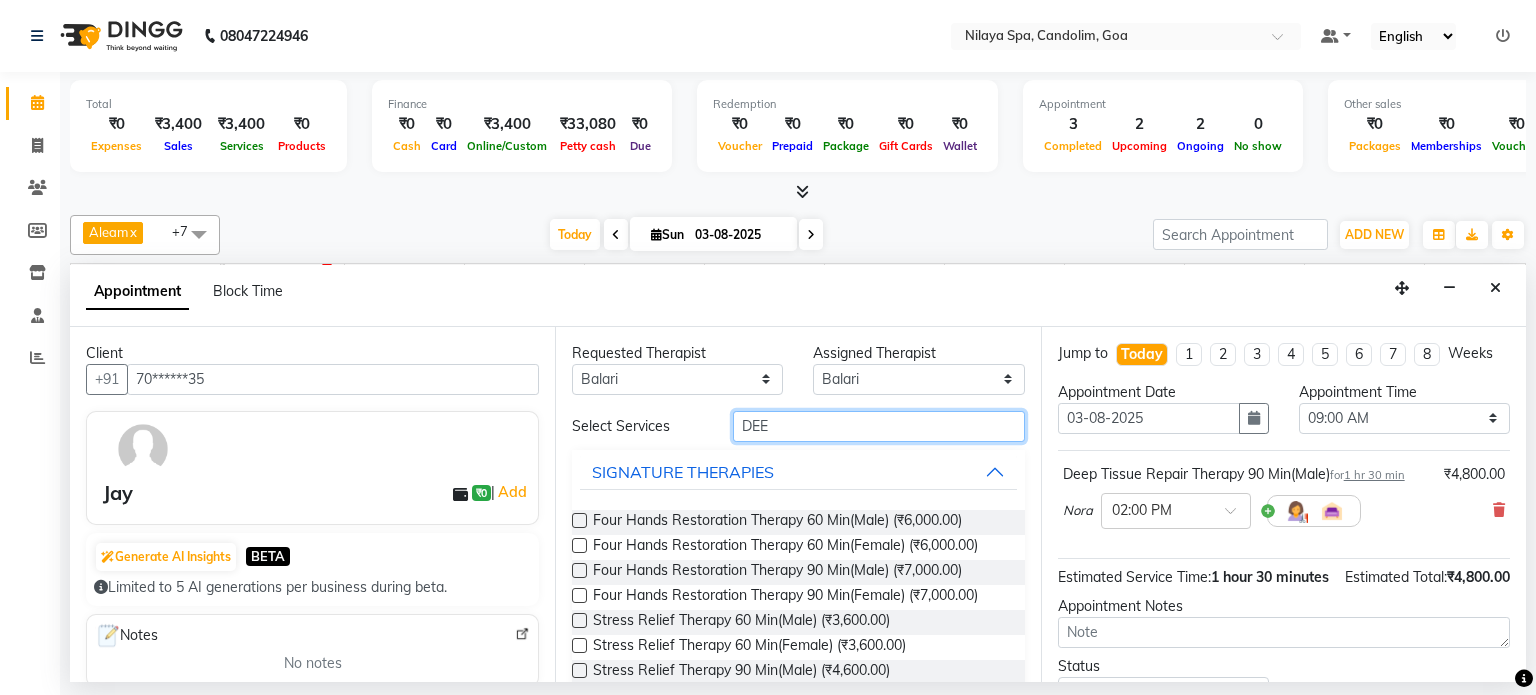 click on "DEE" at bounding box center [879, 426] 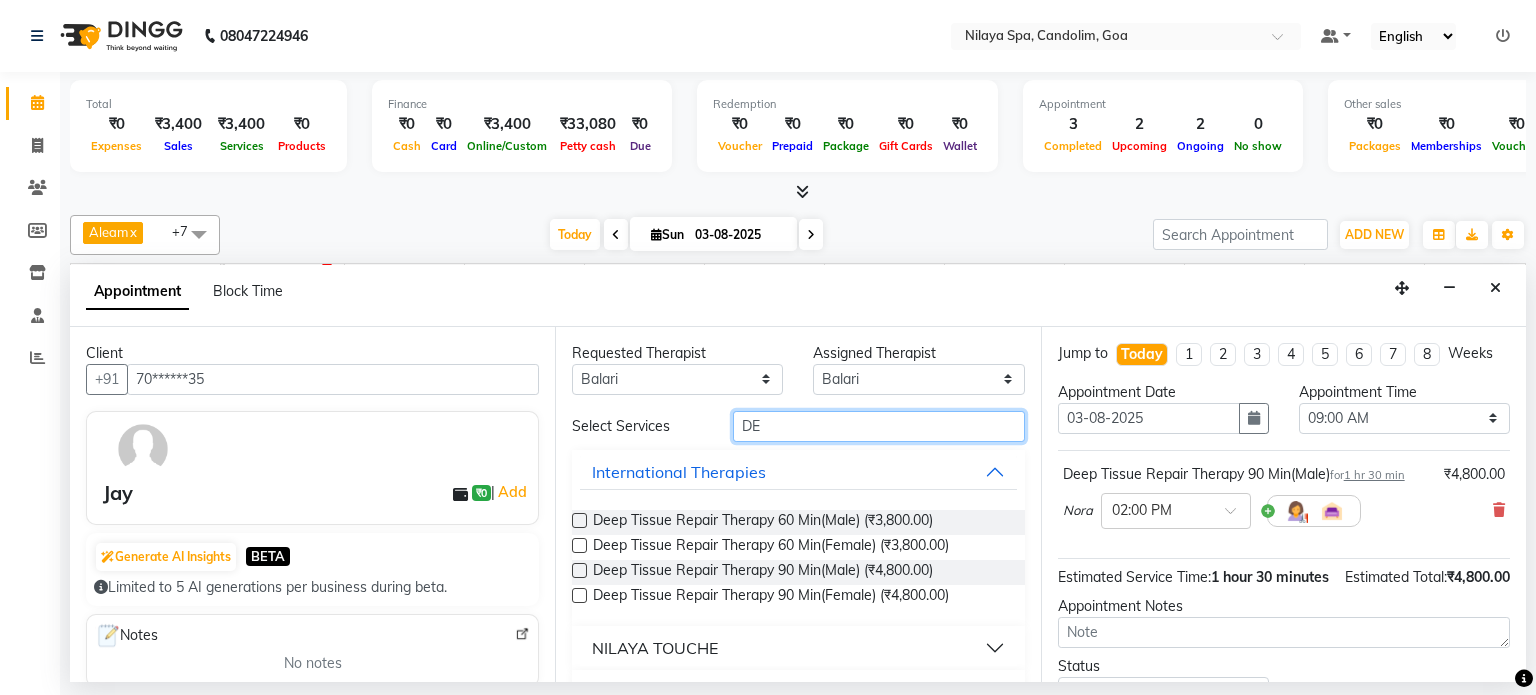 type on "D" 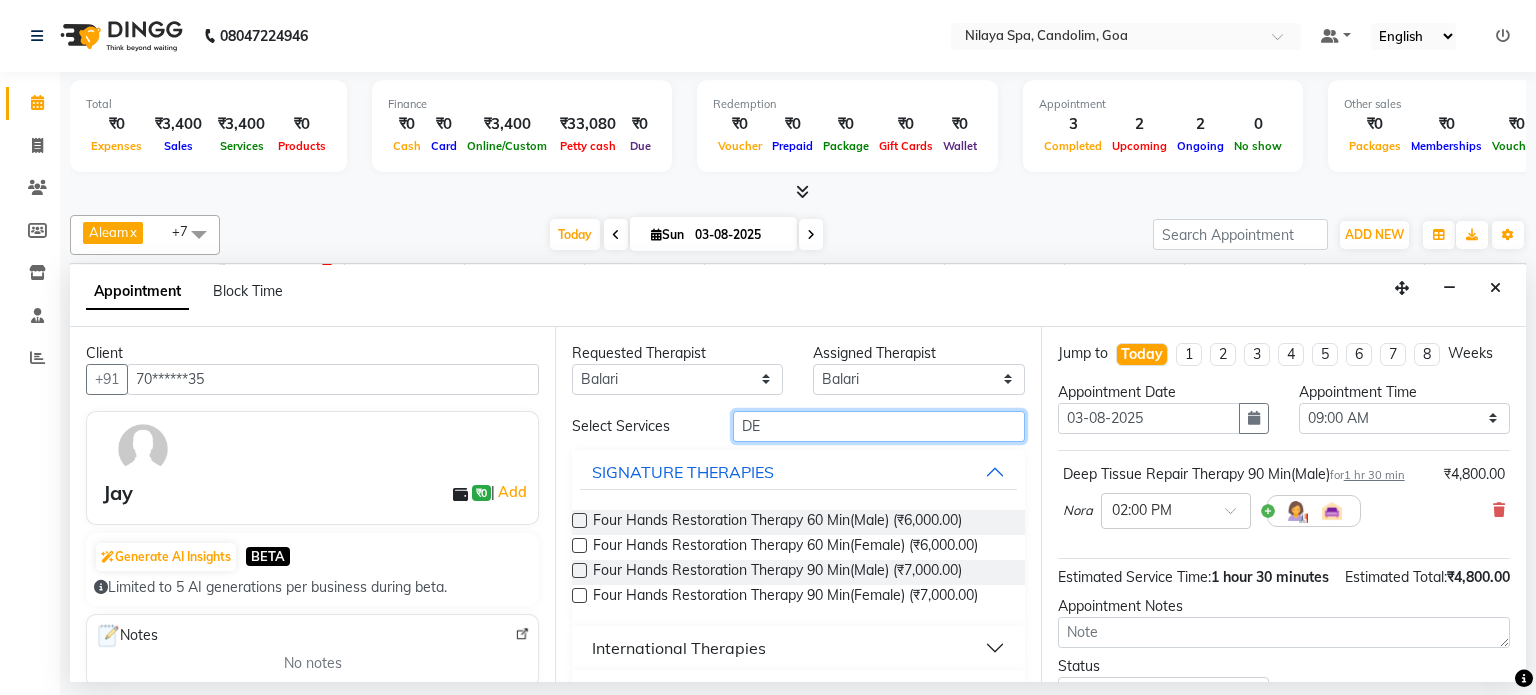type on "DEE" 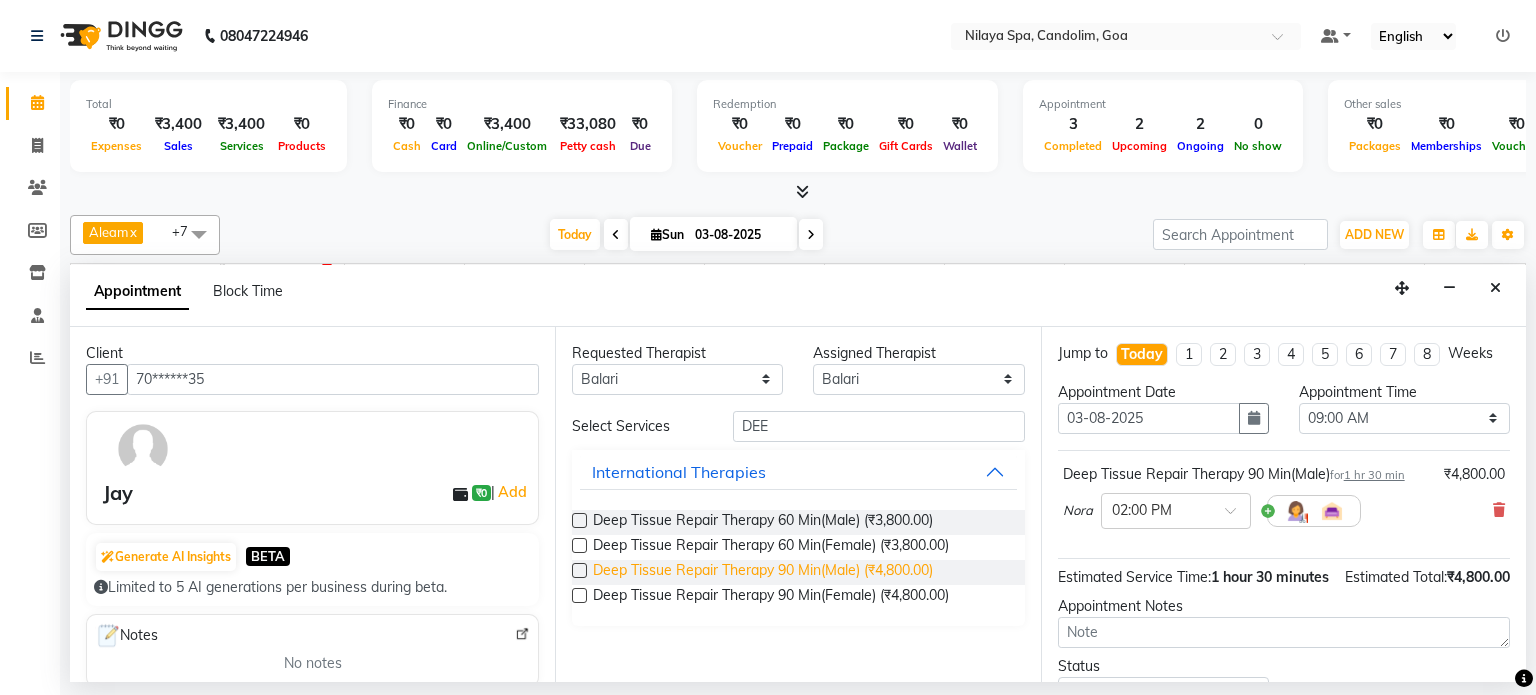 click on "Deep Tissue Repair Therapy 90 Min(Male) (₹4,800.00)" at bounding box center [763, 572] 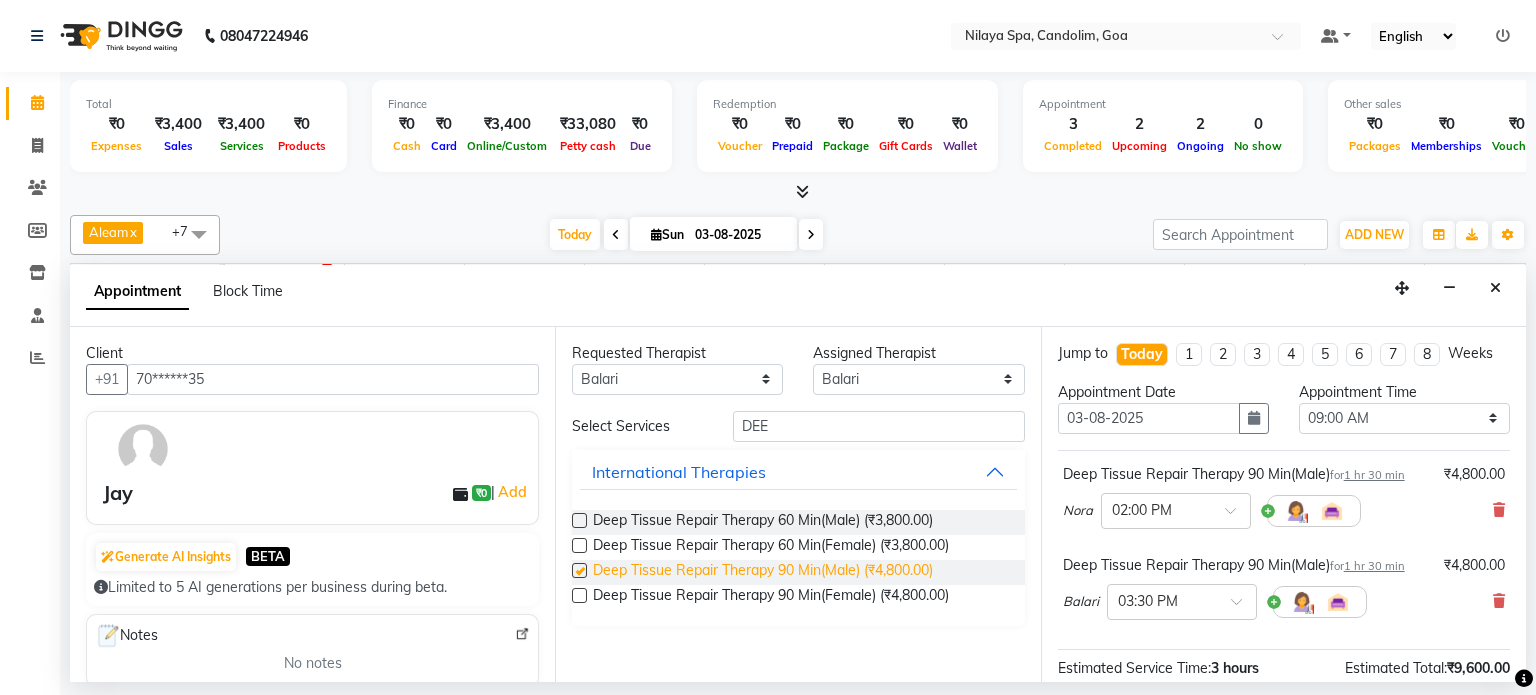 checkbox on "false" 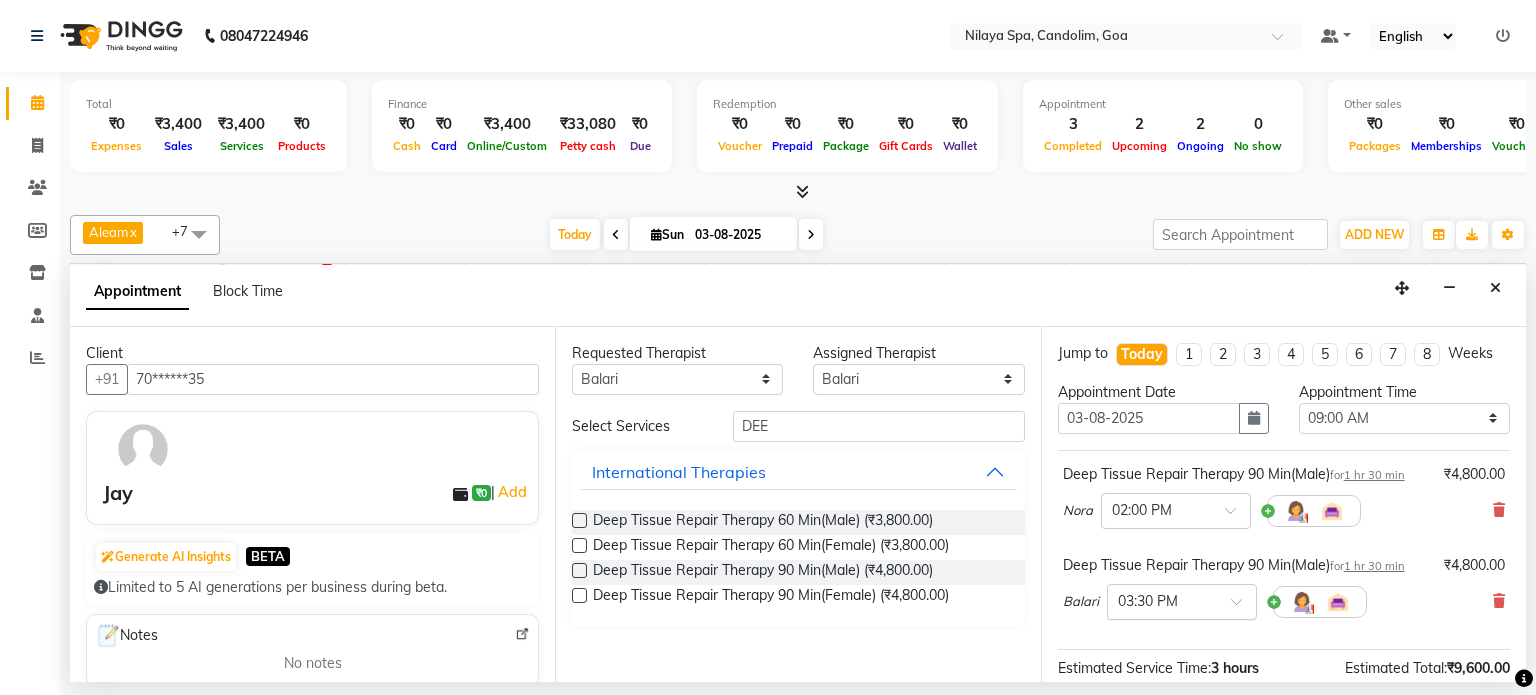 click at bounding box center [1243, 607] 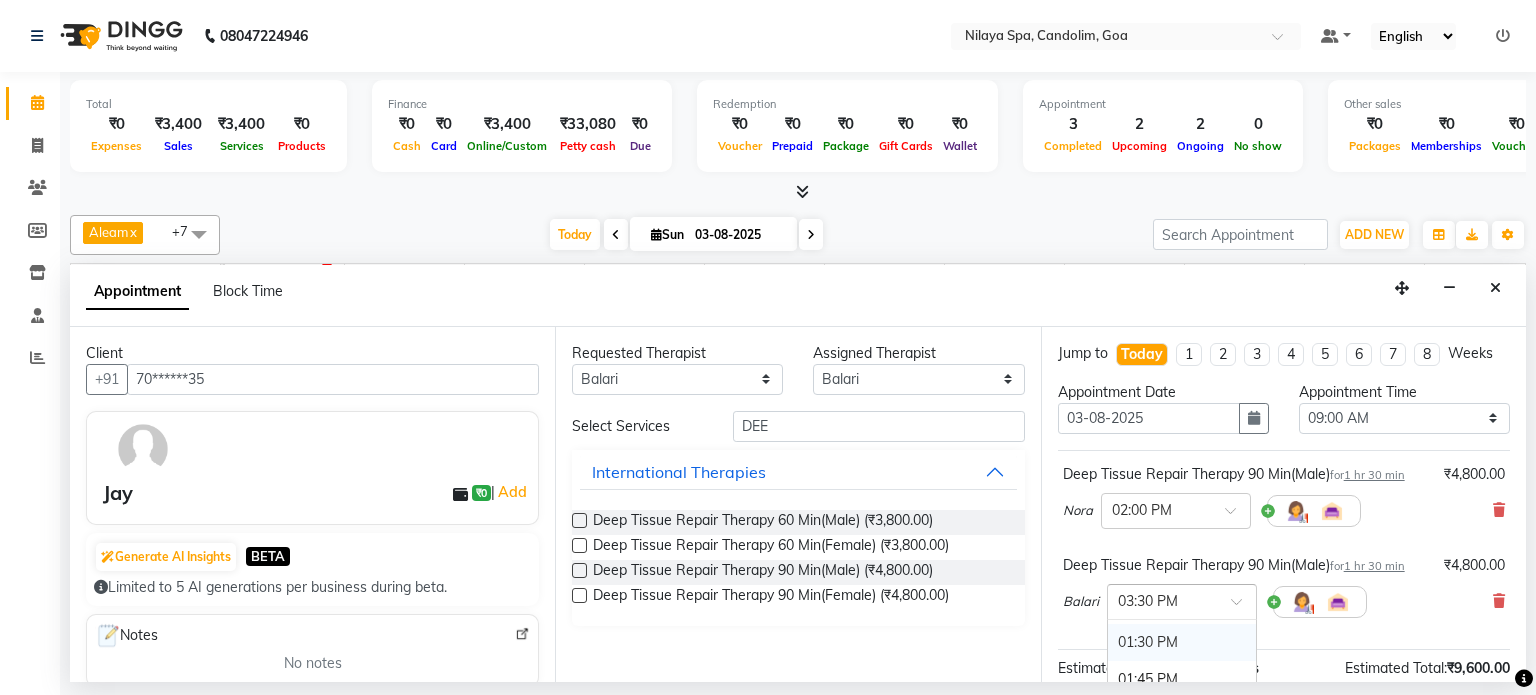 scroll, scrollTop: 762, scrollLeft: 0, axis: vertical 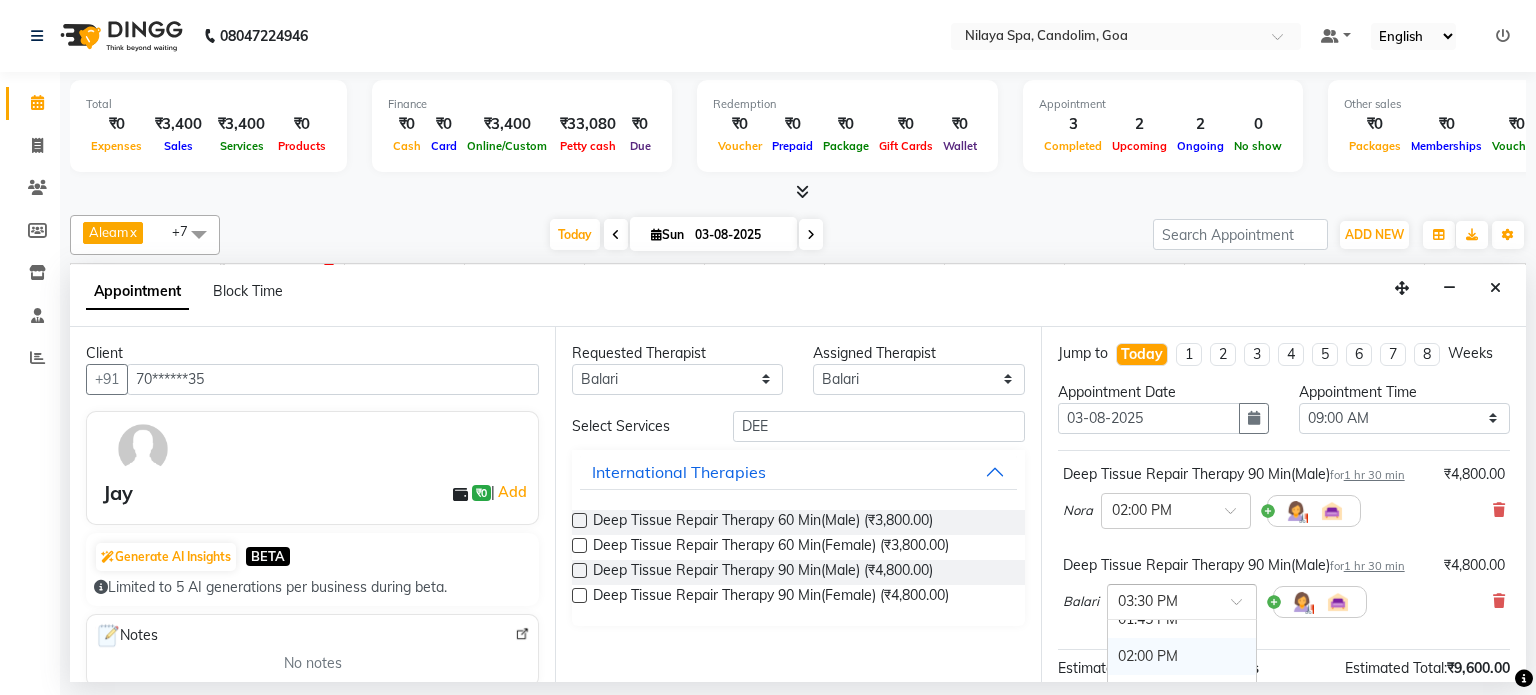 click on "02:00 PM" at bounding box center (1182, 656) 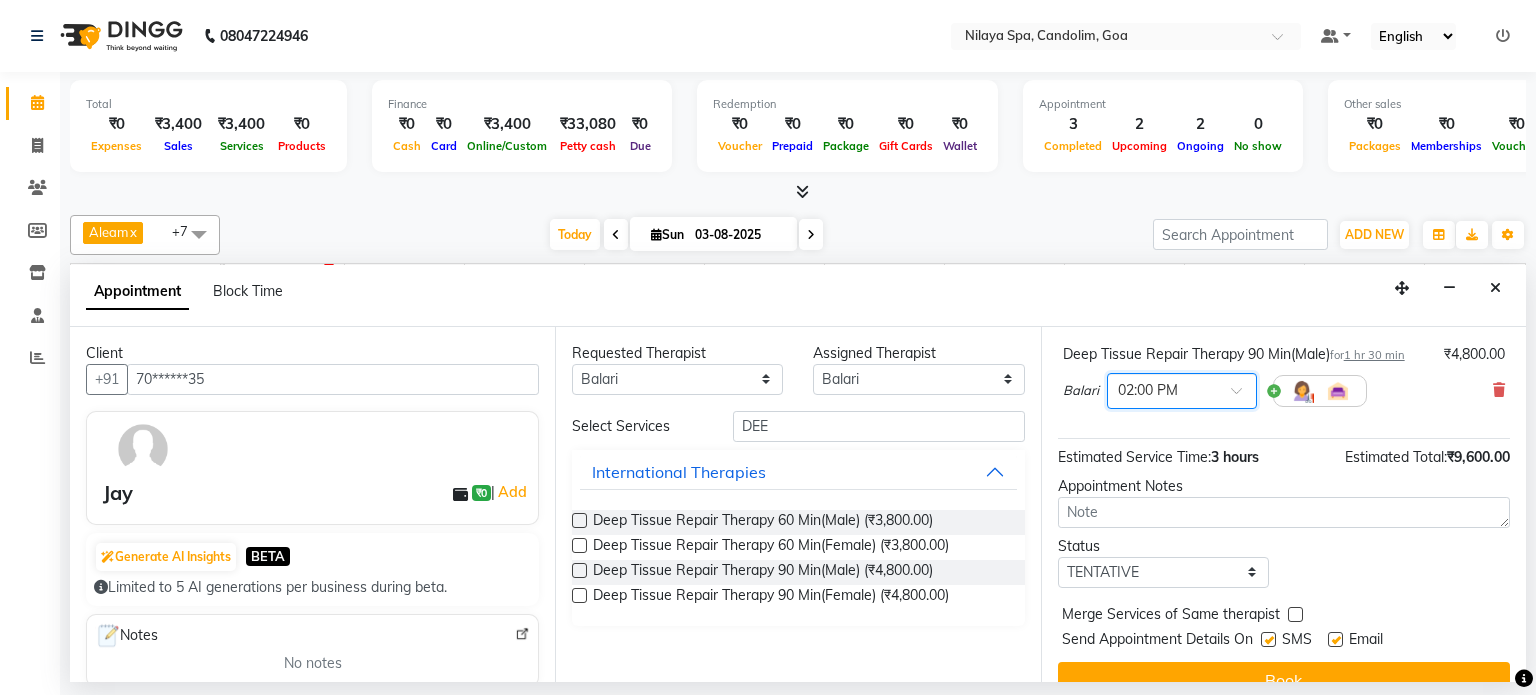 scroll, scrollTop: 263, scrollLeft: 0, axis: vertical 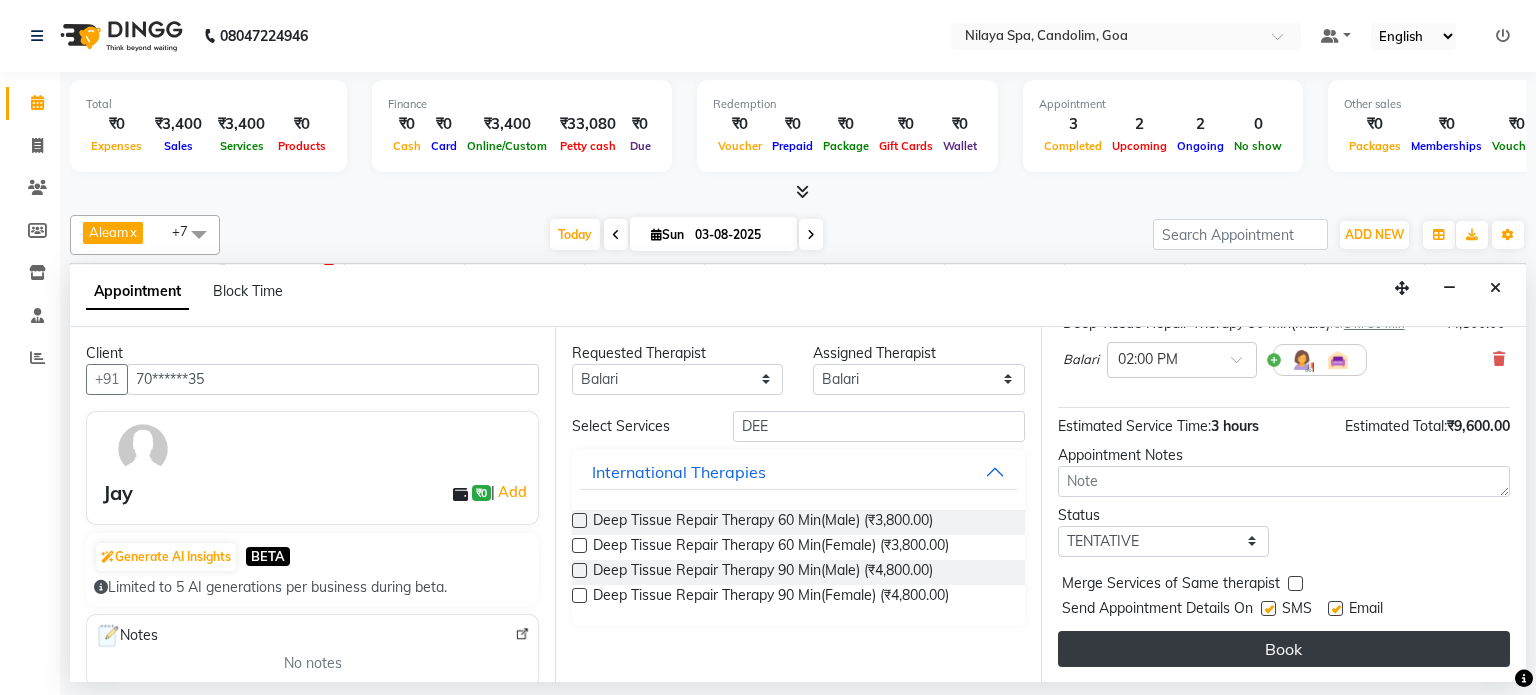 click on "Book" at bounding box center (1284, 649) 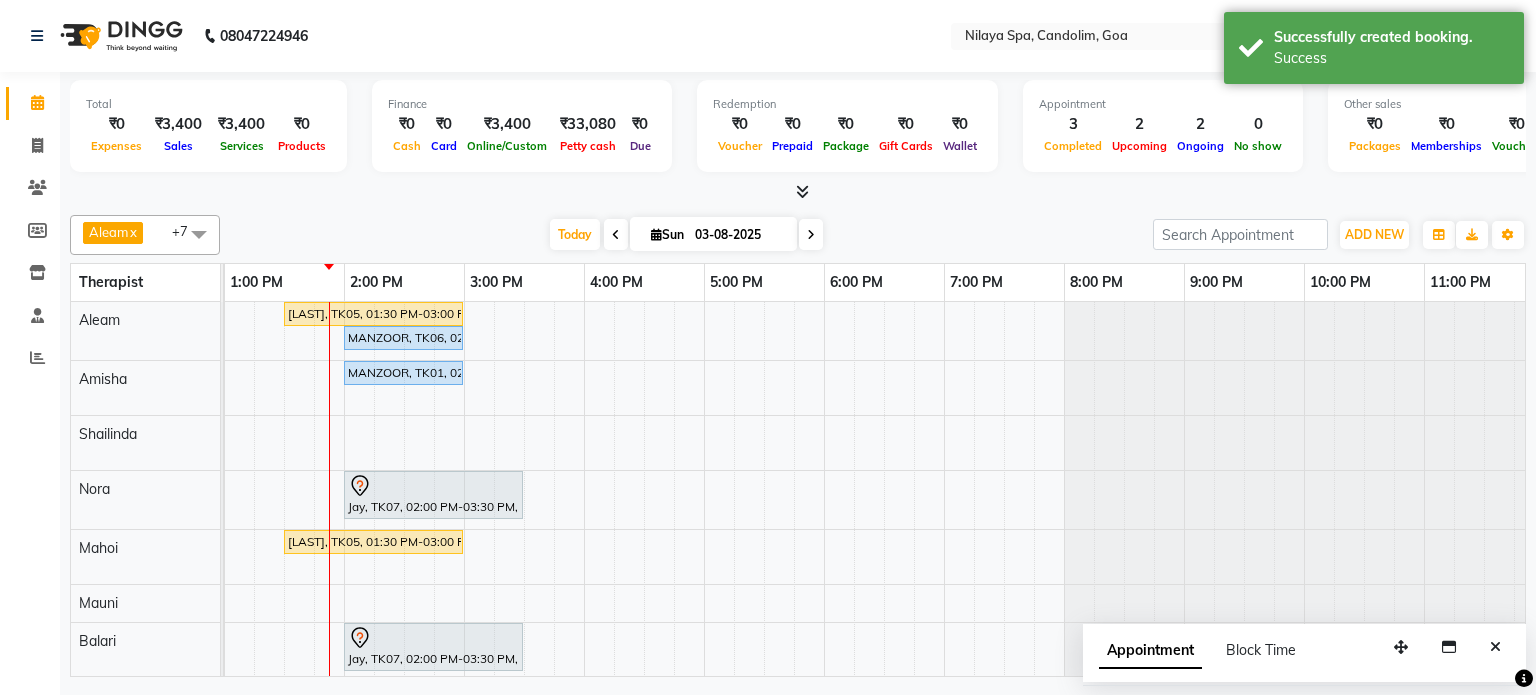 scroll, scrollTop: 56, scrollLeft: 600, axis: both 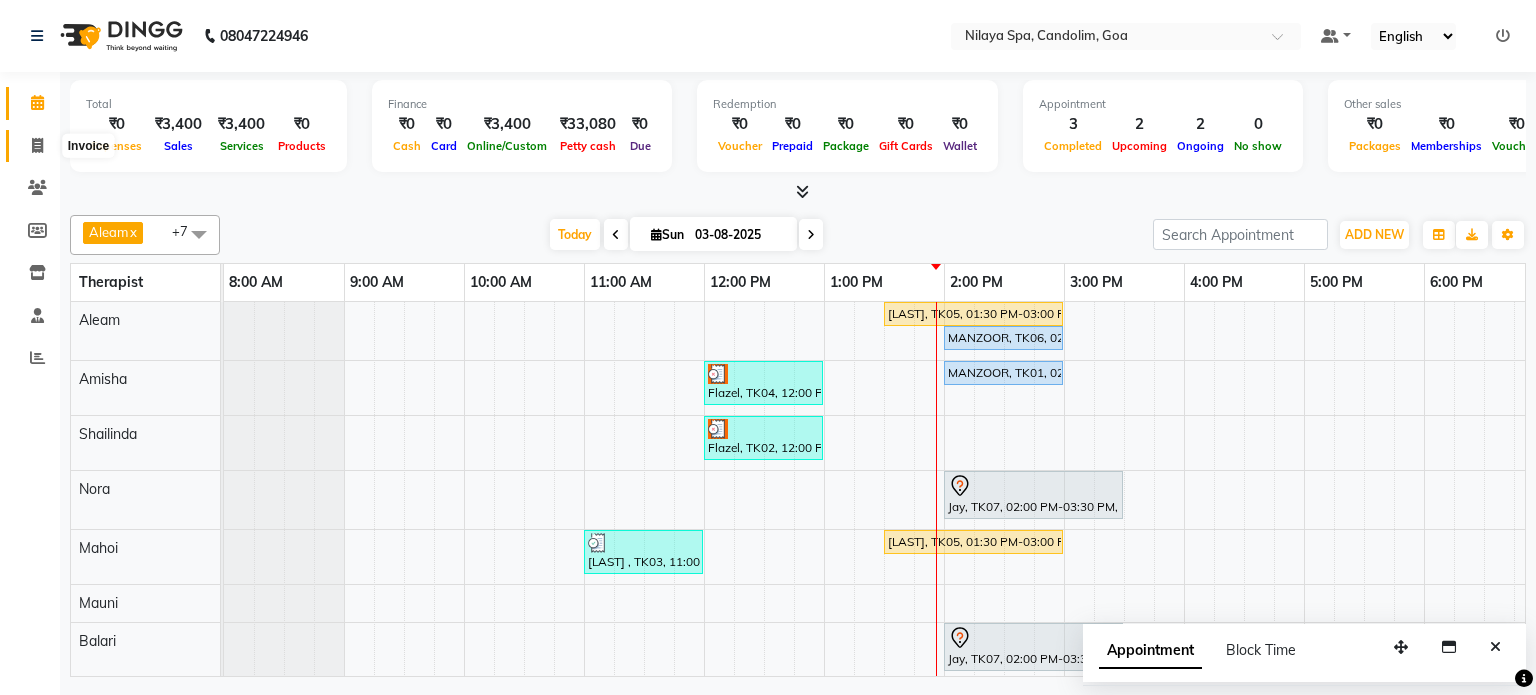 click 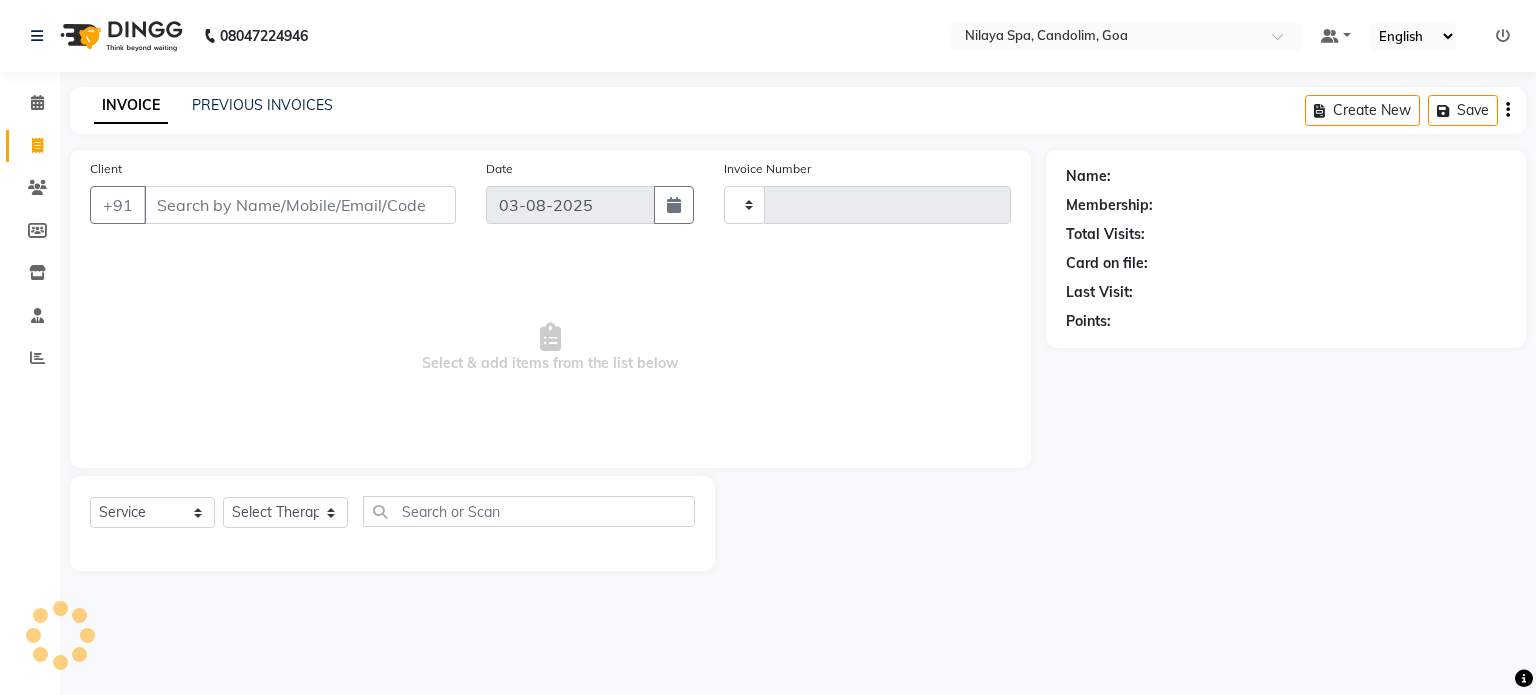 type on "0016" 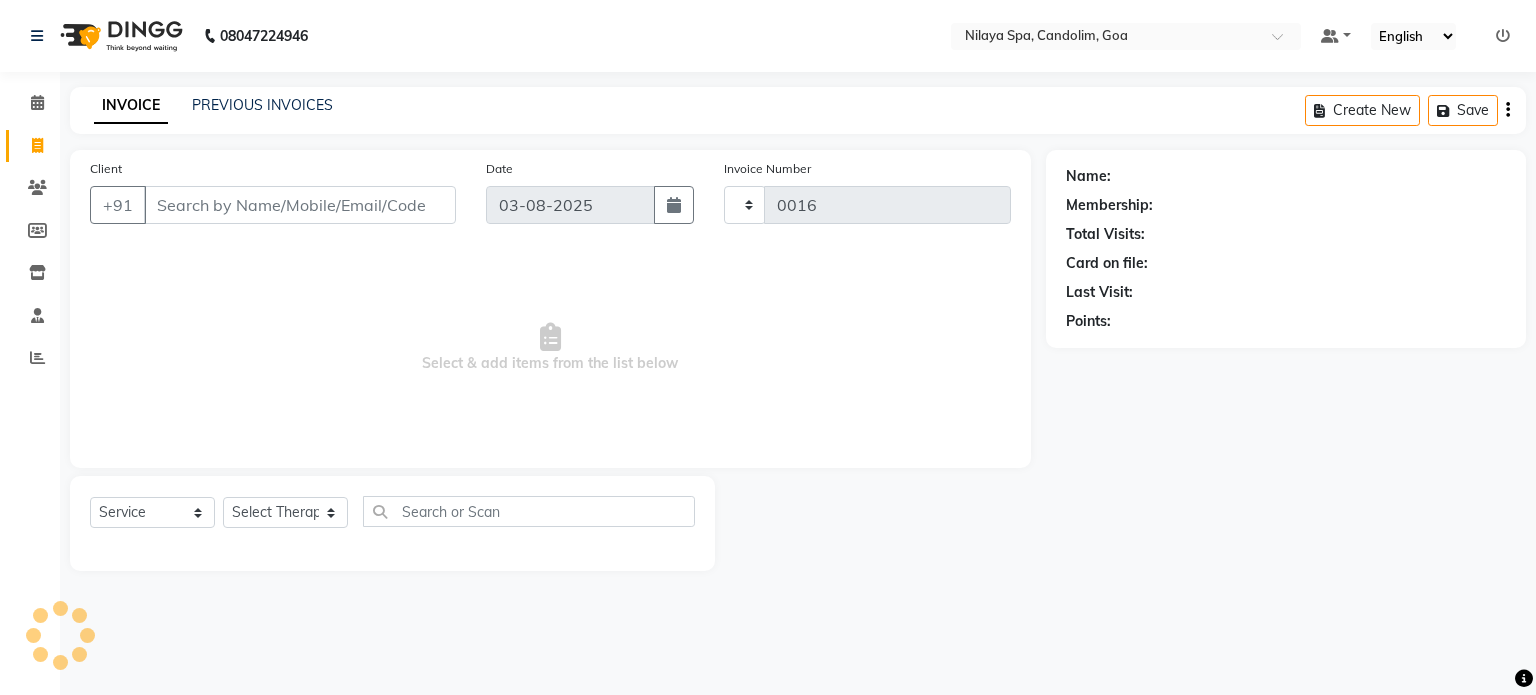 select on "8694" 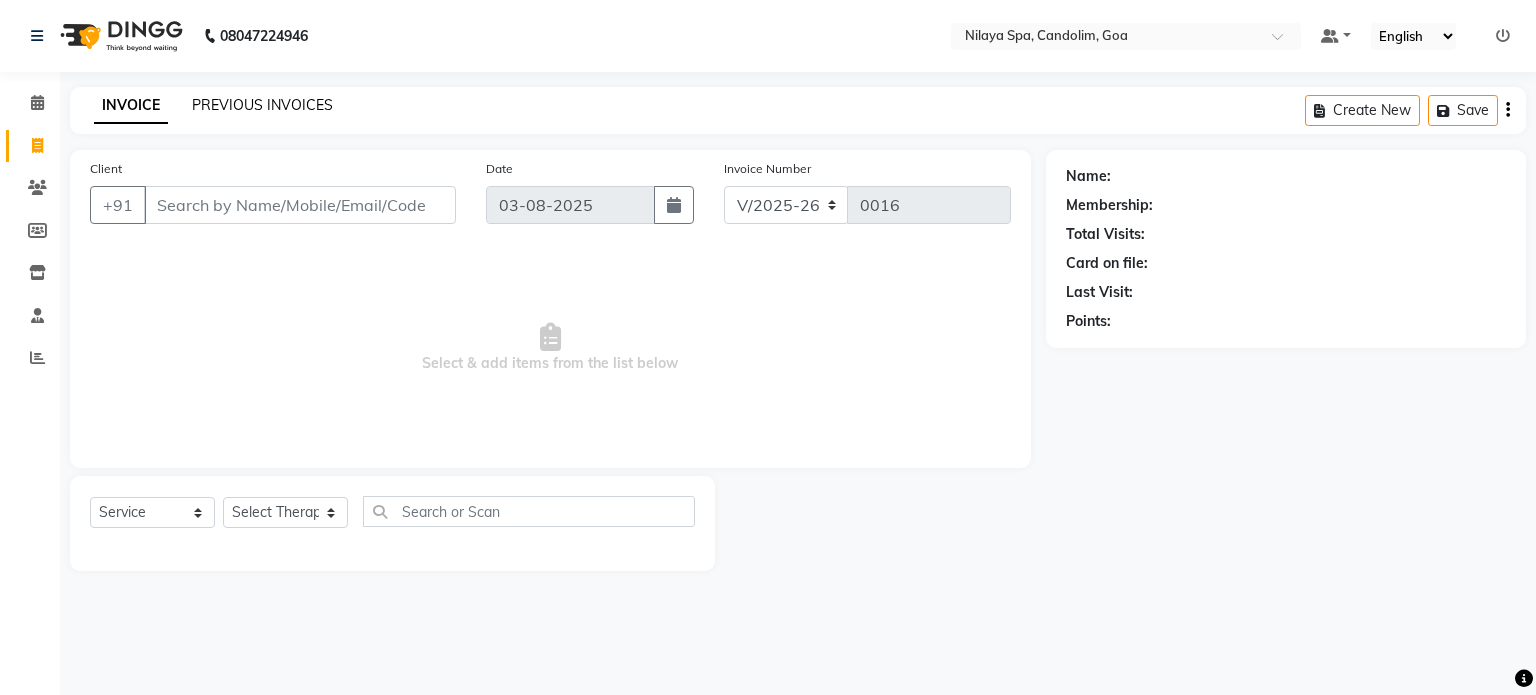 click on "PREVIOUS INVOICES" 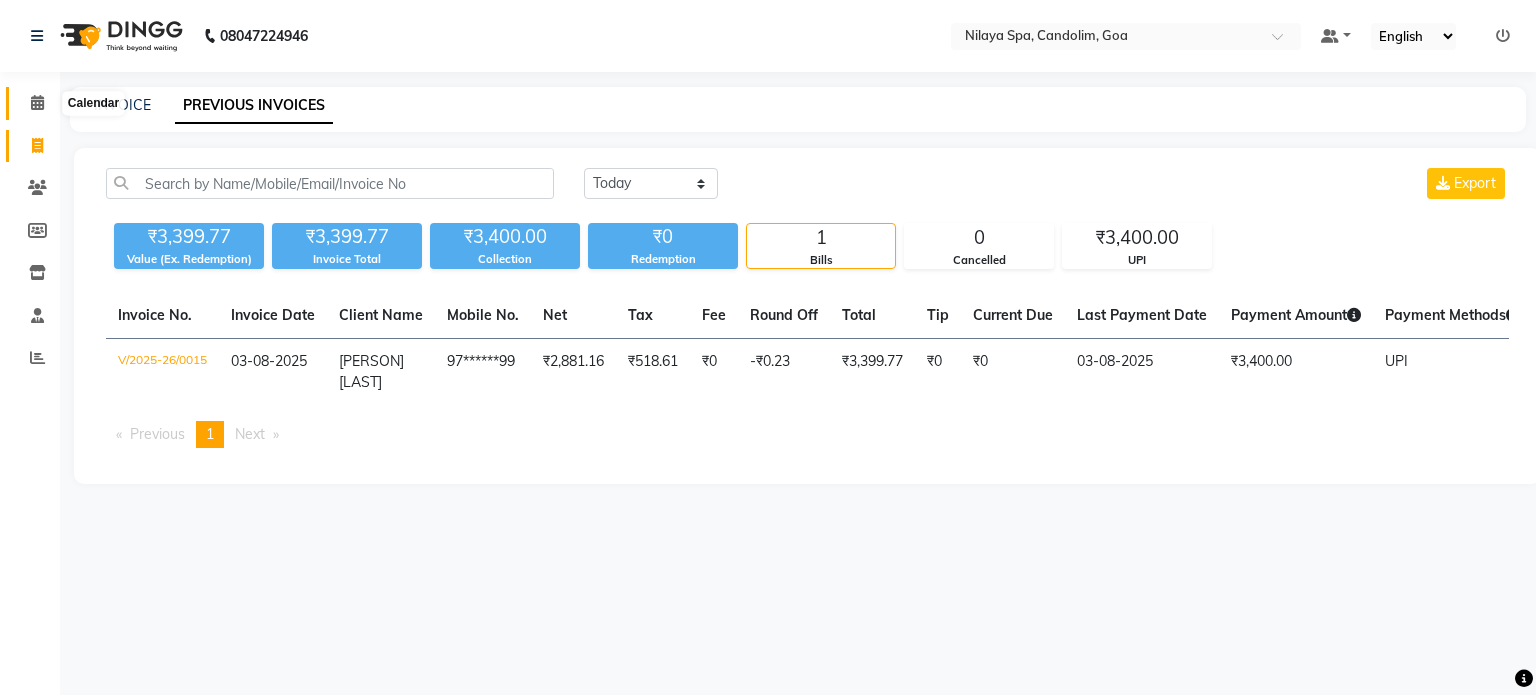click 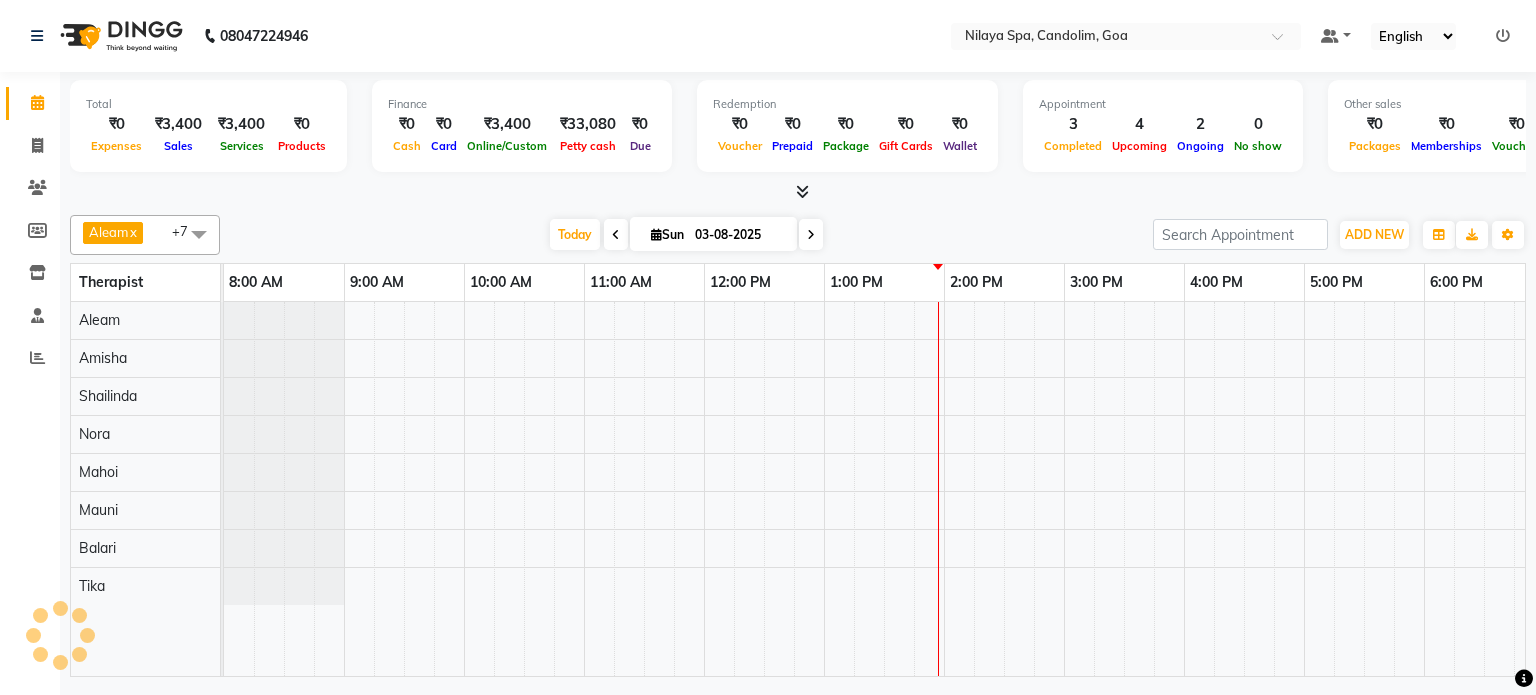 scroll, scrollTop: 0, scrollLeft: 0, axis: both 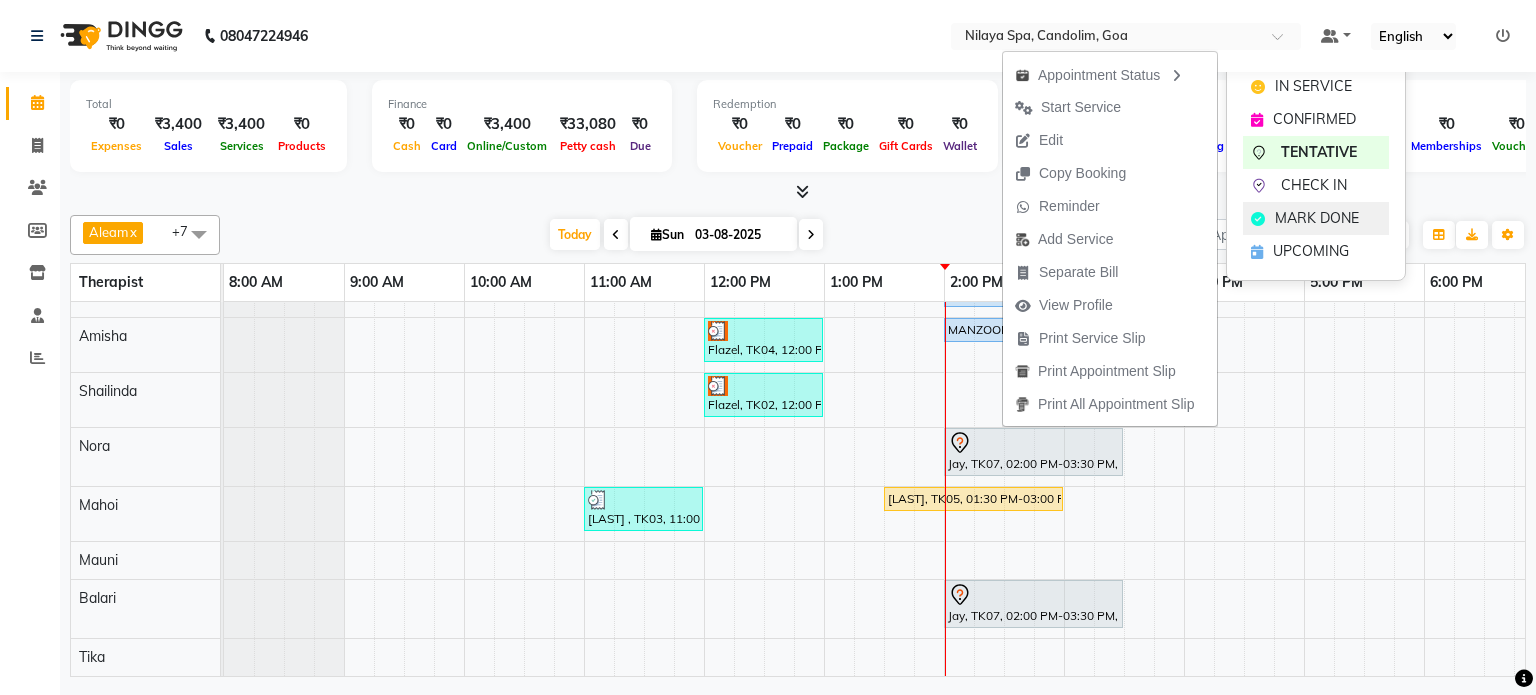 click on "MARK DONE" 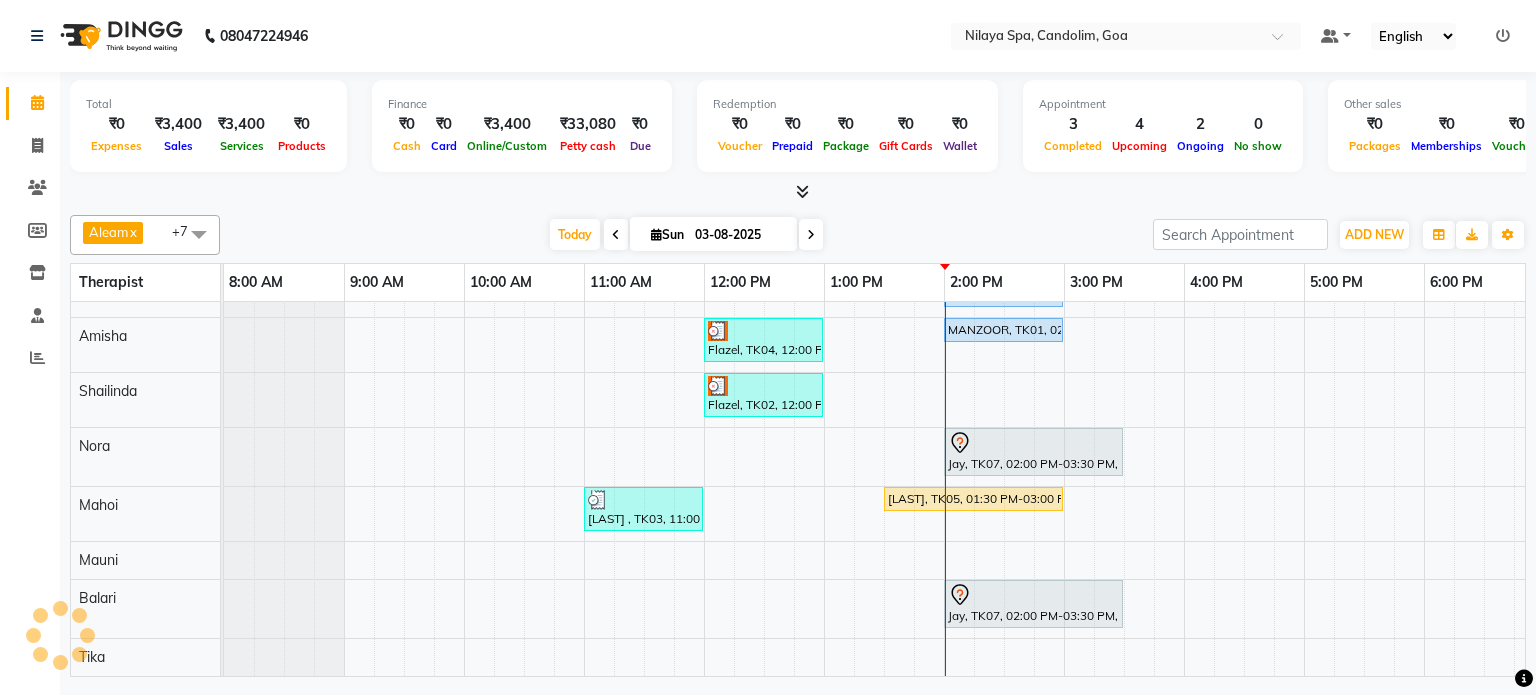 scroll, scrollTop: 52, scrollLeft: 0, axis: vertical 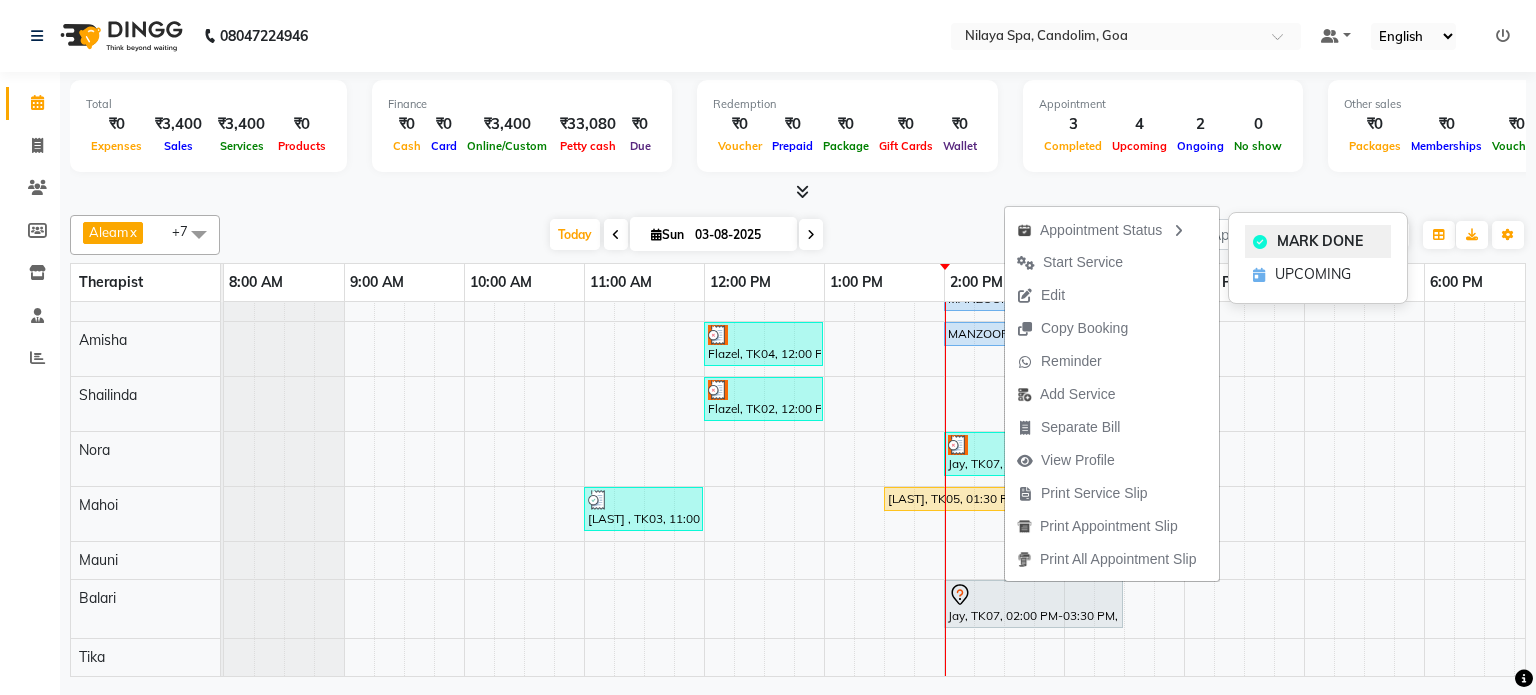 click on "MARK DONE" 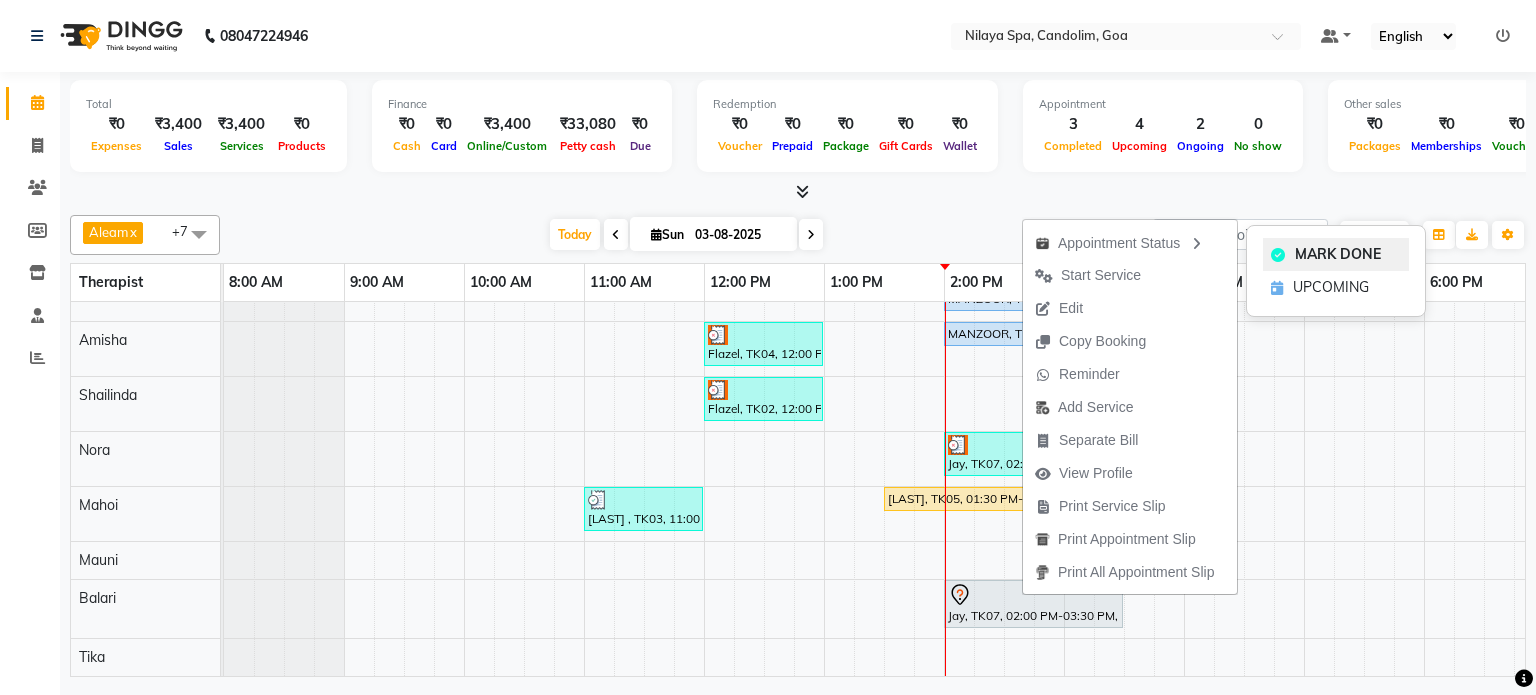 click on "MARK DONE" 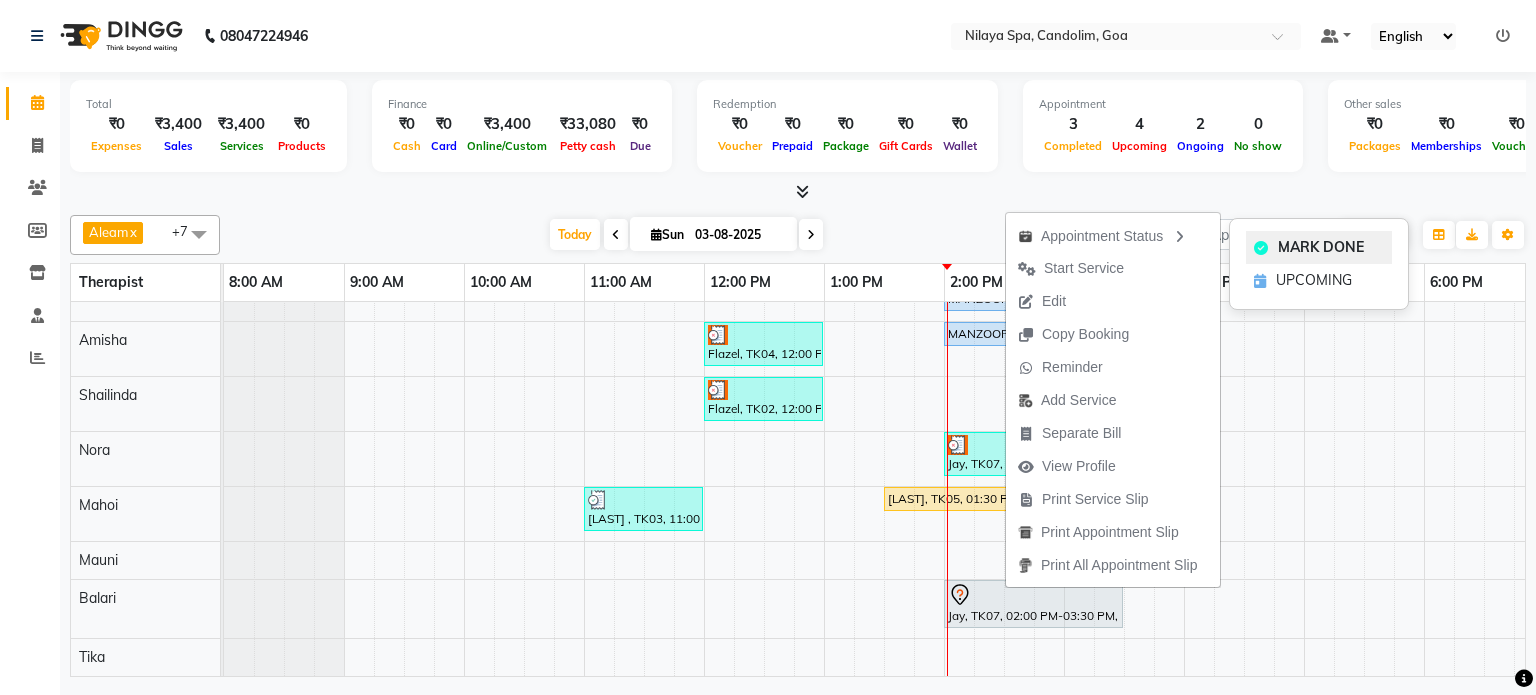 click on "MARK DONE" 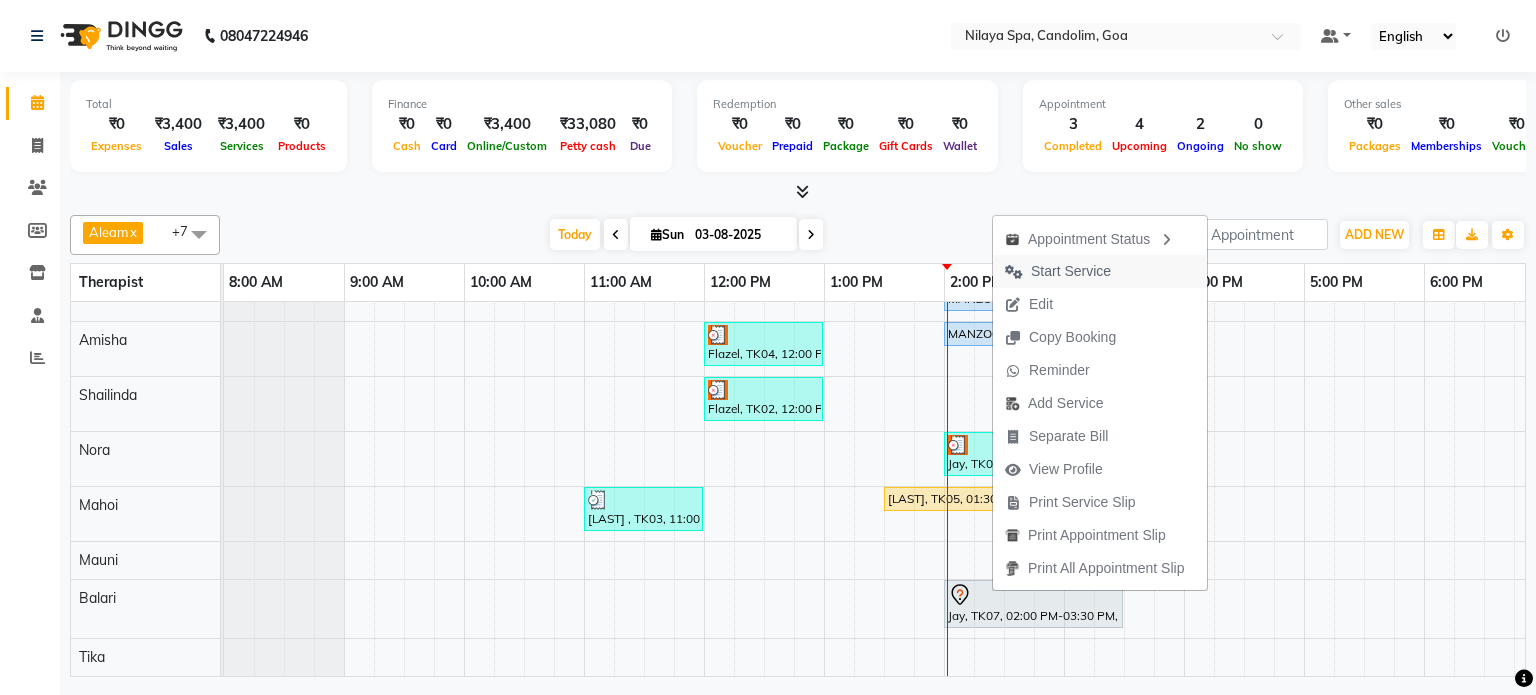 click on "Start Service" at bounding box center (1071, 271) 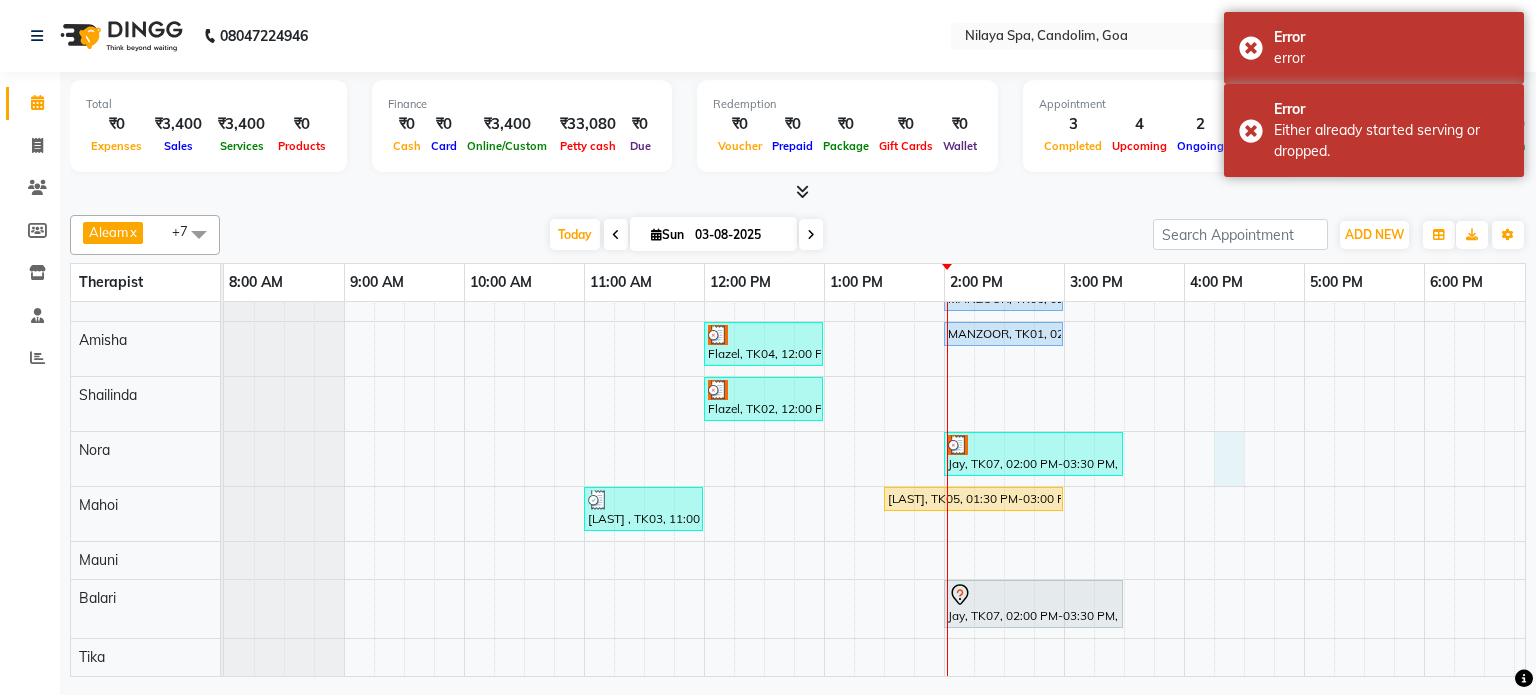 click on "Varman, TK05, 01:30 PM-03:00 PM, Nilaya  Fusion Therapy(Male)    MANZOOR, TK06, 02:00 PM-03:00 PM, Stress Relief Therapy 60 Min(Male)     Flazel, TK04, 12:00 PM-01:00 PM, Deep Tissue Repair Therapy 60 Min(Male)    MANZOOR, TK01, 02:00 PM-03:00 PM, Stress Relief Therapy 60 Min(Male)     Flazel, TK02, 12:00 PM-01:00 PM, Deep Tissue Repair Therapy 60 Min(Male)     Jay, TK07, 02:00 PM-03:30 PM, Deep Tissue Repair Therapy 90 Min(Male)     Nas Anshel , TK03, 11:00 AM-12:00 PM, Sensory Rejuvne Aromatherapy 60 Min(Male)    Varman, TK05, 01:30 PM-03:00 PM, Nilaya  Fusion Therapy(Male)             Jay, TK07, 02:00 PM-03:30 PM, Deep Tissue Repair Therapy 90 Min(Male)" at bounding box center (1184, 469) 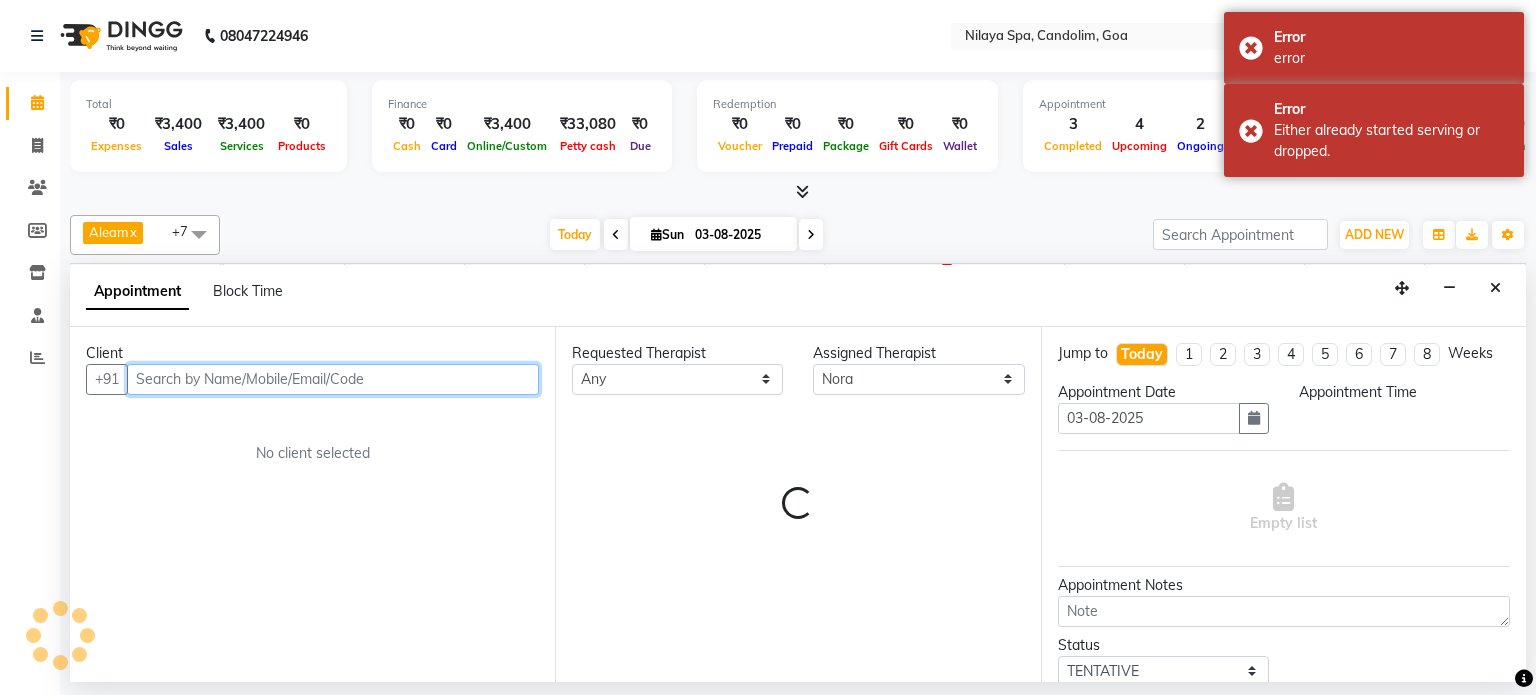 select on "975" 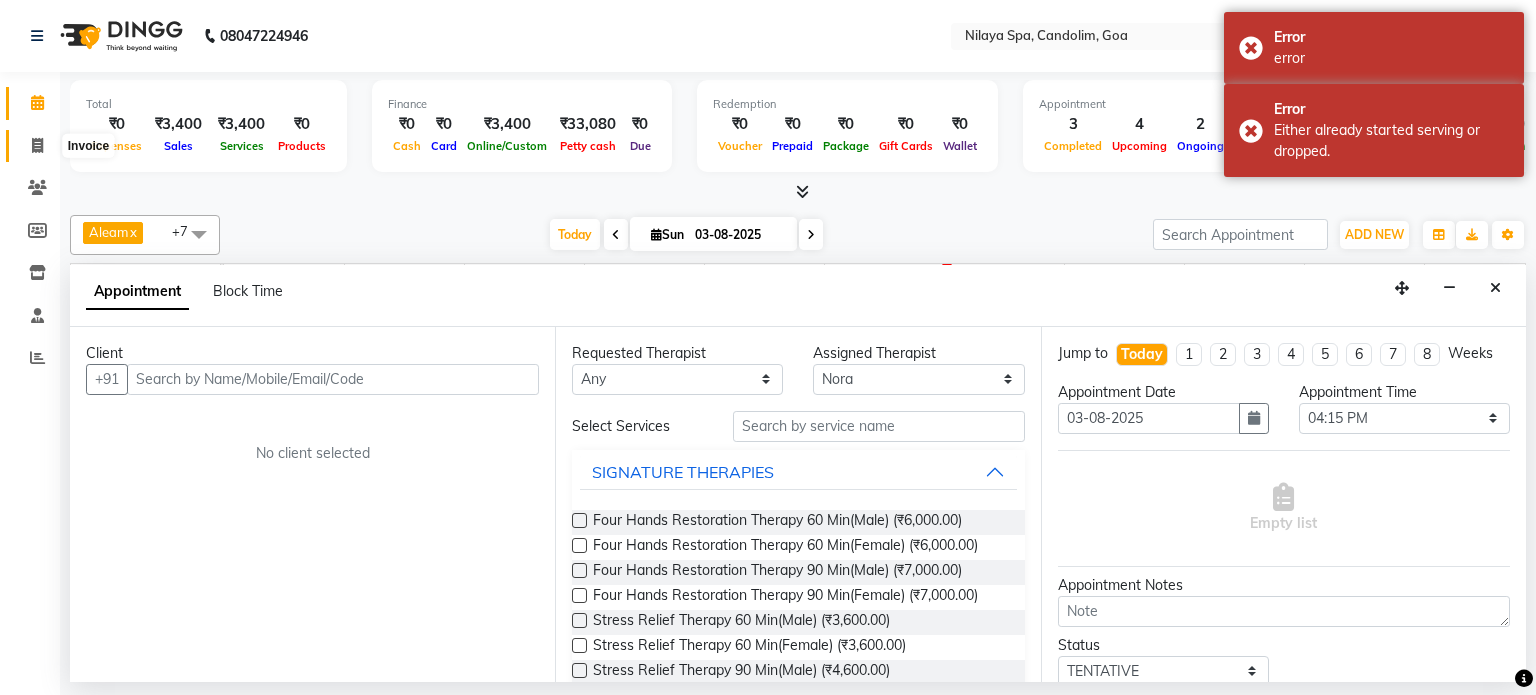 click 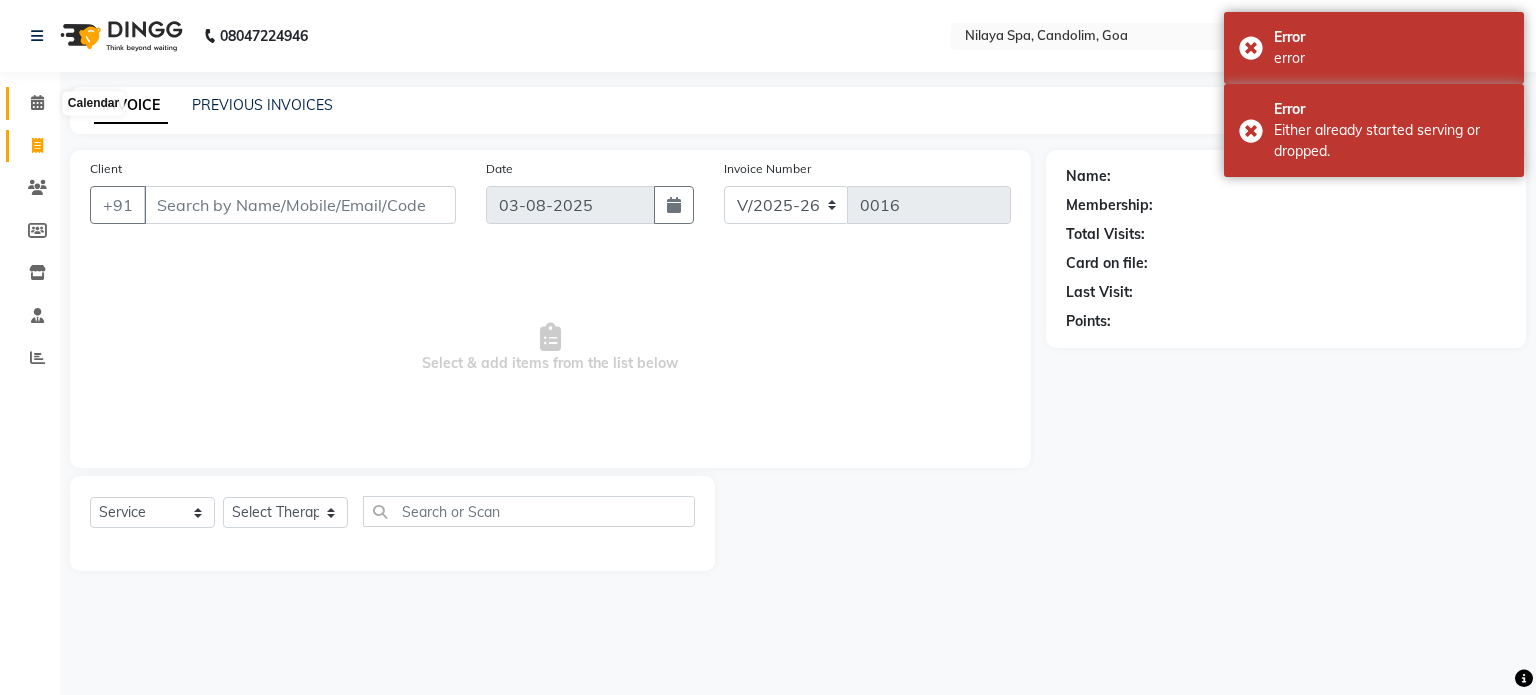 click 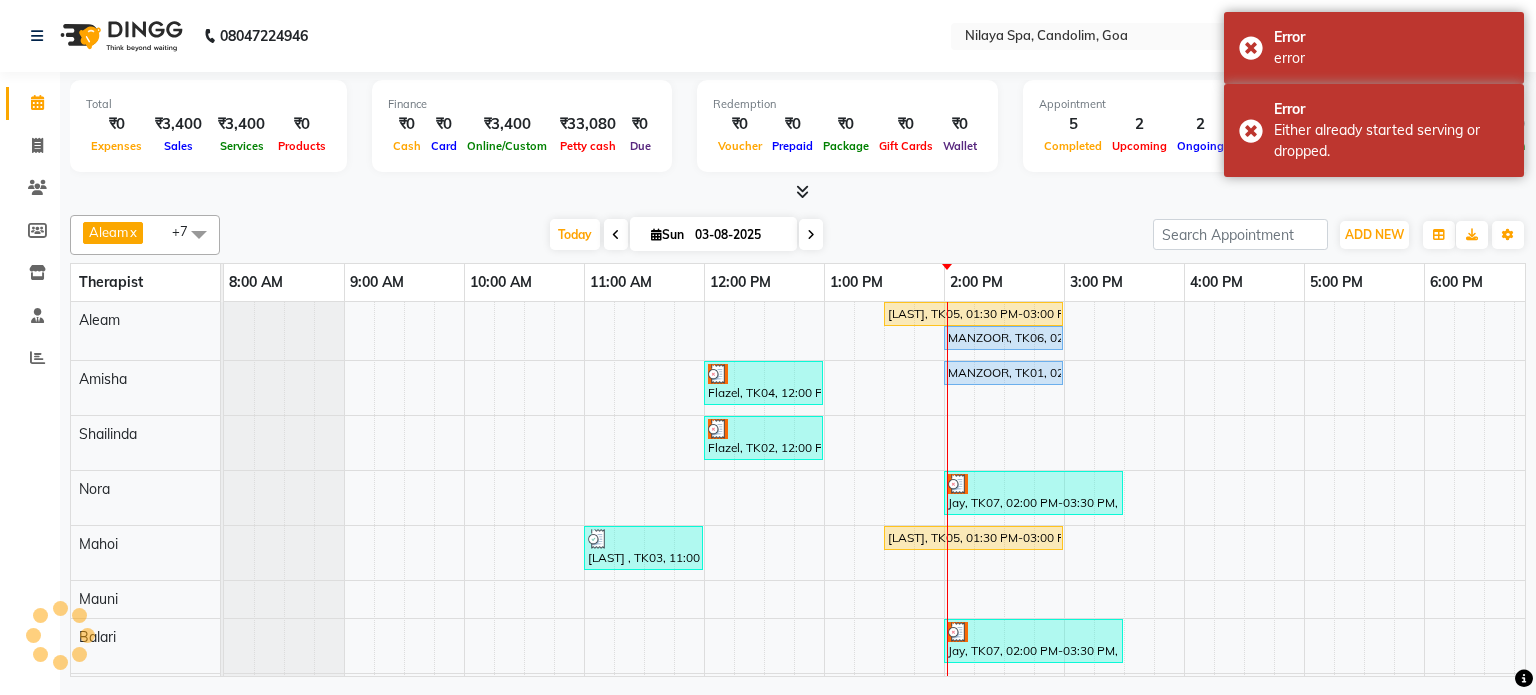 scroll, scrollTop: 0, scrollLeft: 618, axis: horizontal 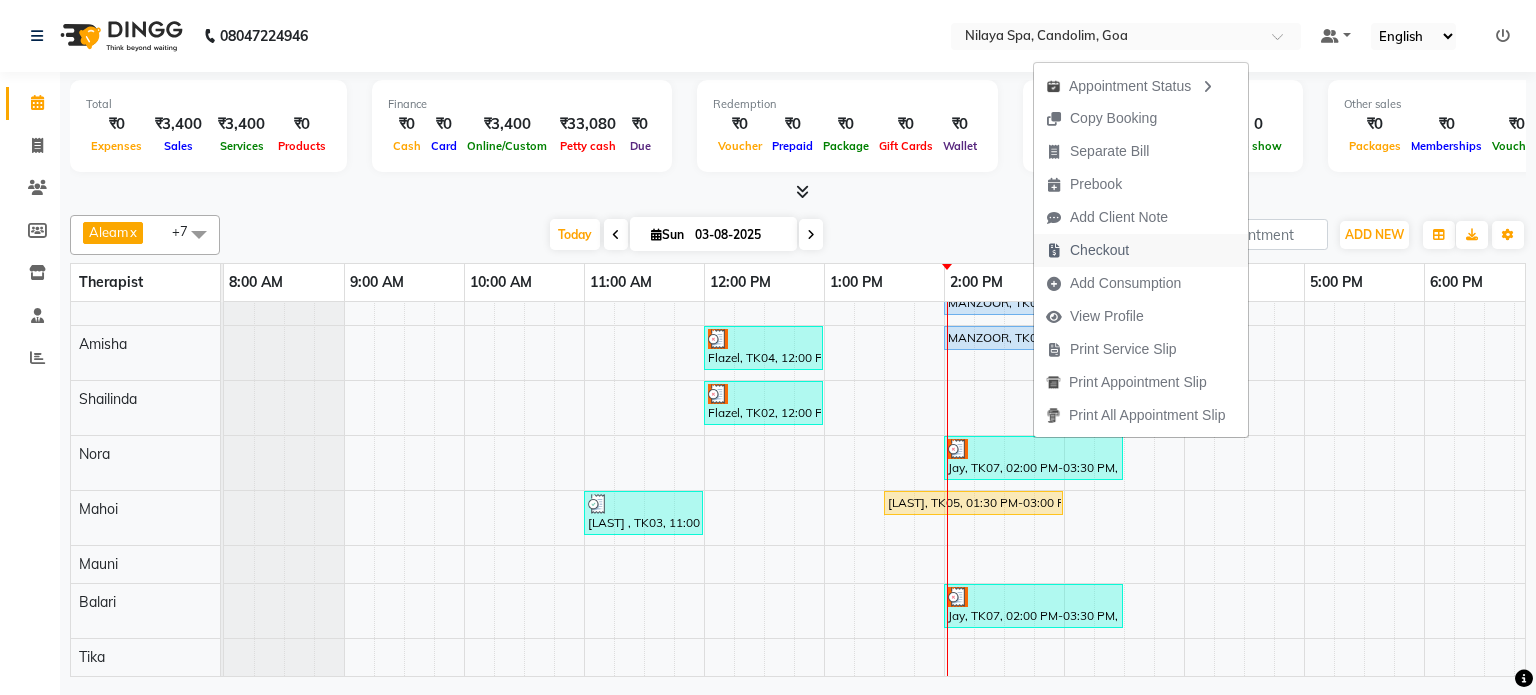 click on "Checkout" at bounding box center [1099, 250] 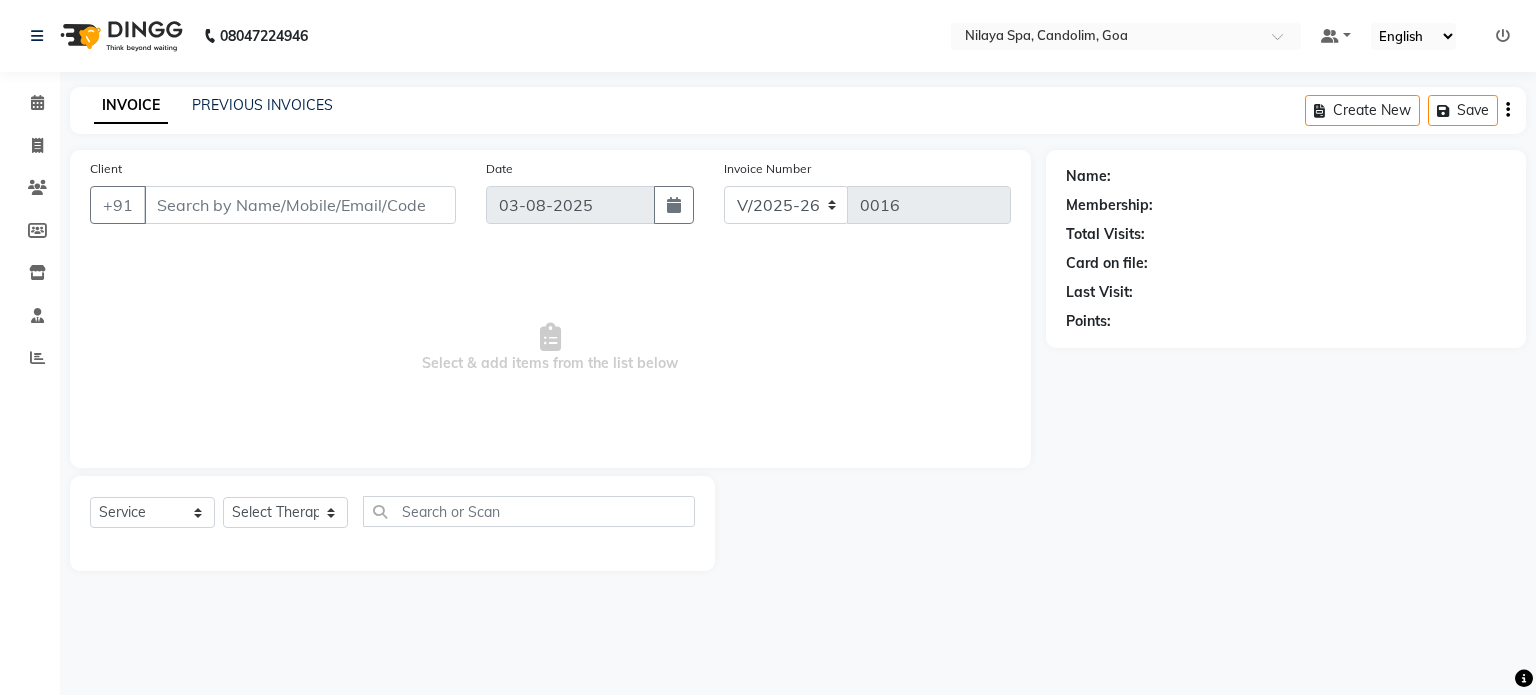 type on "70******35" 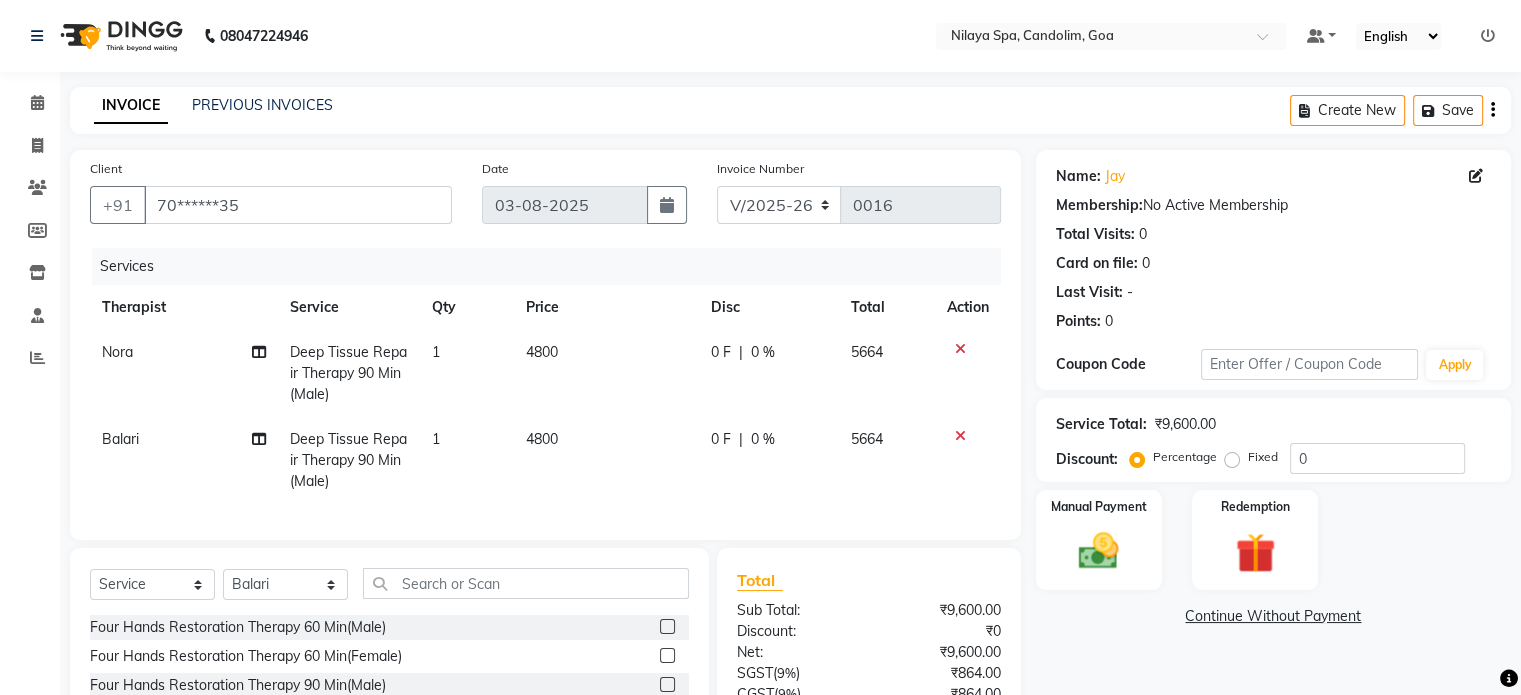 click on "0 %" 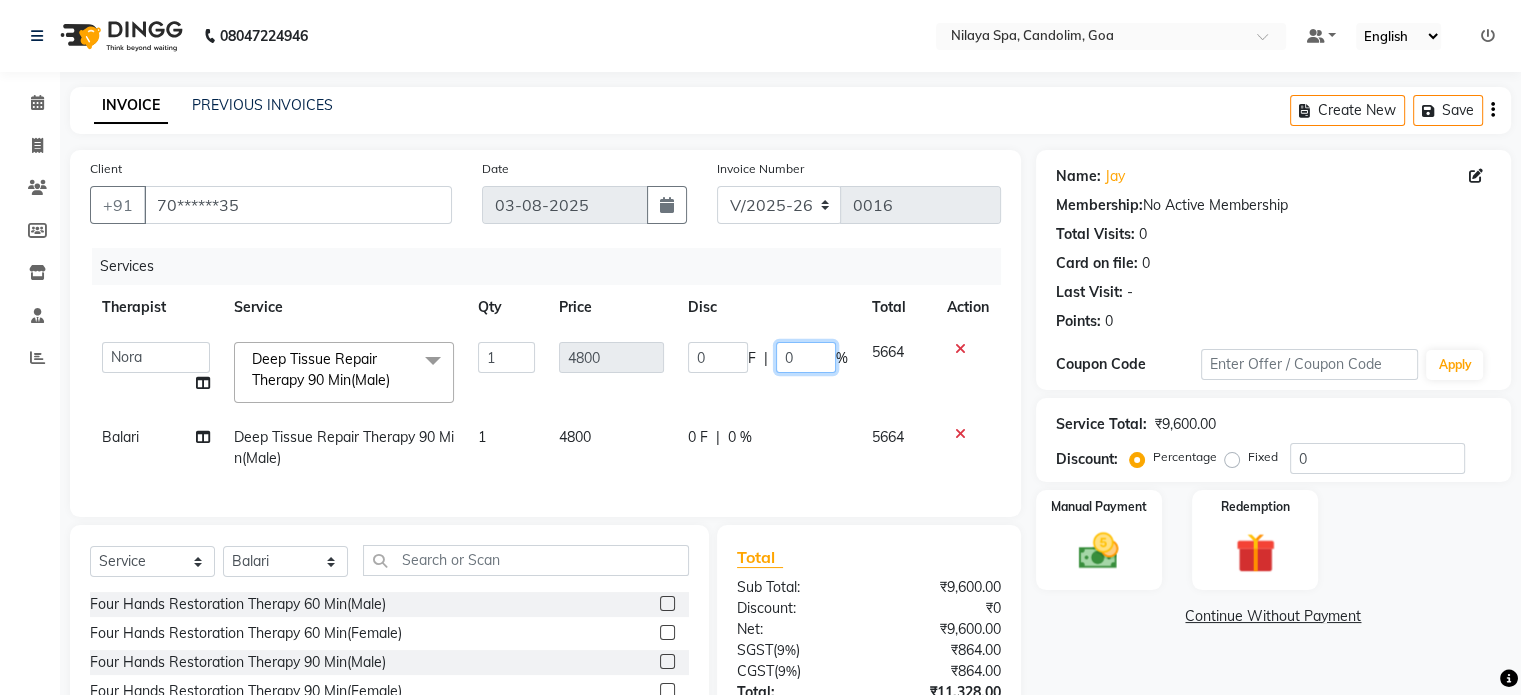 click on "0" 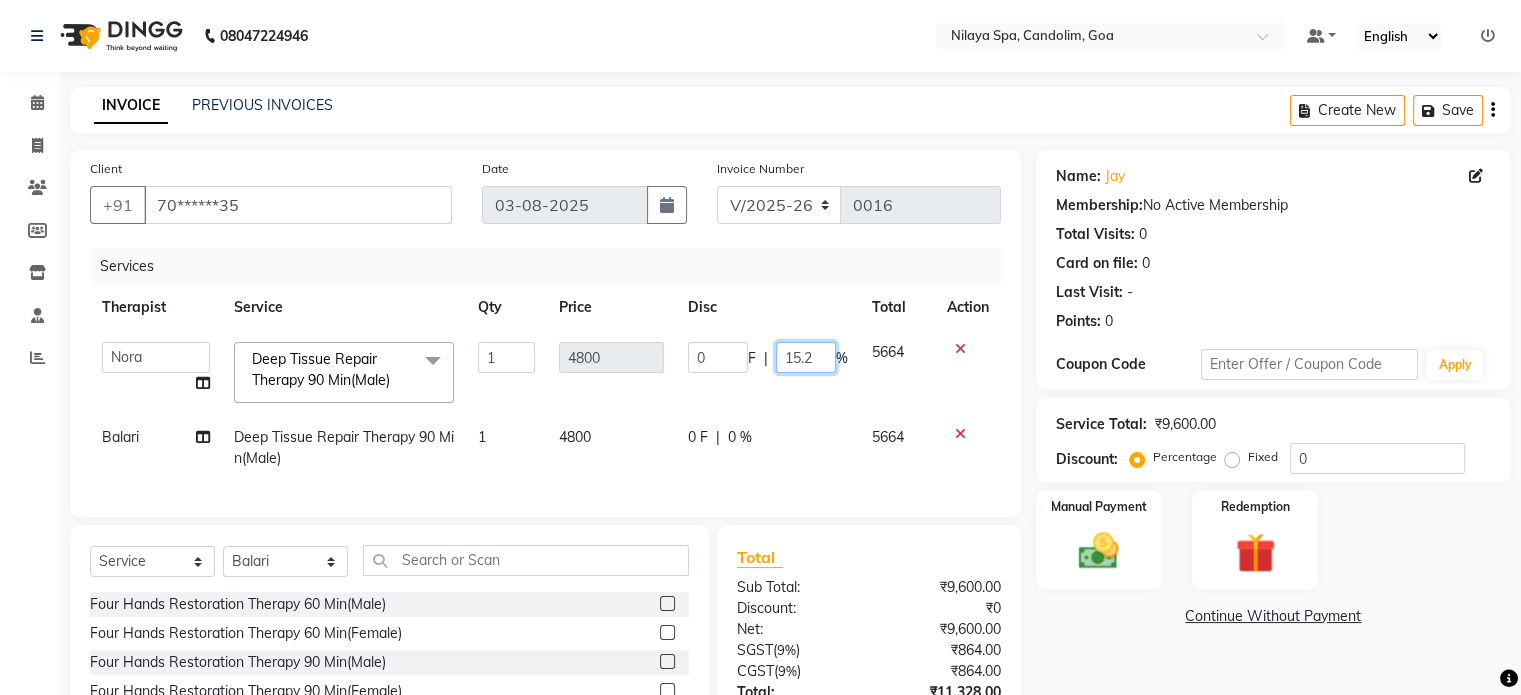 type on "15.26" 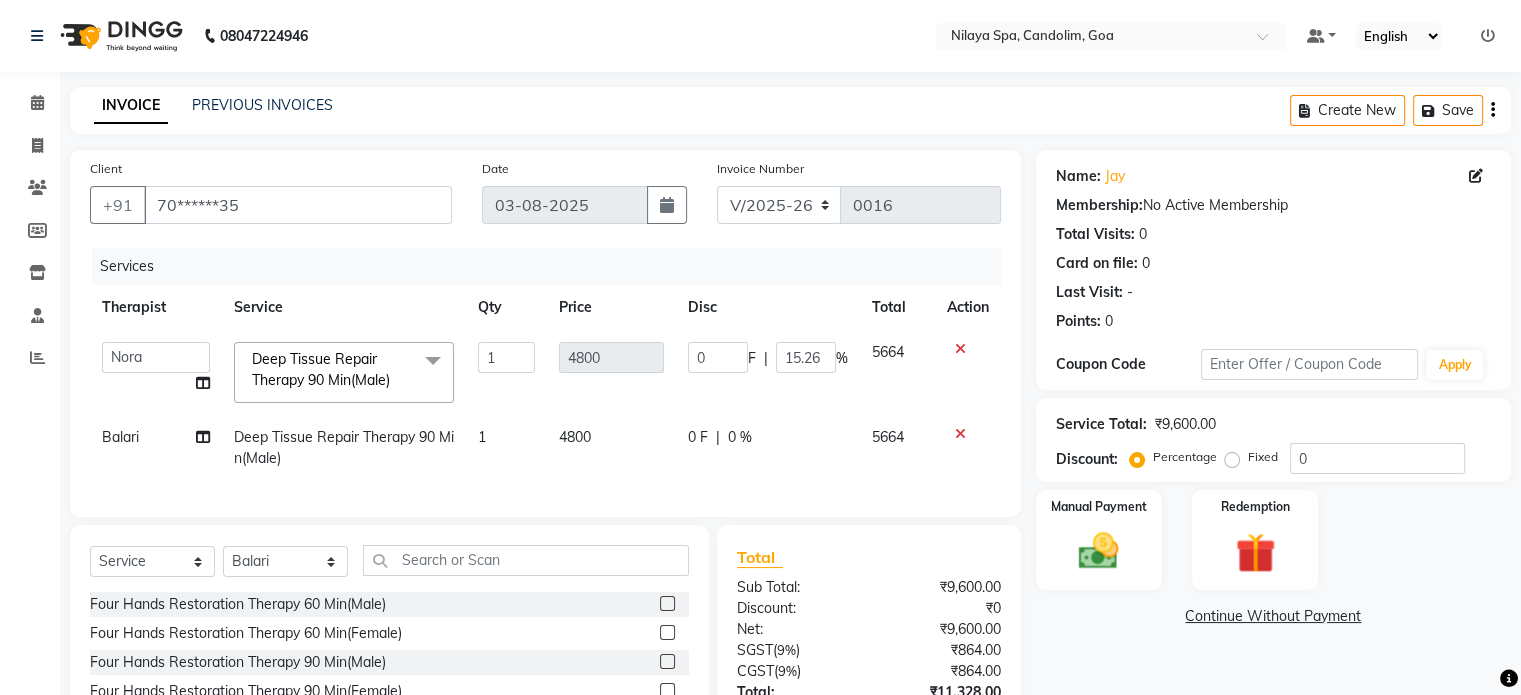 click on "0 F | 0 %" 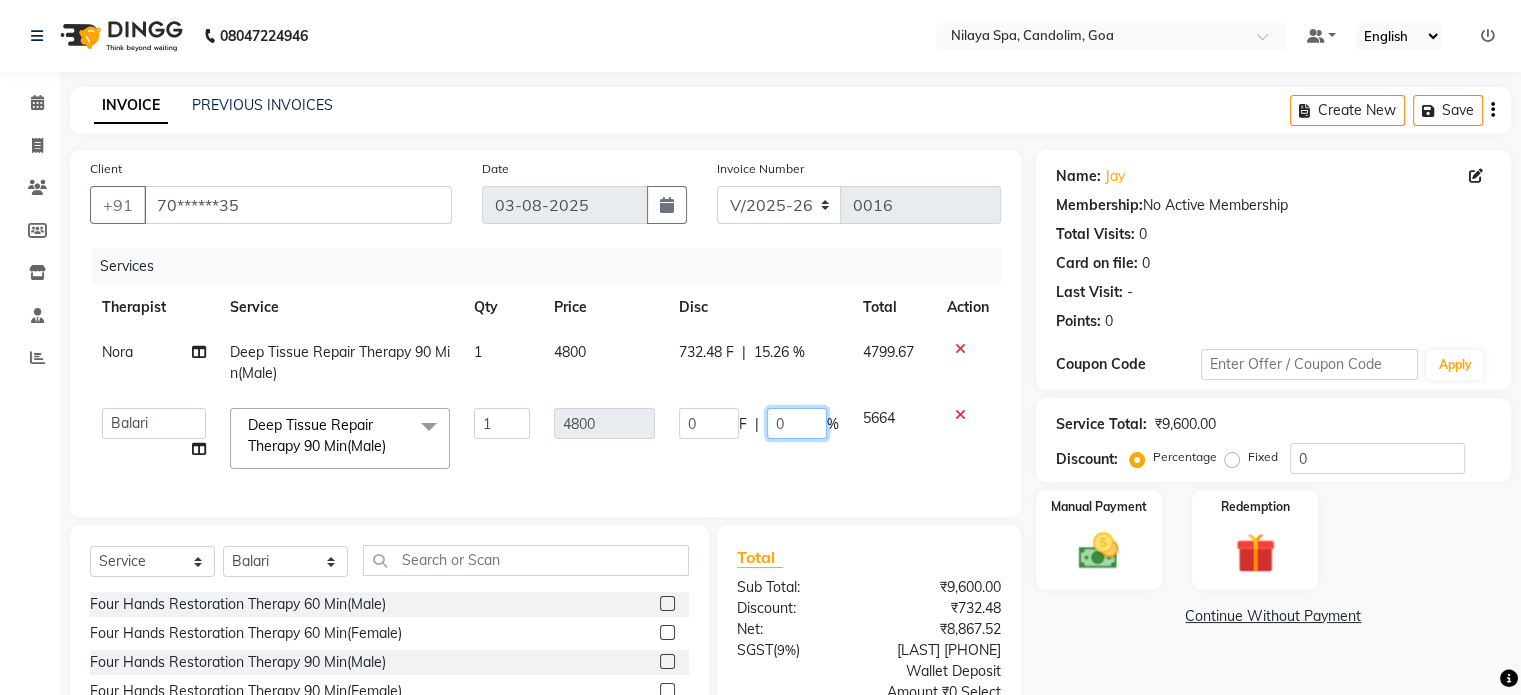 click on "0" 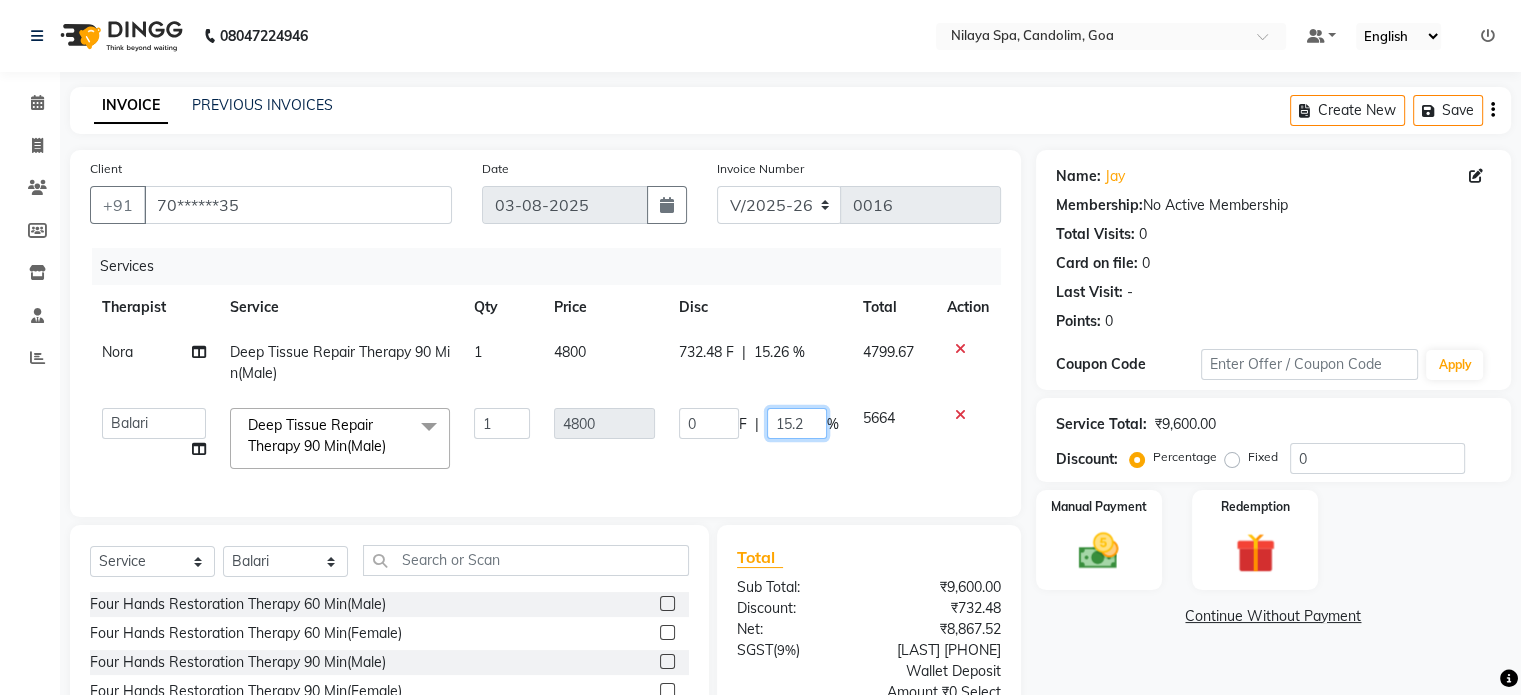 type on "15.26" 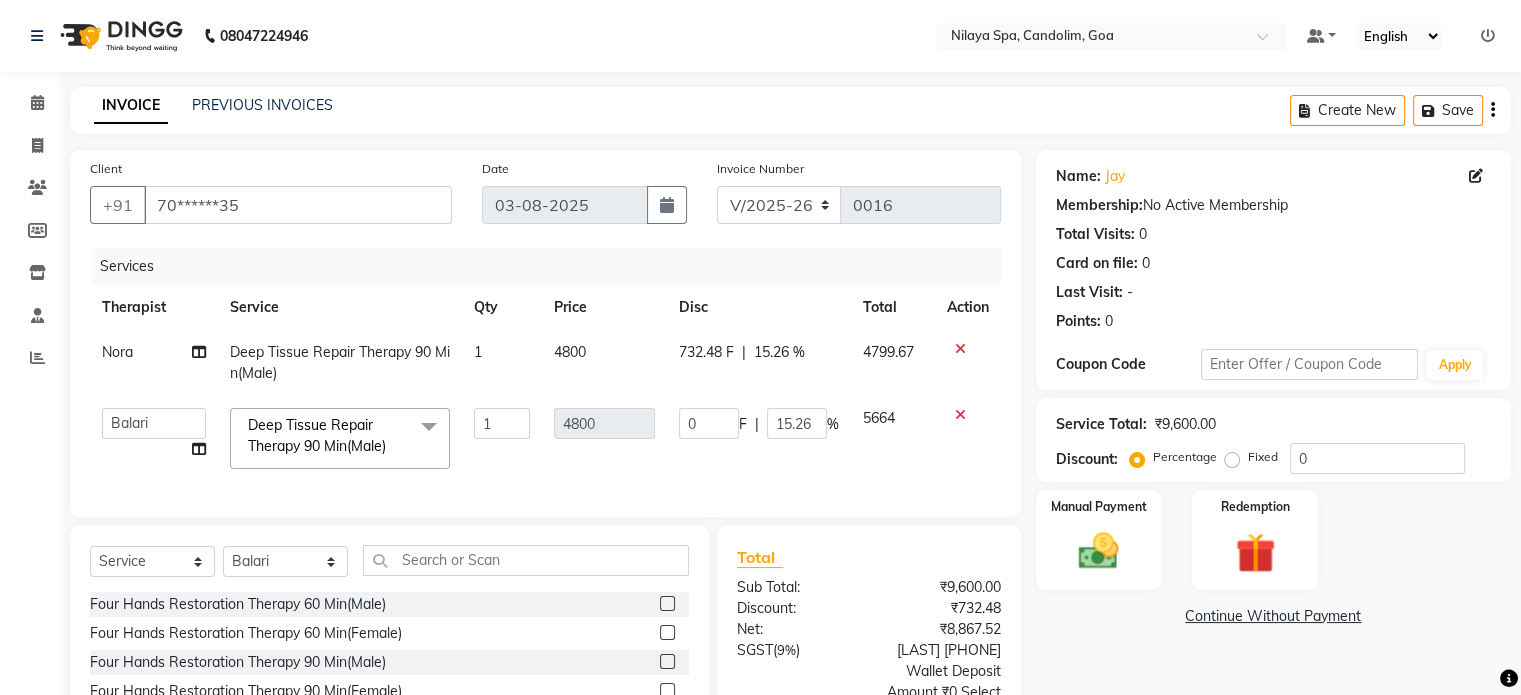 click on "5664" 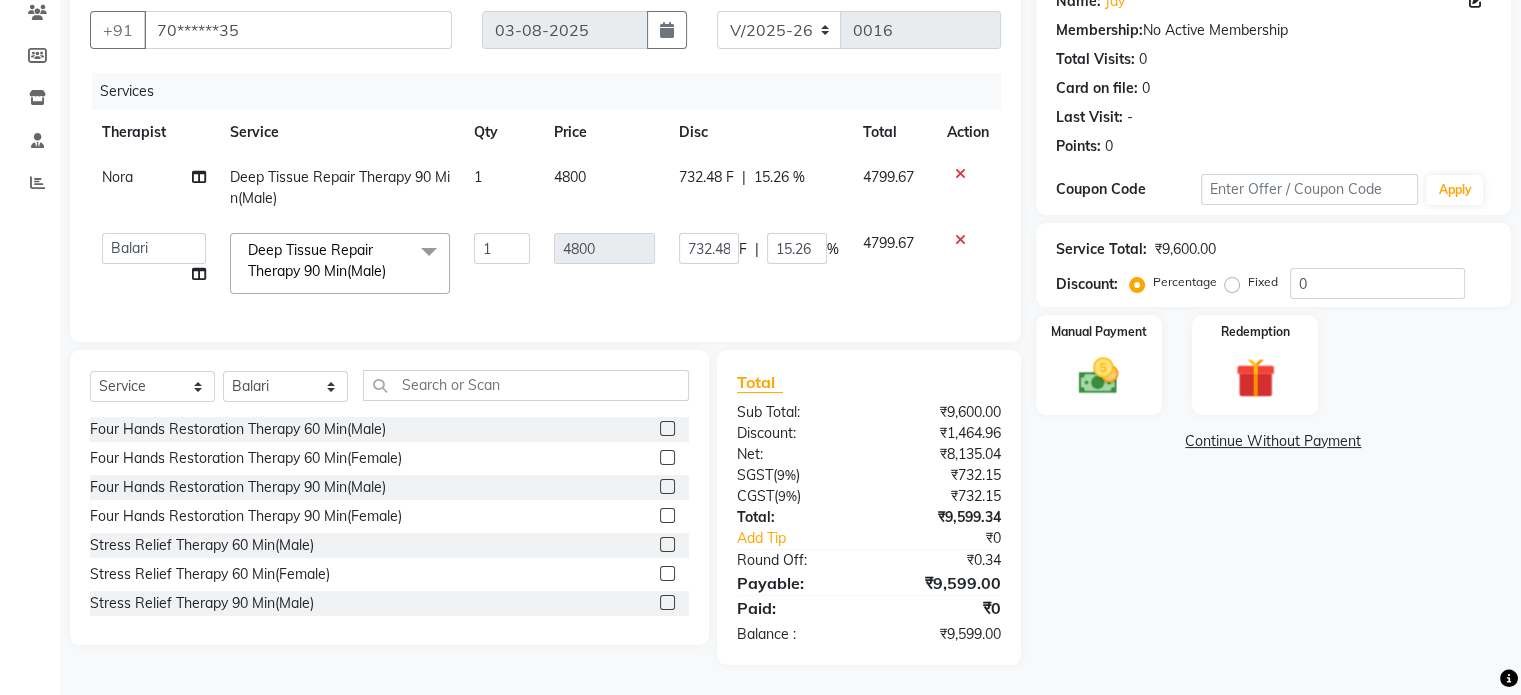 scroll, scrollTop: 190, scrollLeft: 0, axis: vertical 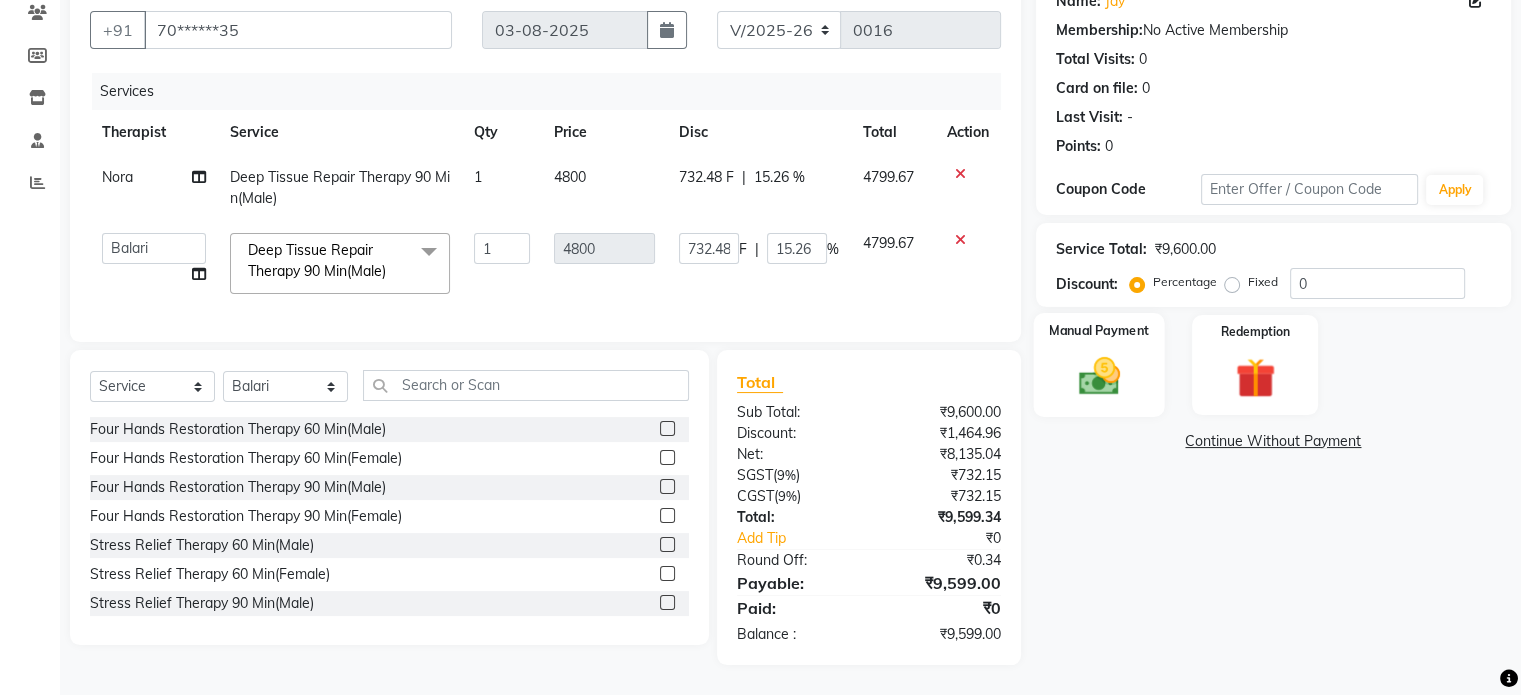 click 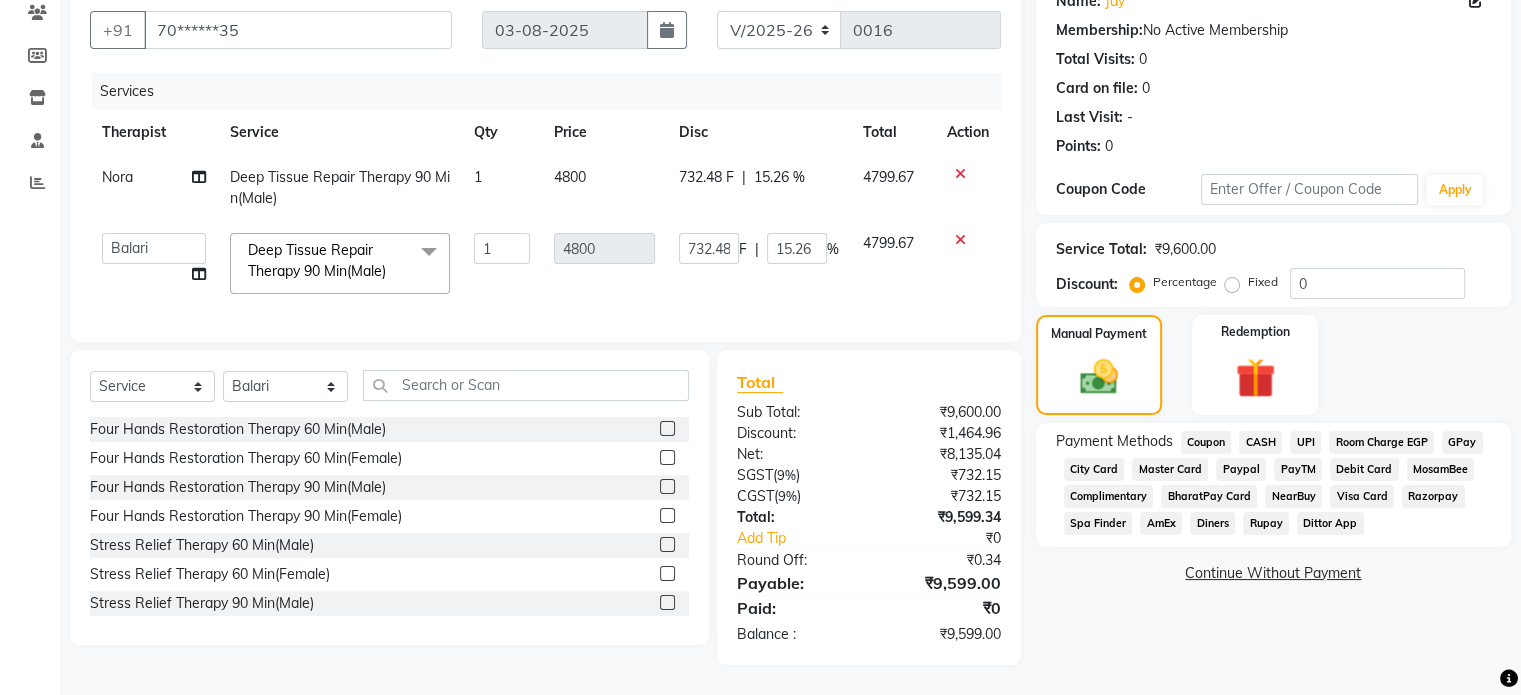 click on "CASH" 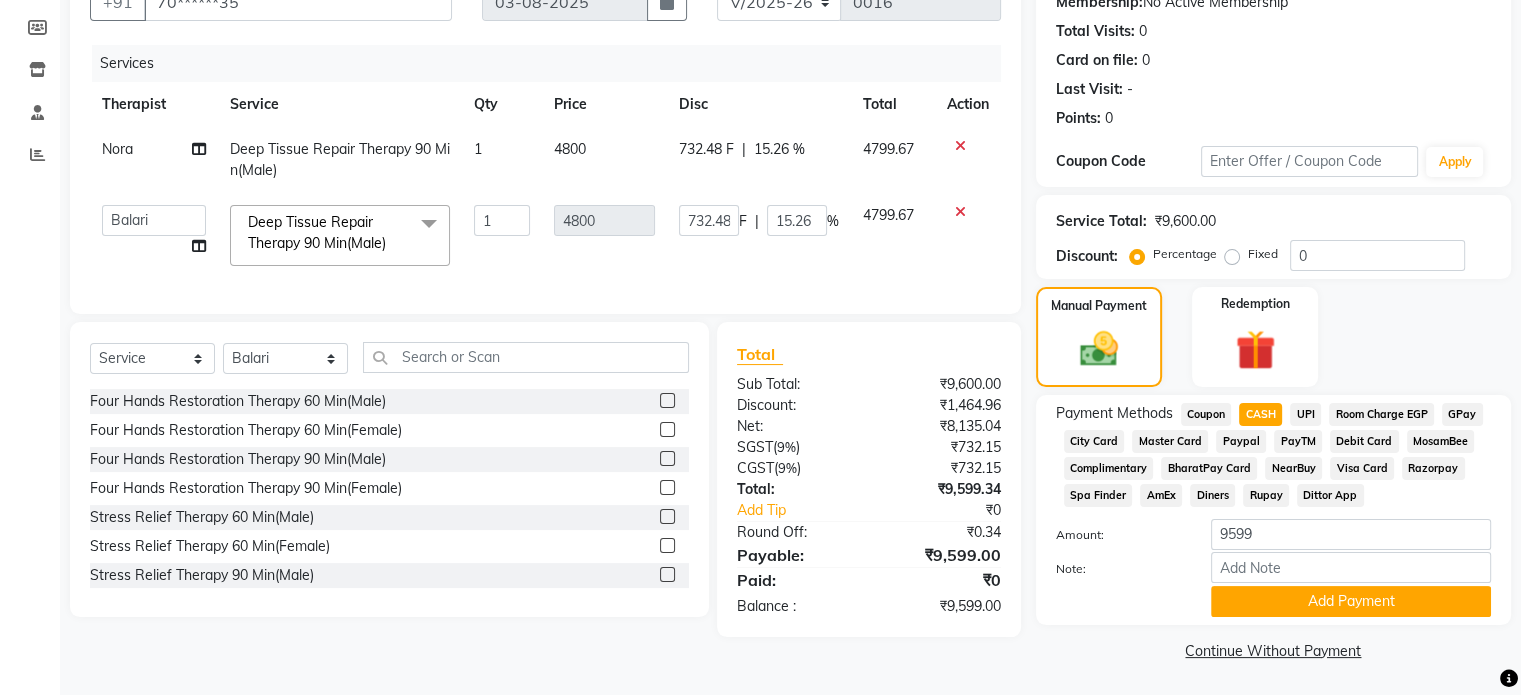 scroll, scrollTop: 207, scrollLeft: 0, axis: vertical 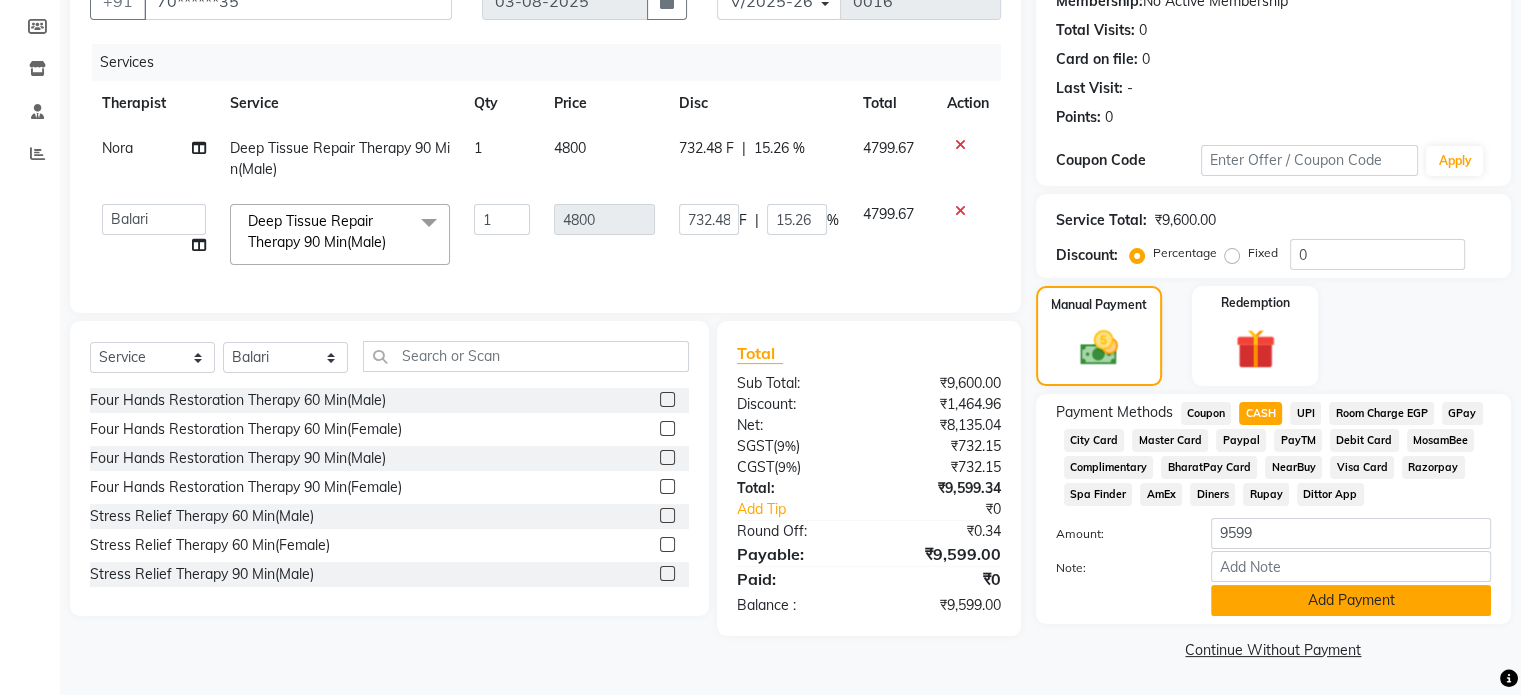 click on "Add Payment" 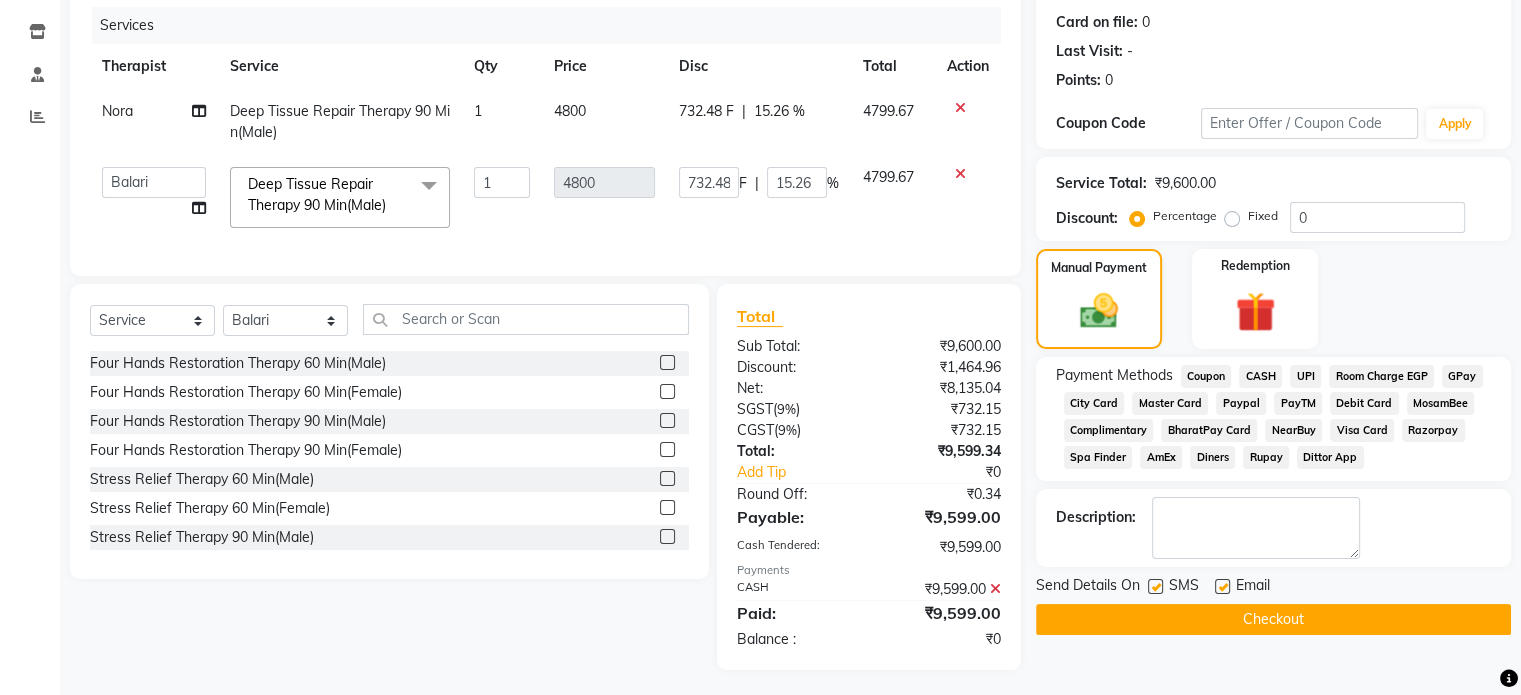 scroll, scrollTop: 260, scrollLeft: 0, axis: vertical 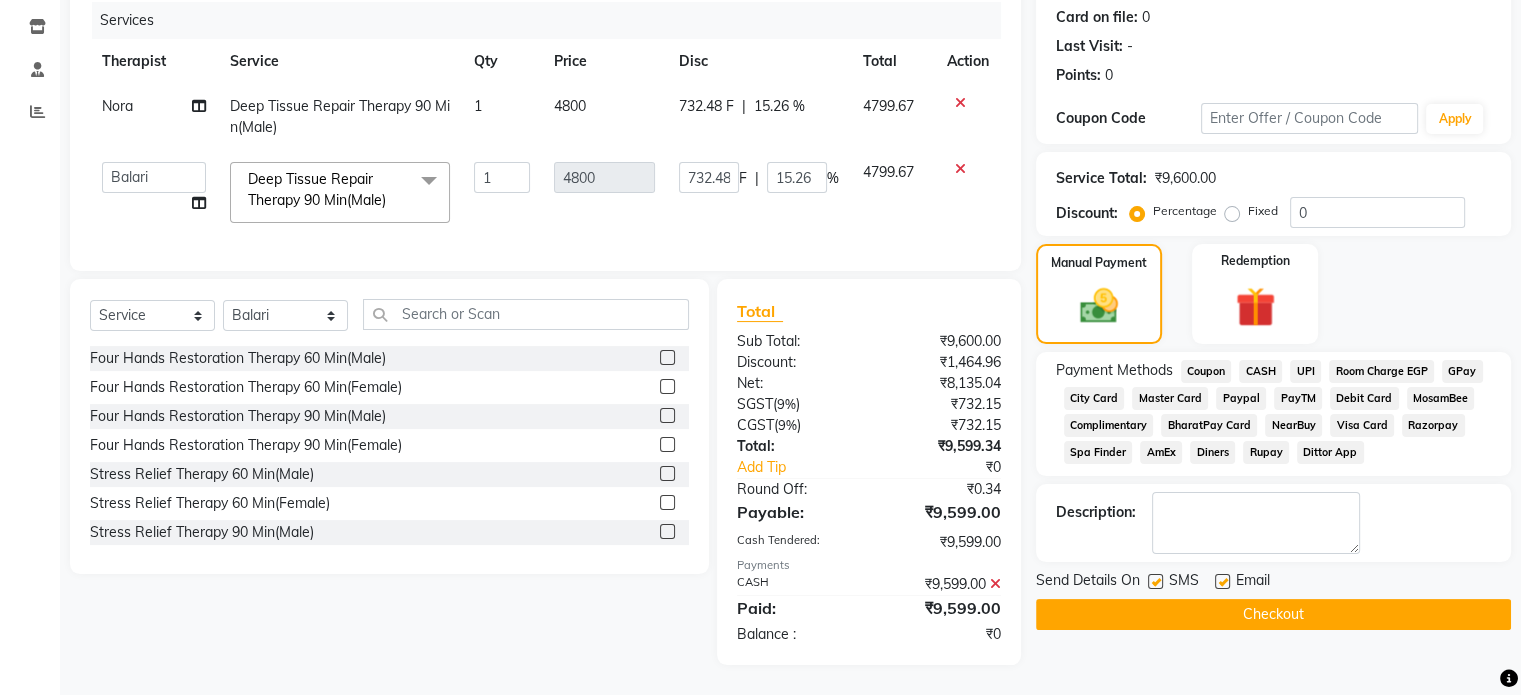 click on "Checkout" 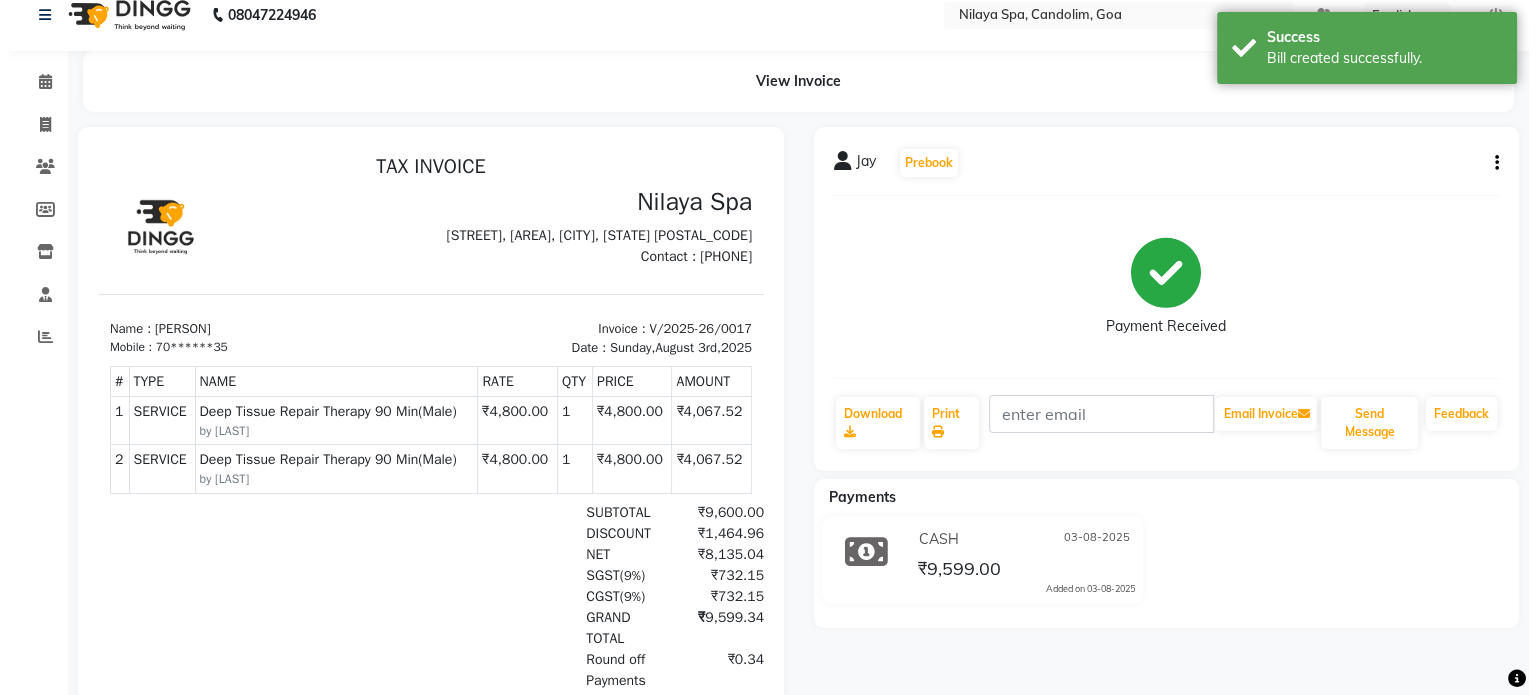 scroll, scrollTop: 0, scrollLeft: 0, axis: both 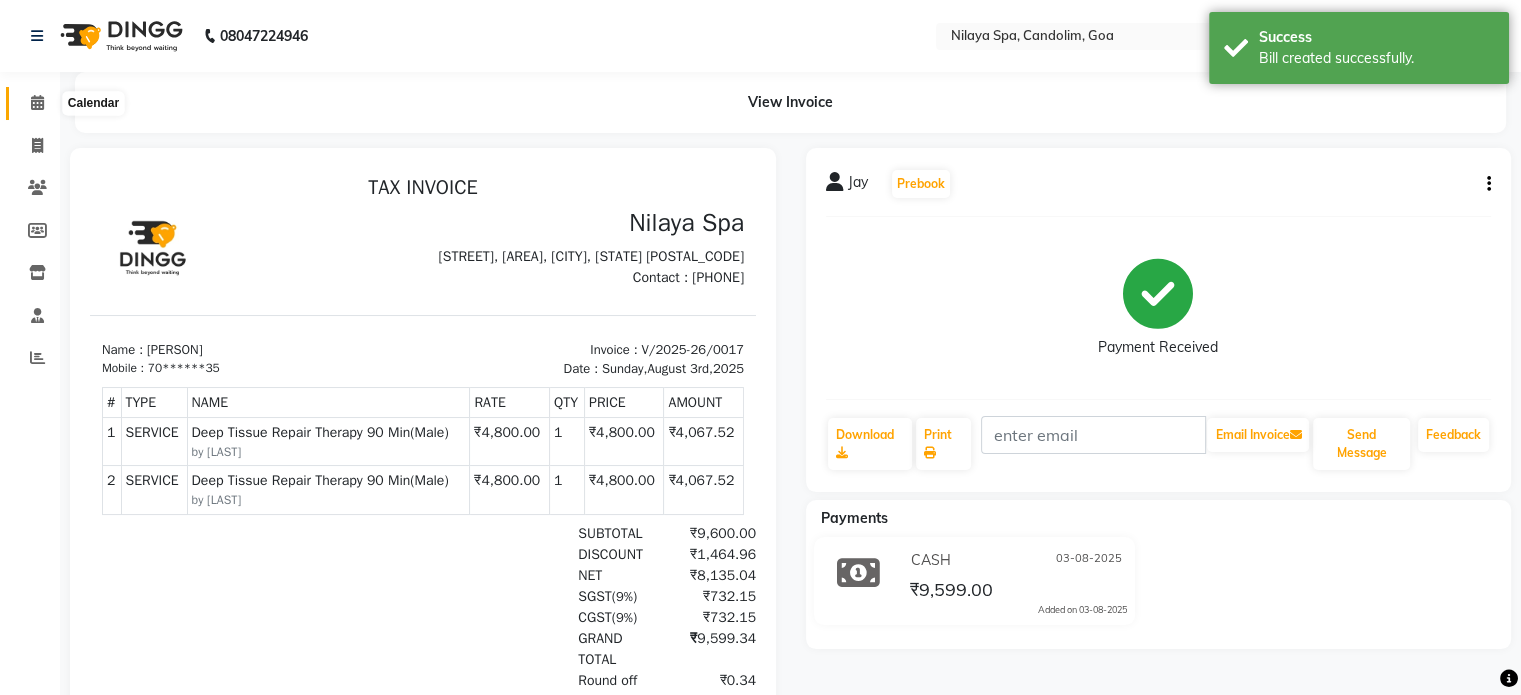 click 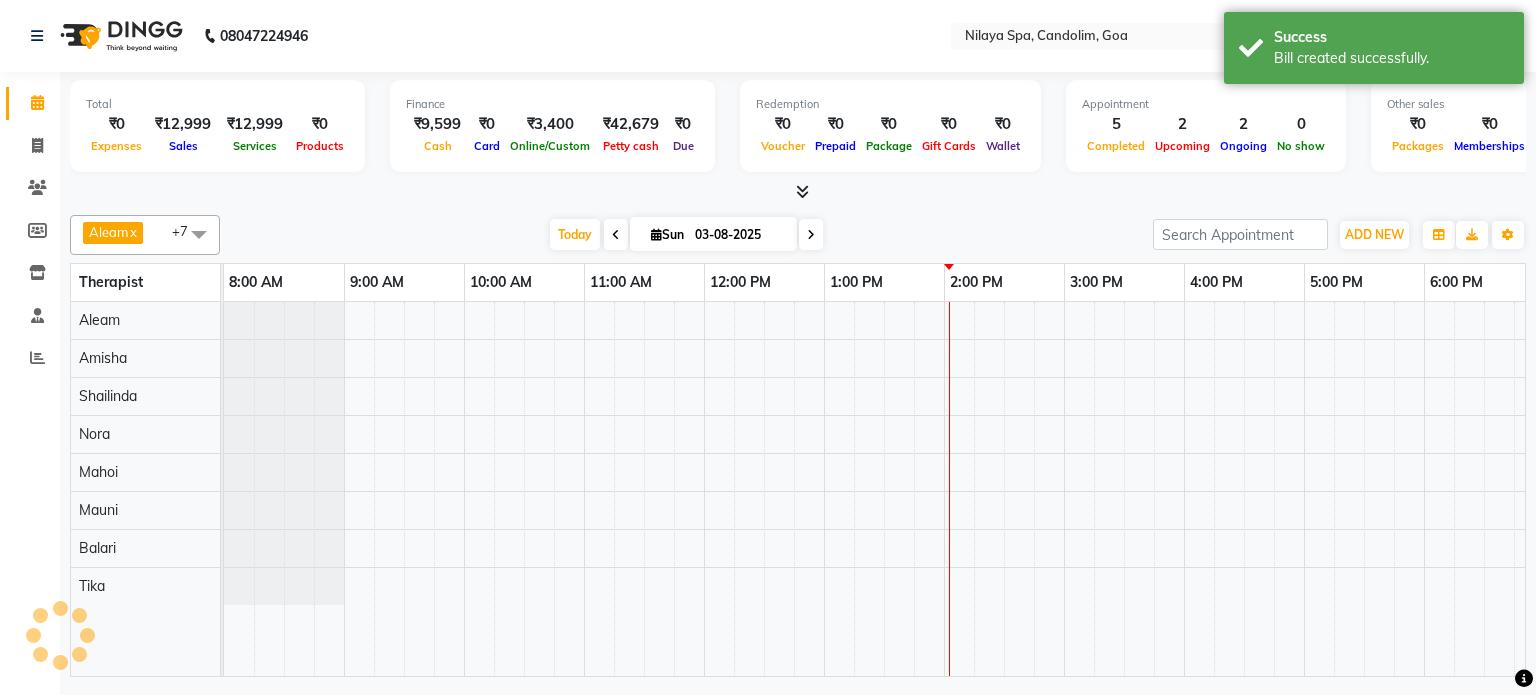 scroll, scrollTop: 0, scrollLeft: 0, axis: both 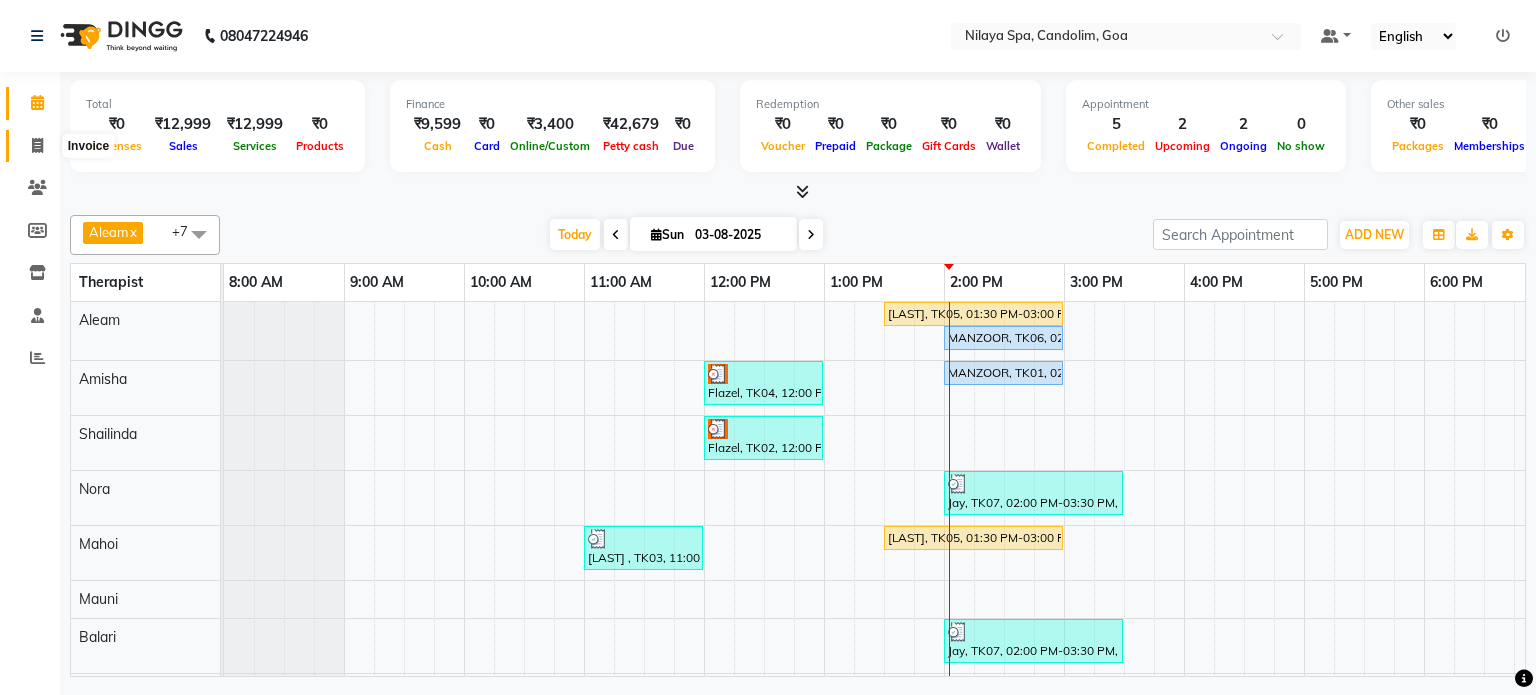 click 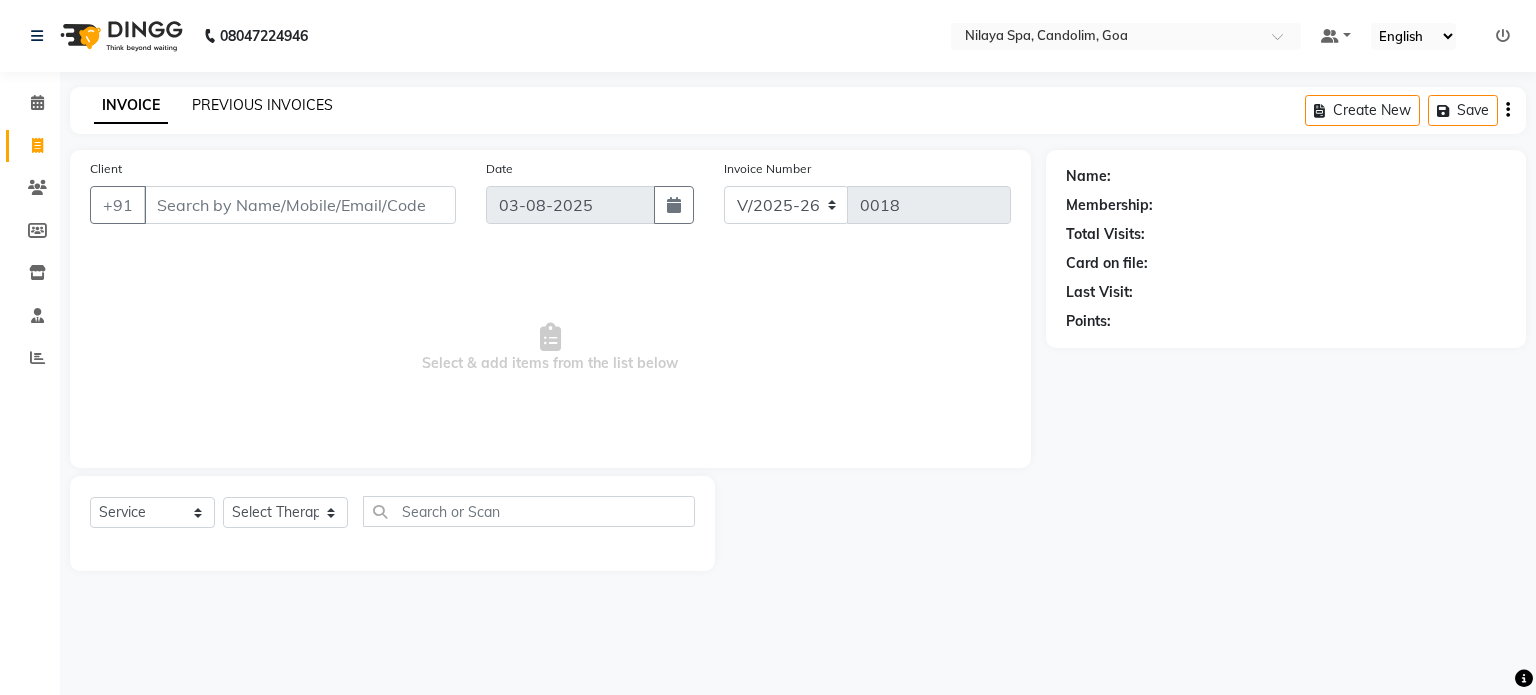 click on "PREVIOUS INVOICES" 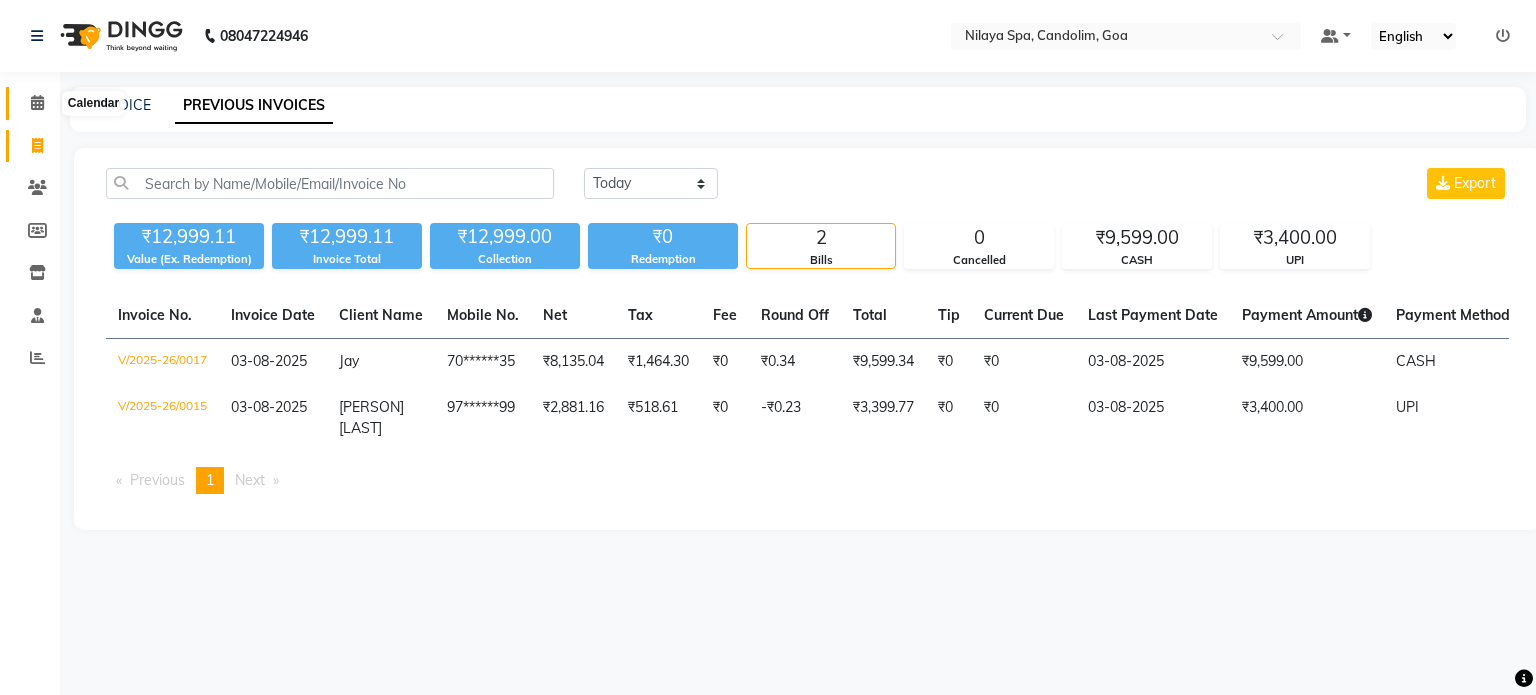click 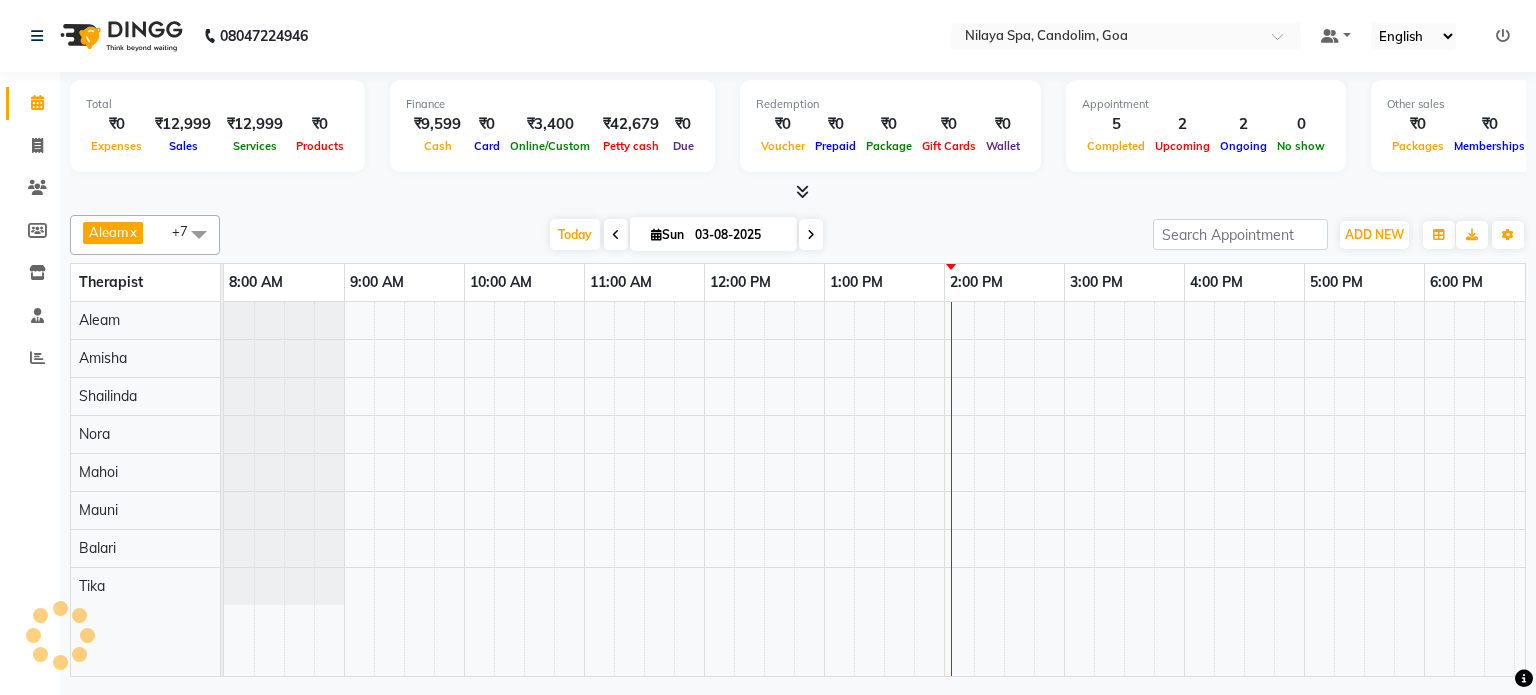 scroll, scrollTop: 0, scrollLeft: 0, axis: both 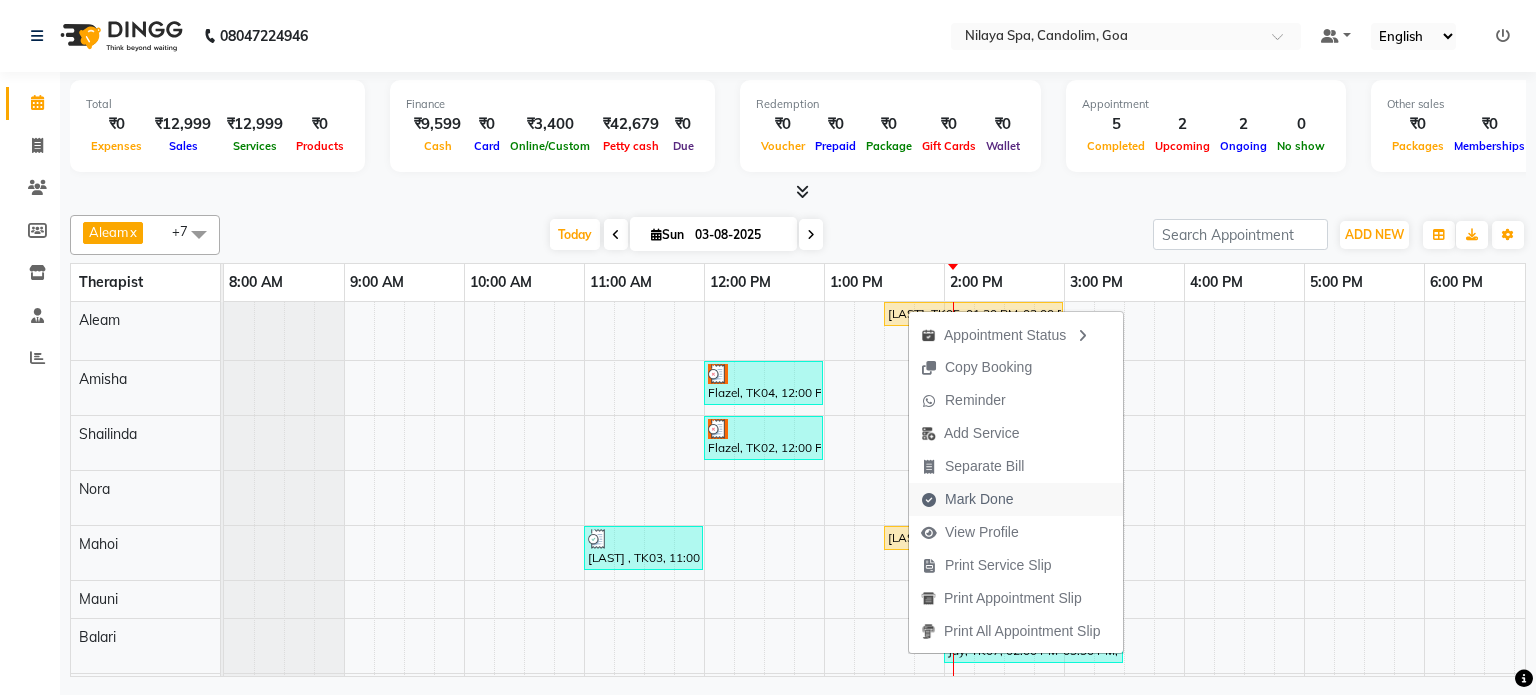 click on "Mark Done" at bounding box center (979, 499) 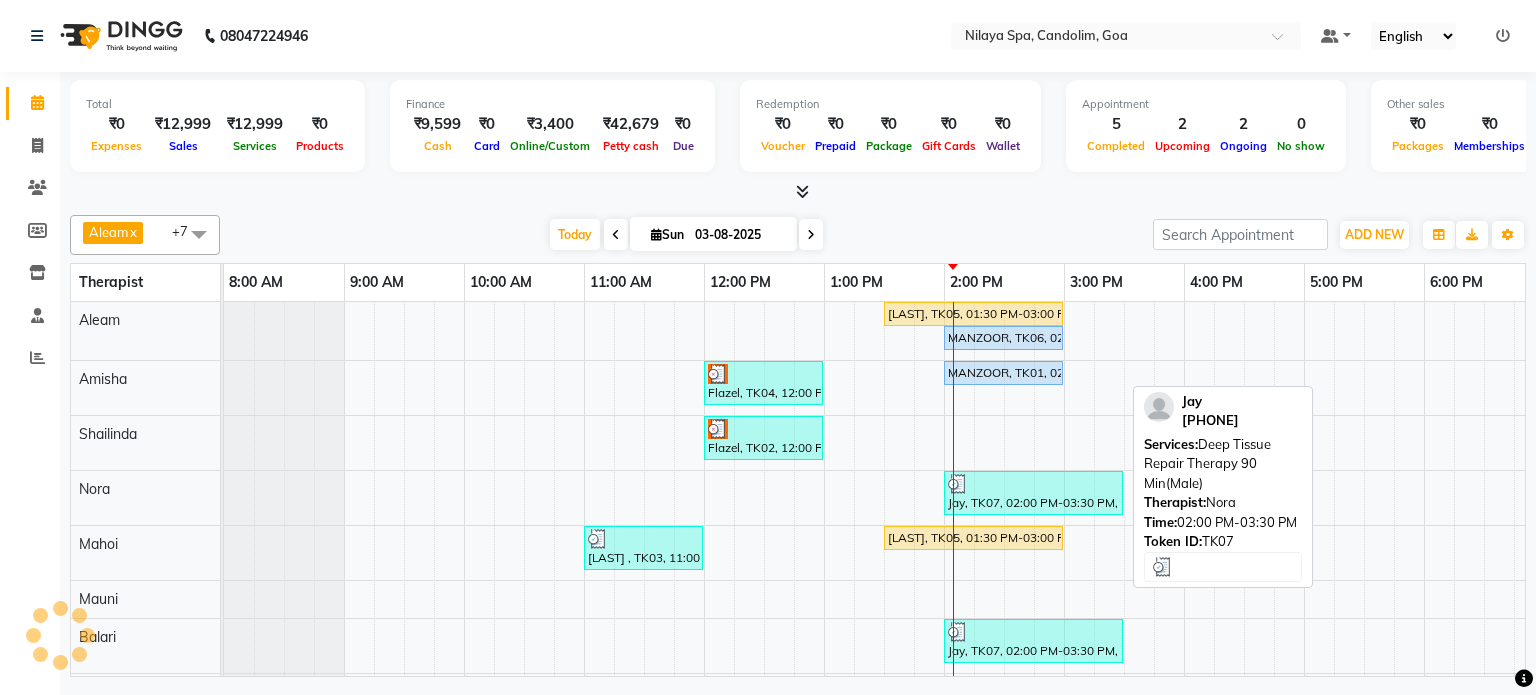 select on "8694" 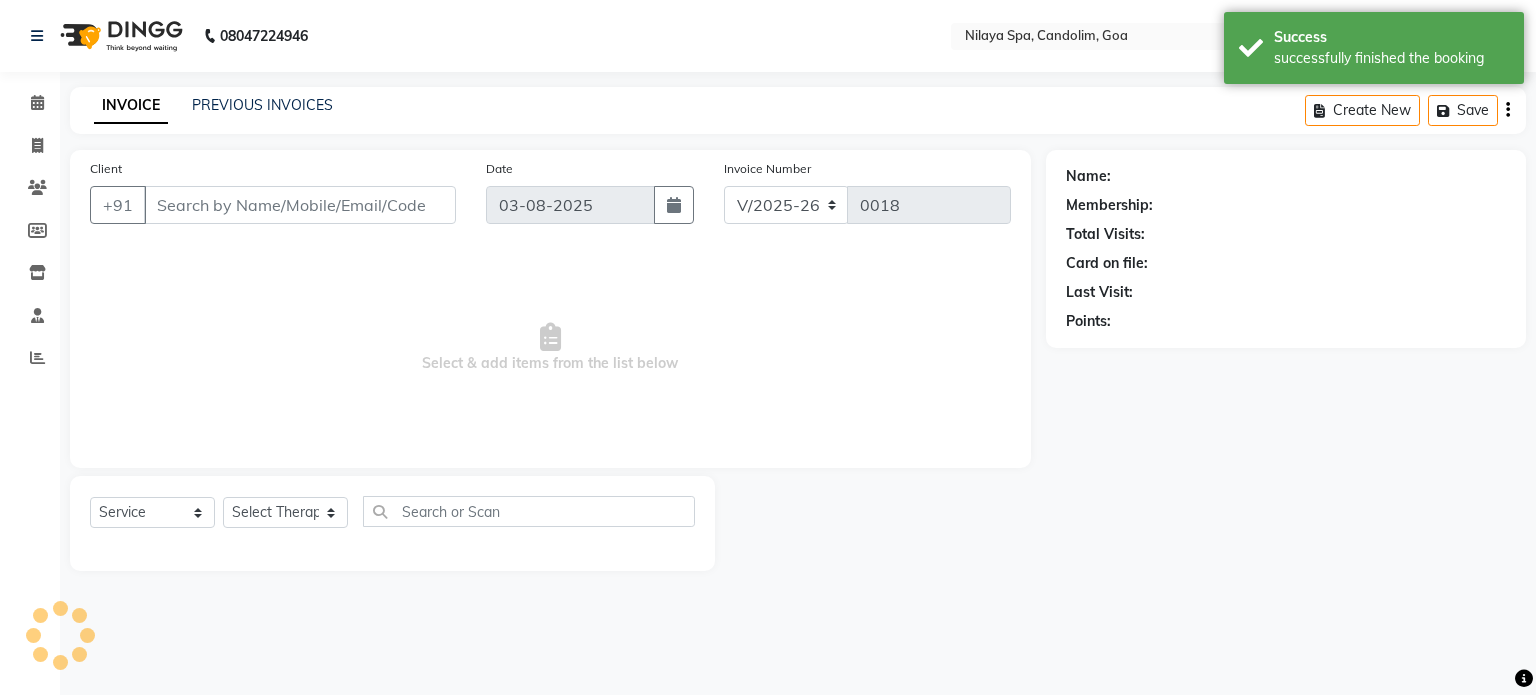 type on "95******70" 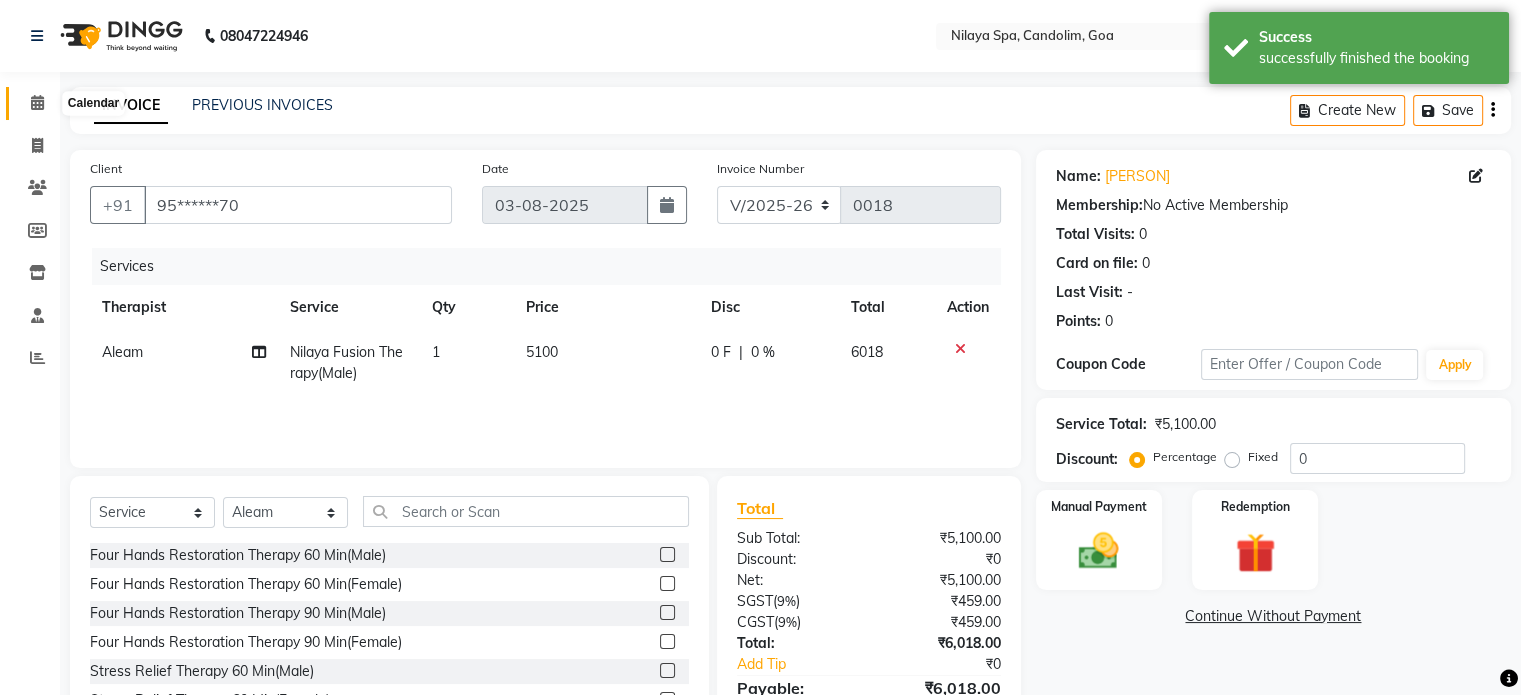 click 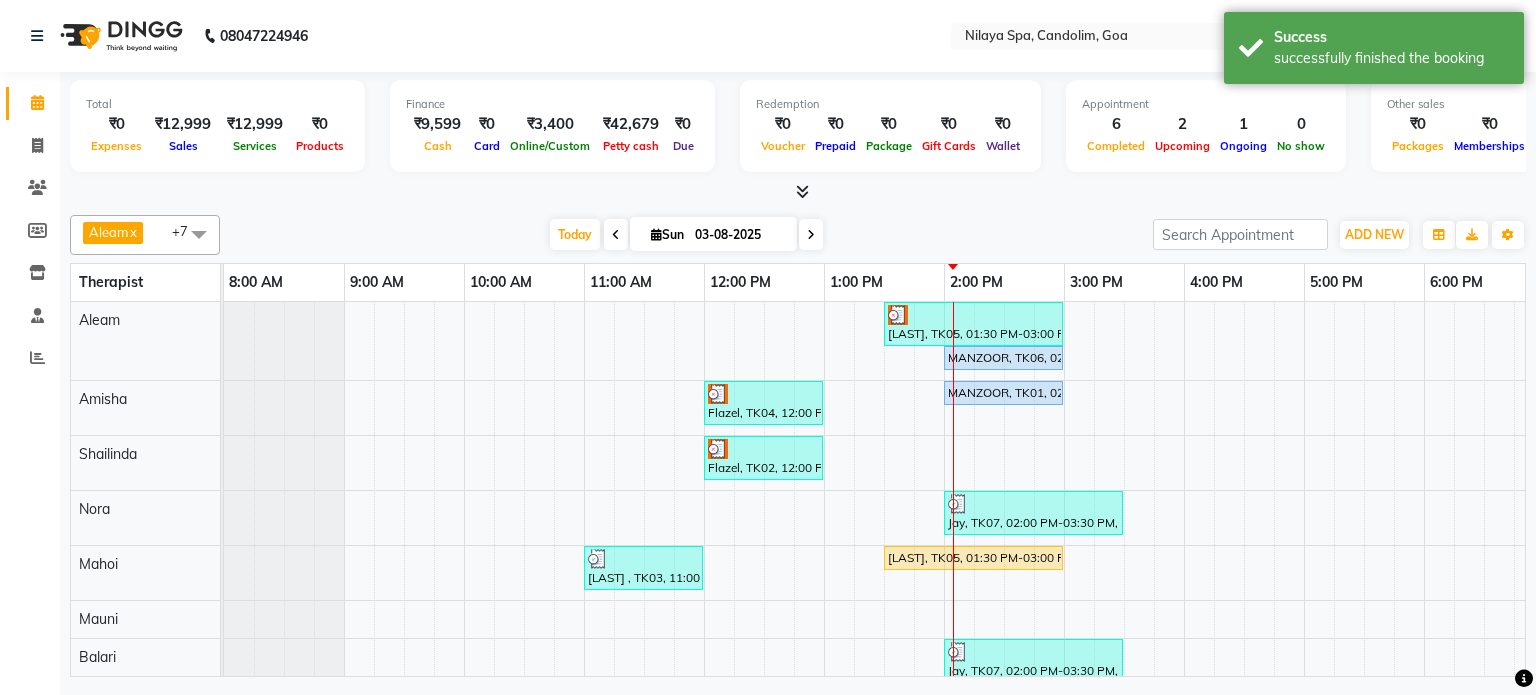 scroll, scrollTop: 0, scrollLeft: 0, axis: both 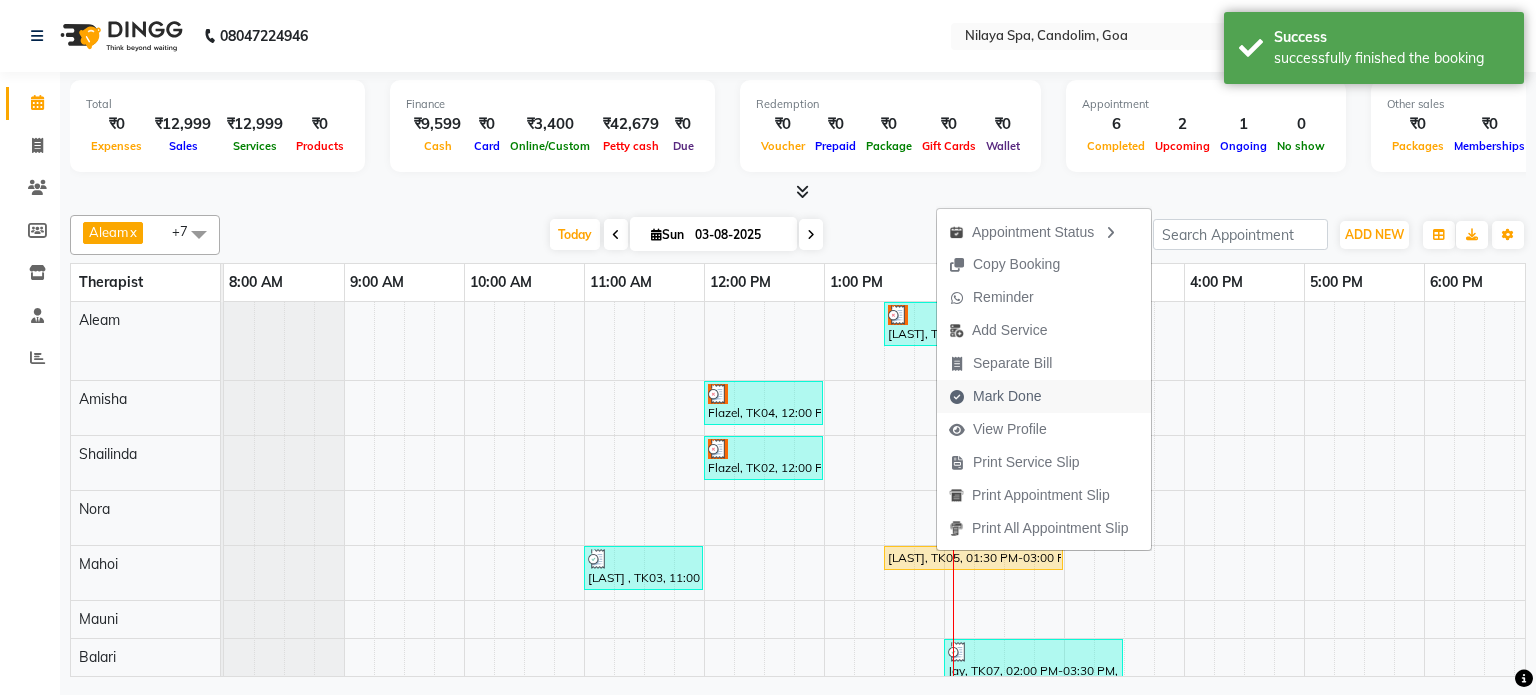 click on "Mark Done" at bounding box center (1007, 396) 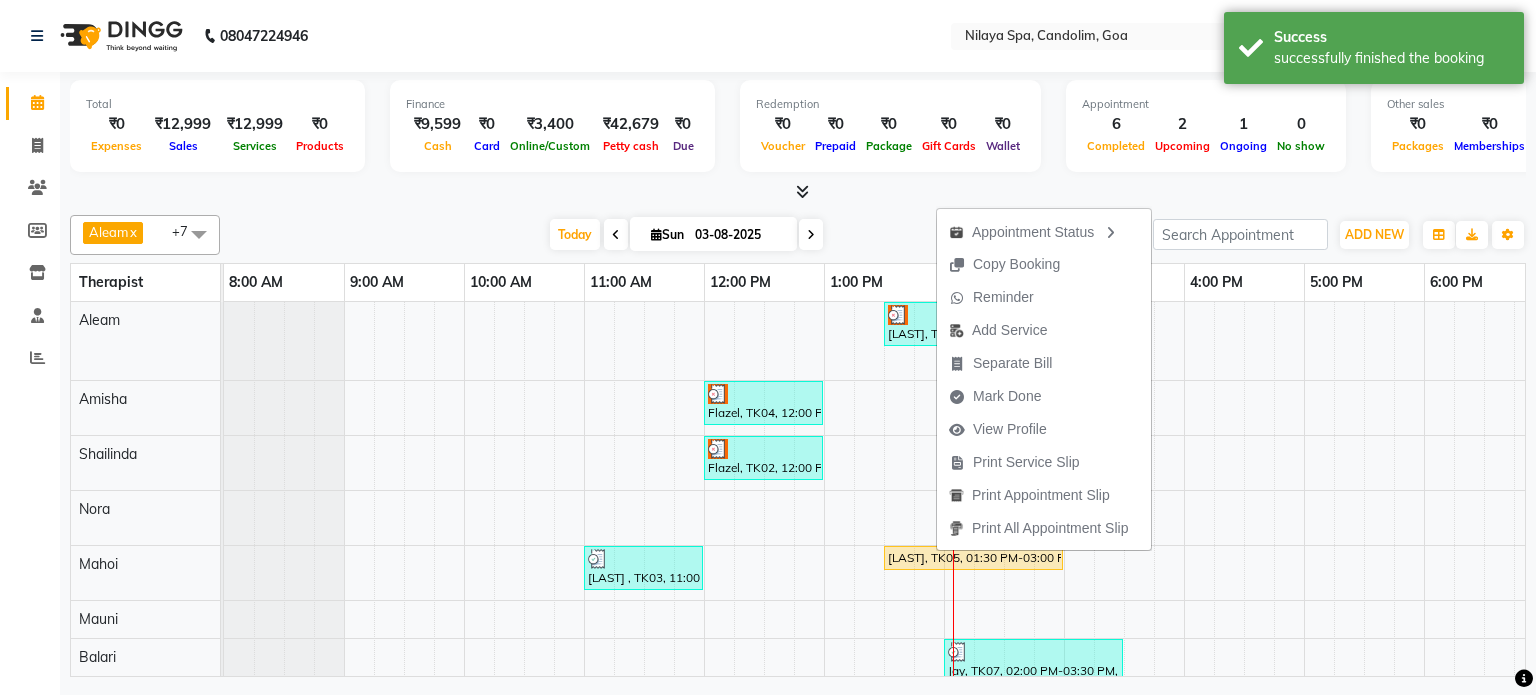 select on "8694" 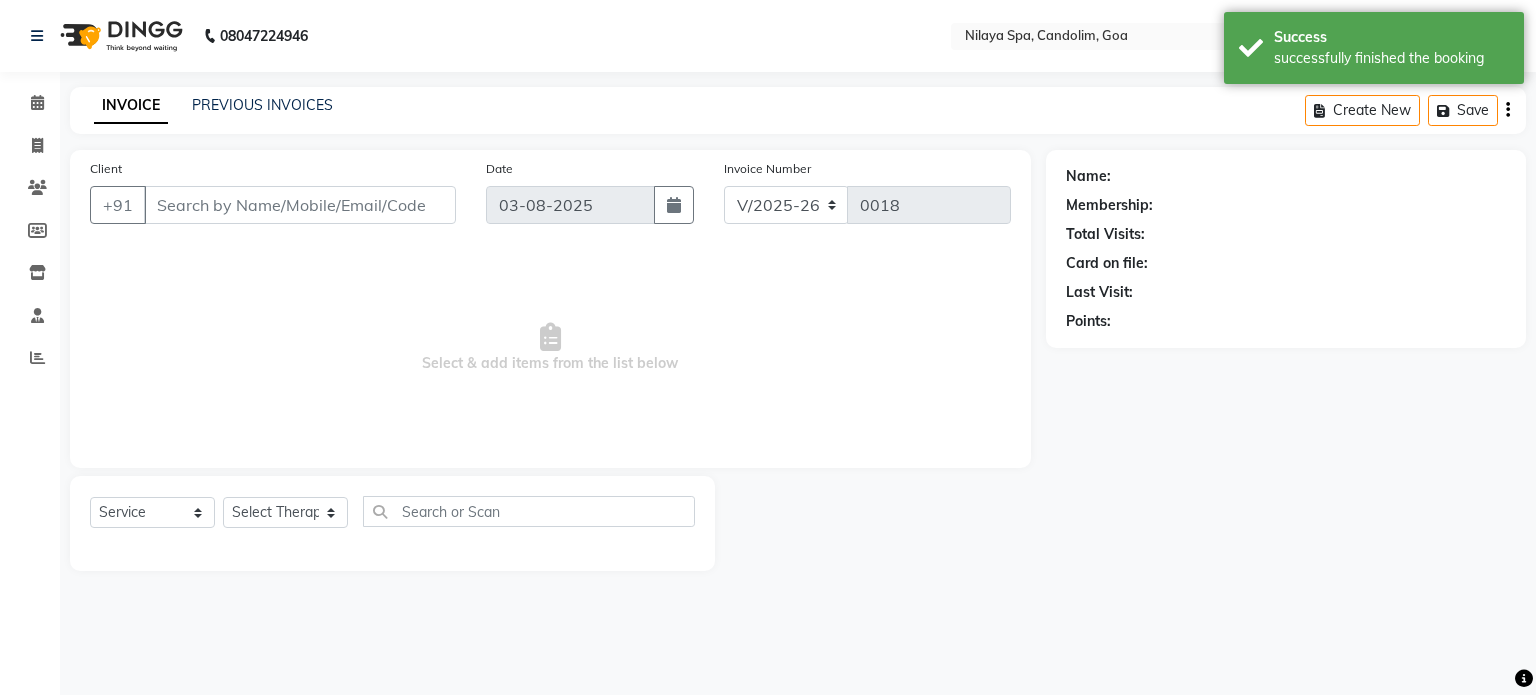 type on "95******70" 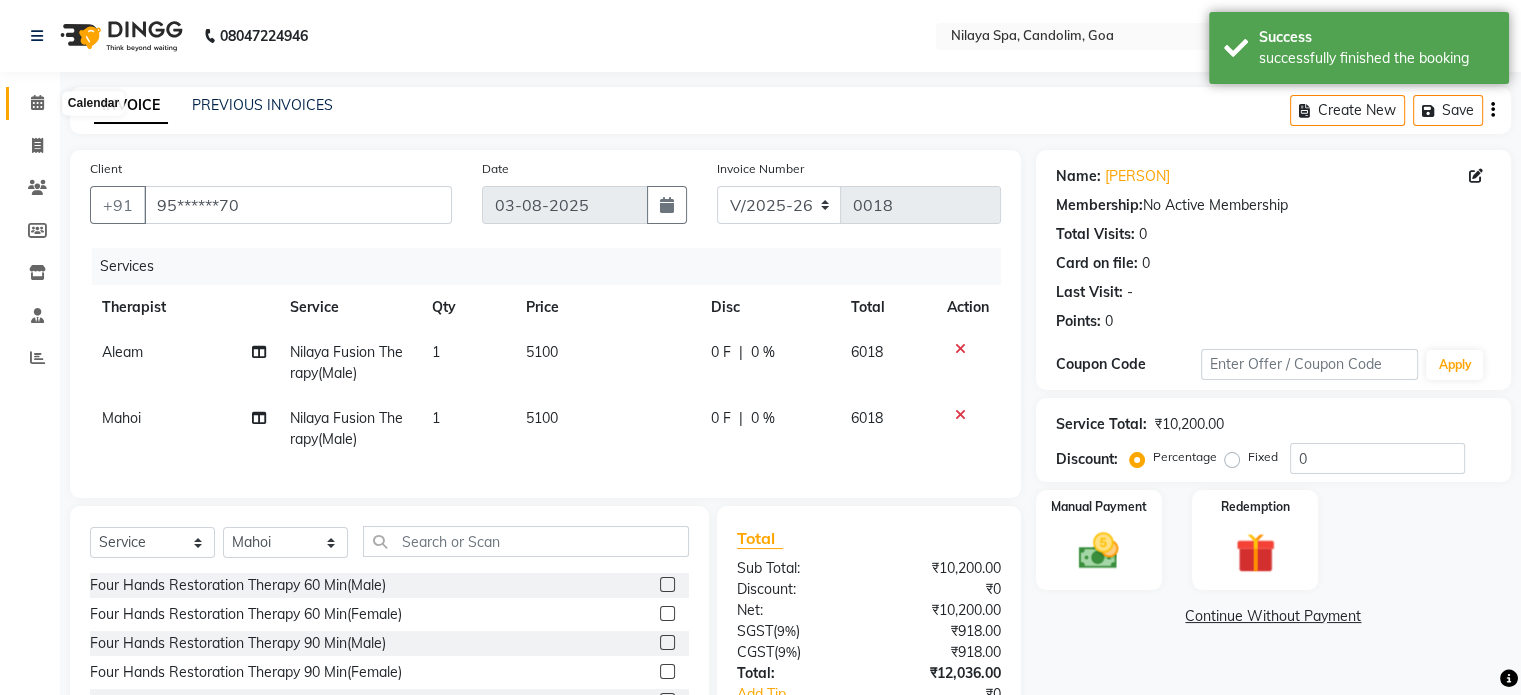 click 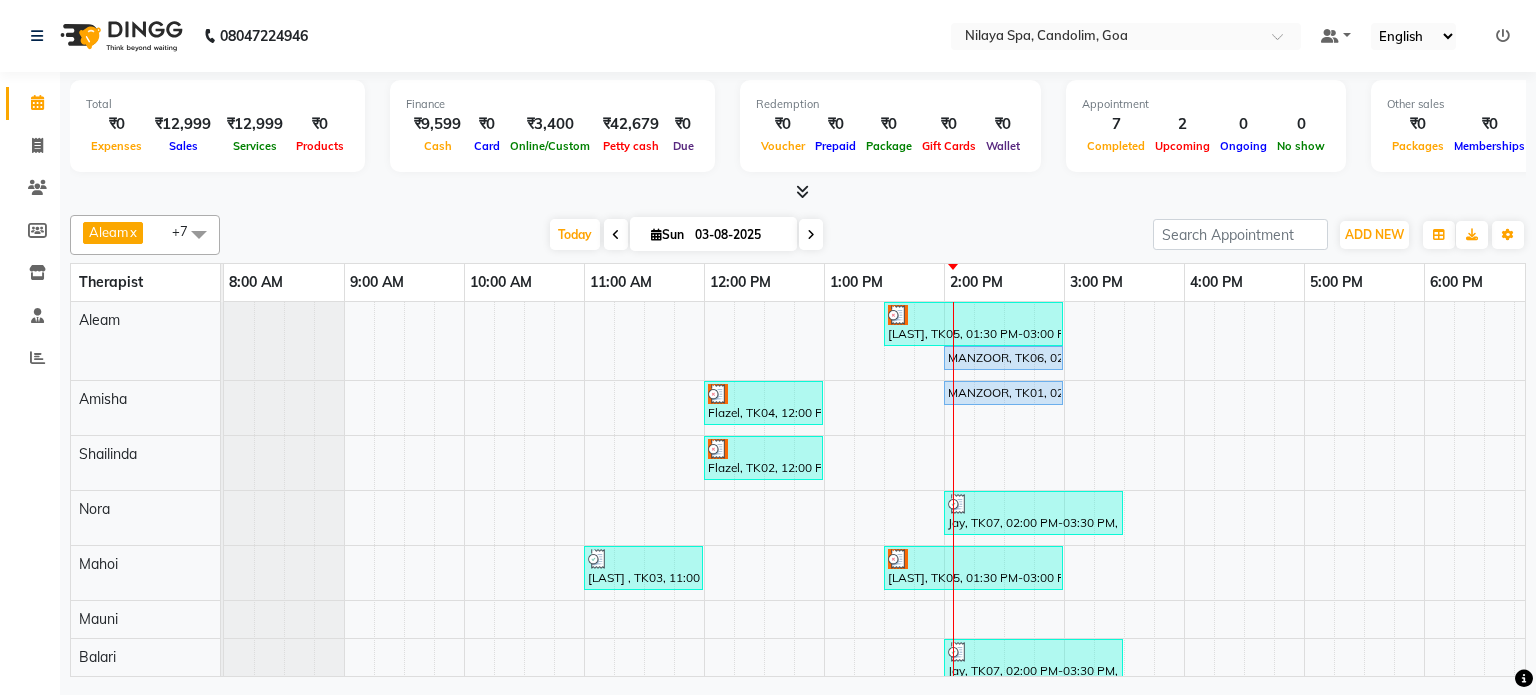 scroll, scrollTop: 0, scrollLeft: 138, axis: horizontal 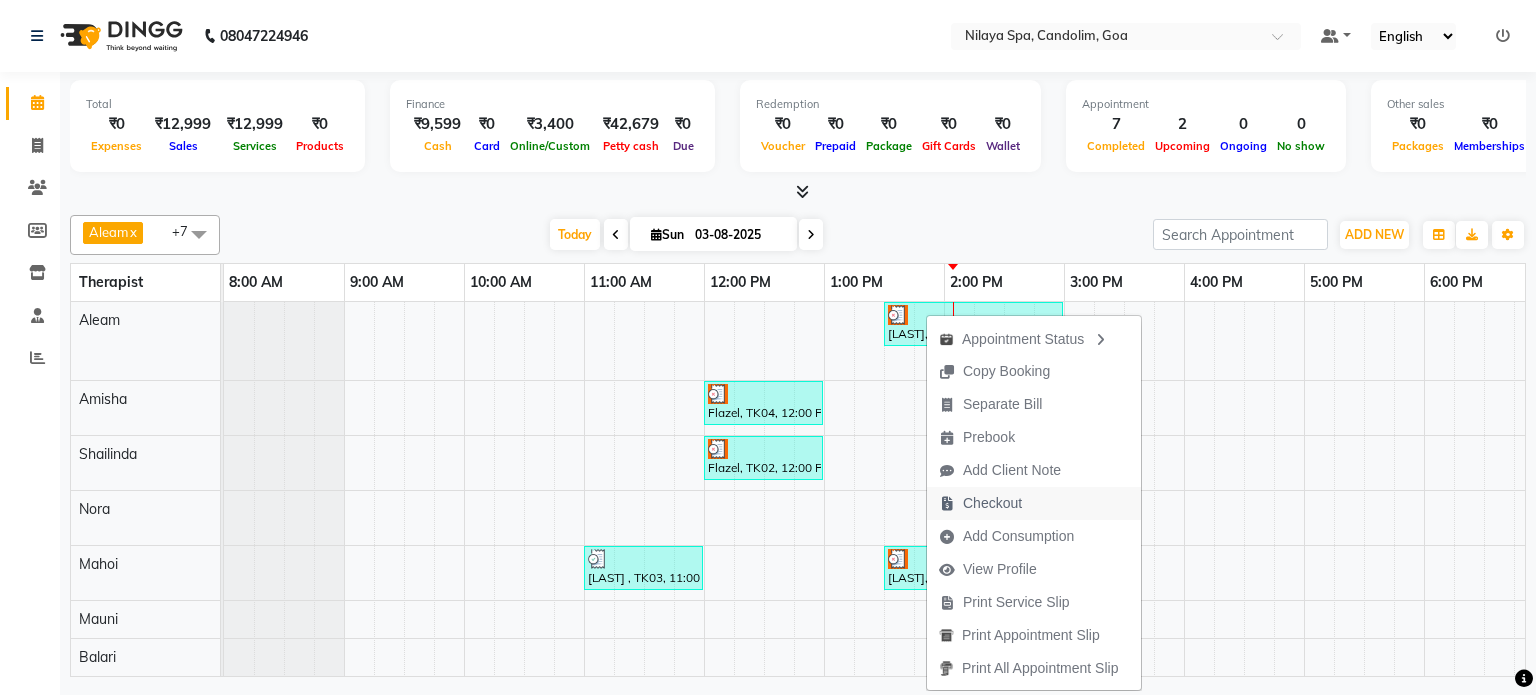 click on "Checkout" at bounding box center (992, 503) 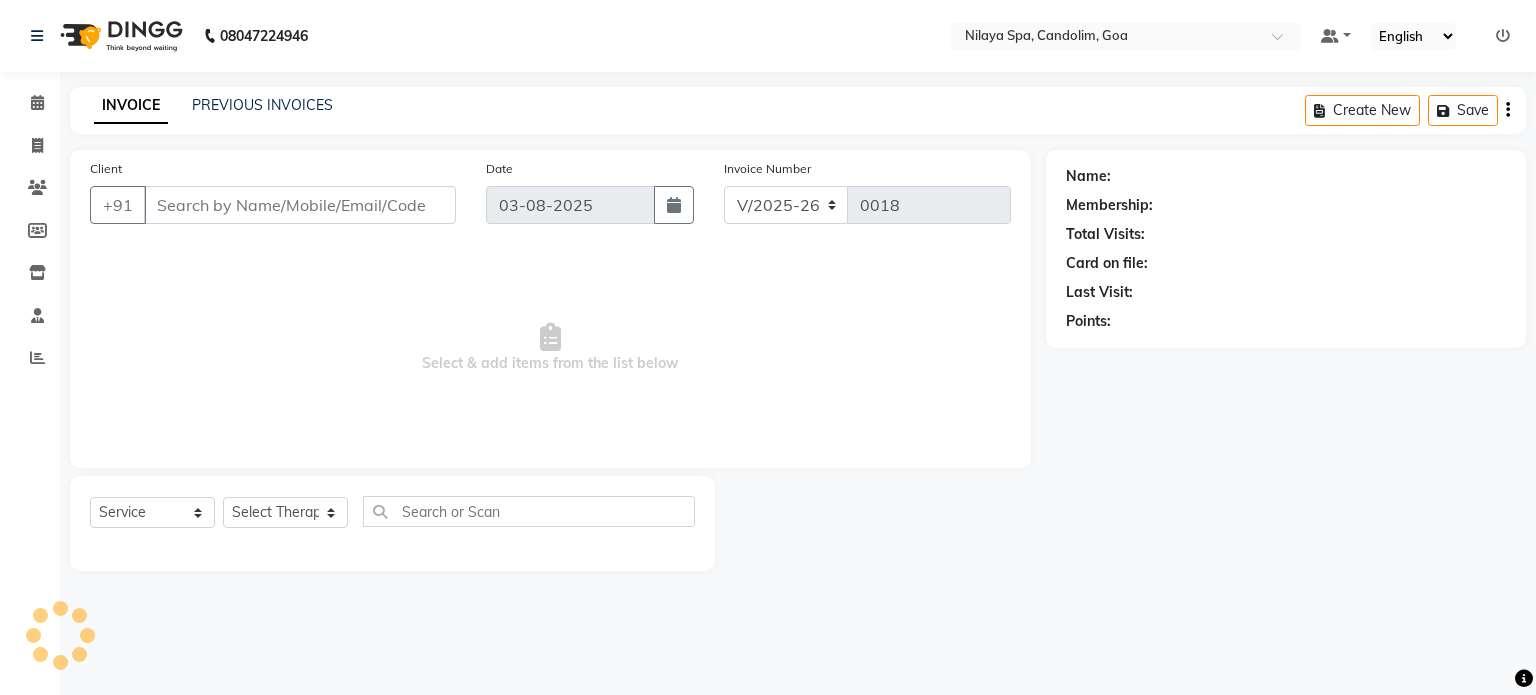 type on "95******70" 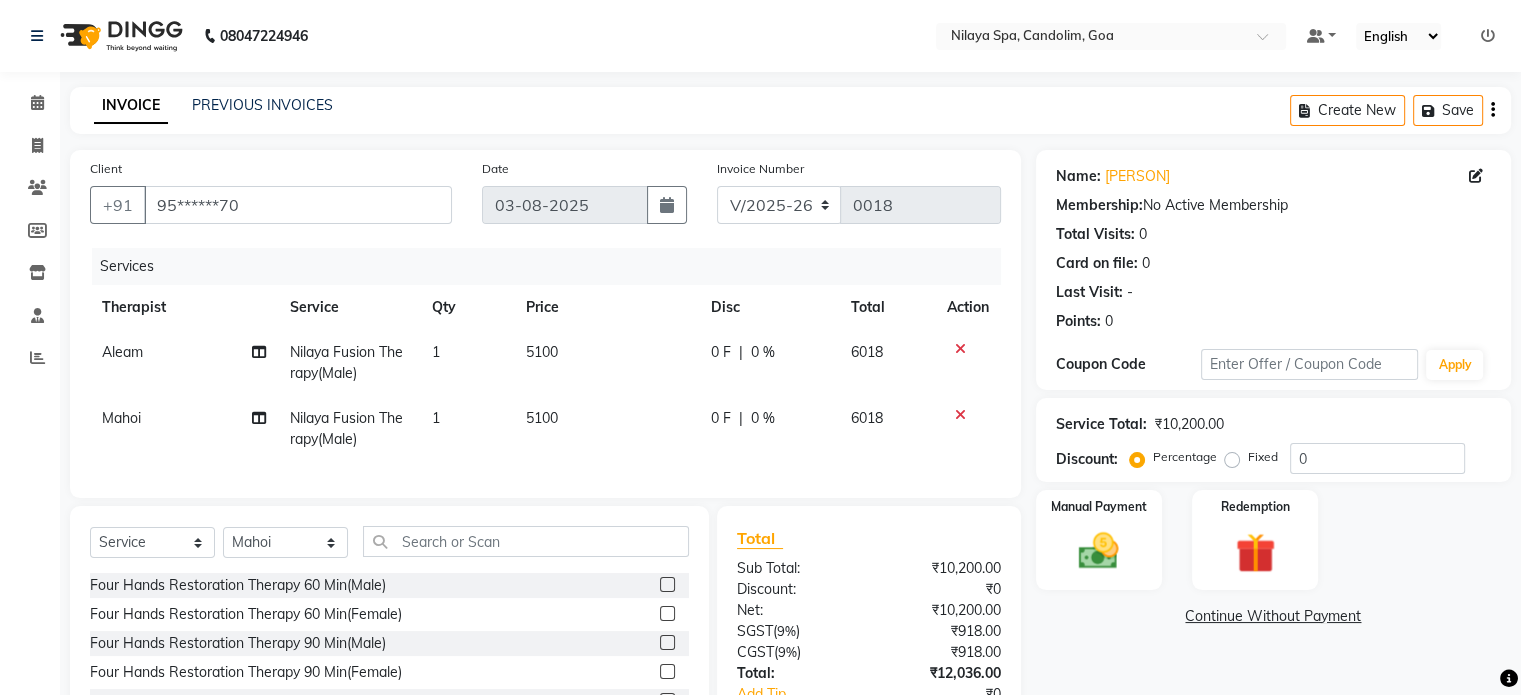 click on "0 %" 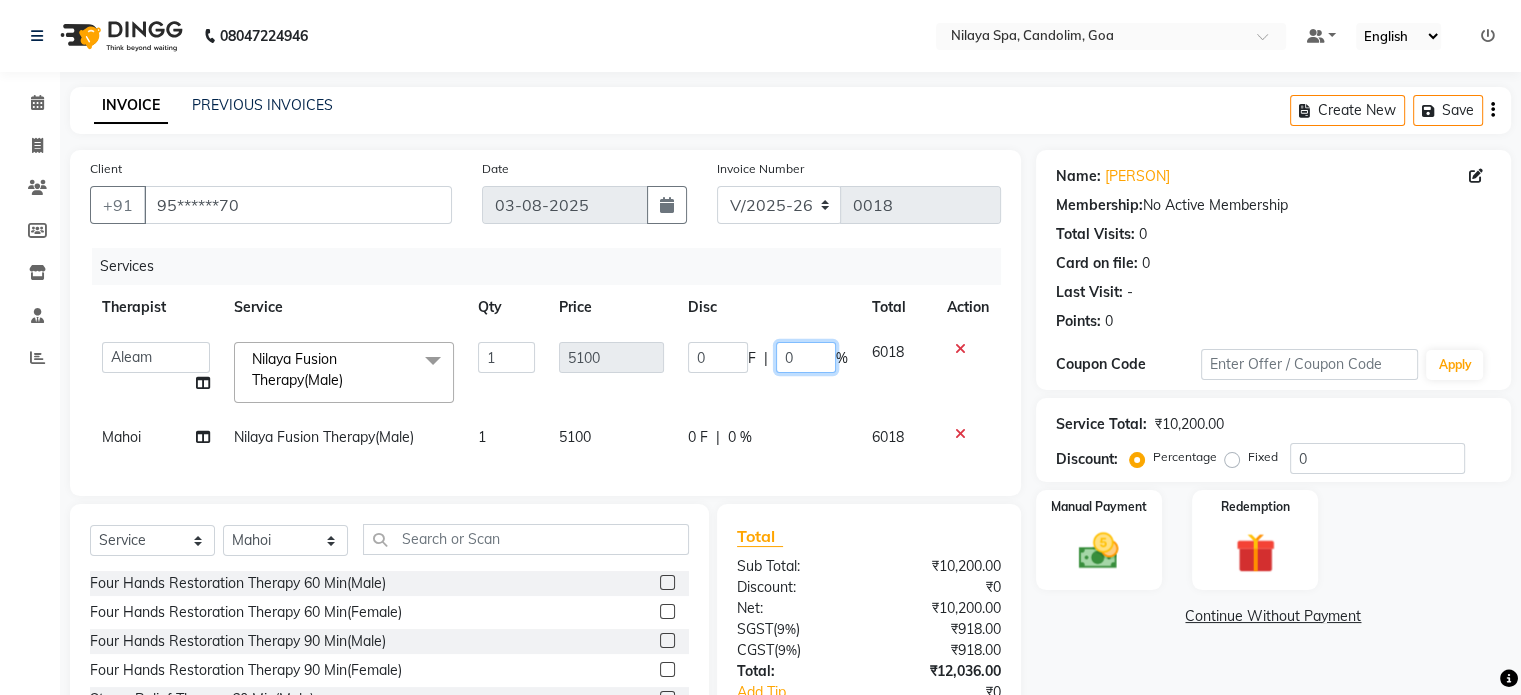 click on "0" 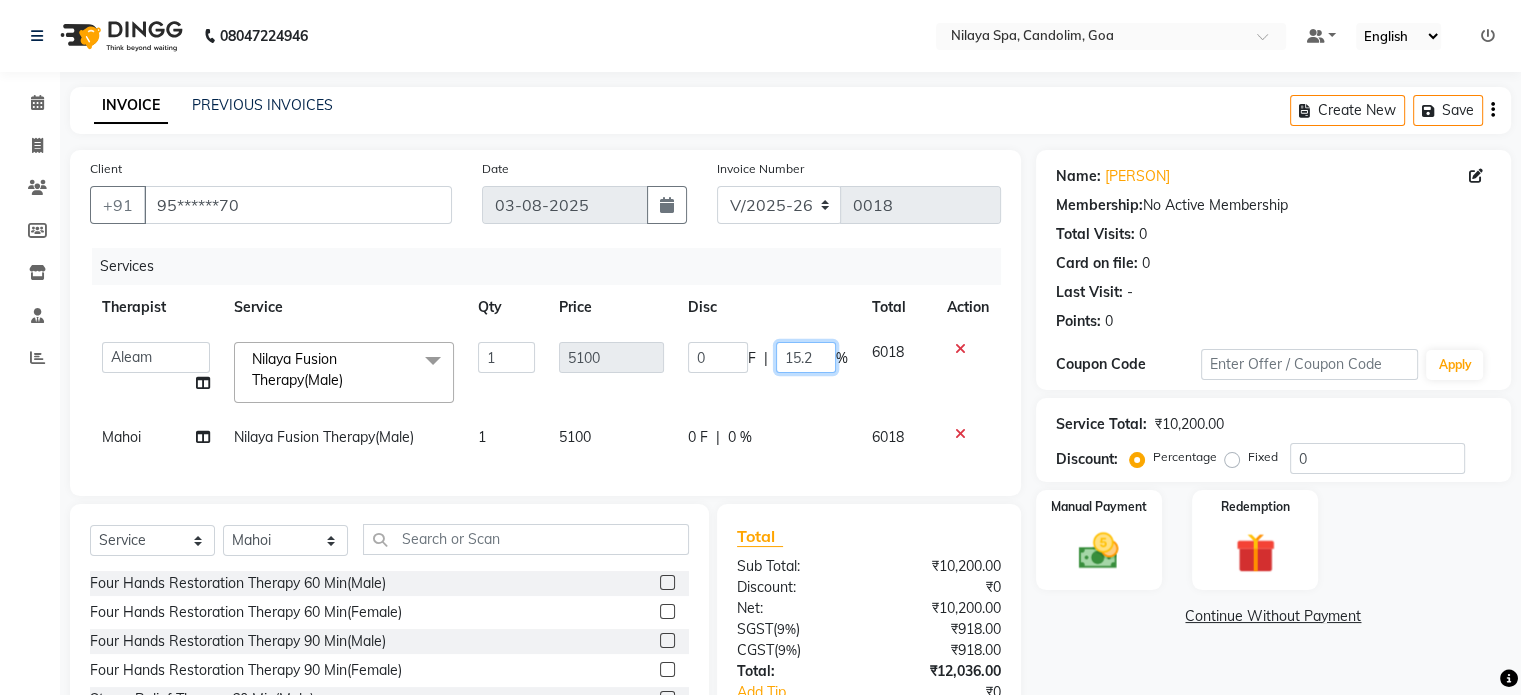 type on "15.26" 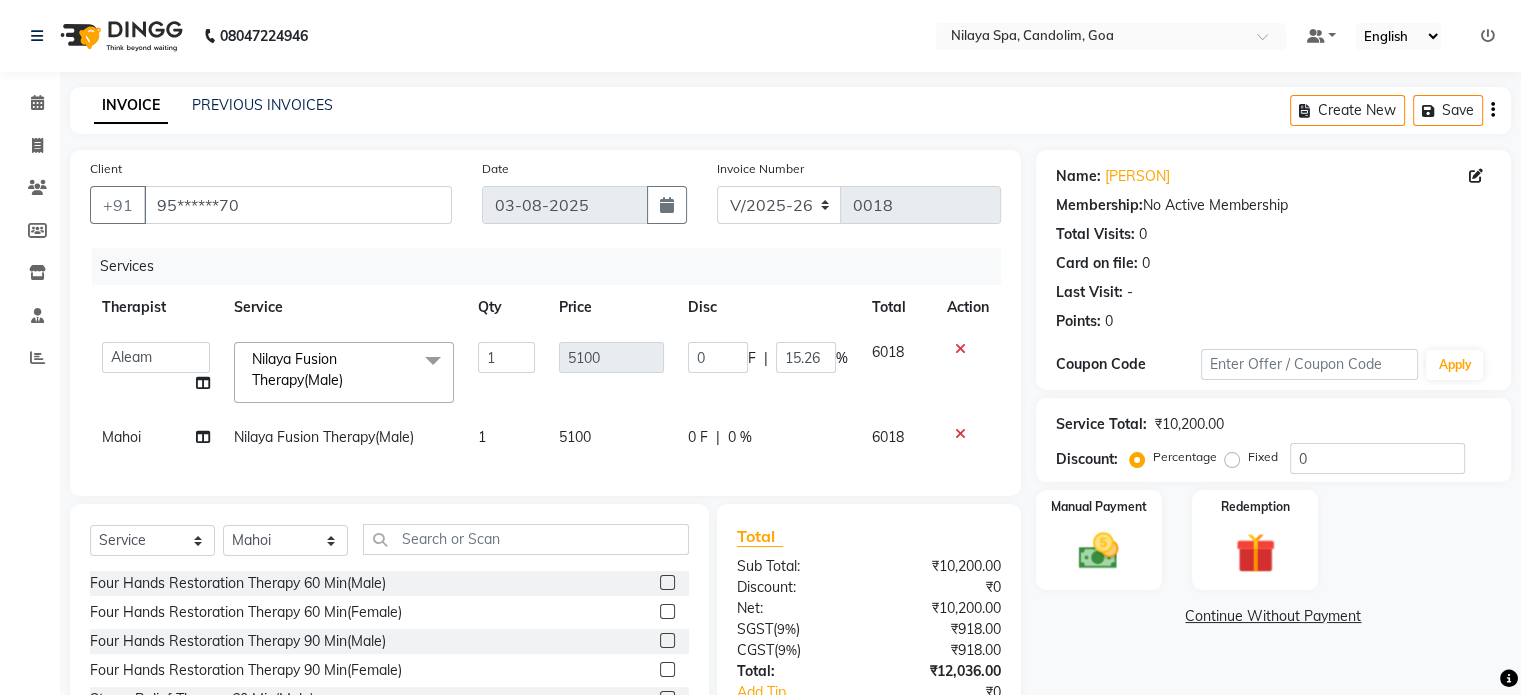 click on "0 F | 0 %" 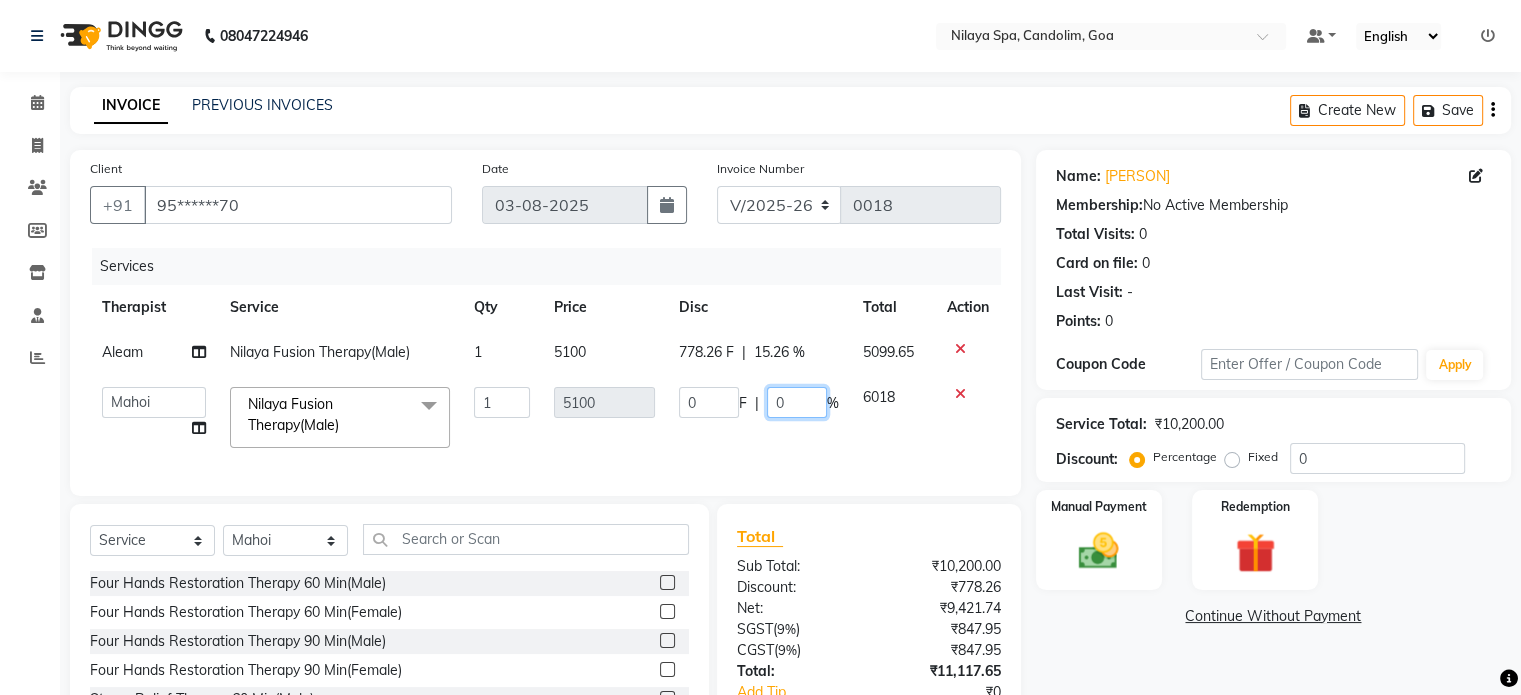 click on "0" 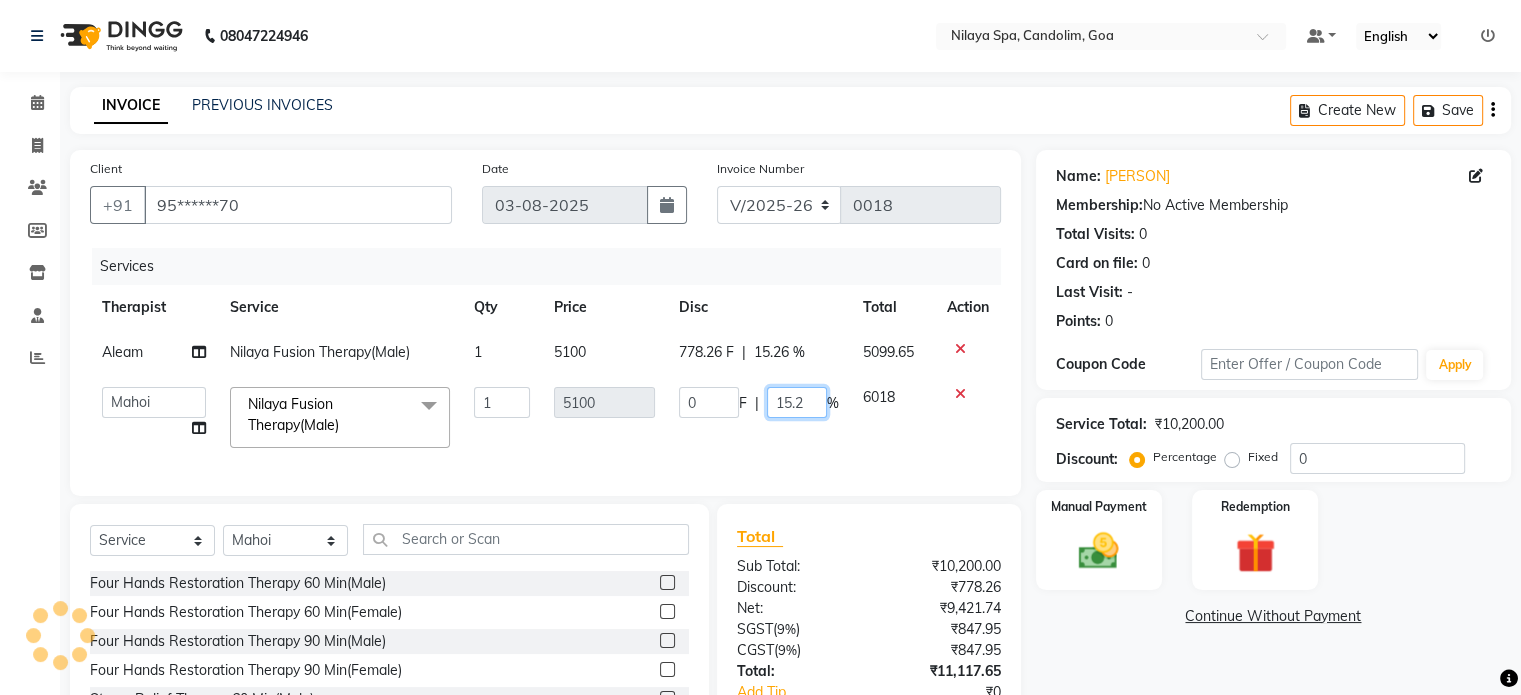 type on "15.26" 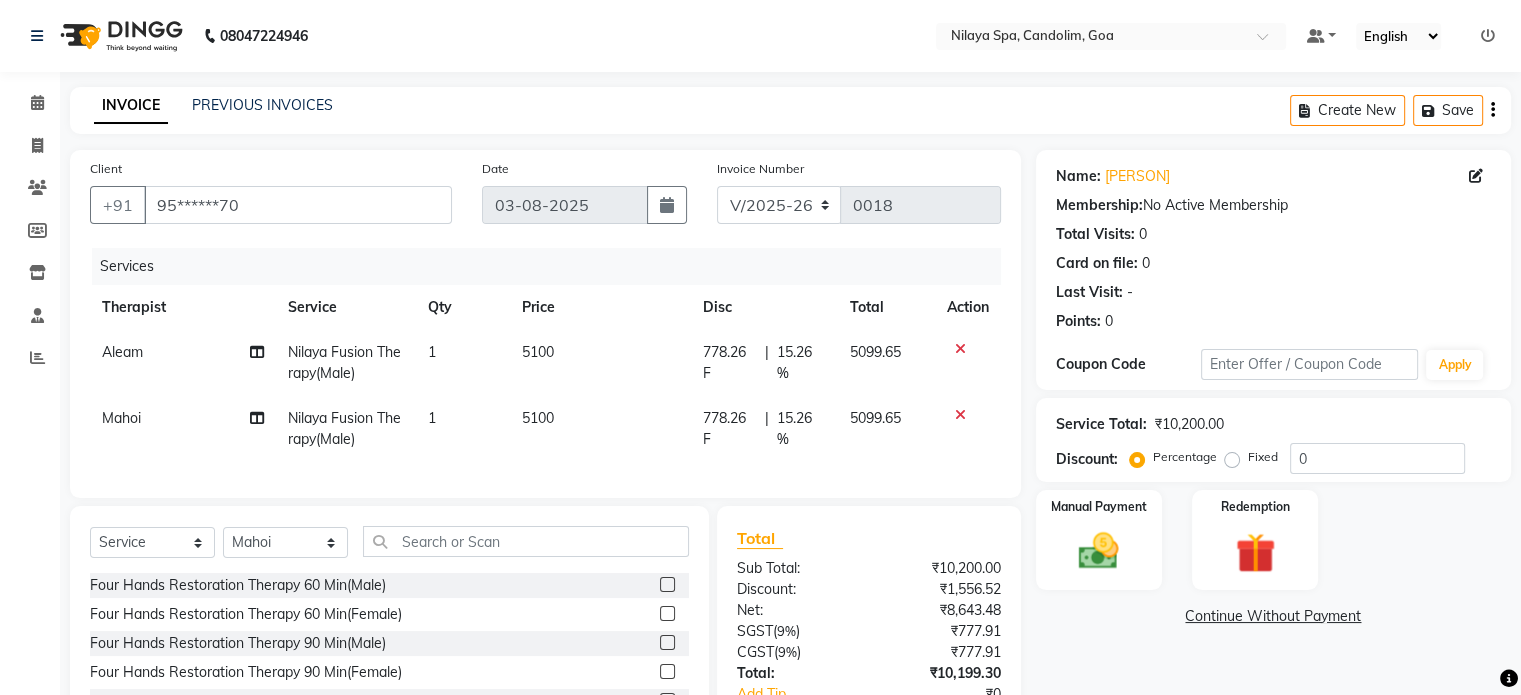 click on "5099.65" 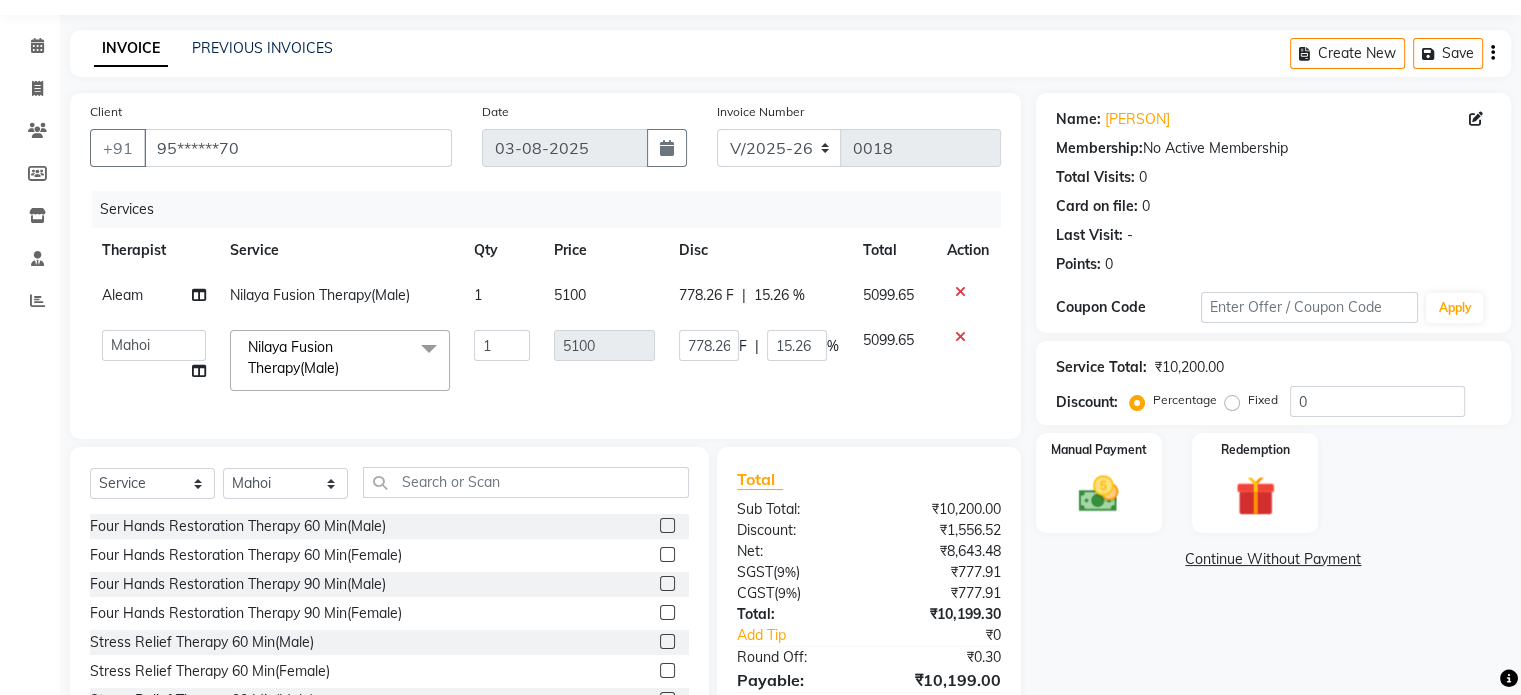 scroll, scrollTop: 168, scrollLeft: 0, axis: vertical 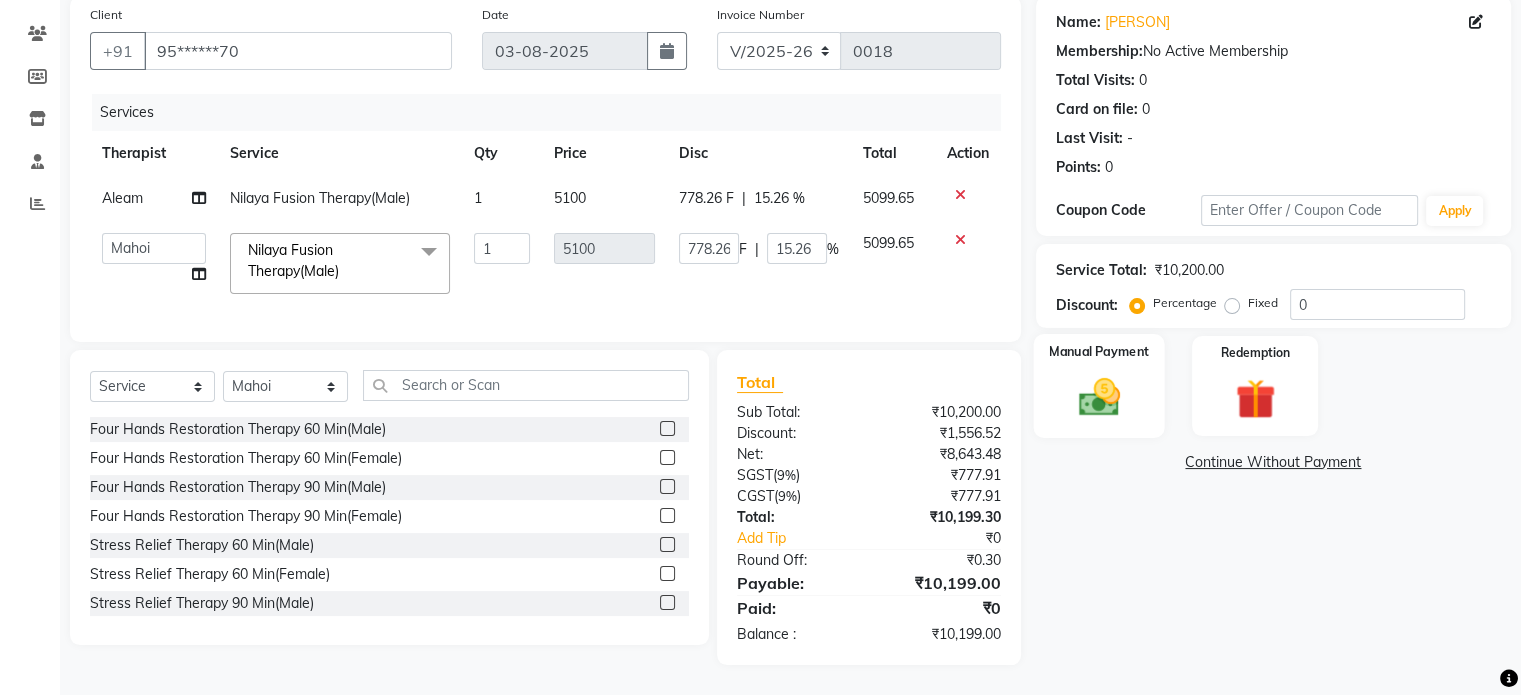 click 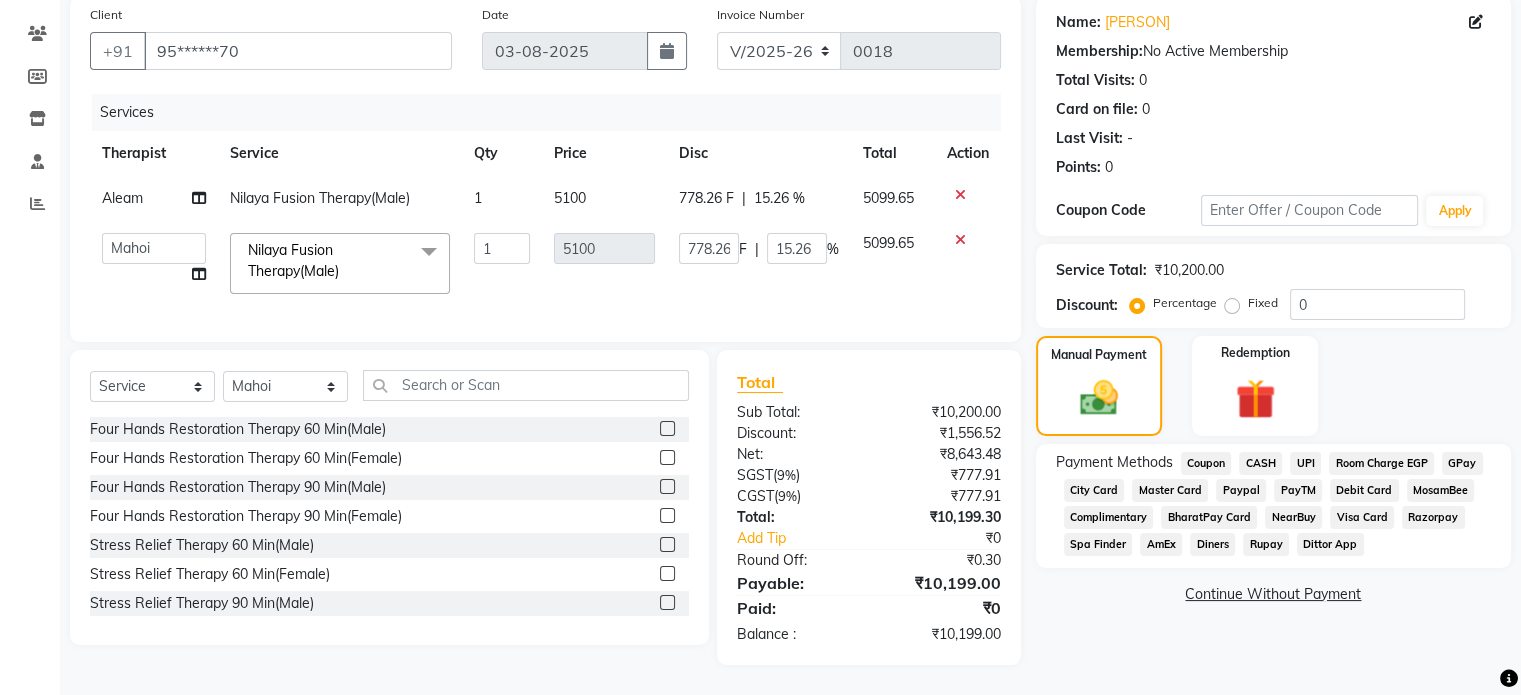 click on "UPI" 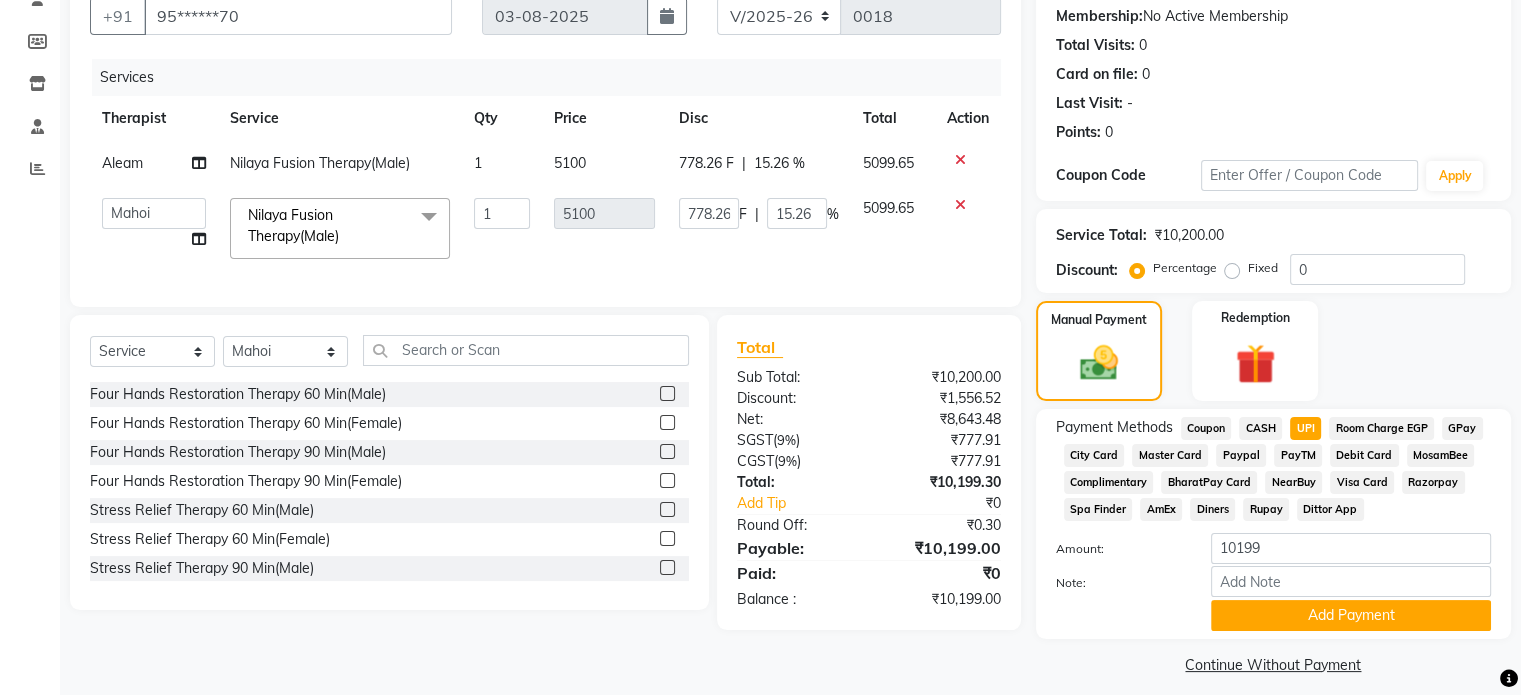 scroll, scrollTop: 207, scrollLeft: 0, axis: vertical 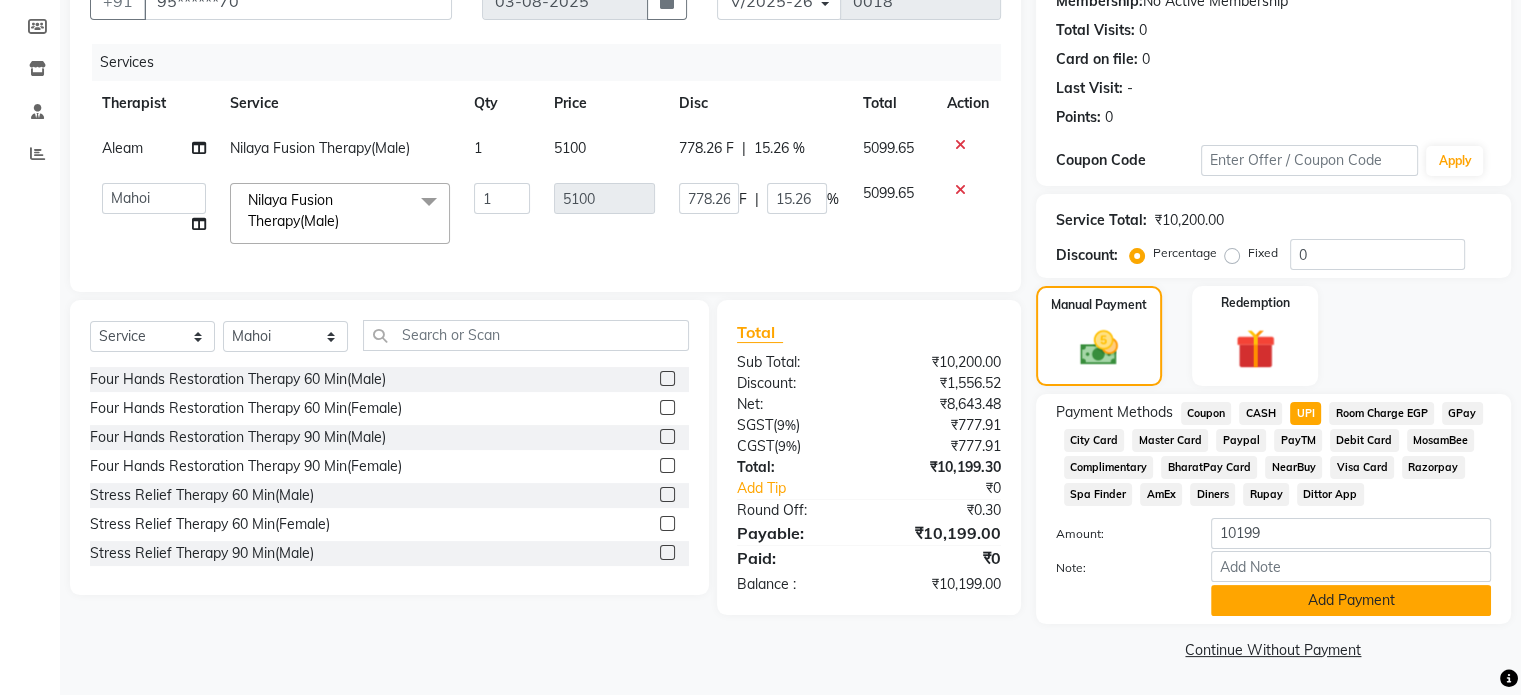 click on "Add Payment" 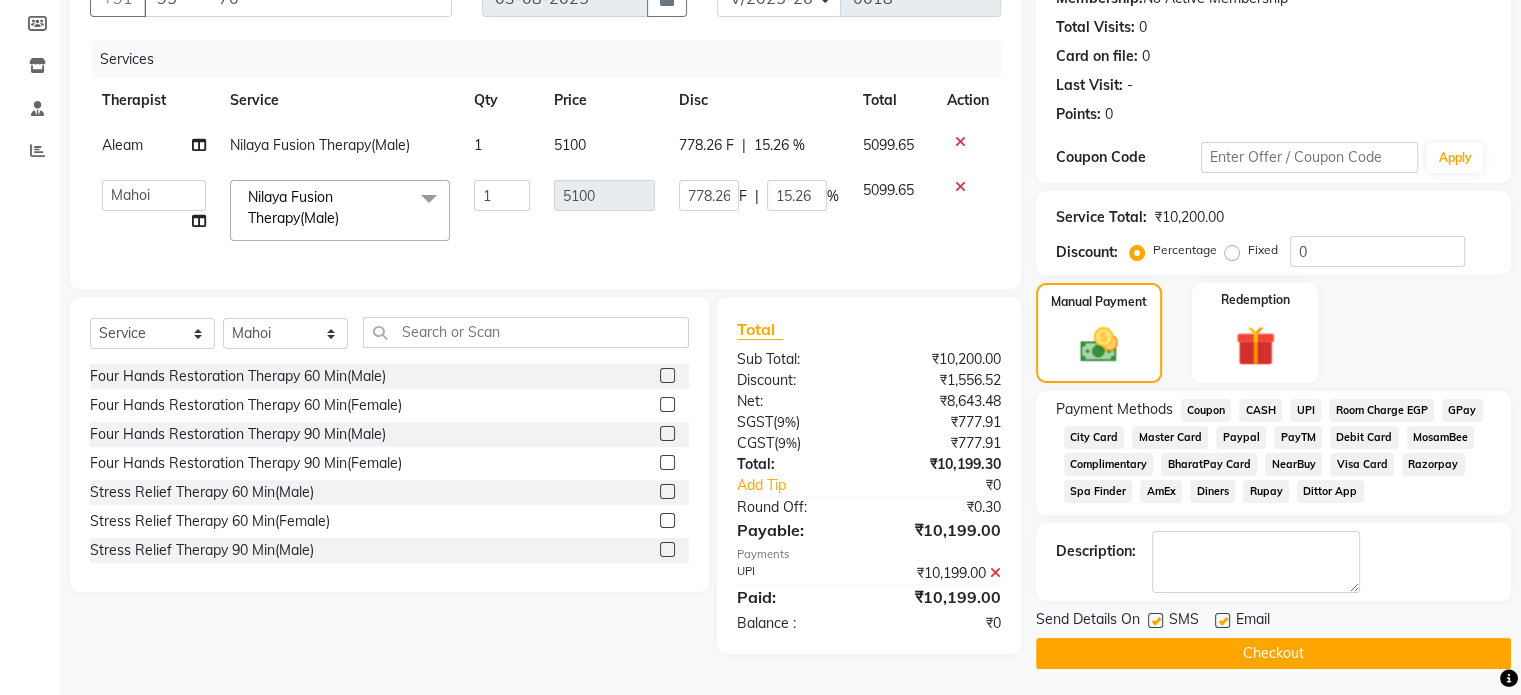 click on "Checkout" 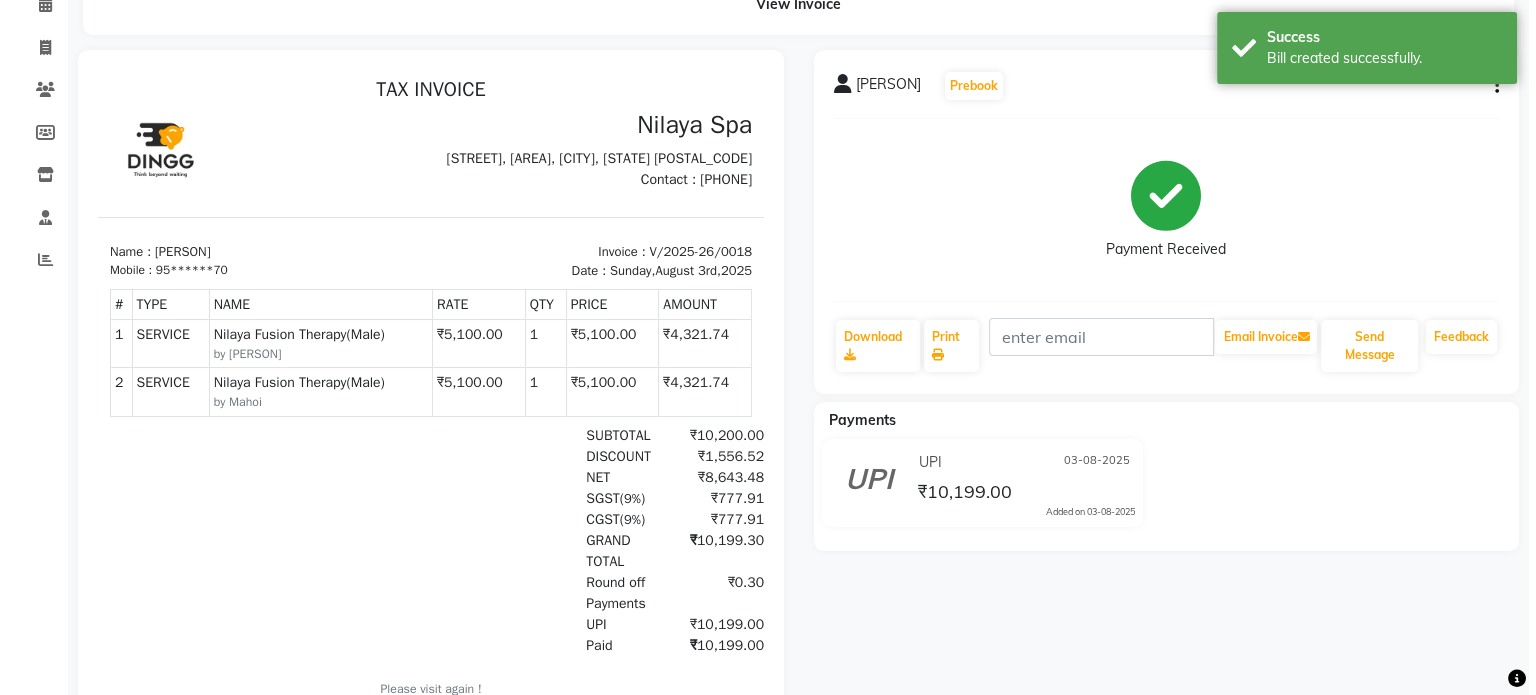 scroll, scrollTop: 0, scrollLeft: 0, axis: both 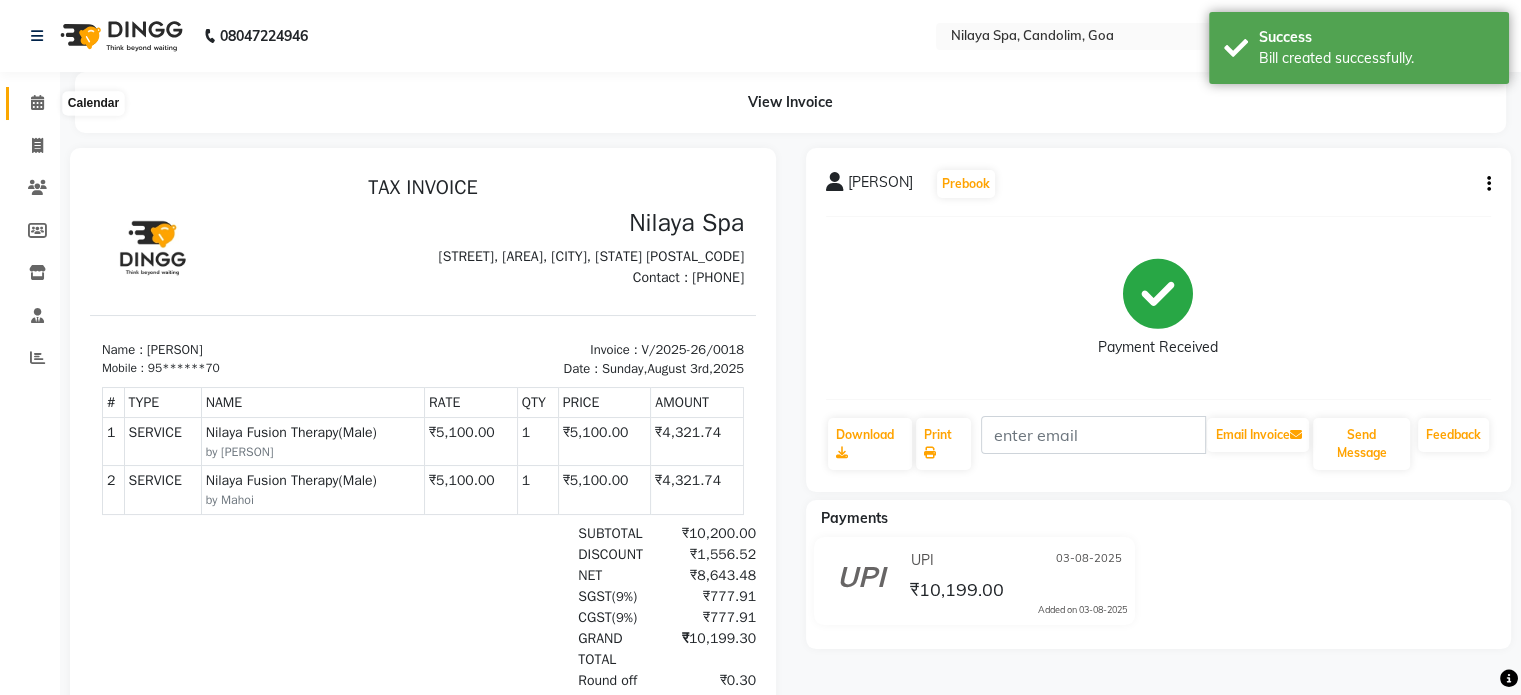 click 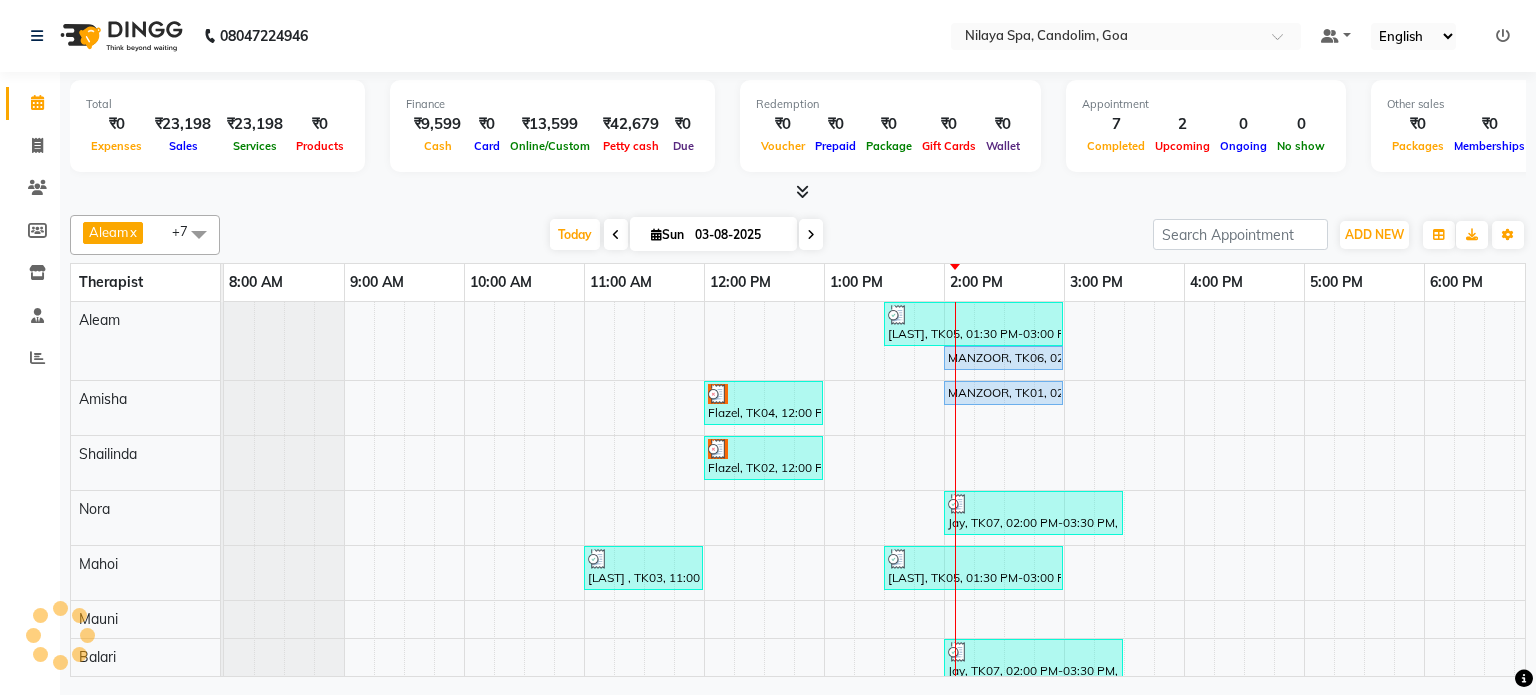 scroll, scrollTop: 0, scrollLeft: 618, axis: horizontal 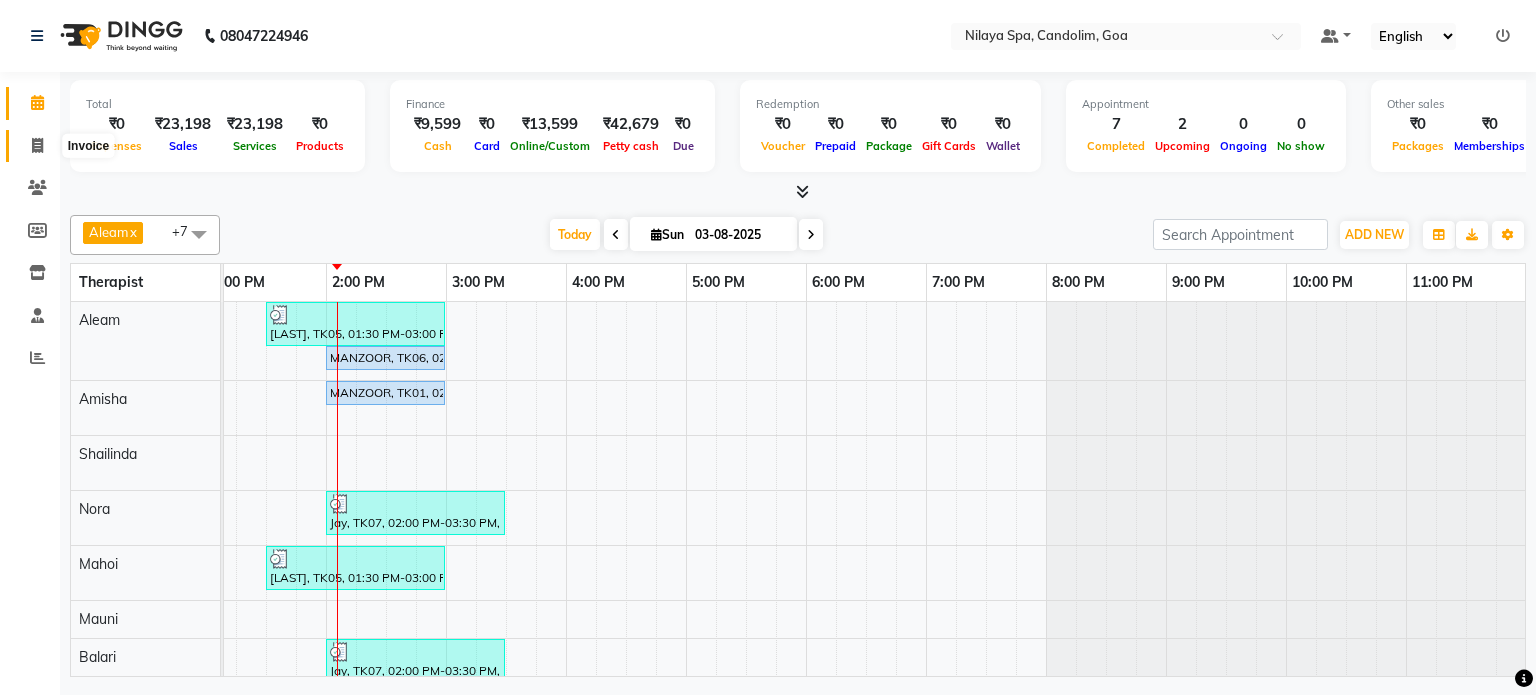 click 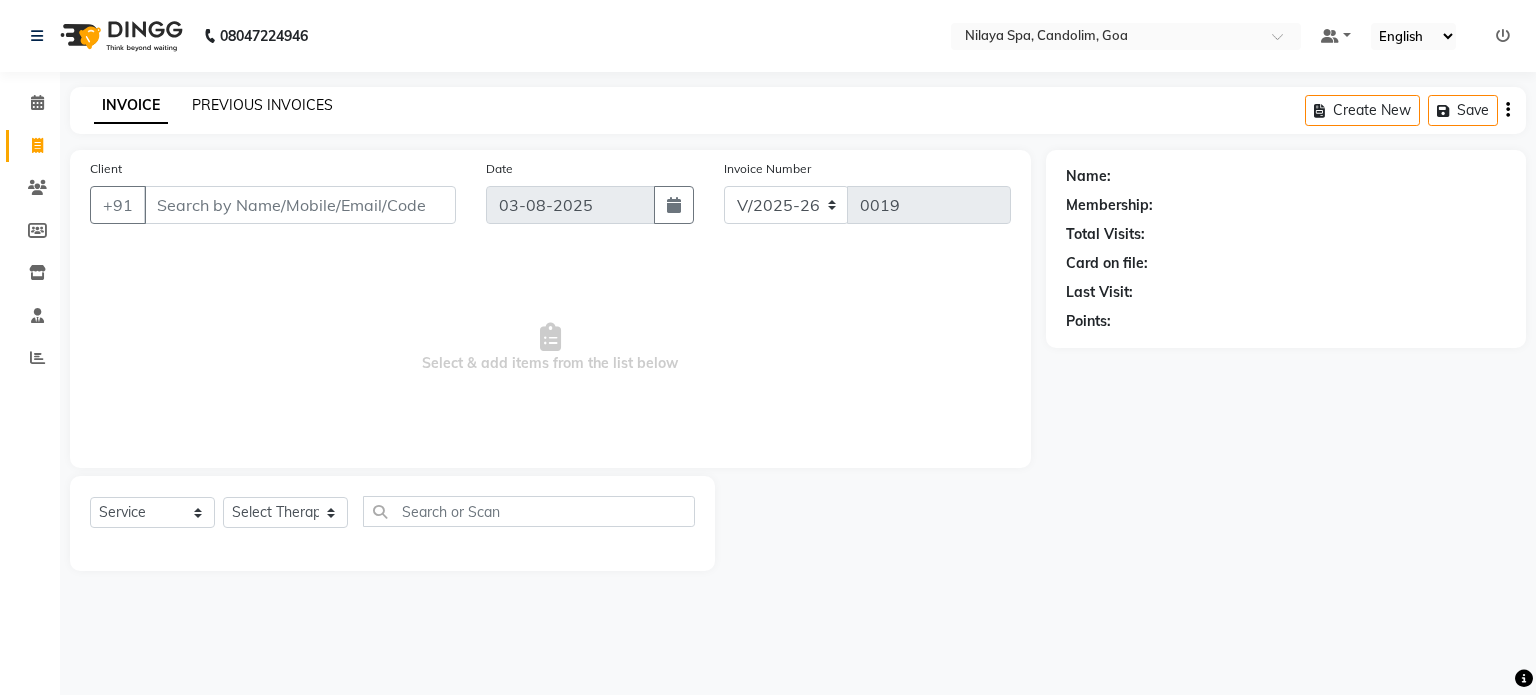 click on "PREVIOUS INVOICES" 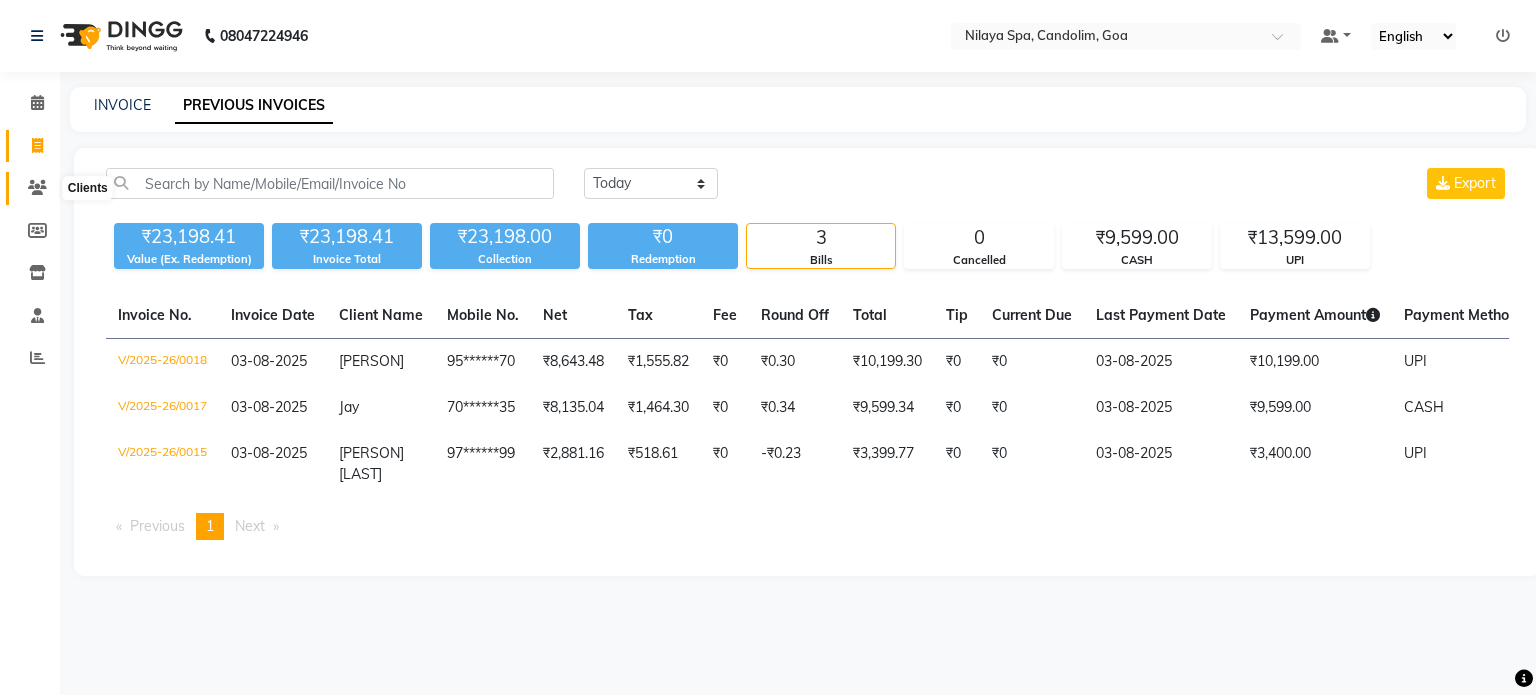 click 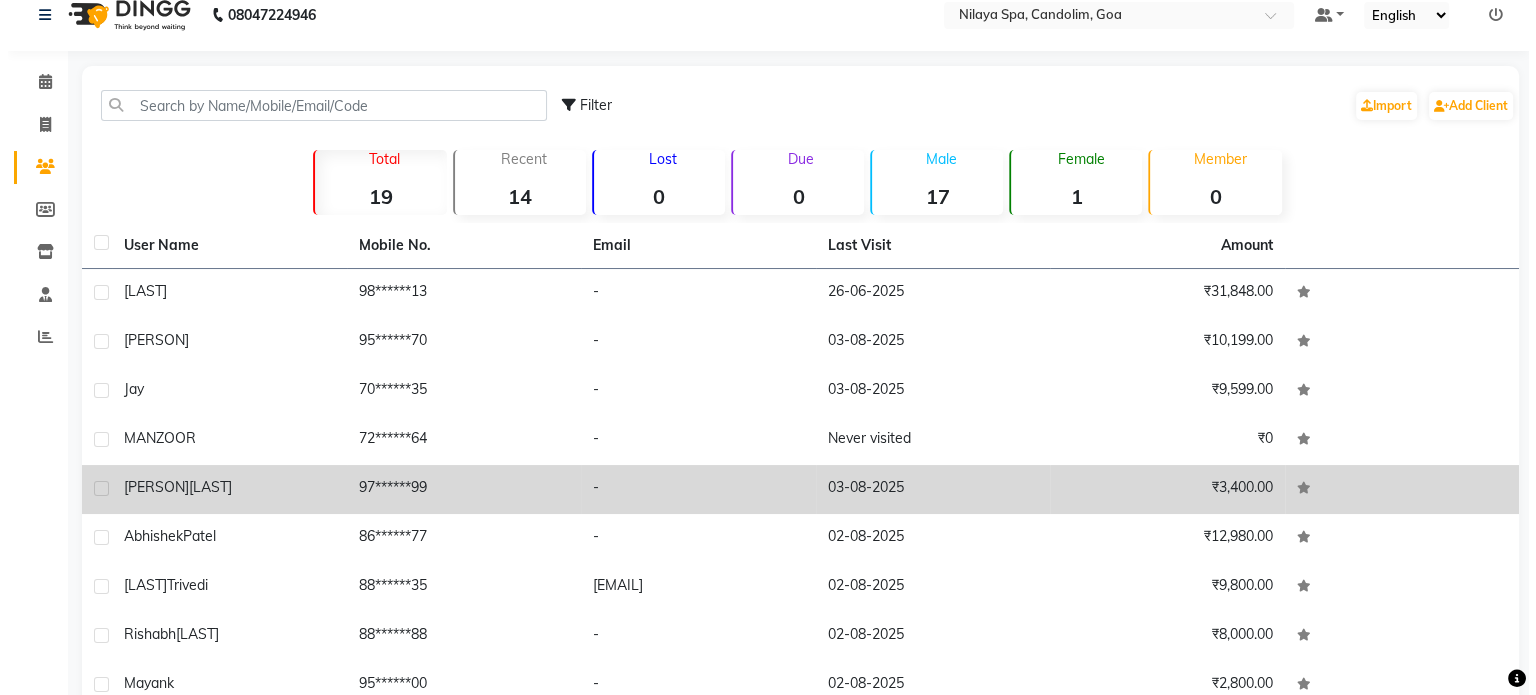 scroll, scrollTop: 0, scrollLeft: 0, axis: both 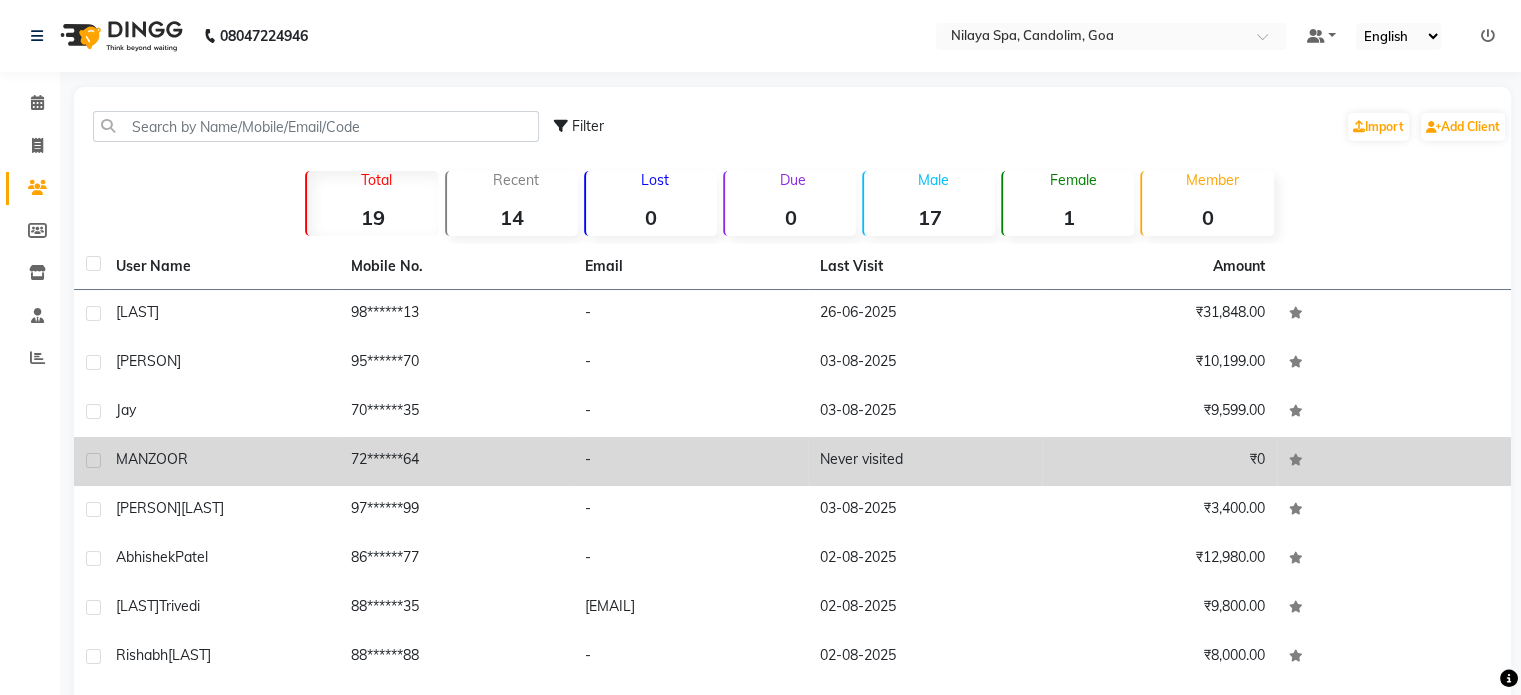 click on "72******64" 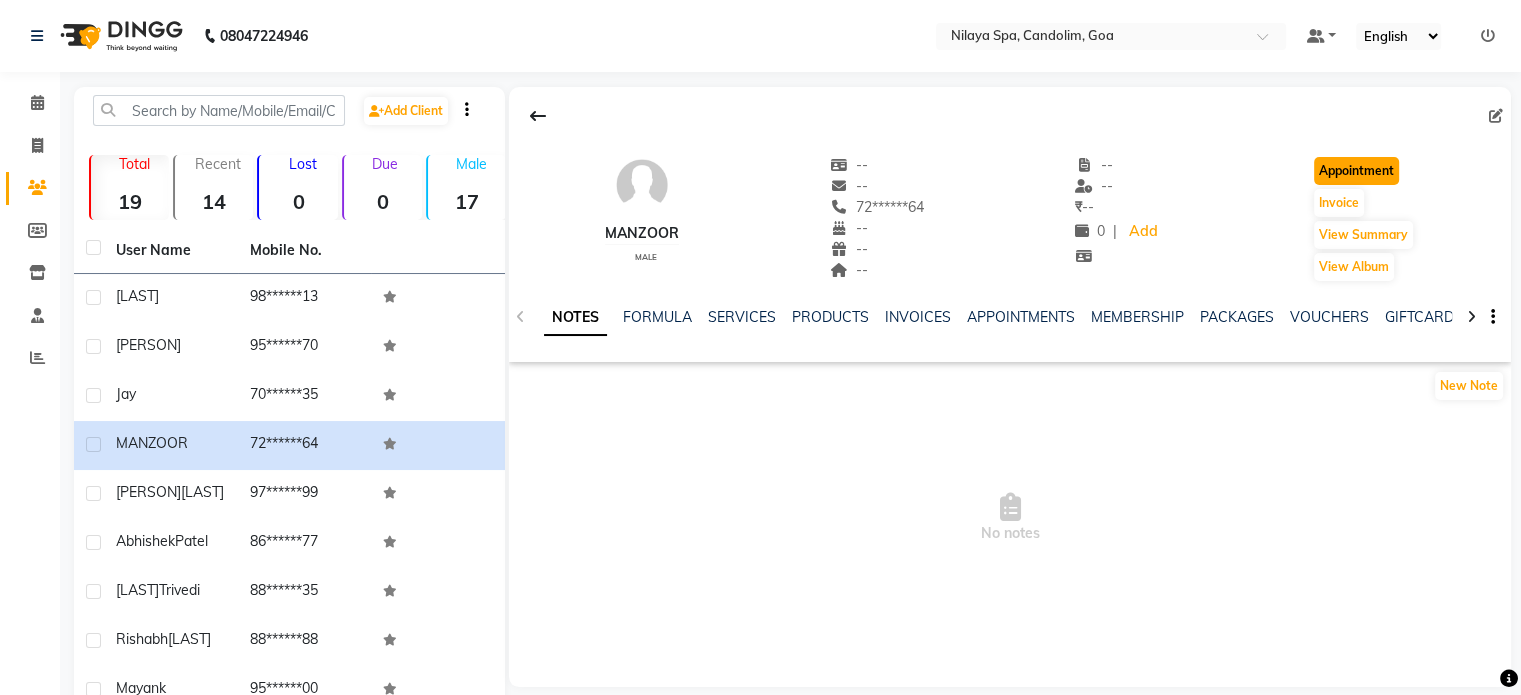 click on "Appointment" 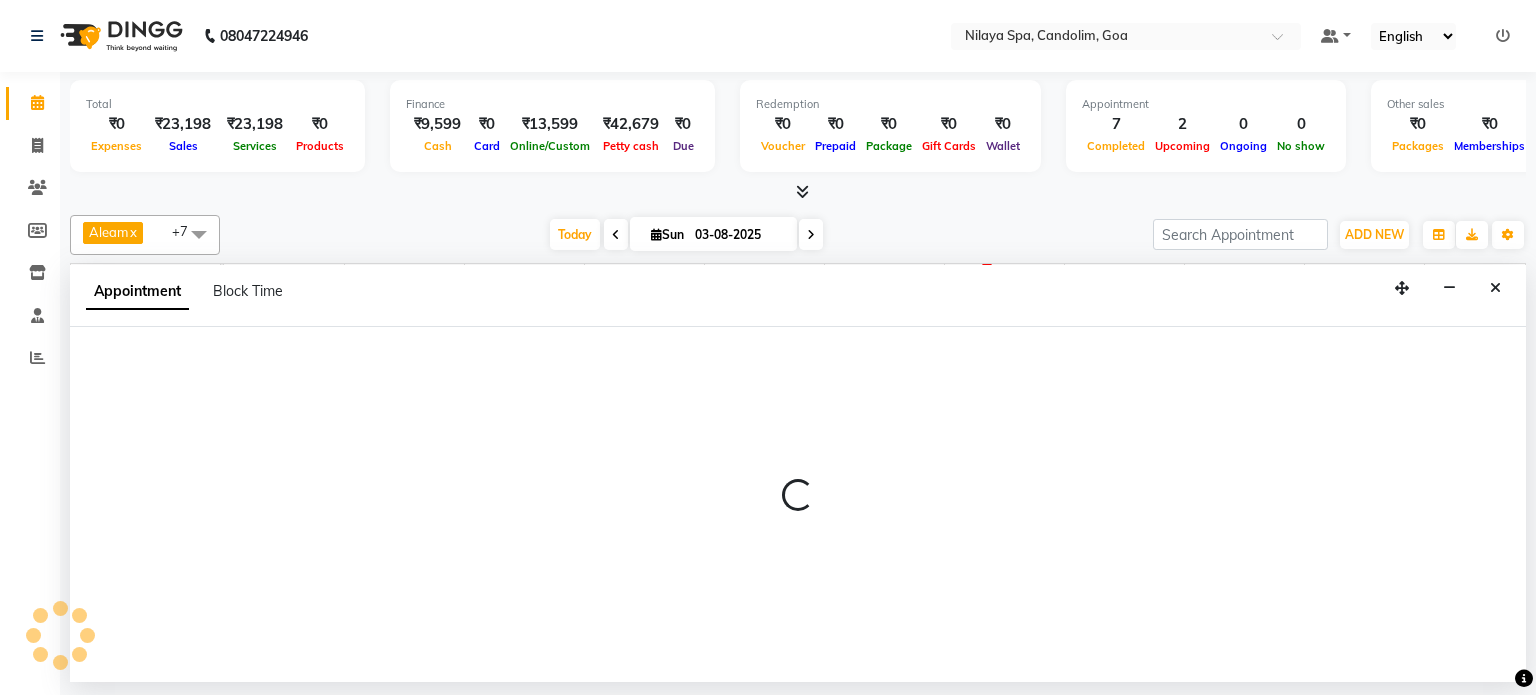 select on "540" 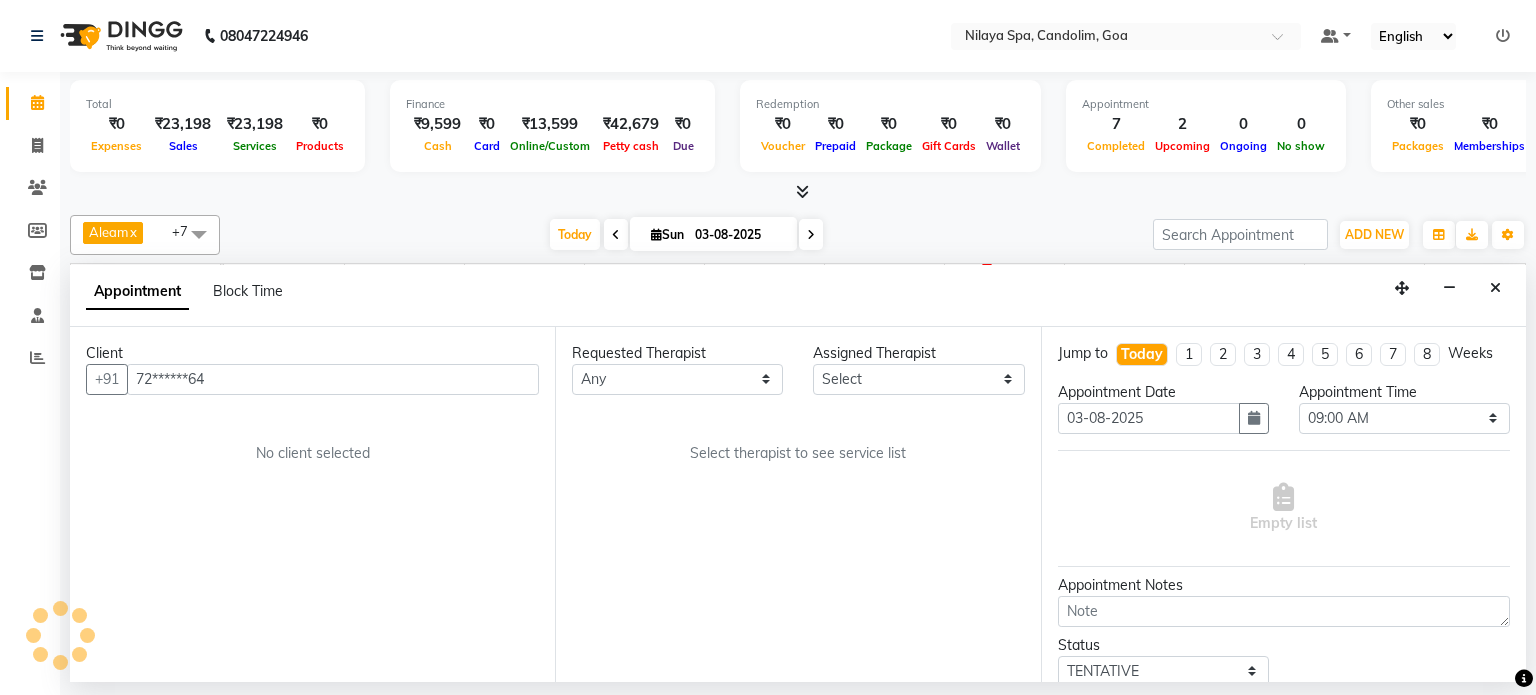 scroll, scrollTop: 0, scrollLeft: 618, axis: horizontal 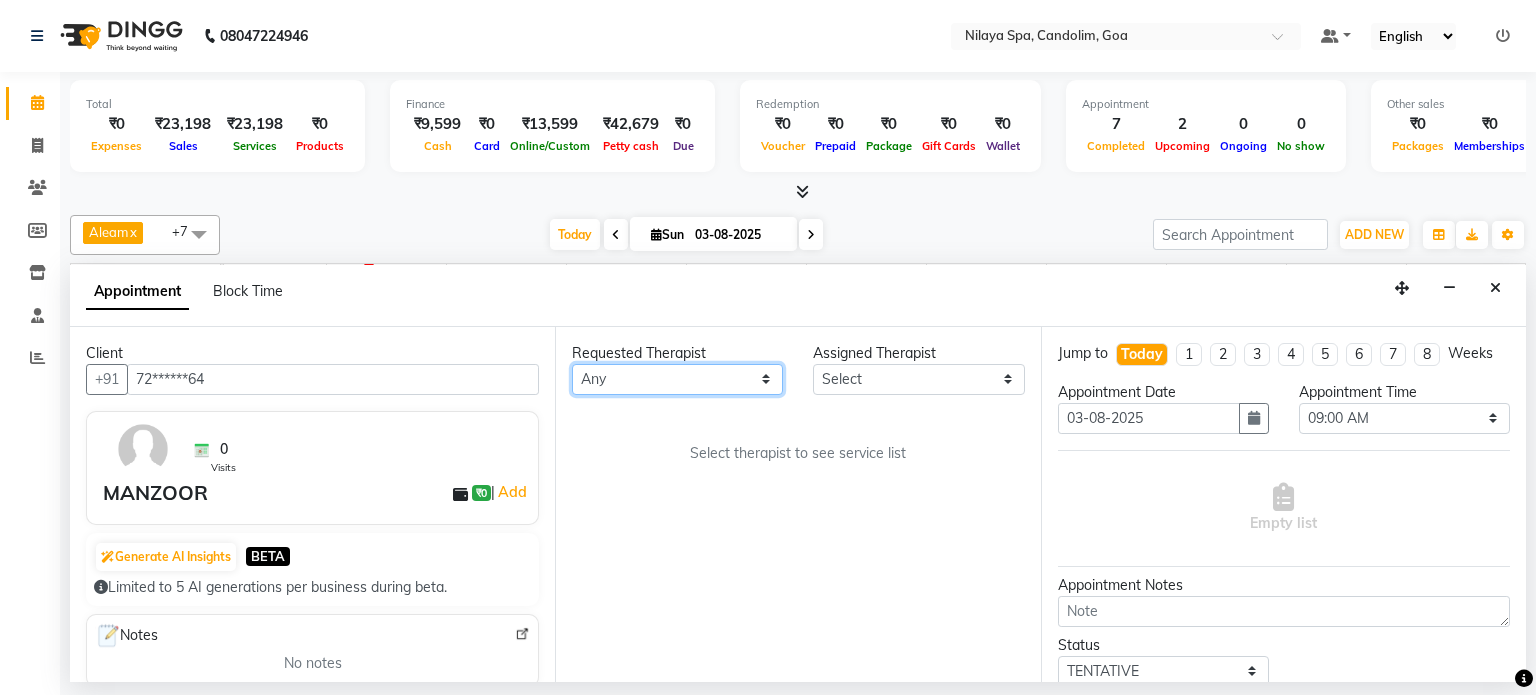 click on "Any Aleam Amisha Balari  Deepak Ratanpal Mahoi Mauni  Nora  Punjima Shailinda Tika" at bounding box center [677, 379] 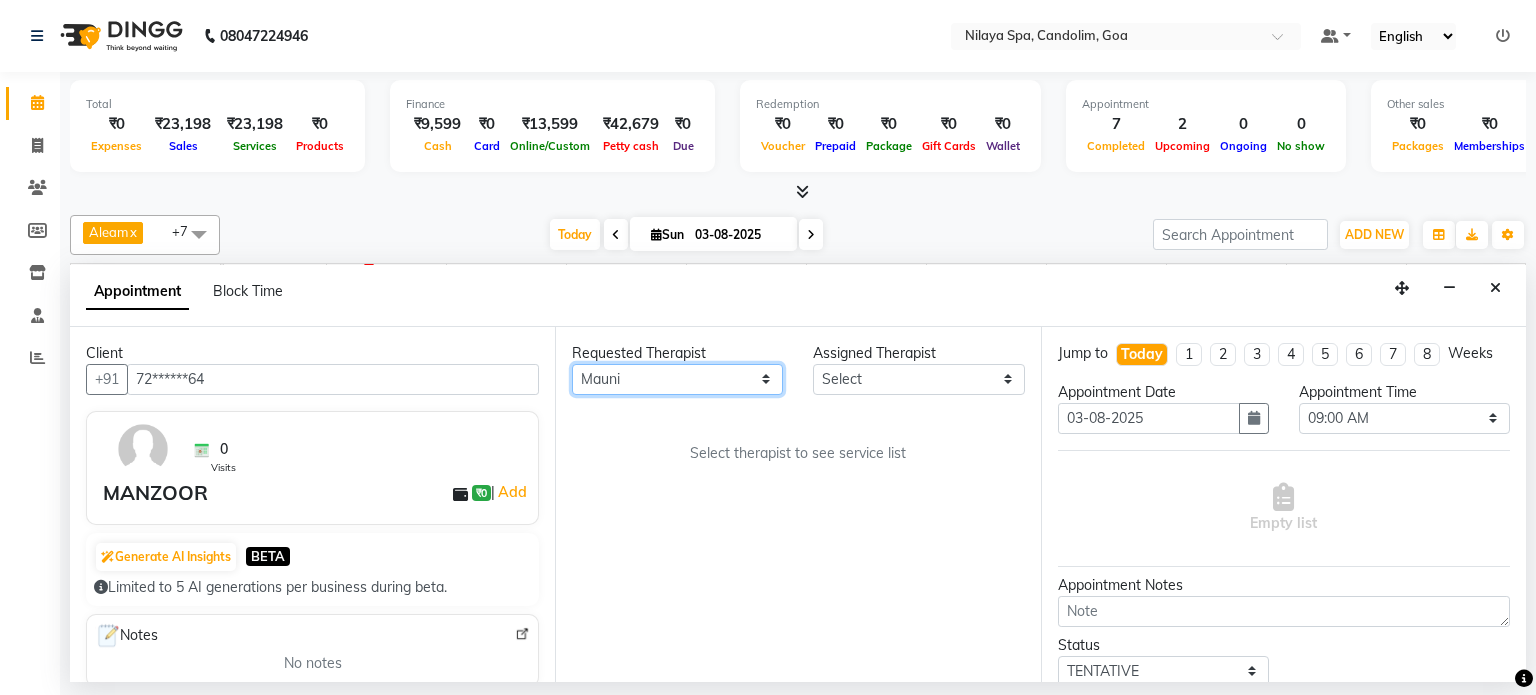 click on "Any Aleam Amisha Balari  Deepak Ratanpal Mahoi Mauni  Nora  Punjima Shailinda Tika" at bounding box center [677, 379] 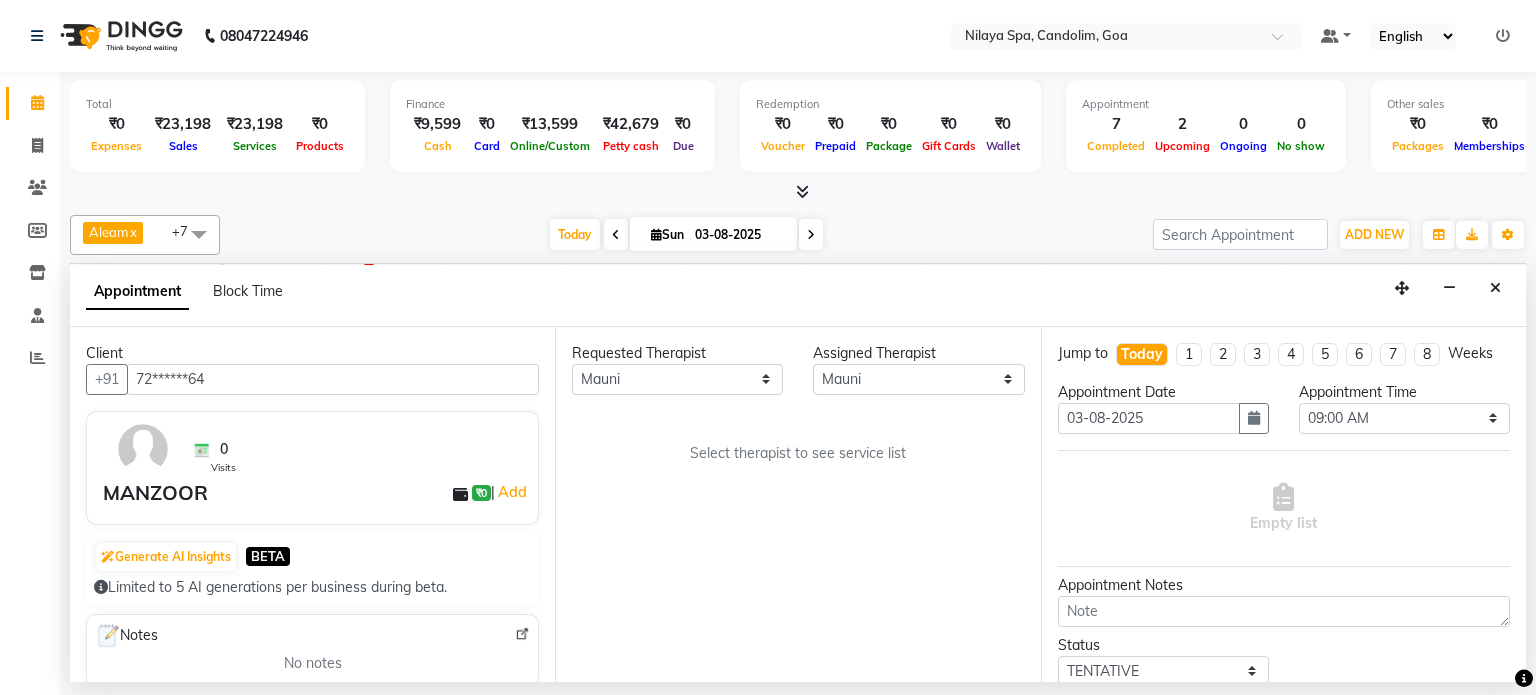 click on "Requested Therapist Any Aleam Amisha Balari  Deepak Ratanpal Mahoi Mauni  Nora  Punjima Shailinda Tika Assigned Therapist Select Aleam Amisha Balari  Deepak Ratanpal Mahoi Mauni  Nora  Punjima Shailinda Tika Select therapist to see service list" at bounding box center (797, 504) 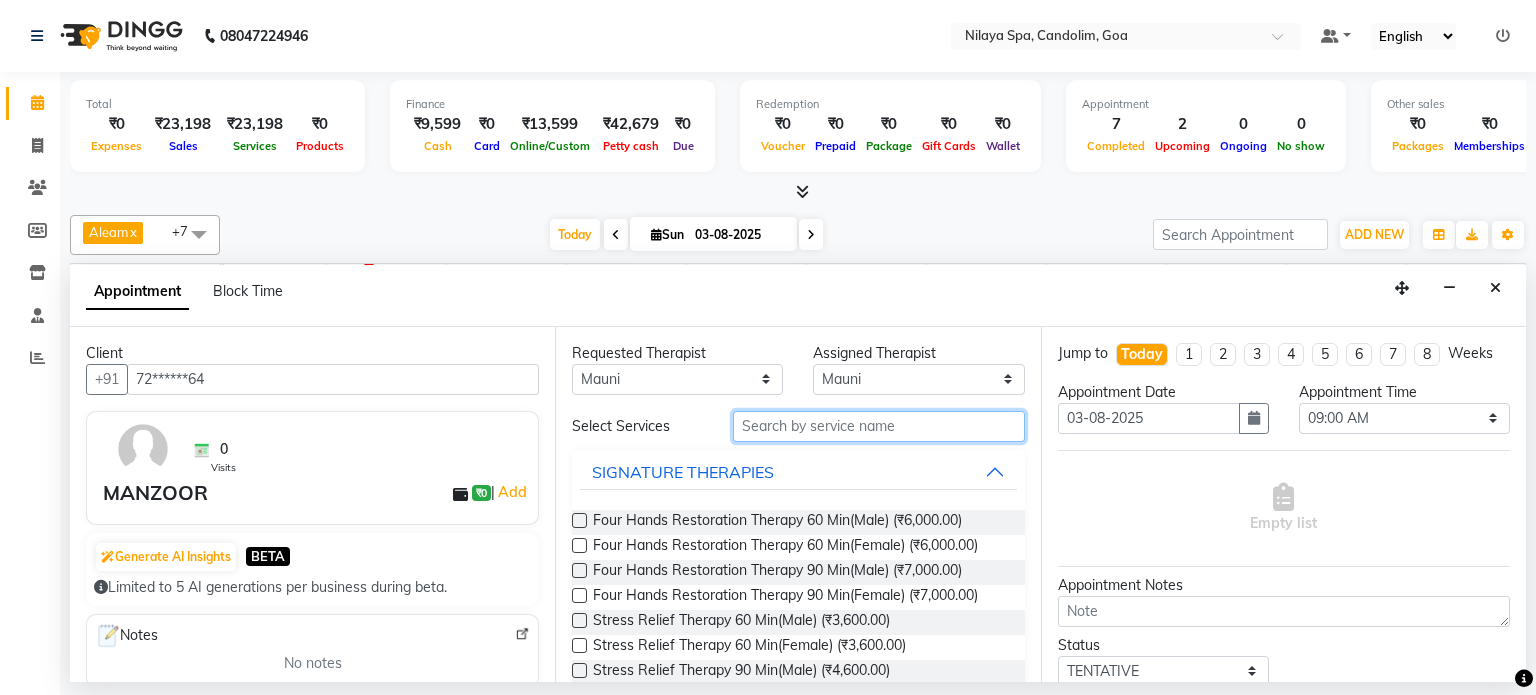 click at bounding box center (879, 426) 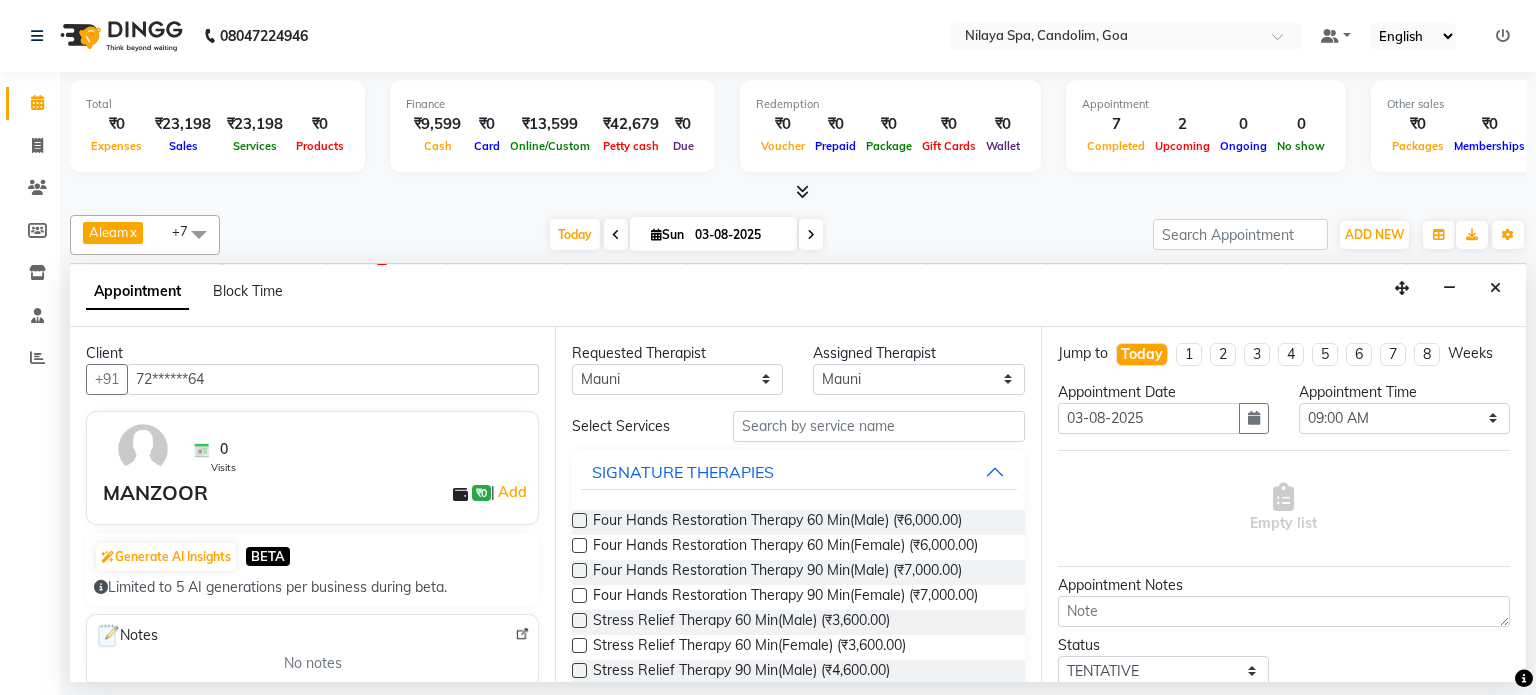 click on "Status" at bounding box center [1163, 645] 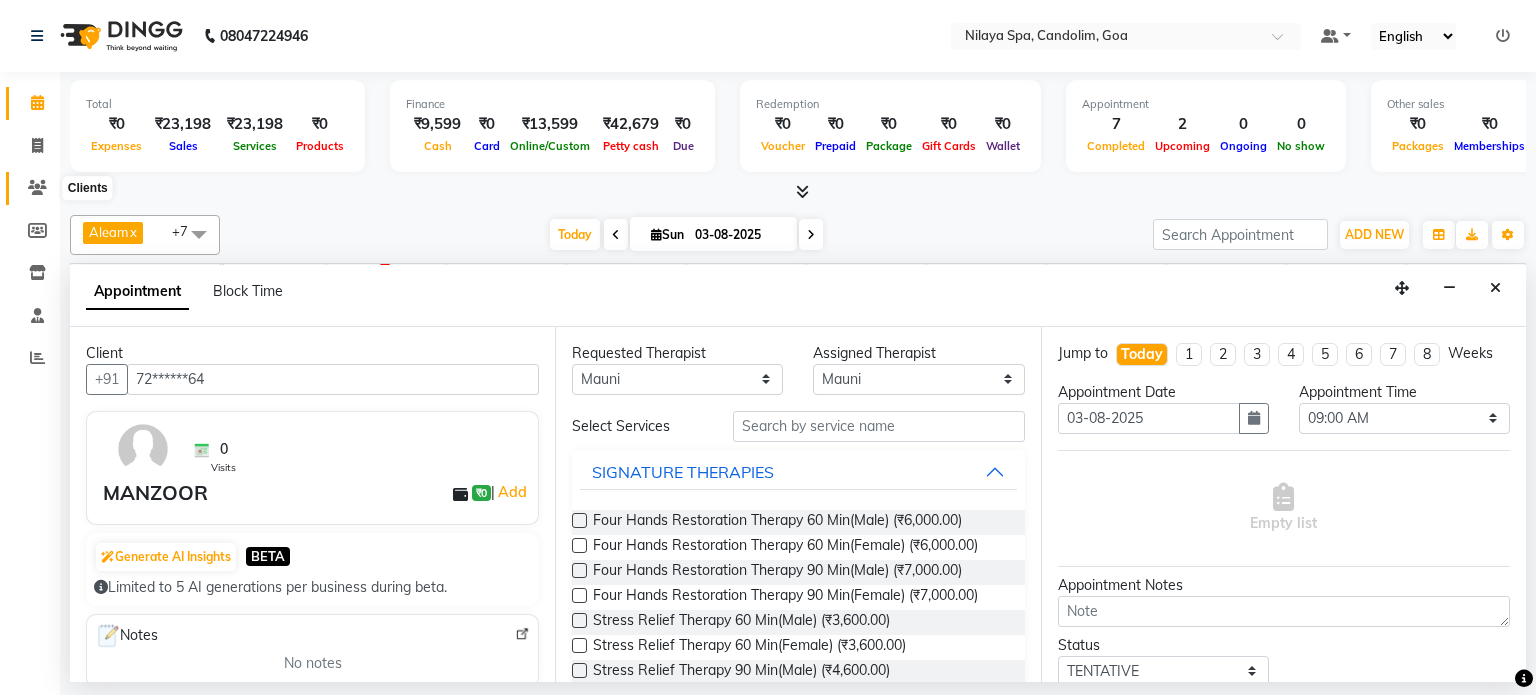 click 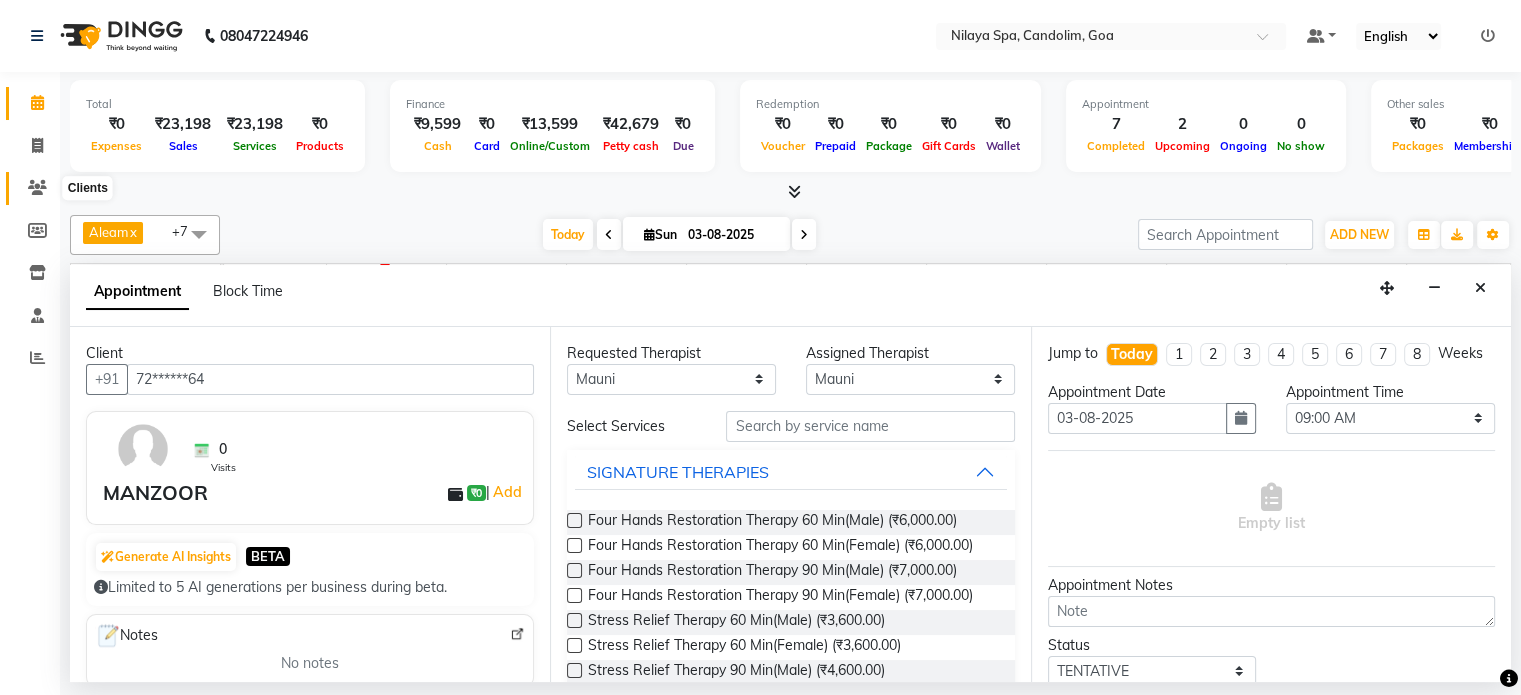 click 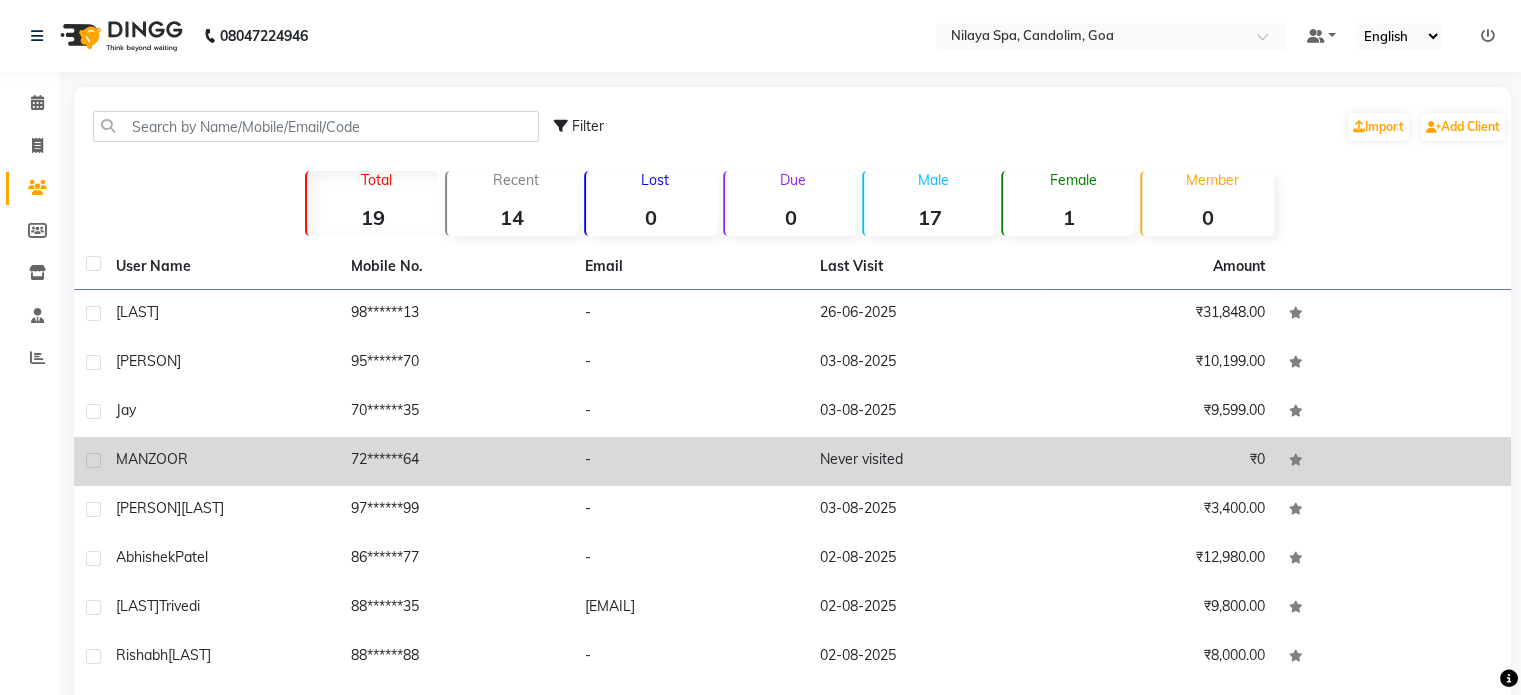 click on "MANZOOR" 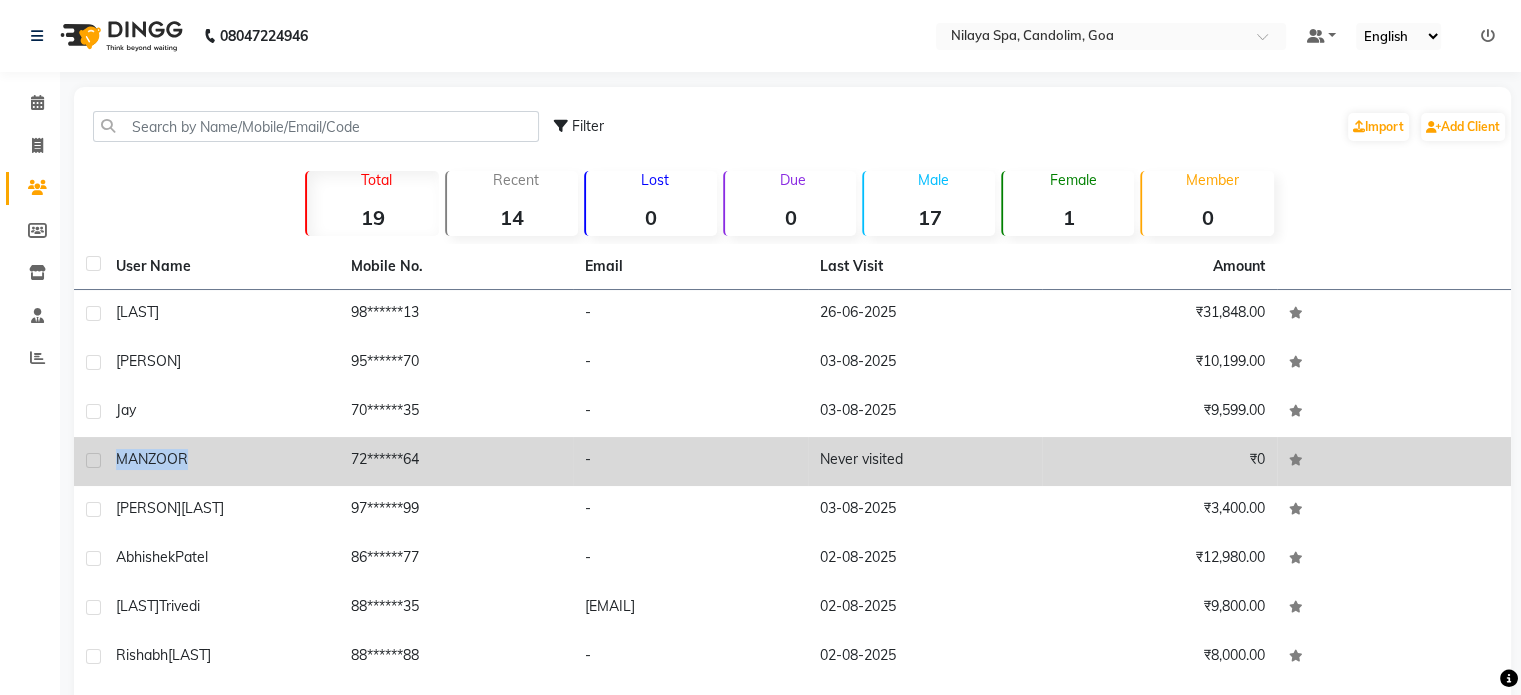 click on "MANZOOR" 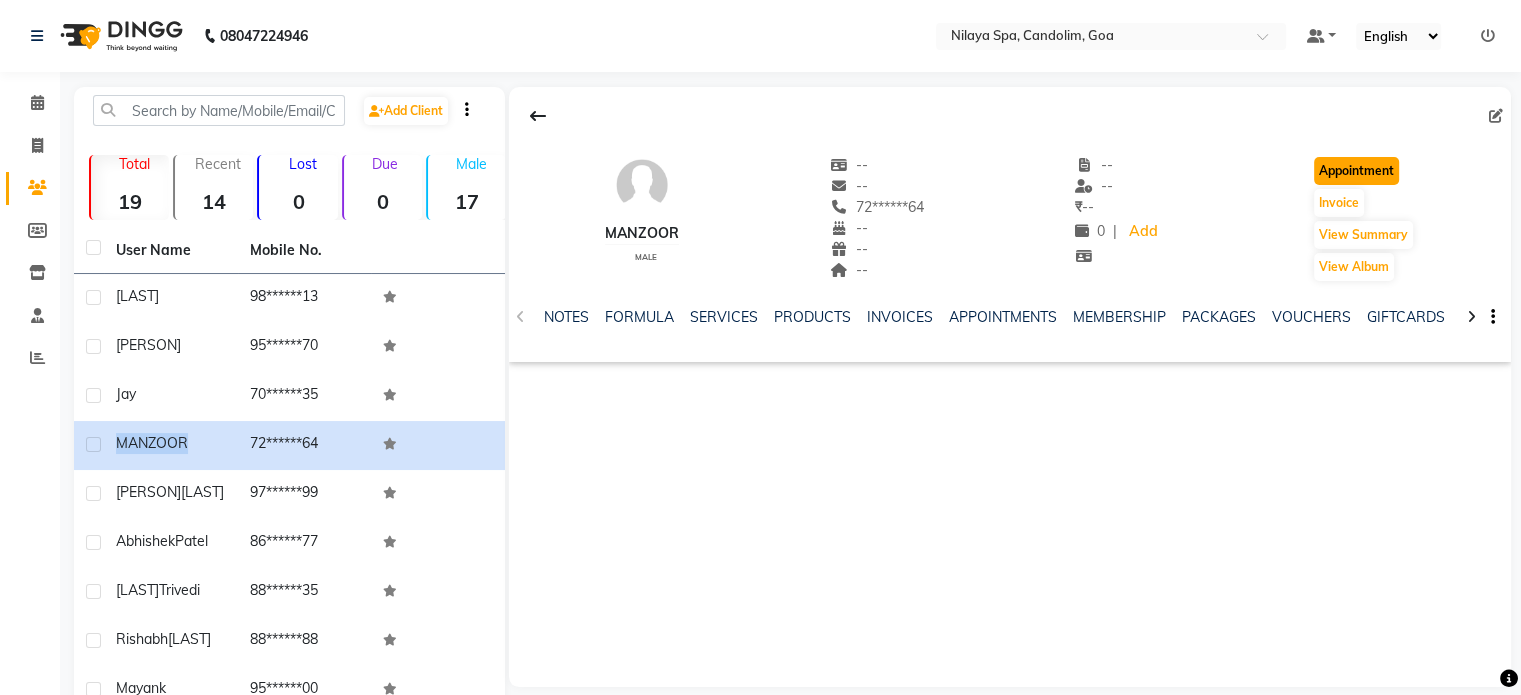 click on "Appointment" 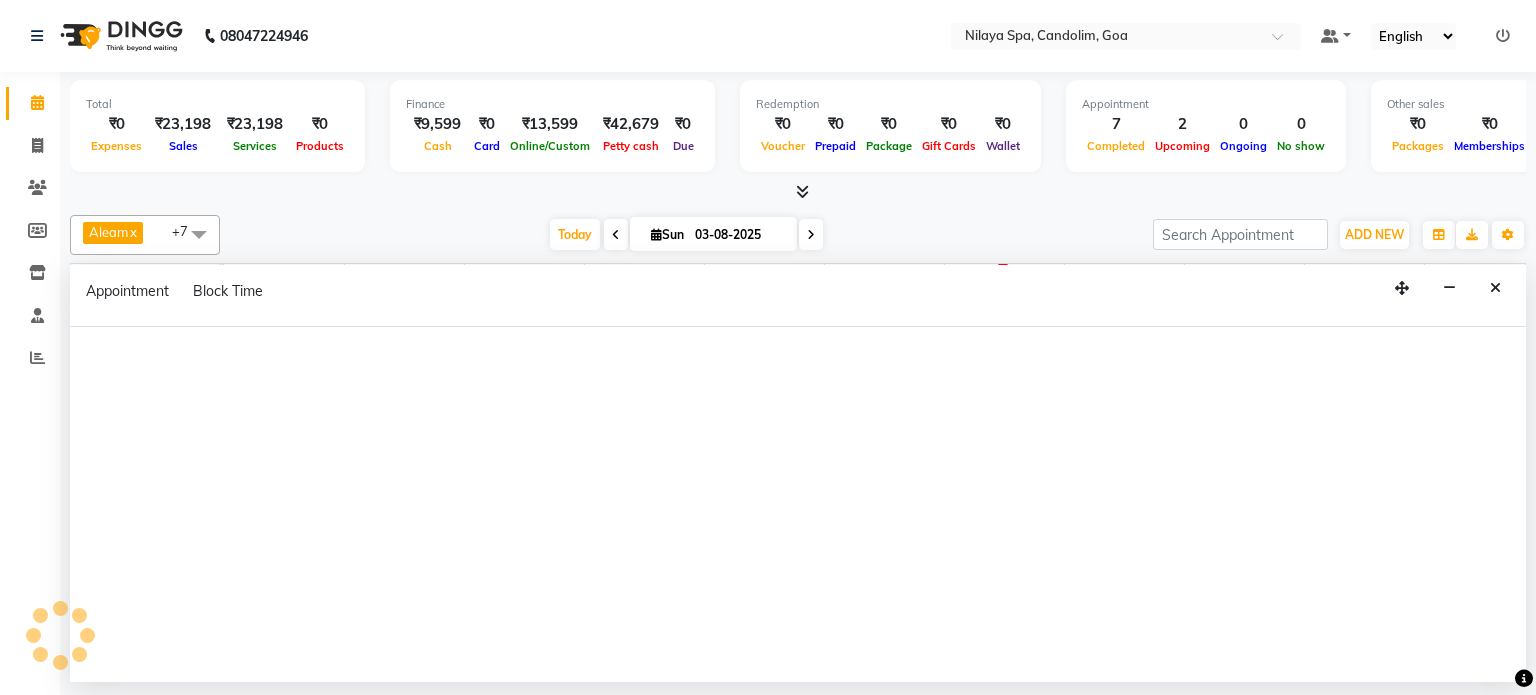 select on "tentative" 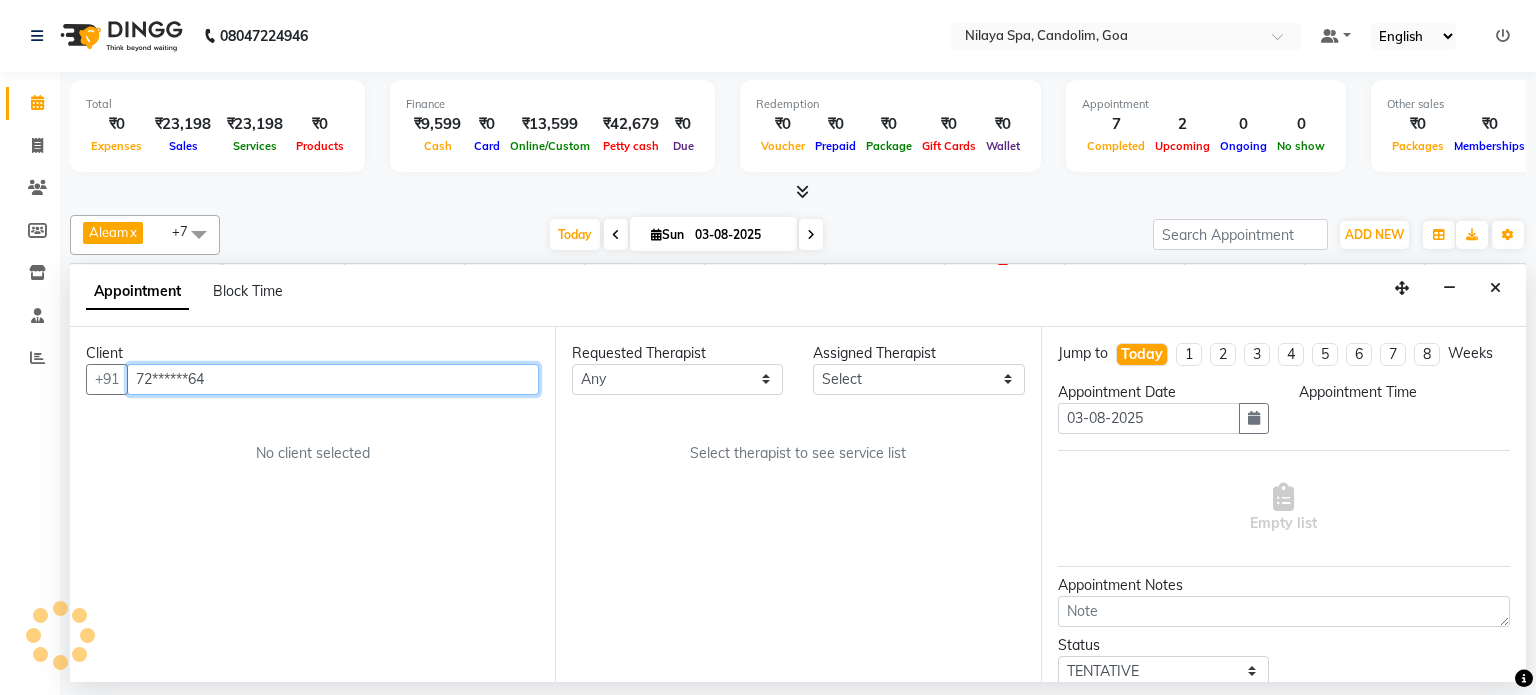 select on "540" 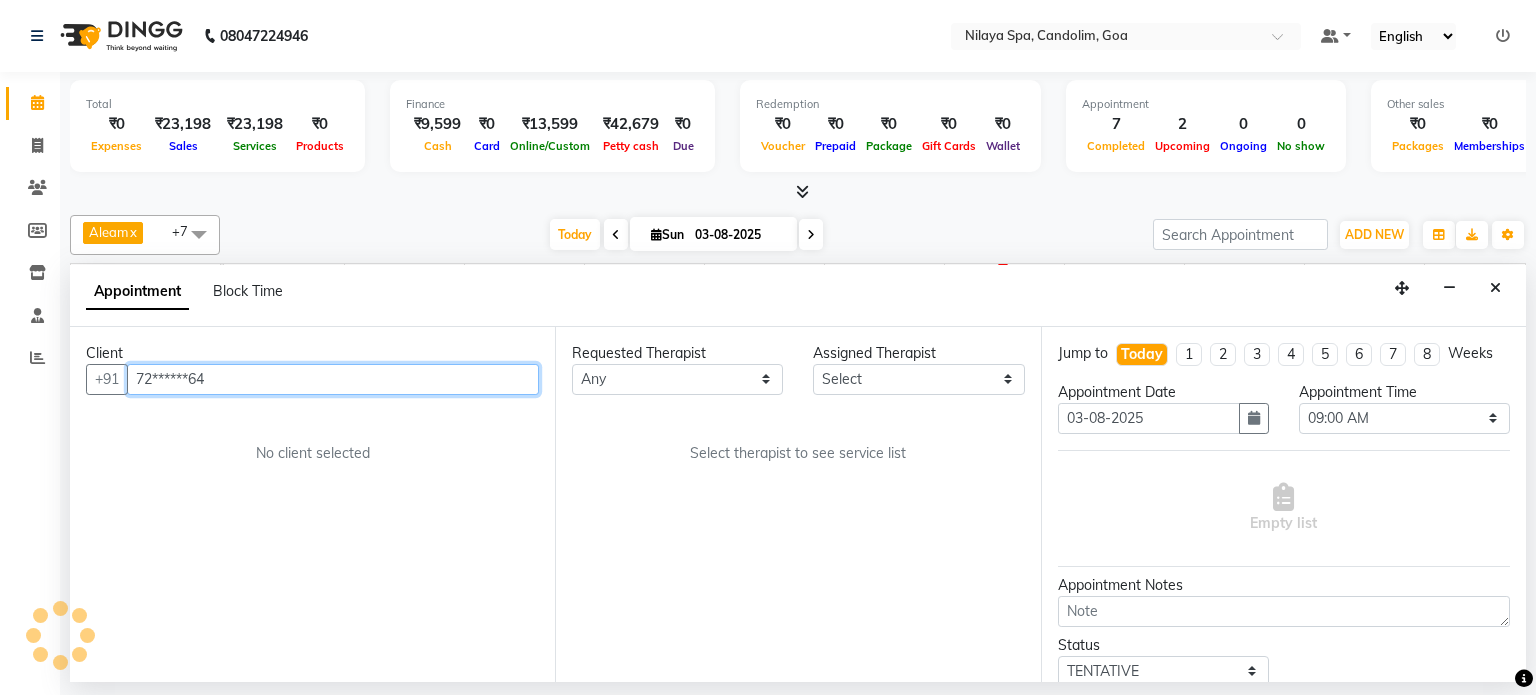 scroll, scrollTop: 0, scrollLeft: 618, axis: horizontal 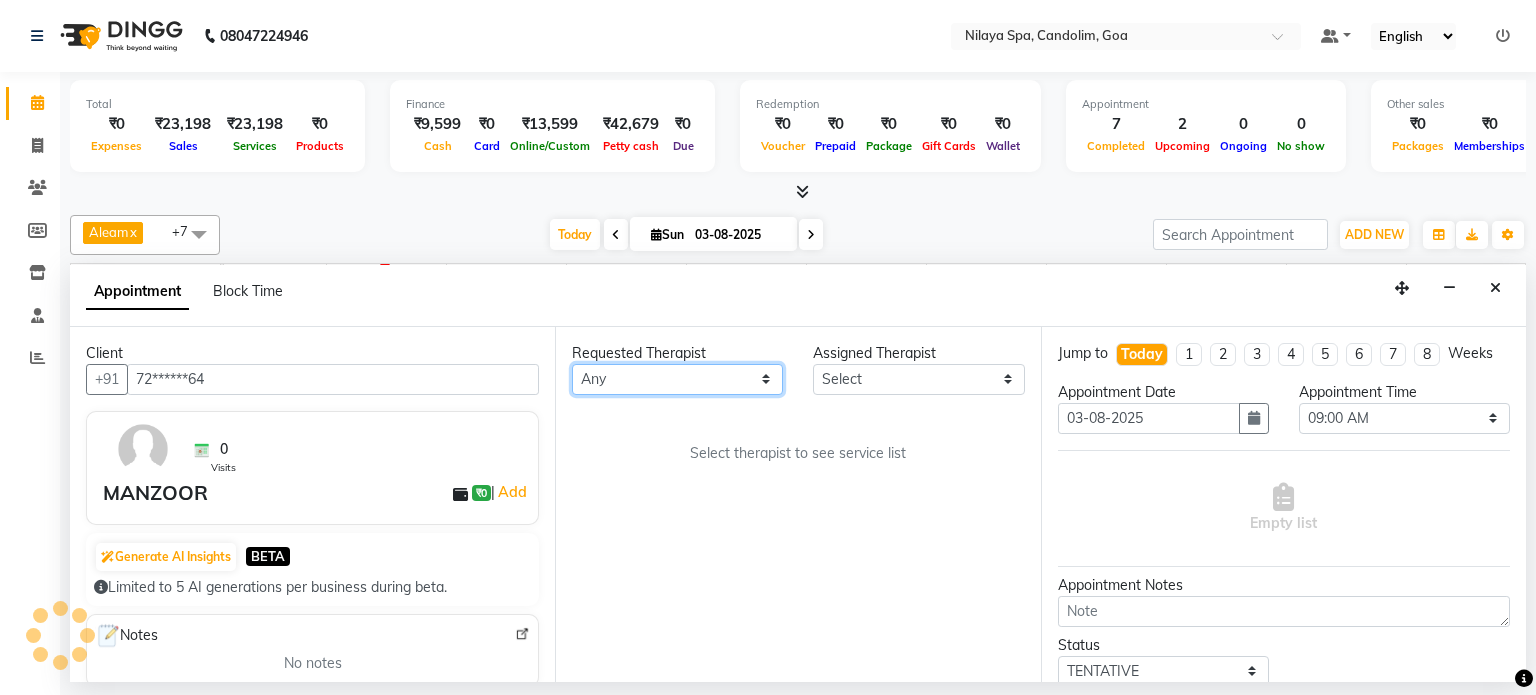 click on "Any Aleam Amisha Balari  Deepak Ratanpal Mahoi Mauni  Nora  Punjima Shailinda Tika" at bounding box center [677, 379] 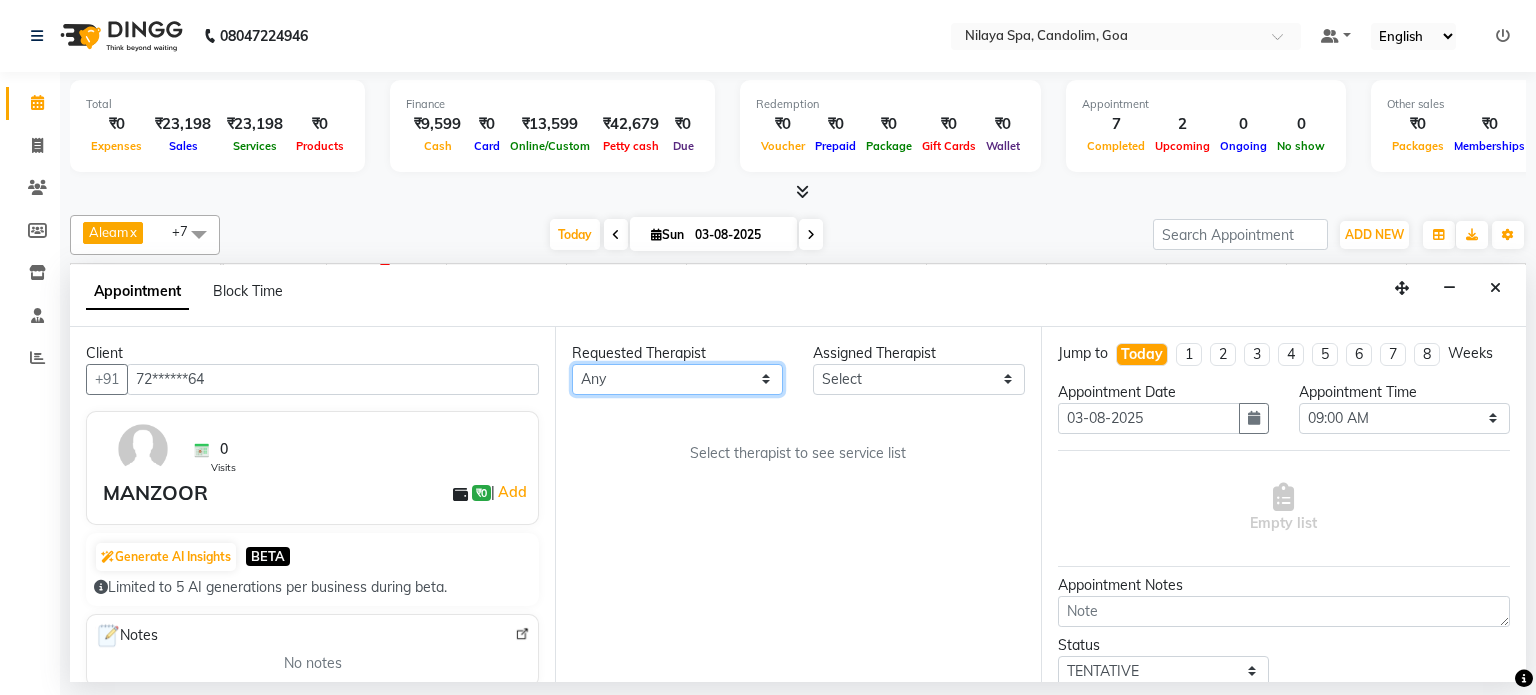 select on "87839" 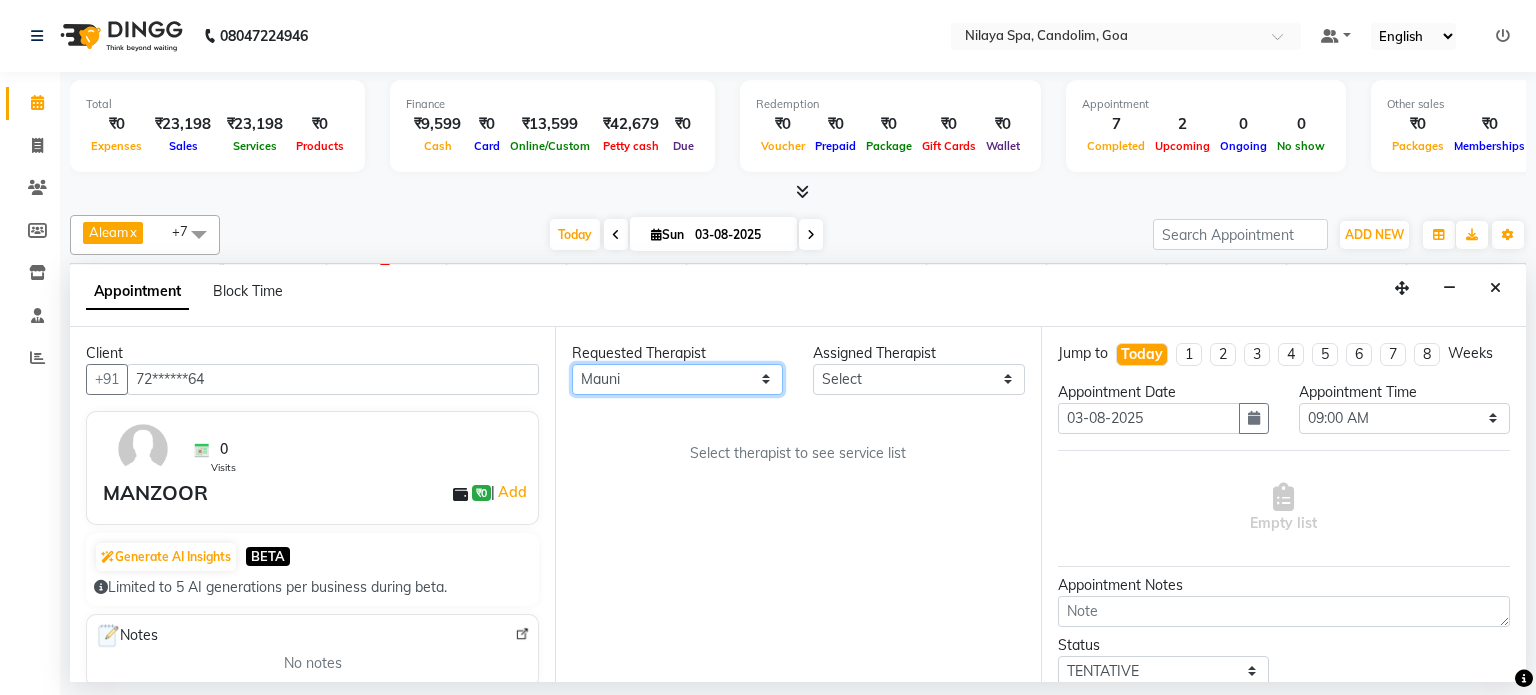 click on "Any Aleam Amisha Balari  Deepak Ratanpal Mahoi Mauni  Nora  Punjima Shailinda Tika" at bounding box center [677, 379] 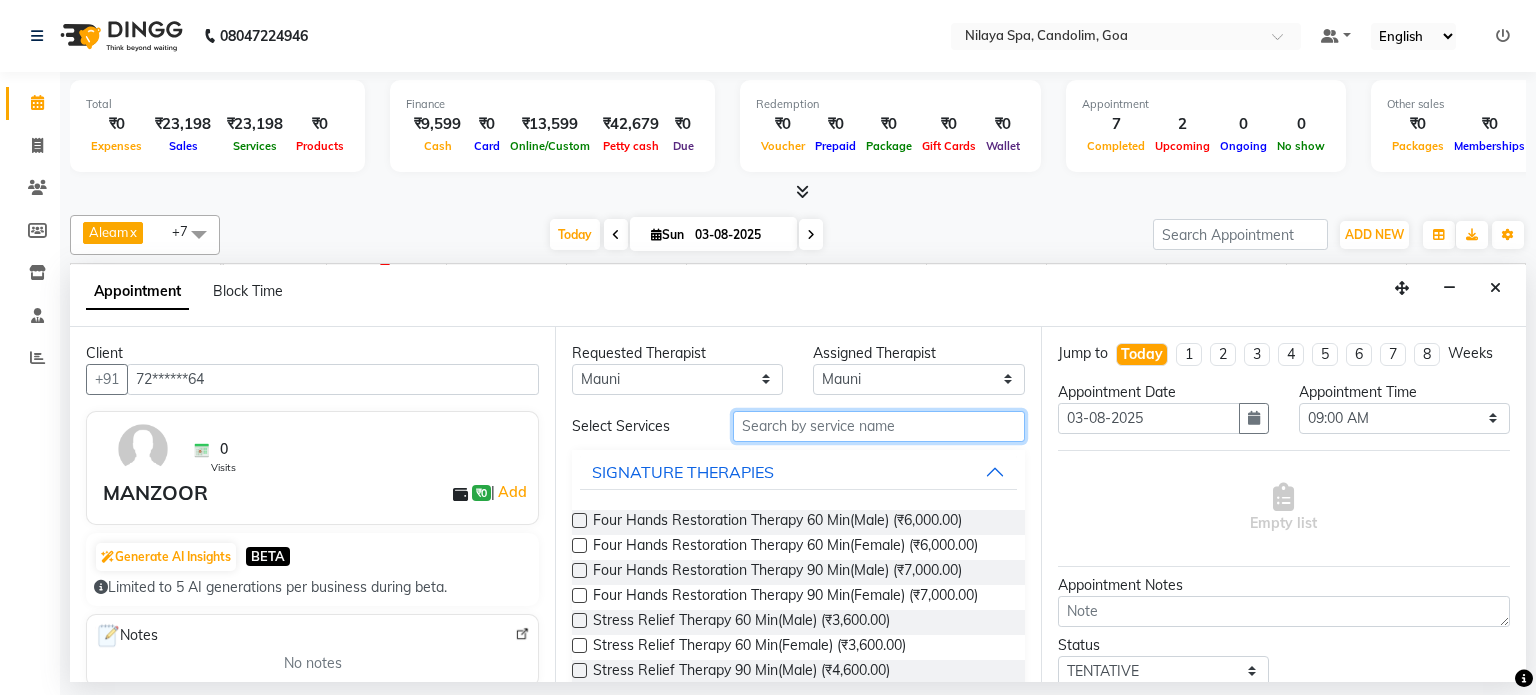 click at bounding box center [879, 426] 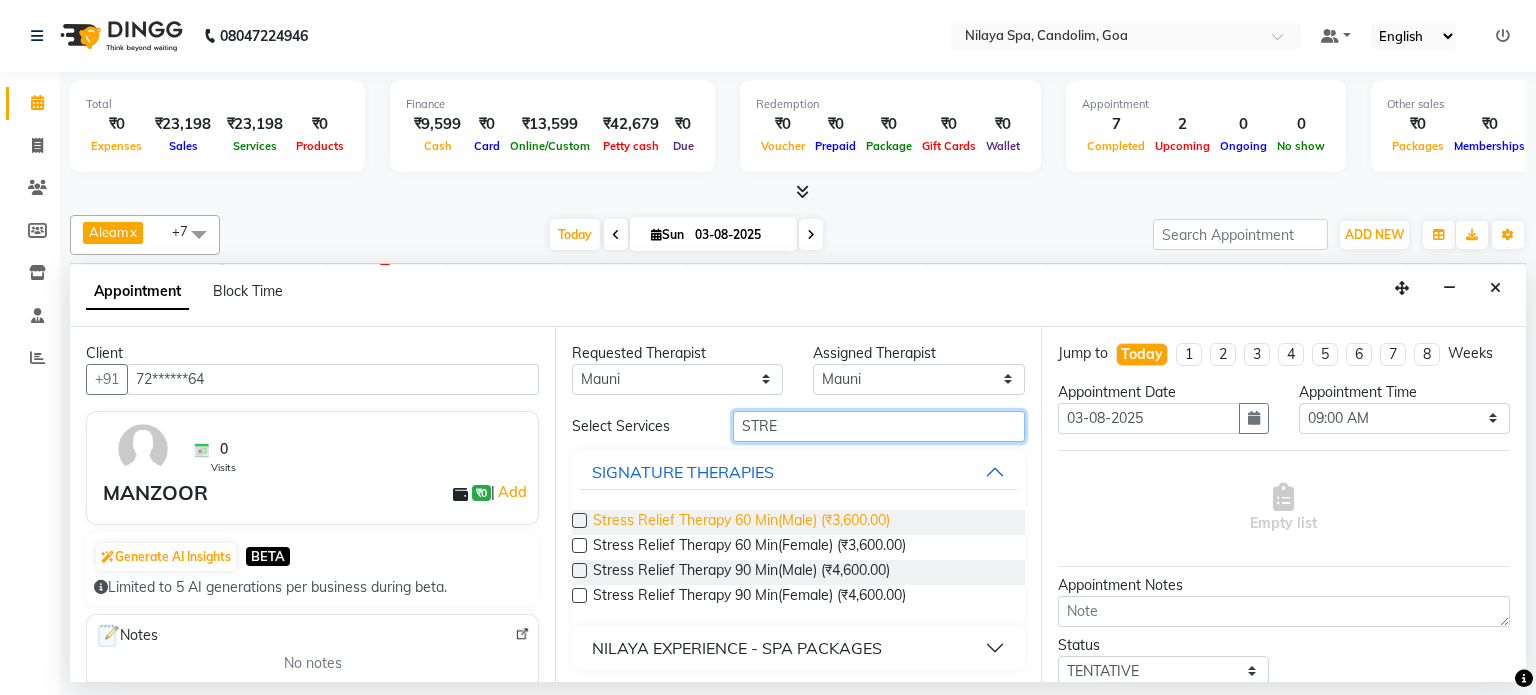 type on "STRE" 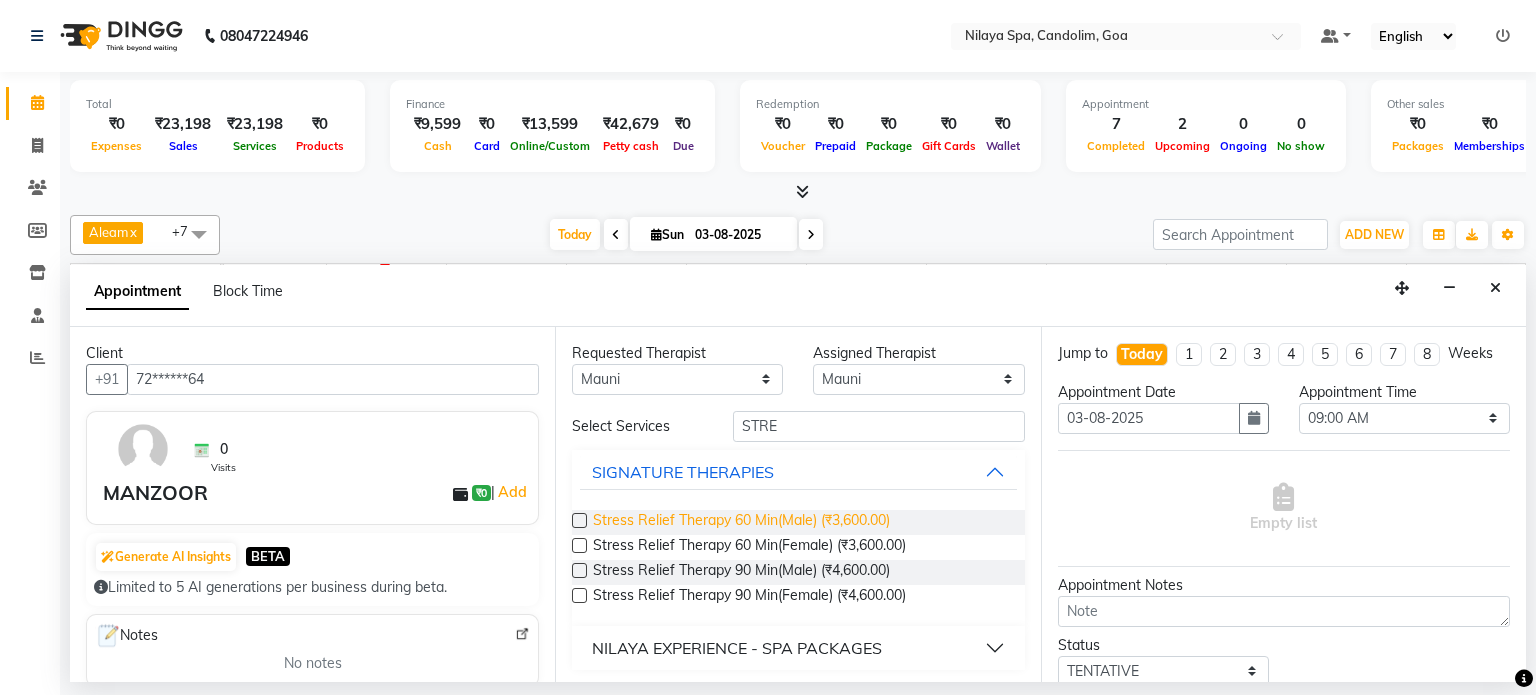 click on "Stress Relief Therapy 60 Min(Male) (₹3,600.00)" at bounding box center [741, 522] 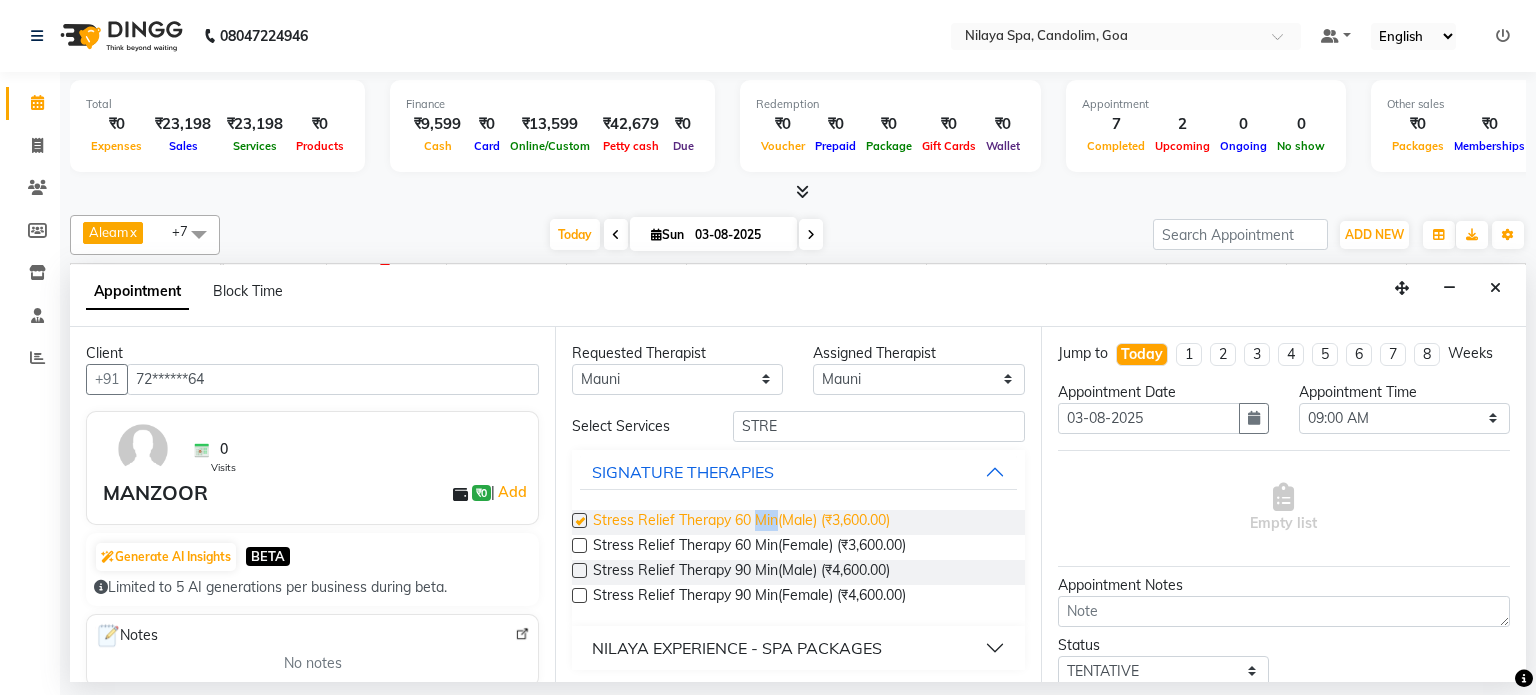 click on "Stress Relief Therapy 60 Min(Male) (₹3,600.00)" at bounding box center (741, 522) 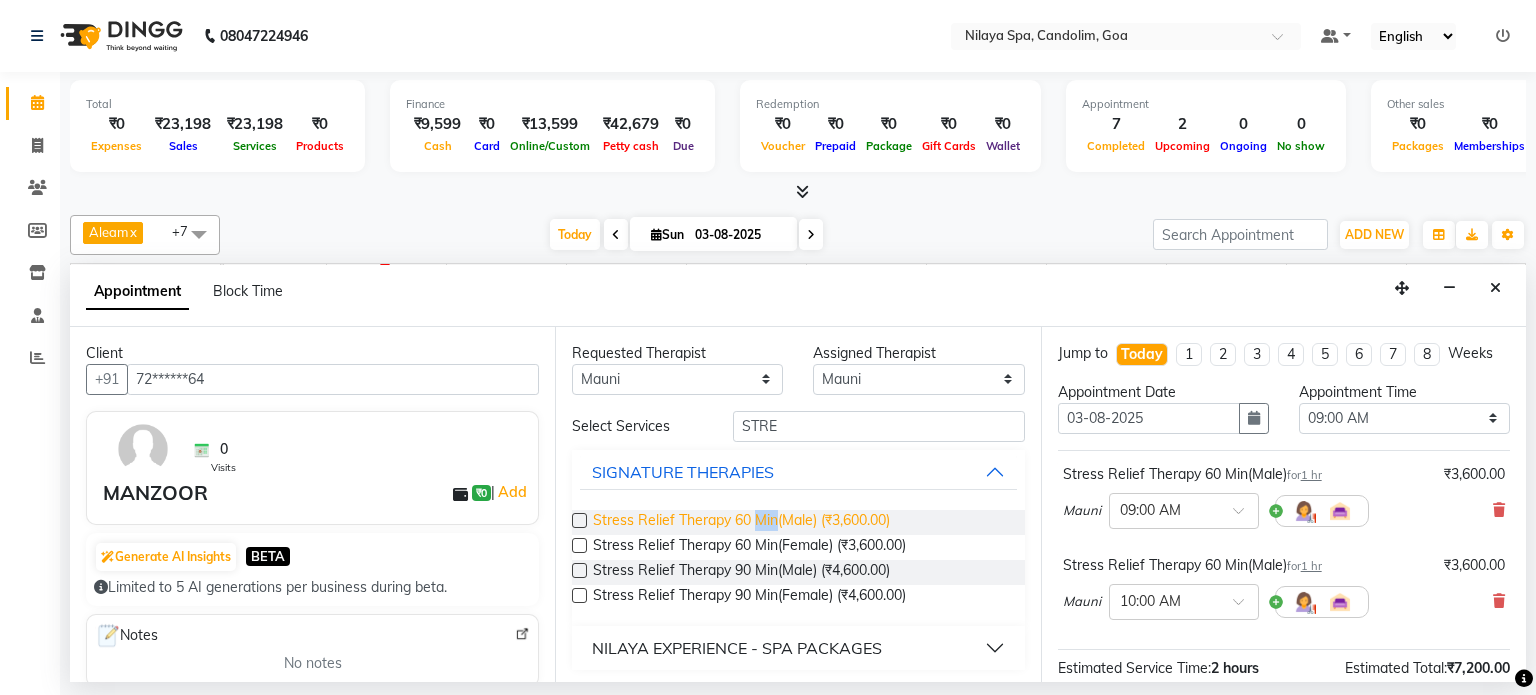 checkbox on "false" 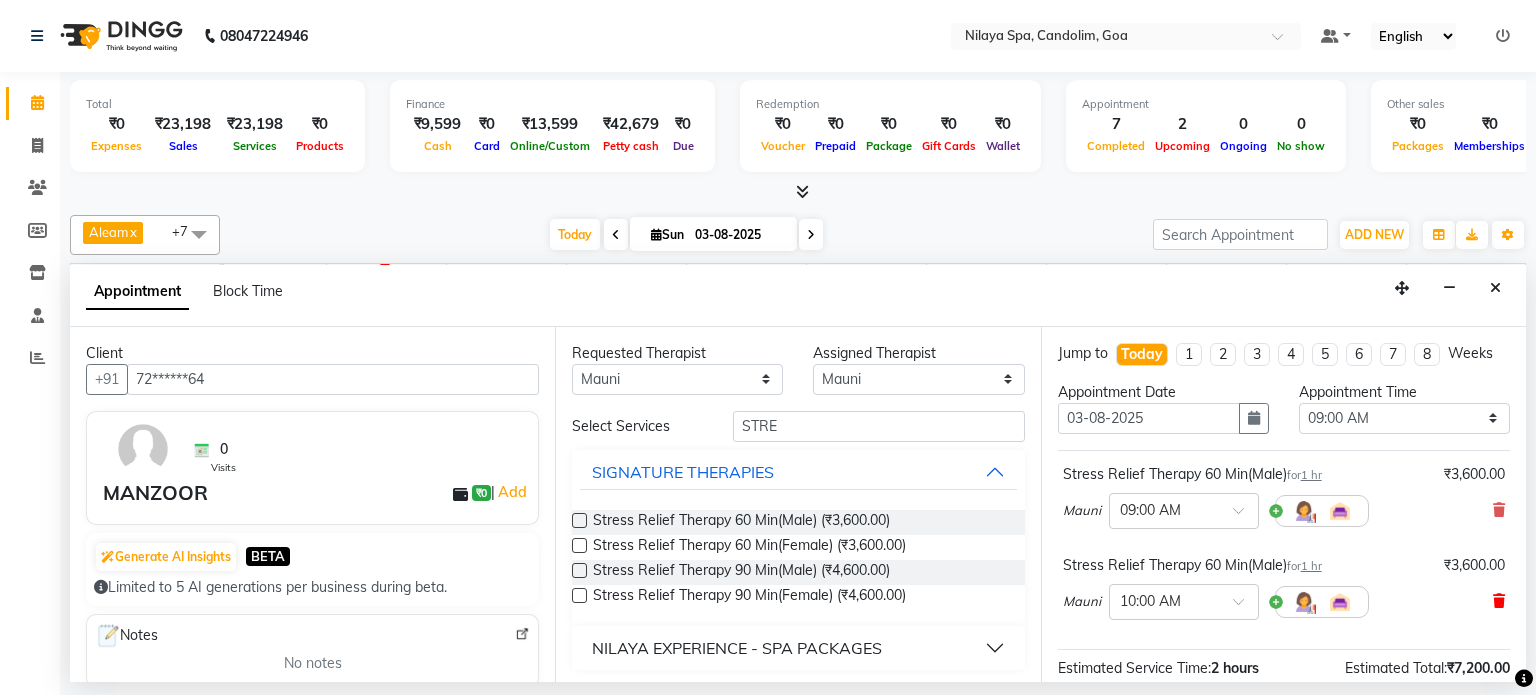 click at bounding box center (1499, 601) 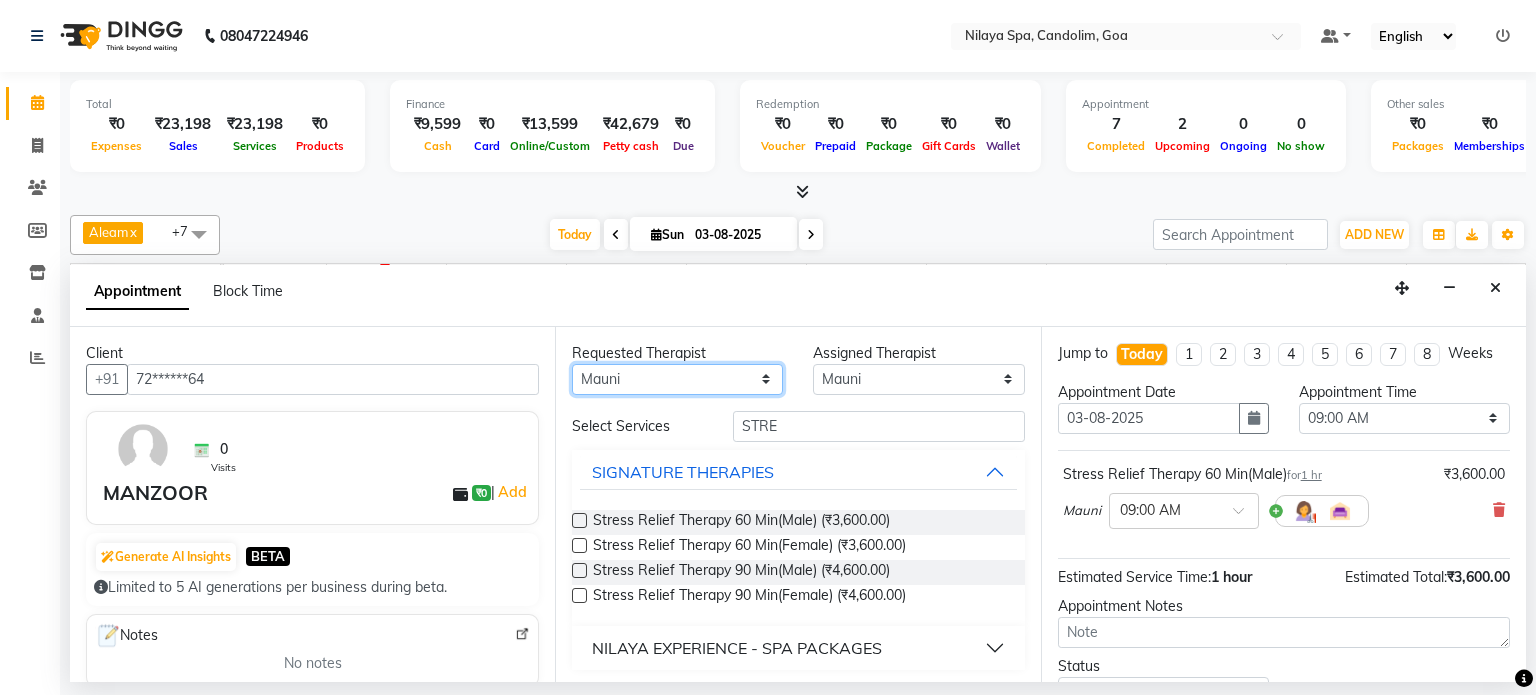 click on "Any Aleam Amisha Balari  Deepak Ratanpal Mahoi Mauni  Nora  Punjima Shailinda Tika" at bounding box center [677, 379] 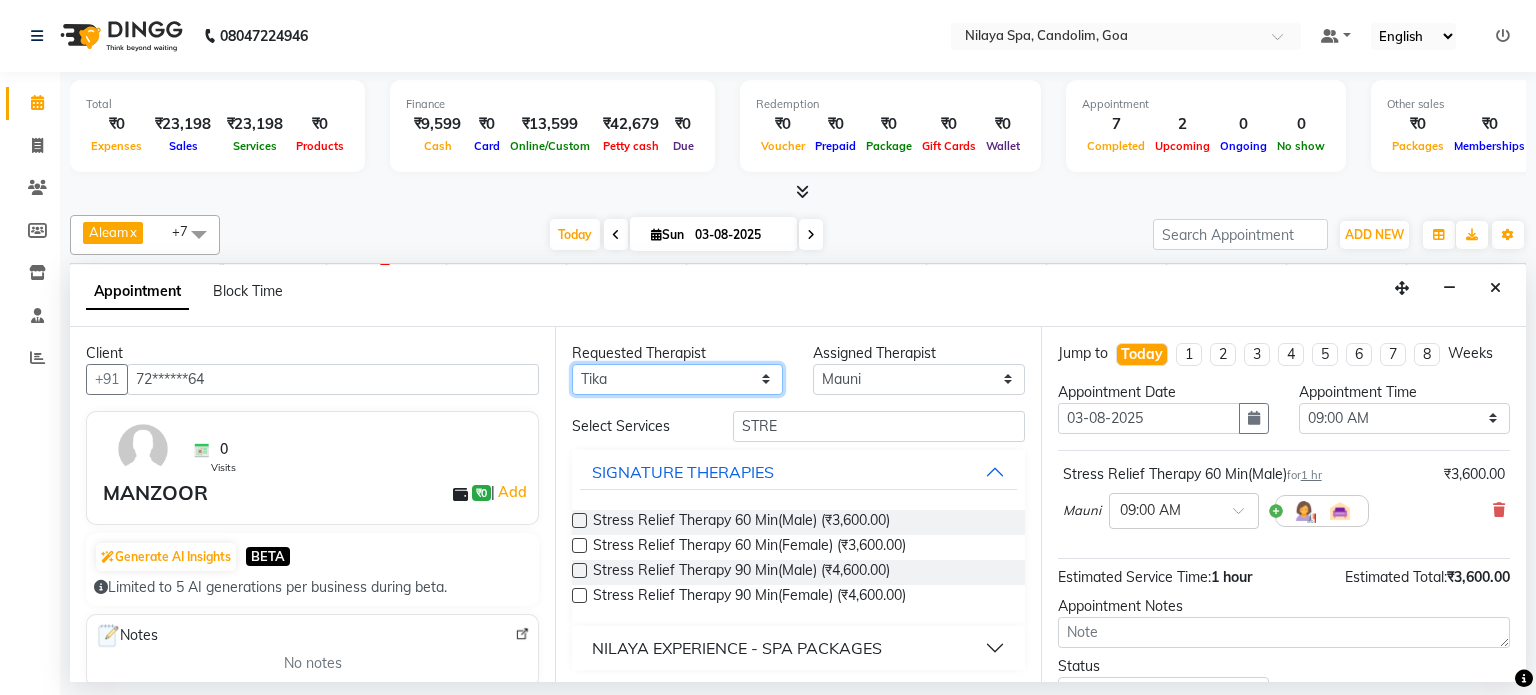 click on "Any Aleam Amisha Balari  Deepak Ratanpal Mahoi Mauni  Nora  Punjima Shailinda Tika" at bounding box center [677, 379] 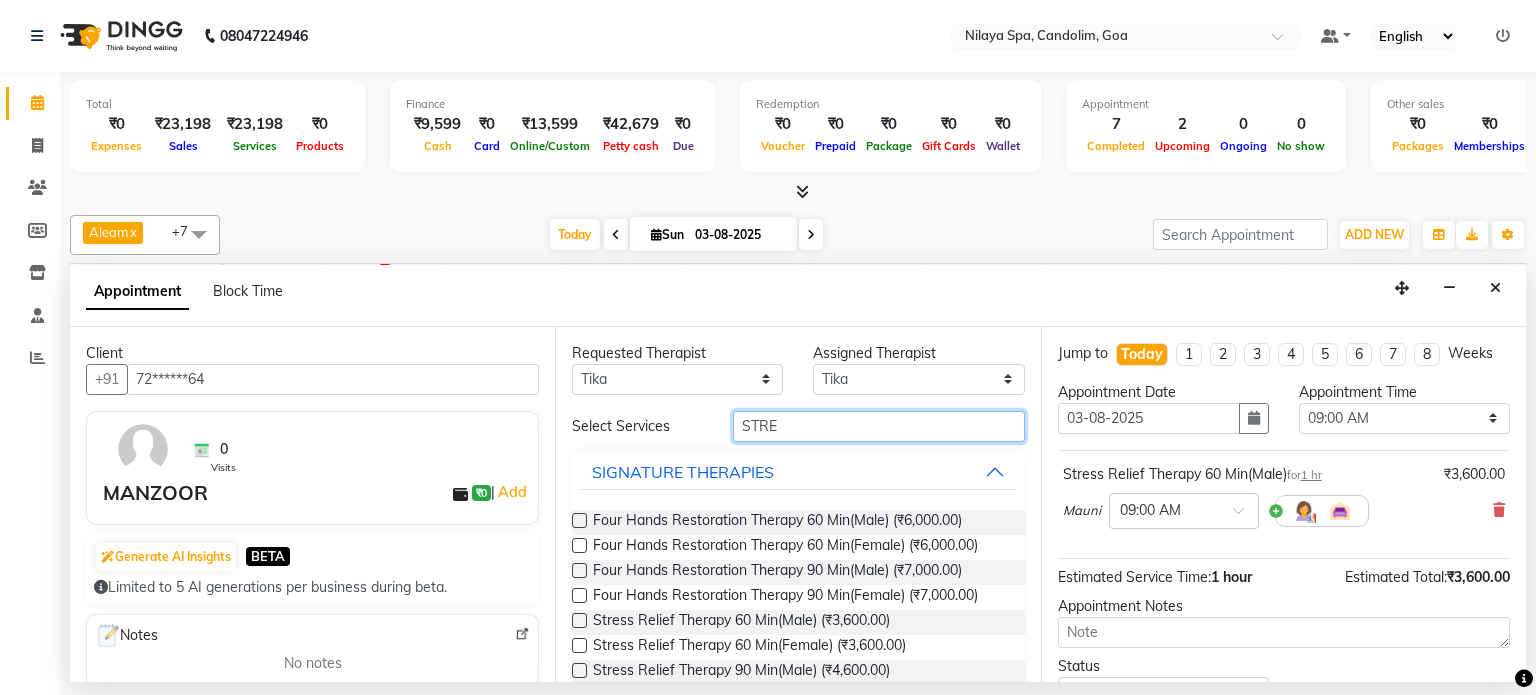 click on "STRE" at bounding box center [879, 426] 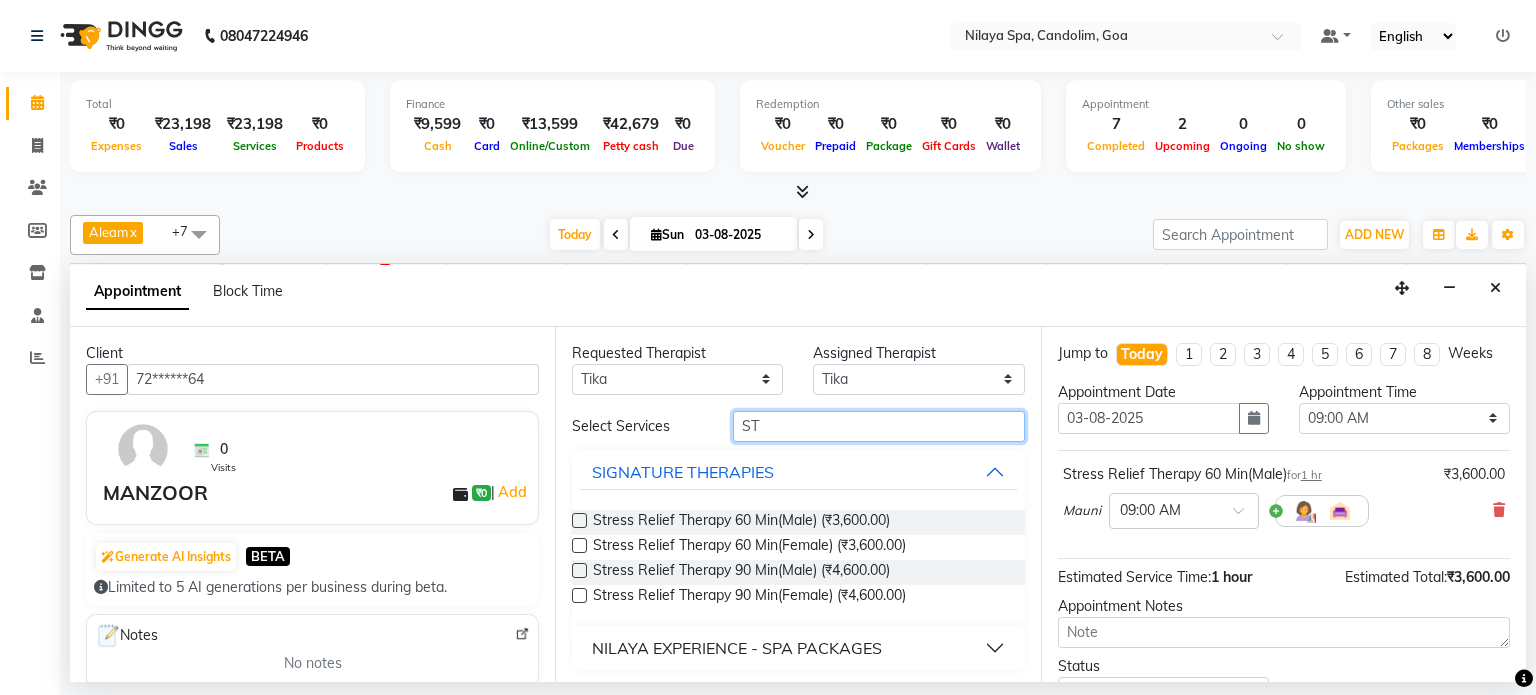 type on "S" 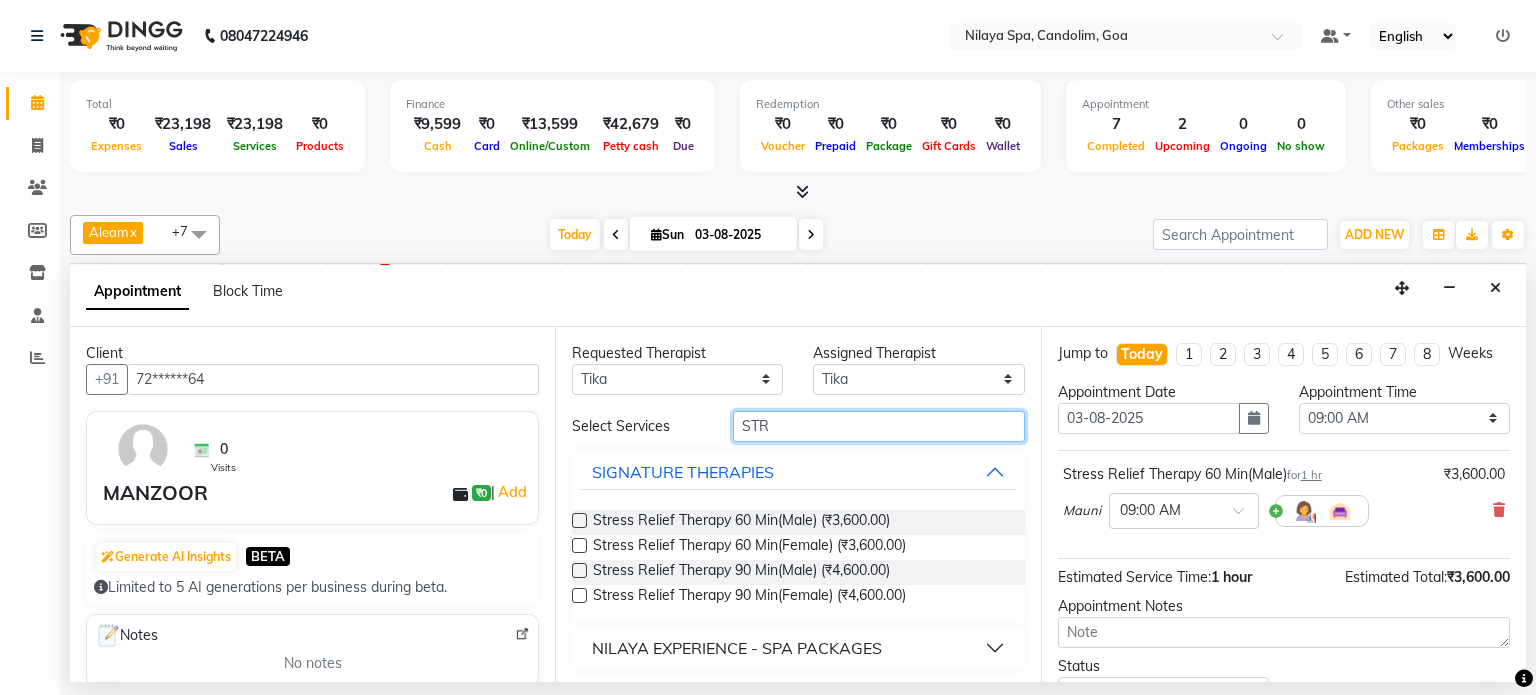 type on "STRE" 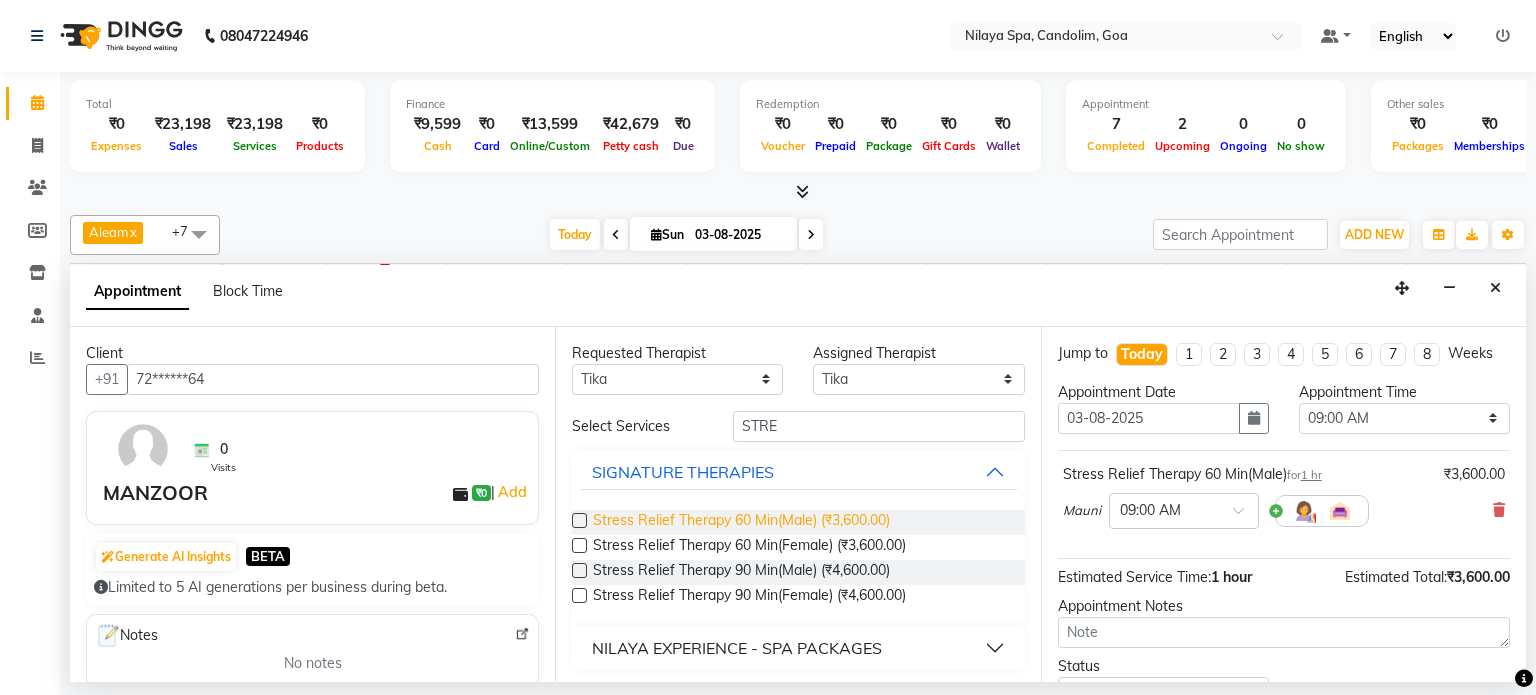 click on "Stress Relief Therapy 60 Min(Male) (₹3,600.00)" at bounding box center (741, 522) 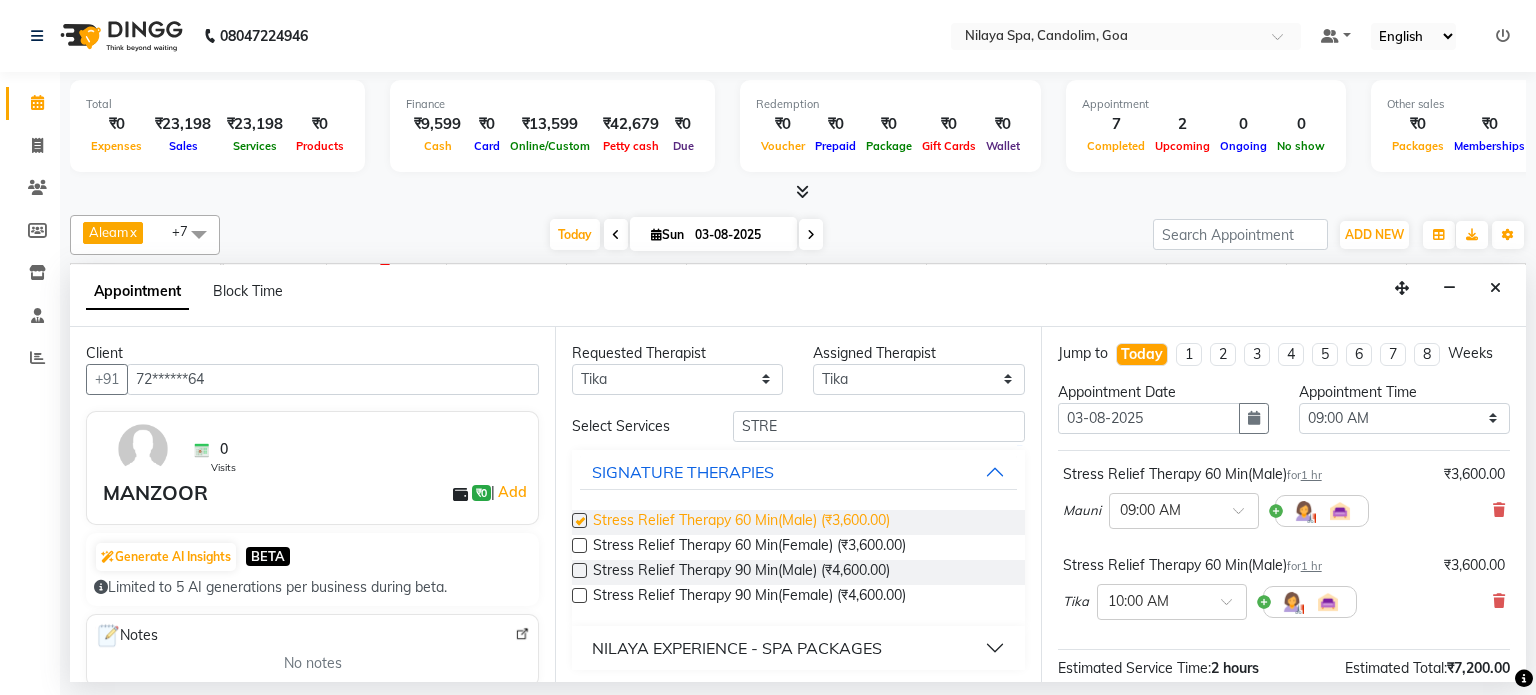 checkbox on "false" 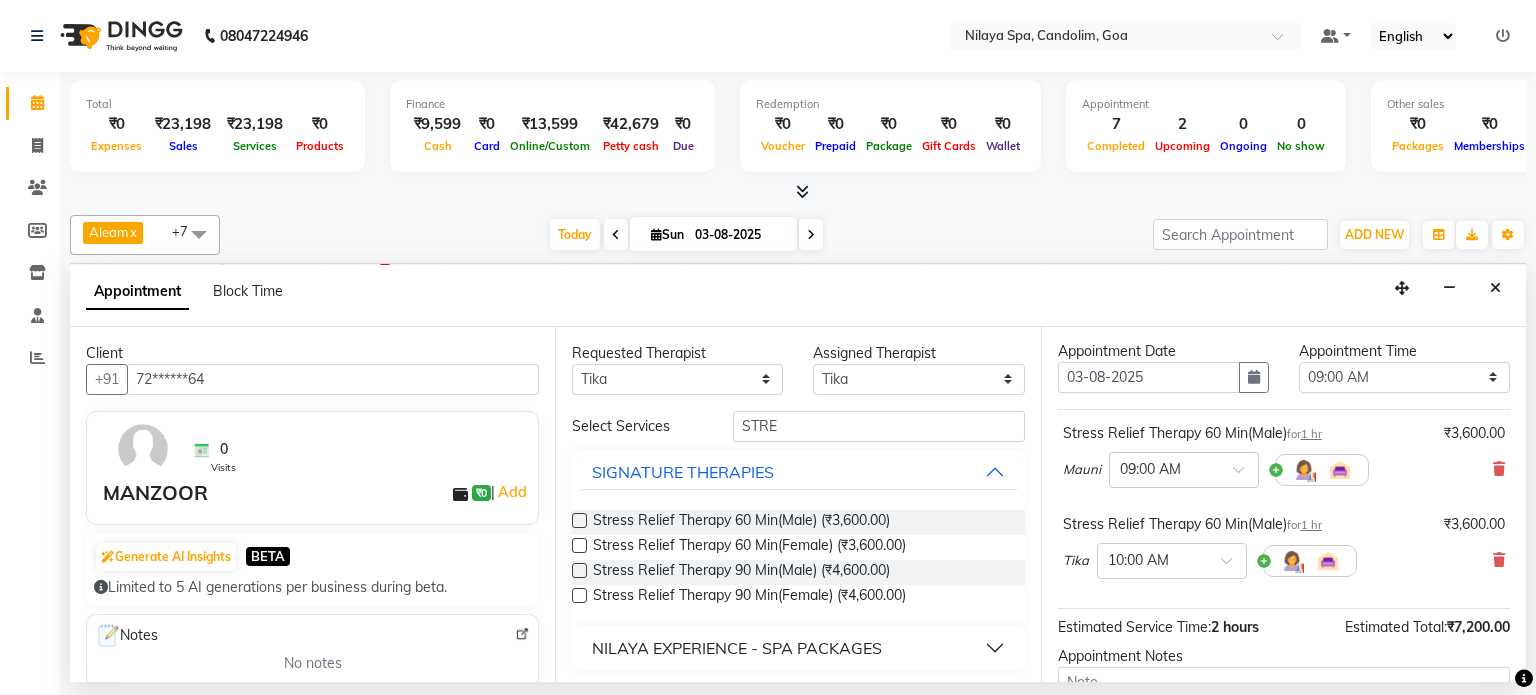 scroll, scrollTop: 0, scrollLeft: 0, axis: both 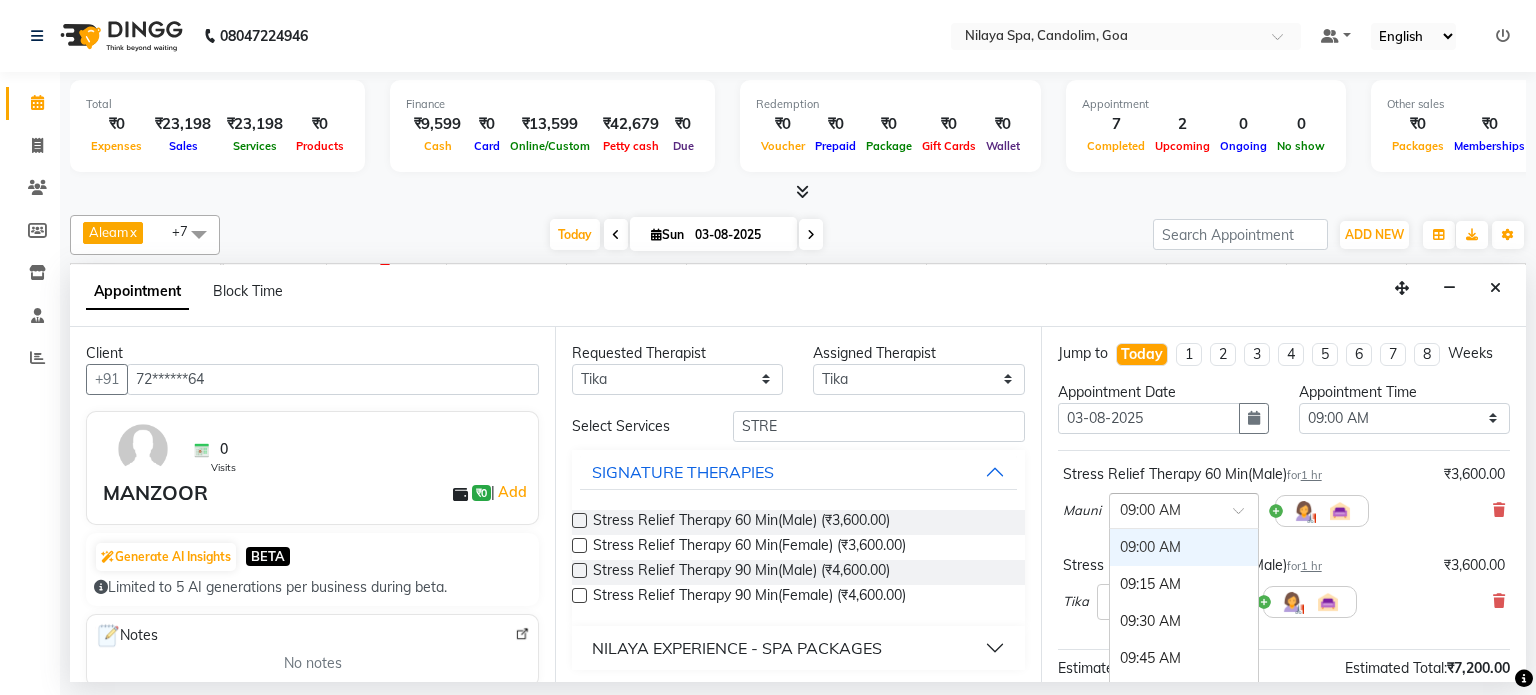 click at bounding box center [1245, 516] 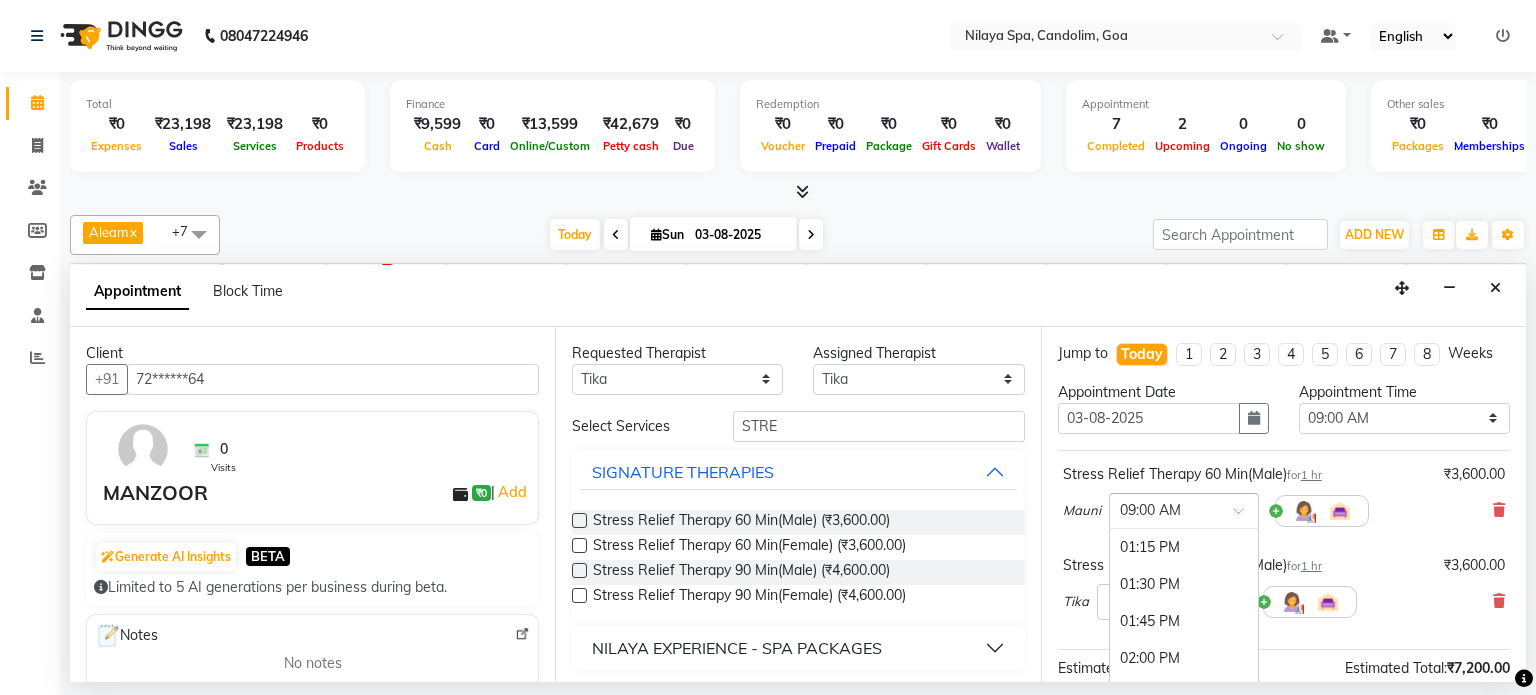 scroll, scrollTop: 638, scrollLeft: 0, axis: vertical 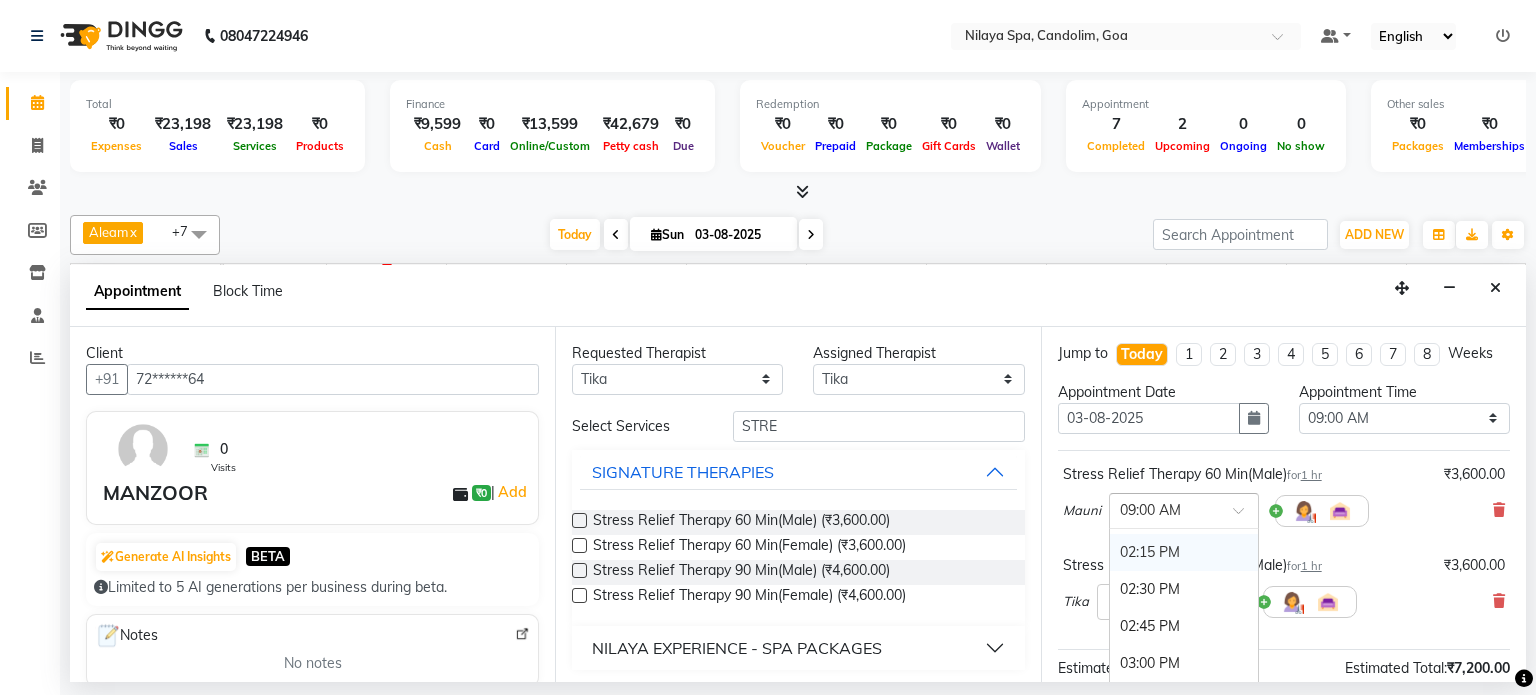 click on "02:15 PM" at bounding box center (1184, 552) 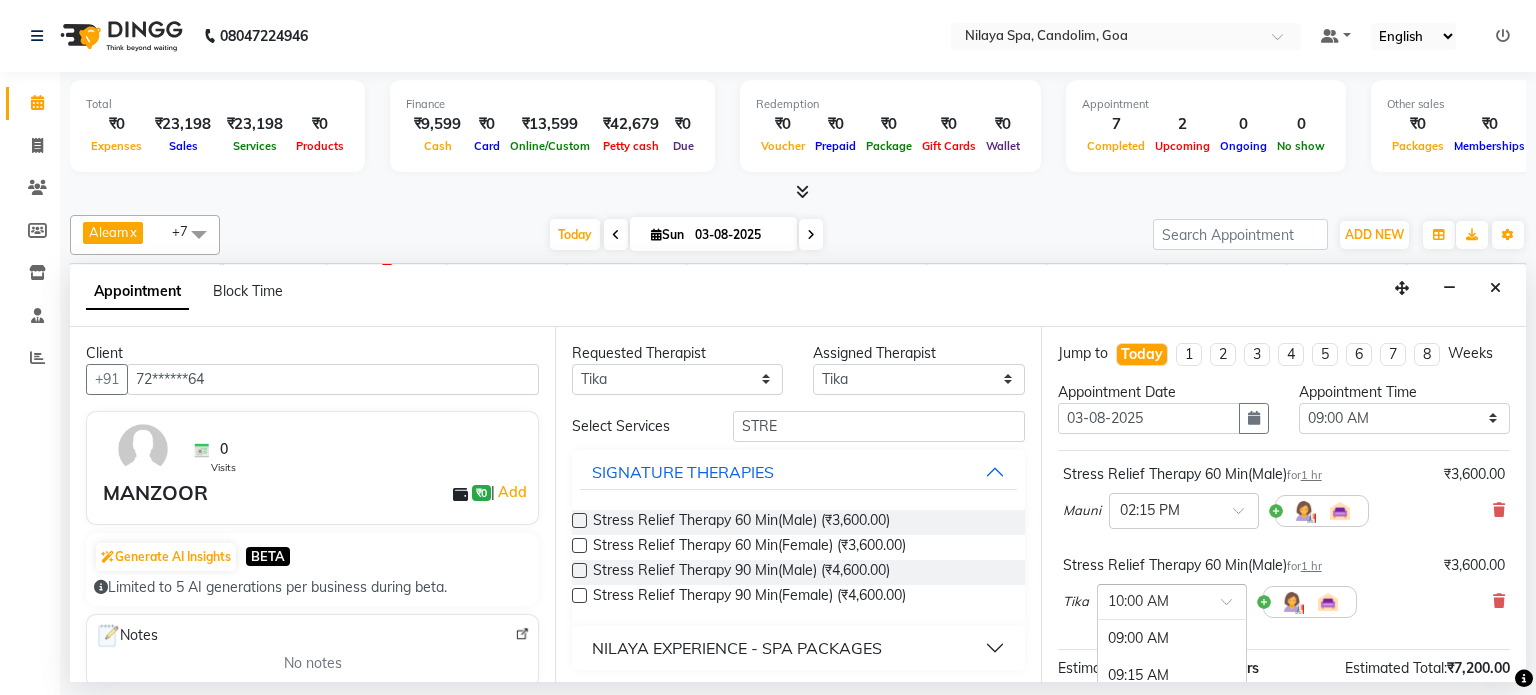 click at bounding box center (1233, 607) 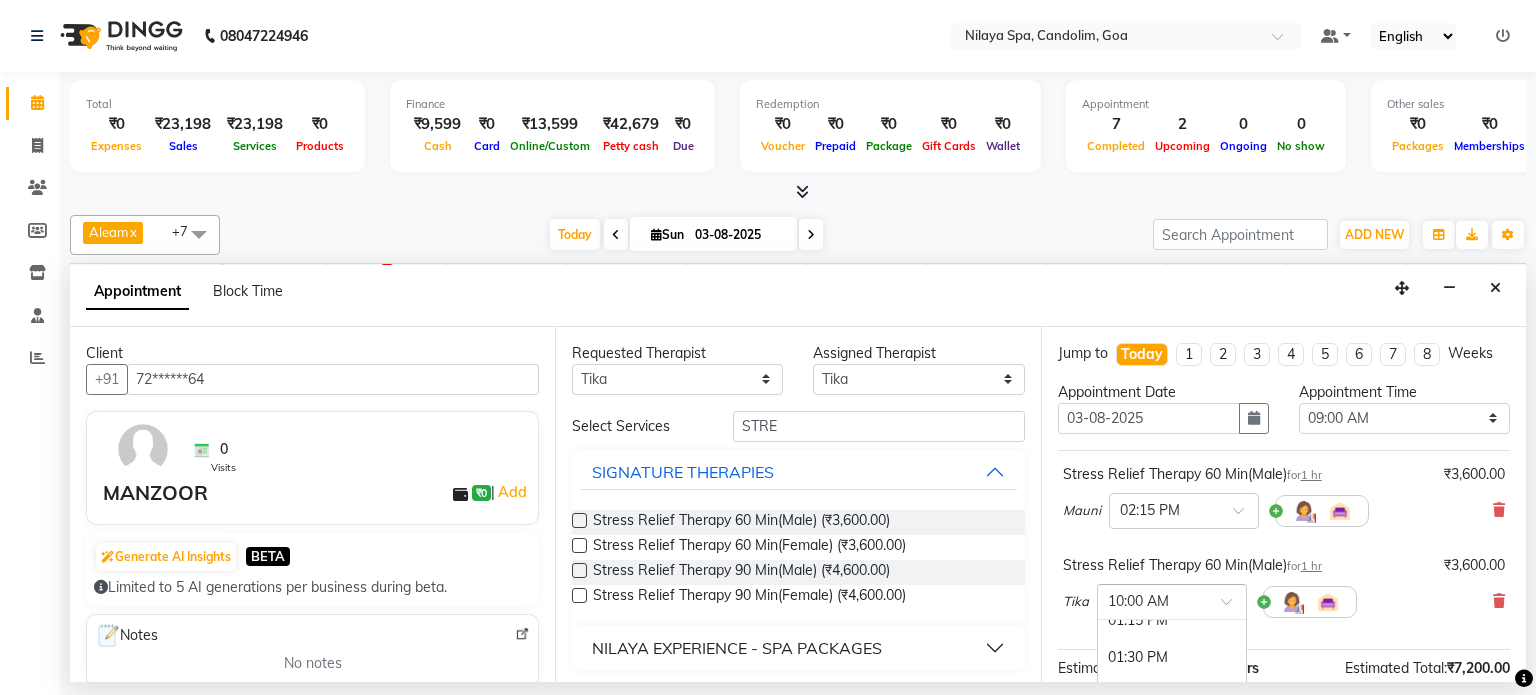 scroll, scrollTop: 638, scrollLeft: 0, axis: vertical 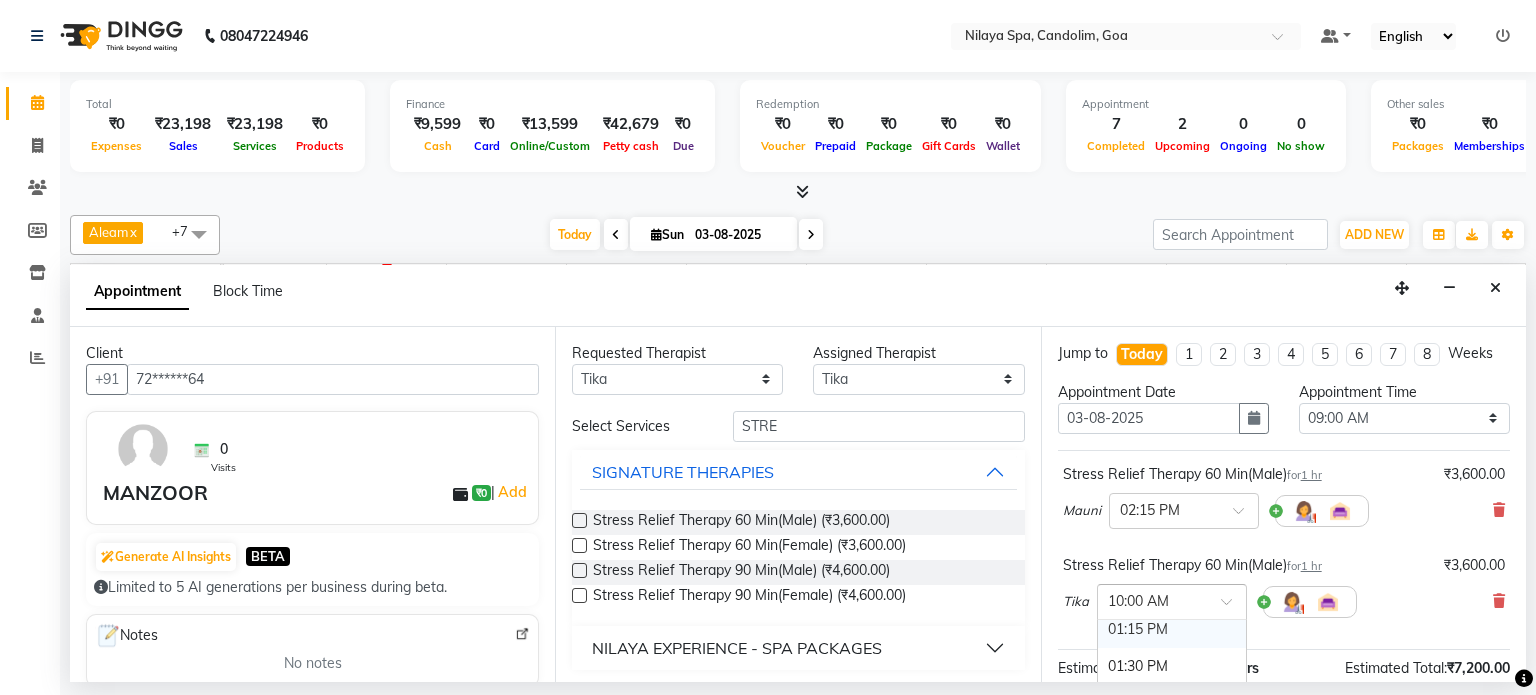 click on "01:15 PM" at bounding box center (1172, 629) 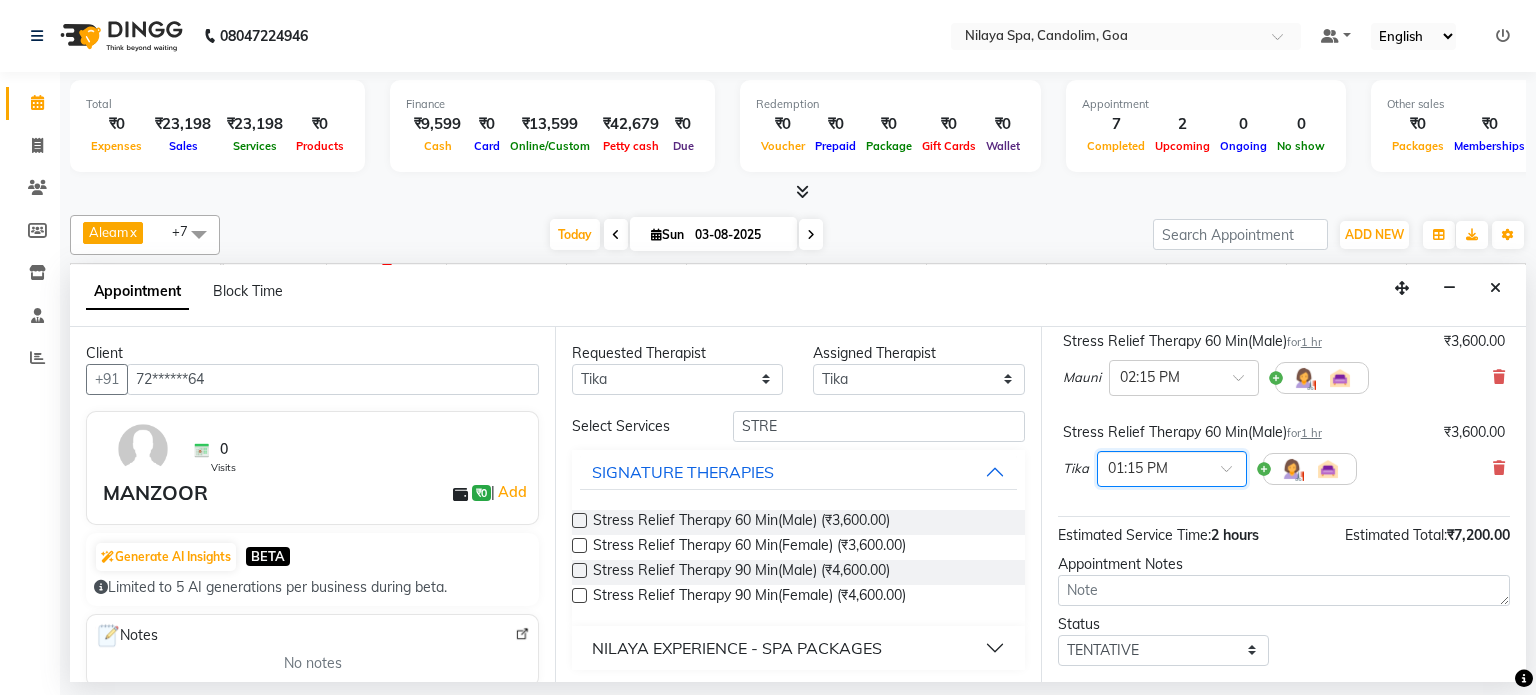 scroll, scrollTop: 241, scrollLeft: 0, axis: vertical 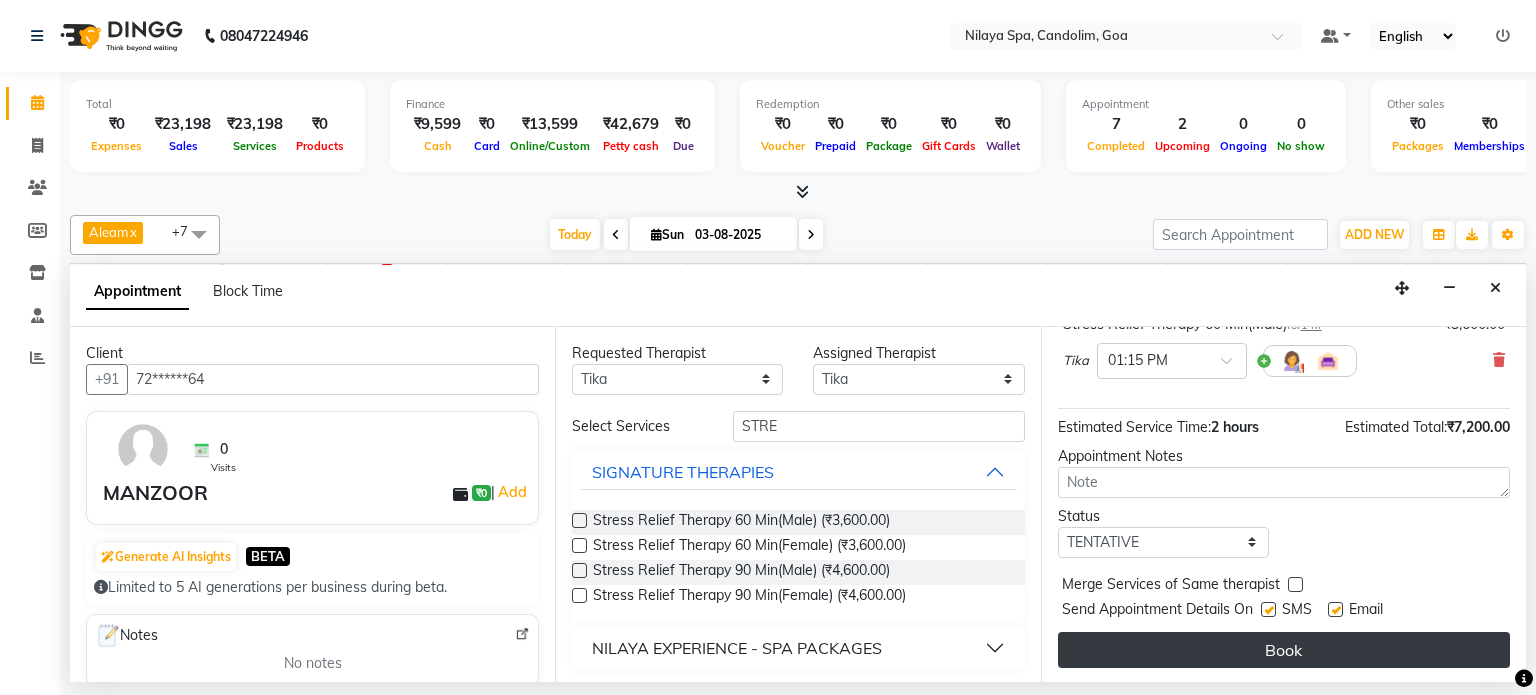 click on "Book" at bounding box center [1284, 650] 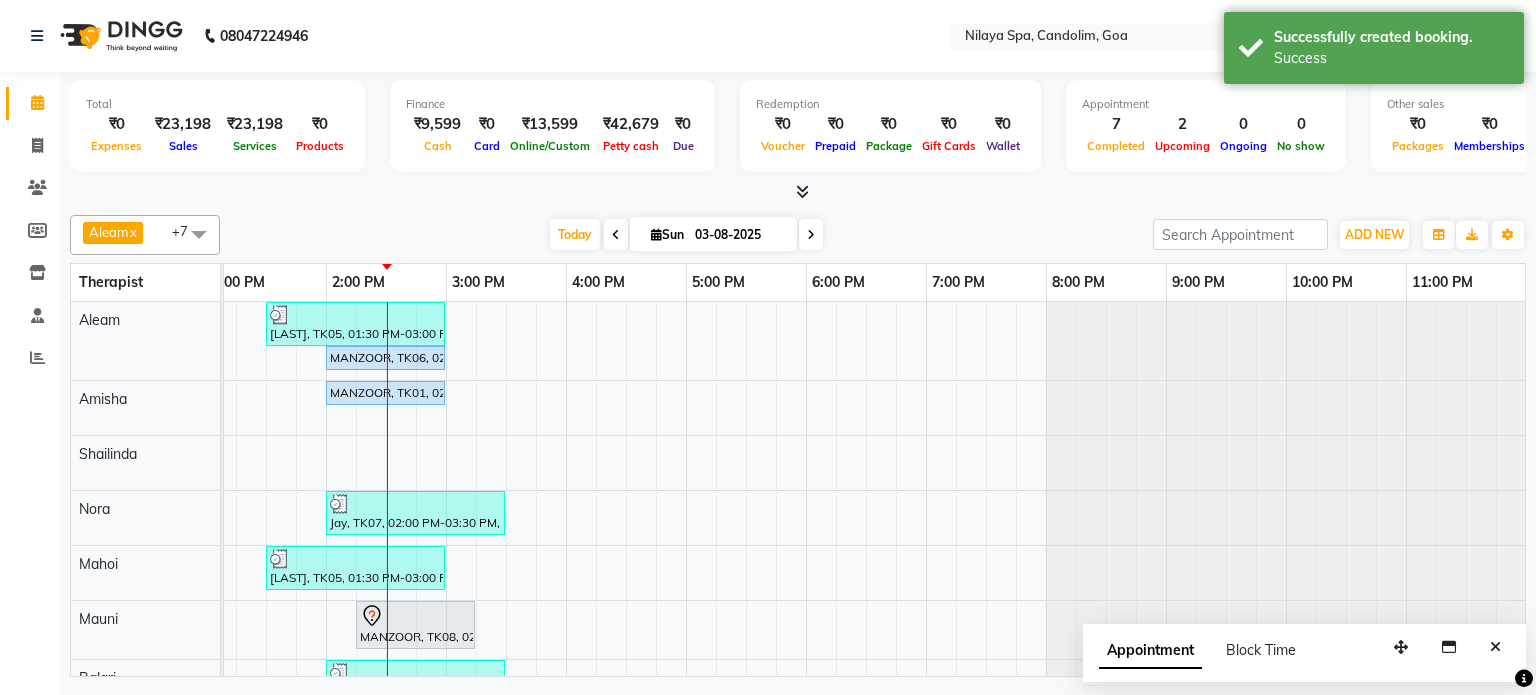 scroll, scrollTop: 60, scrollLeft: 618, axis: both 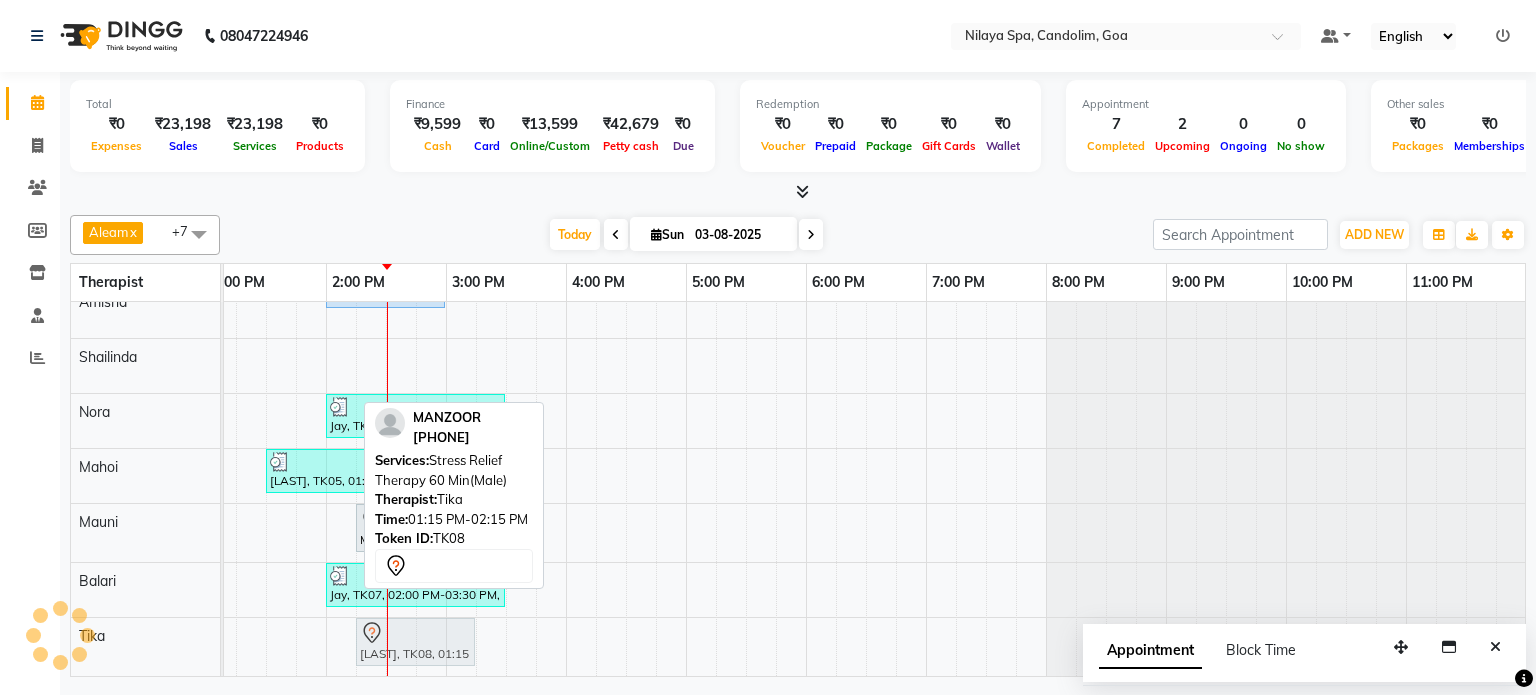 drag, startPoint x: 270, startPoint y: 619, endPoint x: 385, endPoint y: 643, distance: 117.47766 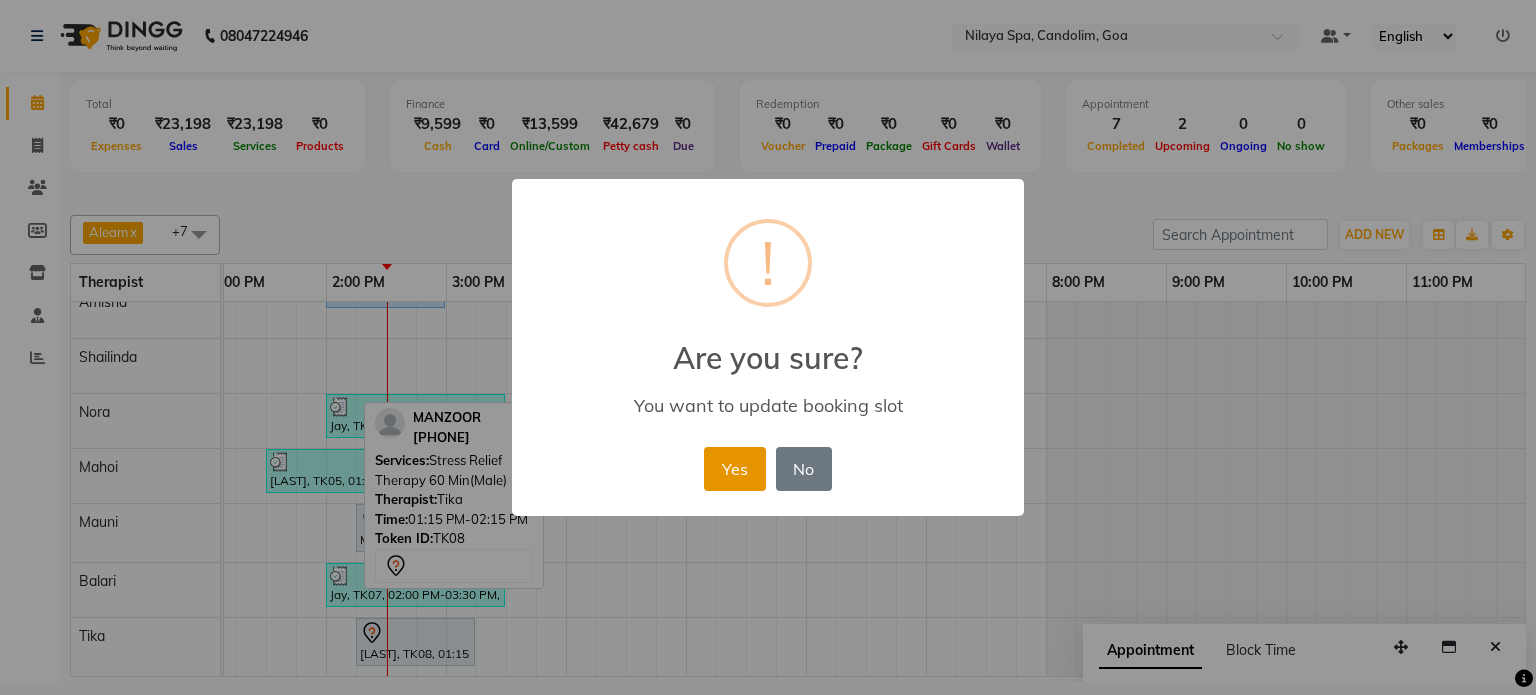 click on "Yes" at bounding box center [734, 469] 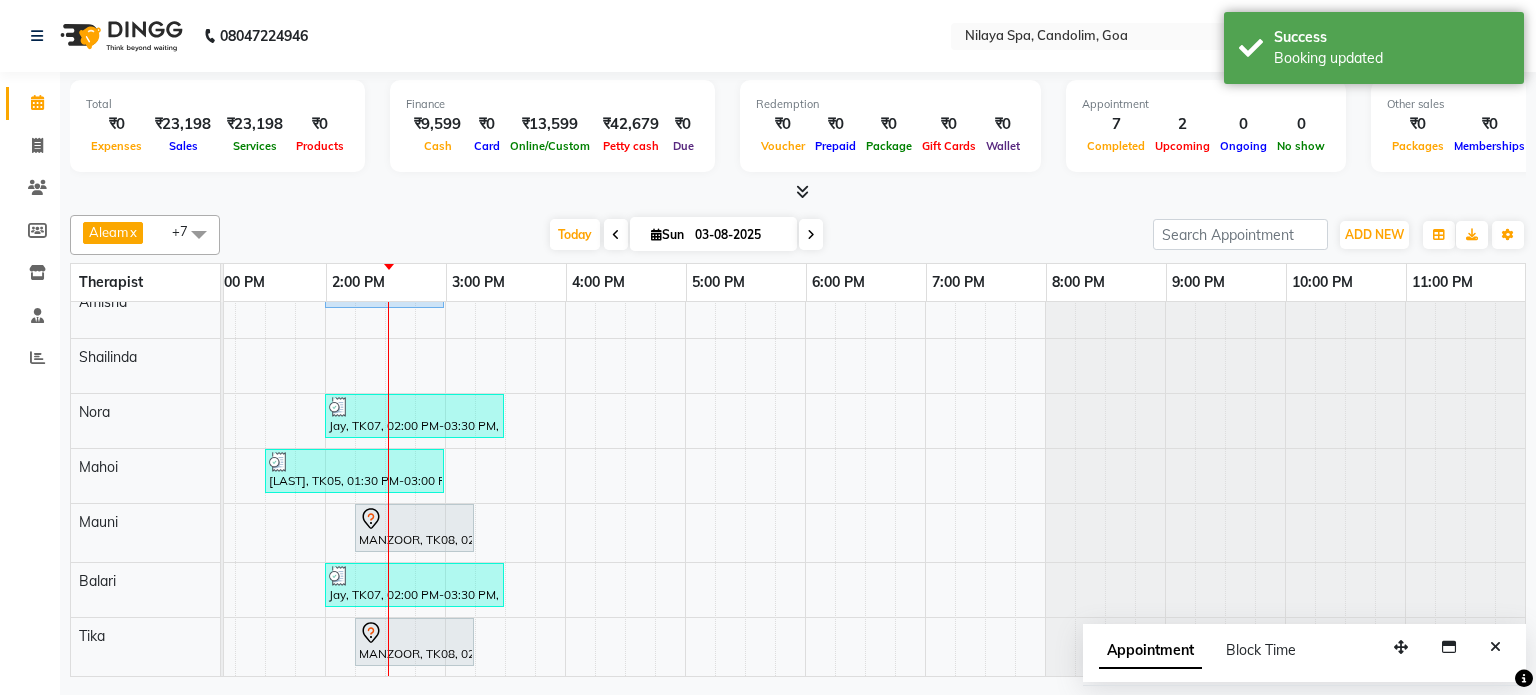 scroll, scrollTop: 110, scrollLeft: 584, axis: both 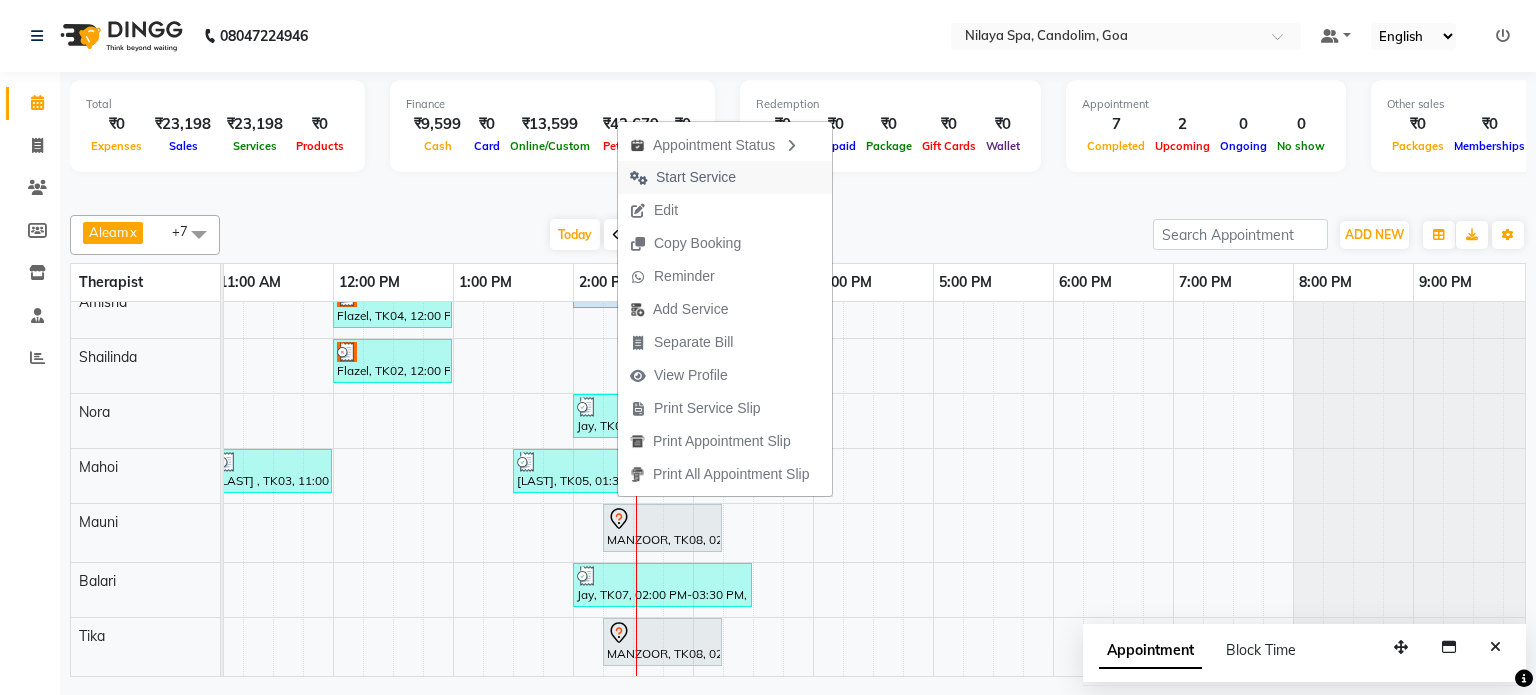 click on "Start Service" at bounding box center (696, 177) 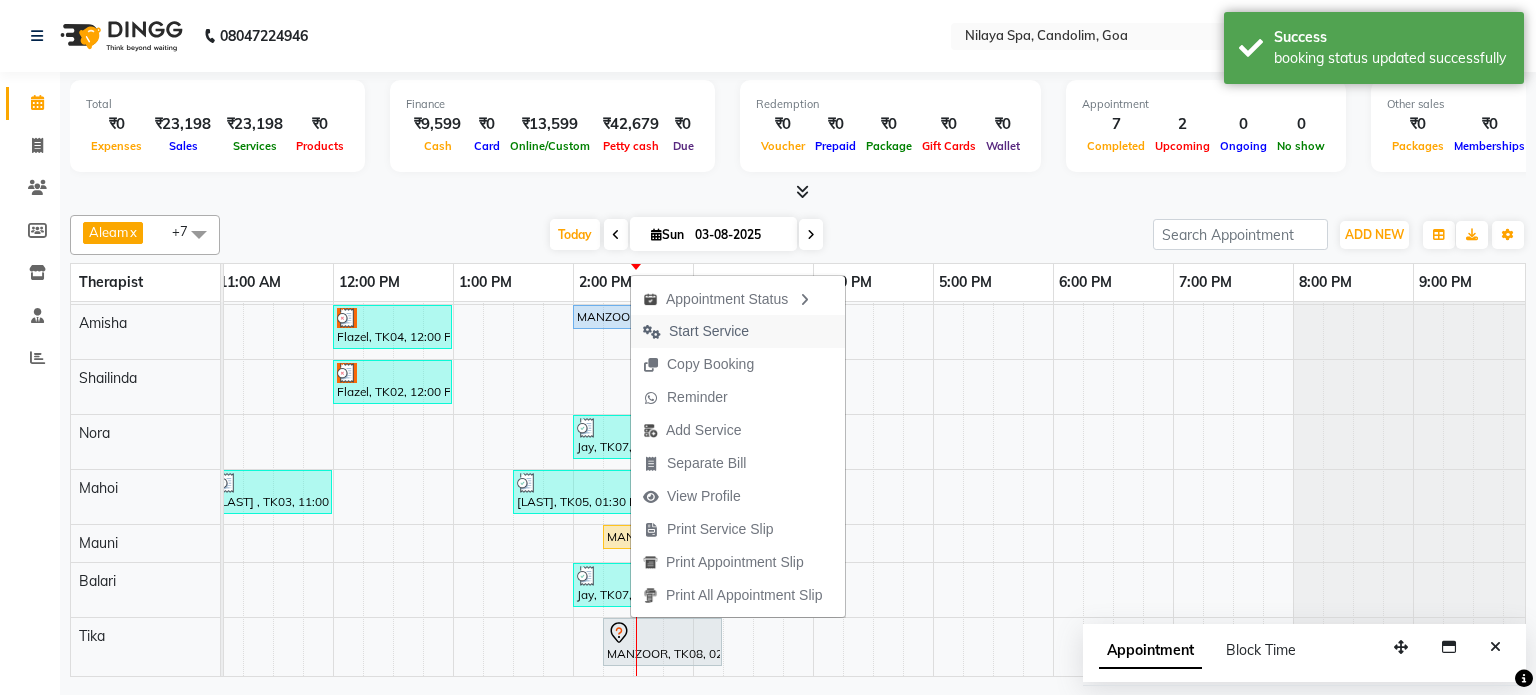 click on "Start Service" at bounding box center (709, 331) 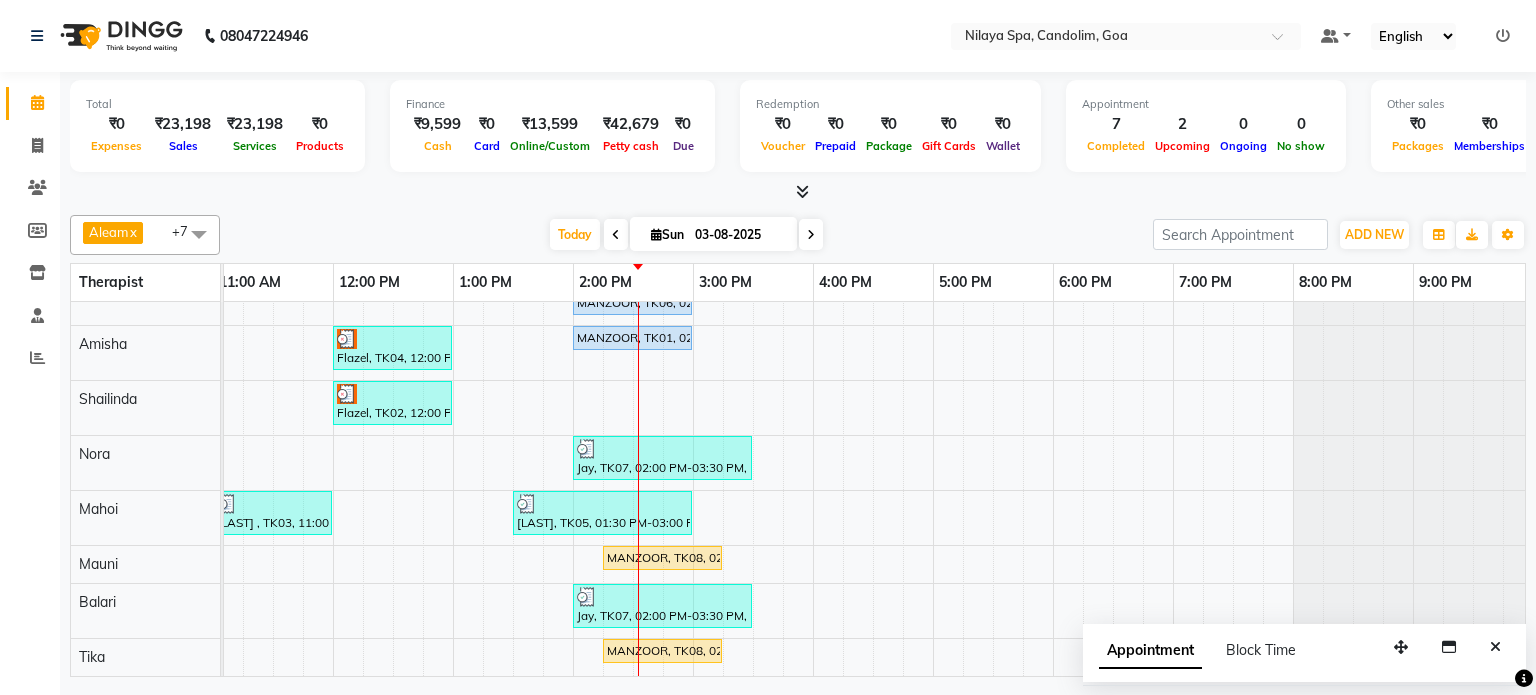 scroll, scrollTop: 68, scrollLeft: 371, axis: both 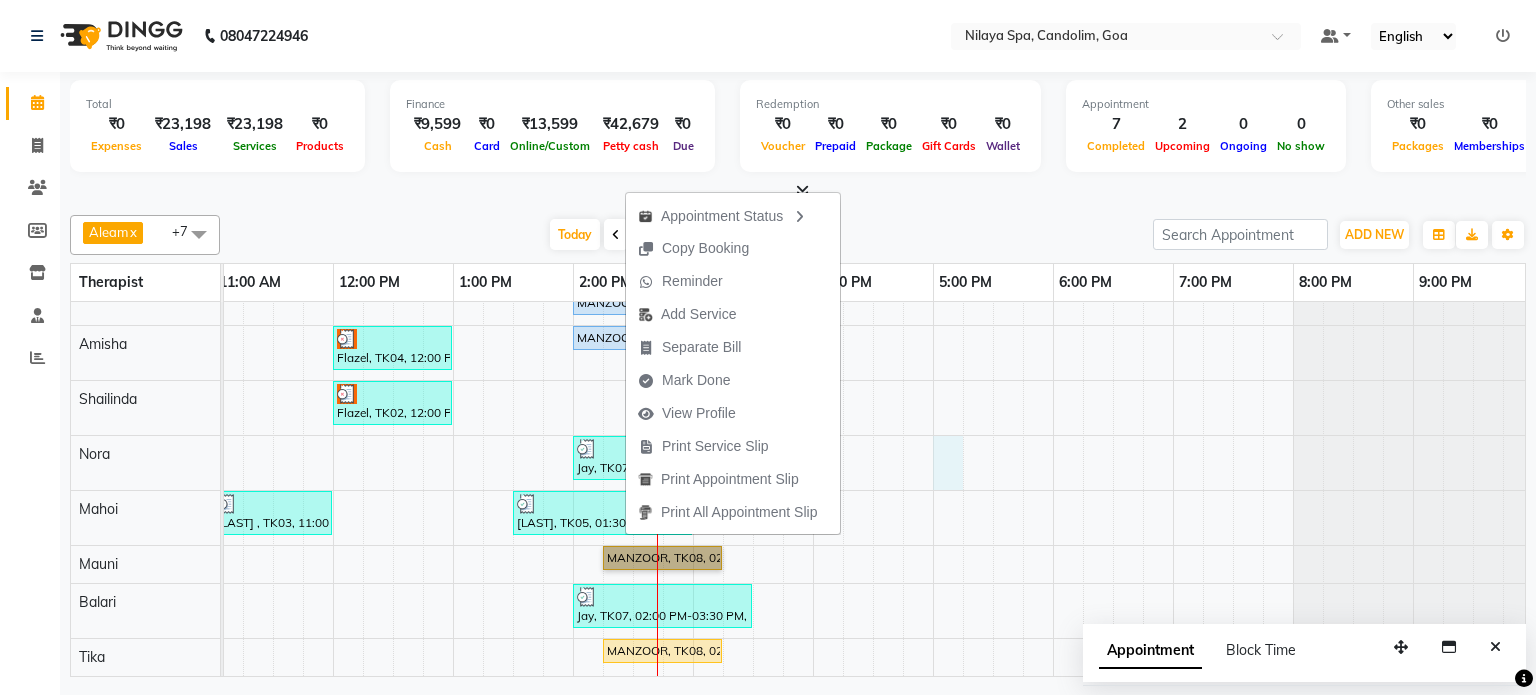 click on "Varman, TK05, 01:30 PM-03:00 PM, Nilaya  Fusion Therapy(Male)    MANZOOR, TK06, 02:00 PM-03:00 PM, Stress Relief Therapy 60 Min(Male)     Flazel, TK04, 12:00 PM-01:00 PM, Deep Tissue Repair Therapy 60 Min(Male)    MANZOOR, TK01, 02:00 PM-03:00 PM, Stress Relief Therapy 60 Min(Male)     Flazel, TK02, 12:00 PM-01:00 PM, Deep Tissue Repair Therapy 60 Min(Male)     Jay, TK07, 02:00 PM-03:30 PM, Deep Tissue Repair Therapy 90 Min(Male)     Nas Anshel , TK03, 11:00 AM-12:00 PM, Sensory Rejuvne Aromatherapy 60 Min(Male)     Varman, TK05, 01:30 PM-03:00 PM, Nilaya  Fusion Therapy(Male)    MANZOOR, TK08, 02:15 PM-03:15 PM, Stress Relief Therapy 60 Min(Male)     Jay, TK07, 02:00 PM-03:30 PM, Deep Tissue Repair Therapy 90 Min(Male)    MANZOOR, TK08, 02:15 PM-03:15 PM, Stress Relief Therapy 60 Min(Male)" at bounding box center (813, 461) 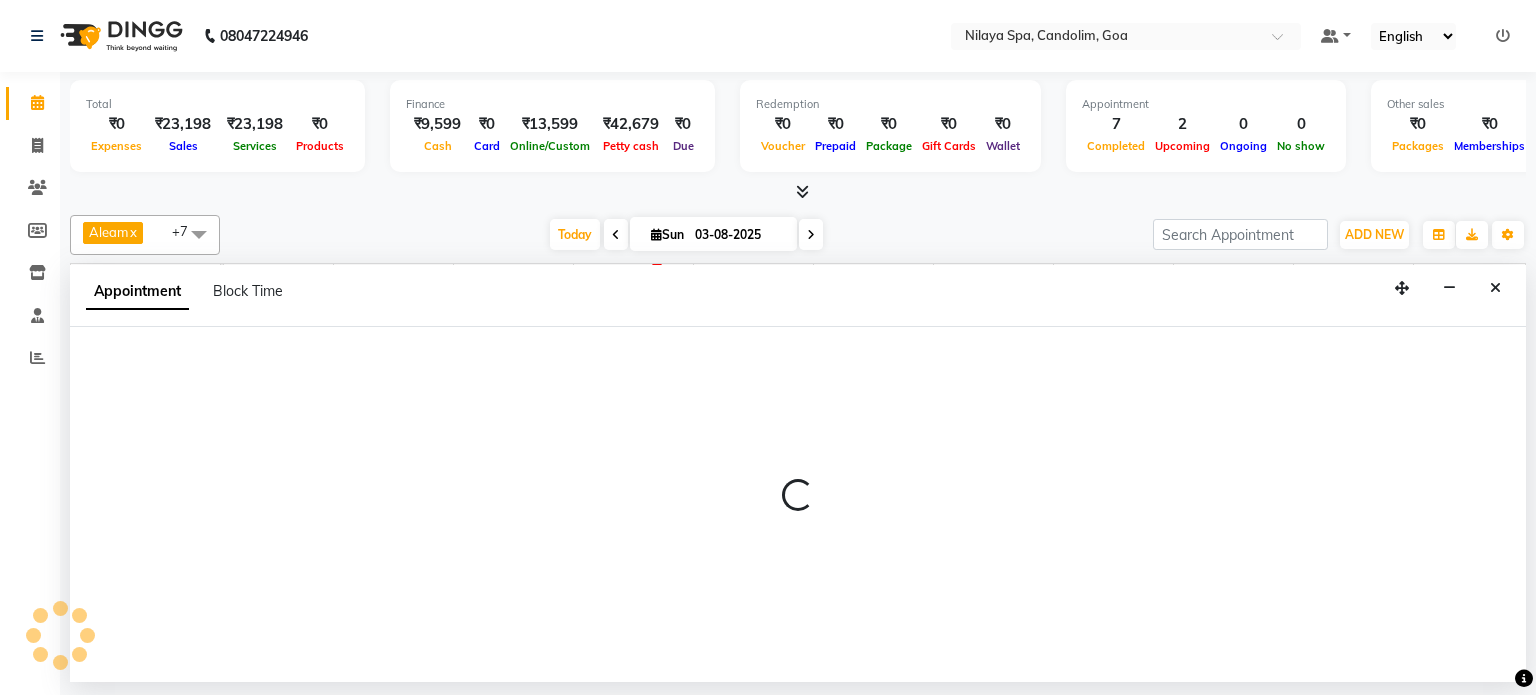 select on "87837" 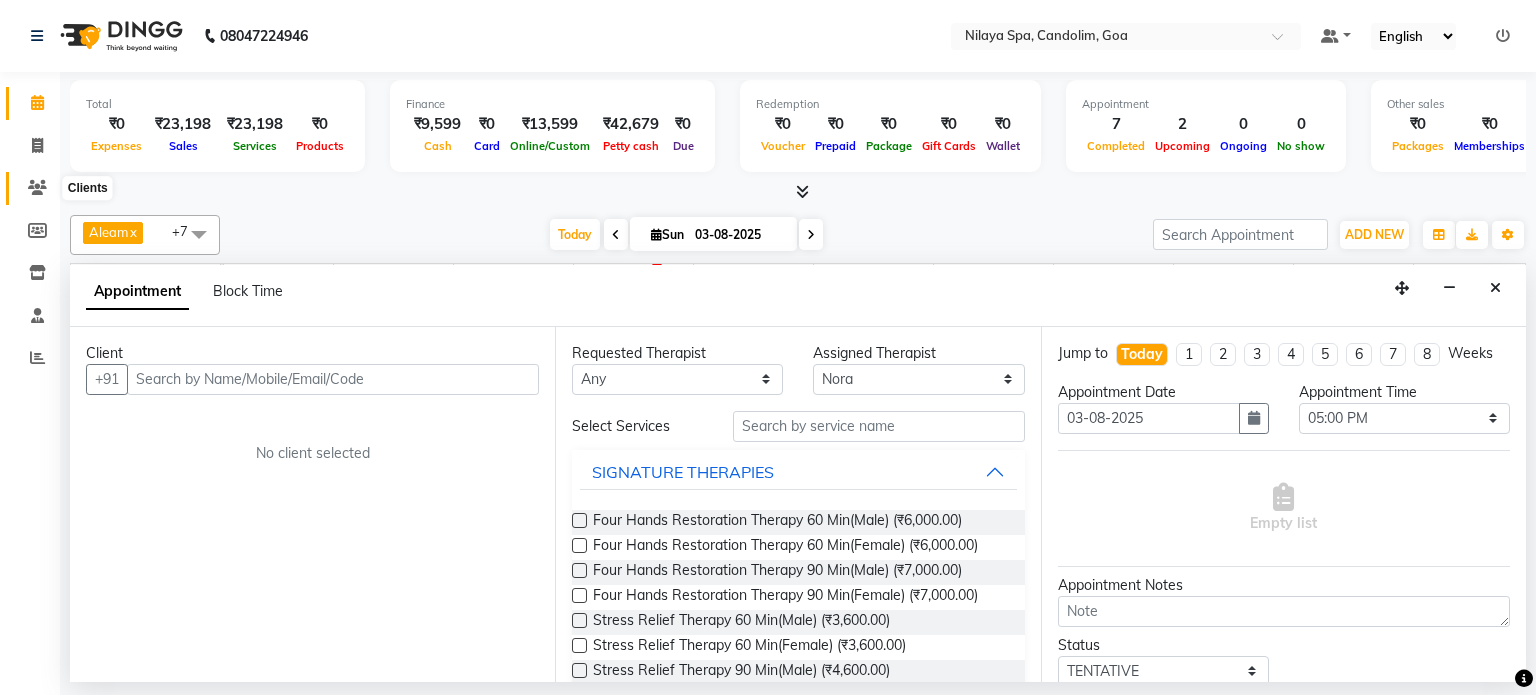 click 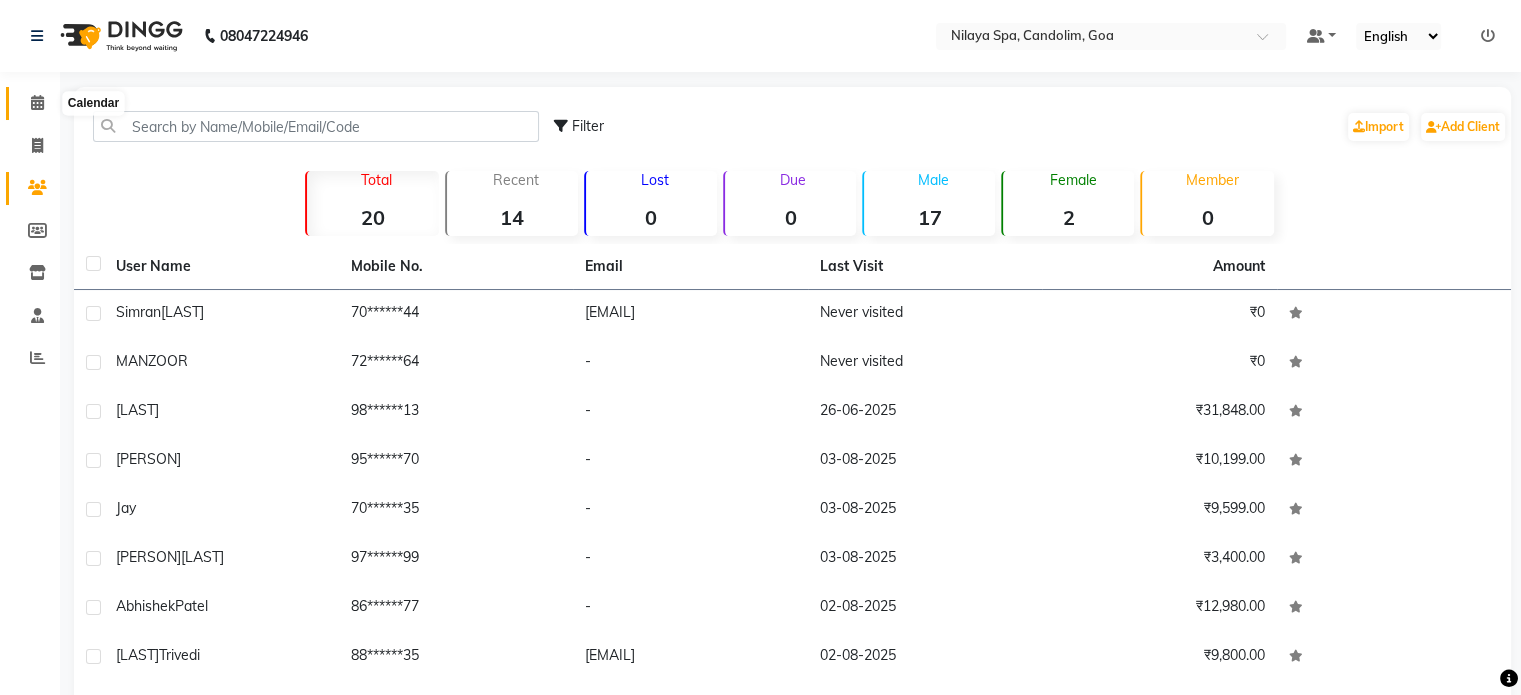 click 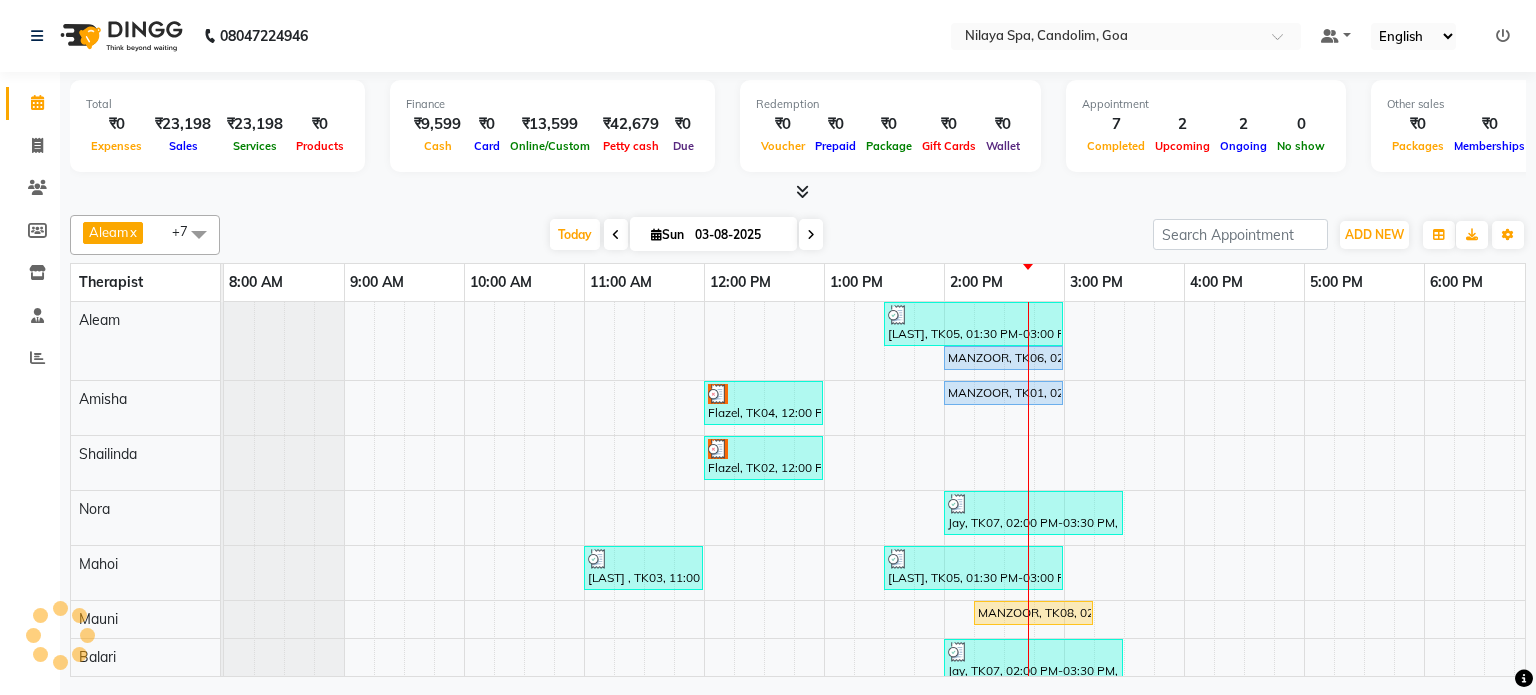 scroll, scrollTop: 0, scrollLeft: 0, axis: both 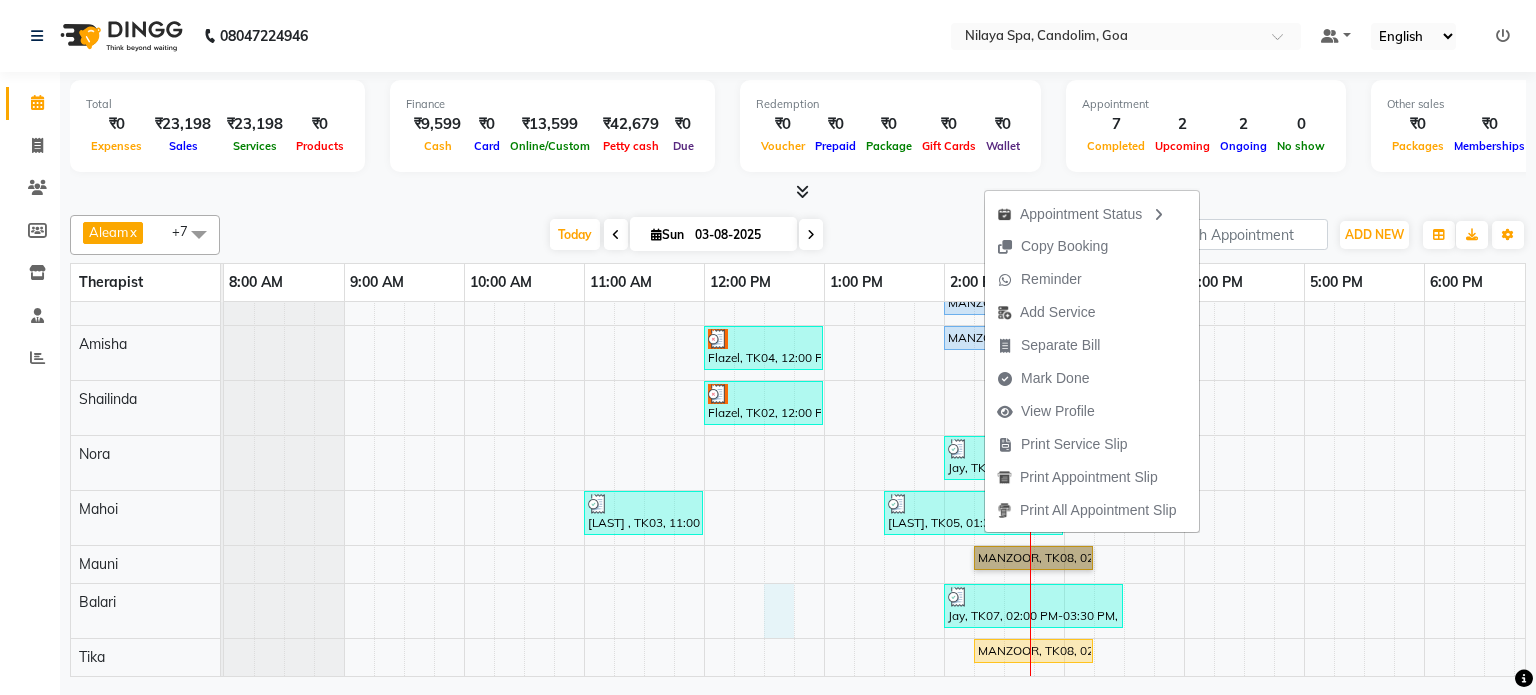 click on "Varman, TK05, 01:30 PM-03:00 PM, Nilaya  Fusion Therapy(Male)    MANZOOR, TK06, 02:00 PM-03:00 PM, Stress Relief Therapy 60 Min(Male)     Flazel, TK04, 12:00 PM-01:00 PM, Deep Tissue Repair Therapy 60 Min(Male)    MANZOOR, TK01, 02:00 PM-03:00 PM, Stress Relief Therapy 60 Min(Male)     Flazel, TK02, 12:00 PM-01:00 PM, Deep Tissue Repair Therapy 60 Min(Male)     Jay, TK07, 02:00 PM-03:30 PM, Deep Tissue Repair Therapy 90 Min(Male)     Nas Anshel , TK03, 11:00 AM-12:00 PM, Sensory Rejuvne Aromatherapy 60 Min(Male)     Varman, TK05, 01:30 PM-03:00 PM, Nilaya  Fusion Therapy(Male)    MANZOOR, TK08, 02:15 PM-03:15 PM, Stress Relief Therapy 60 Min(Male)     Jay, TK07, 02:00 PM-03:30 PM, Deep Tissue Repair Therapy 90 Min(Male)    MANZOOR, TK08, 02:15 PM-03:15 PM, Stress Relief Therapy 60 Min(Male)" at bounding box center (1184, 461) 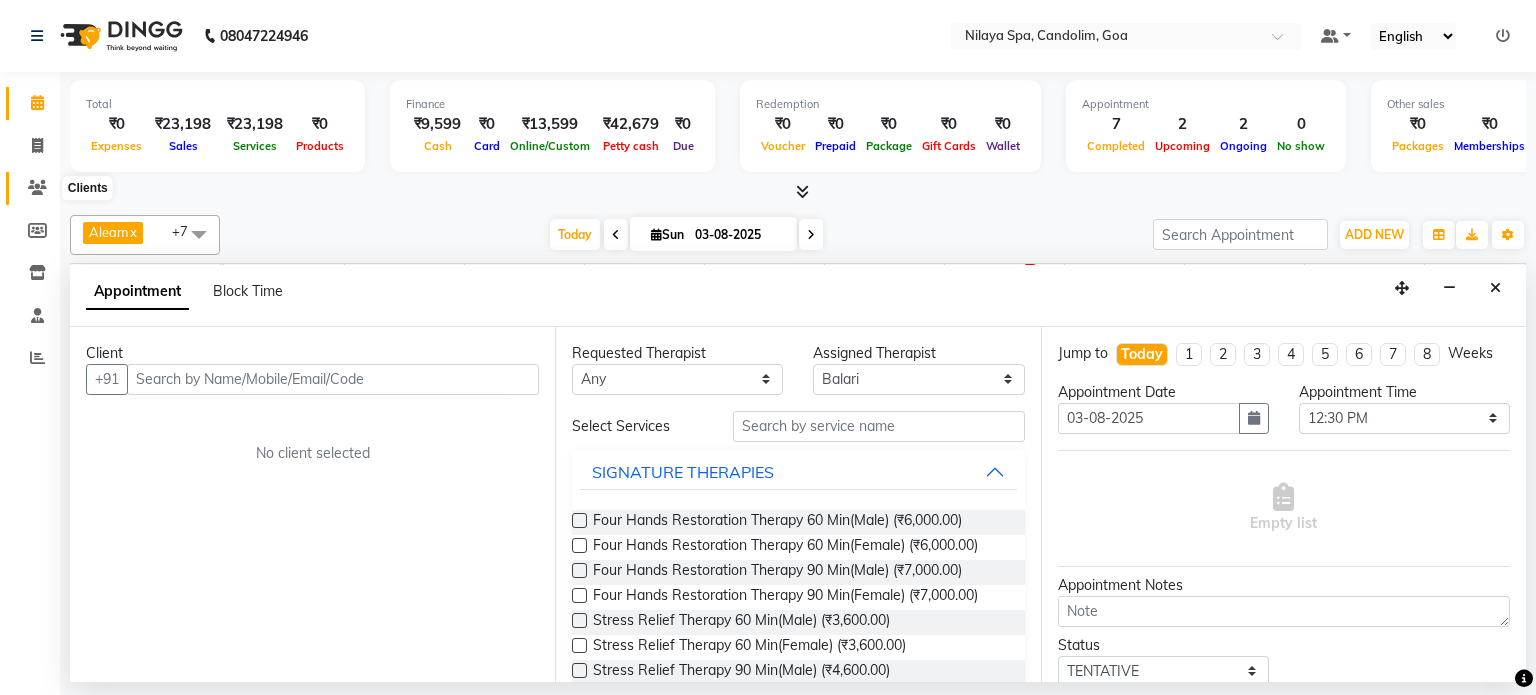 click 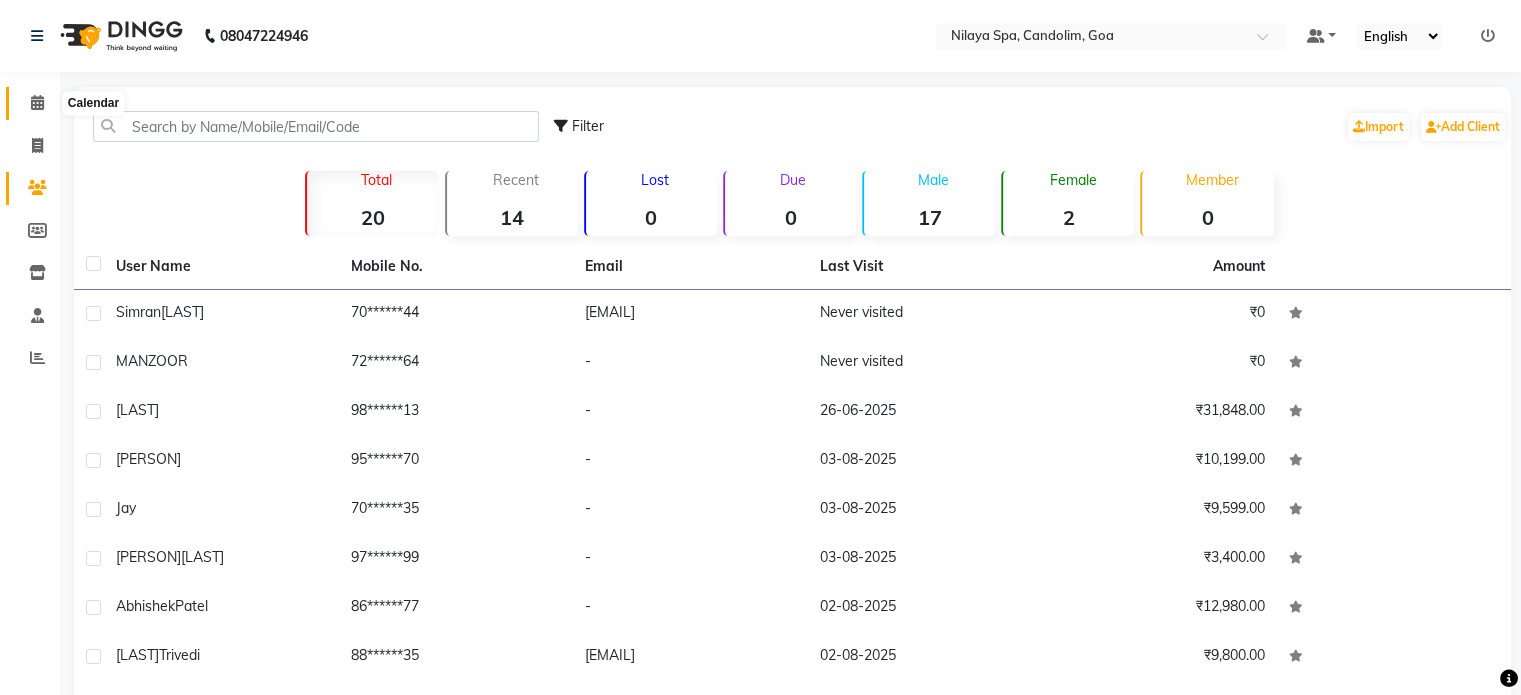 click 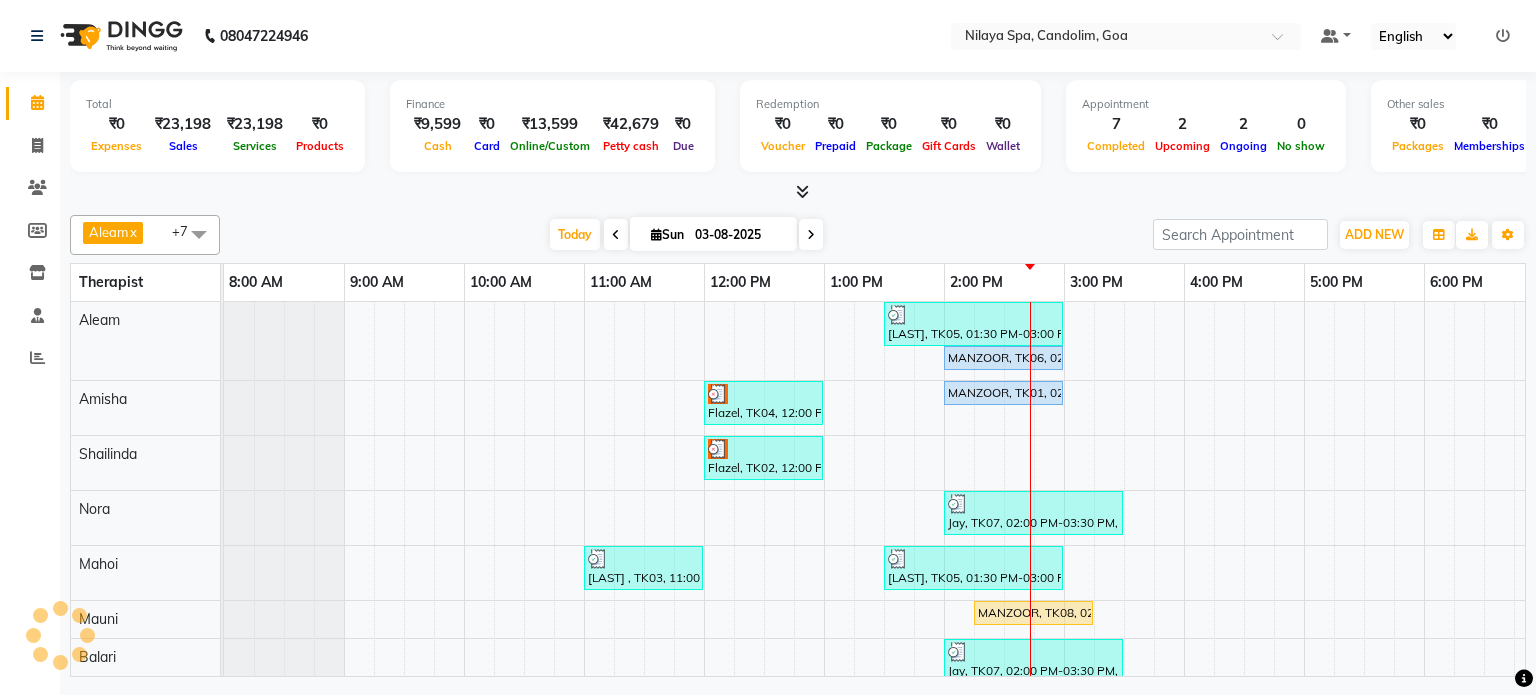scroll, scrollTop: 0, scrollLeft: 618, axis: horizontal 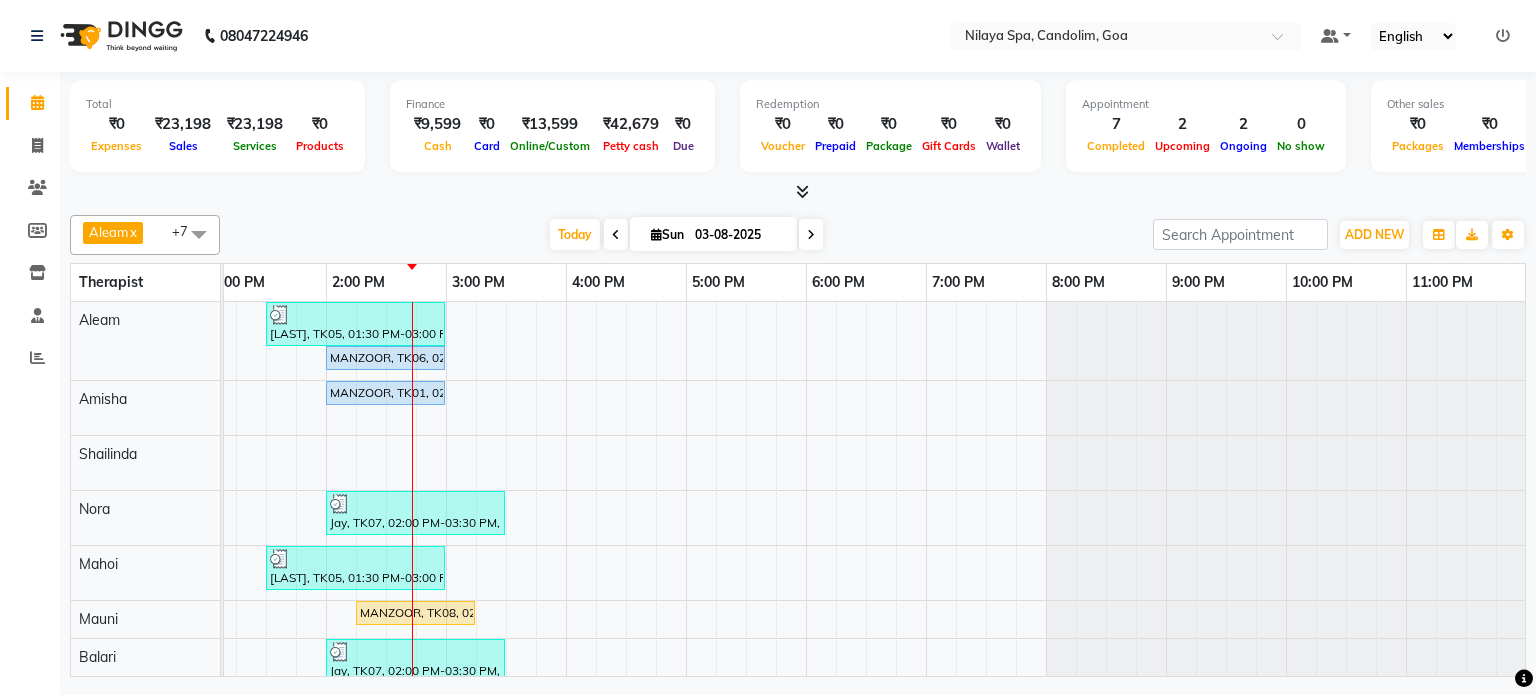 click on "Varman, TK05, 01:30 PM-03:00 PM, Nilaya  Fusion Therapy(Male)    MANZOOR, TK06, 02:00 PM-03:00 PM, Stress Relief Therapy 60 Min(Male)     Flazel, TK04, 12:00 PM-01:00 PM, Deep Tissue Repair Therapy 60 Min(Male)    MANZOOR, TK01, 02:00 PM-03:00 PM, Stress Relief Therapy 60 Min(Male)     Flazel, TK02, 12:00 PM-01:00 PM, Deep Tissue Repair Therapy 60 Min(Male)     Jay, TK07, 02:00 PM-03:30 PM, Deep Tissue Repair Therapy 90 Min(Male)     Nas Anshel , TK03, 11:00 AM-12:00 PM, Sensory Rejuvne Aromatherapy 60 Min(Male)     Varman, TK05, 01:30 PM-03:00 PM, Nilaya  Fusion Therapy(Male)    MANZOOR, TK08, 02:15 PM-03:15 PM, Stress Relief Therapy 60 Min(Male)     Jay, TK07, 02:00 PM-03:30 PM, Deep Tissue Repair Therapy 90 Min(Male)    MANZOOR, TK08, 02:15 PM-03:15 PM, Stress Relief Therapy 60 Min(Male)" at bounding box center [566, 516] 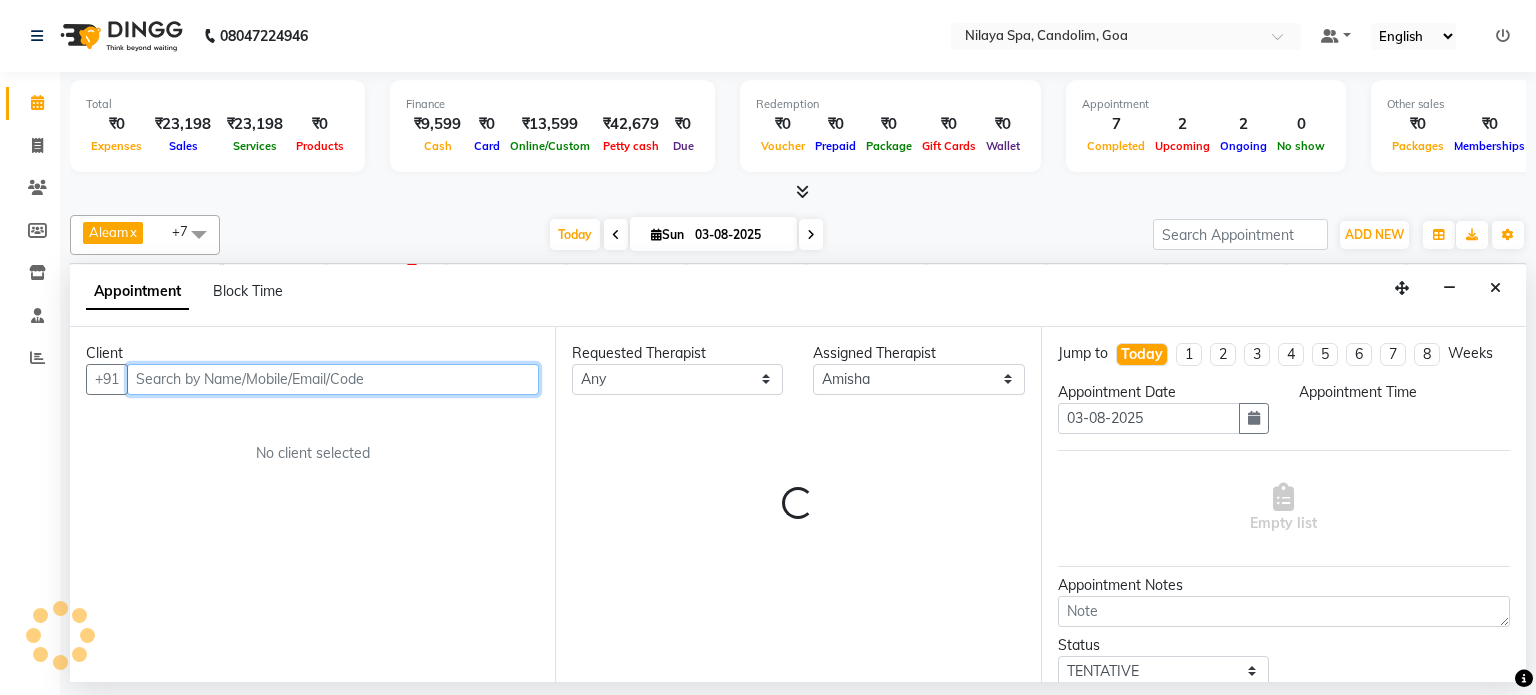 type 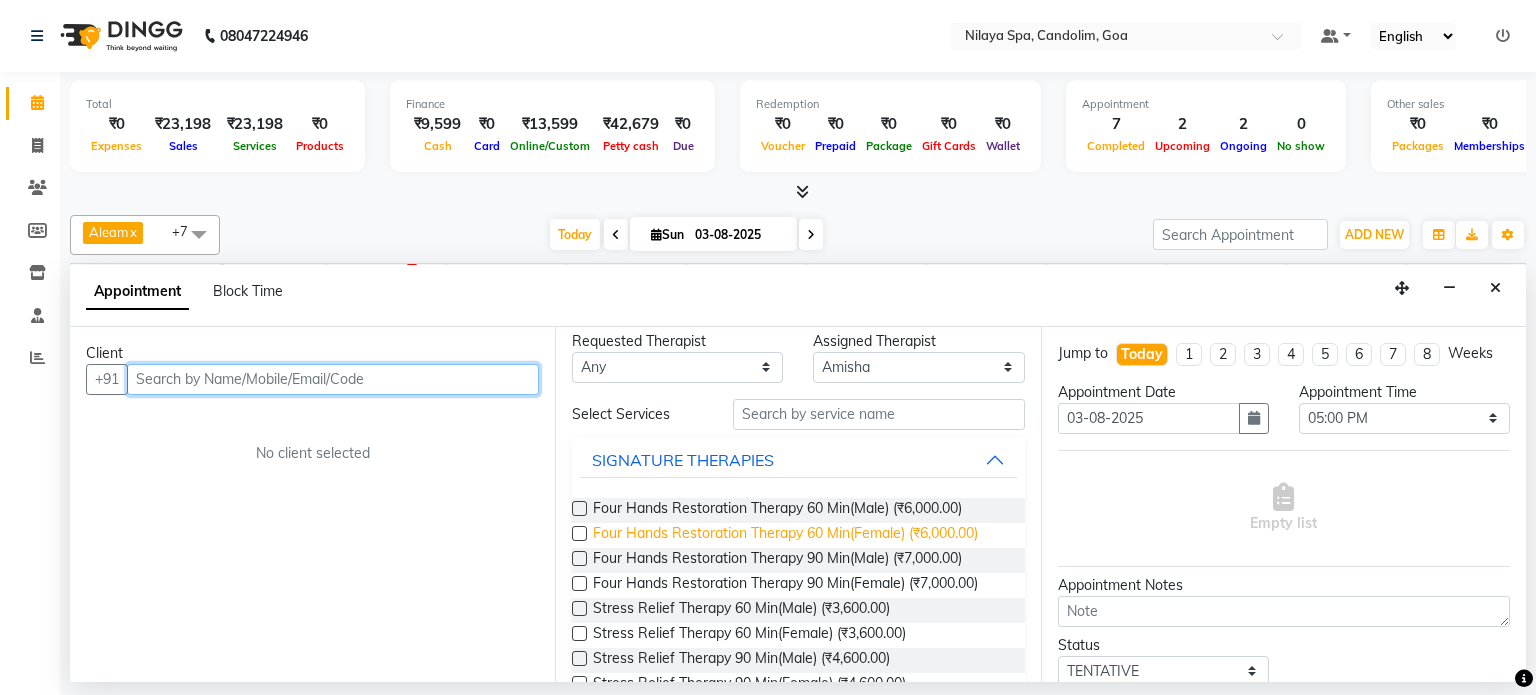scroll, scrollTop: 0, scrollLeft: 0, axis: both 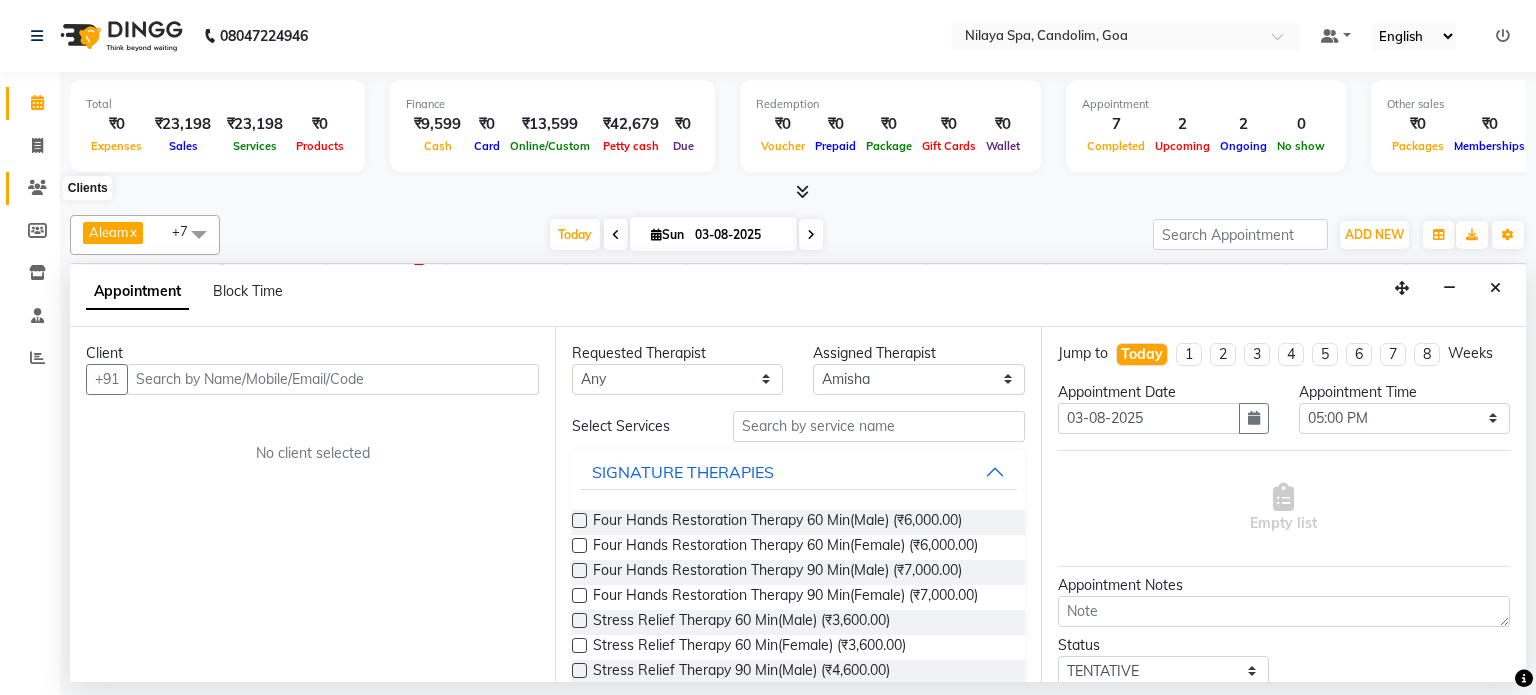 click 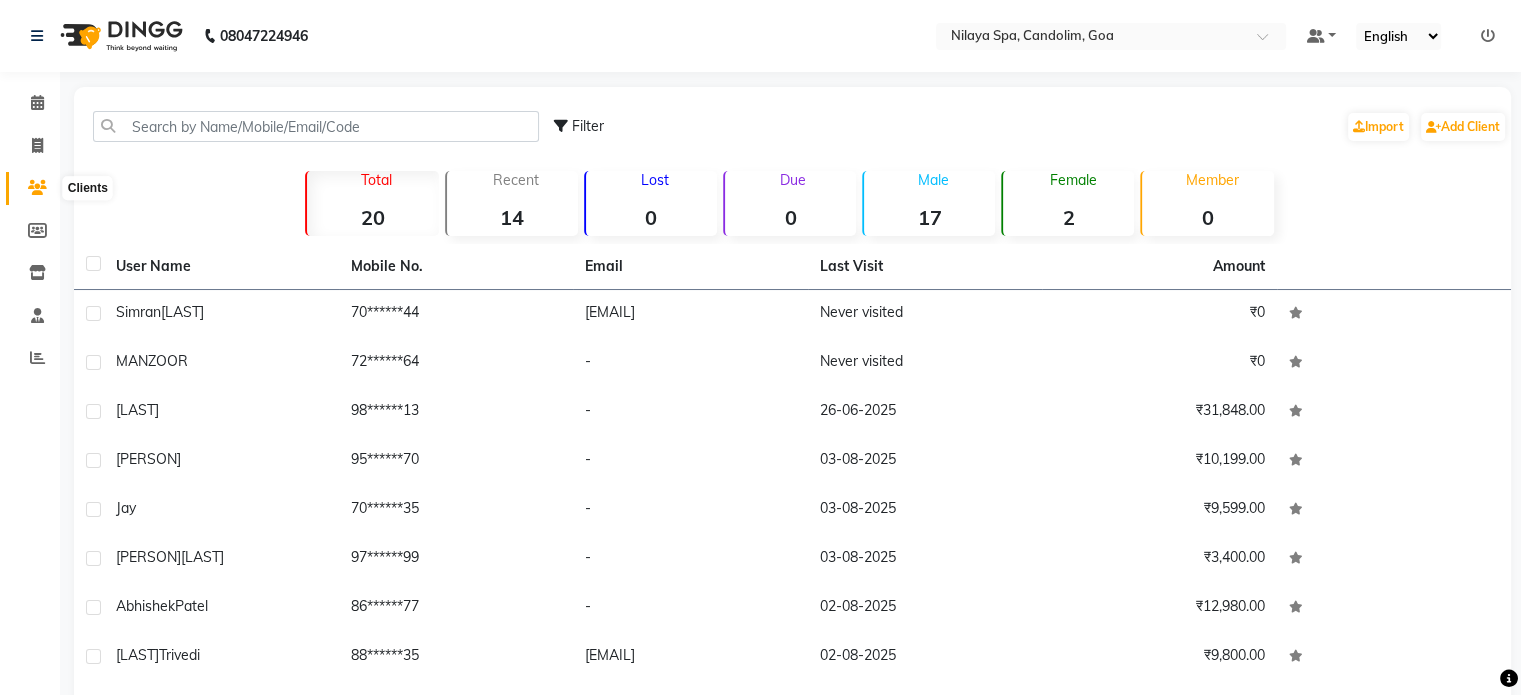 click 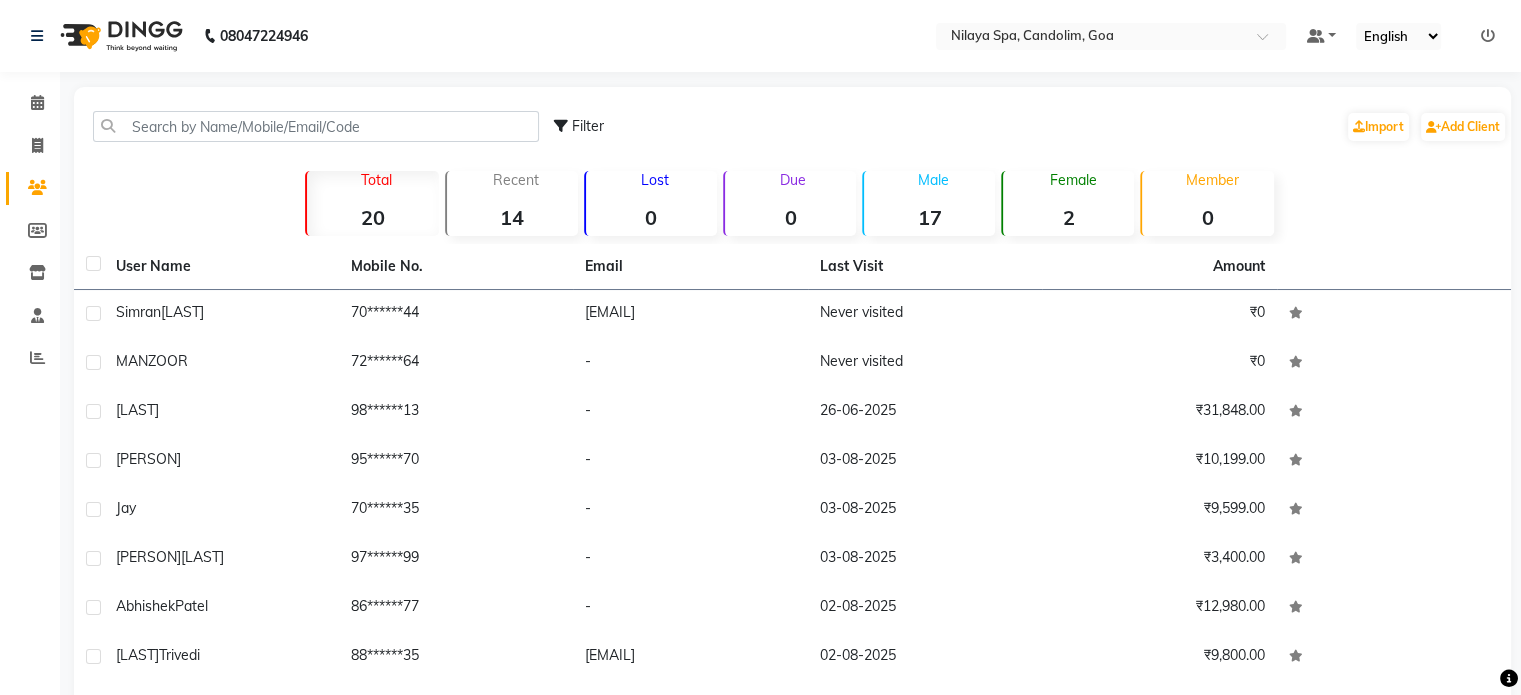 click 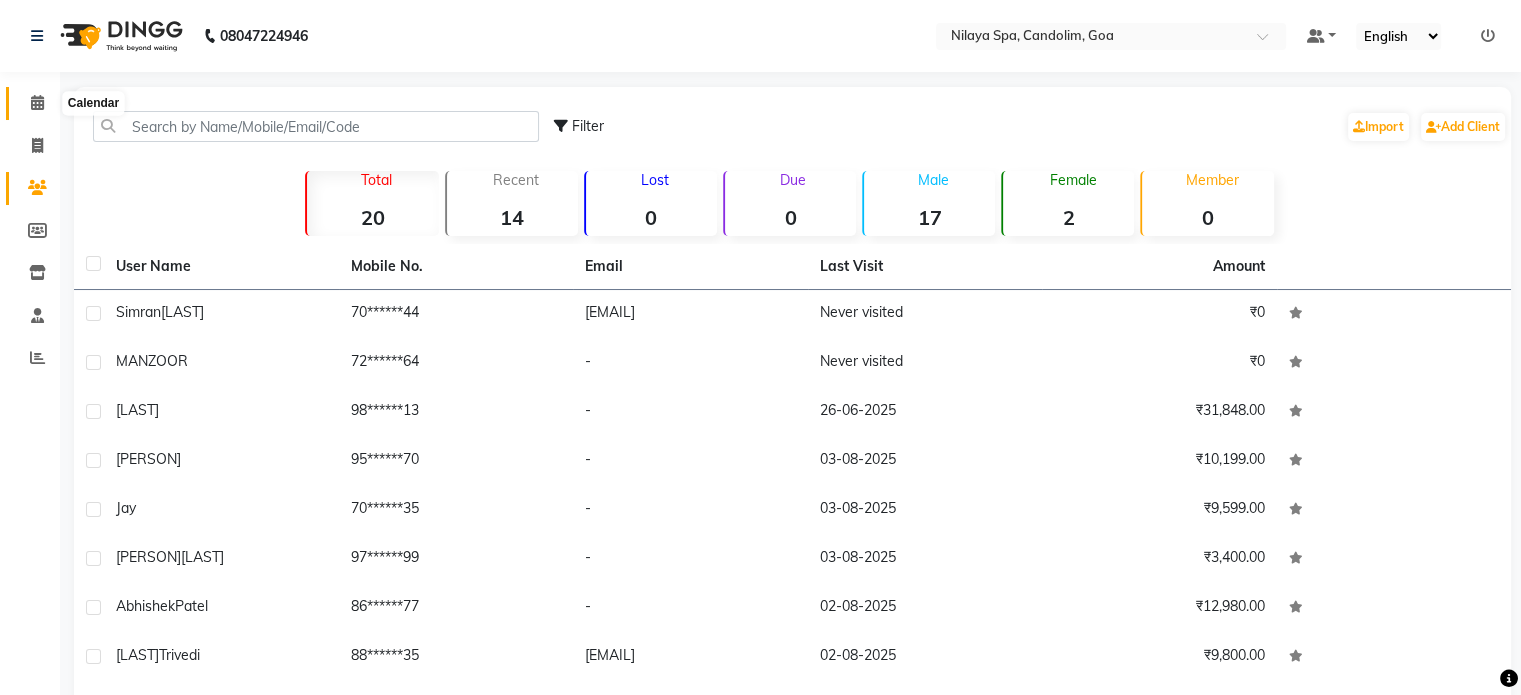click 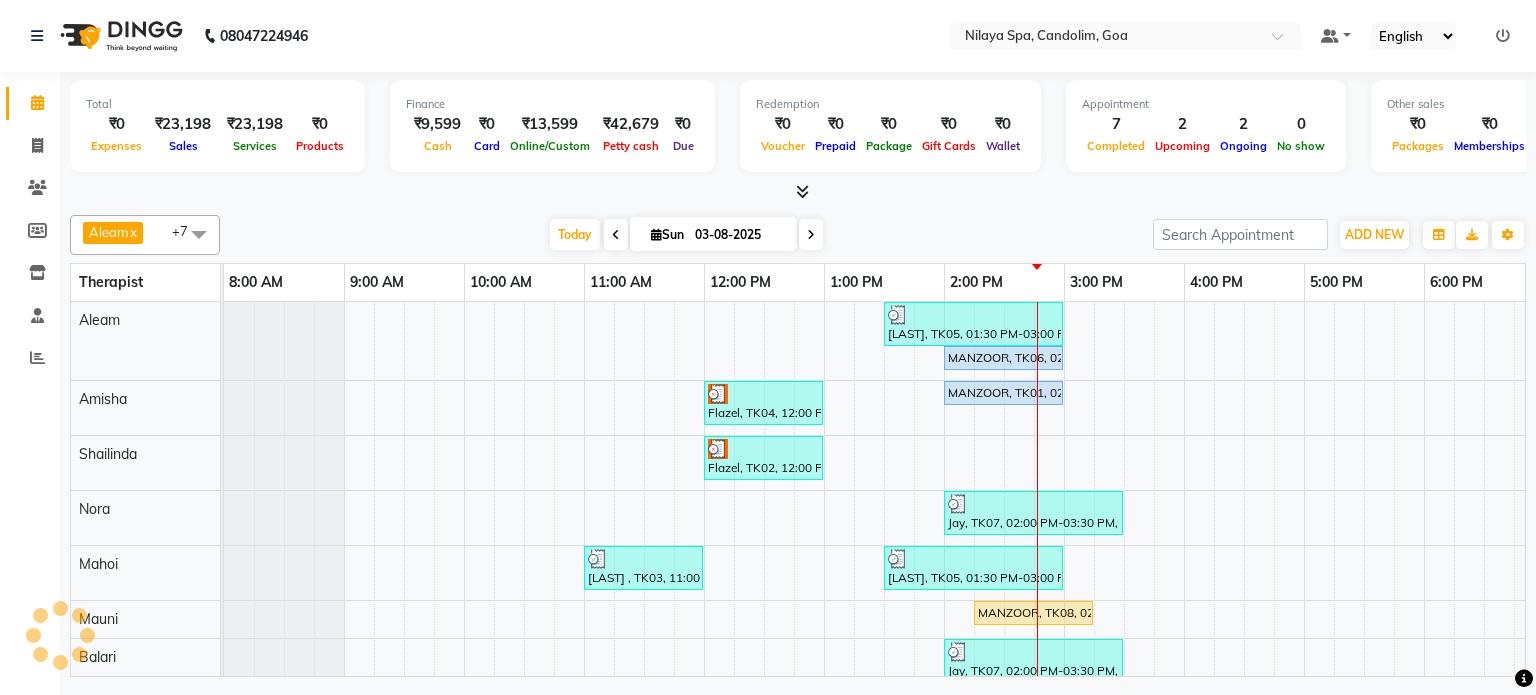 scroll, scrollTop: 0, scrollLeft: 0, axis: both 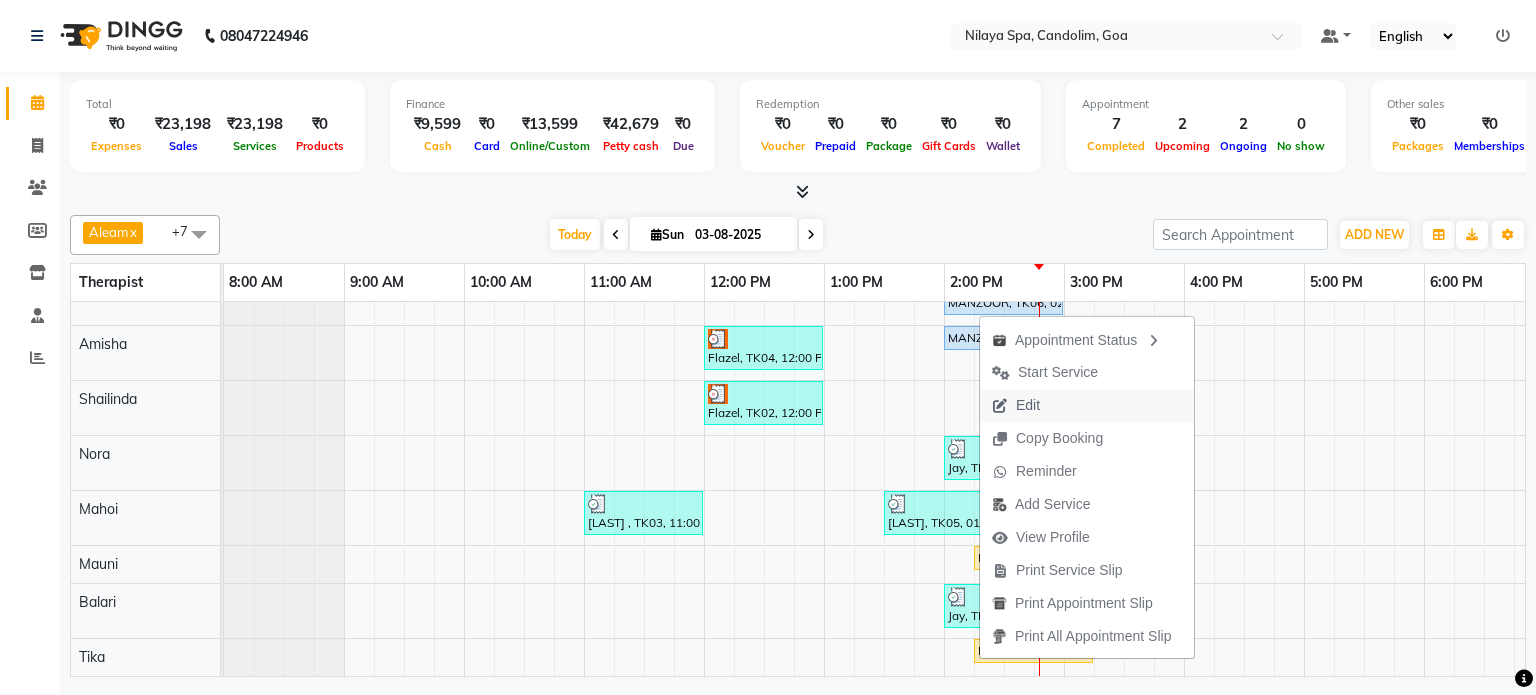 click on "Edit" at bounding box center (1028, 405) 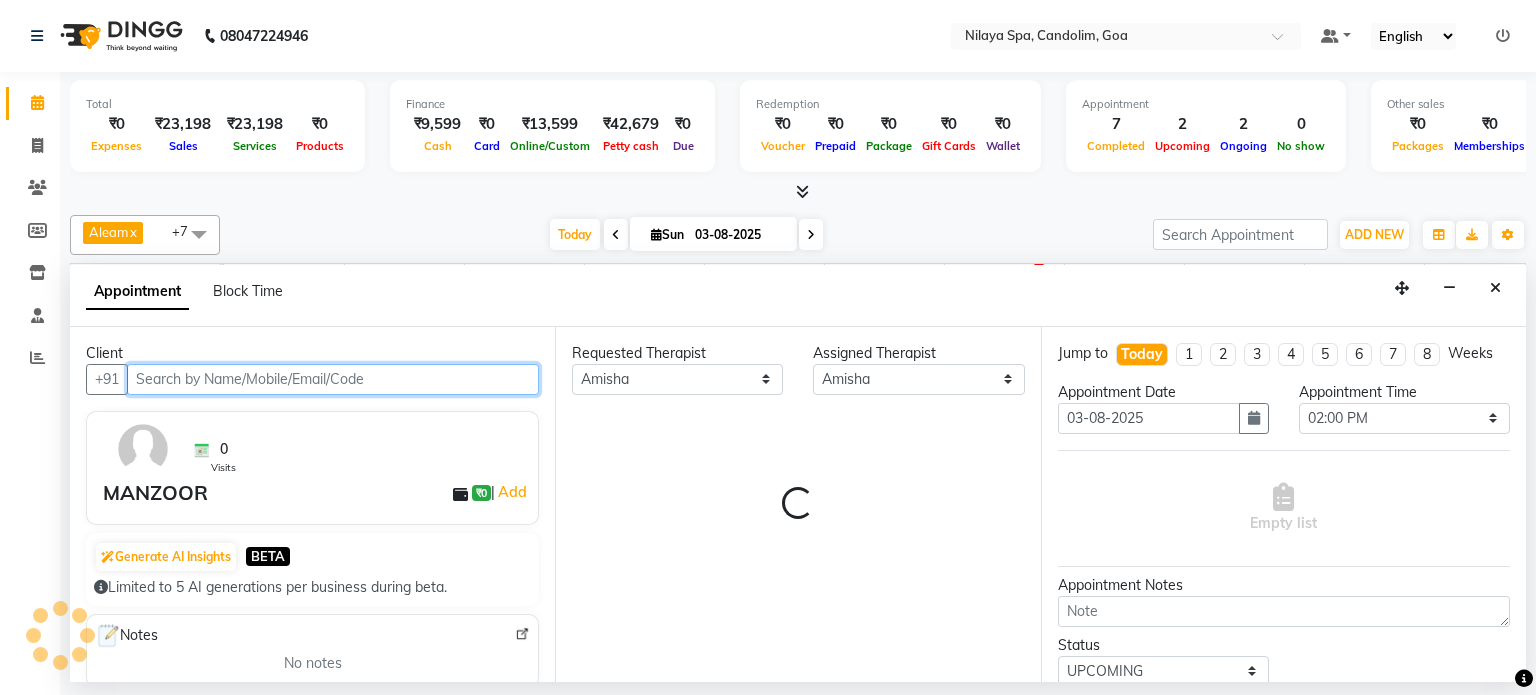 scroll, scrollTop: 0, scrollLeft: 618, axis: horizontal 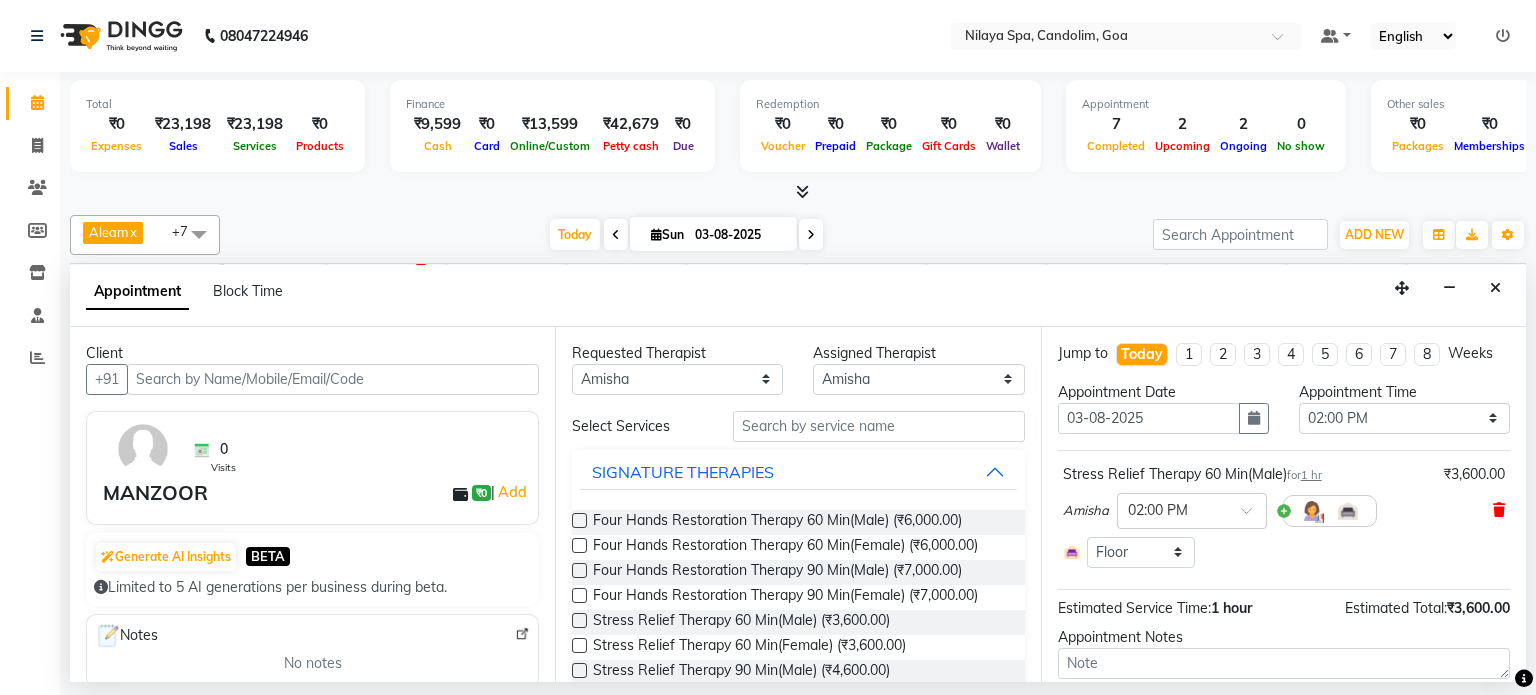 click at bounding box center (1499, 510) 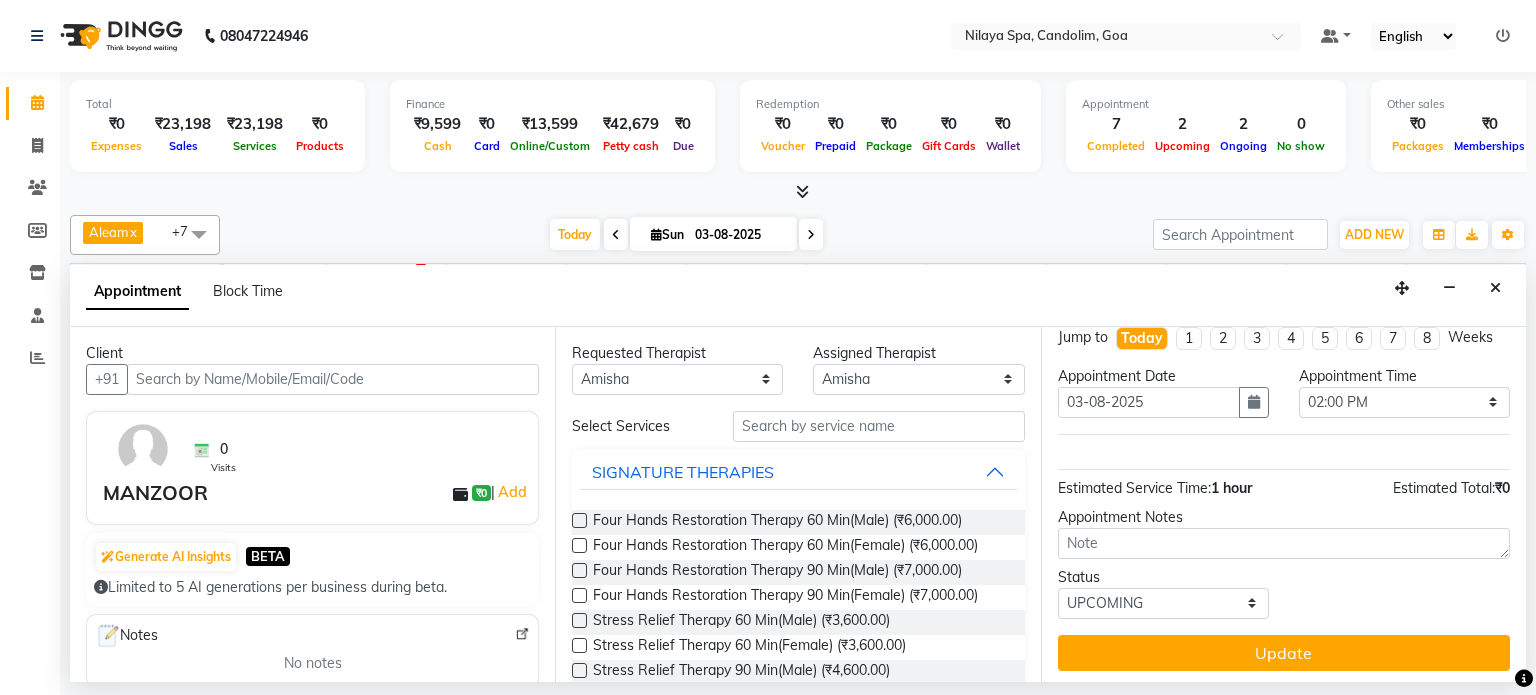 scroll, scrollTop: 20, scrollLeft: 0, axis: vertical 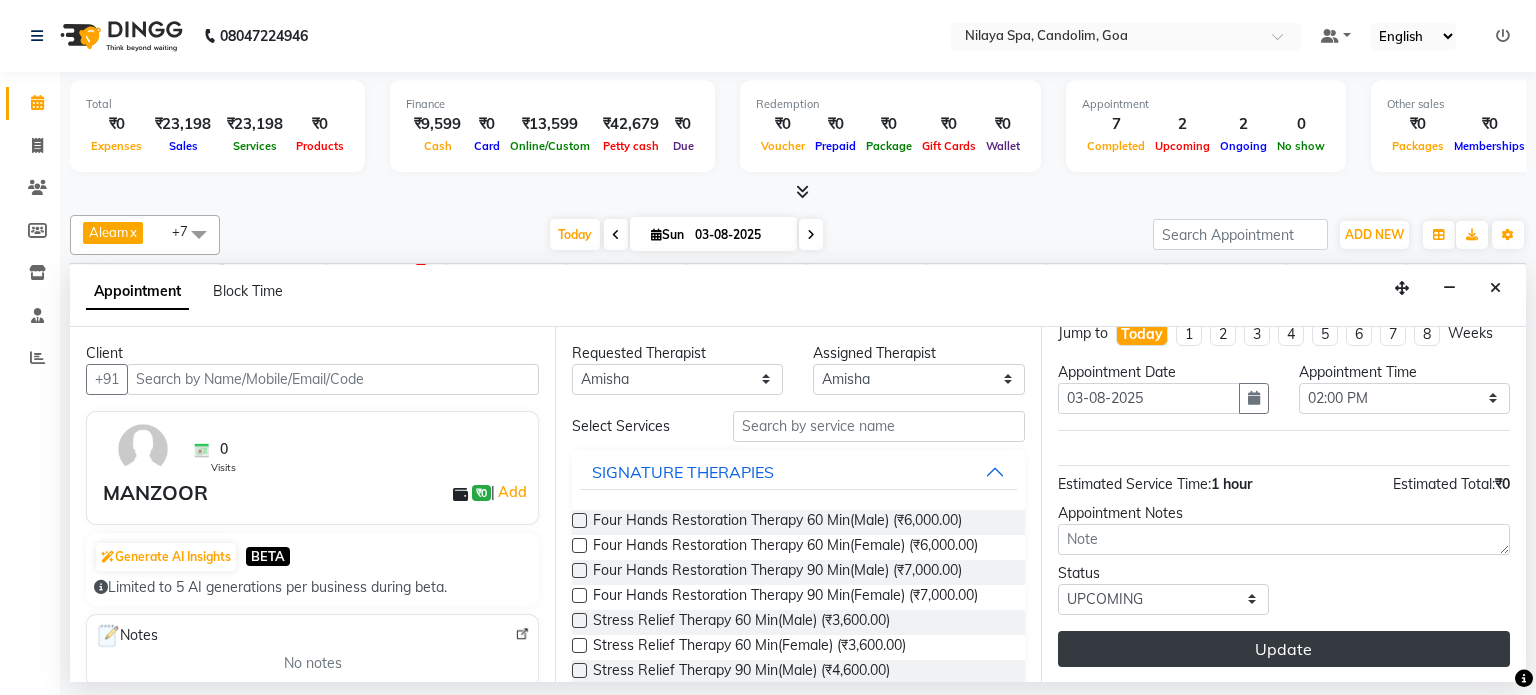 click on "Update" at bounding box center [1284, 649] 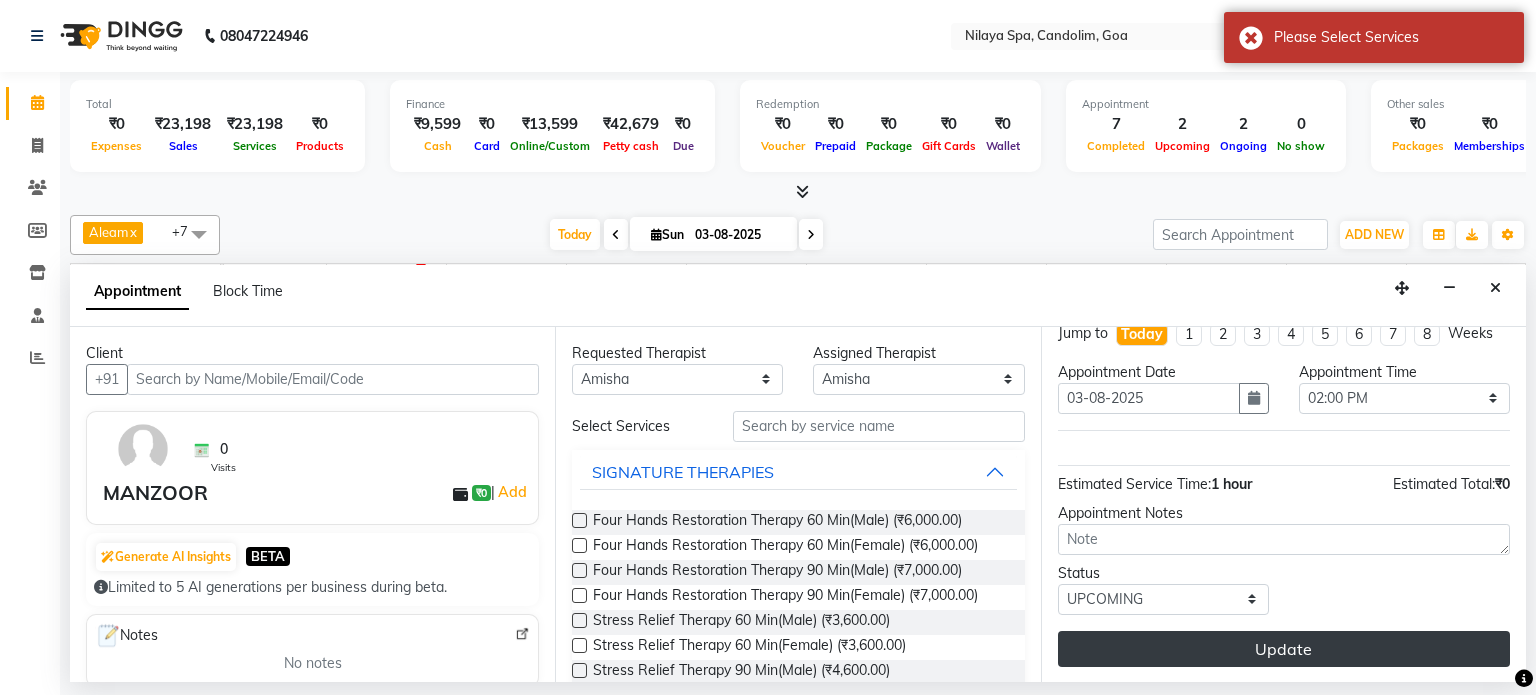 click on "Update" at bounding box center (1284, 649) 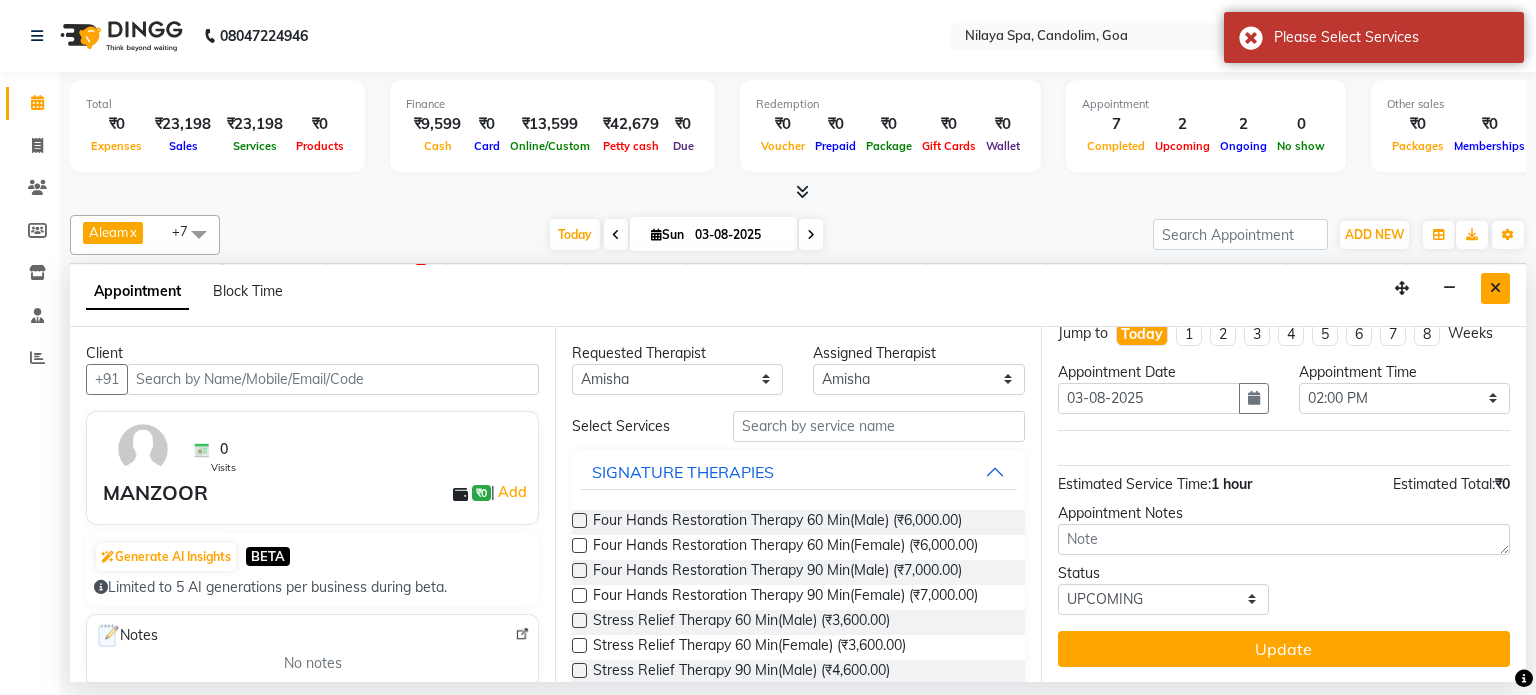 click at bounding box center (1495, 288) 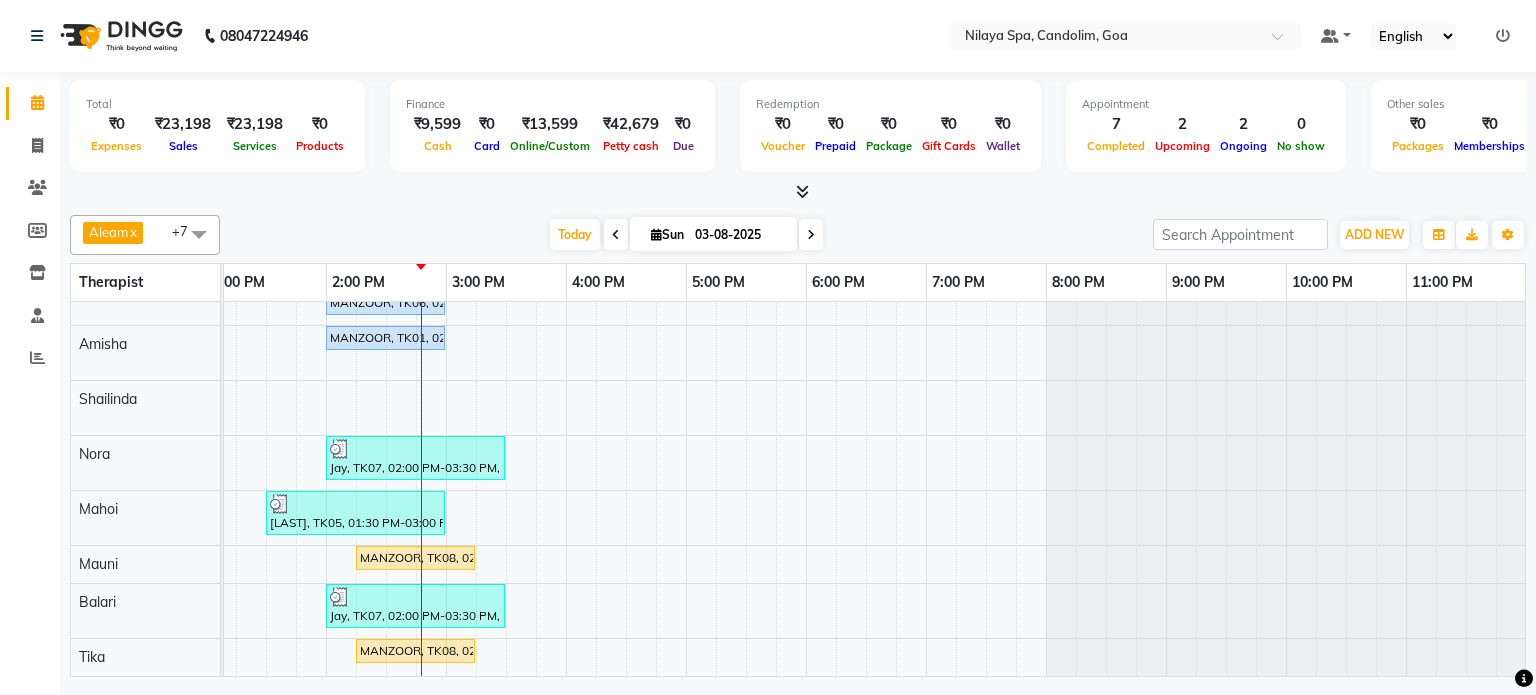 scroll, scrollTop: 0, scrollLeft: 618, axis: horizontal 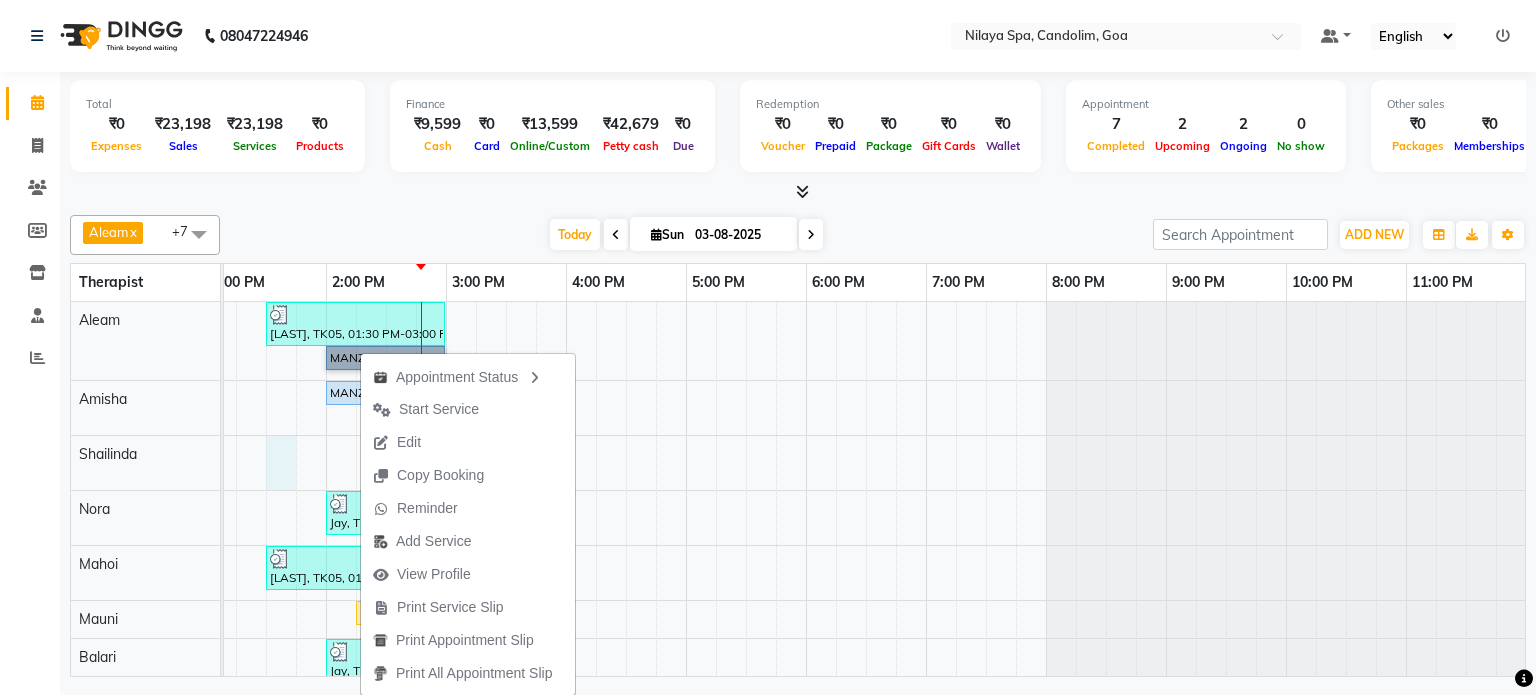 click on "Varman, TK05, 01:30 PM-03:00 PM, Nilaya  Fusion Therapy(Male)    MANZOOR, TK06, 02:00 PM-03:00 PM, Stress Relief Therapy 60 Min(Male)     Flazel, TK04, 12:00 PM-01:00 PM, Deep Tissue Repair Therapy 60 Min(Male)    MANZOOR, TK01, 02:00 PM-03:00 PM, Stress Relief Therapy 60 Min(Male)     Flazel, TK02, 12:00 PM-01:00 PM, Deep Tissue Repair Therapy 60 Min(Male)     Jay, TK07, 02:00 PM-03:30 PM, Deep Tissue Repair Therapy 90 Min(Male)     Nas Anshel , TK03, 11:00 AM-12:00 PM, Sensory Rejuvne Aromatherapy 60 Min(Male)     Varman, TK05, 01:30 PM-03:00 PM, Nilaya  Fusion Therapy(Male)    MANZOOR, TK08, 02:15 PM-03:15 PM, Stress Relief Therapy 60 Min(Male)     Jay, TK07, 02:00 PM-03:30 PM, Deep Tissue Repair Therapy 90 Min(Male)    MANZOOR, TK08, 02:15 PM-03:15 PM, Stress Relief Therapy 60 Min(Male)" at bounding box center (566, 516) 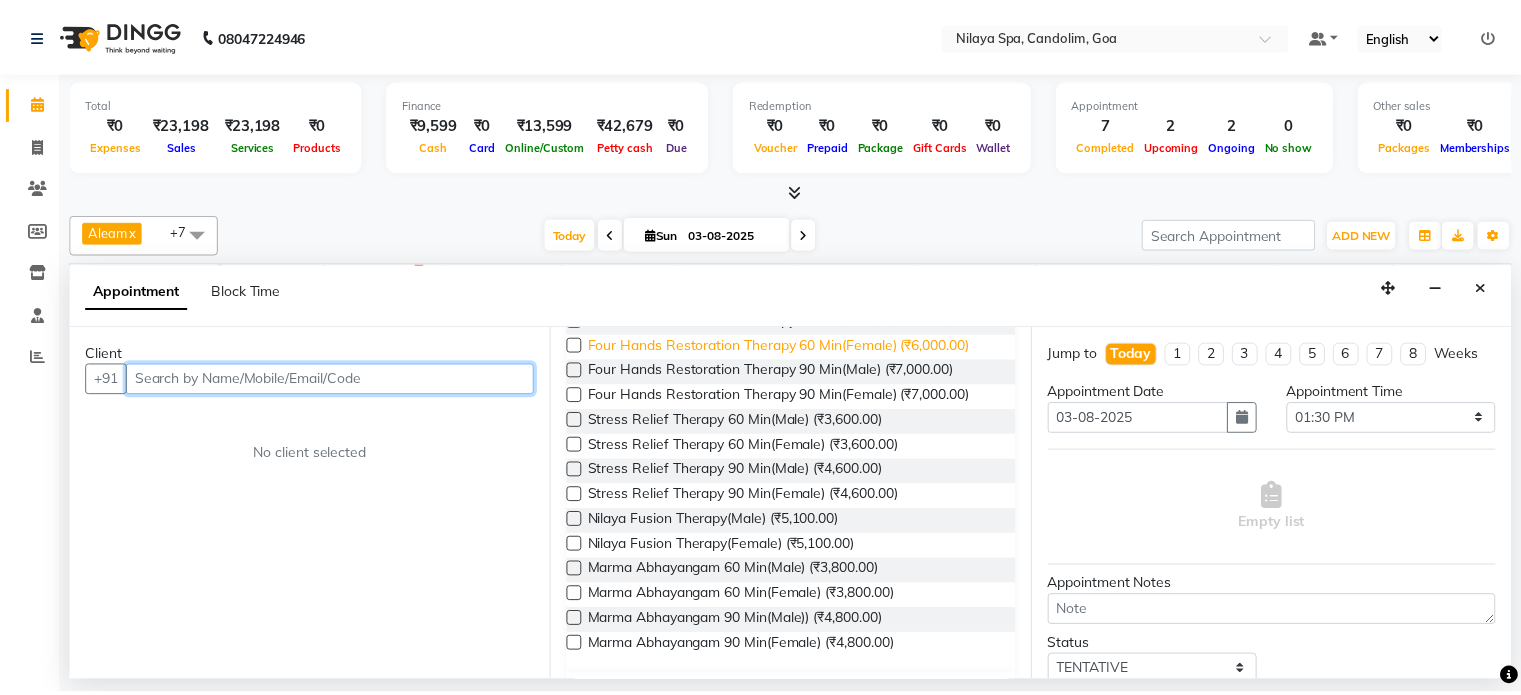 scroll, scrollTop: 0, scrollLeft: 0, axis: both 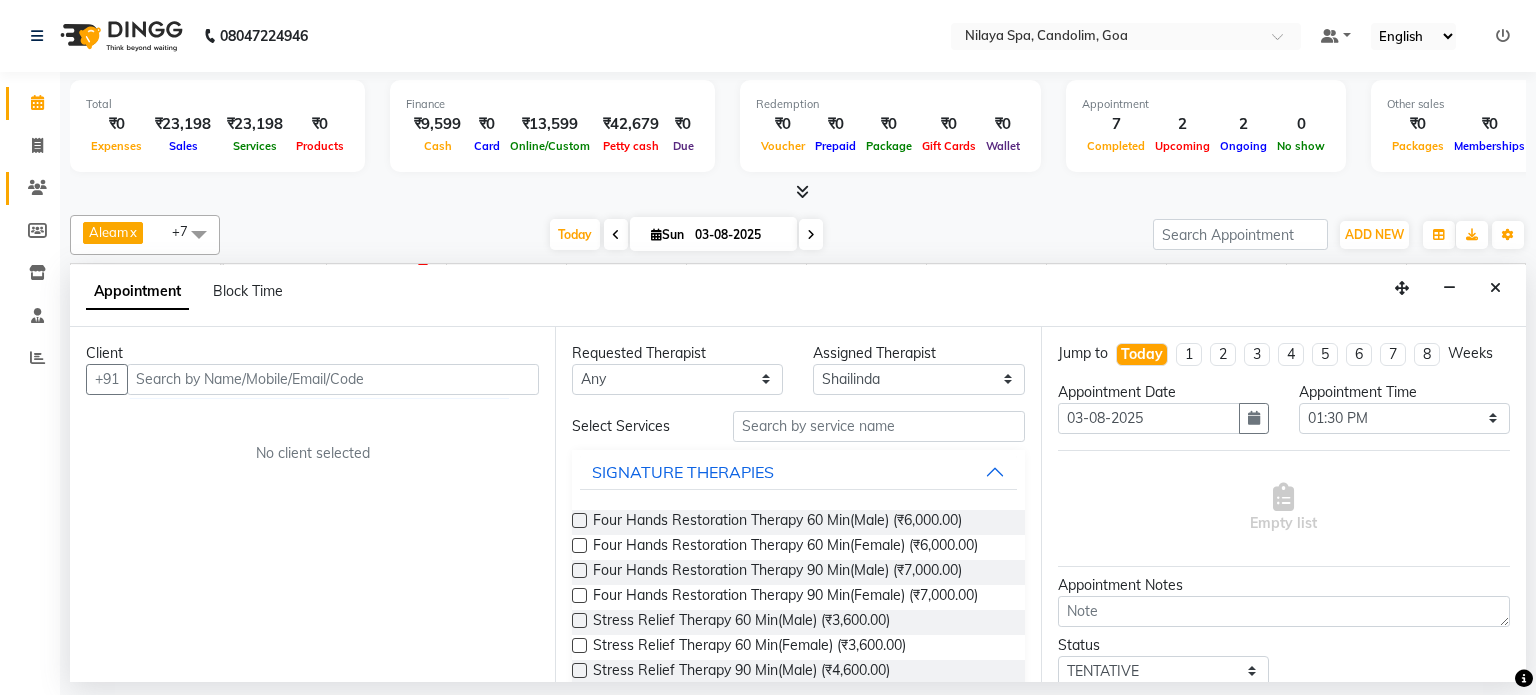 click on "Clients" 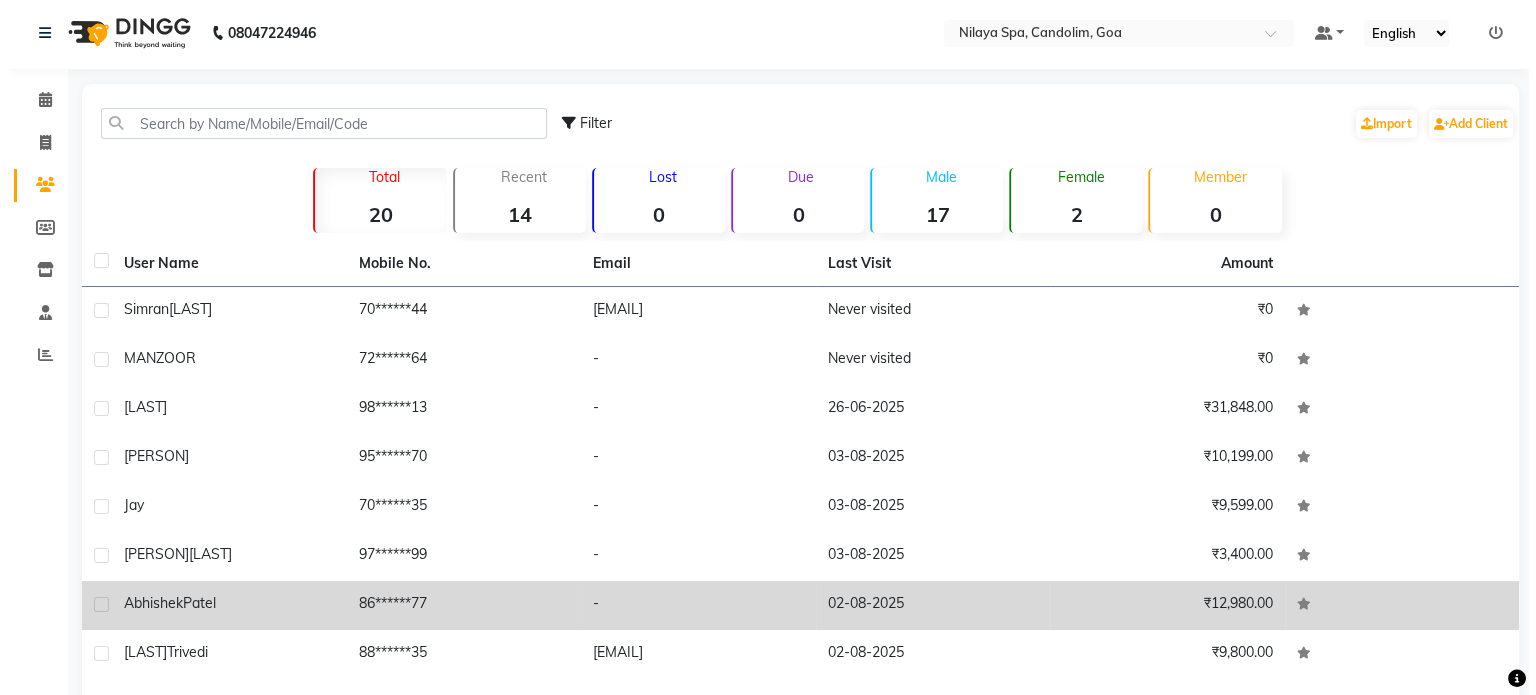 scroll, scrollTop: 0, scrollLeft: 0, axis: both 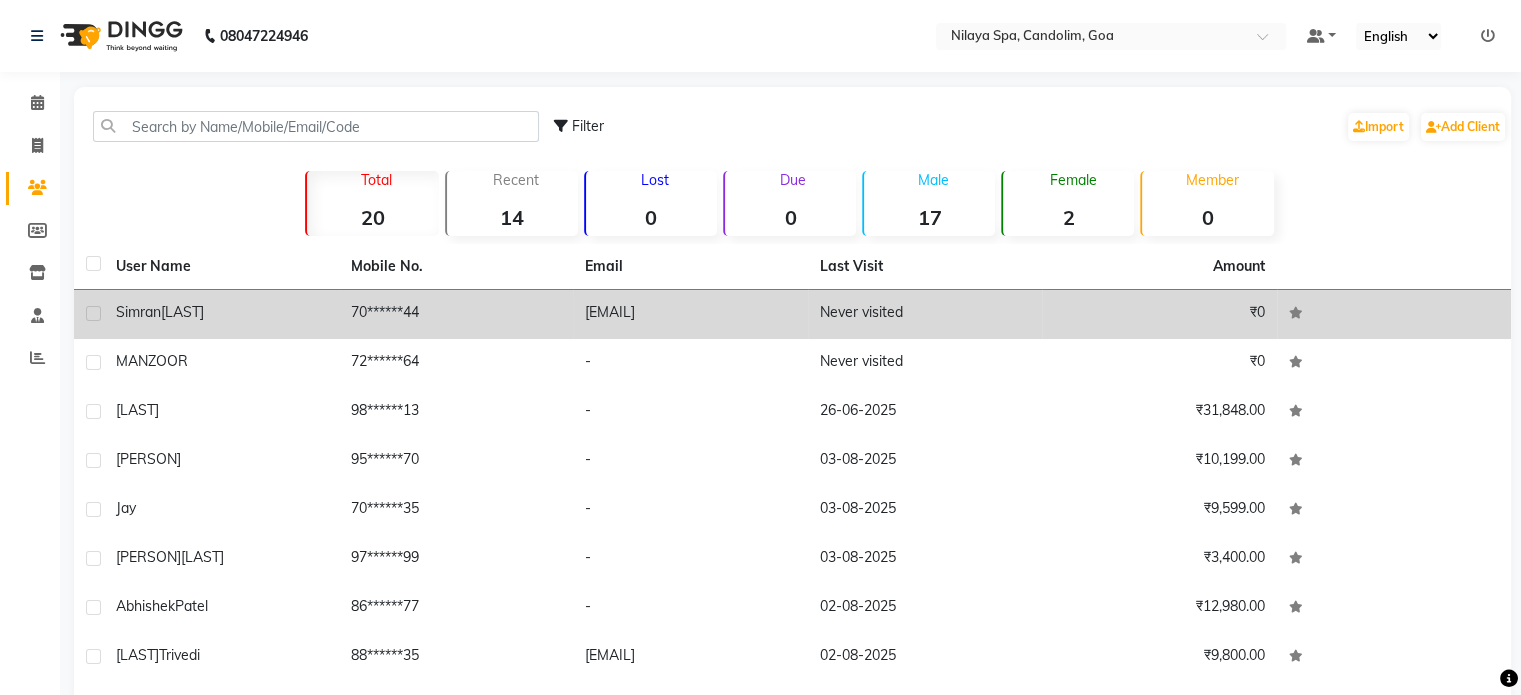click on "Simran  Rijhwani" 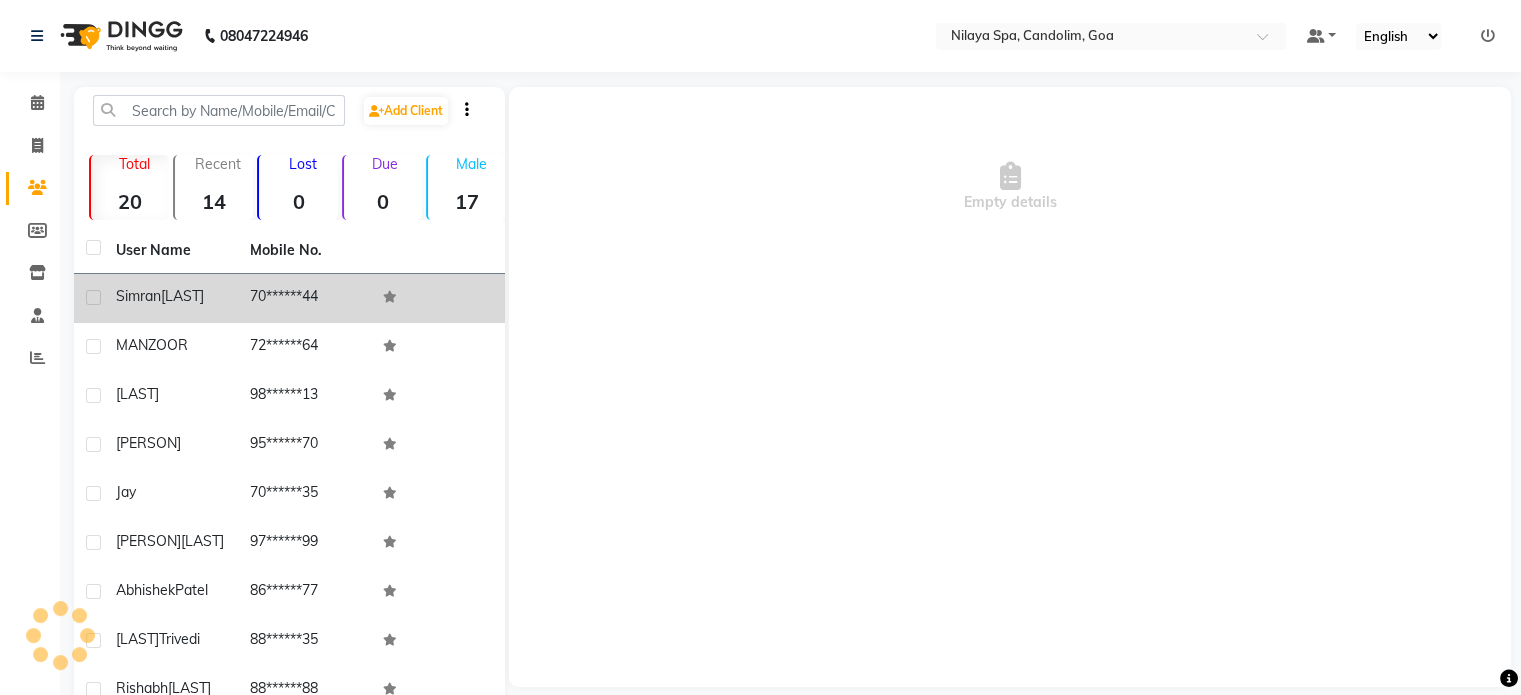 click on "Simran  Rijhwani" 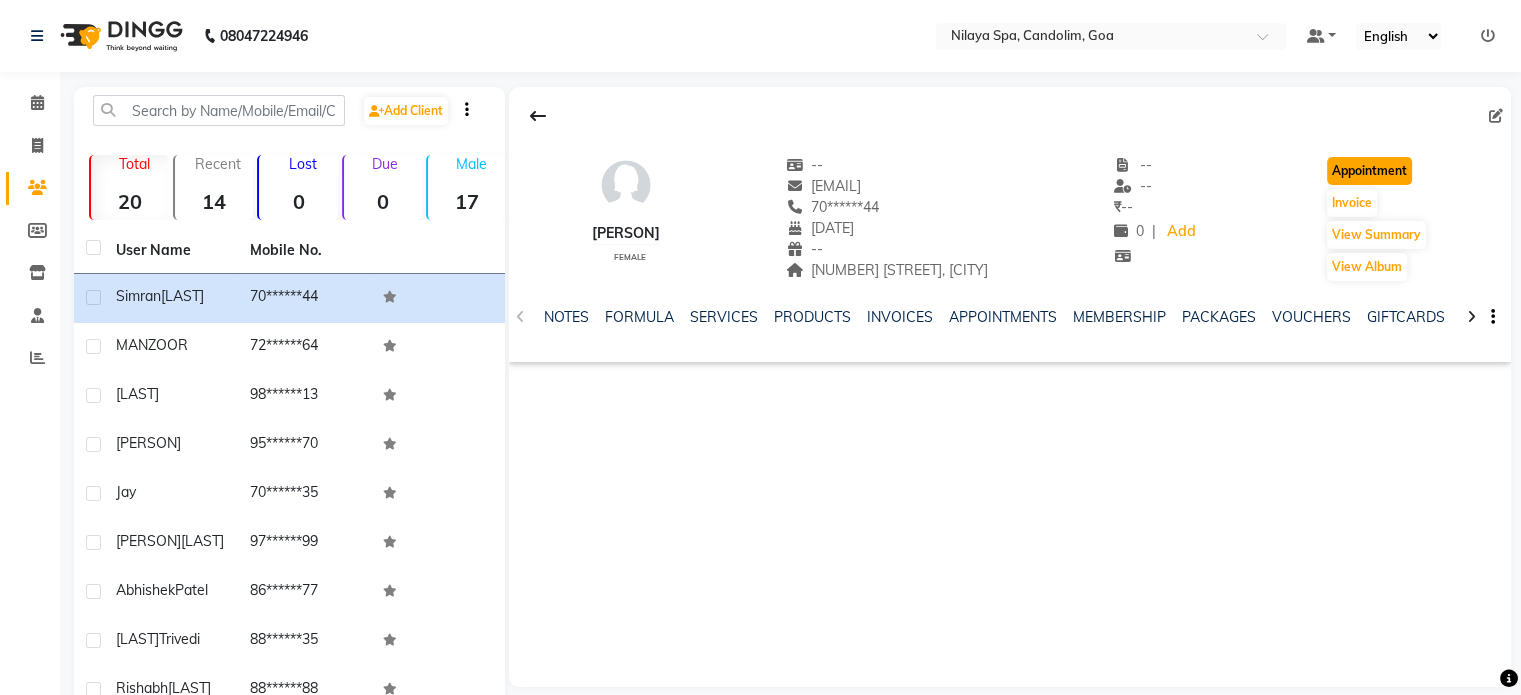click on "Appointment" 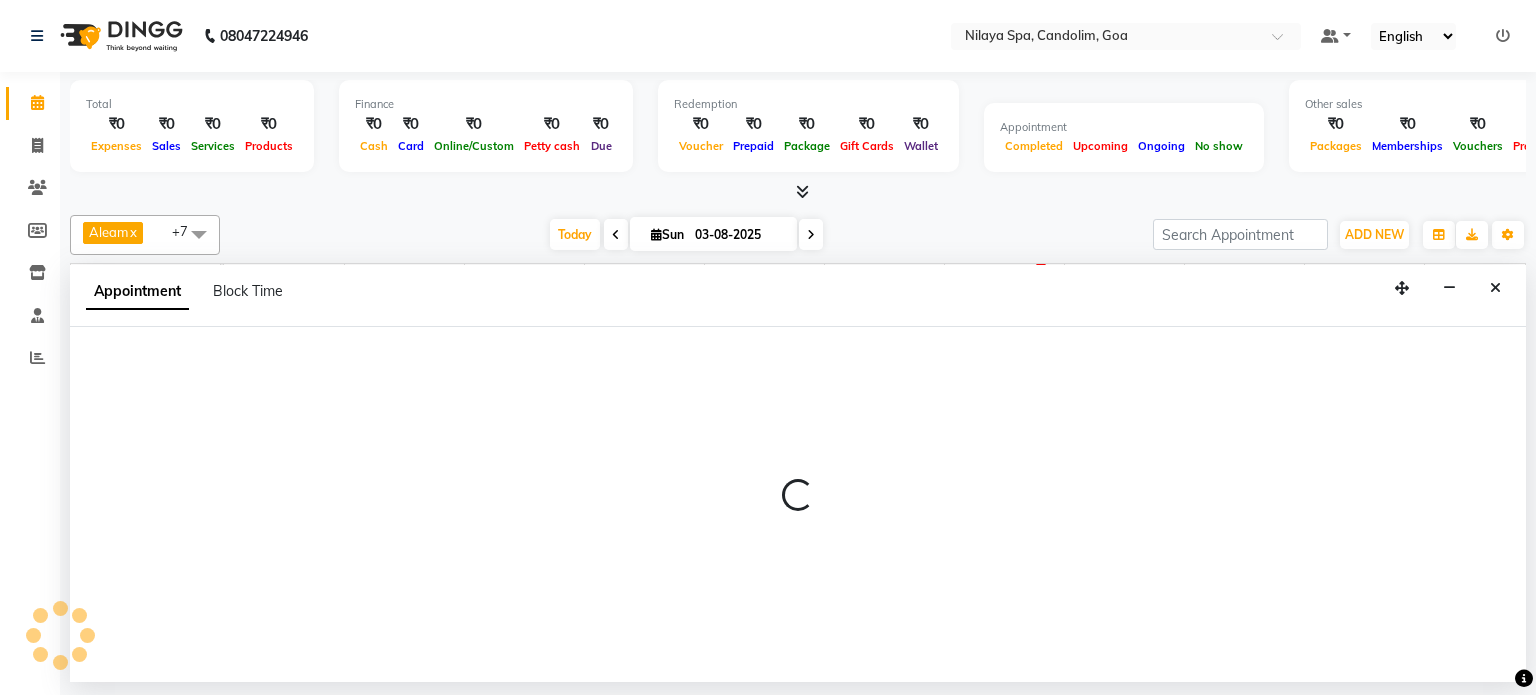 scroll, scrollTop: 0, scrollLeft: 0, axis: both 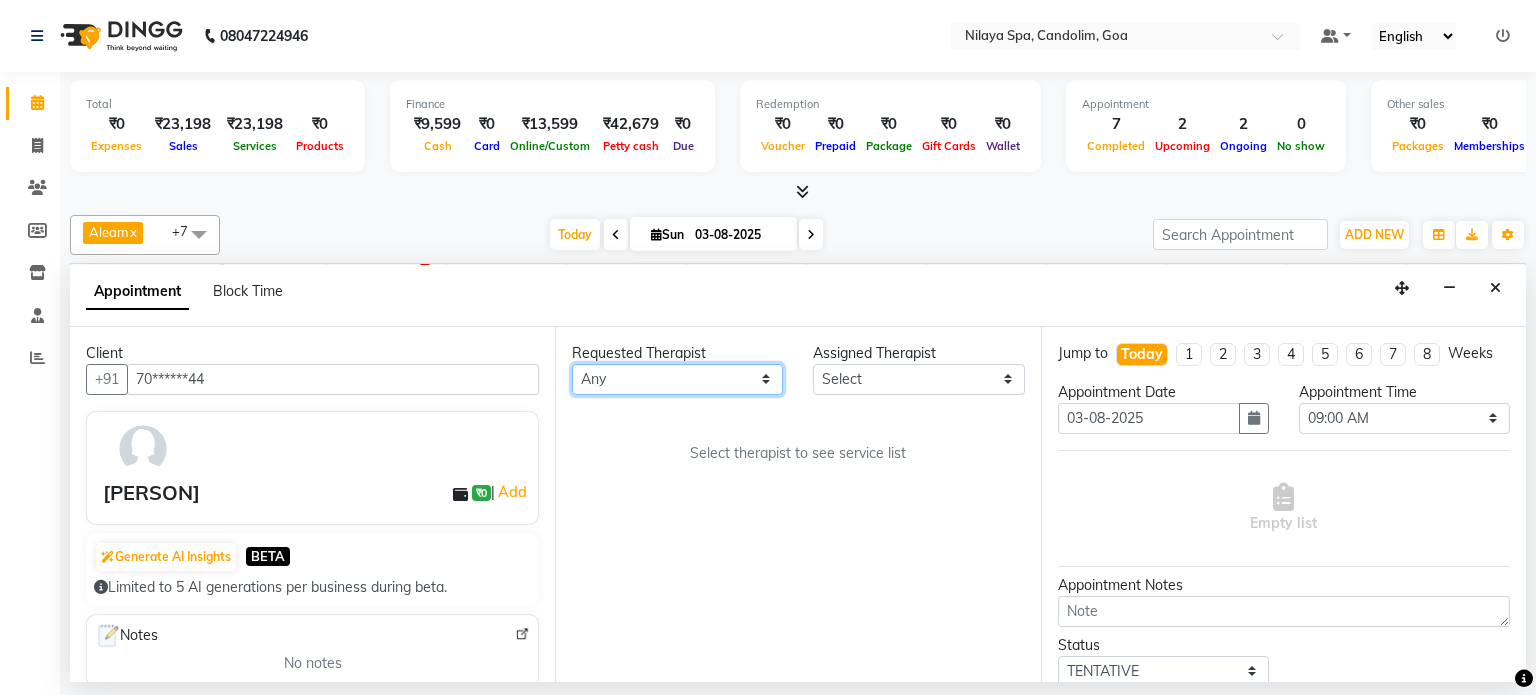 click on "Any Aleam Amisha Balari  Deepak Ratanpal Mahoi Mauni  Nora  Punjima Shailinda Tika" at bounding box center (677, 379) 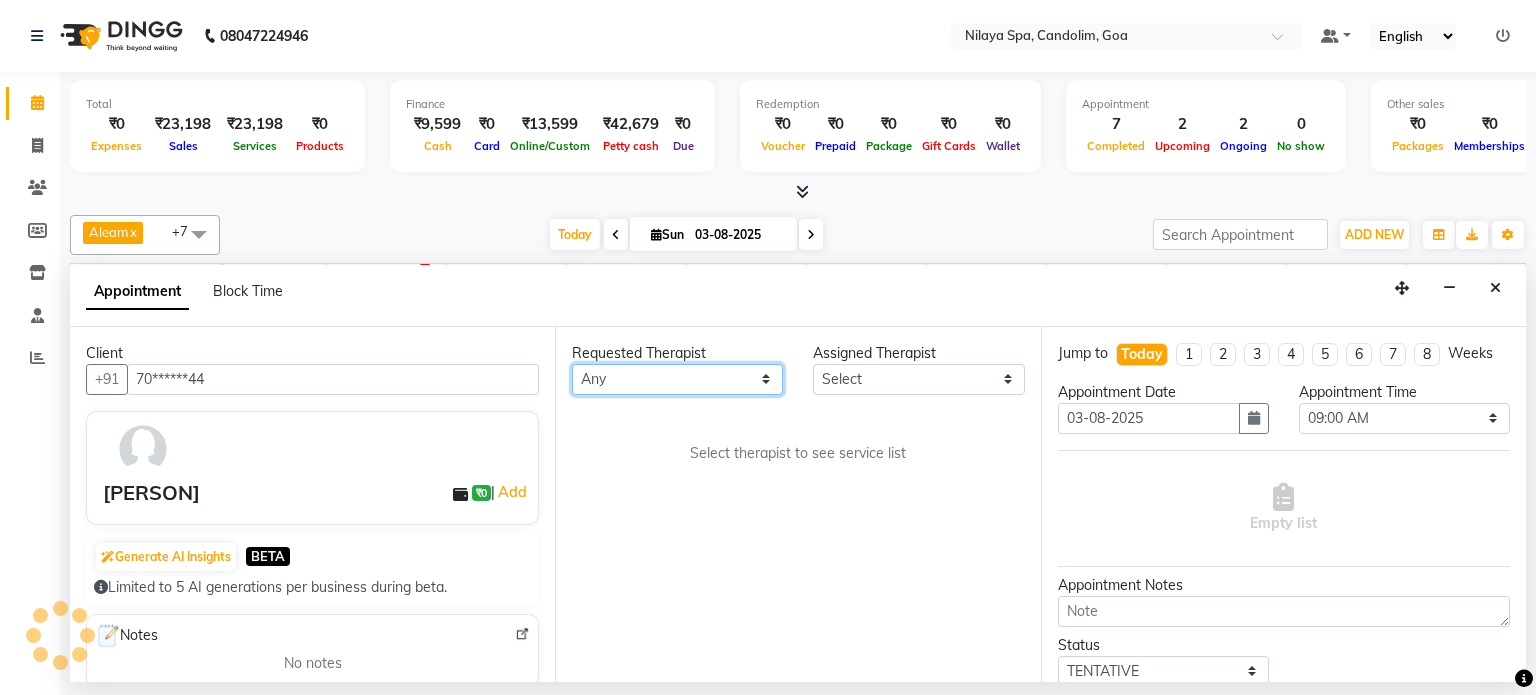 click on "Any Aleam Amisha Balari  Deepak Ratanpal Mahoi Mauni  Nora  Punjima Shailinda Tika" at bounding box center (677, 379) 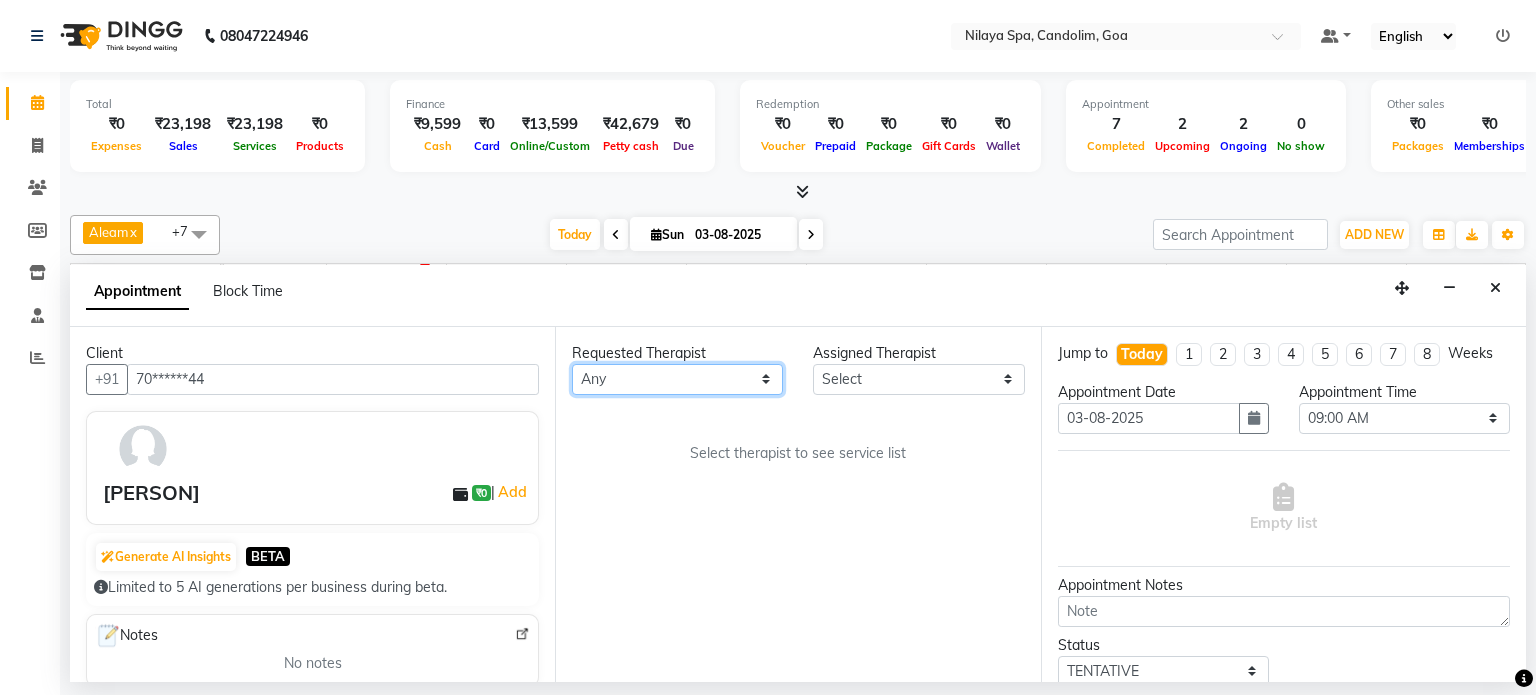 click on "Any Aleam Amisha Balari  Deepak Ratanpal Mahoi Mauni  Nora  Punjima Shailinda Tika" at bounding box center [677, 379] 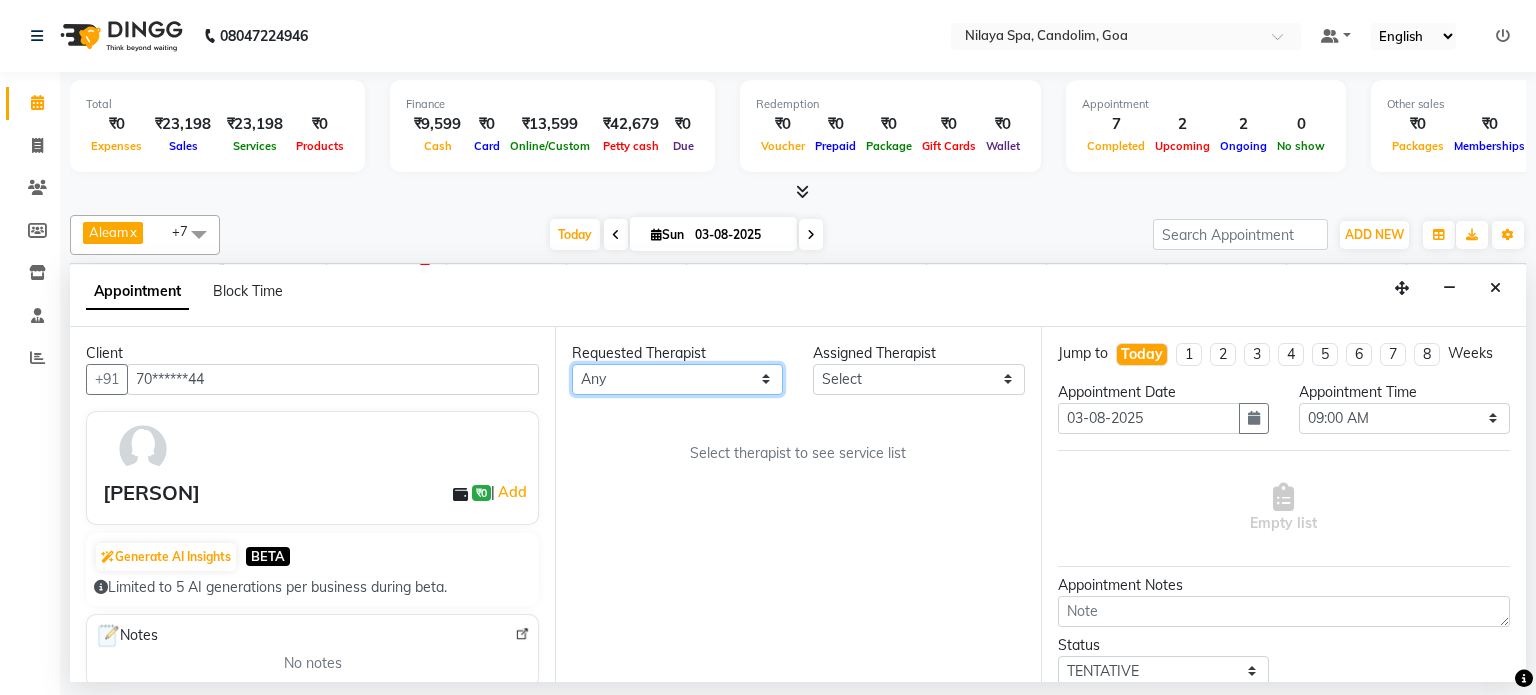 click on "Any Aleam Amisha Balari  Deepak Ratanpal Mahoi Mauni  Nora  Punjima Shailinda Tika" at bounding box center (677, 379) 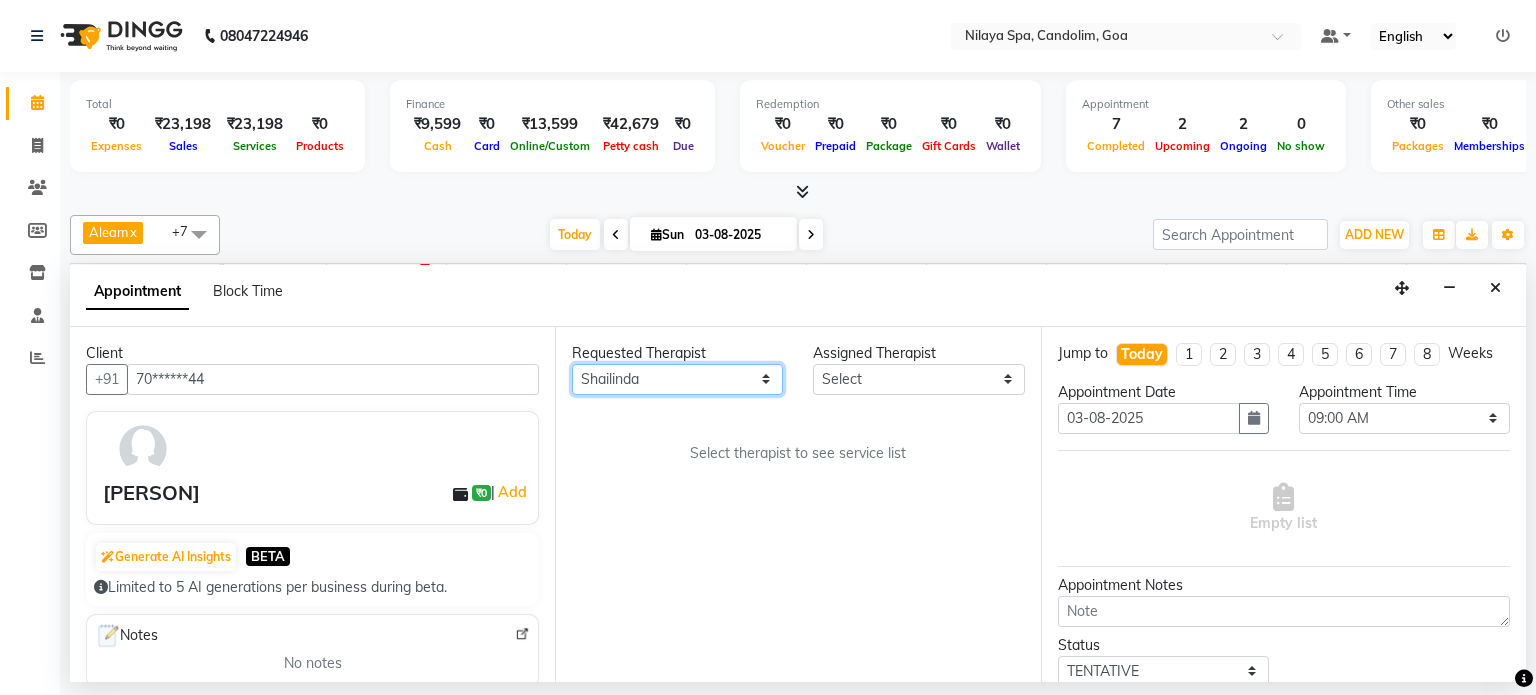 click on "Any Aleam Amisha Balari  Deepak Ratanpal Mahoi Mauni  Nora  Punjima Shailinda Tika" at bounding box center (677, 379) 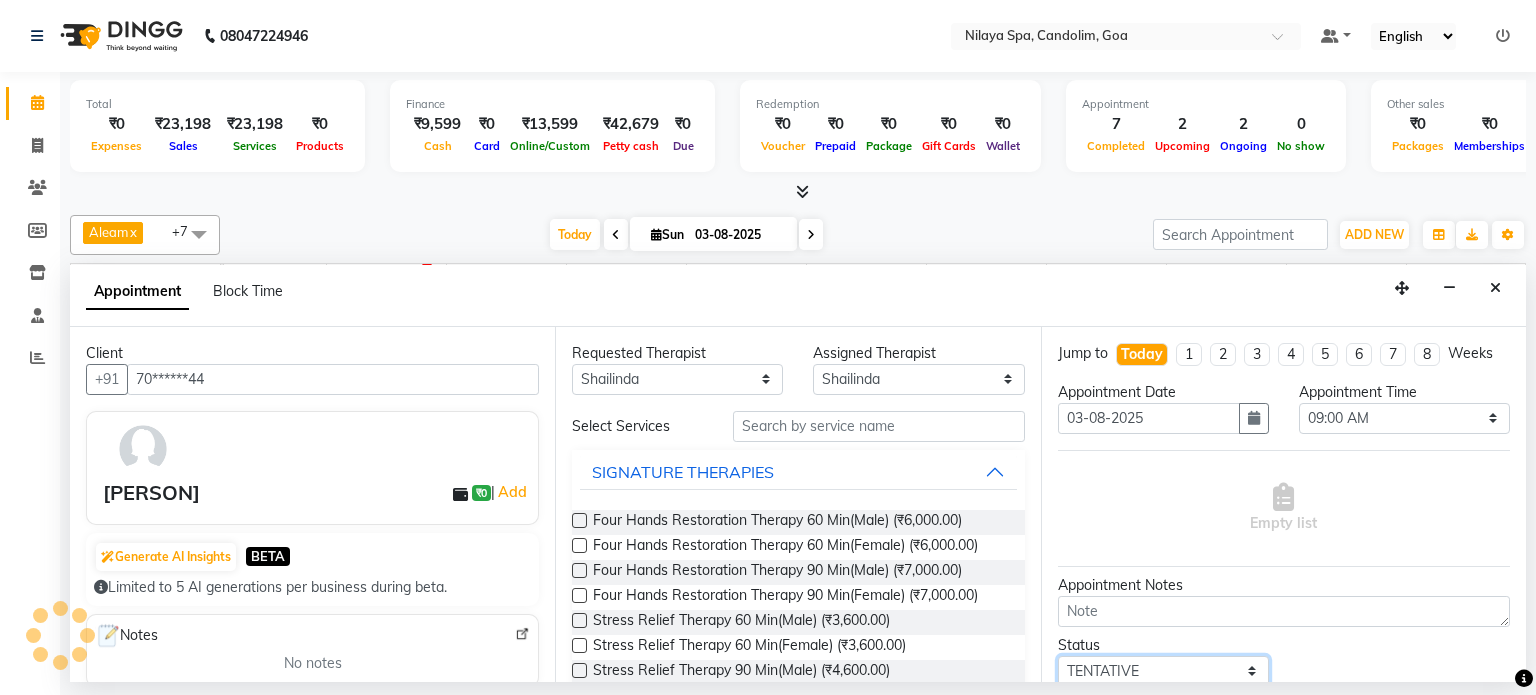 scroll, scrollTop: 3, scrollLeft: 0, axis: vertical 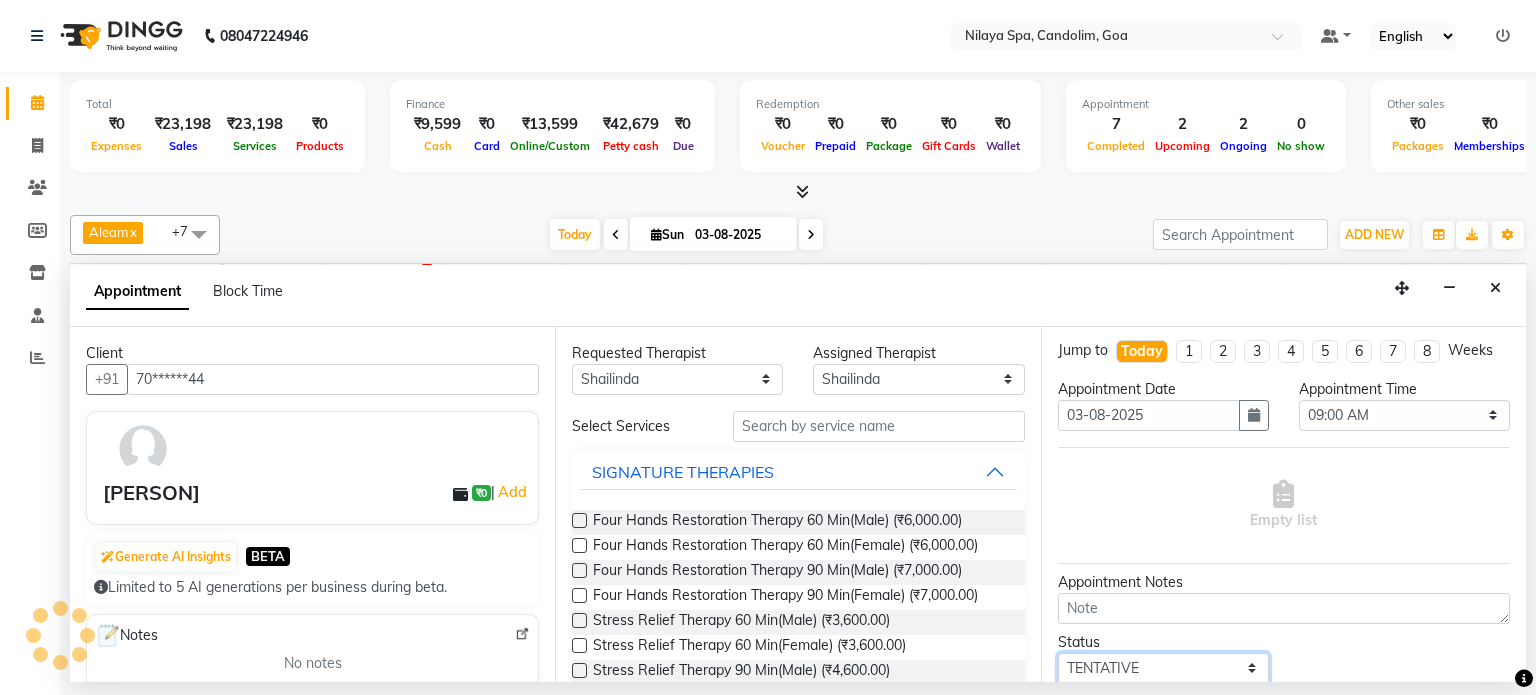 click on "Select TENTATIVE CONFIRM CHECK-IN UPCOMING" at bounding box center (1163, 668) 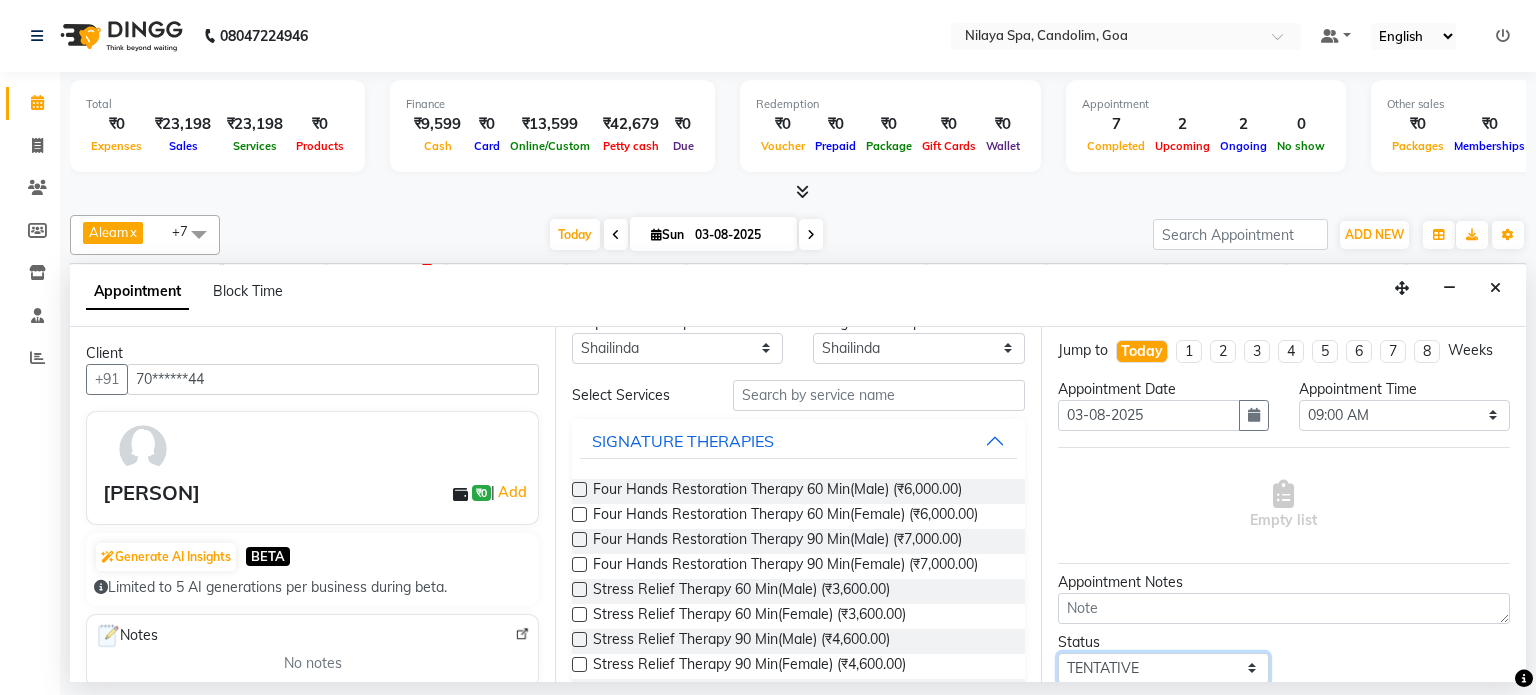 scroll, scrollTop: 0, scrollLeft: 0, axis: both 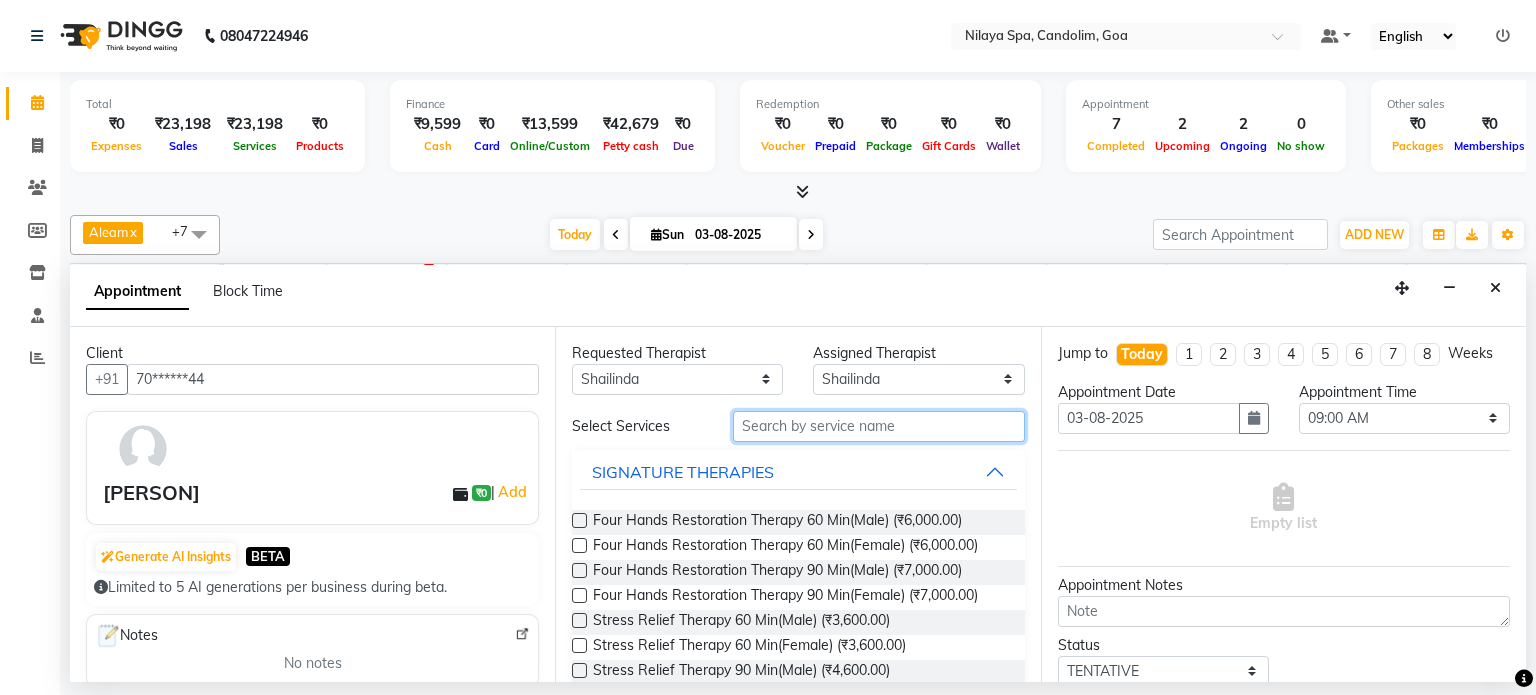 click at bounding box center [879, 426] 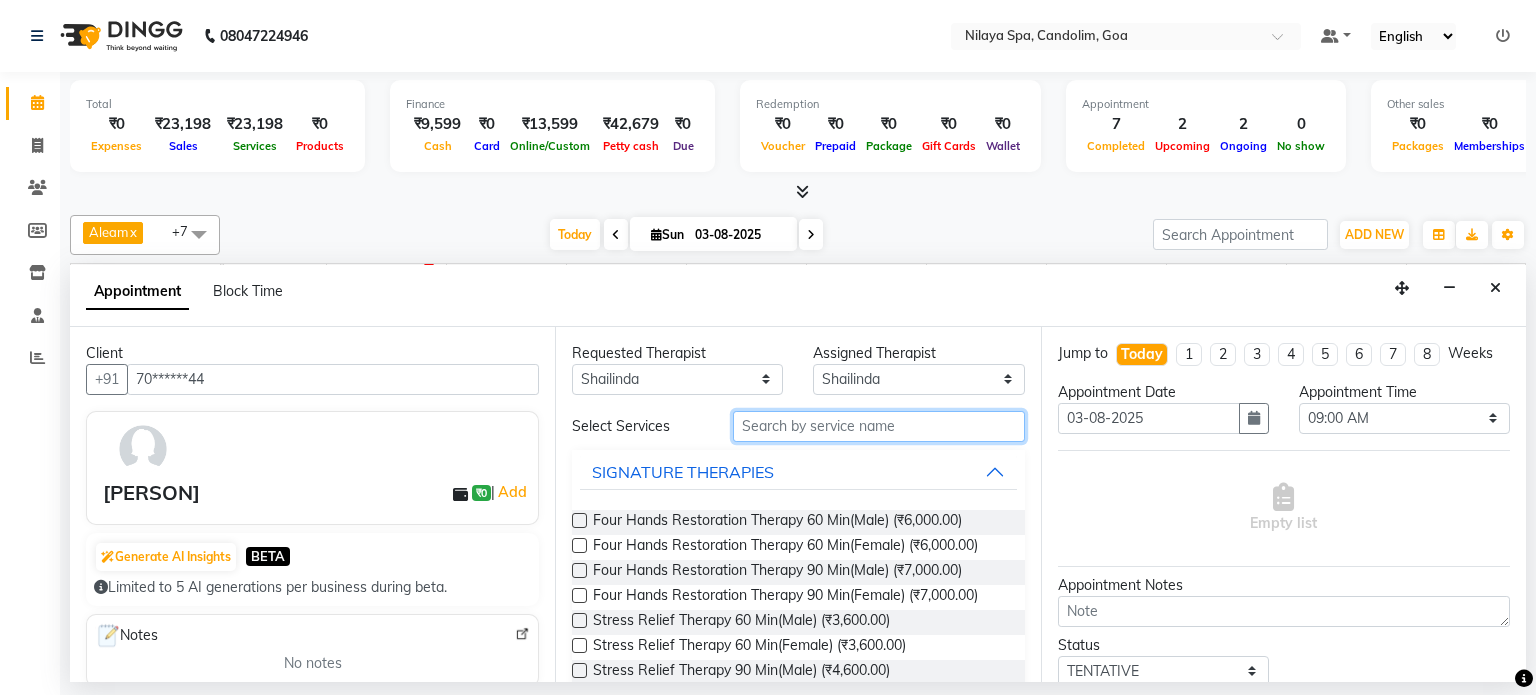 click at bounding box center (879, 426) 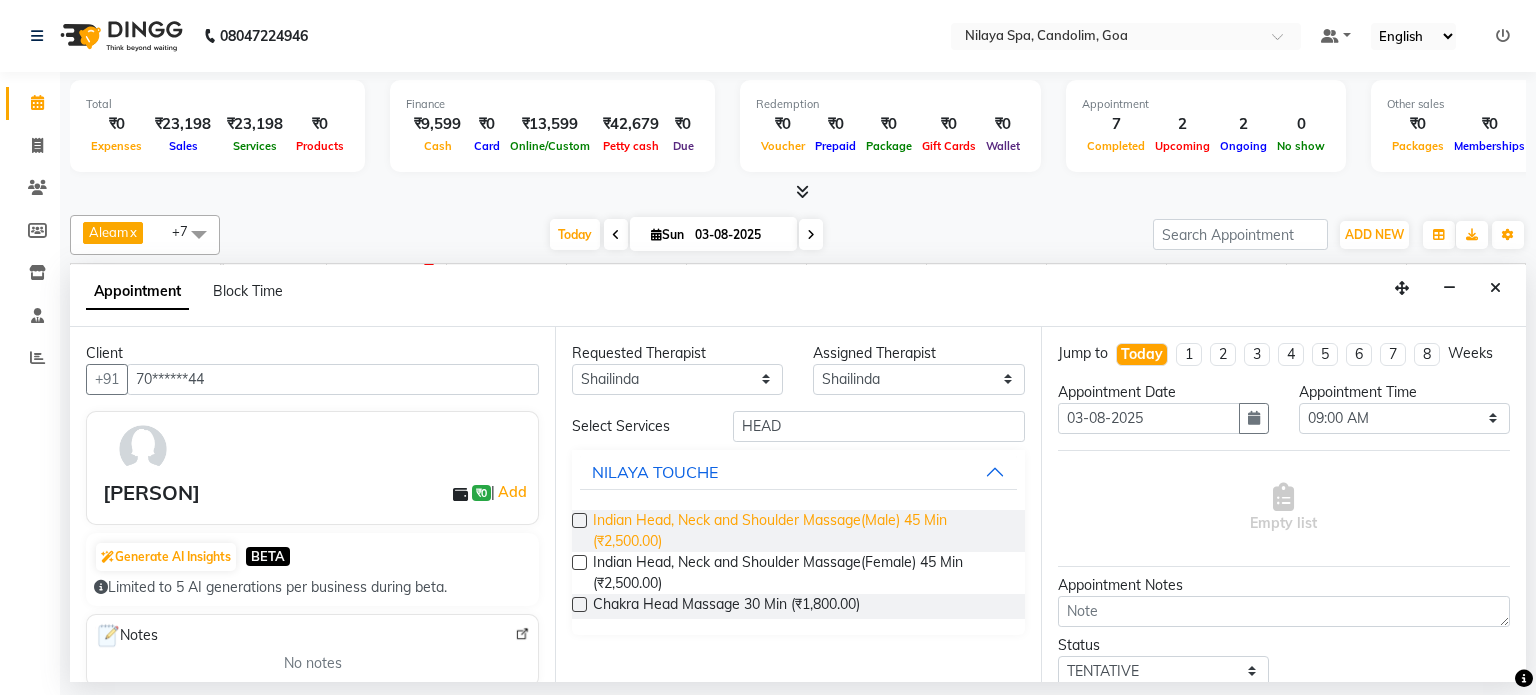 click on "Indian Head, Neck and Shoulder Massage(Male) 45 Min (₹2,500.00)" at bounding box center (800, 531) 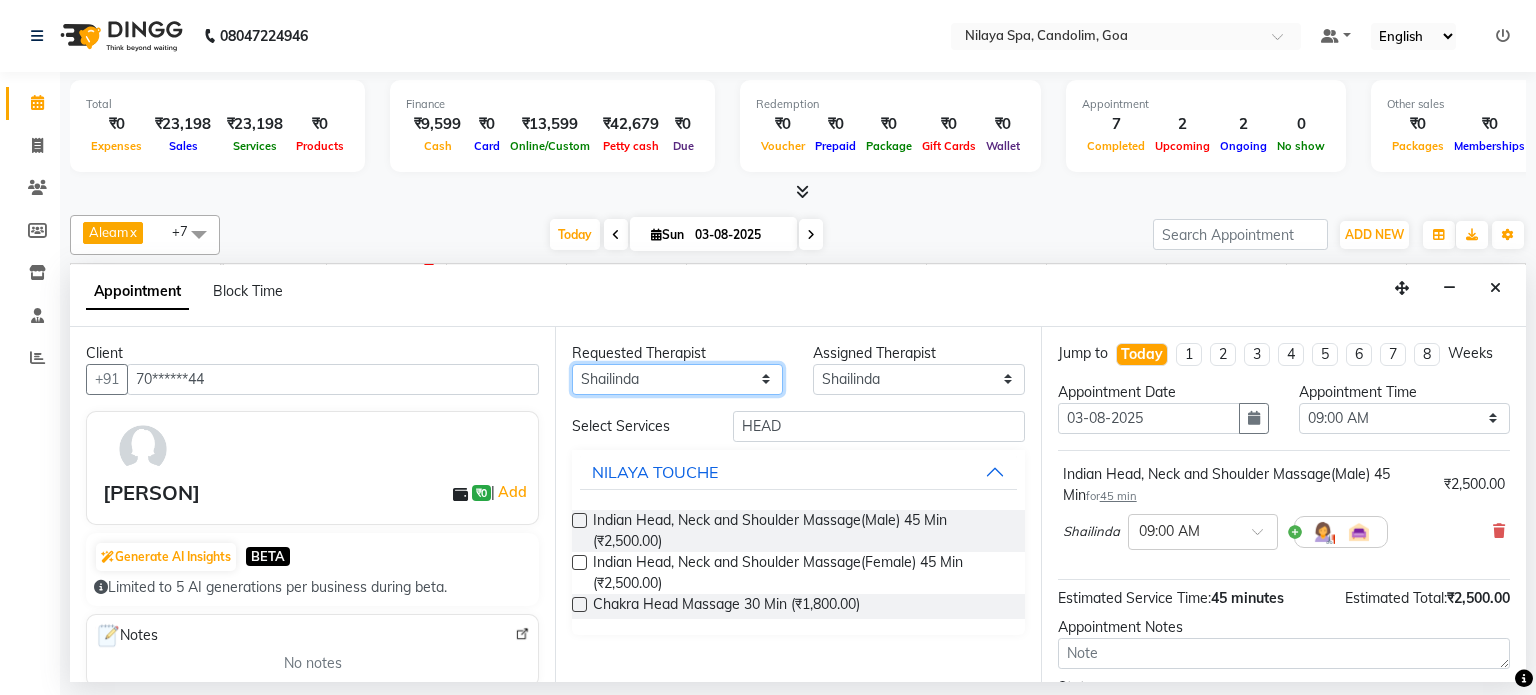 click on "Any Aleam Amisha Balari  Deepak Ratanpal Mahoi Mauni  Nora  Punjima Shailinda Tika" at bounding box center [677, 379] 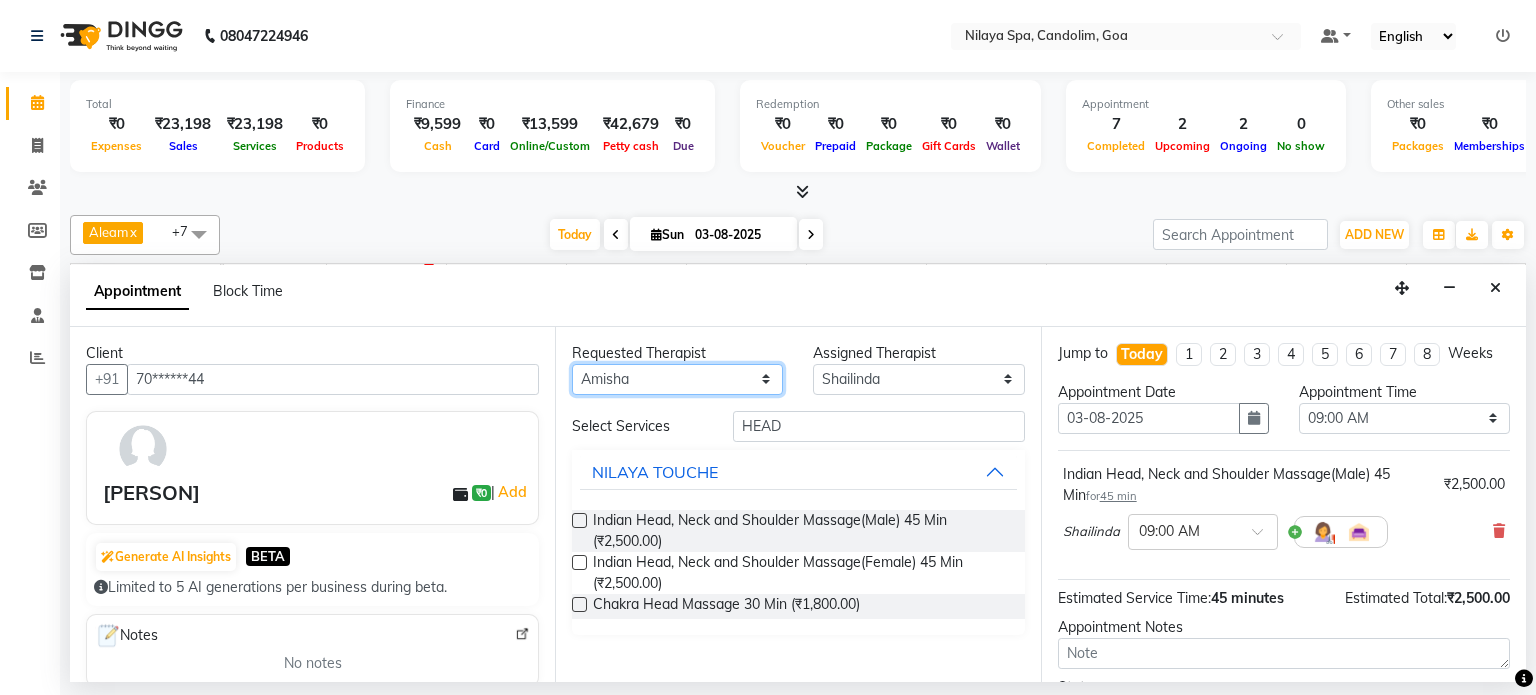 click on "Any Aleam Amisha Balari  Deepak Ratanpal Mahoi Mauni  Nora  Punjima Shailinda Tika" at bounding box center (677, 379) 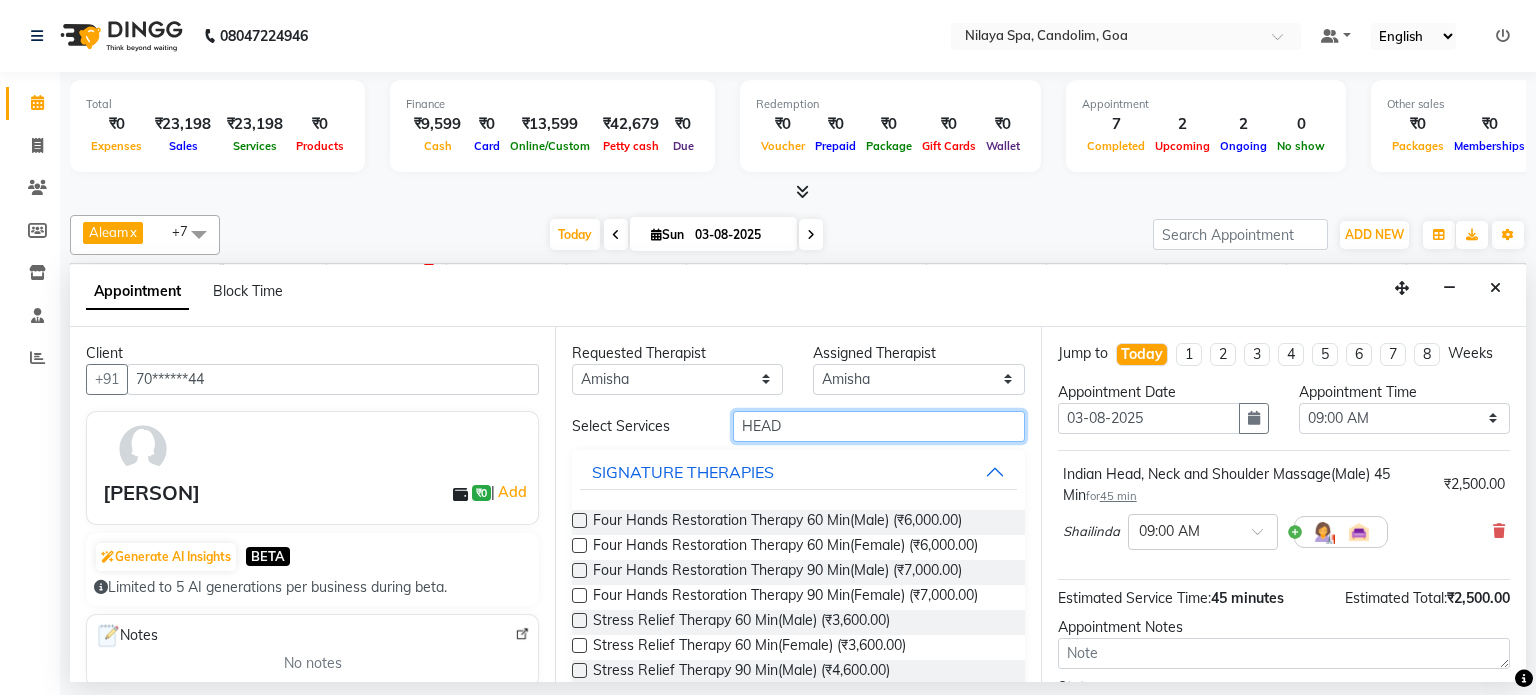 click on "HEAD" at bounding box center (879, 426) 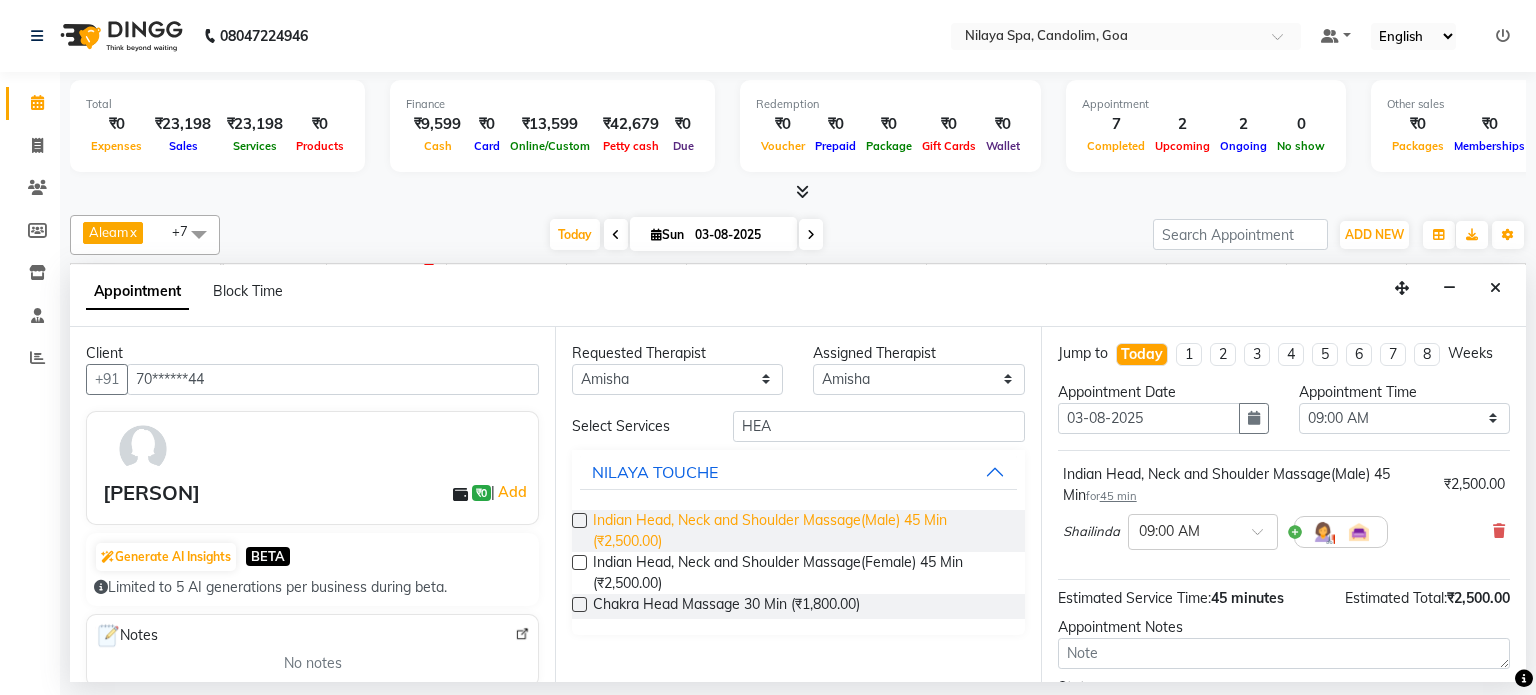 click on "Indian Head, Neck and Shoulder Massage(Male) 45 Min (₹2,500.00)" at bounding box center [800, 531] 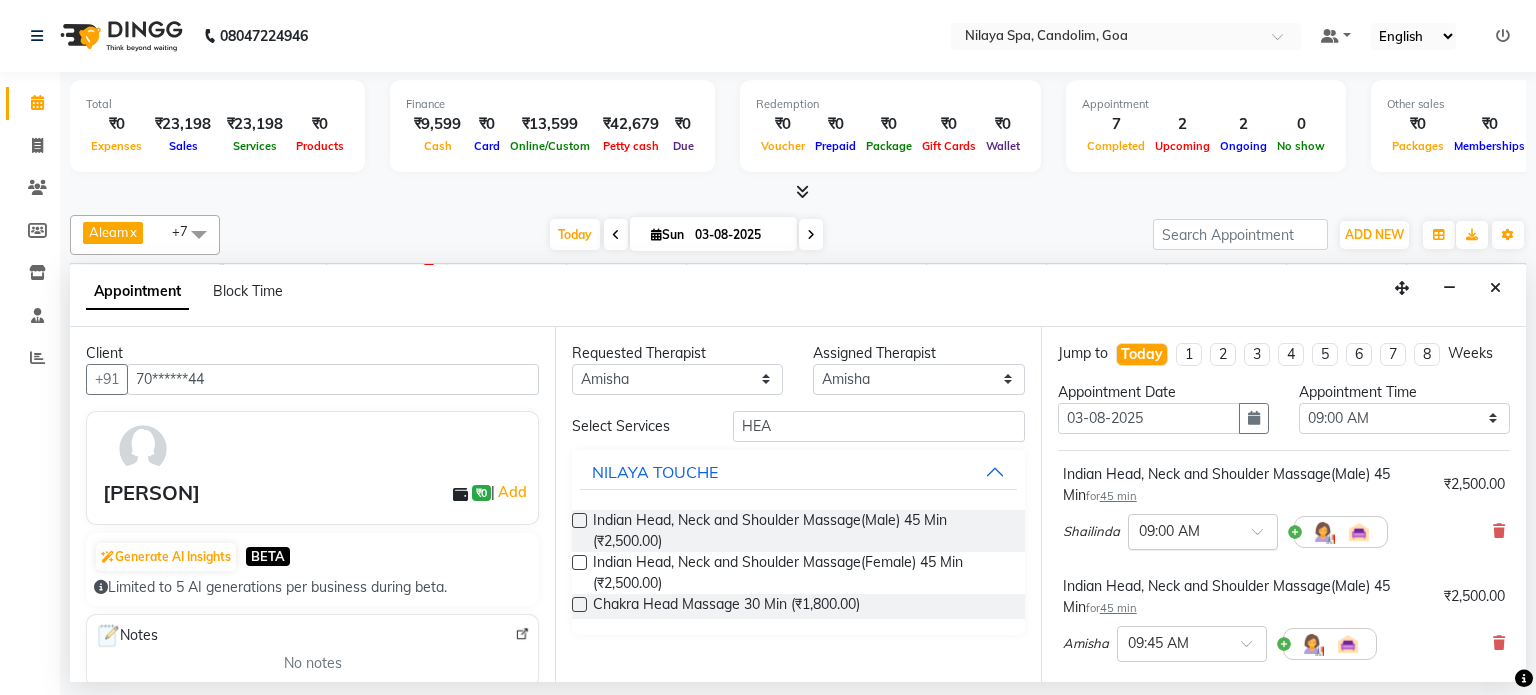 click at bounding box center [1264, 537] 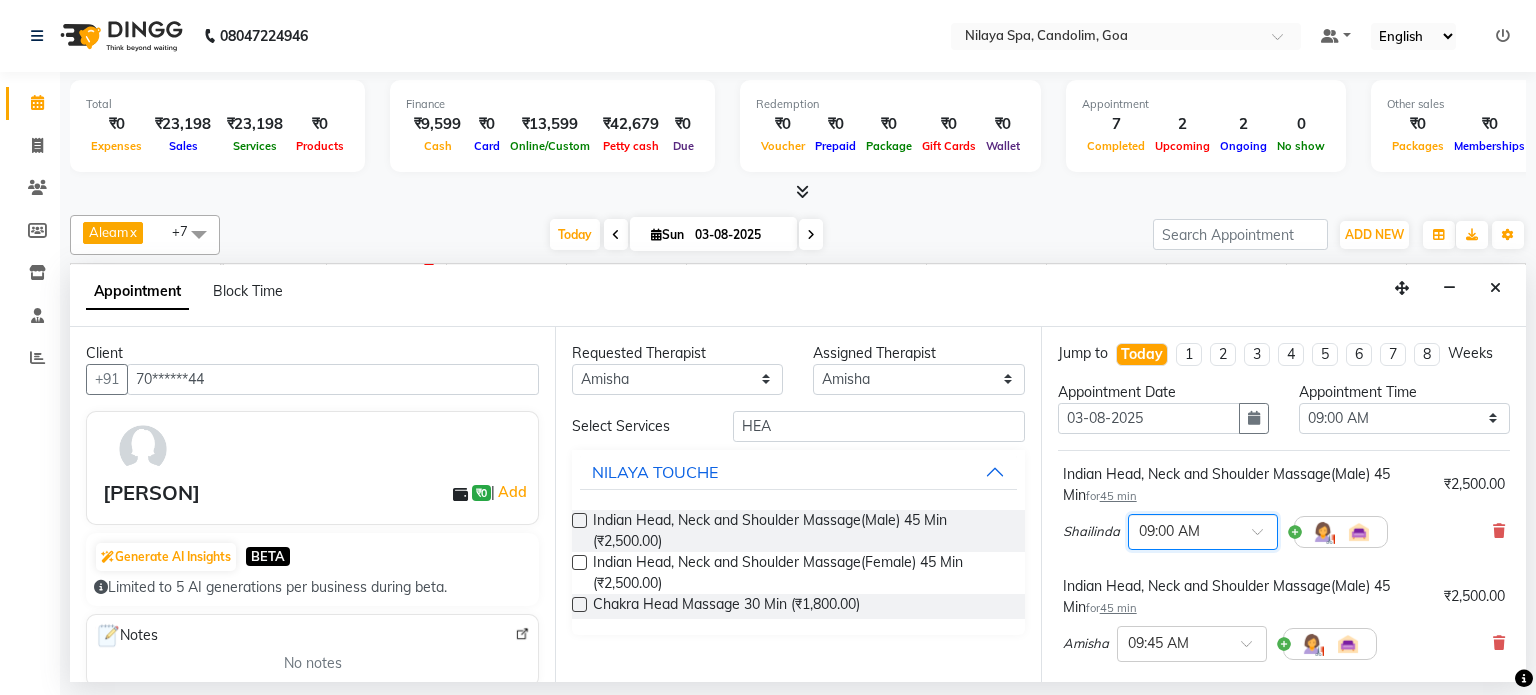 click at bounding box center (1264, 537) 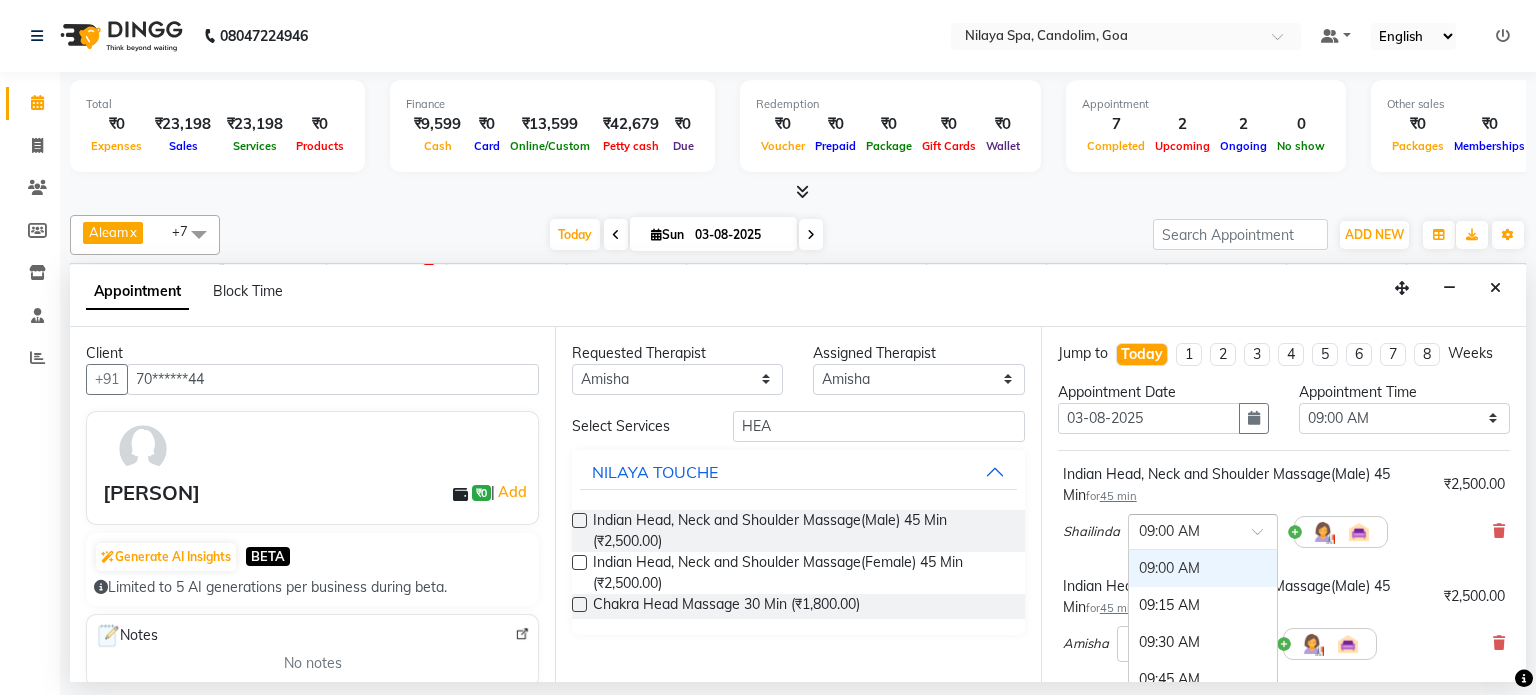 click at bounding box center [1203, 530] 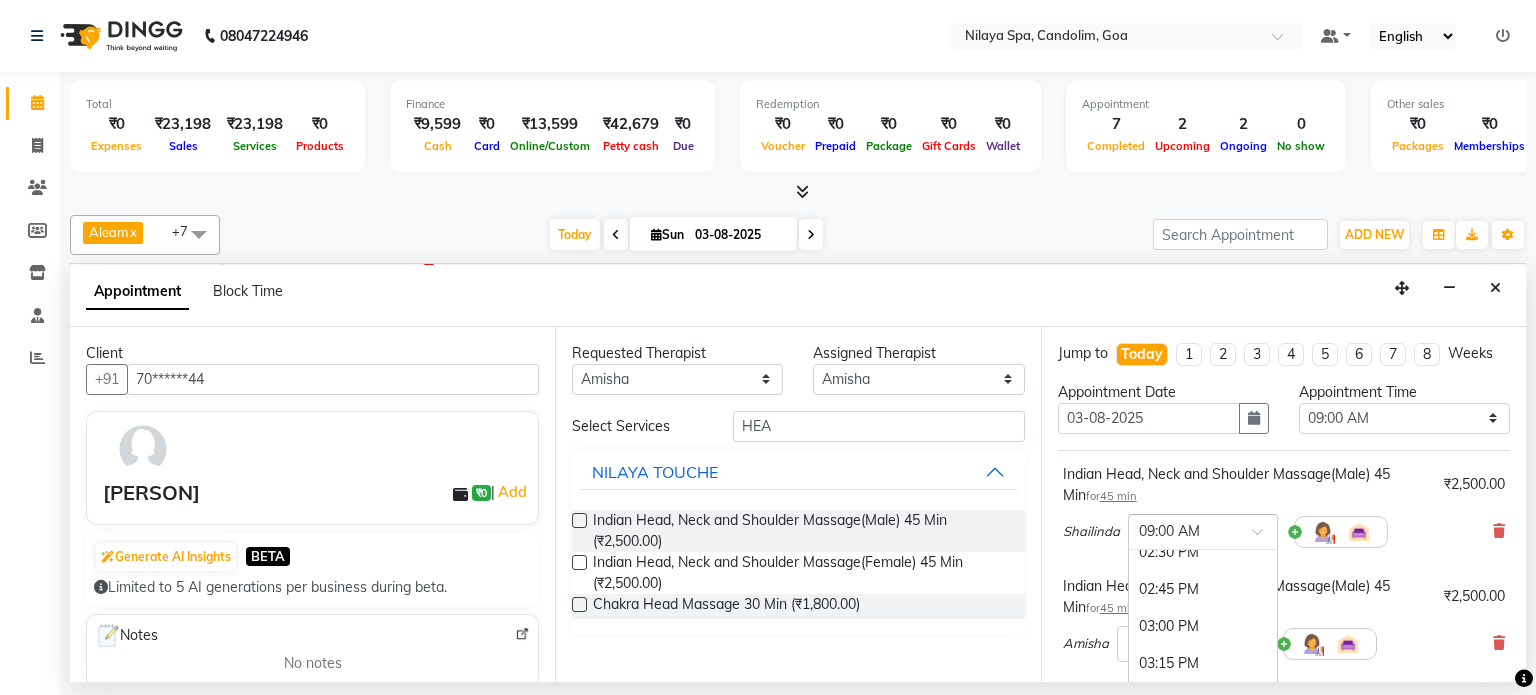 scroll, scrollTop: 908, scrollLeft: 0, axis: vertical 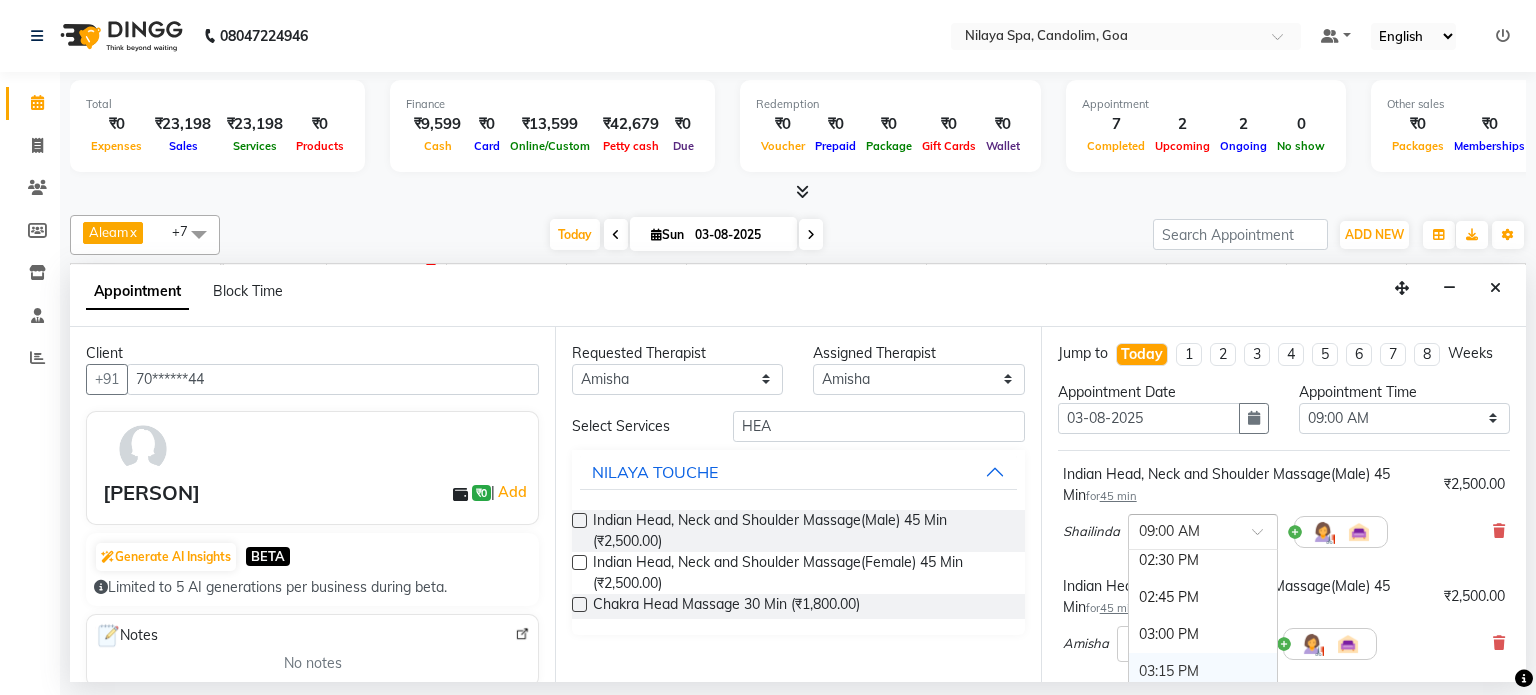 click on "Jump to Today 1 2 3 4 5 6 7 8 Weeks Appointment Date 03-08-2025 Appointment Time Select 09:00 AM 09:15 AM 09:30 AM 09:45 AM 10:00 AM 10:15 AM 10:30 AM 10:45 AM 11:00 AM 11:15 AM 11:30 AM 11:45 AM 12:00 PM 12:15 PM 12:30 PM 12:45 PM 01:00 PM 01:15 PM 01:30 PM 01:45 PM 02:00 PM 02:15 PM 02:30 PM 02:45 PM 03:00 PM 03:15 PM 03:30 PM 03:45 PM 04:00 PM 04:15 PM 04:30 PM 04:45 PM 05:00 PM 05:15 PM 05:30 PM 05:45 PM 06:00 PM 06:15 PM 06:30 PM 06:45 PM 07:00 PM 07:15 PM 07:30 PM 07:45 PM 08:00 PM 08:15 PM 08:30 PM 08:45 PM 09:00 PM 09:15 PM 09:30 PM 09:45 PM 10:00 PM 10:15 PM 10:30 PM 10:45 PM 11:00 PM 11:15 PM 11:30 PM 11:45 PM Indian Head, Neck and Shoulder Massage(Male) 45 Min   for  45 min ₹2,500.00 Shailinda × 09:00 AM  09:00 AM   09:15 AM   09:30 AM   09:45 AM   10:00 AM   10:15 AM   10:30 AM   10:45 AM   11:00 AM   11:15 AM   11:30 AM   11:45 AM   12:00 PM   (Booked)  12:15 PM   (Booked)  12:30 PM   (Booked)  12:45 PM   (Booked)  01:00 PM   01:15 PM   01:30 PM   01:45 PM   02:00 PM   02:15 PM   02:30 PM  ×" at bounding box center [1283, 504] 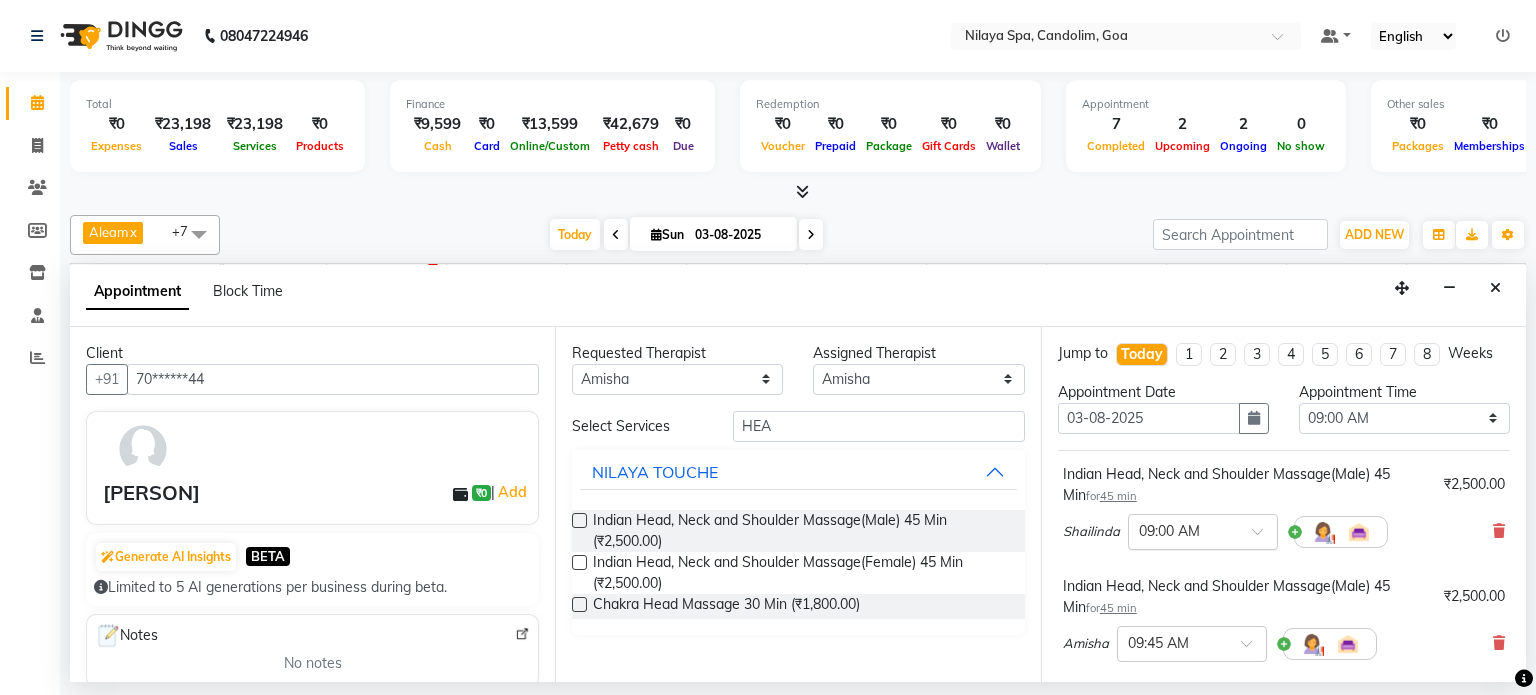 click at bounding box center [1264, 537] 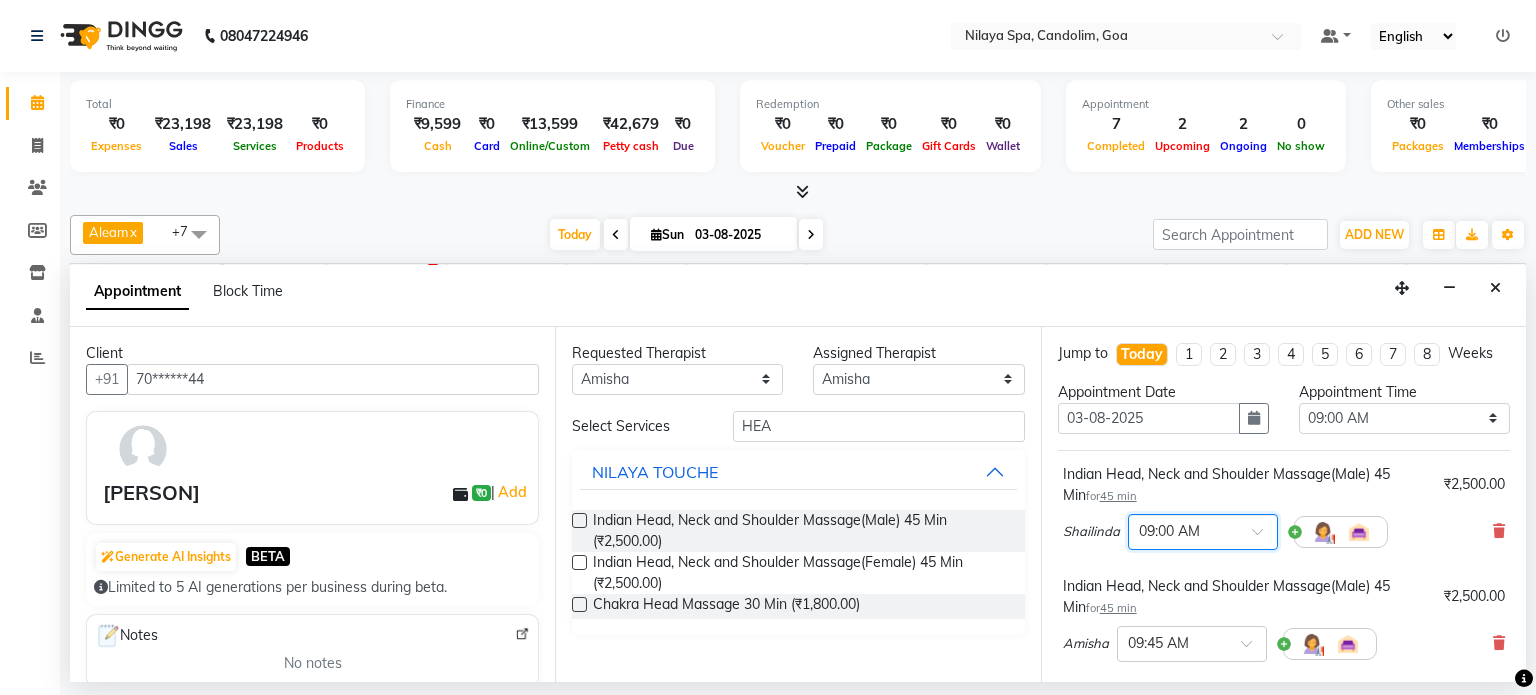 click at bounding box center (1264, 537) 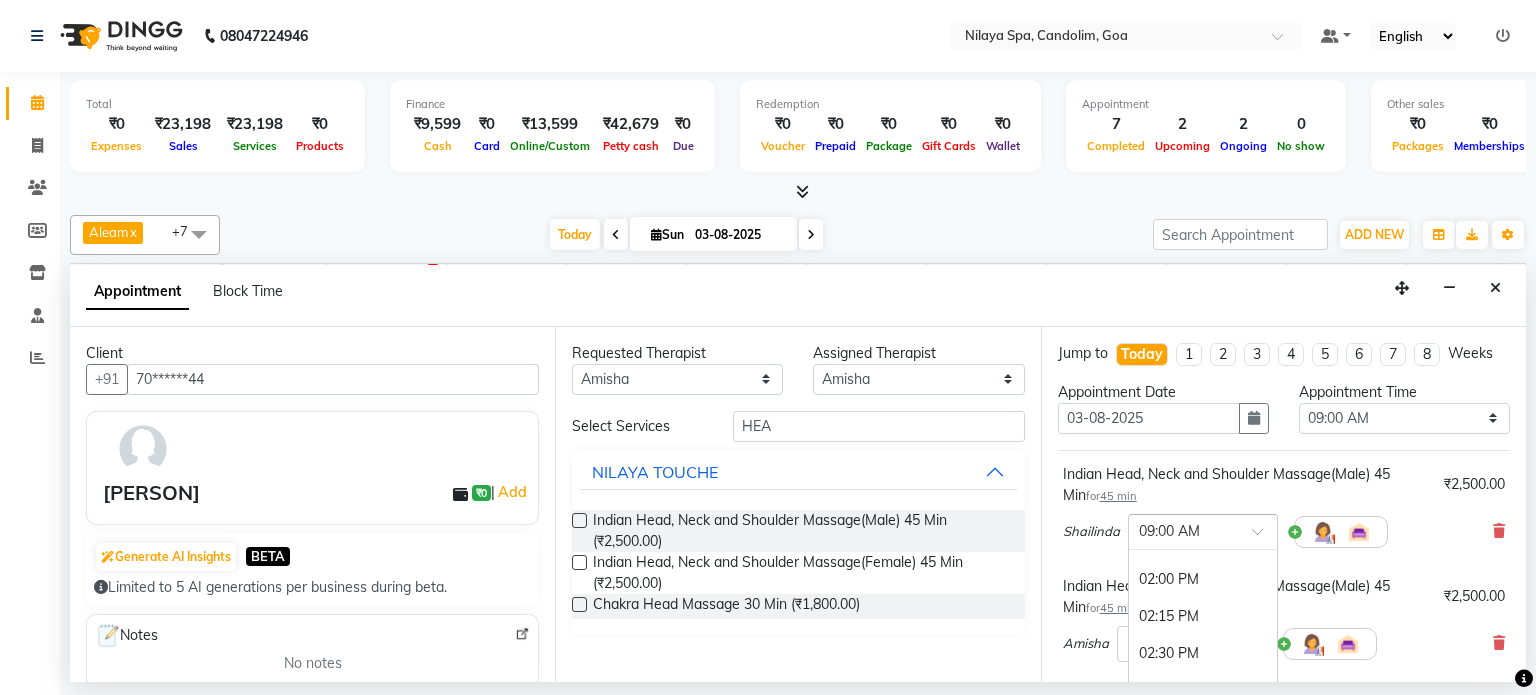 scroll, scrollTop: 808, scrollLeft: 0, axis: vertical 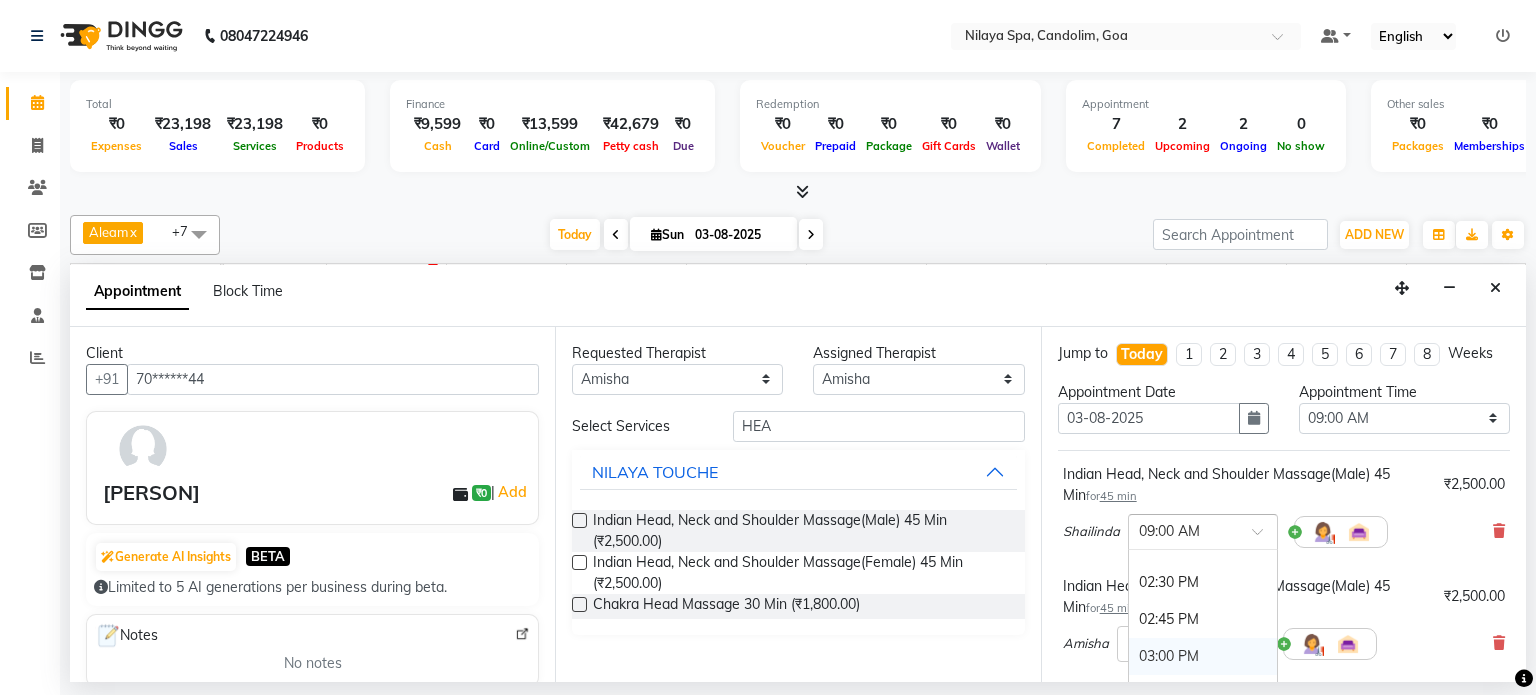 click on "03:00 PM" at bounding box center (1203, 656) 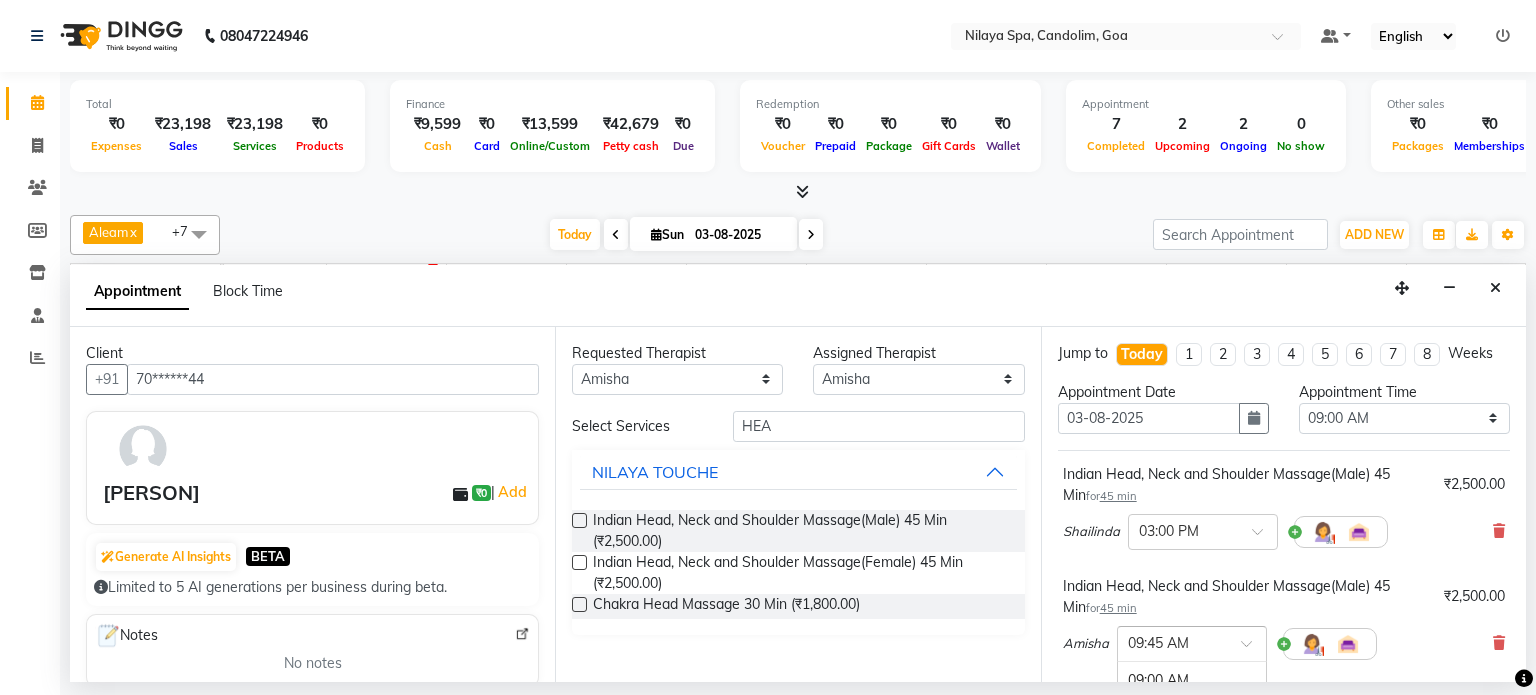drag, startPoint x: 1254, startPoint y: 639, endPoint x: 1252, endPoint y: 672, distance: 33.06055 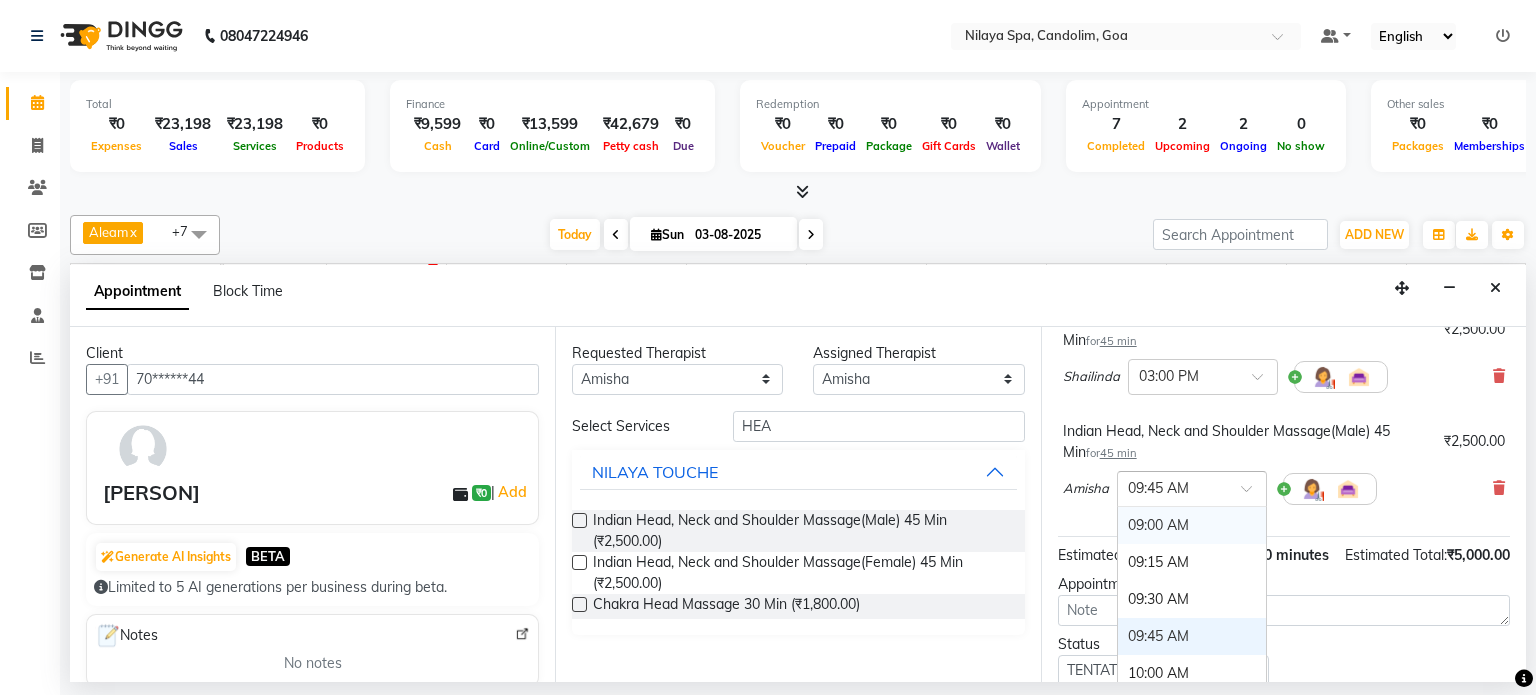 scroll, scrollTop: 200, scrollLeft: 0, axis: vertical 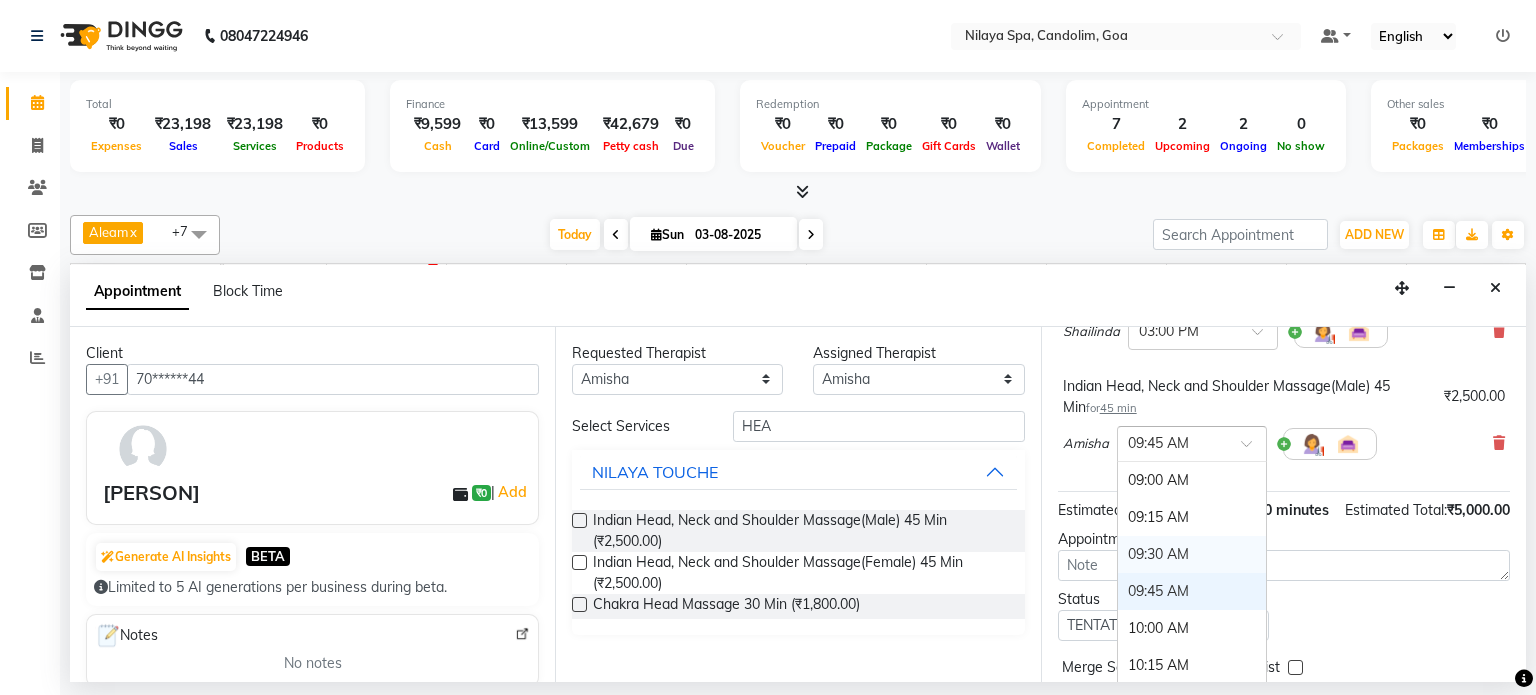 click on "Status Select TENTATIVE CONFIRM CHECK-IN UPCOMING" at bounding box center [1284, 615] 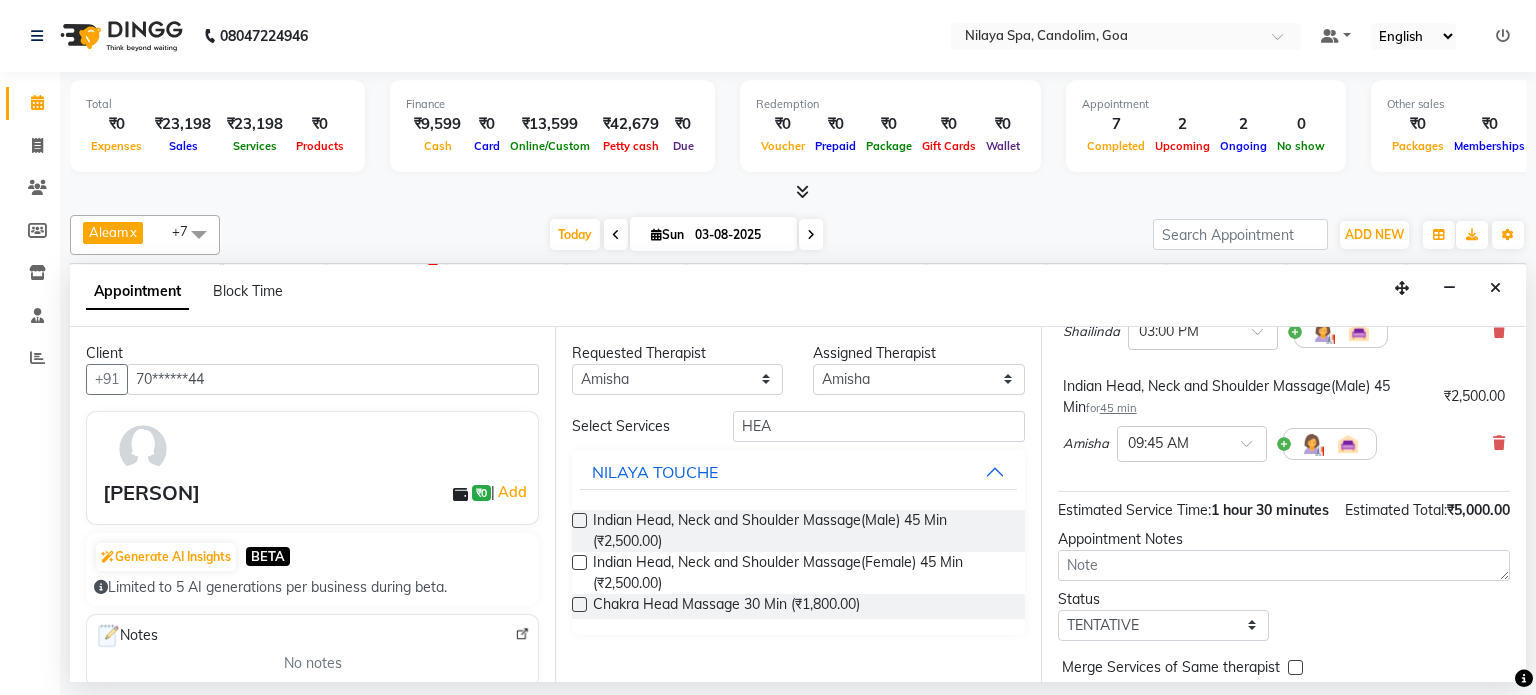 click on "Status Select TENTATIVE CONFIRM CHECK-IN UPCOMING" at bounding box center (1284, 615) 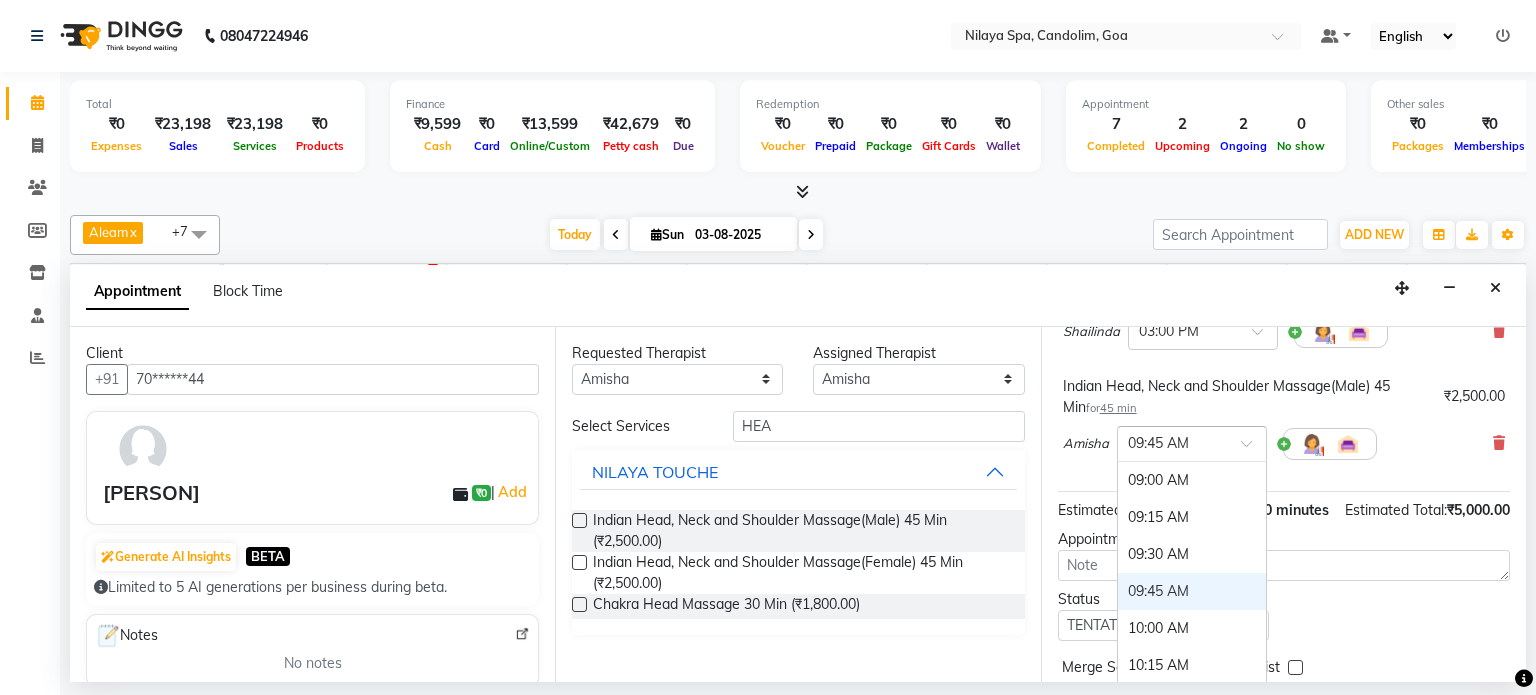 click at bounding box center [1253, 449] 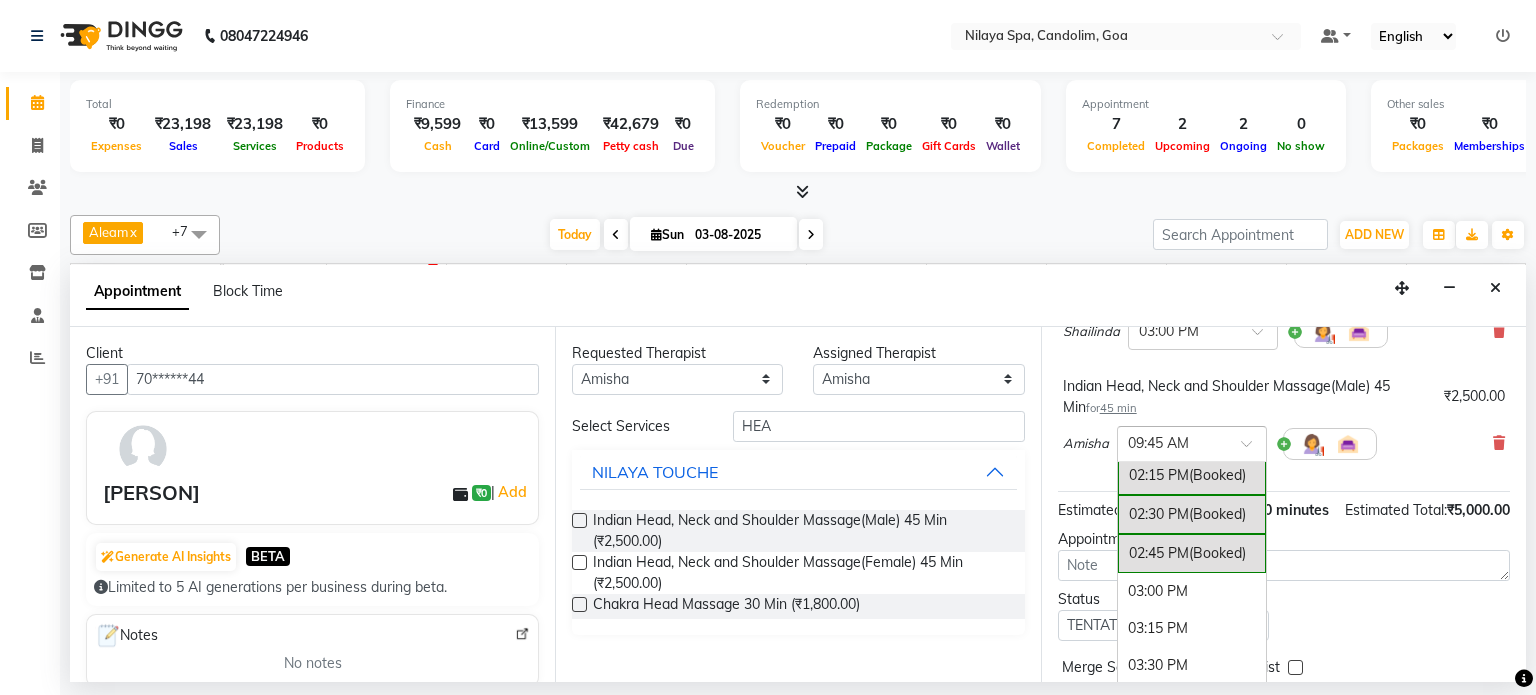 scroll, scrollTop: 847, scrollLeft: 0, axis: vertical 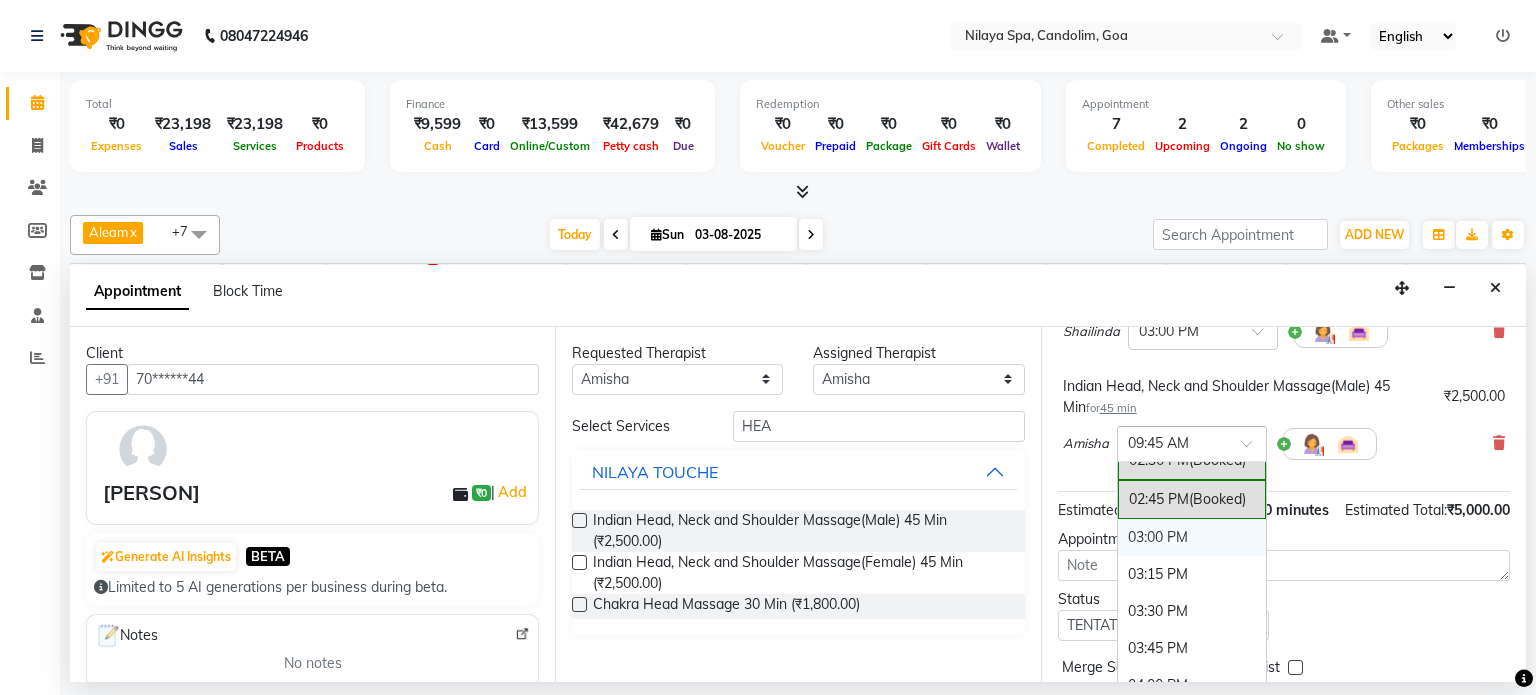 click on "03:00 PM" at bounding box center (1192, 537) 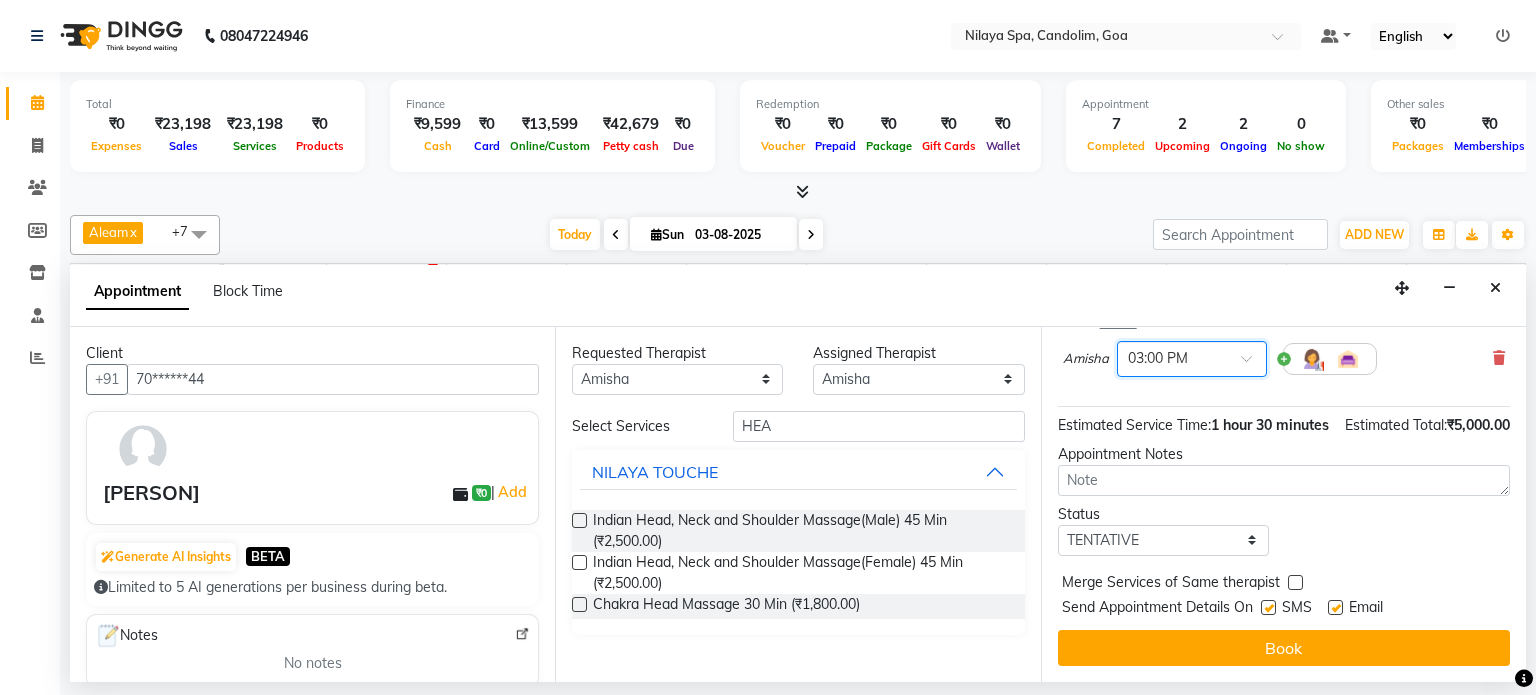 scroll, scrollTop: 325, scrollLeft: 0, axis: vertical 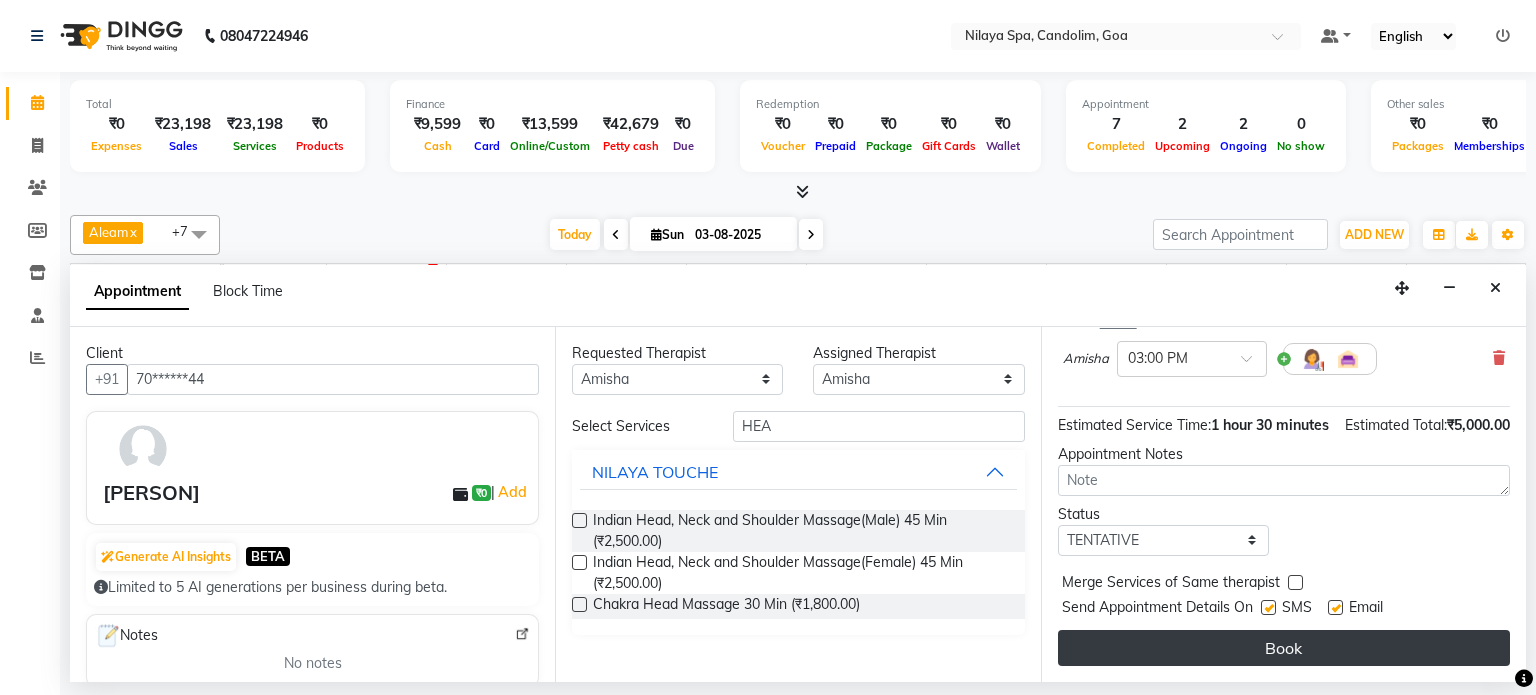click on "Book" at bounding box center (1284, 648) 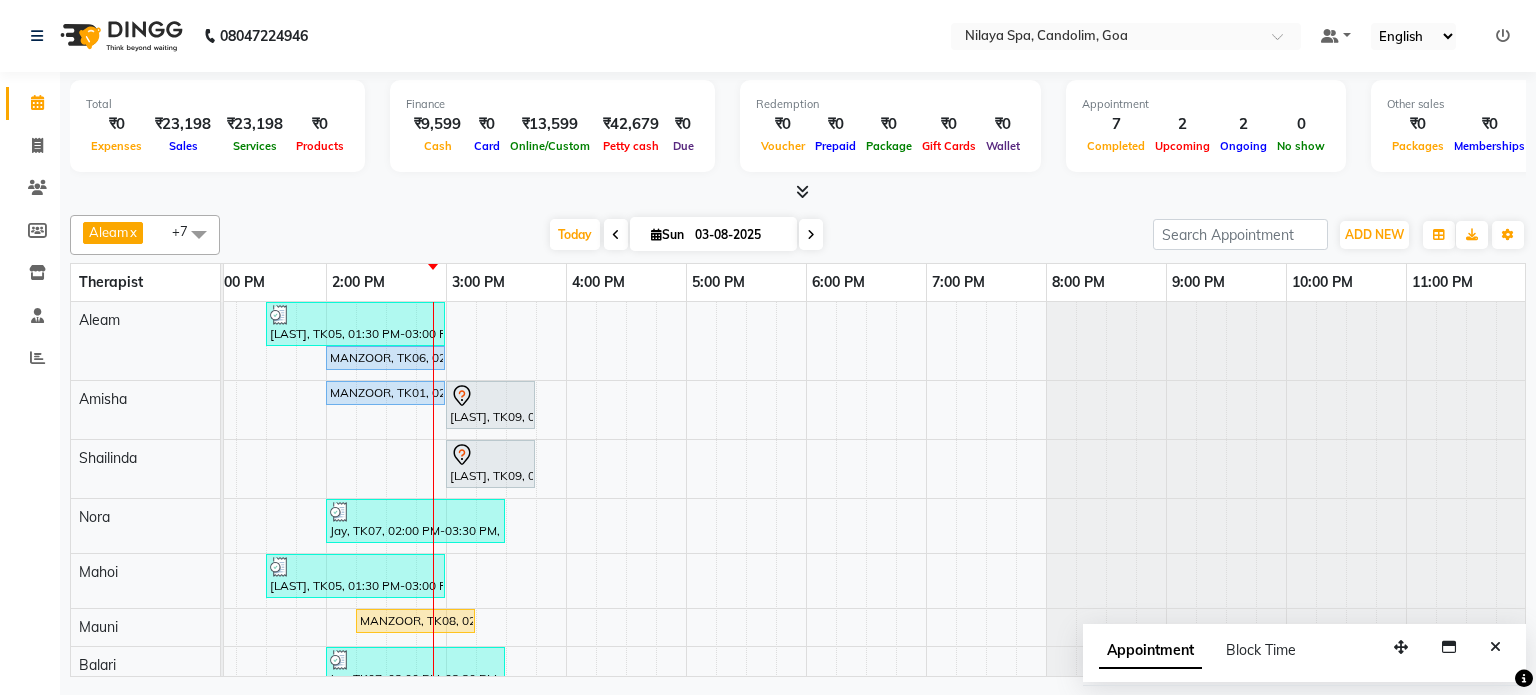 scroll, scrollTop: 54, scrollLeft: 618, axis: both 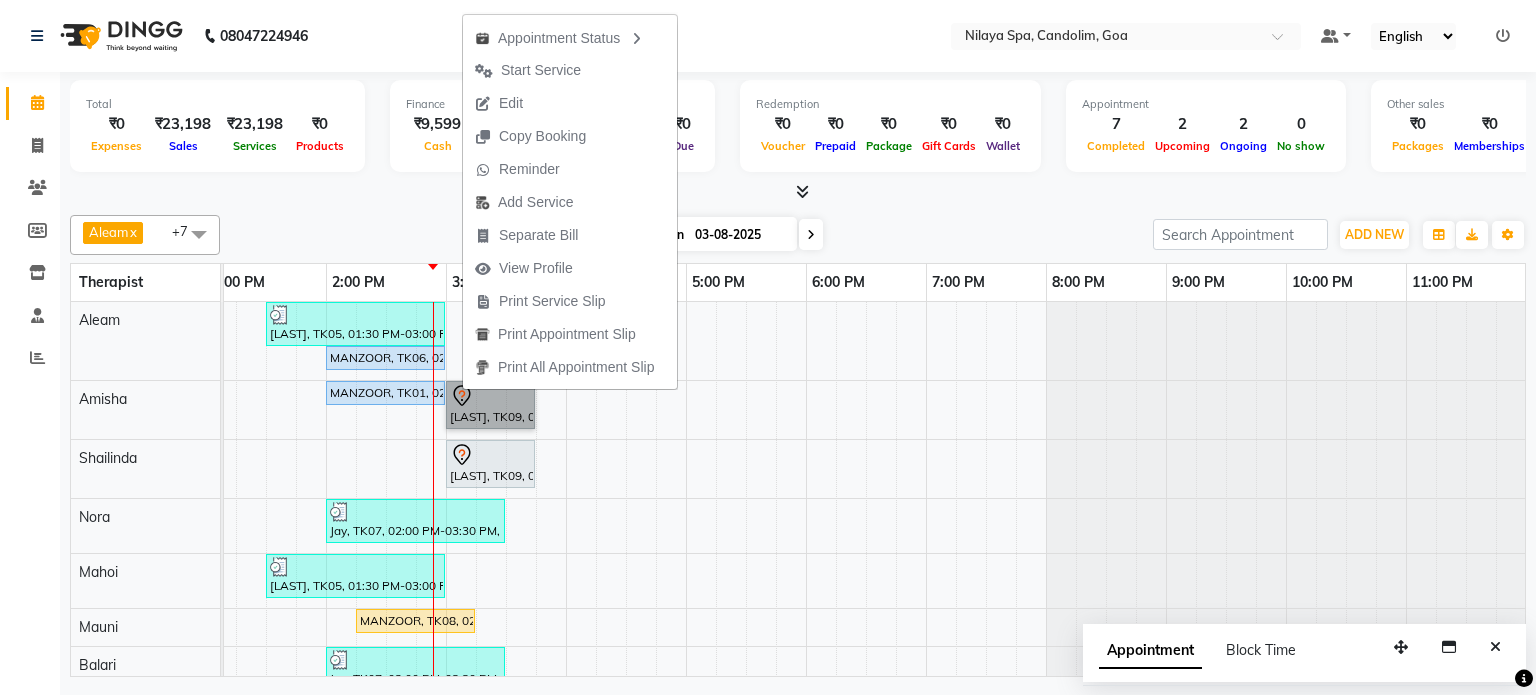 click on "Varman, TK05, 01:30 PM-03:00 PM, Nilaya  Fusion Therapy(Male)    MANZOOR, TK06, 02:00 PM-03:00 PM, Stress Relief Therapy 60 Min(Male)     Flazel, TK04, 12:00 PM-01:00 PM, Deep Tissue Repair Therapy 60 Min(Male)    MANZOOR, TK01, 02:00 PM-03:00 PM, Stress Relief Therapy 60 Min(Male)             Simran Rijhwani, TK09, 03:00 PM-03:45 PM, Indian Head, Neck and Shoulder Massage(Male) 45 Min     Flazel, TK02, 12:00 PM-01:00 PM, Deep Tissue Repair Therapy 60 Min(Male)             Simran Rijhwani, TK09, 03:00 PM-03:45 PM, Indian Head, Neck and Shoulder Massage(Male) 45 Min     Jay, TK07, 02:00 PM-03:30 PM, Deep Tissue Repair Therapy 90 Min(Male)     Nas Anshel , TK03, 11:00 AM-12:00 PM, Sensory Rejuvne Aromatherapy 60 Min(Male)     Varman, TK05, 01:30 PM-03:00 PM, Nilaya  Fusion Therapy(Male)    MANZOOR, TK08, 02:15 PM-03:15 PM, Stress Relief Therapy 60 Min(Male)     Jay, TK07, 02:00 PM-03:30 PM, Deep Tissue Repair Therapy 90 Min(Male)    MANZOOR, TK08, 02:15 PM-03:15 PM, Stress Relief Therapy 60 Min(Male)" at bounding box center [566, 520] 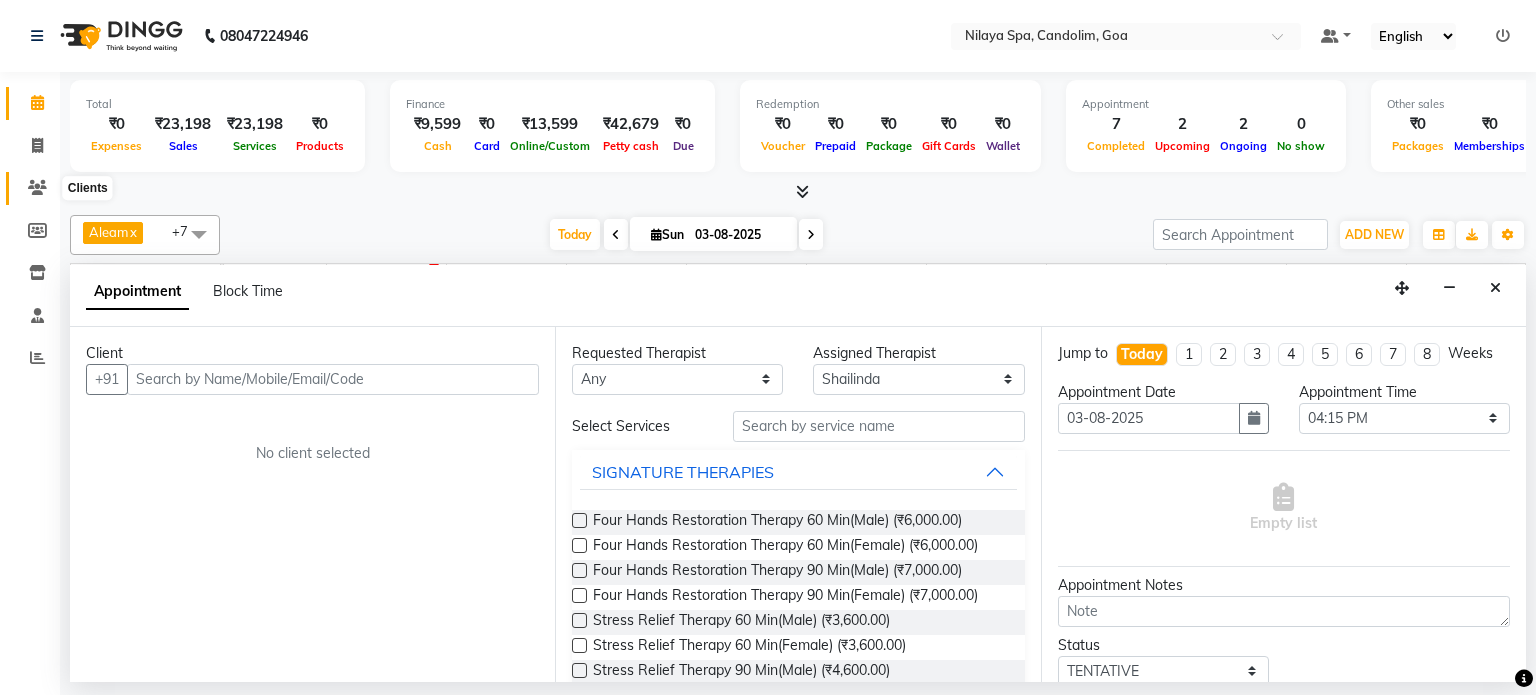 click 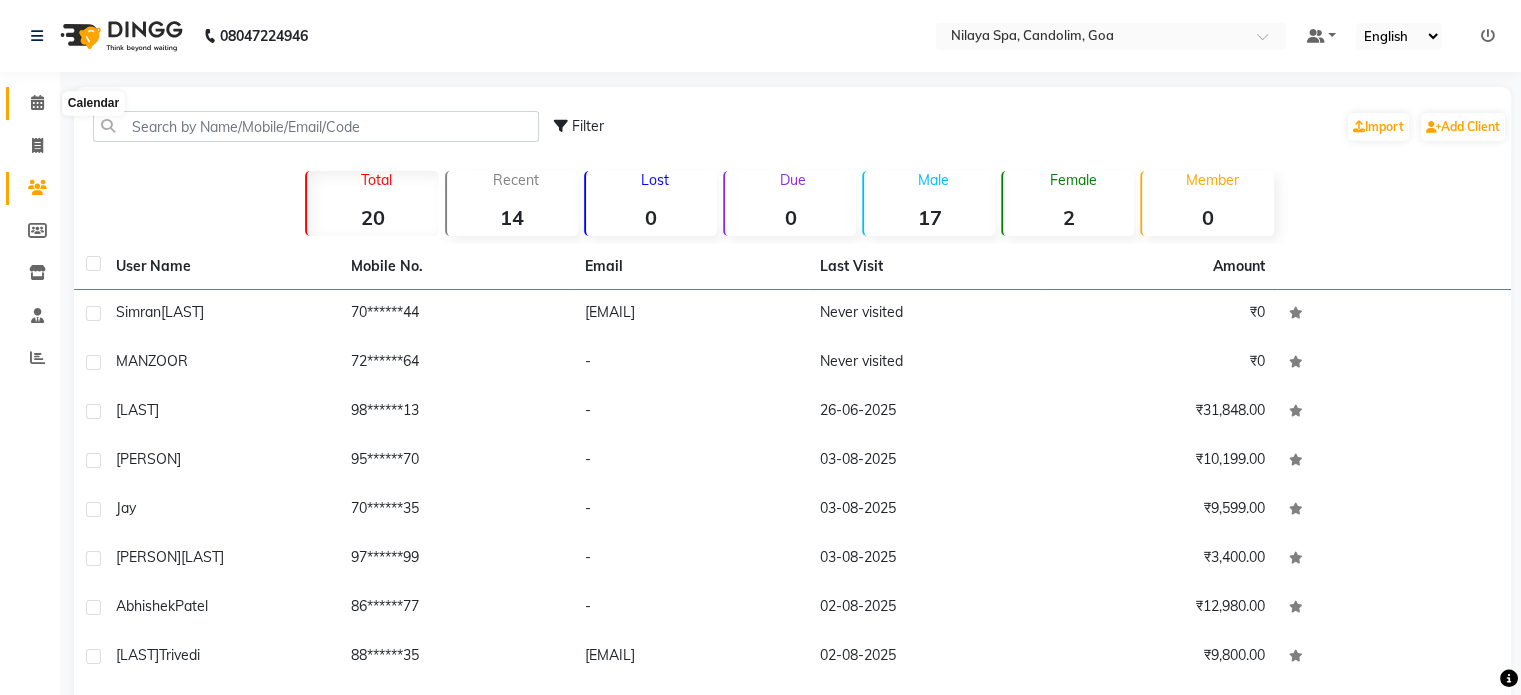 click 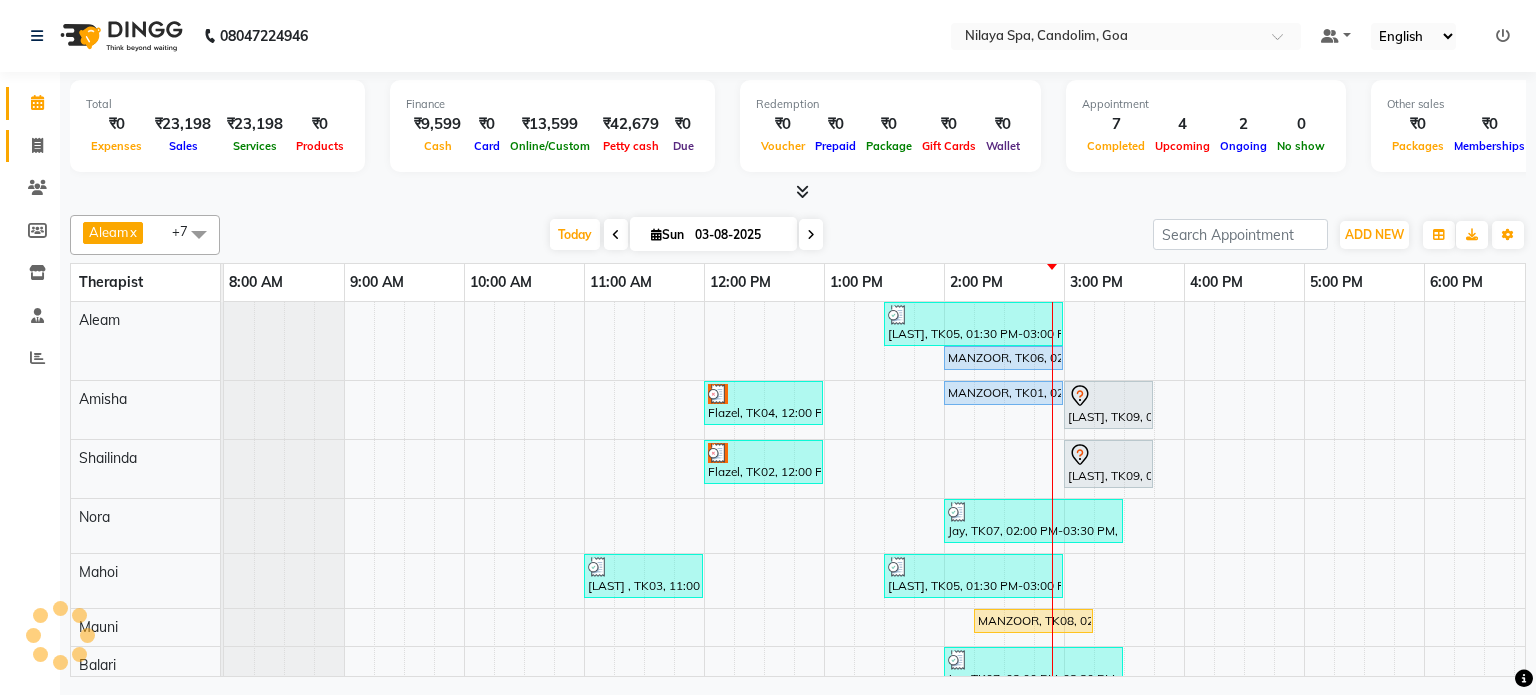 scroll, scrollTop: 0, scrollLeft: 0, axis: both 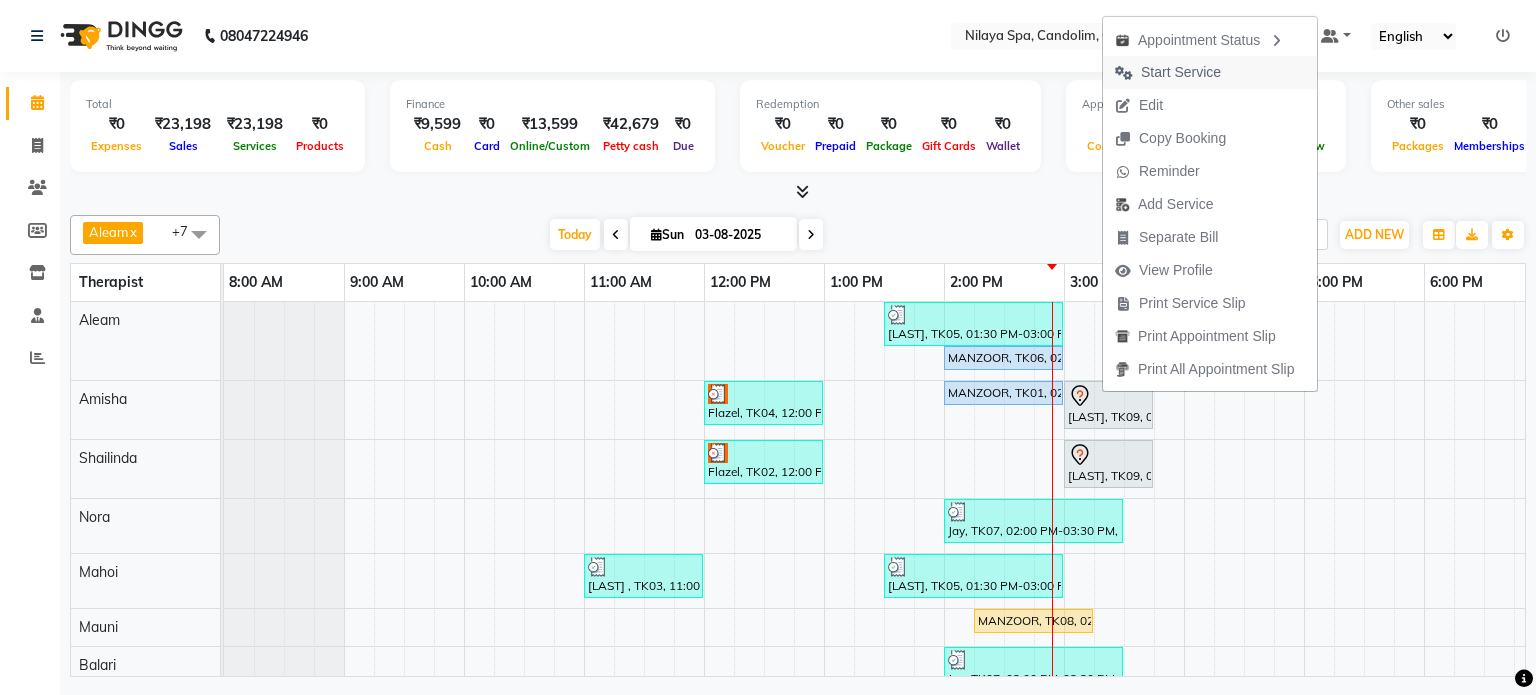 click on "Start Service" at bounding box center [1181, 72] 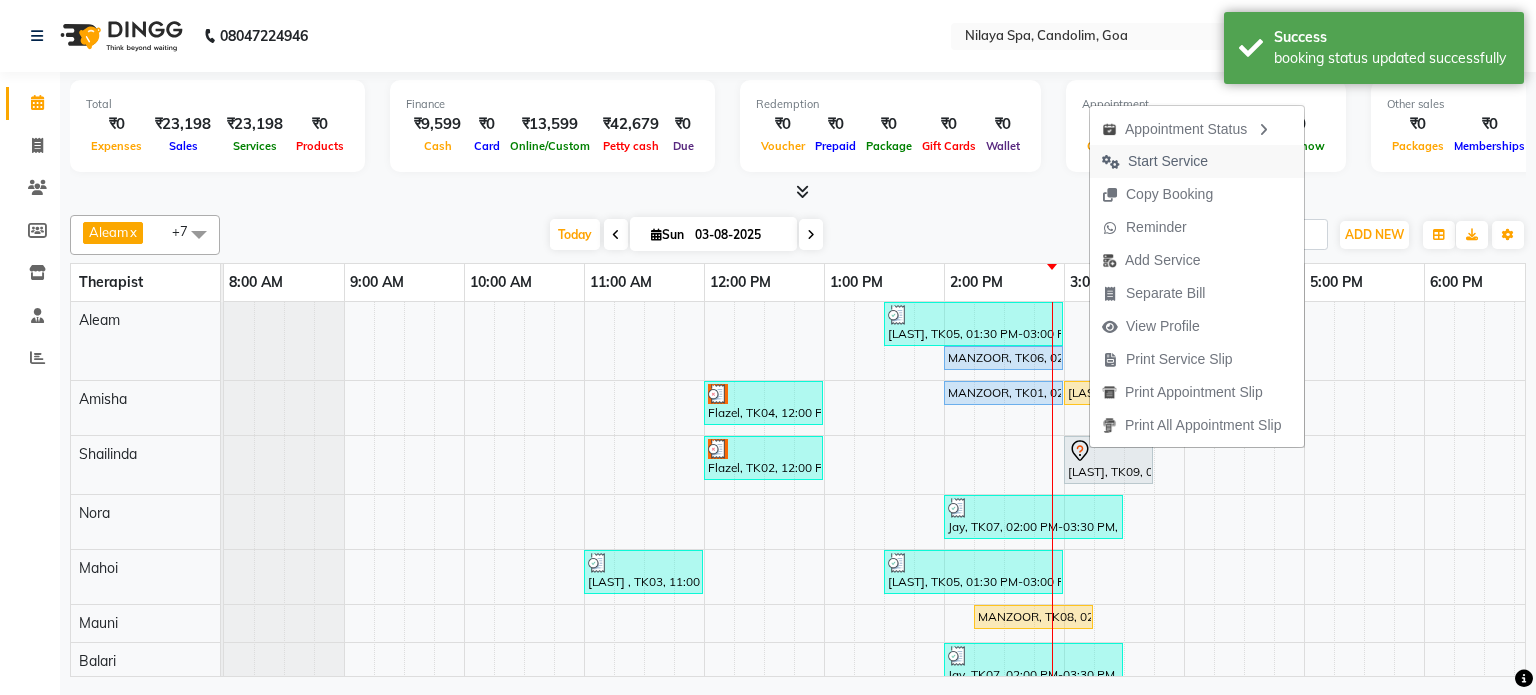 click on "Start Service" at bounding box center (1155, 161) 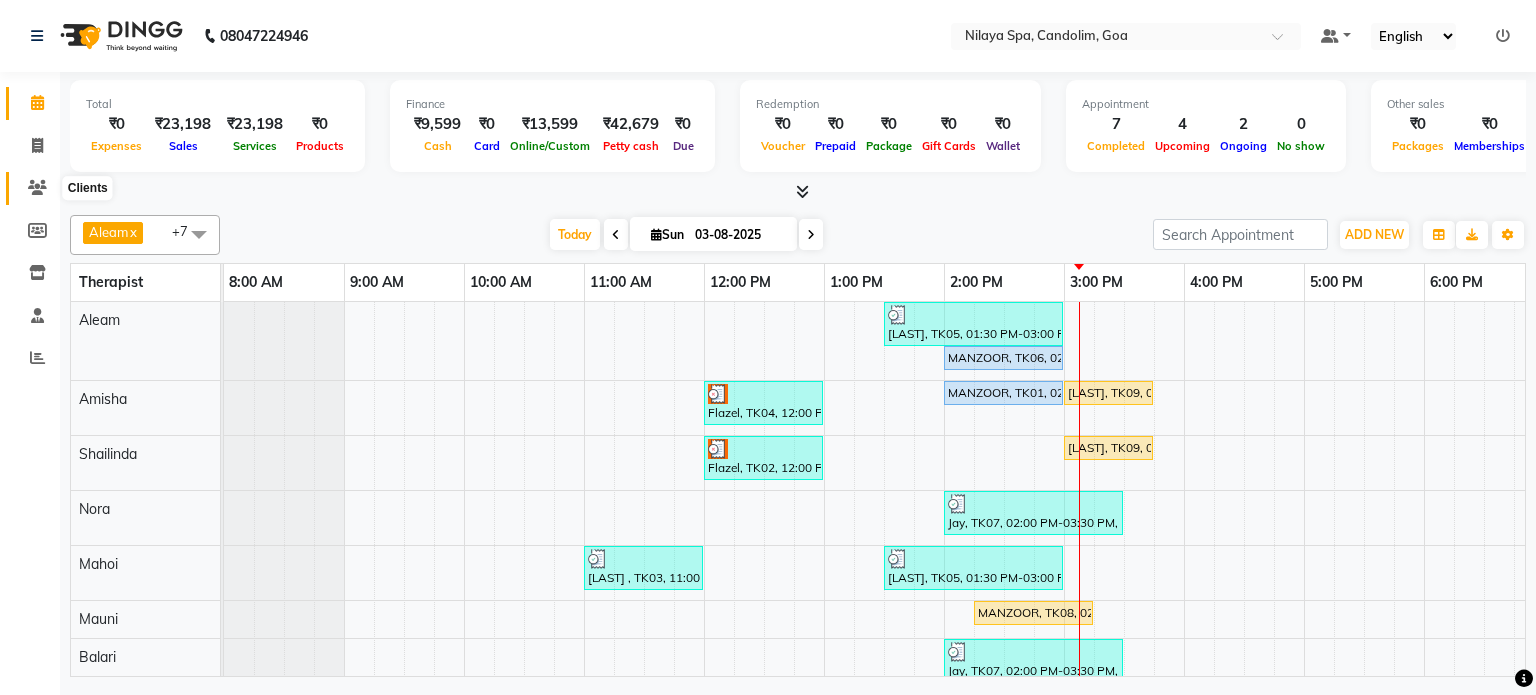click 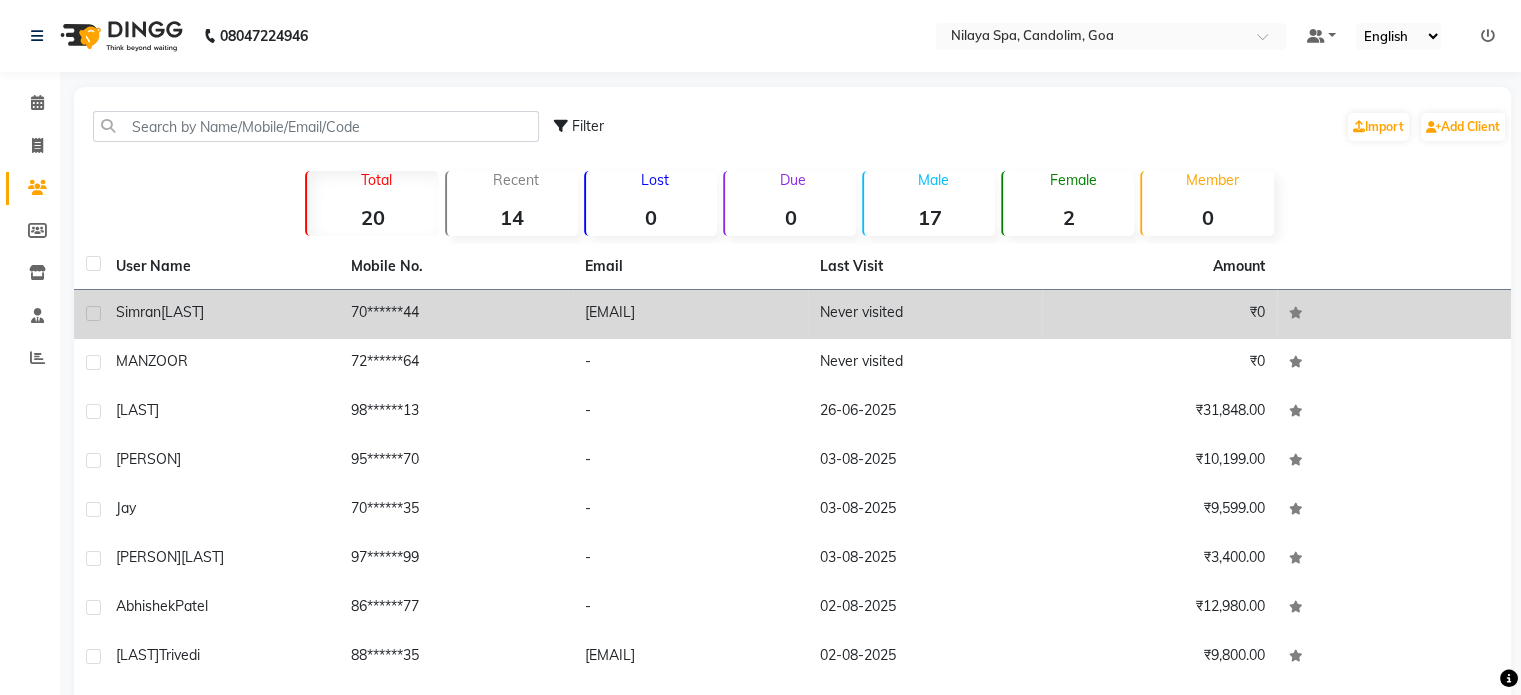 click on "70******44" 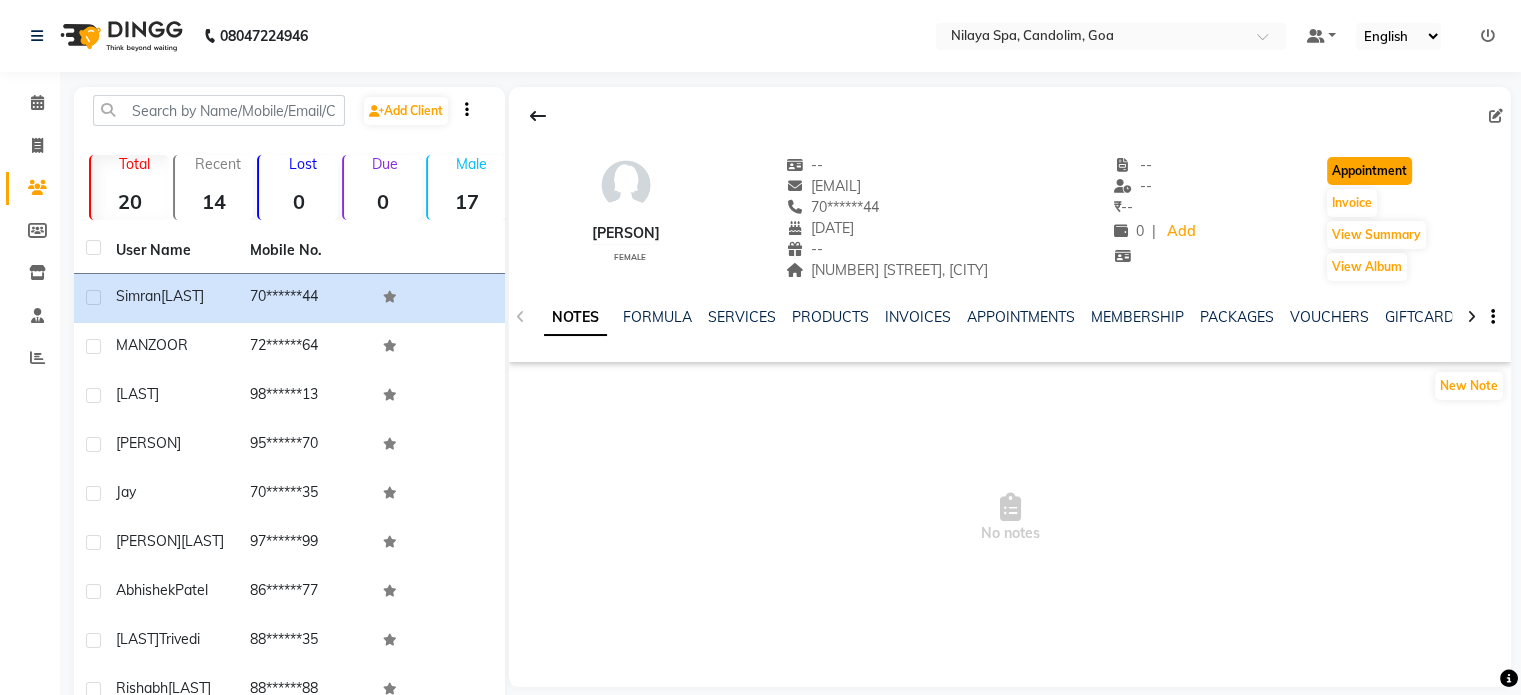 click on "Appointment" 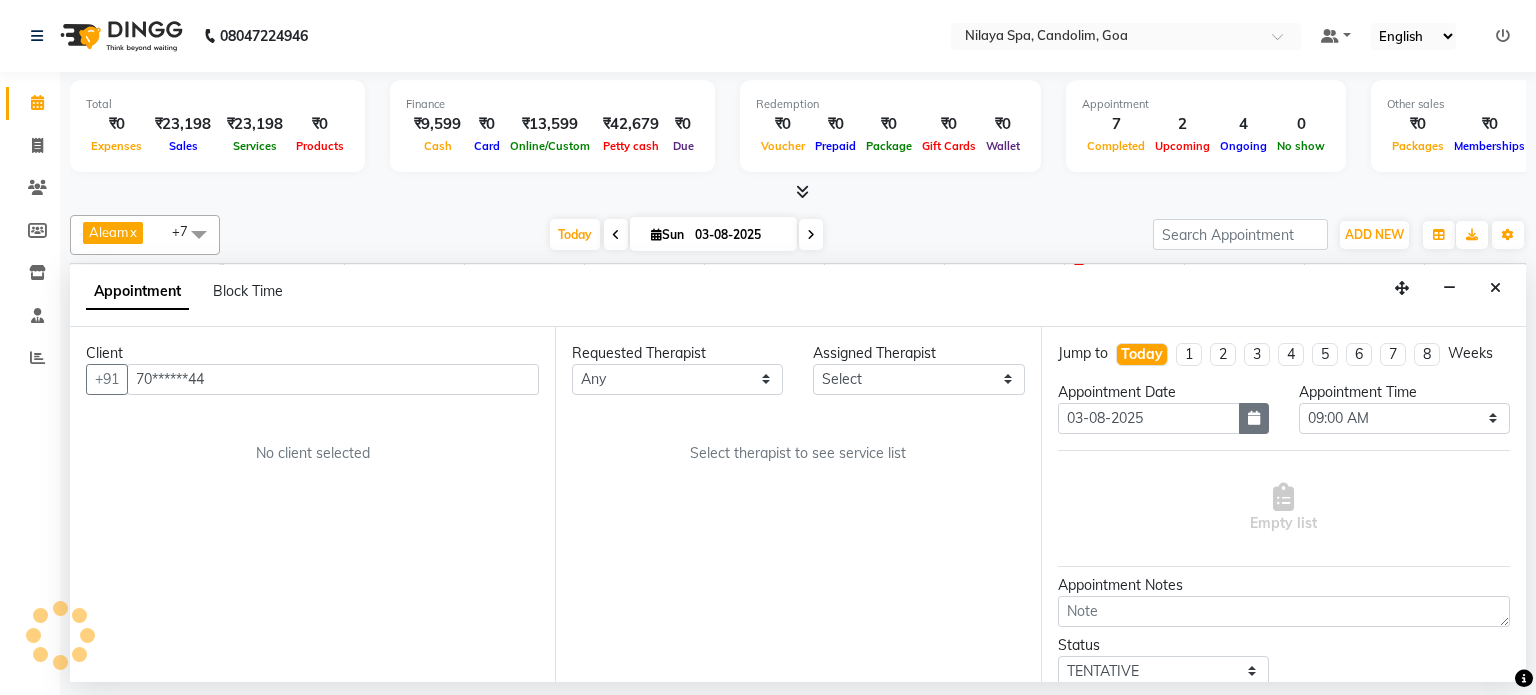 scroll, scrollTop: 0, scrollLeft: 618, axis: horizontal 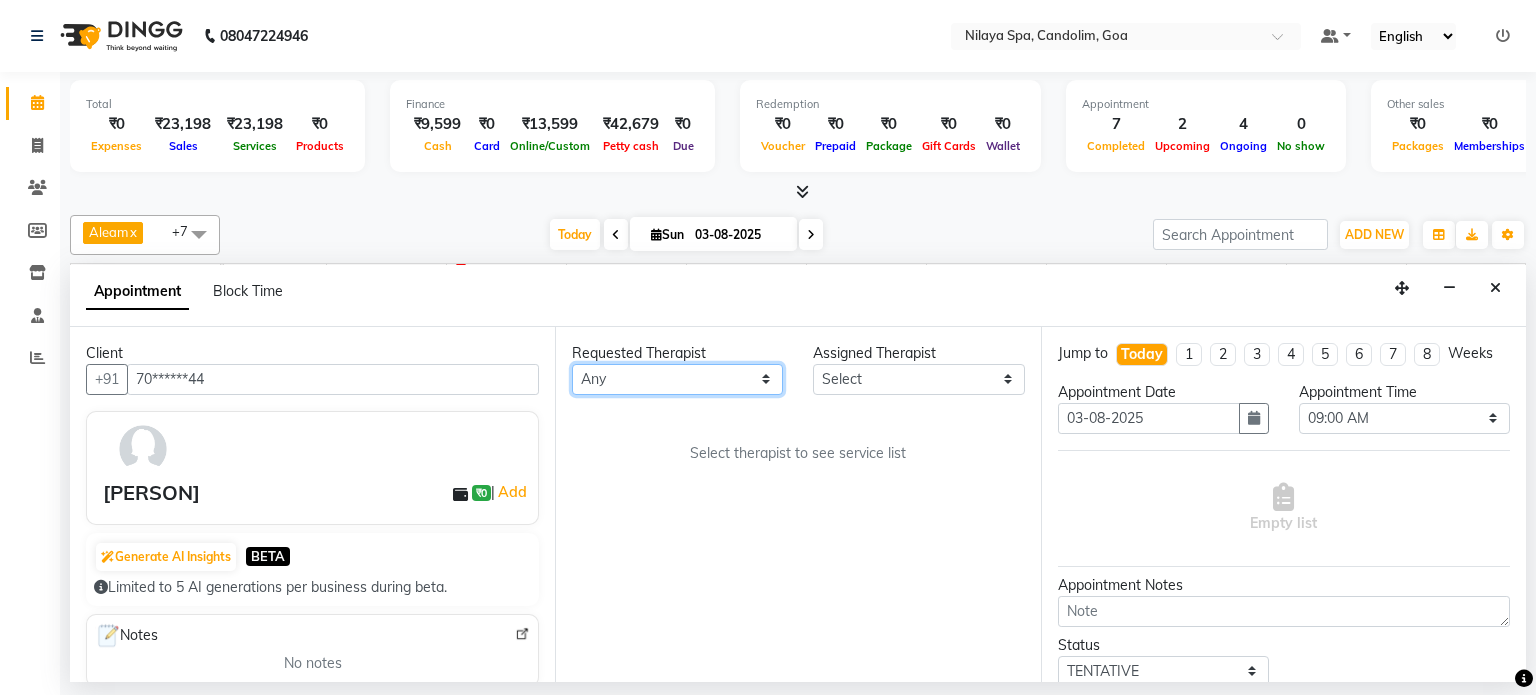 click on "Any Aleam Amisha Balari  Deepak Ratanpal Mahoi Mauni  Nora  Punjima Shailinda Tika" at bounding box center [677, 379] 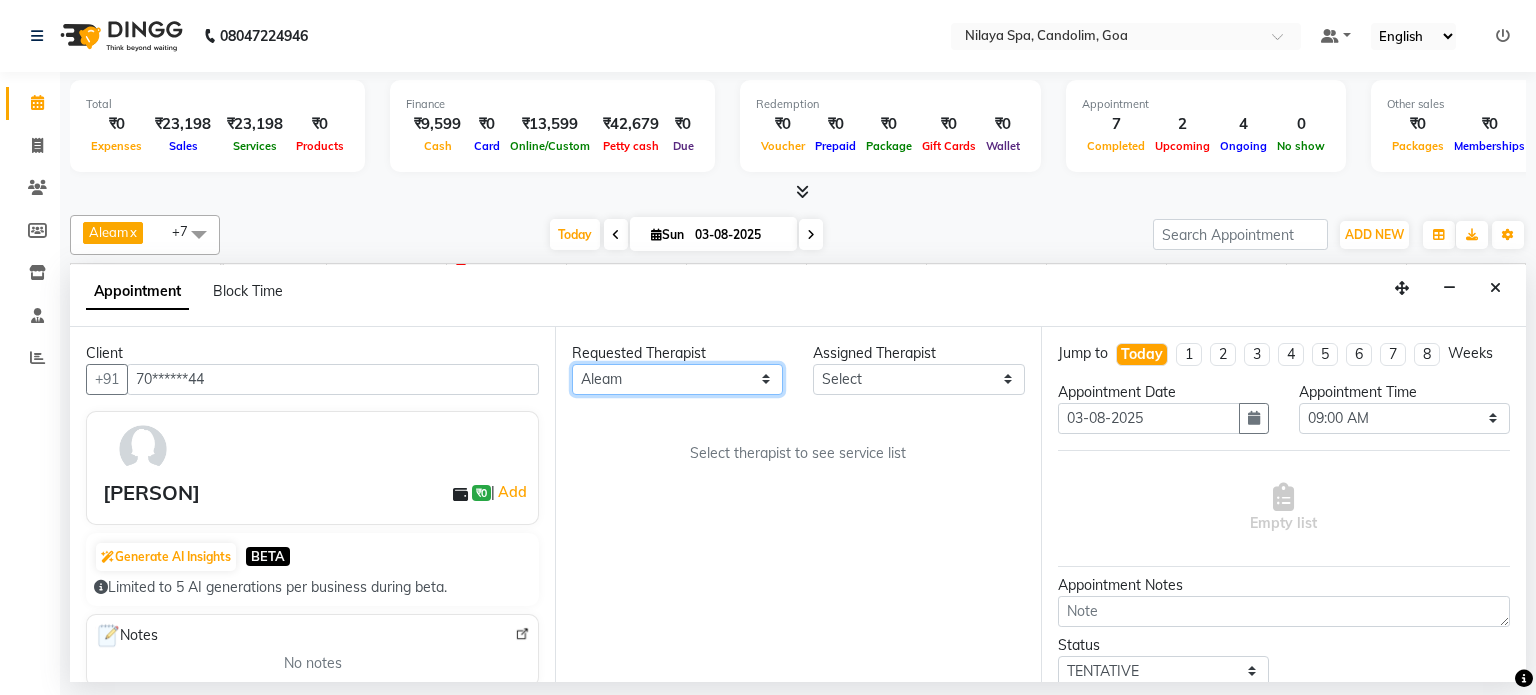 click on "Any Aleam Amisha Balari  Deepak Ratanpal Mahoi Mauni  Nora  Punjima Shailinda Tika" at bounding box center (677, 379) 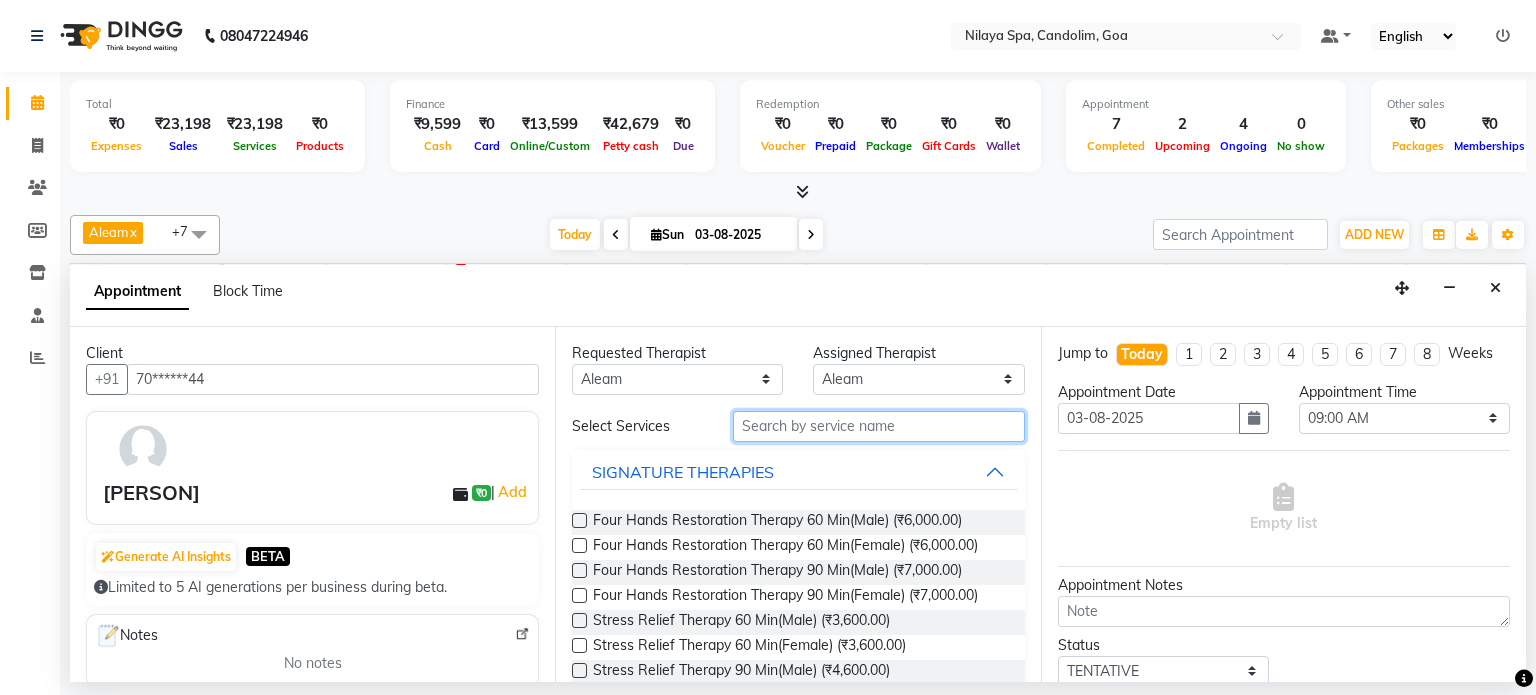 click at bounding box center [879, 426] 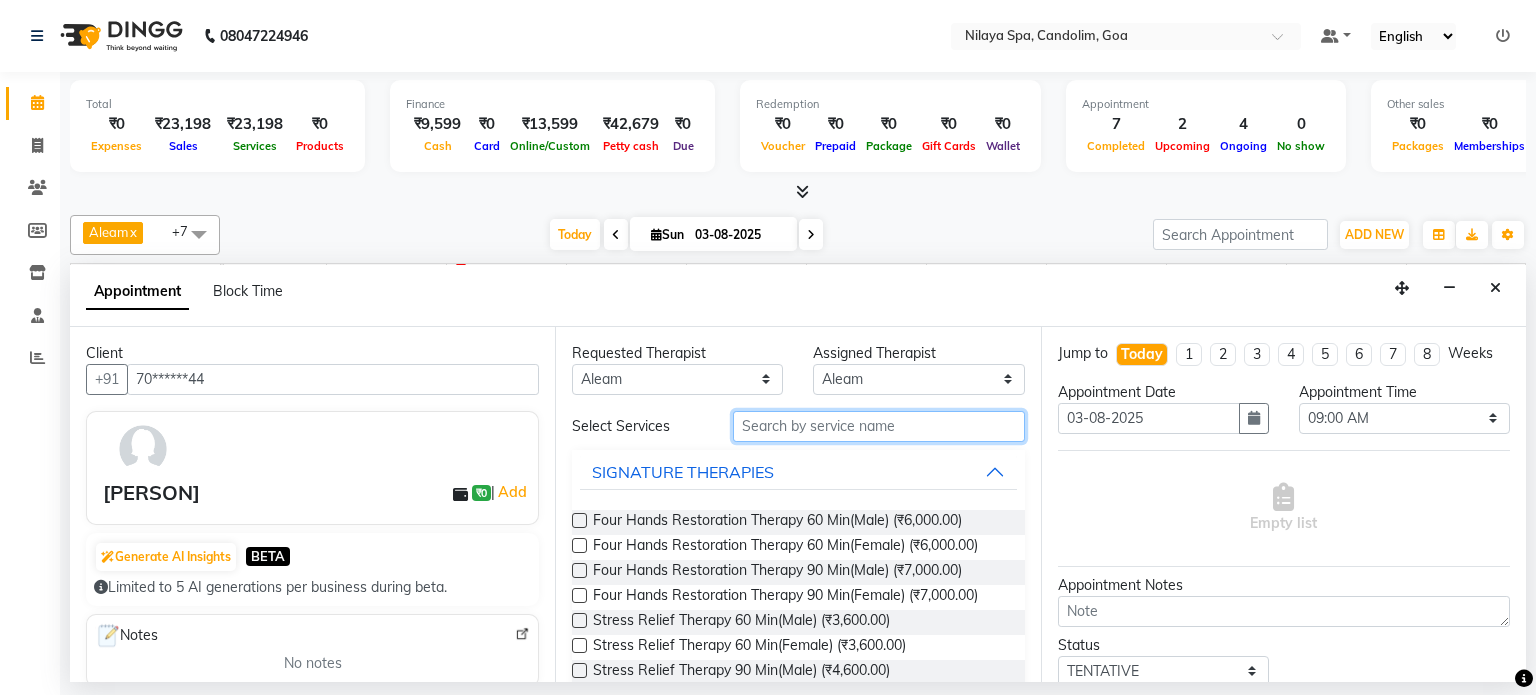click at bounding box center [879, 426] 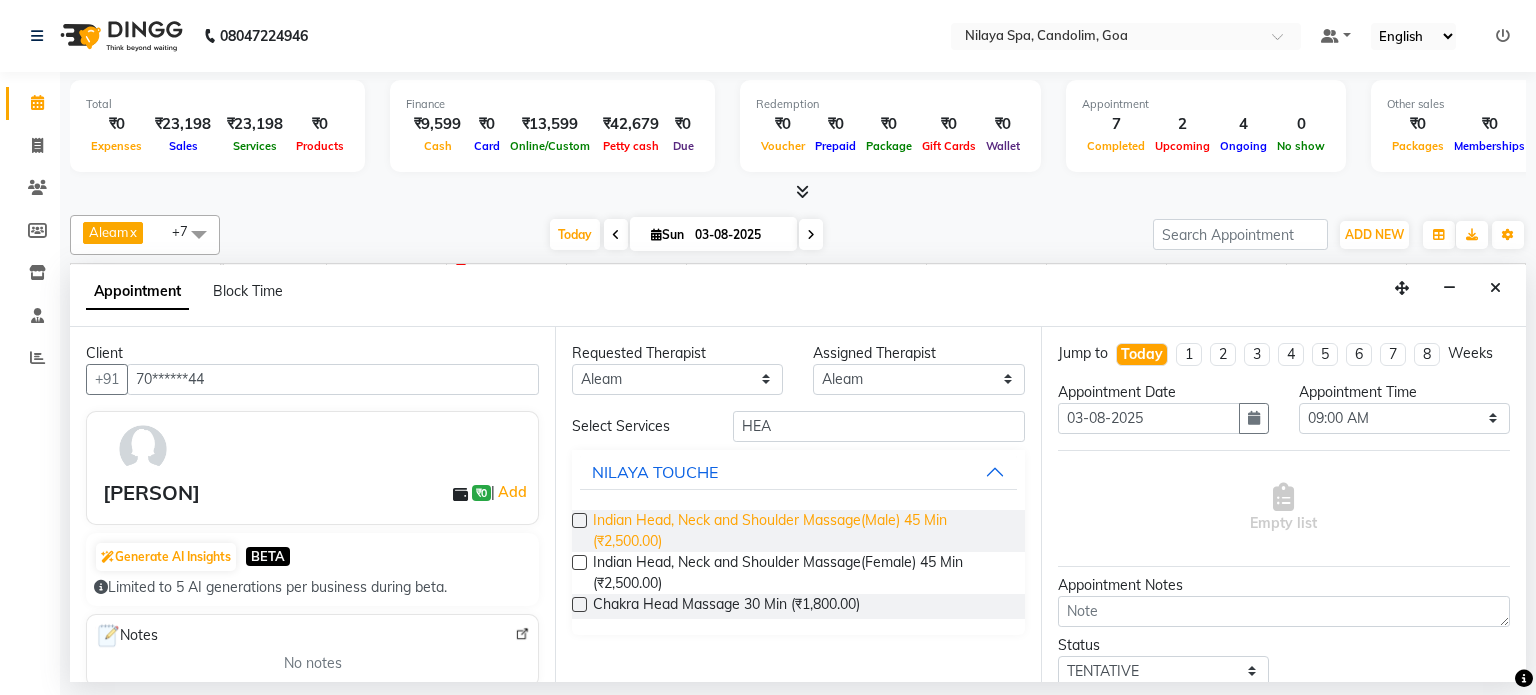 click on "Indian Head, Neck and Shoulder Massage(Male) 45 Min (₹2,500.00)" at bounding box center [800, 531] 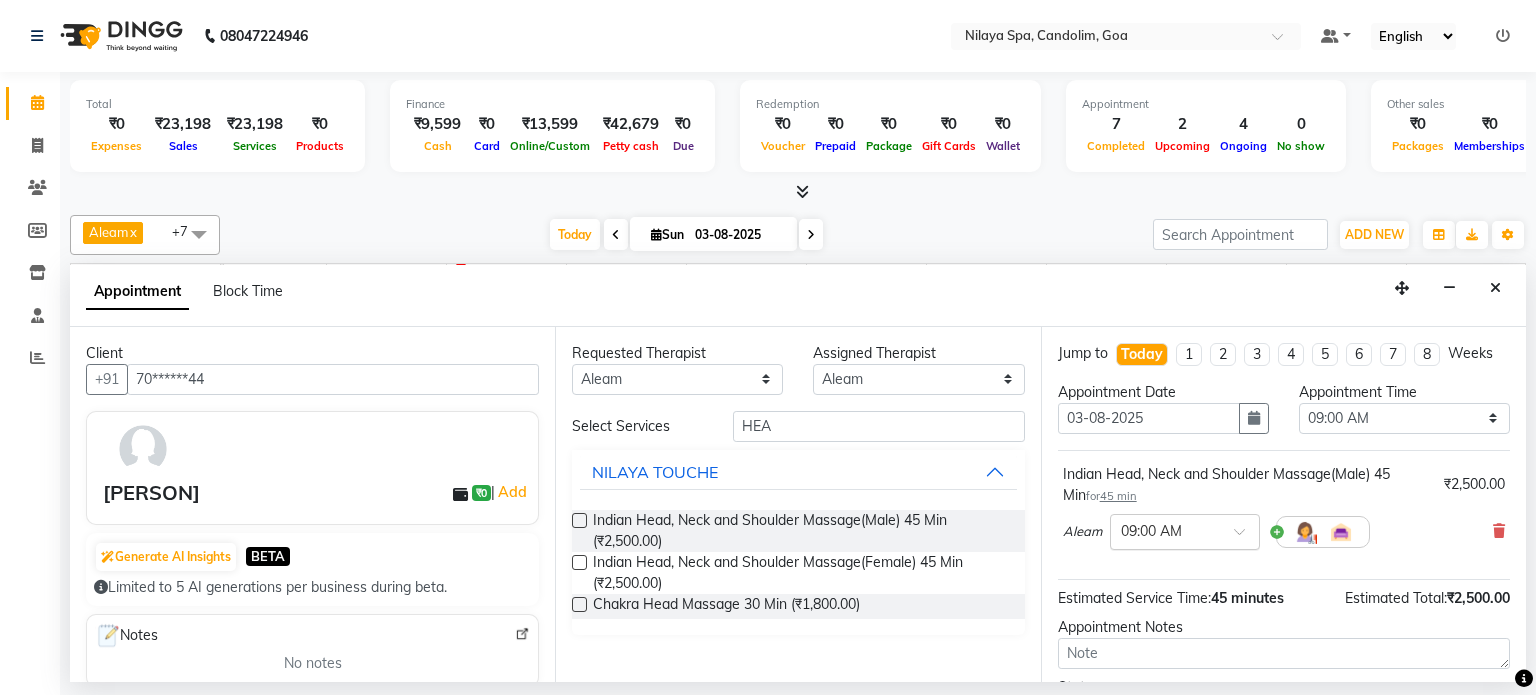 click at bounding box center [1246, 537] 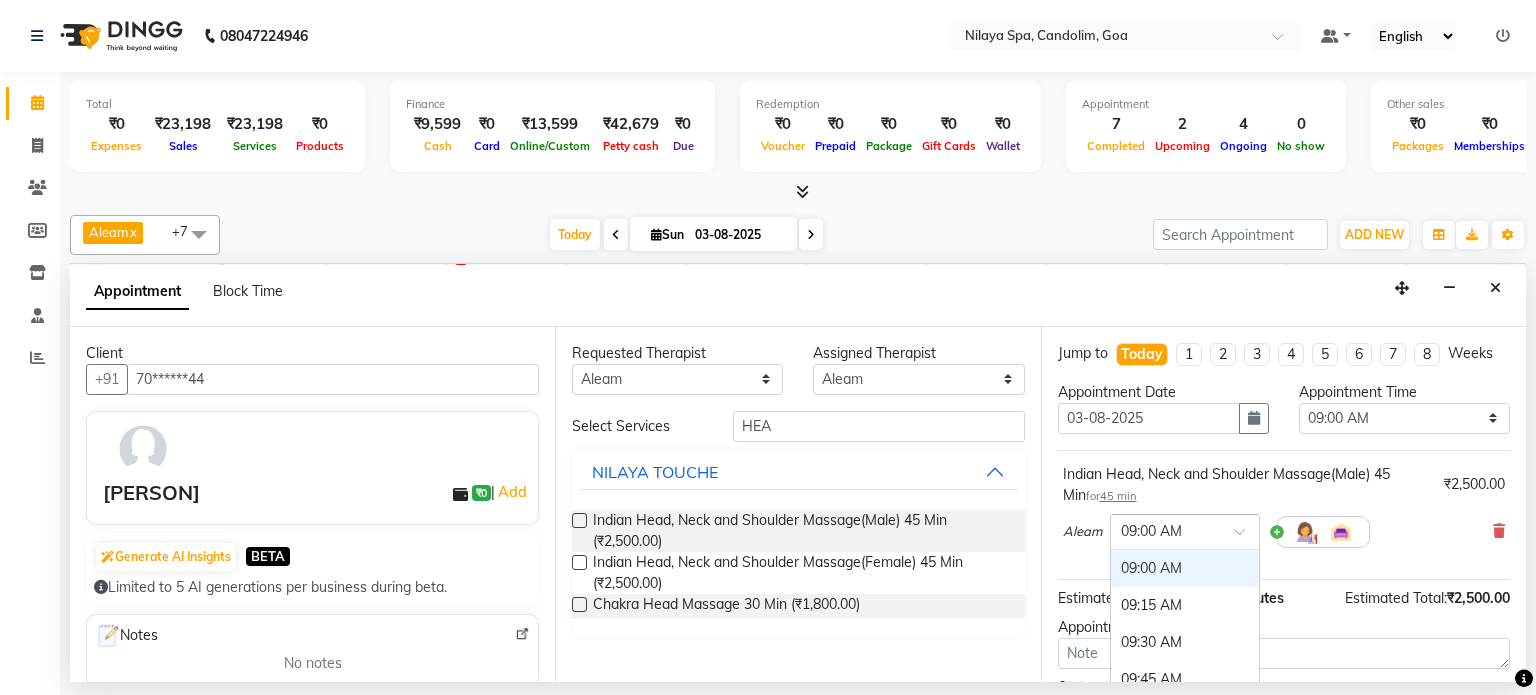 click at bounding box center (1185, 530) 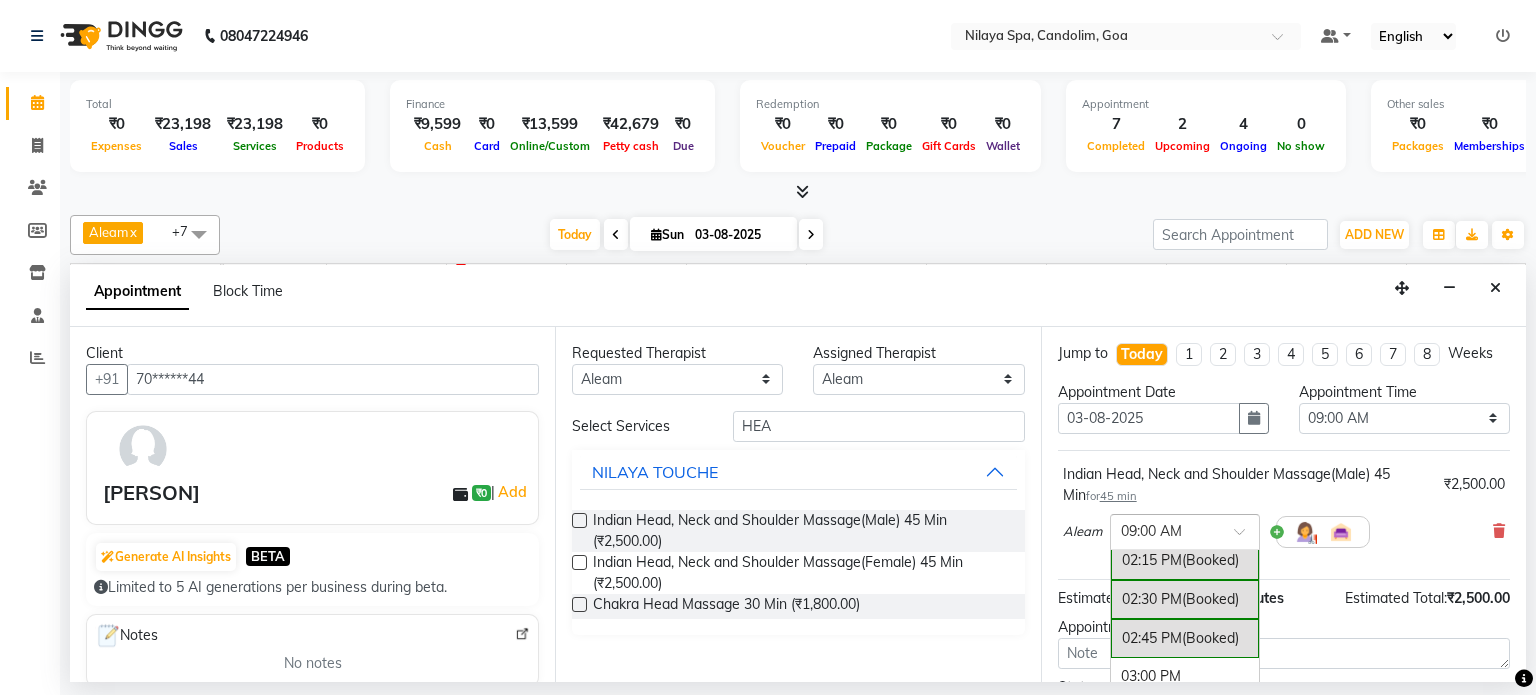 scroll, scrollTop: 828, scrollLeft: 0, axis: vertical 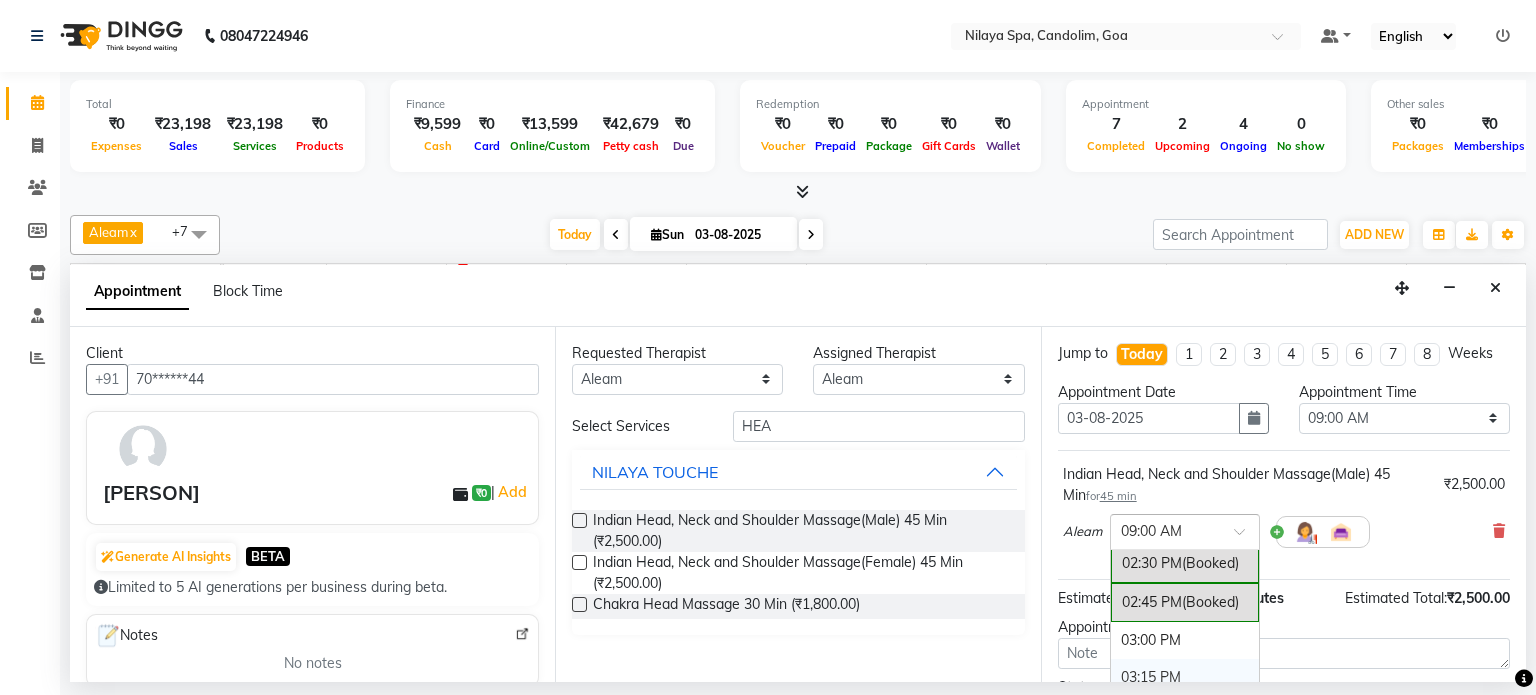click on "03:15 PM" at bounding box center (1185, 677) 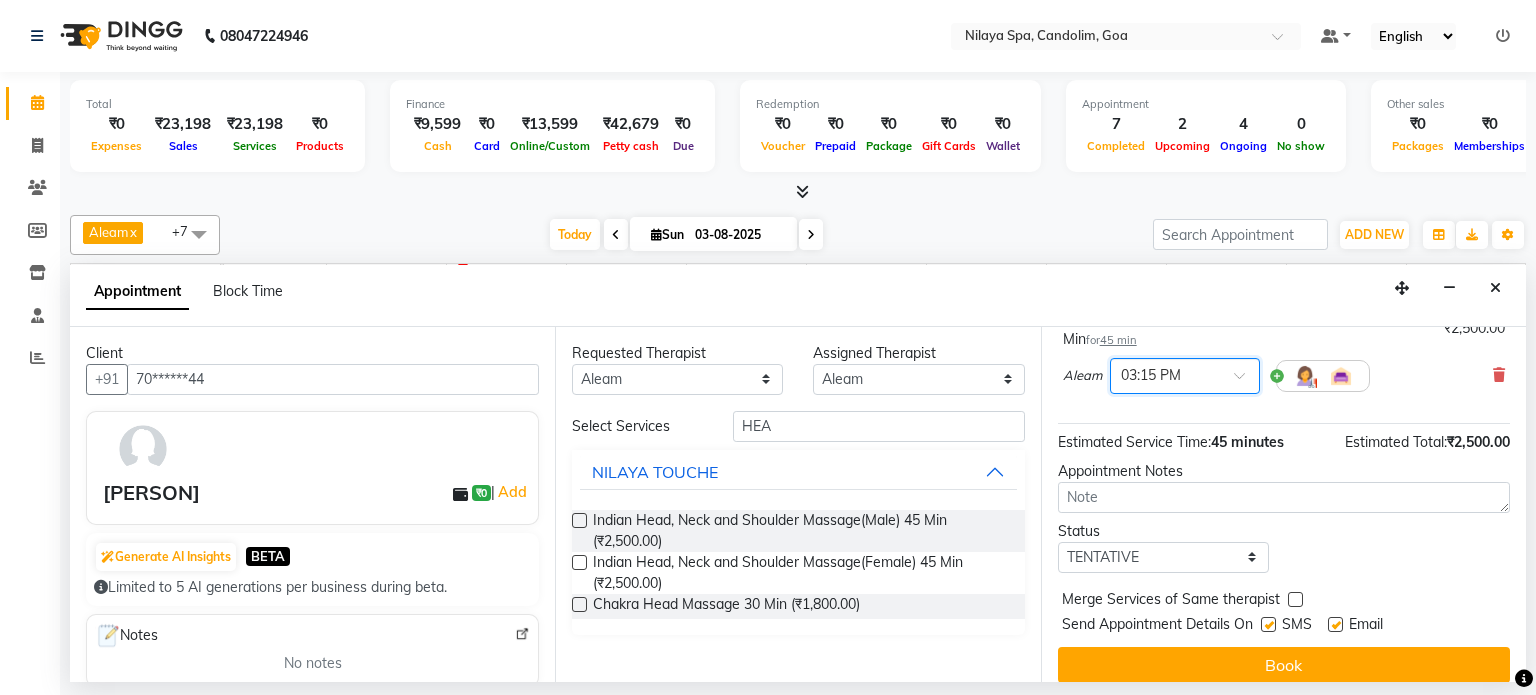 scroll, scrollTop: 172, scrollLeft: 0, axis: vertical 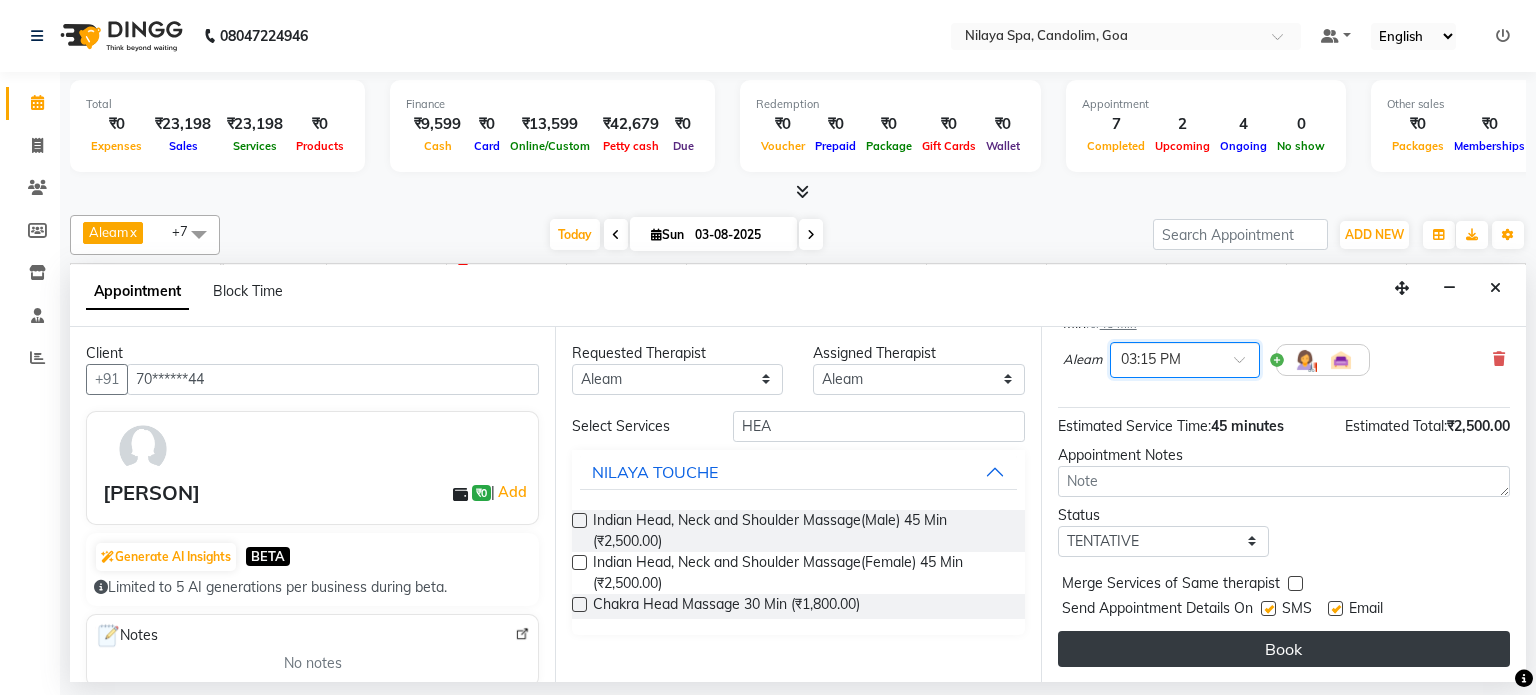click on "Book" at bounding box center [1284, 649] 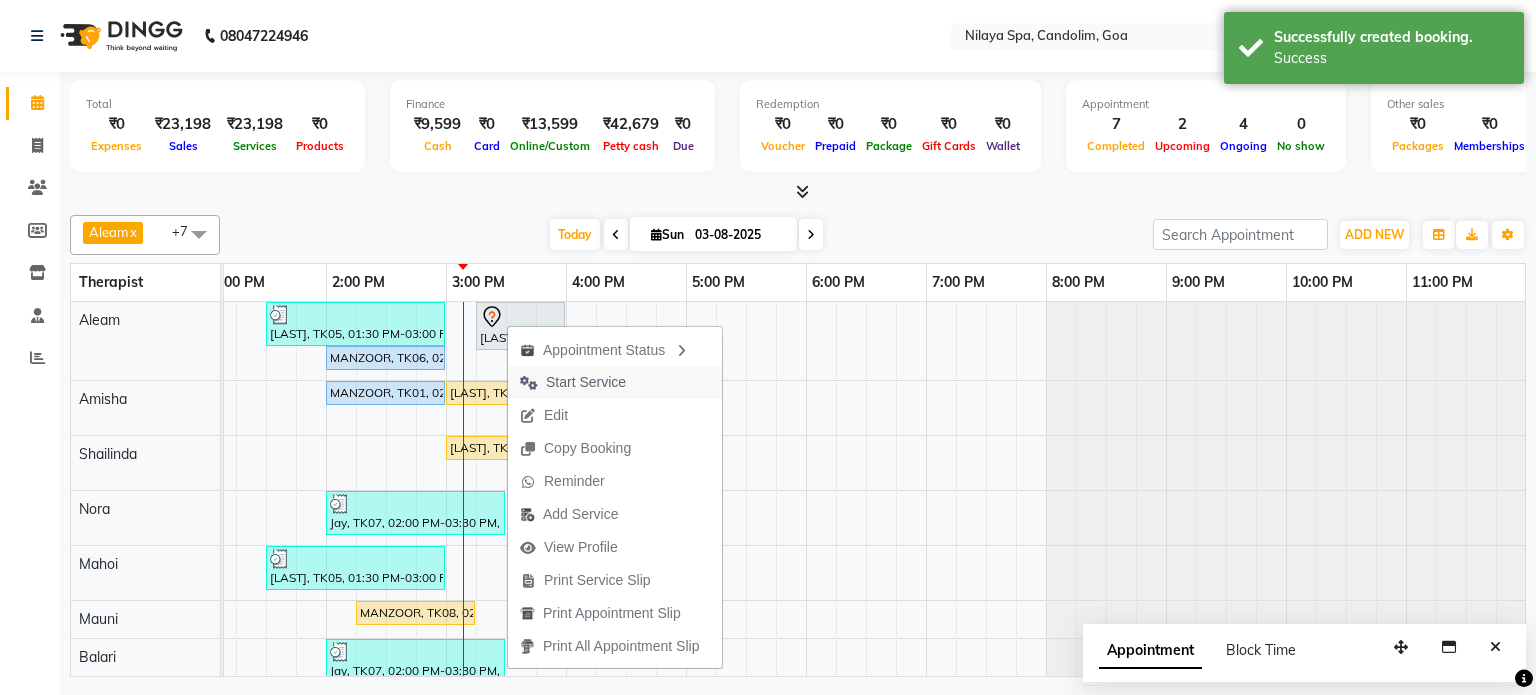 click on "Start Service" at bounding box center (586, 382) 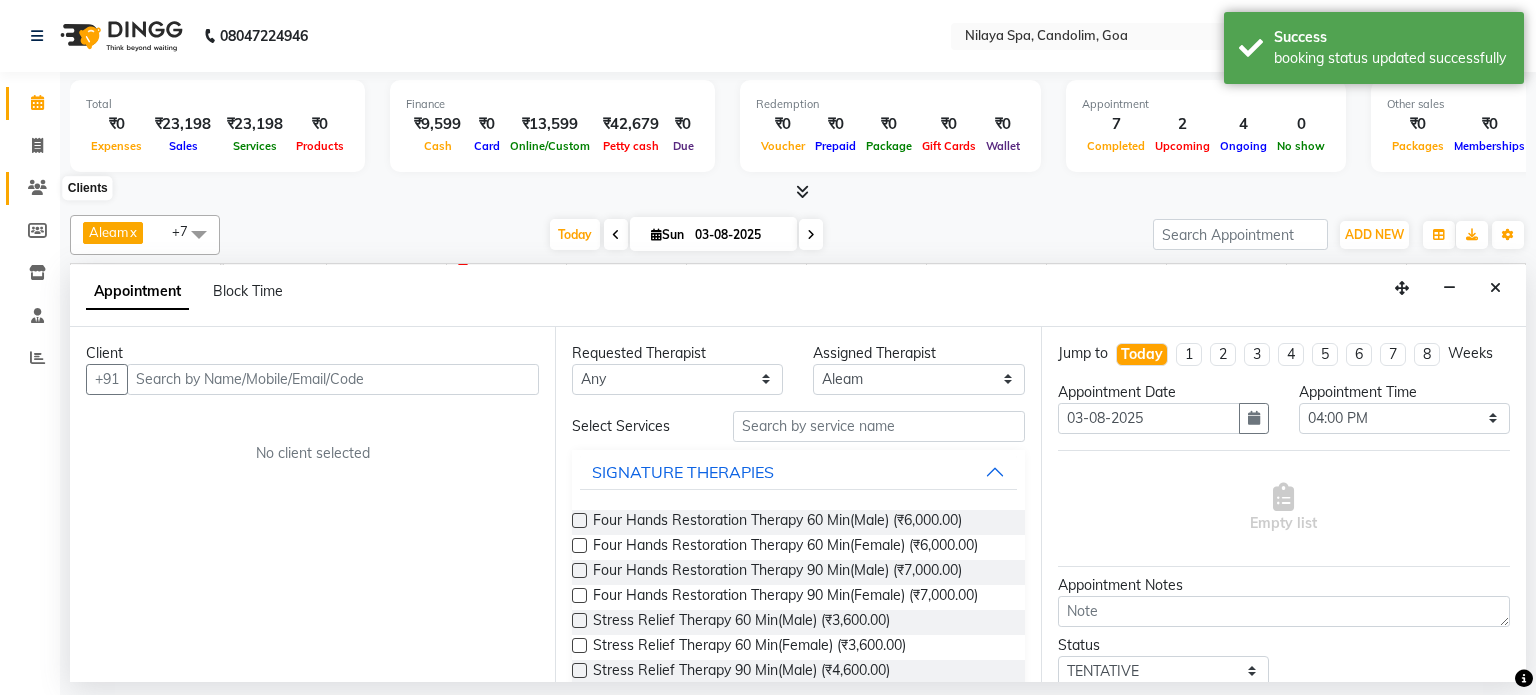 click 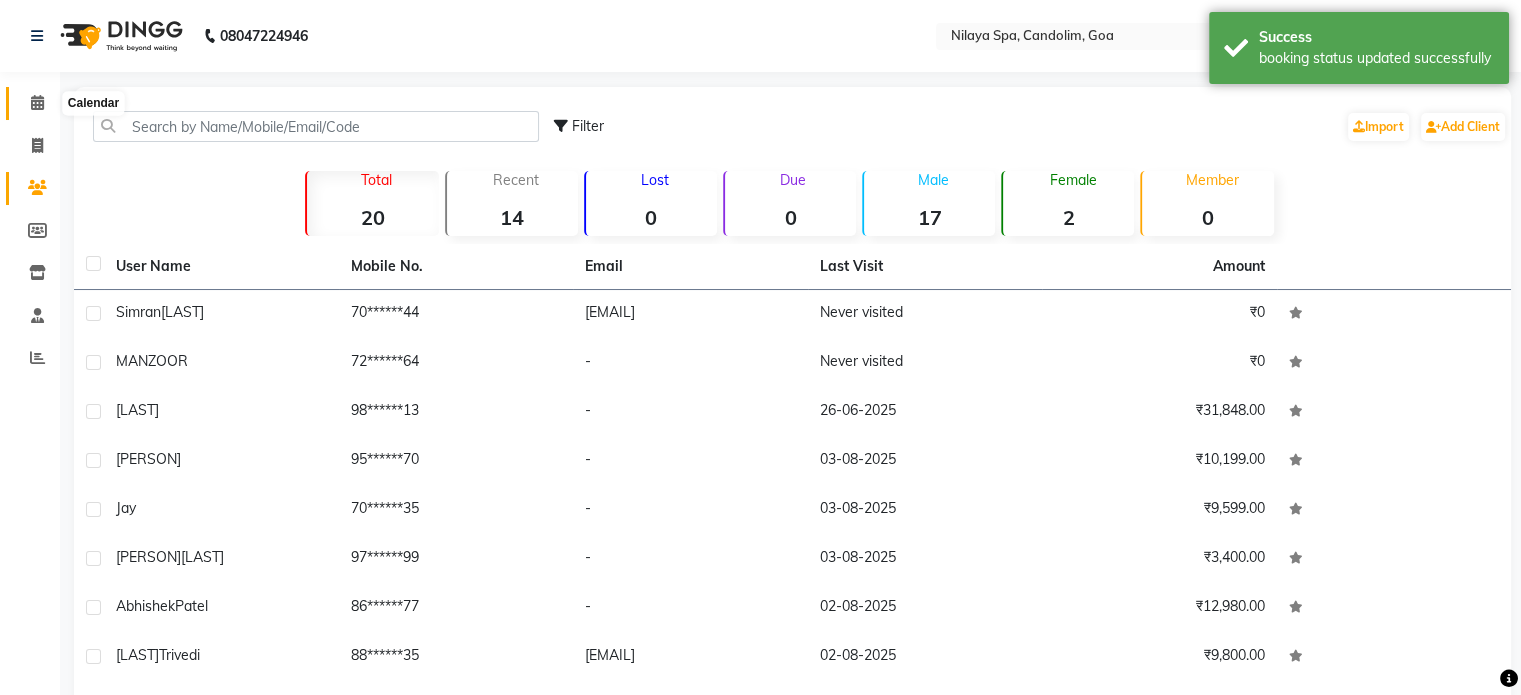 click 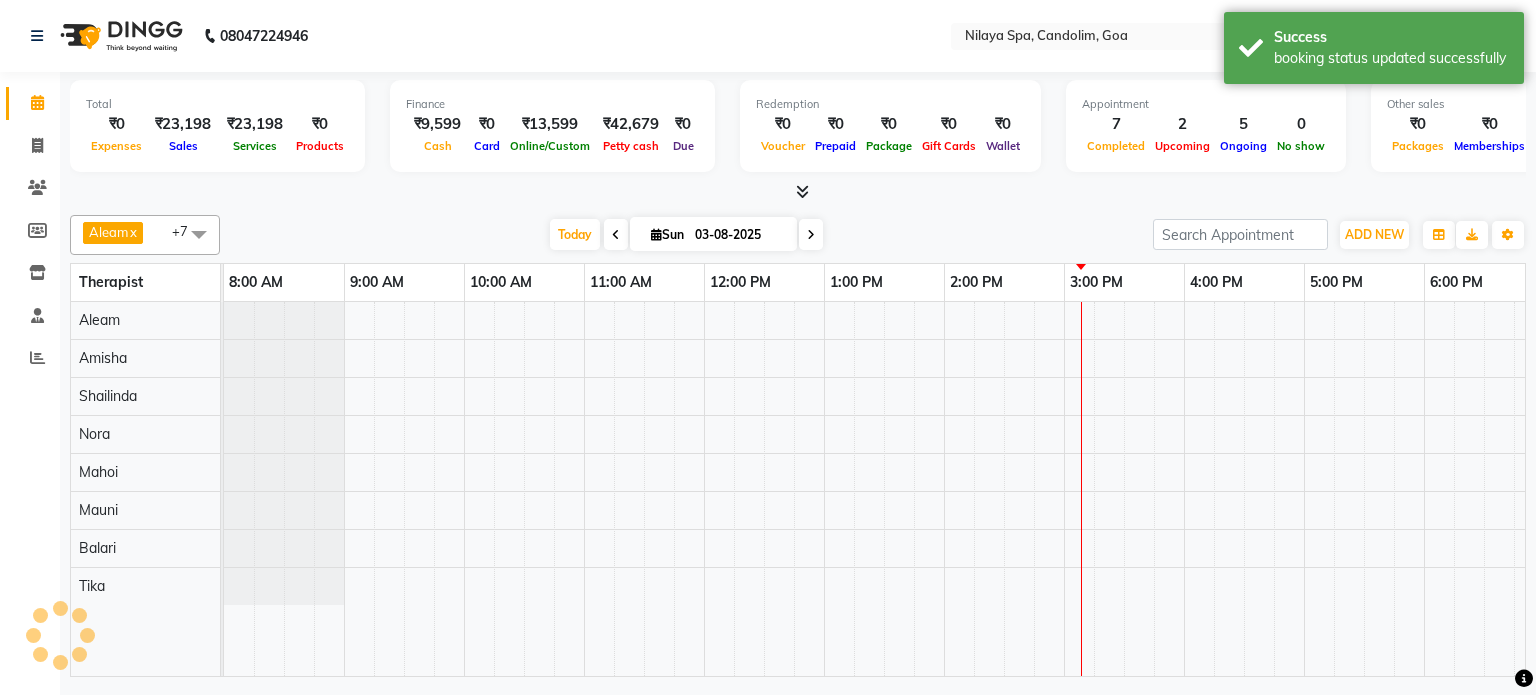 scroll, scrollTop: 0, scrollLeft: 618, axis: horizontal 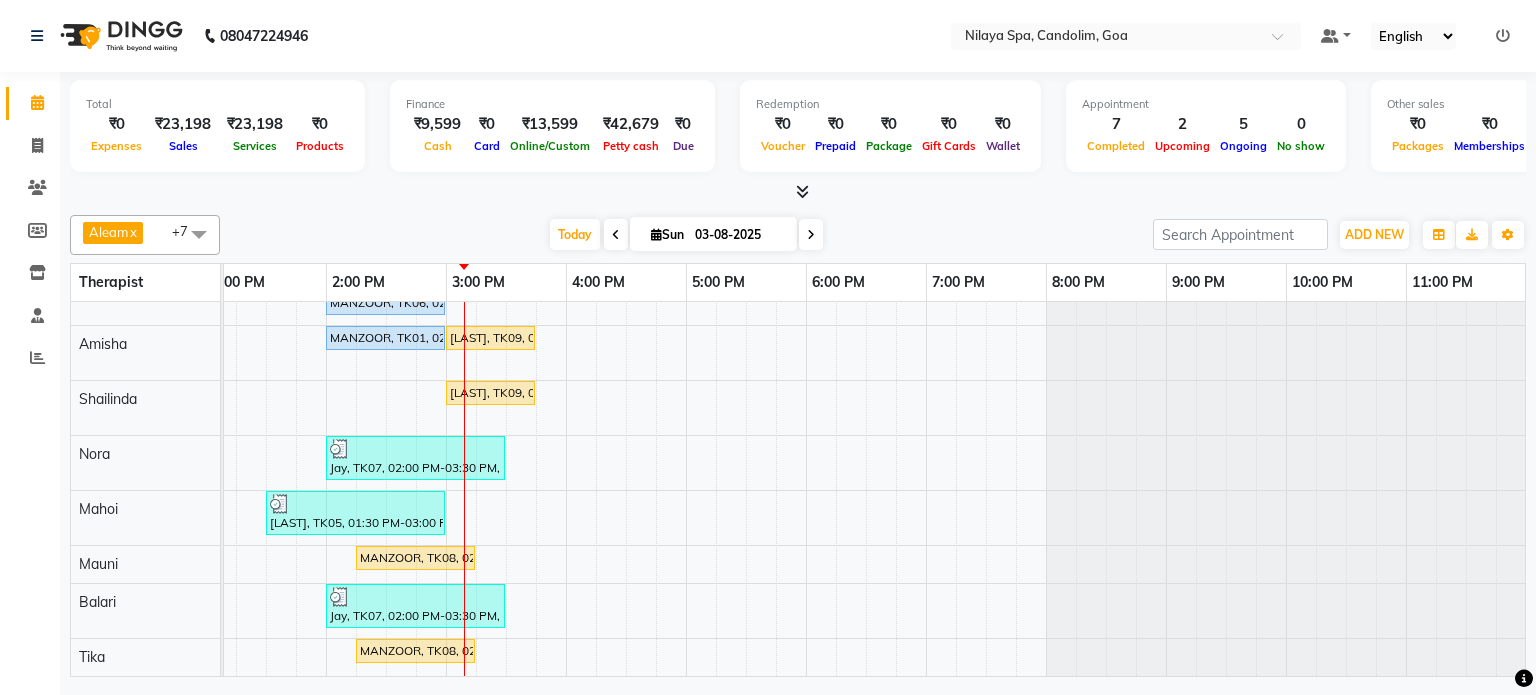 click on "Varman, TK05, 01:30 PM-03:00 PM, Nilaya  Fusion Therapy(Male)    Simran Rijhwani, TK10, 03:15 PM-04:00 PM, Indian Head, Neck and Shoulder Massage(Male) 45 Min    MANZOOR, TK06, 02:00 PM-03:00 PM, Stress Relief Therapy 60 Min(Male)     Flazel, TK04, 12:00 PM-01:00 PM, Deep Tissue Repair Therapy 60 Min(Male)    MANZOOR, TK01, 02:00 PM-03:00 PM, Stress Relief Therapy 60 Min(Male)    Simran Rijhwani, TK09, 03:00 PM-03:45 PM, Indian Head, Neck and Shoulder Massage(Male) 45 Min     Flazel, TK02, 12:00 PM-01:00 PM, Deep Tissue Repair Therapy 60 Min(Male)    Simran Rijhwani, TK09, 03:00 PM-03:45 PM, Indian Head, Neck and Shoulder Massage(Male) 45 Min     Jay, TK07, 02:00 PM-03:30 PM, Deep Tissue Repair Therapy 90 Min(Male)     Nas Anshel , TK03, 11:00 AM-12:00 PM, Sensory Rejuvne Aromatherapy 60 Min(Male)     Varman, TK05, 01:30 PM-03:00 PM, Nilaya  Fusion Therapy(Male)    MANZOOR, TK08, 02:15 PM-03:15 PM, Stress Relief Therapy 60 Min(Male)     Jay, TK07, 02:00 PM-03:30 PM, Deep Tissue Repair Therapy 90 Min(Male)" at bounding box center [566, 461] 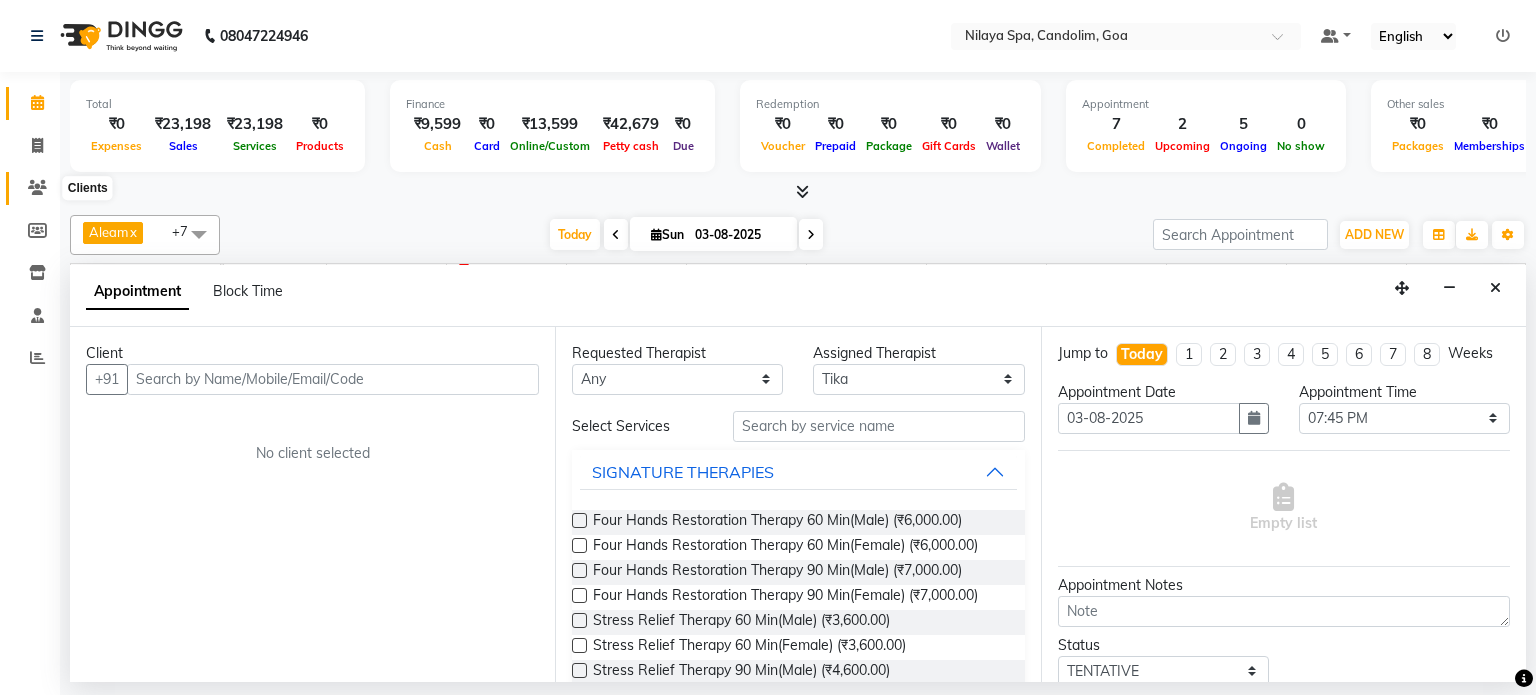 click 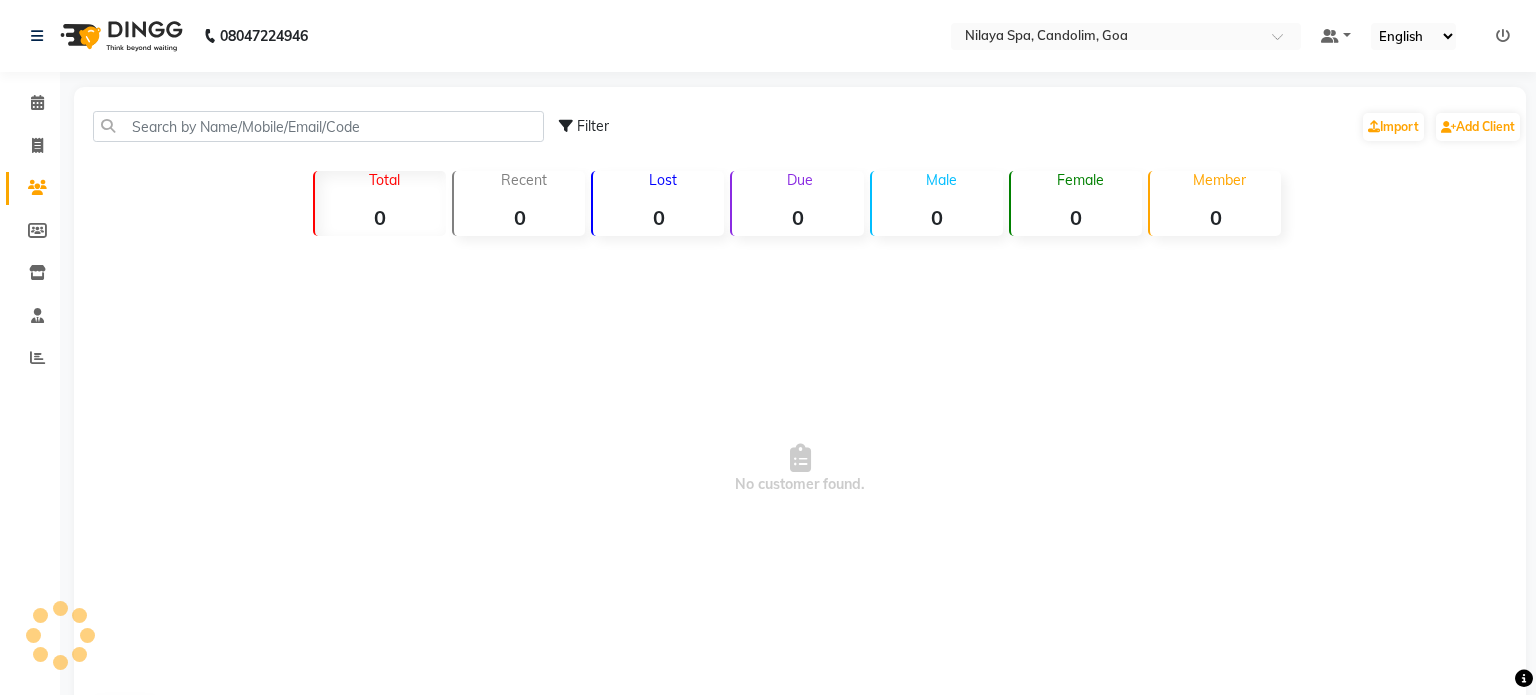 drag, startPoint x: 33, startPoint y: 178, endPoint x: 26, endPoint y: 163, distance: 16.552946 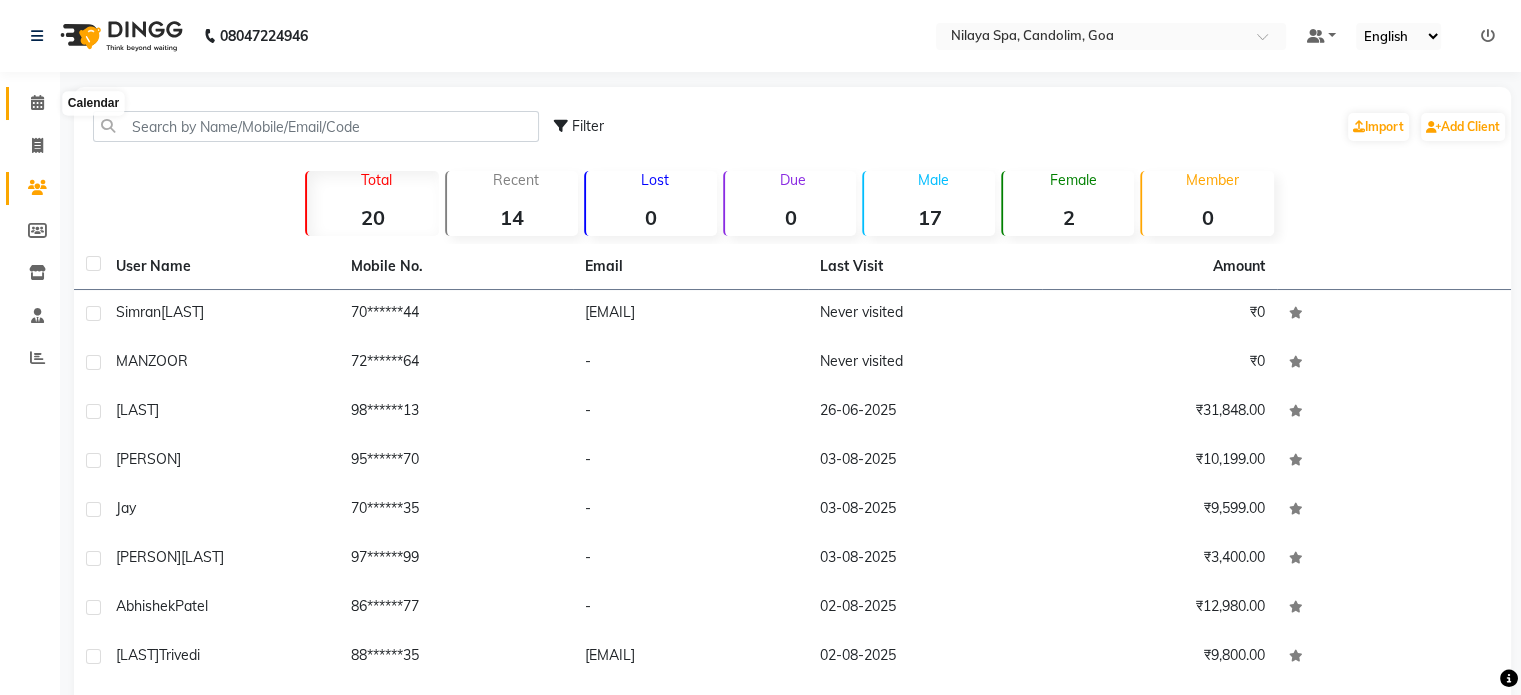click 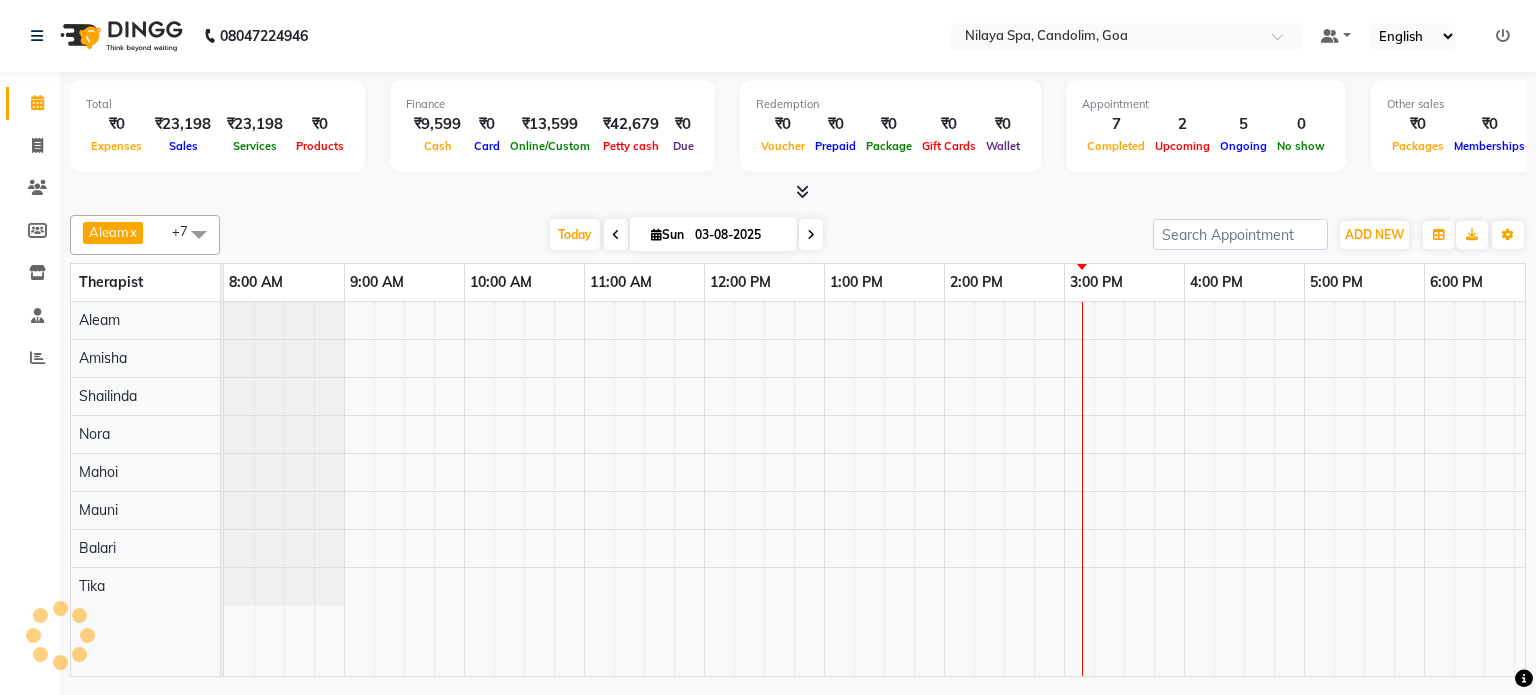 scroll, scrollTop: 0, scrollLeft: 0, axis: both 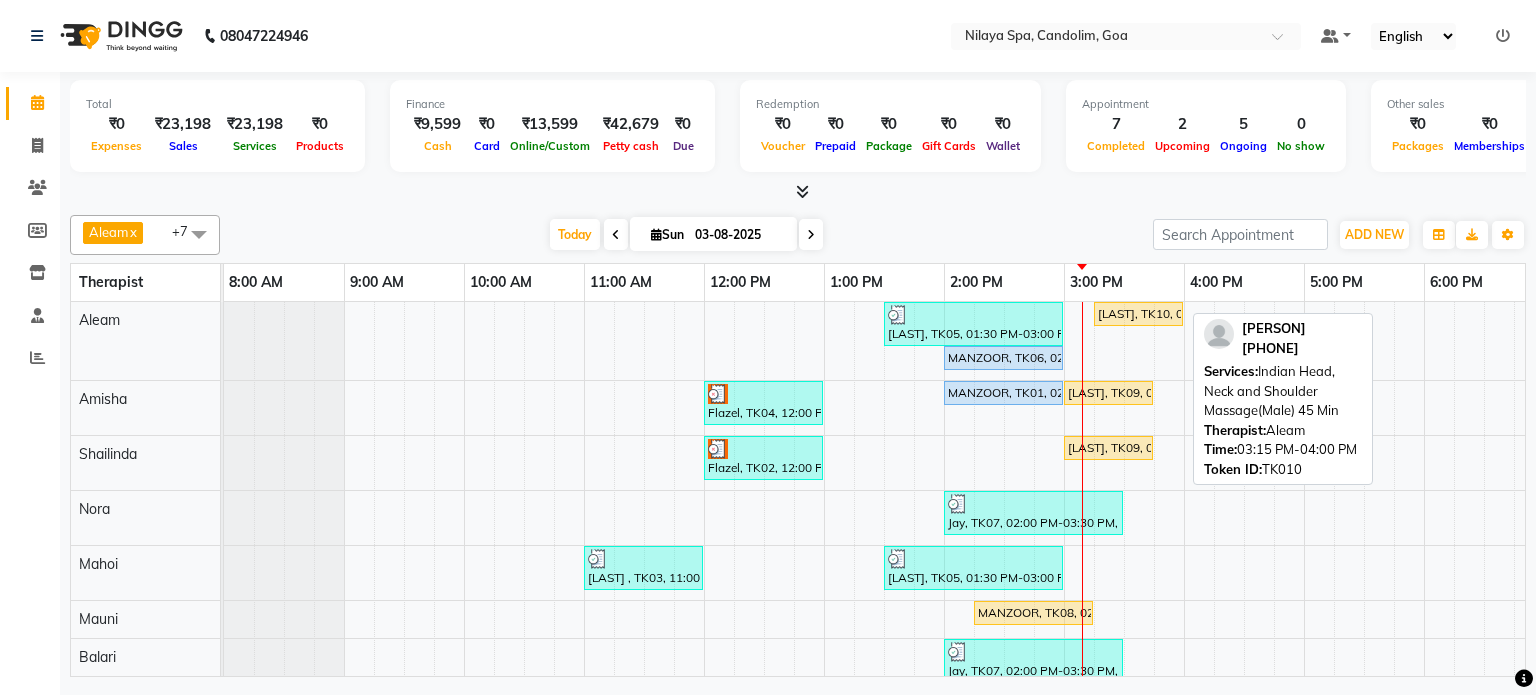 click on "Simran Rijhwani, TK10, 03:15 PM-04:00 PM, Indian Head, Neck and Shoulder Massage(Male) 45 Min" at bounding box center [1138, 314] 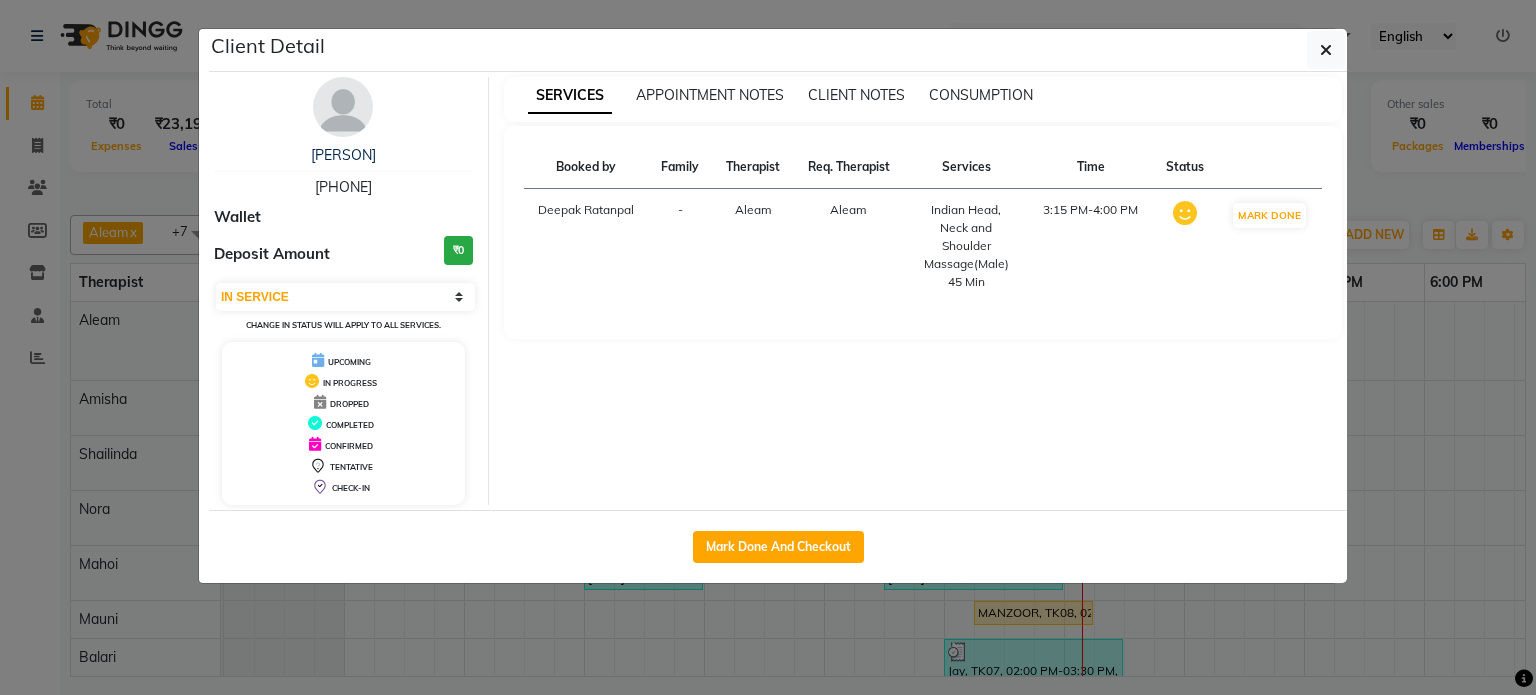 click on "Client Detail  Simran Rijhwani   7014526144 Wallet Deposit Amount  ₹0  Select IN SERVICE CONFIRMED TENTATIVE CHECK IN MARK DONE UPCOMING Change in status will apply to all services. UPCOMING IN PROGRESS DROPPED COMPLETED CONFIRMED TENTATIVE CHECK-IN SERVICES APPOINTMENT NOTES CLIENT NOTES CONSUMPTION Booked by Family Therapist Req. Therapist Services Time Status  Deepak Ratanpal  - Aleam Aleam  Indian Head, Neck and Shoulder Massage(Male) 45 Min   3:15 PM-4:00 PM   MARK DONE   Mark Done And Checkout" 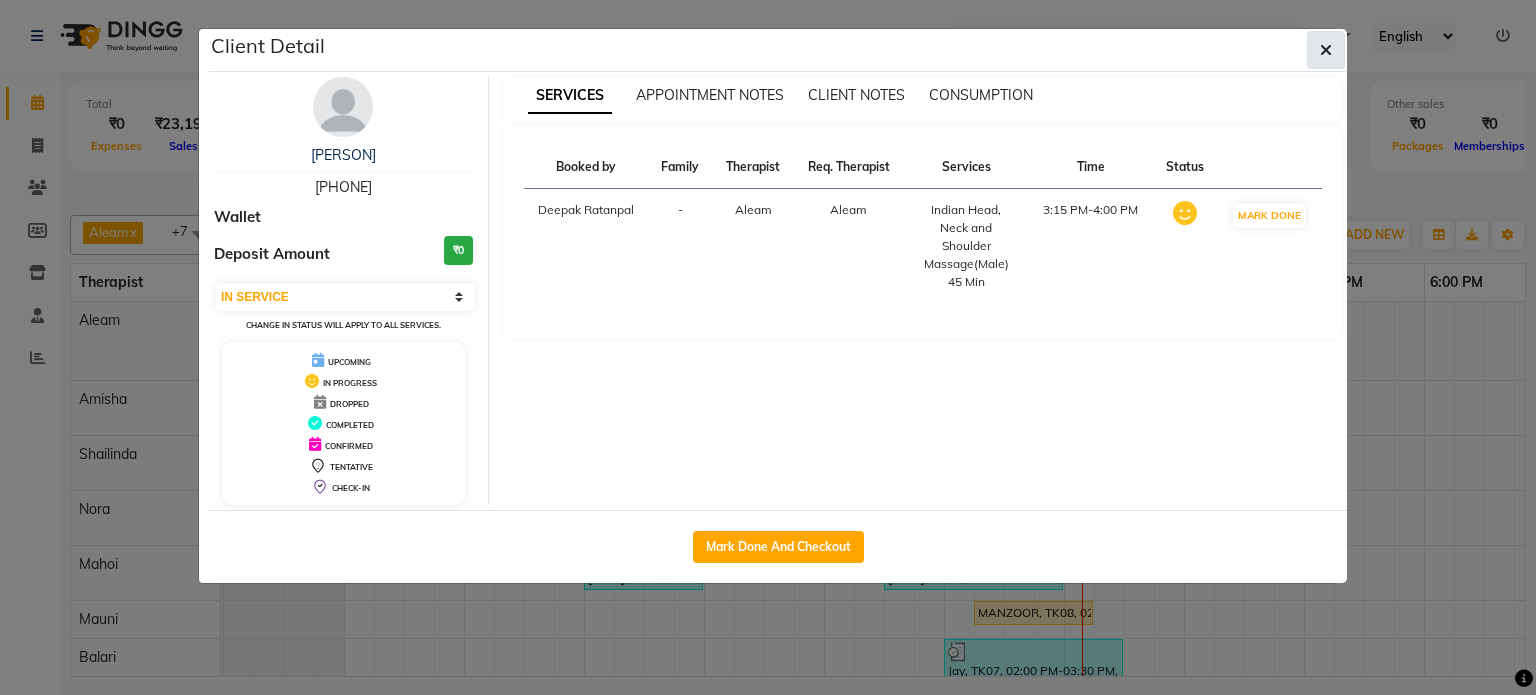 click 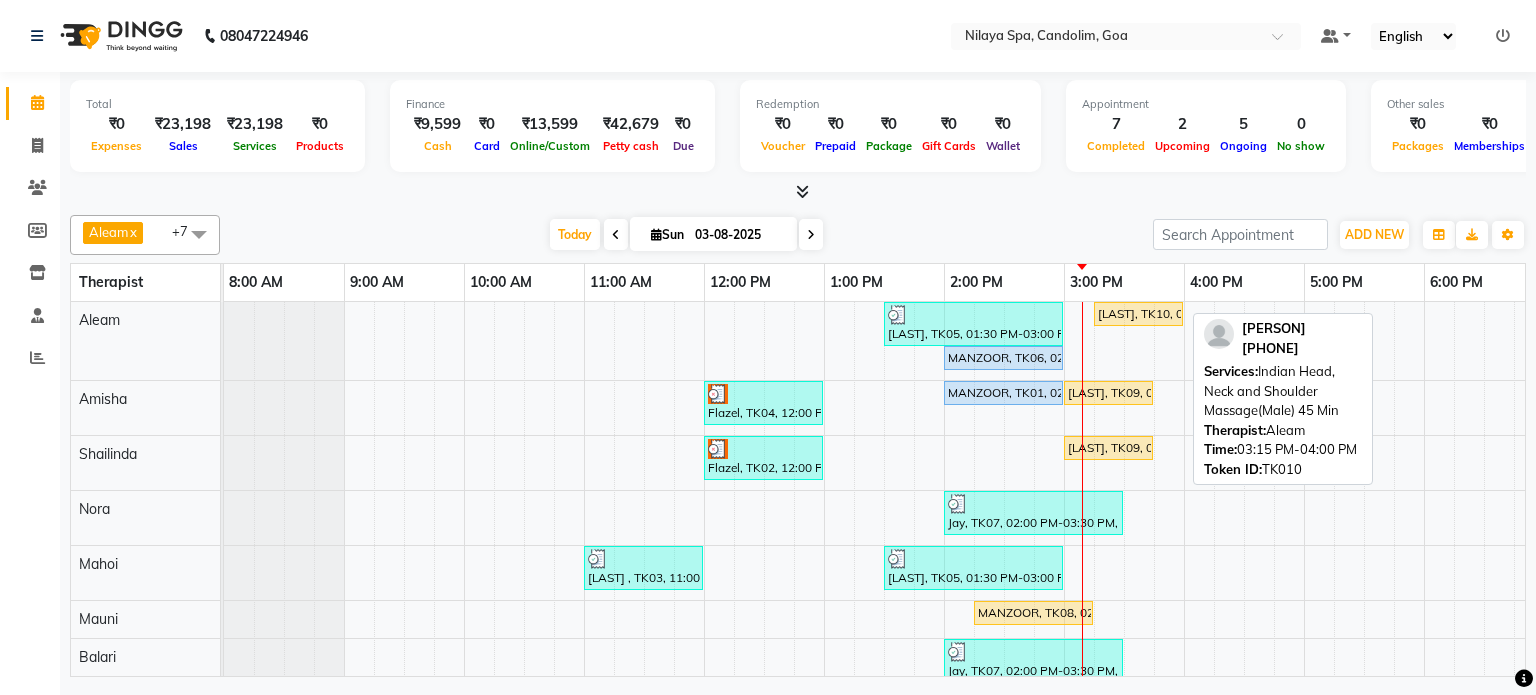 click on "Simran Rijhwani, TK10, 03:15 PM-04:00 PM, Indian Head, Neck and Shoulder Massage(Male) 45 Min" at bounding box center [1138, 314] 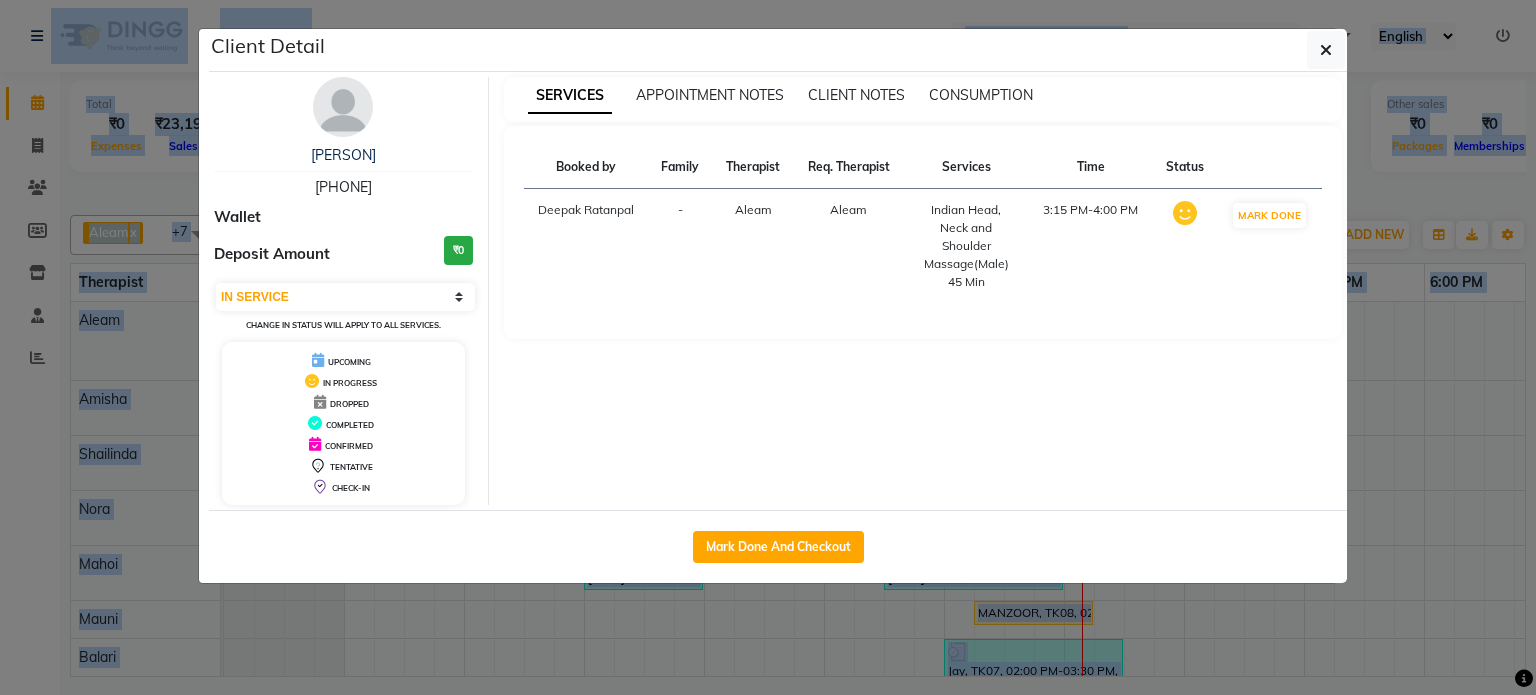 click on "SERVICES APPOINTMENT NOTES CLIENT NOTES CONSUMPTION Booked by Family Therapist Req. Therapist Services Time Status  Deepak Ratanpal  - Aleam Aleam  Indian Head, Neck and Shoulder Massage(Male) 45 Min   3:15 PM-4:00 PM   MARK DONE" at bounding box center [923, 291] 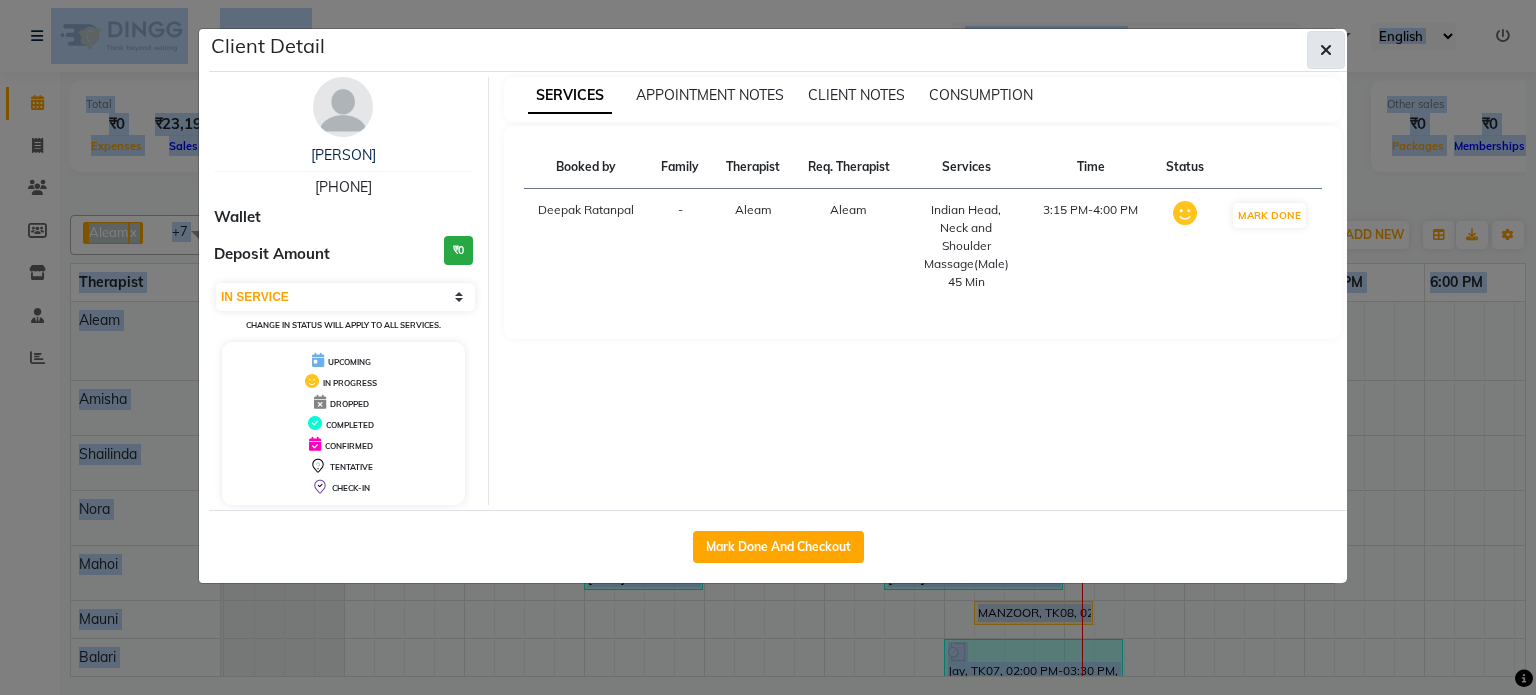 click 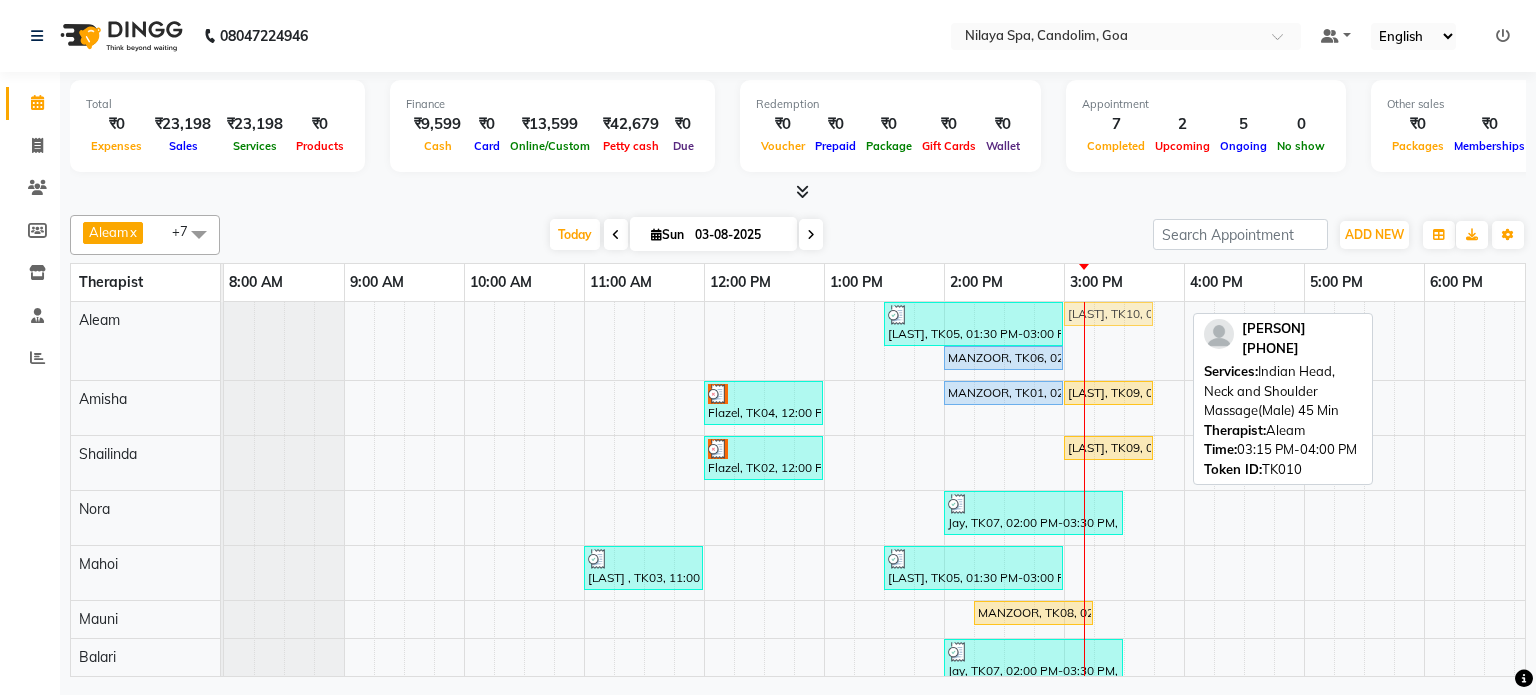 drag, startPoint x: 1115, startPoint y: 300, endPoint x: 1099, endPoint y: 303, distance: 16.27882 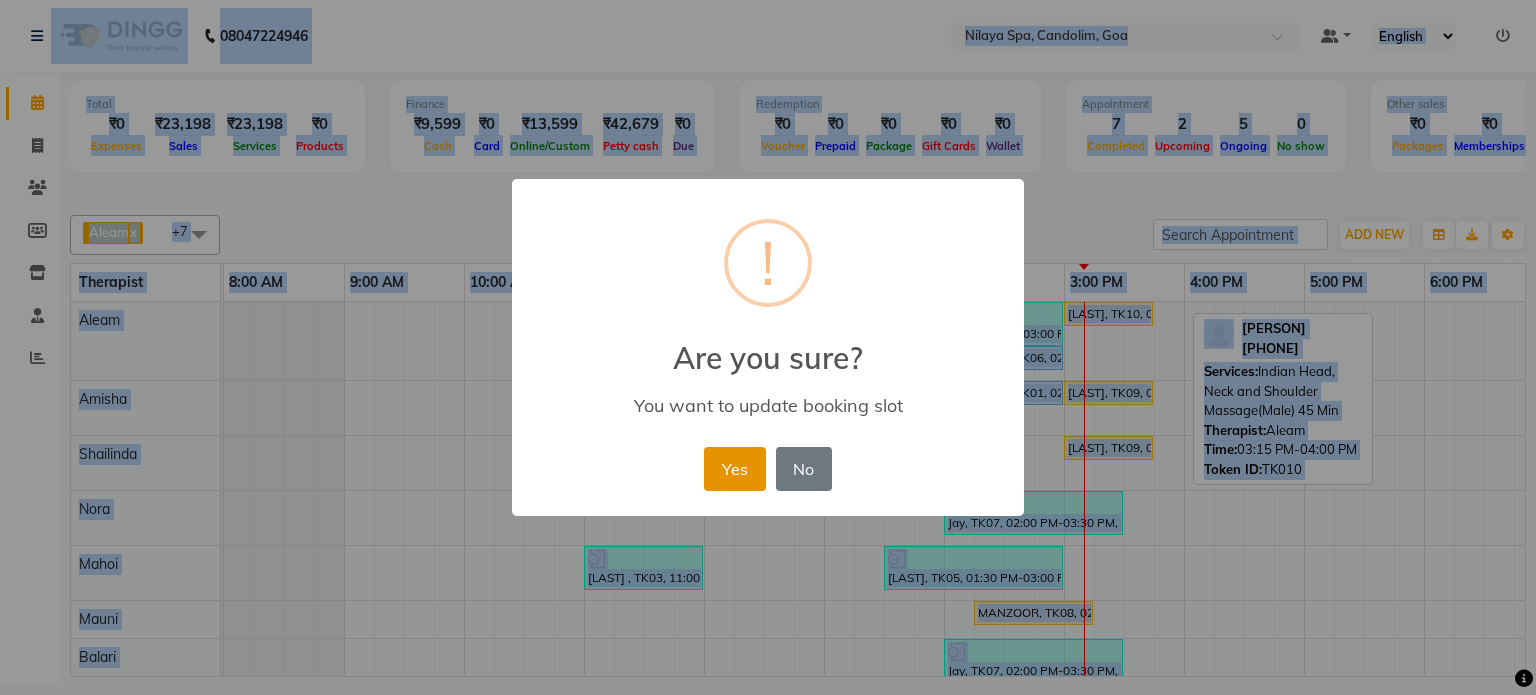 click on "Yes" at bounding box center (734, 469) 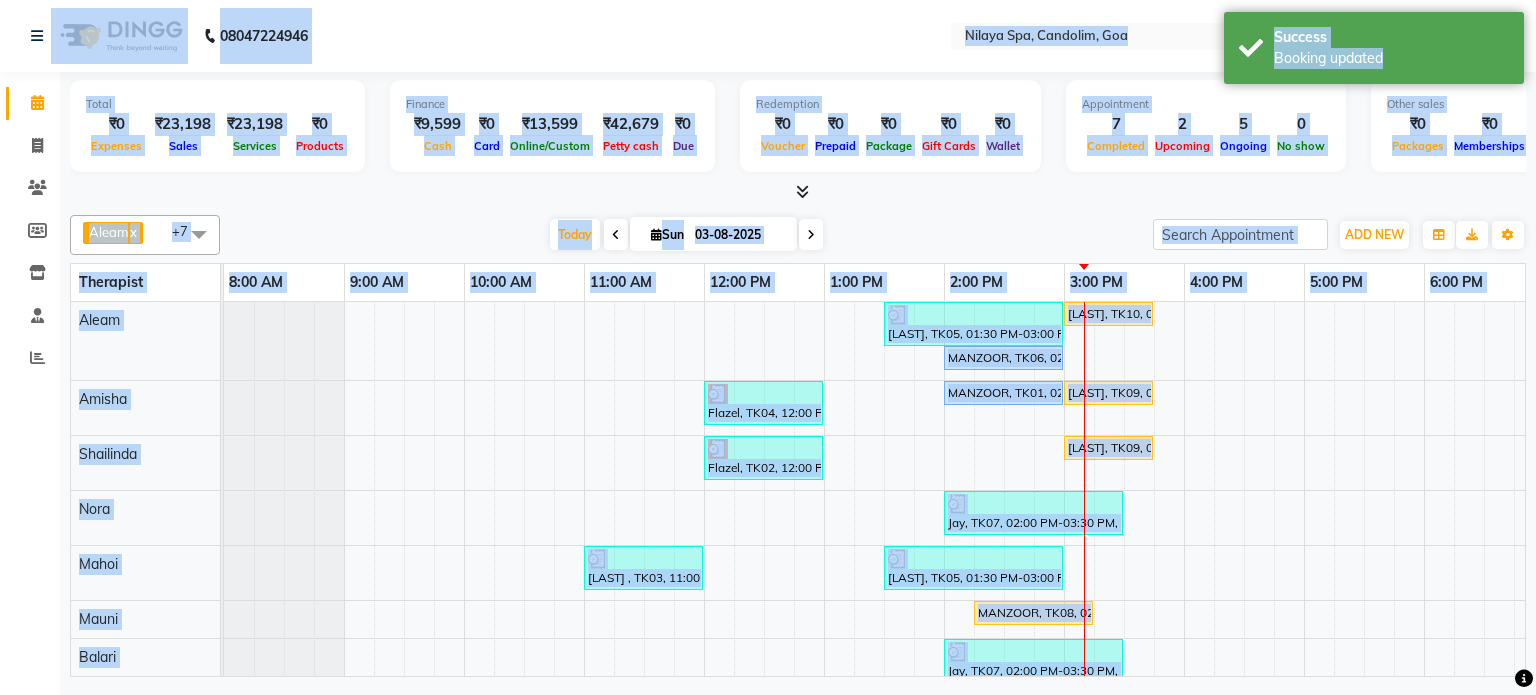 scroll, scrollTop: 61, scrollLeft: 0, axis: vertical 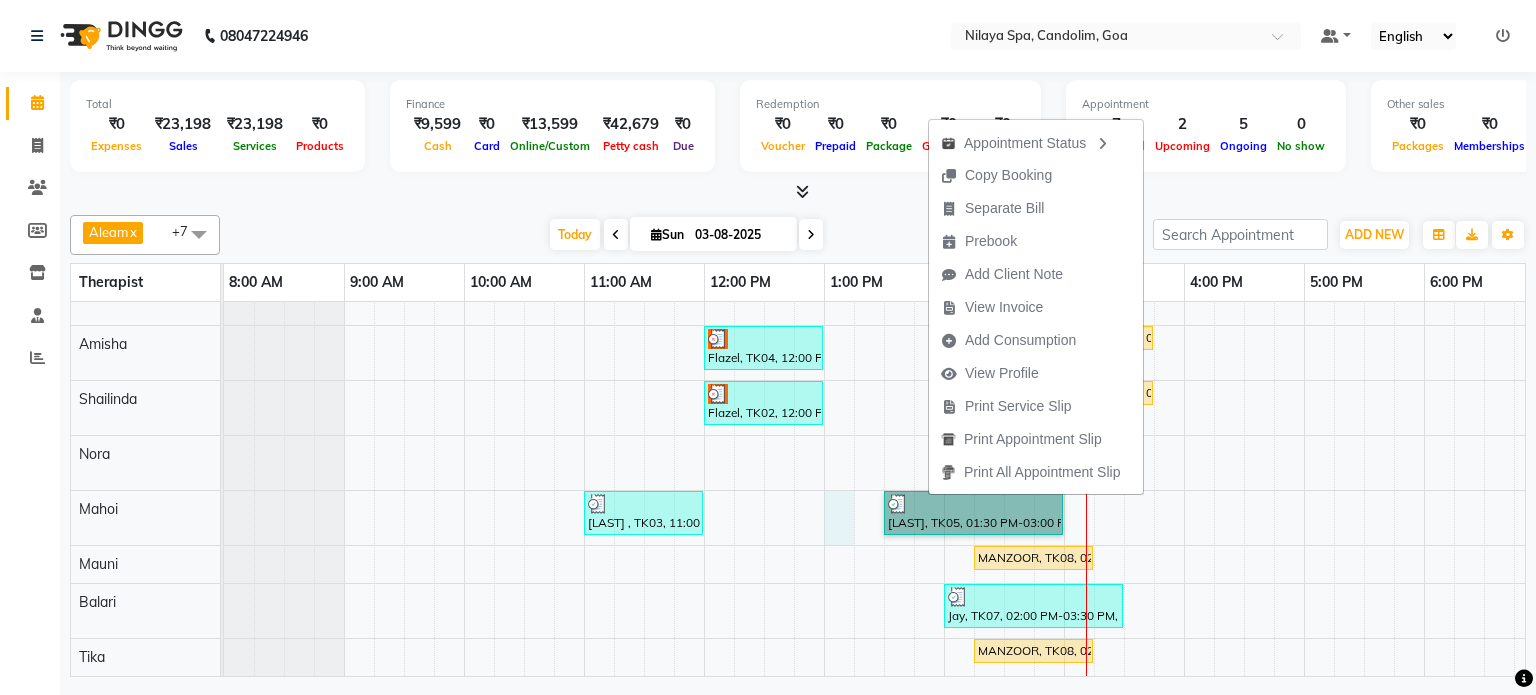 click on "Varman, TK05, 01:30 PM-03:00 PM, Nilaya  Fusion Therapy(Male)    Simran Rijhwani, TK10, 03:00 PM-03:45 PM, Indian Head, Neck and Shoulder Massage(Male) 45 Min    MANZOOR, TK06, 02:00 PM-03:00 PM, Stress Relief Therapy 60 Min(Male)     Flazel, TK04, 12:00 PM-01:00 PM, Deep Tissue Repair Therapy 60 Min(Male)    MANZOOR, TK01, 02:00 PM-03:00 PM, Stress Relief Therapy 60 Min(Male)    Simran Rijhwani, TK09, 03:00 PM-03:45 PM, Indian Head, Neck and Shoulder Massage(Male) 45 Min     Flazel, TK02, 12:00 PM-01:00 PM, Deep Tissue Repair Therapy 60 Min(Male)    Simran Rijhwani, TK09, 03:00 PM-03:45 PM, Indian Head, Neck and Shoulder Massage(Male) 45 Min     Jay, TK07, 02:00 PM-03:30 PM, Deep Tissue Repair Therapy 90 Min(Male)     Nas Anshel , TK03, 11:00 AM-12:00 PM, Sensory Rejuvne Aromatherapy 60 Min(Male)     Varman, TK05, 01:30 PM-03:00 PM, Nilaya  Fusion Therapy(Male)    MANZOOR, TK08, 02:15 PM-03:15 PM, Stress Relief Therapy 60 Min(Male)     Jay, TK07, 02:00 PM-03:30 PM, Deep Tissue Repair Therapy 90 Min(Male)" at bounding box center [1184, 461] 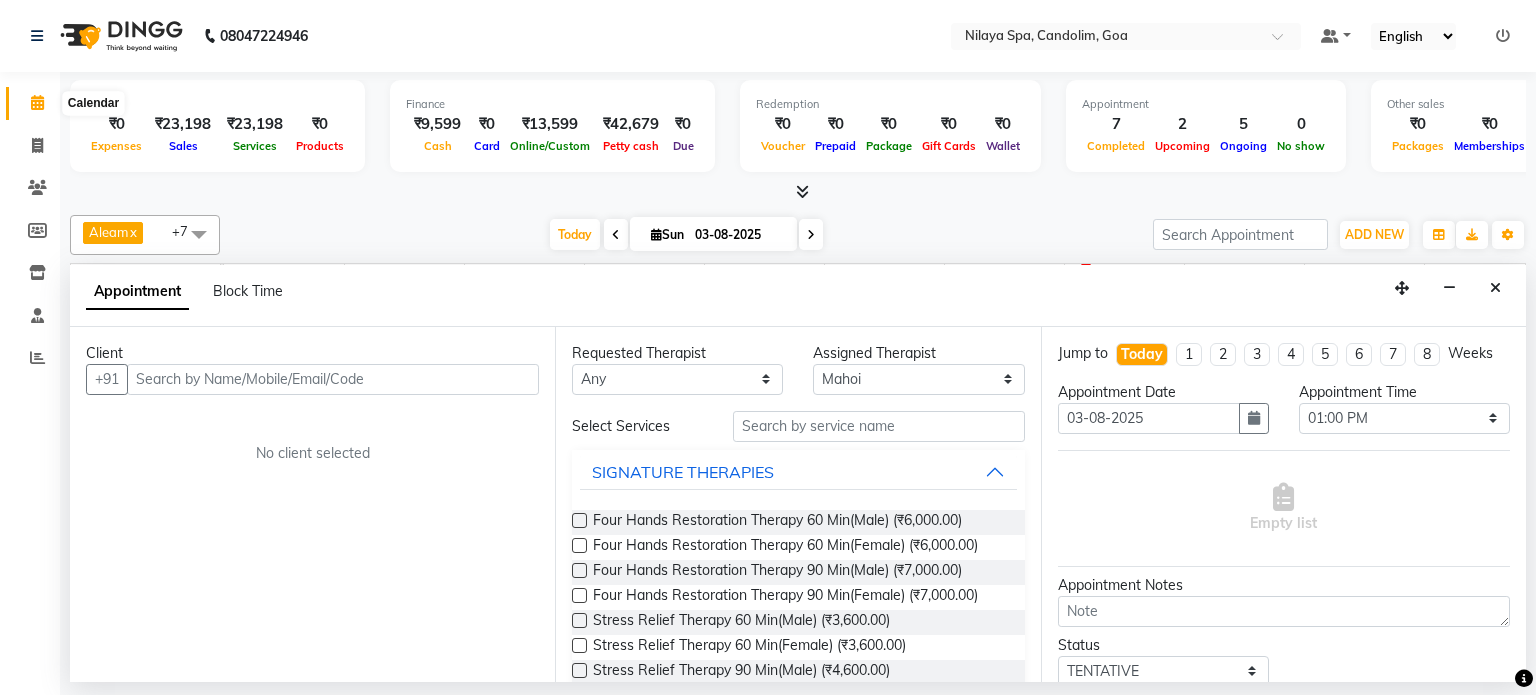 click 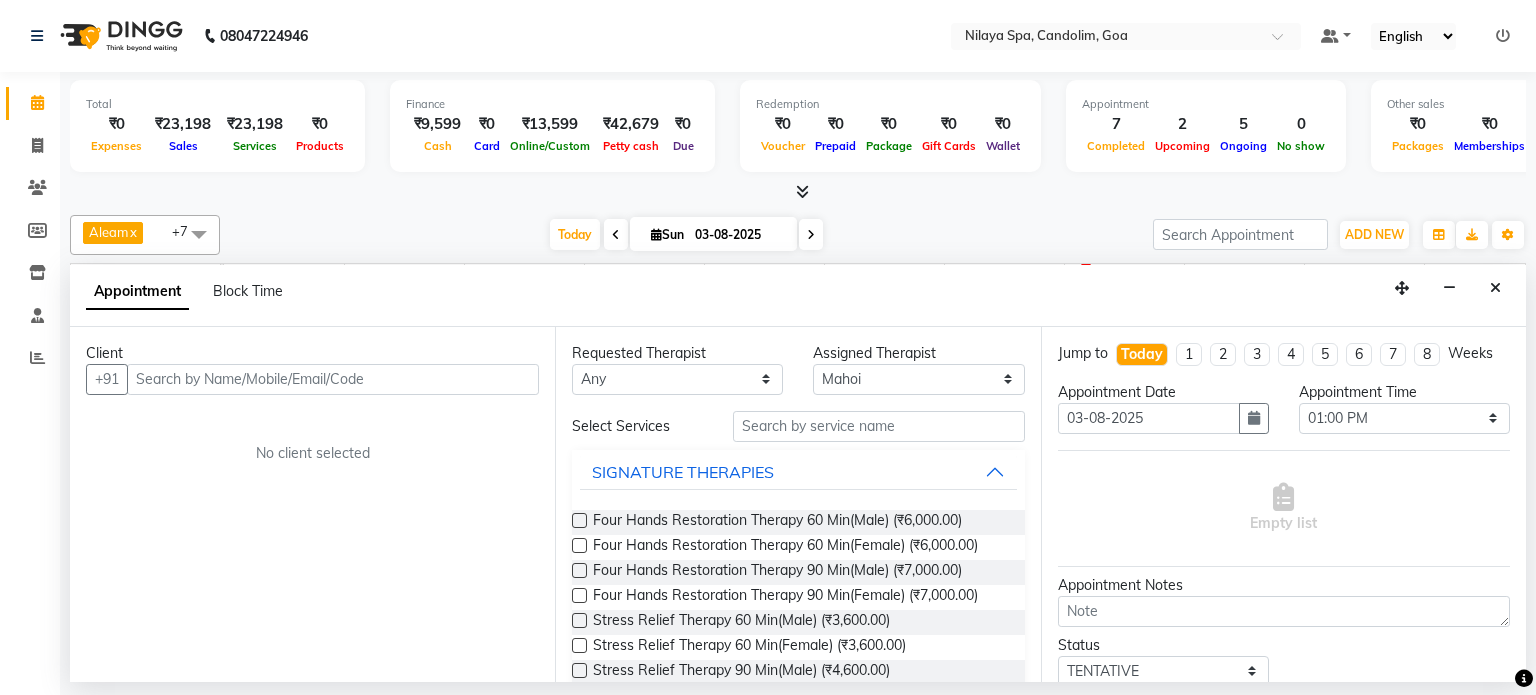 click 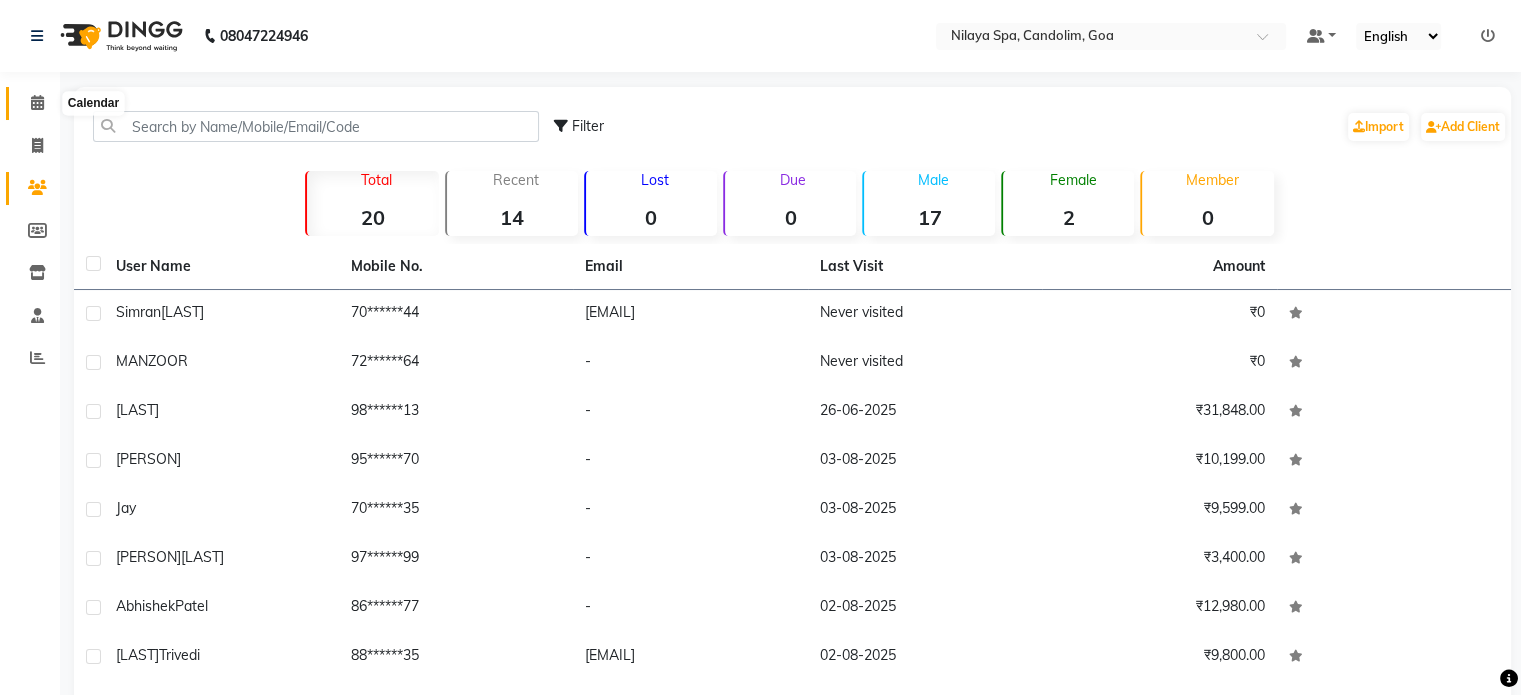 click 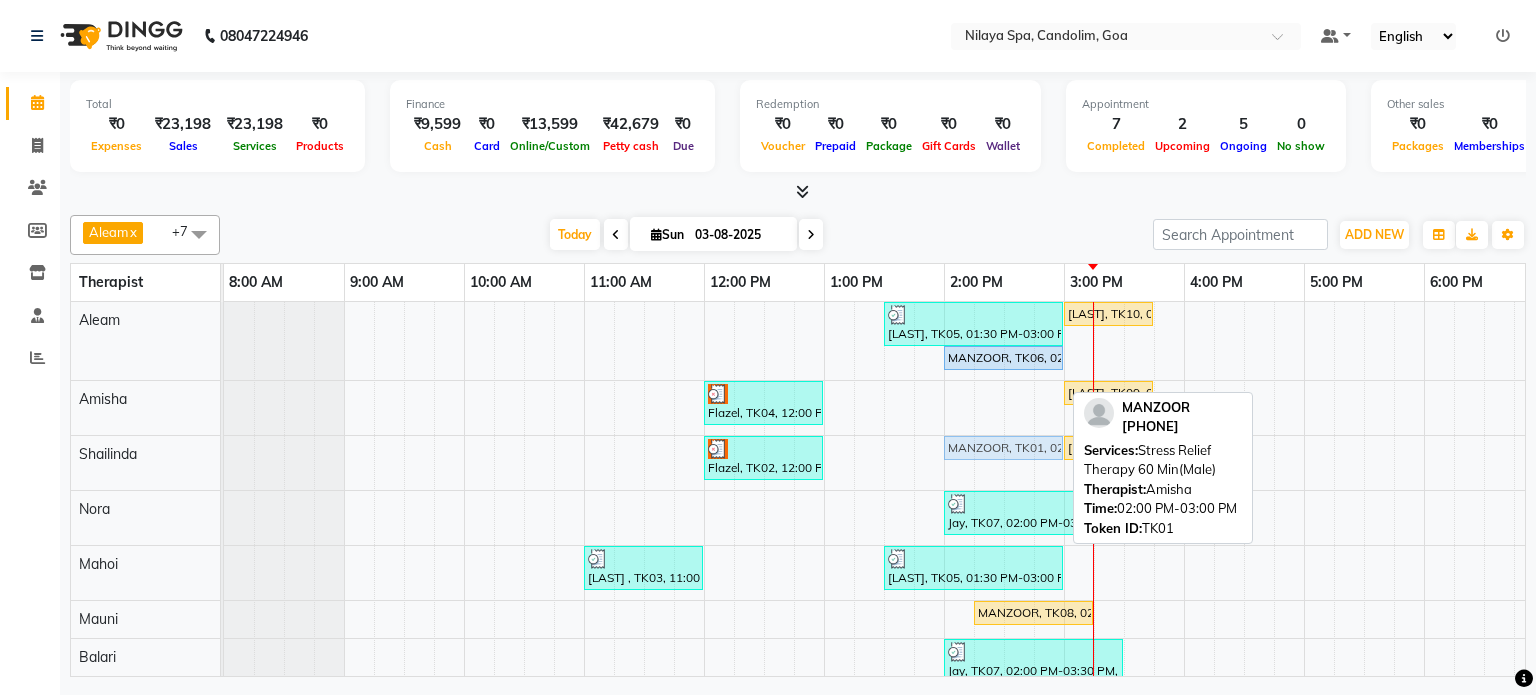 drag, startPoint x: 990, startPoint y: 385, endPoint x: 984, endPoint y: 430, distance: 45.39824 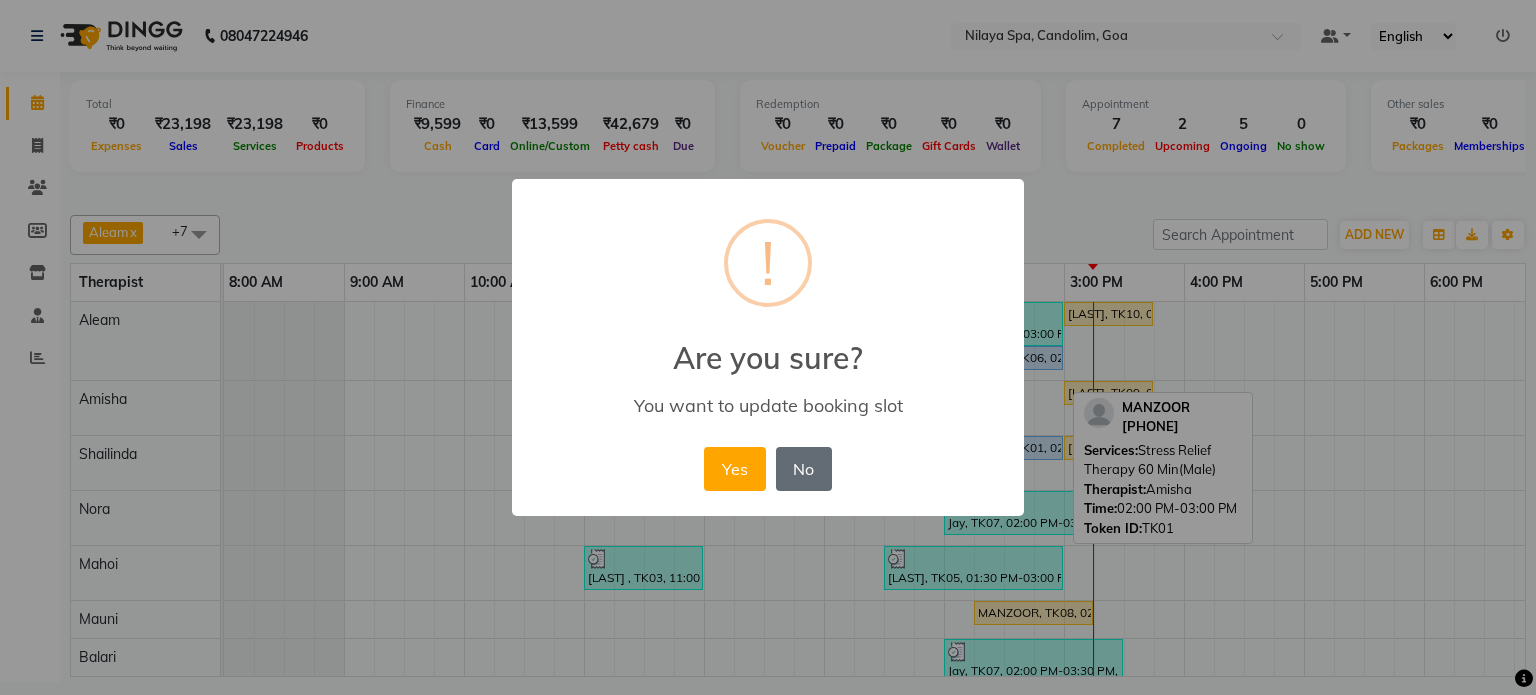 click on "No" at bounding box center (804, 469) 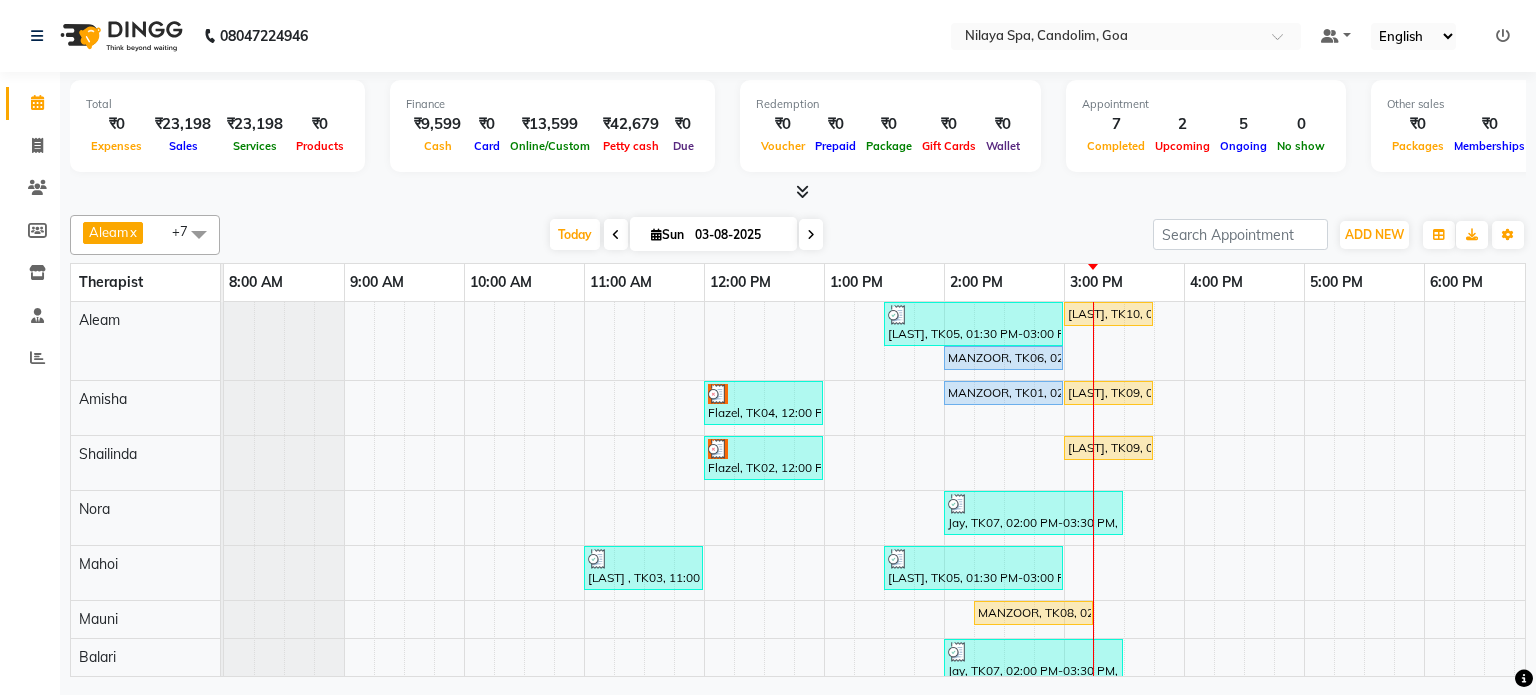 scroll, scrollTop: 17, scrollLeft: 0, axis: vertical 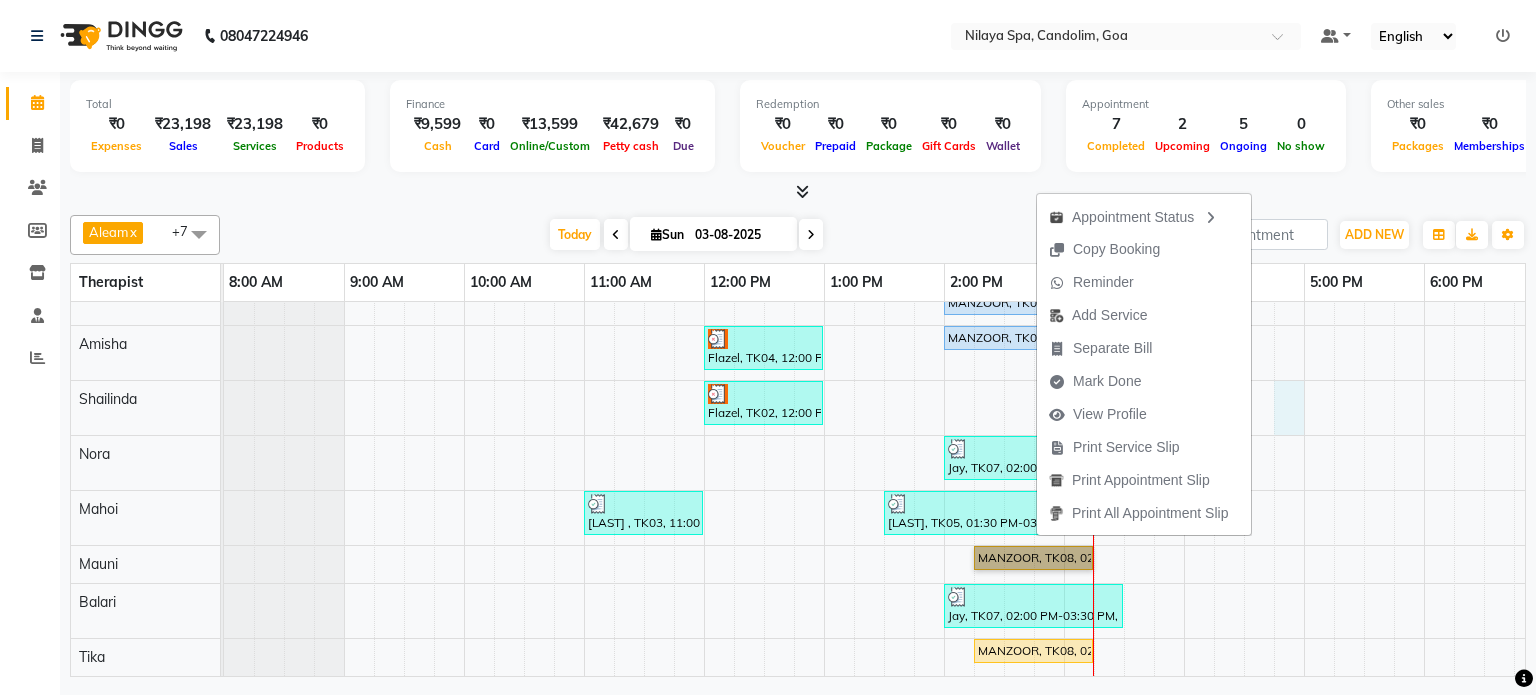 click at bounding box center (1289, 461) 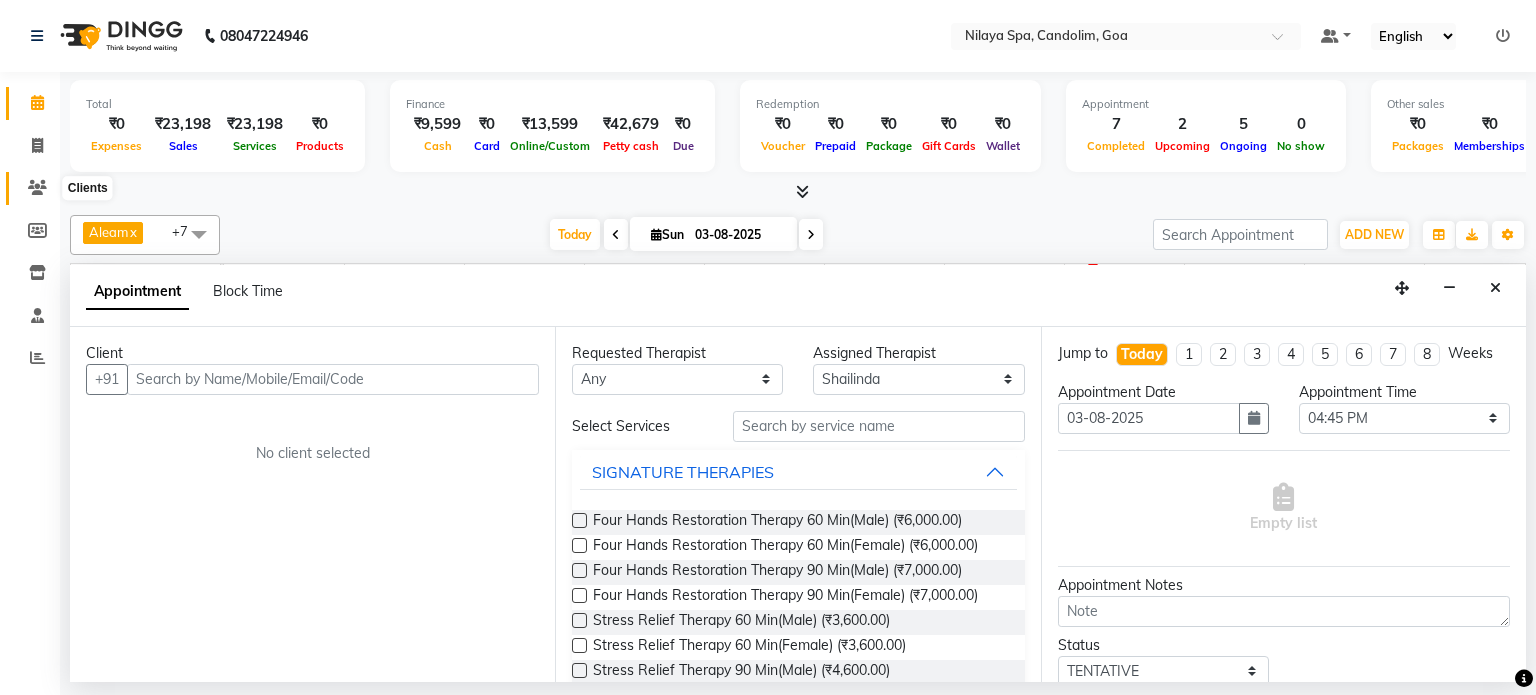 click 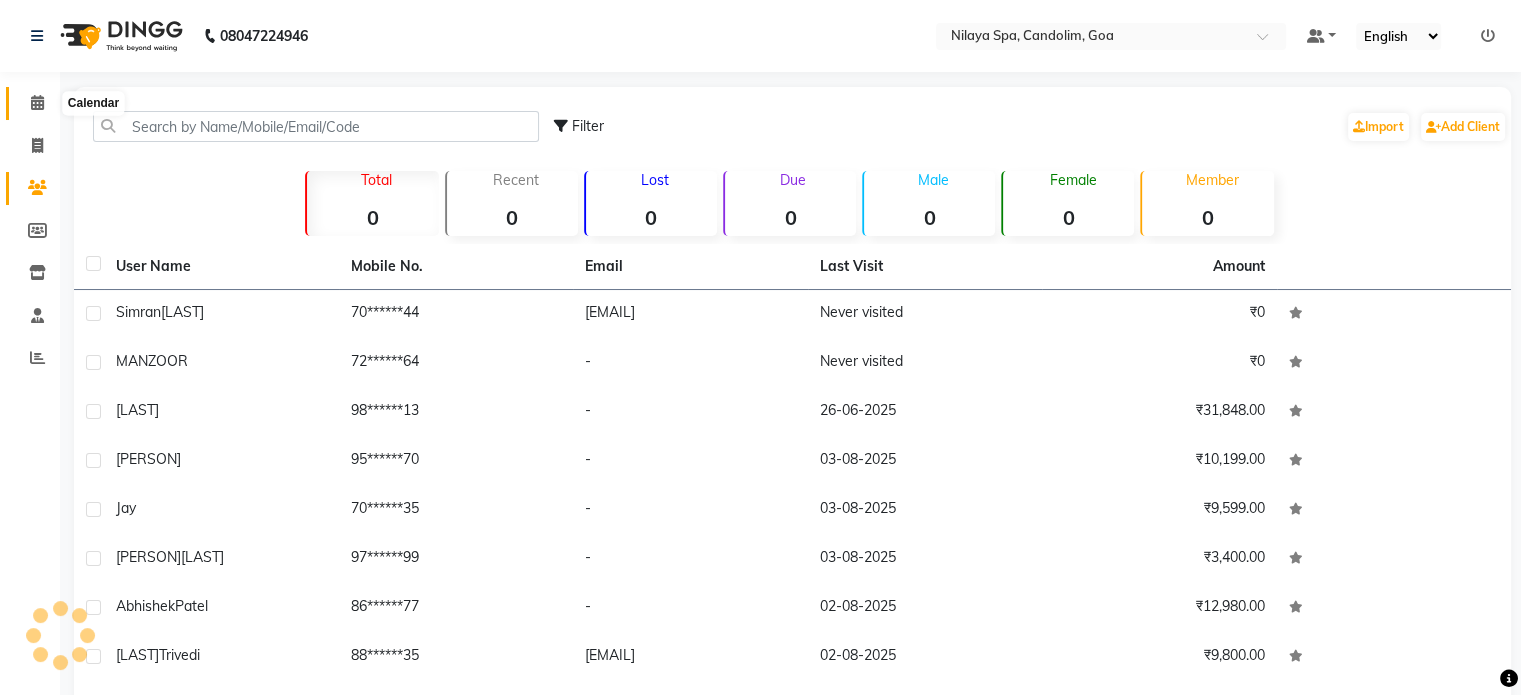 click 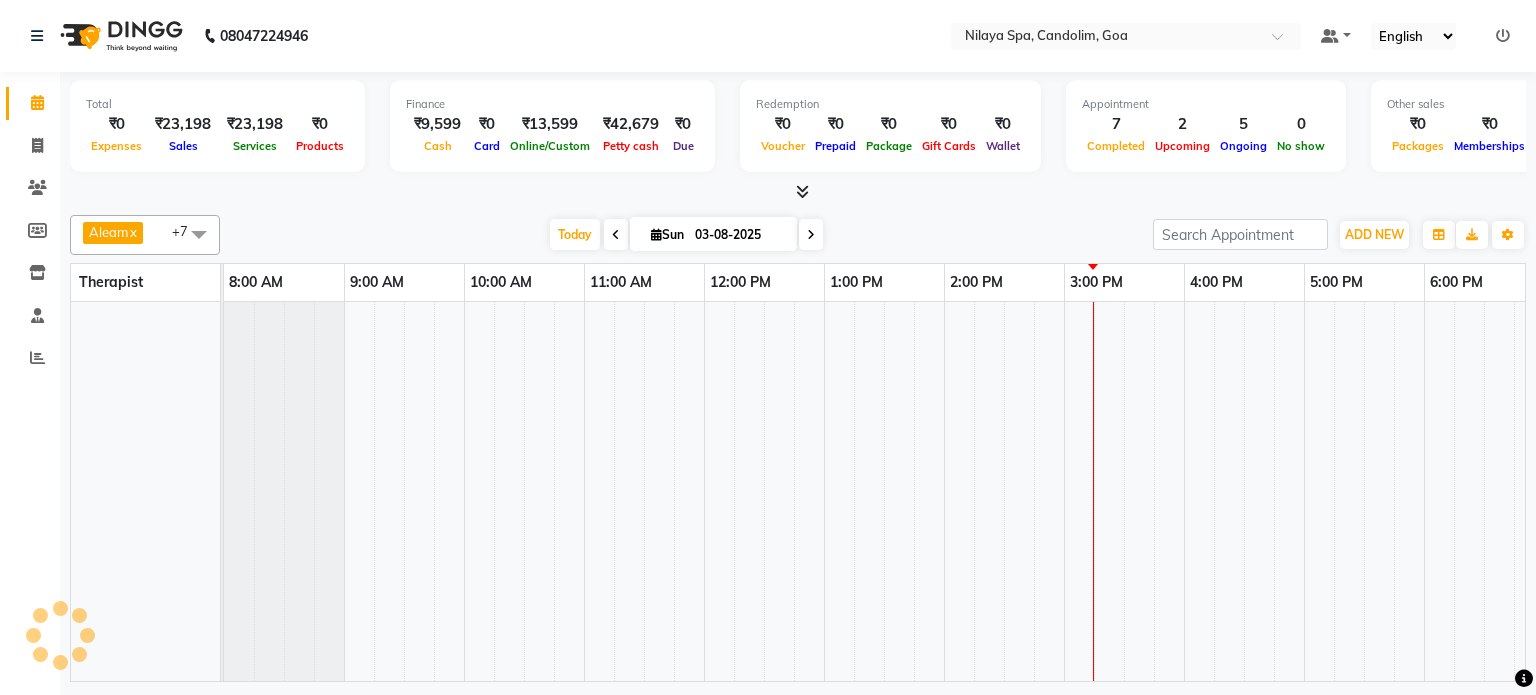 scroll, scrollTop: 0, scrollLeft: 0, axis: both 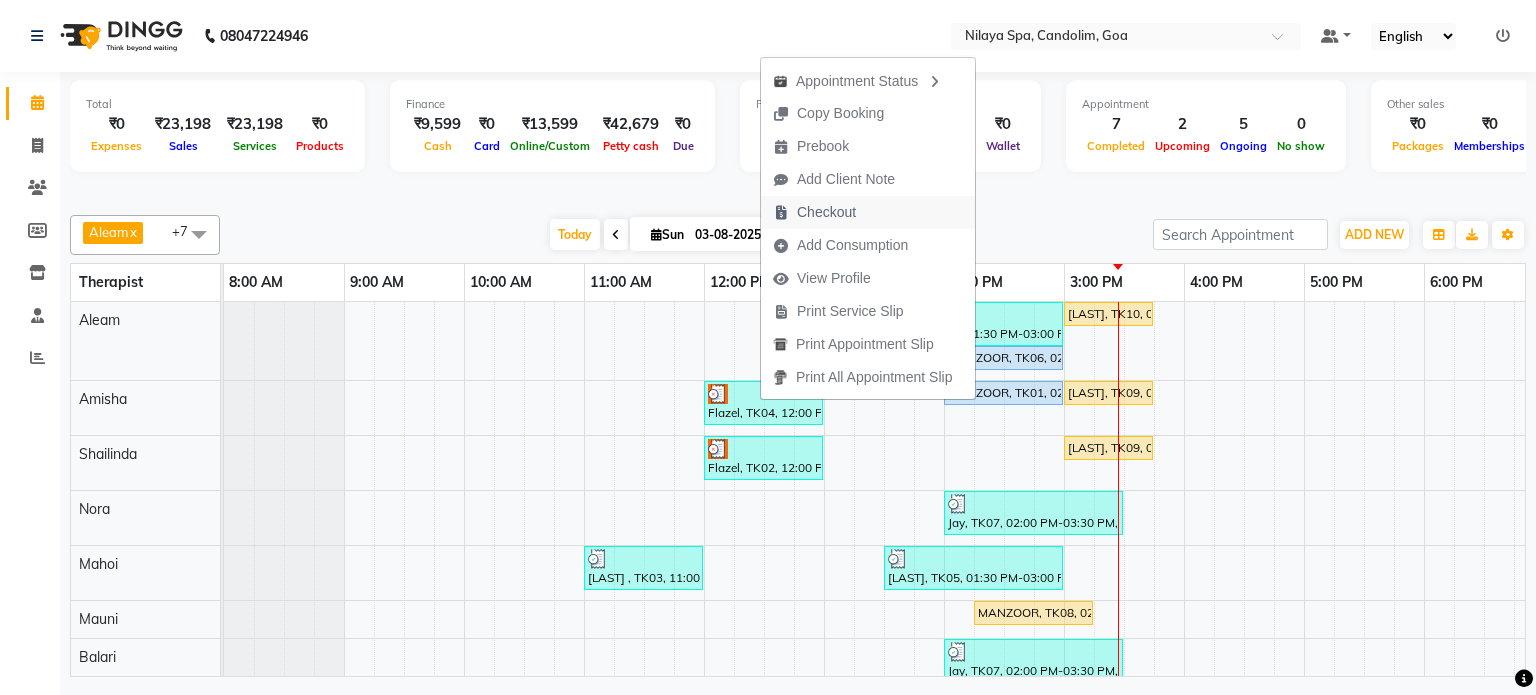 click on "Checkout" at bounding box center (826, 212) 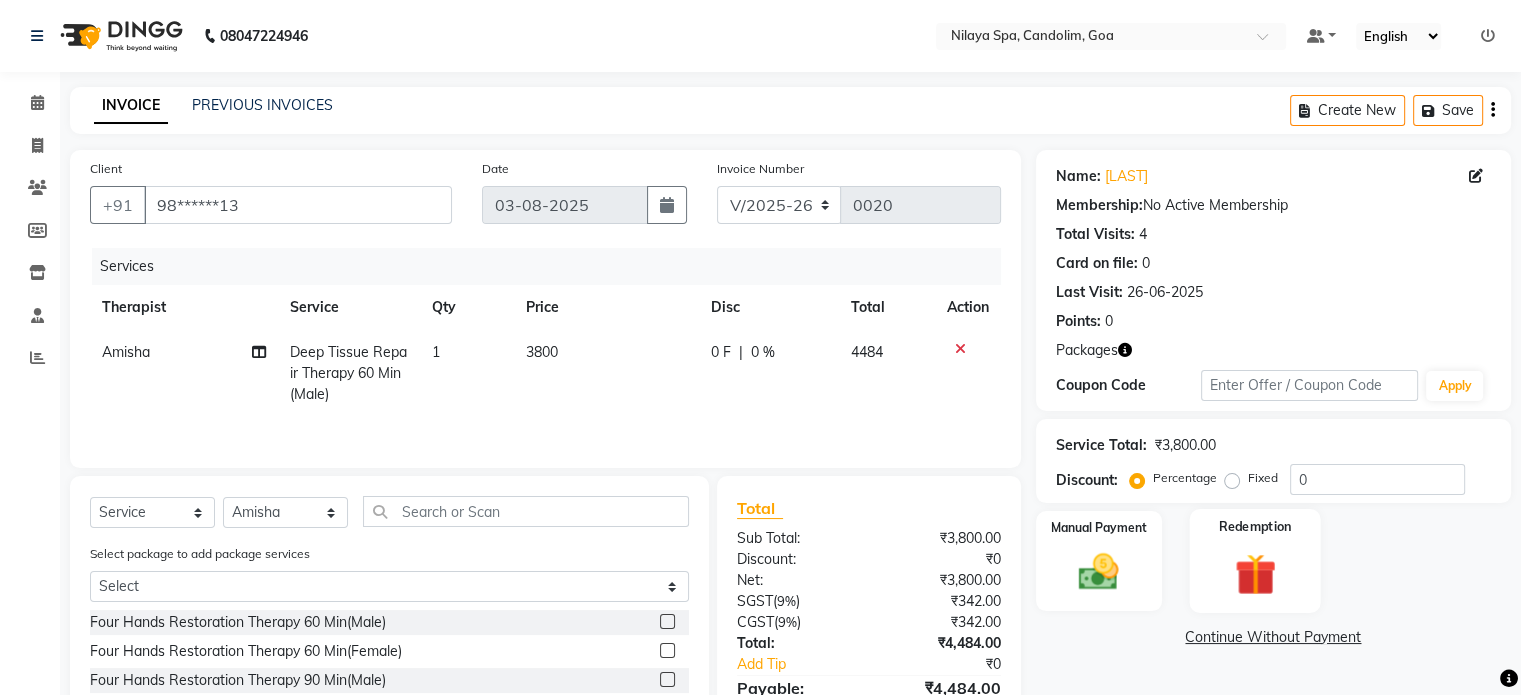 click on "Redemption" 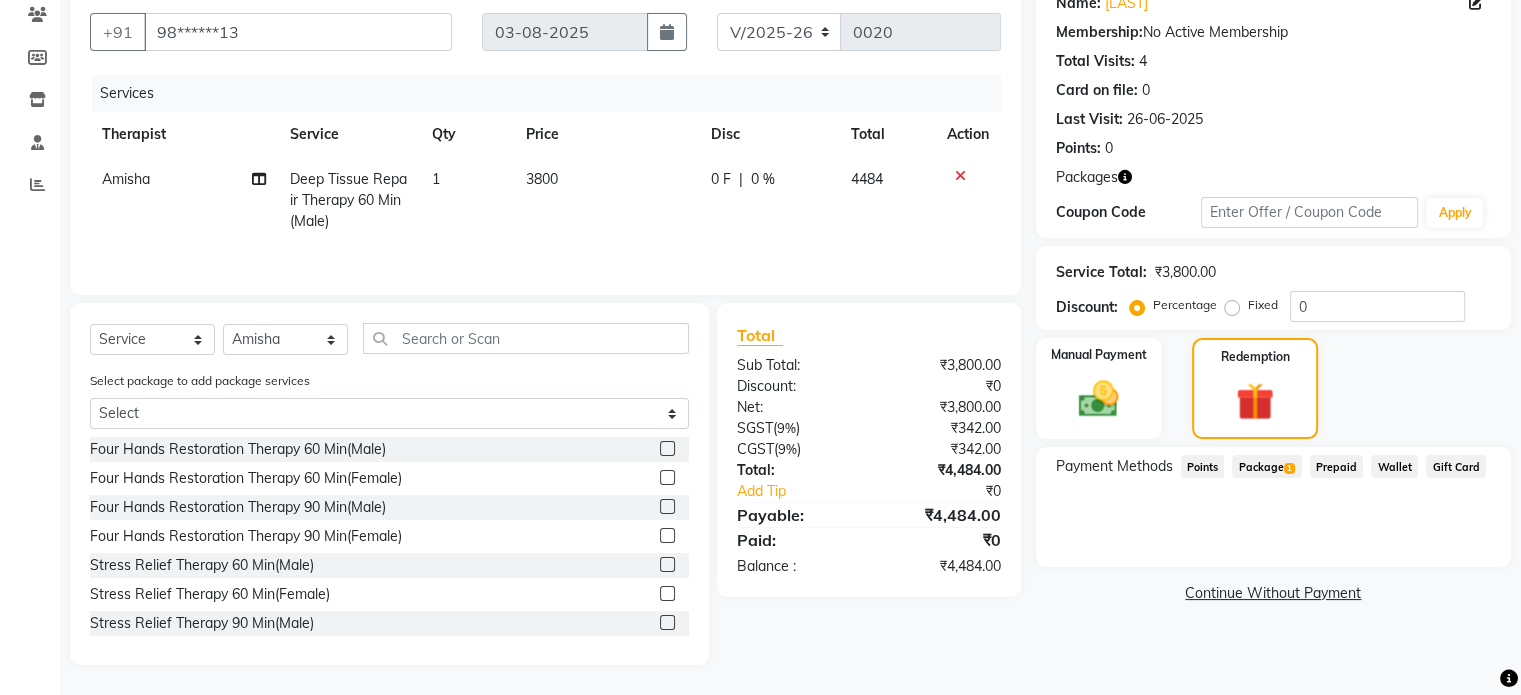 scroll, scrollTop: 175, scrollLeft: 0, axis: vertical 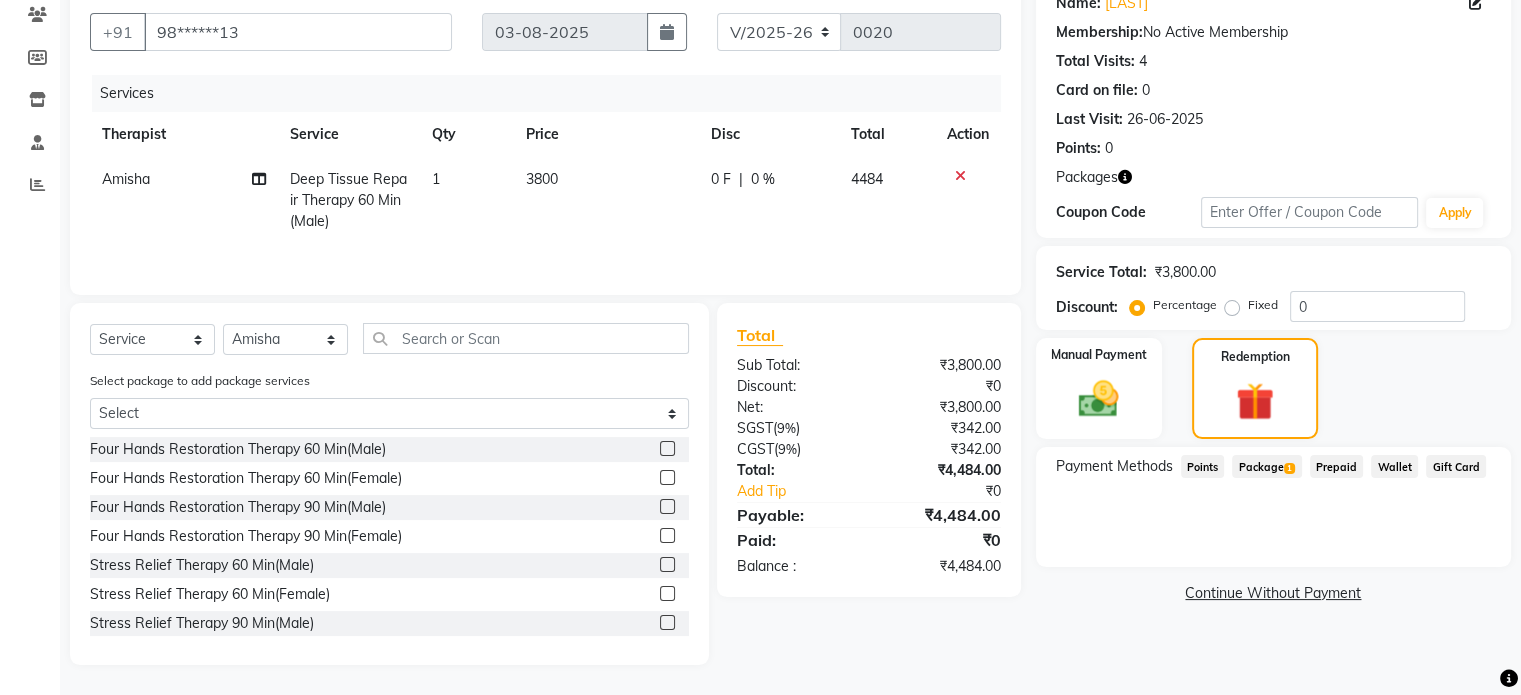 click on "Package  1" 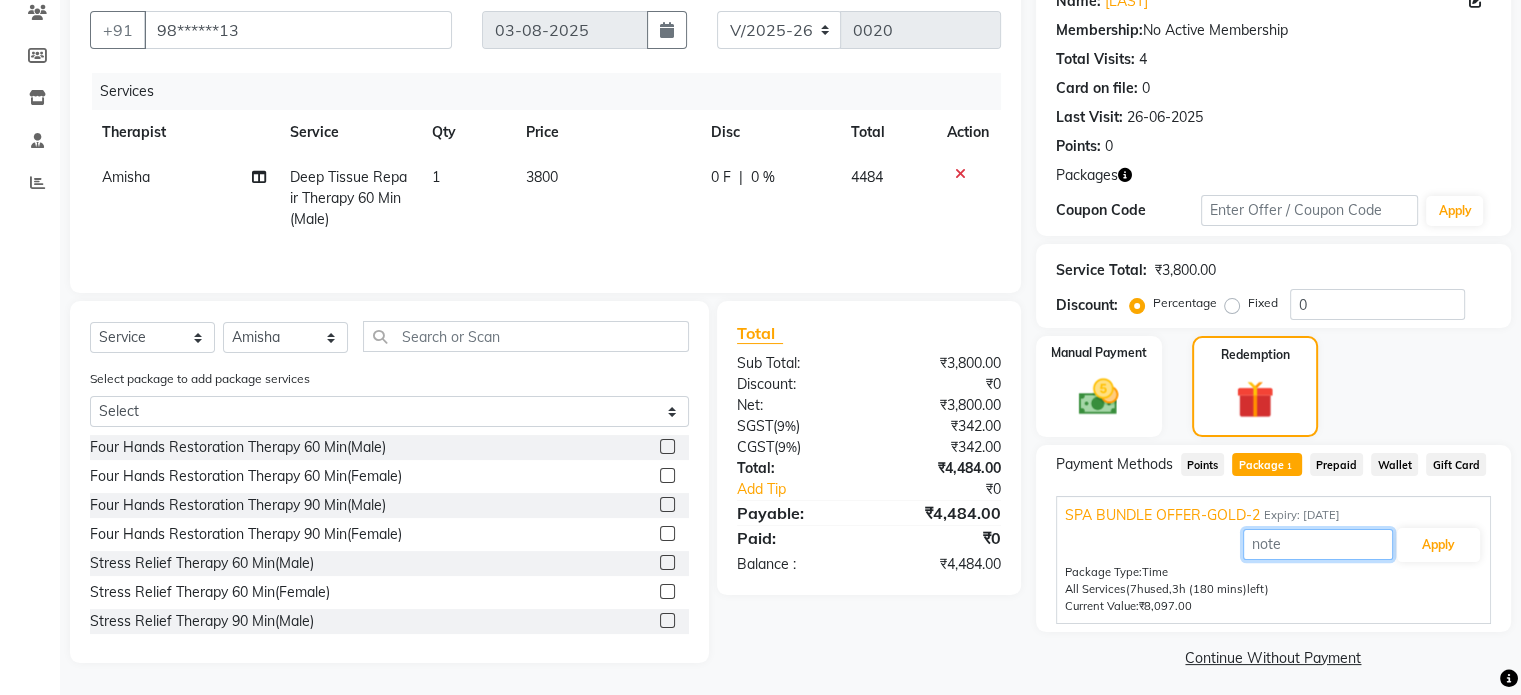 click at bounding box center [1318, 544] 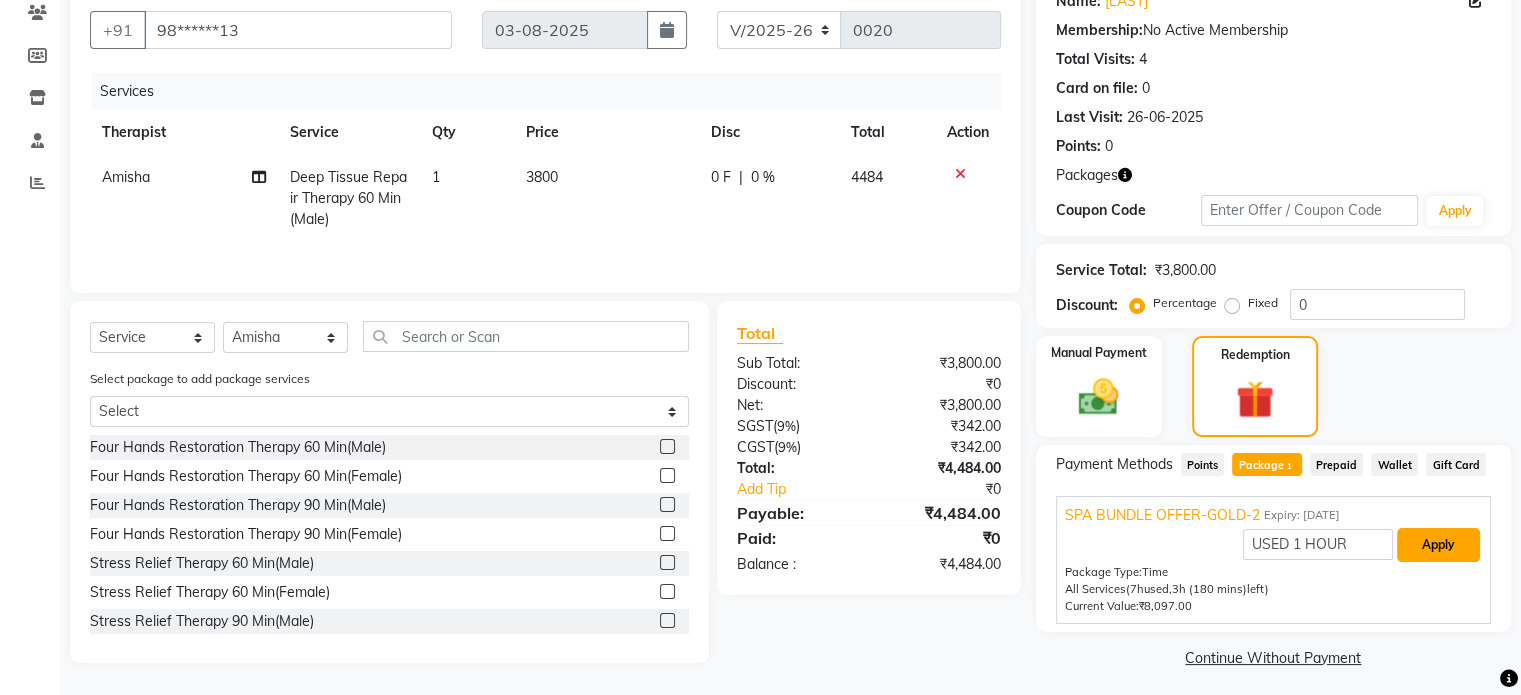 click on "Apply" at bounding box center [1438, 545] 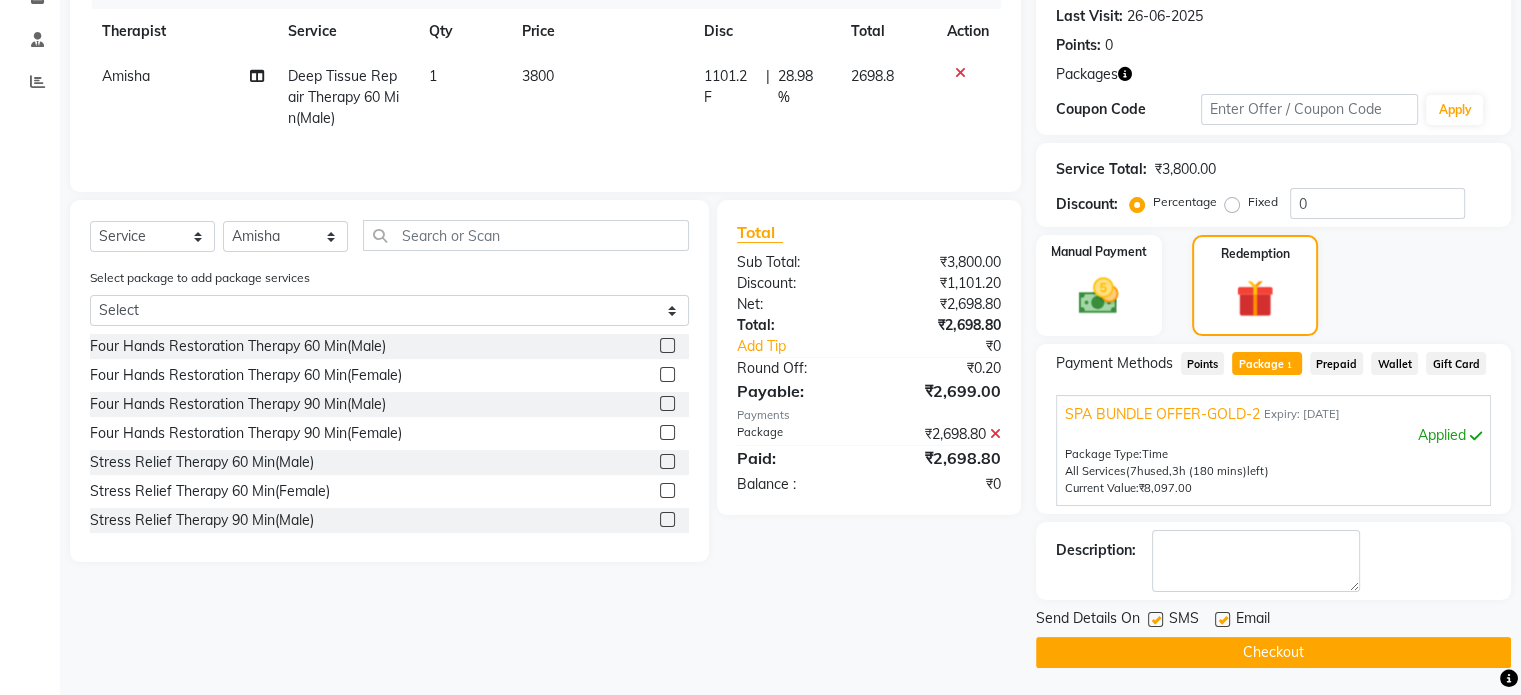 scroll, scrollTop: 277, scrollLeft: 0, axis: vertical 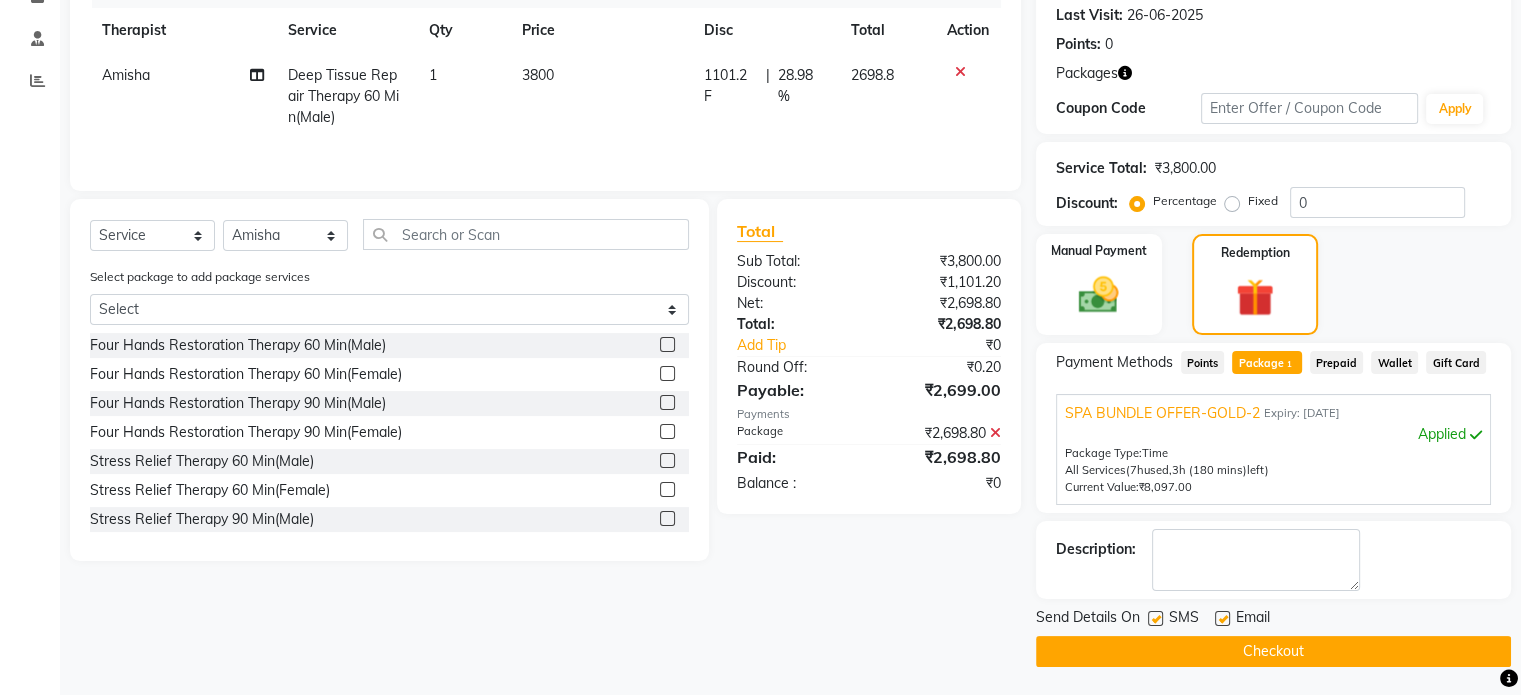 click on "Checkout" 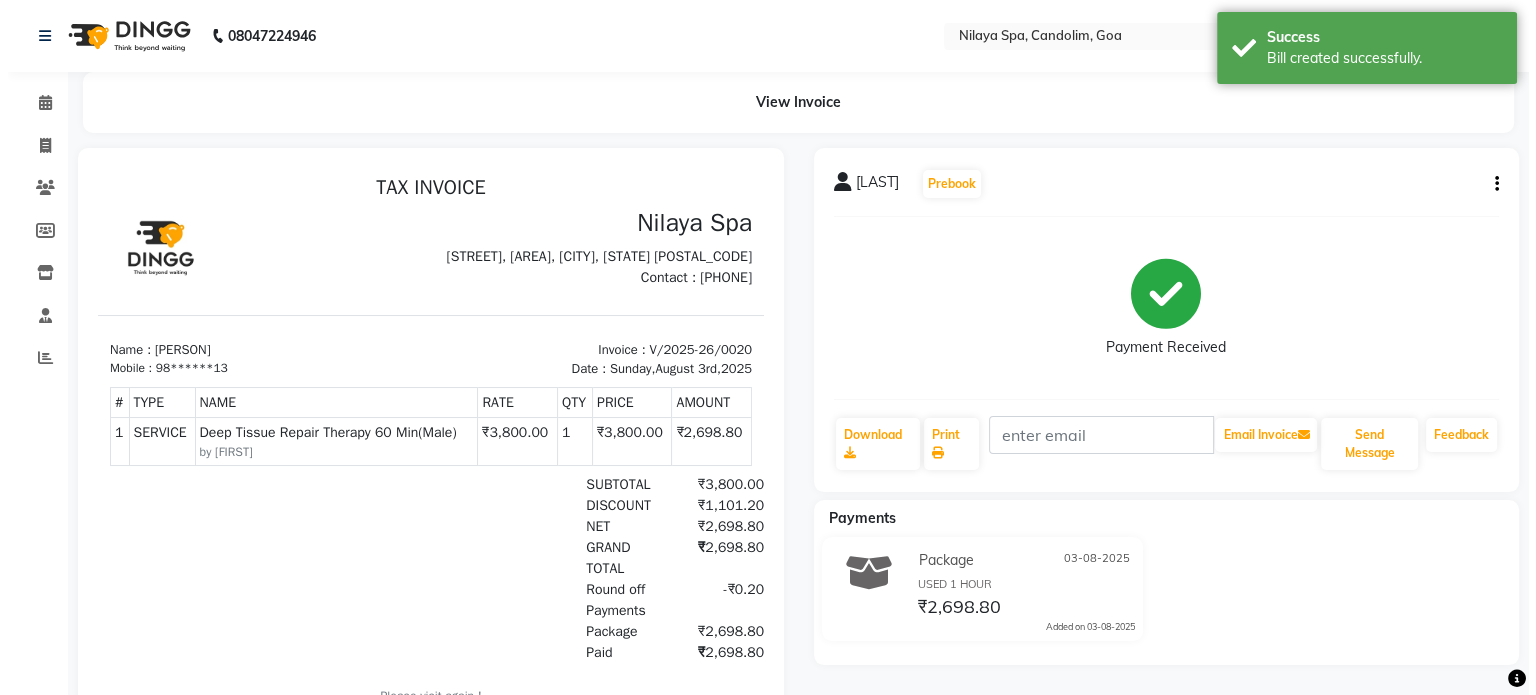 scroll, scrollTop: 16, scrollLeft: 0, axis: vertical 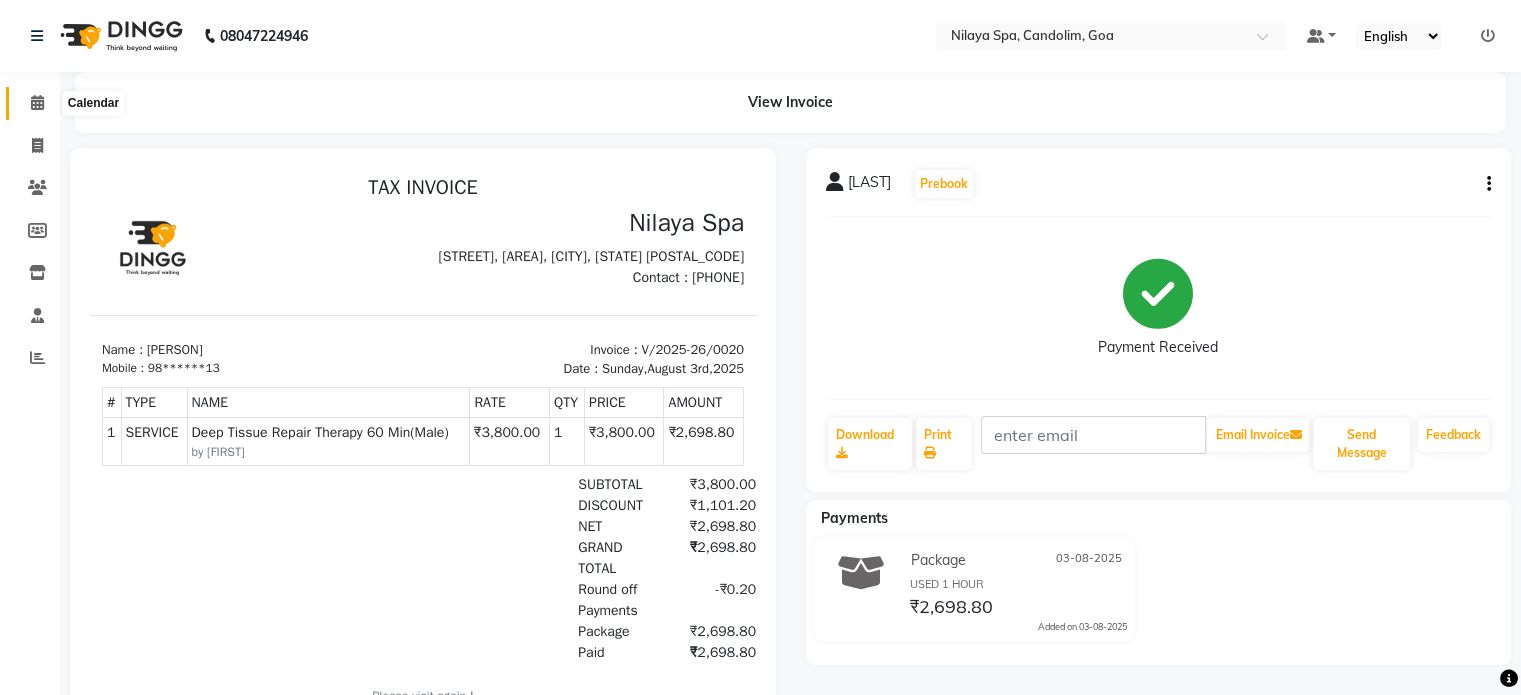 click 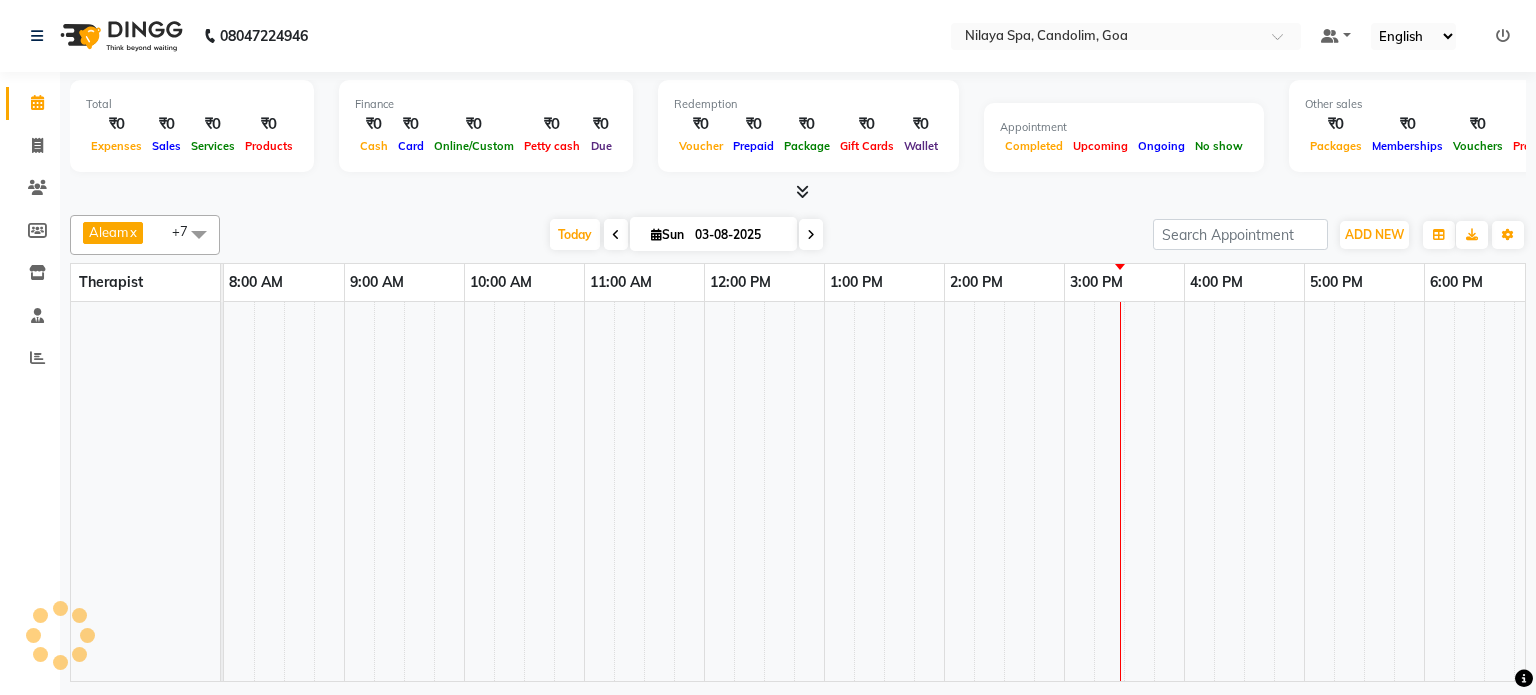 scroll, scrollTop: 0, scrollLeft: 0, axis: both 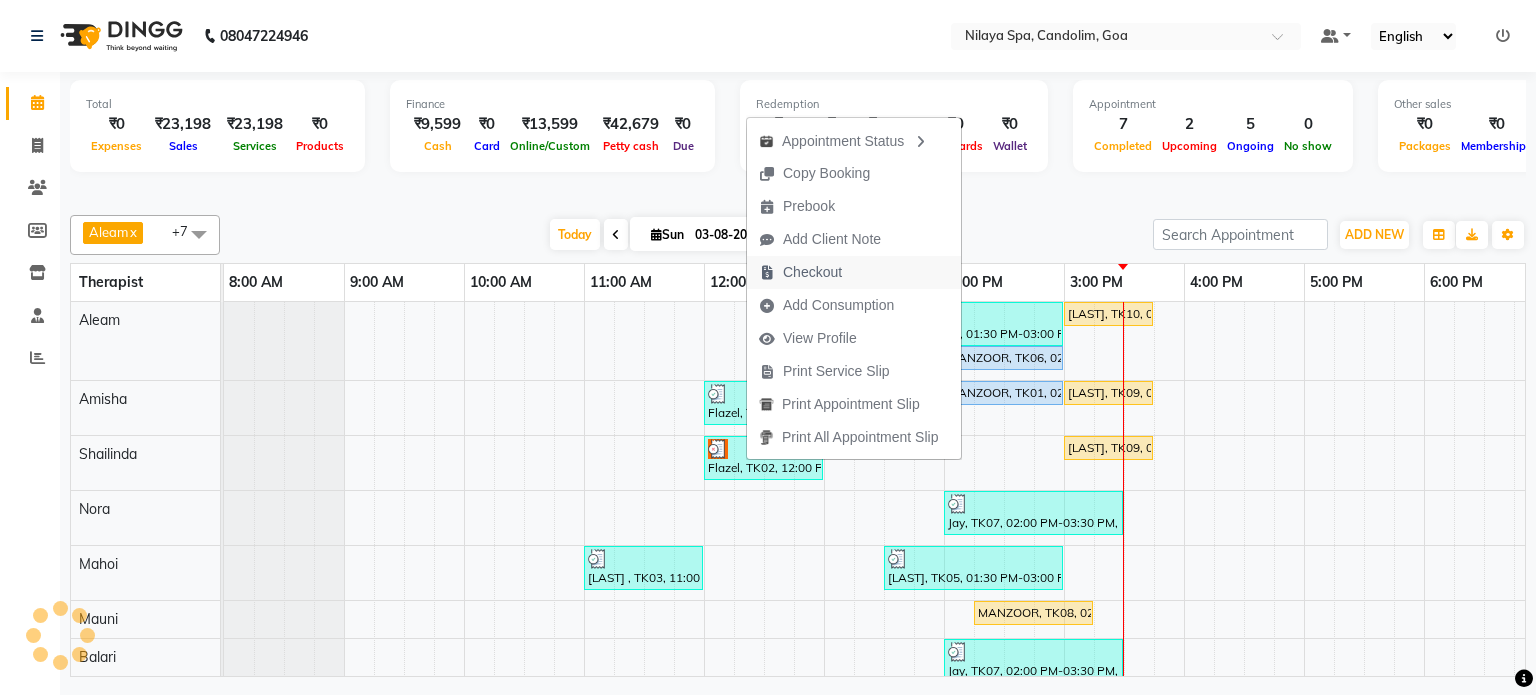 click on "Checkout" at bounding box center (812, 272) 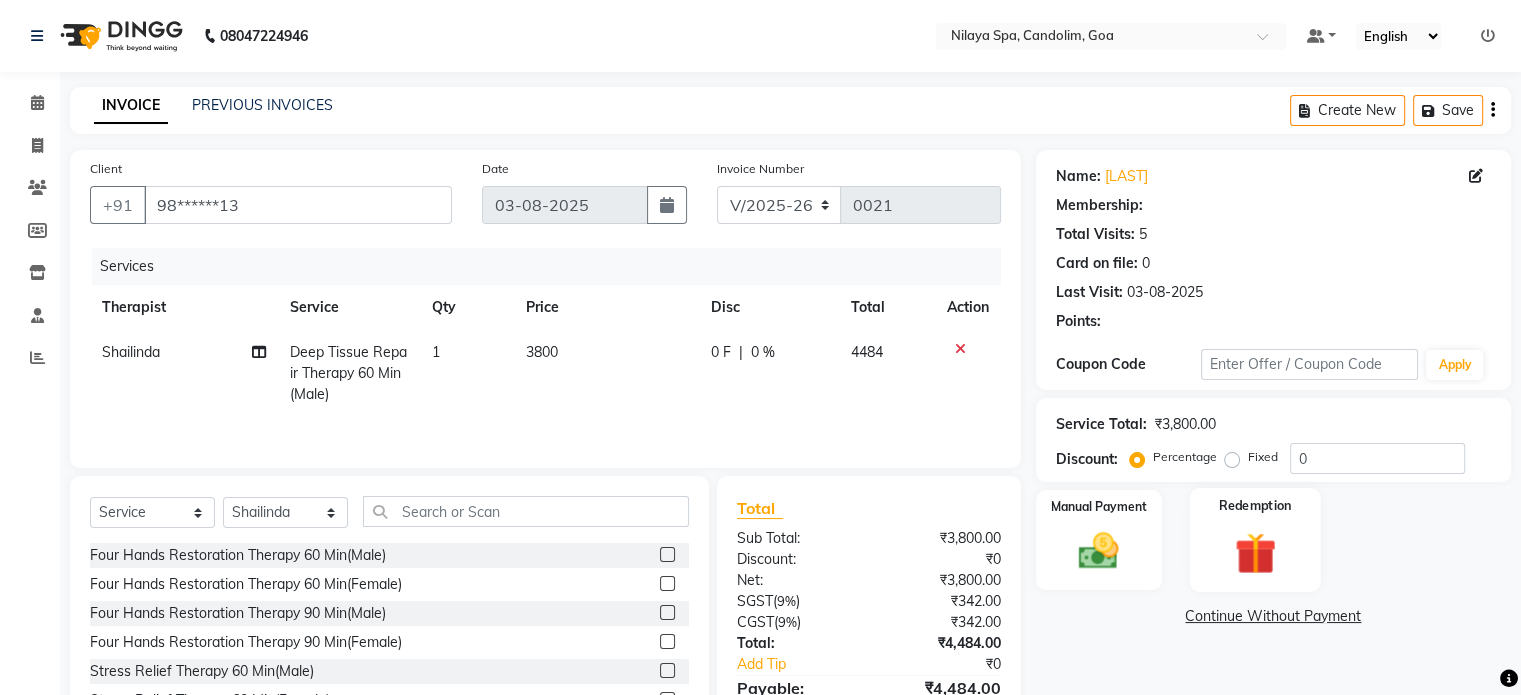 click on "Redemption" 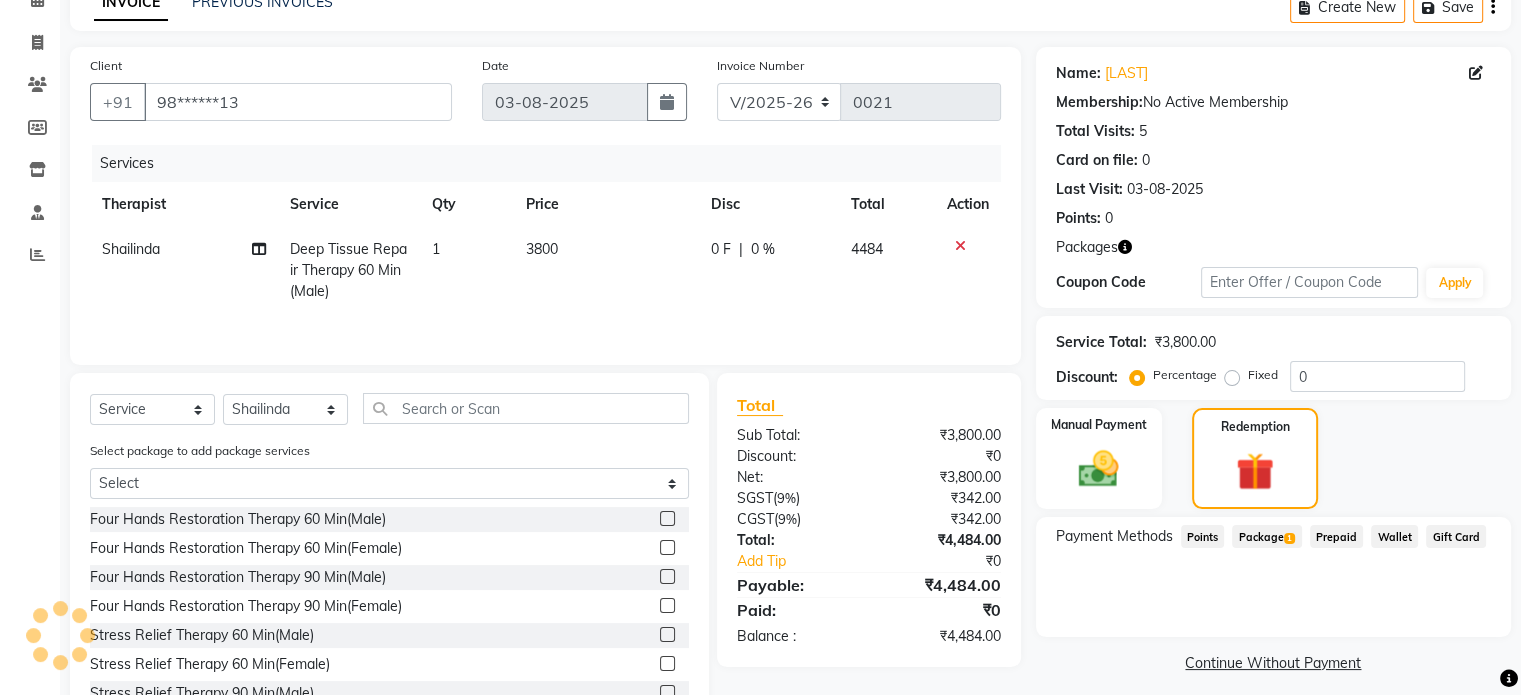 scroll, scrollTop: 175, scrollLeft: 0, axis: vertical 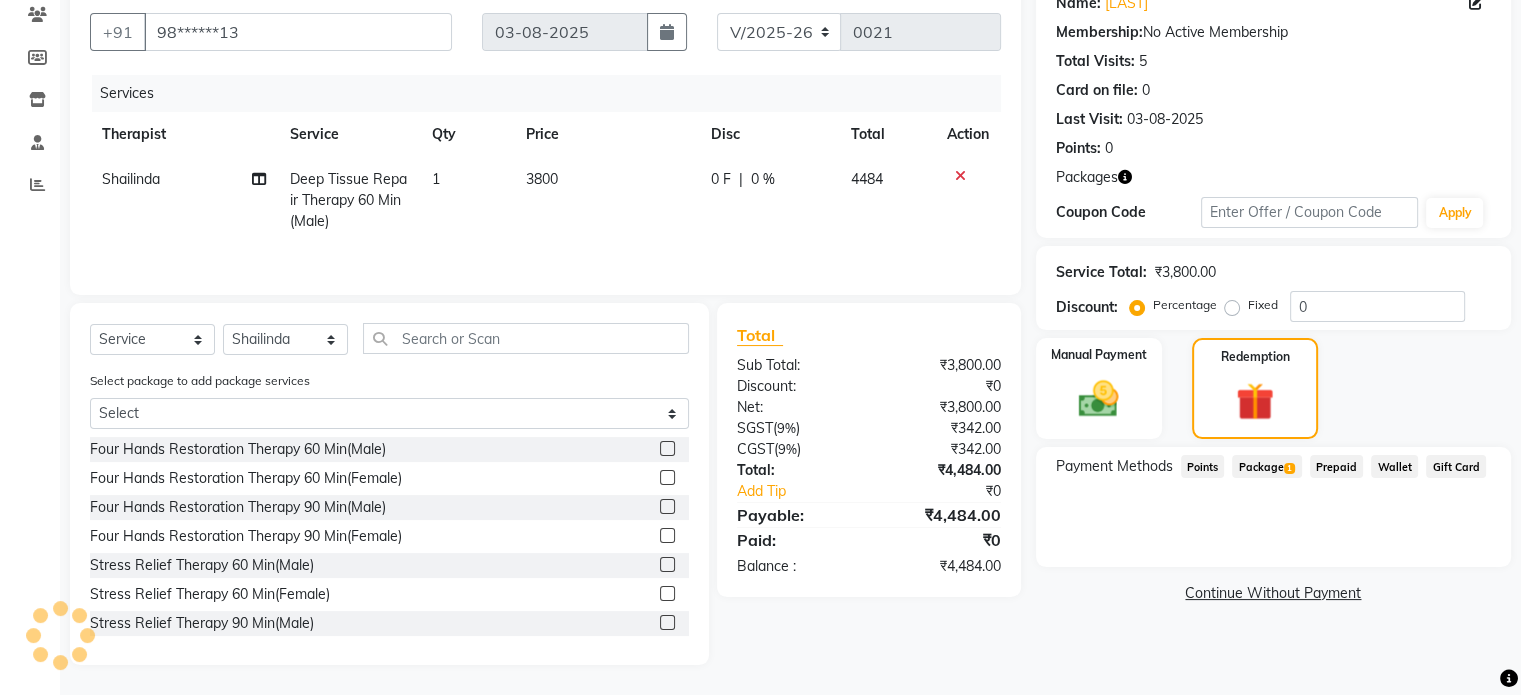 click on "Package  1" 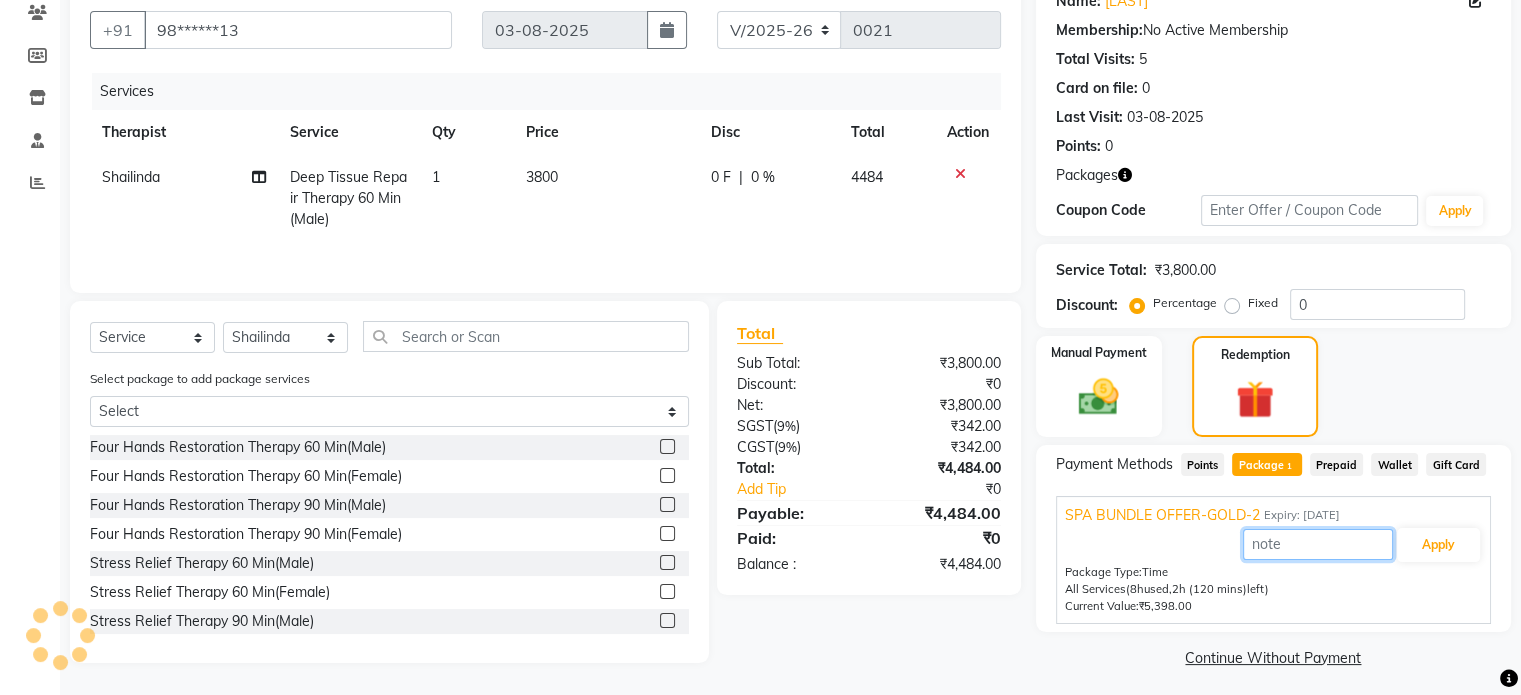 click at bounding box center [1318, 544] 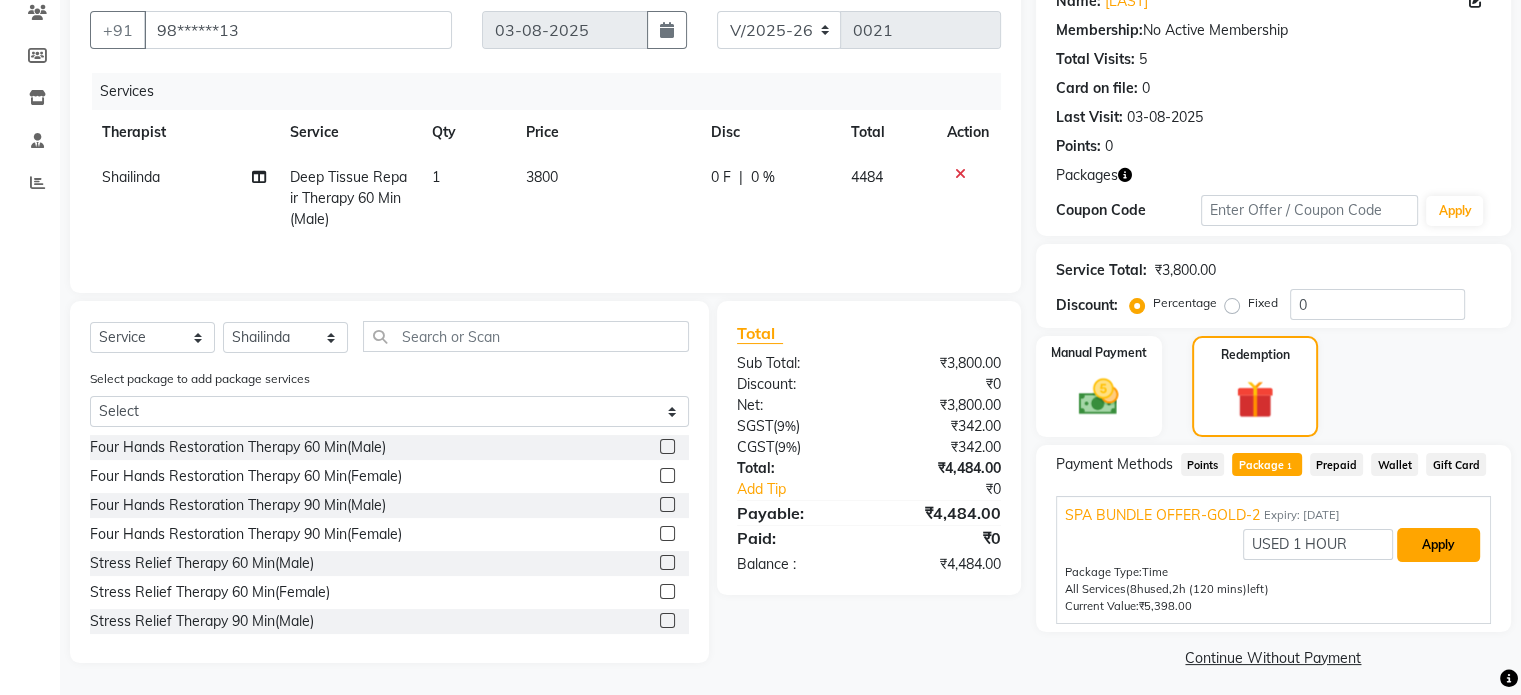 click on "Apply" at bounding box center (1438, 545) 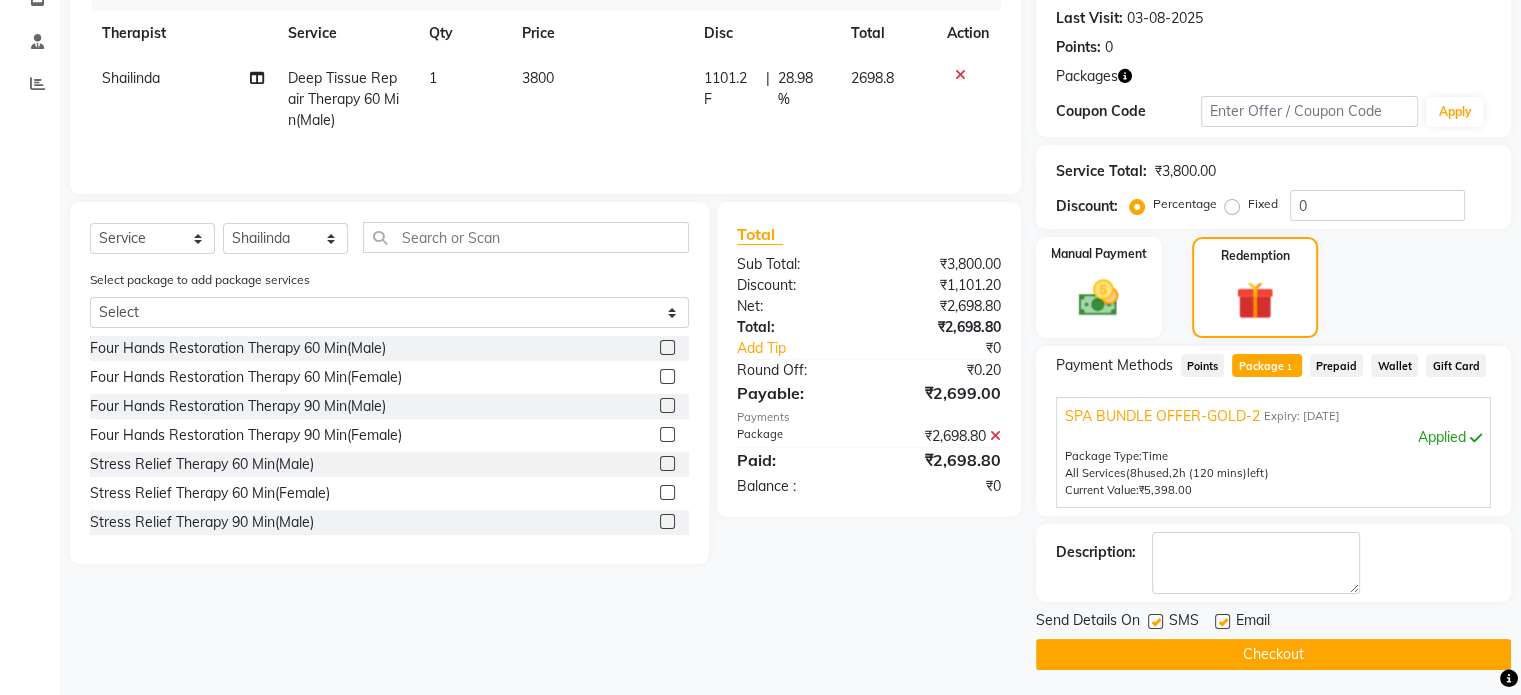 scroll, scrollTop: 277, scrollLeft: 0, axis: vertical 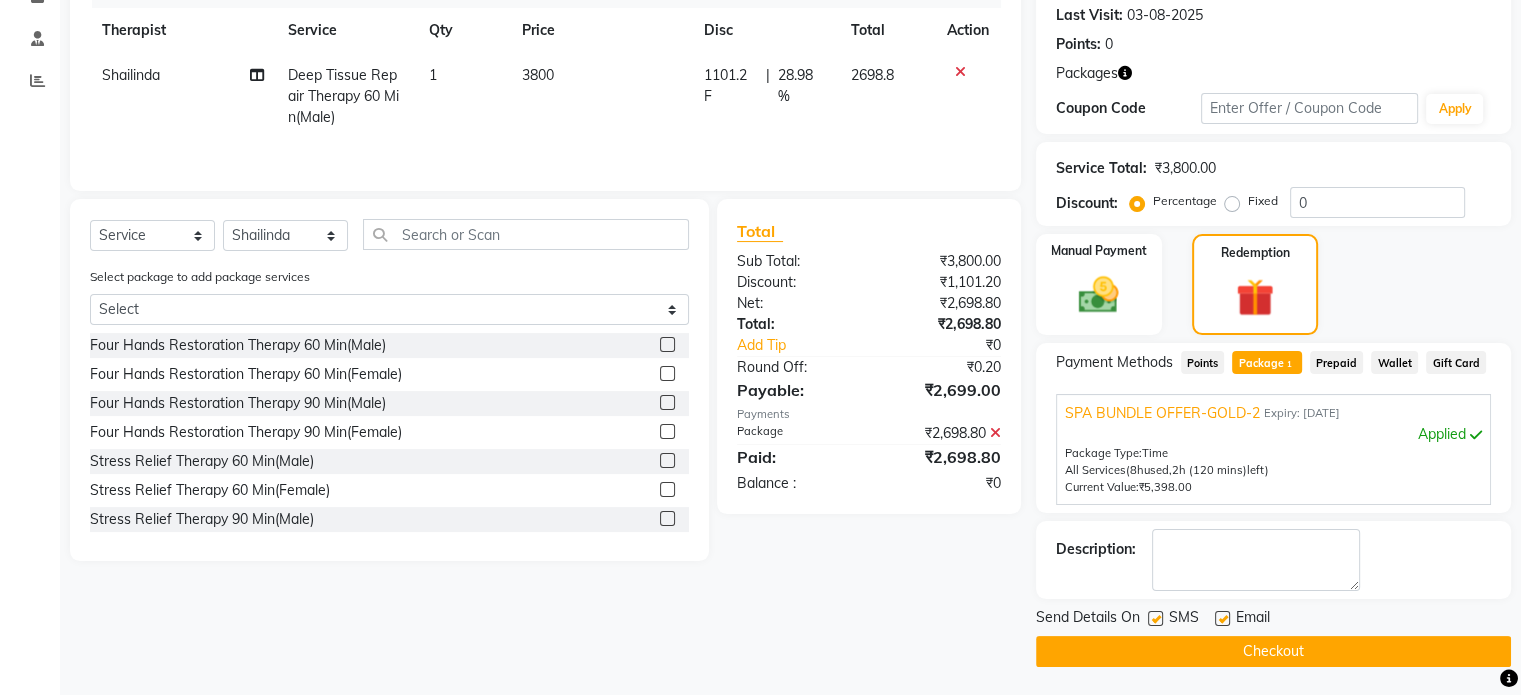 click on "Checkout" 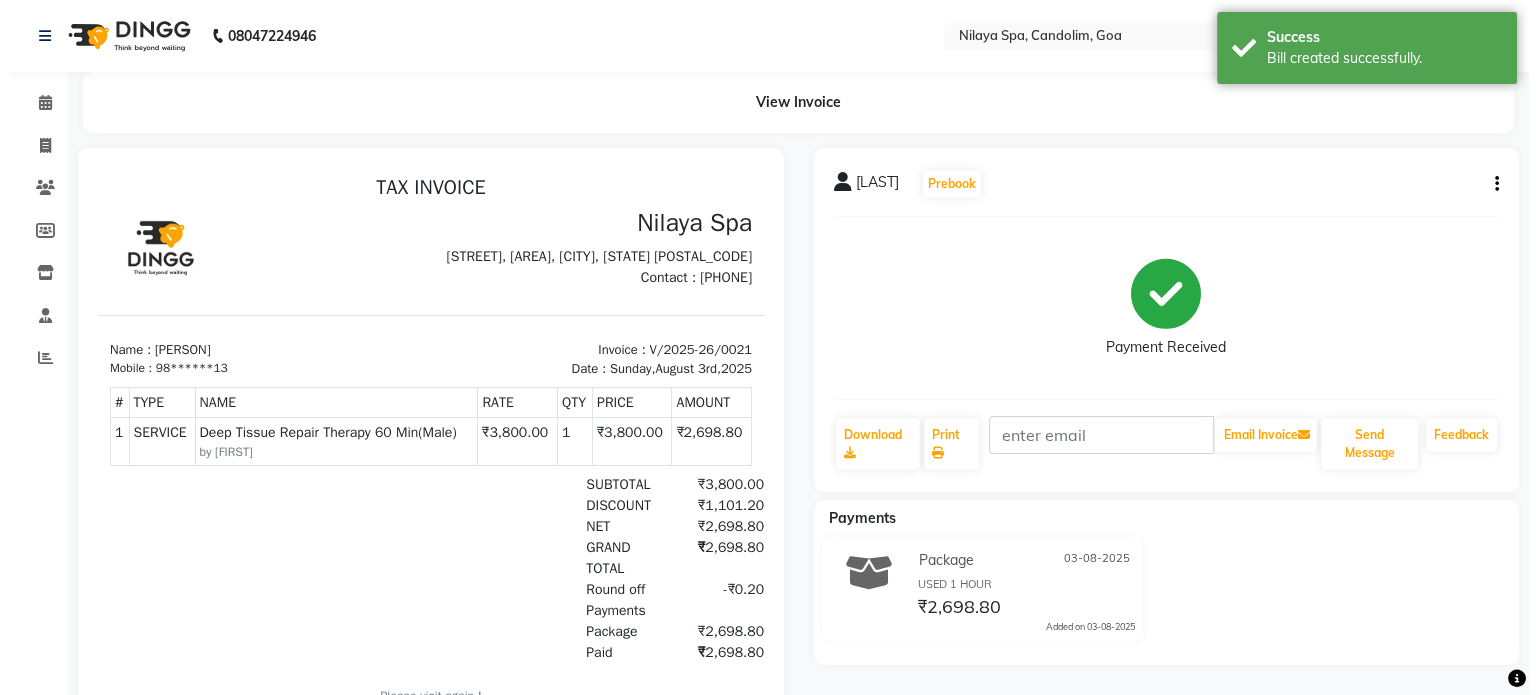 scroll, scrollTop: 0, scrollLeft: 0, axis: both 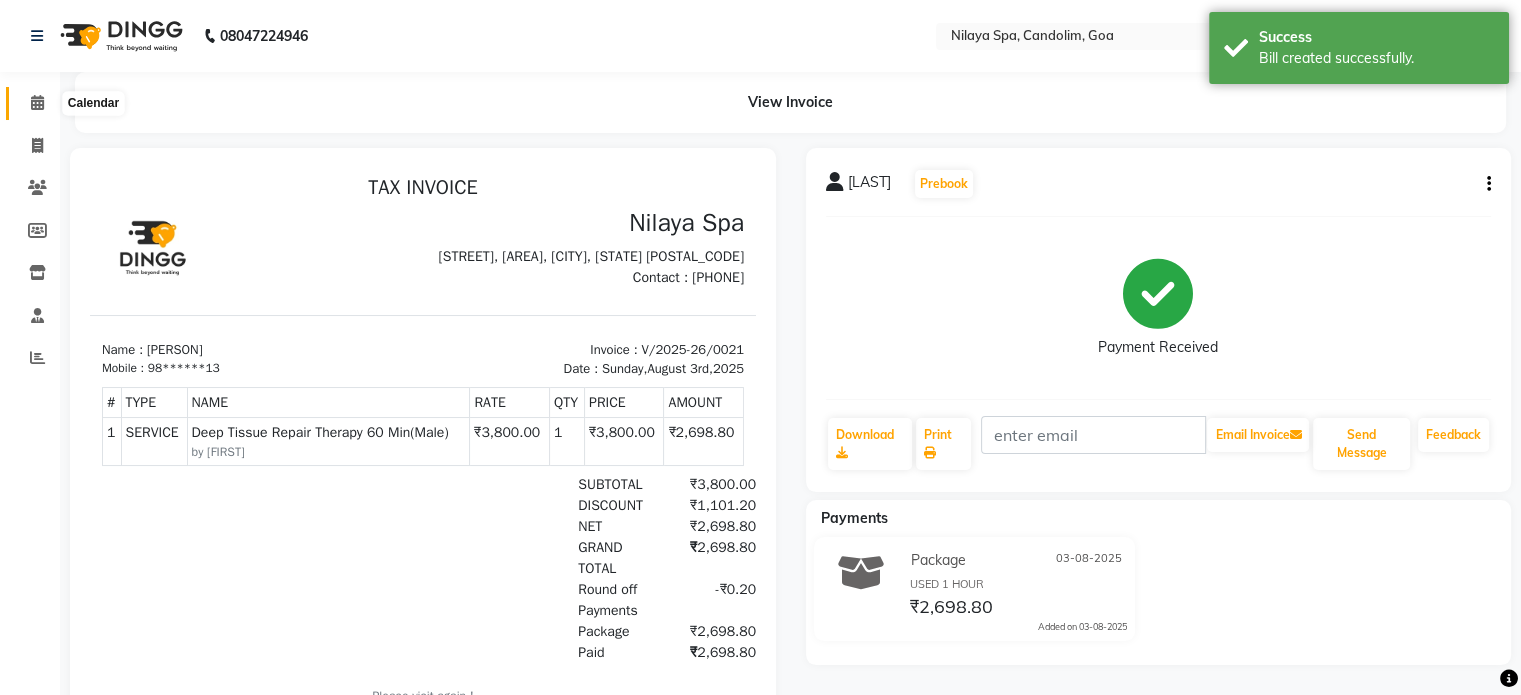 click 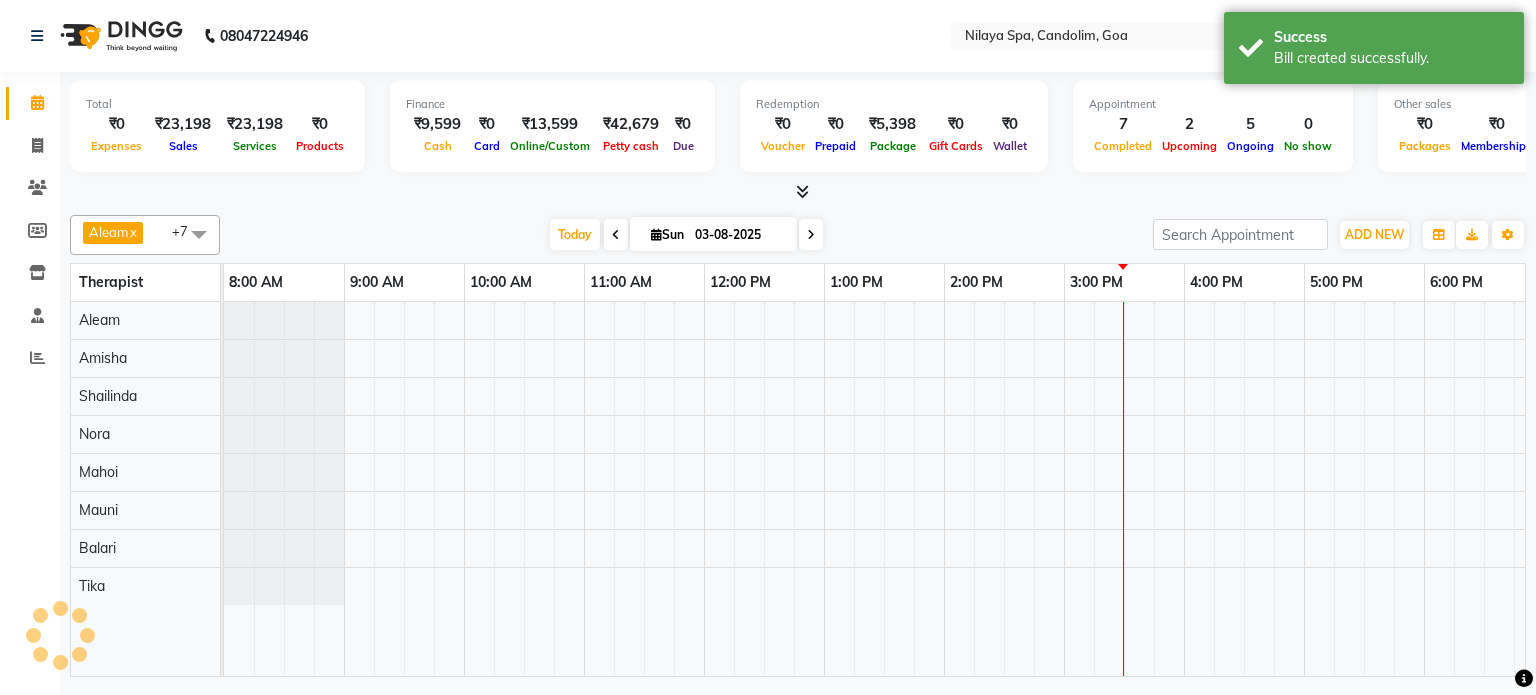 scroll, scrollTop: 0, scrollLeft: 618, axis: horizontal 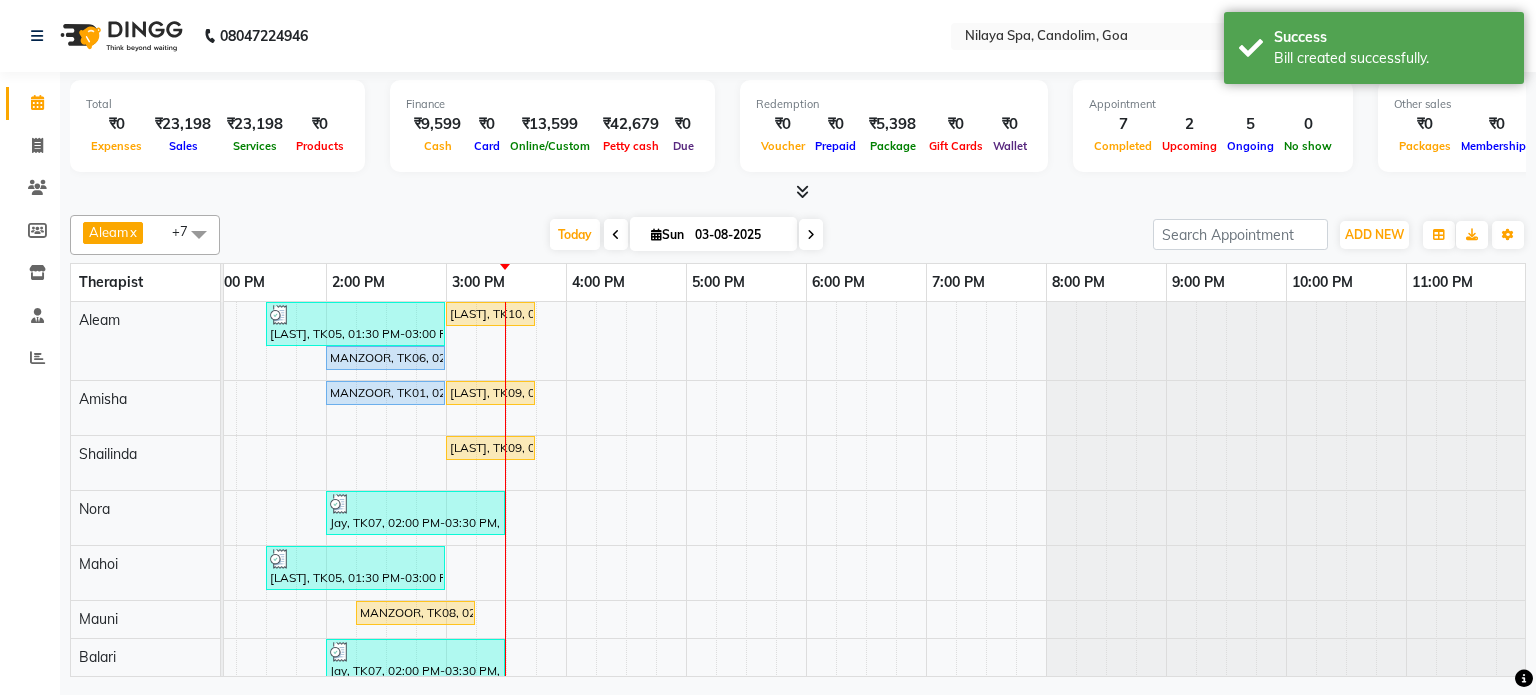 drag, startPoint x: 845, startPoint y: 679, endPoint x: 631, endPoint y: 679, distance: 214 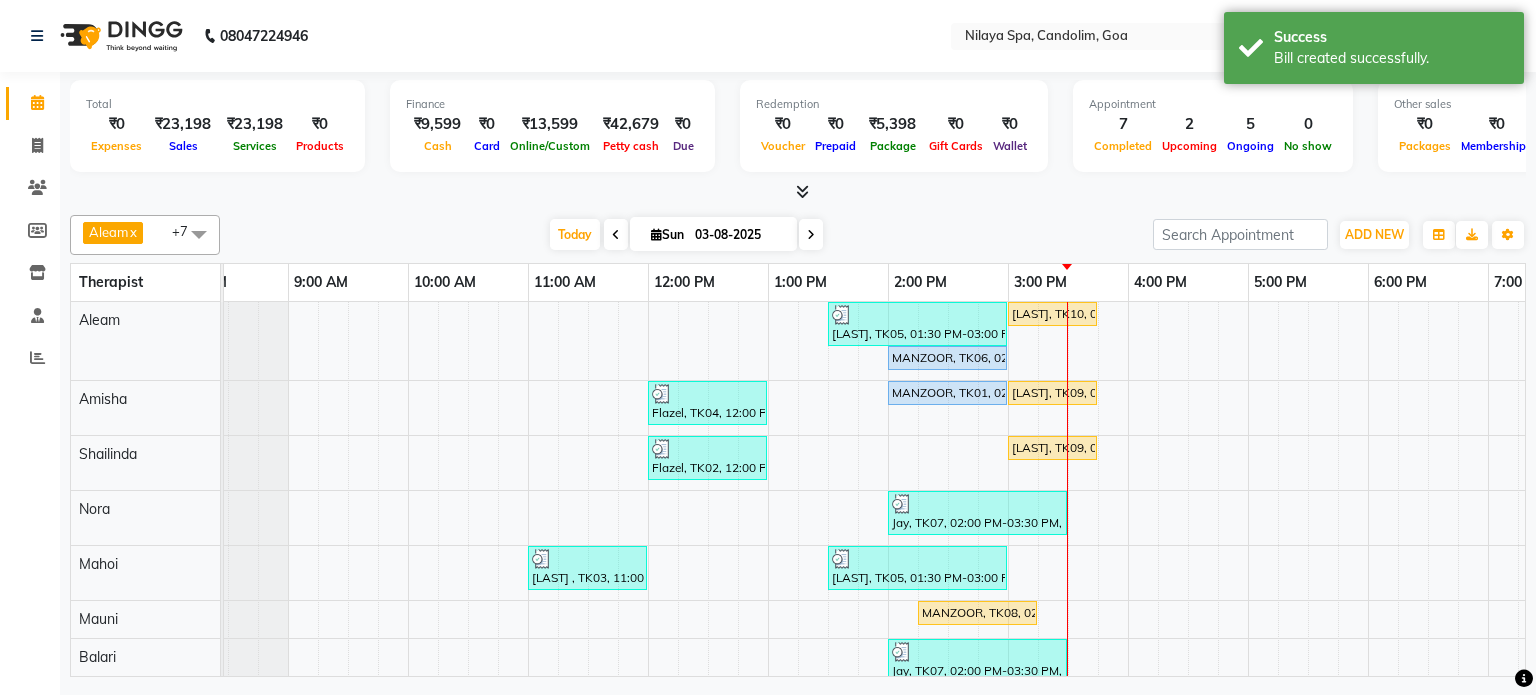 scroll, scrollTop: 0, scrollLeft: 0, axis: both 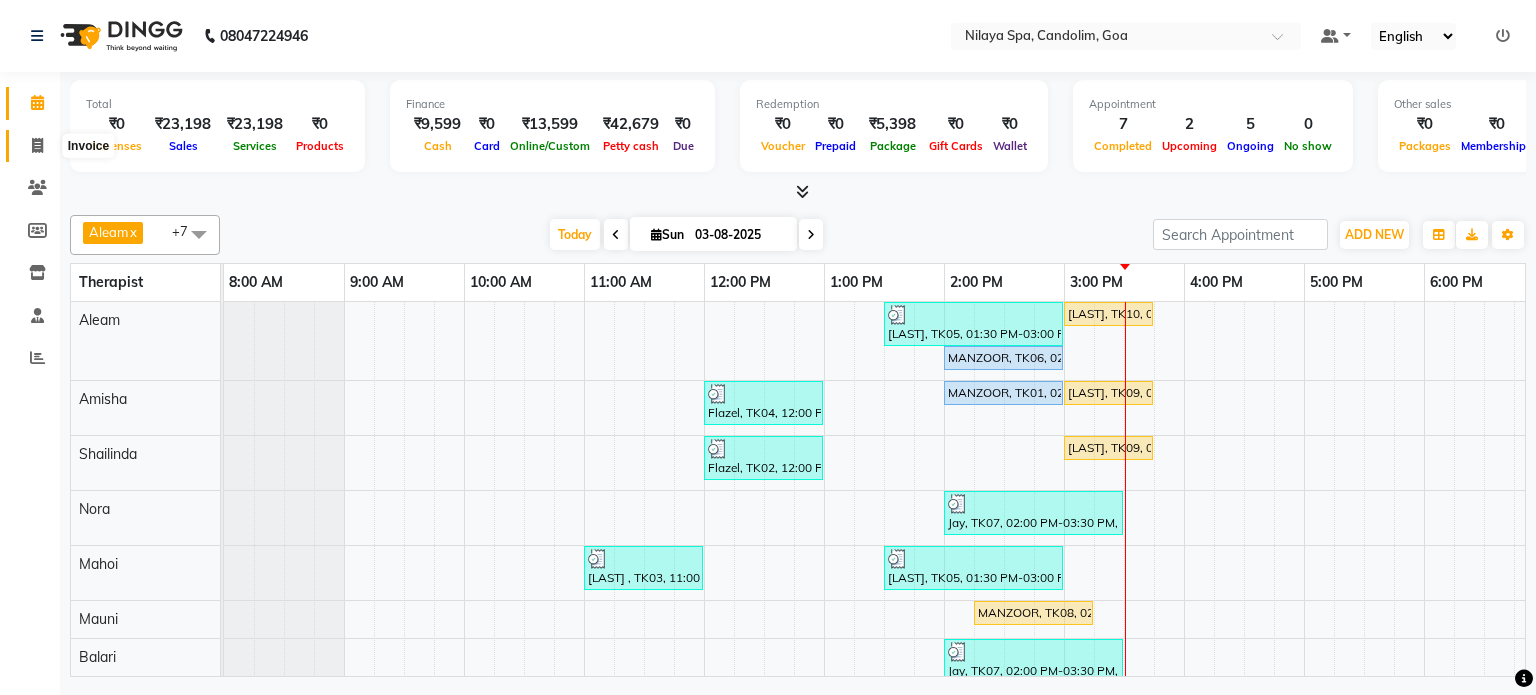 click 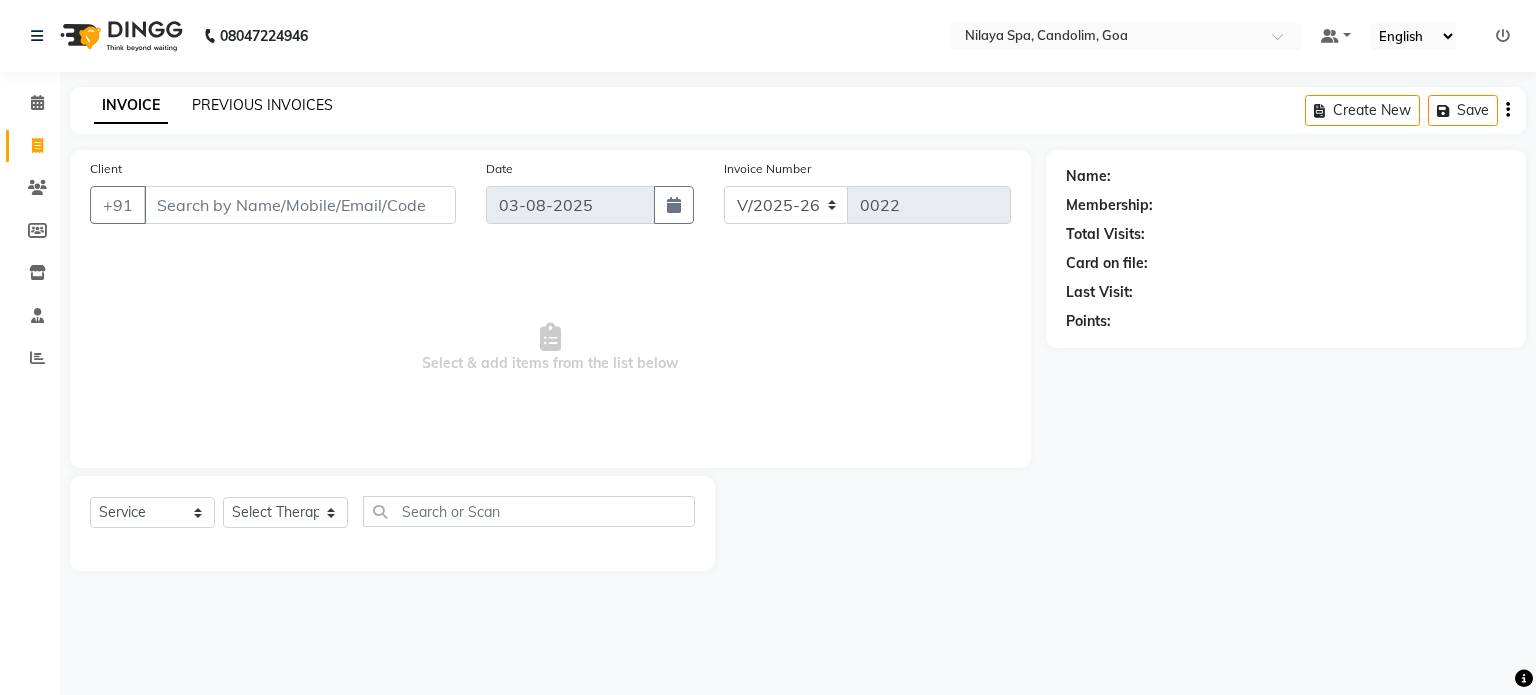 click on "PREVIOUS INVOICES" 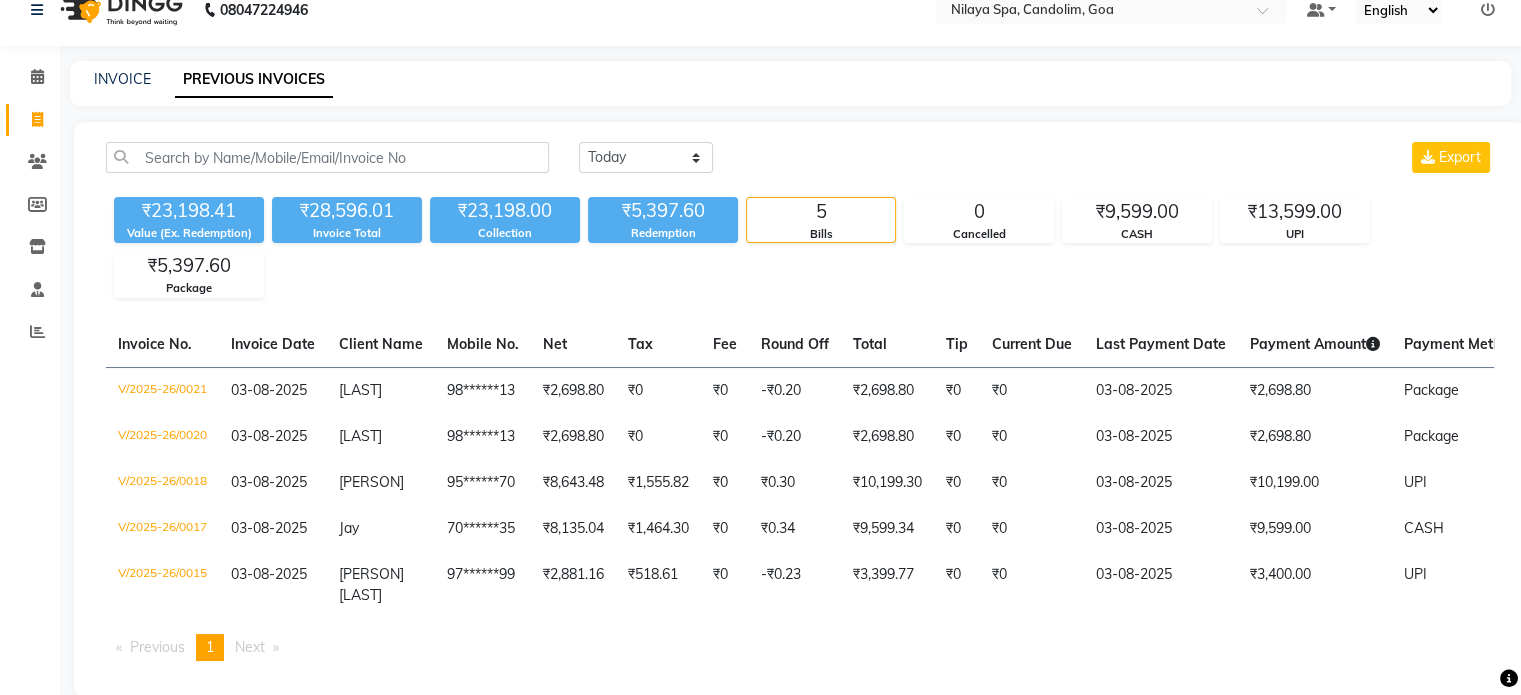 scroll, scrollTop: 52, scrollLeft: 0, axis: vertical 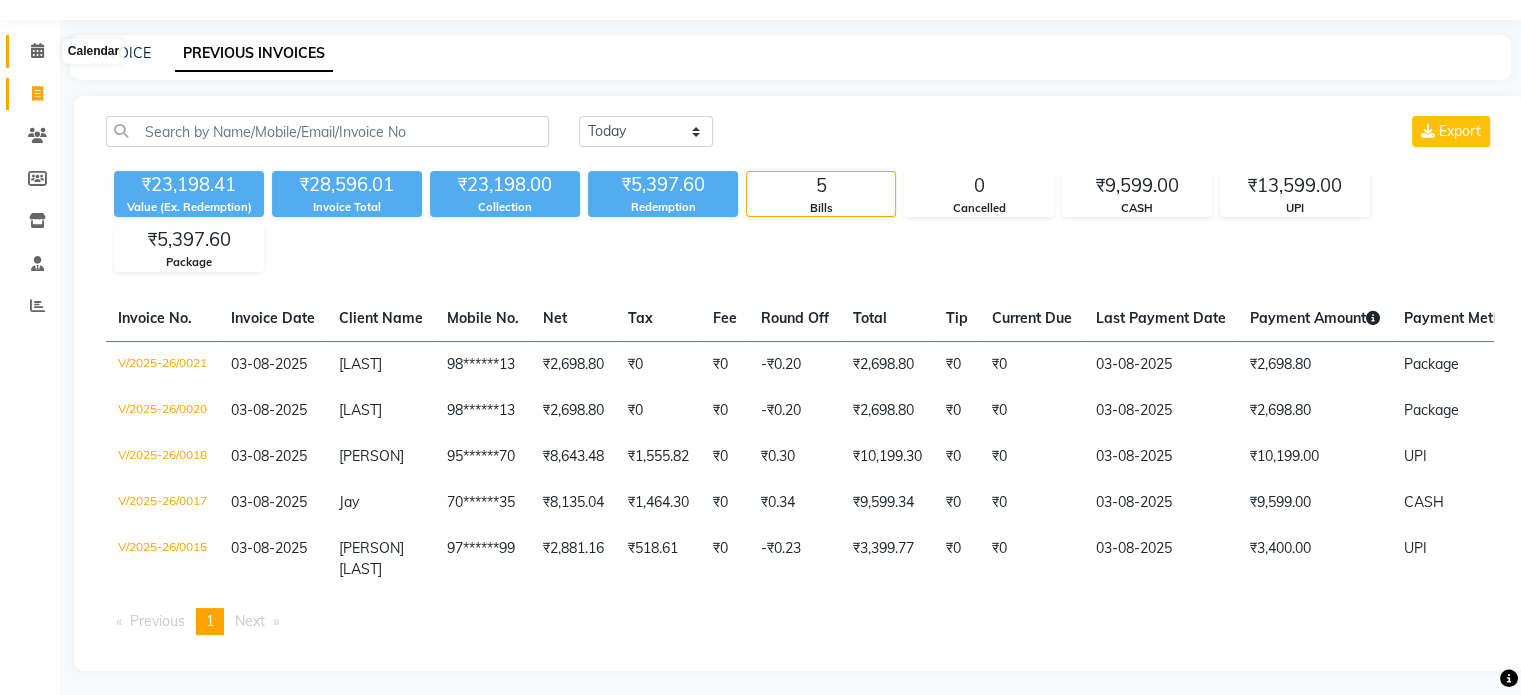 click 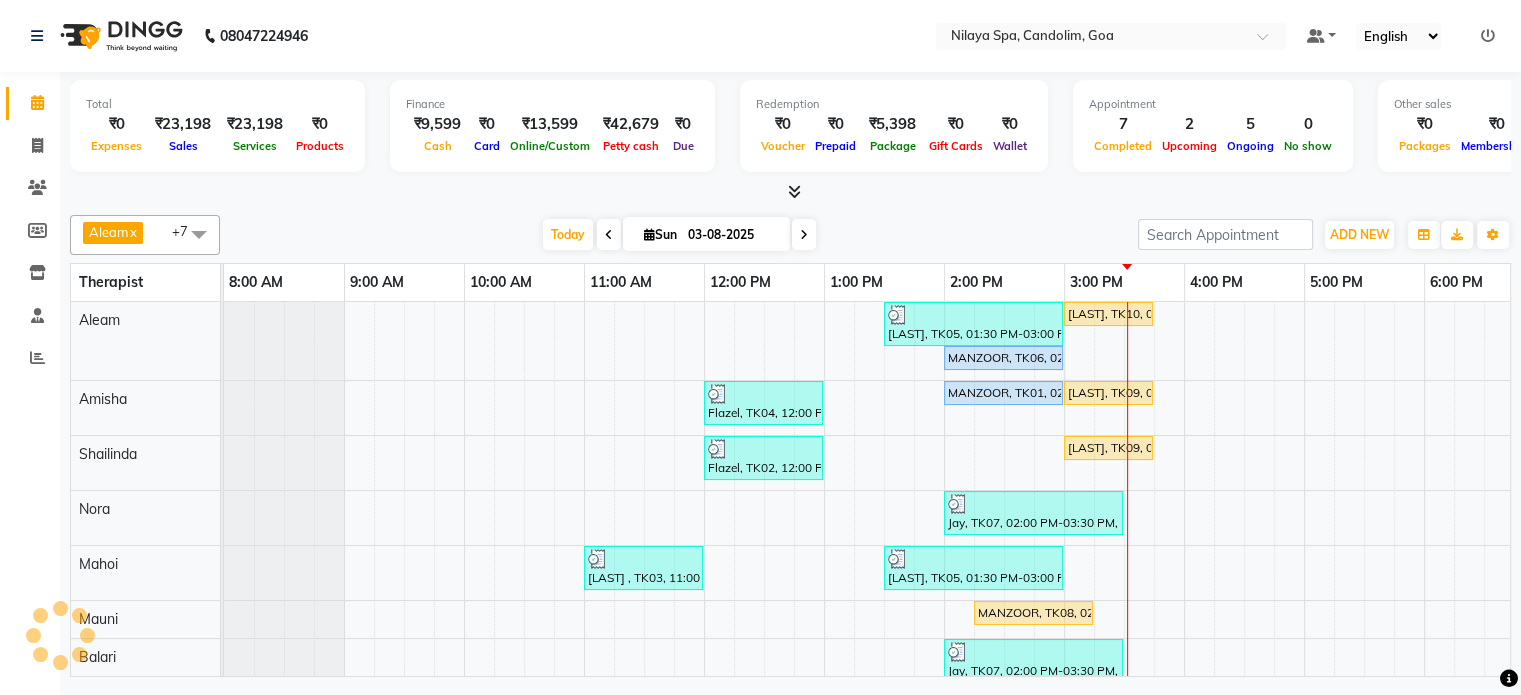 scroll, scrollTop: 0, scrollLeft: 0, axis: both 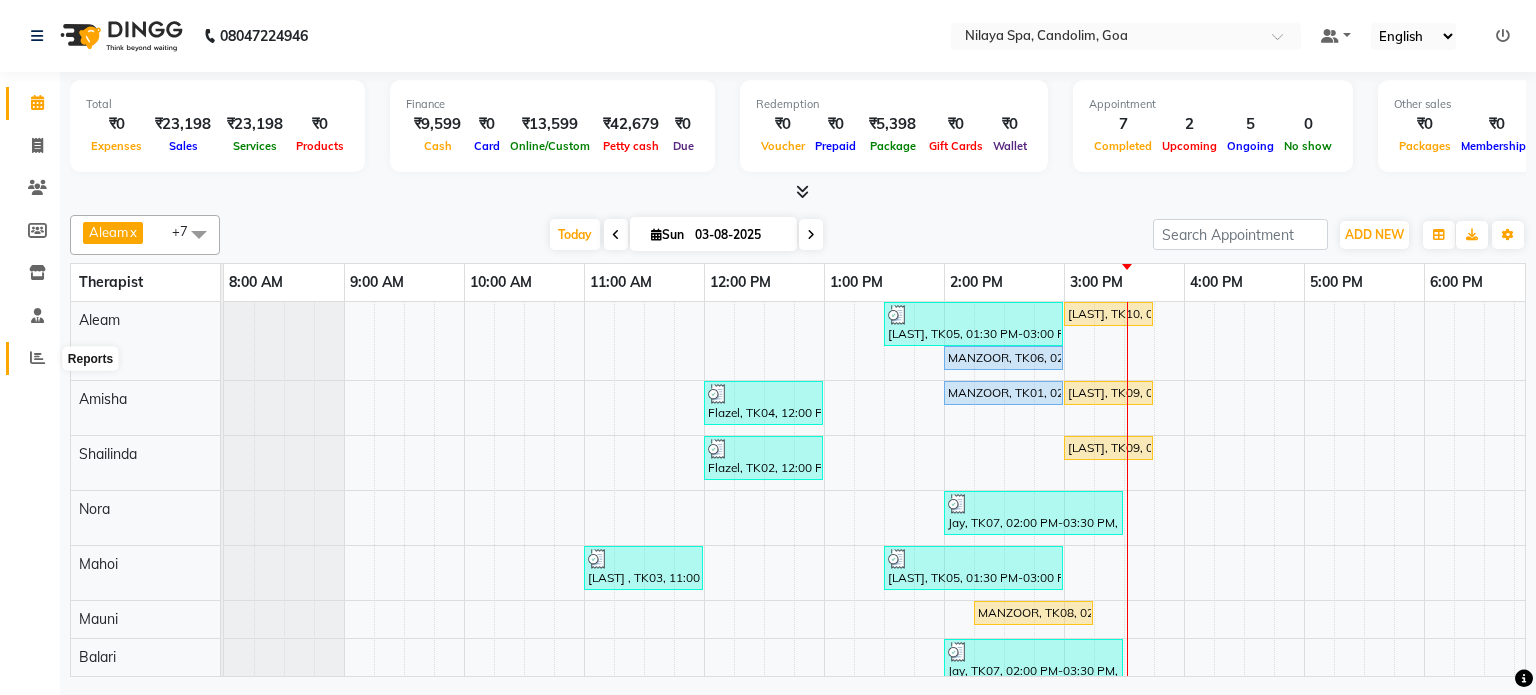 click 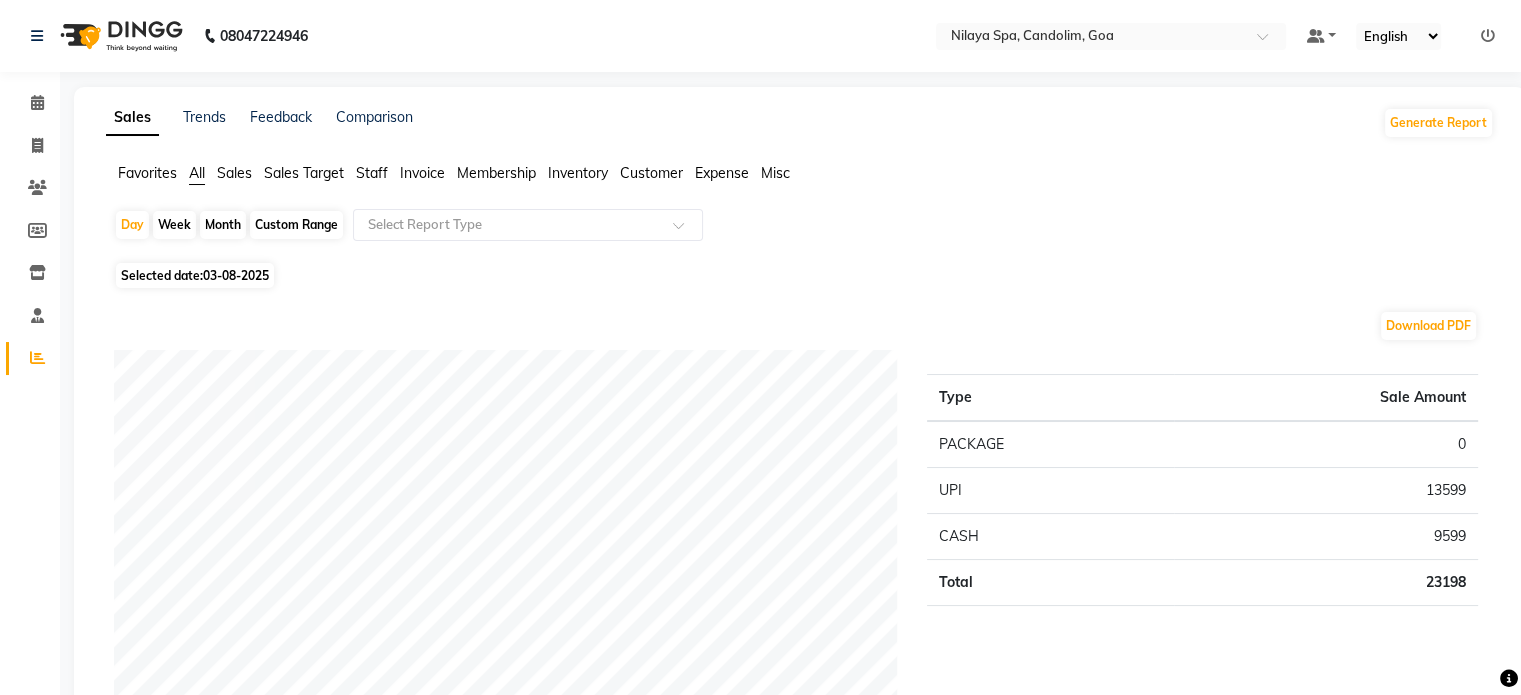 click on "Sales" 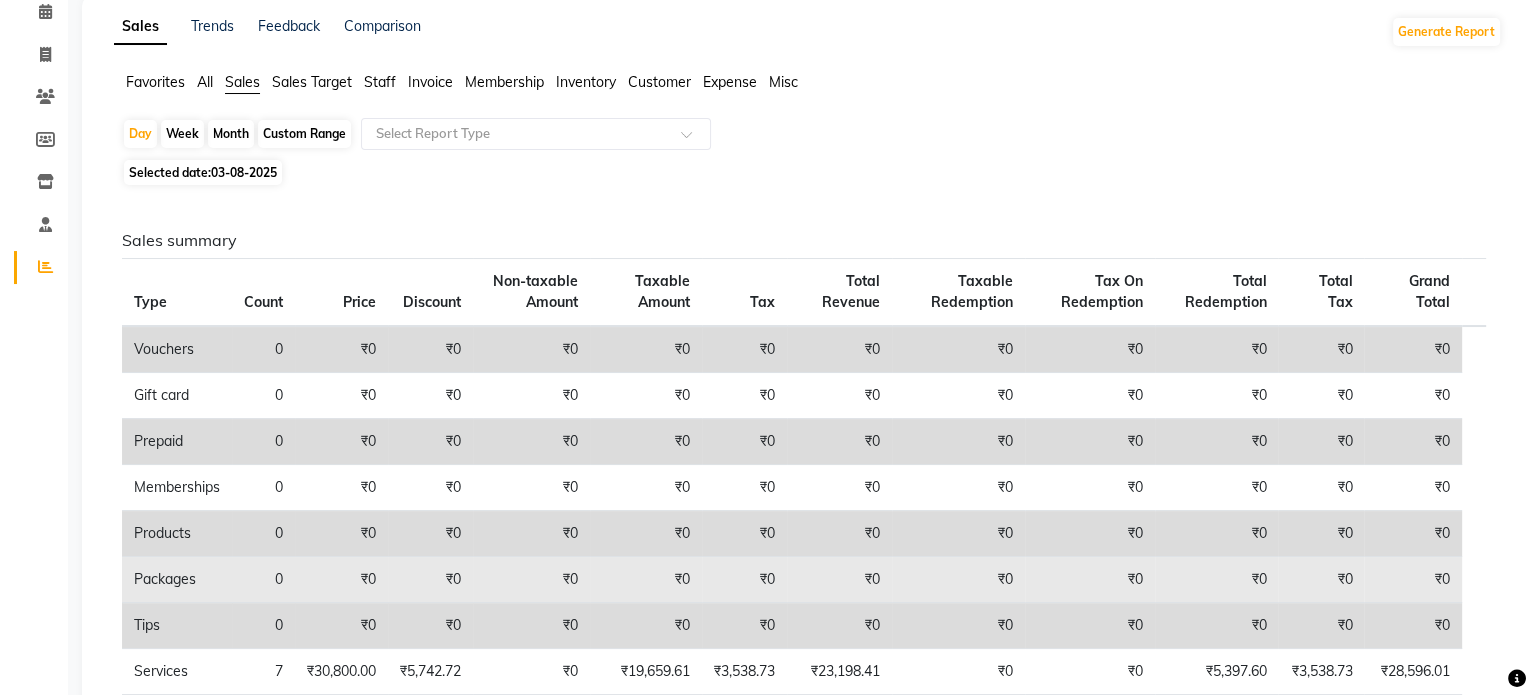 scroll, scrollTop: 0, scrollLeft: 0, axis: both 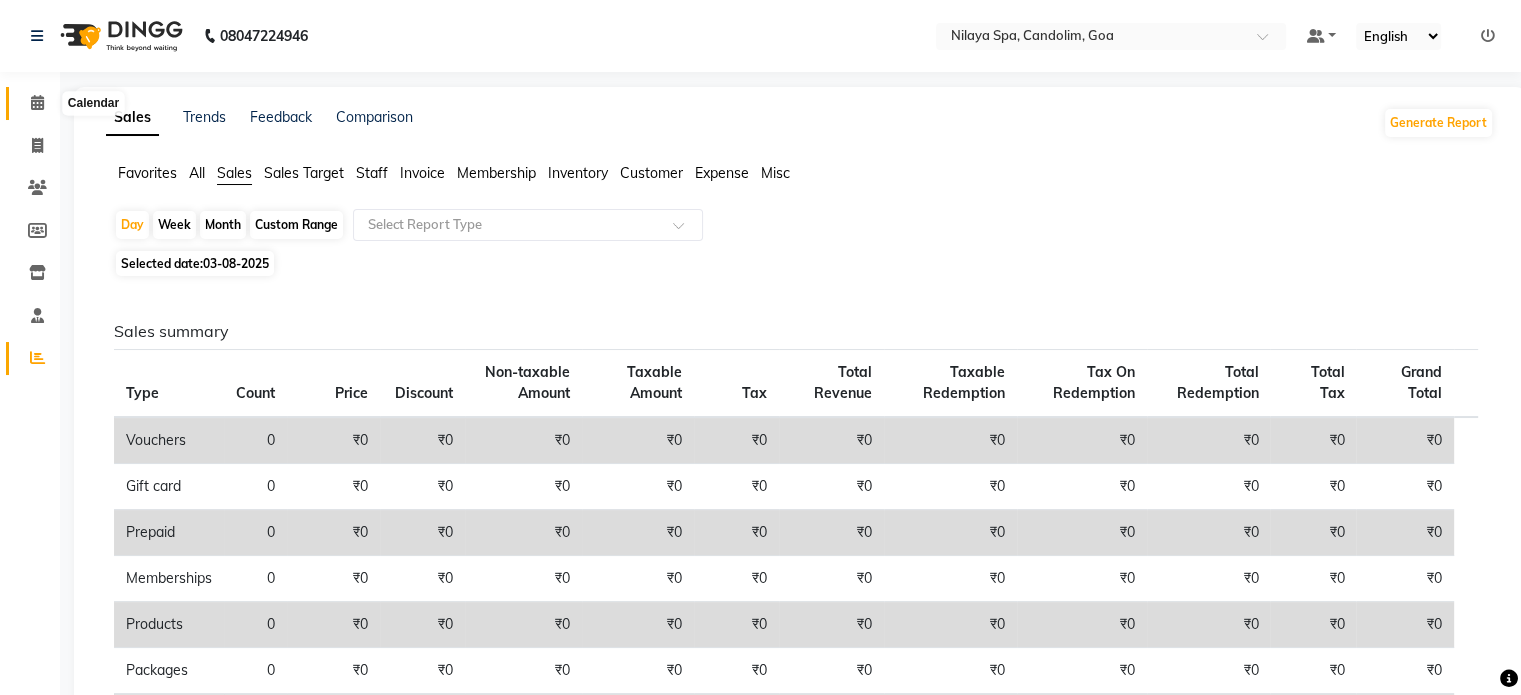 click 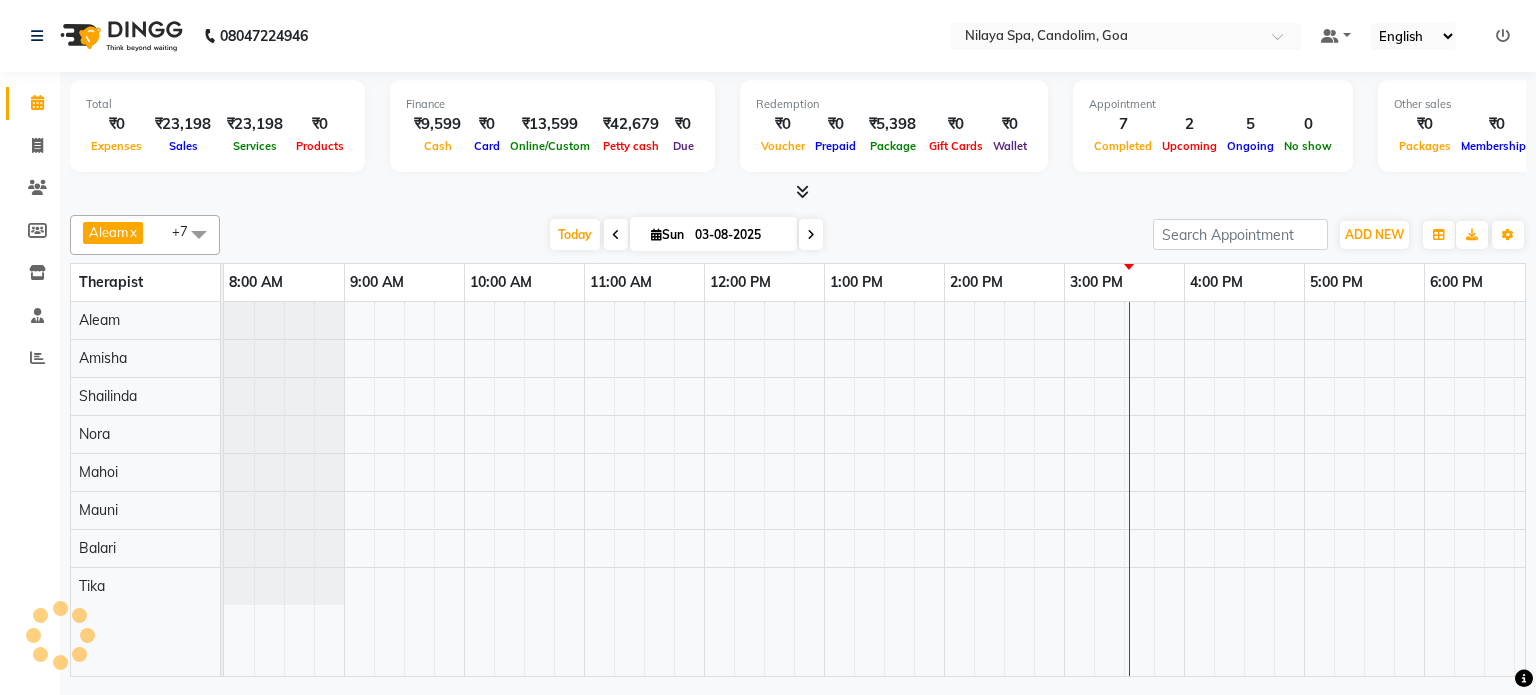 scroll, scrollTop: 0, scrollLeft: 0, axis: both 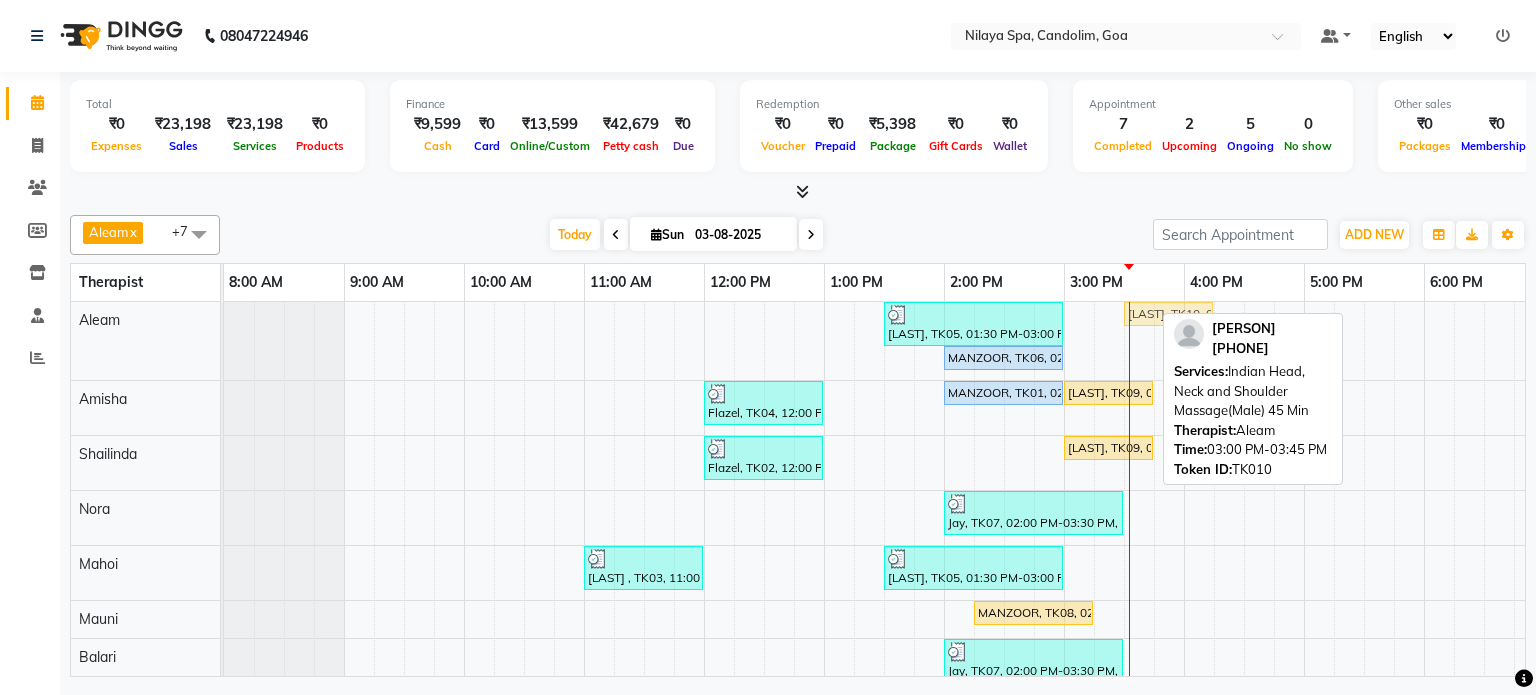 drag, startPoint x: 1098, startPoint y: 311, endPoint x: 1159, endPoint y: 315, distance: 61.13101 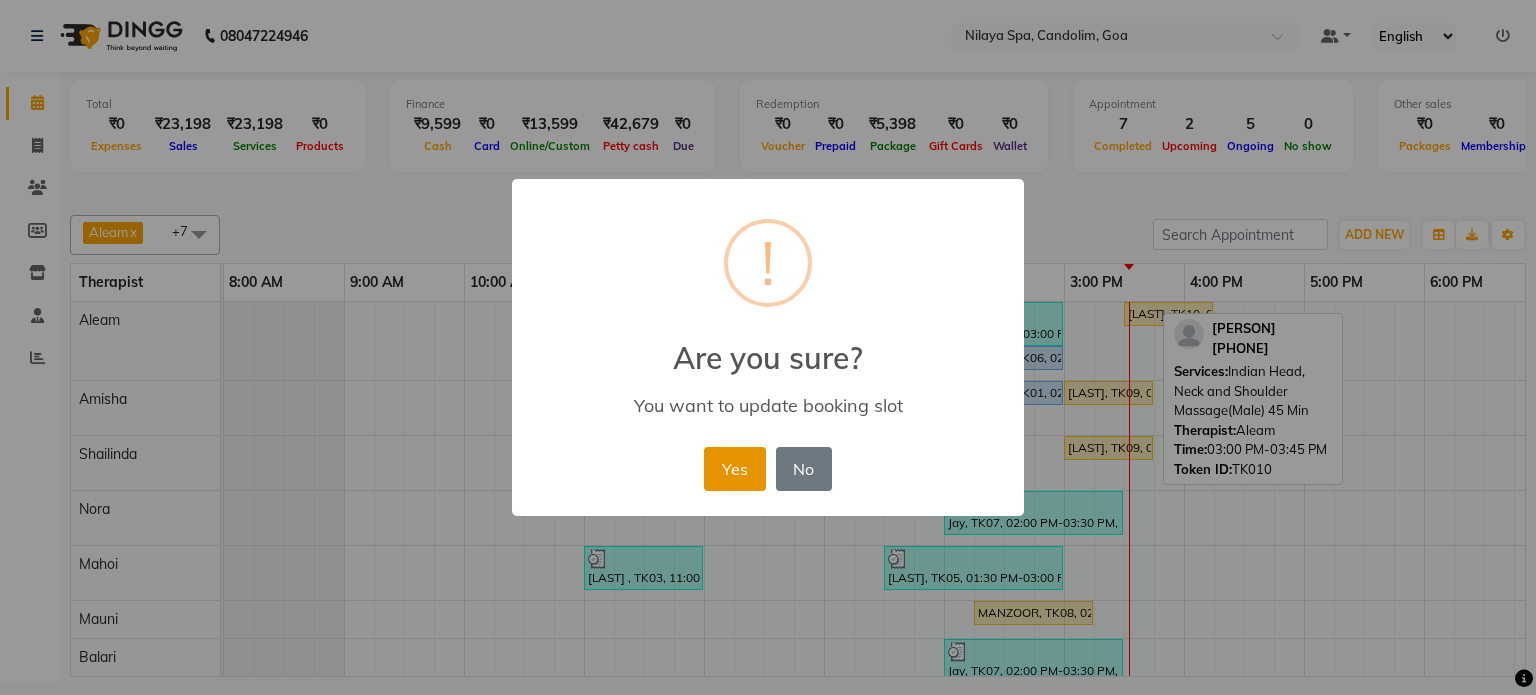 click on "Yes" at bounding box center [734, 469] 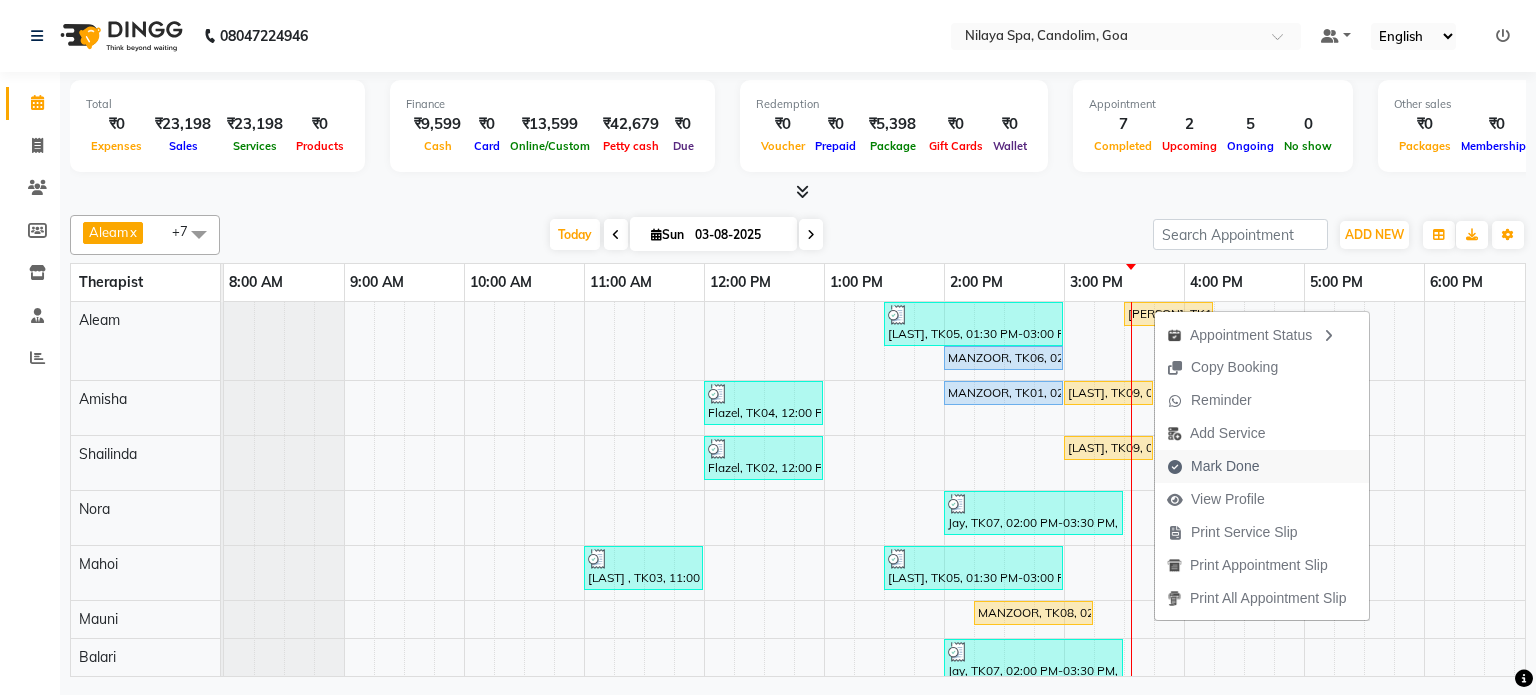 click on "Mark Done" at bounding box center (1225, 466) 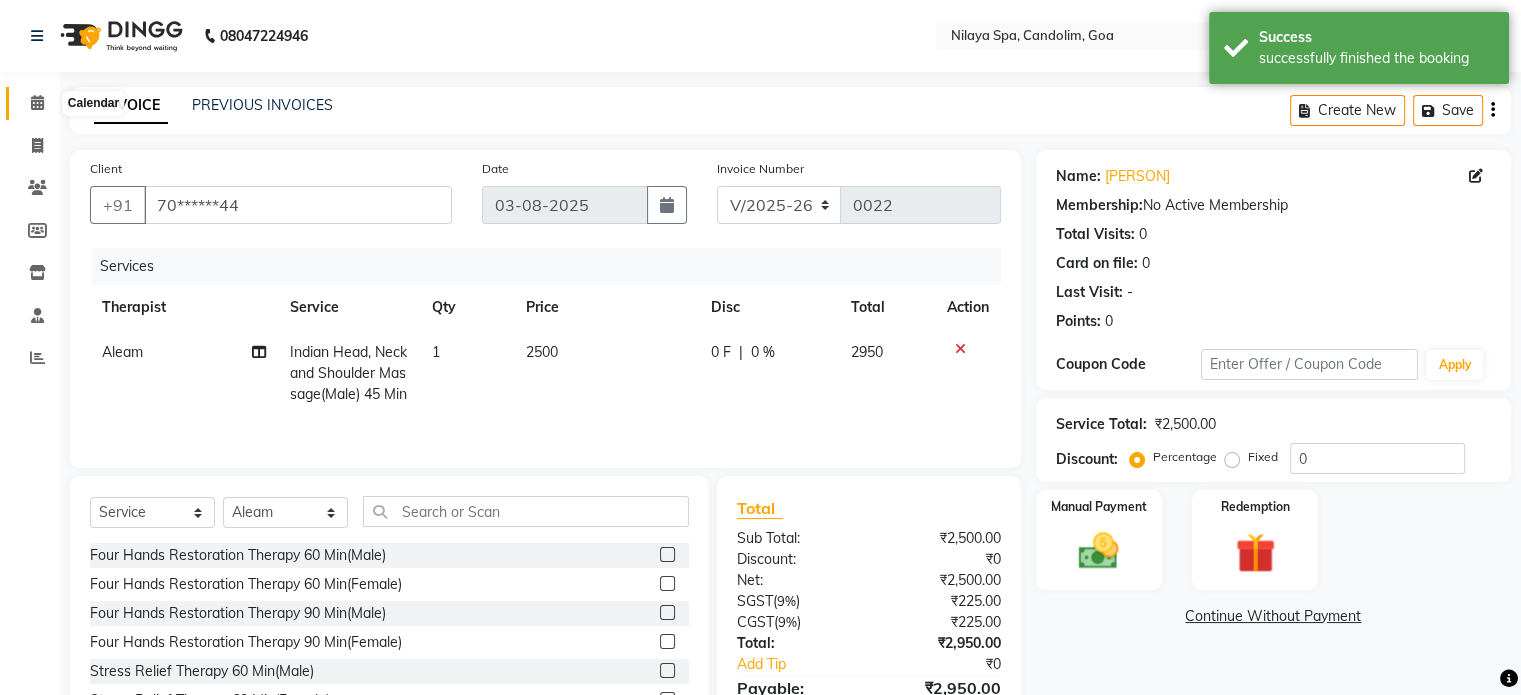 click 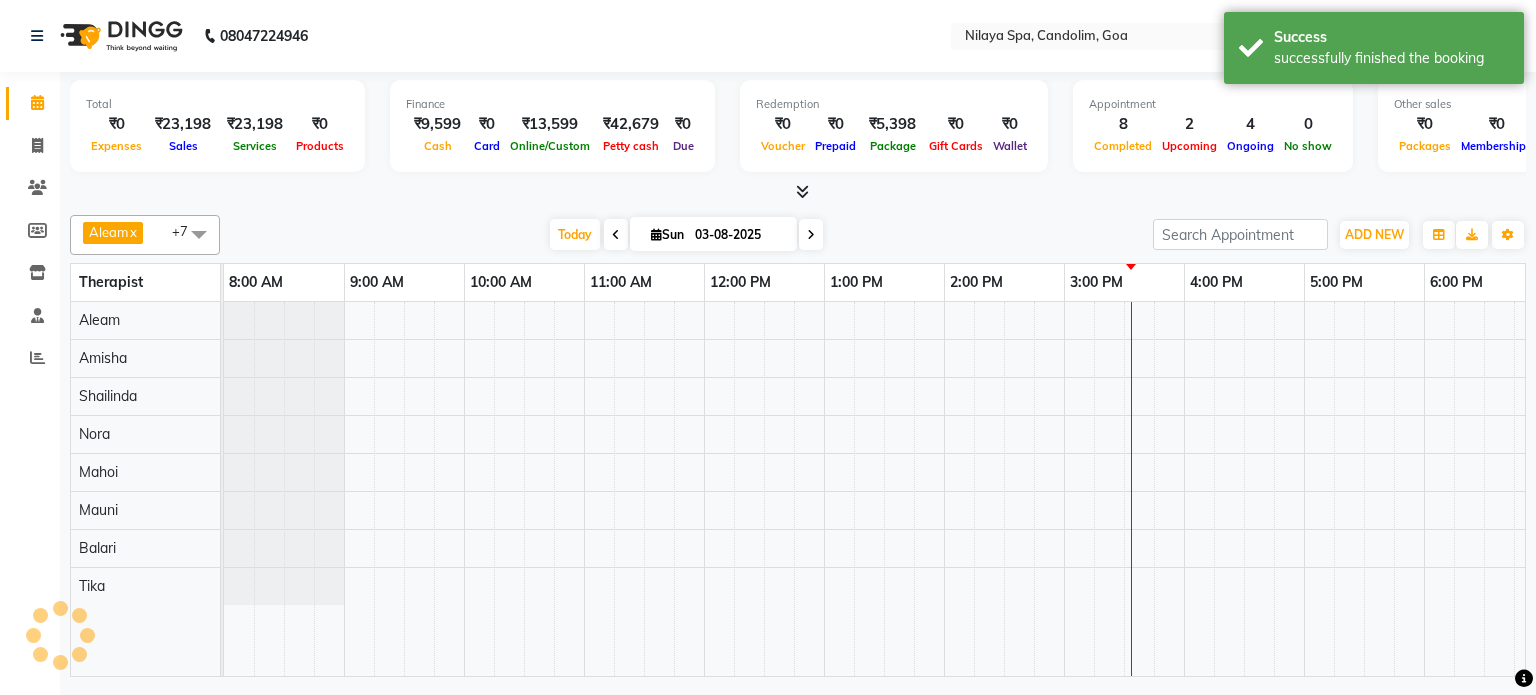 scroll, scrollTop: 0, scrollLeft: 618, axis: horizontal 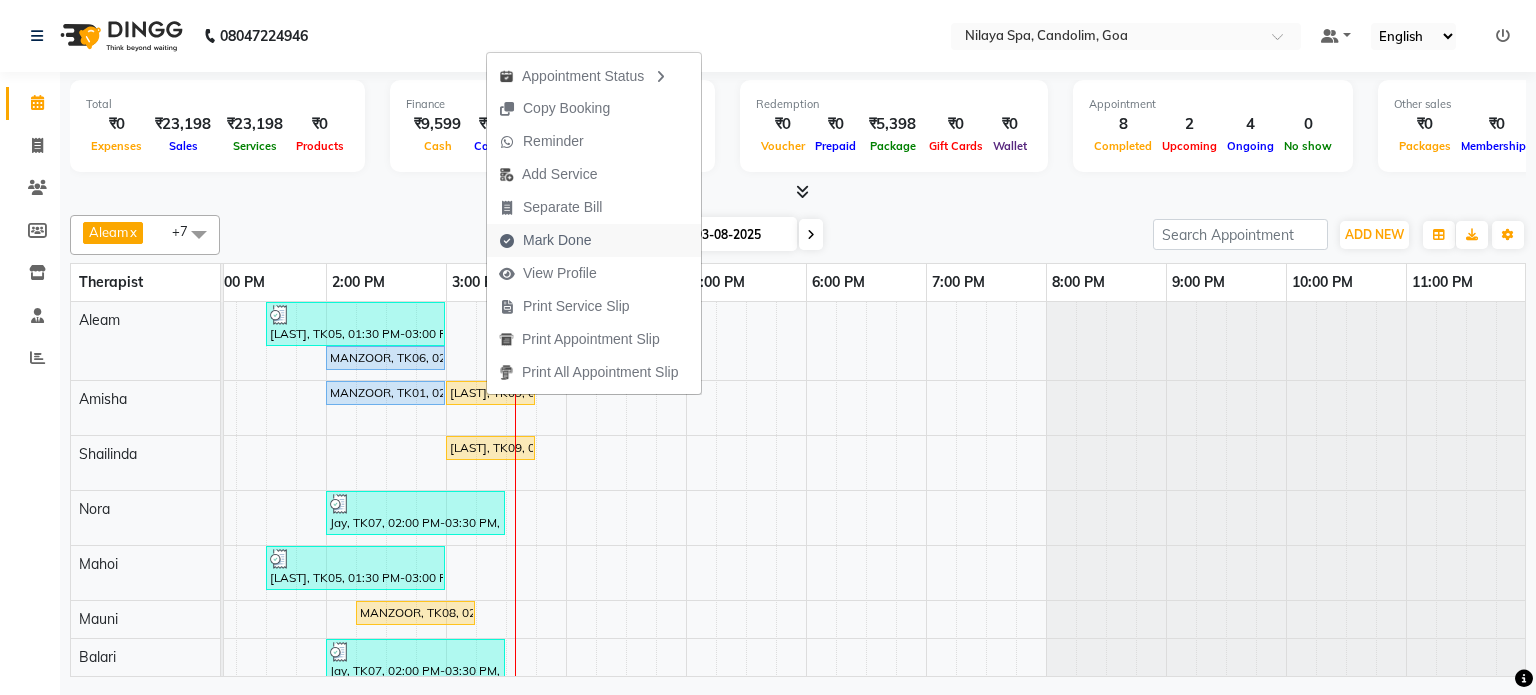 click on "Mark Done" at bounding box center (557, 240) 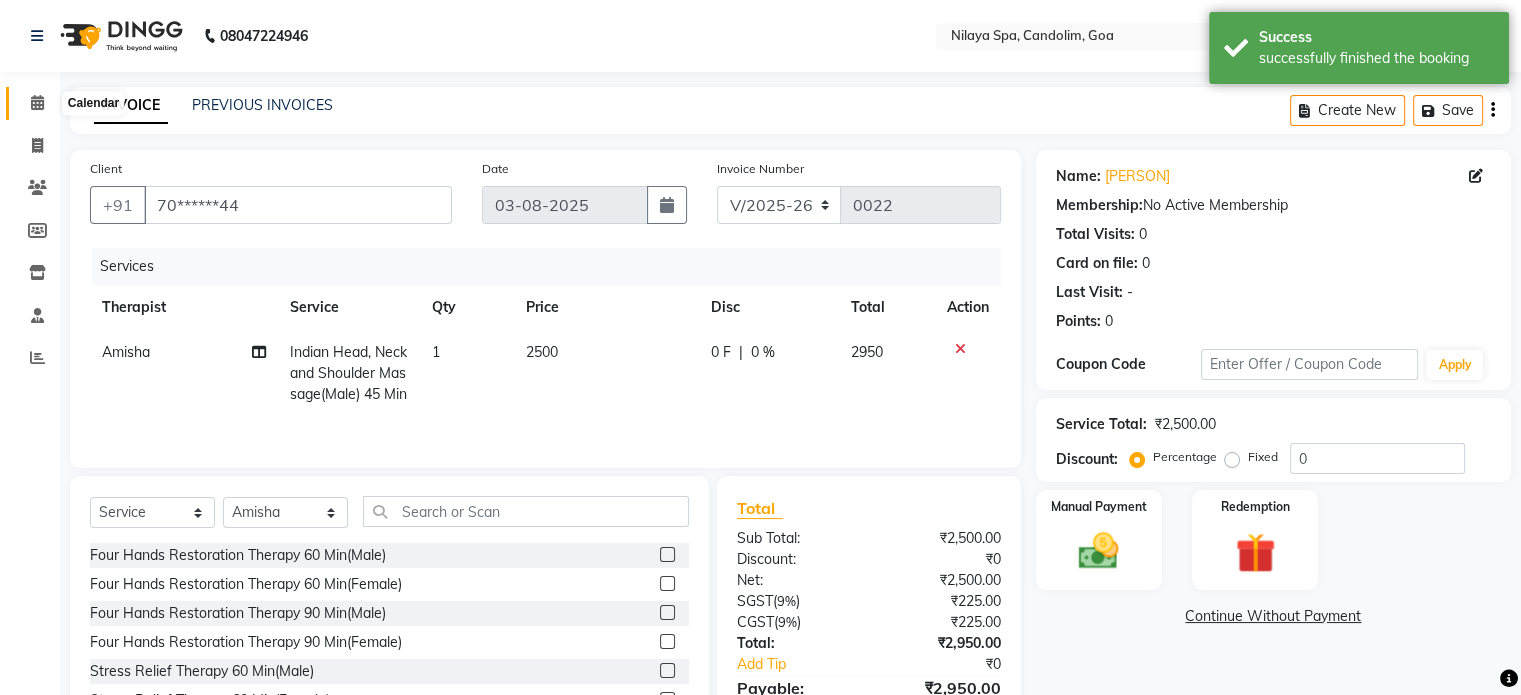 click 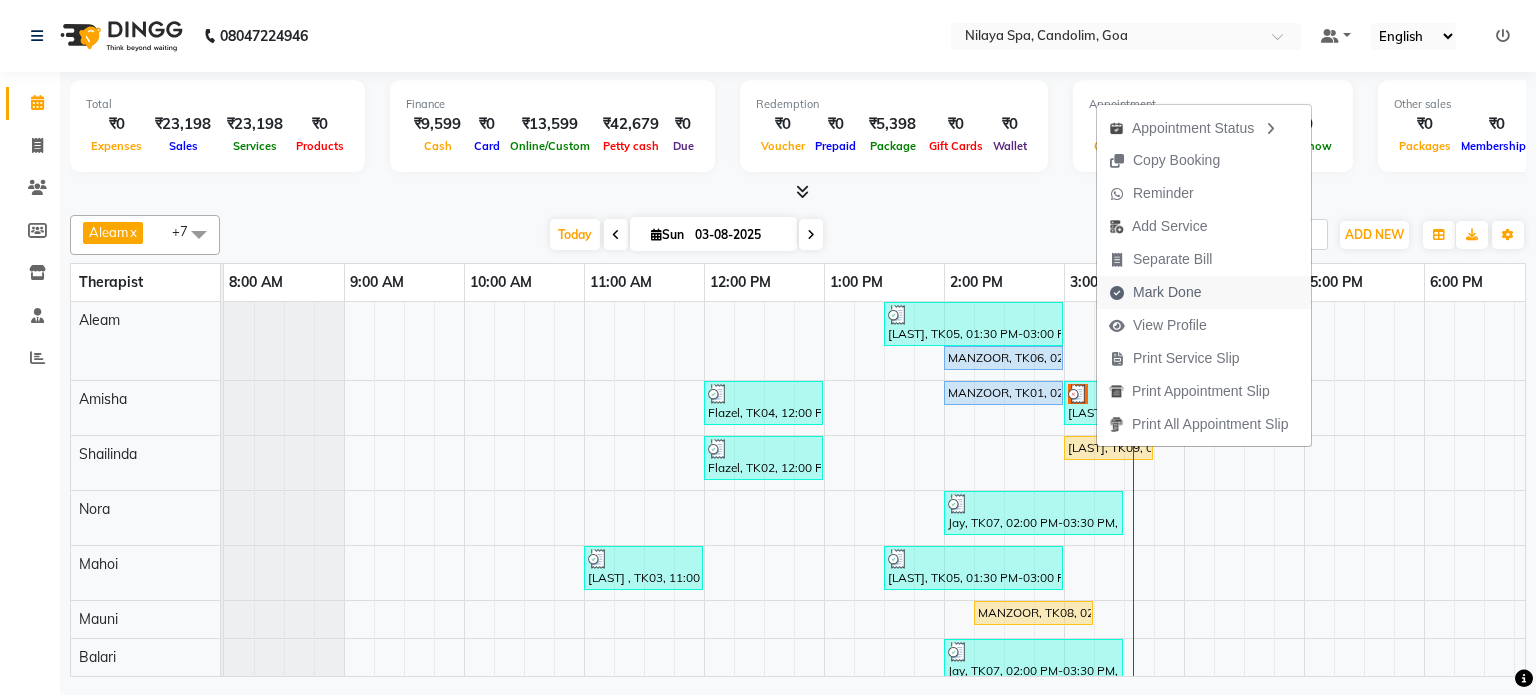 click on "Mark Done" at bounding box center [1167, 292] 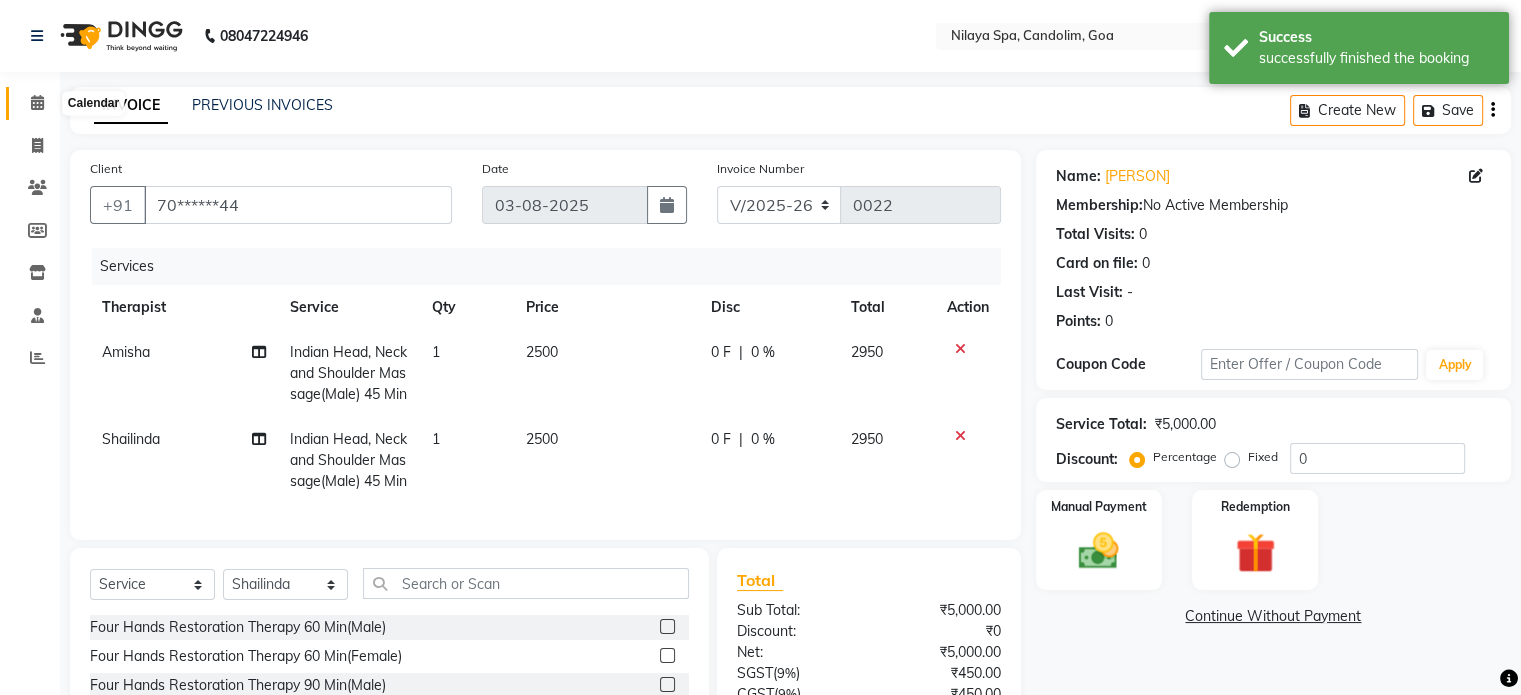 click 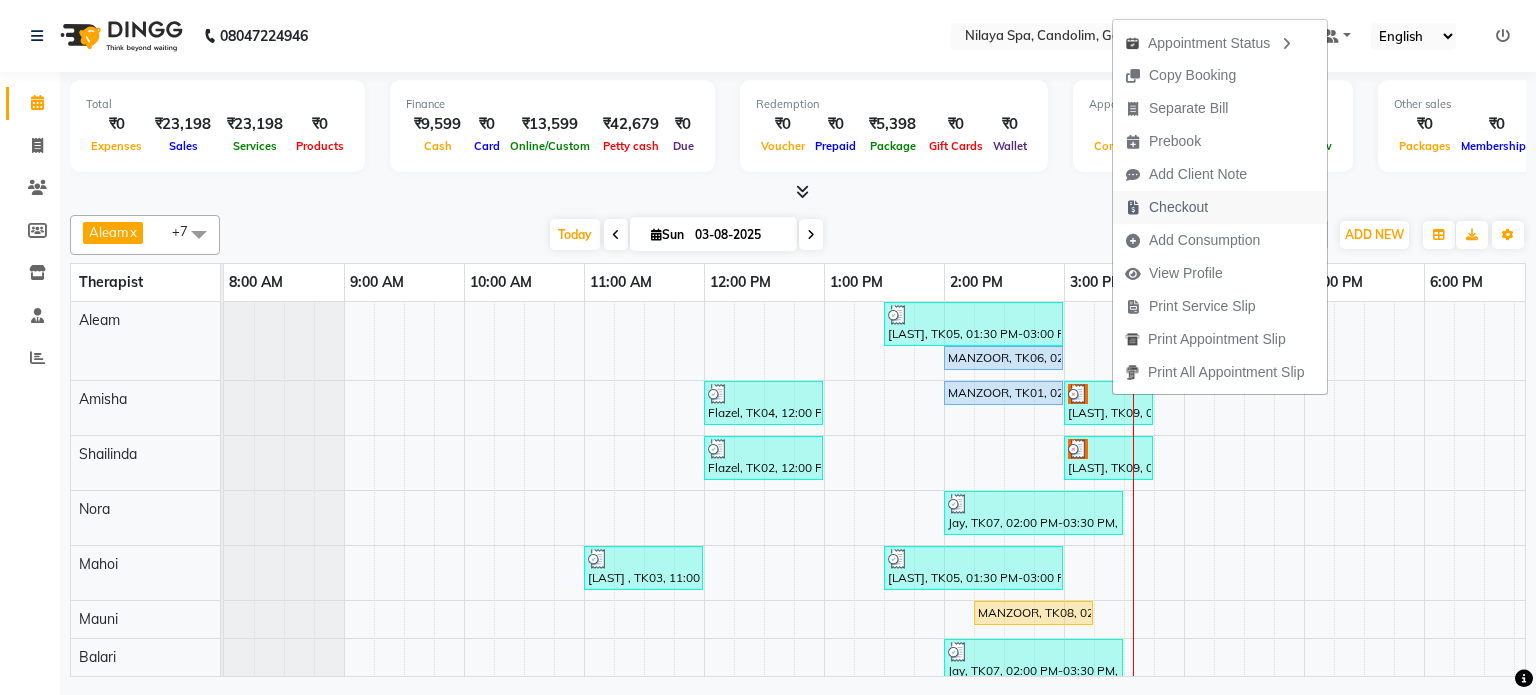 click on "Checkout" at bounding box center (1178, 207) 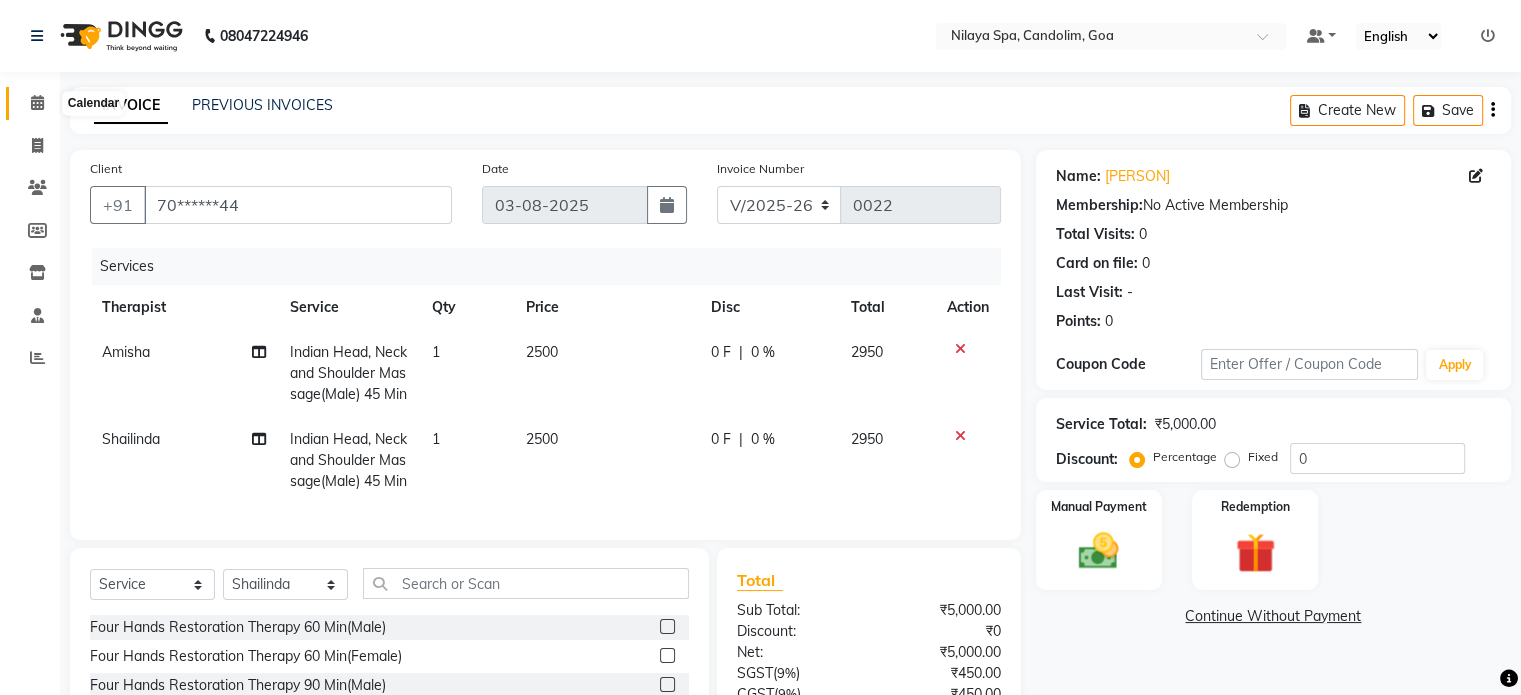 click 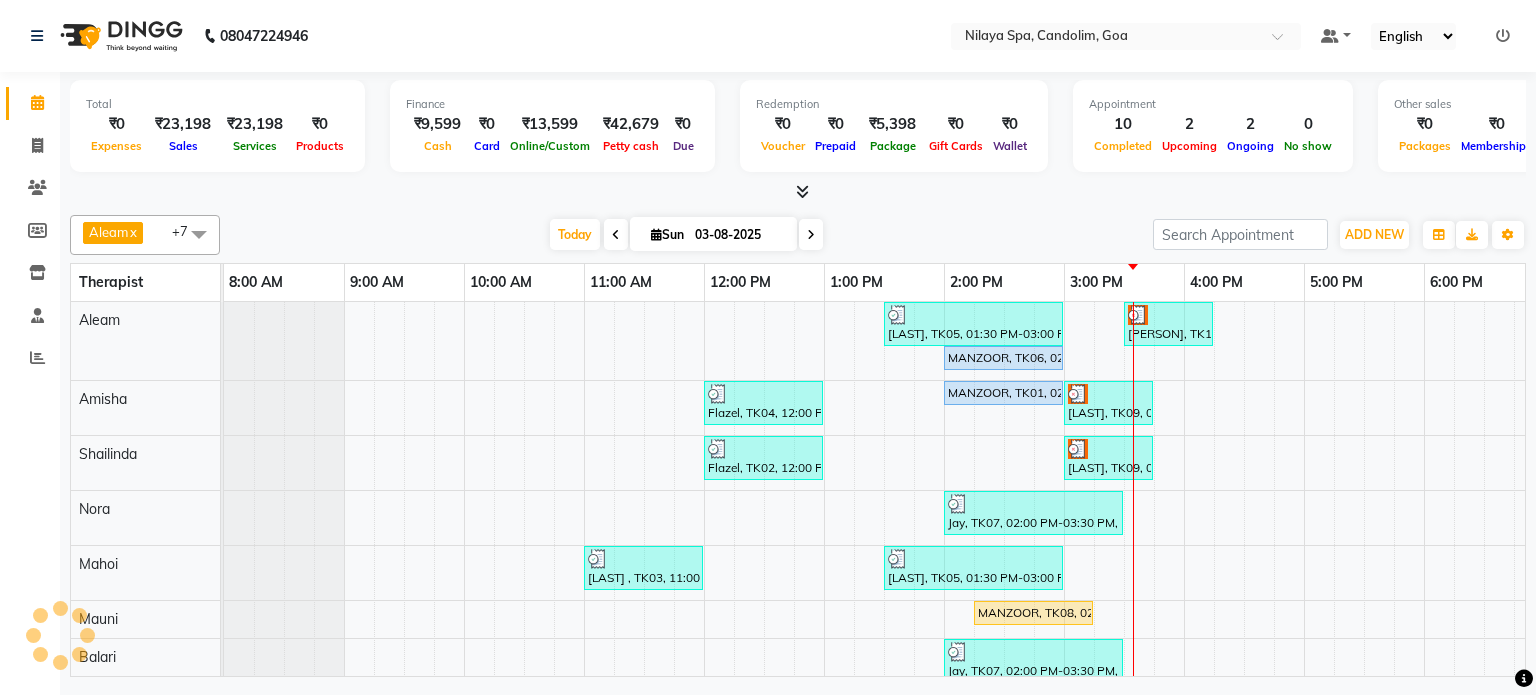 scroll, scrollTop: 0, scrollLeft: 0, axis: both 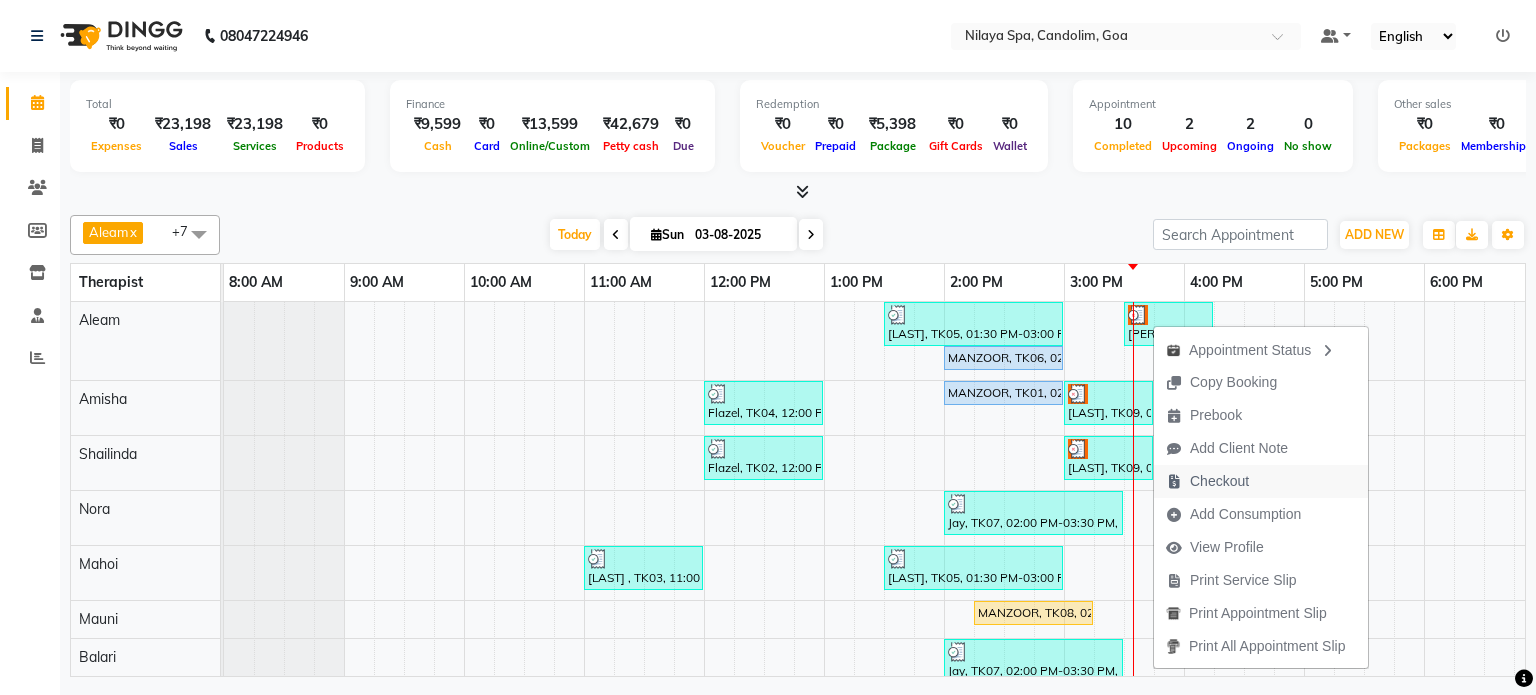 click on "Checkout" at bounding box center [1219, 481] 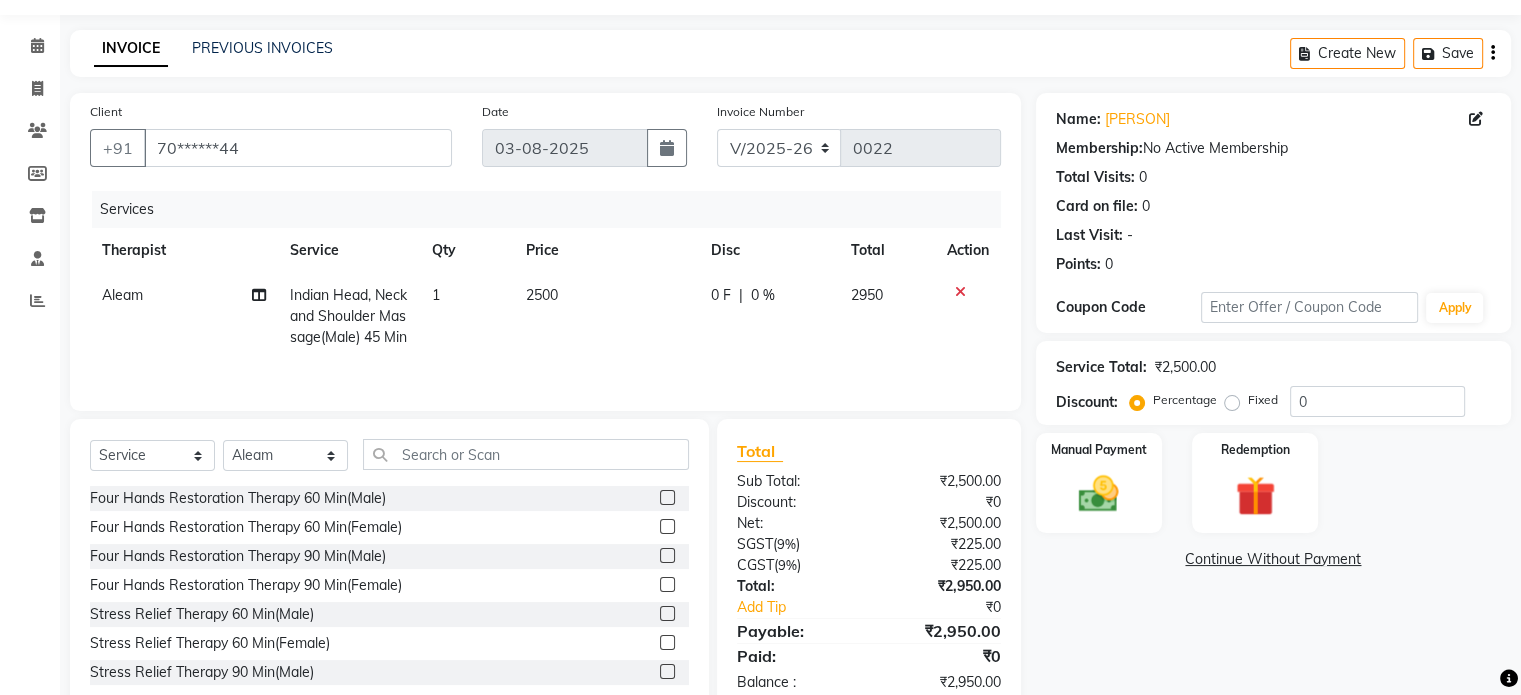 scroll, scrollTop: 0, scrollLeft: 0, axis: both 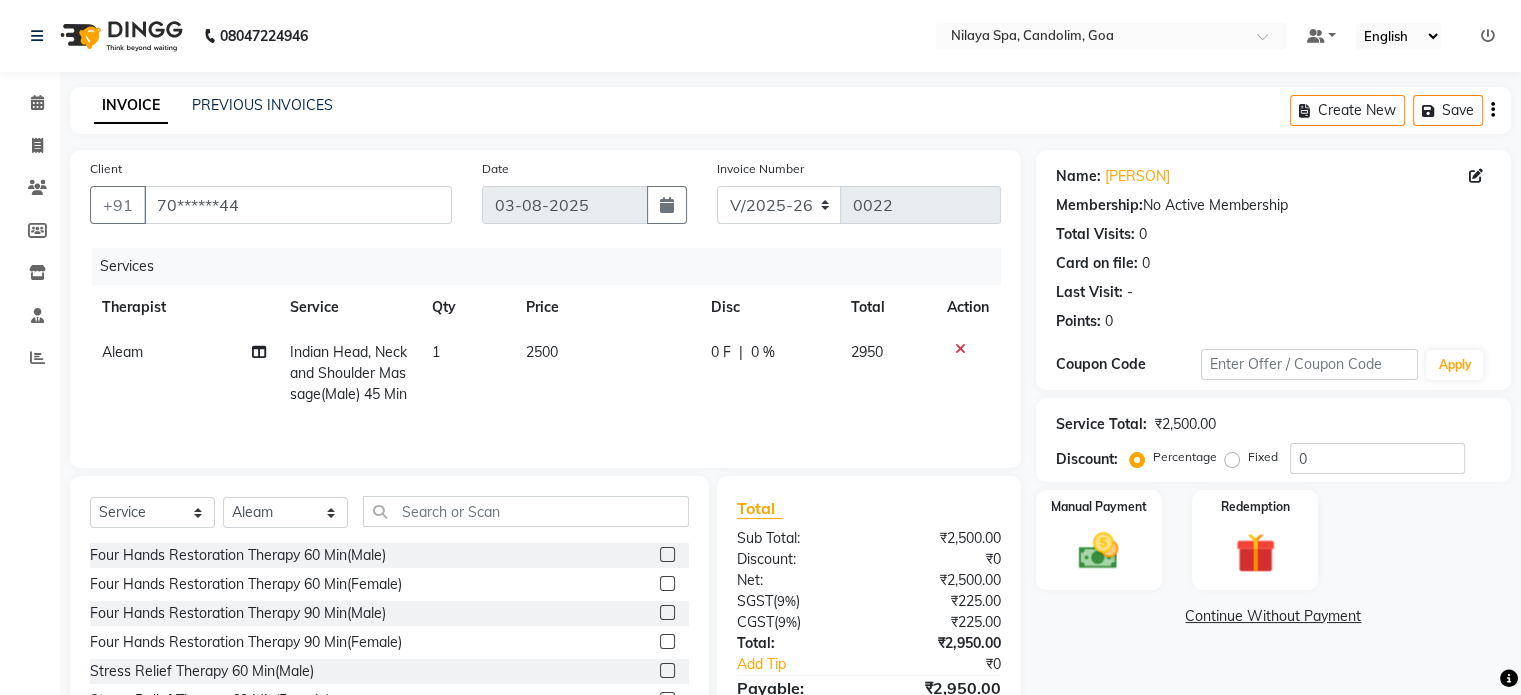 click on "0 %" 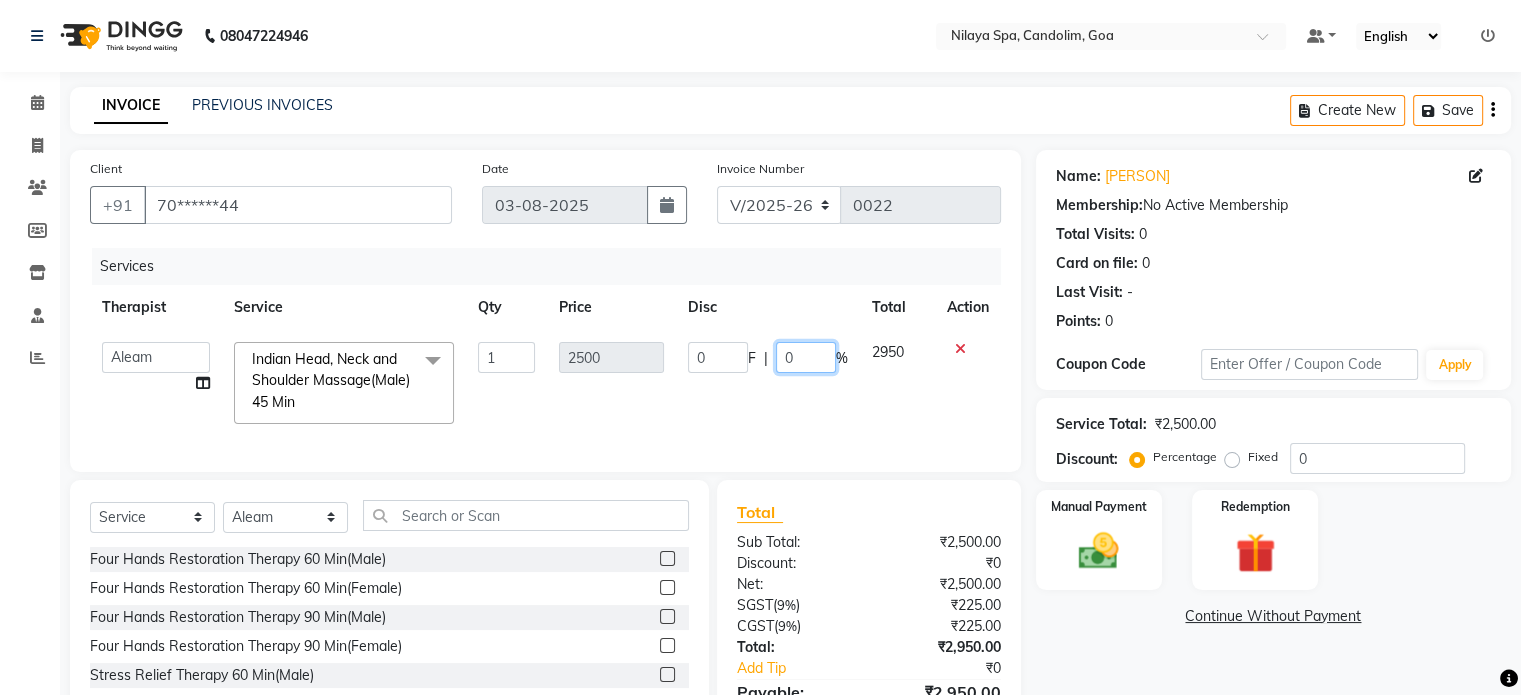 click on "0" 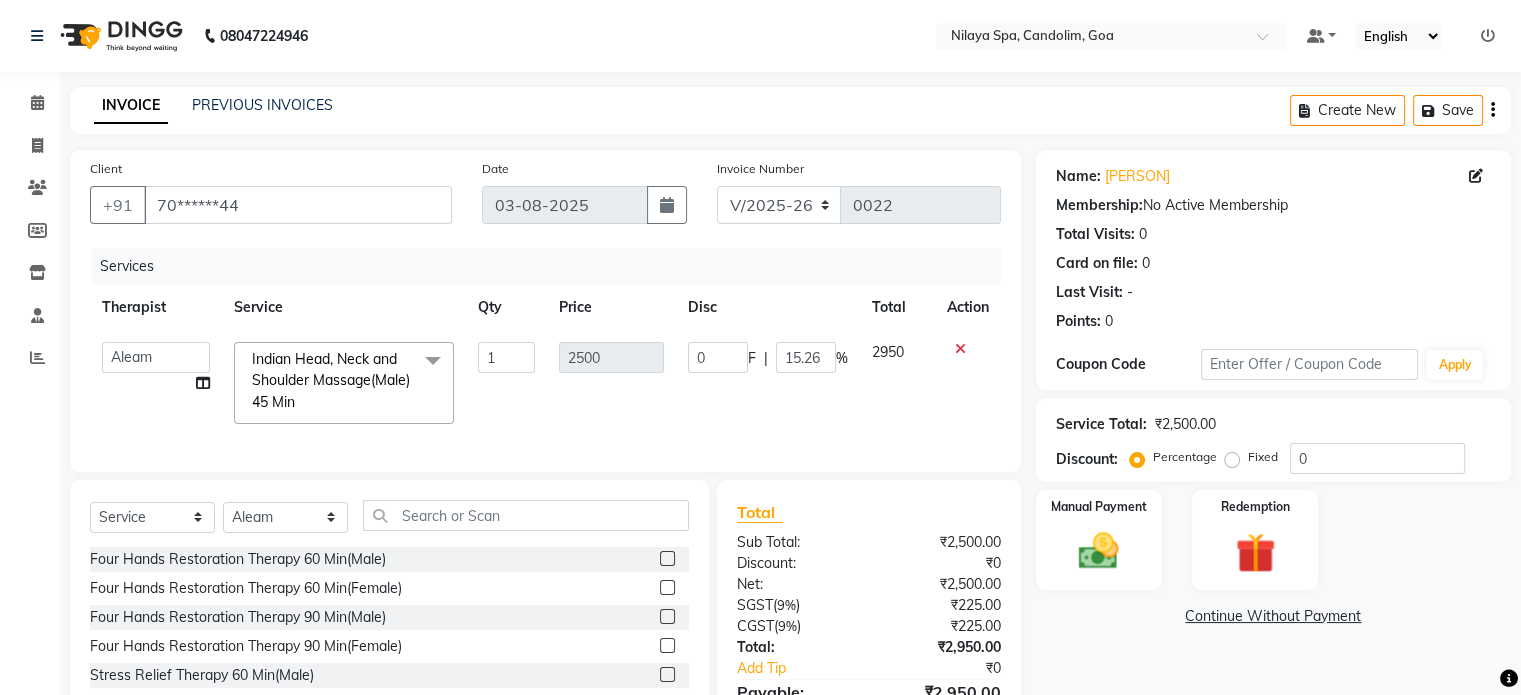 click on "Aleam   Amisha   Balari    Deepak Ratanpal   Mahoi   Mauni    Nora    Punjima   Shailinda   Tika  Indian Head, Neck and Shoulder Massage(Male) 45 Min  x Four Hands Restoration Therapy 60 Min(Male) Four Hands Restoration Therapy 60 Min(Female) Four Hands Restoration Therapy 90 Min(Male) Four Hands Restoration Therapy 90 Min(Female) Stress Relief Therapy 60 Min(Male) Stress Relief Therapy 60 Min(Female) Stress Relief Therapy 90 Min(Male) Stress Relief Therapy 90 Min(Female) Nilaya  Fusion Therapy(Male) Nilaya  Fusion Therapy(Female) Marma Abhayangam 60 Min(Male) Marma Abhayangam 60 Min(Female) Marma Abhayangam 90 Min(Male)) Marma Abhayangam 90 Min(Female) Deep Tissue Repair Therapy 60 Min(Male) Deep Tissue Repair Therapy 60 Min(Female) Deep Tissue Repair Therapy 90 Min(Male) Deep Tissue Repair Therapy 90 Min(Female) Balinese Massage Therapy 60 Min(Male) Balinese Massage Therapy 60 Min(Female) Balinese Massage Therapy 90 Min(Male) Balinese Massage Therapy 90 Min(Female) Chakra Head Massage 30 Min 1 2500 0 F |" 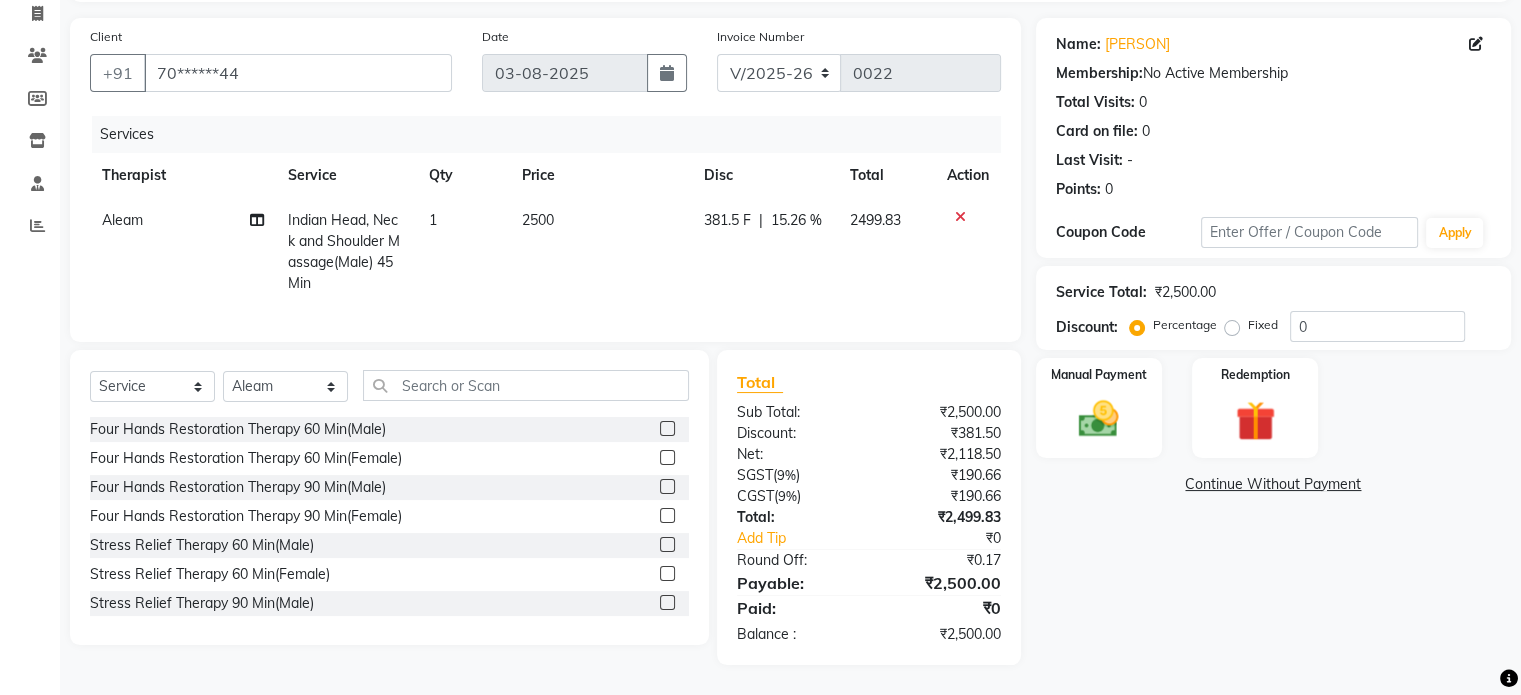 scroll, scrollTop: 148, scrollLeft: 0, axis: vertical 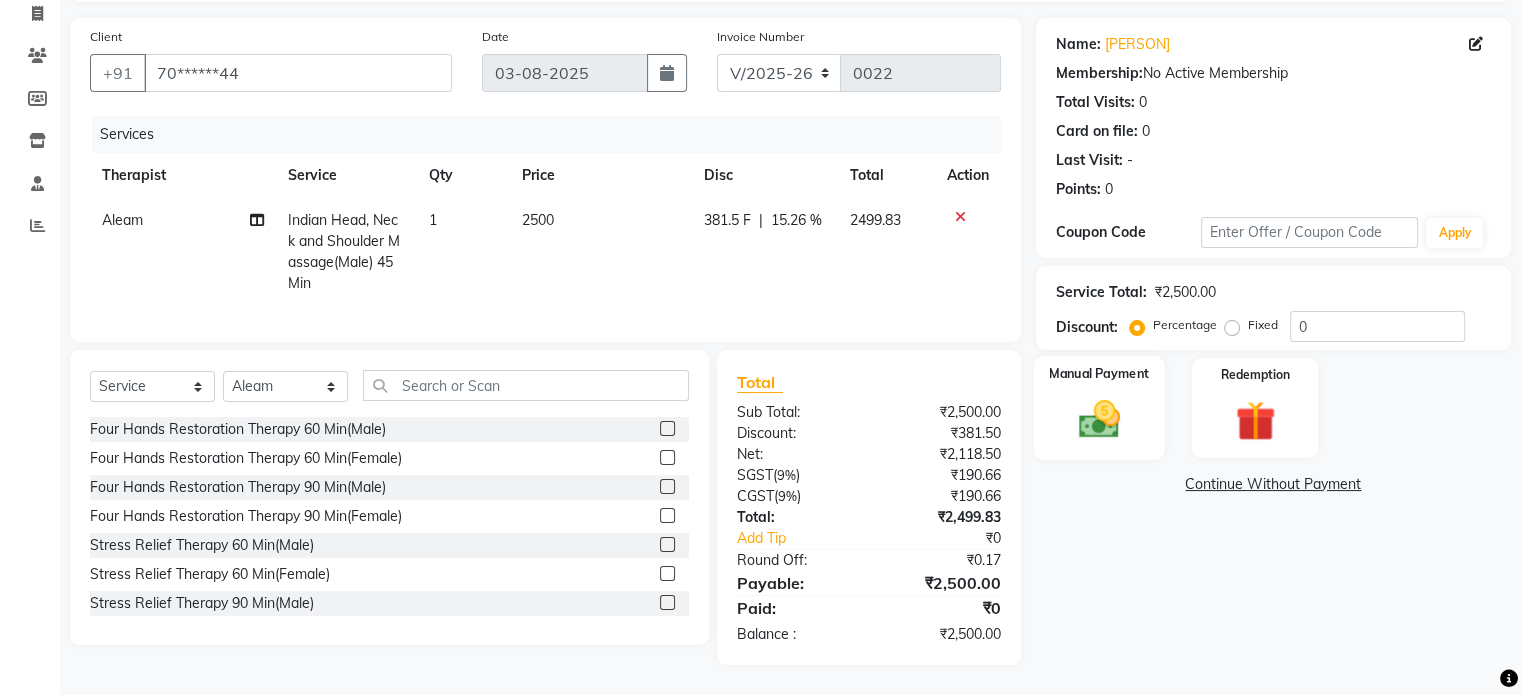 click on "Manual Payment" 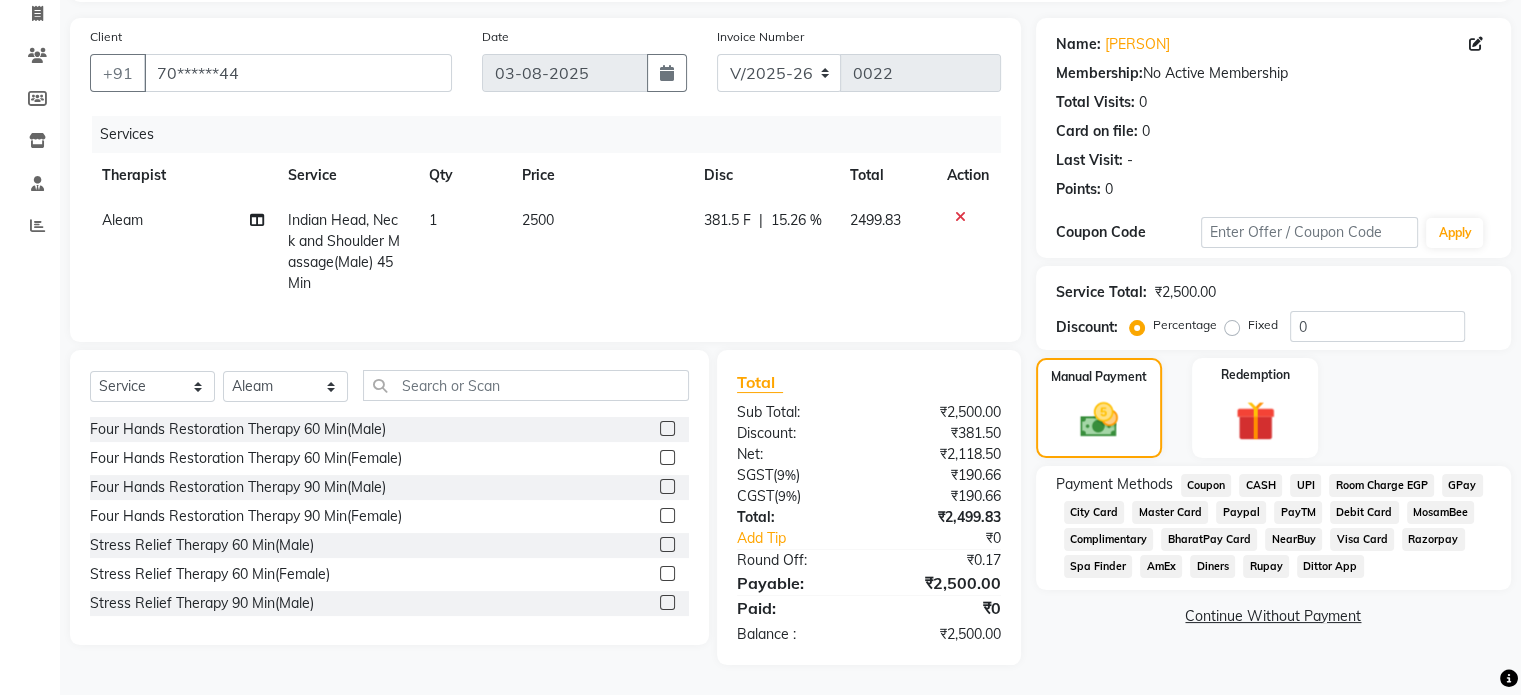 click on "UPI" 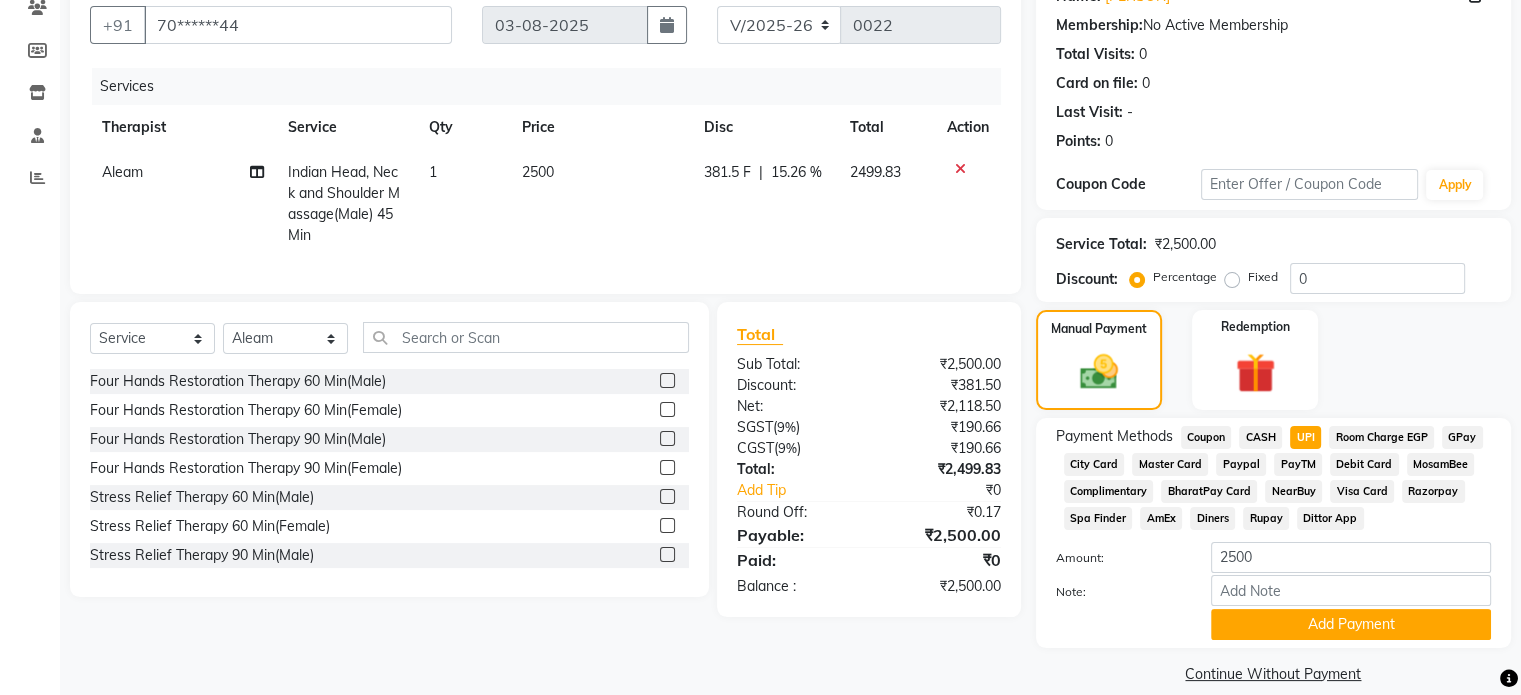 scroll, scrollTop: 207, scrollLeft: 0, axis: vertical 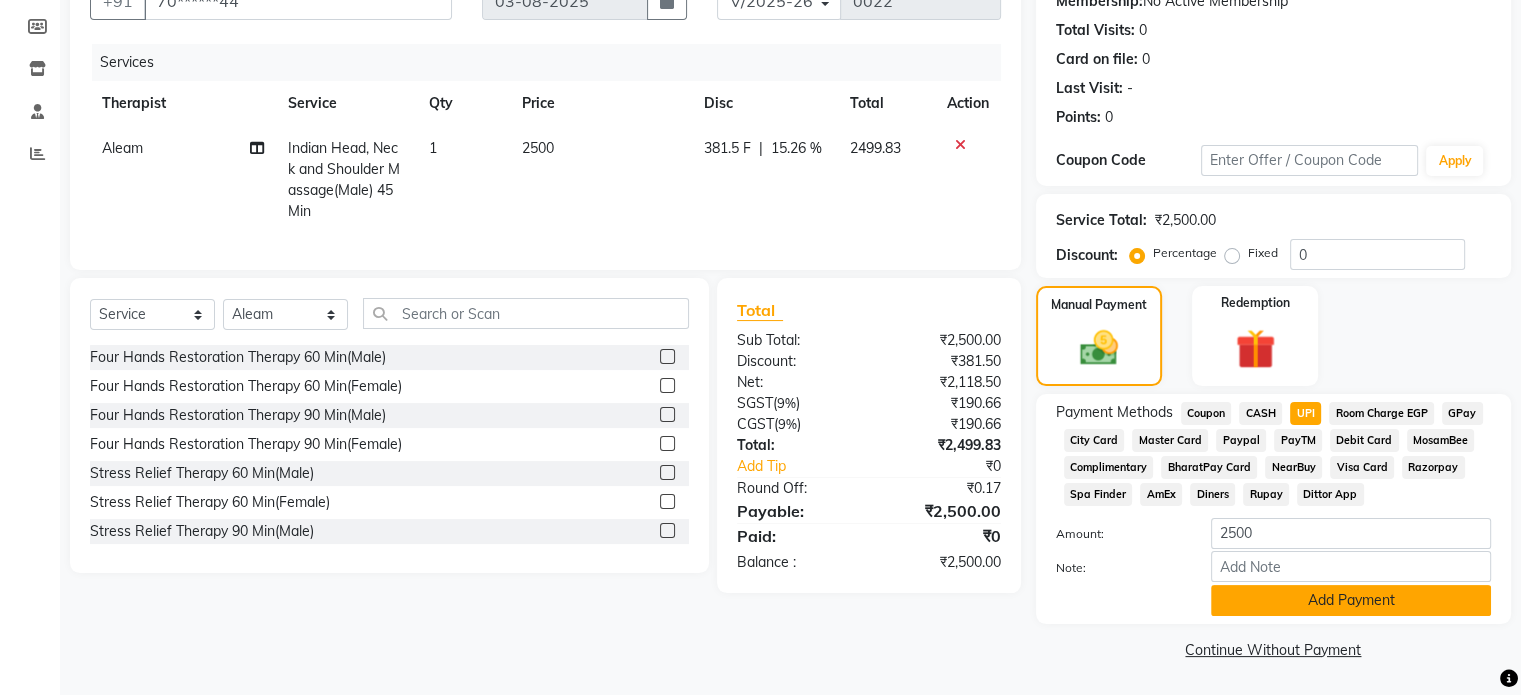 click on "Add Payment" 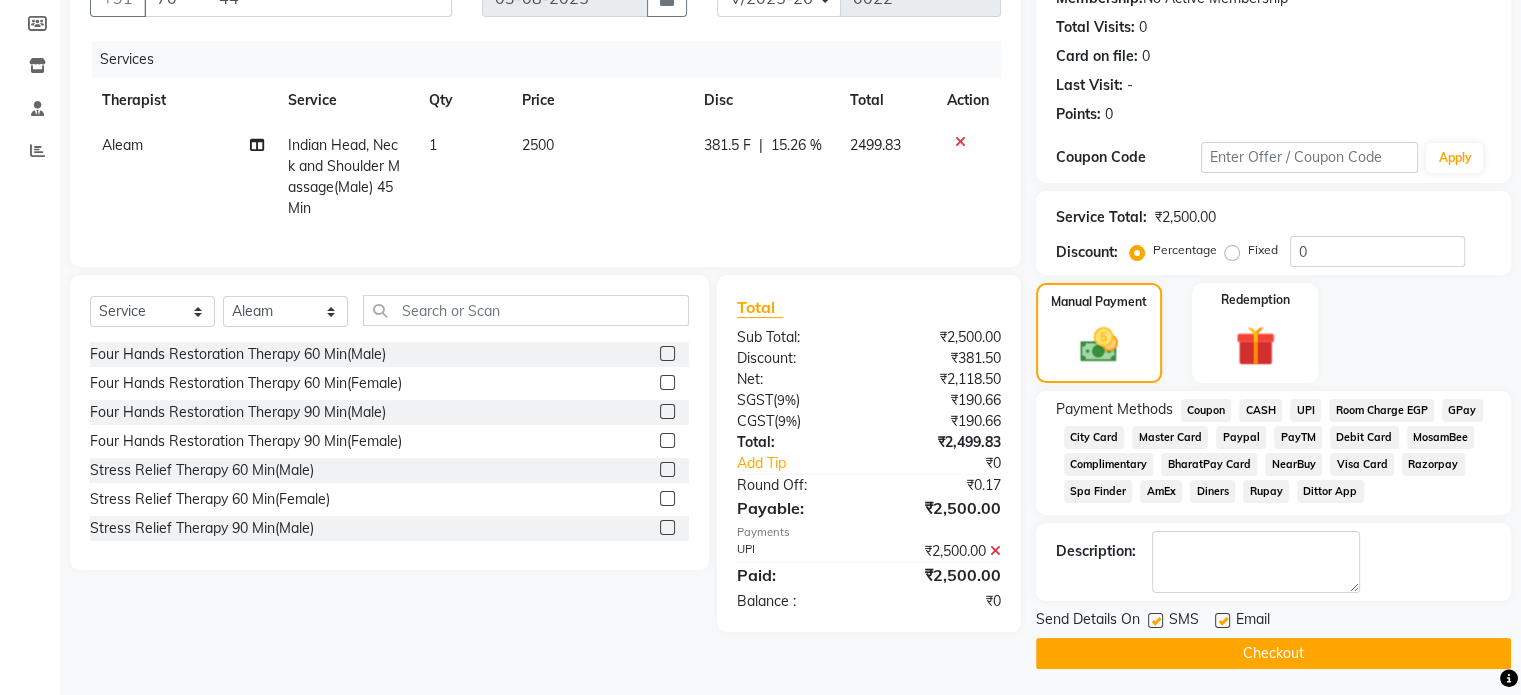 click on "Checkout" 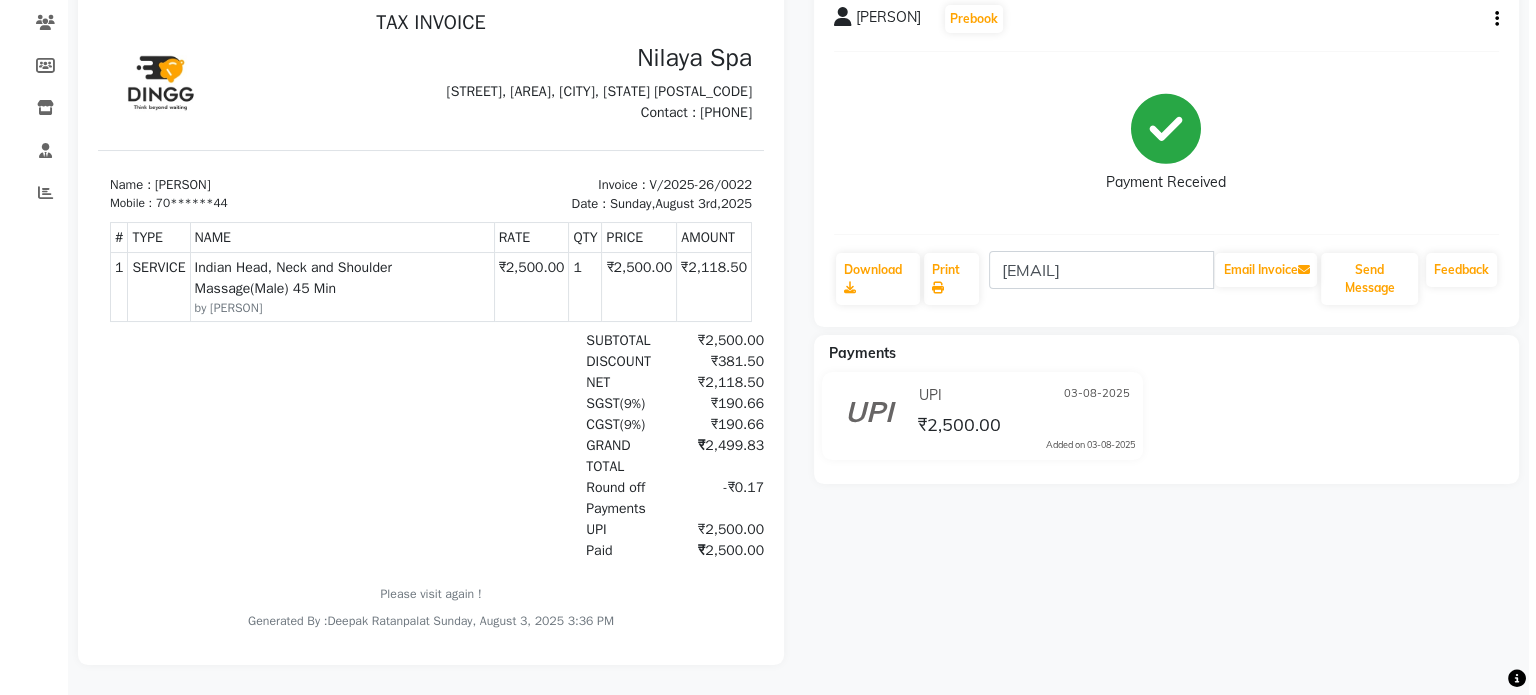 scroll, scrollTop: 0, scrollLeft: 0, axis: both 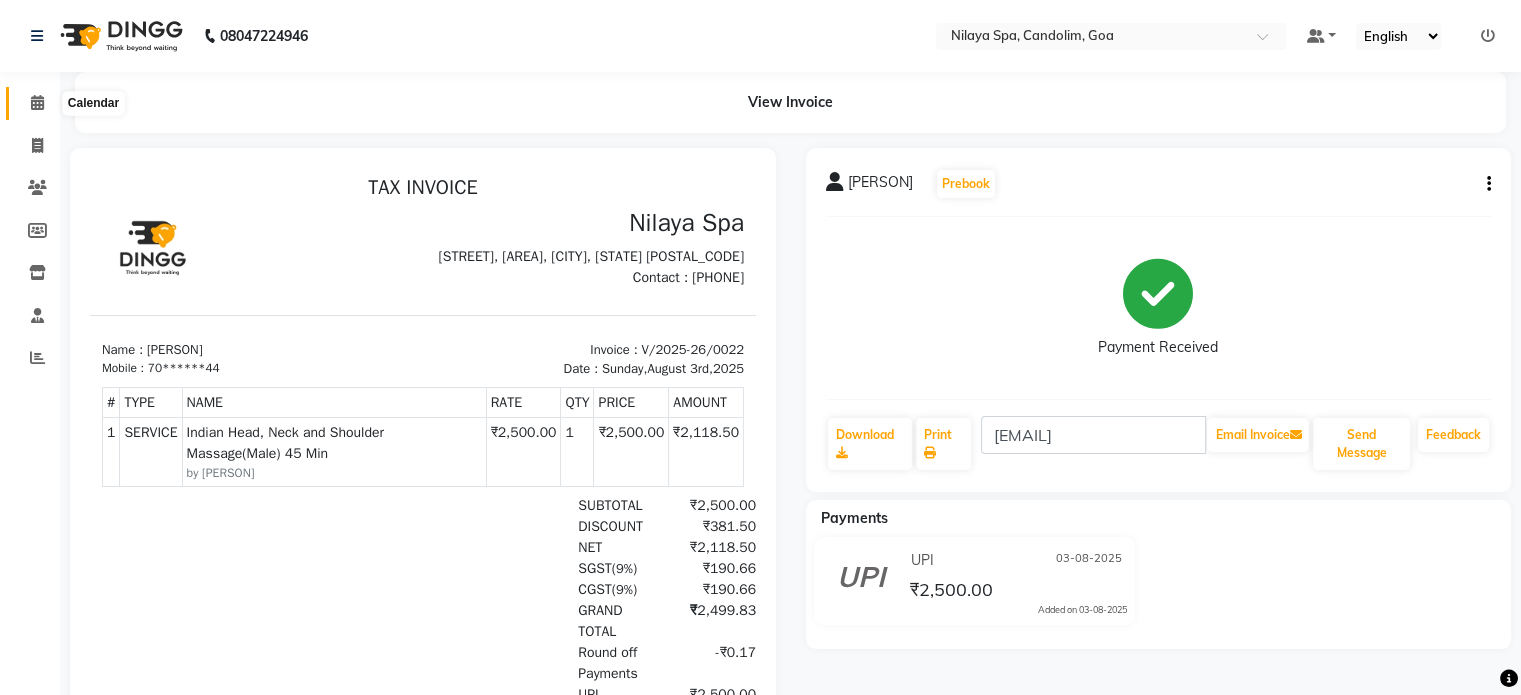 click 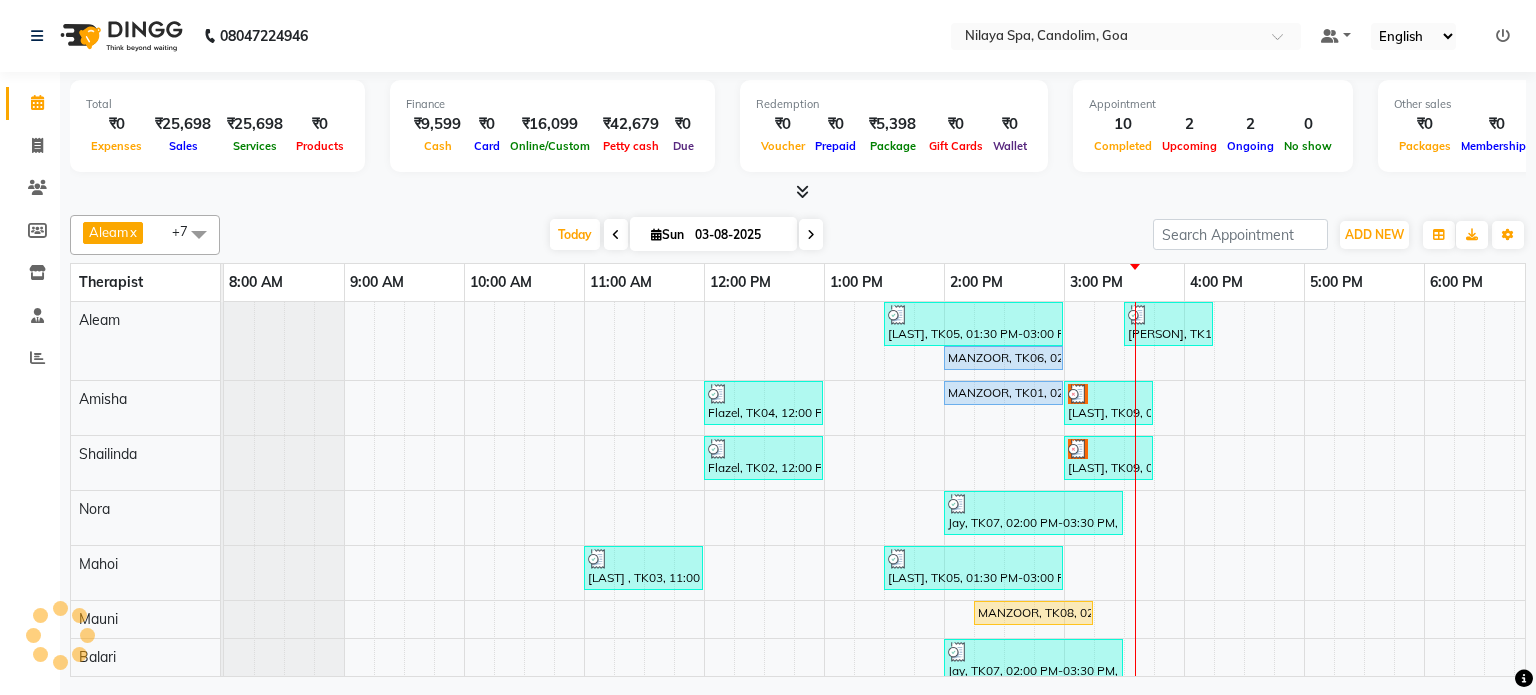scroll, scrollTop: 0, scrollLeft: 618, axis: horizontal 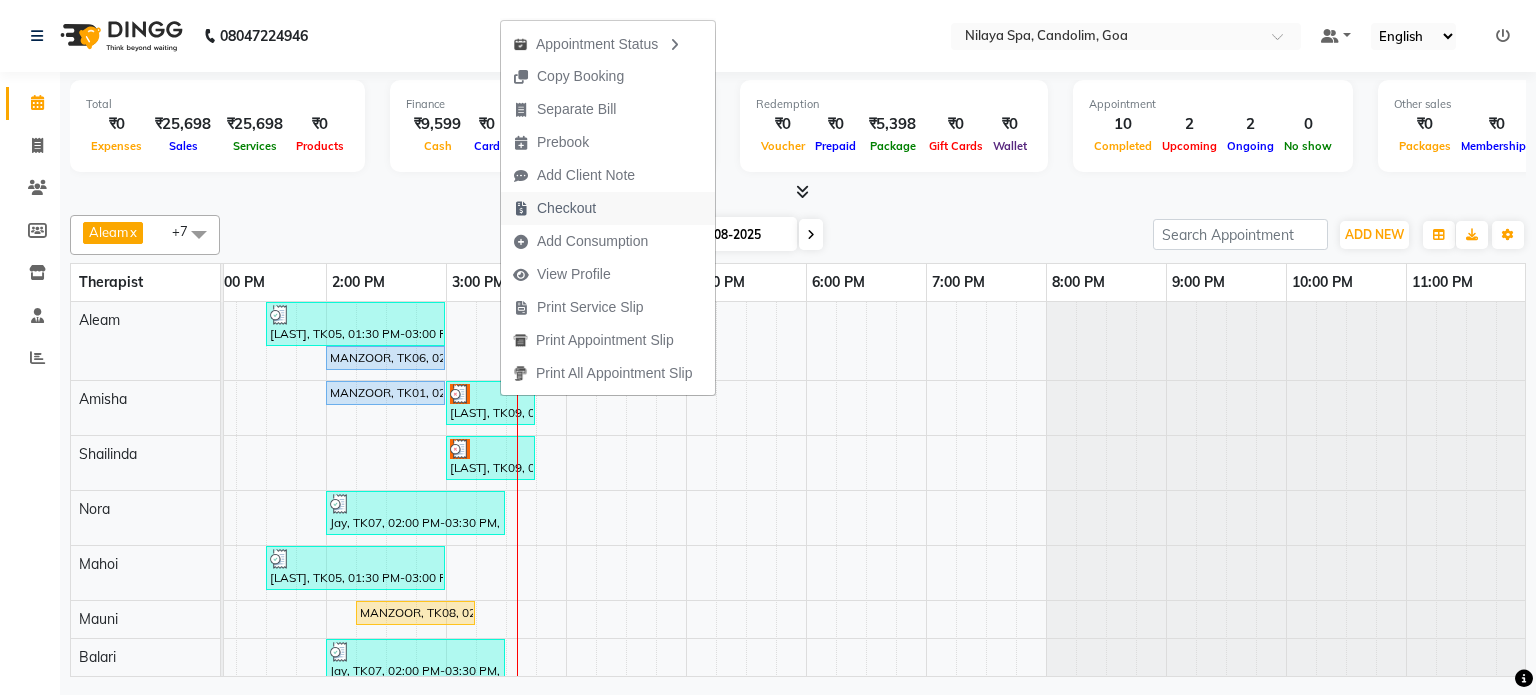 click on "Checkout" at bounding box center [566, 208] 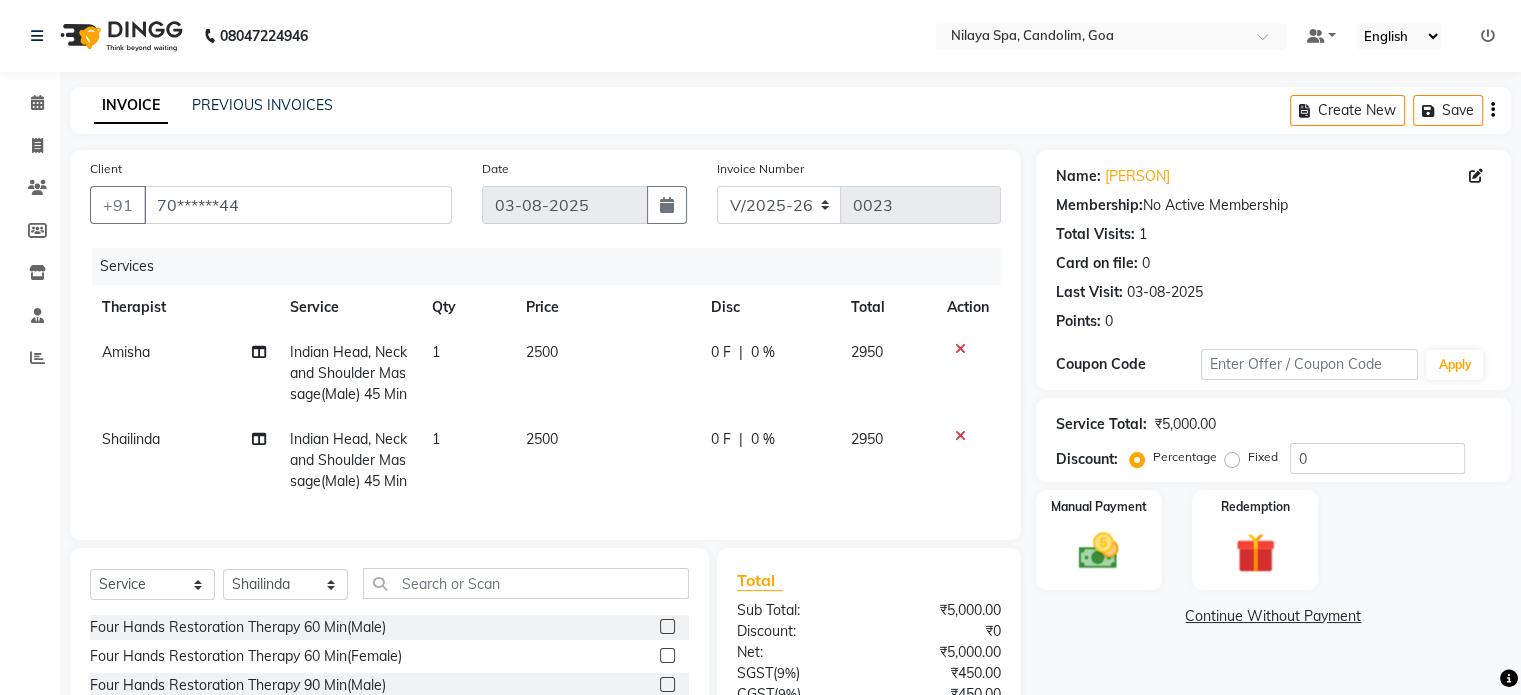 click on "0 %" 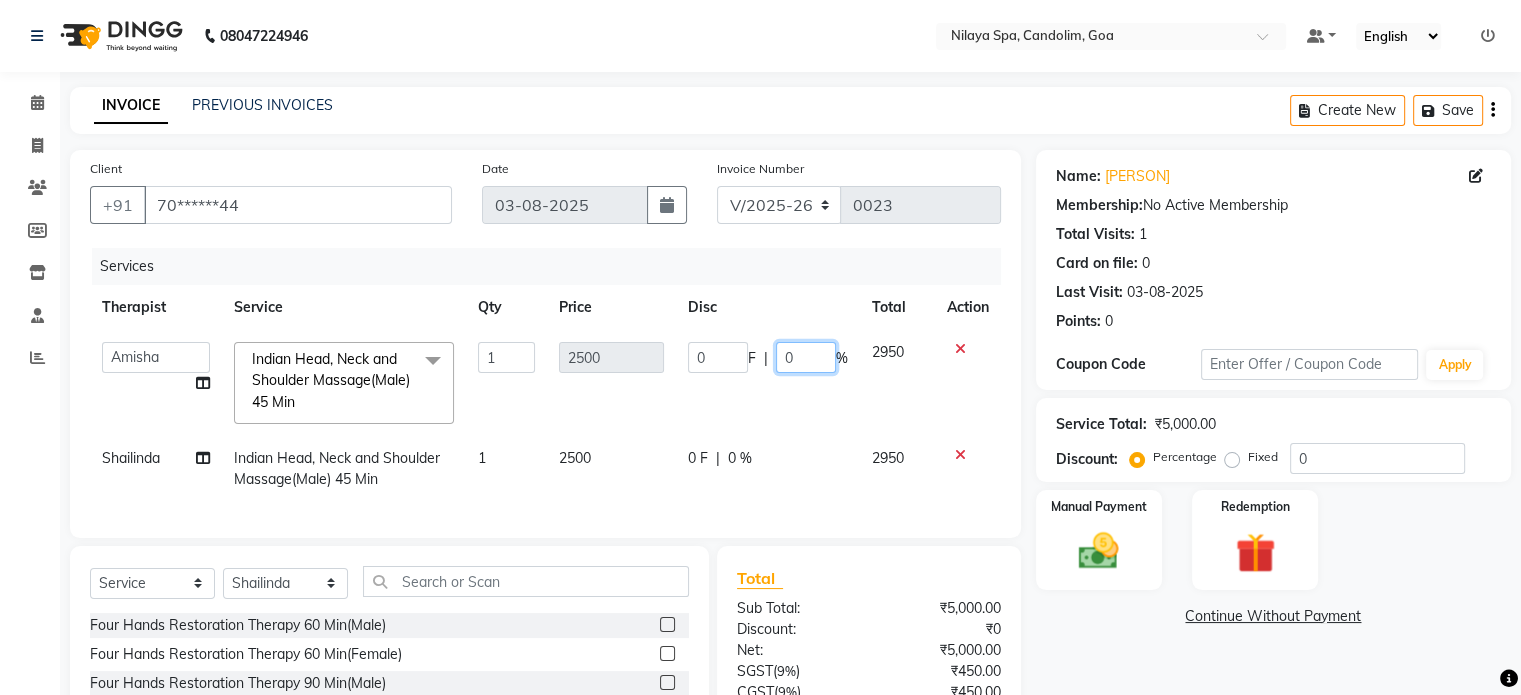 click on "0" 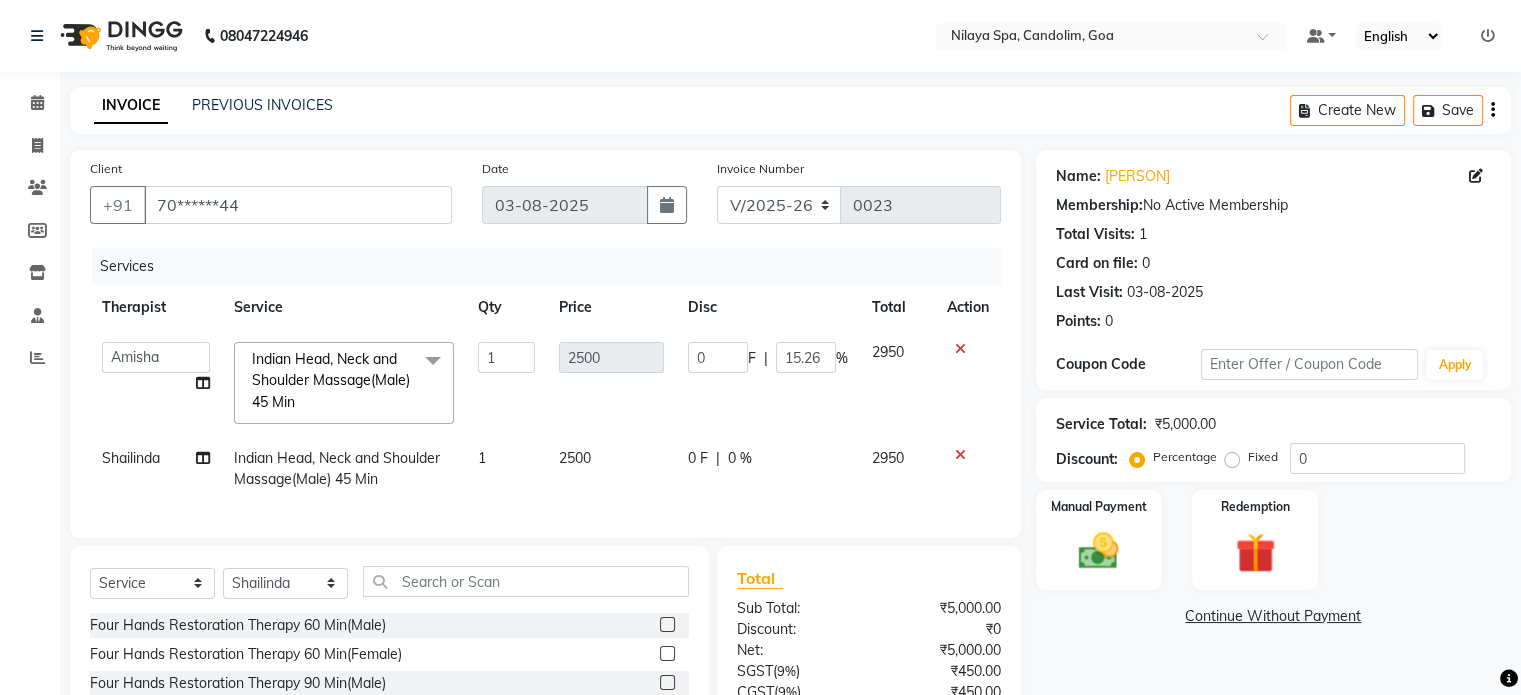 click on "0 F | 15.26 %" 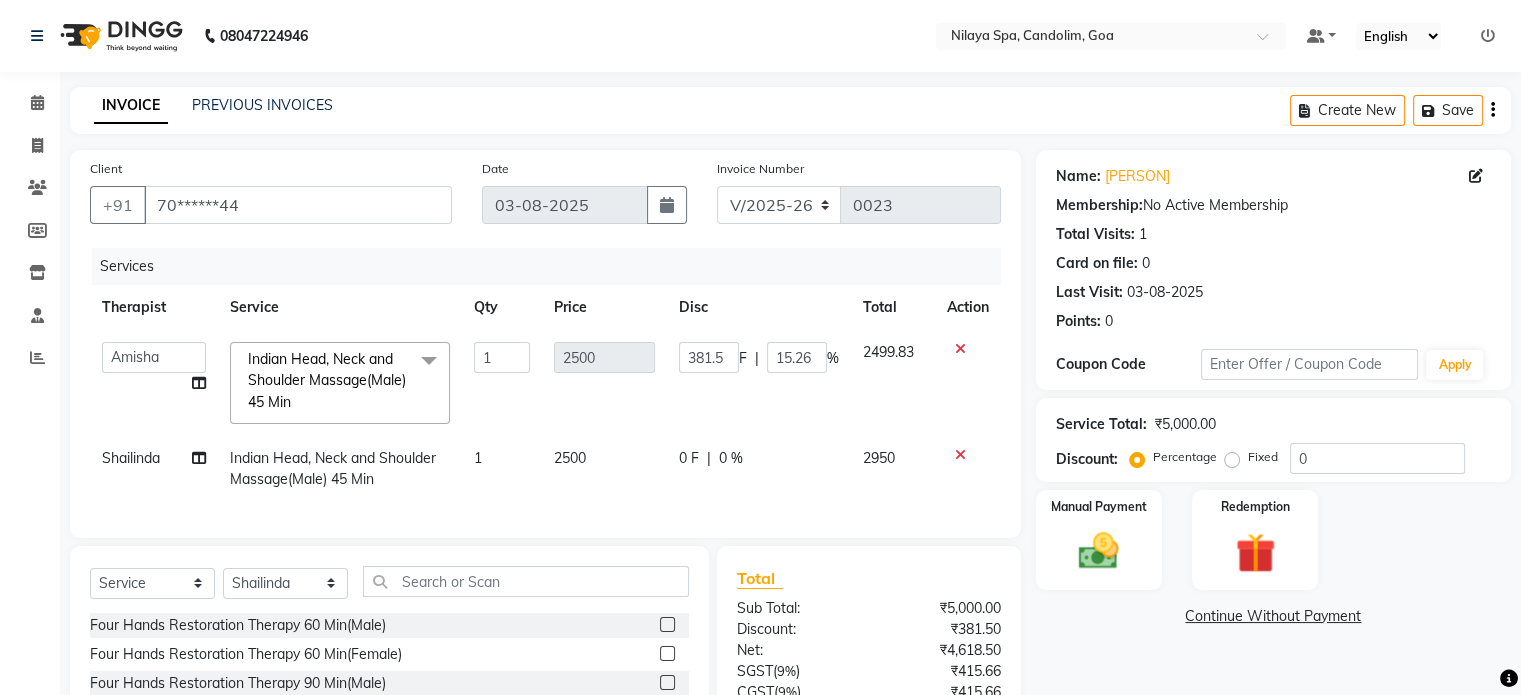 click on "0 %" 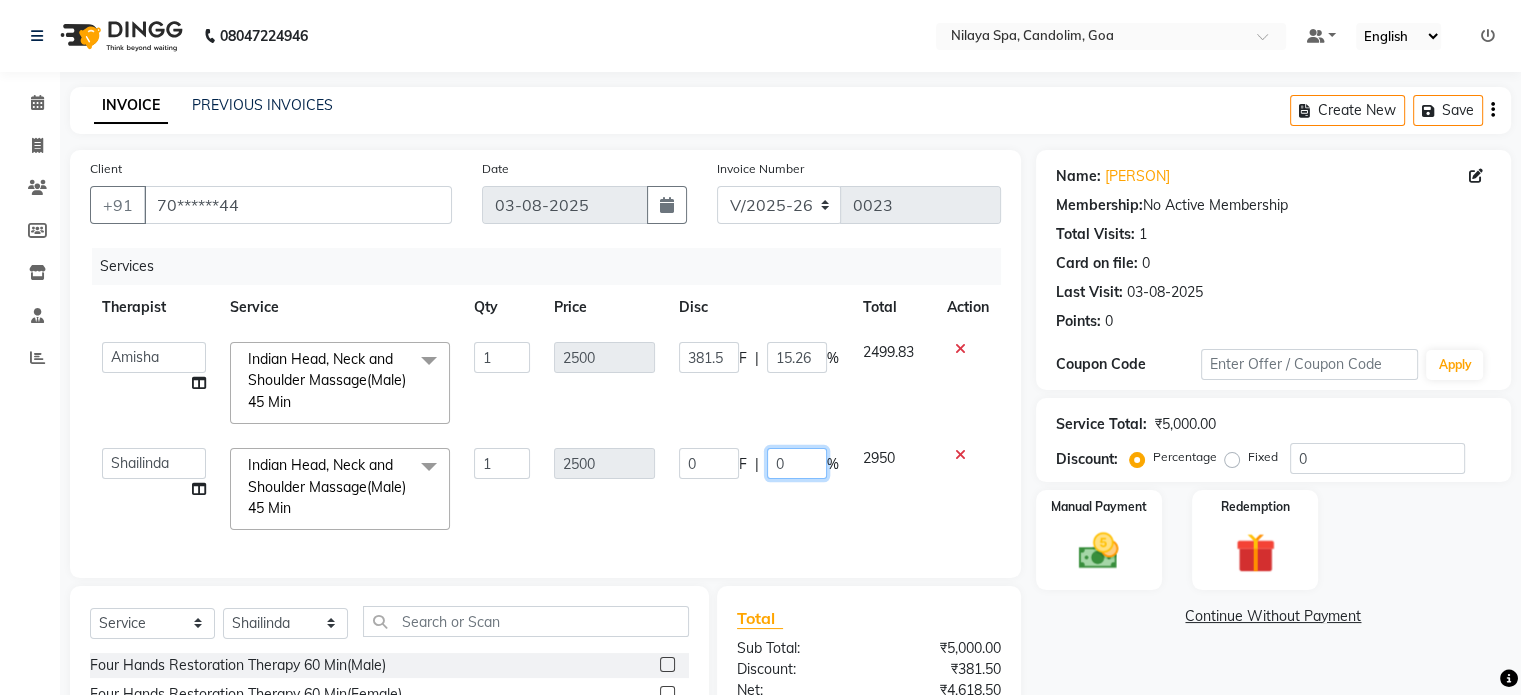 click on "0" 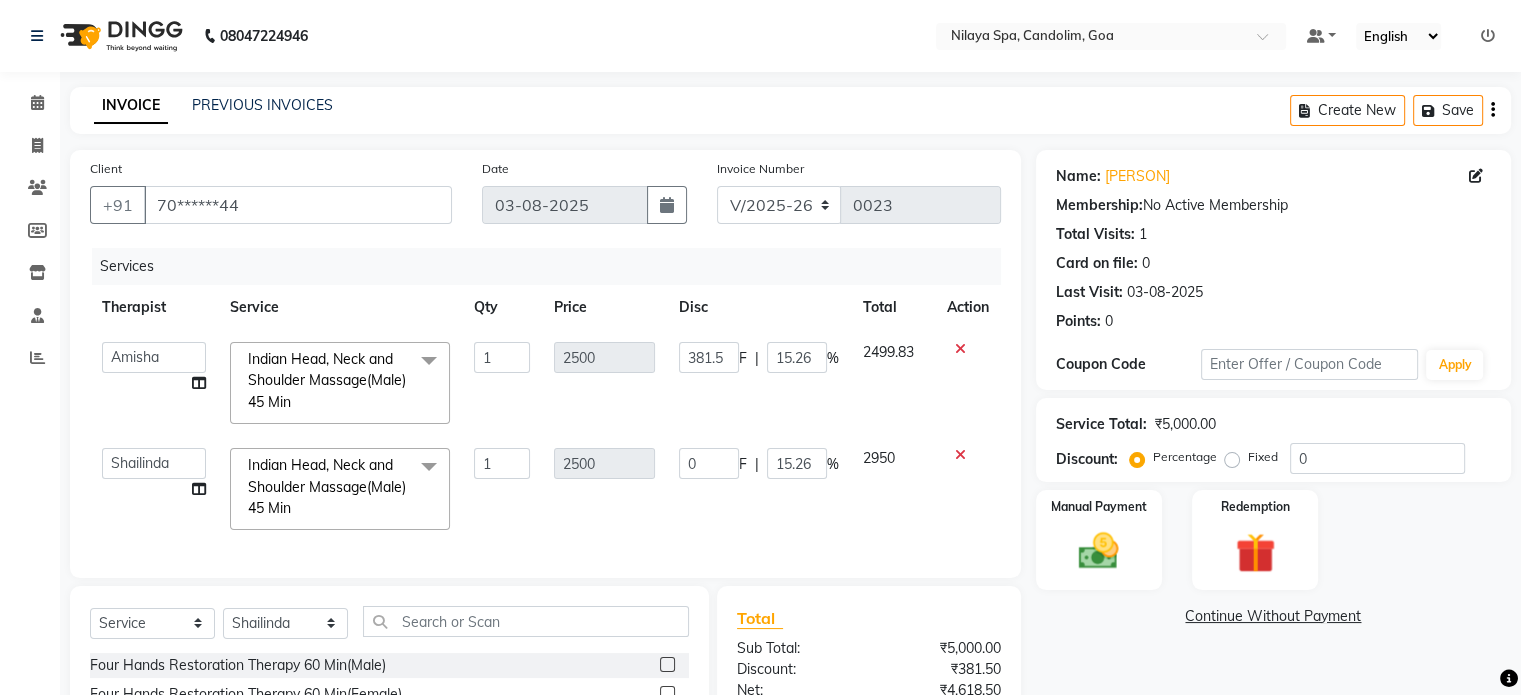 click on "0 F | 15.26 %" 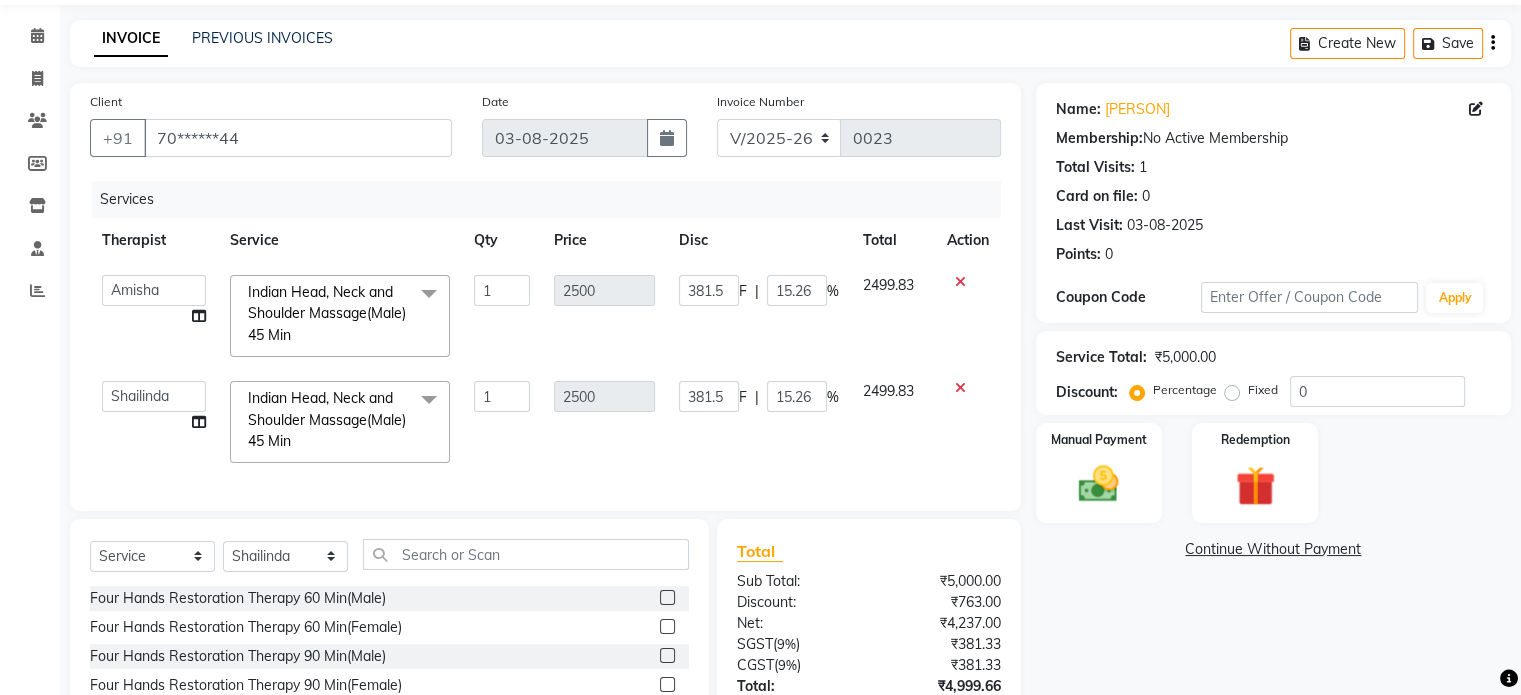 scroll, scrollTop: 251, scrollLeft: 0, axis: vertical 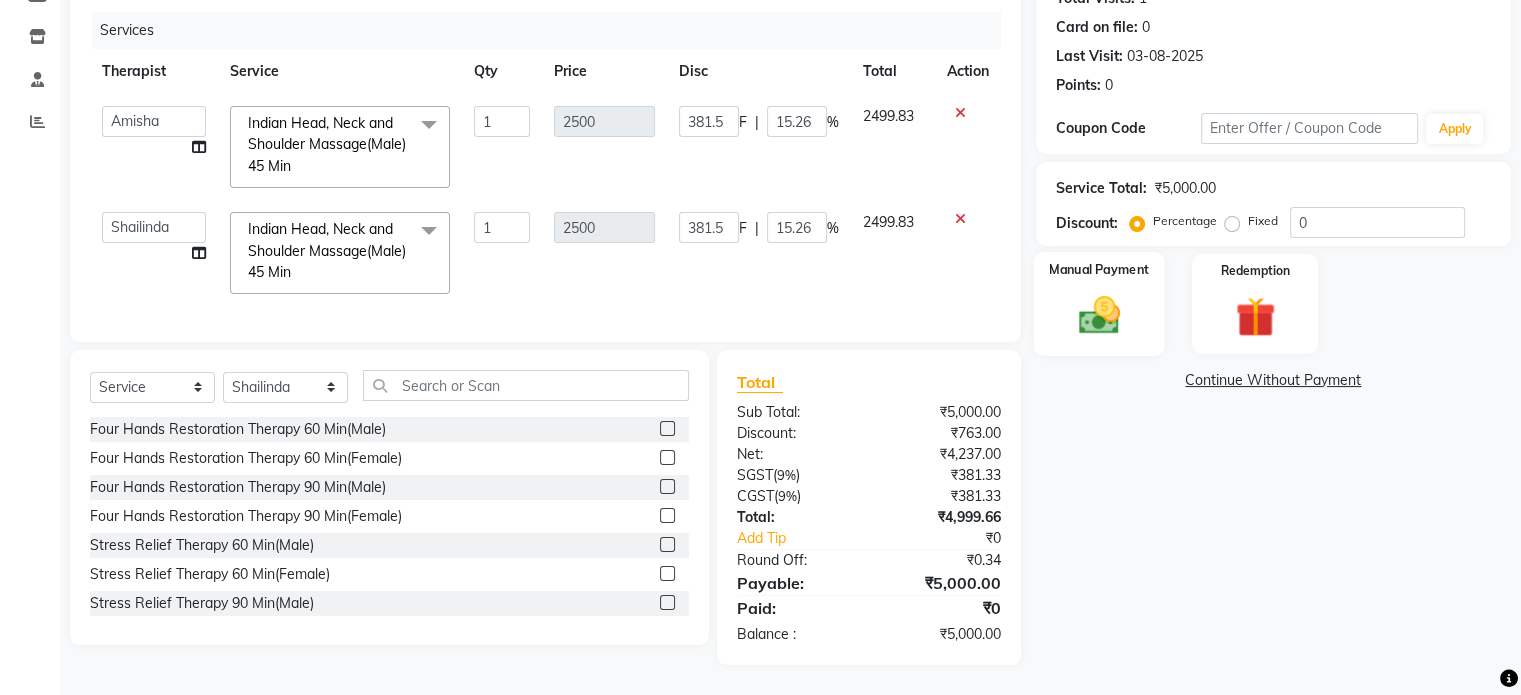 click 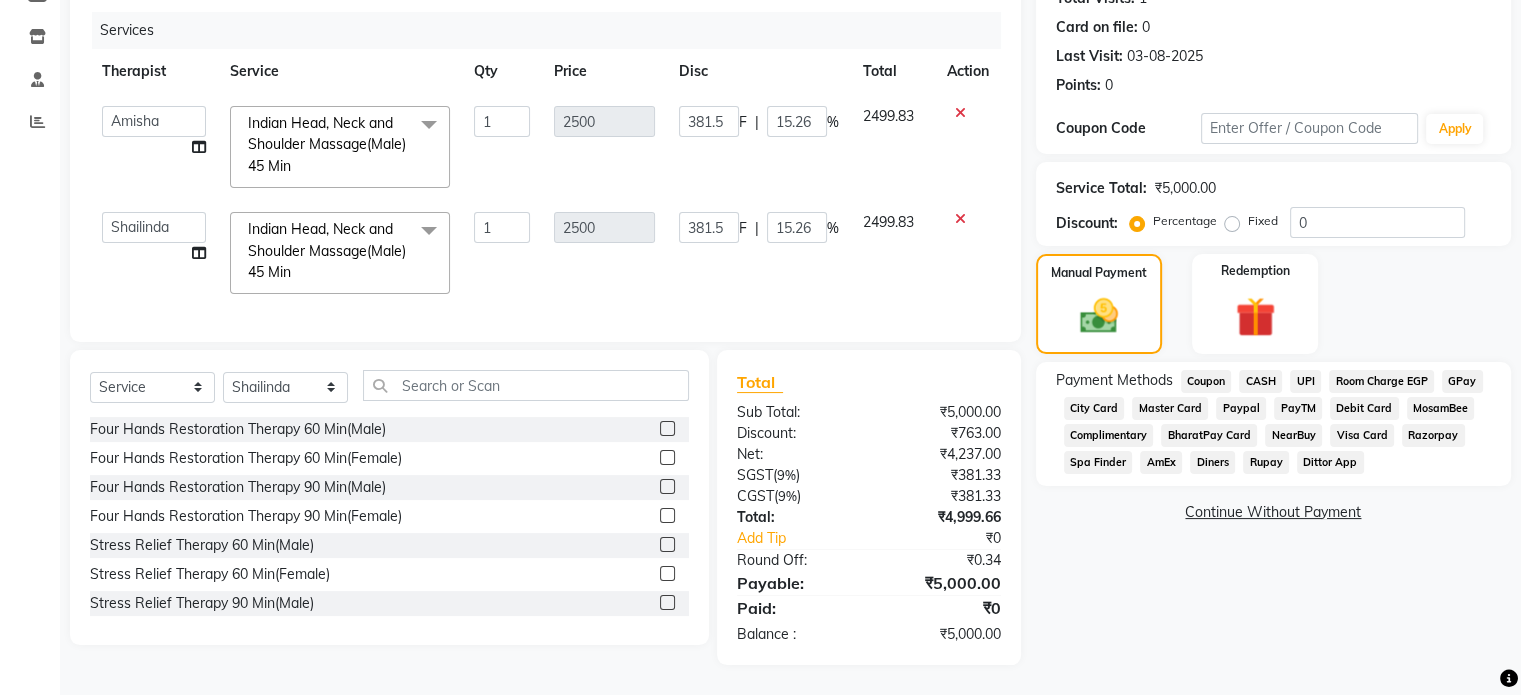 click on "UPI" 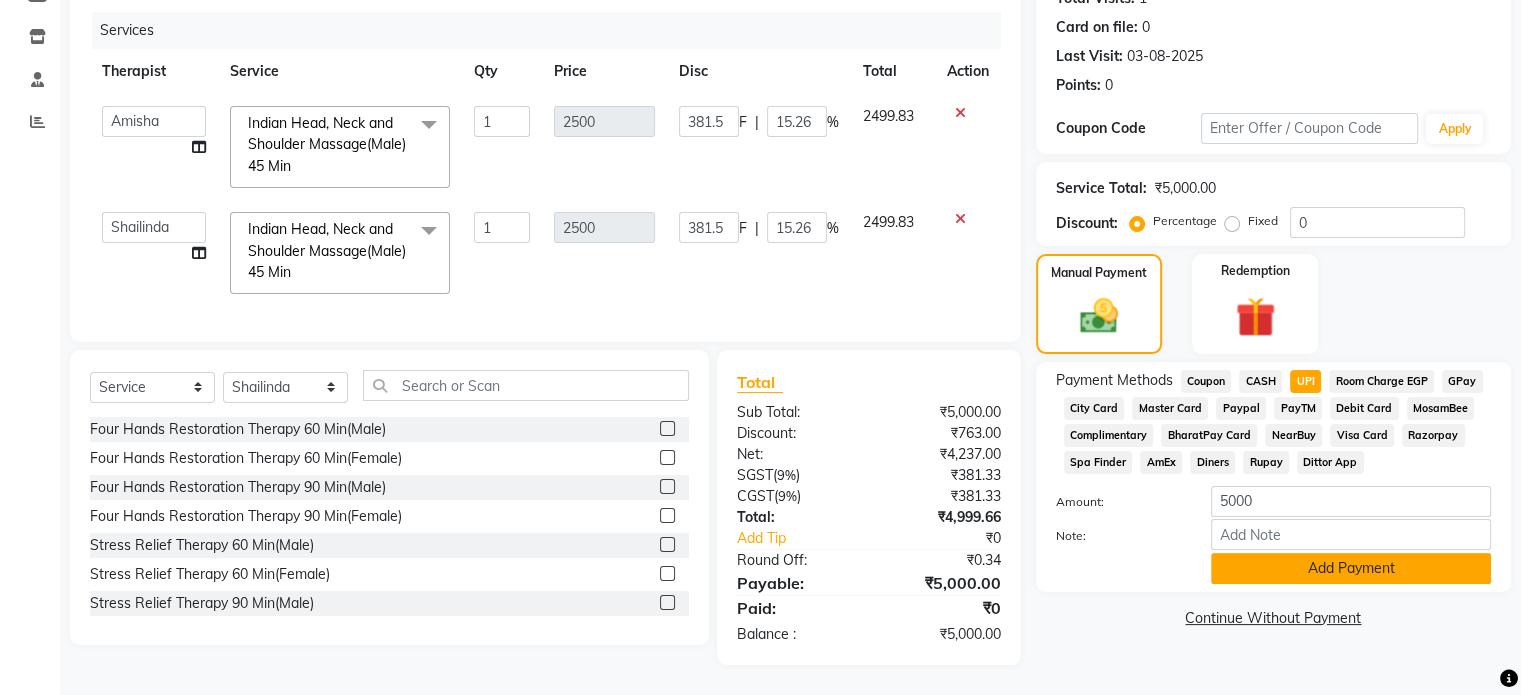 click on "Add Payment" 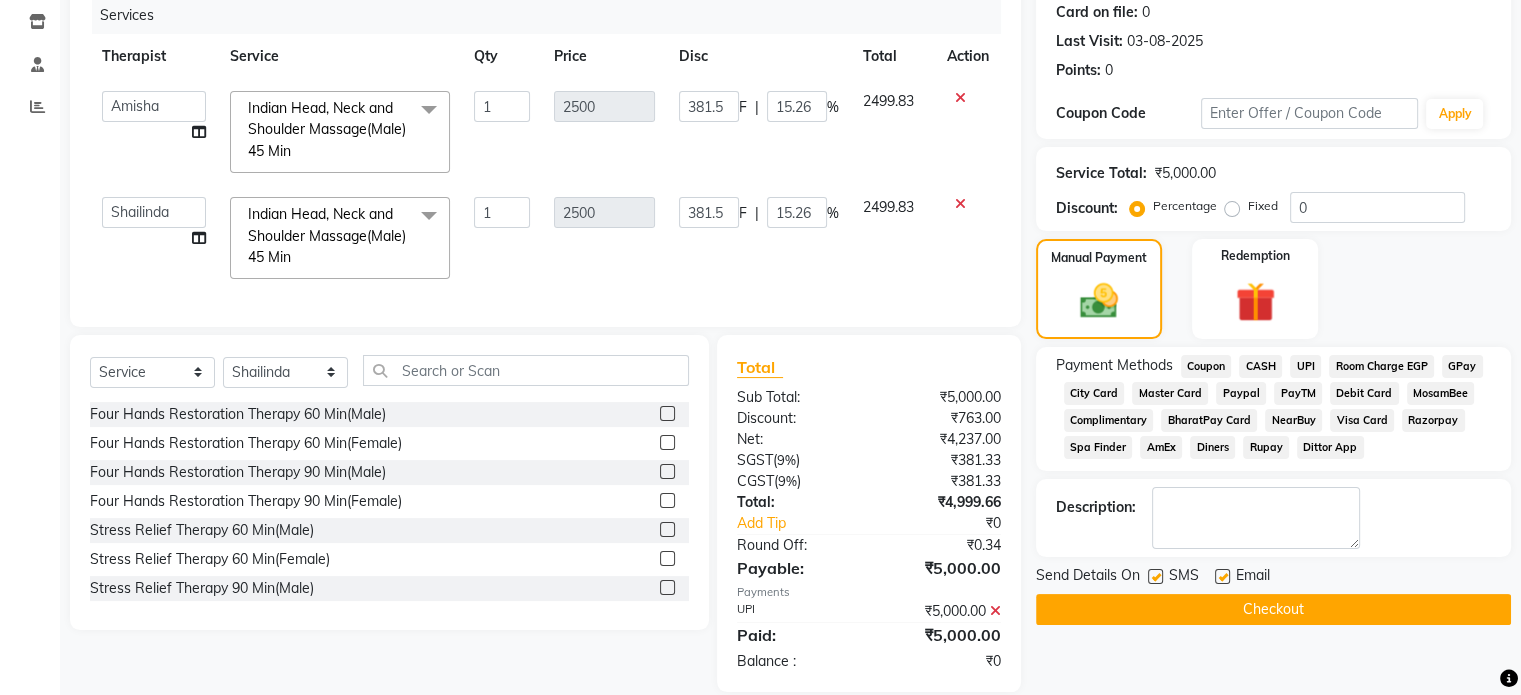 click on "Checkout" 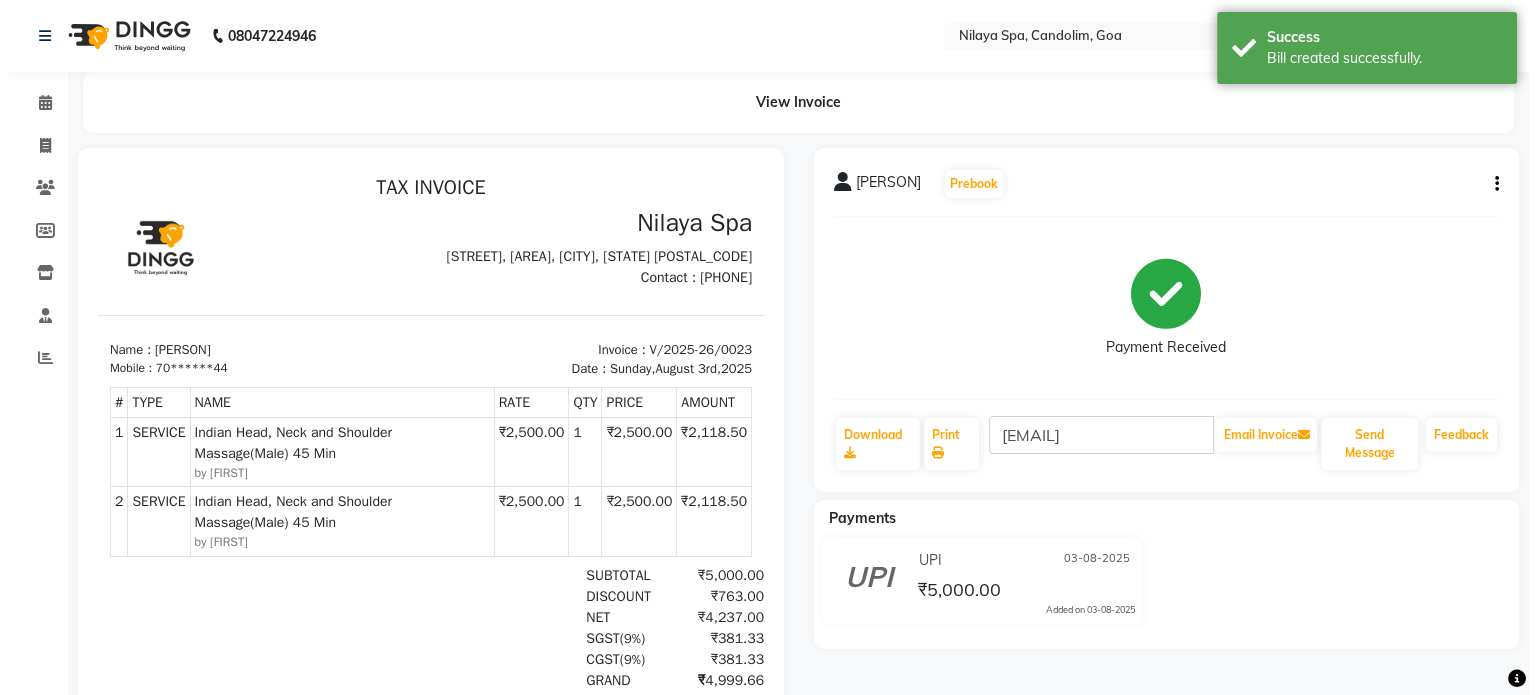 scroll, scrollTop: 0, scrollLeft: 0, axis: both 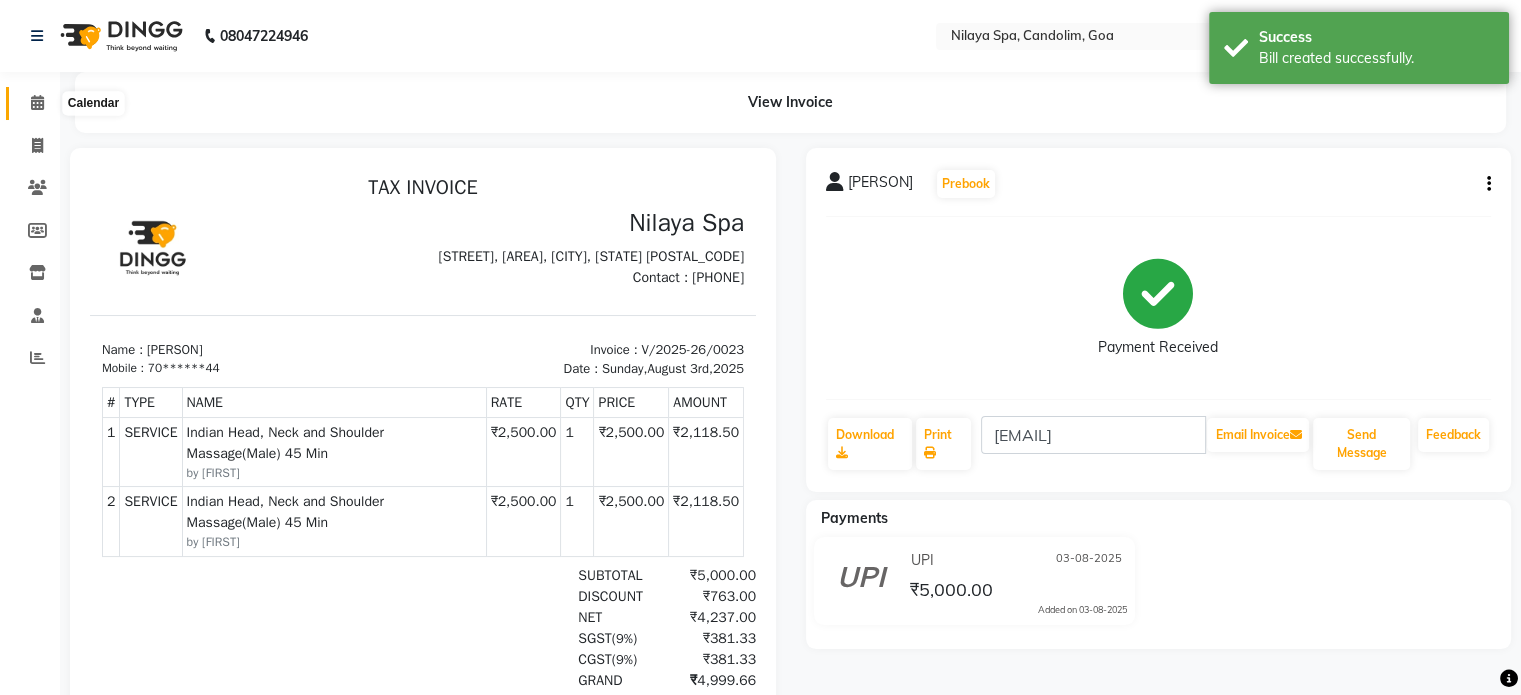 click 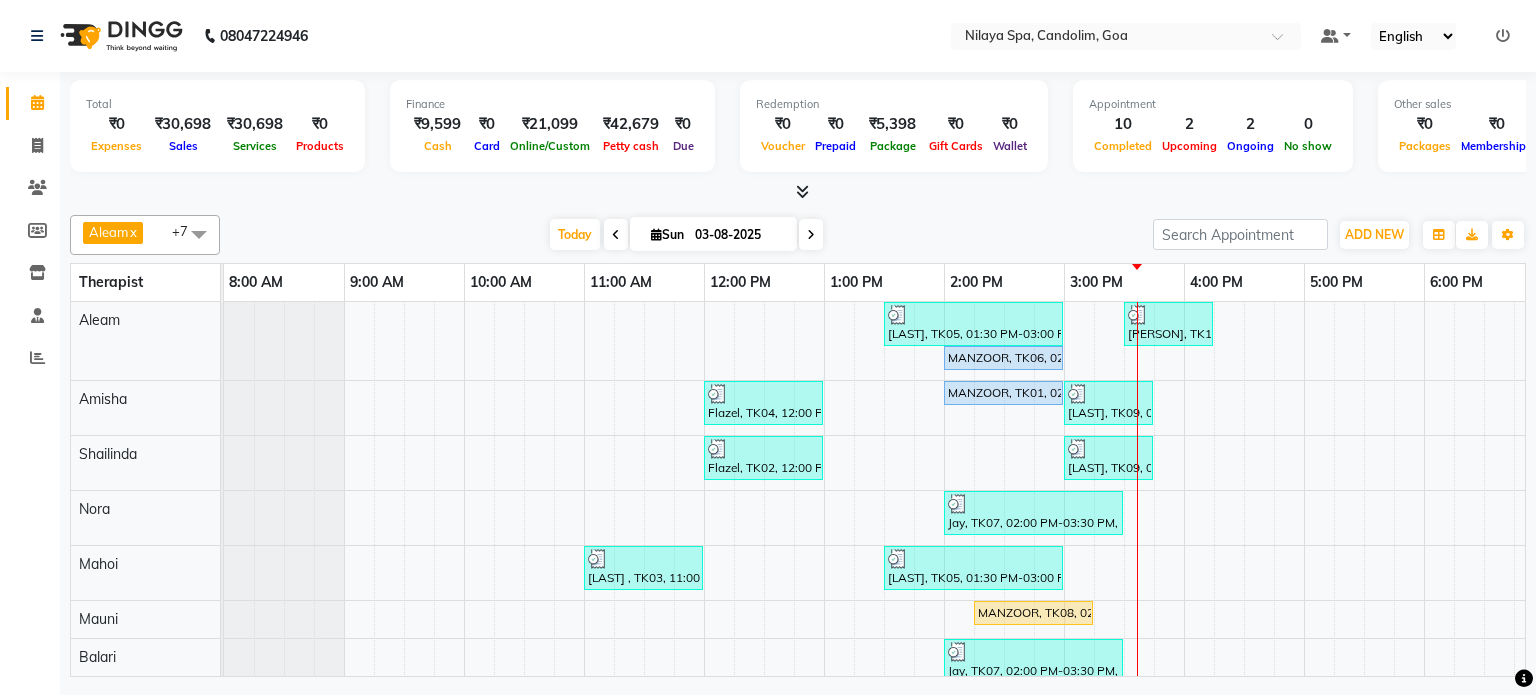 scroll, scrollTop: 48, scrollLeft: 0, axis: vertical 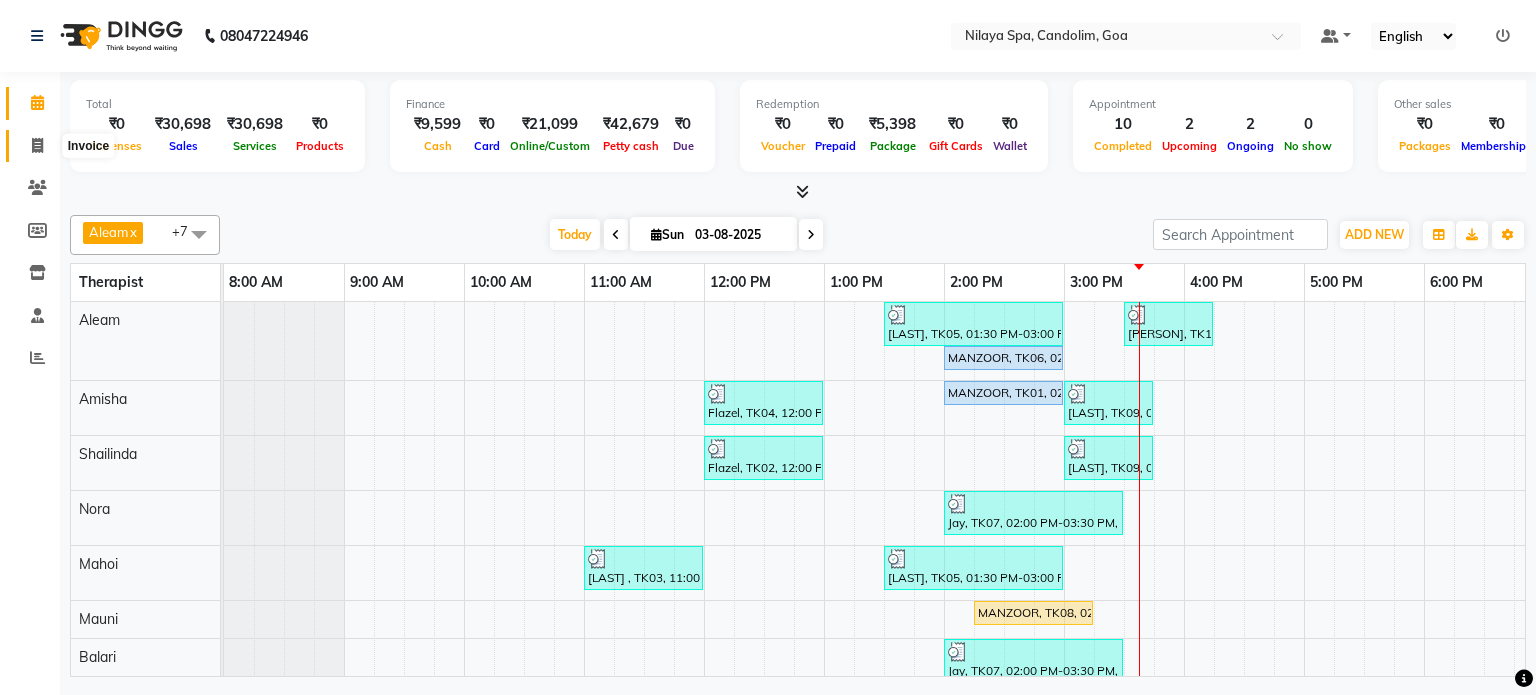 click 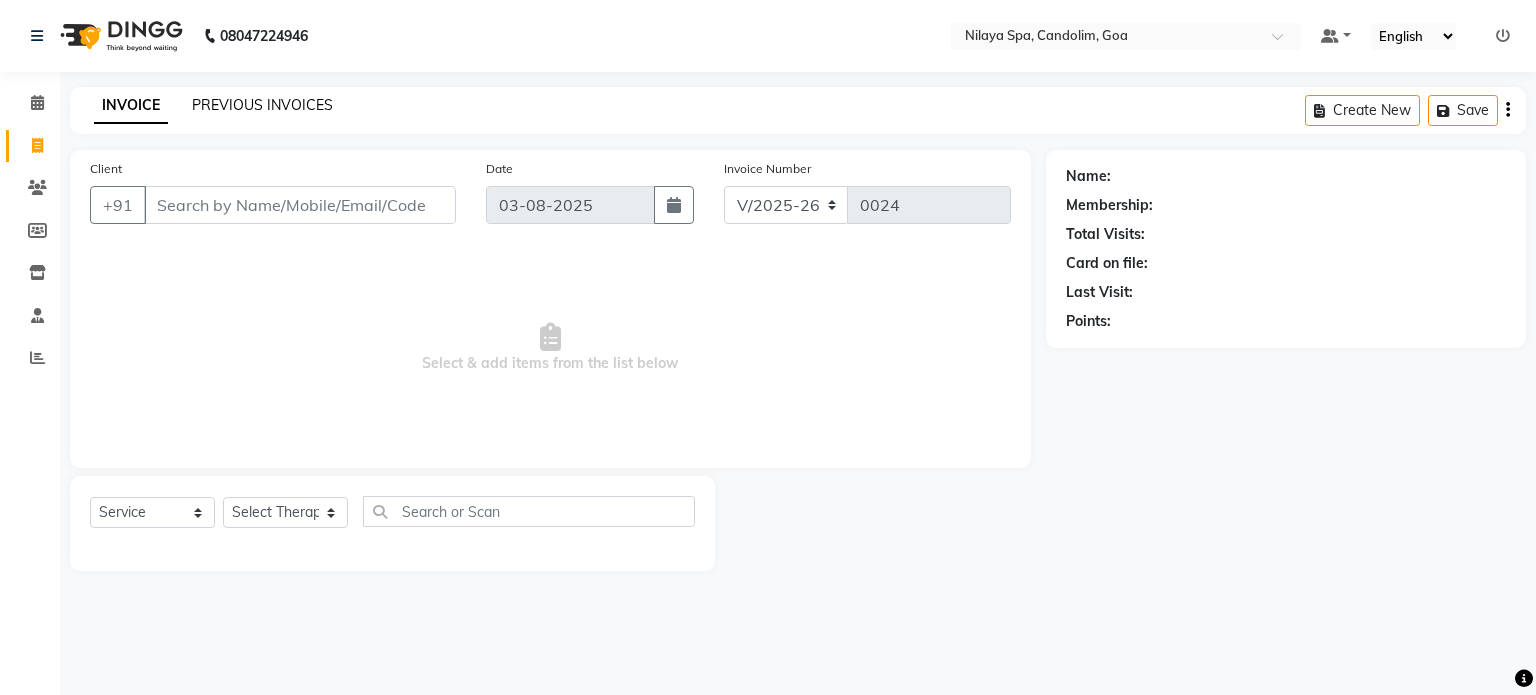 click on "PREVIOUS INVOICES" 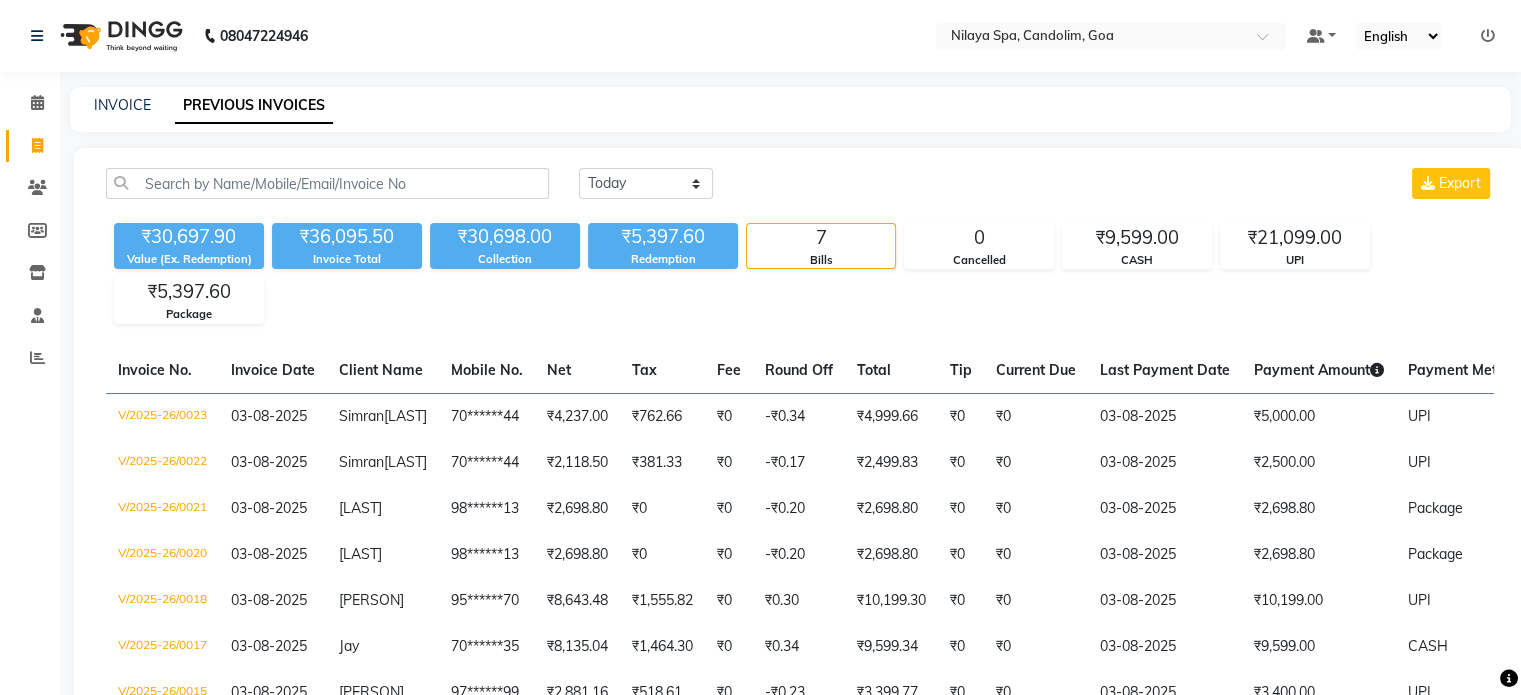 scroll, scrollTop: 184, scrollLeft: 0, axis: vertical 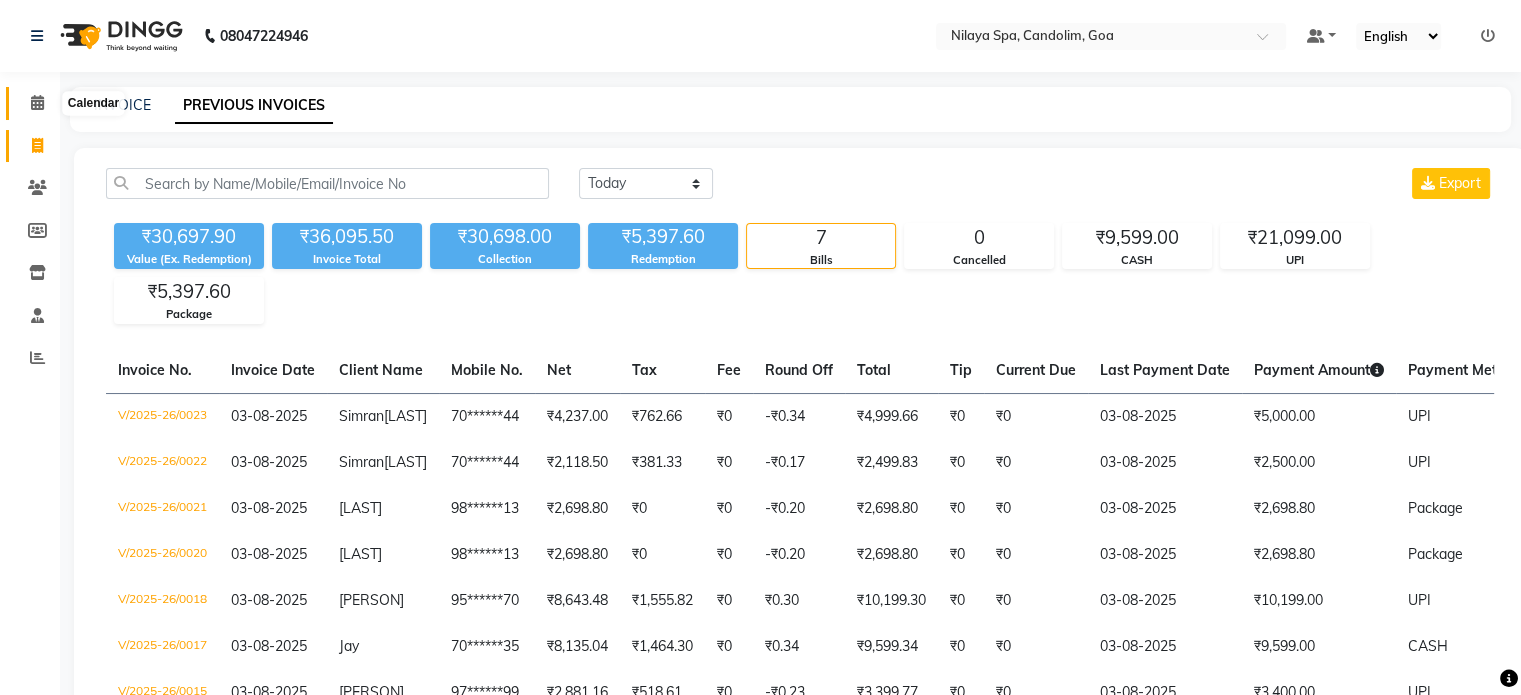 click 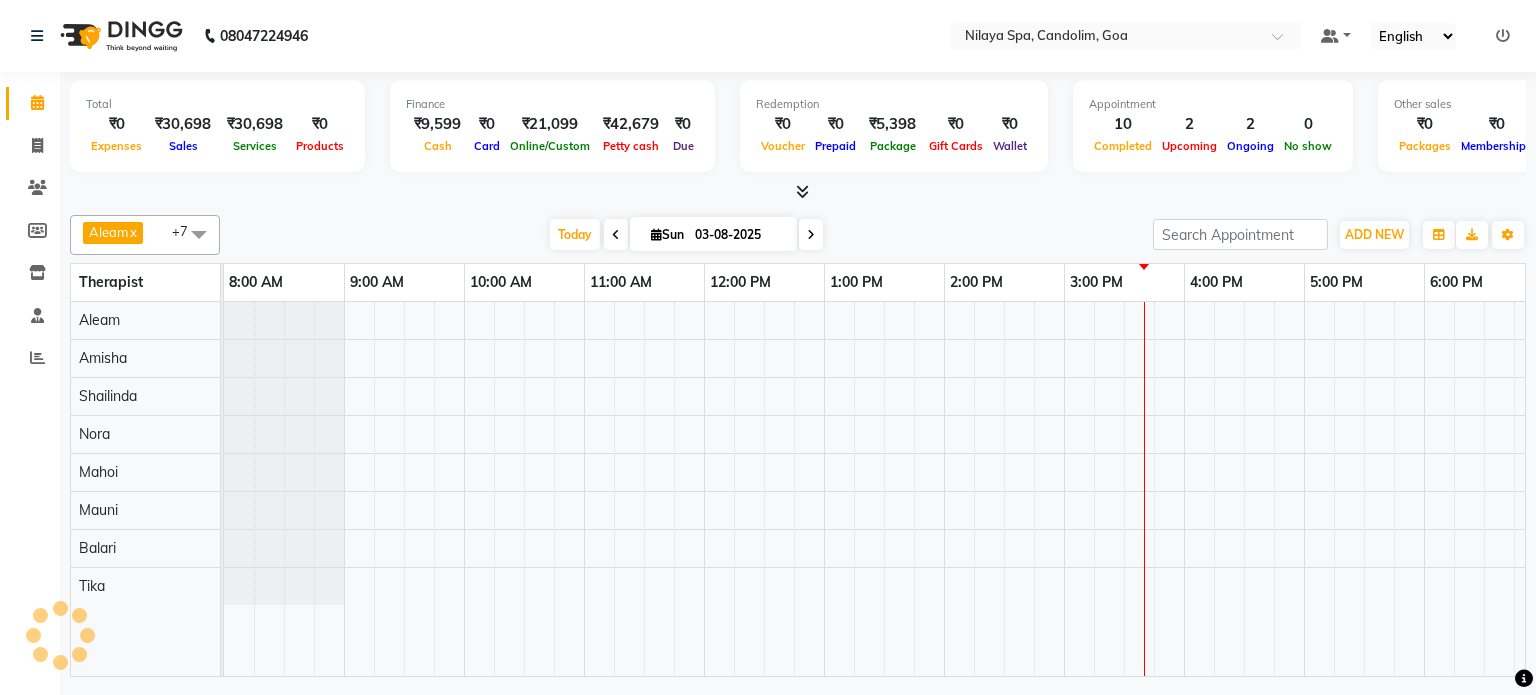 scroll, scrollTop: 0, scrollLeft: 0, axis: both 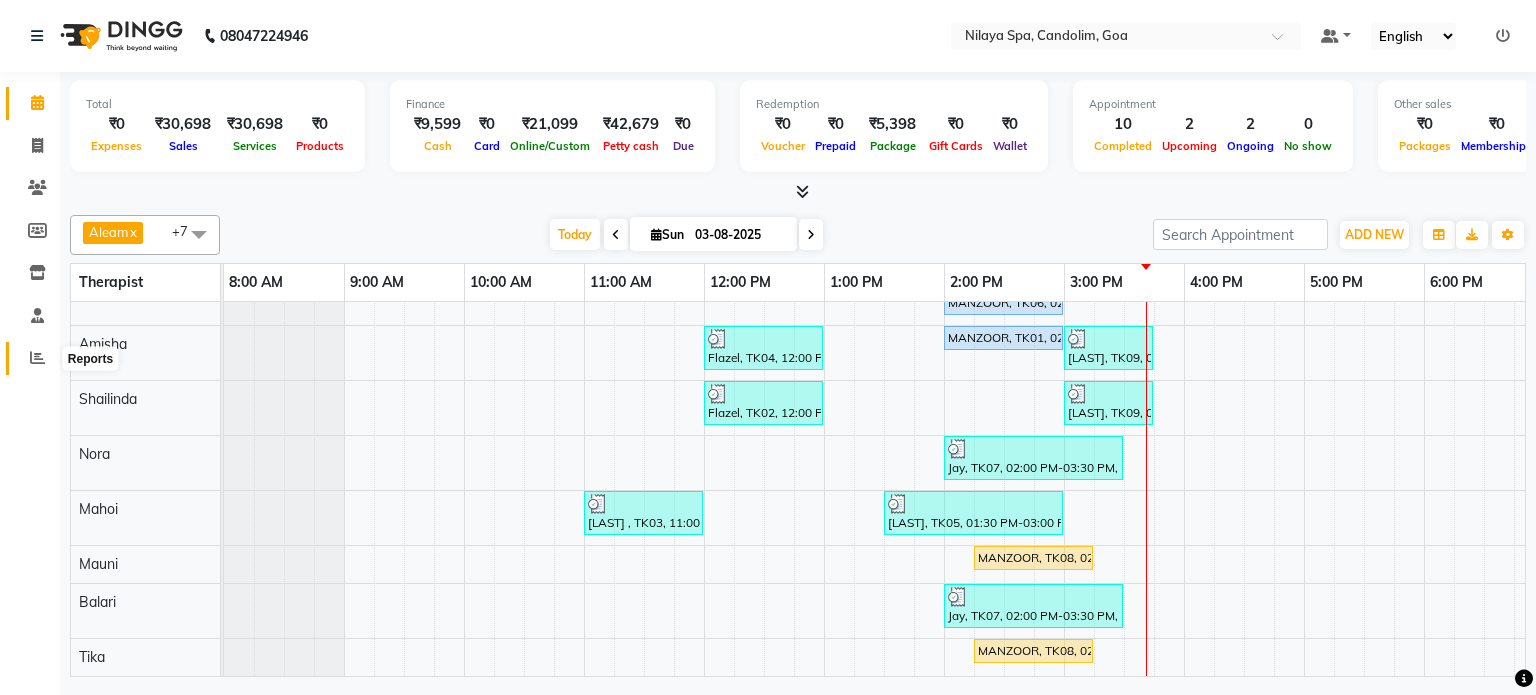 click 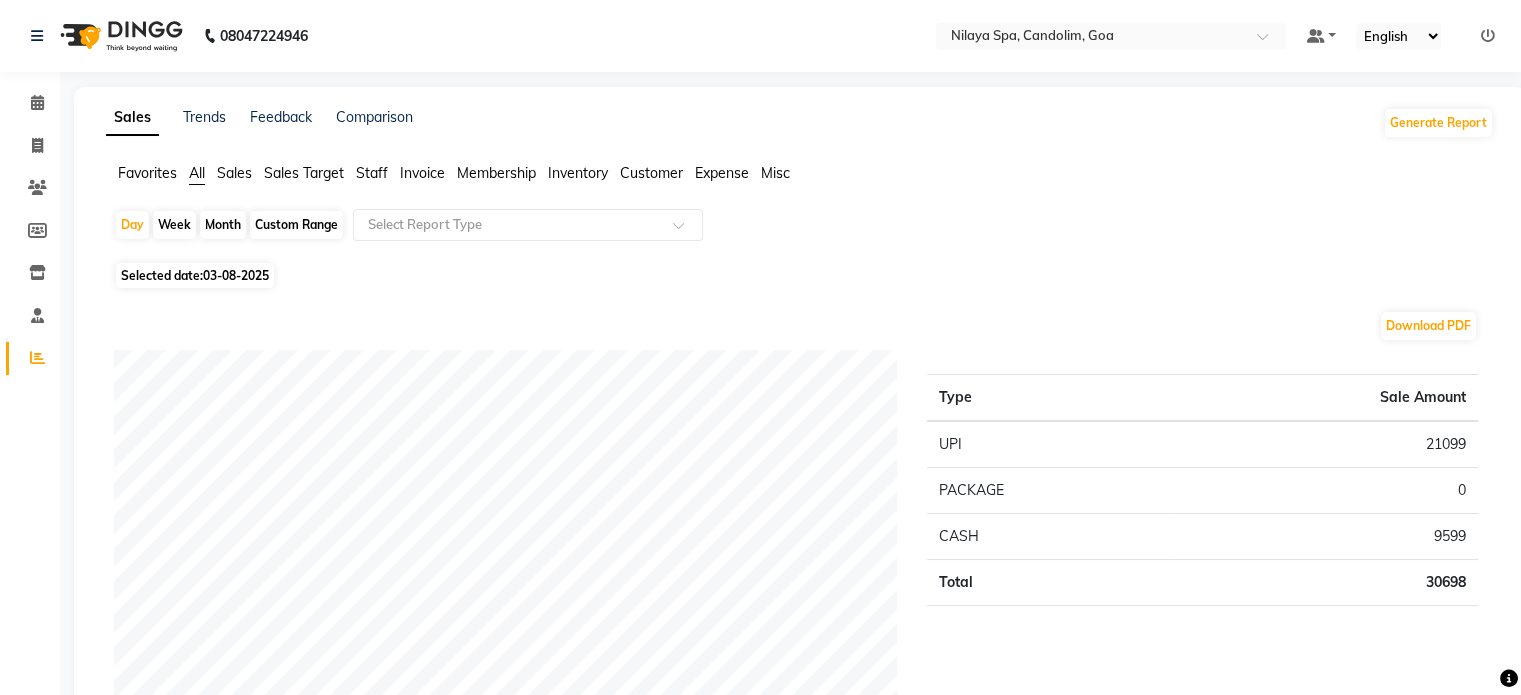 click on "Sales Target" 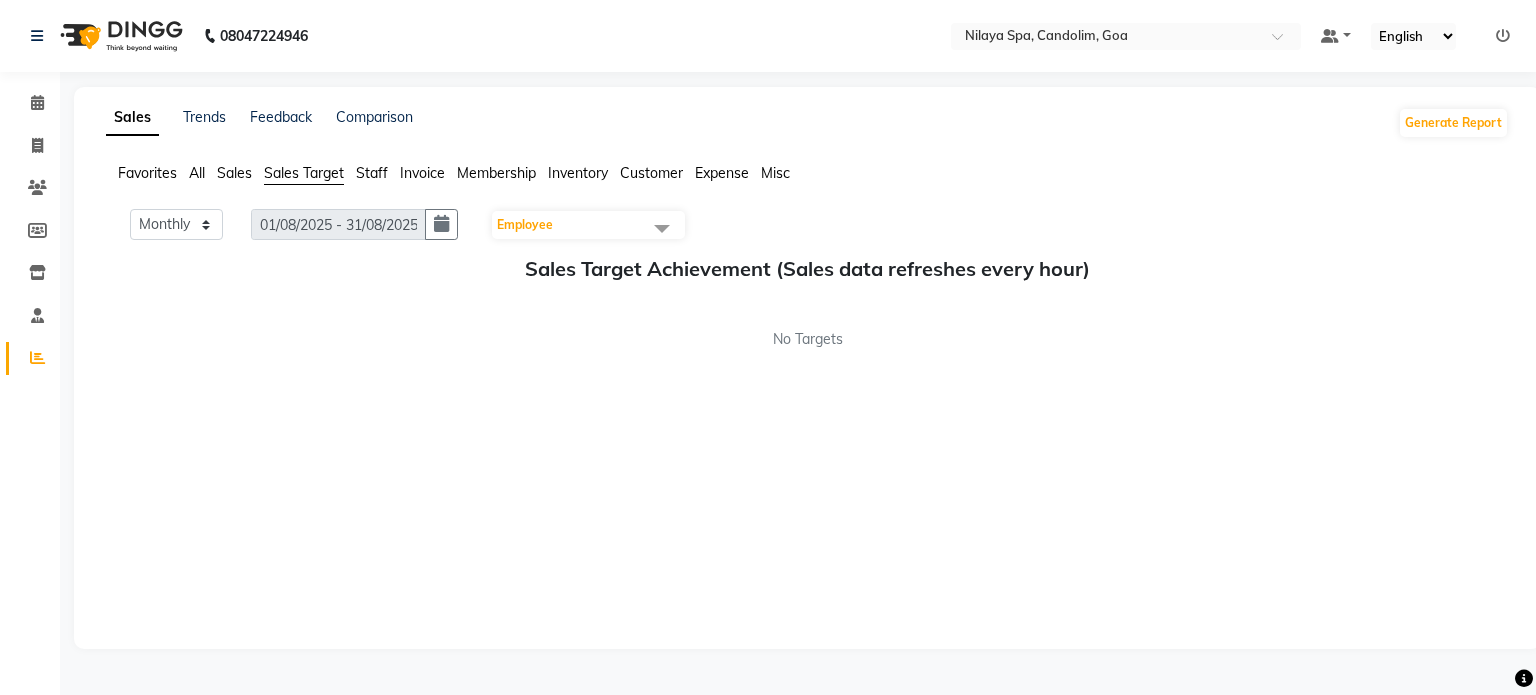 click on "Sales" 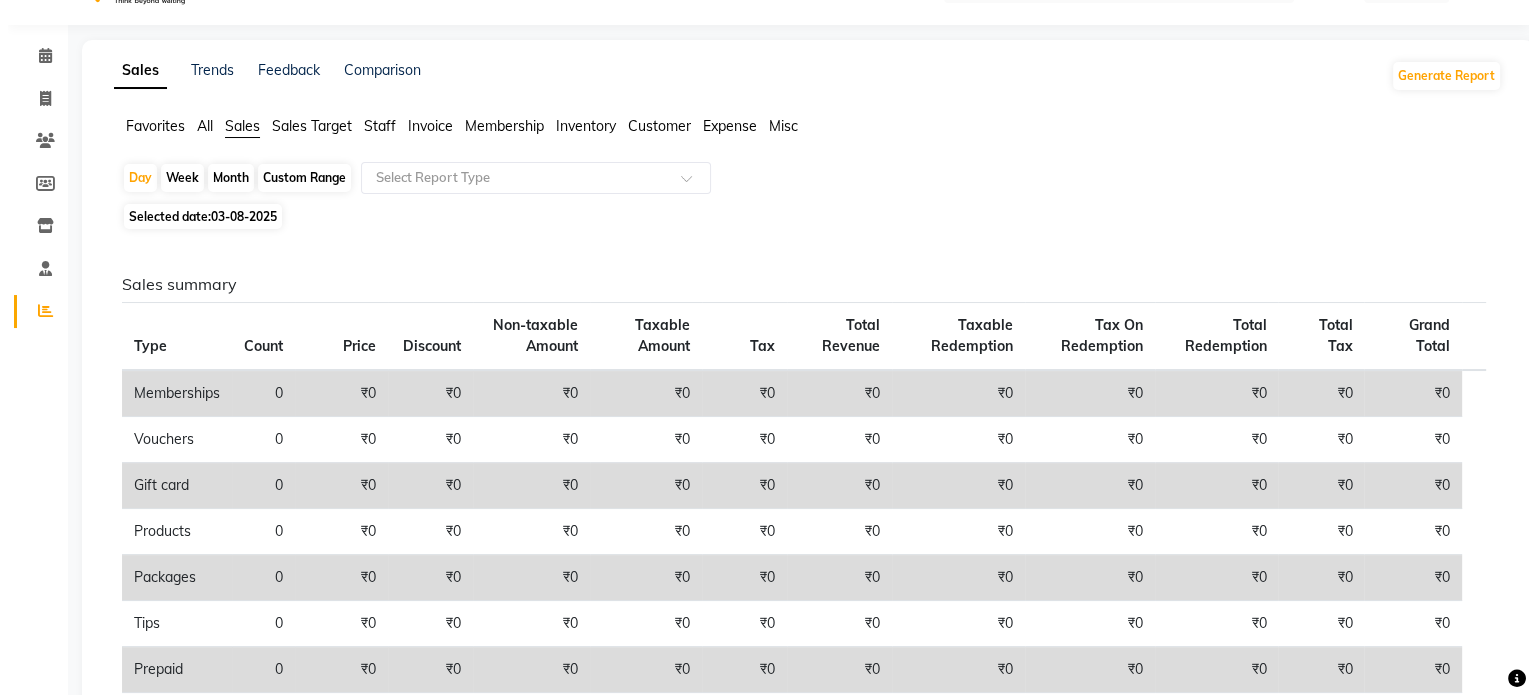 scroll, scrollTop: 0, scrollLeft: 0, axis: both 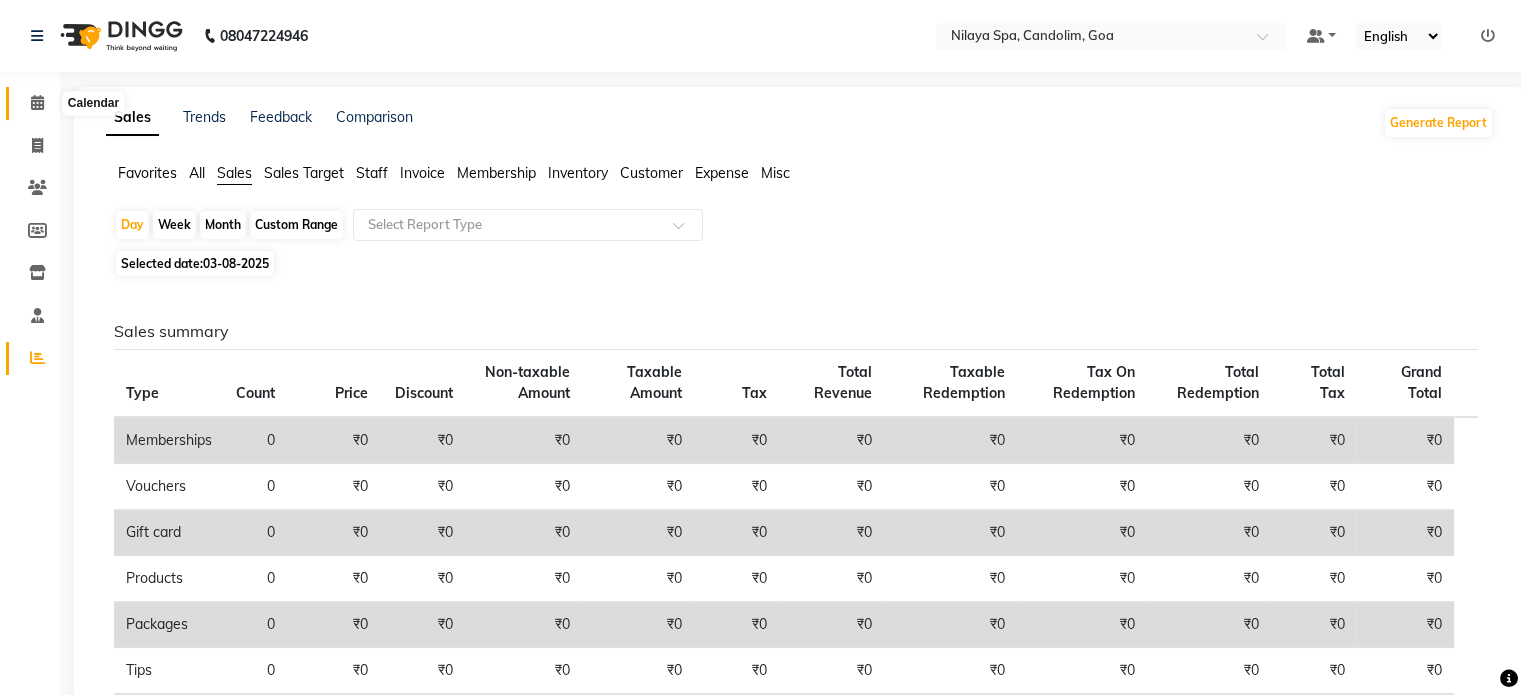 click 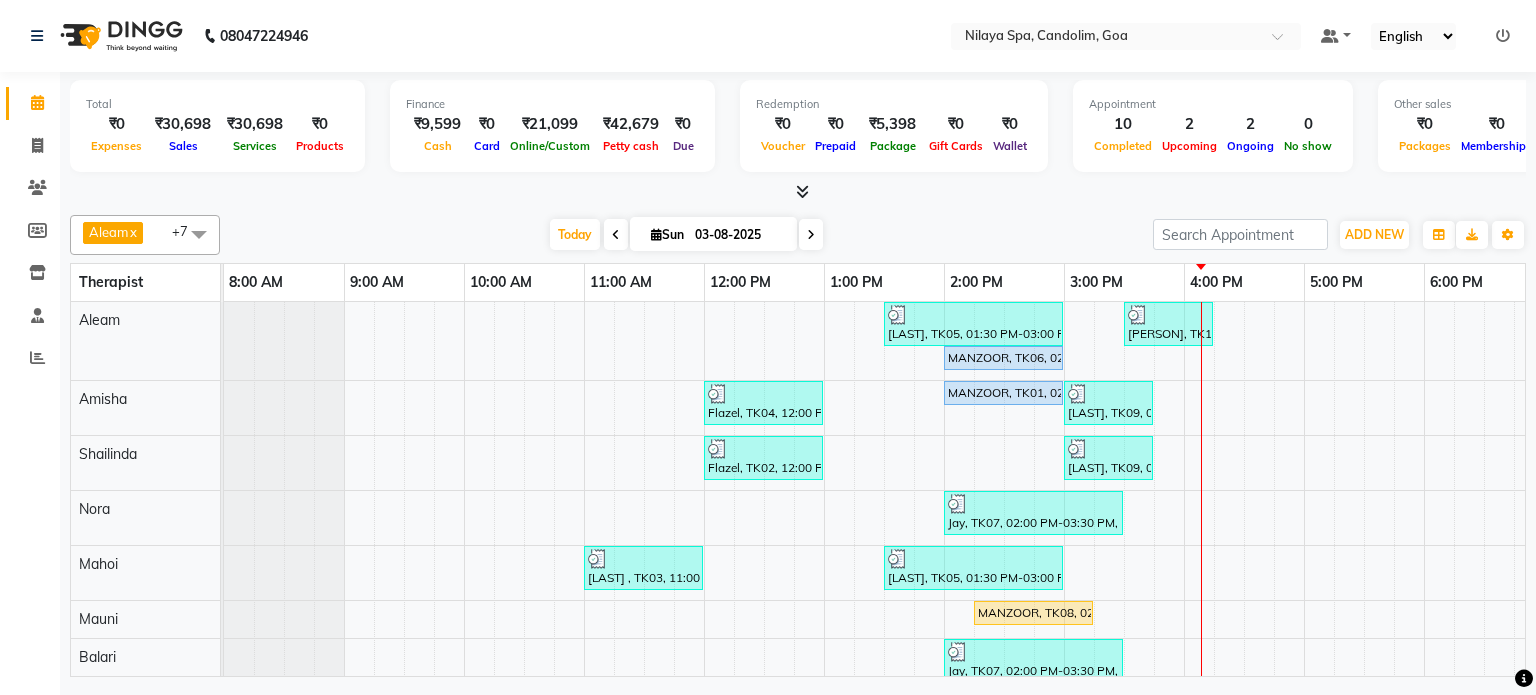 scroll, scrollTop: 44, scrollLeft: 0, axis: vertical 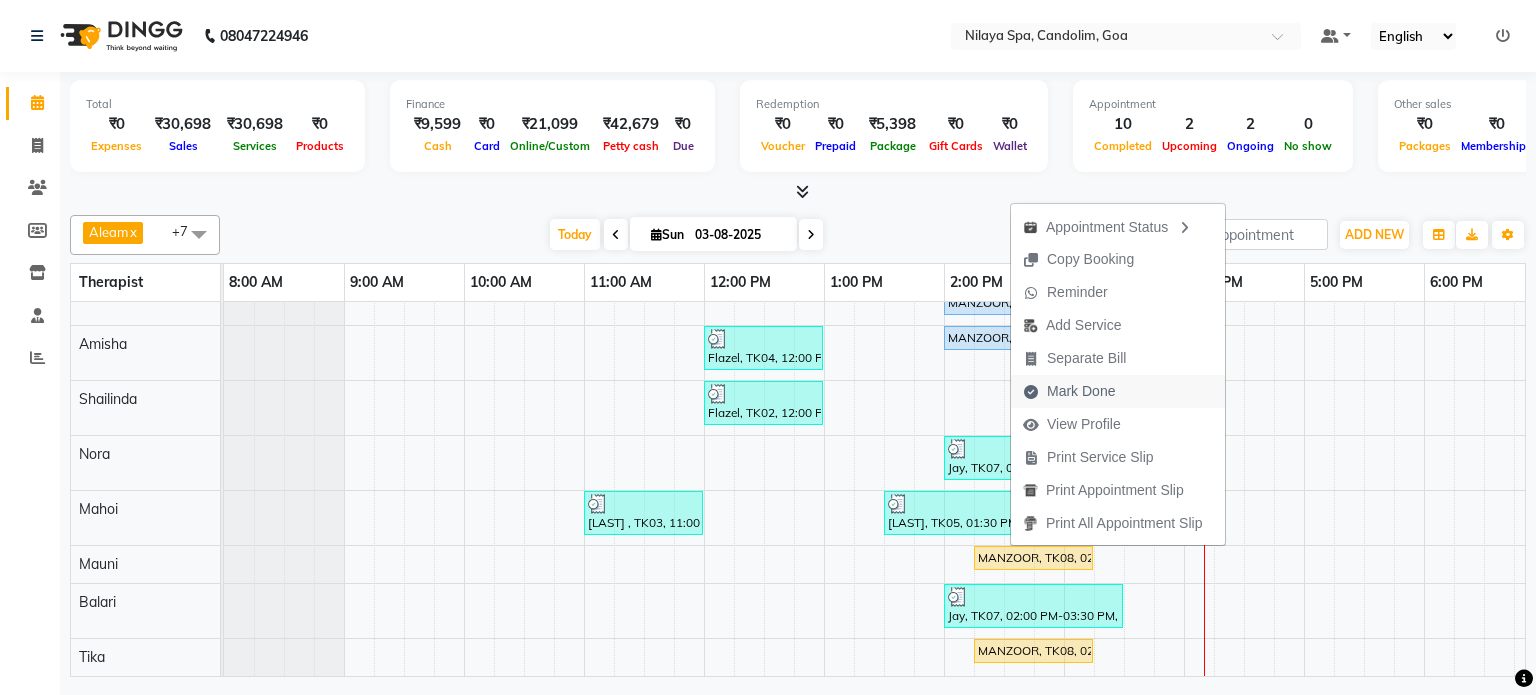 click on "Mark Done" at bounding box center [1081, 391] 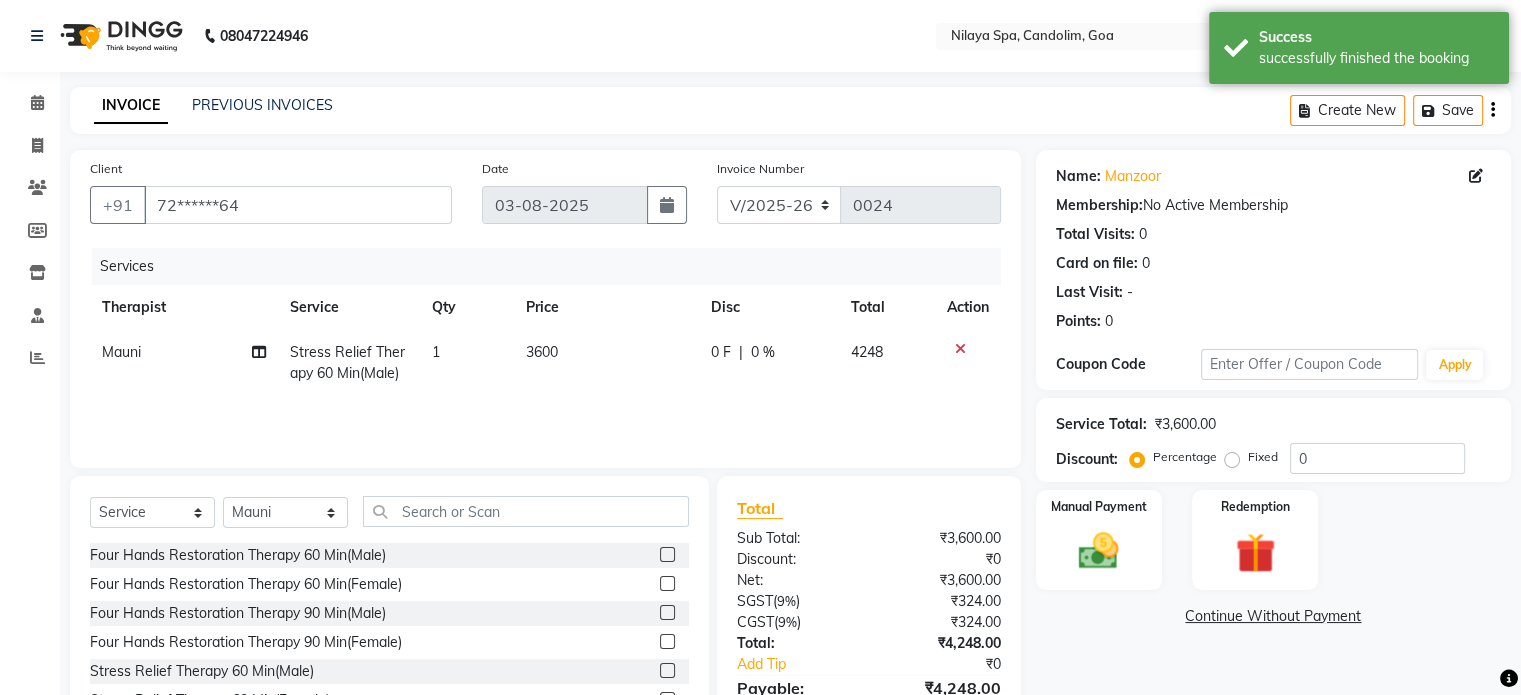 click on "0 %" 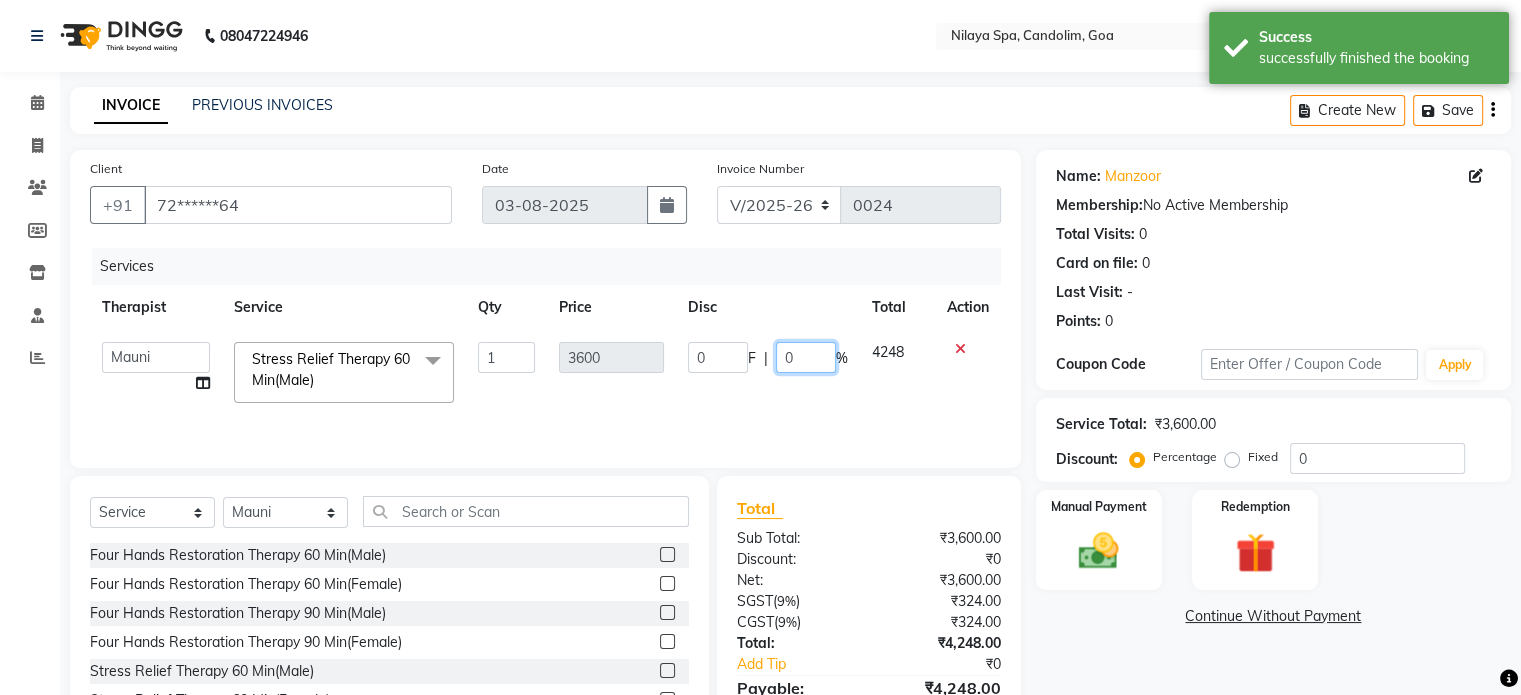click on "0" 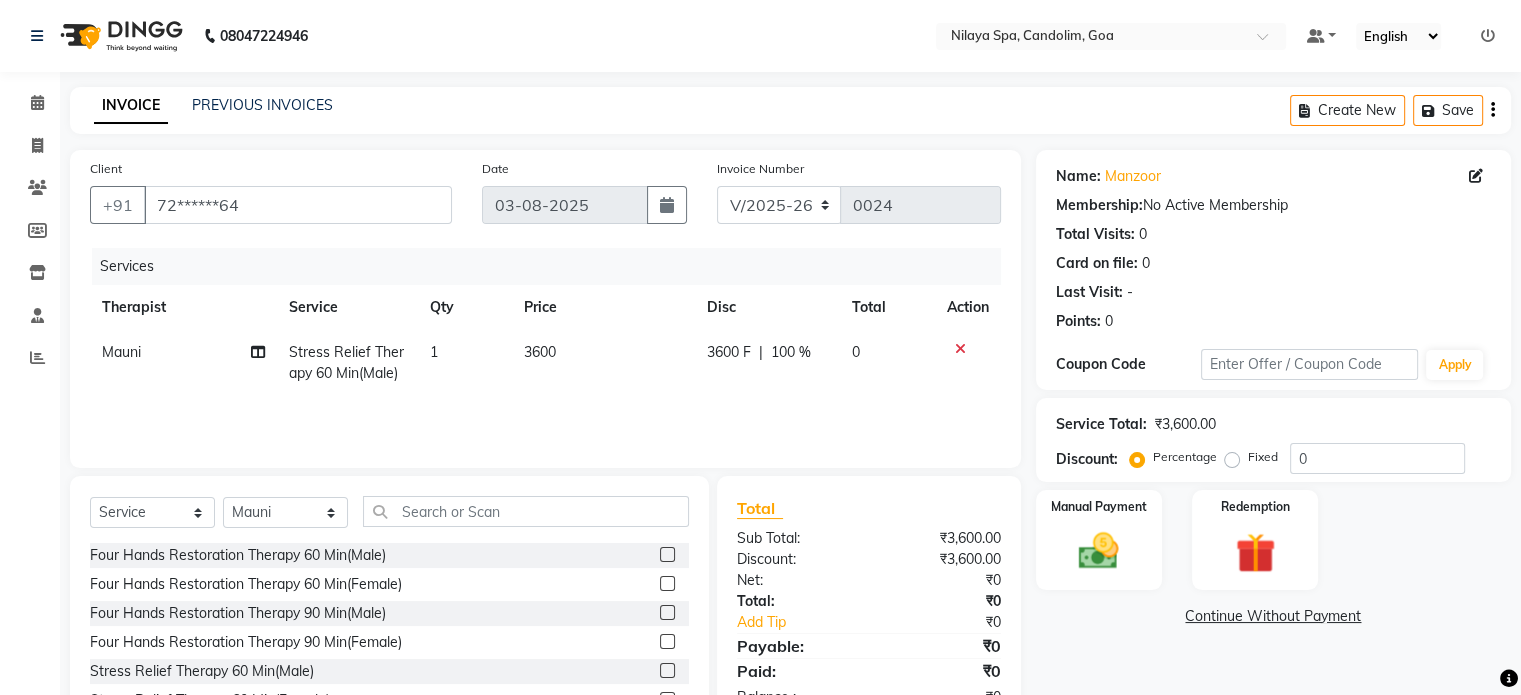 click on "Services Therapist Service Qty Price Disc Total Action Mauni  Stress Relief Therapy 60 Min(Male) 1 3600 3600 F | 100 % 0" 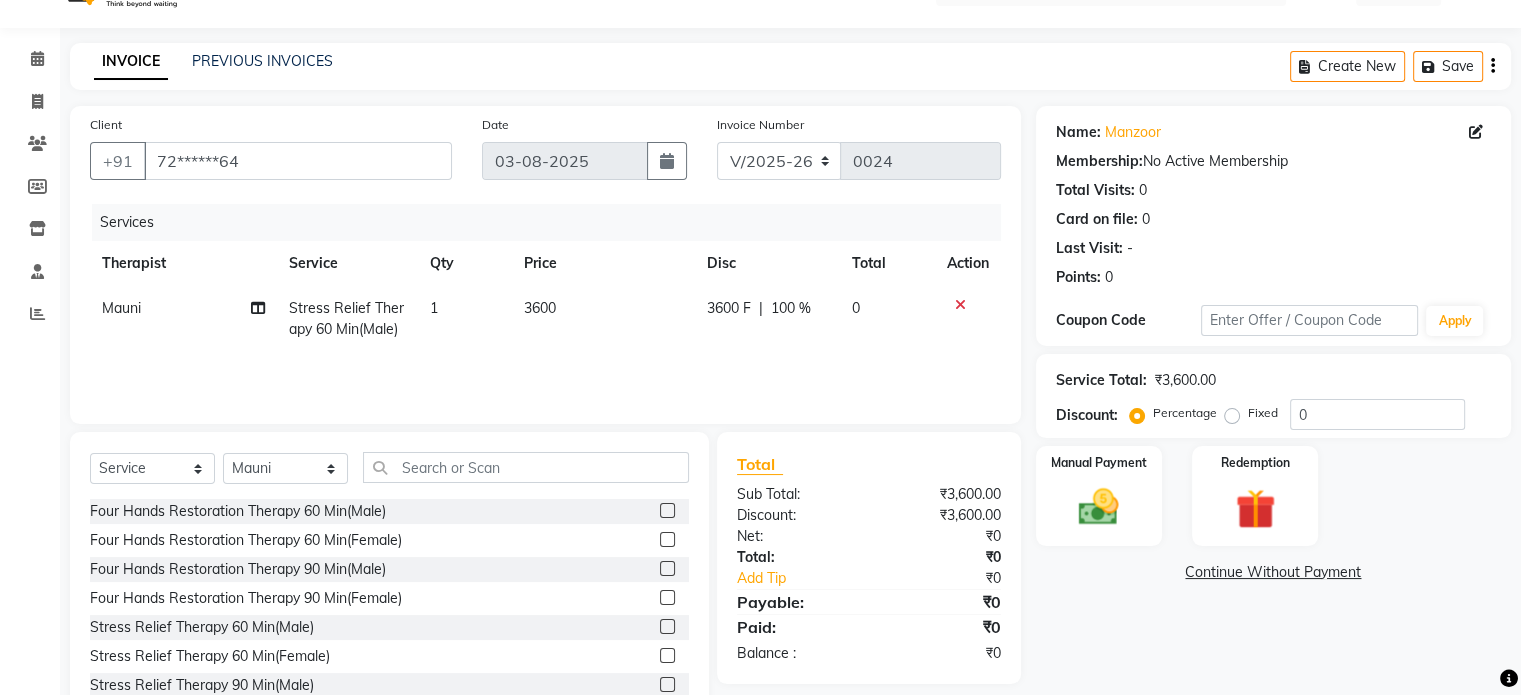scroll, scrollTop: 106, scrollLeft: 0, axis: vertical 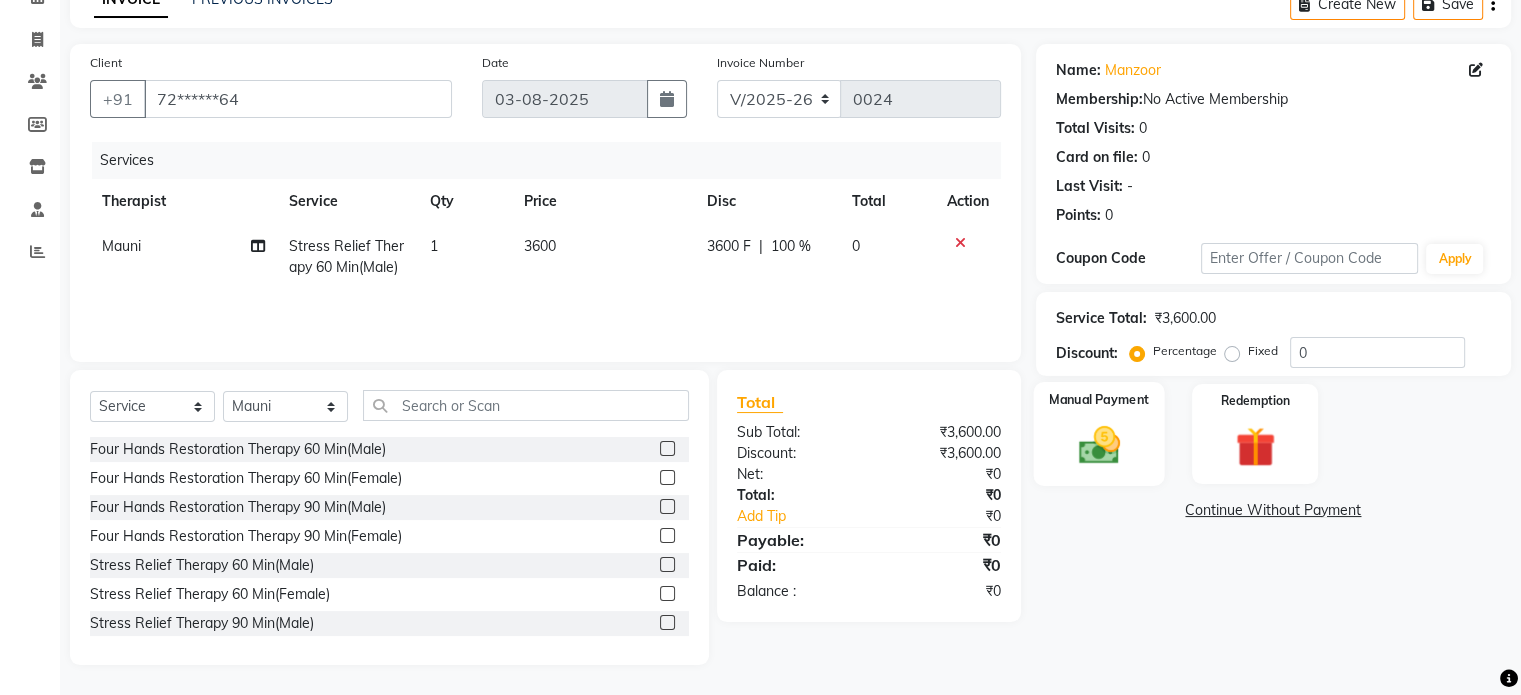 click 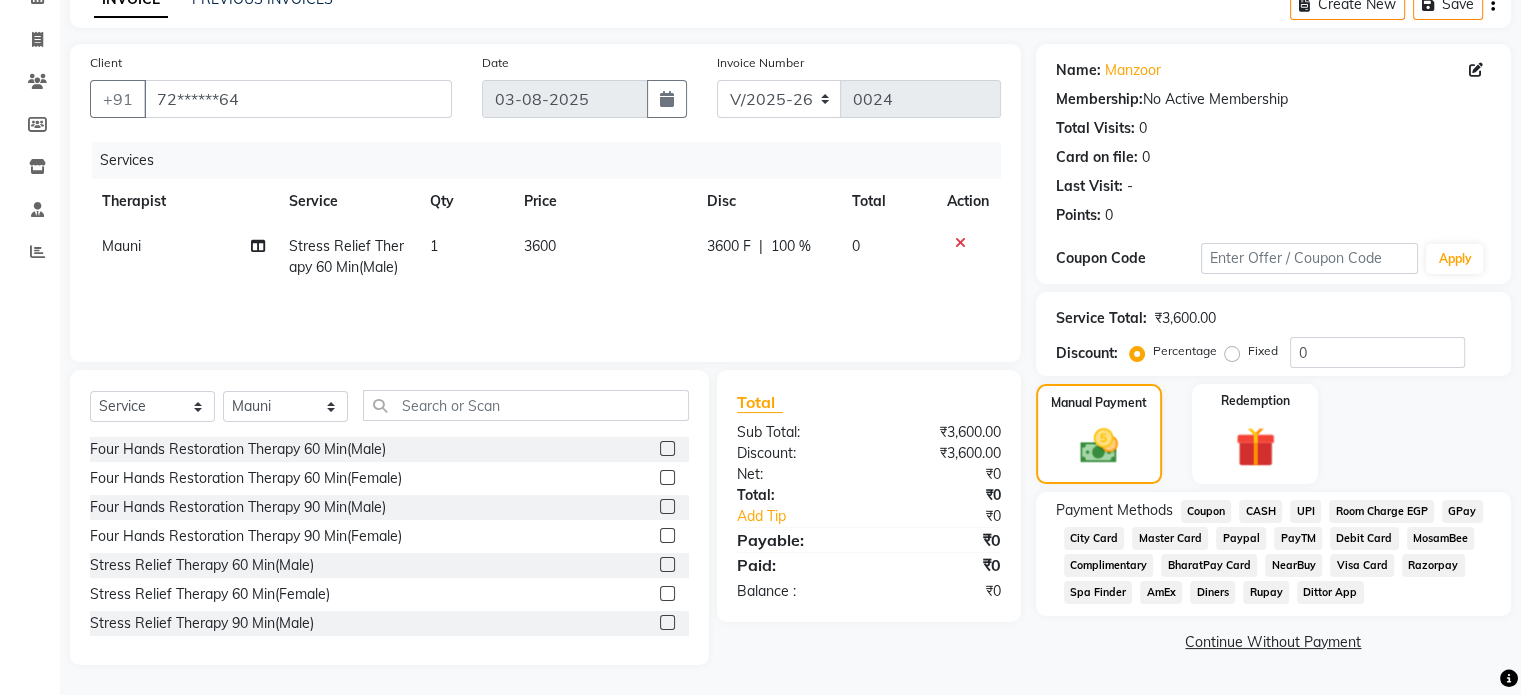 click on "Continue Without Payment" 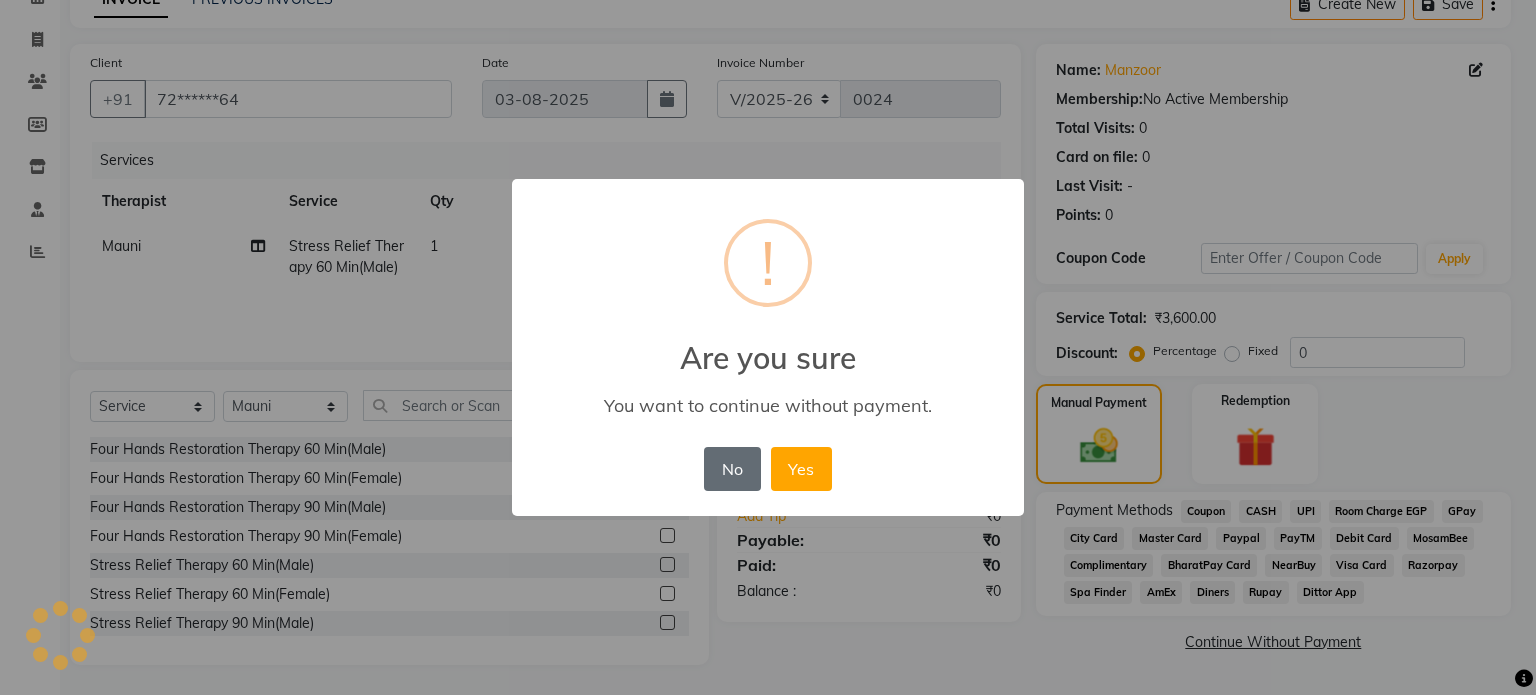 click on "No" at bounding box center (732, 469) 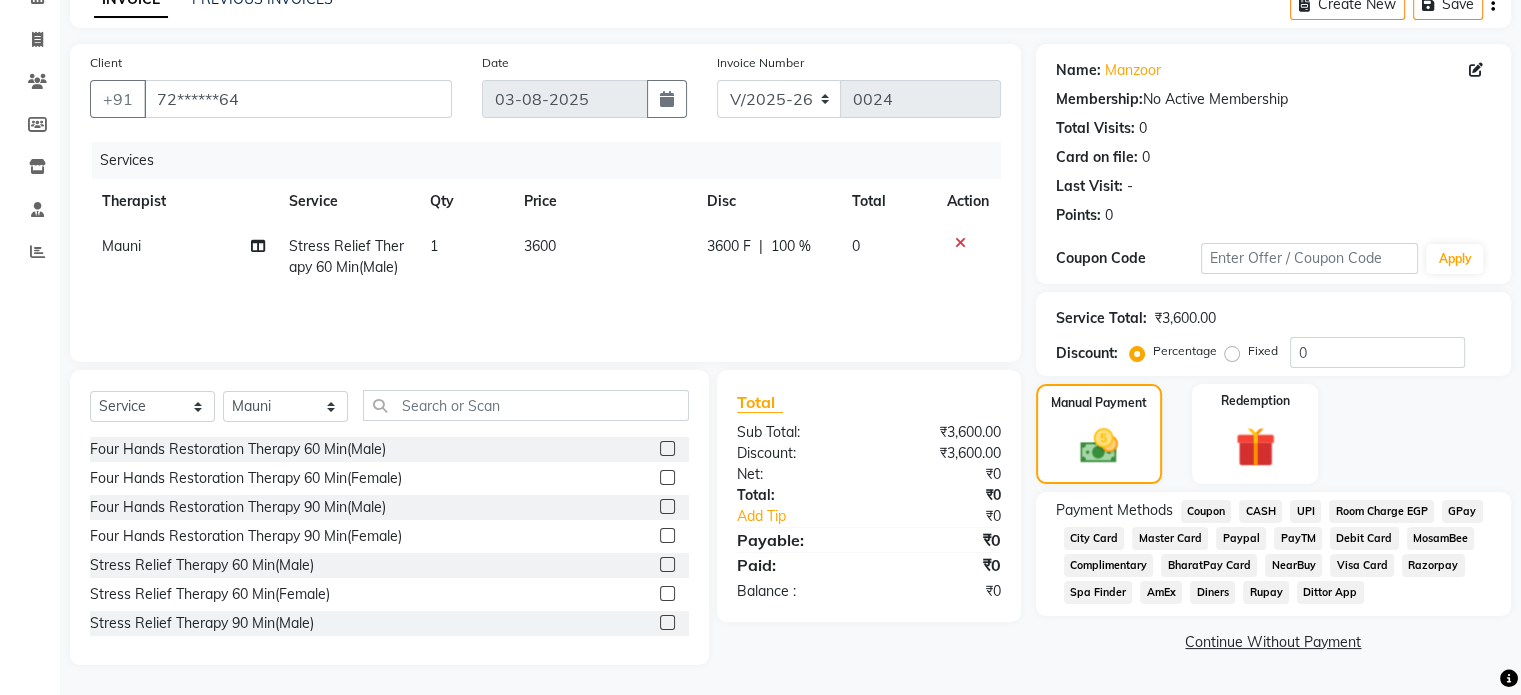 click on "Complimentary" 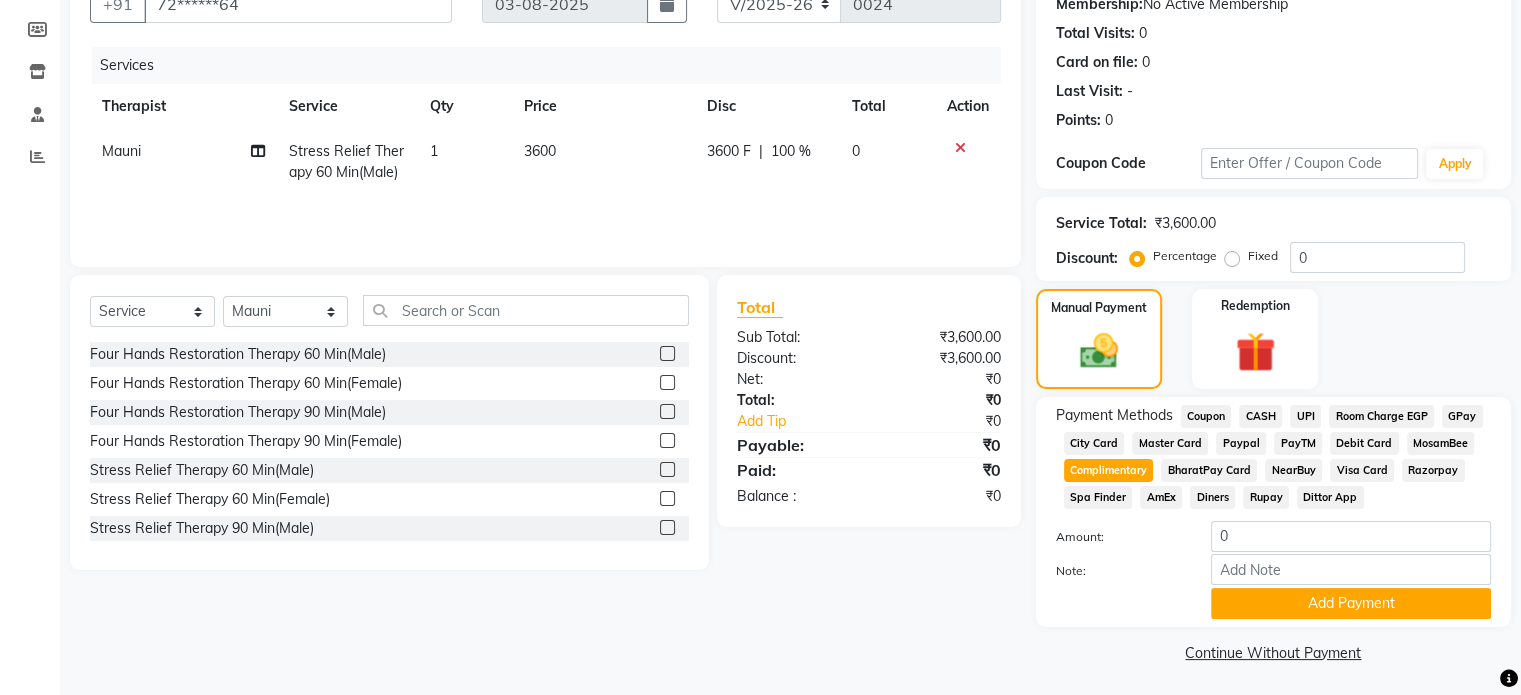 scroll, scrollTop: 207, scrollLeft: 0, axis: vertical 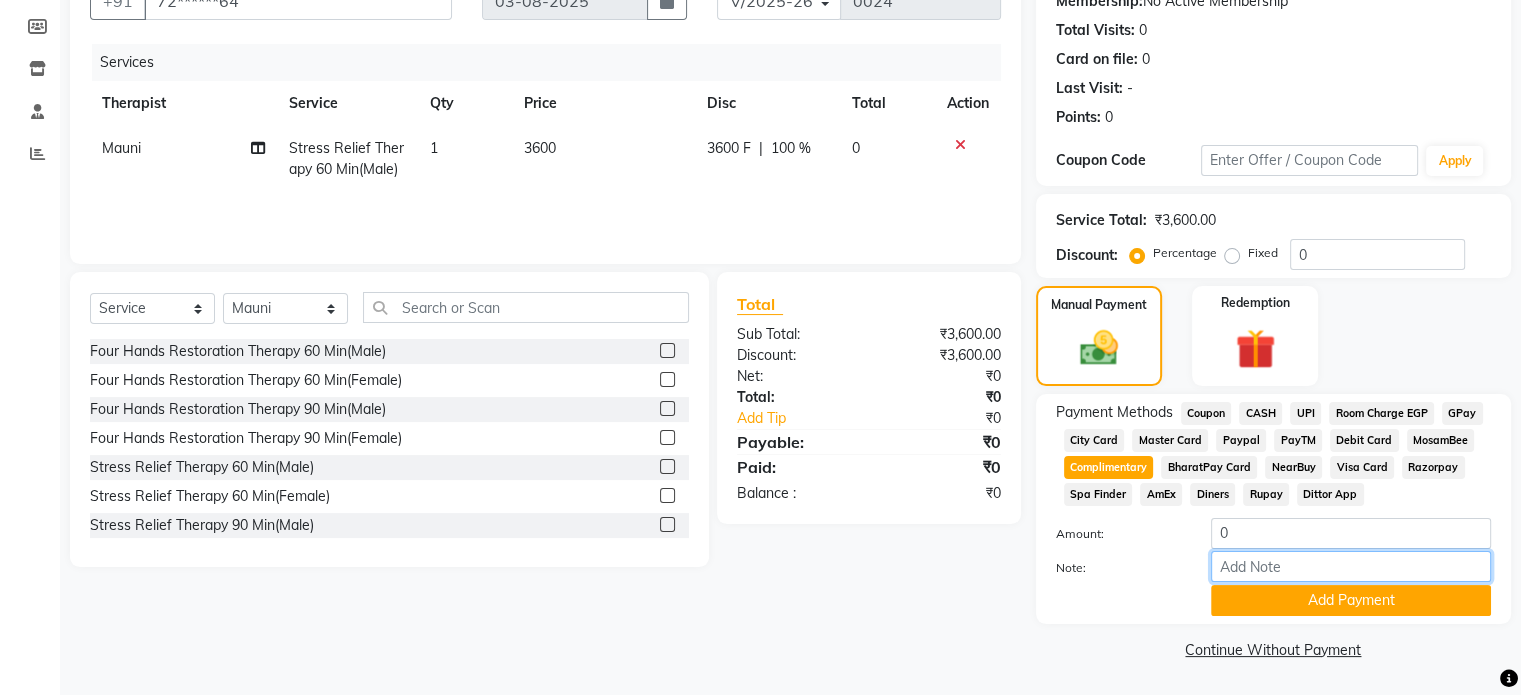 click on "Note:" at bounding box center (1351, 566) 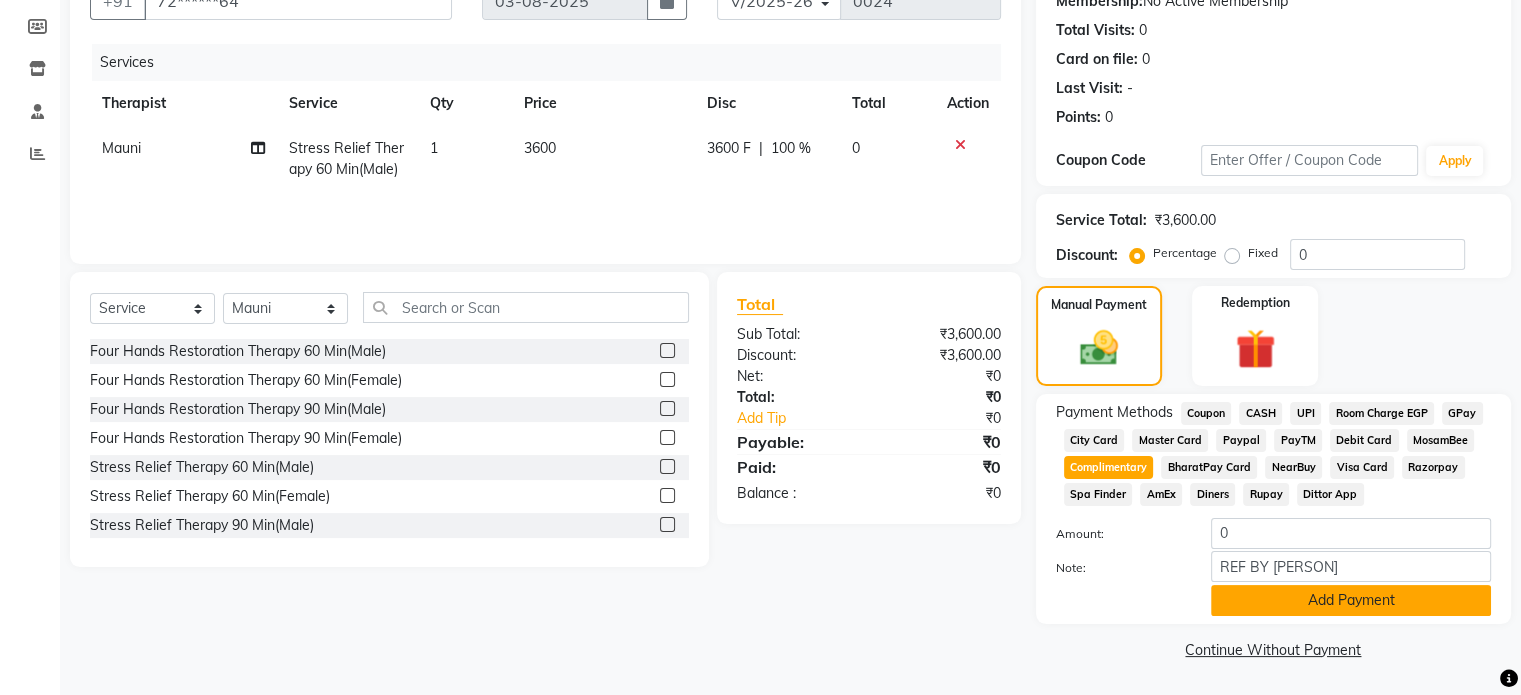 click on "Add Payment" 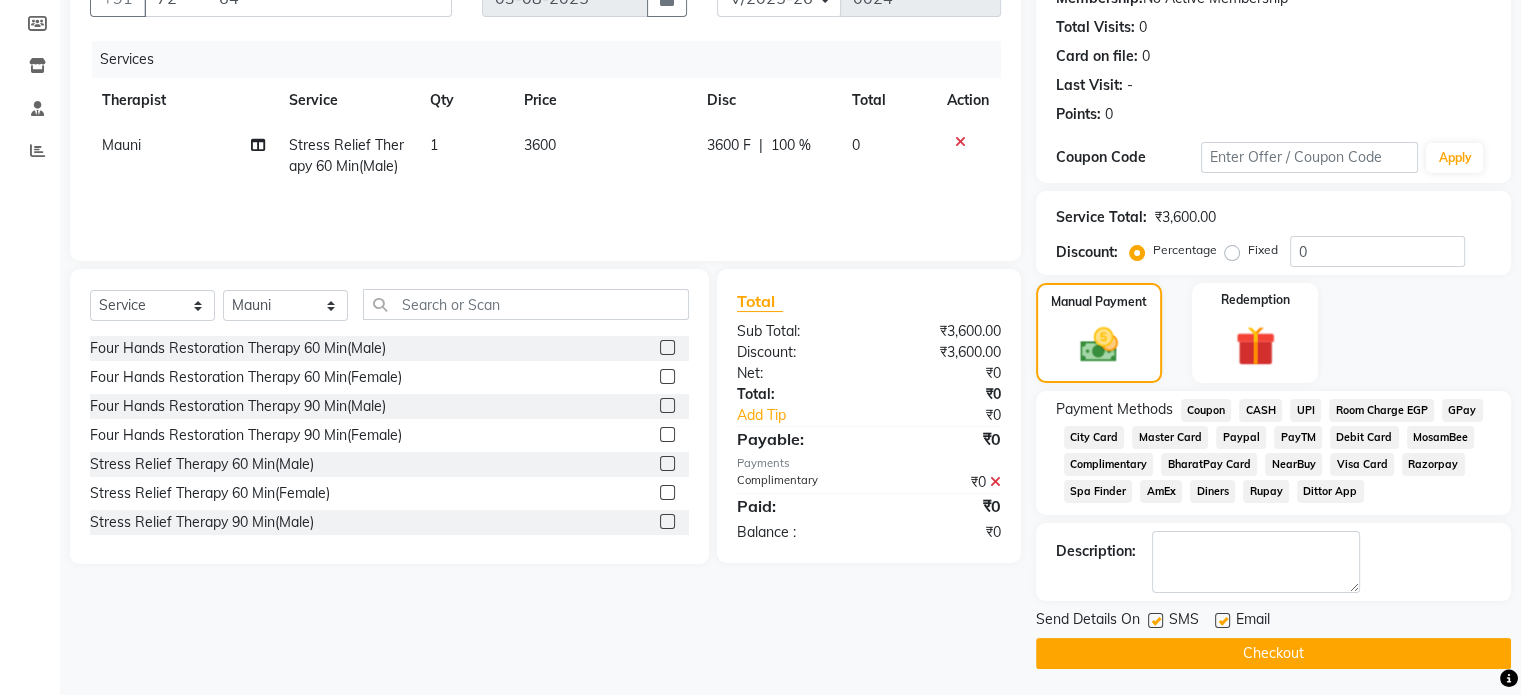click on "Checkout" 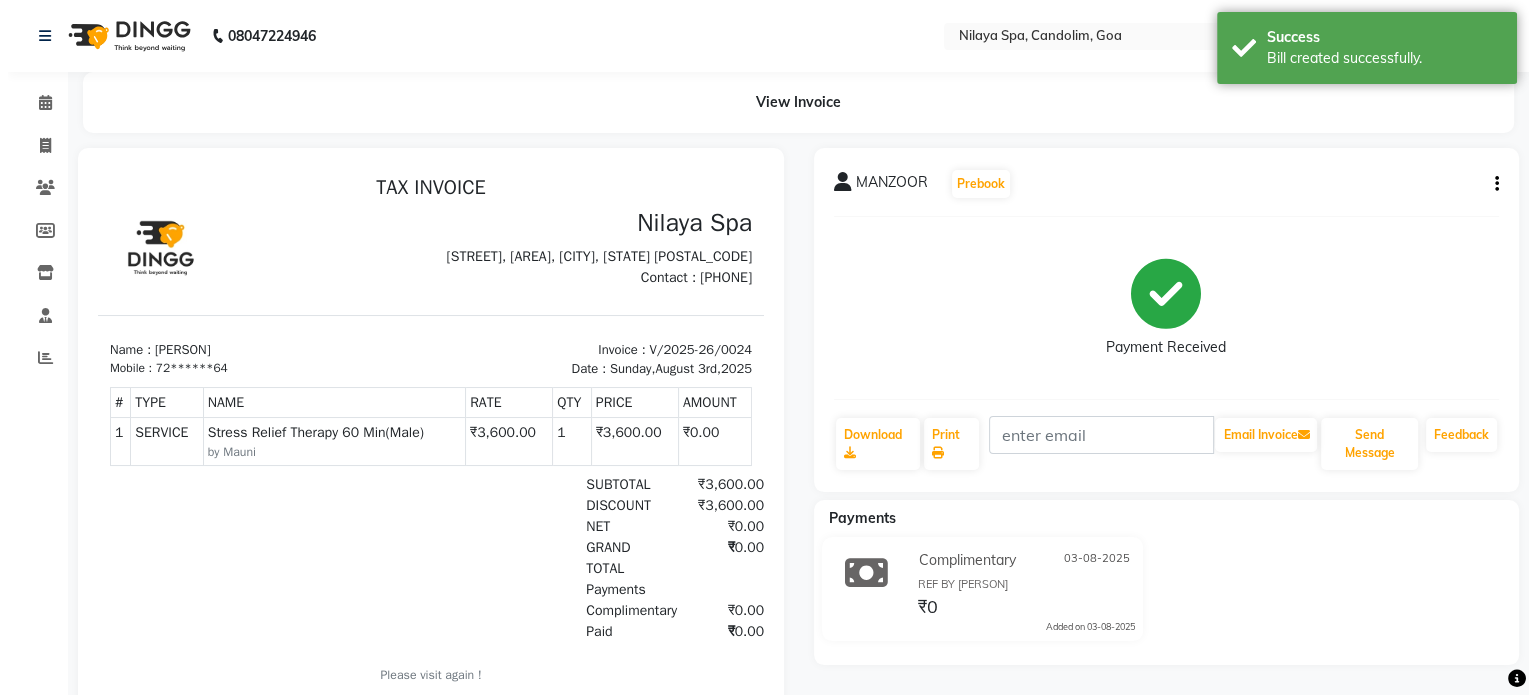 scroll, scrollTop: 0, scrollLeft: 0, axis: both 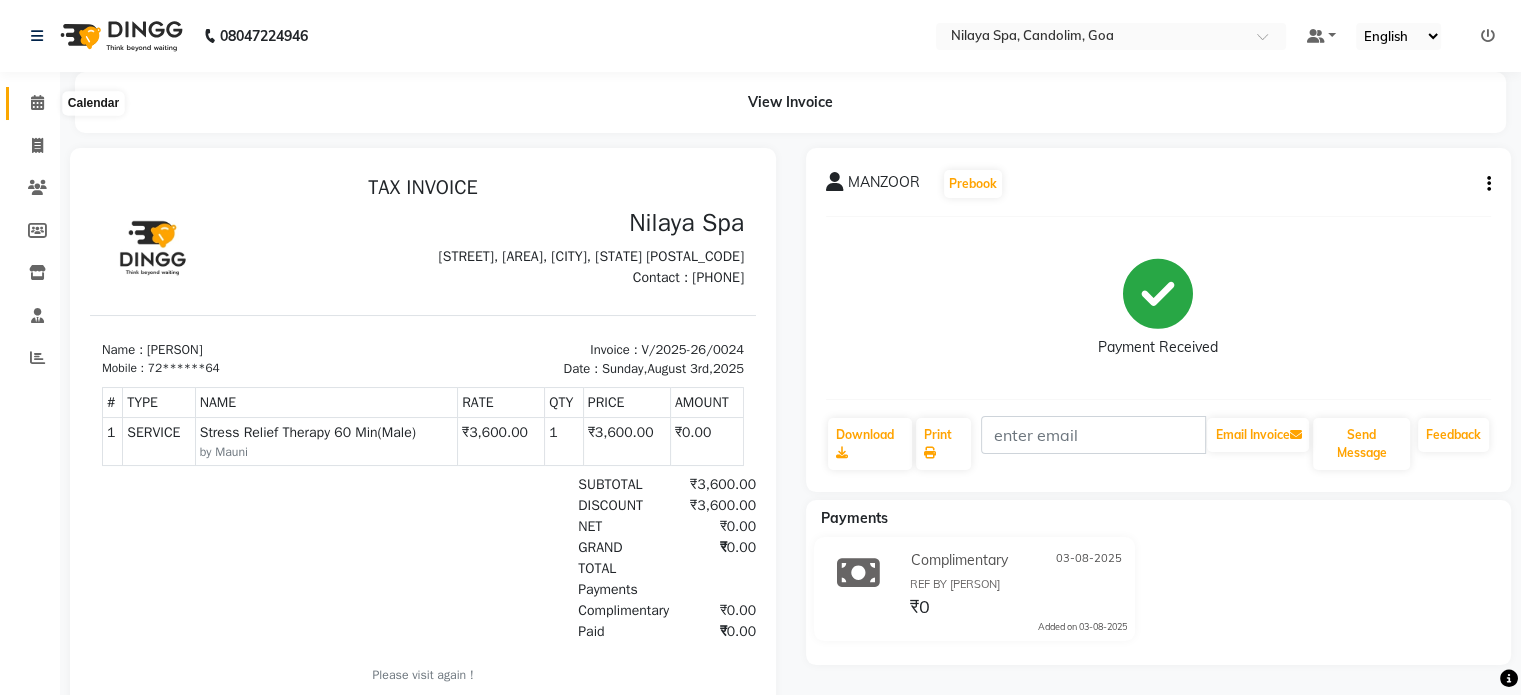 click 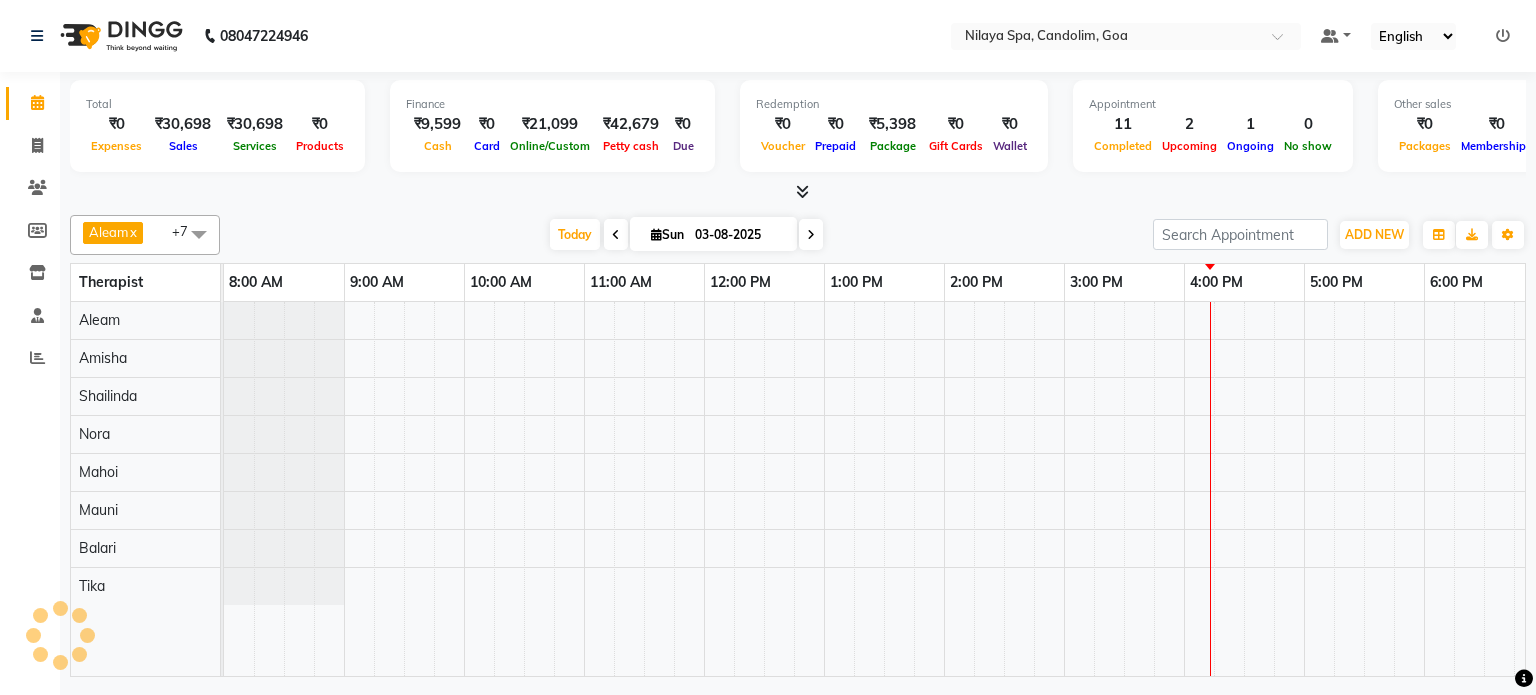 scroll, scrollTop: 0, scrollLeft: 0, axis: both 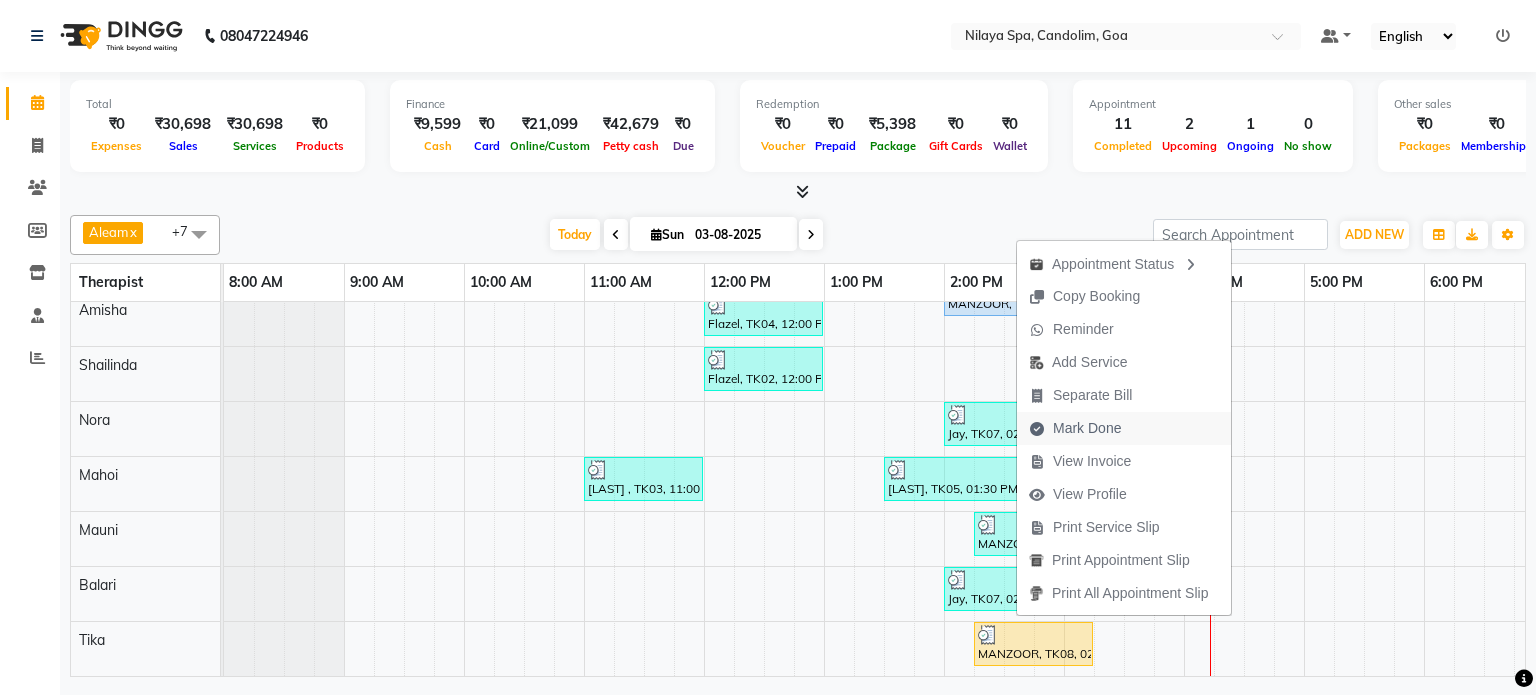 click on "Mark Done" at bounding box center [1087, 428] 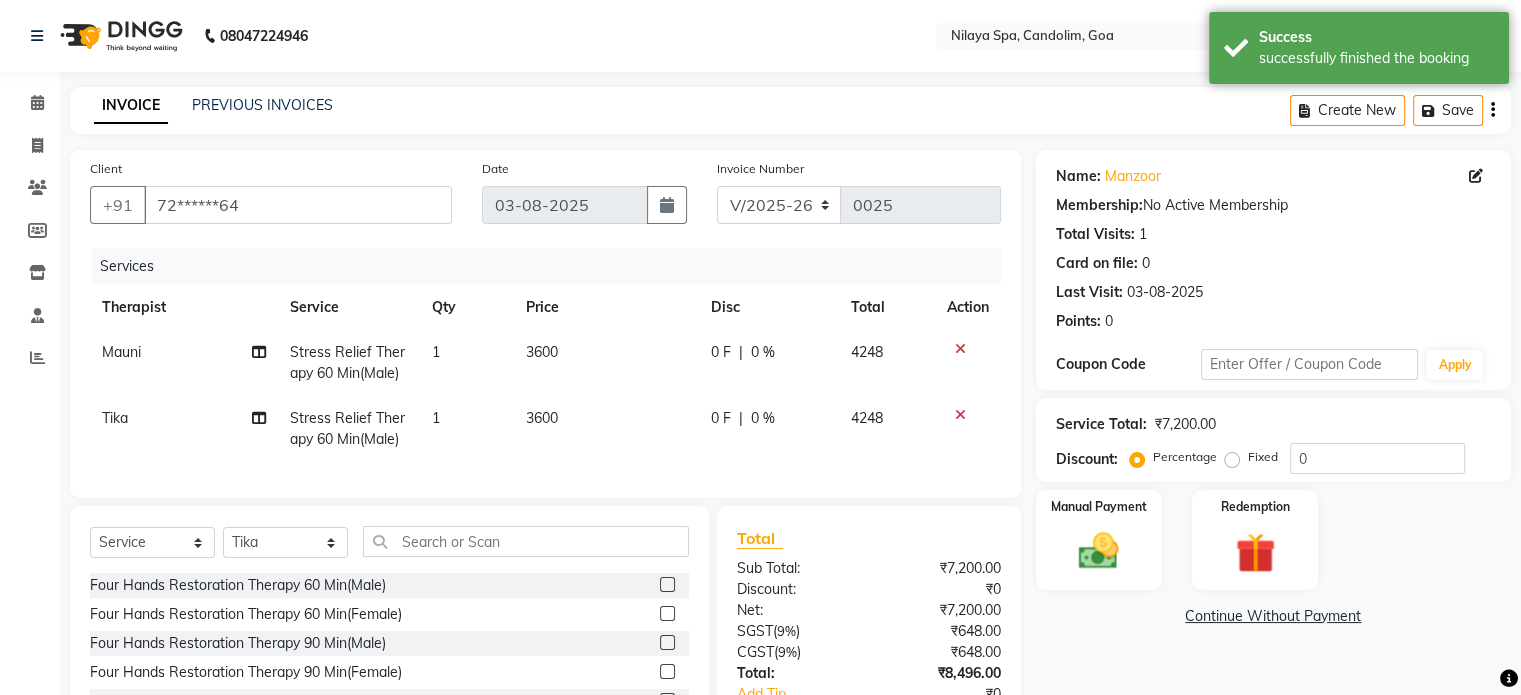 click 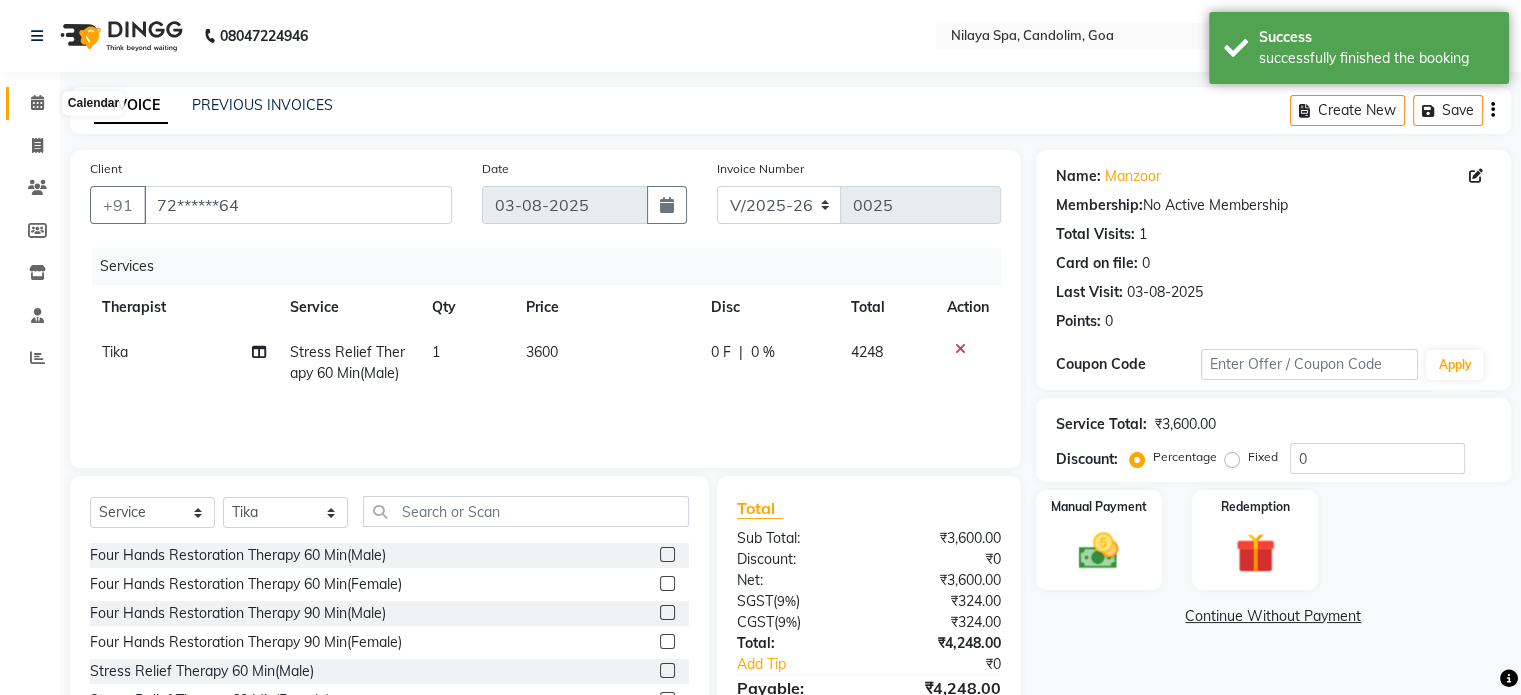 click 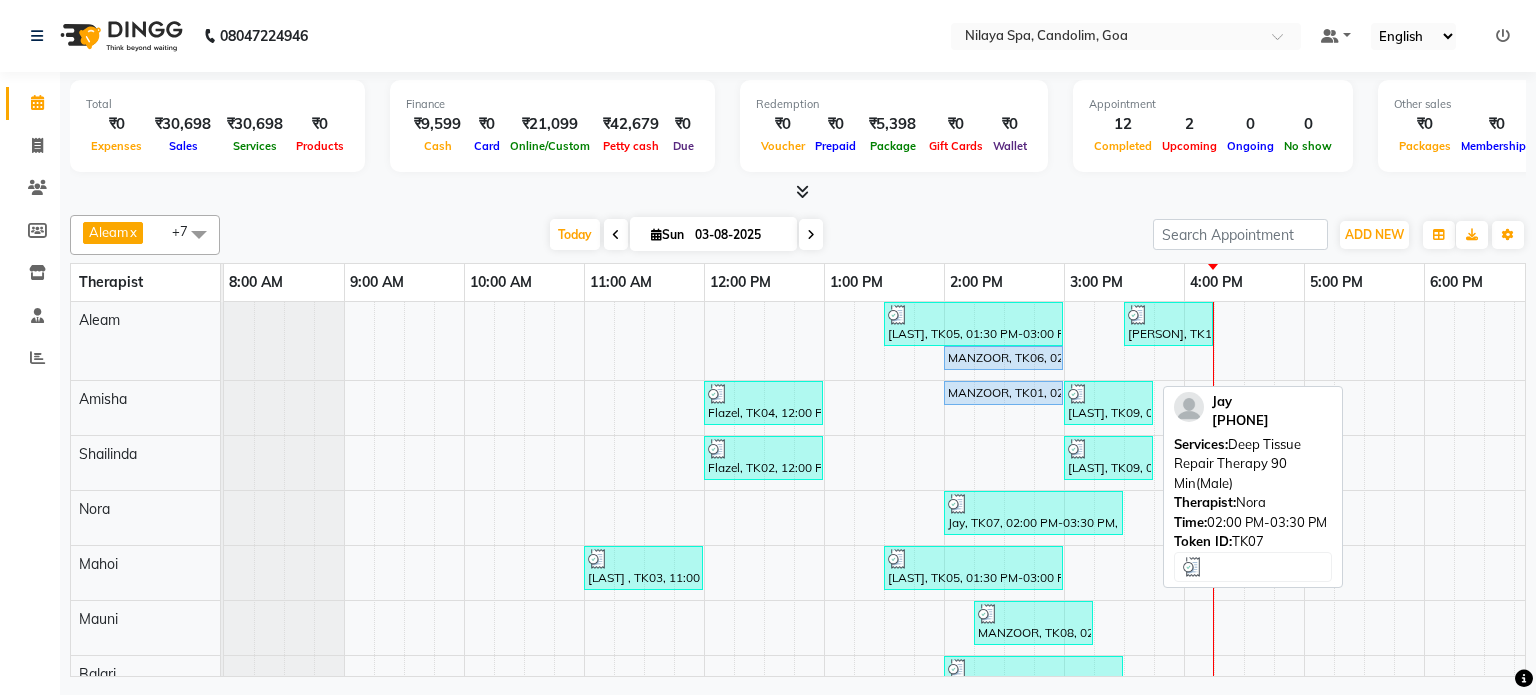 scroll, scrollTop: 102, scrollLeft: 0, axis: vertical 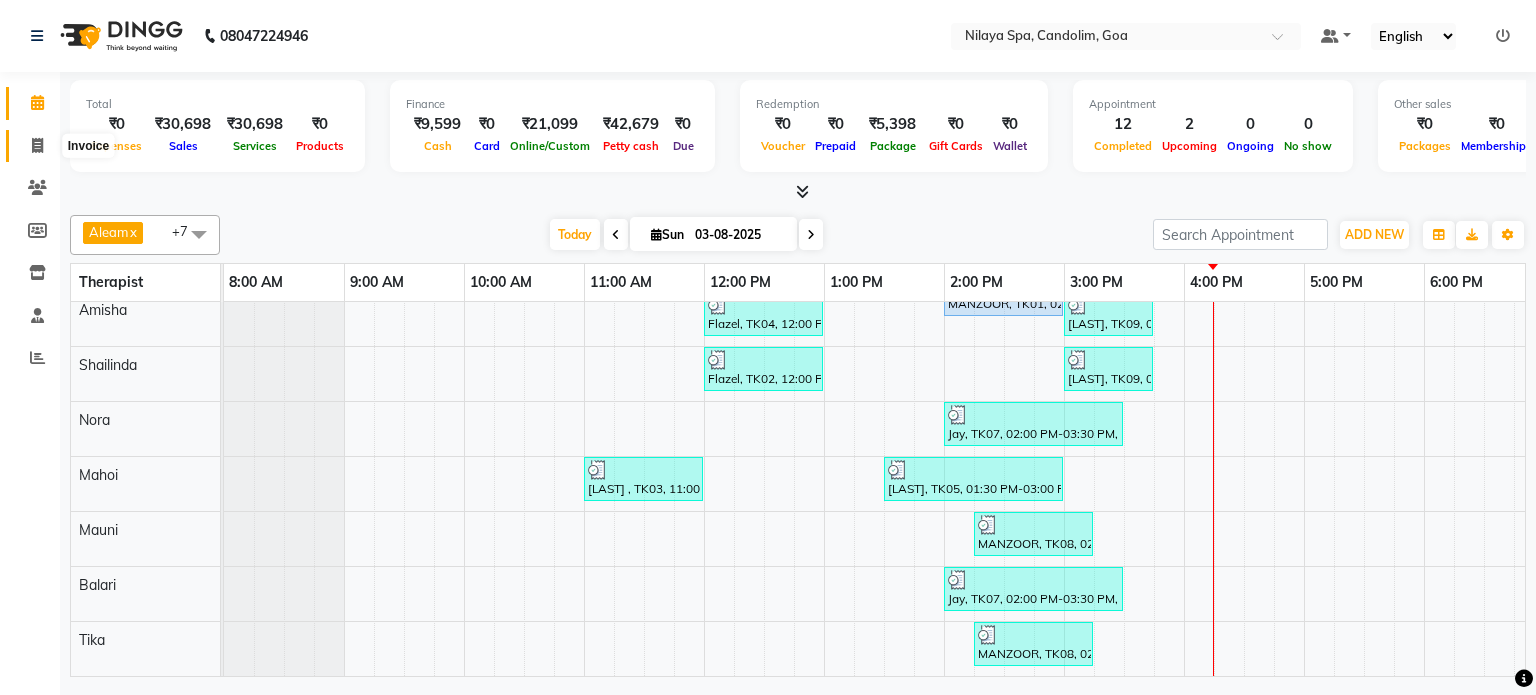 click 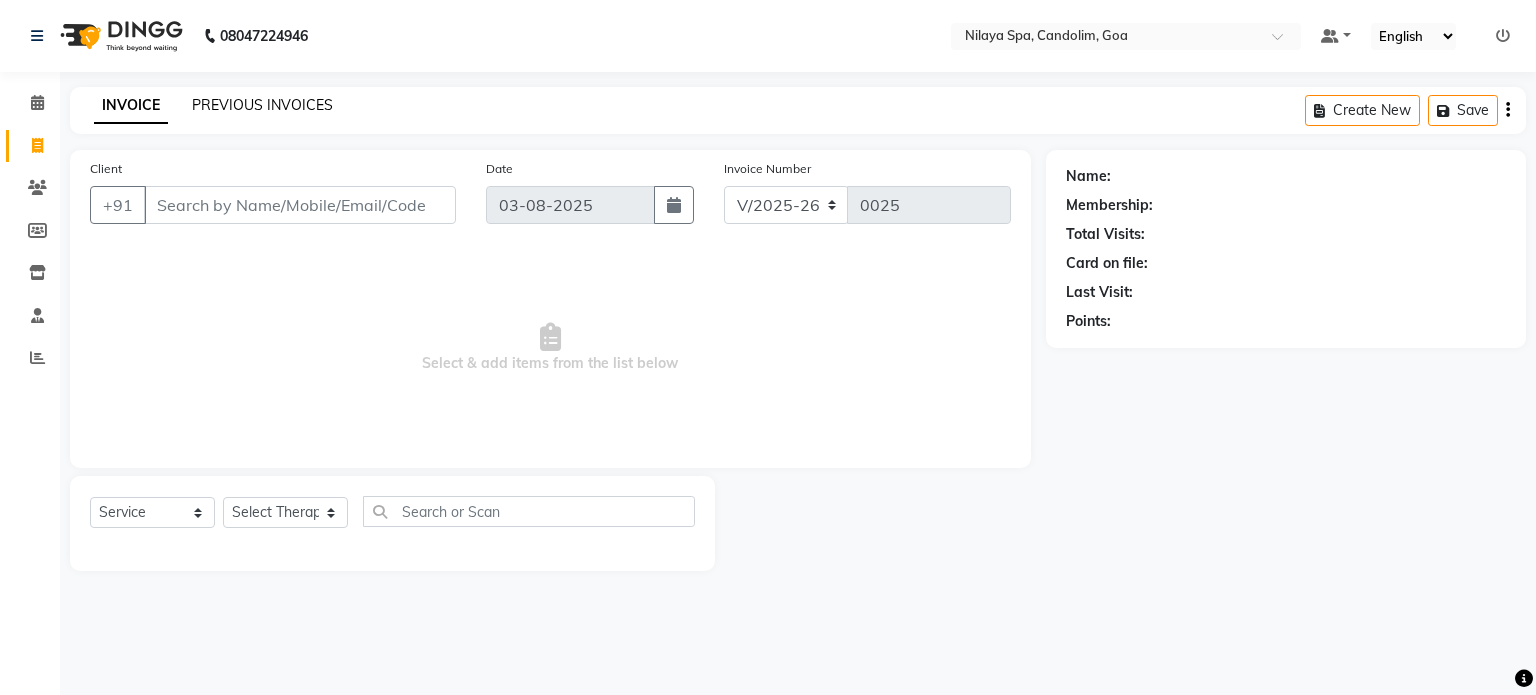 click on "PREVIOUS INVOICES" 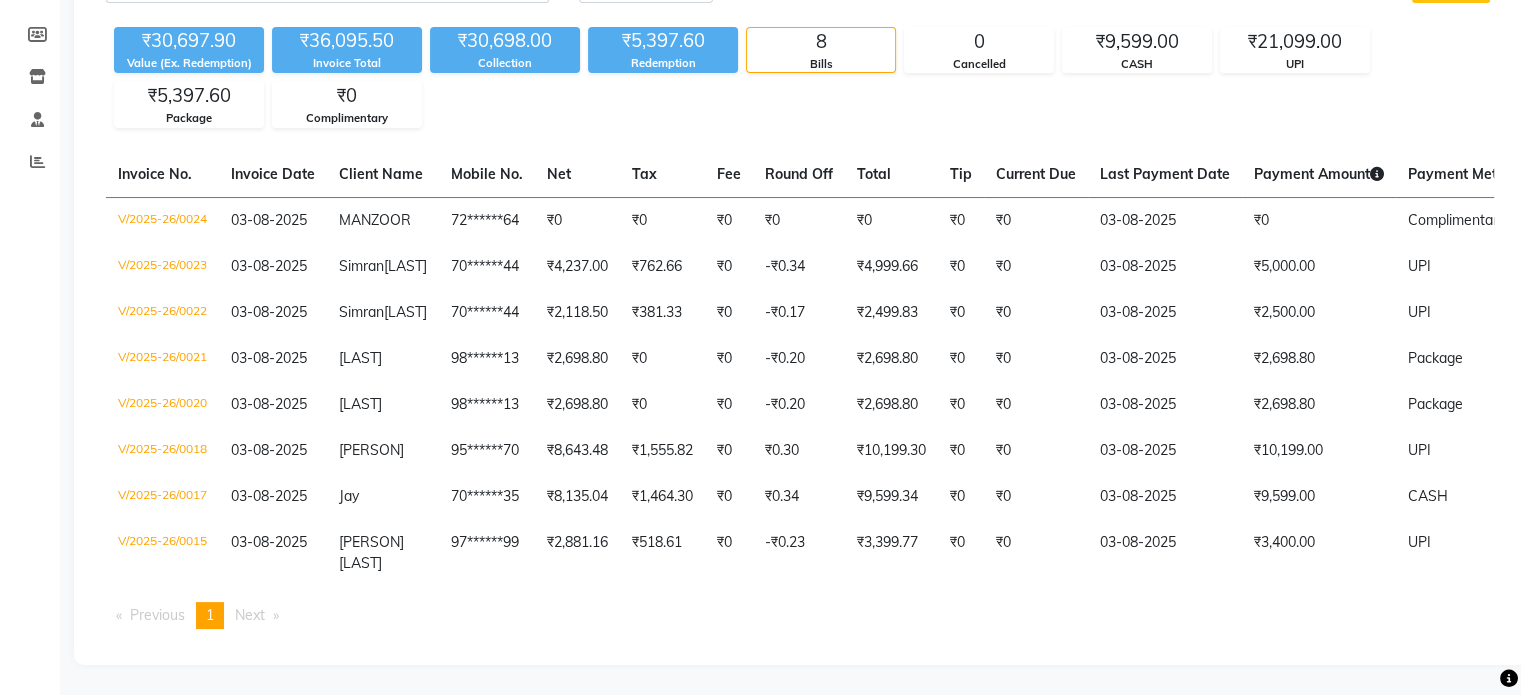 scroll, scrollTop: 231, scrollLeft: 0, axis: vertical 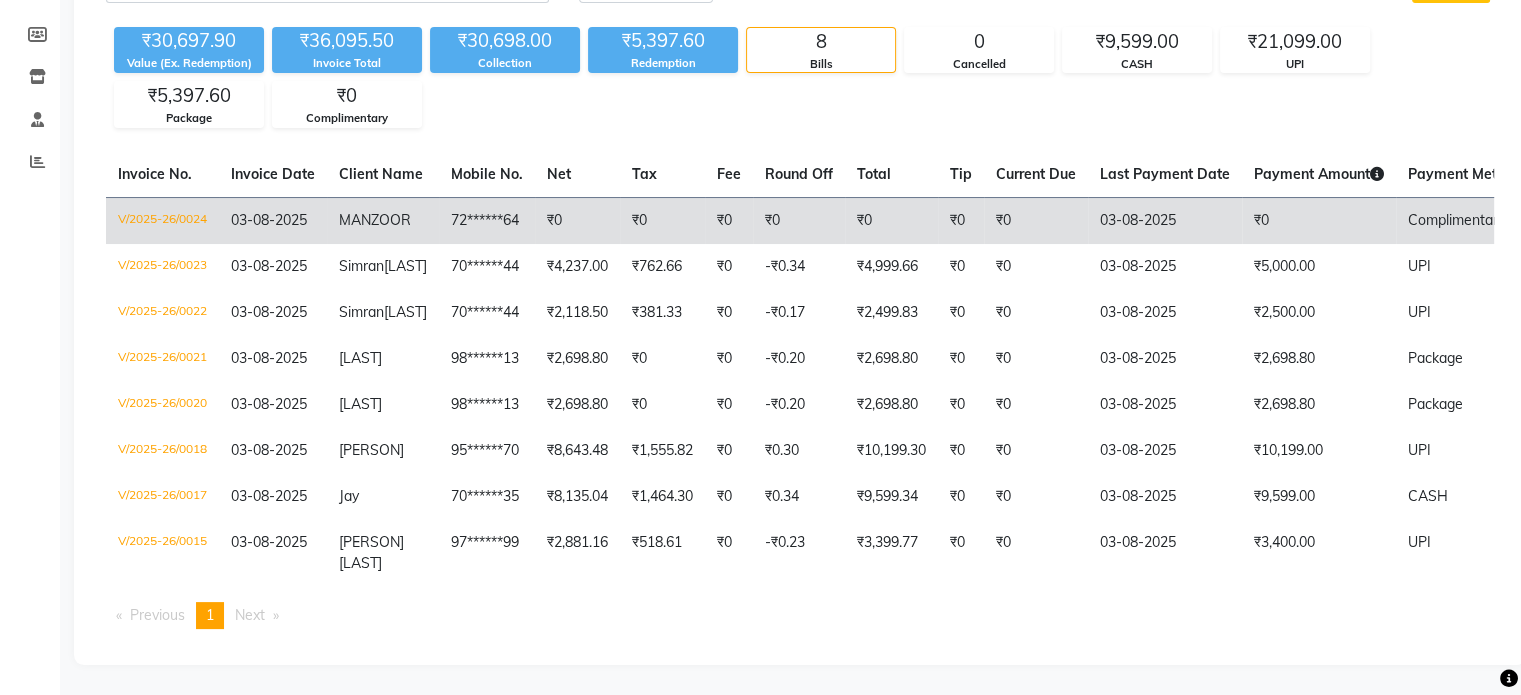 click on "MANZOOR" 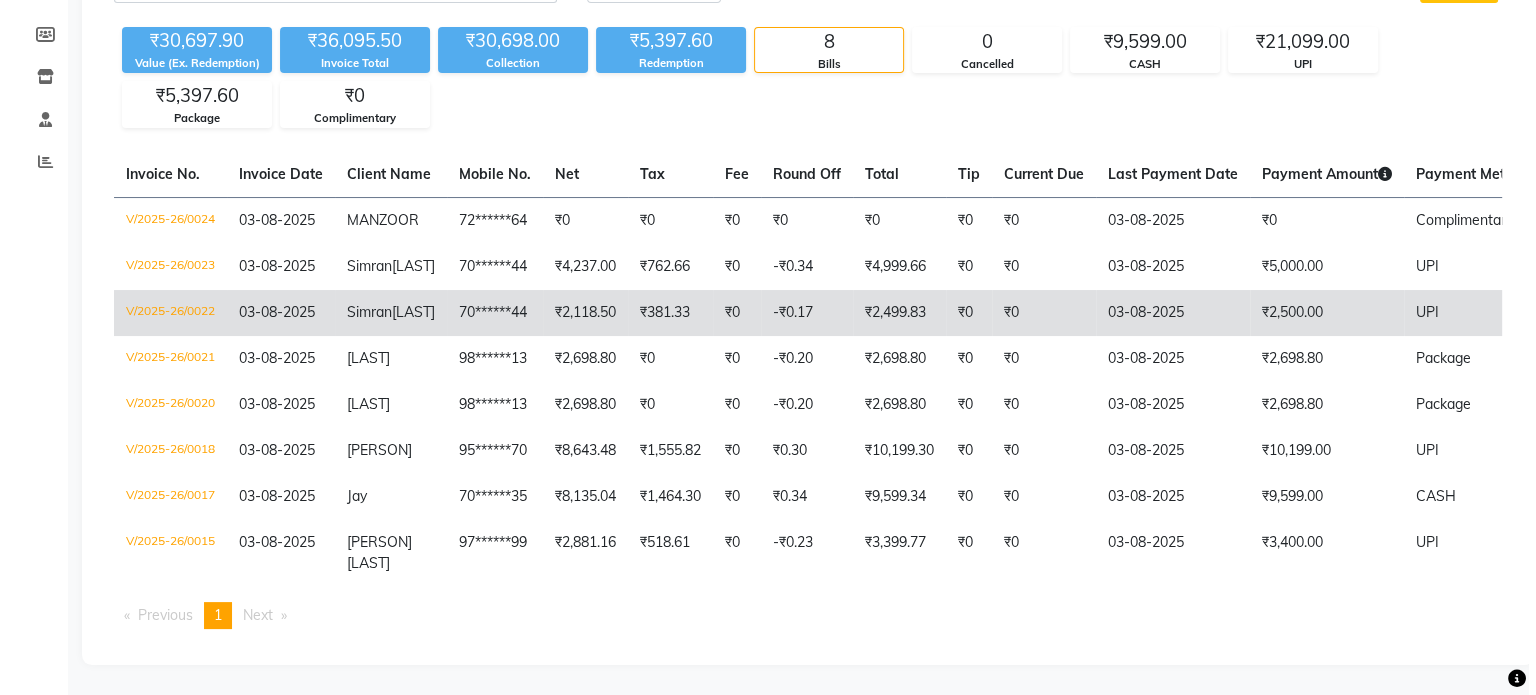 scroll, scrollTop: 0, scrollLeft: 0, axis: both 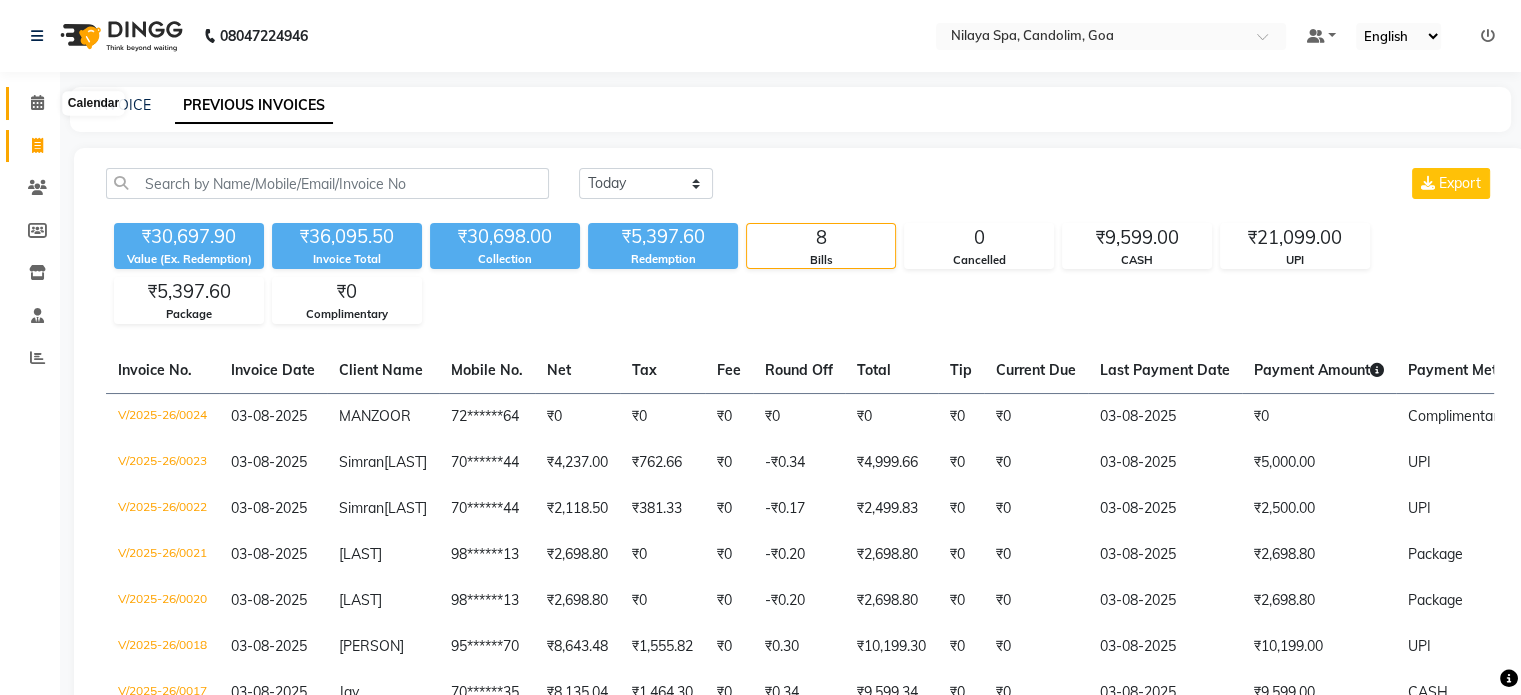 click 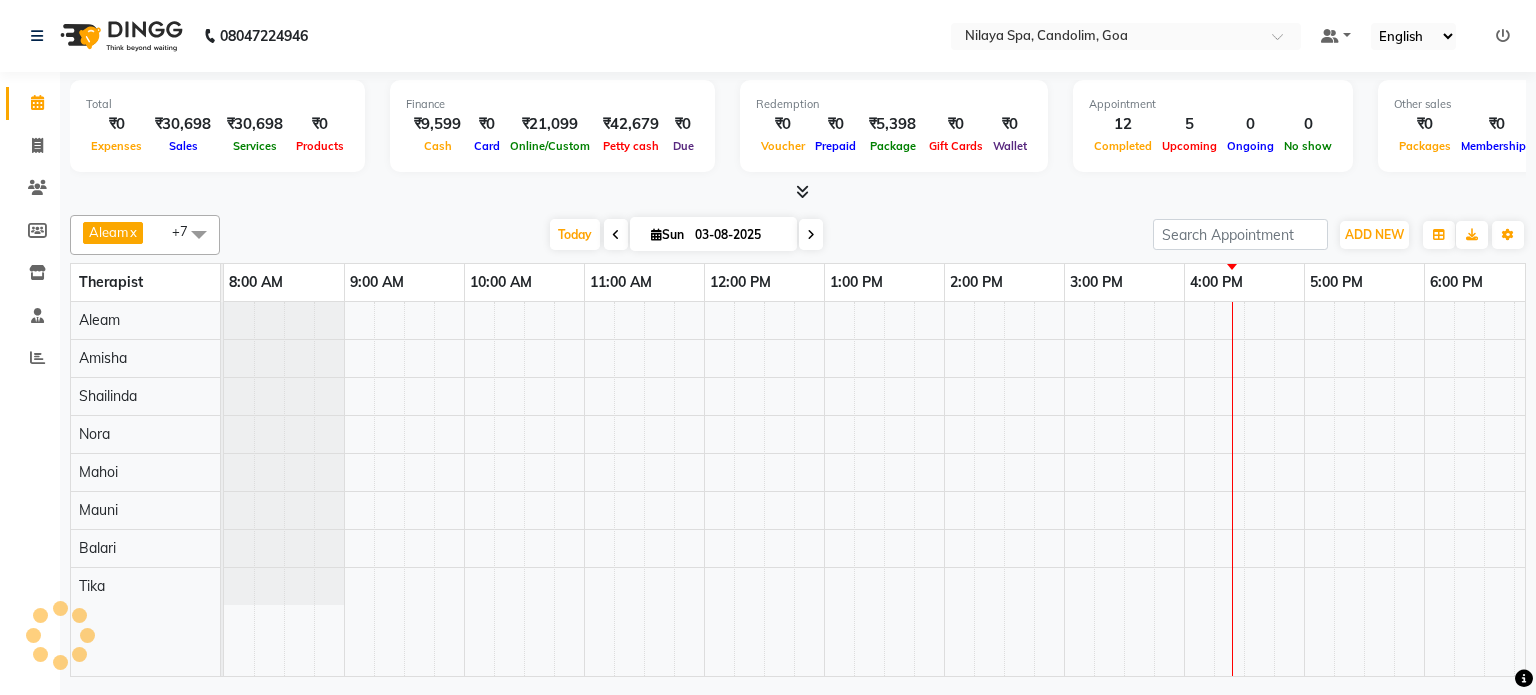 scroll, scrollTop: 0, scrollLeft: 0, axis: both 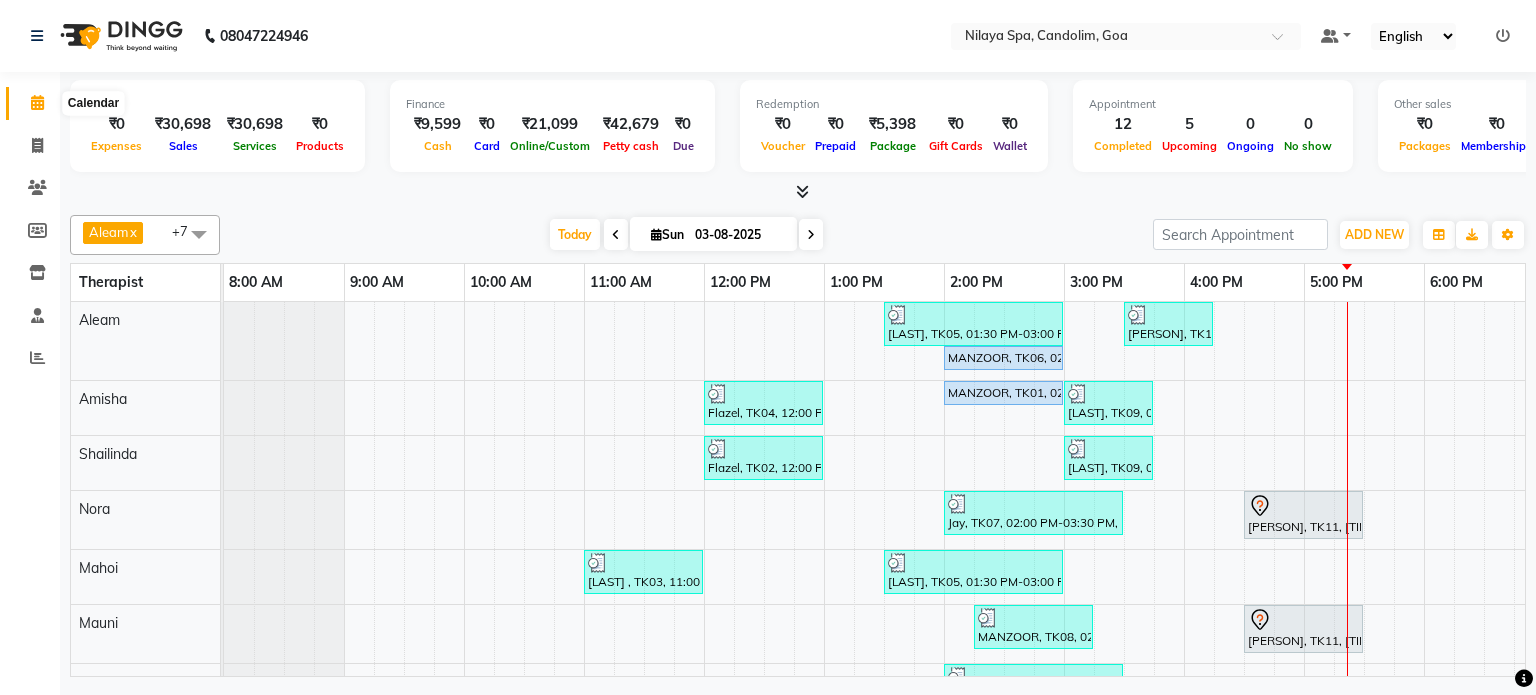 click 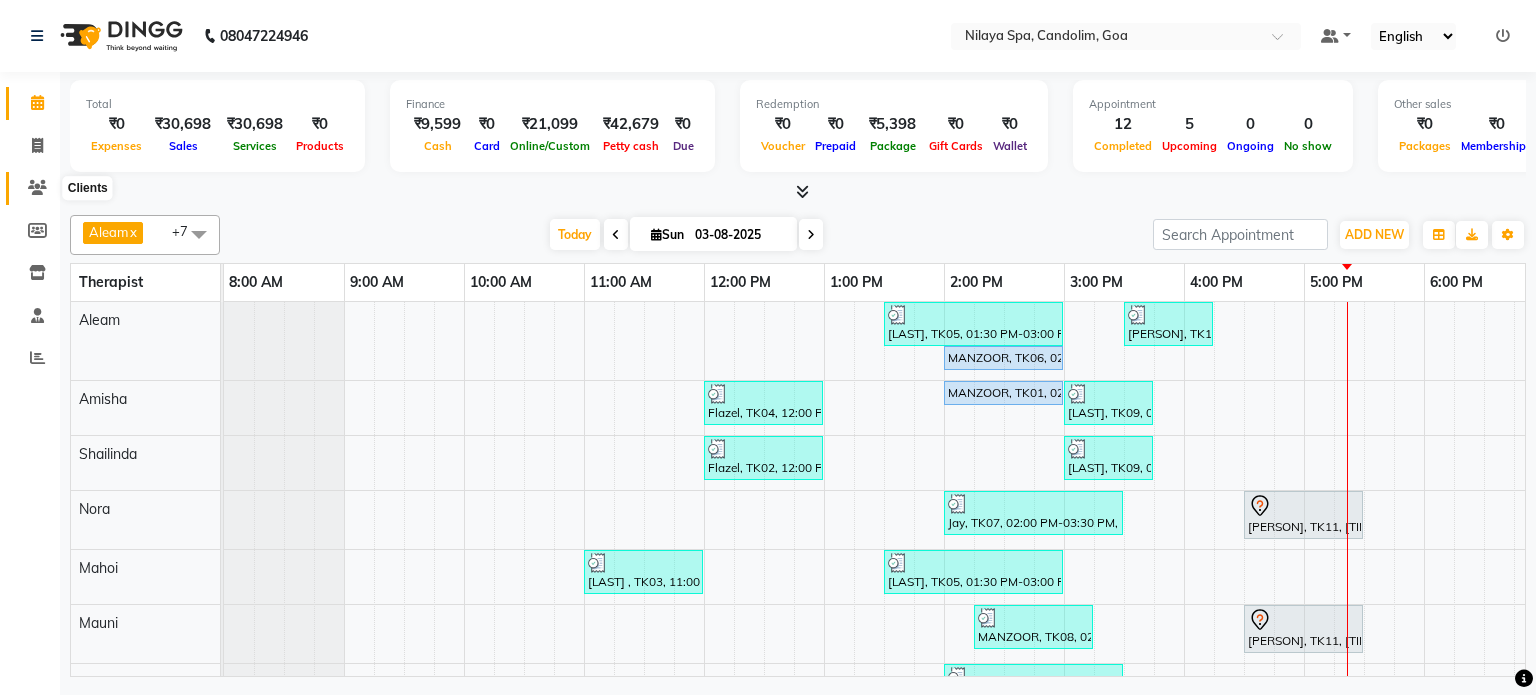 click 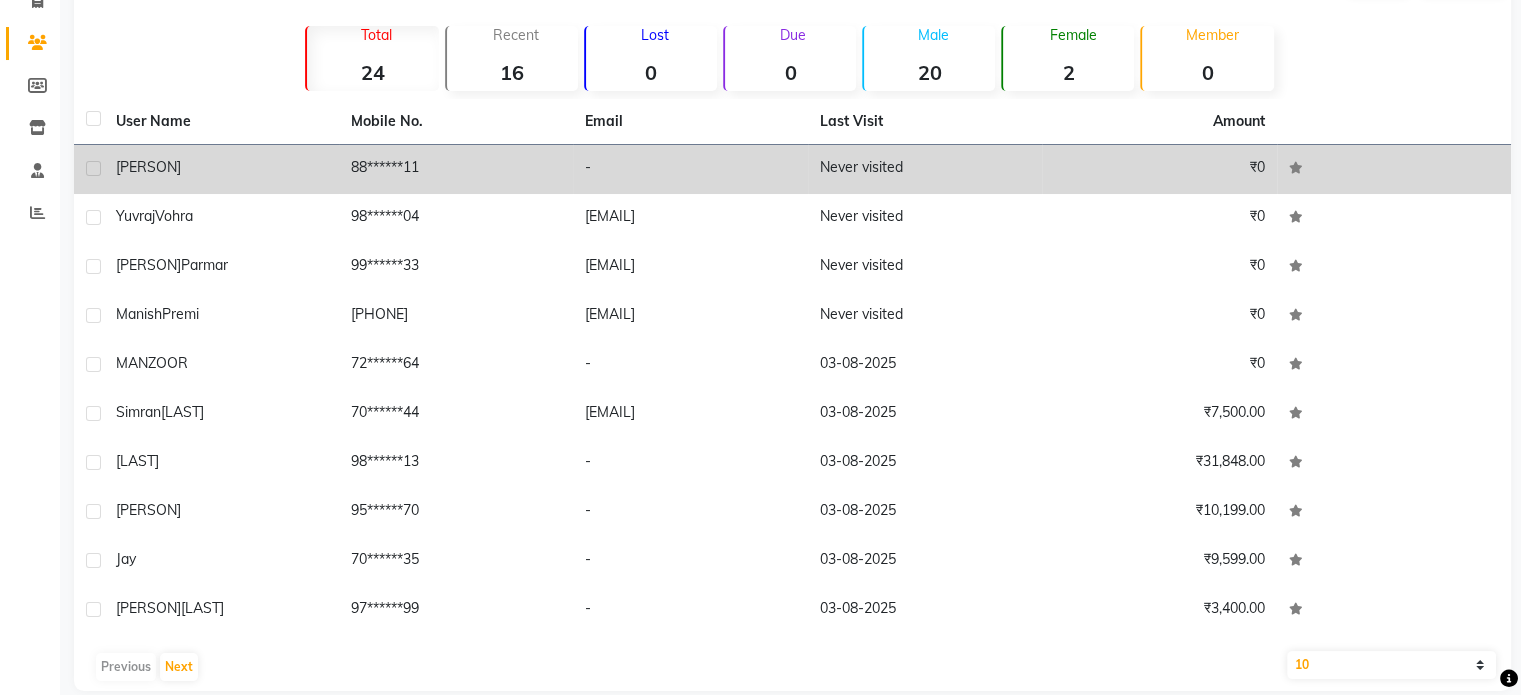 scroll, scrollTop: 170, scrollLeft: 0, axis: vertical 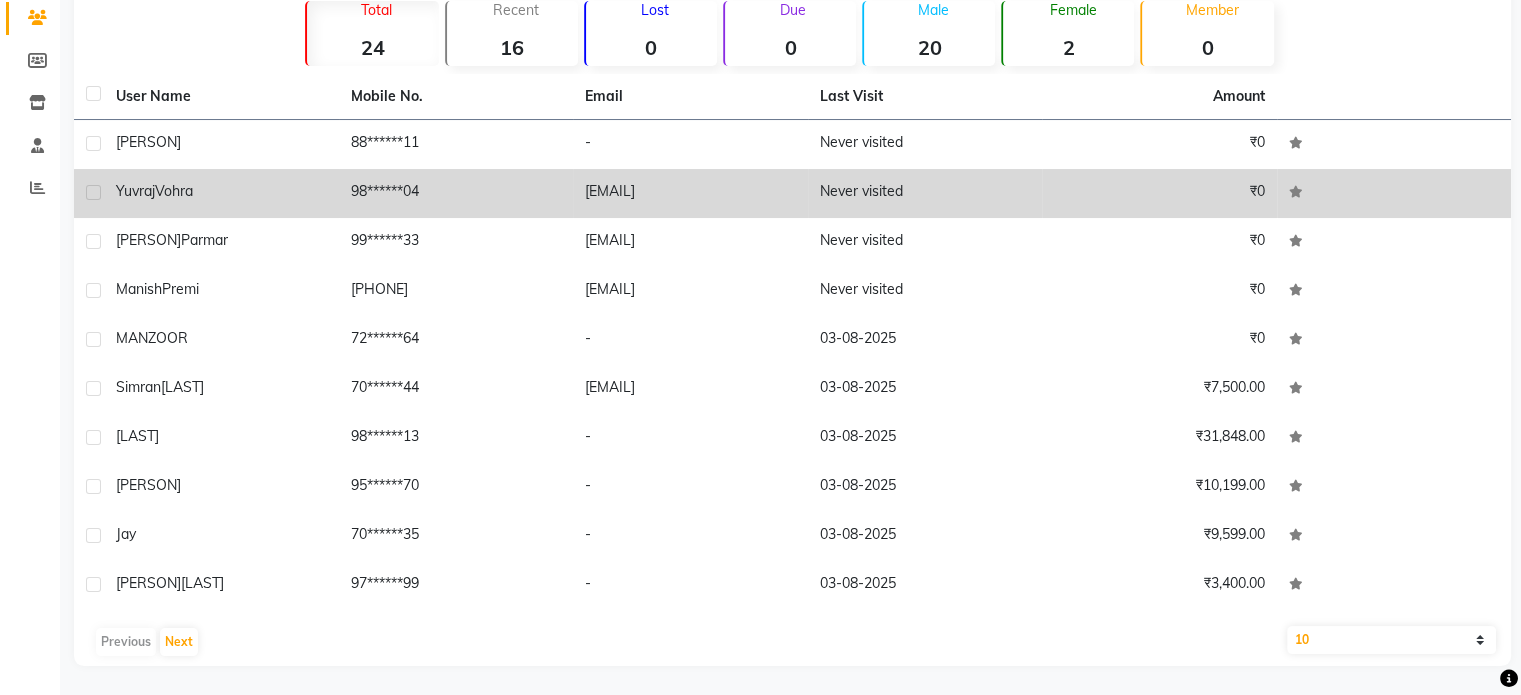 click on "Yuvraj   Vohra" 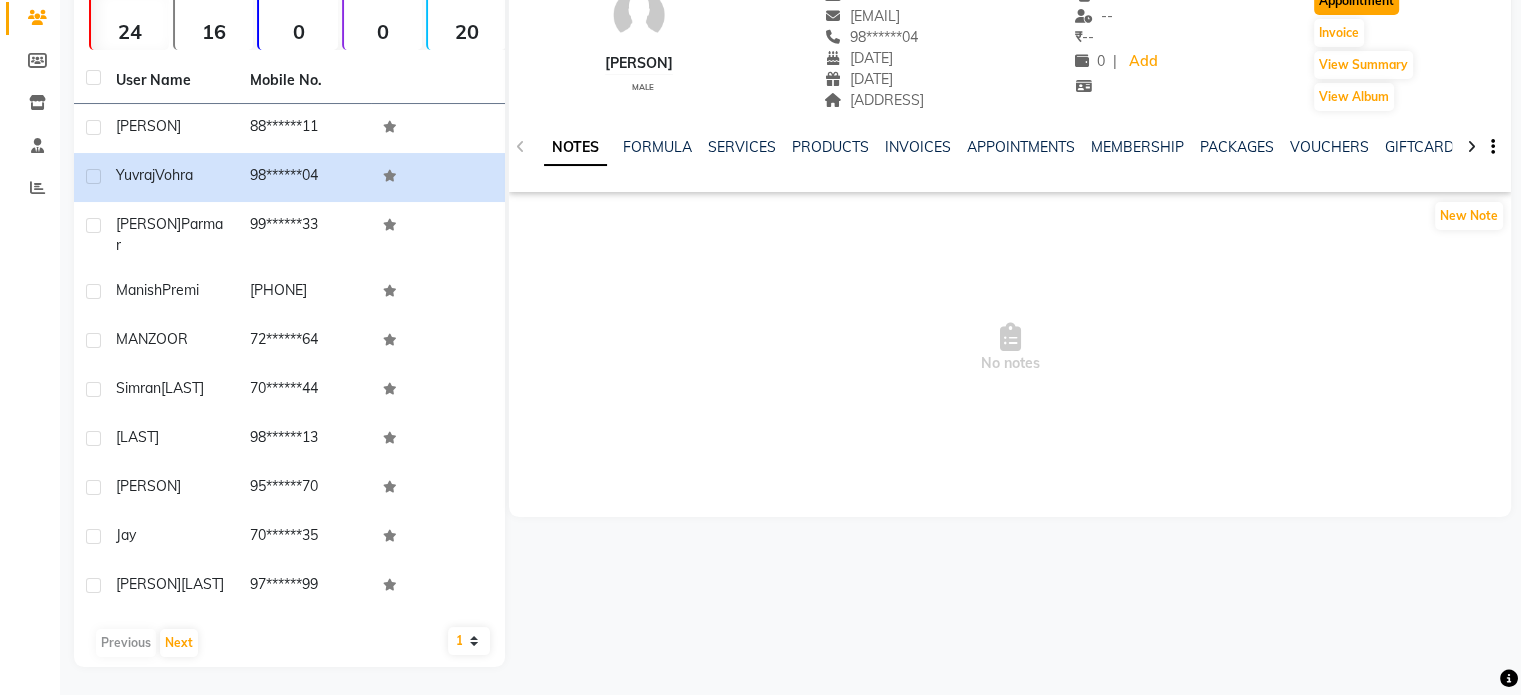click on "Appointment" 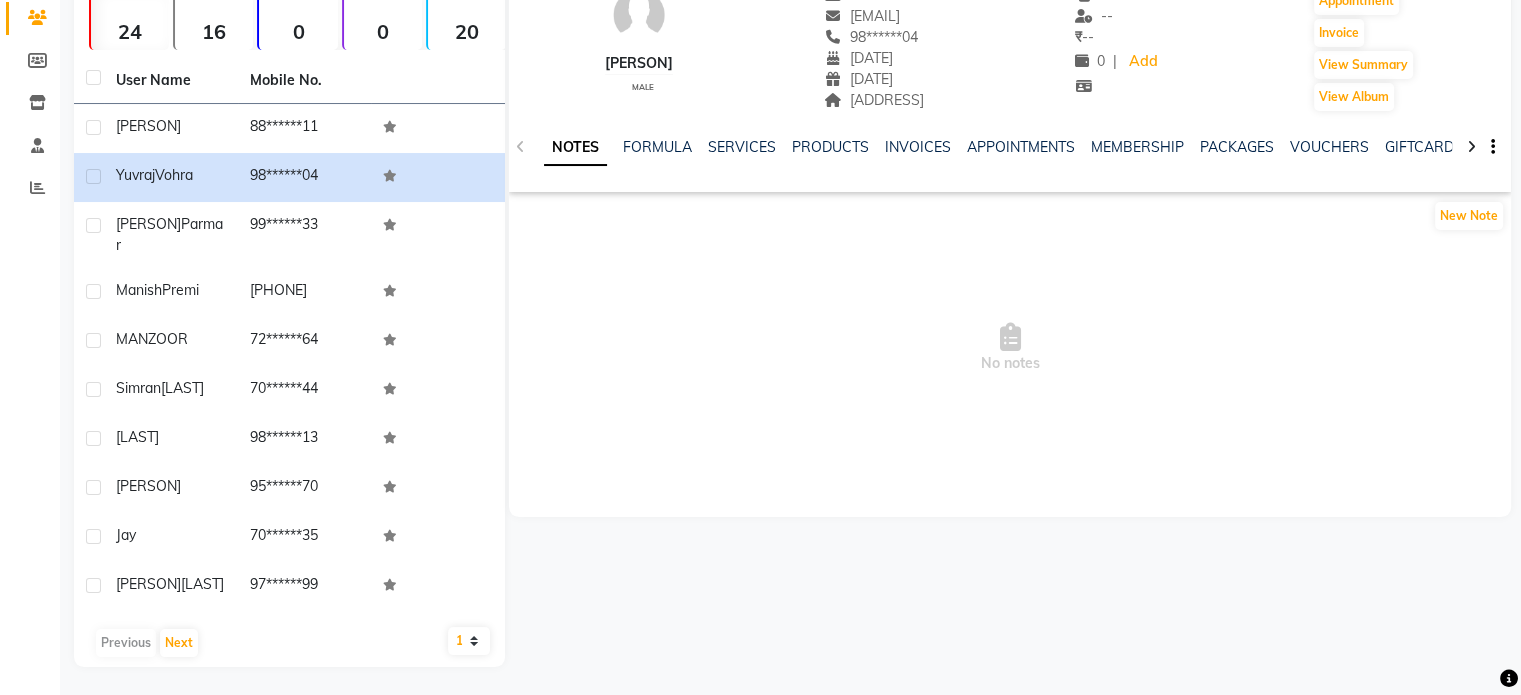 click on "08047224946 Select Location × Nilaya Spa, Candolim, Goa Default Panel My Panel English ENGLISH Español العربية मराठी हिंदी ગુજરાતી தமிழ் 中文 Notifications nothing to show" 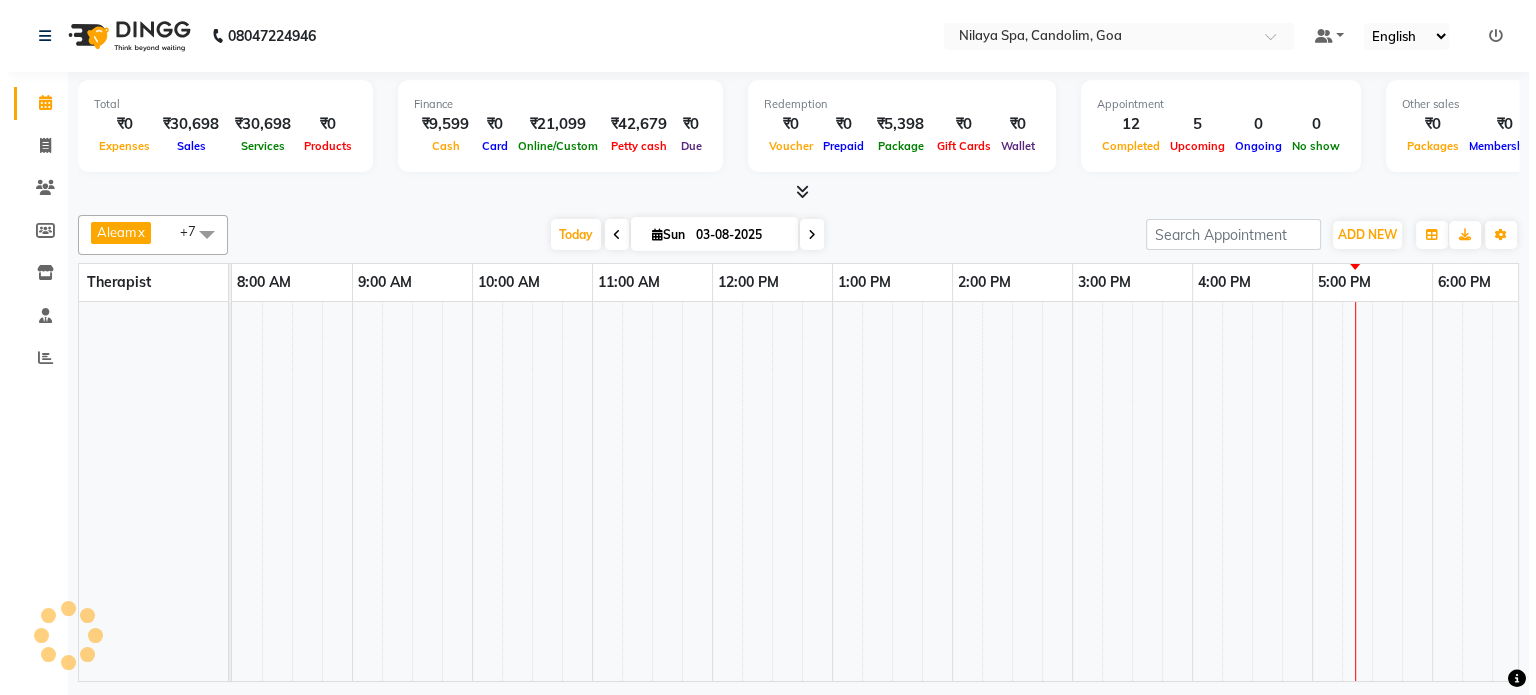 scroll, scrollTop: 0, scrollLeft: 0, axis: both 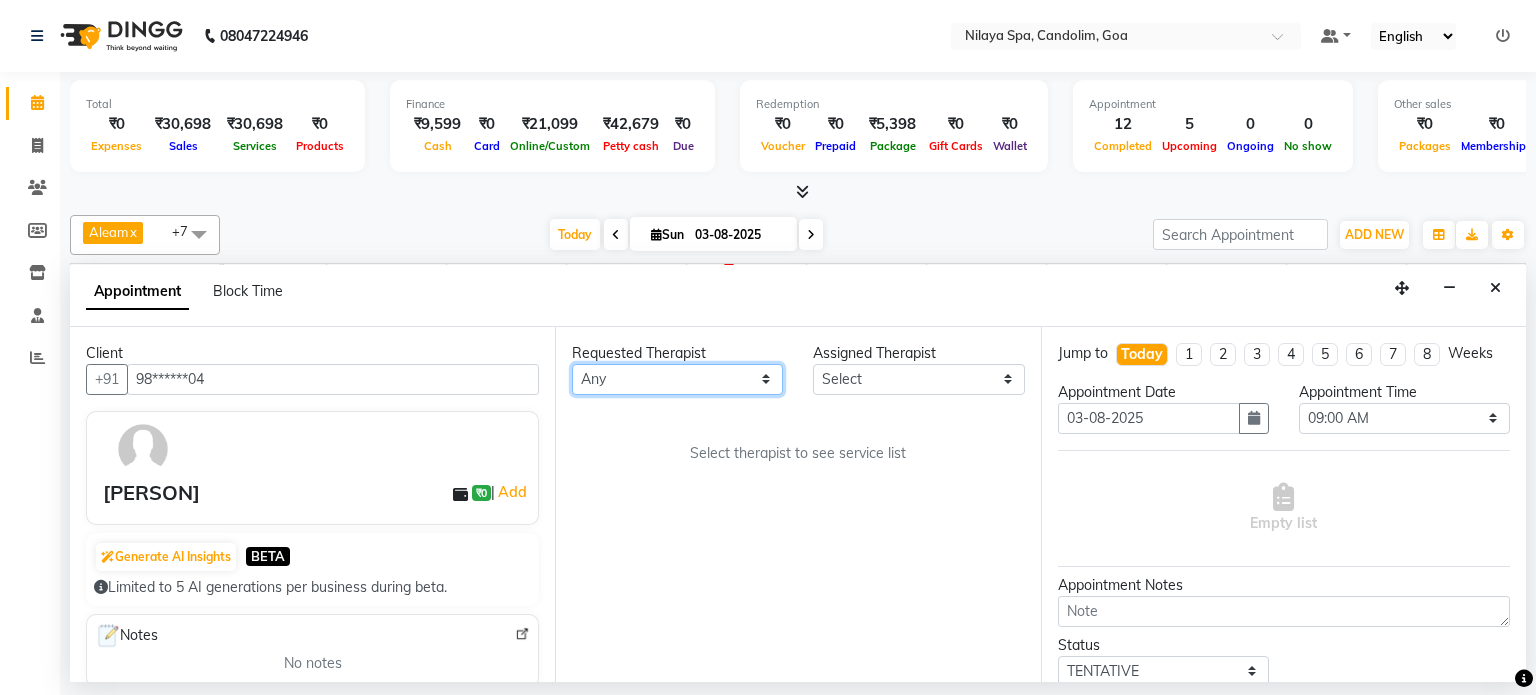 click on "Any Aleam Amisha Balari  Deepak Ratanpal Mahoi Mauni  Nora  Punjima Shailinda Tika" at bounding box center [677, 379] 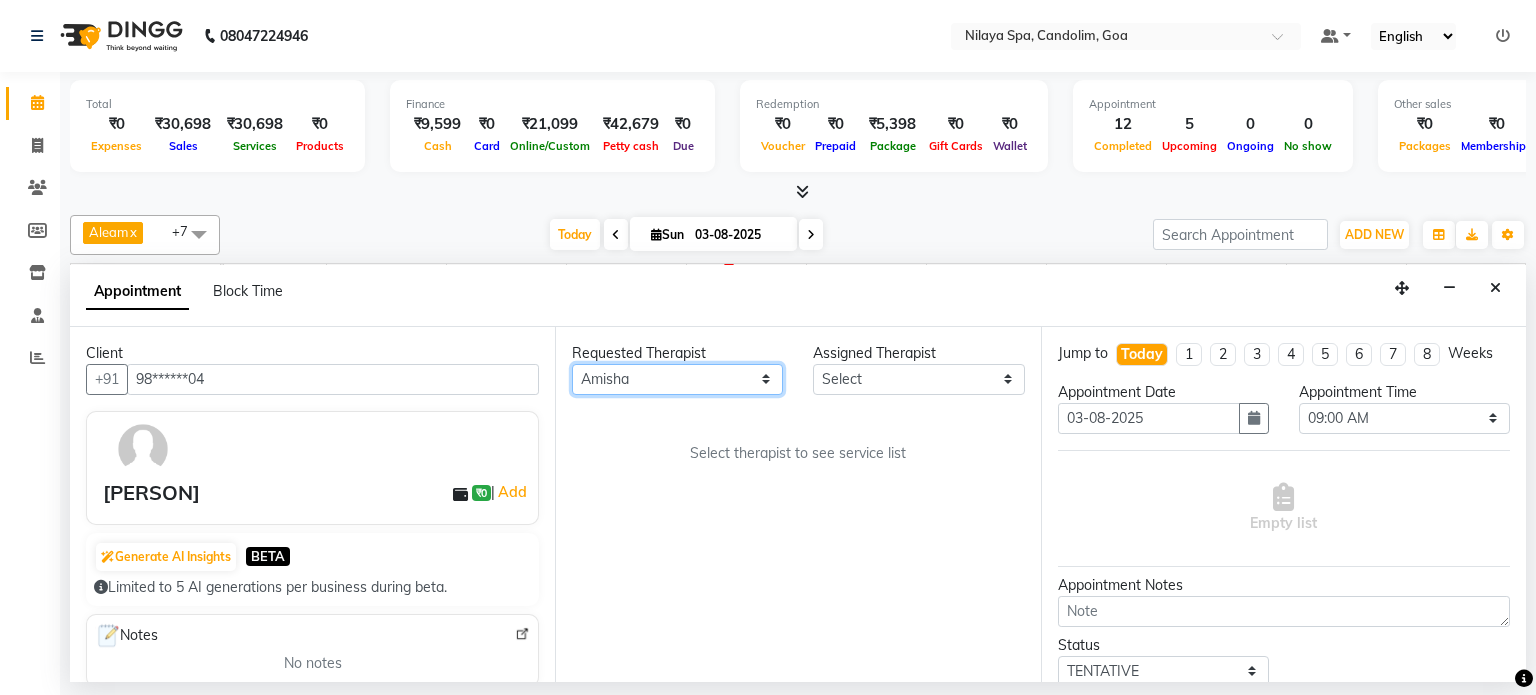 click on "Any Aleam Amisha Balari  Deepak Ratanpal Mahoi Mauni  Nora  Punjima Shailinda Tika" at bounding box center (677, 379) 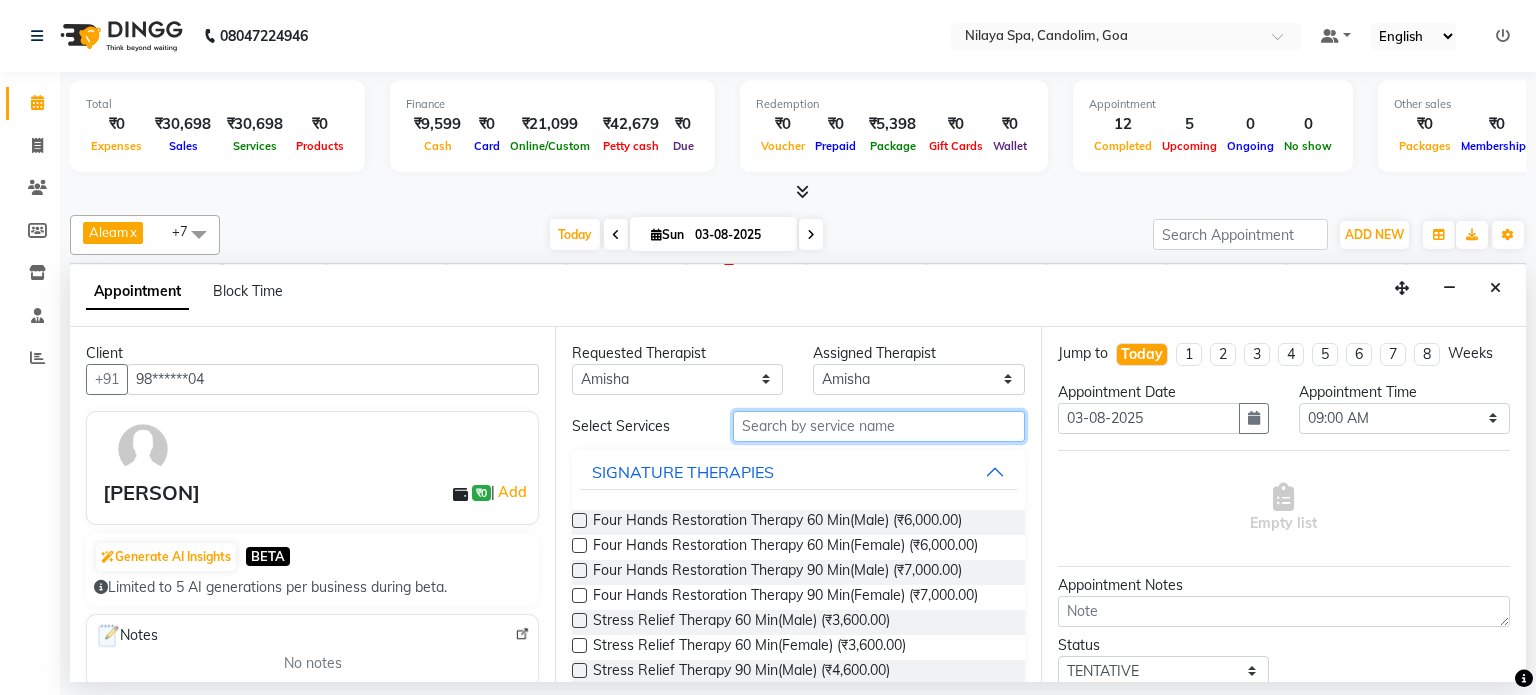 click at bounding box center (879, 426) 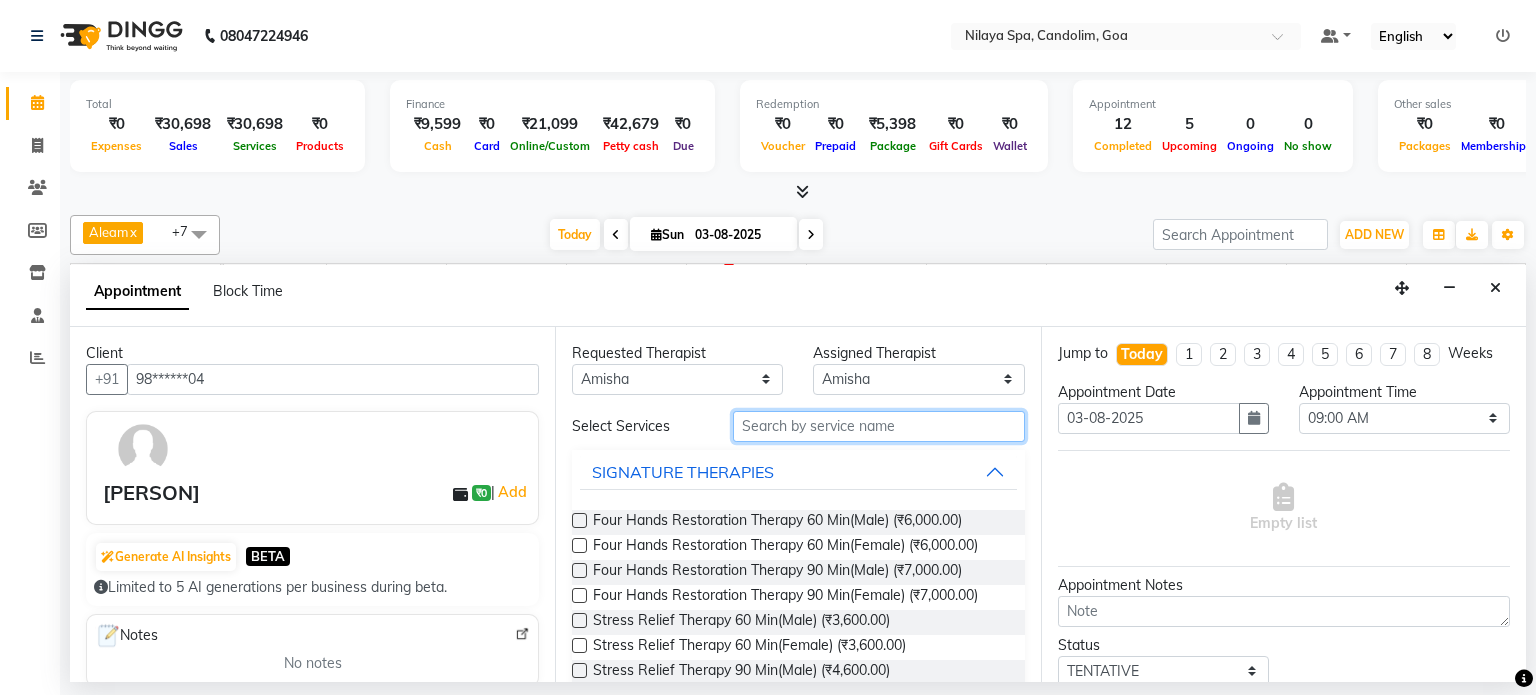 click at bounding box center [879, 426] 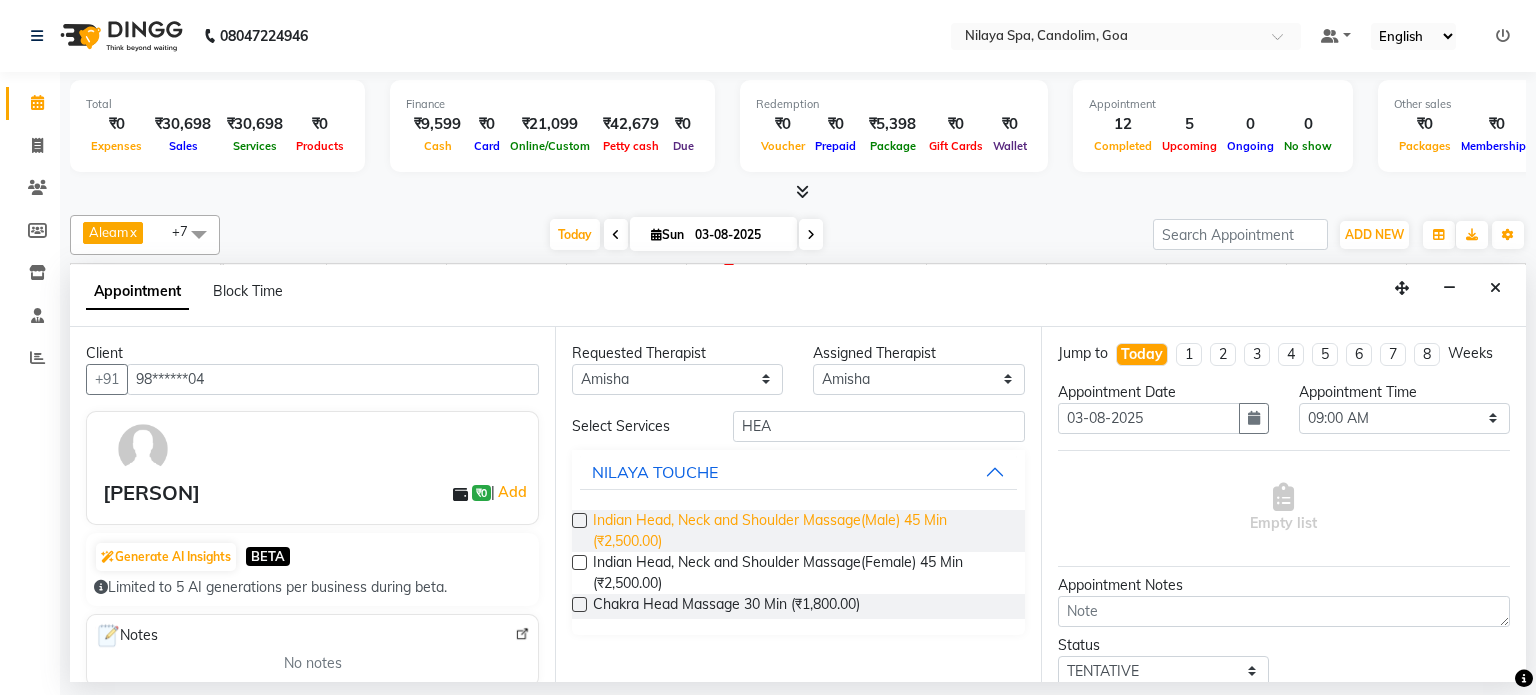 click on "Indian Head, Neck and Shoulder Massage(Male) 45 Min (₹2,500.00)" at bounding box center [800, 531] 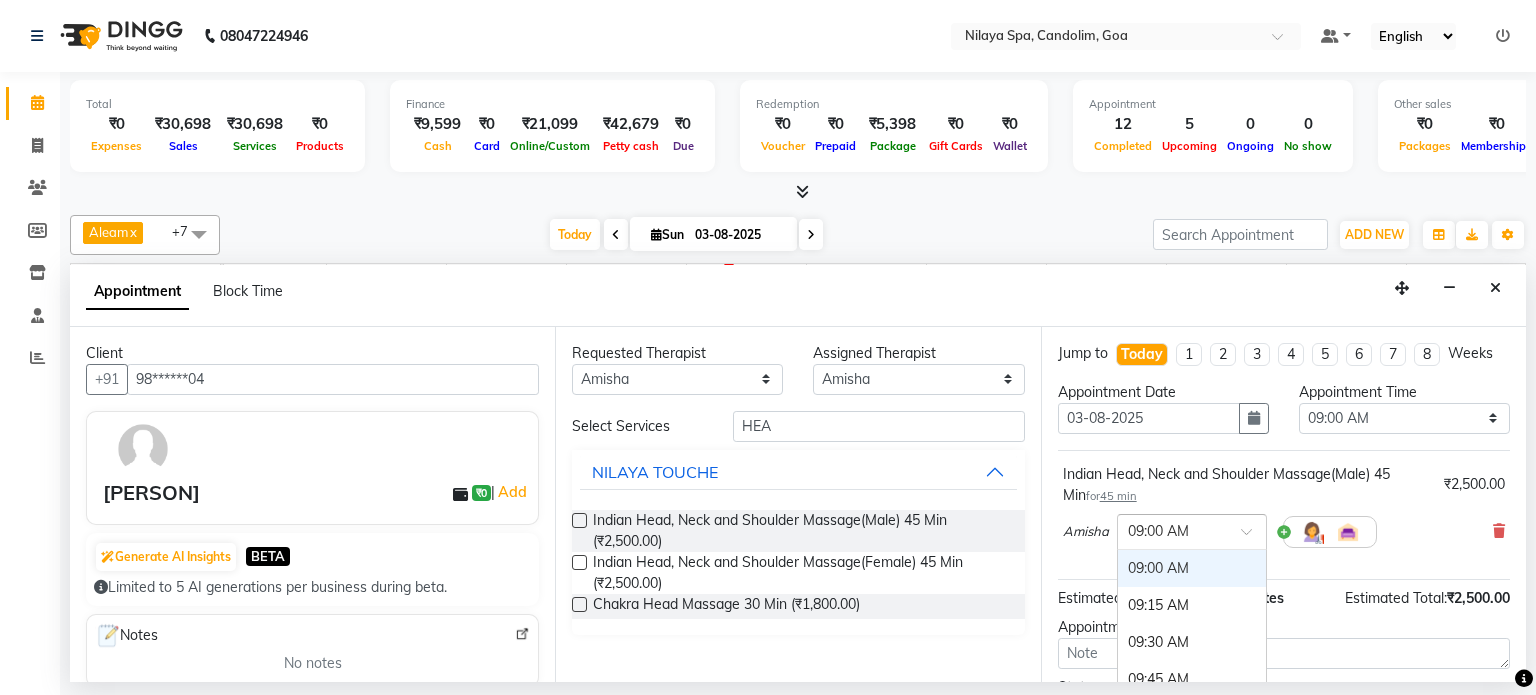 click at bounding box center (1253, 537) 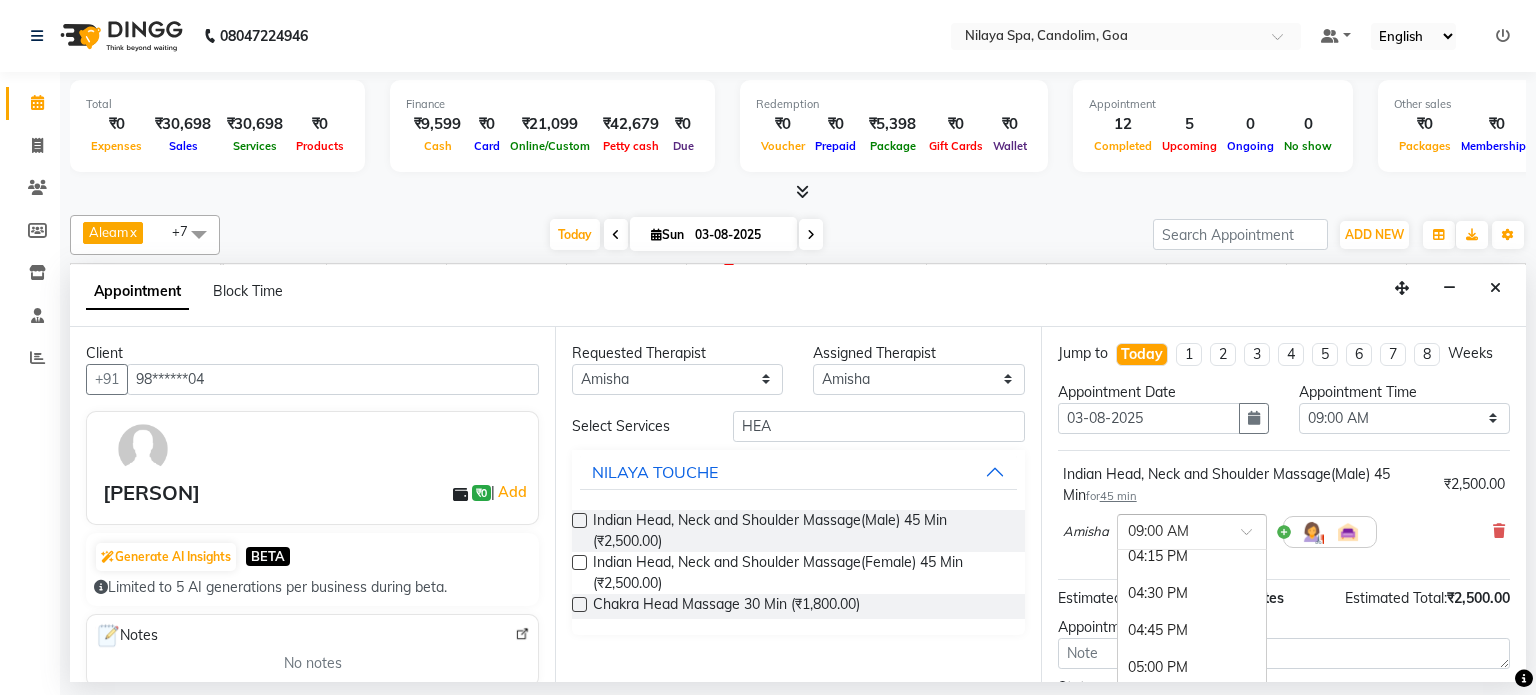 scroll, scrollTop: 1160, scrollLeft: 0, axis: vertical 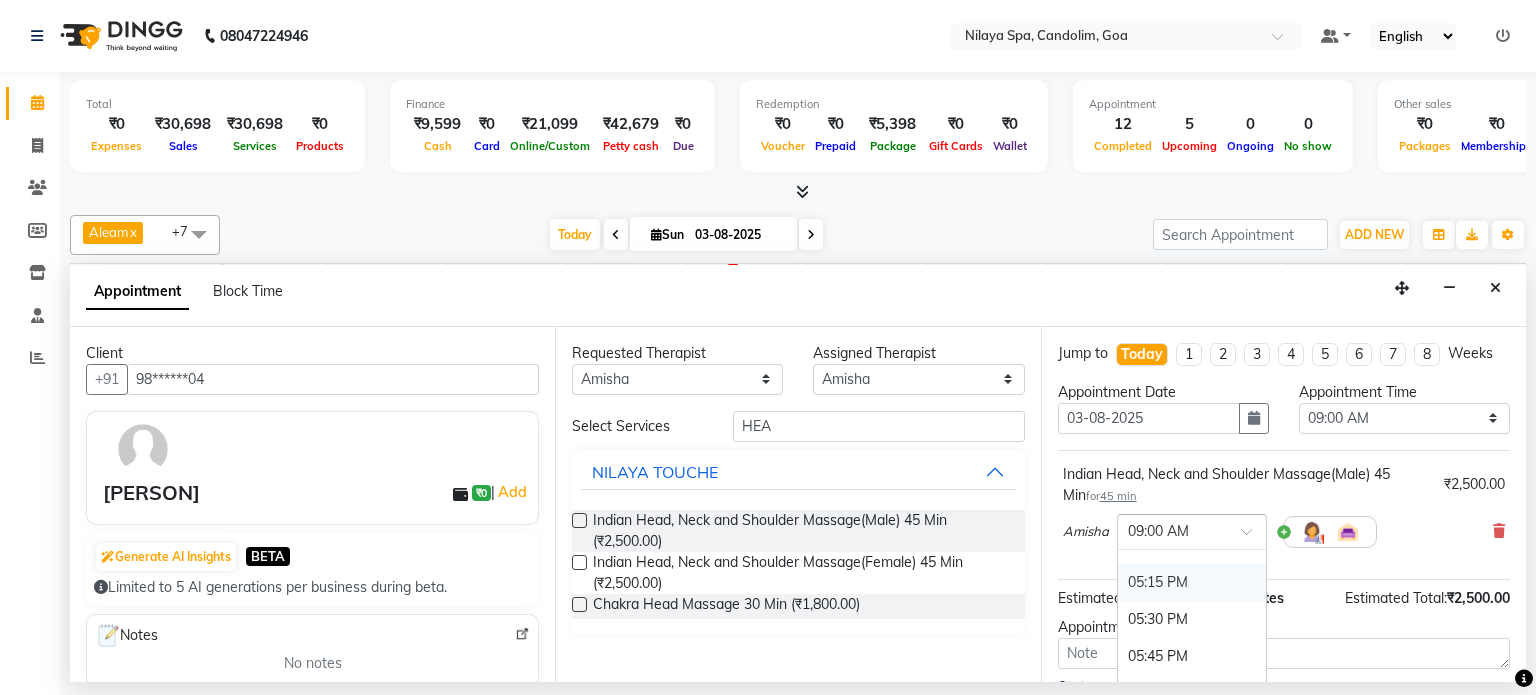 click on "05:15 PM" at bounding box center (1192, 582) 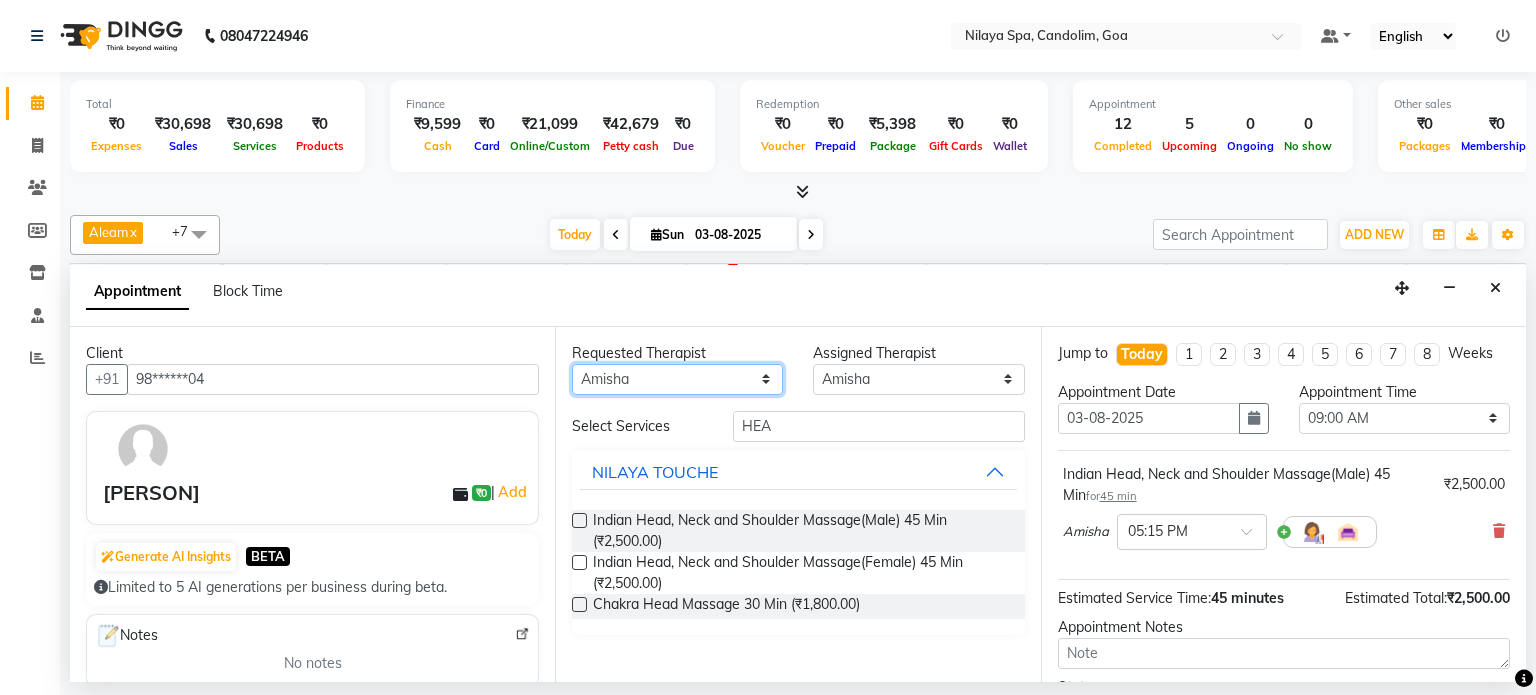 click on "Any Aleam Amisha Balari  Deepak Ratanpal Mahoi Mauni  Nora  Punjima Shailinda Tika" at bounding box center [677, 379] 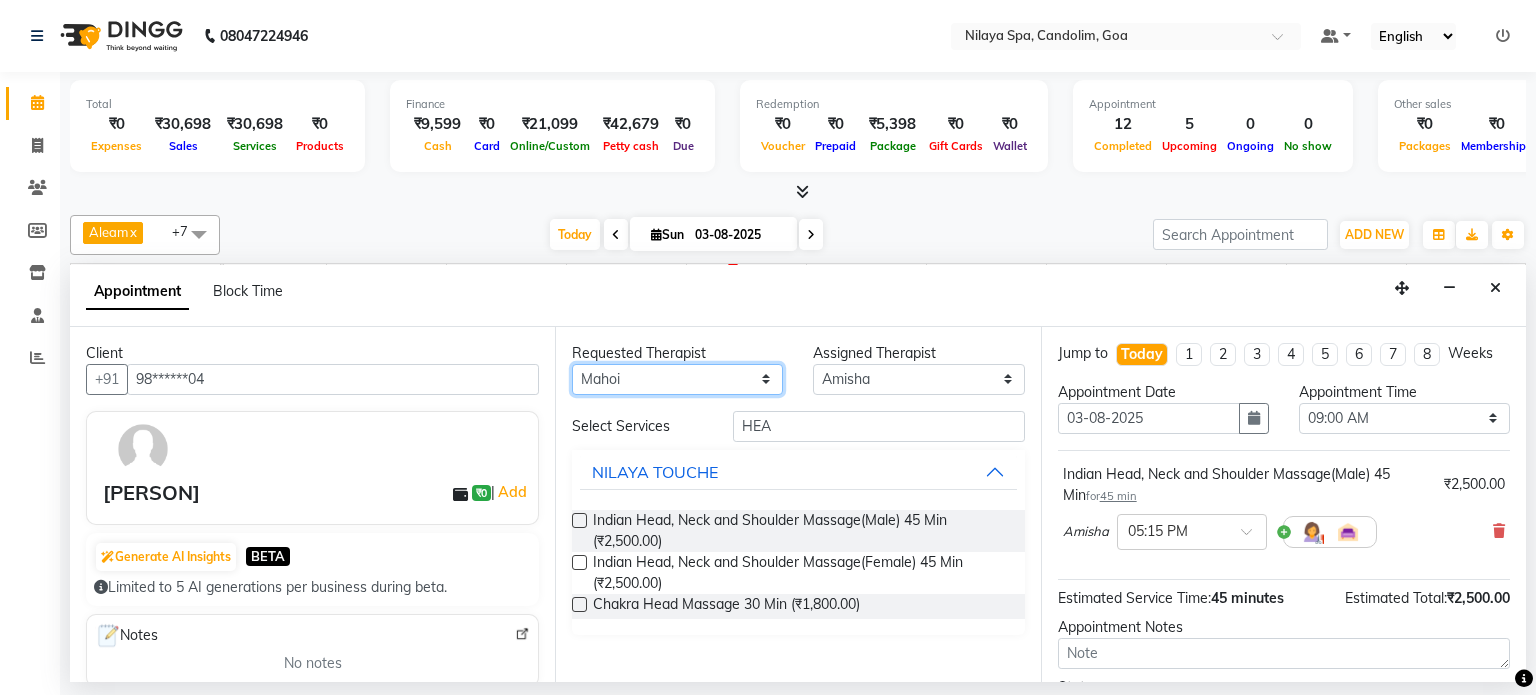 click on "Any Aleam Amisha Balari  Deepak Ratanpal Mahoi Mauni  Nora  Punjima Shailinda Tika" at bounding box center (677, 379) 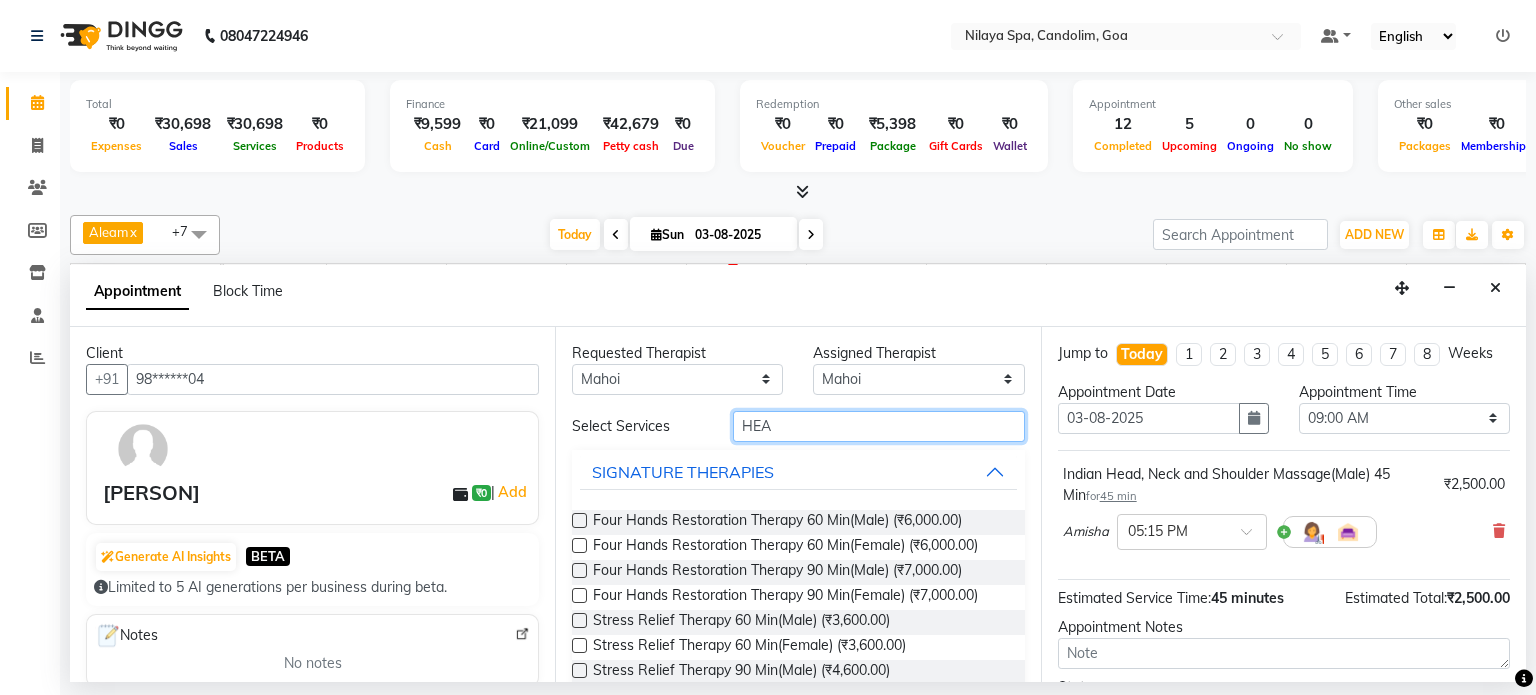 click on "HEA" at bounding box center (879, 426) 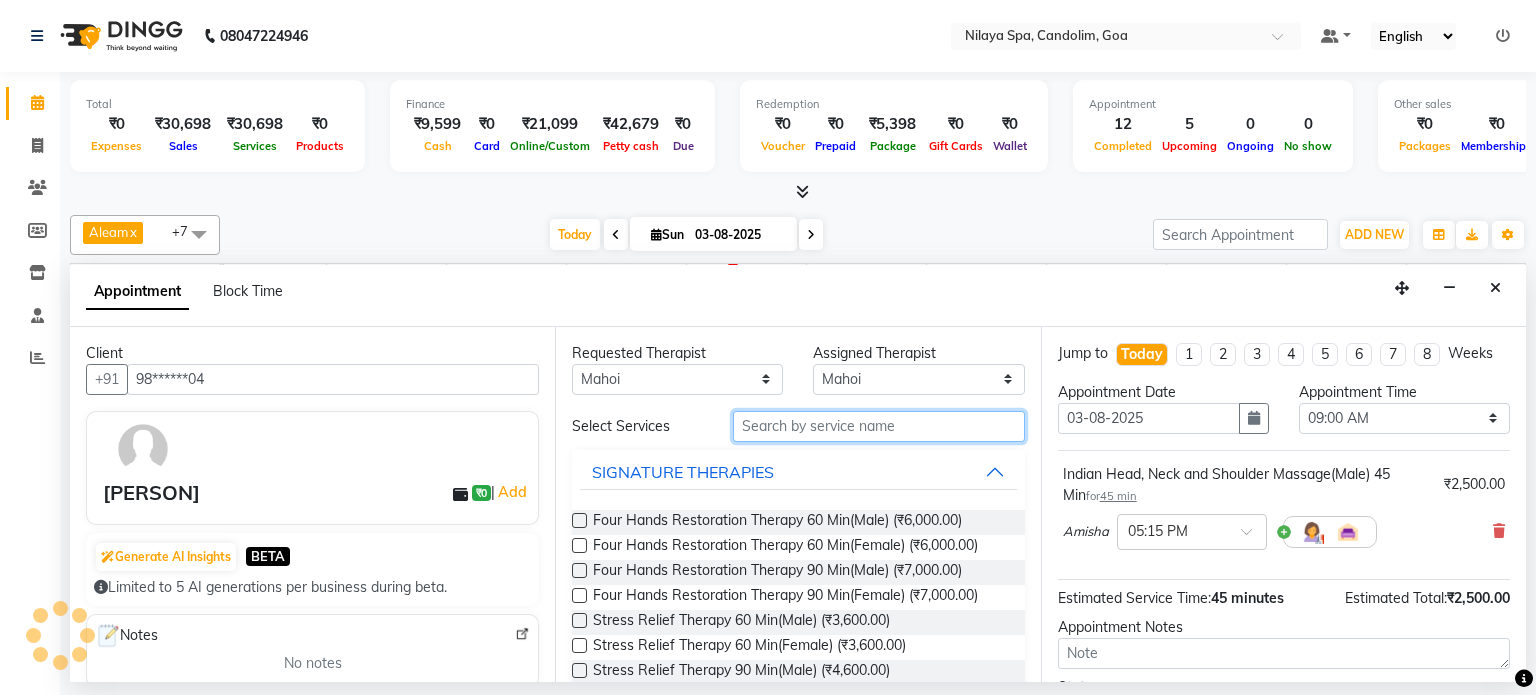 click at bounding box center [879, 426] 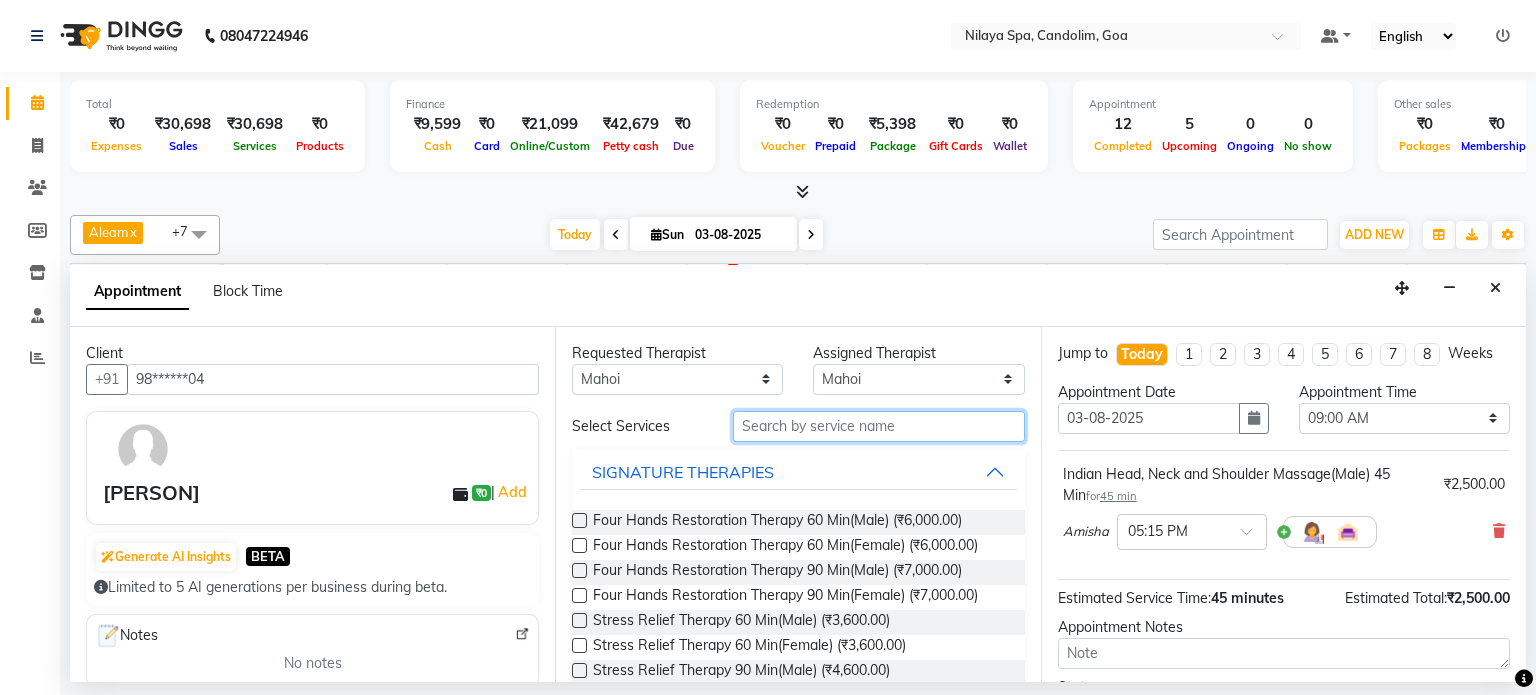 click at bounding box center (879, 426) 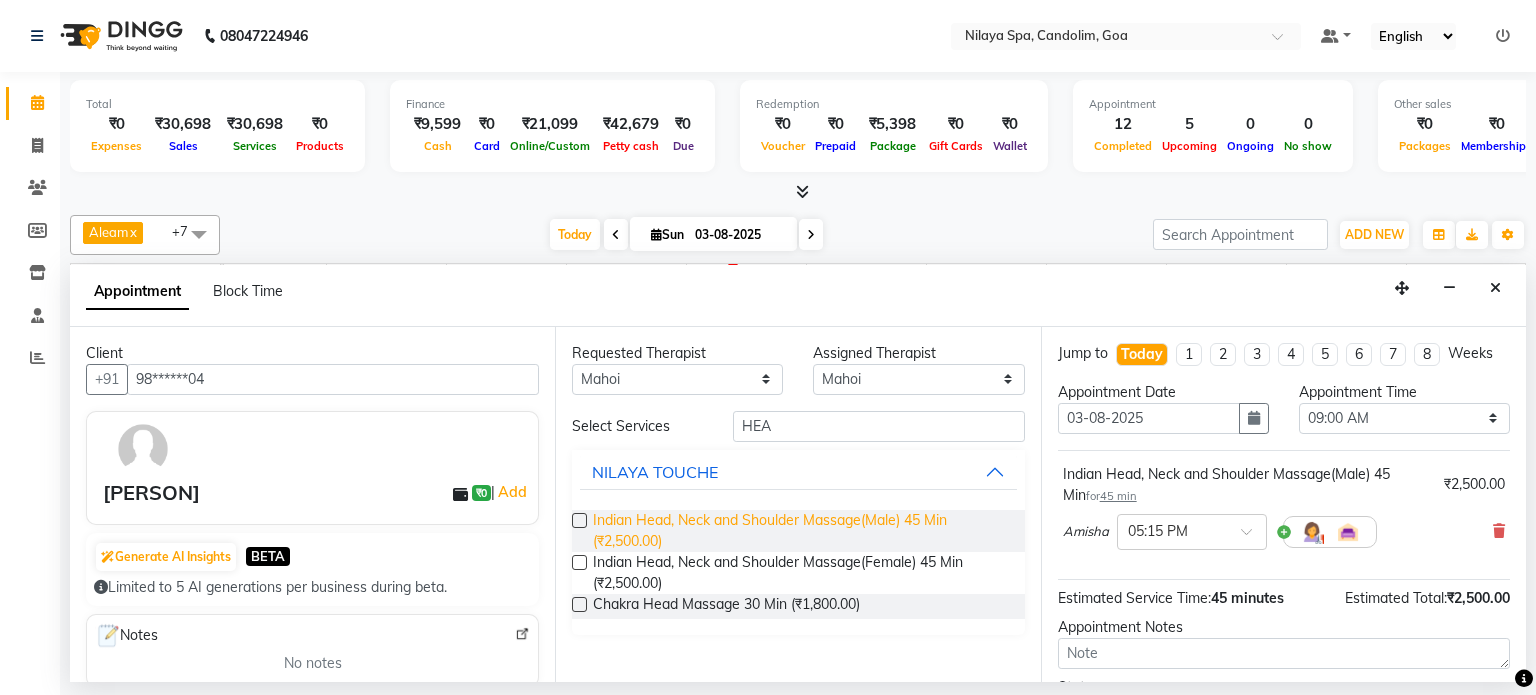 click on "Indian Head, Neck and Shoulder Massage(Male) 45 Min (₹2,500.00)" at bounding box center [800, 531] 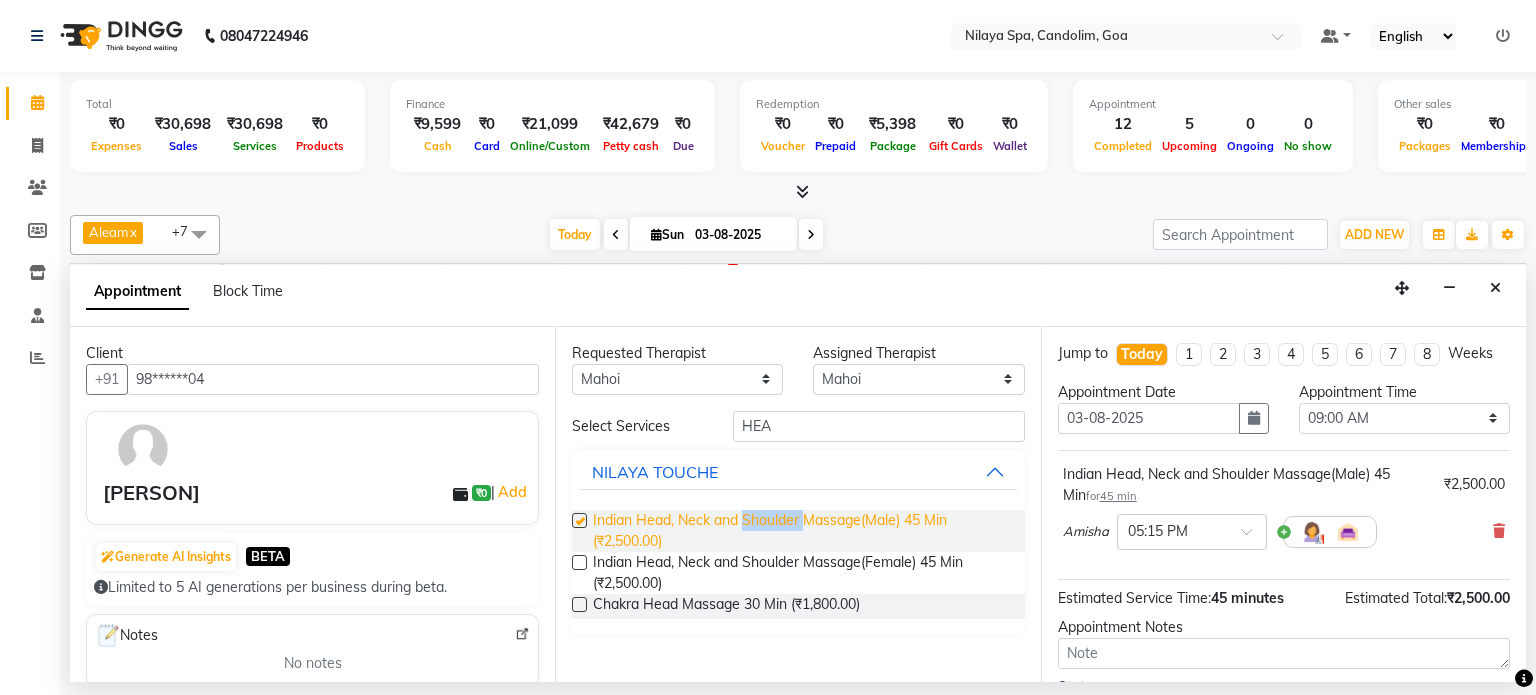 click on "Indian Head, Neck and Shoulder Massage(Male) 45 Min (₹2,500.00)" at bounding box center (800, 531) 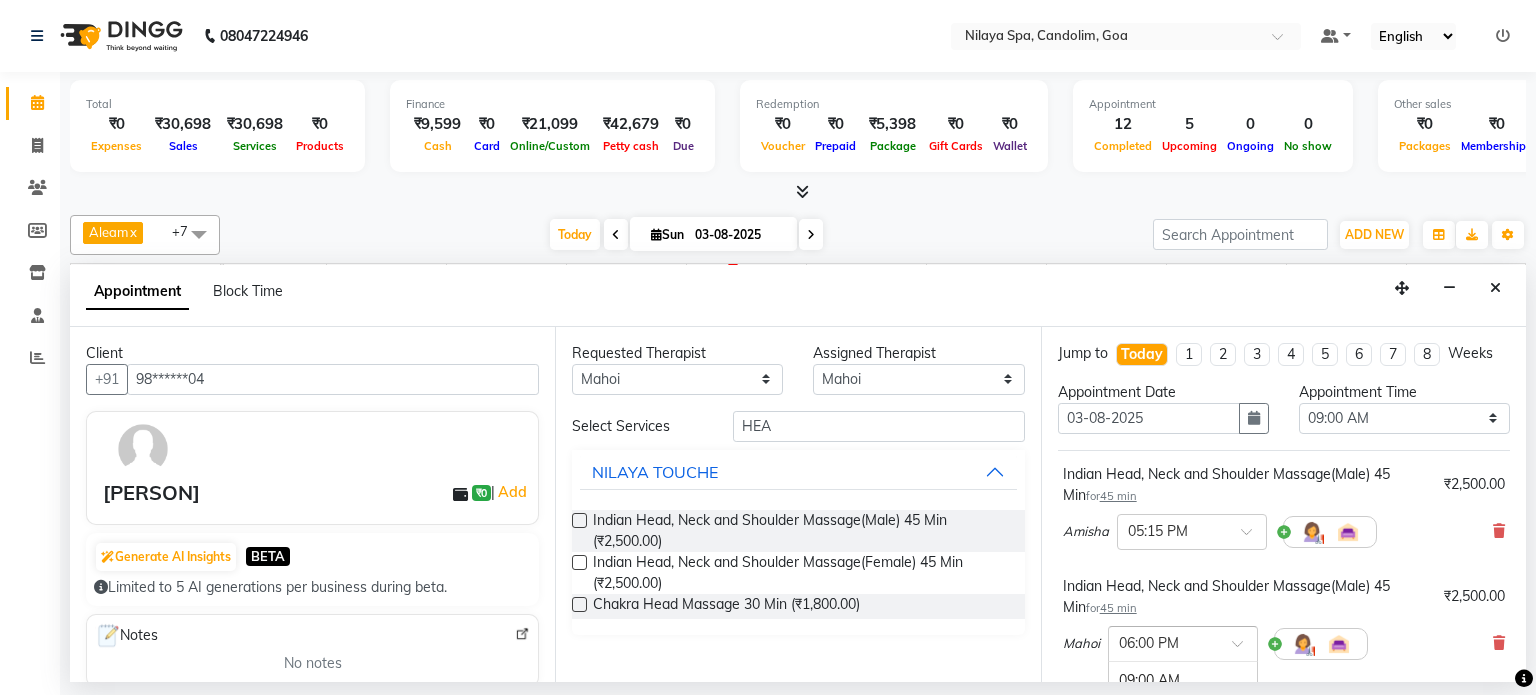 click at bounding box center (1244, 649) 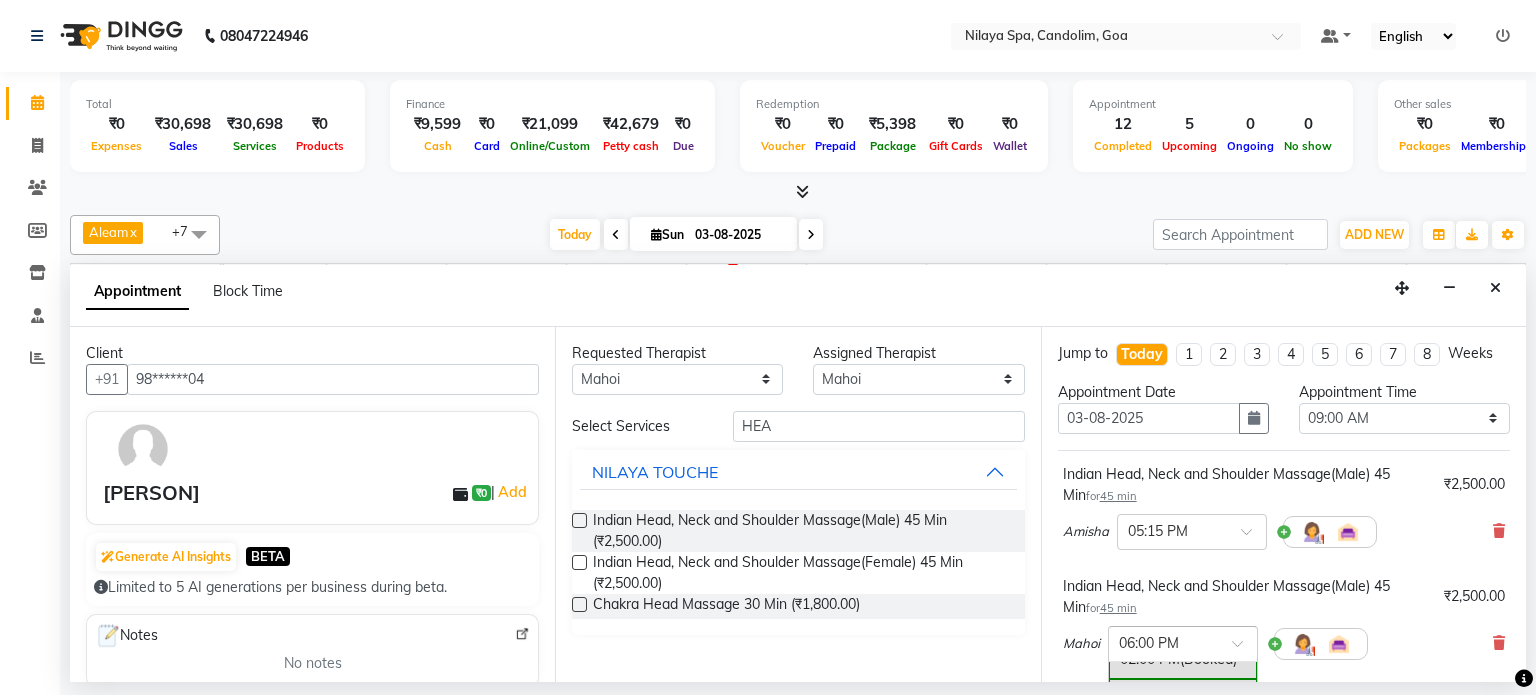 scroll, scrollTop: 654, scrollLeft: 0, axis: vertical 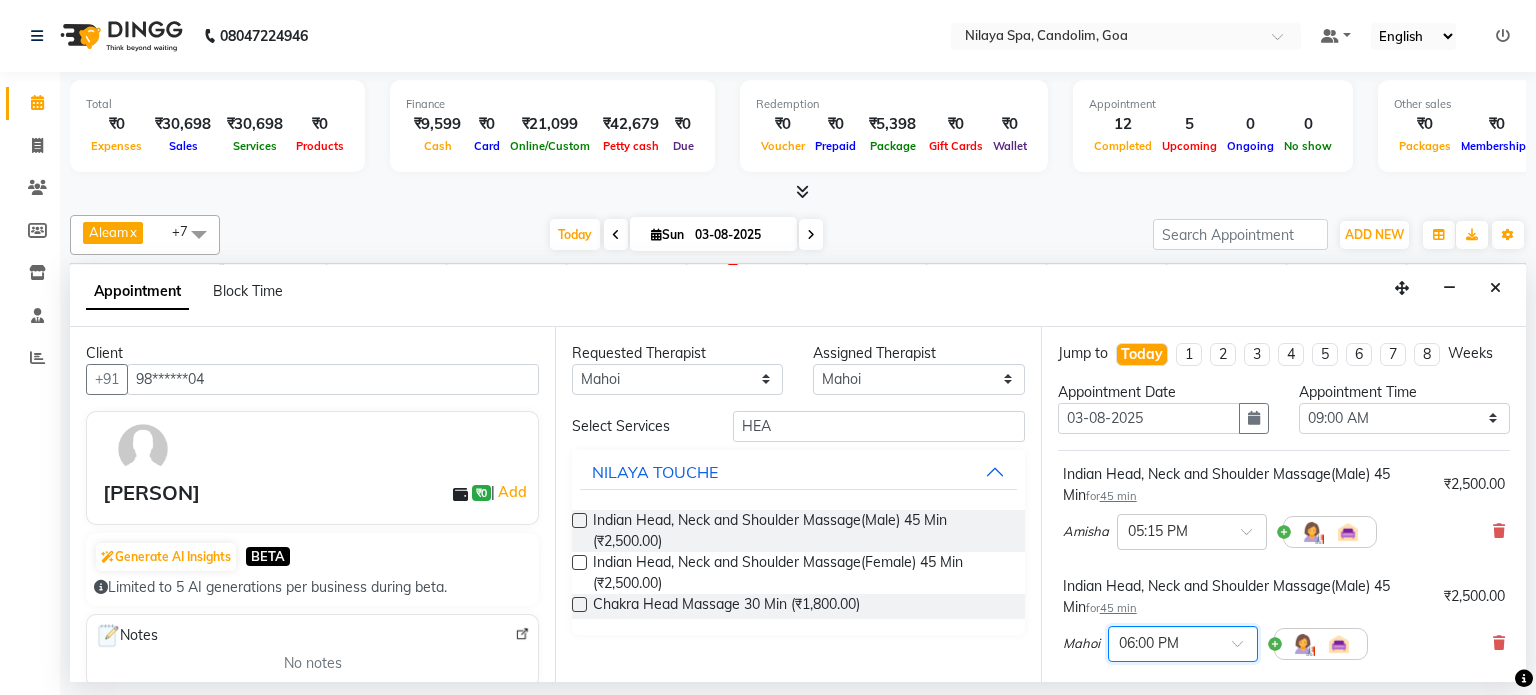 click at bounding box center [1244, 649] 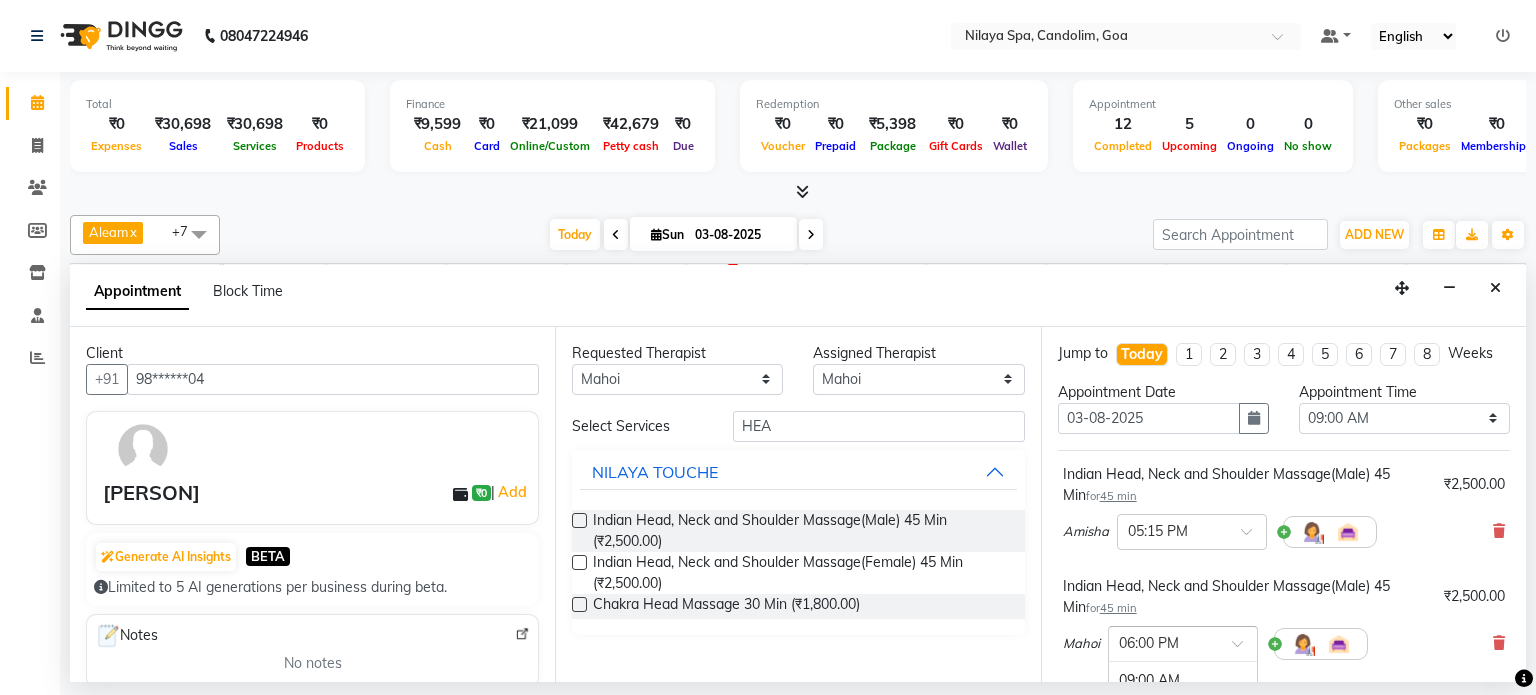 click at bounding box center [1244, 649] 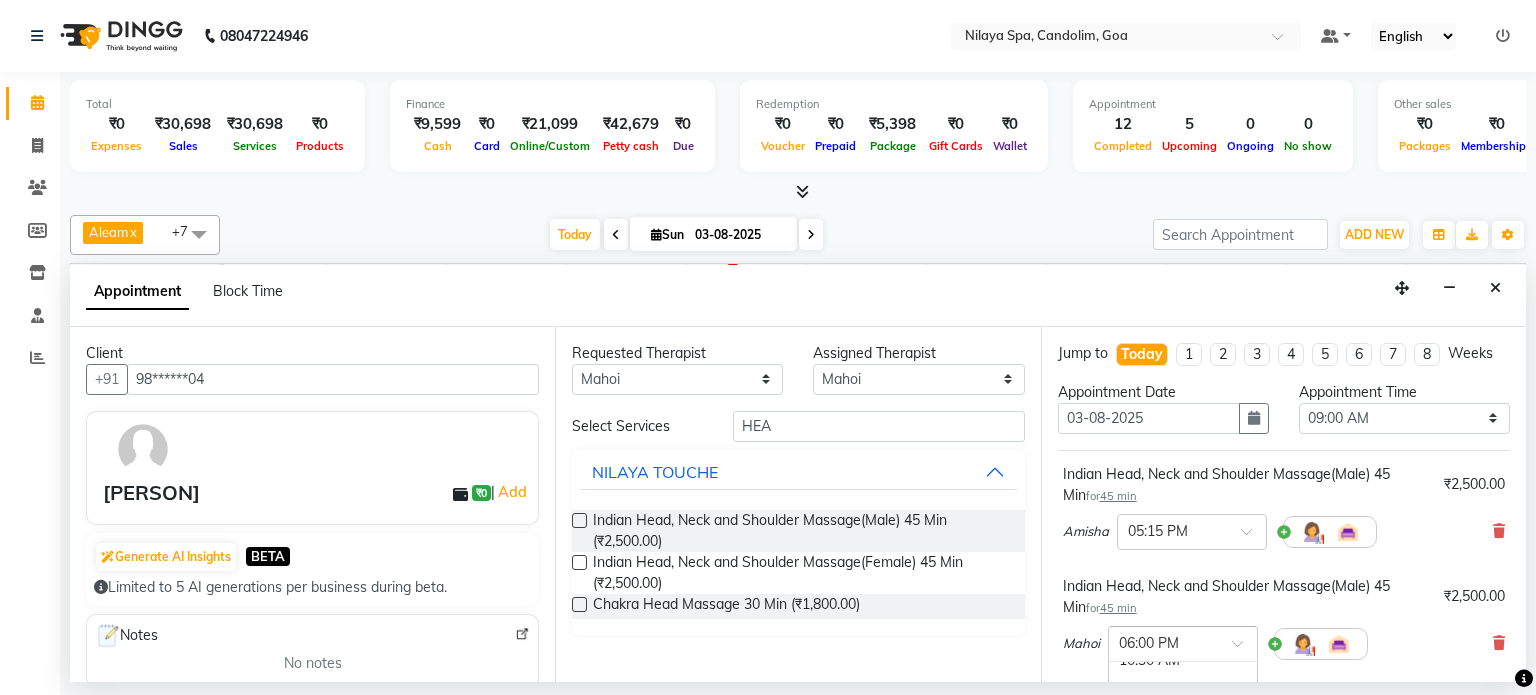 scroll, scrollTop: 241, scrollLeft: 0, axis: vertical 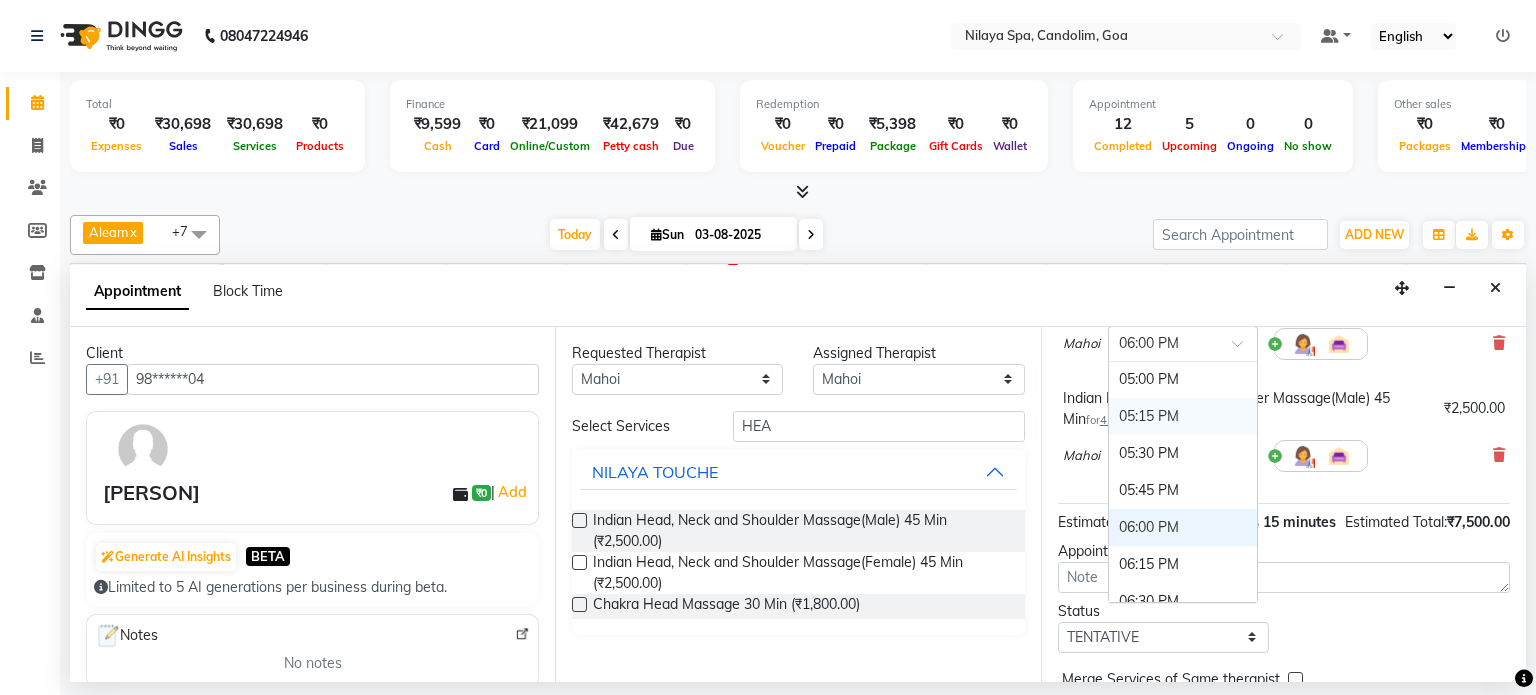 click on "05:15 PM" at bounding box center (1183, 416) 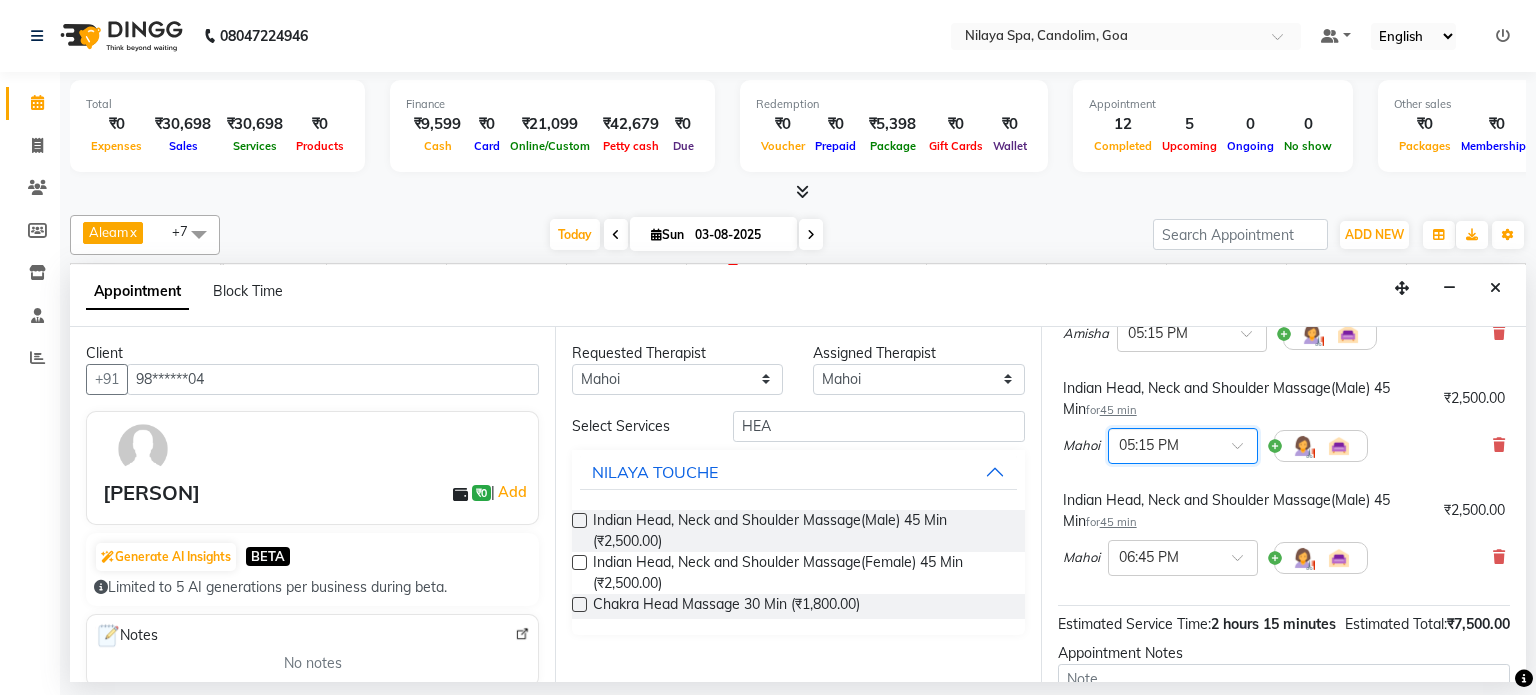 scroll, scrollTop: 200, scrollLeft: 0, axis: vertical 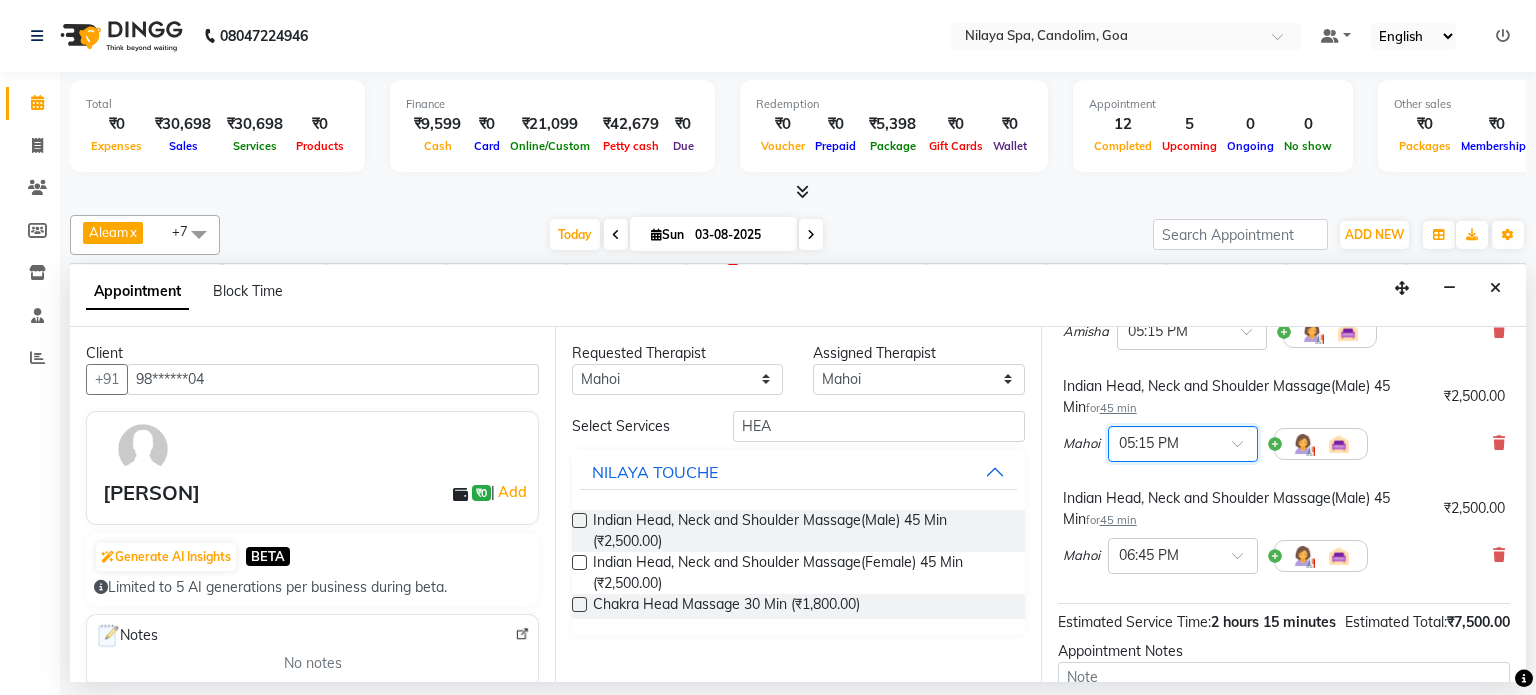 click on "Mahoi × 06:45 PM" at bounding box center (1284, 556) 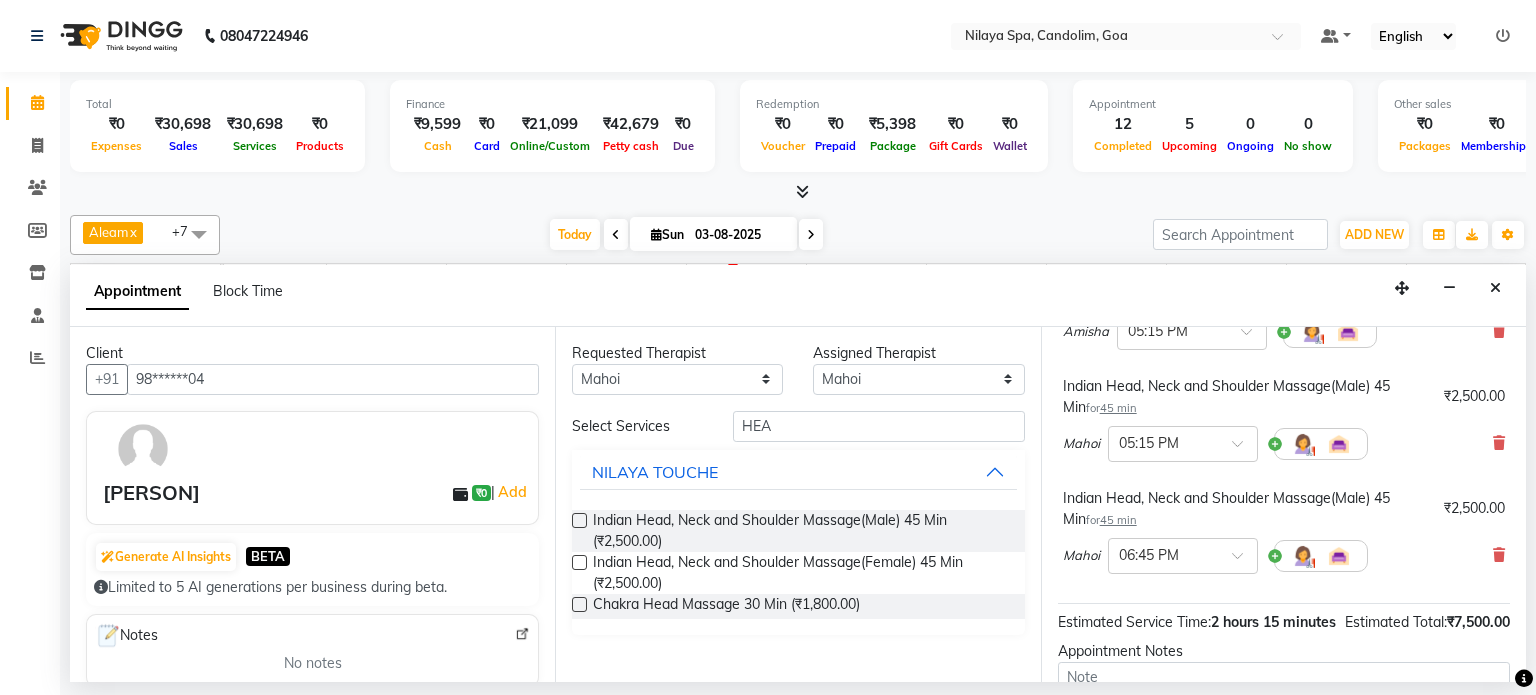 click on "Mahoi × 06:45 PM" at bounding box center [1284, 556] 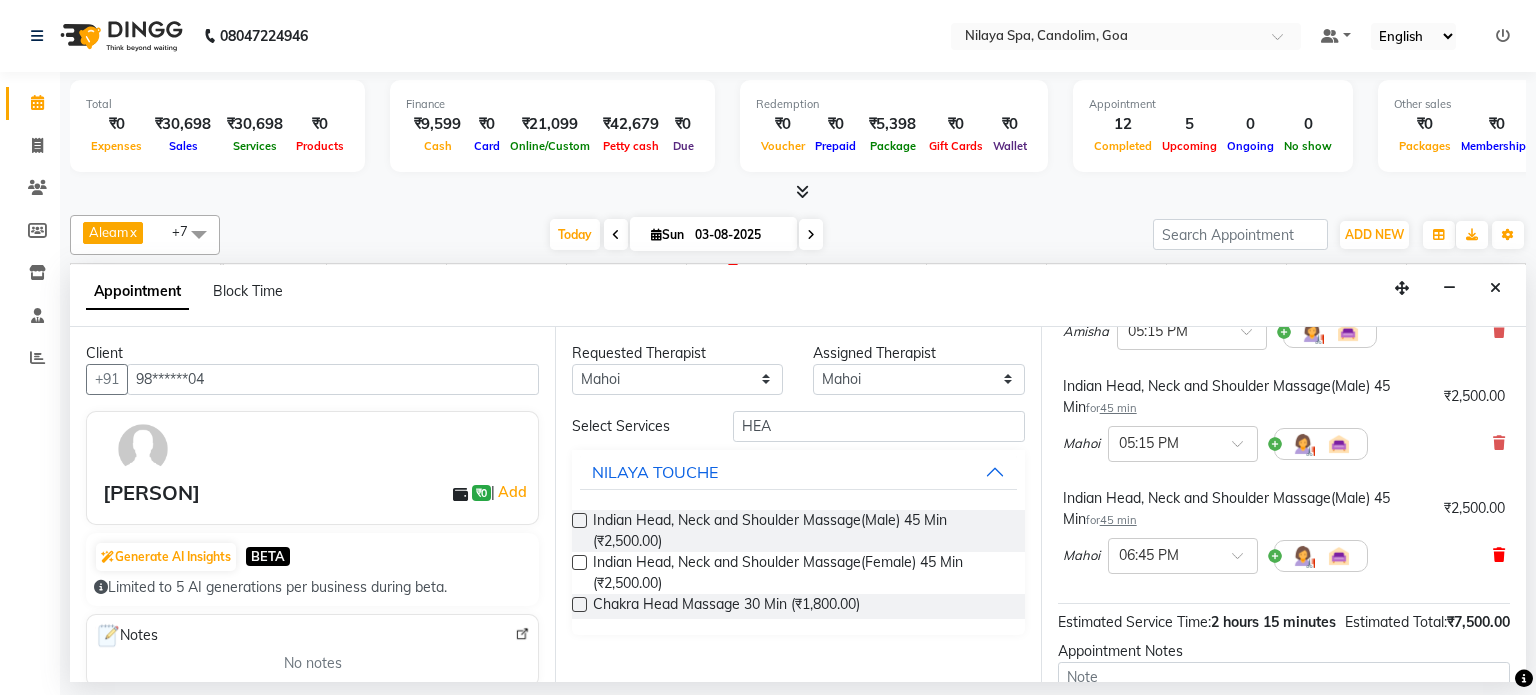 click at bounding box center [1499, 555] 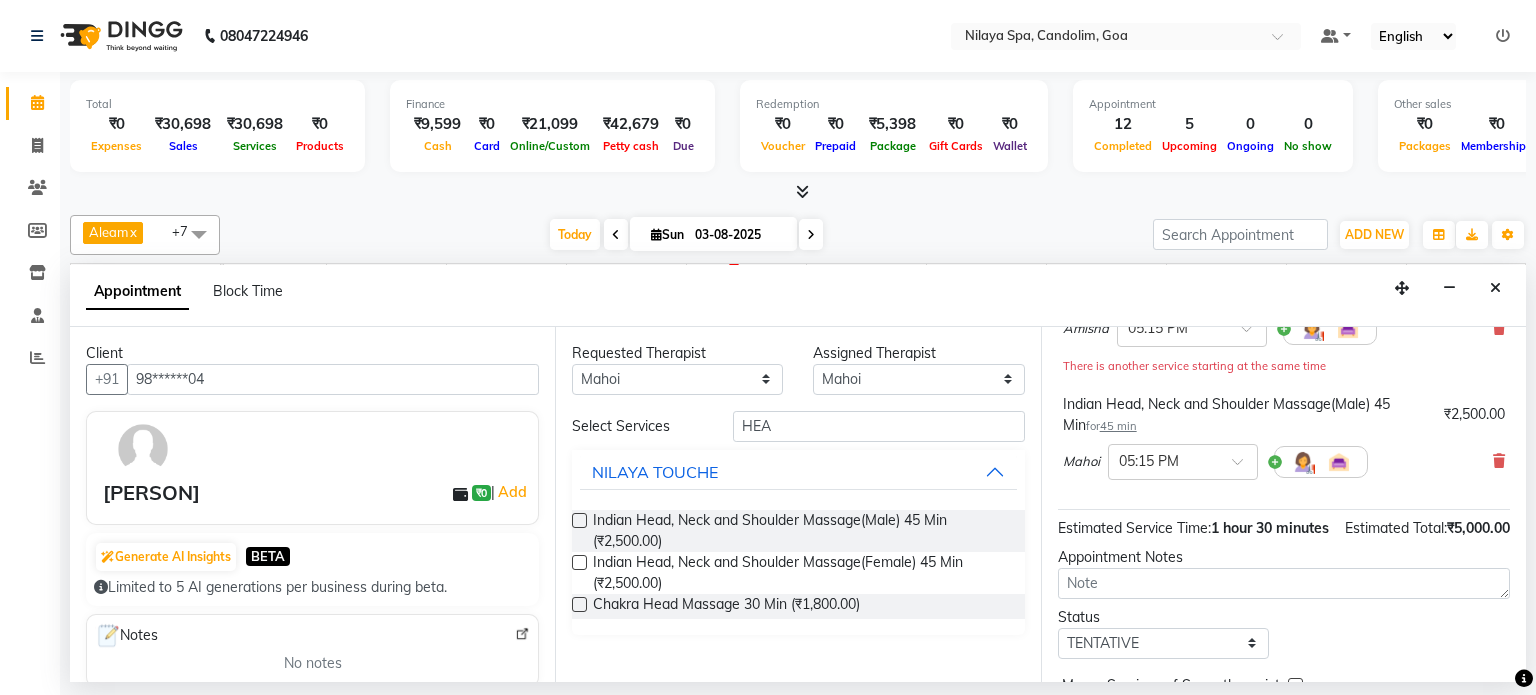 scroll, scrollTop: 325, scrollLeft: 0, axis: vertical 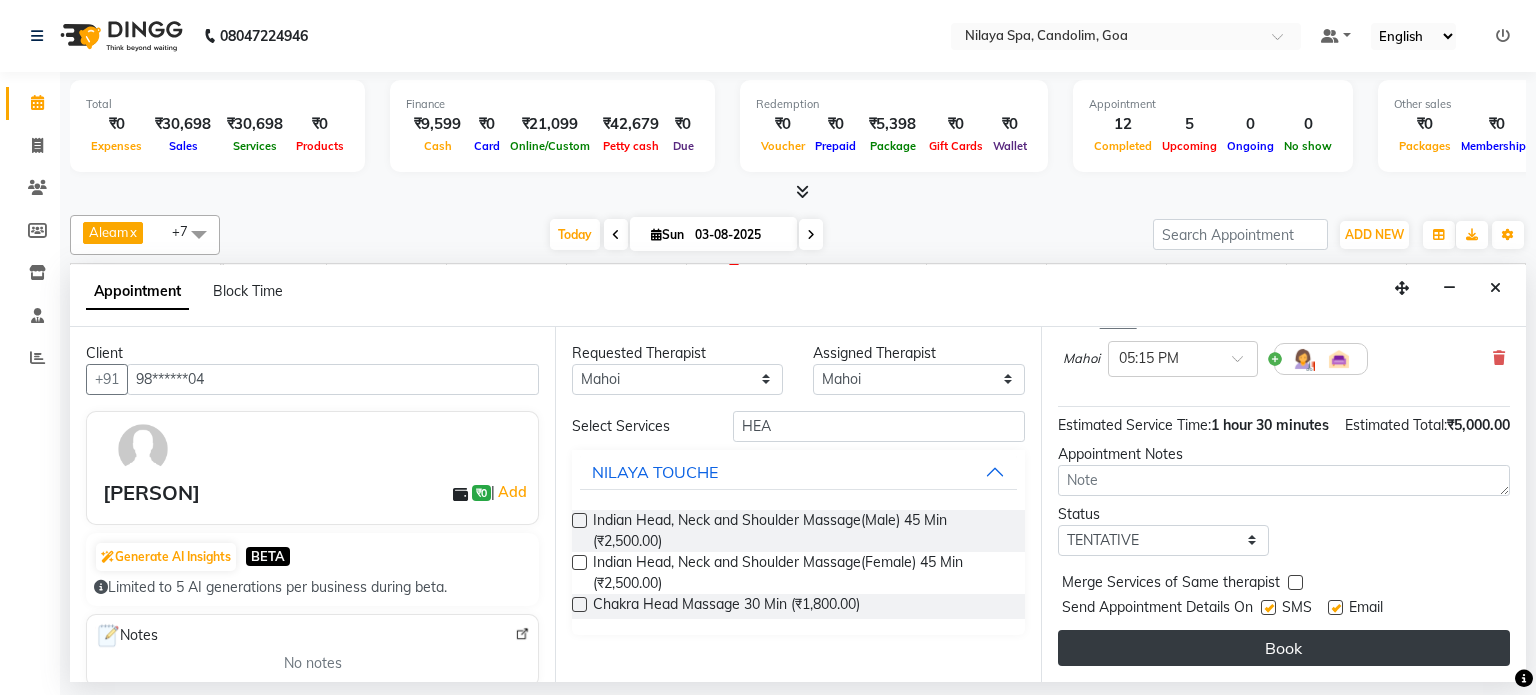 click on "Book" at bounding box center [1284, 648] 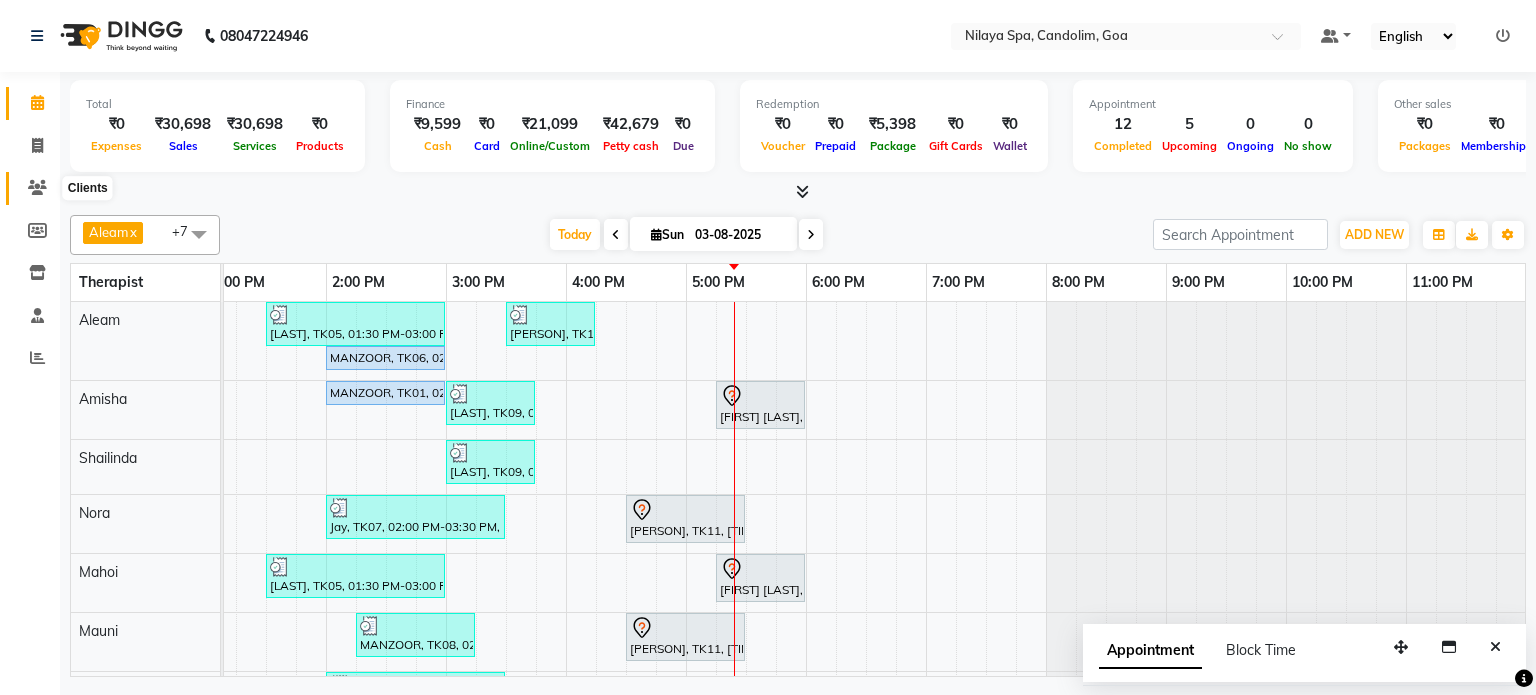click 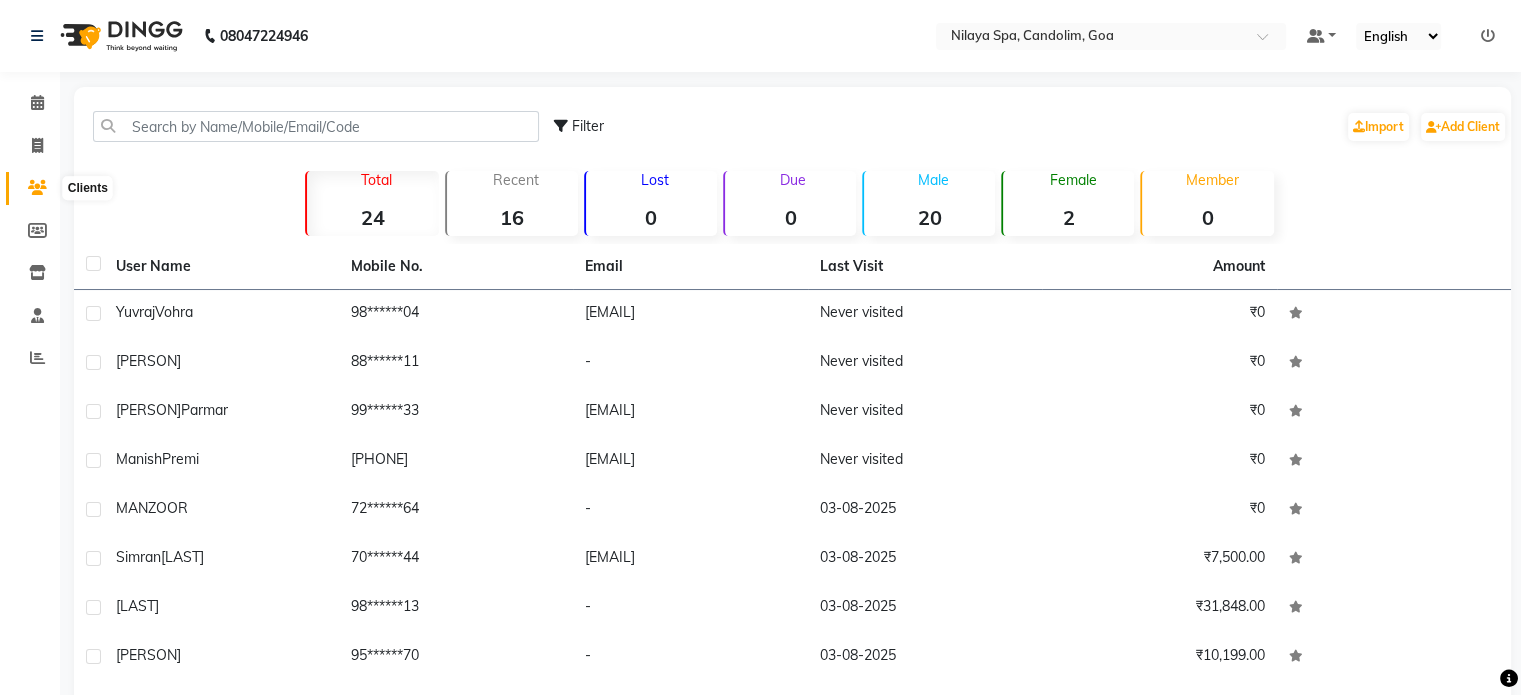click 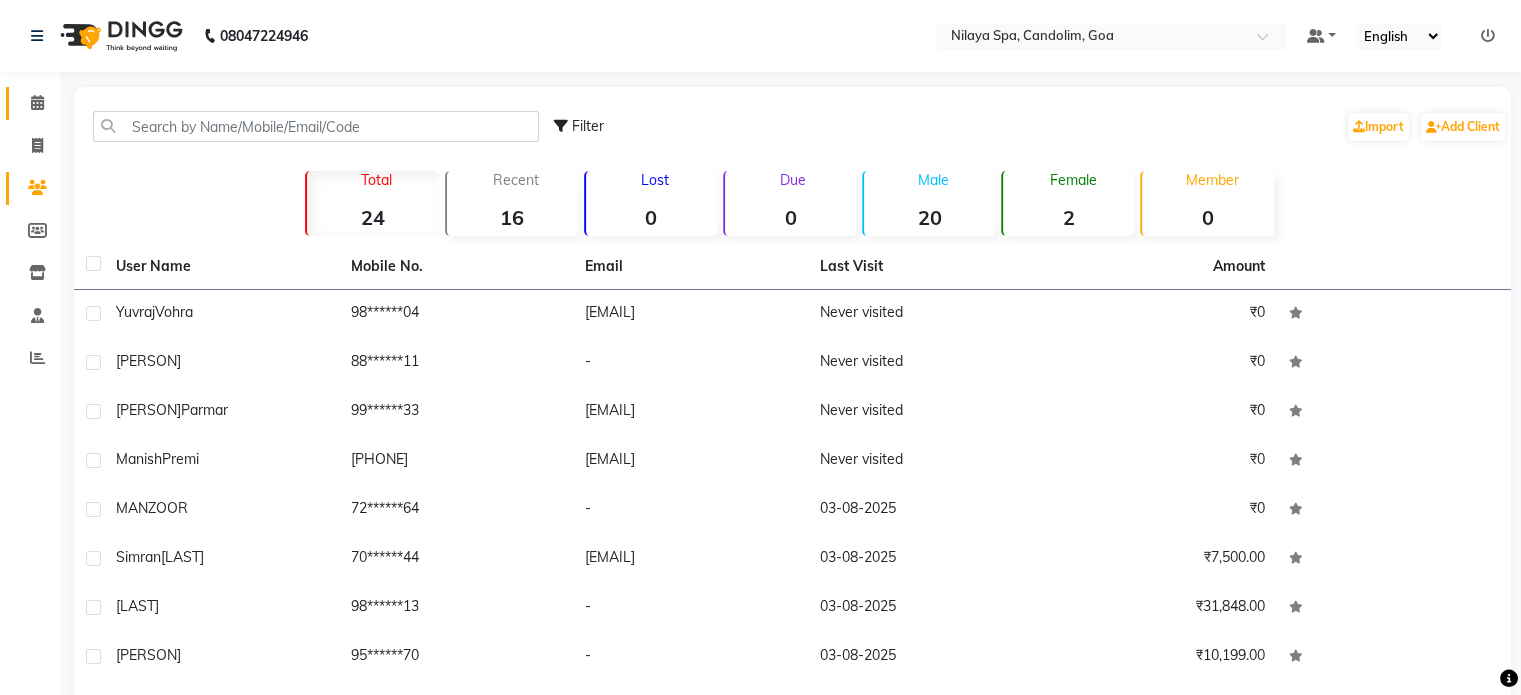 click on "Calendar" 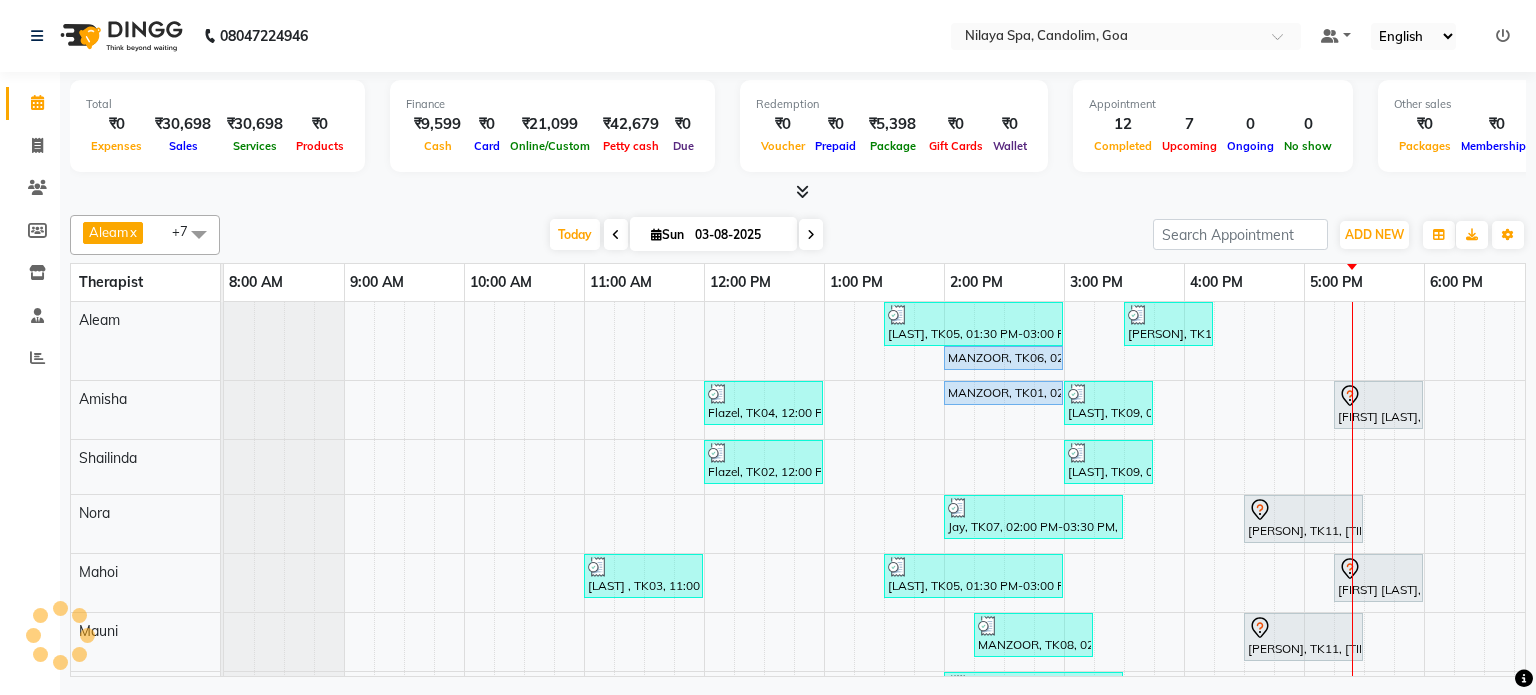 scroll, scrollTop: 0, scrollLeft: 0, axis: both 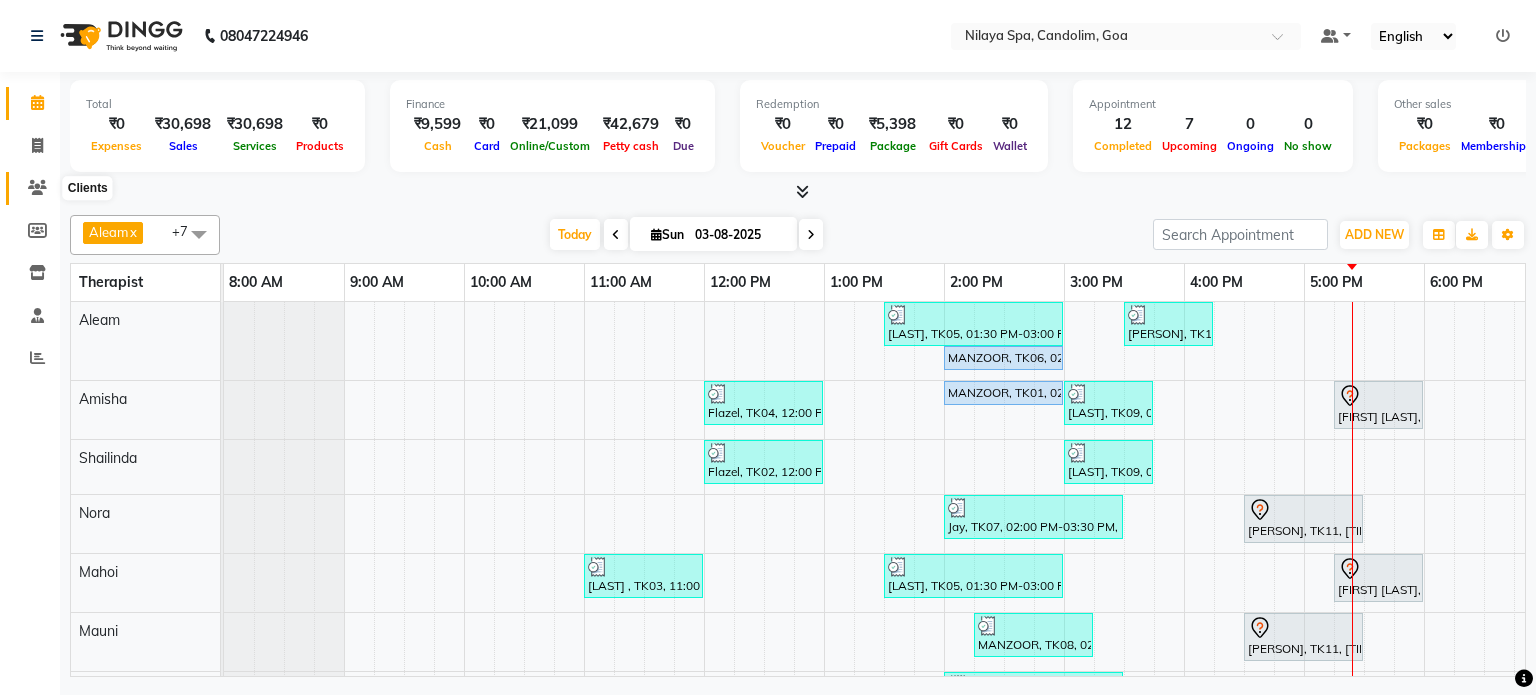 click 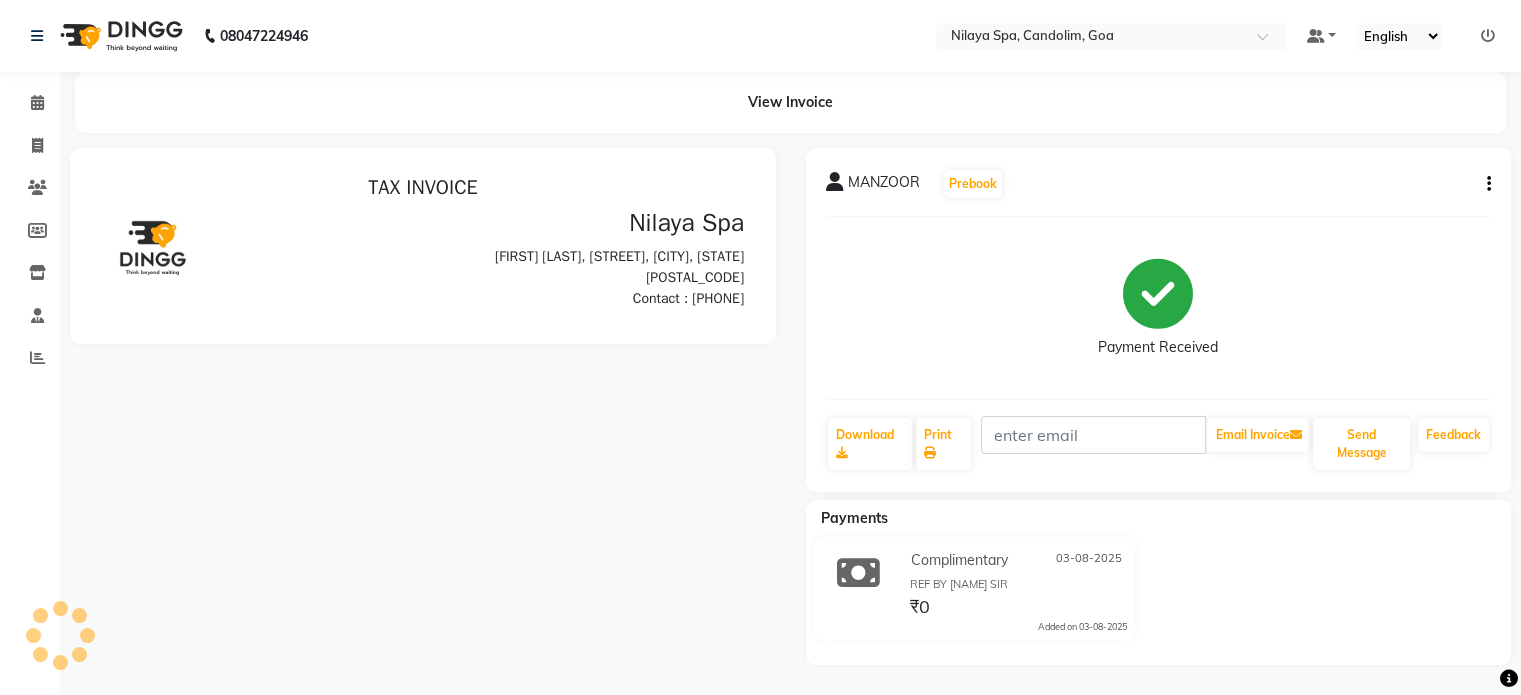 scroll, scrollTop: 0, scrollLeft: 0, axis: both 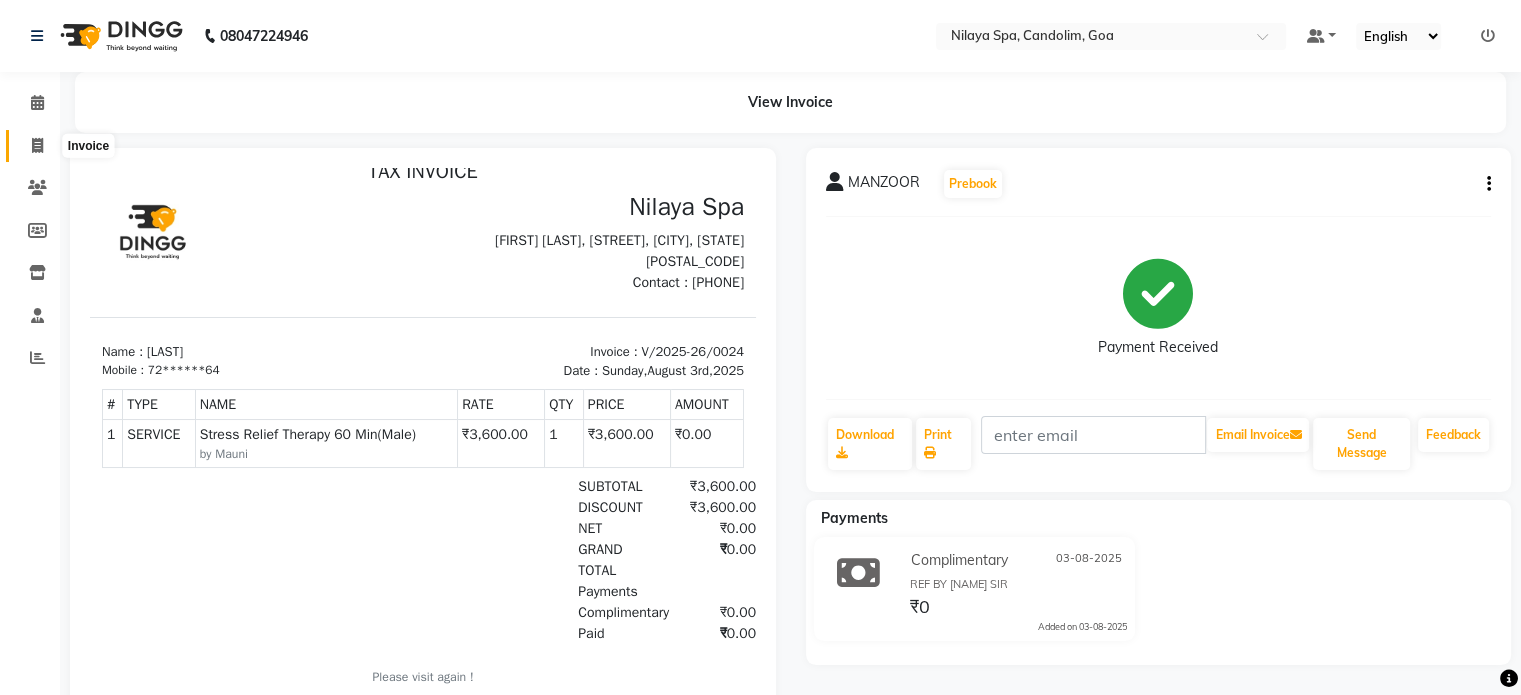 click 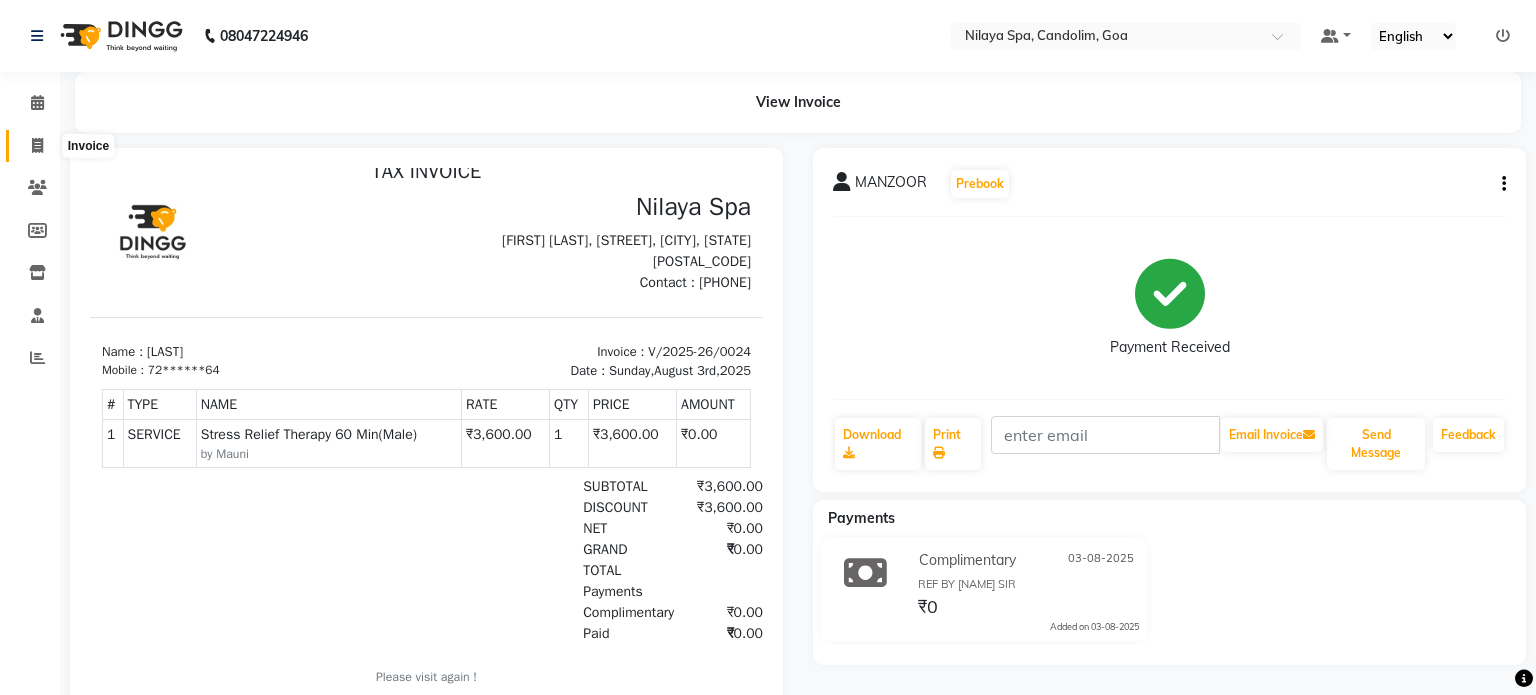 select on "8694" 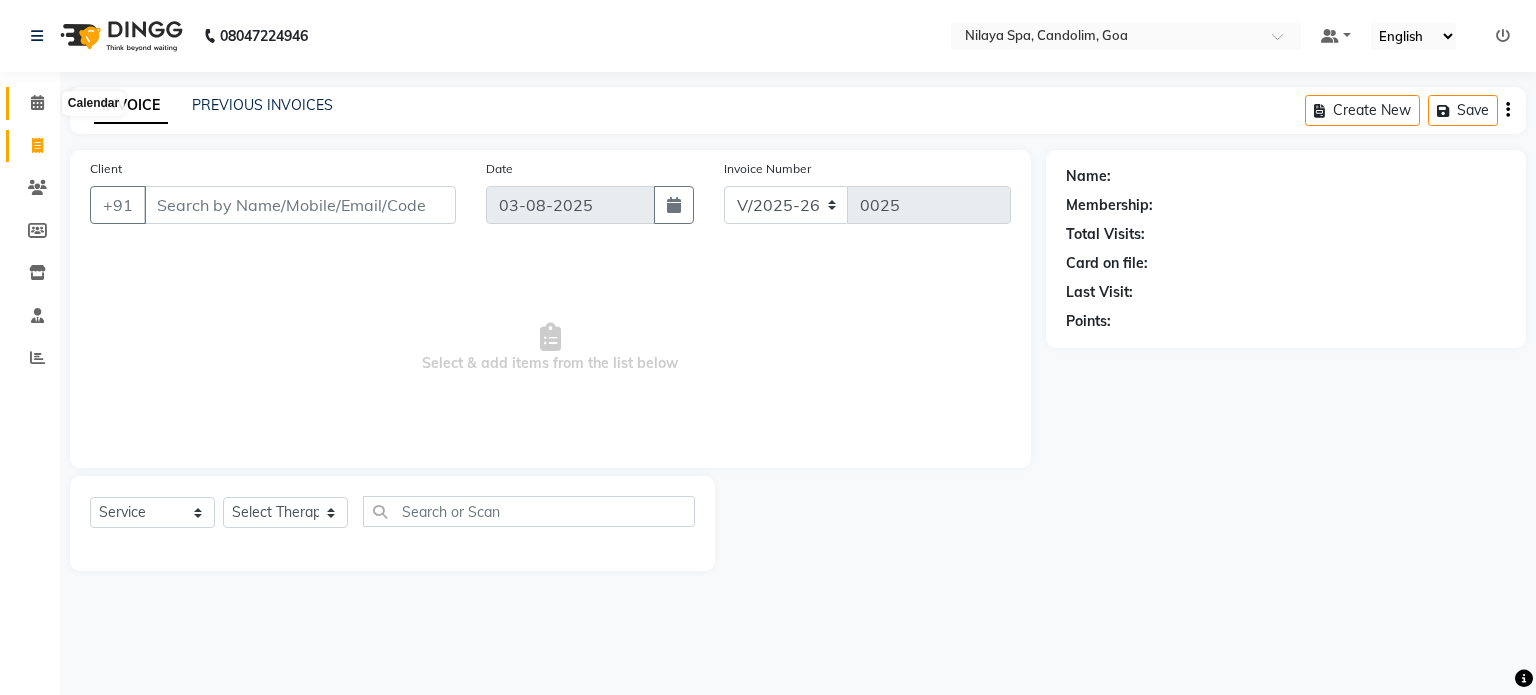 click 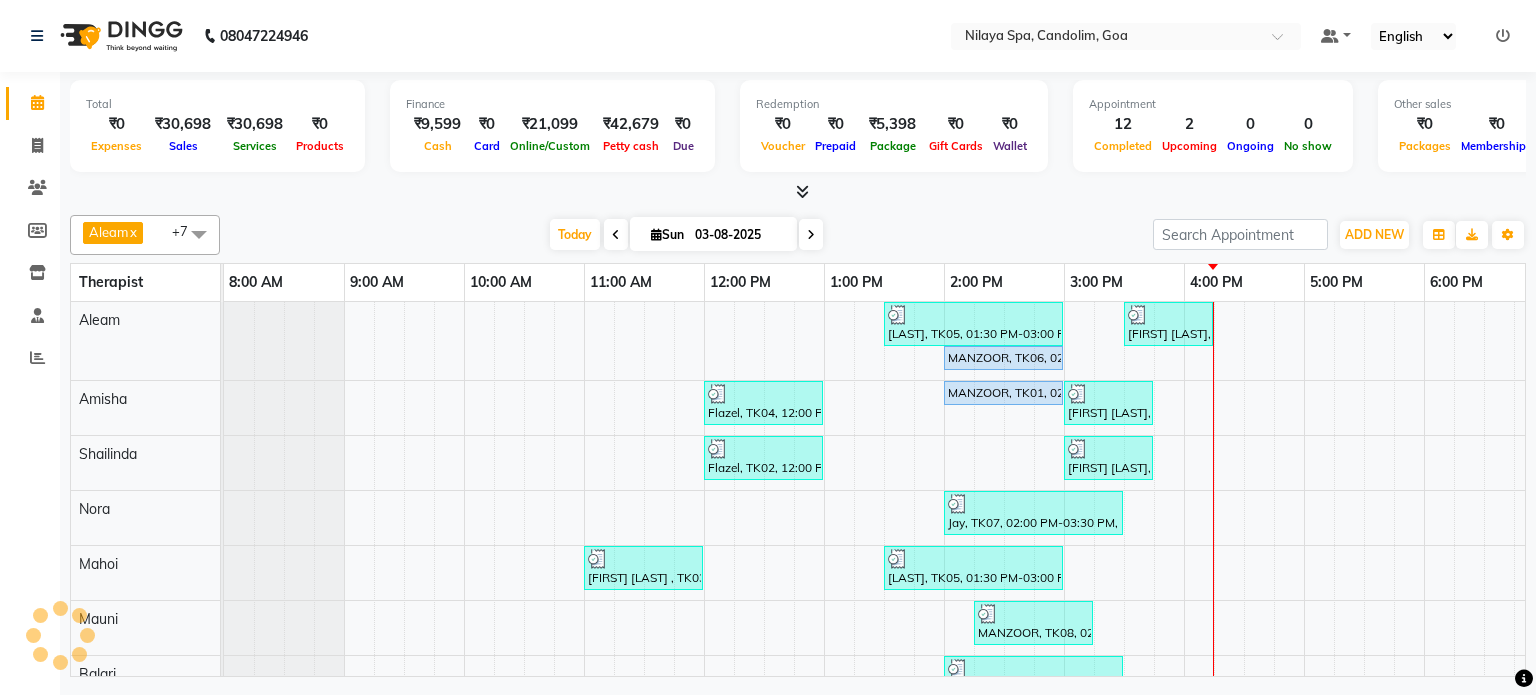 scroll, scrollTop: 0, scrollLeft: 0, axis: both 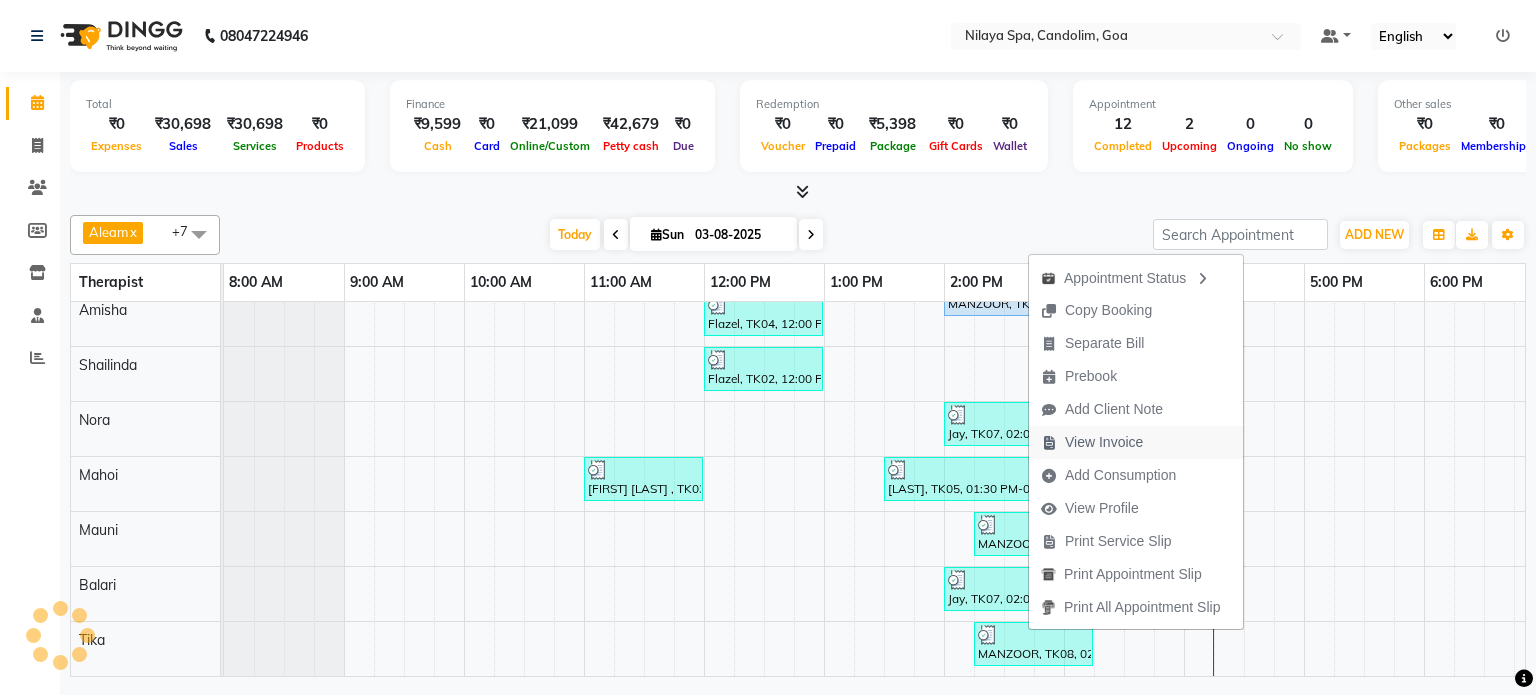 click on "View Invoice" at bounding box center [1104, 442] 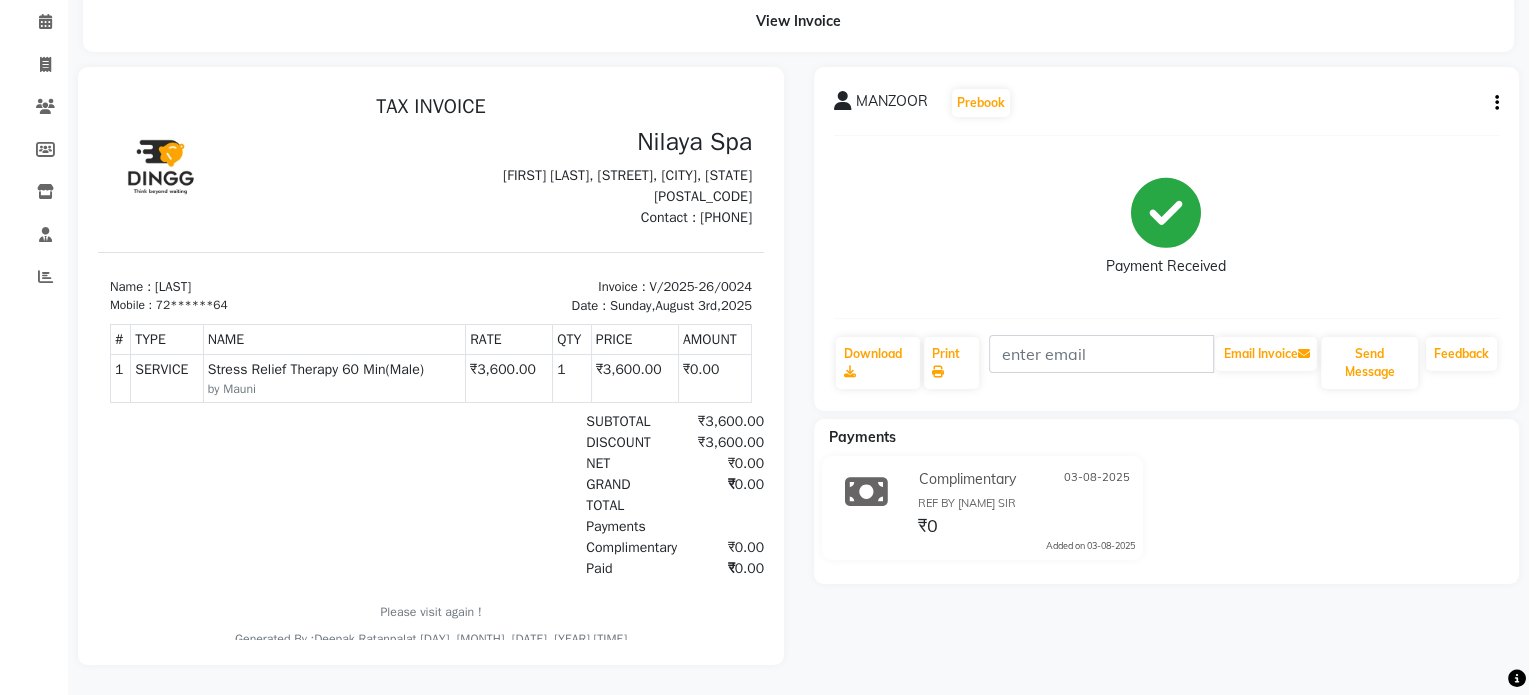 scroll, scrollTop: 0, scrollLeft: 0, axis: both 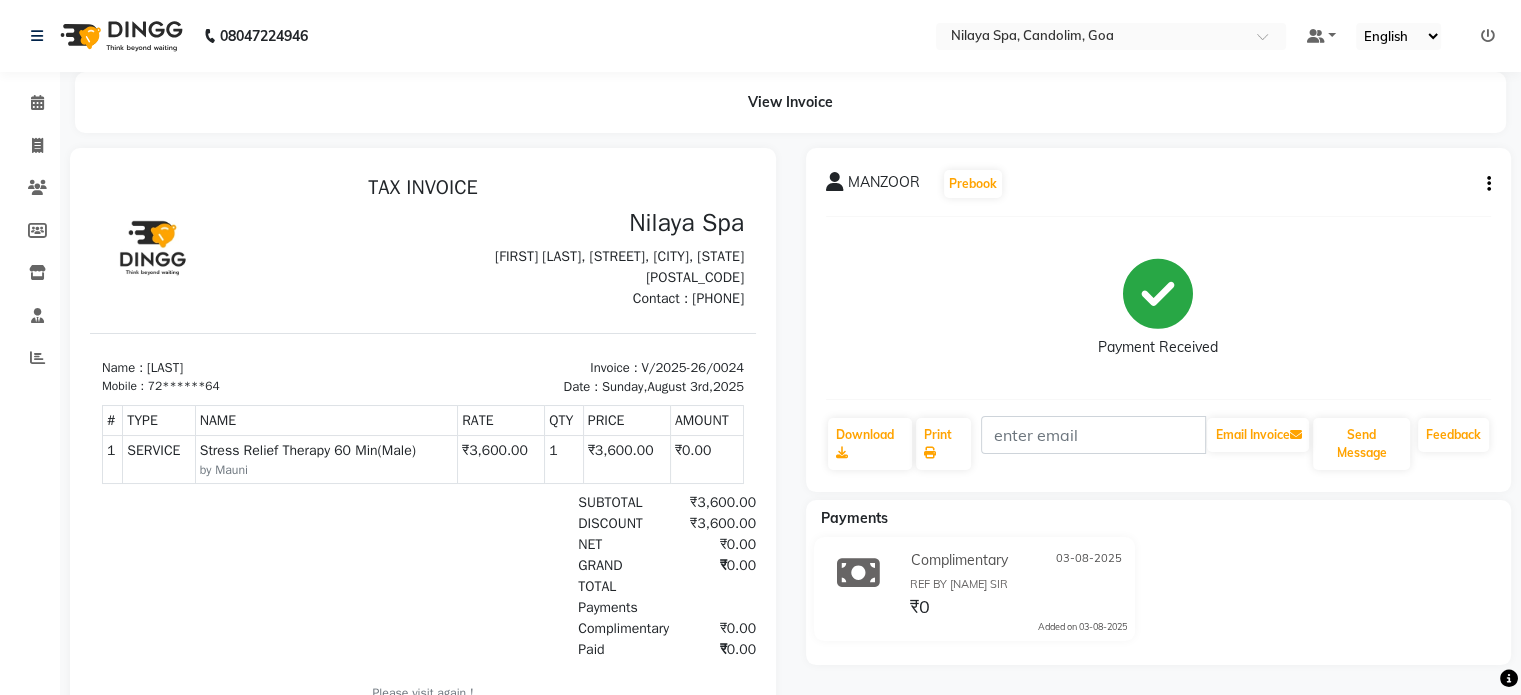 click 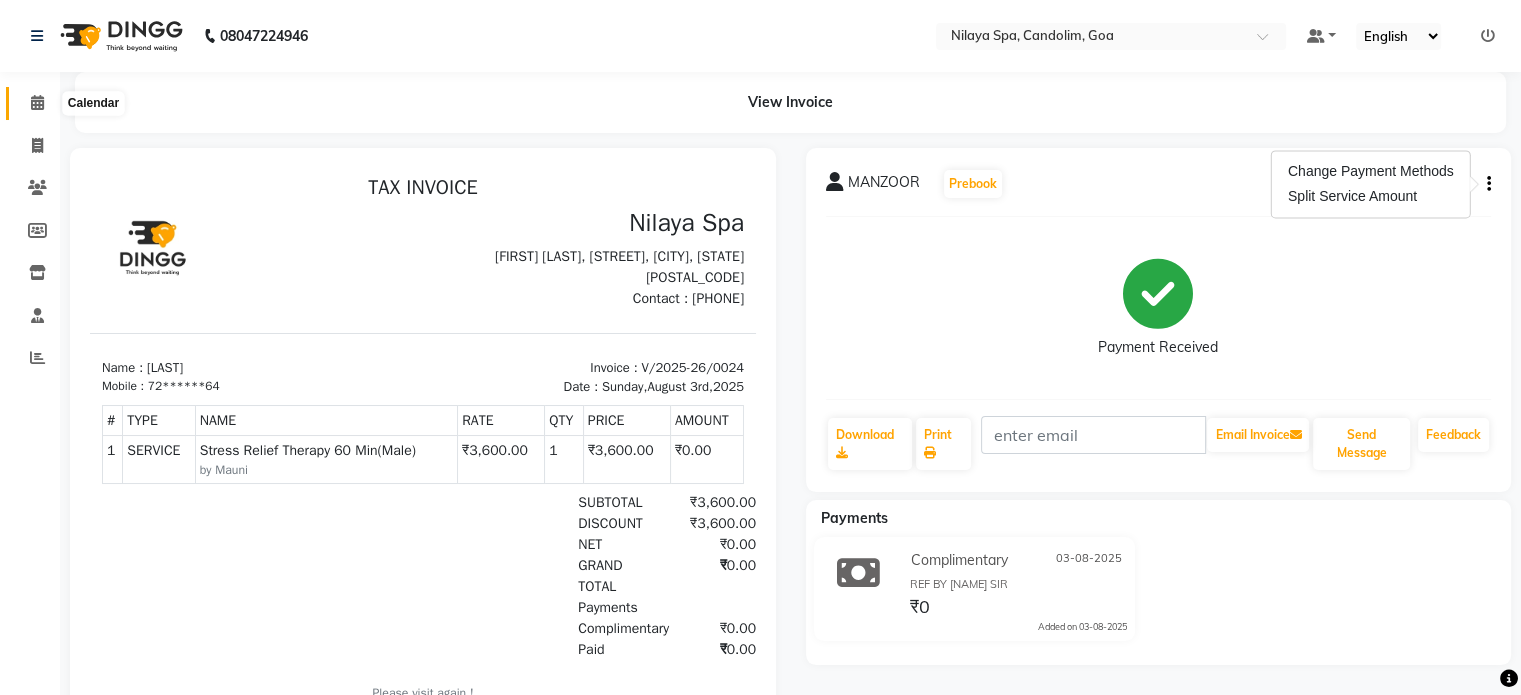 click 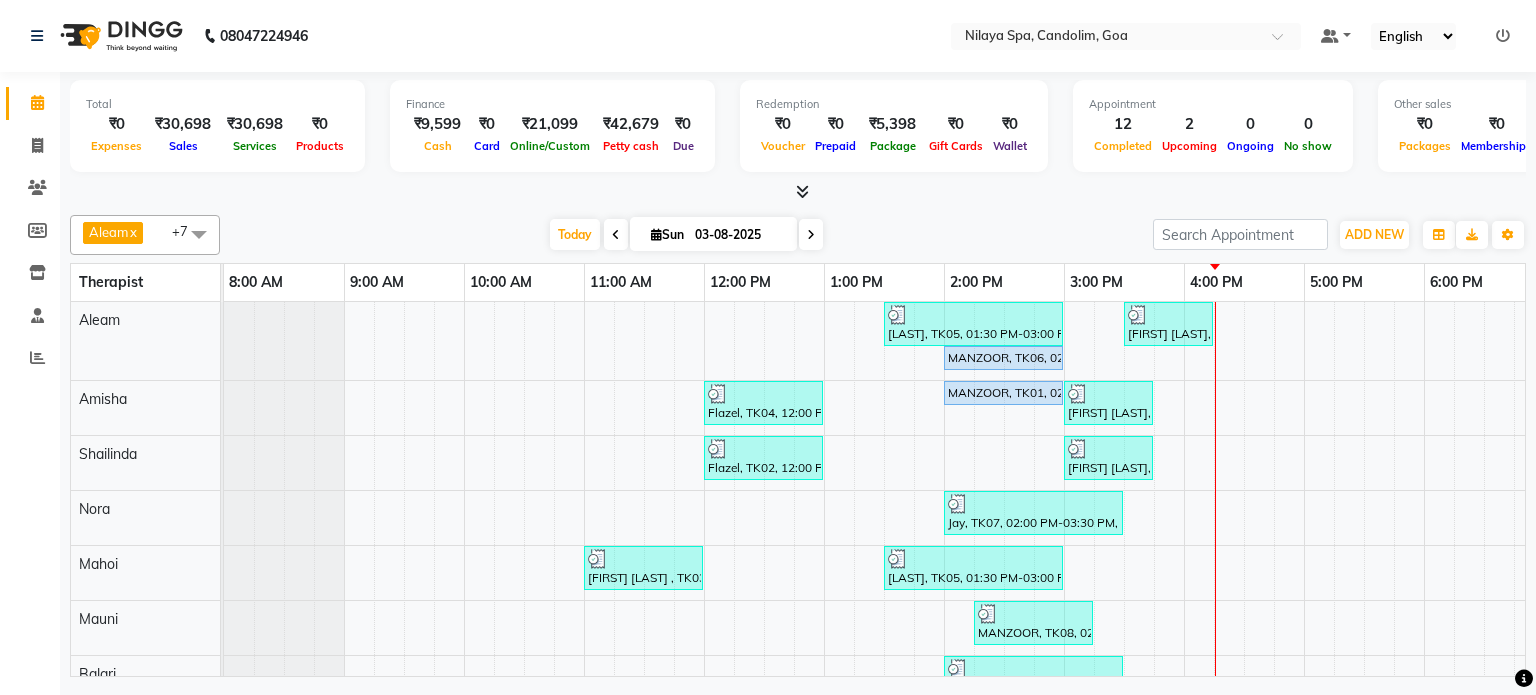 scroll, scrollTop: 102, scrollLeft: 0, axis: vertical 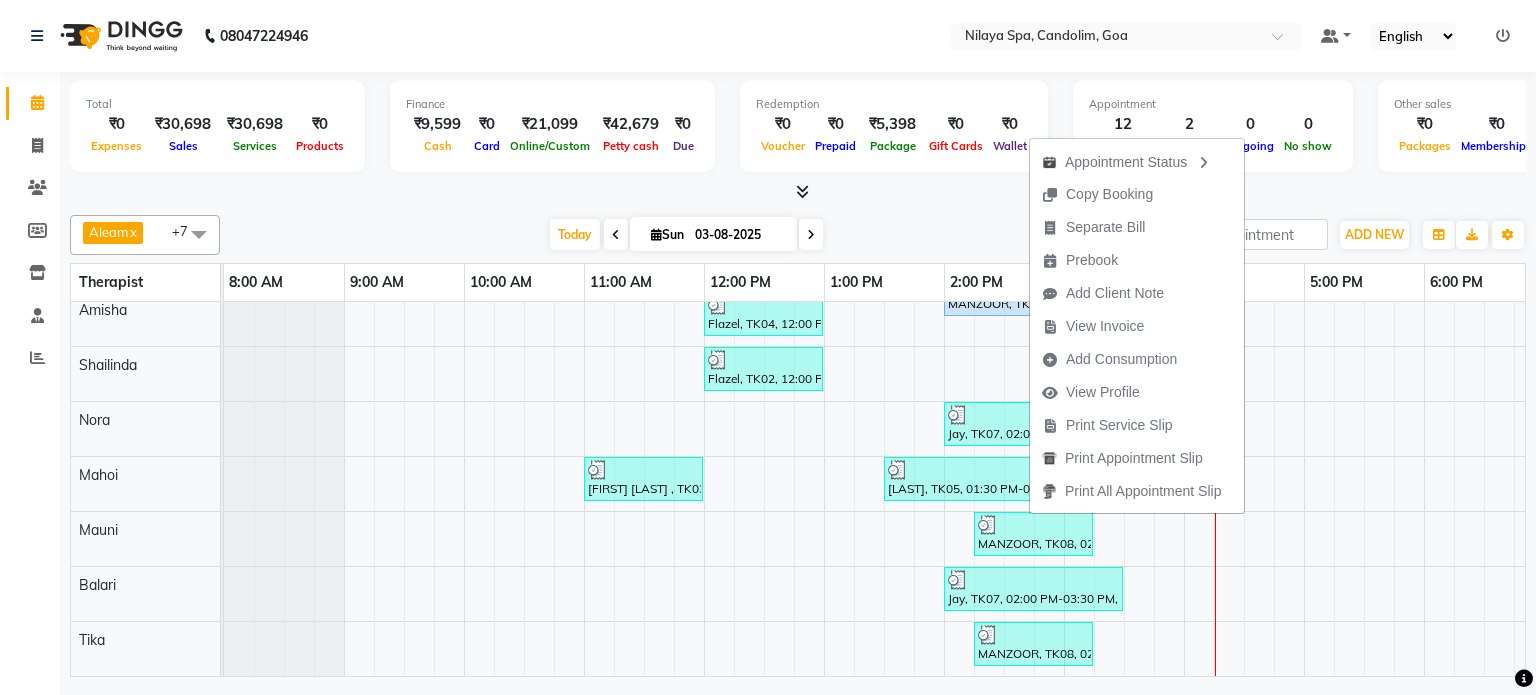 click on "View Invoice" at bounding box center (1105, 326) 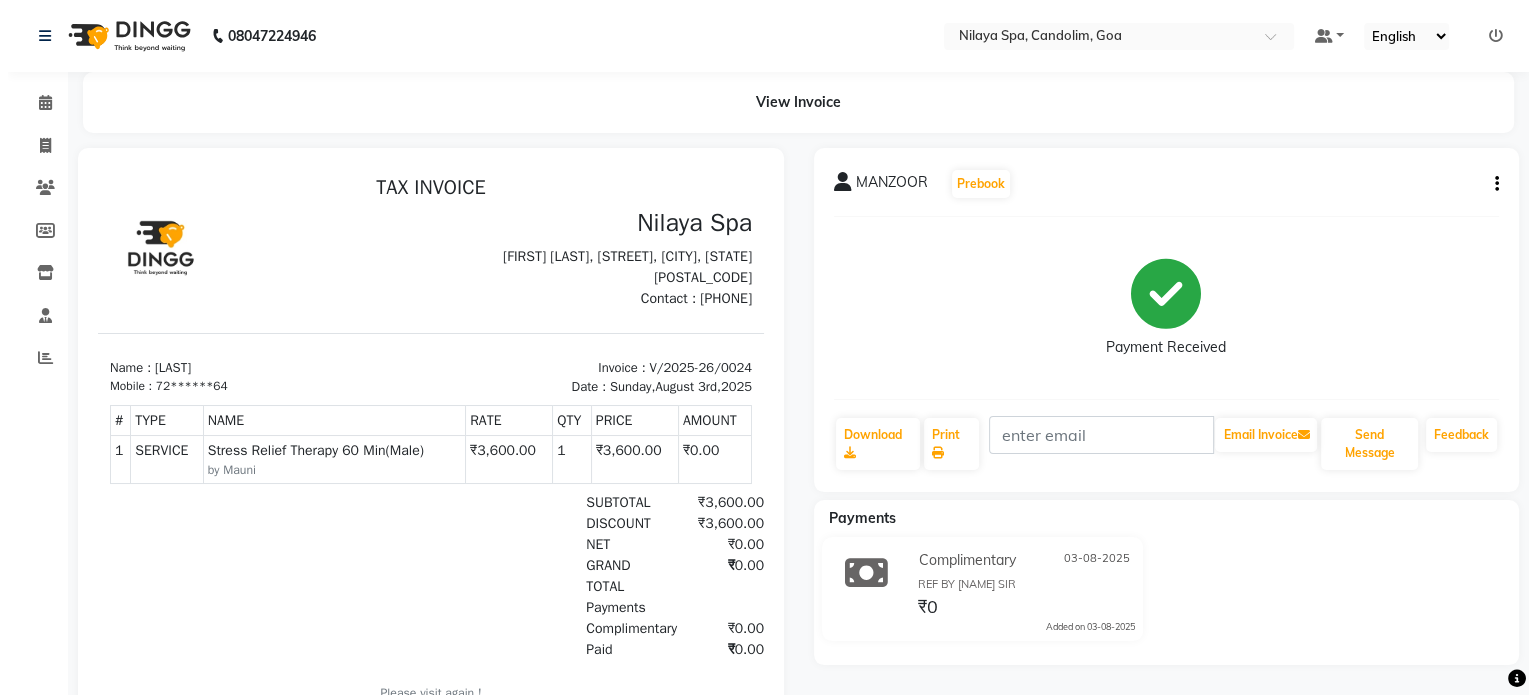scroll, scrollTop: 0, scrollLeft: 0, axis: both 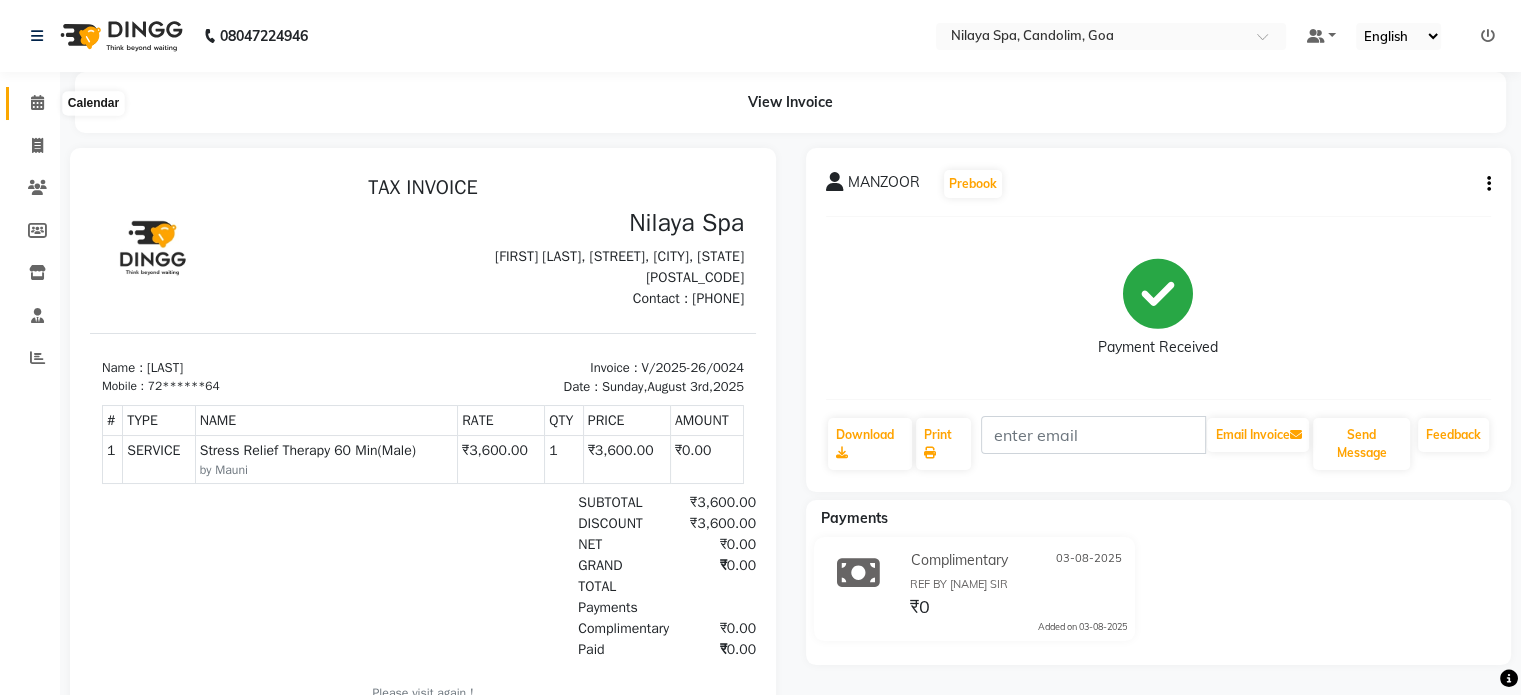 click 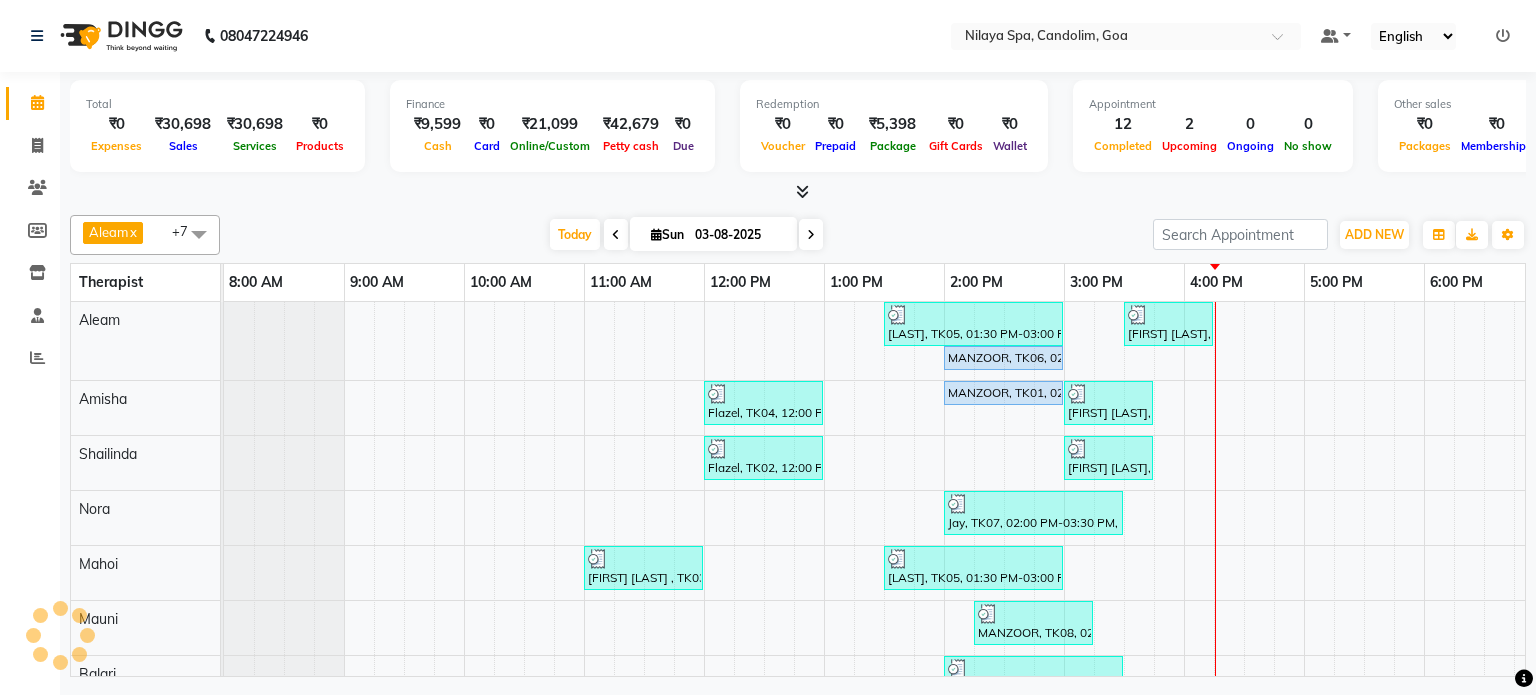 scroll, scrollTop: 54, scrollLeft: 0, axis: vertical 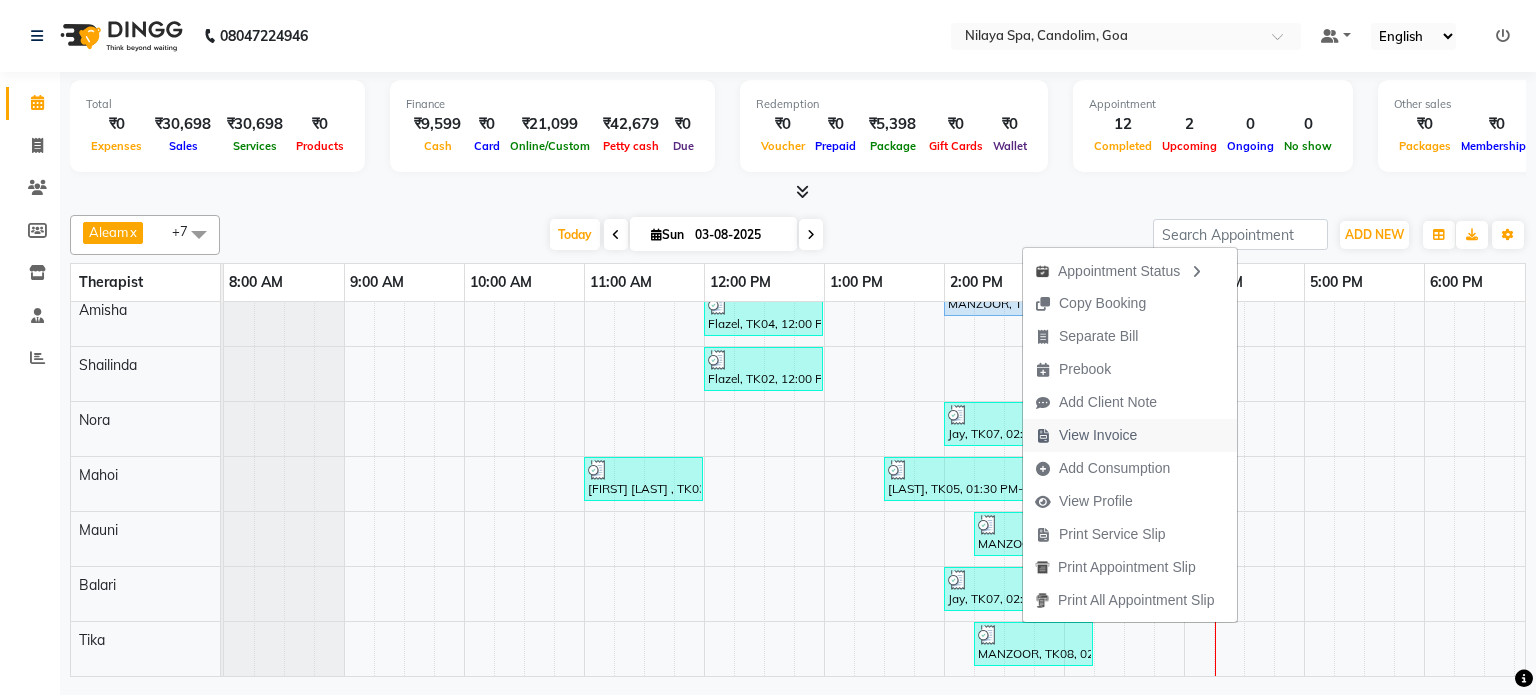 click on "View Invoice" at bounding box center (1098, 435) 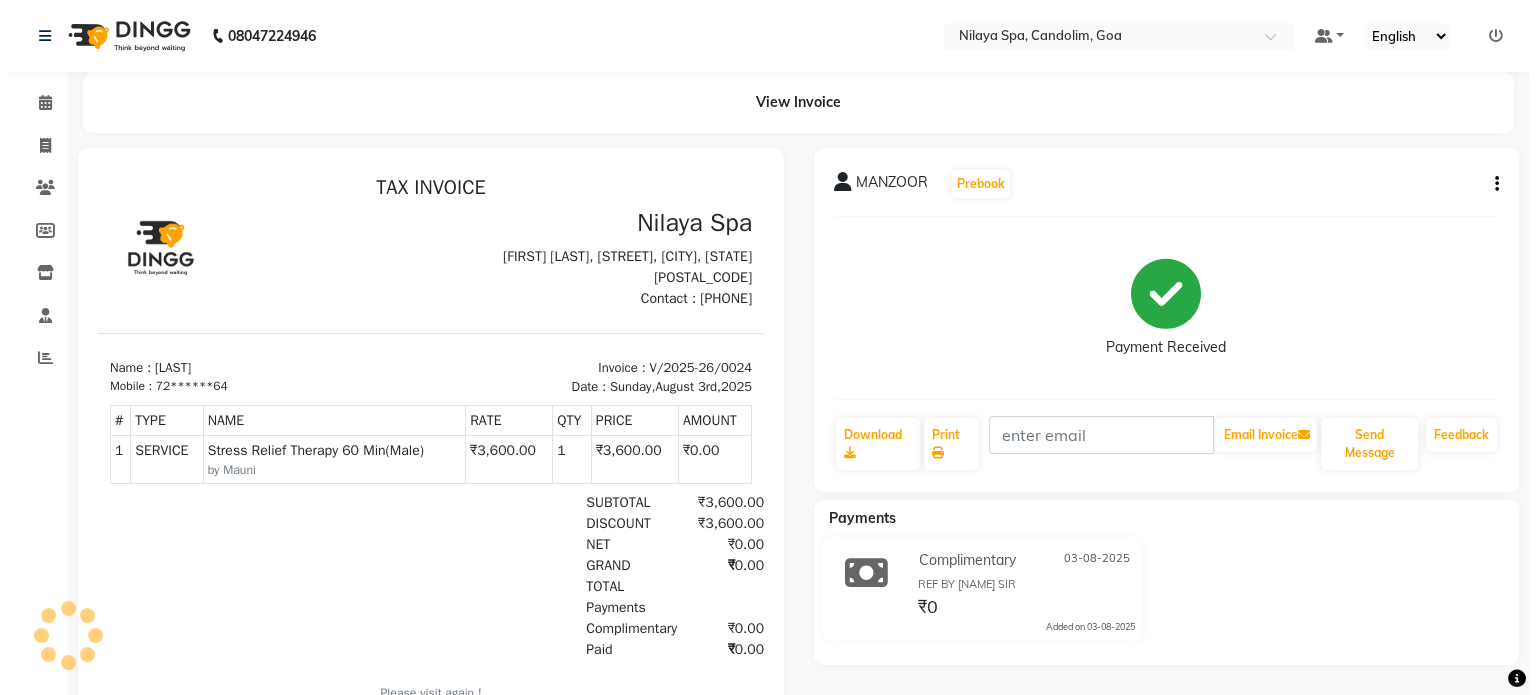 scroll, scrollTop: 0, scrollLeft: 0, axis: both 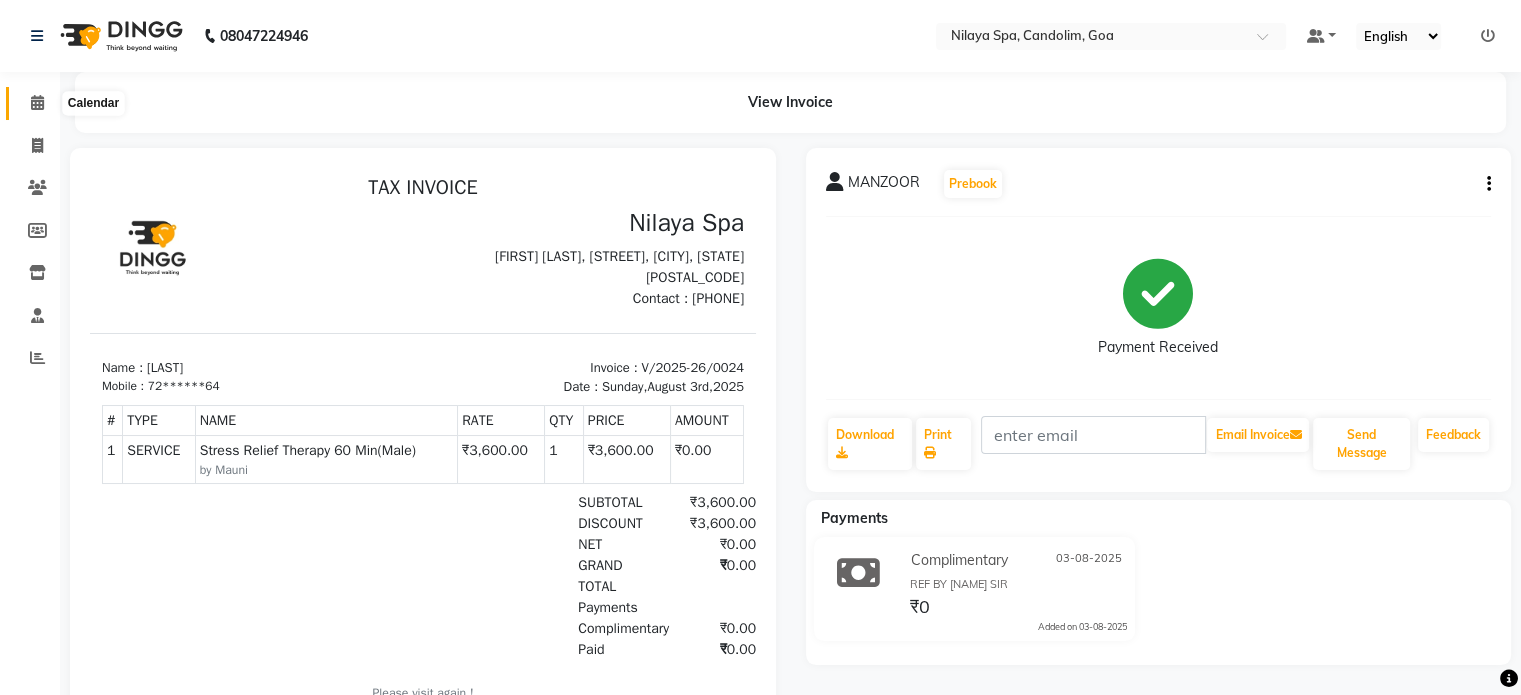 click 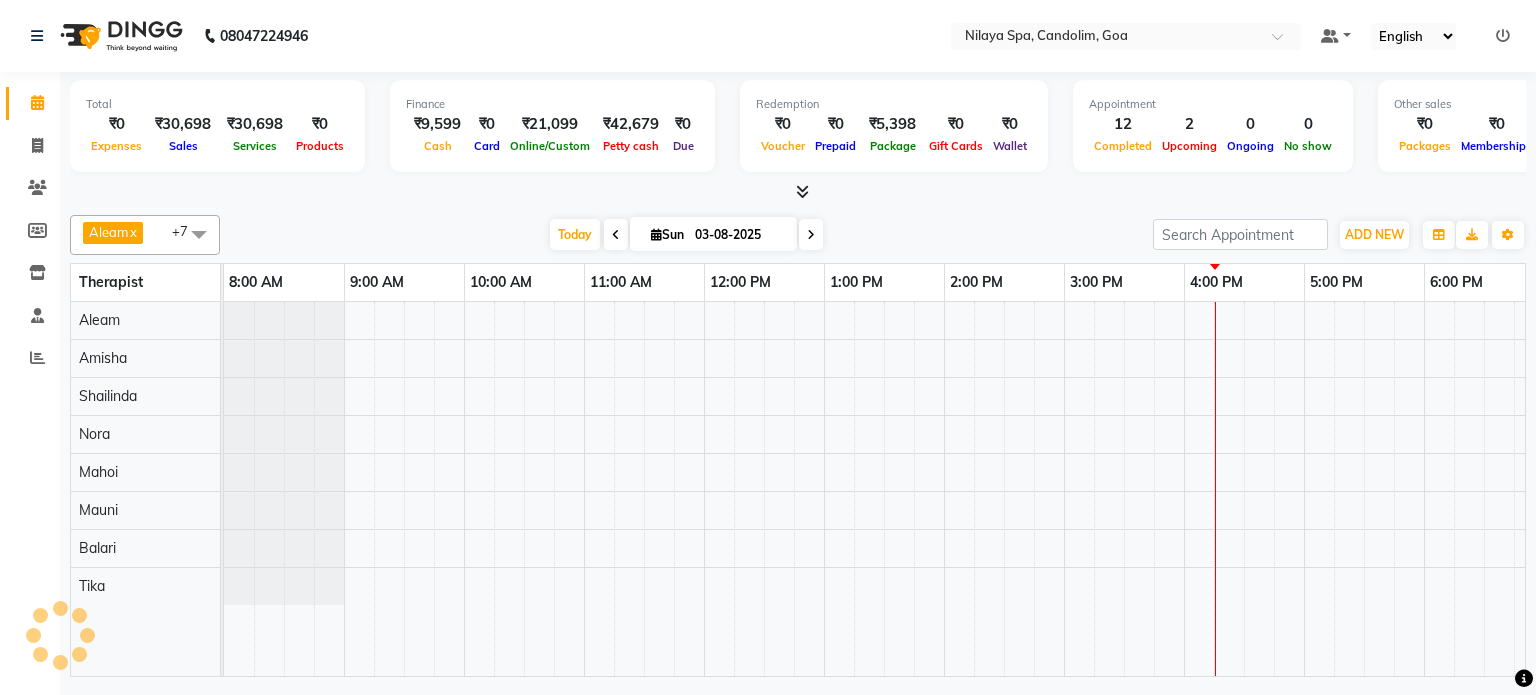 scroll, scrollTop: 0, scrollLeft: 0, axis: both 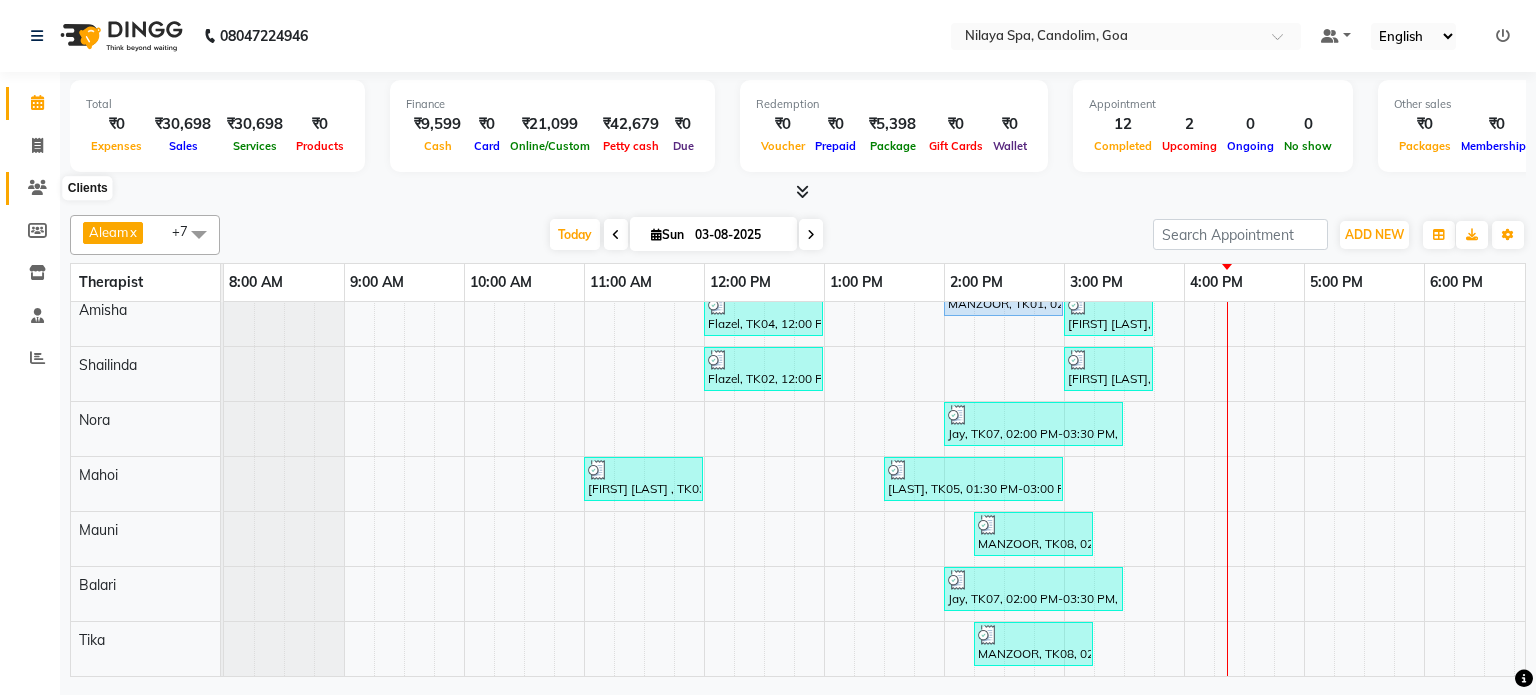 click 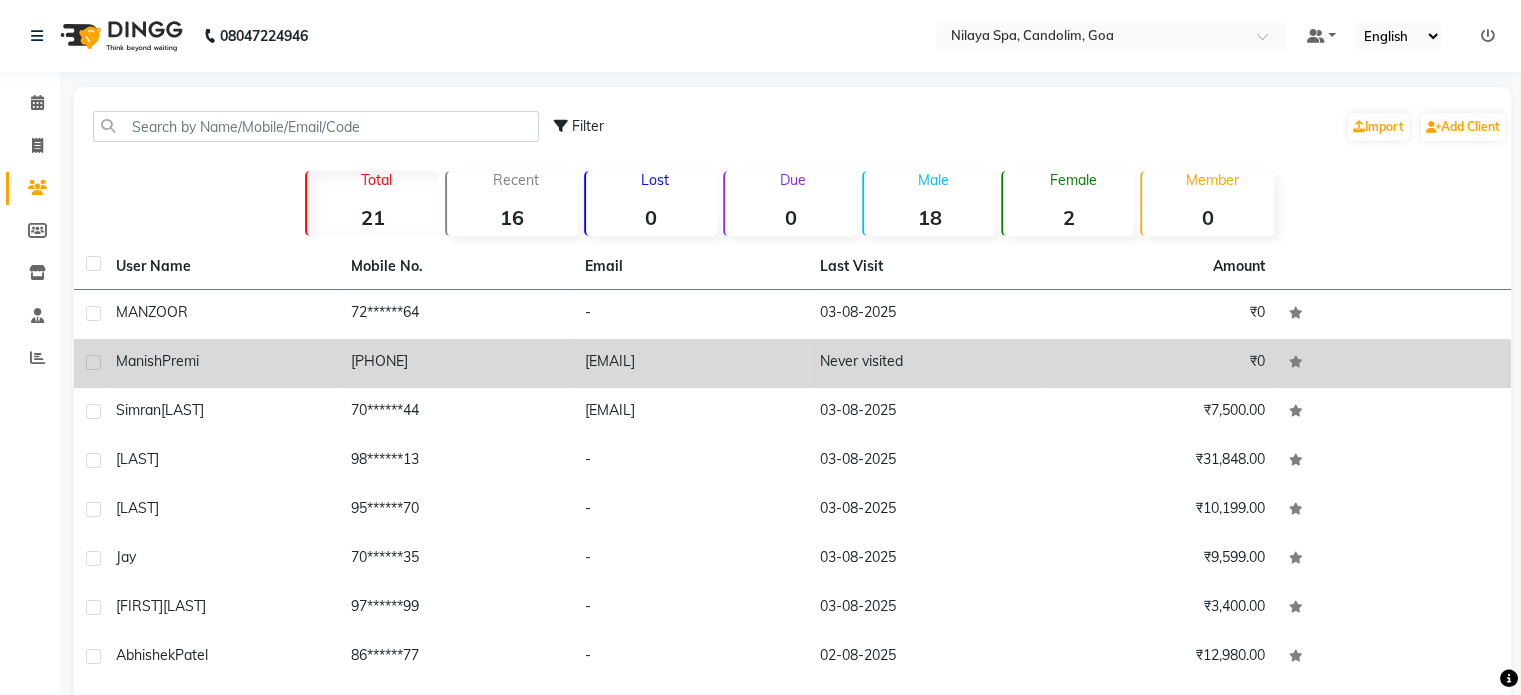 click on "Premi" 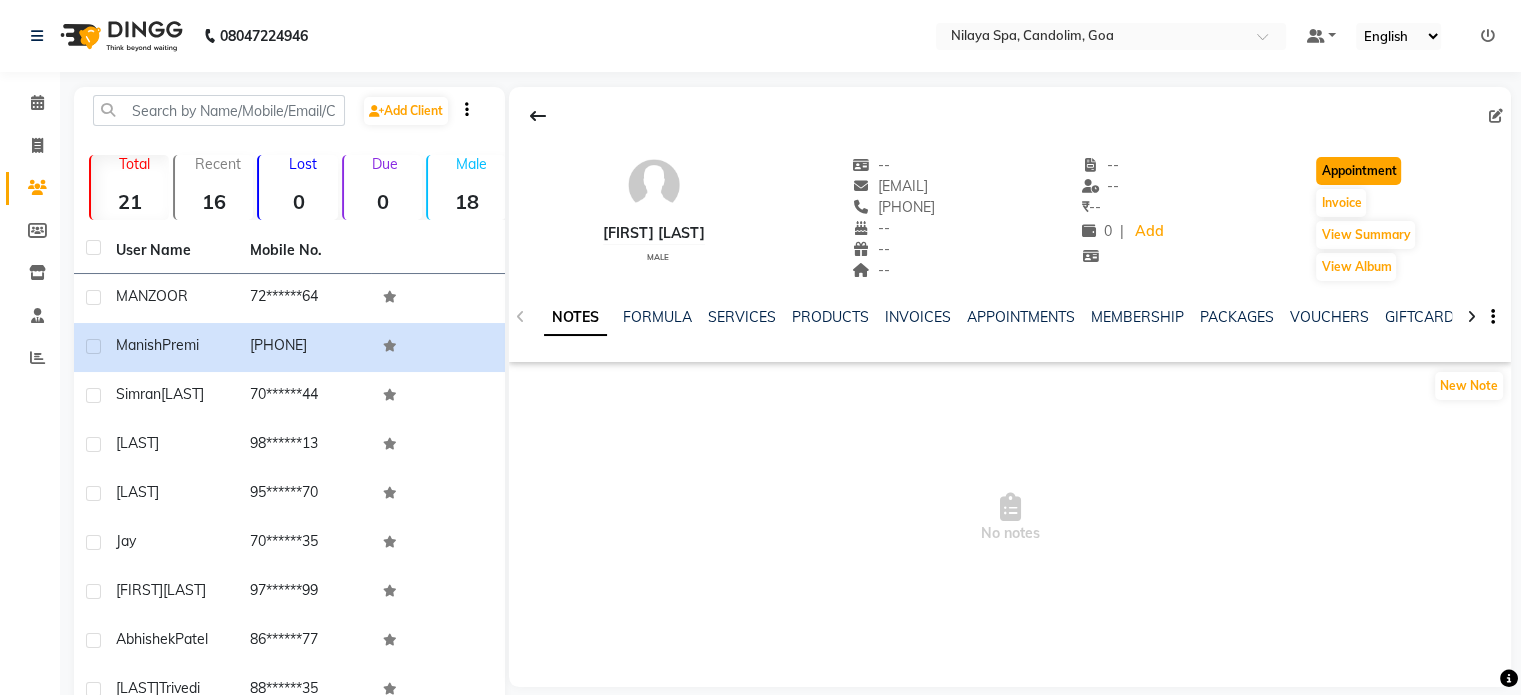 click on "Appointment" 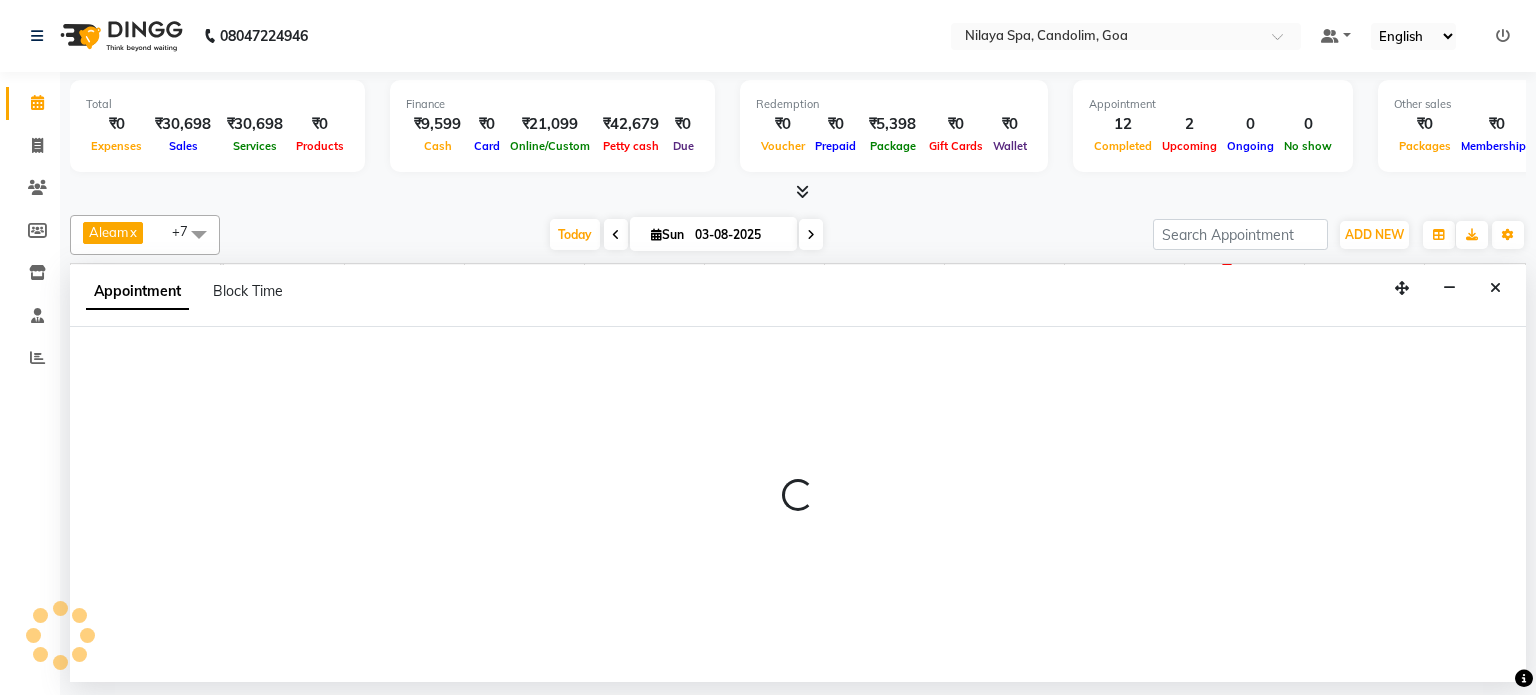 scroll, scrollTop: 0, scrollLeft: 0, axis: both 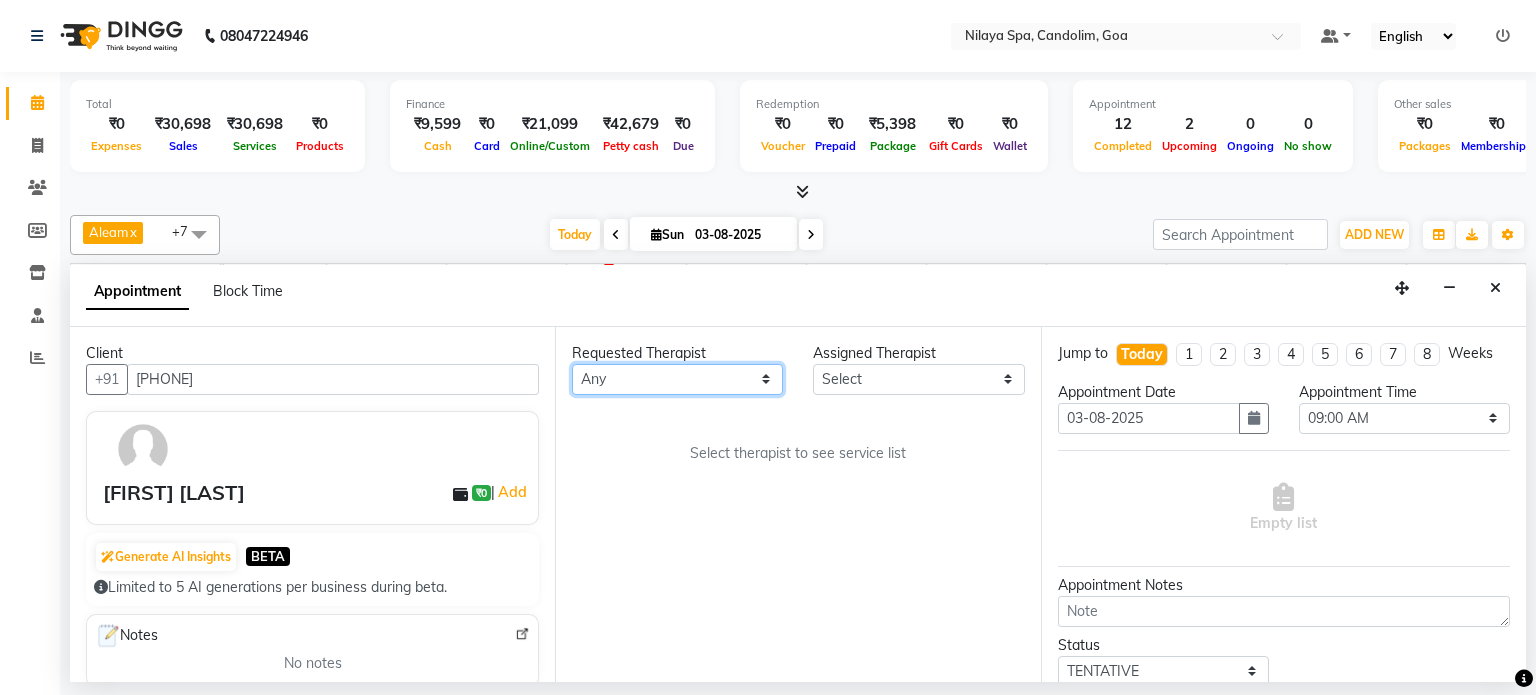 click on "Any Aleam Amisha Balari  Deepak Ratanpal Mahoi Mauni  Nora  Punjima Shailinda Tika" at bounding box center [677, 379] 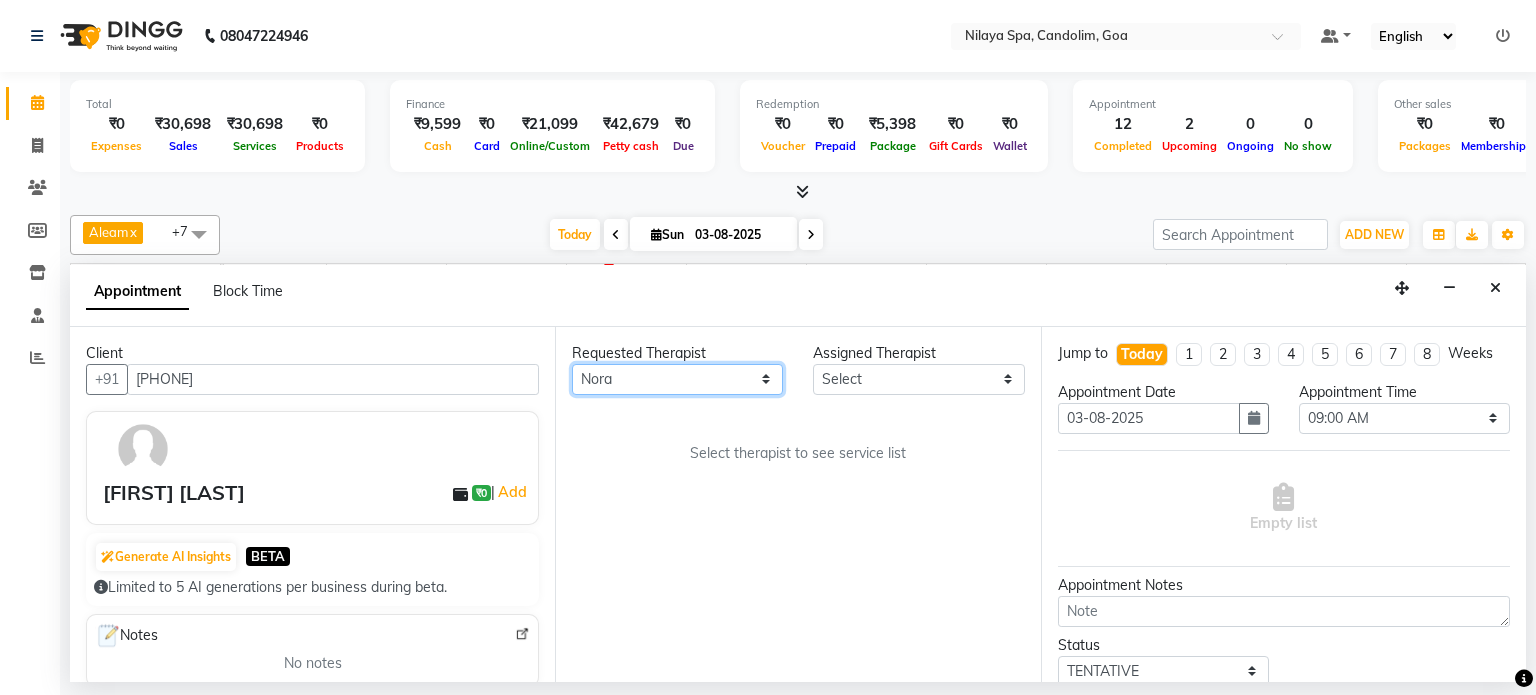 click on "Any Aleam Amisha Balari  Deepak Ratanpal Mahoi Mauni  Nora  Punjima Shailinda Tika" at bounding box center [677, 379] 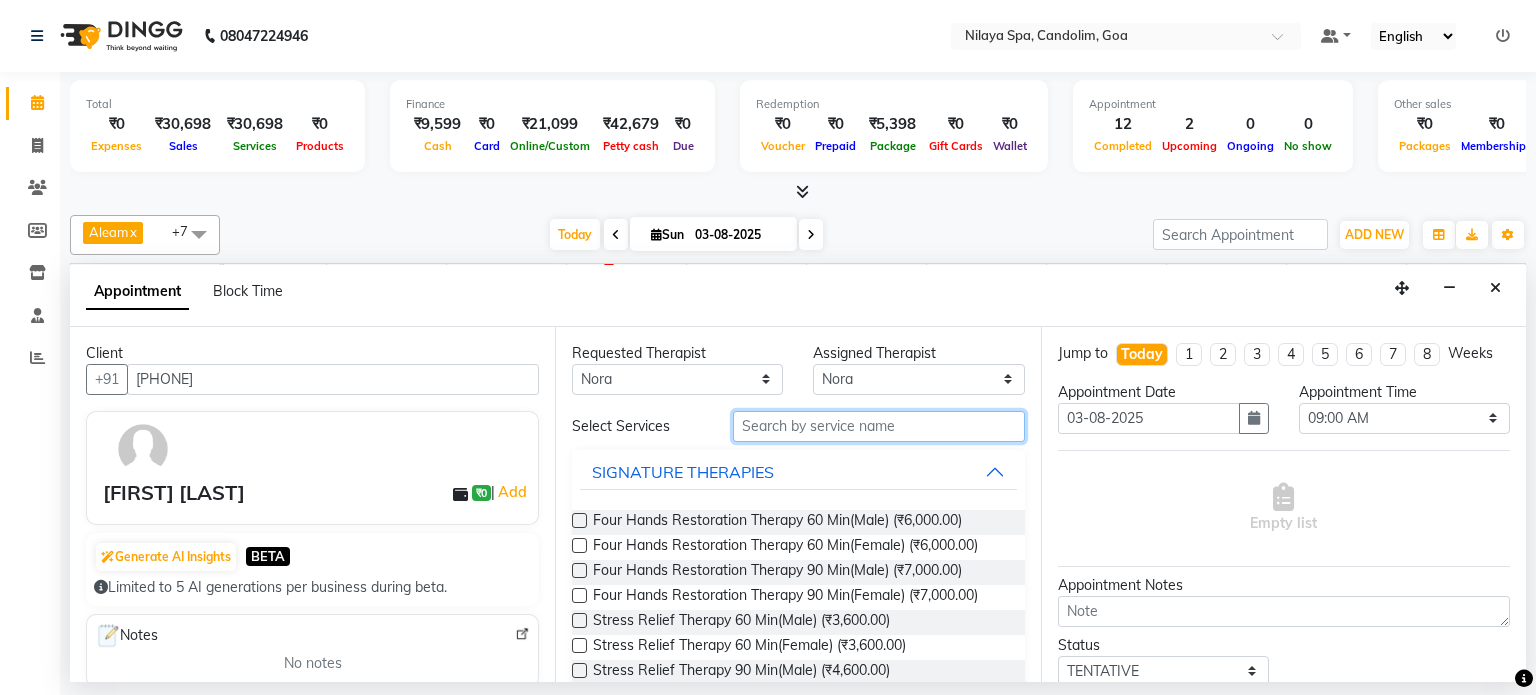 click at bounding box center (879, 426) 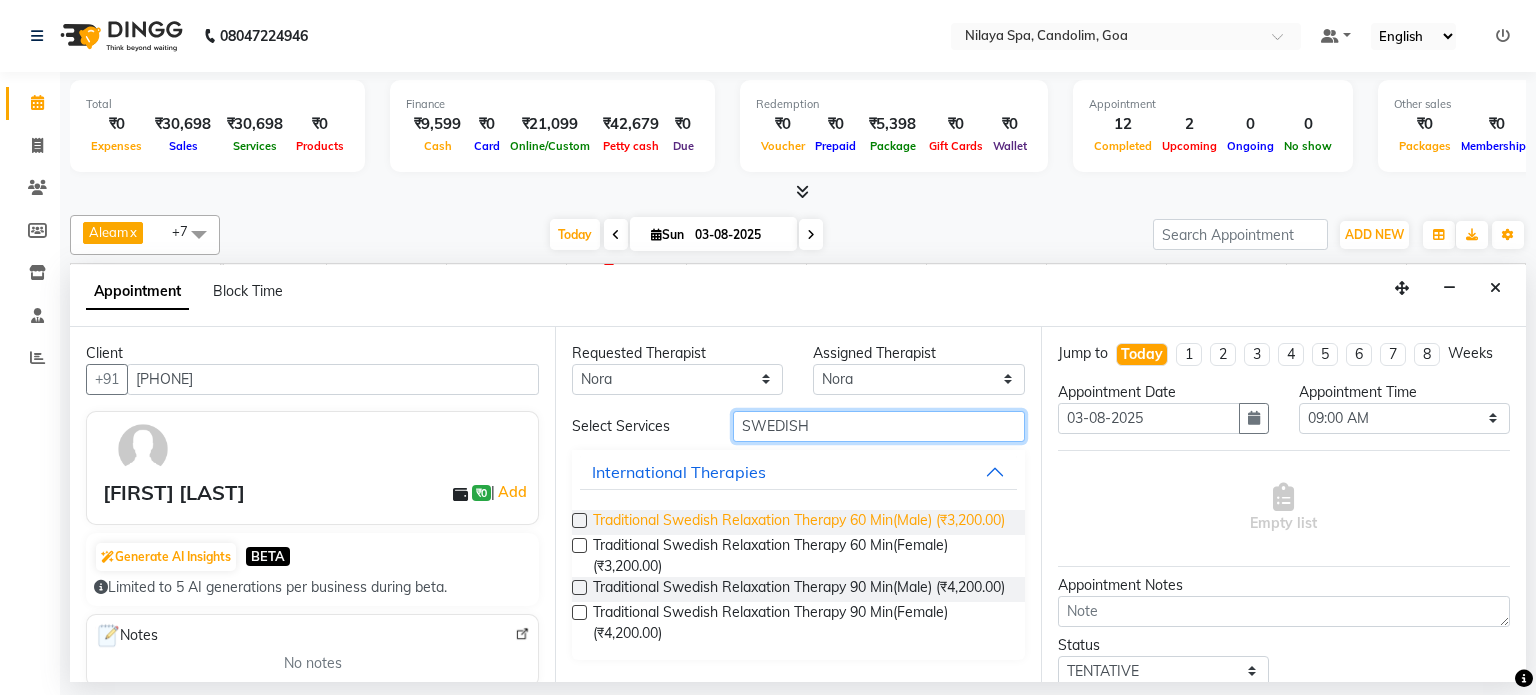 type on "SWEDISH" 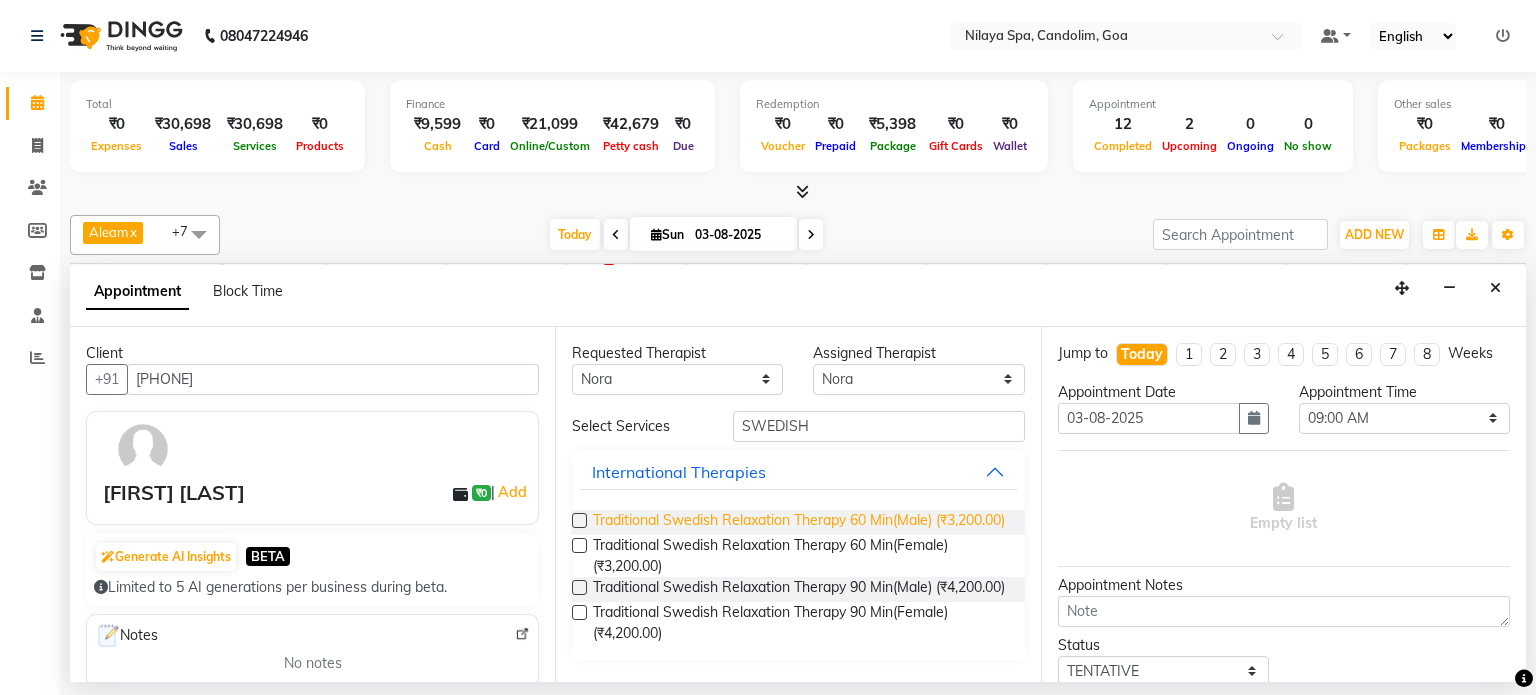 click on "Traditional Swedish Relaxation Therapy 60 Min(Male) (₹3,200.00)" at bounding box center (799, 522) 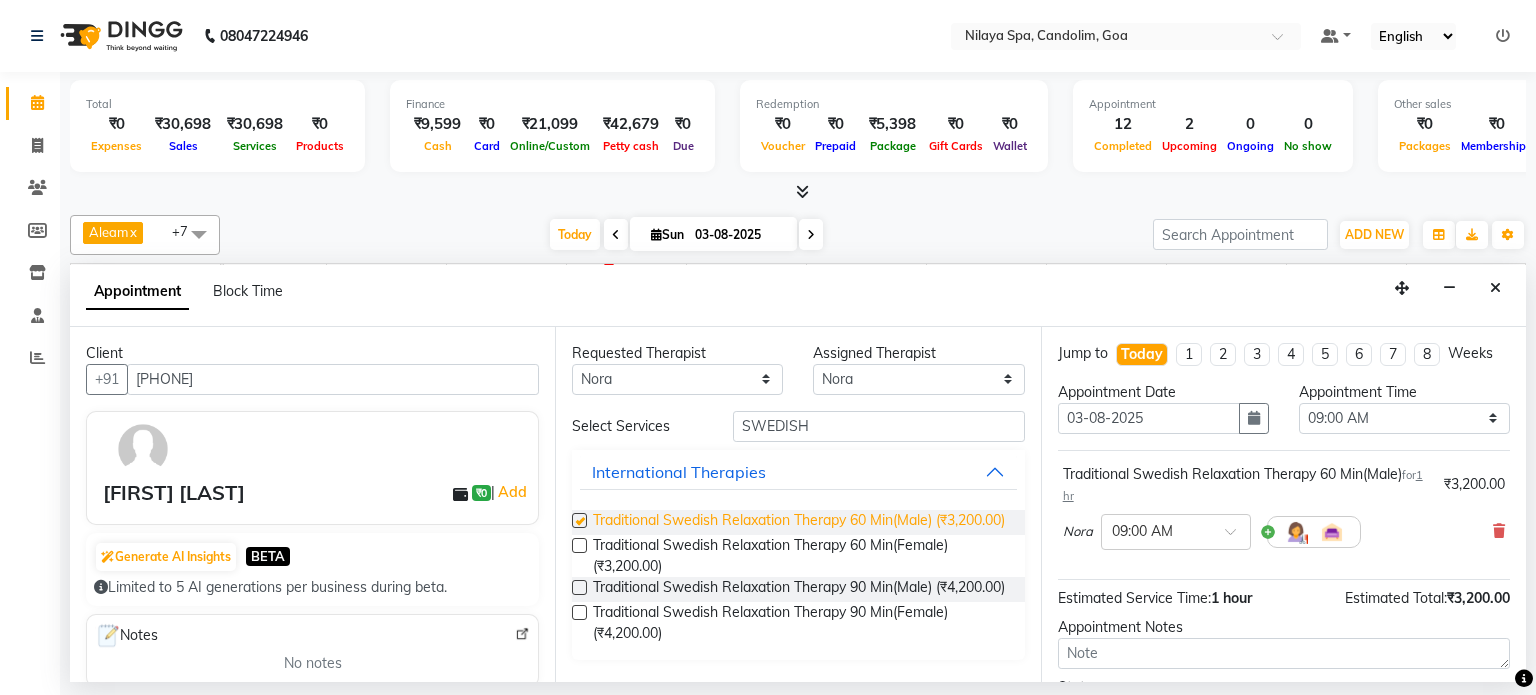 checkbox on "false" 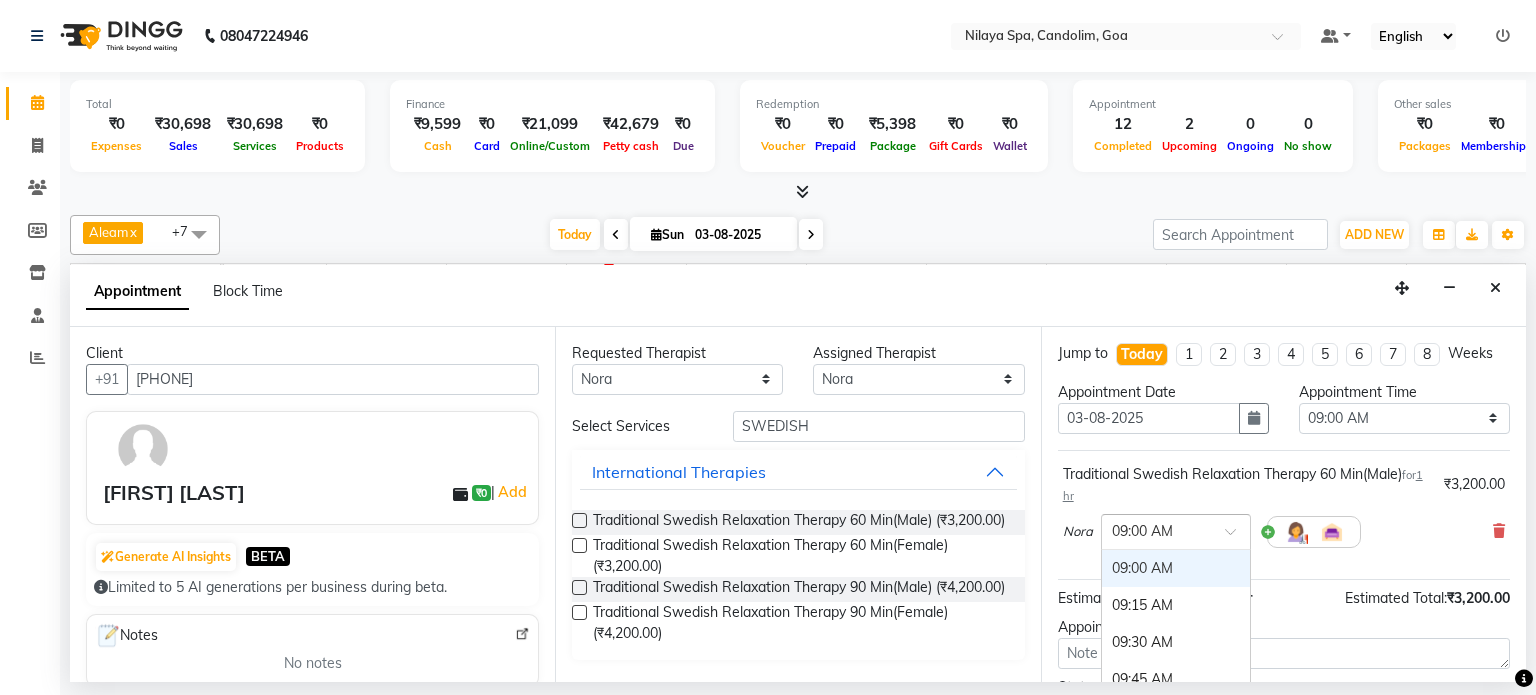 click at bounding box center [1237, 537] 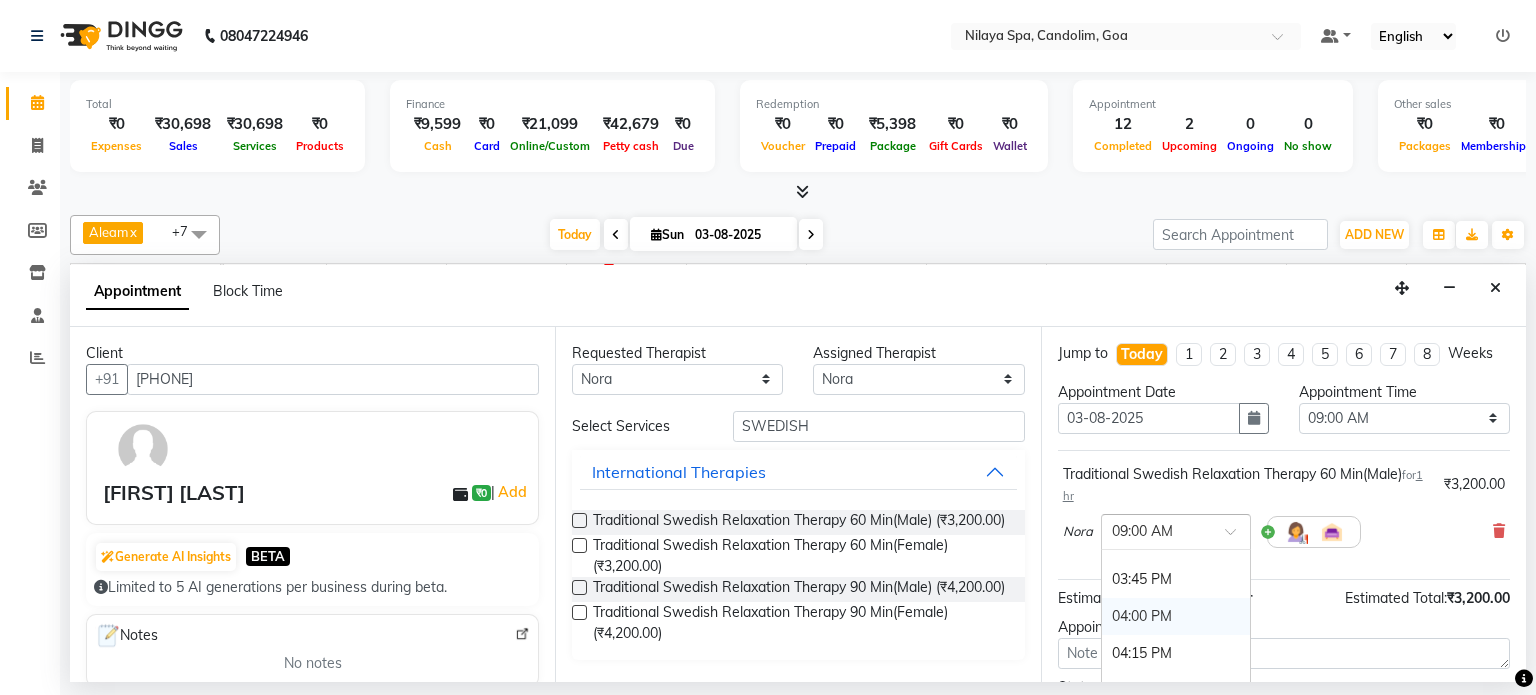 scroll, scrollTop: 1100, scrollLeft: 0, axis: vertical 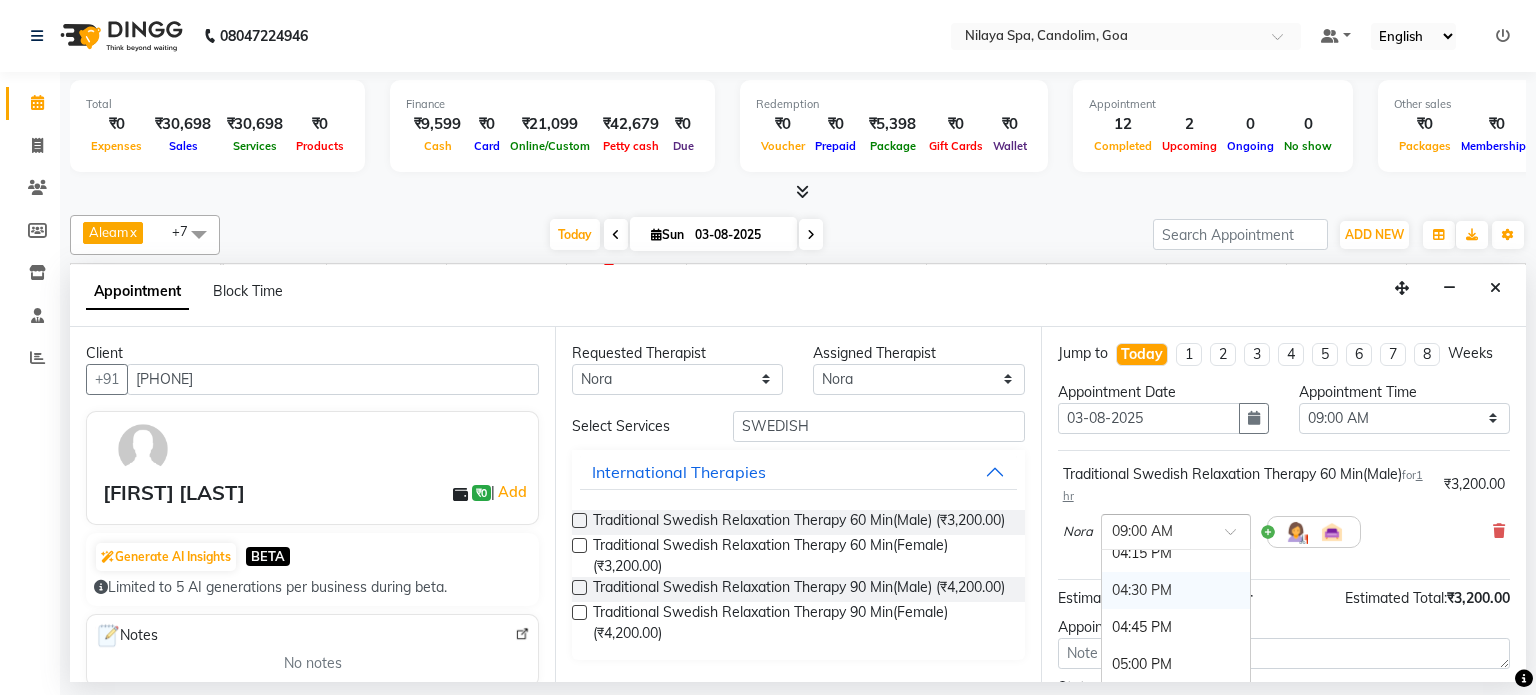 click on "04:30 PM" at bounding box center [1176, 590] 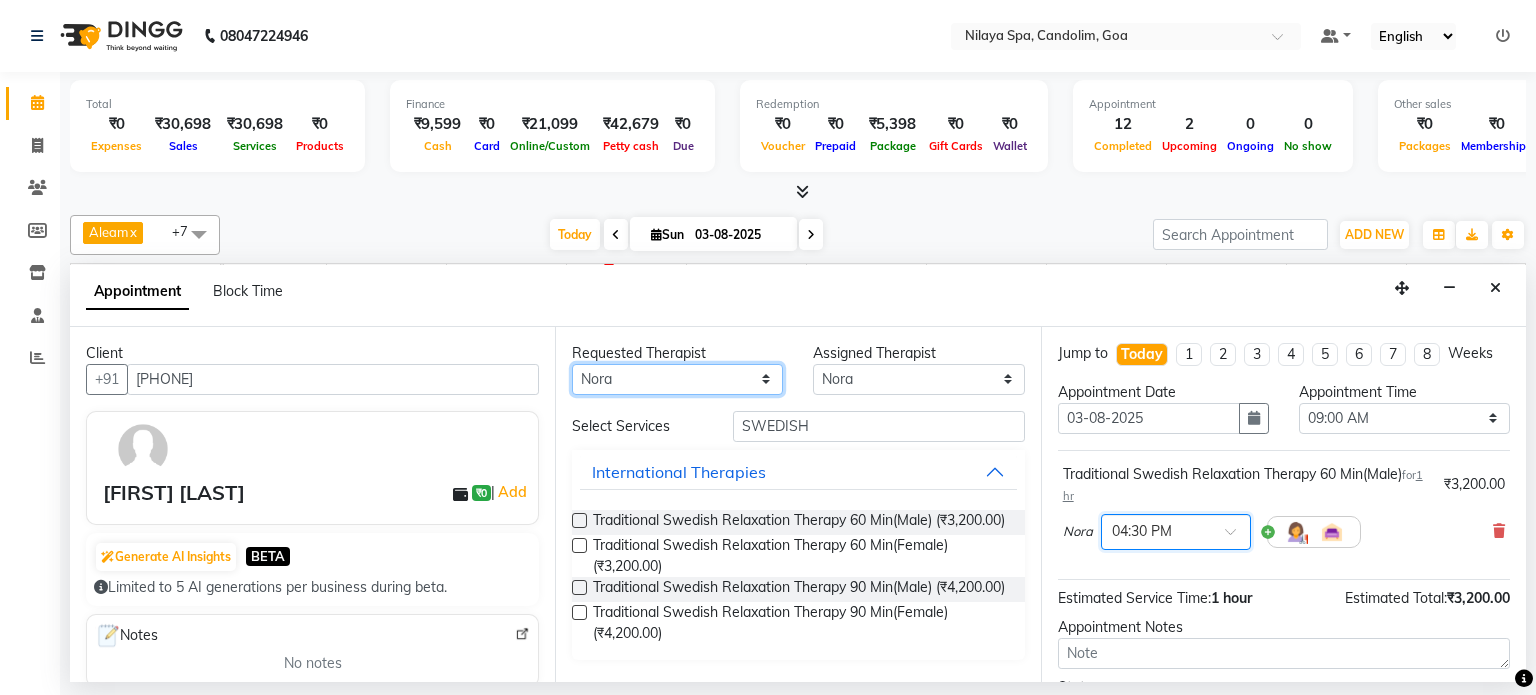 click on "Any Aleam Amisha Balari  Deepak Ratanpal Mahoi Mauni  Nora  Punjima Shailinda Tika" at bounding box center [677, 379] 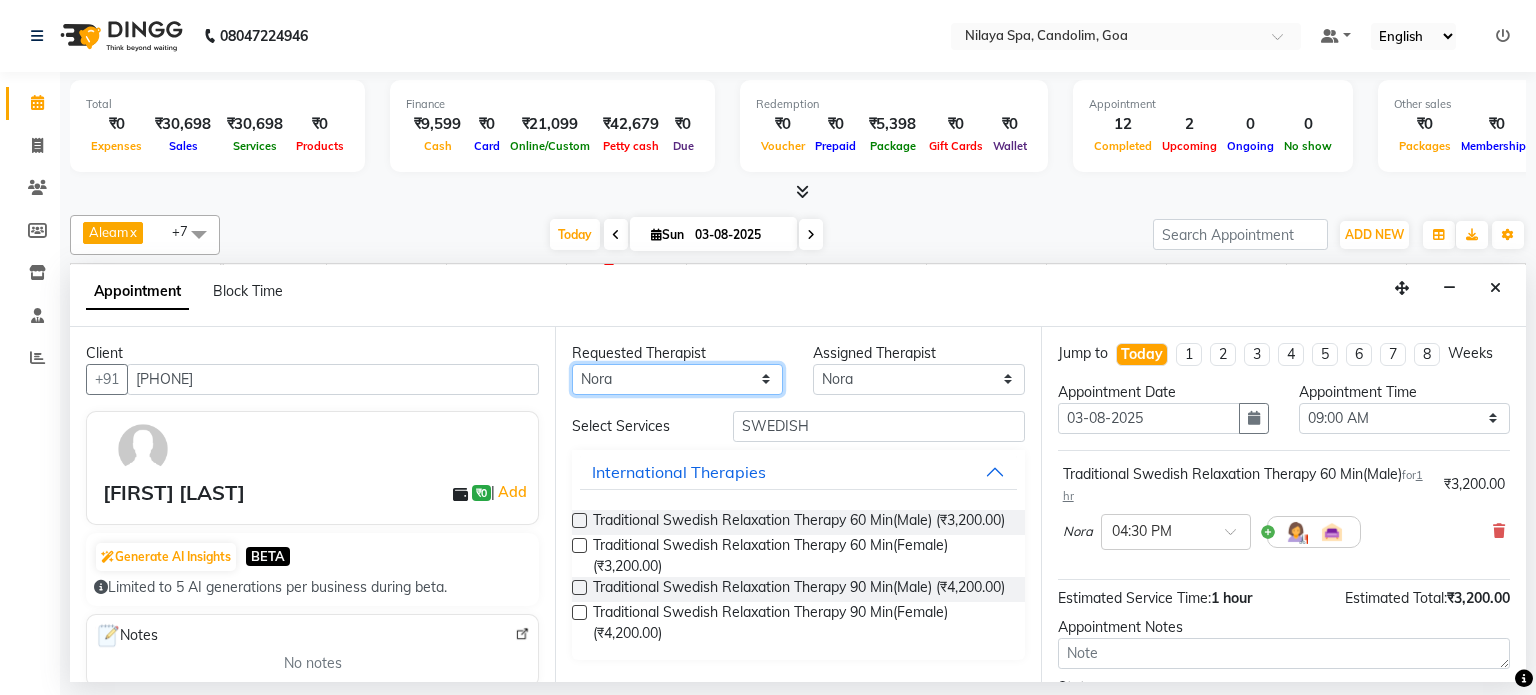 select on "87841" 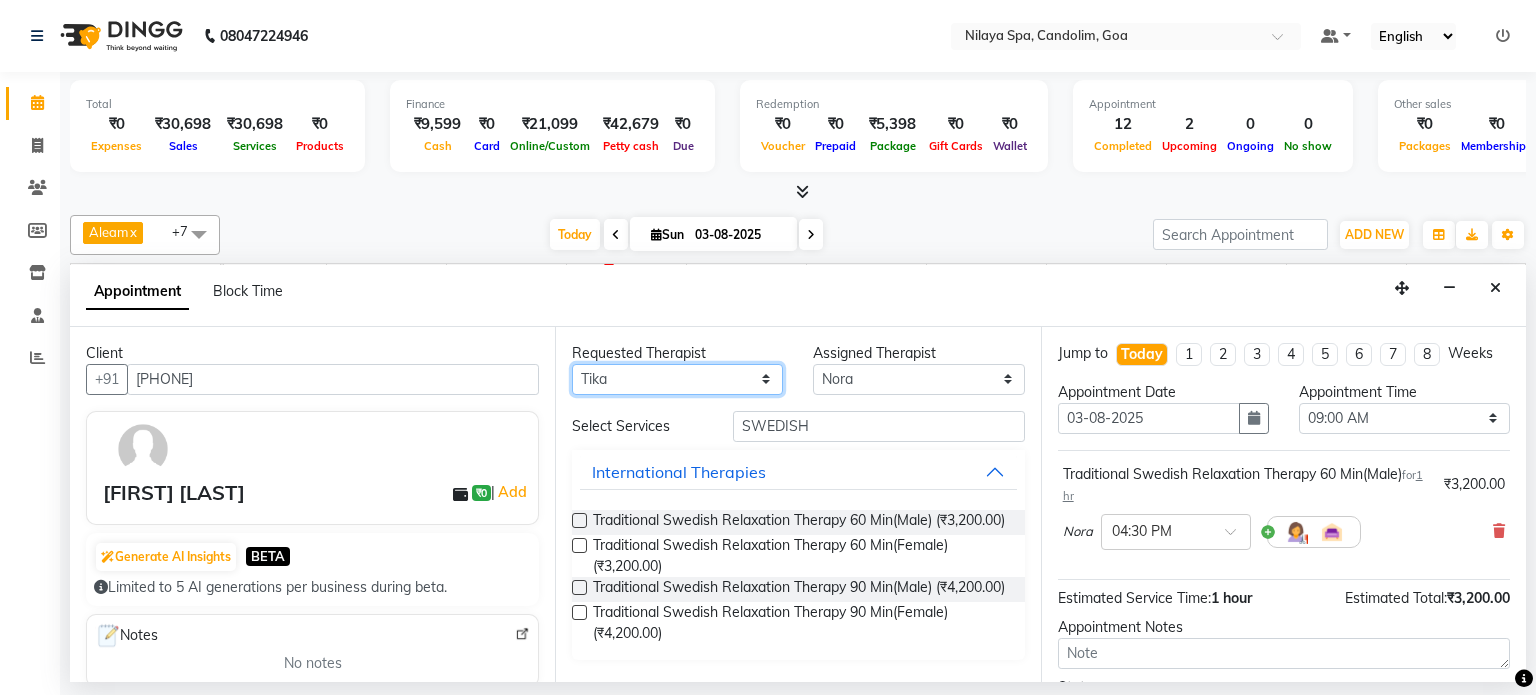 click on "Any Aleam Amisha Balari  Deepak Ratanpal Mahoi Mauni  Nora  Punjima Shailinda Tika" at bounding box center [677, 379] 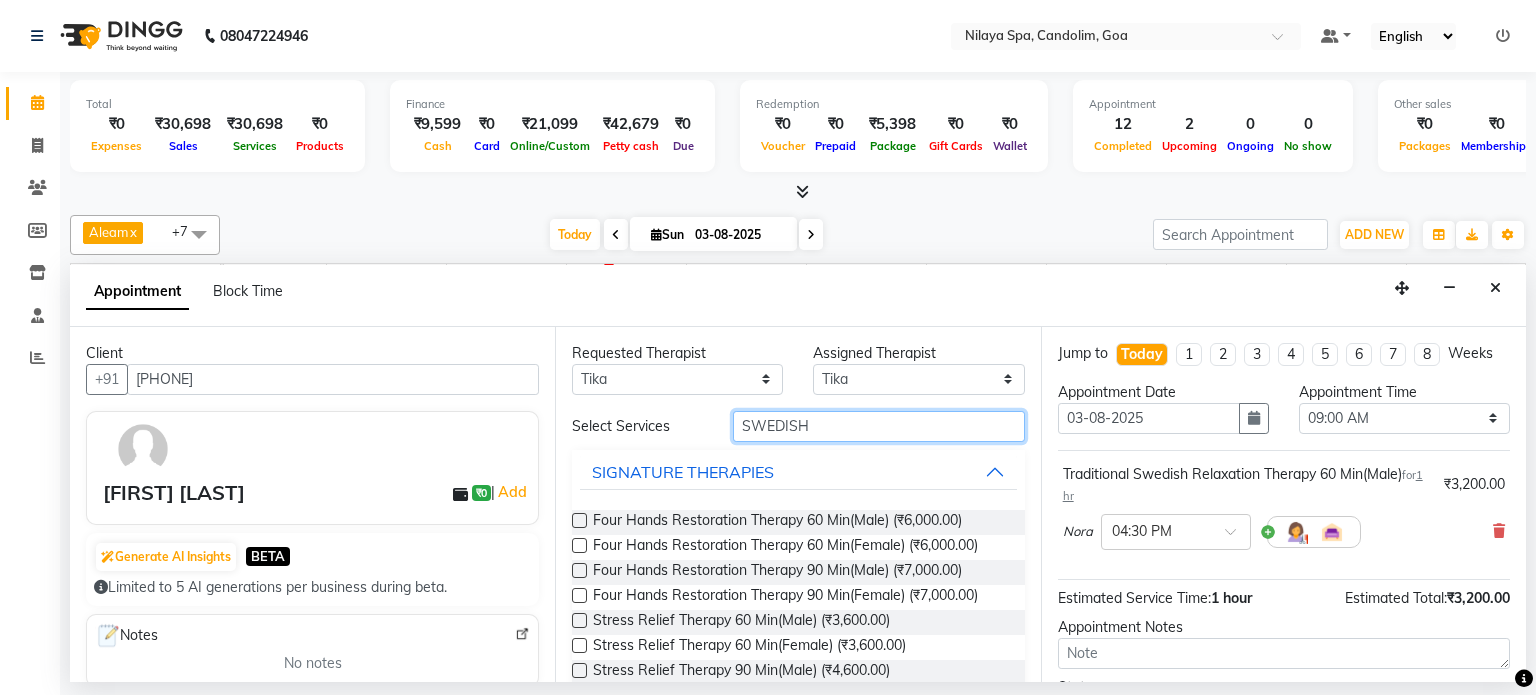 click on "SWEDISH" at bounding box center [879, 426] 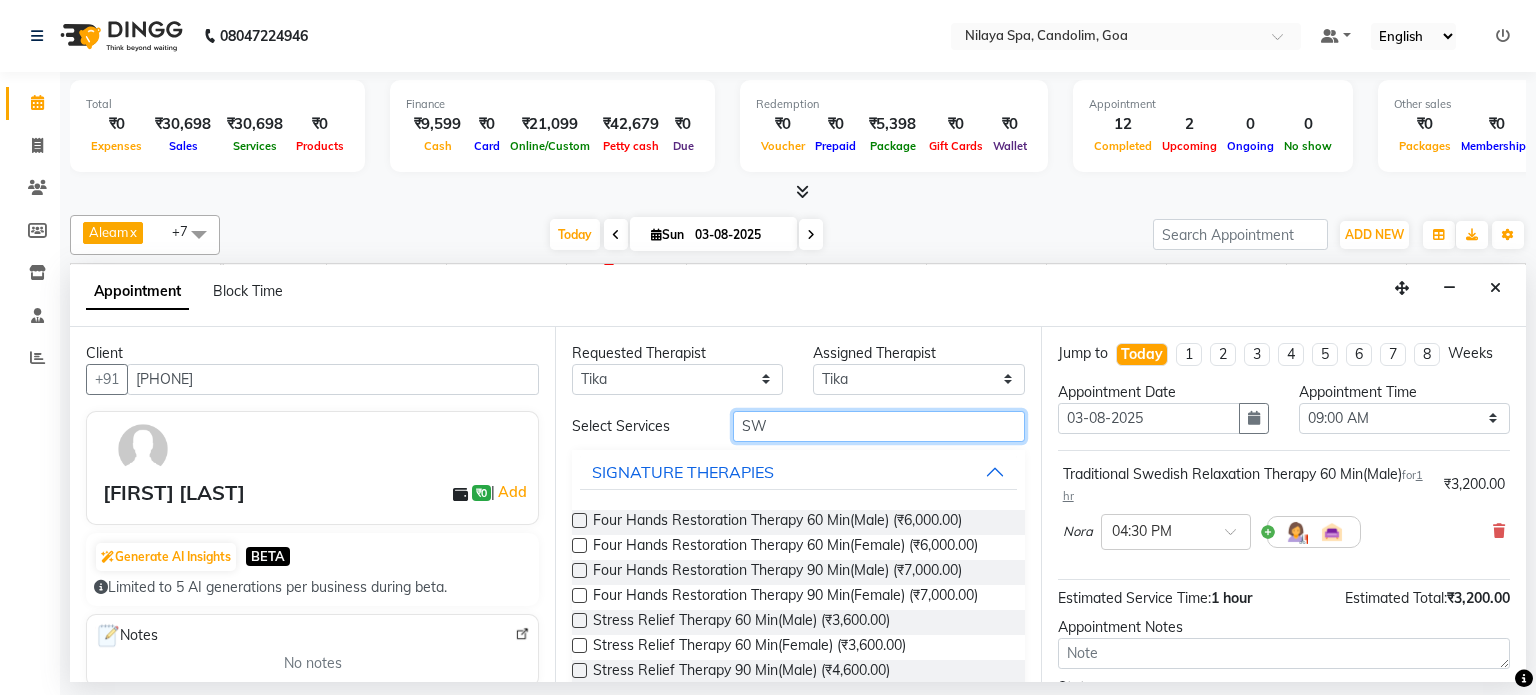 type on "S" 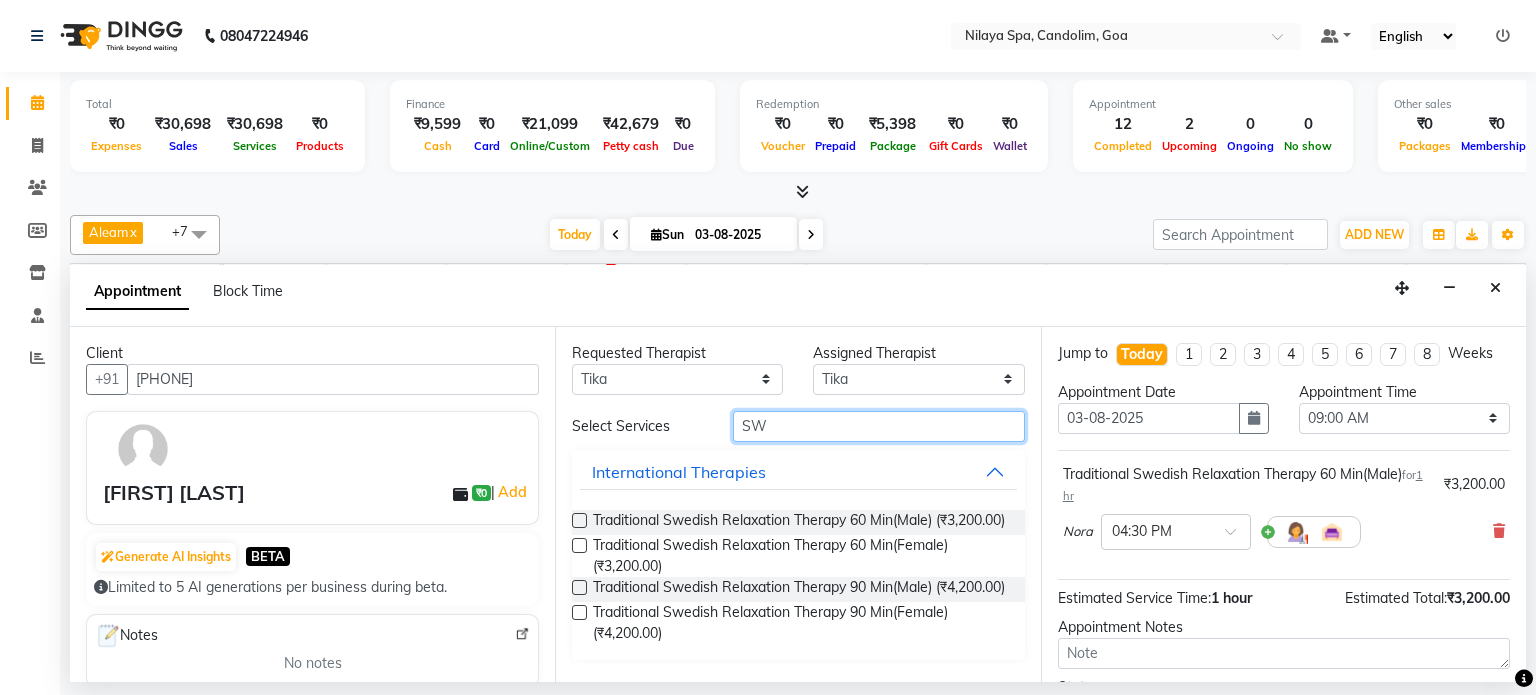 type on "S" 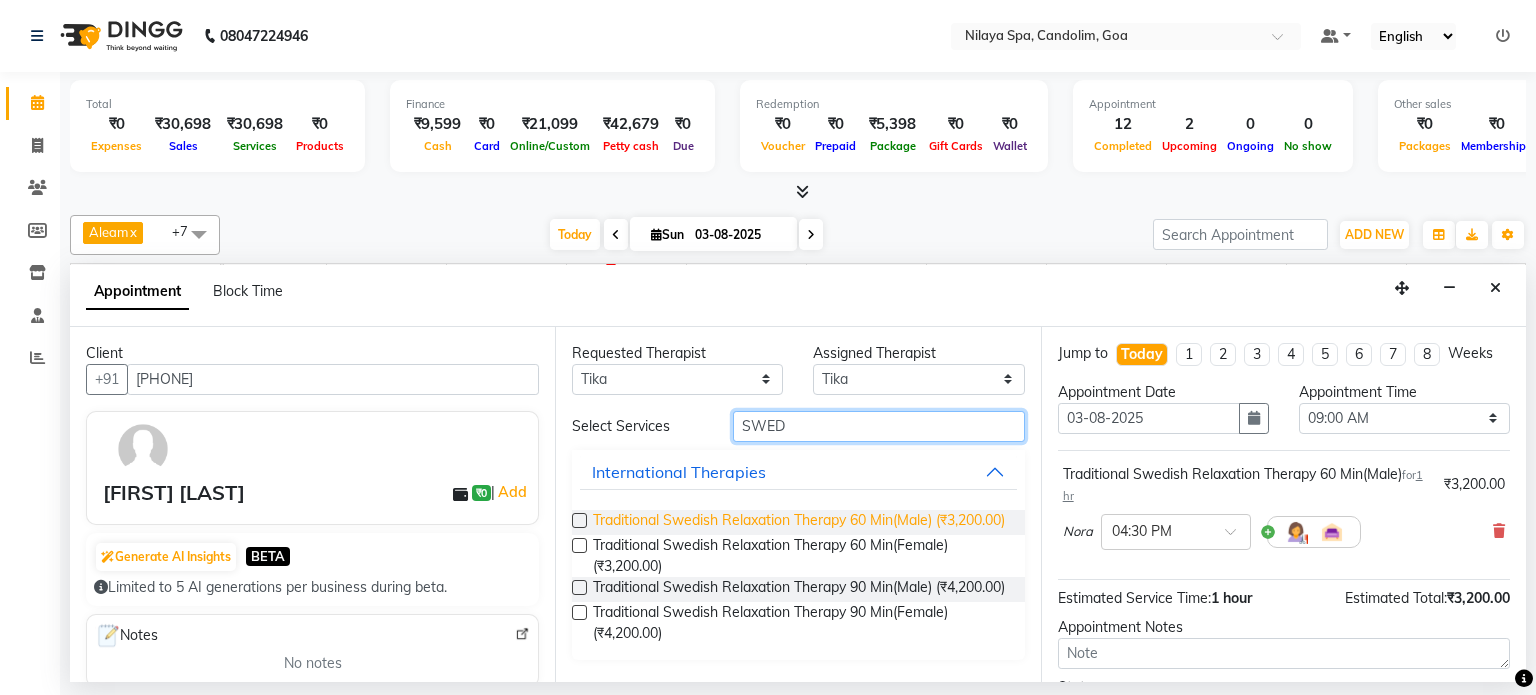 type on "SWED" 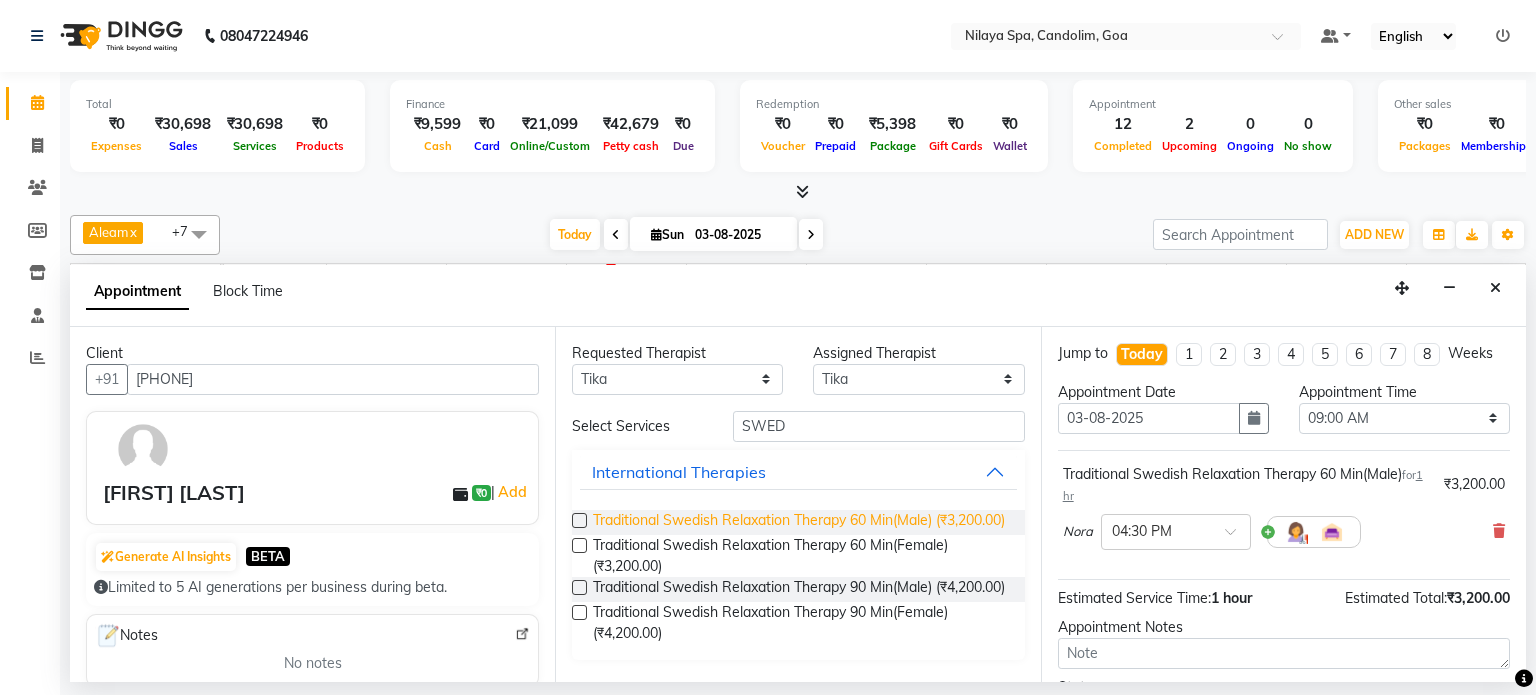 click on "Traditional Swedish Relaxation Therapy 60 Min(Male) (₹3,200.00)" at bounding box center [799, 522] 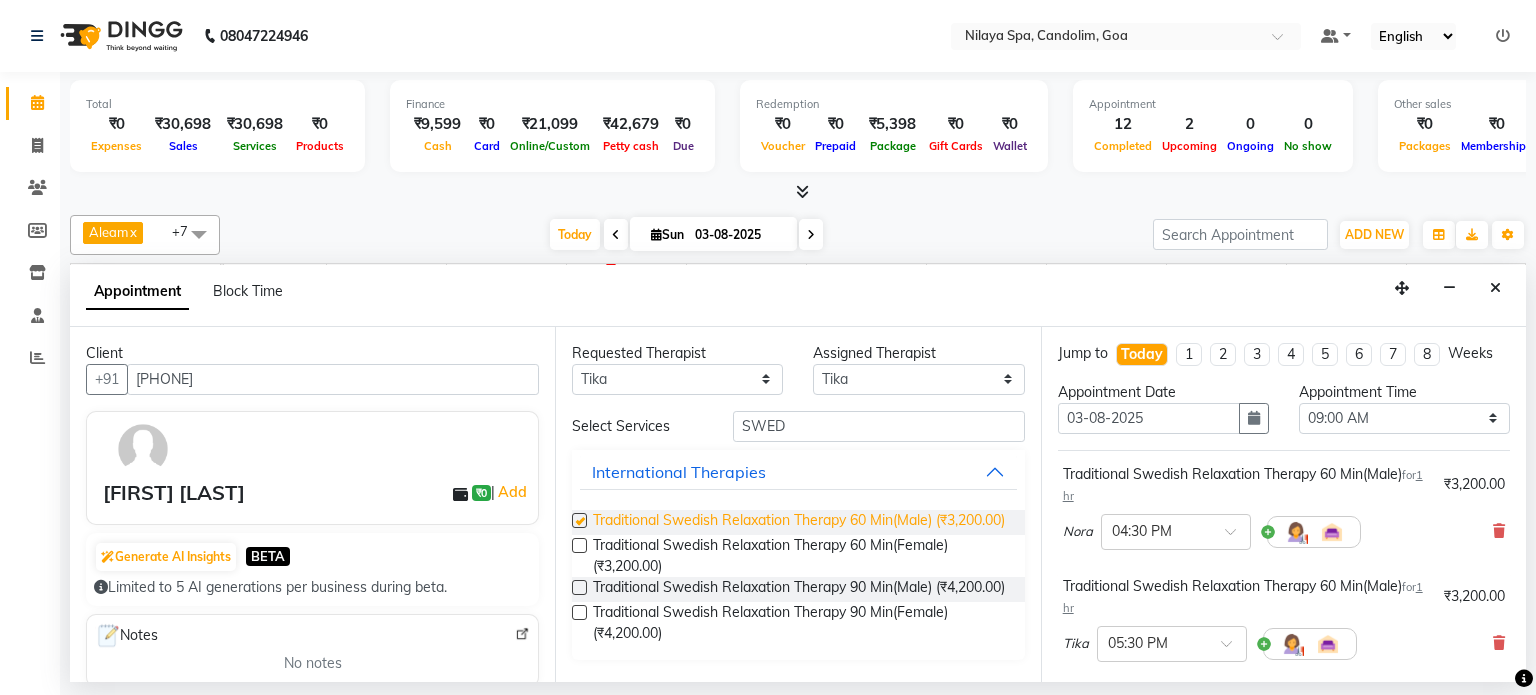 checkbox on "false" 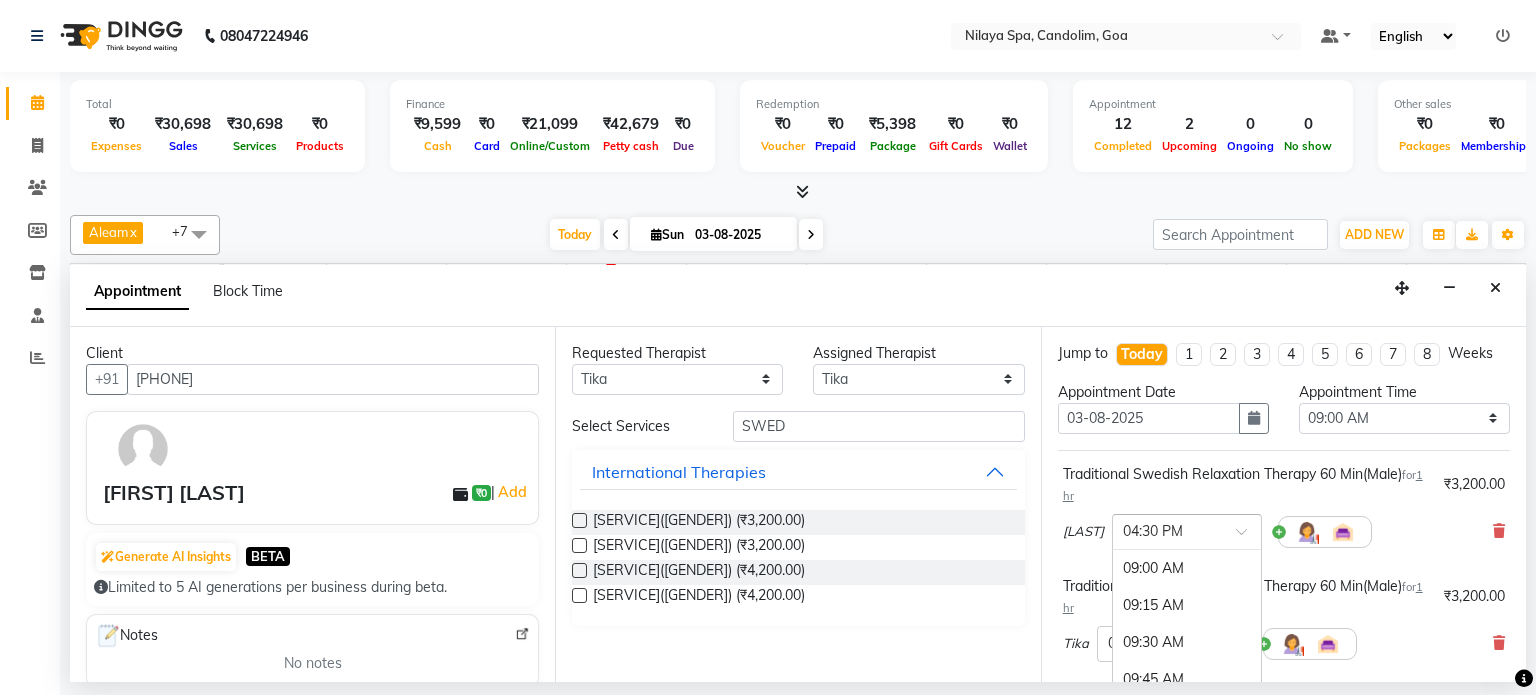 click 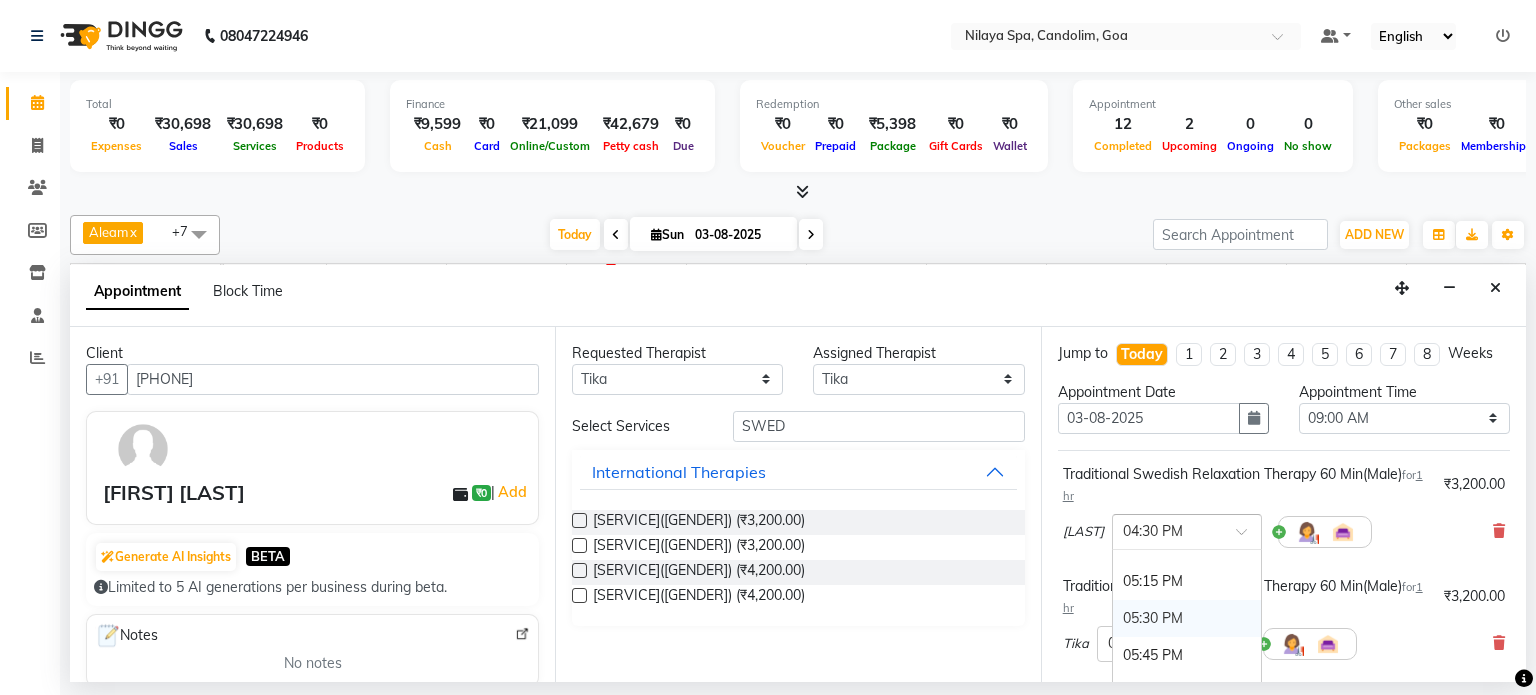 scroll, scrollTop: 1120, scrollLeft: 0, axis: vertical 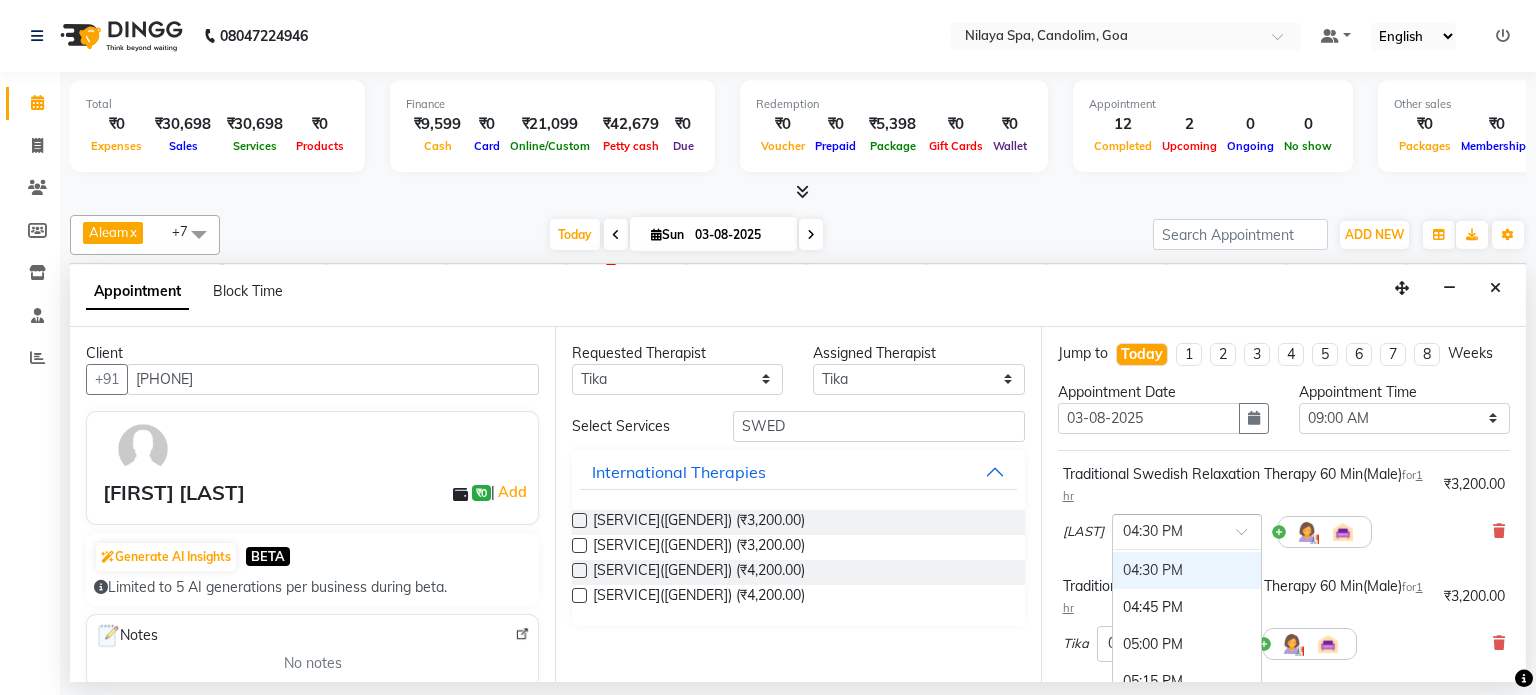 click on "04:30 PM" 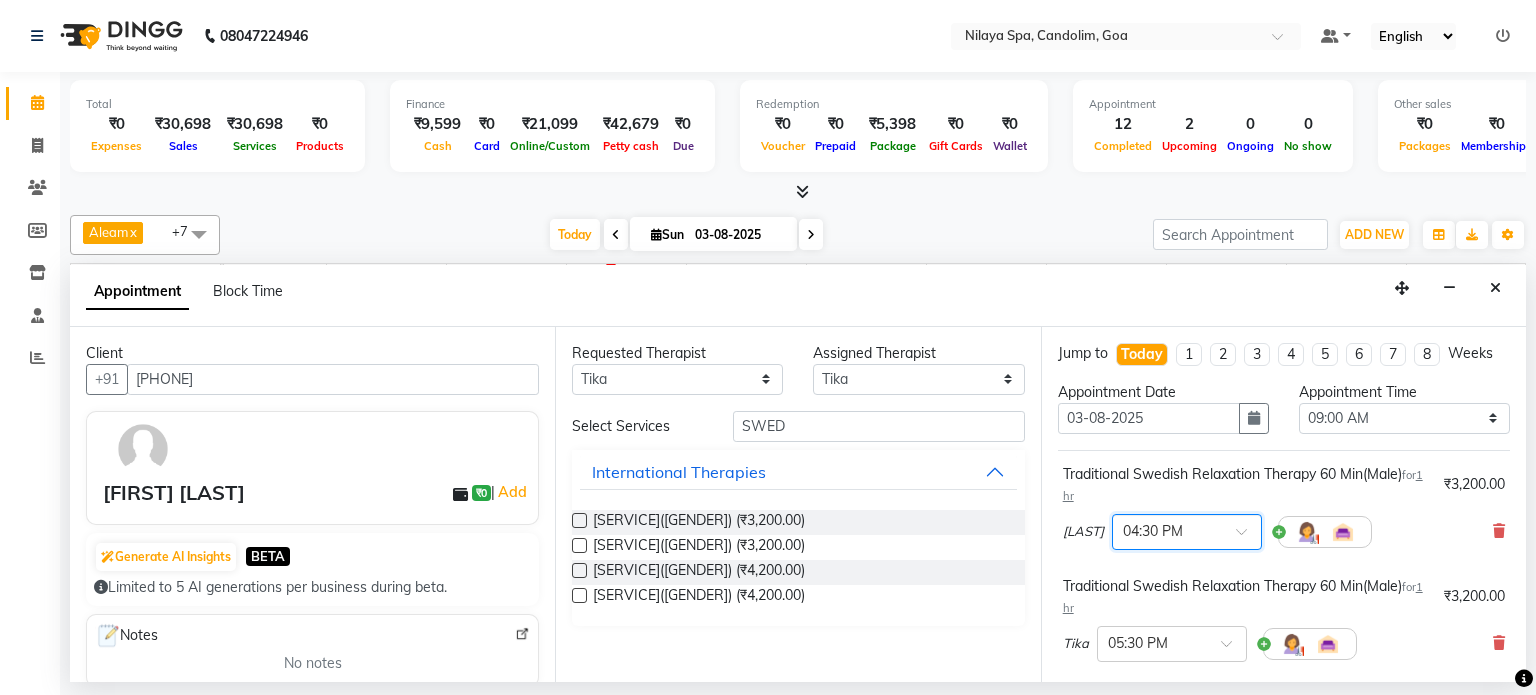 click on "Nora  × 04:30 PM" 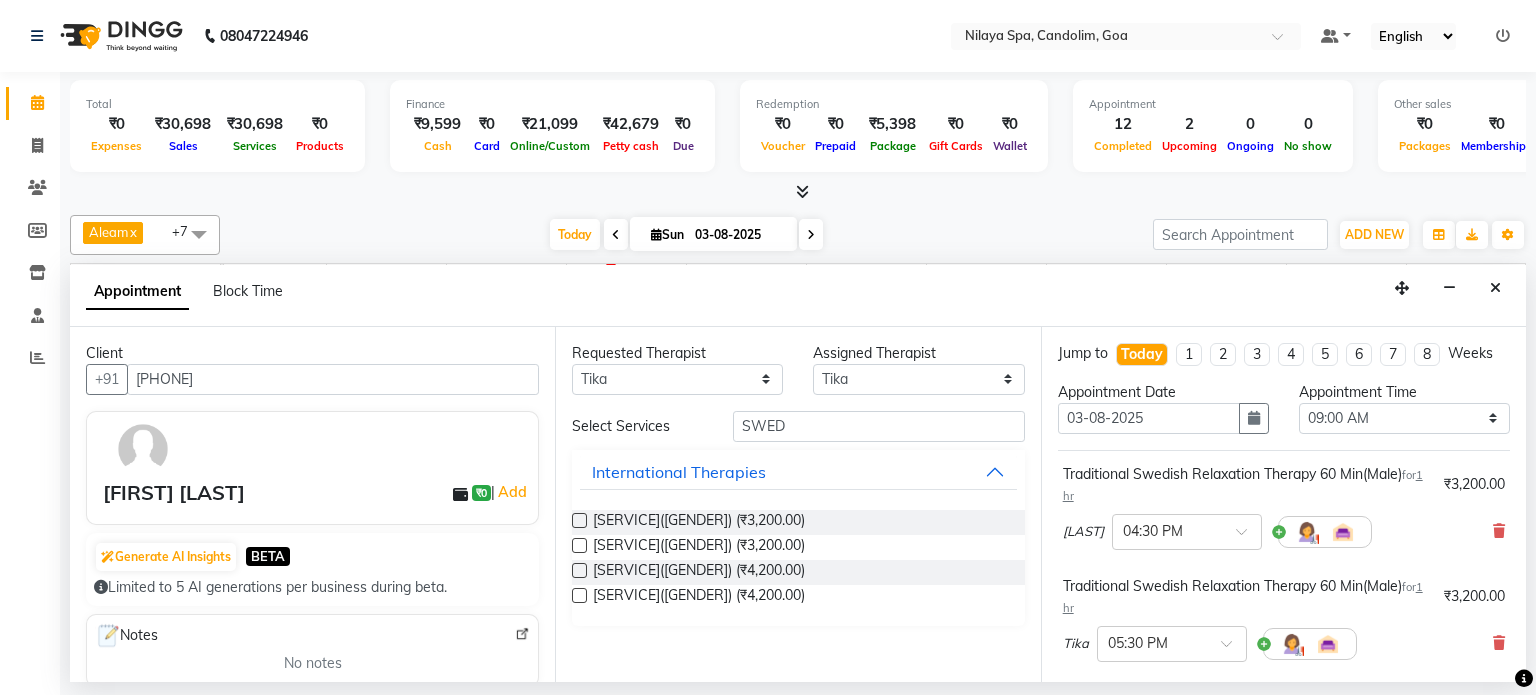 scroll, scrollTop: 100, scrollLeft: 0, axis: vertical 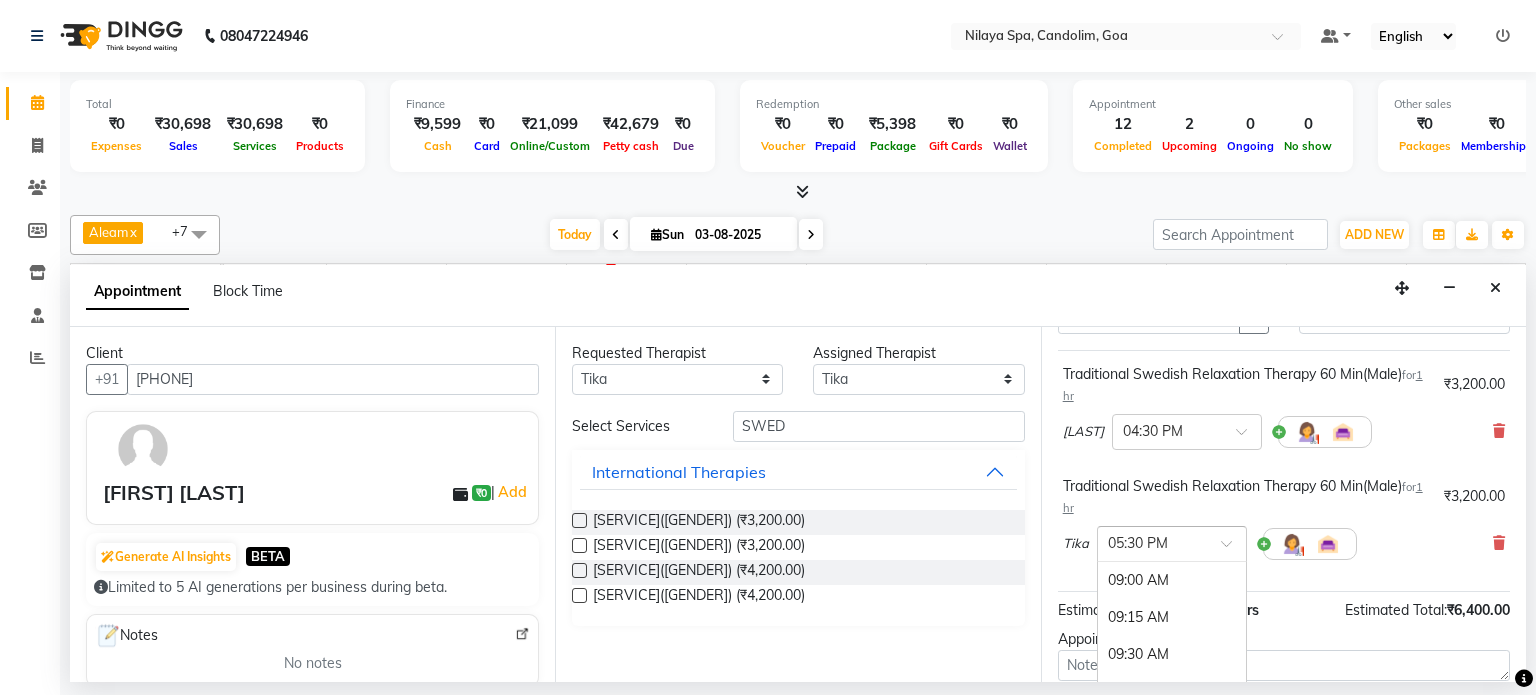 click 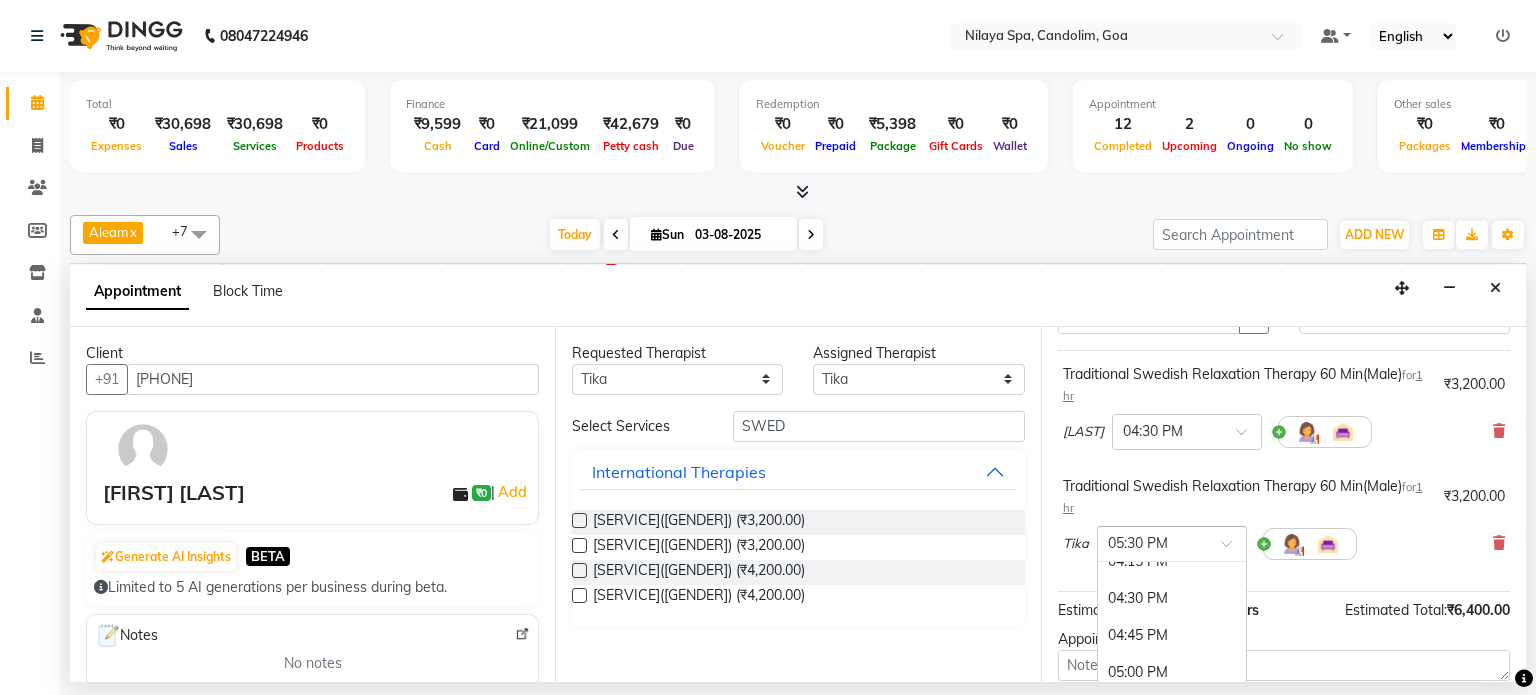 scroll, scrollTop: 1064, scrollLeft: 0, axis: vertical 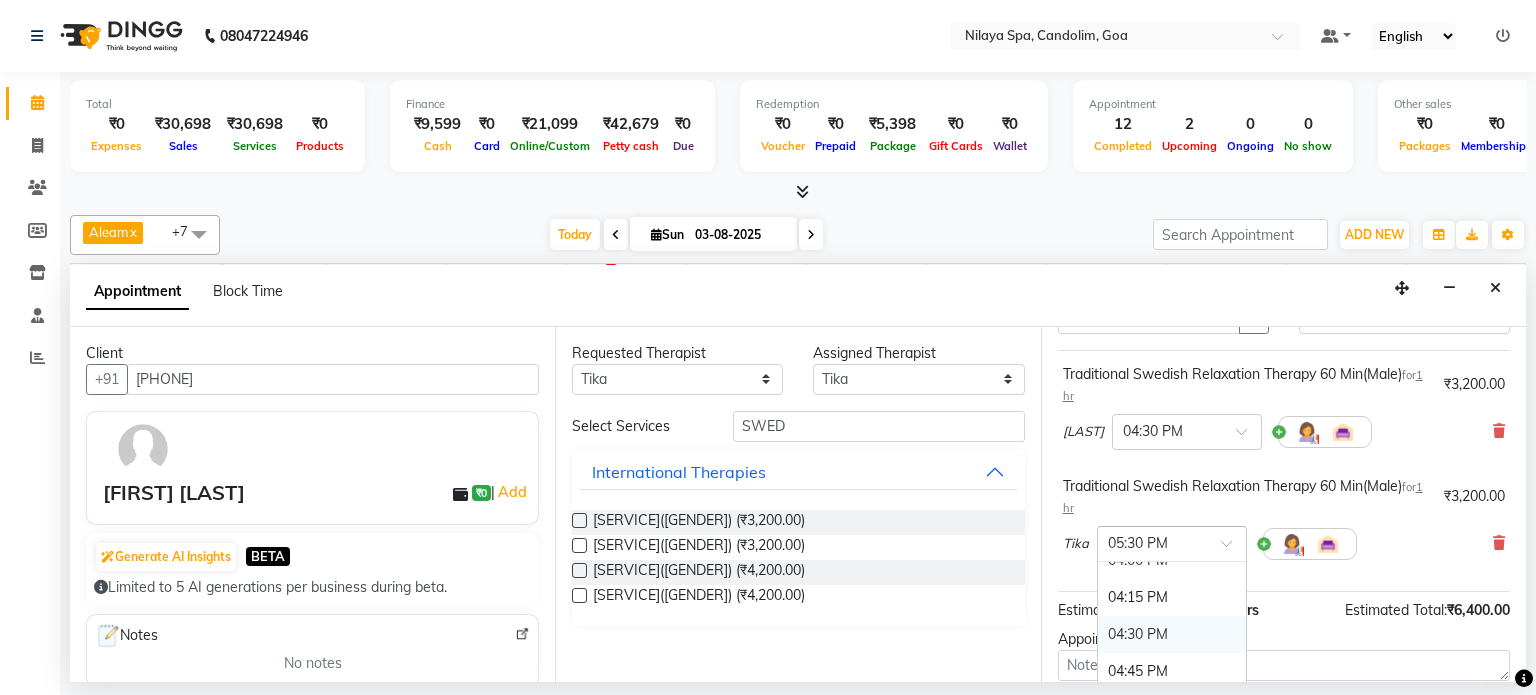 click on "04:30 PM" 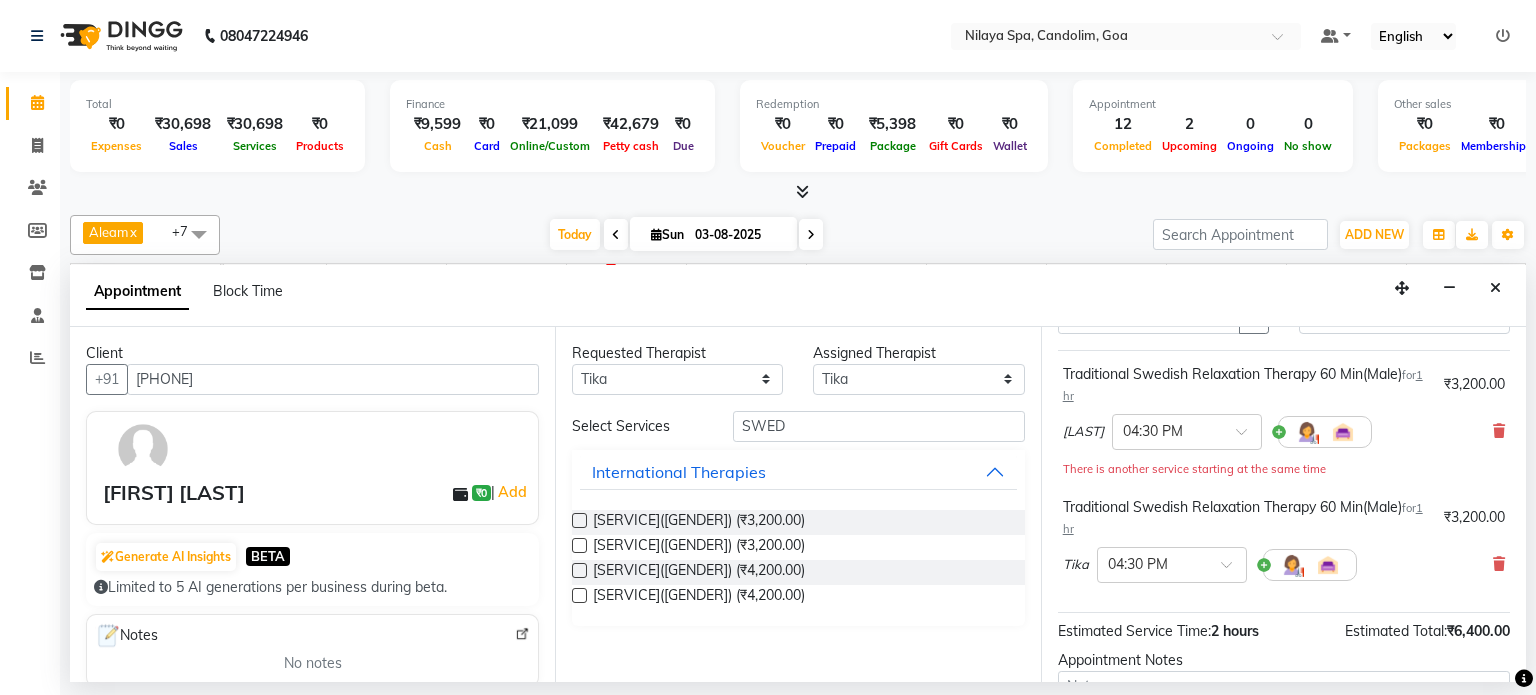 click on "Tika × 04:30 PM" 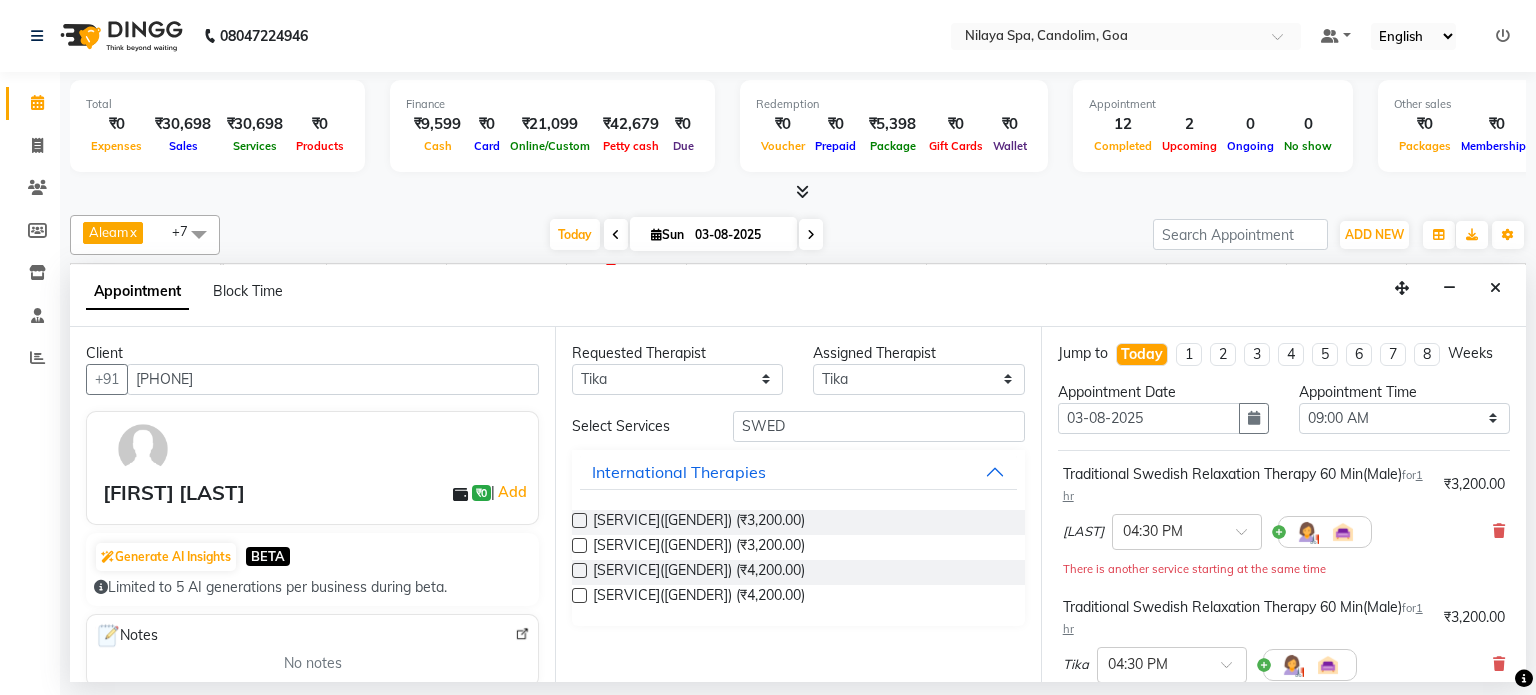 scroll, scrollTop: 200, scrollLeft: 0, axis: vertical 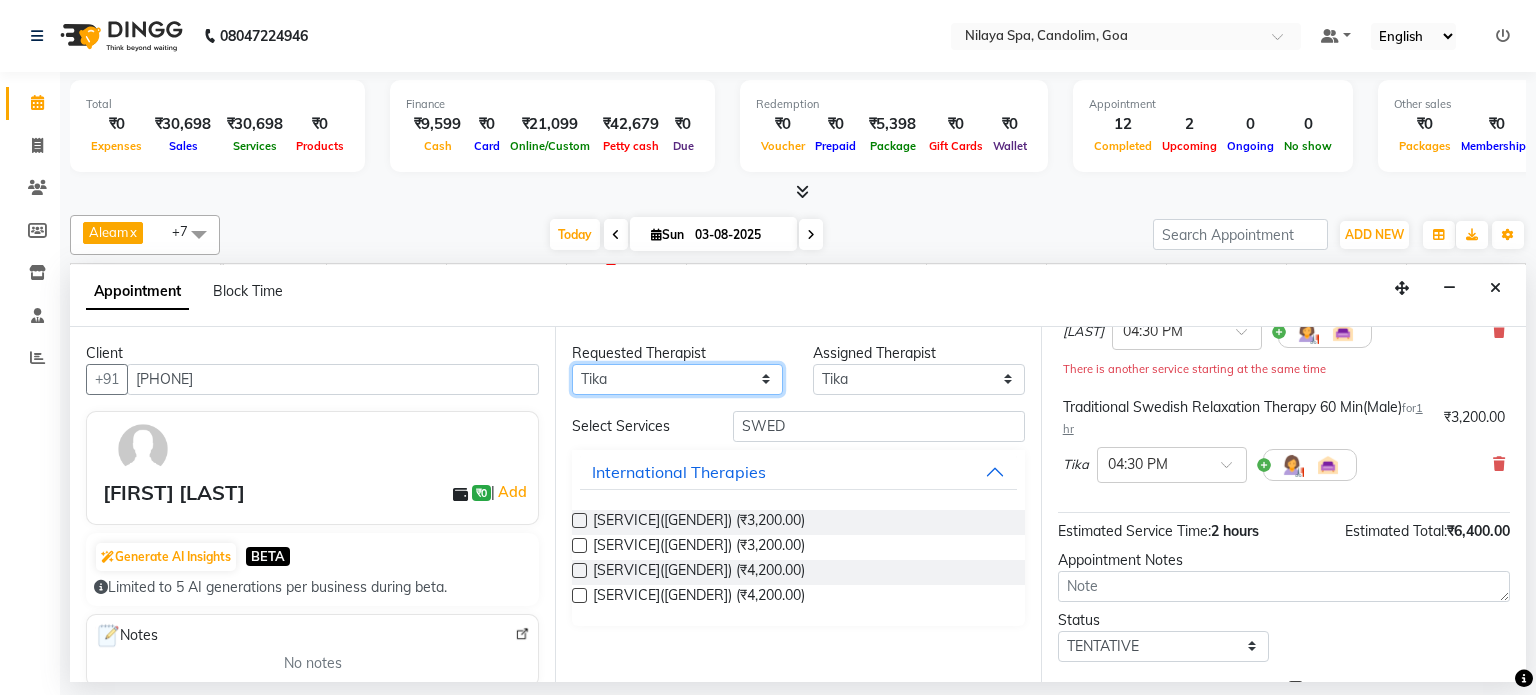 click on "Any Aleam Amisha Balari  Deepak Ratanpal Mahoi Mauni  Nora  Punjima Shailinda Tika" 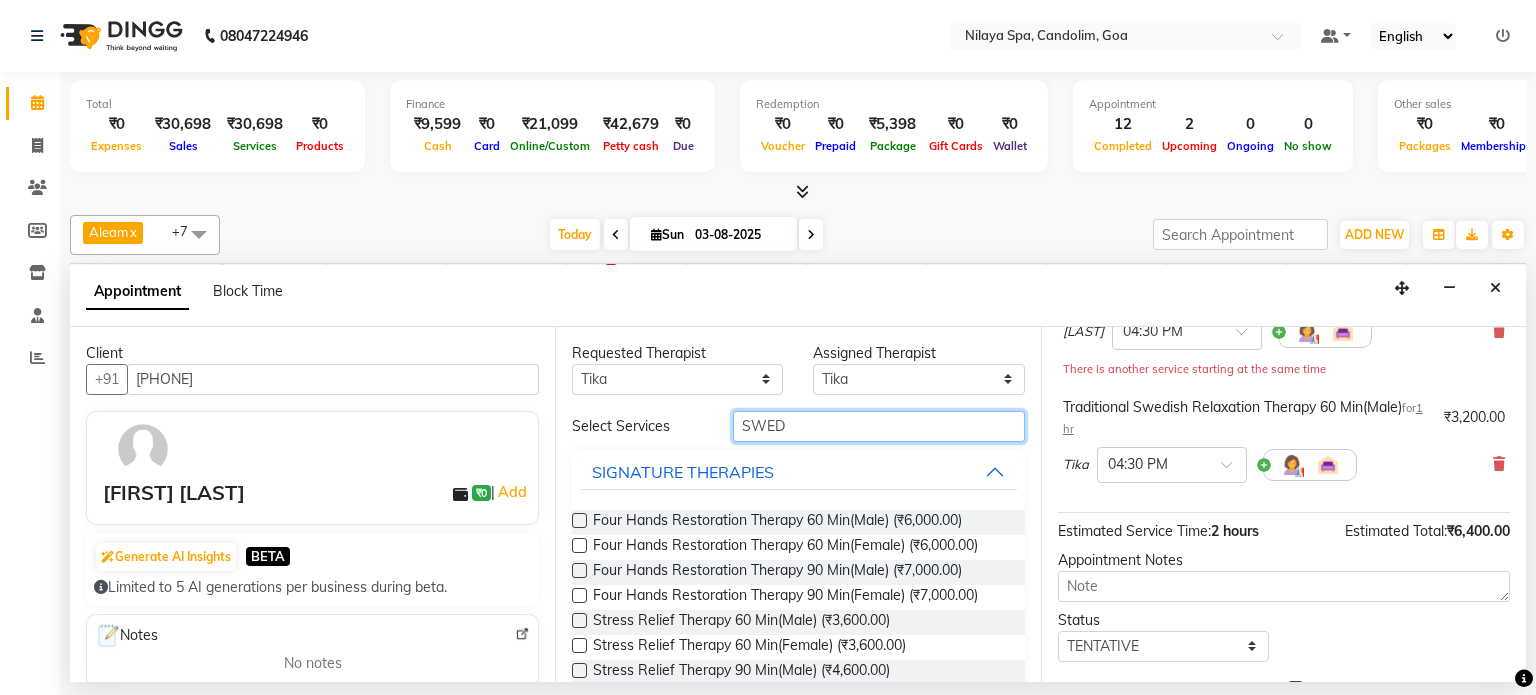 click on "SWED" 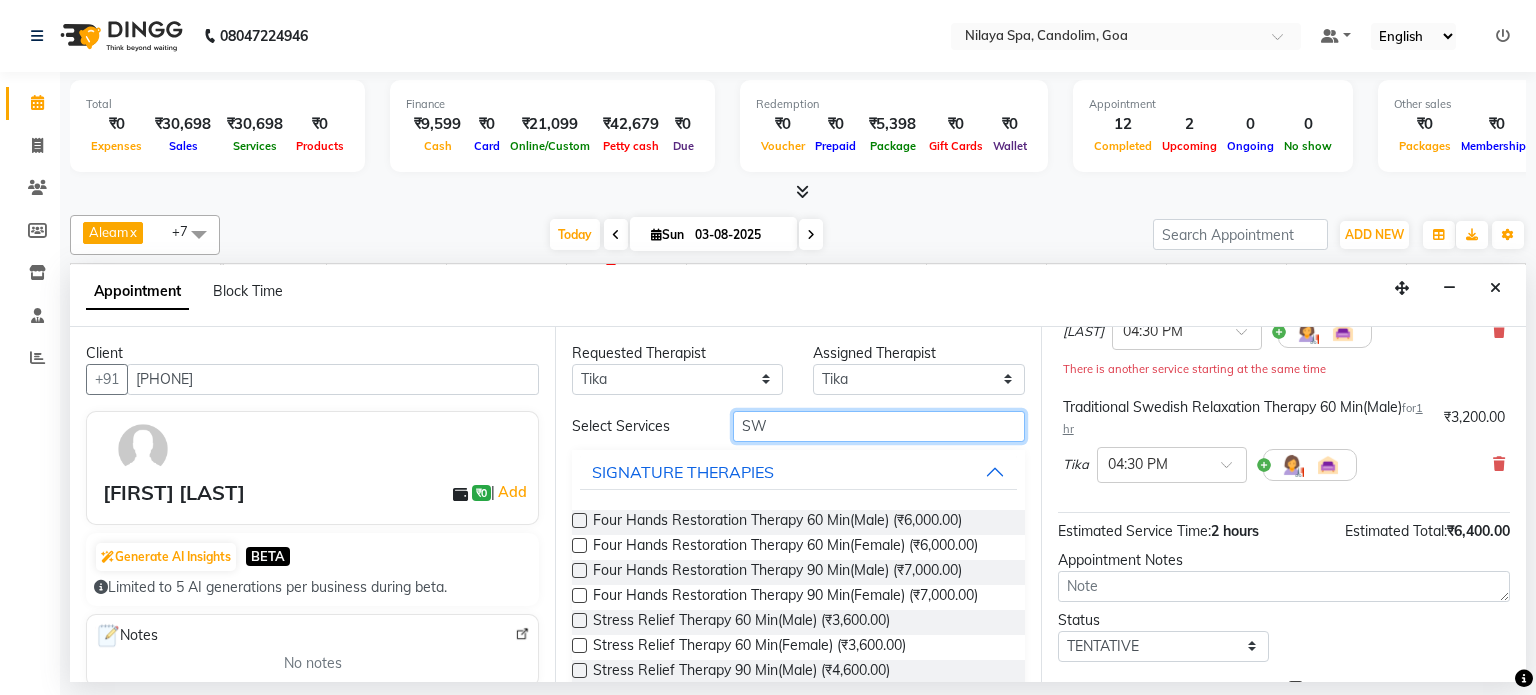type on "S" 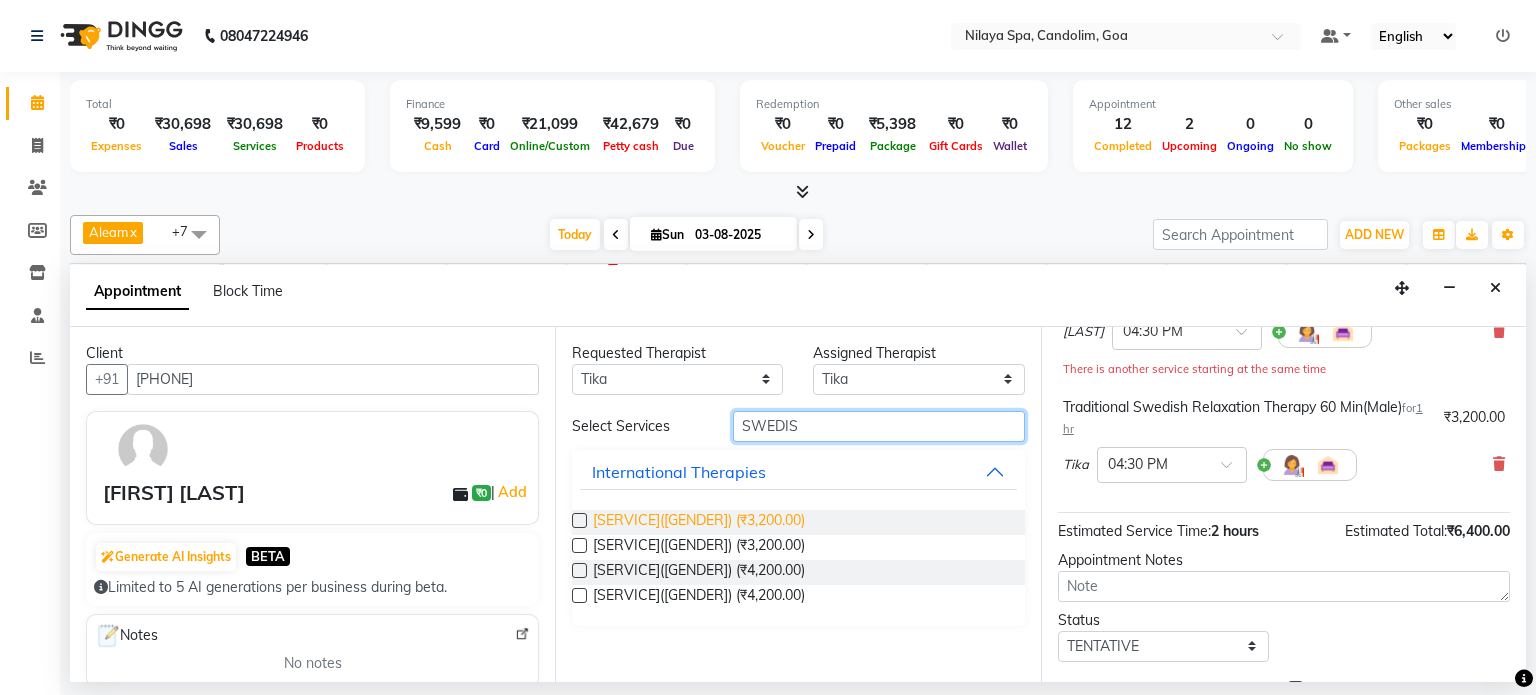 type on "SWEDIS" 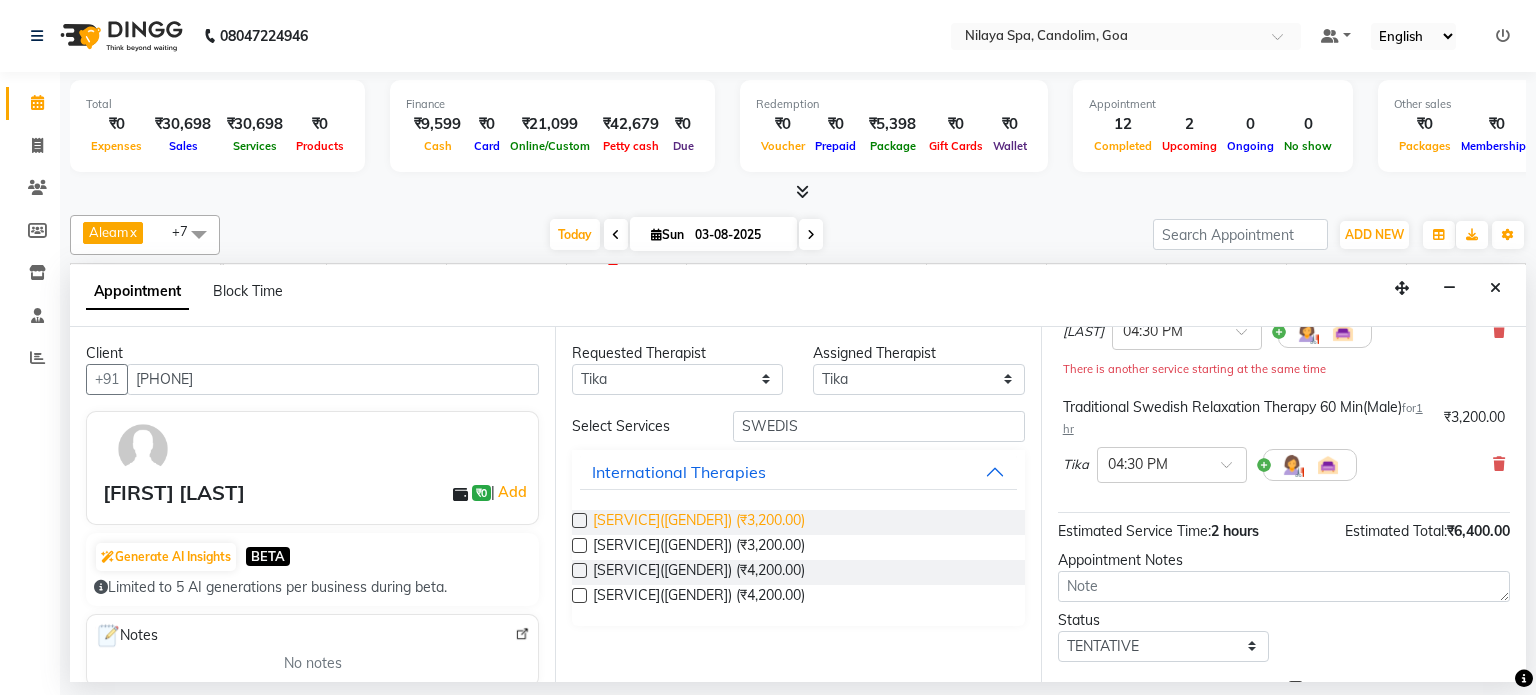 click on "Traditional Swedish Relaxation Therapy 60 Min(Male) (₹3,200.00)" 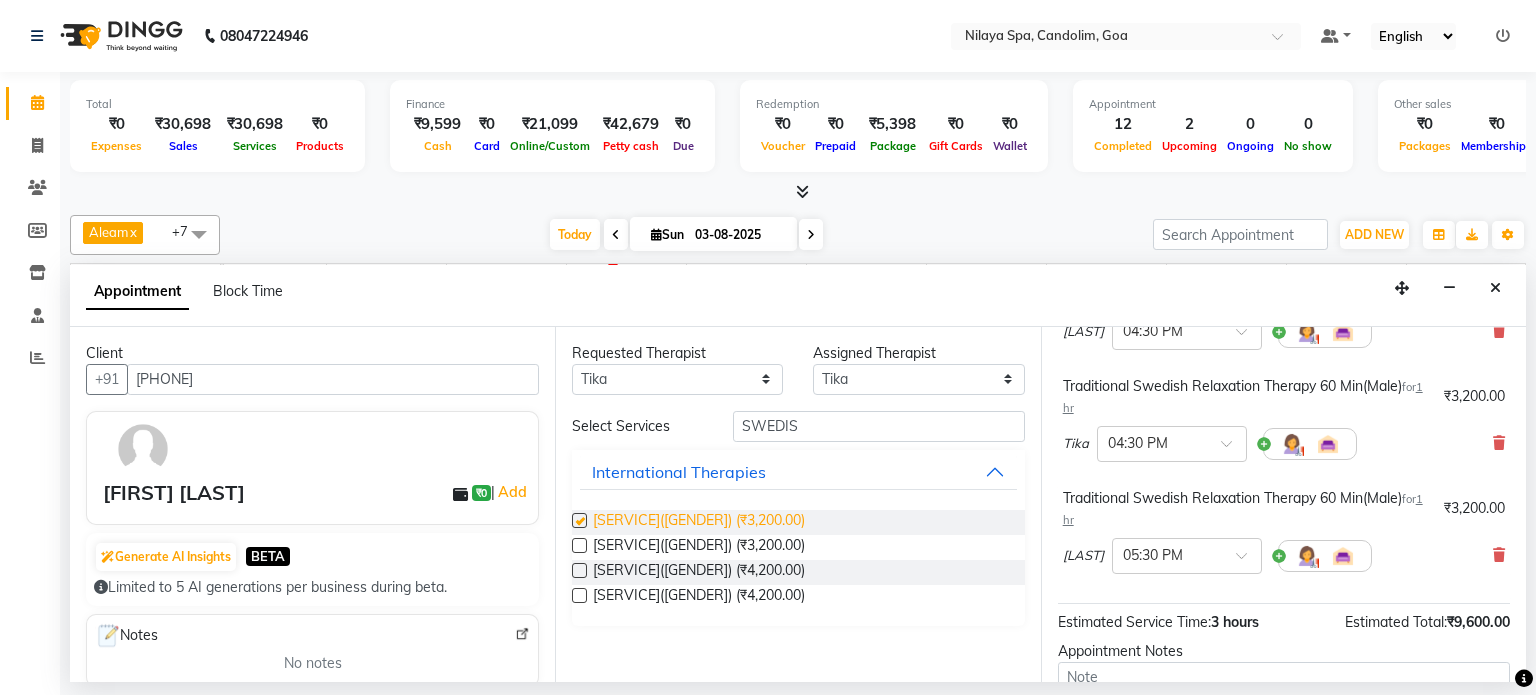 checkbox on "false" 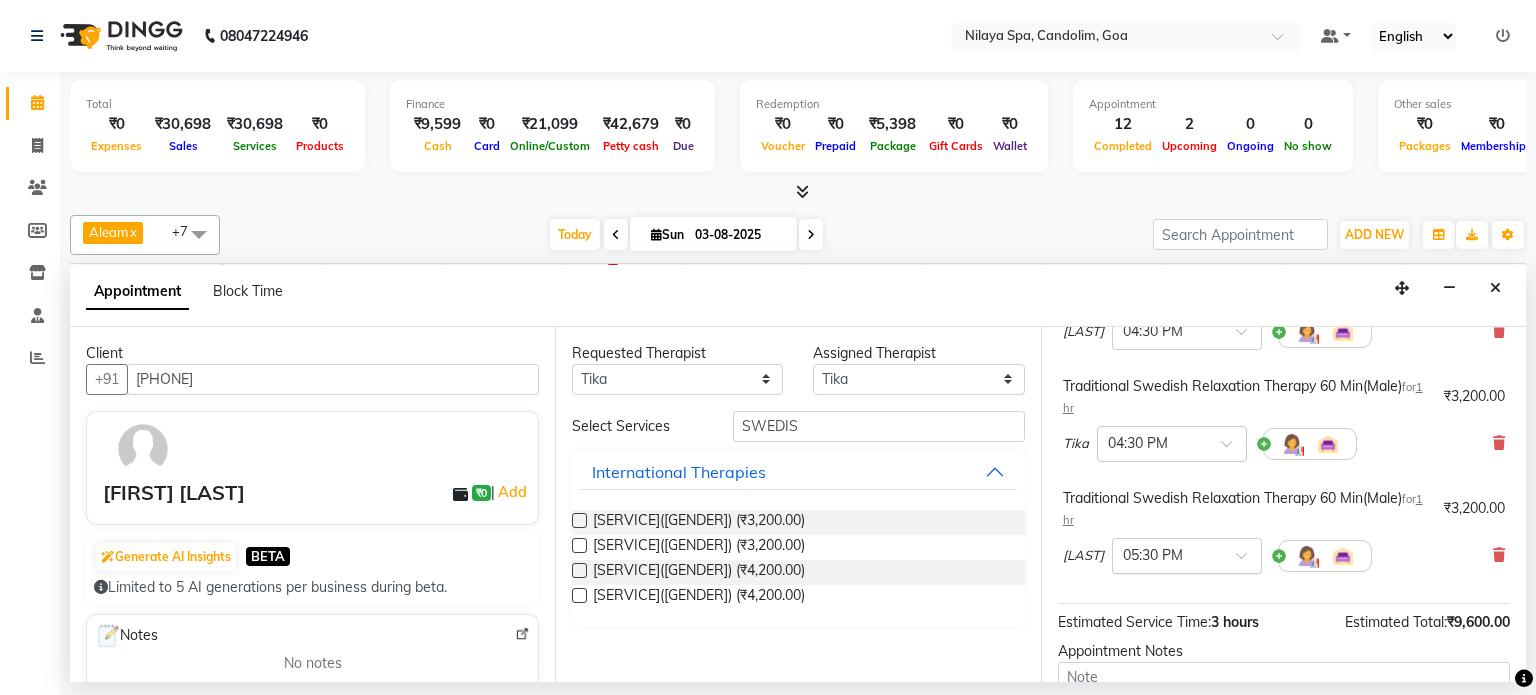 click 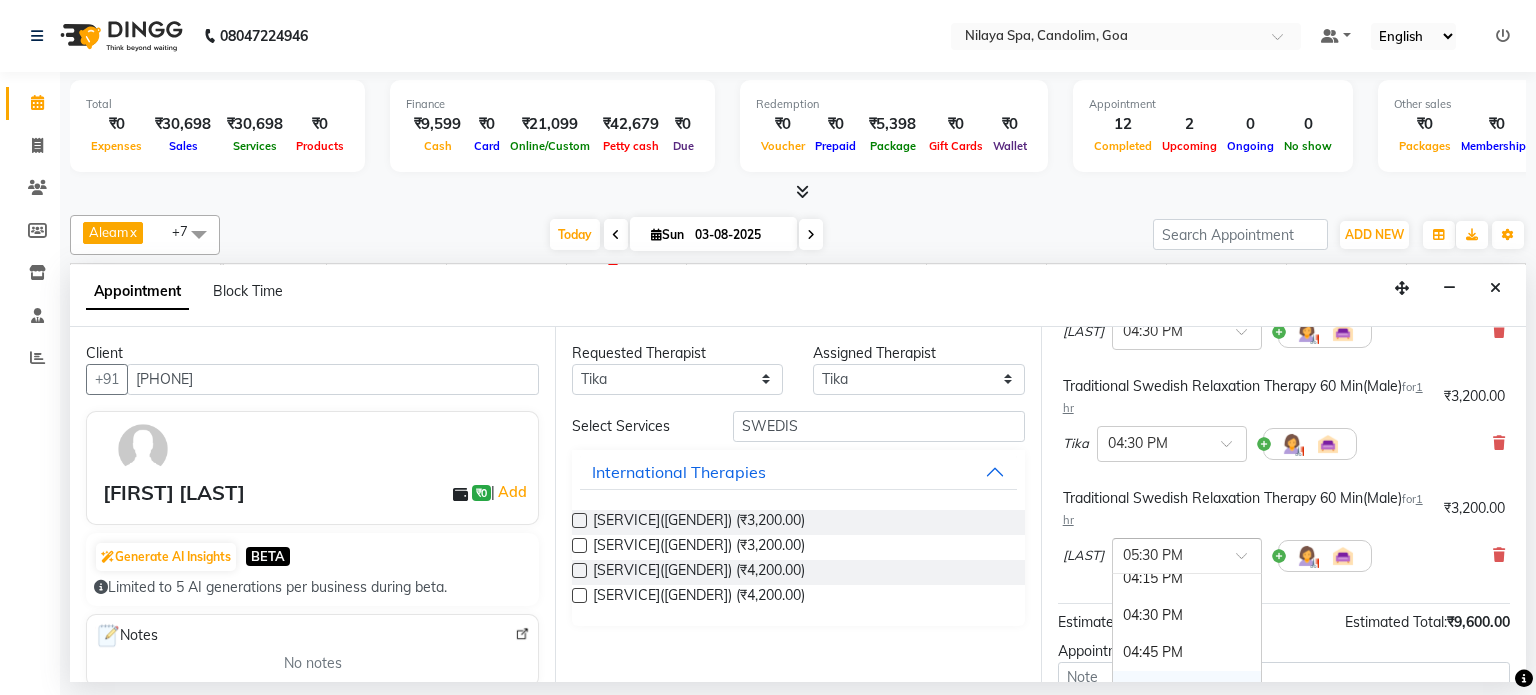 scroll, scrollTop: 1064, scrollLeft: 0, axis: vertical 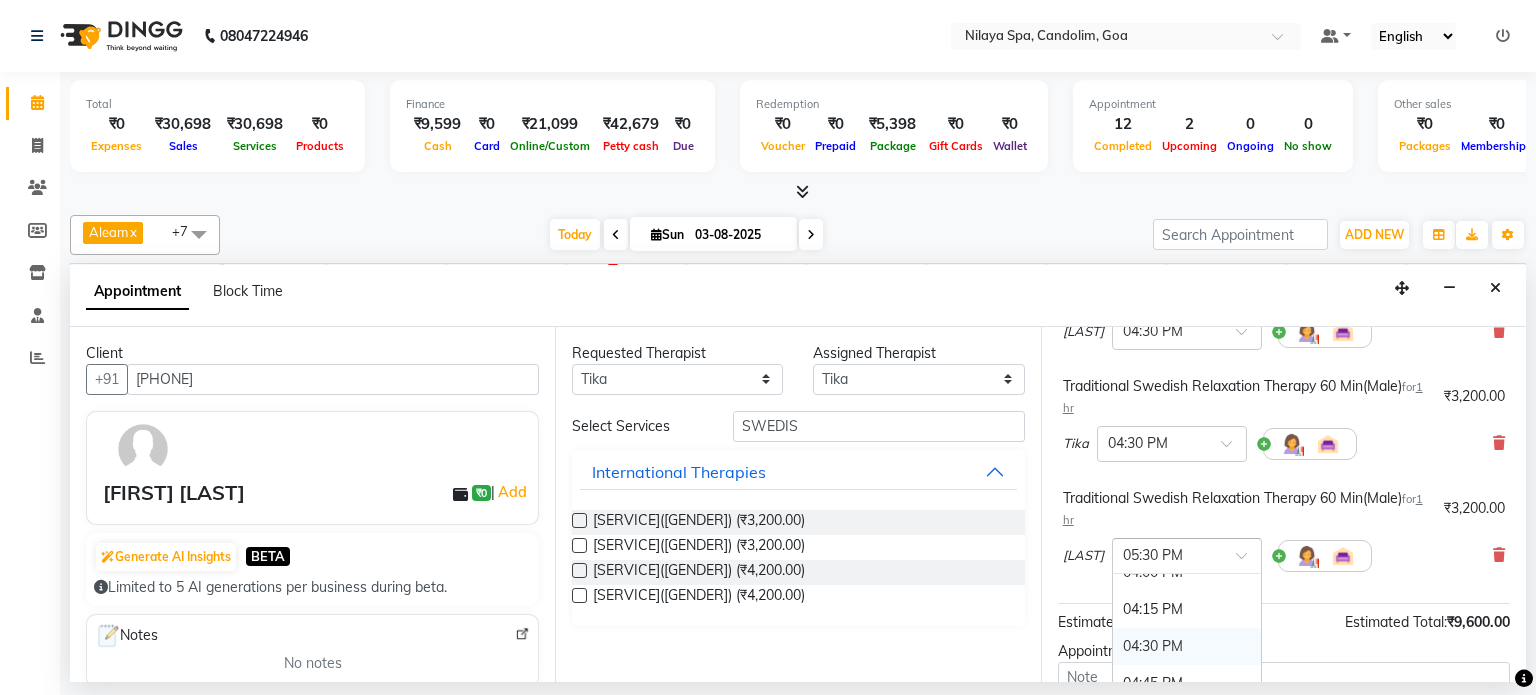 click on "04:30 PM" 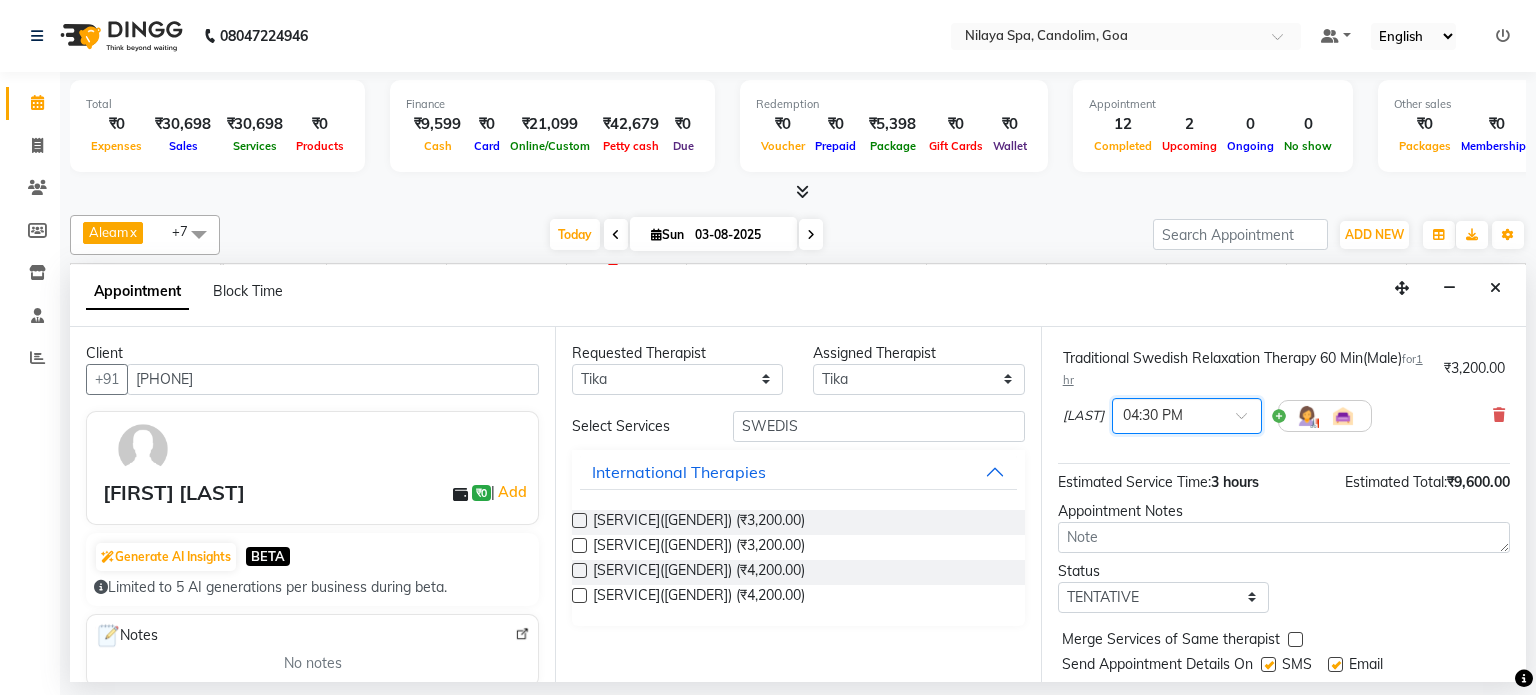 scroll, scrollTop: 416, scrollLeft: 0, axis: vertical 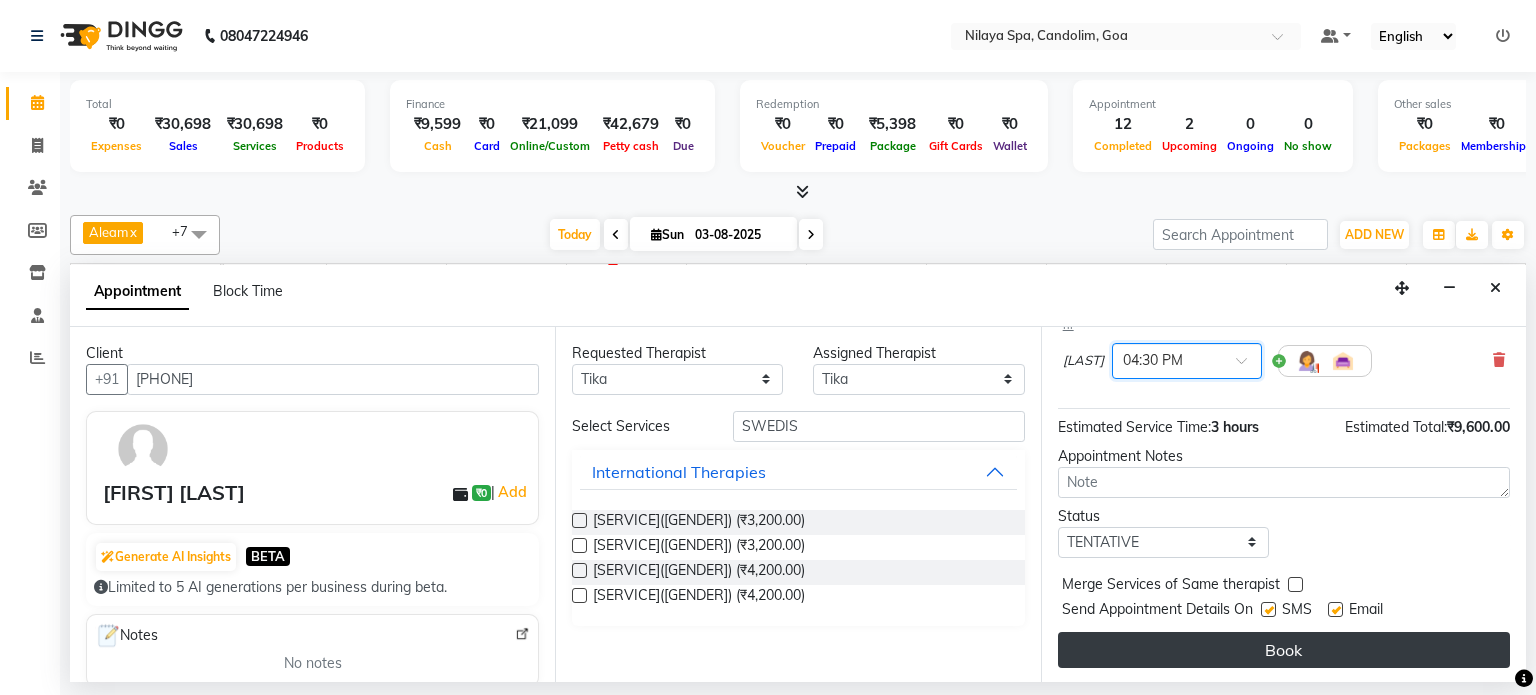 click on "Book" 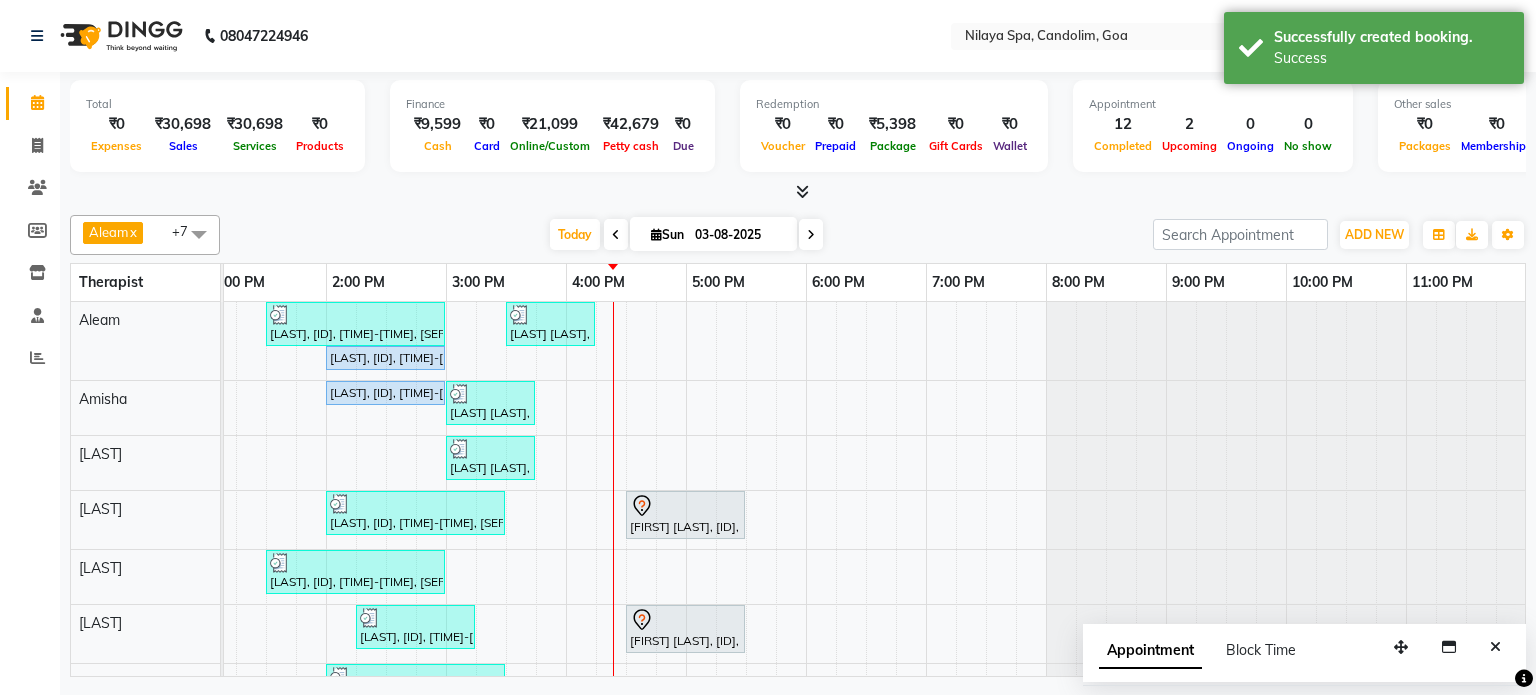 scroll, scrollTop: 114, scrollLeft: 618, axis: both 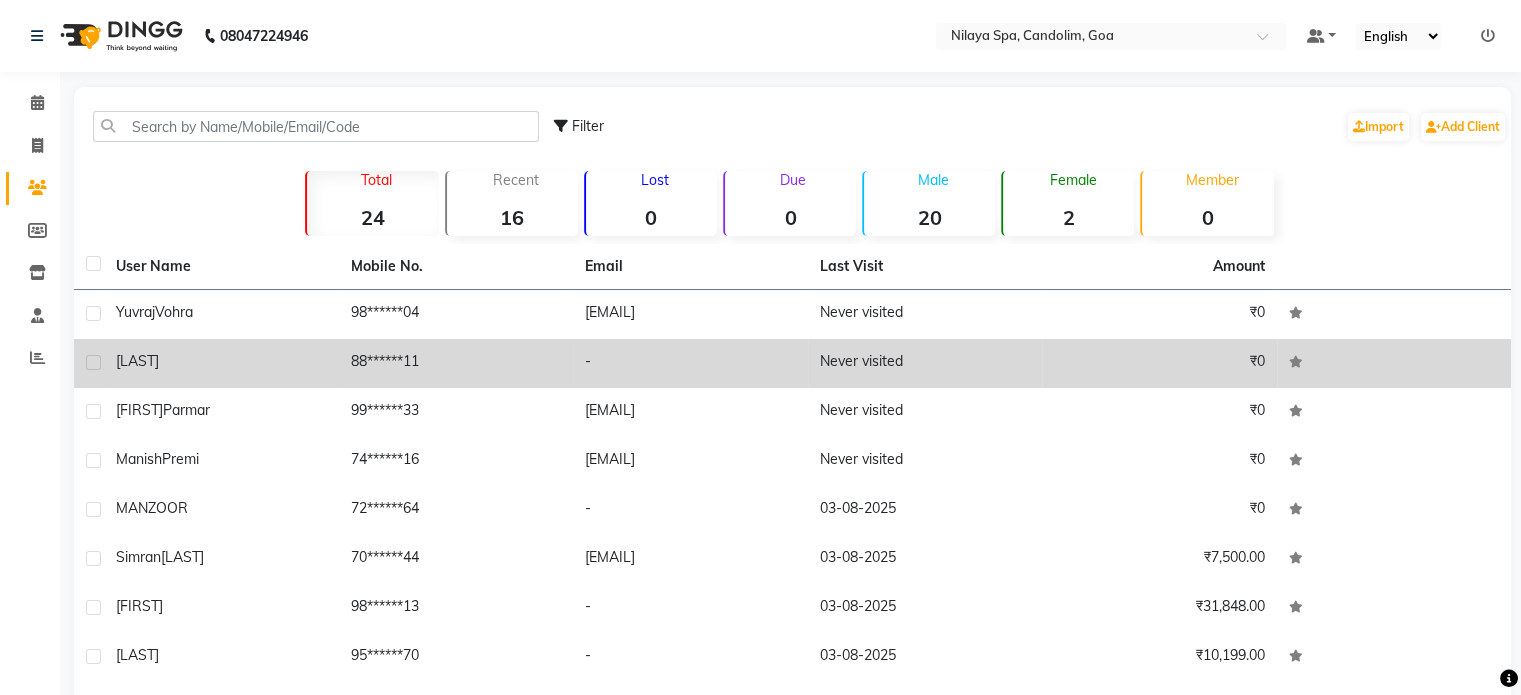 click on "88******11" 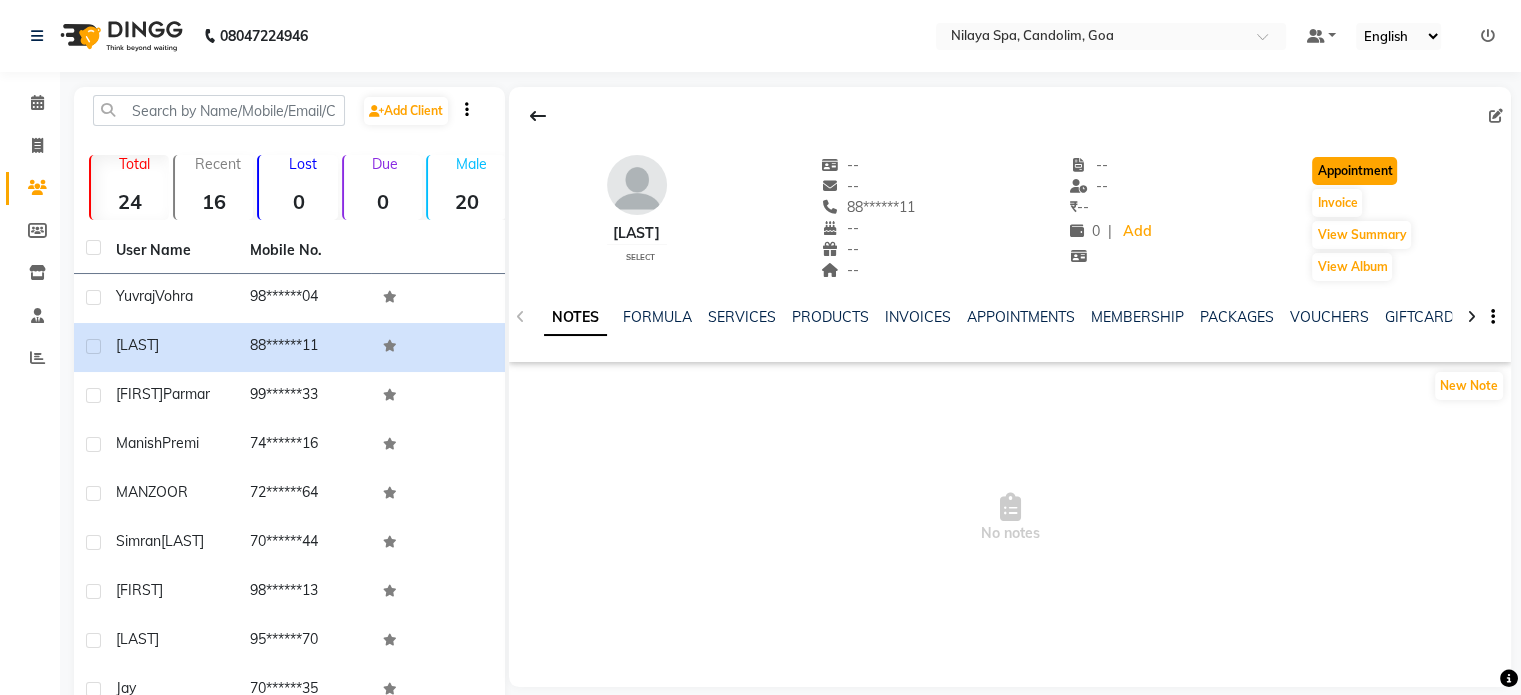 click on "Appointment" 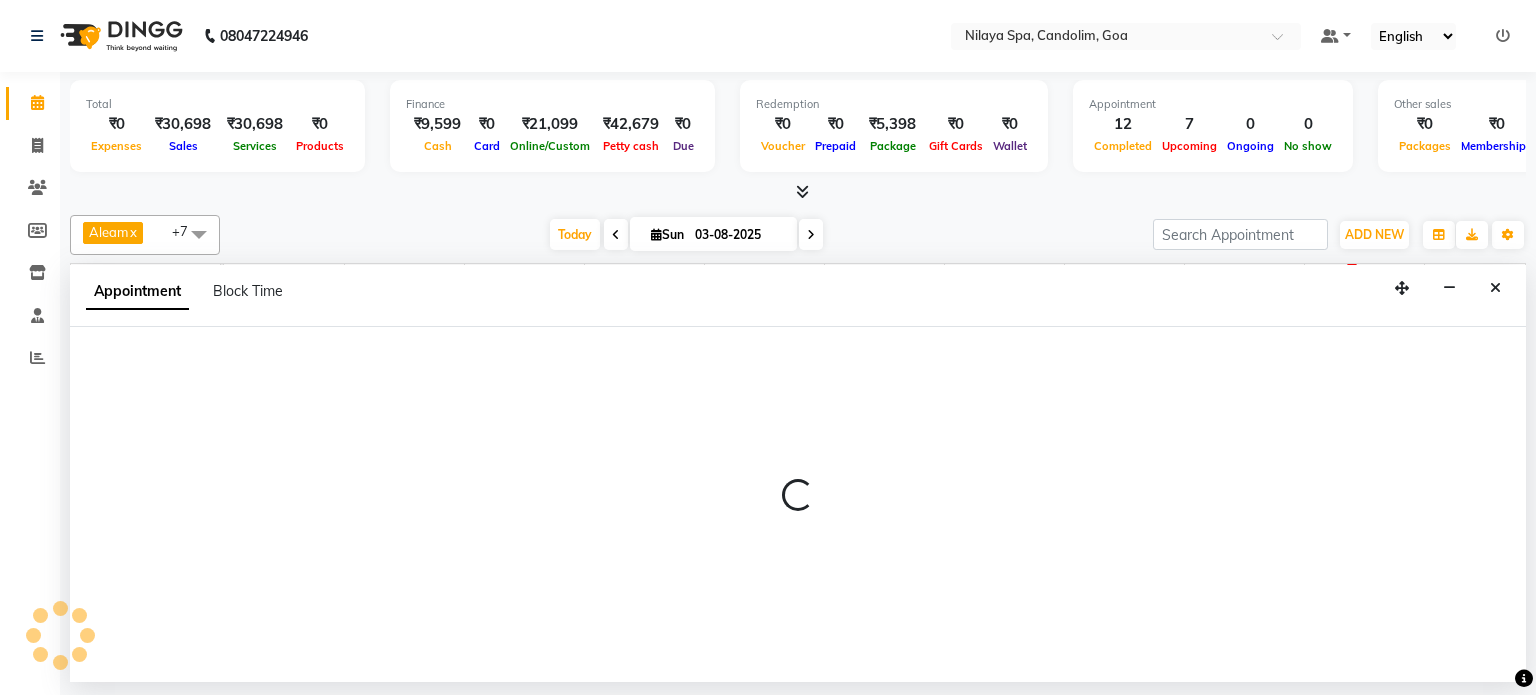 select on "540" 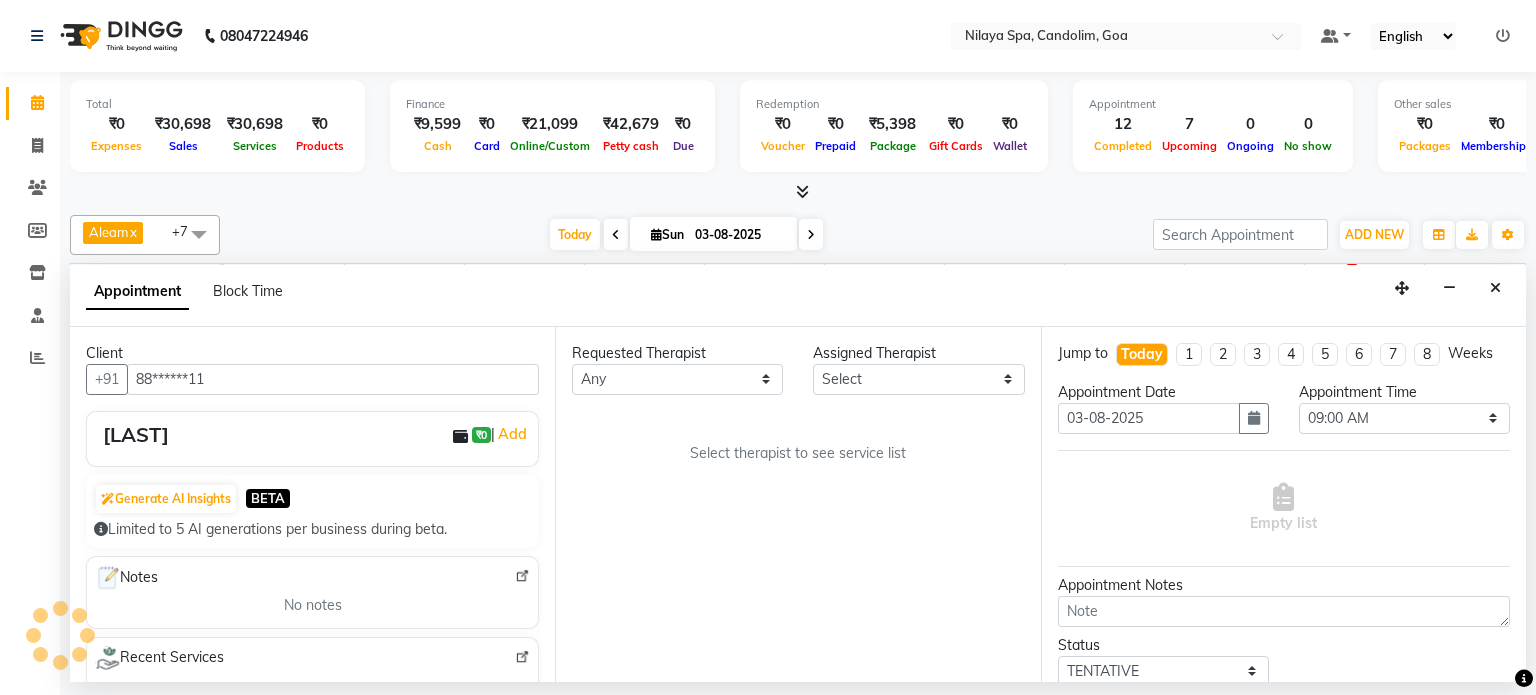 scroll, scrollTop: 0, scrollLeft: 618, axis: horizontal 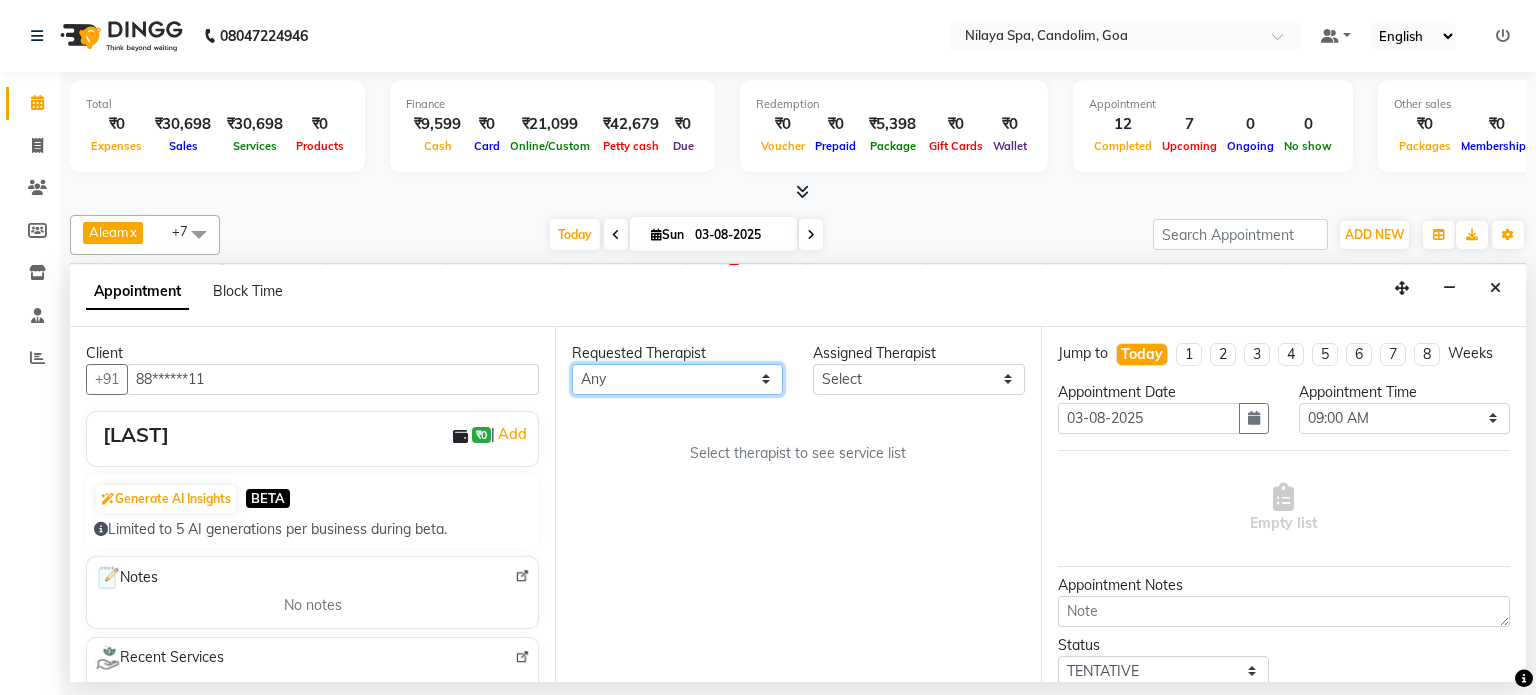click on "Any Aleam Amisha Balari  Deepak Ratanpal Mahoi Mauni  Nora  Punjima Shailinda Tika" at bounding box center [677, 379] 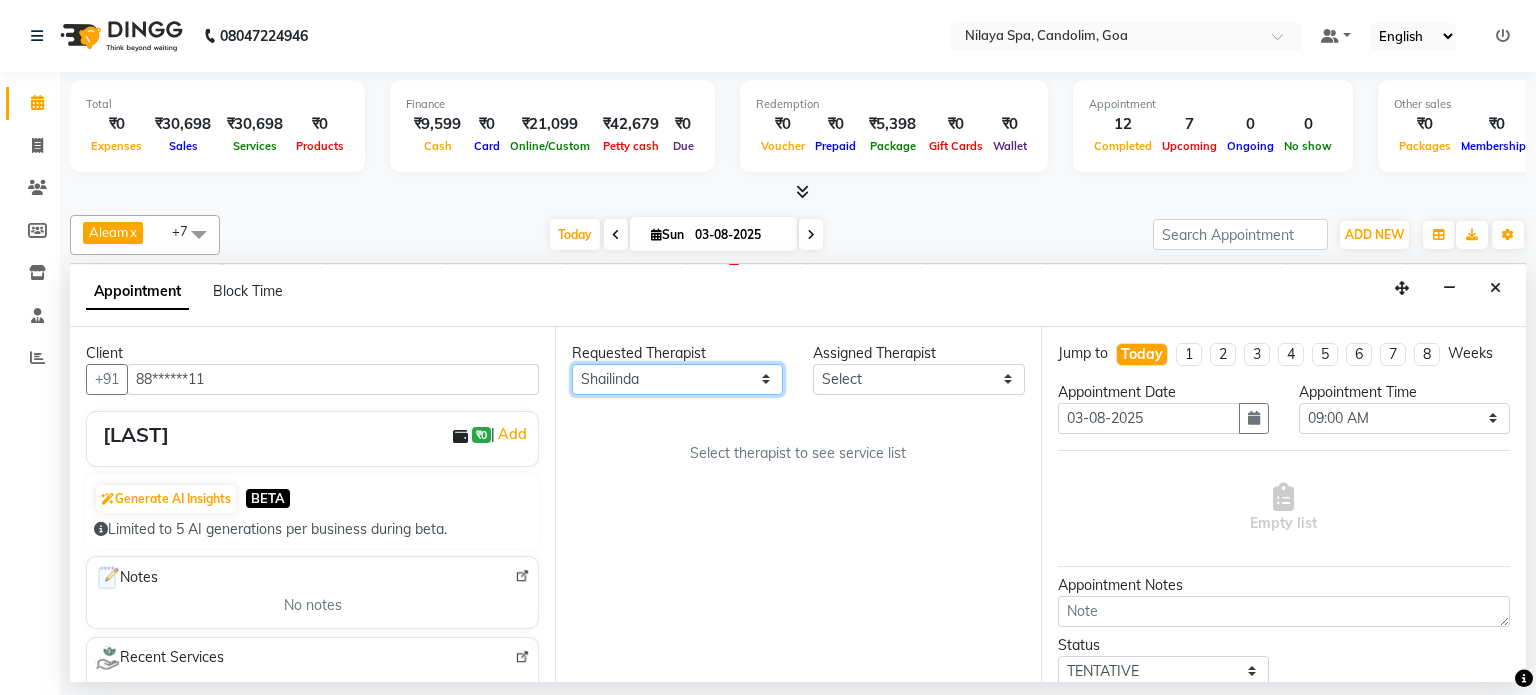 click on "Any Aleam Amisha Balari  Deepak Ratanpal Mahoi Mauni  Nora  Punjima Shailinda Tika" at bounding box center (677, 379) 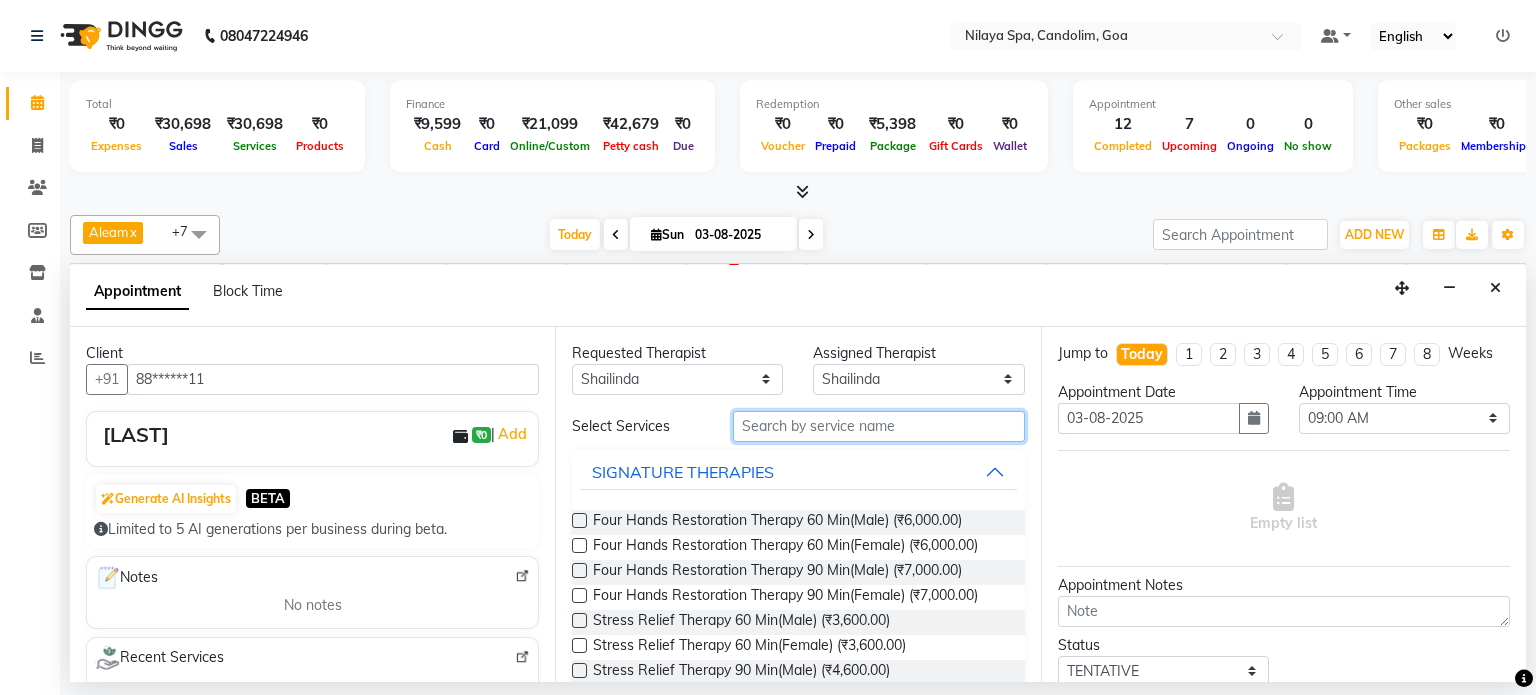 click at bounding box center (879, 426) 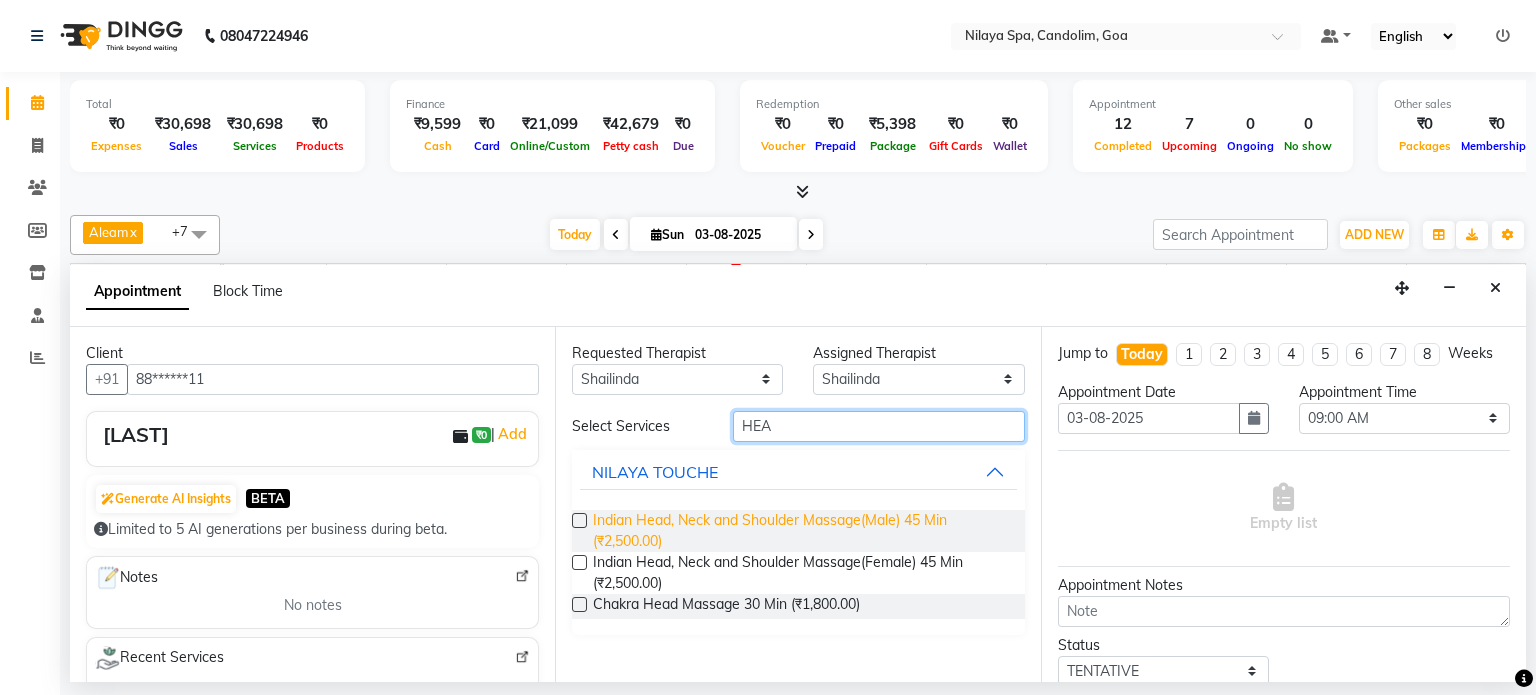 type on "HEA" 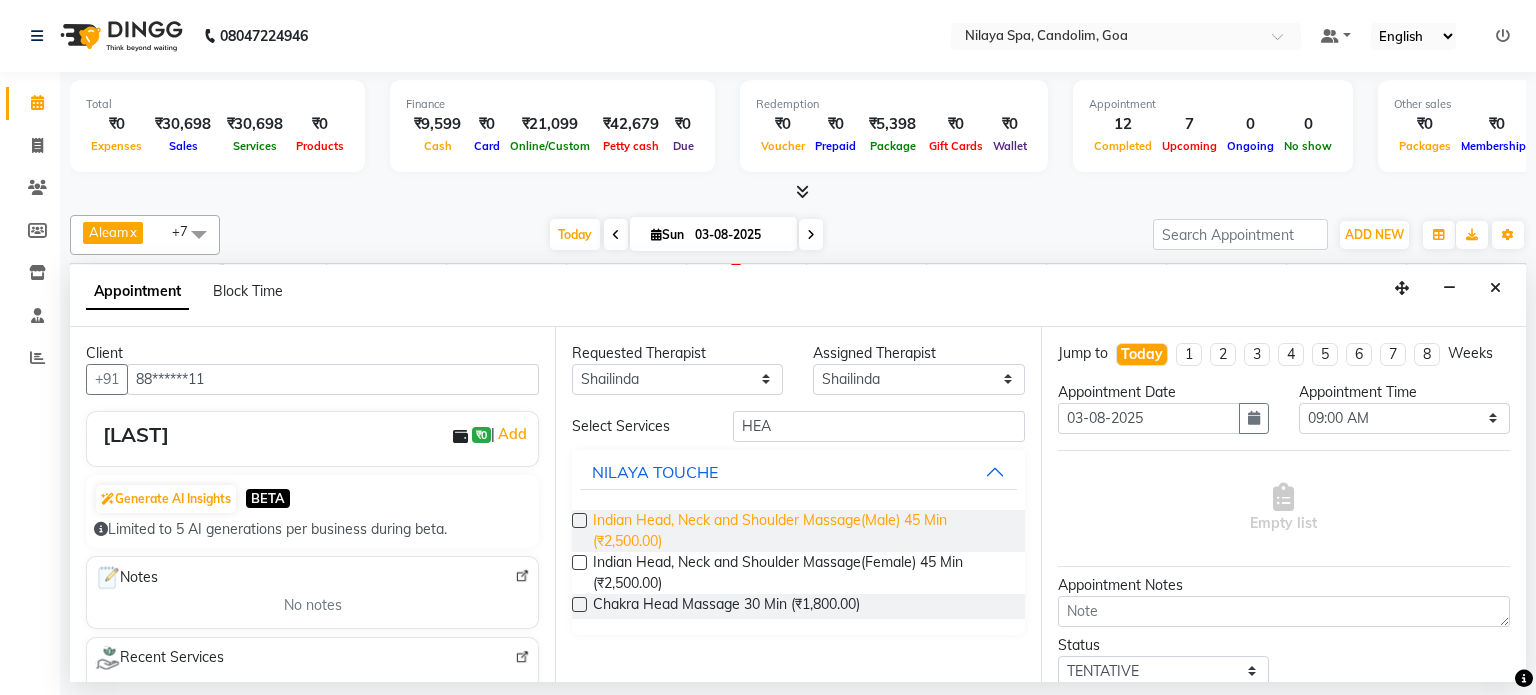 click on "Indian Head, Neck and Shoulder Massage(Male) 45 Min (₹2,500.00)" at bounding box center (800, 531) 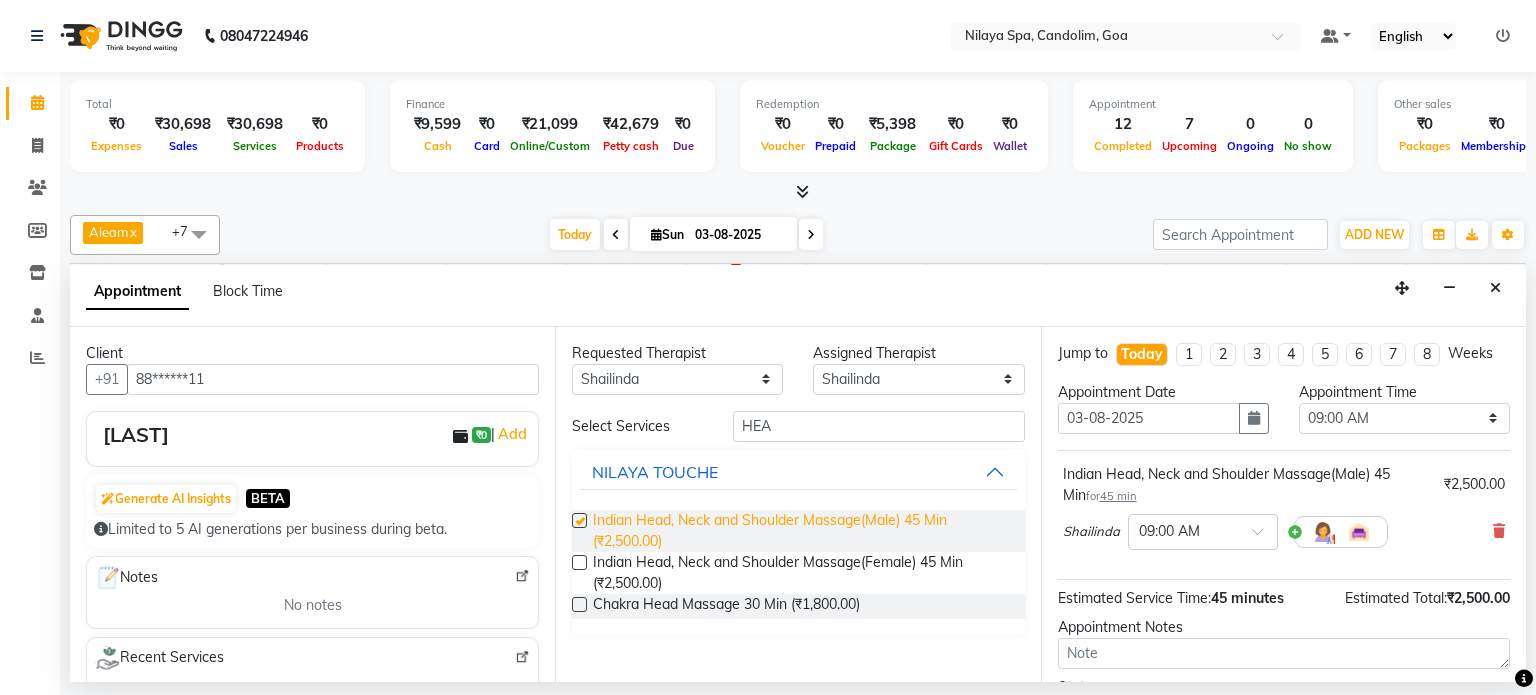 checkbox on "false" 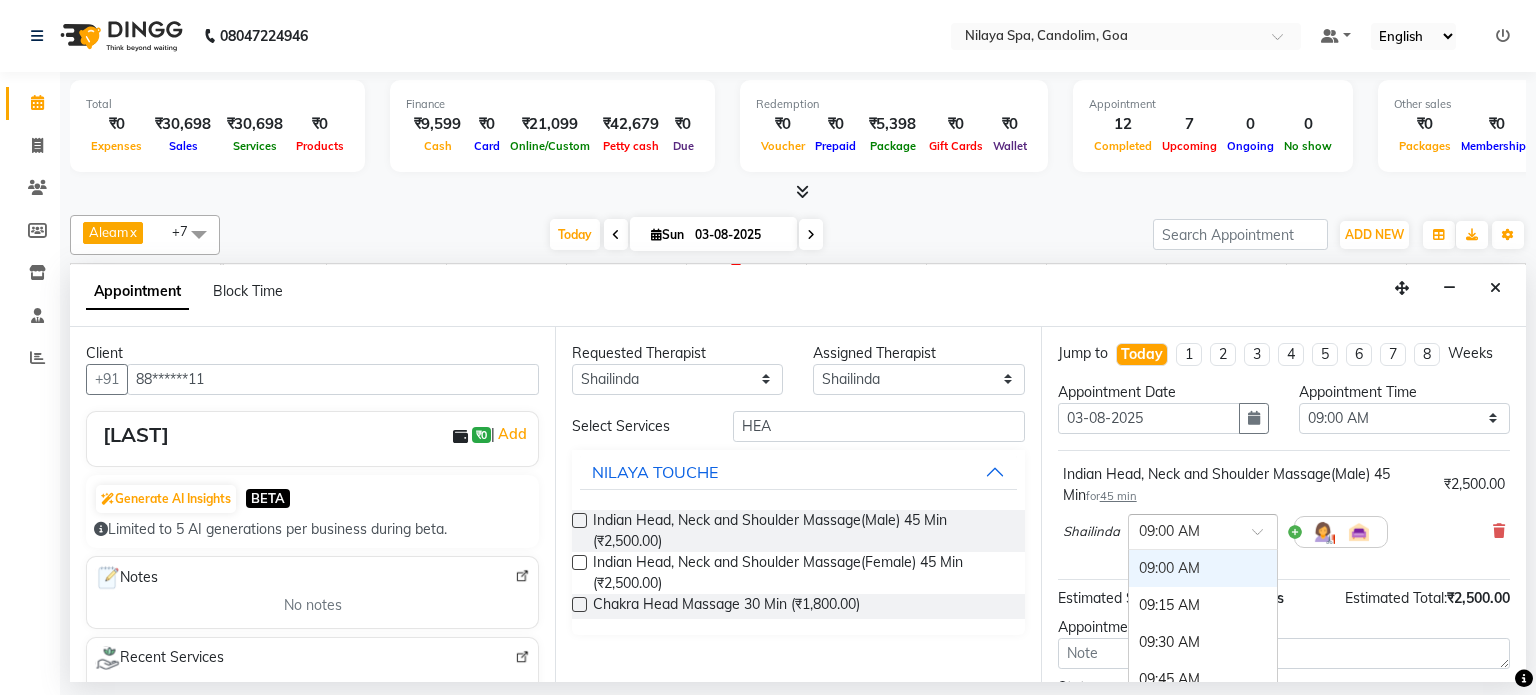 click at bounding box center (1264, 537) 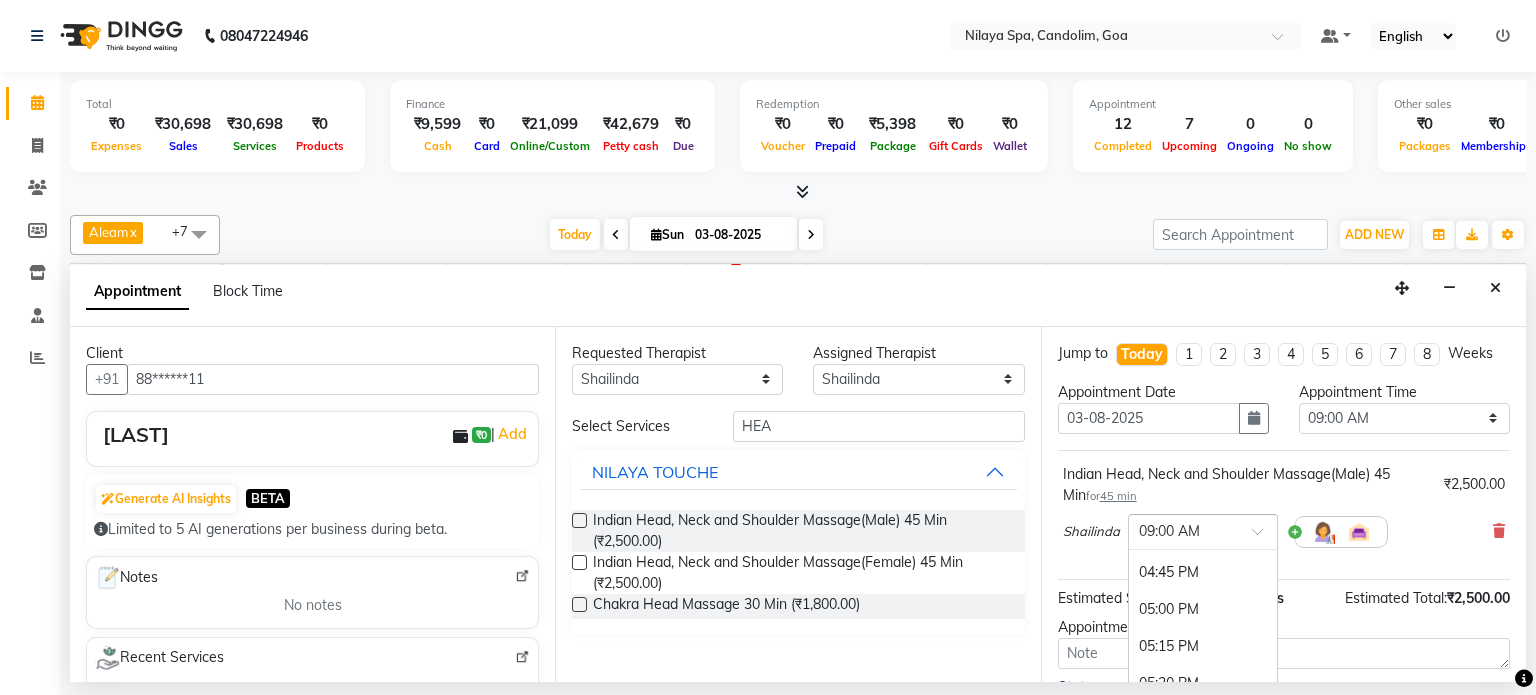 scroll, scrollTop: 1166, scrollLeft: 0, axis: vertical 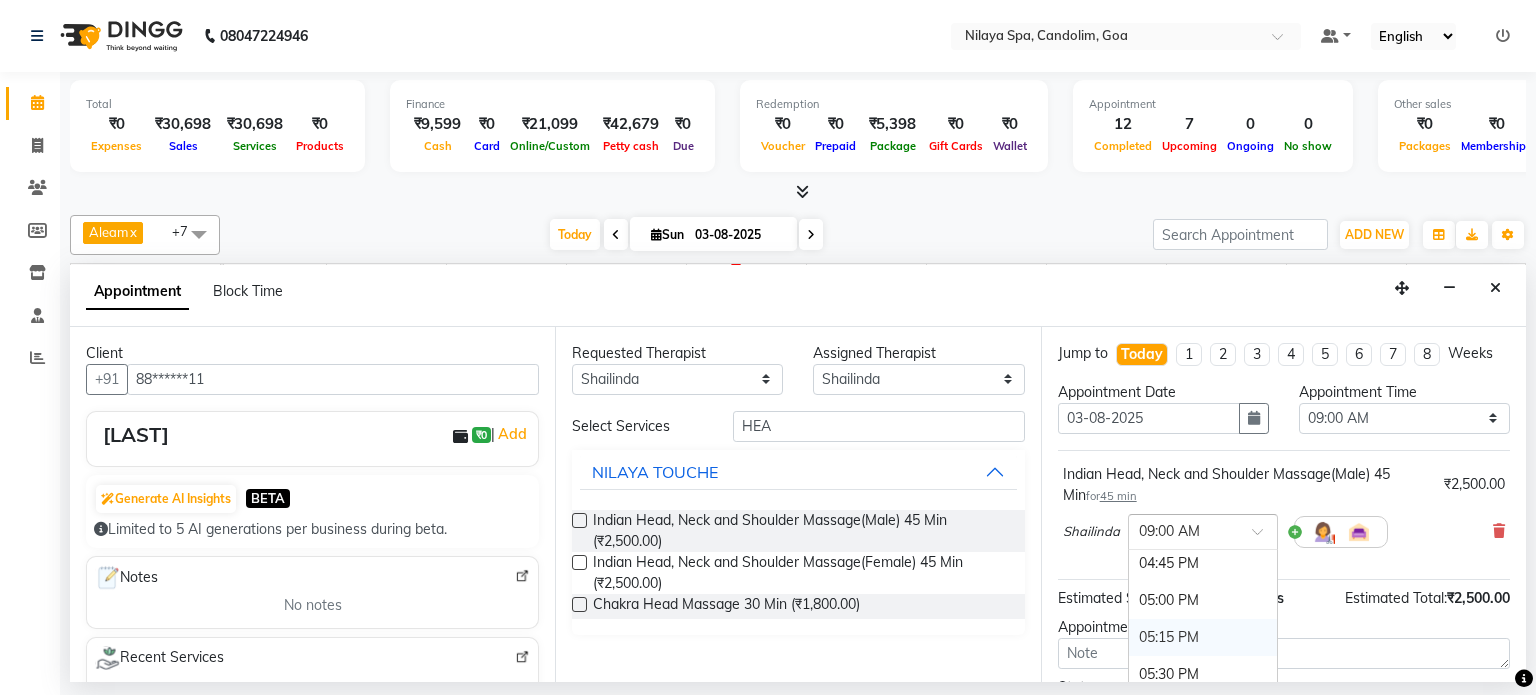 click on "05:15 PM" at bounding box center (1203, 637) 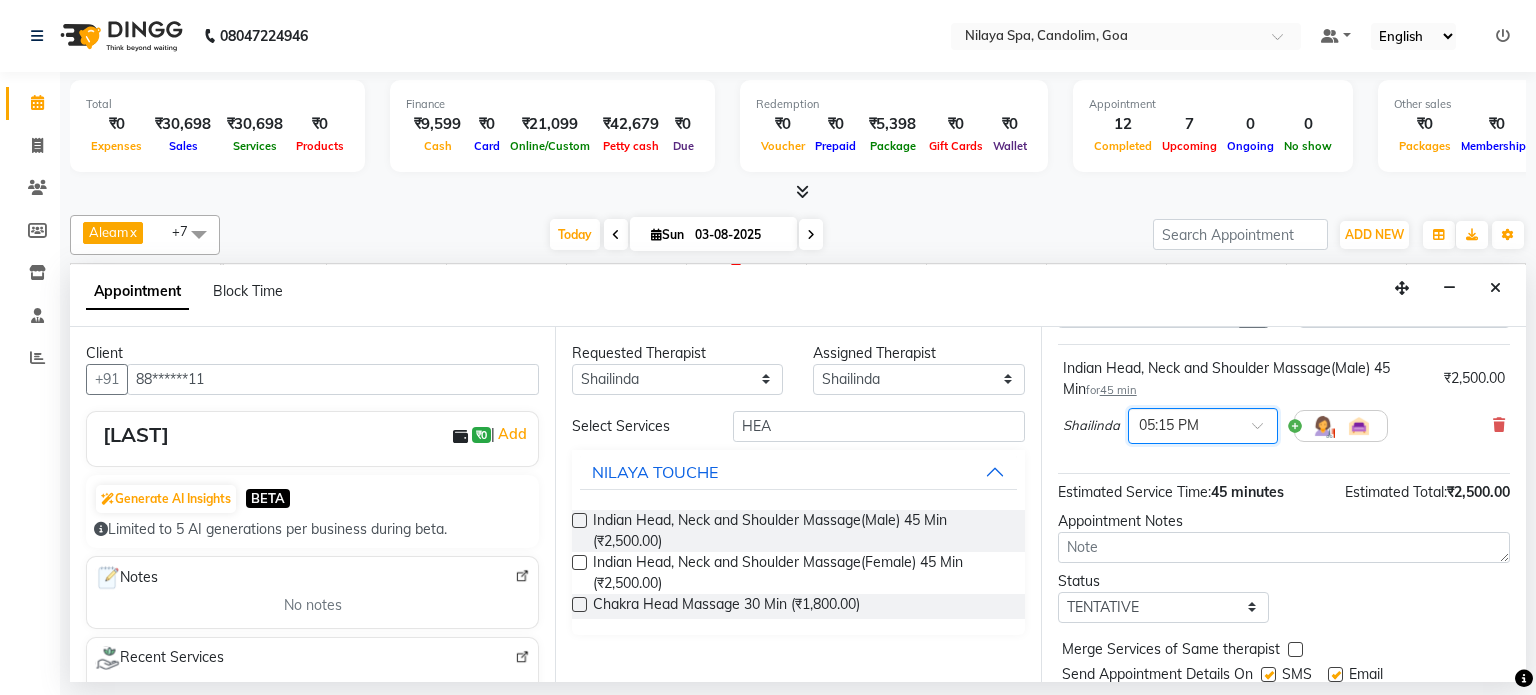 scroll, scrollTop: 72, scrollLeft: 0, axis: vertical 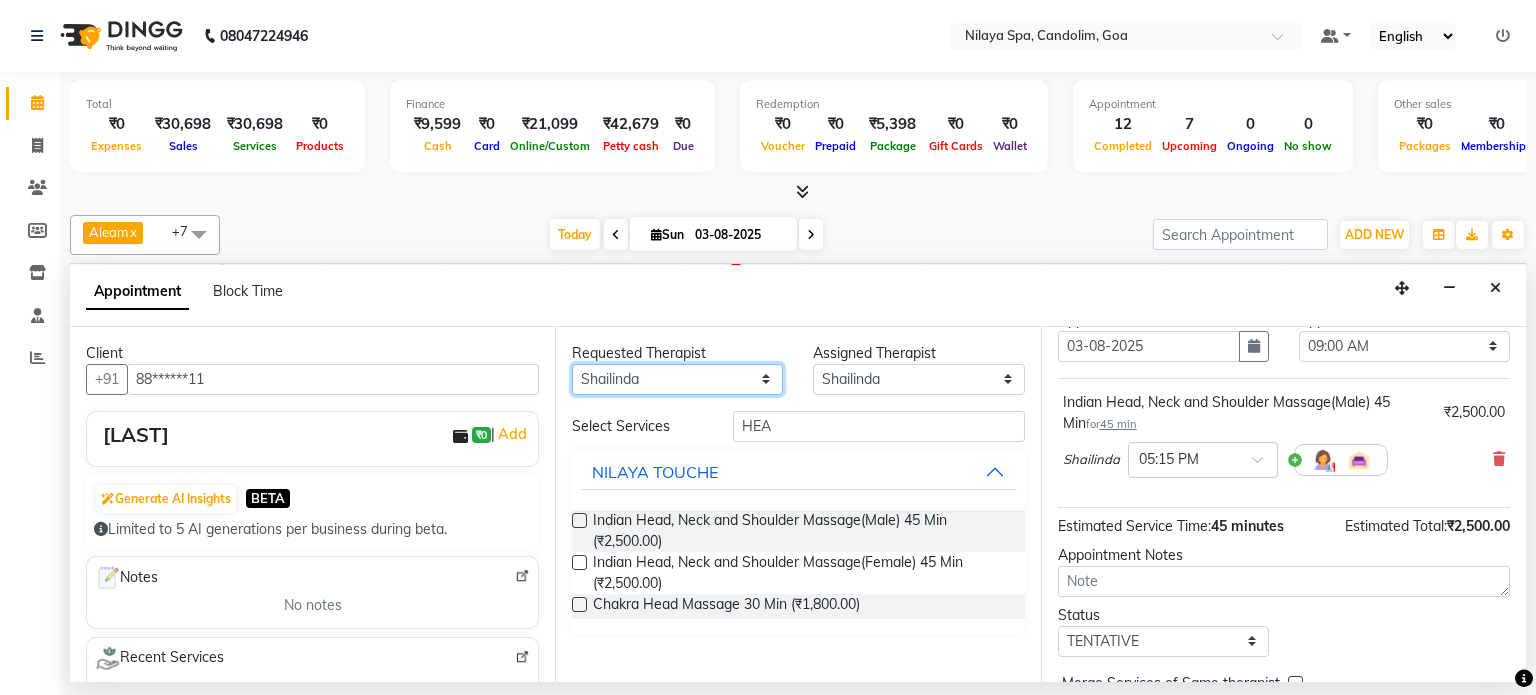 click on "Any Aleam Amisha Balari  Deepak Ratanpal Mahoi Mauni  Nora  Punjima Shailinda Tika" at bounding box center (677, 379) 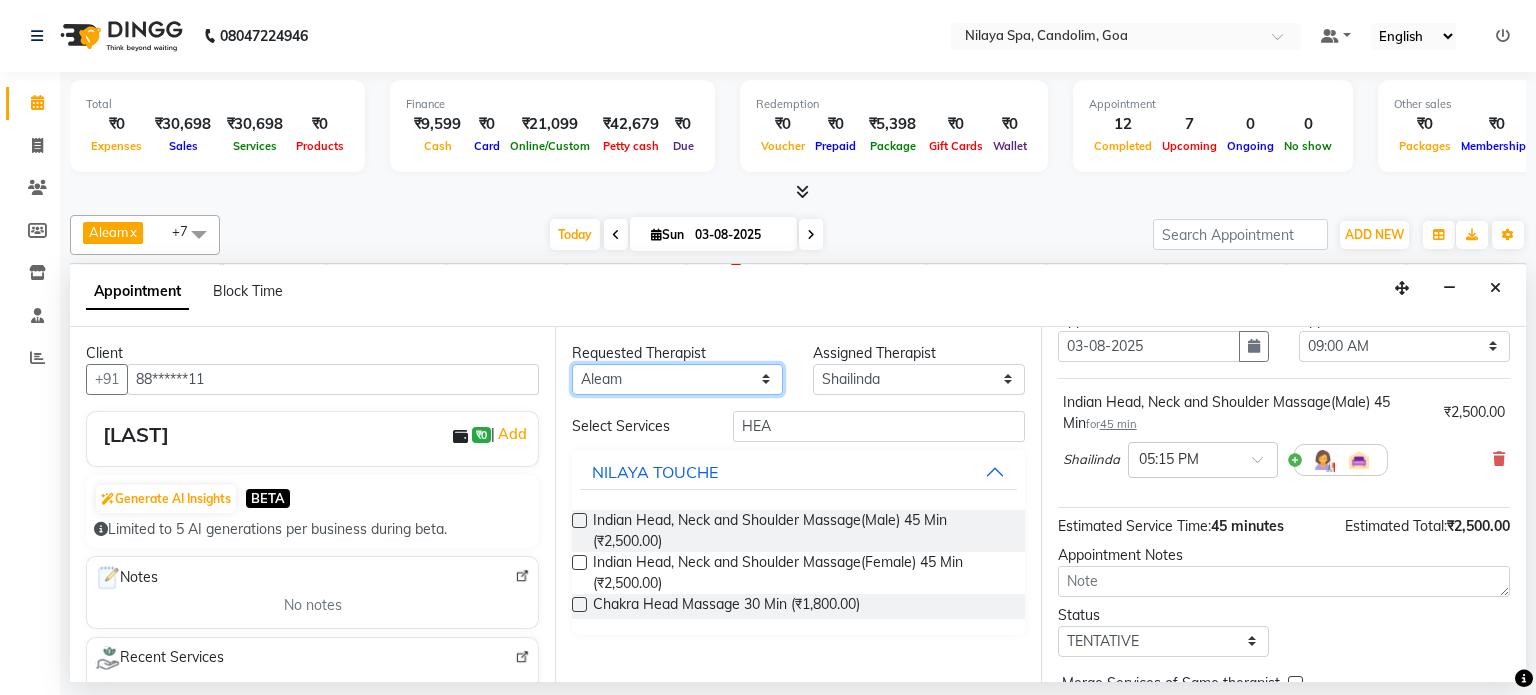 click on "Any Aleam Amisha Balari  Deepak Ratanpal Mahoi Mauni  Nora  Punjima Shailinda Tika" at bounding box center (677, 379) 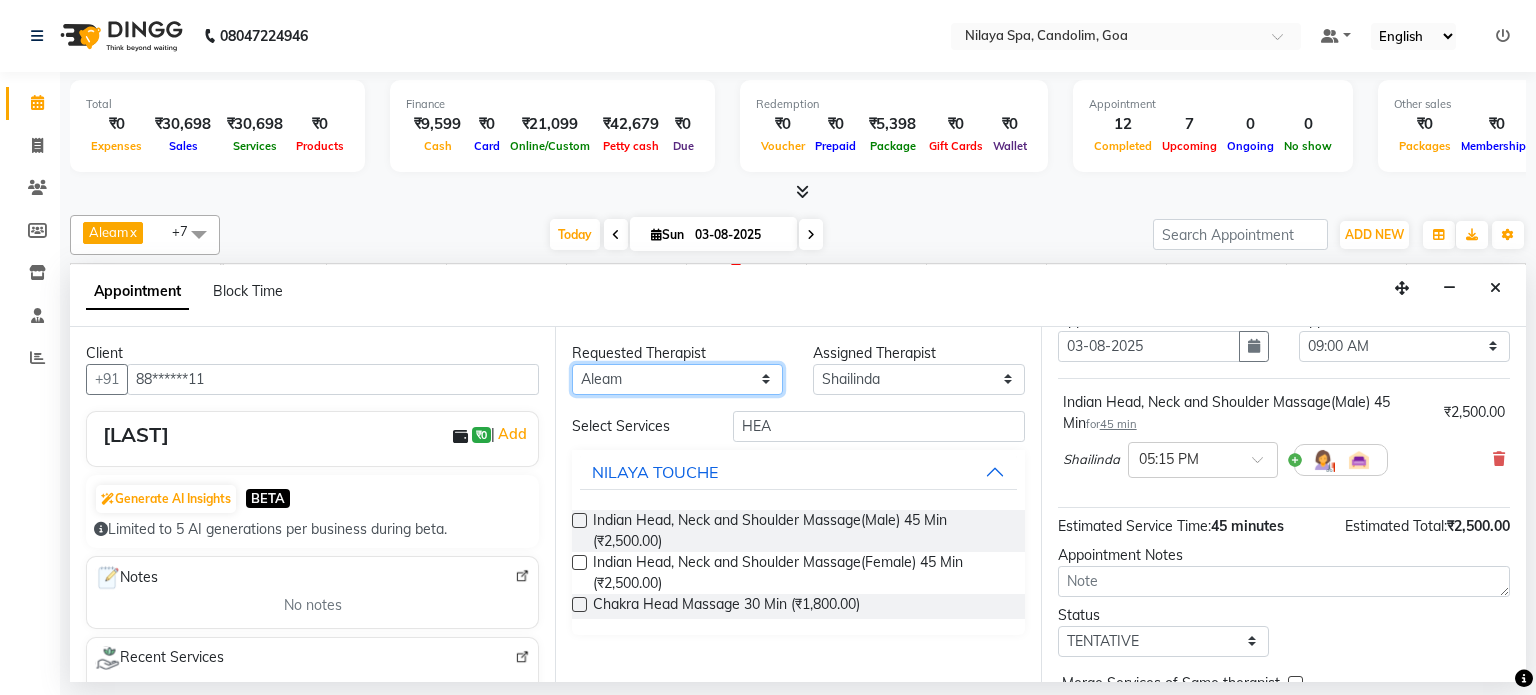 select on "87834" 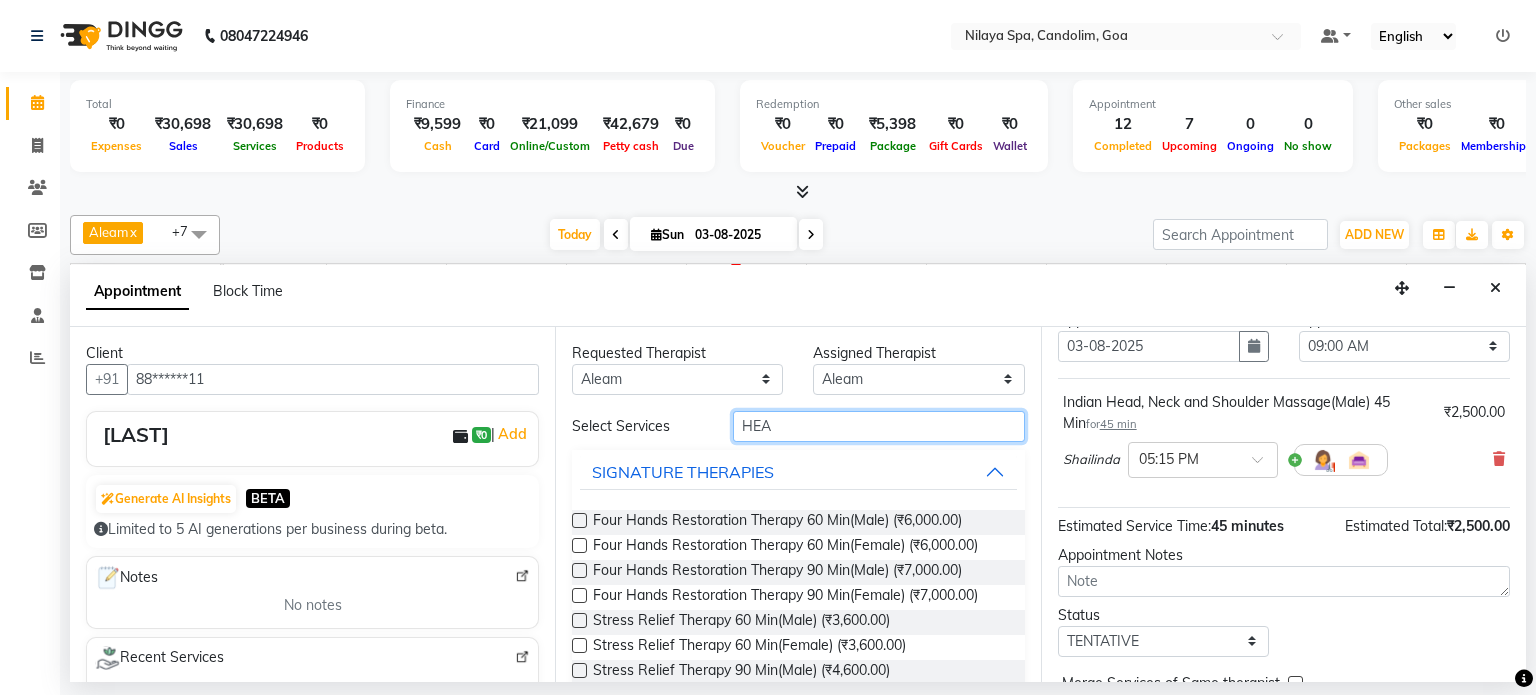 click on "HEA" at bounding box center [879, 426] 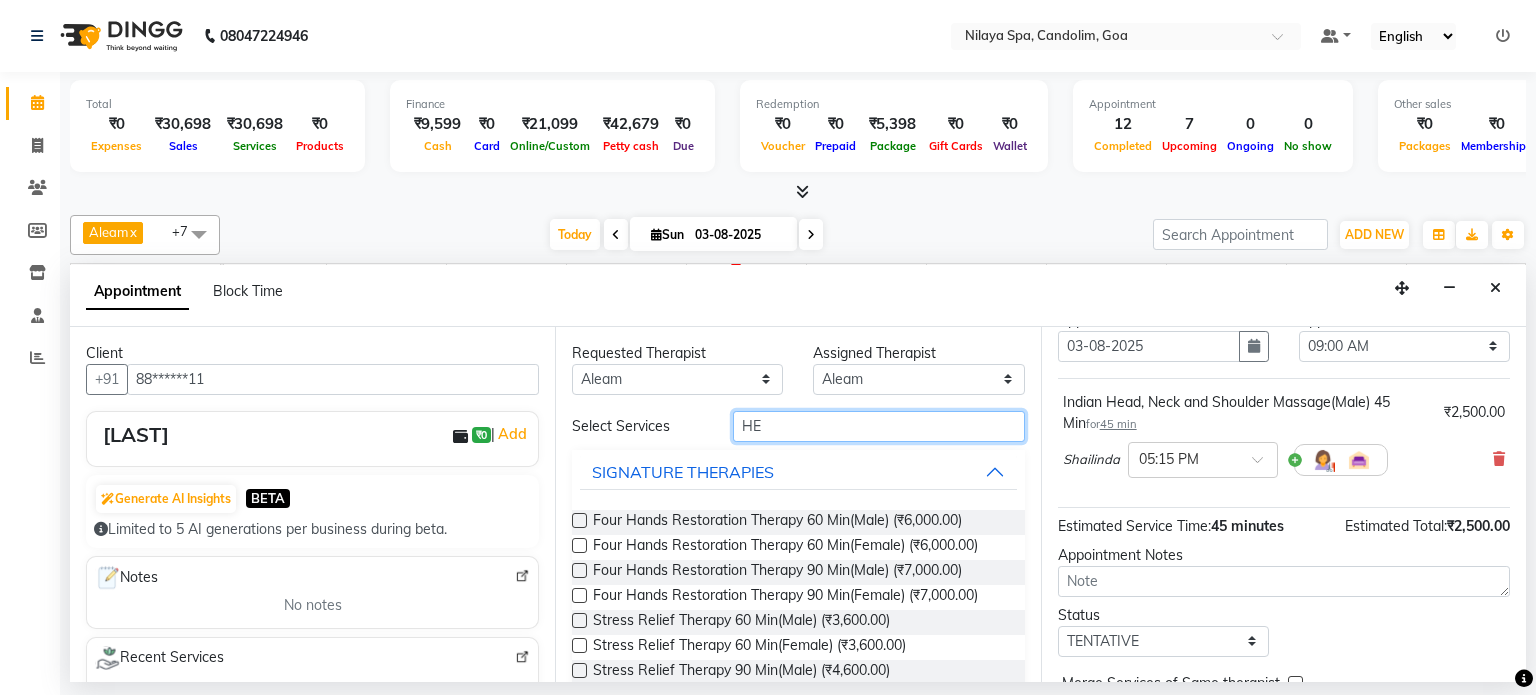 type on "H" 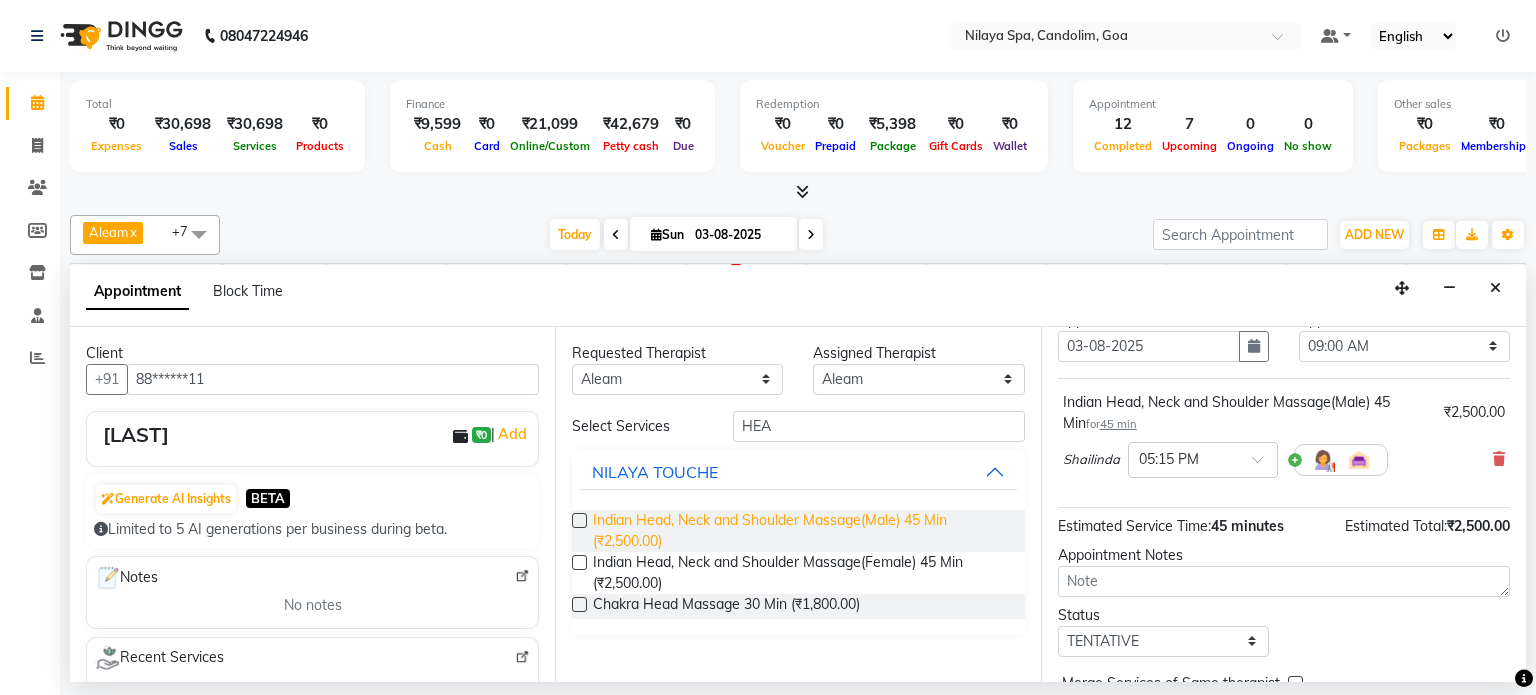 click on "Indian Head, Neck and Shoulder Massage(Male) 45 Min (₹2,500.00)" at bounding box center (800, 531) 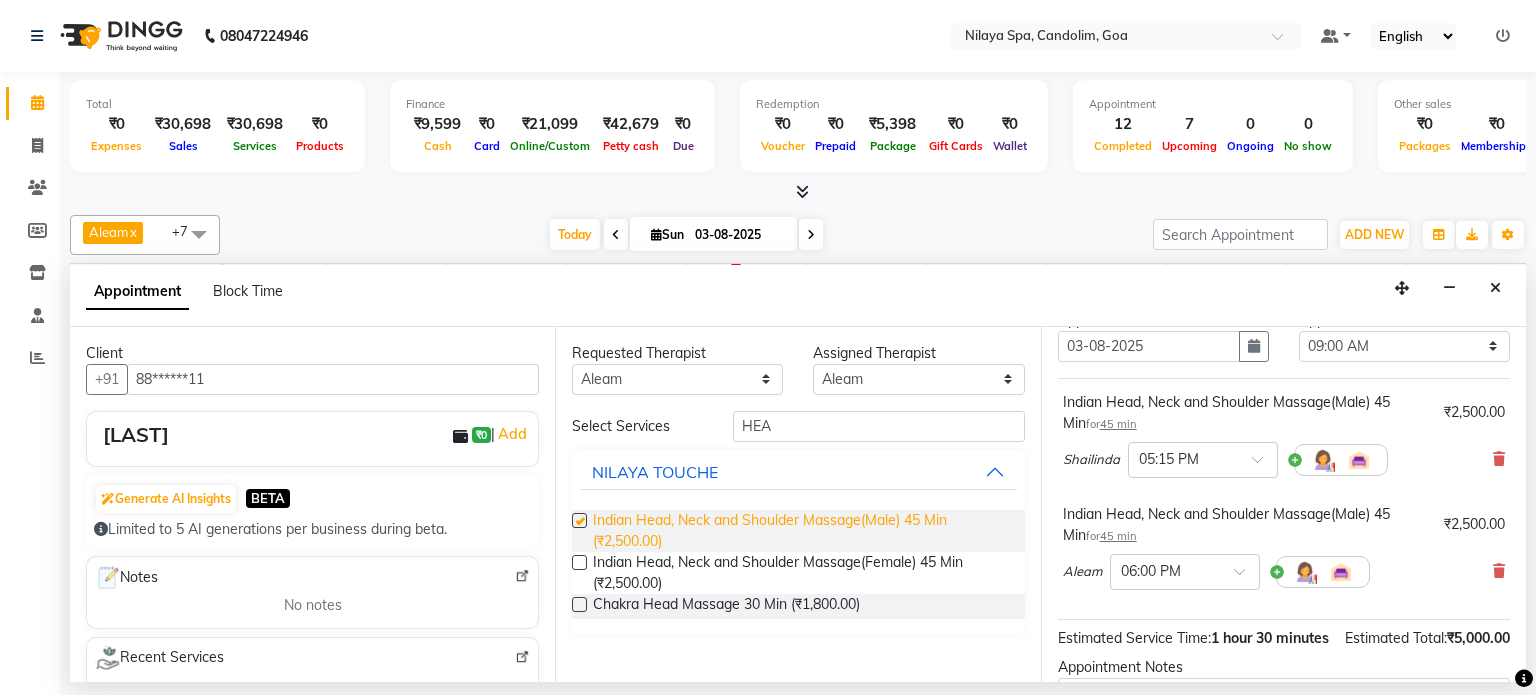checkbox on "false" 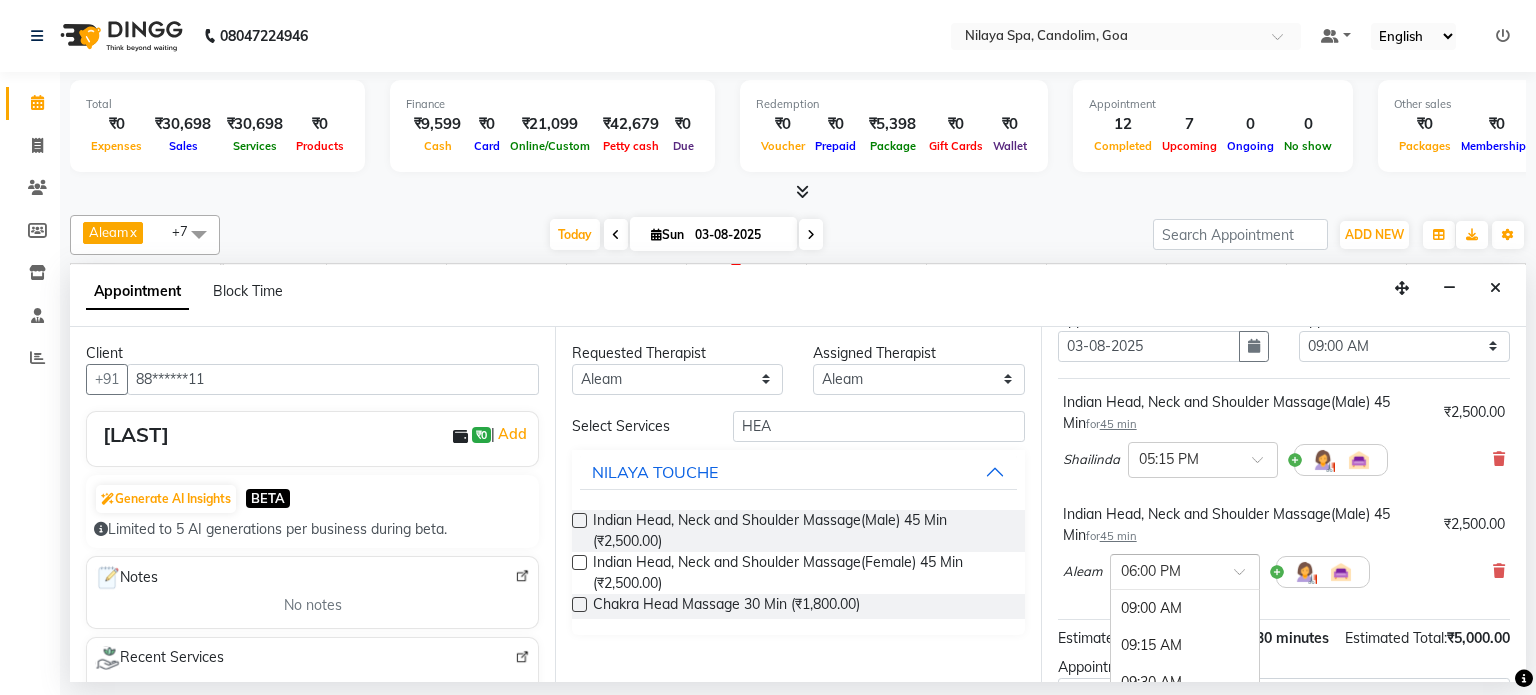 scroll, scrollTop: 1346, scrollLeft: 0, axis: vertical 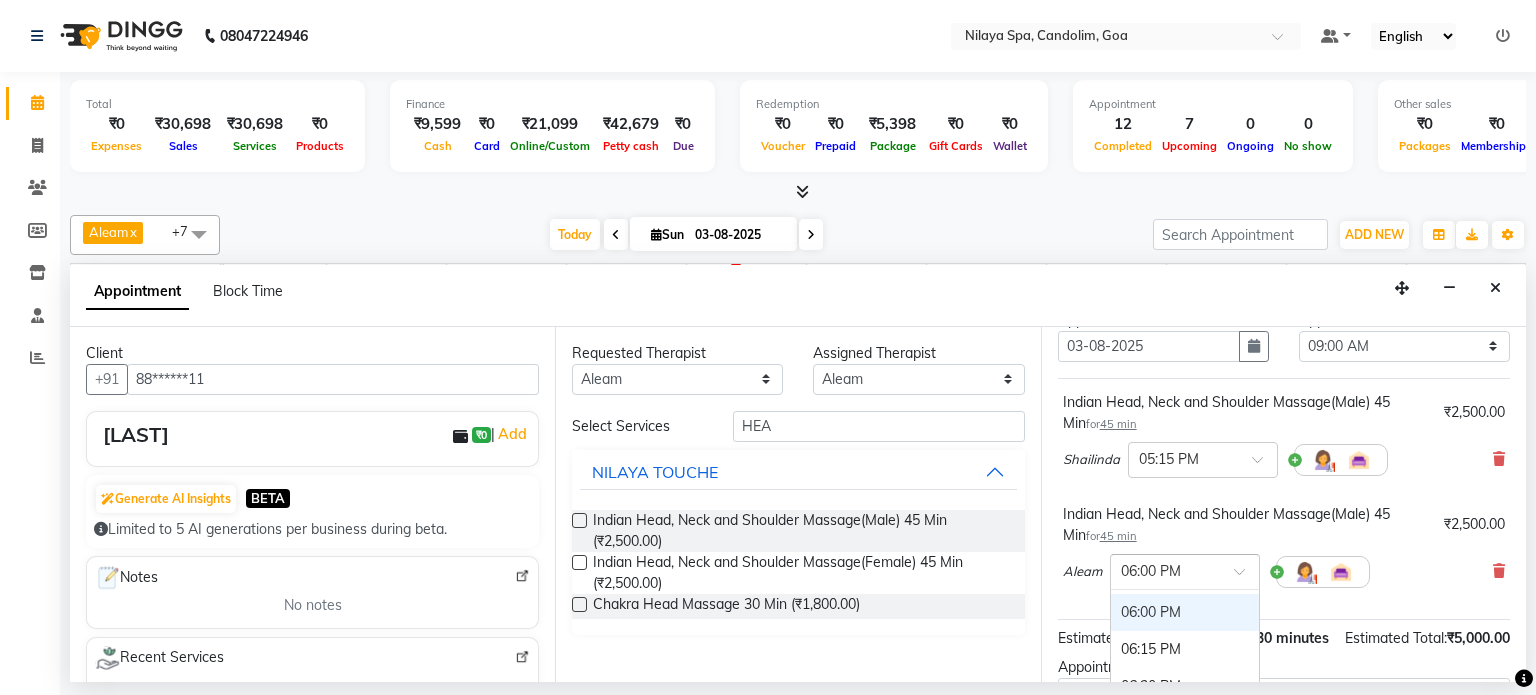 click at bounding box center [1246, 577] 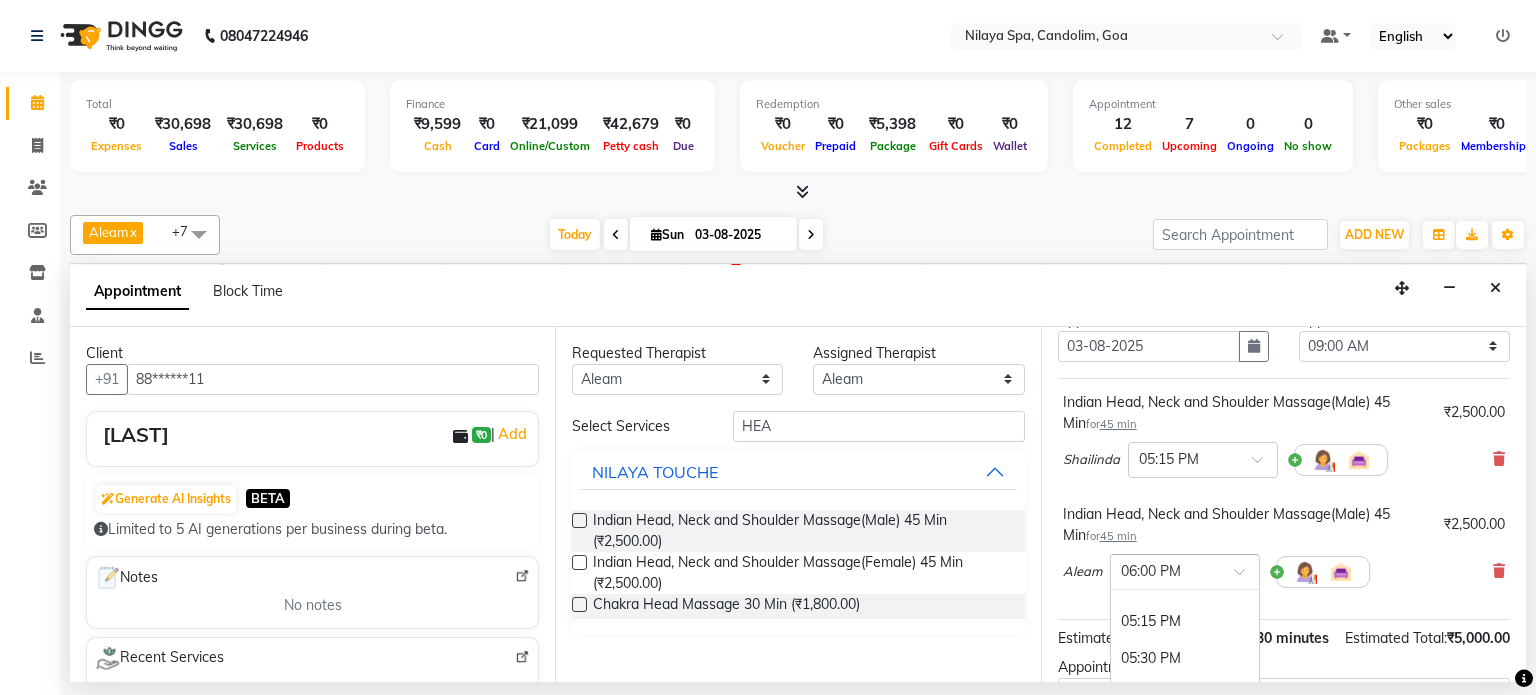 scroll, scrollTop: 1186, scrollLeft: 0, axis: vertical 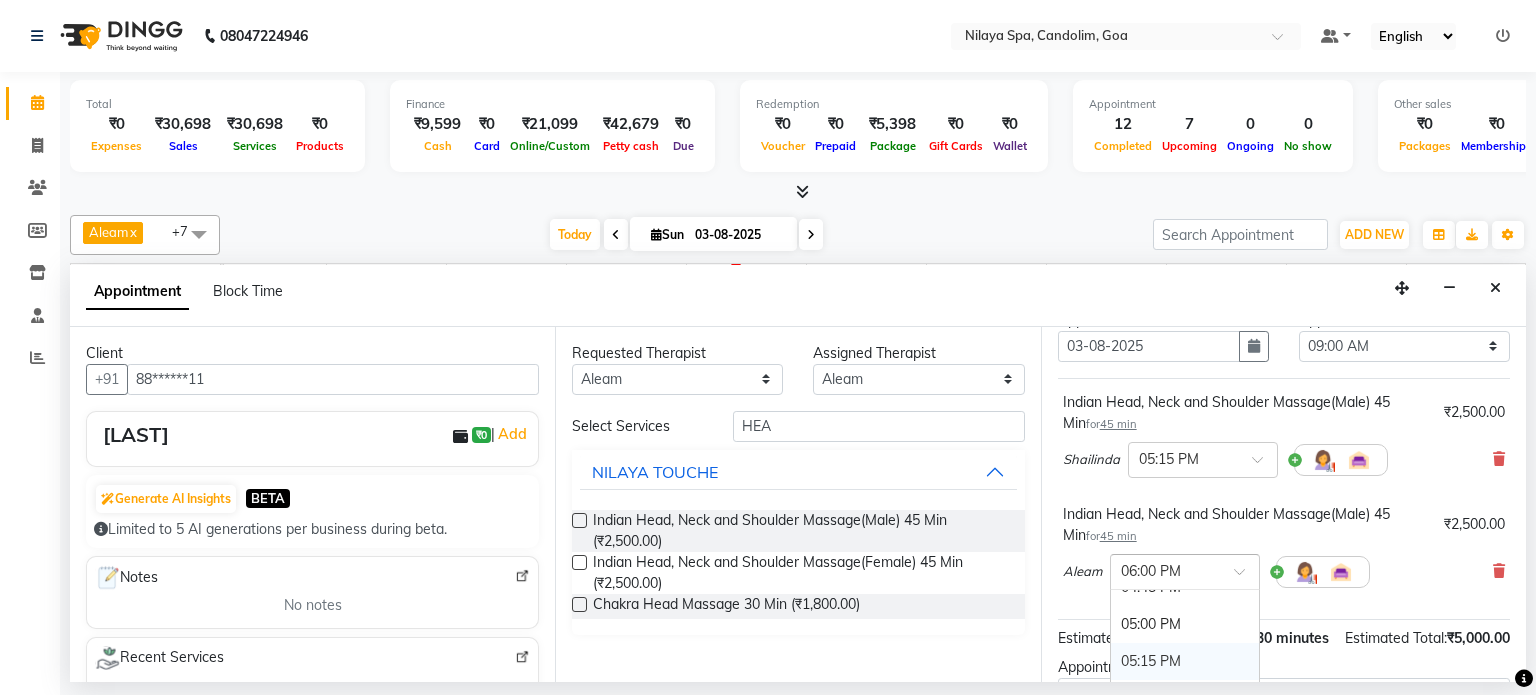 click on "05:15 PM" at bounding box center (1185, 661) 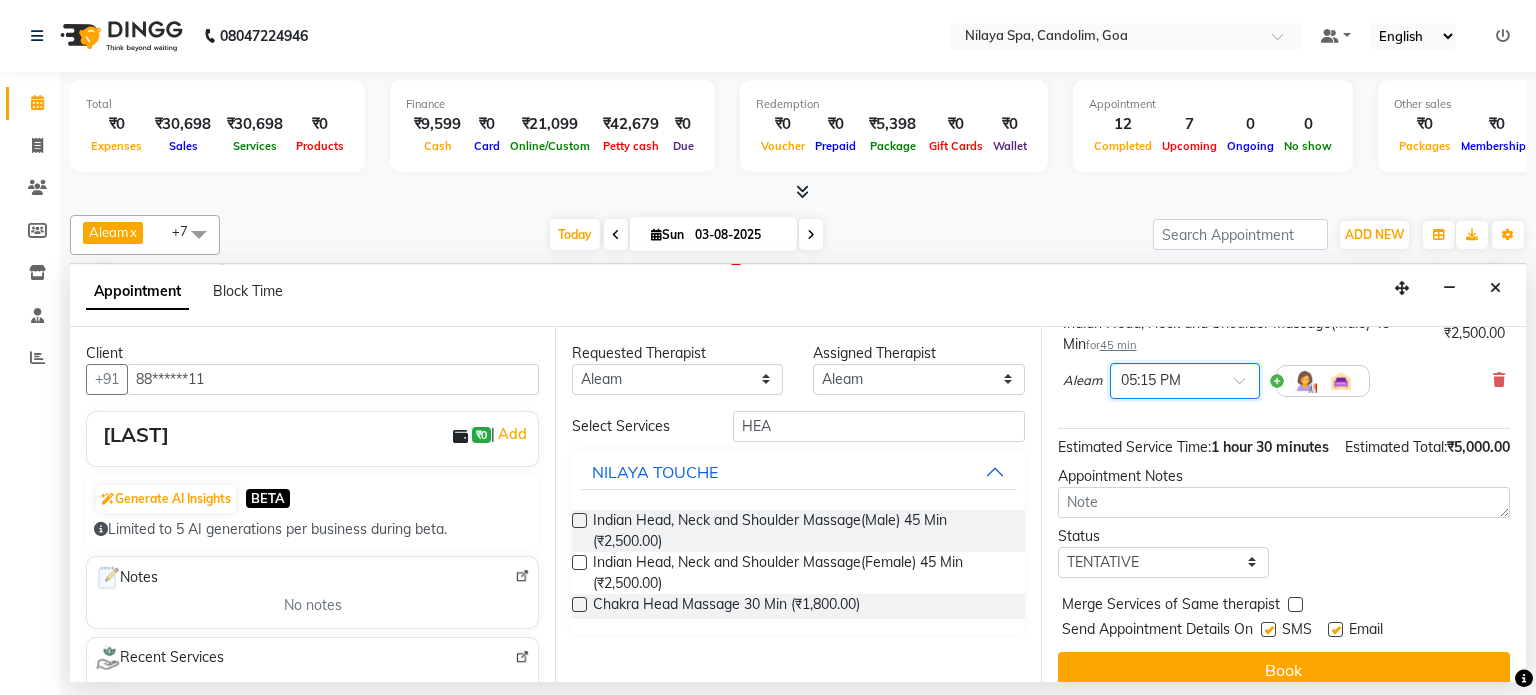 scroll, scrollTop: 325, scrollLeft: 0, axis: vertical 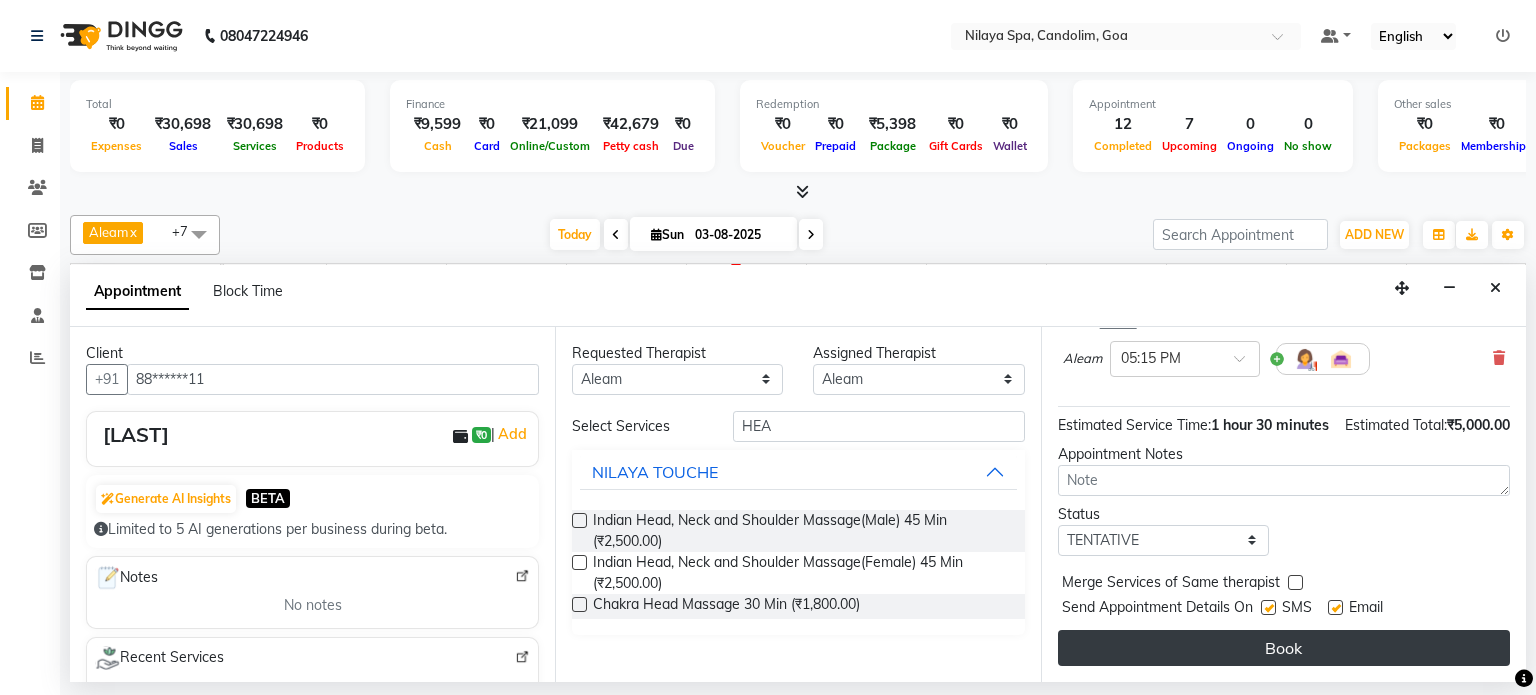click on "Book" at bounding box center (1284, 648) 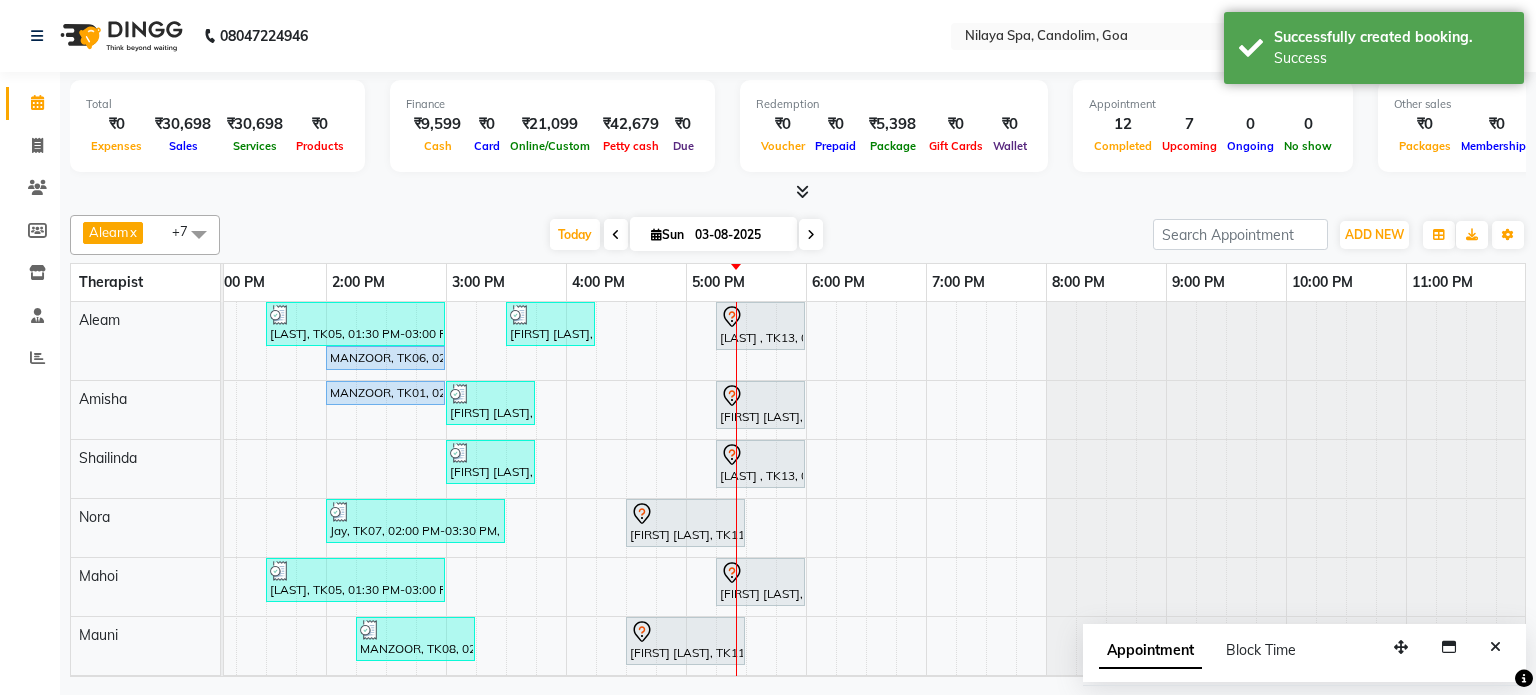 scroll, scrollTop: 124, scrollLeft: 618, axis: both 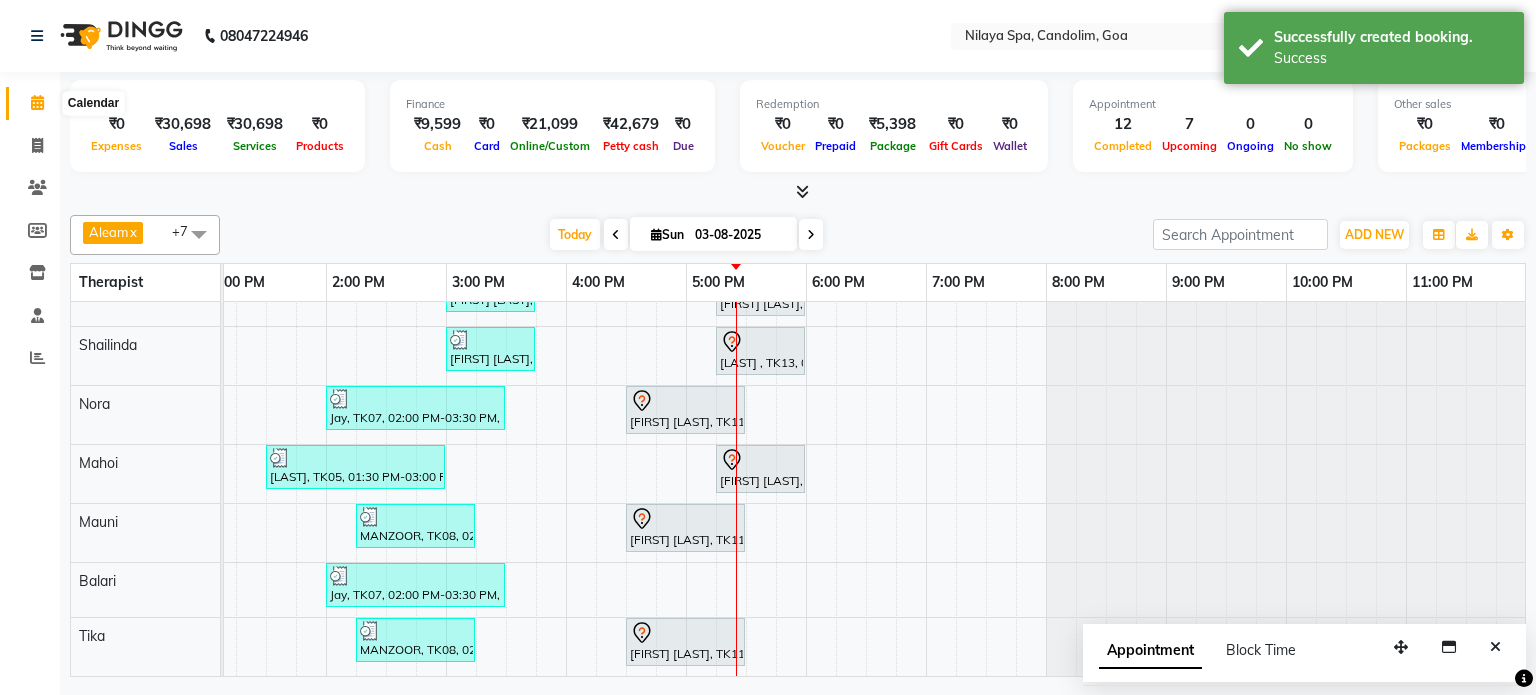 drag, startPoint x: 31, startPoint y: 100, endPoint x: 26, endPoint y: 128, distance: 28.442924 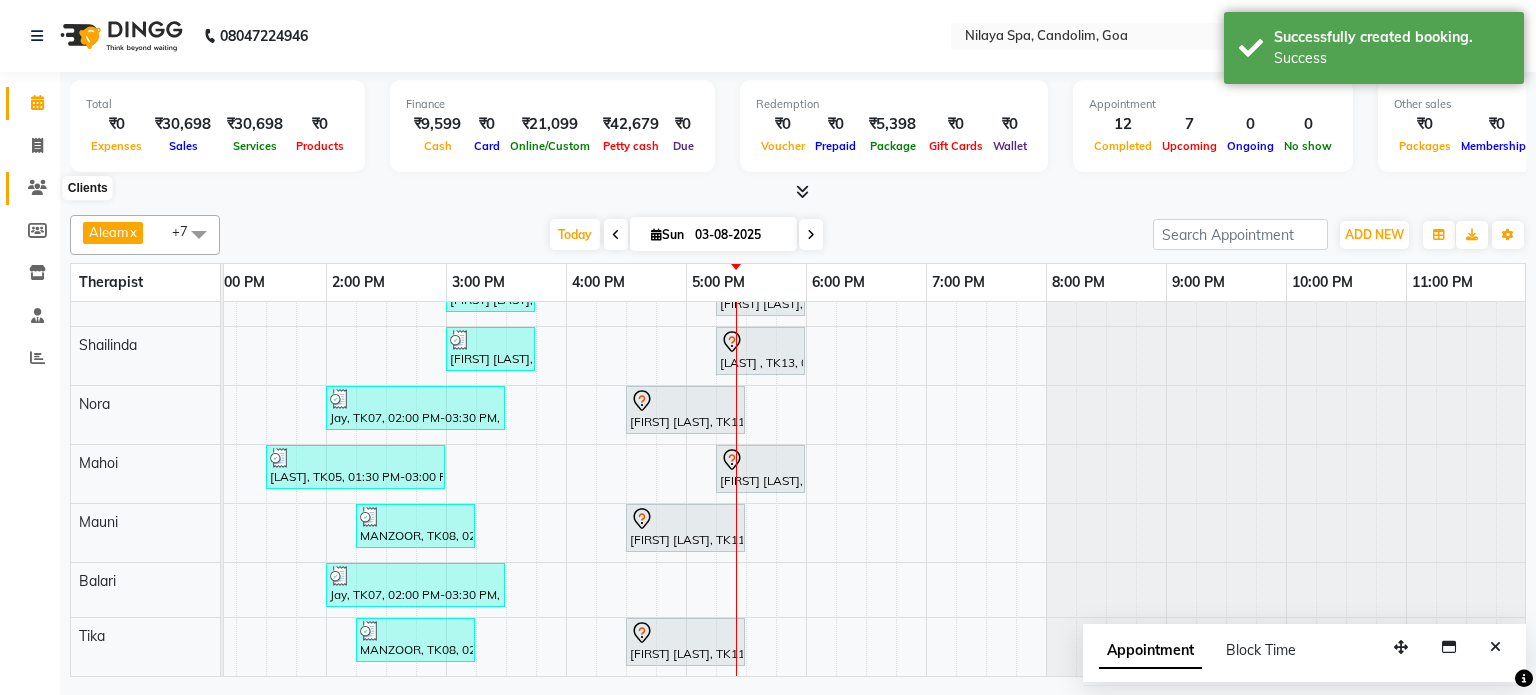 click 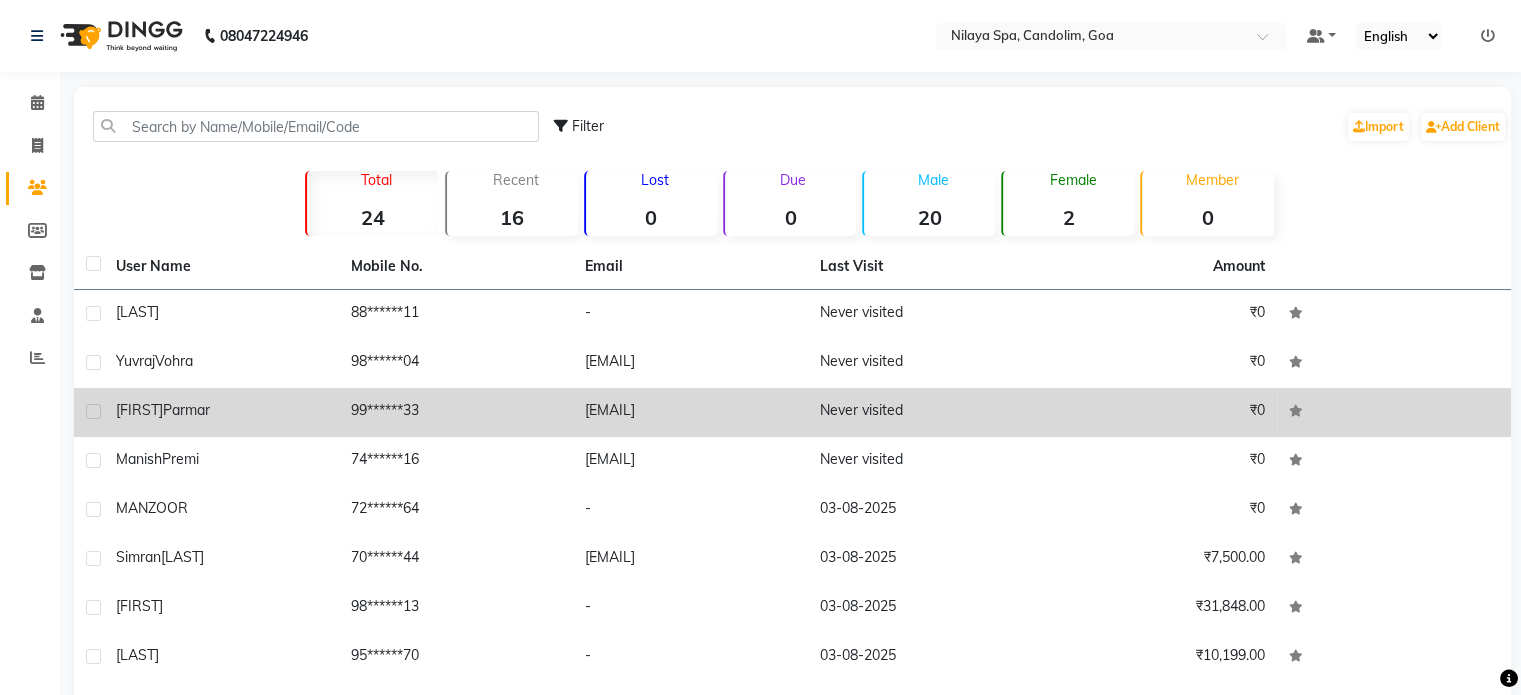 click on "[FIRST]" 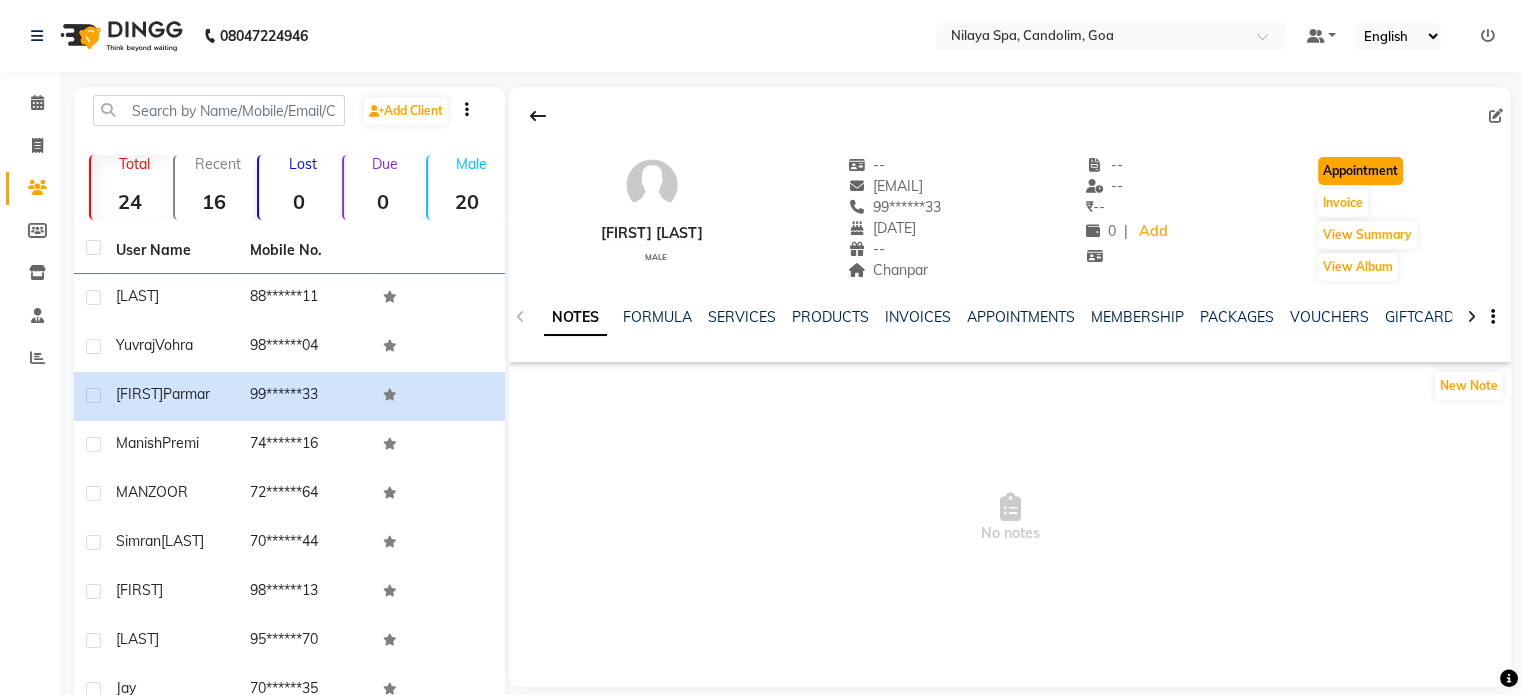 click on "Appointment" 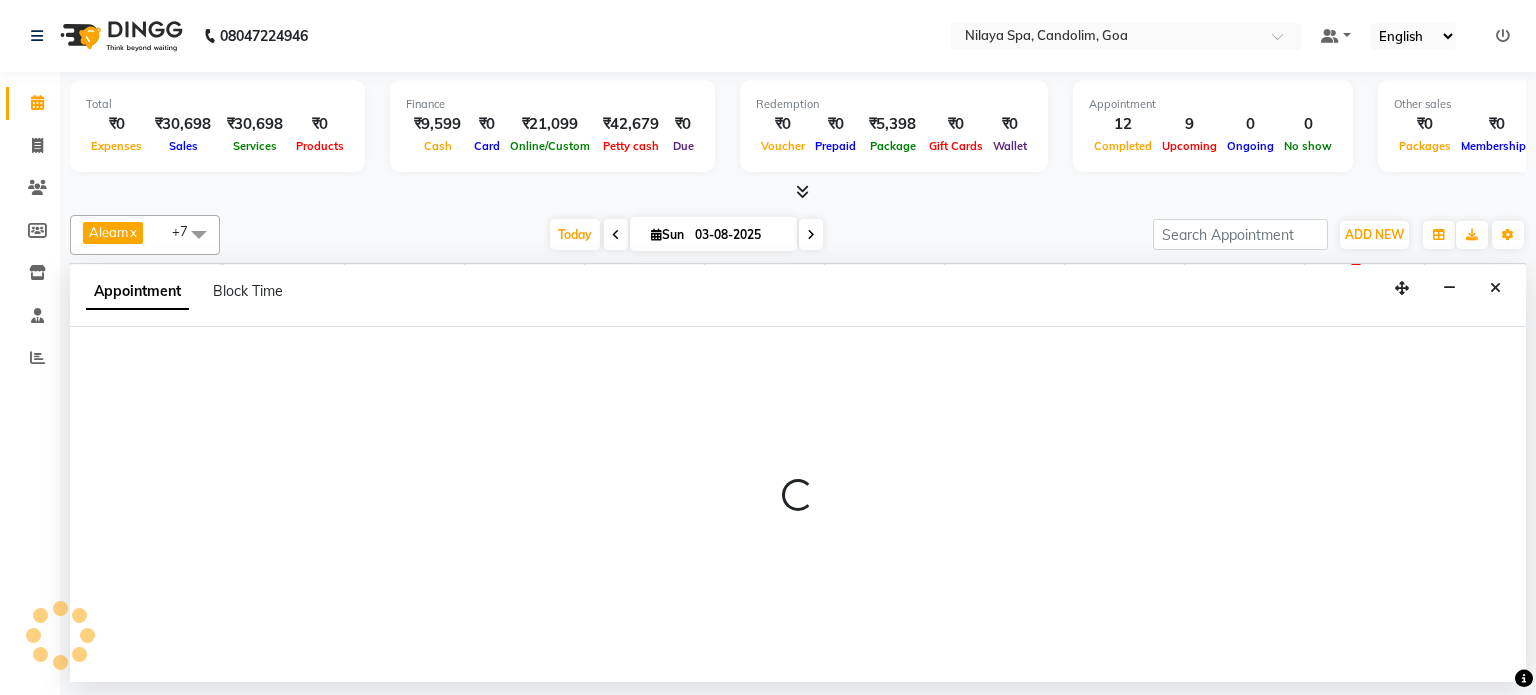 scroll, scrollTop: 0, scrollLeft: 0, axis: both 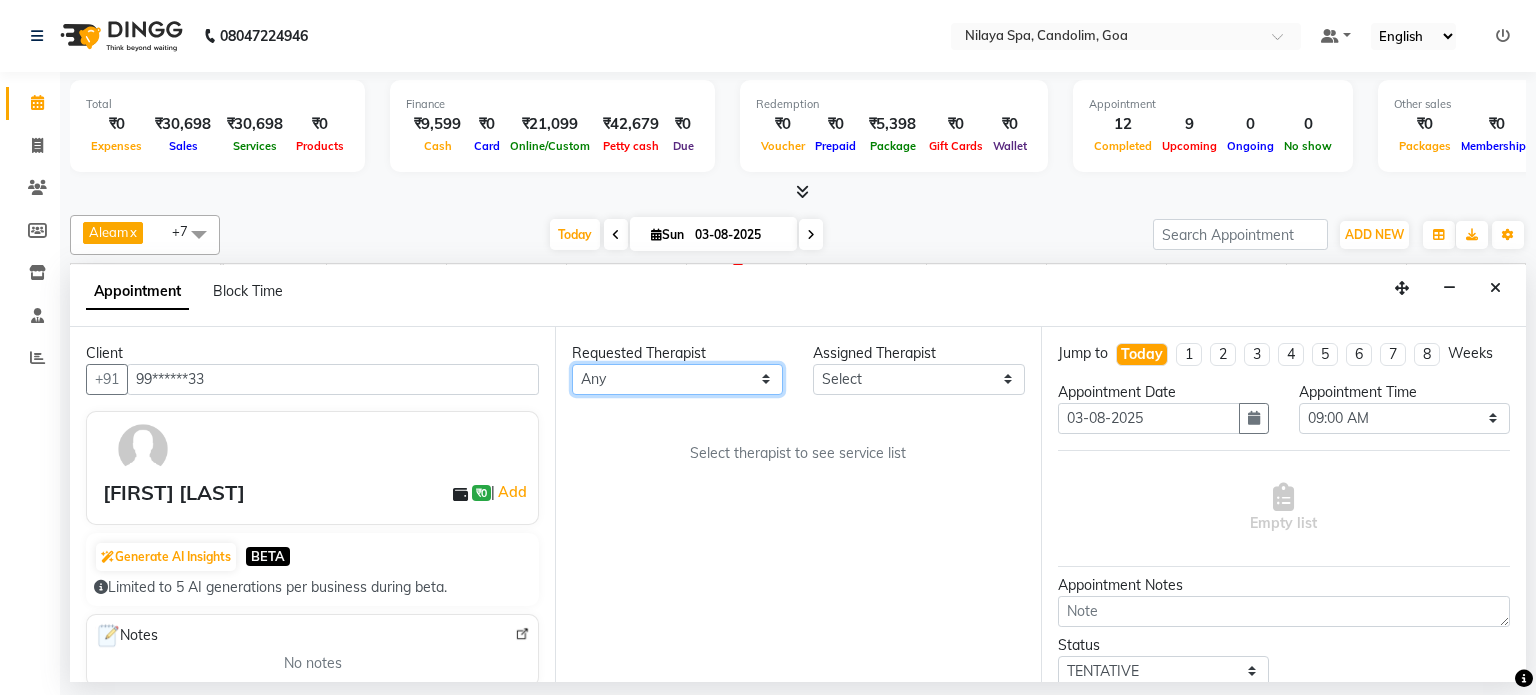 click on "Any Aleam Amisha Balari  Deepak Ratanpal Mahoi Mauni  Nora  Punjima Shailinda Tika" at bounding box center [677, 379] 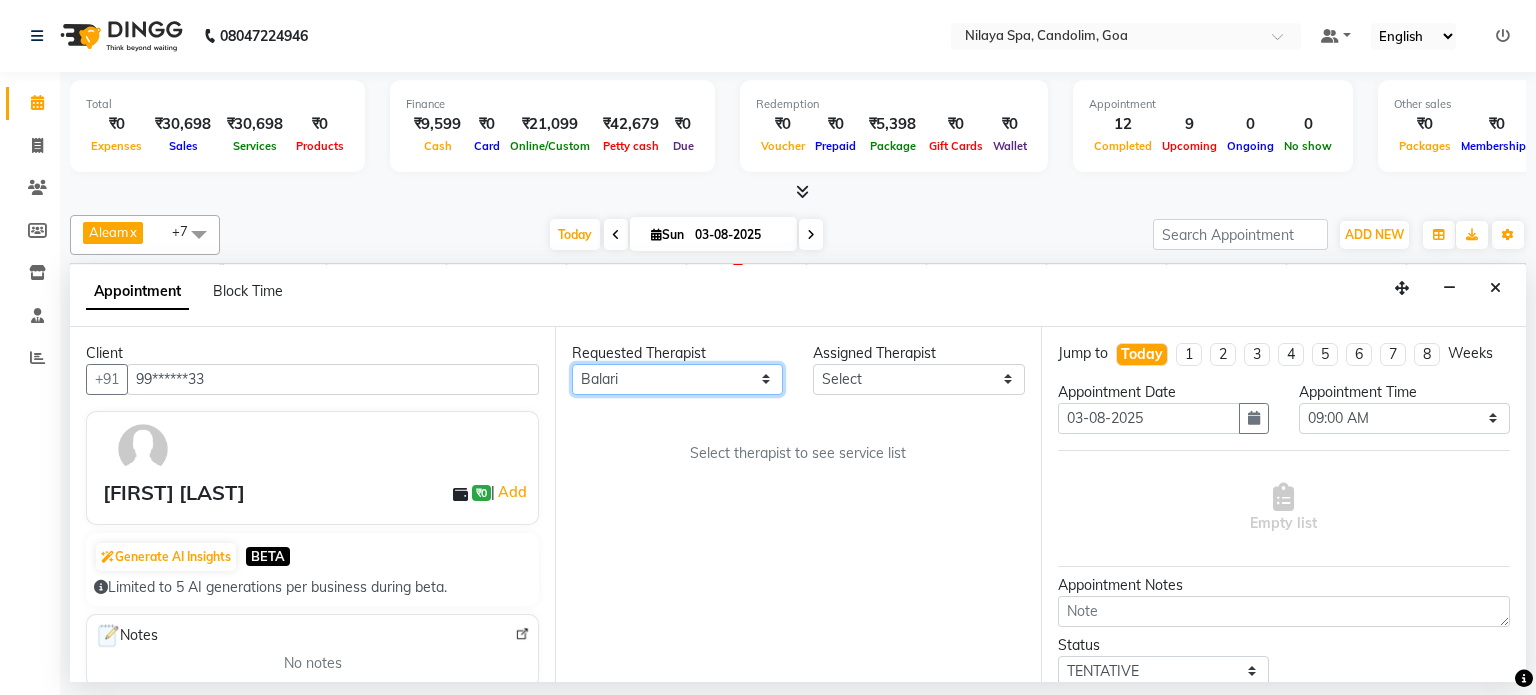 click on "Any Aleam Amisha Balari  Deepak Ratanpal Mahoi Mauni  Nora  Punjima Shailinda Tika" at bounding box center (677, 379) 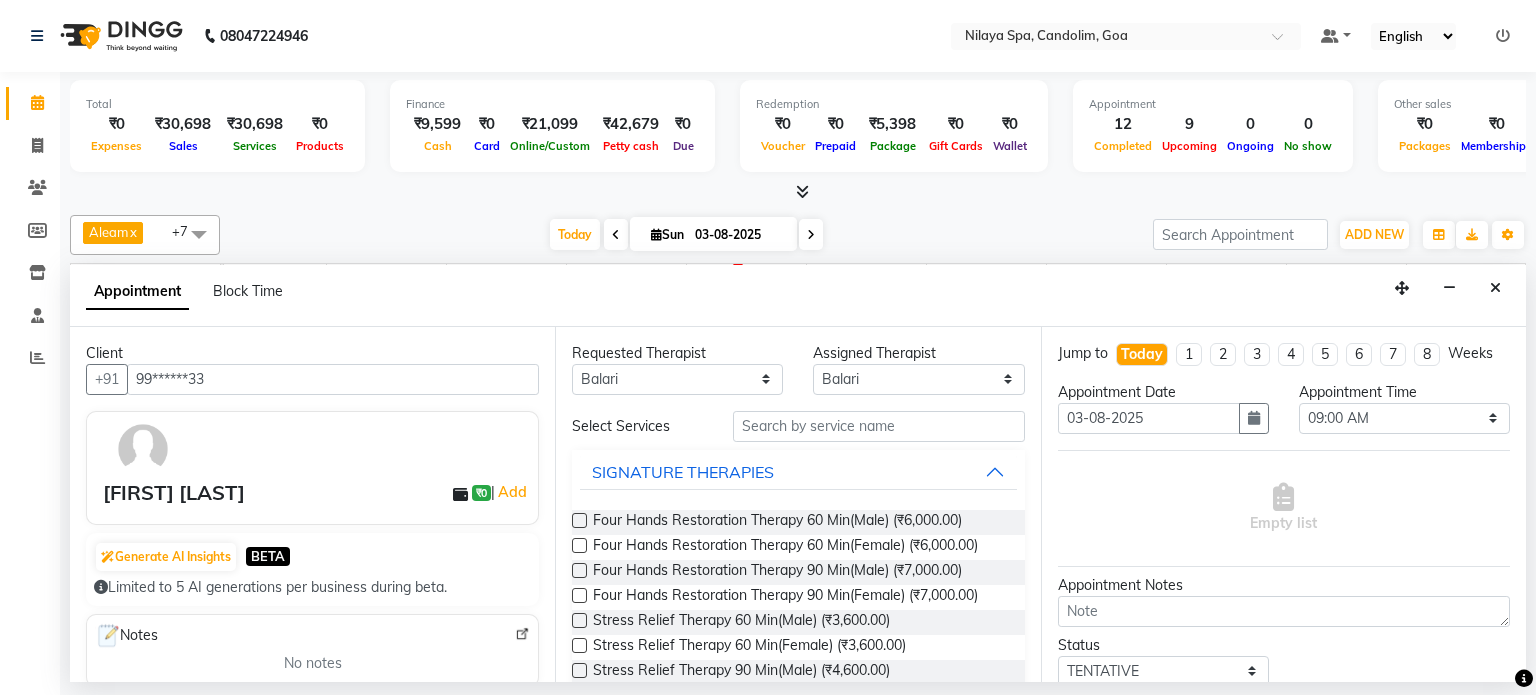 click on "Requested Therapist Any Aleam Amisha Balari  Deepak Ratanpal Mahoi Mauni  Nora  Punjima Shailinda Tika Assigned Therapist Select Aleam Amisha Balari  Deepak Ratanpal Mahoi Mauni  Nora  Punjima Shailinda Tika Select Services    SIGNATURE THERAPIES Four Hands Restoration Therapy 60 Min(Male) (₹6,000.00) Four Hands Restoration Therapy 60 Min(Female) (₹6,000.00) Four Hands Restoration Therapy 90 Min(Male) (₹7,000.00) Four Hands Restoration Therapy 90 Min(Female) (₹7,000.00) Stress Relief Therapy 60 Min(Male) (₹3,600.00) Stress Relief Therapy 60 Min(Female) (₹3,600.00) Stress Relief Therapy 90 Min(Male) (₹4,600.00) Stress Relief Therapy 90 Min(Female) (₹4,600.00) Nilaya  Fusion Therapy(Male) (₹5,100.00) Nilaya  Fusion Therapy(Female) (₹5,100.00) Marma Abhayangam 60 Min(Male) (₹3,800.00) Marma Abhayangam 60 Min(Female) (₹3,800.00) Marma Abhayangam 90 Min(Male)) (₹4,800.00) Marma Abhayangam 90 Min(Female) (₹4,800.00)    International Therapies    NILAYA TOUCHE    Body Rituals" at bounding box center [797, 504] 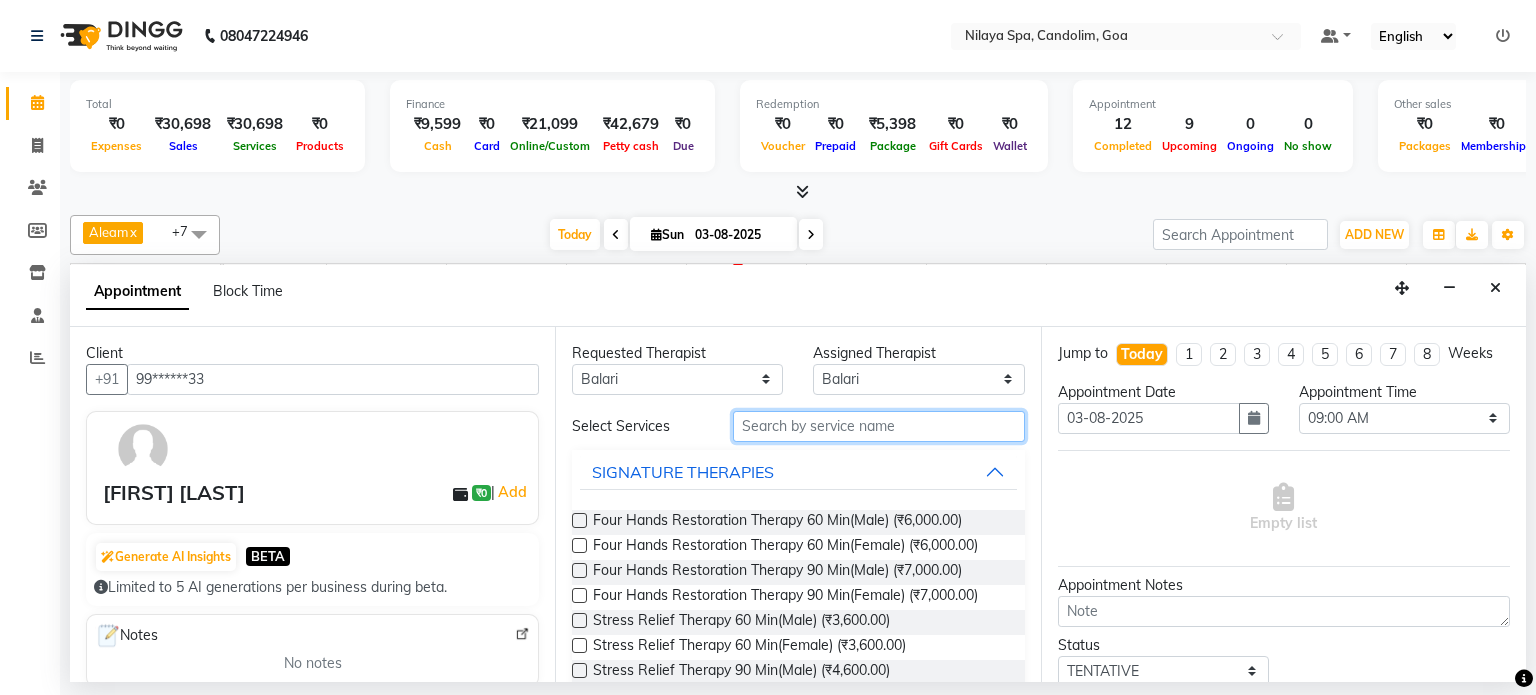 click at bounding box center (879, 426) 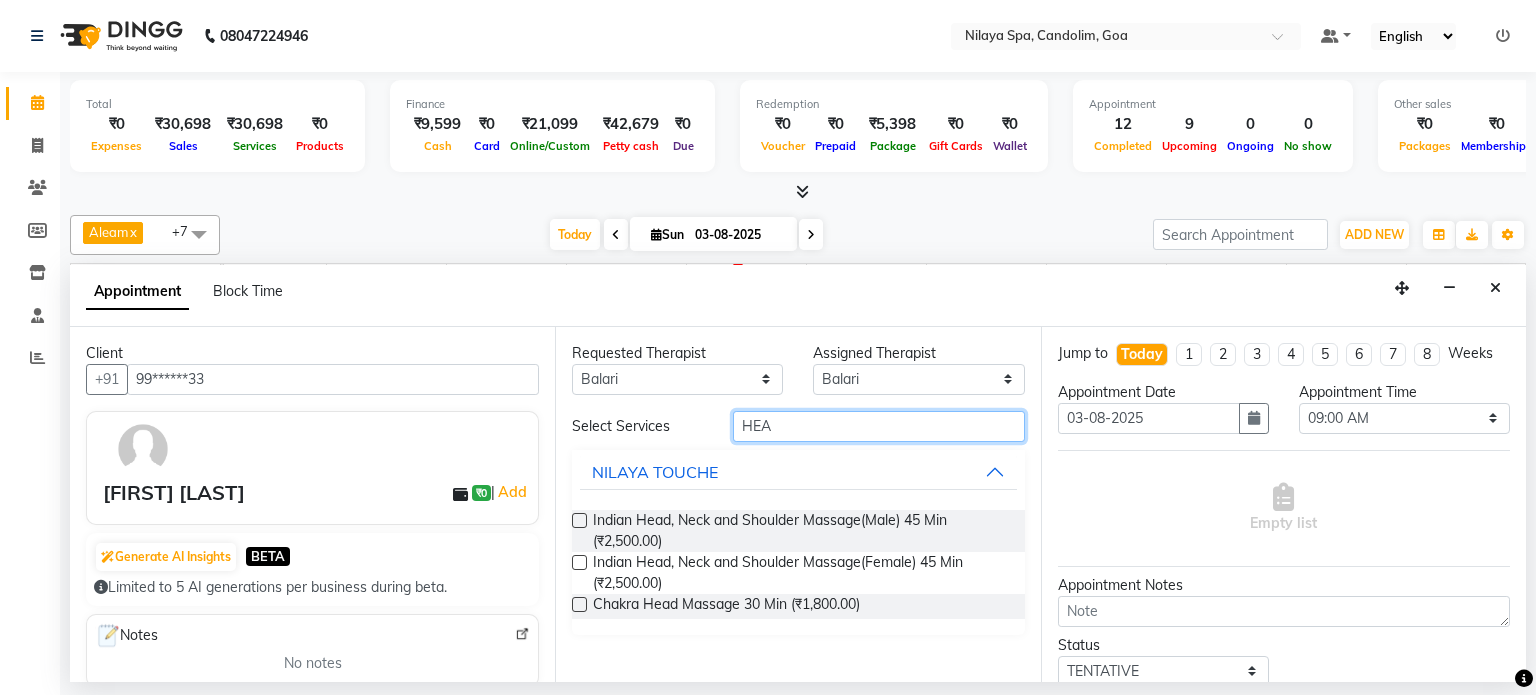 scroll, scrollTop: 0, scrollLeft: 0, axis: both 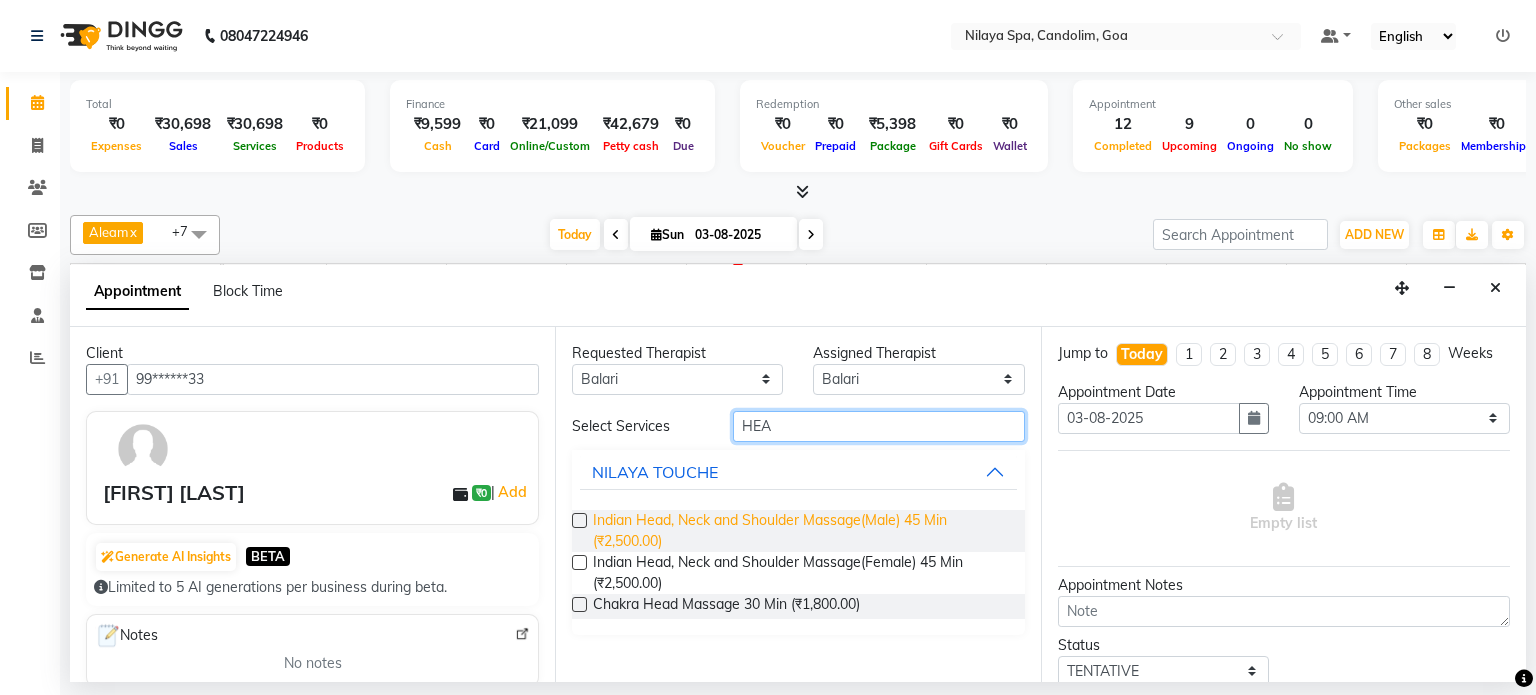 type on "HEA" 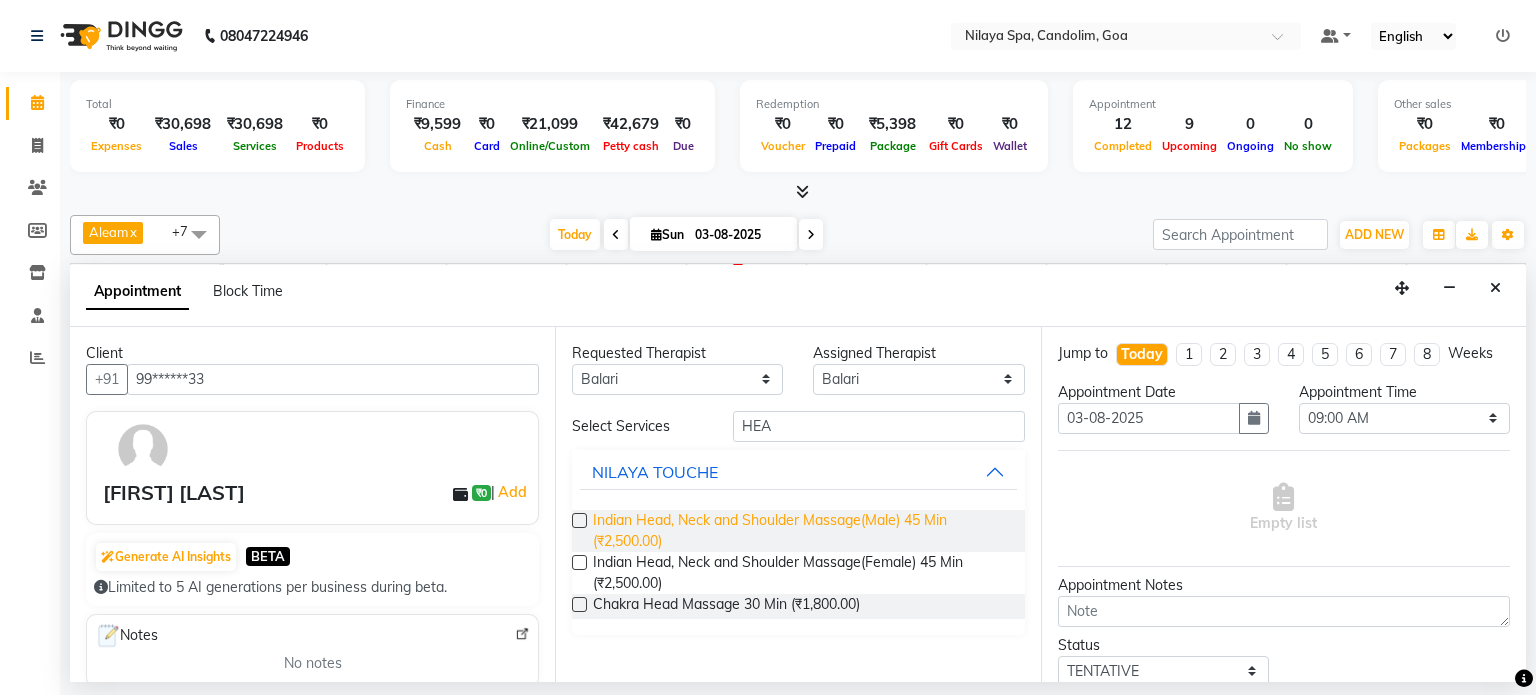 click on "Indian Head, Neck and Shoulder Massage(Male) 45 Min (₹2,500.00)" at bounding box center (800, 531) 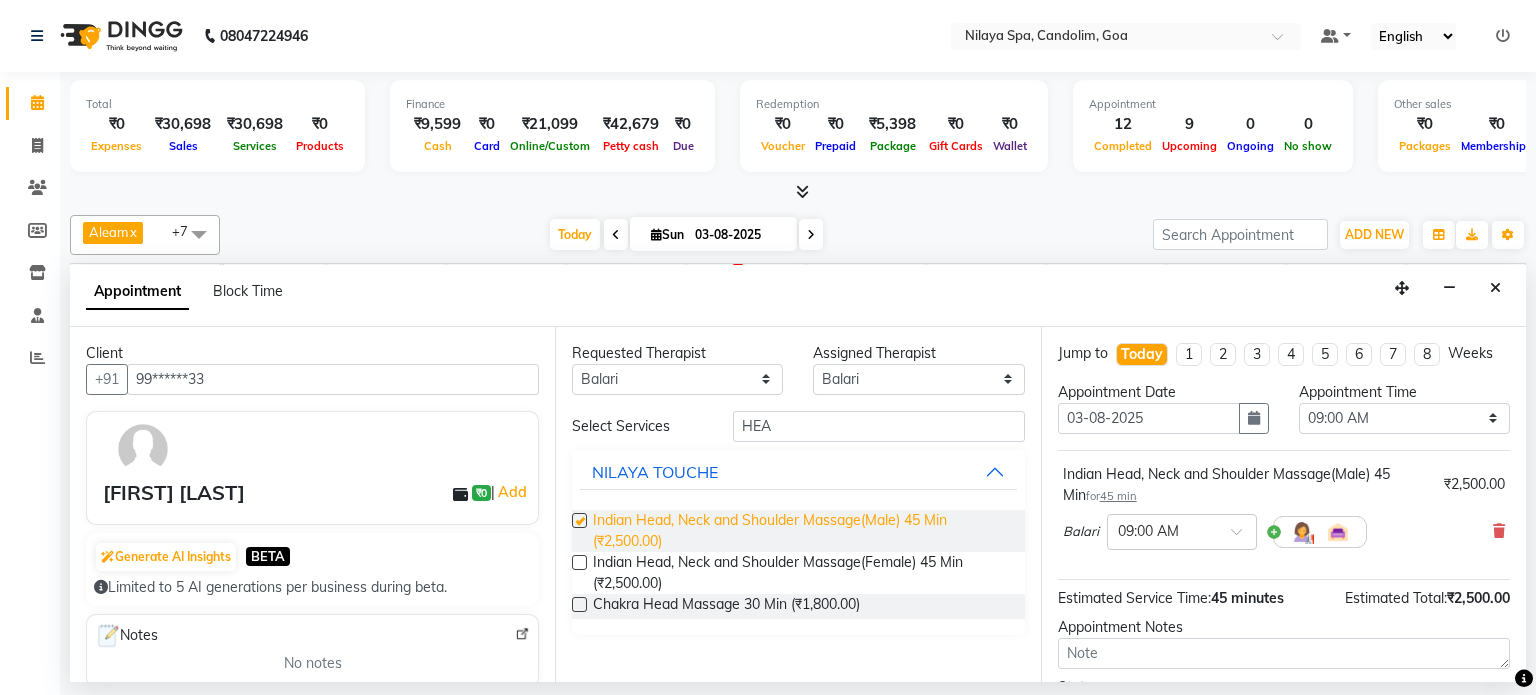 checkbox on "false" 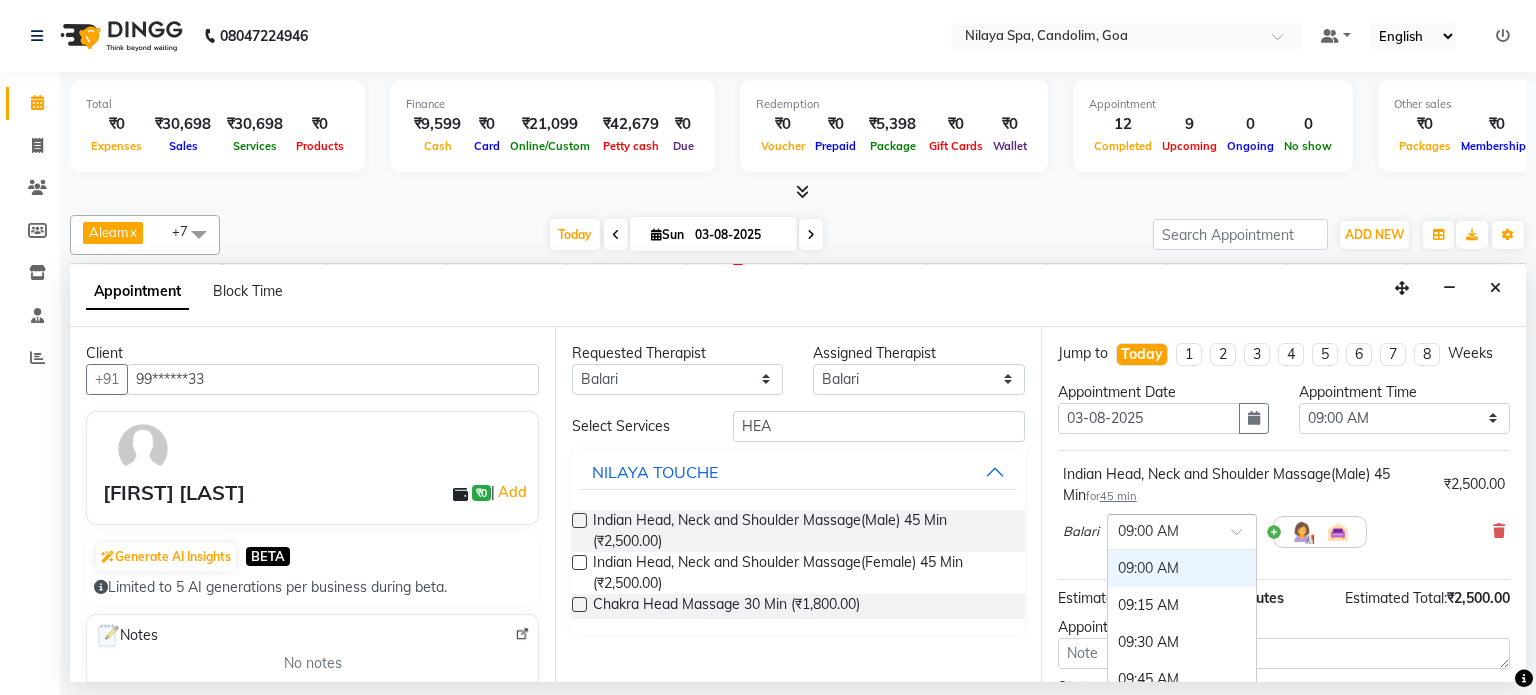 click at bounding box center [1243, 537] 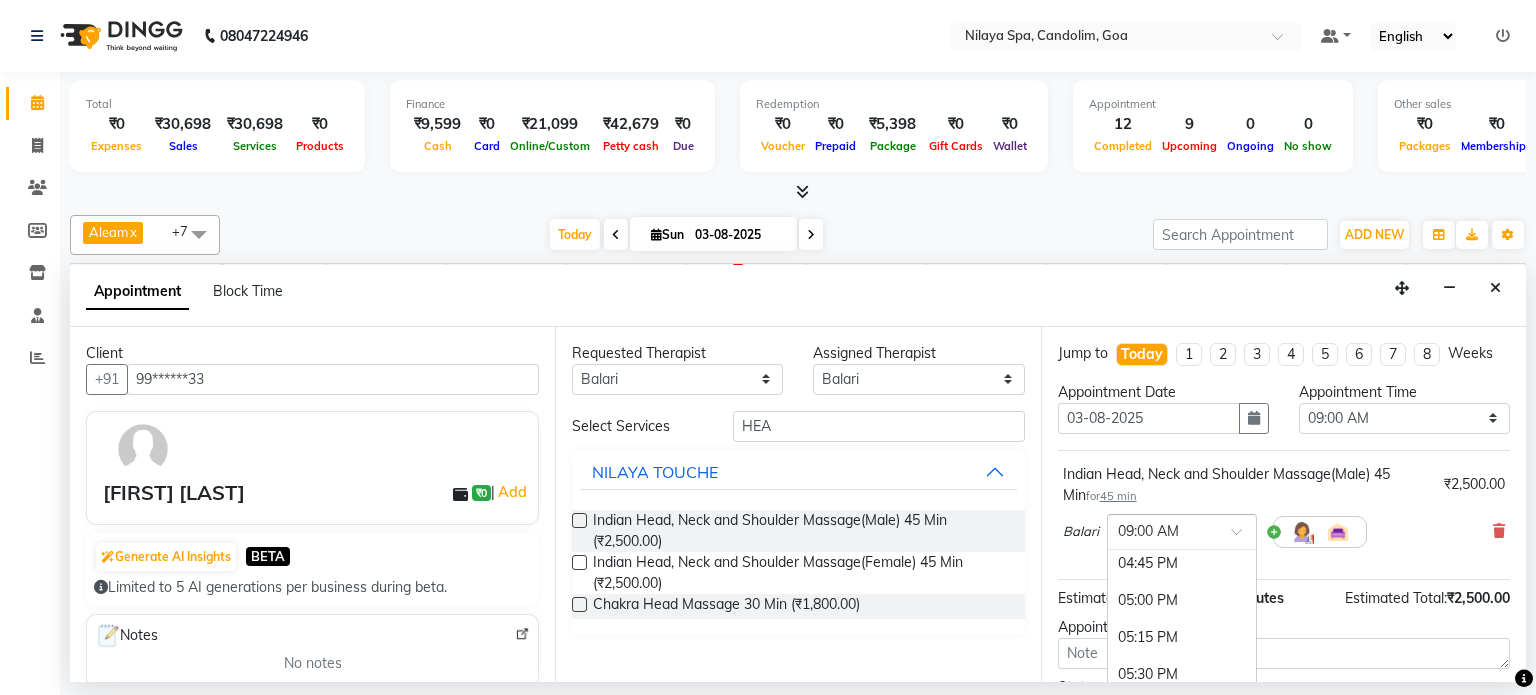 scroll, scrollTop: 1120, scrollLeft: 0, axis: vertical 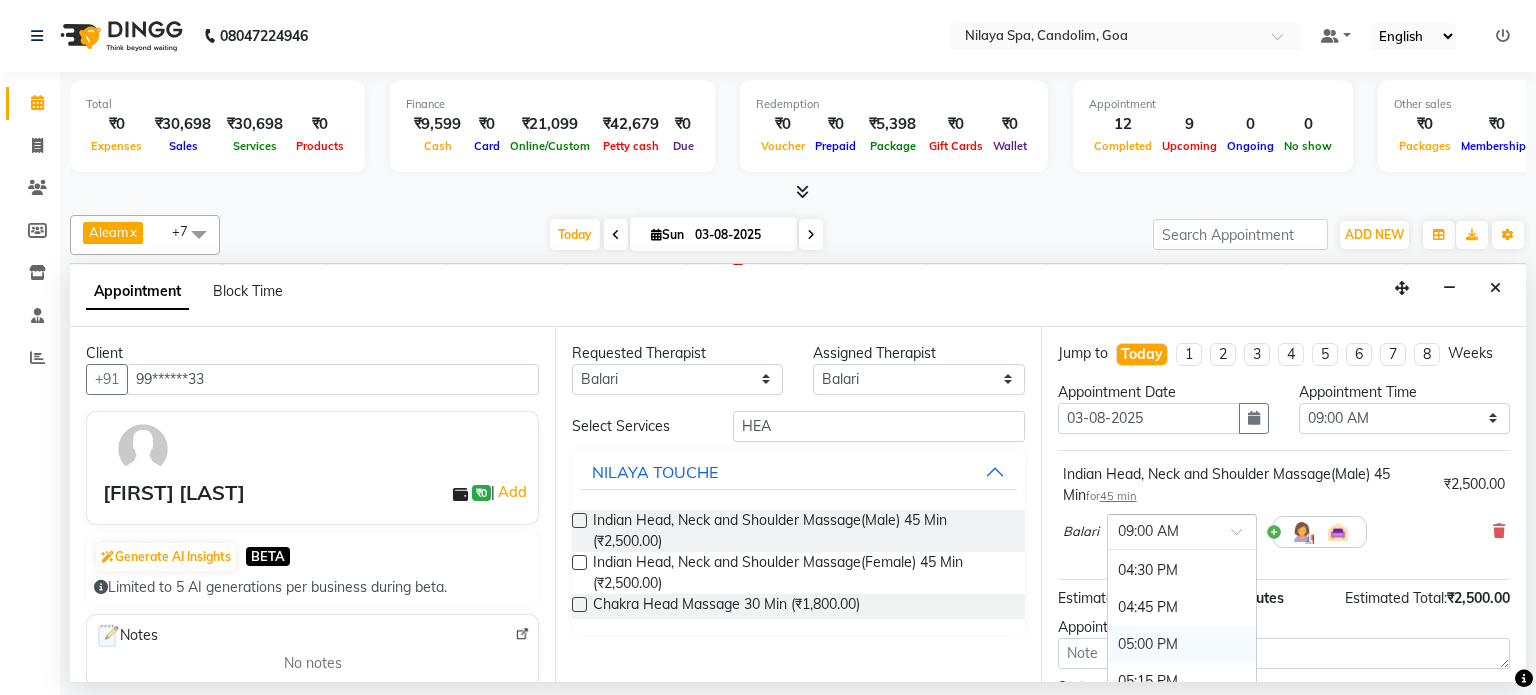 click on "05:00 PM" at bounding box center [1182, 644] 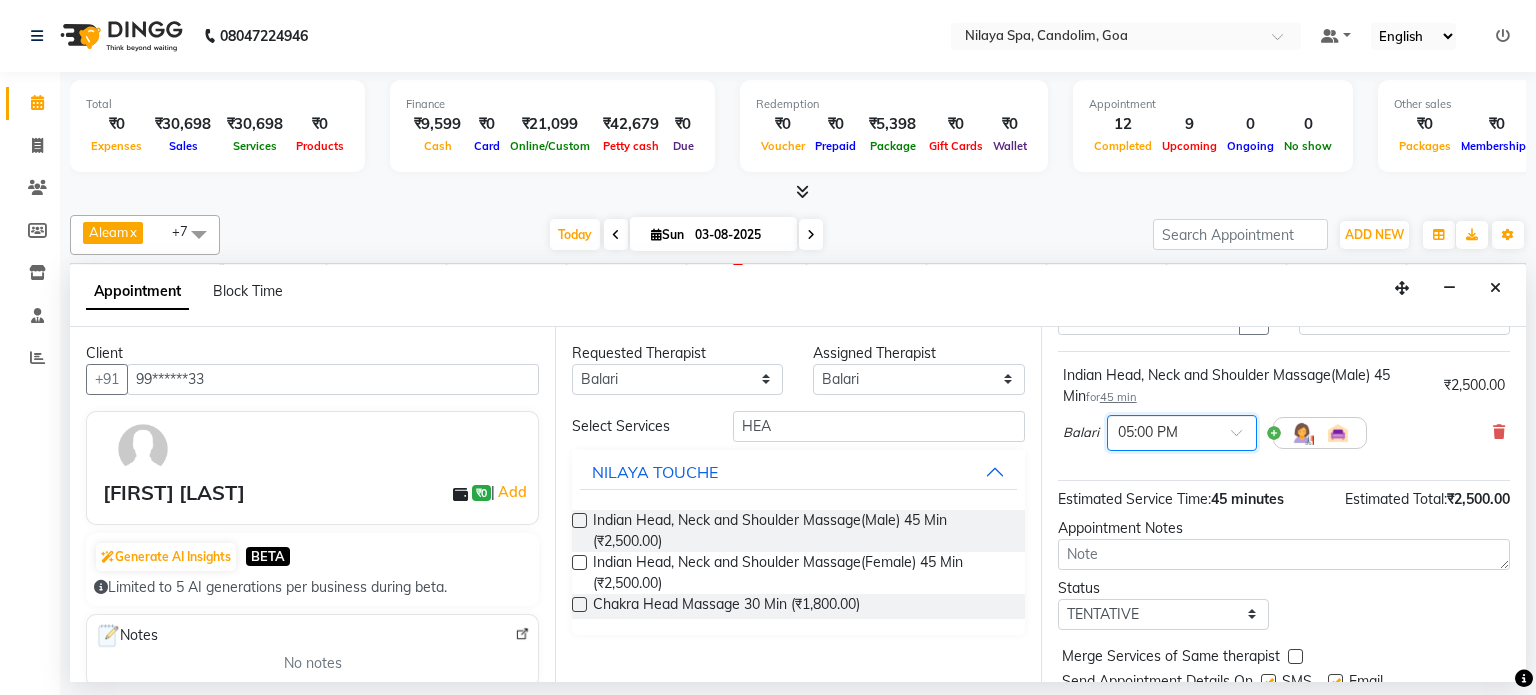 scroll, scrollTop: 172, scrollLeft: 0, axis: vertical 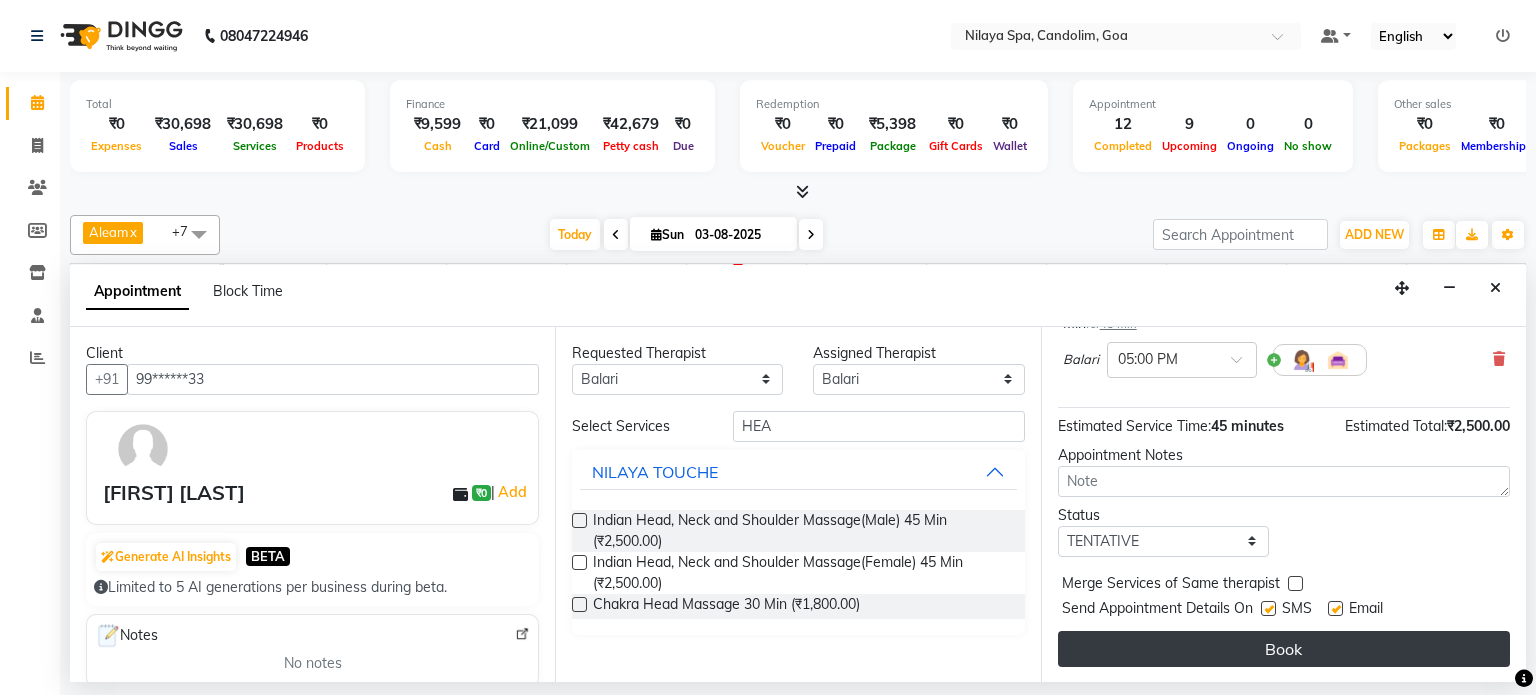 click on "Book" at bounding box center (1284, 649) 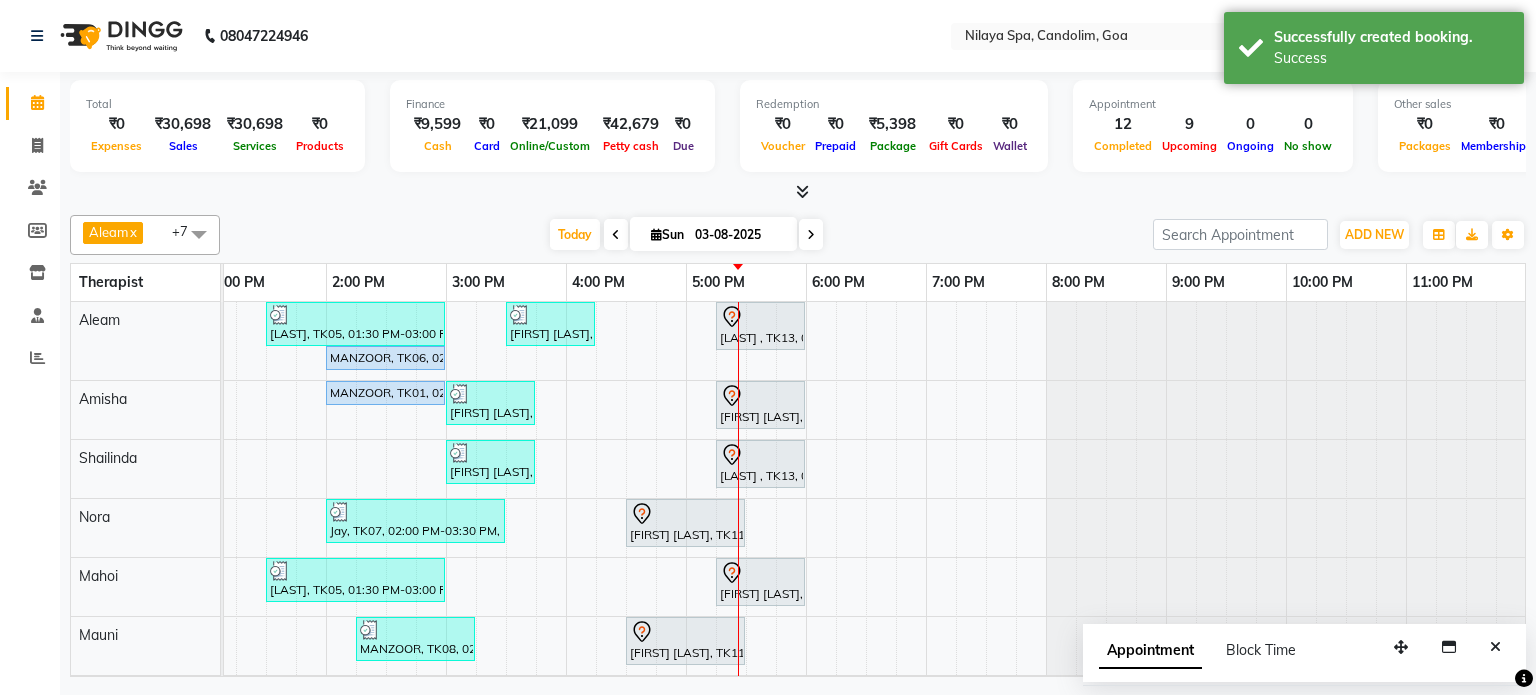 scroll, scrollTop: 75, scrollLeft: 618, axis: both 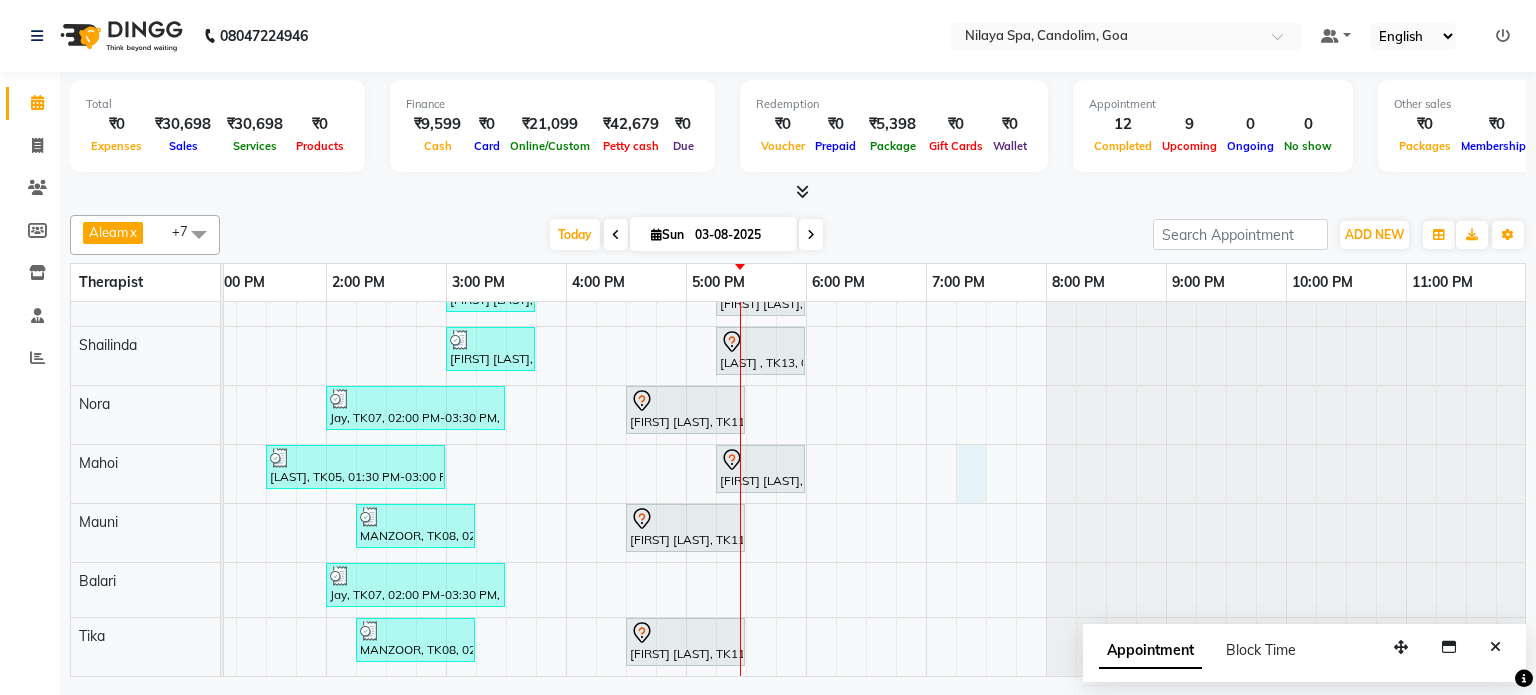 click on "[LAST], TK05, 01:30 PM-03:00 PM, Nilaya  Fusion Therapy(Male)     [FIRST] [LAST], TK10, 03:30 PM-04:15 PM, Indian Head, Neck and Shoulder Massage(Male) 45 Min             [LAST] , TK13, 05:15 PM-06:00 PM, Indian Head, Neck and Shoulder Massage(Male) 45 Min    [LAST], TK06, 02:00 PM-03:00 PM, Stress Relief Therapy 60 Min(Male)     [FIRST], TK04, 12:00 PM-01:00 PM, Deep Tissue Repair Therapy 60 Min(Male)    [LAST], TK01, 02:00 PM-03:00 PM, Stress Relief Therapy 60 Min(Male)     [FIRST] [LAST], TK09, 03:00 PM-03:45 PM, Indian Head, Neck and Shoulder Massage(Male) 45 Min             [FIRST]  [LAST], TK12, 05:15 PM-06:00 PM, Indian Head, Neck and Shoulder Massage(Male) 45 Min     [FIRST], TK02, 12:00 PM-01:00 PM, Deep Tissue Repair Therapy 60 Min(Male)     [FIRST] [LAST], TK09, 03:00 PM-03:45 PM, Indian Head, Neck and Shoulder Massage(Male) 45 Min             [LAST] , TK13, 05:15 PM-06:00 PM, Indian Head, Neck and Shoulder Massage(Male) 45 Min" at bounding box center (566, 432) 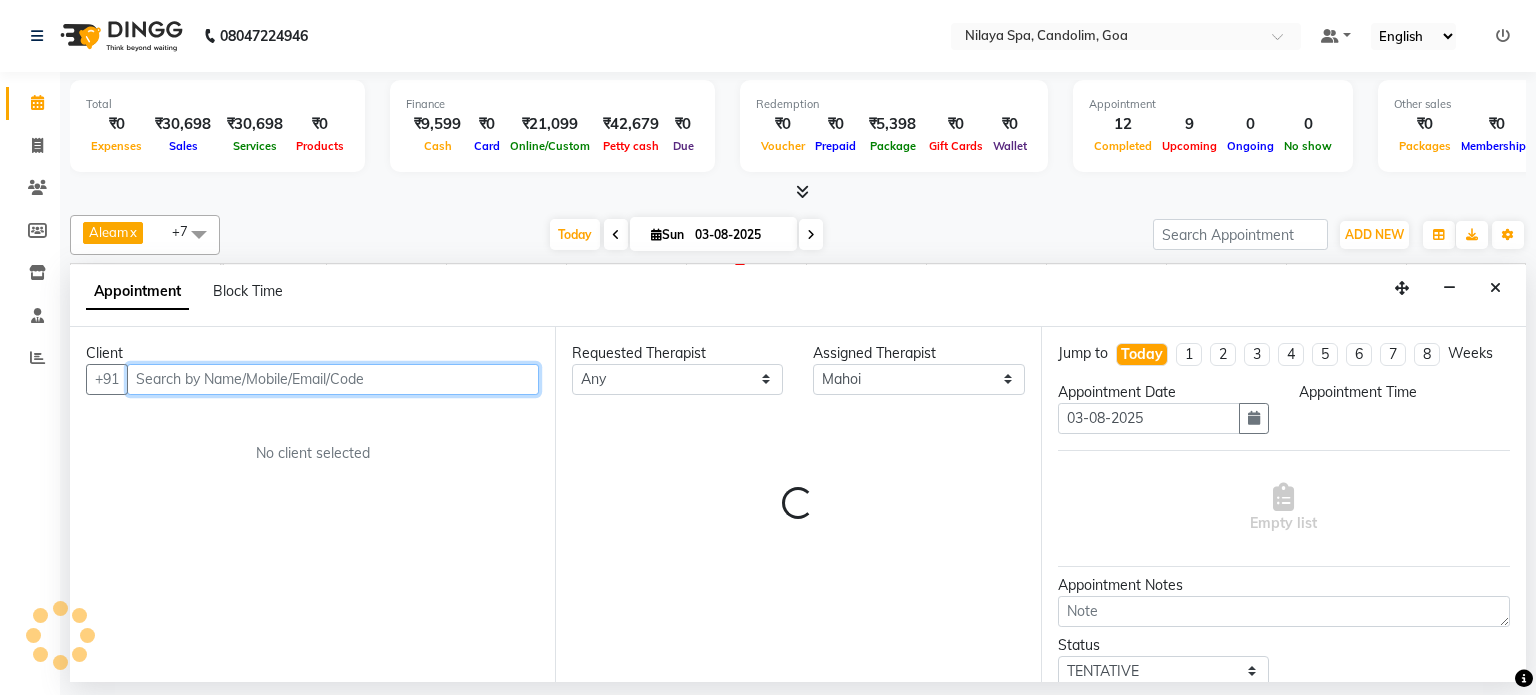select on "1155" 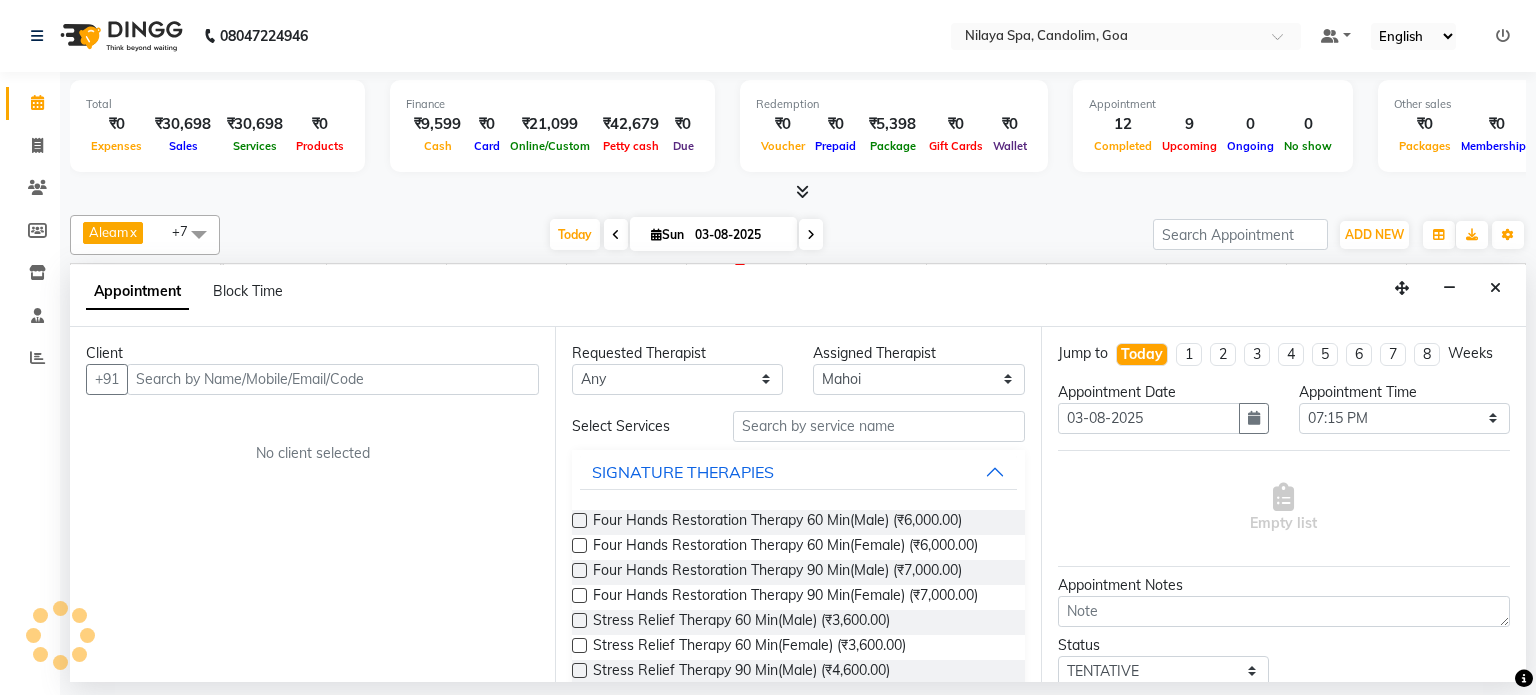 click on "Empty list" at bounding box center [1284, 508] 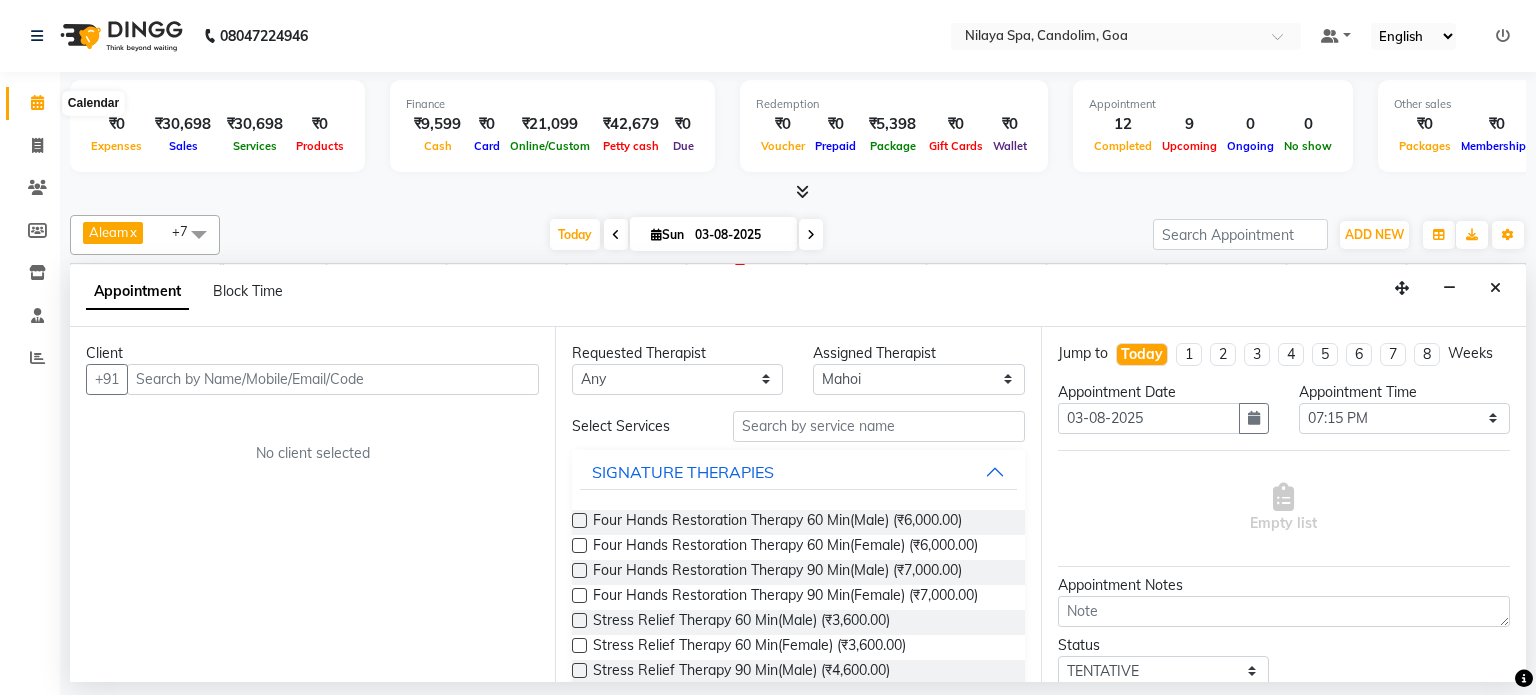 click 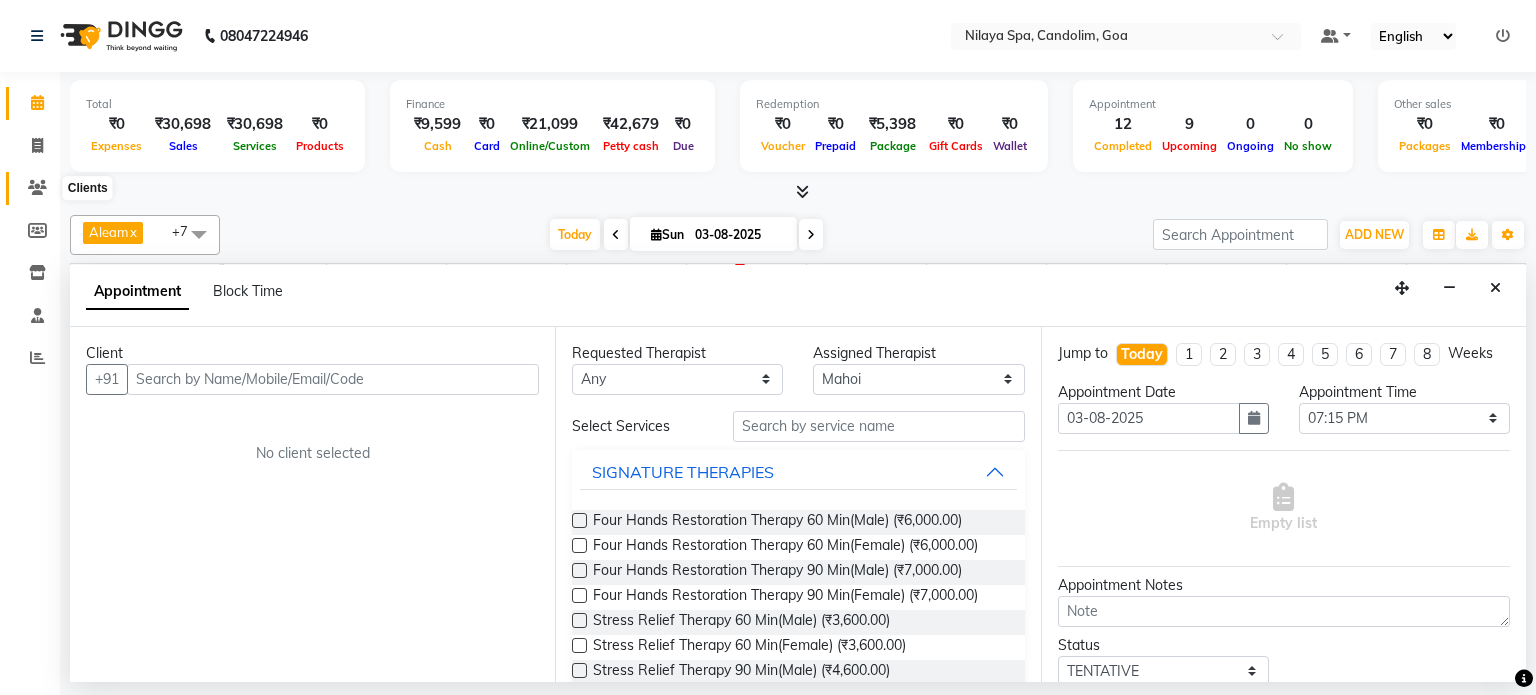 click 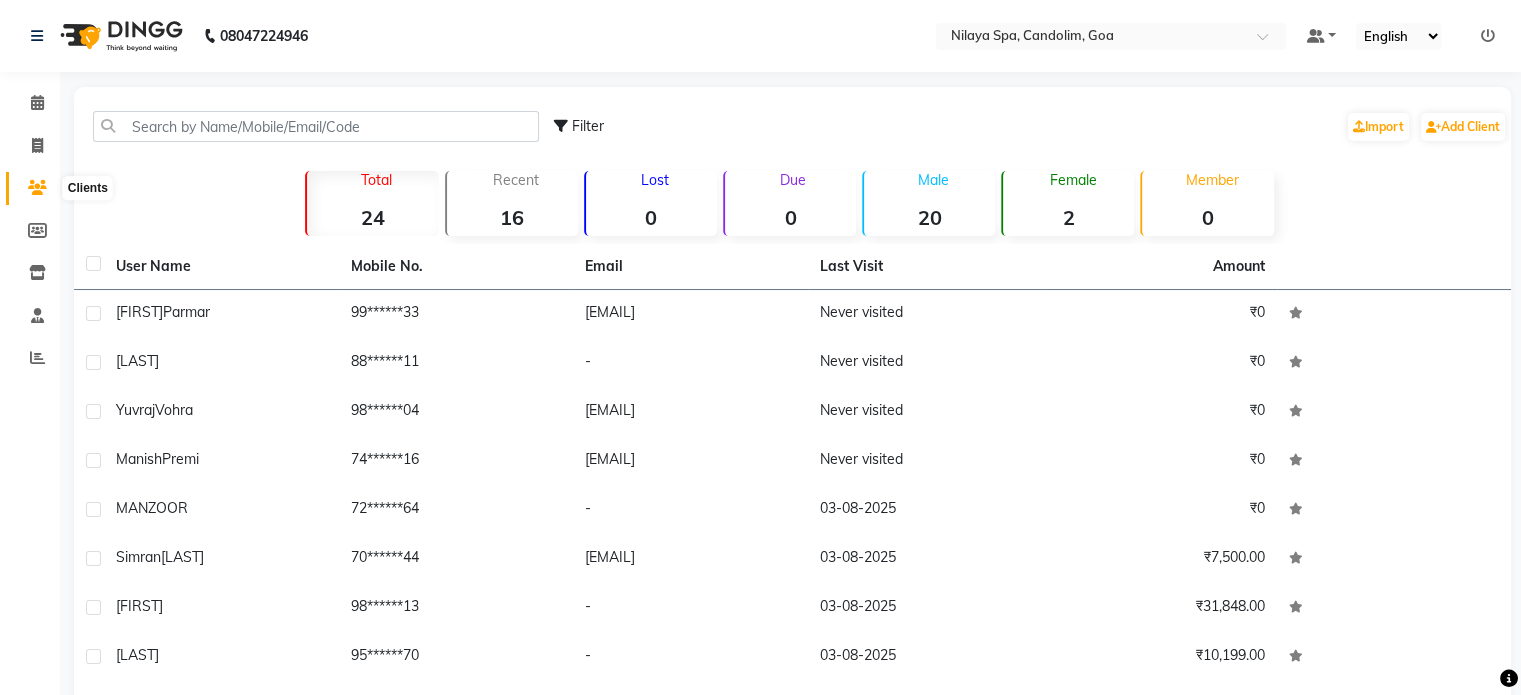 drag, startPoint x: 35, startPoint y: 180, endPoint x: 36, endPoint y: 167, distance: 13.038404 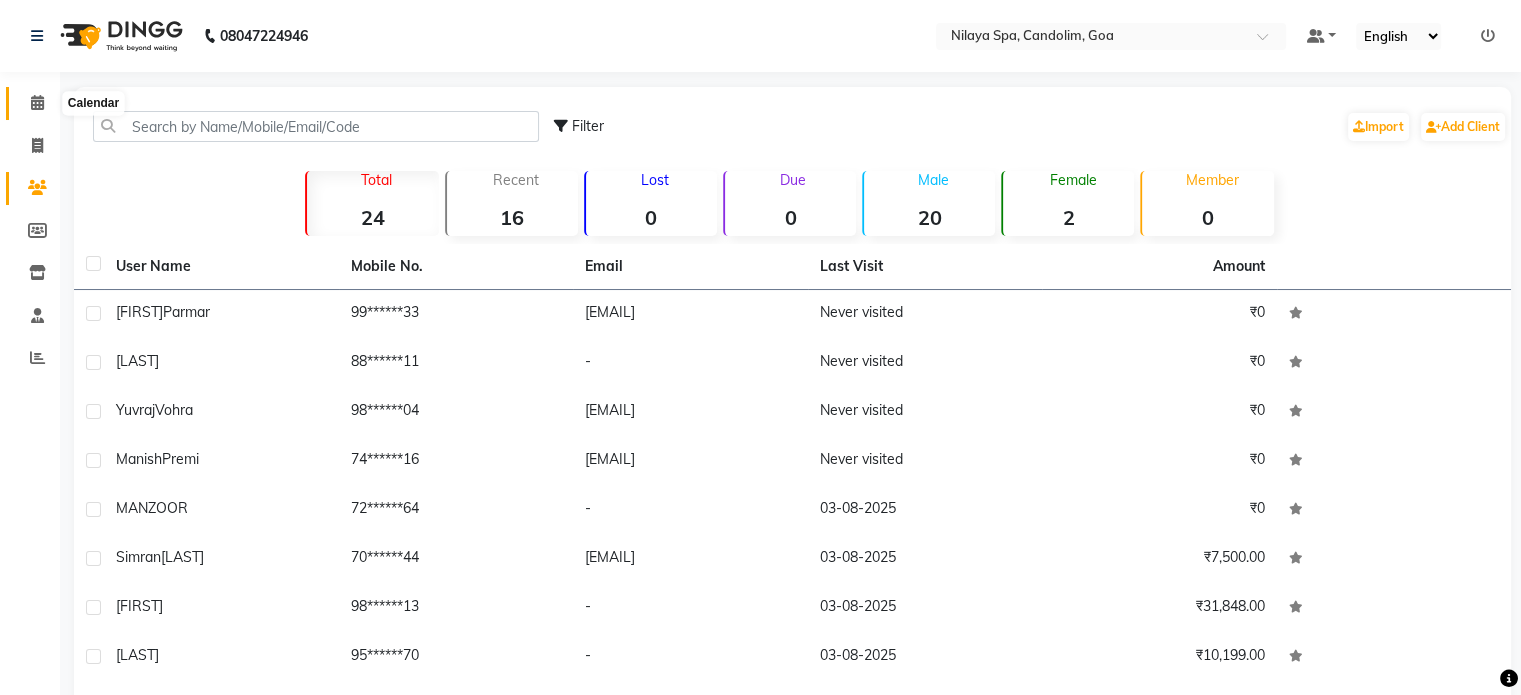 click 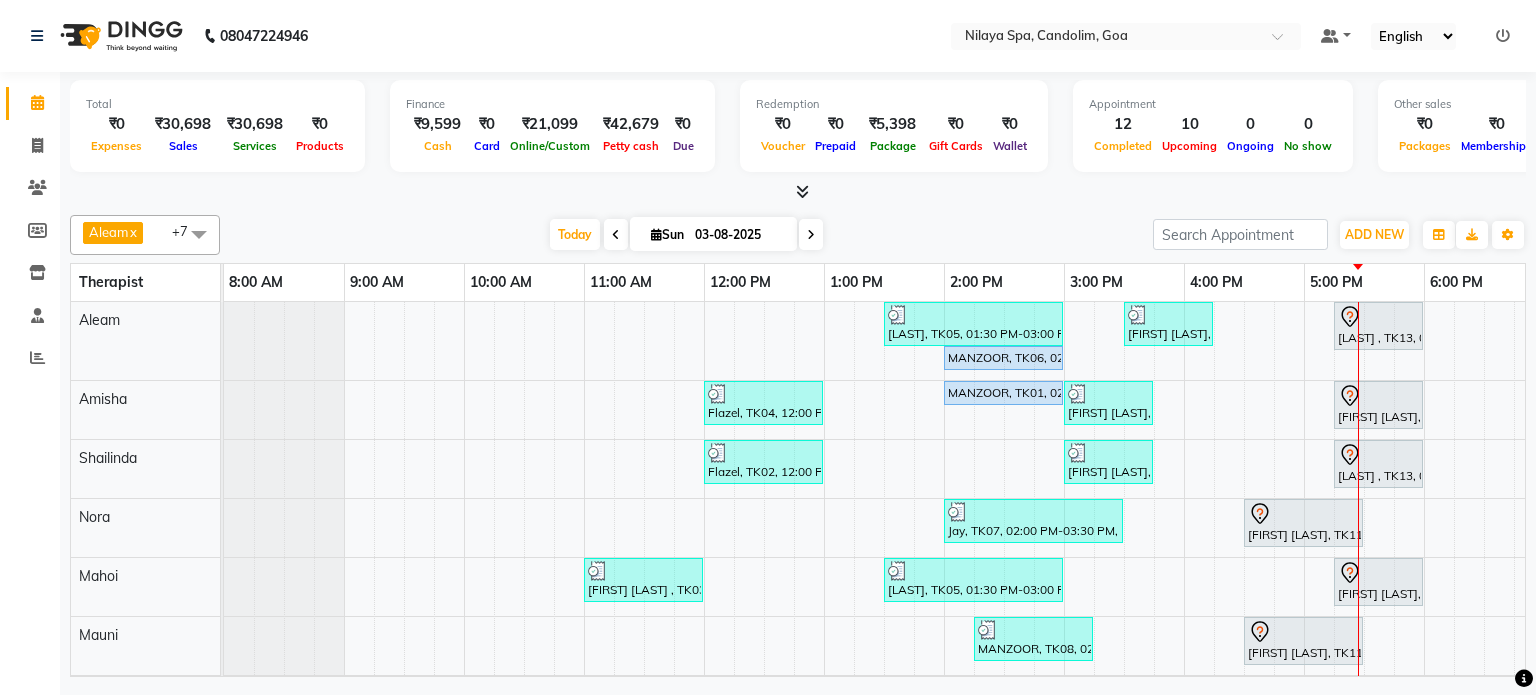 scroll, scrollTop: 69, scrollLeft: 0, axis: vertical 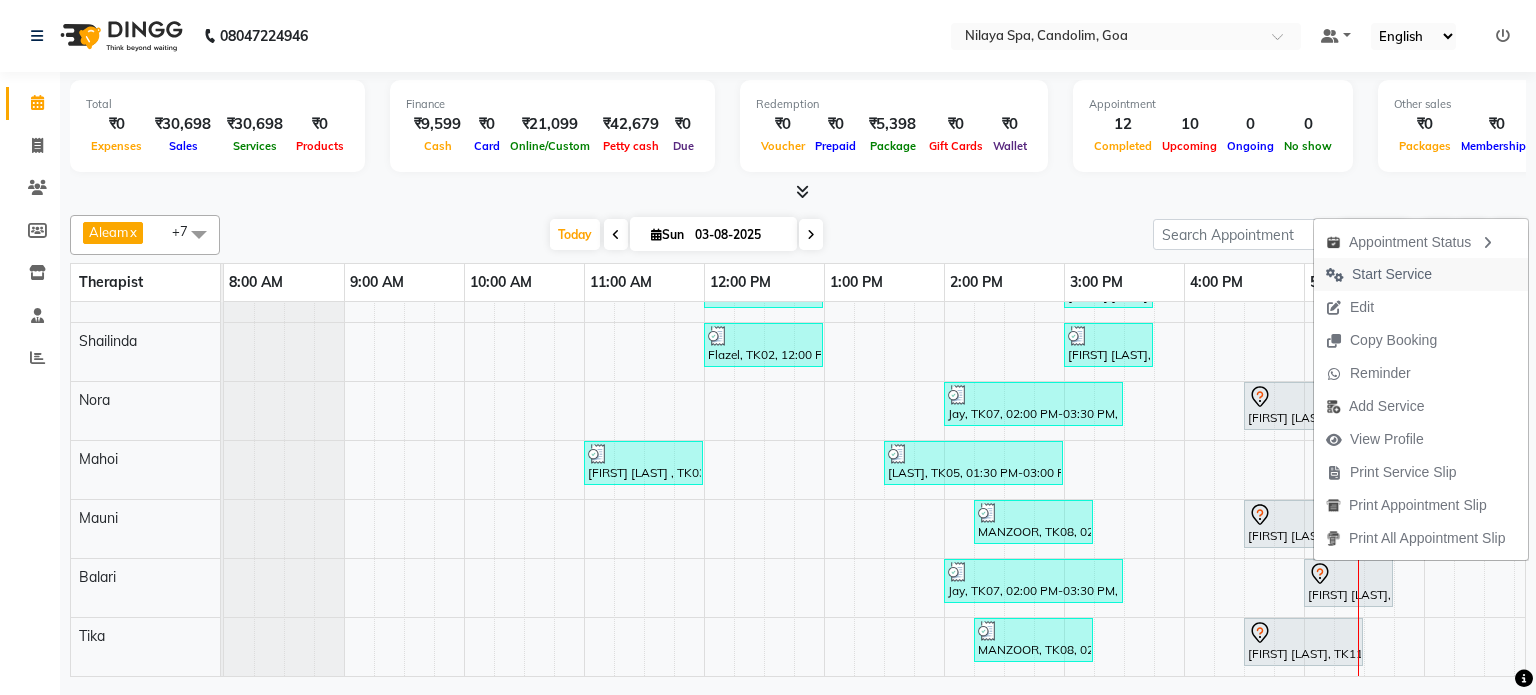 click on "Start Service" at bounding box center [1392, 274] 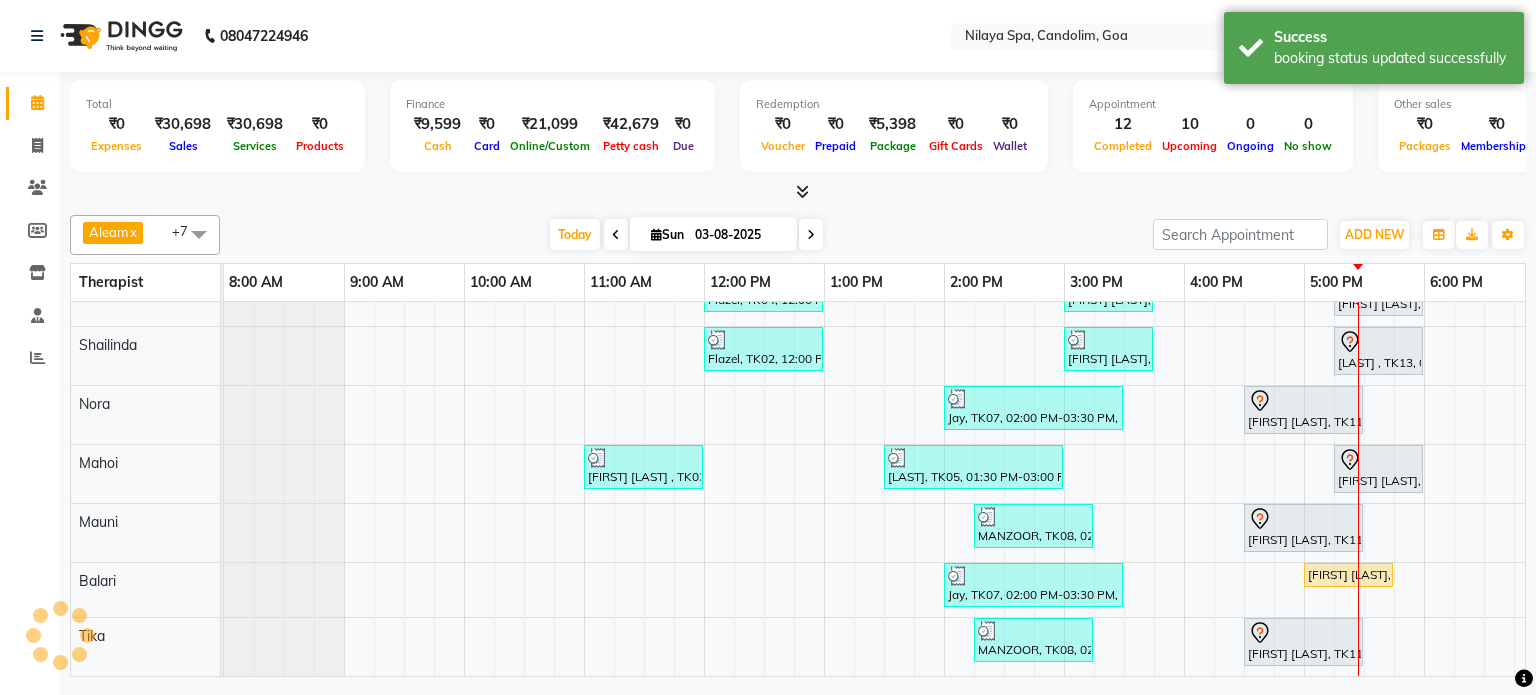 scroll, scrollTop: 126, scrollLeft: 0, axis: vertical 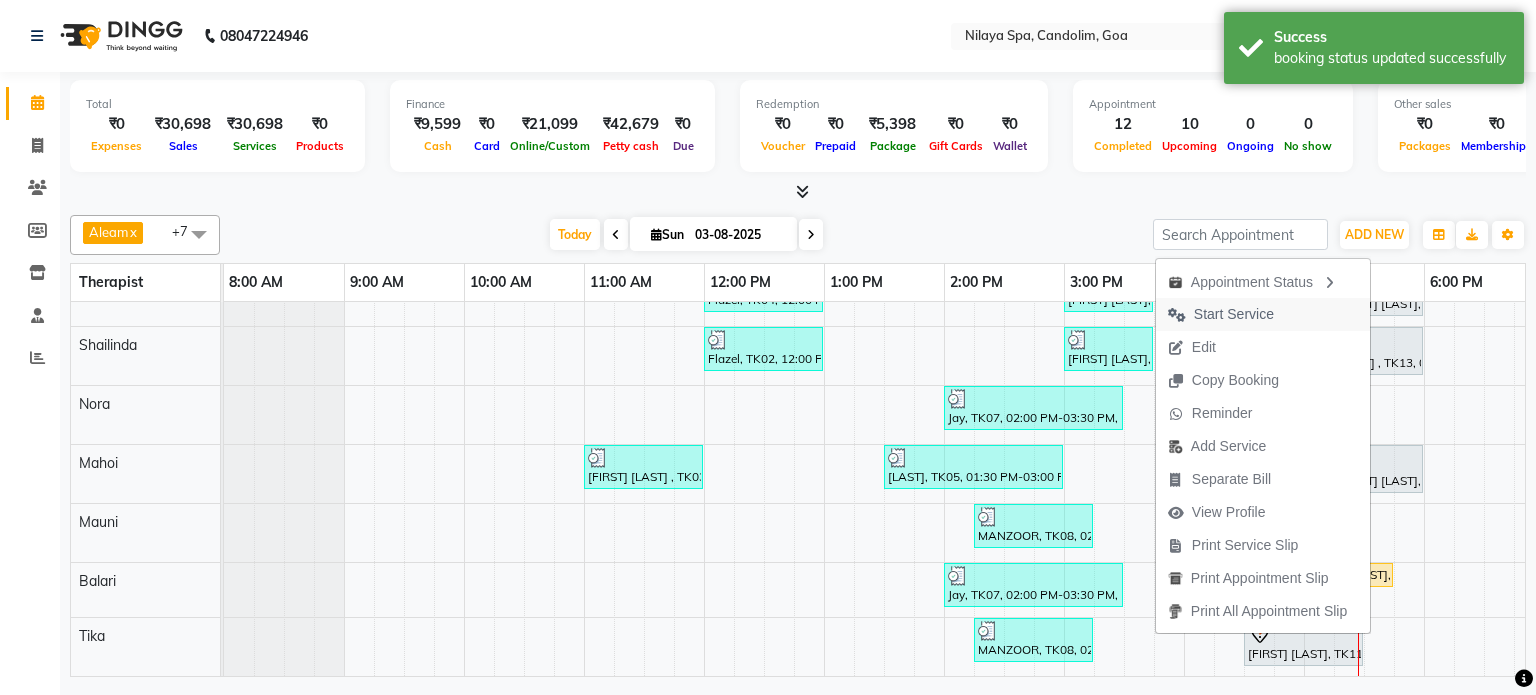 click on "Start Service" at bounding box center [1234, 314] 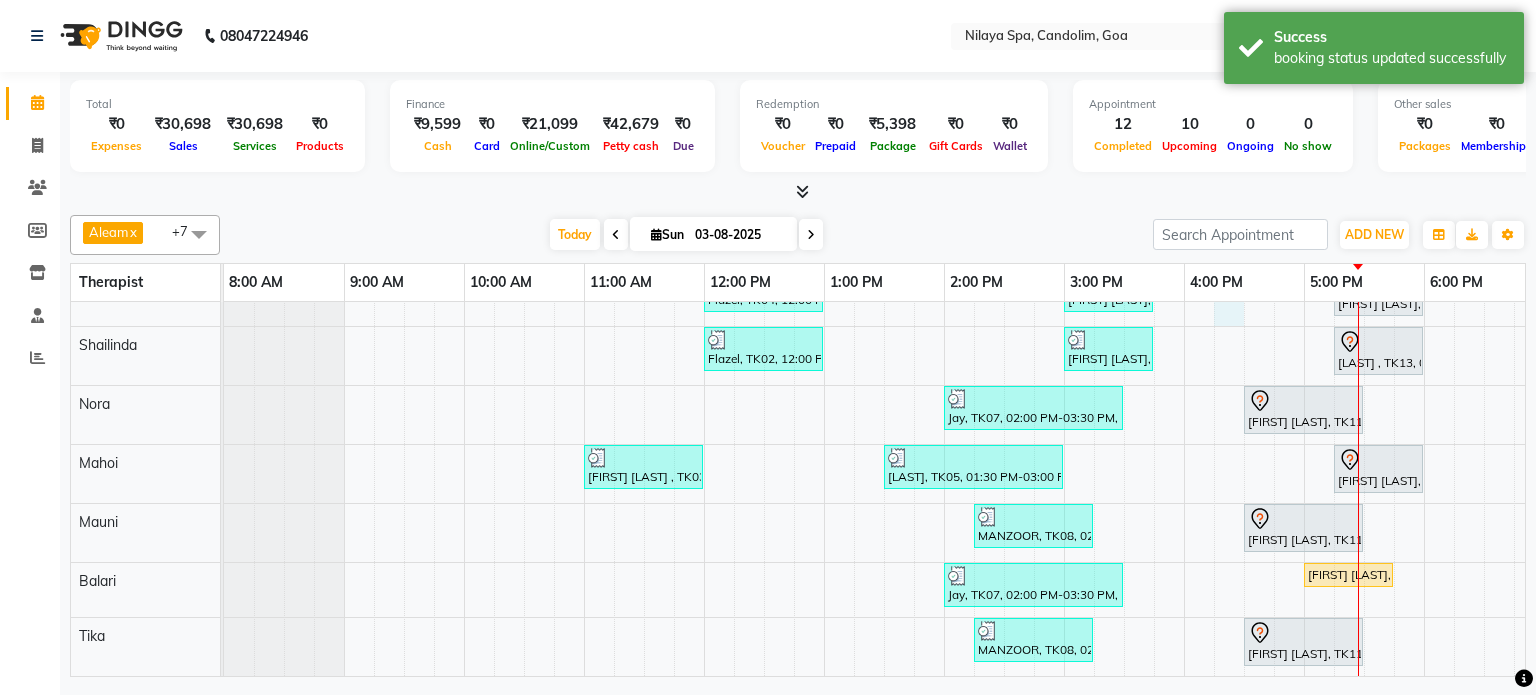 click on "[LAST], TK05, 01:30 PM-03:00 PM, Nilaya  Fusion Therapy(Male)     [FIRST] [LAST], TK10, 03:30 PM-04:15 PM, Indian Head, Neck and Shoulder Massage(Male) 45 Min             [LAST] , TK13, 05:15 PM-06:00 PM, Indian Head, Neck and Shoulder Massage(Male) 45 Min    [LAST], TK06, 02:00 PM-03:00 PM, Stress Relief Therapy 60 Min(Male)     [FIRST], TK04, 12:00 PM-01:00 PM, Deep Tissue Repair Therapy 60 Min(Male)    [LAST], TK01, 02:00 PM-03:00 PM, Stress Relief Therapy 60 Min(Male)     [FIRST] [LAST], TK09, 03:00 PM-03:45 PM, Indian Head, Neck and Shoulder Massage(Male) 45 Min             [FIRST]  [LAST], TK12, 05:15 PM-06:00 PM, Indian Head, Neck and Shoulder Massage(Male) 45 Min     [FIRST], TK02, 12:00 PM-01:00 PM, Deep Tissue Repair Therapy 60 Min(Male)     [FIRST] [LAST], TK09, 03:00 PM-03:45 PM, Indian Head, Neck and Shoulder Massage(Male) 45 Min             [LAST] , TK13, 05:15 PM-06:00 PM, Indian Head, Neck and Shoulder Massage(Male) 45 Min" at bounding box center (1184, 432) 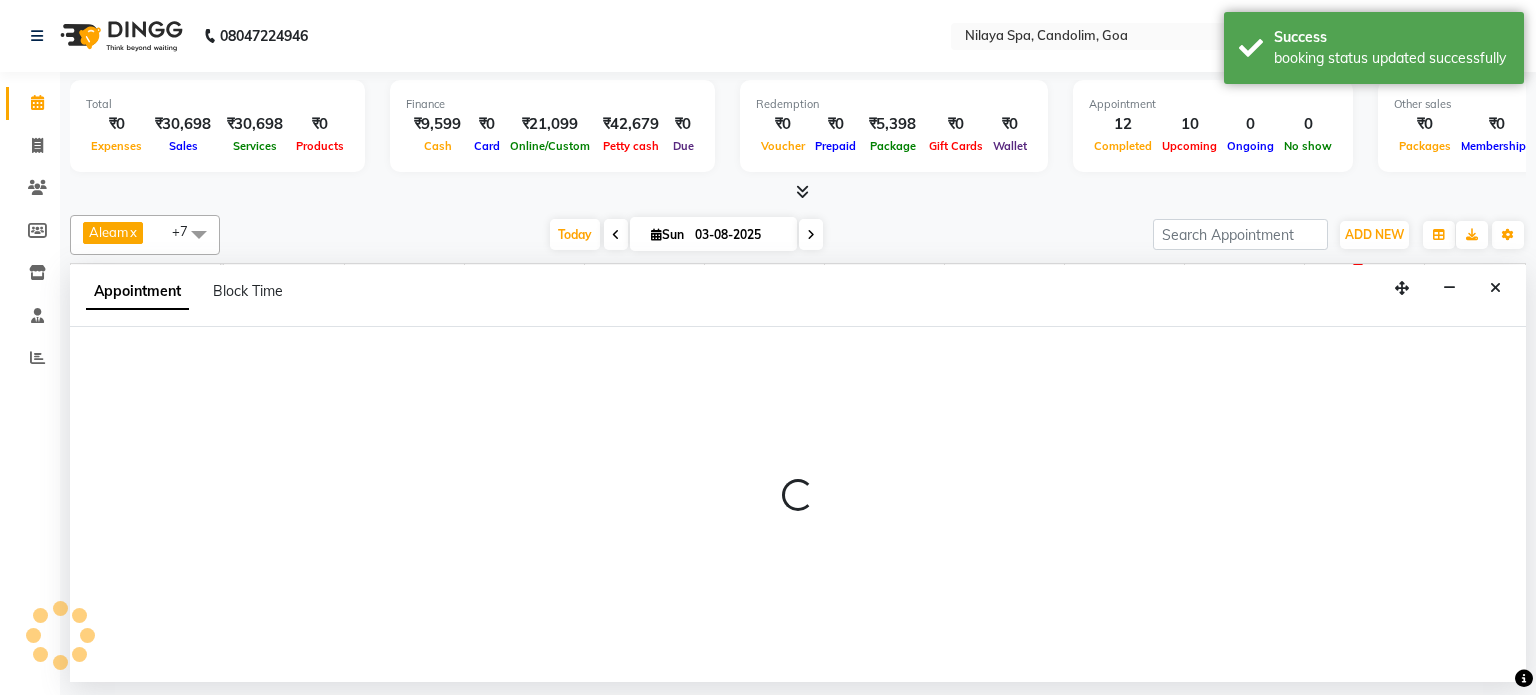 scroll, scrollTop: 122, scrollLeft: 0, axis: vertical 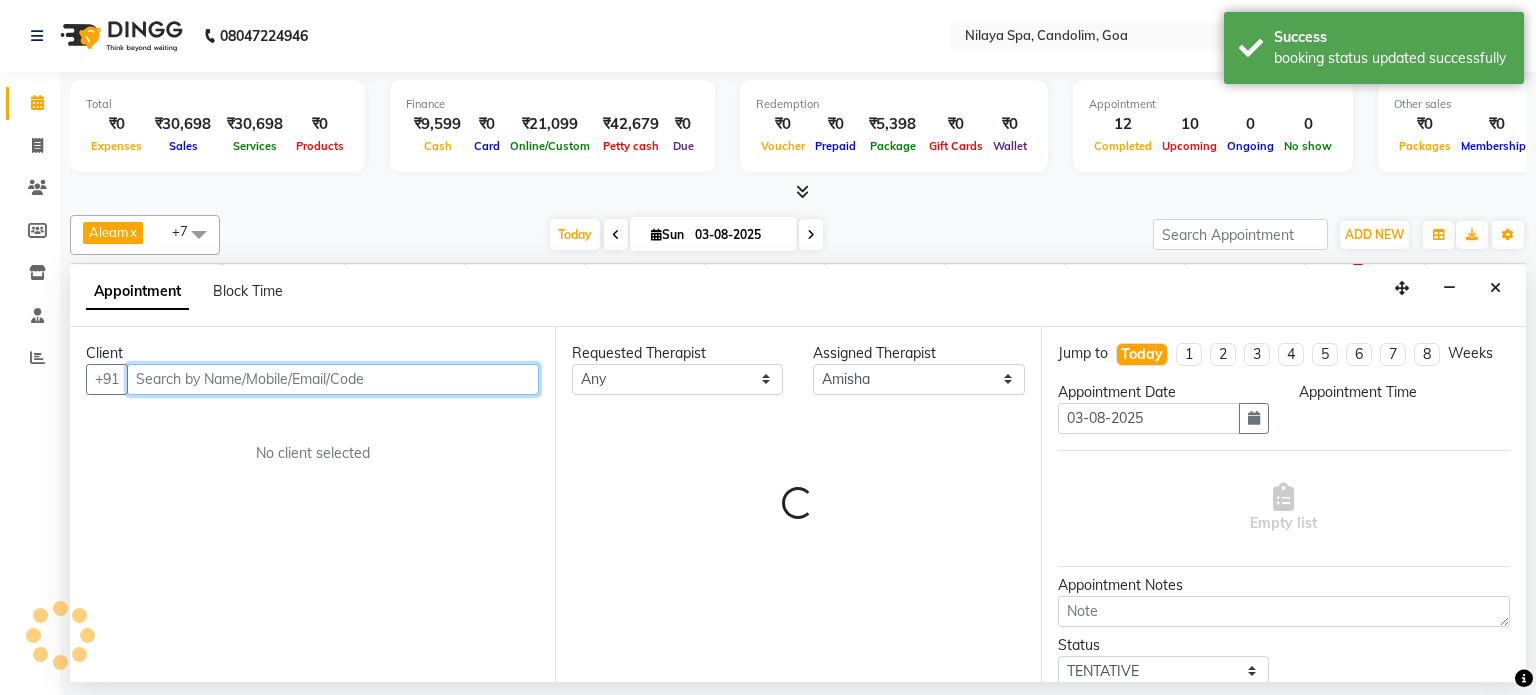 select on "975" 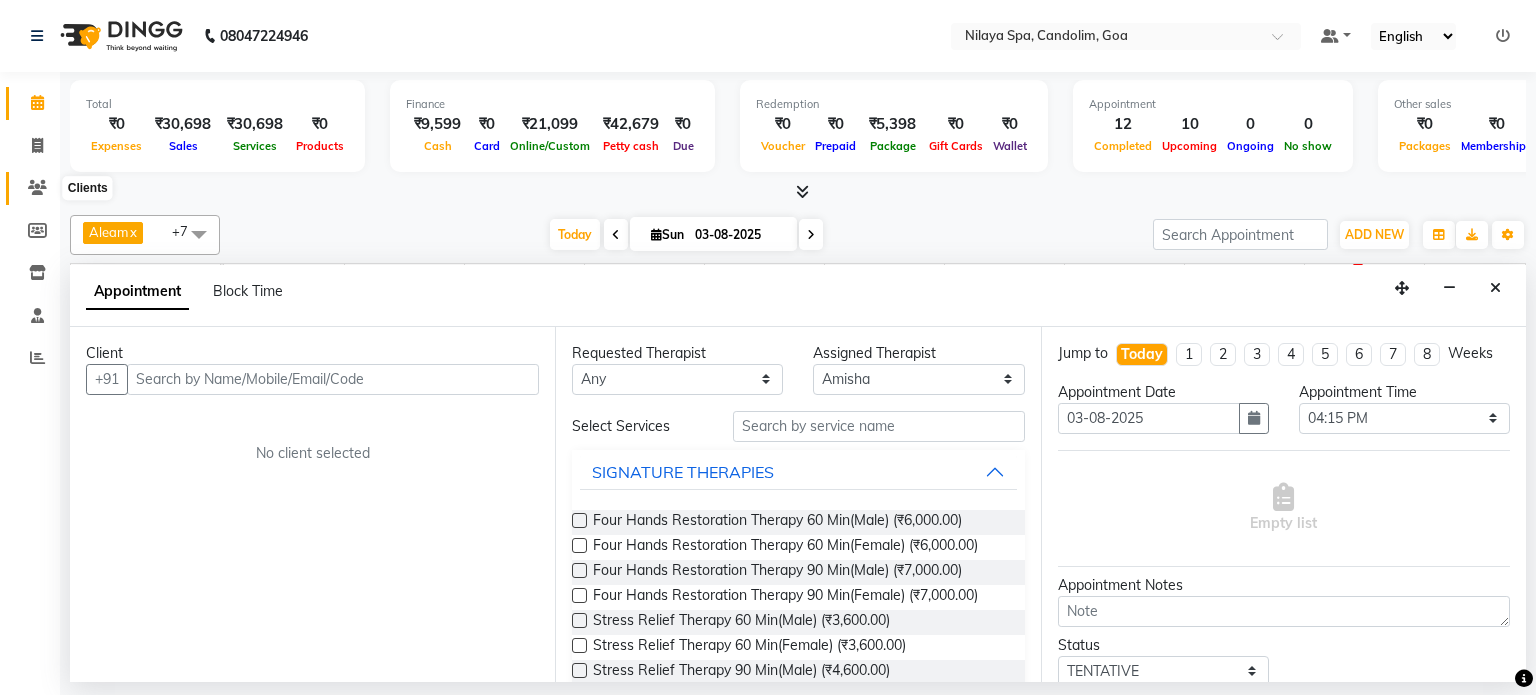 click 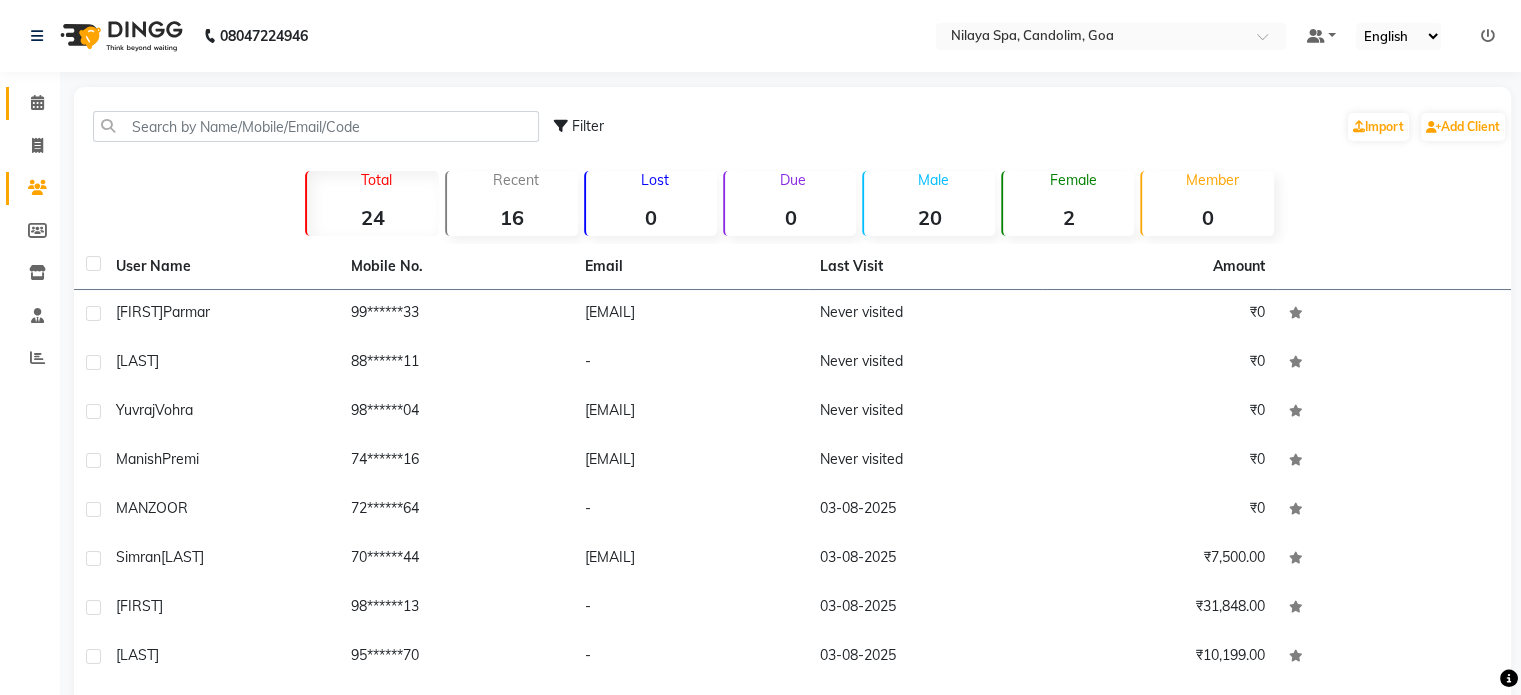 click on "Calendar" 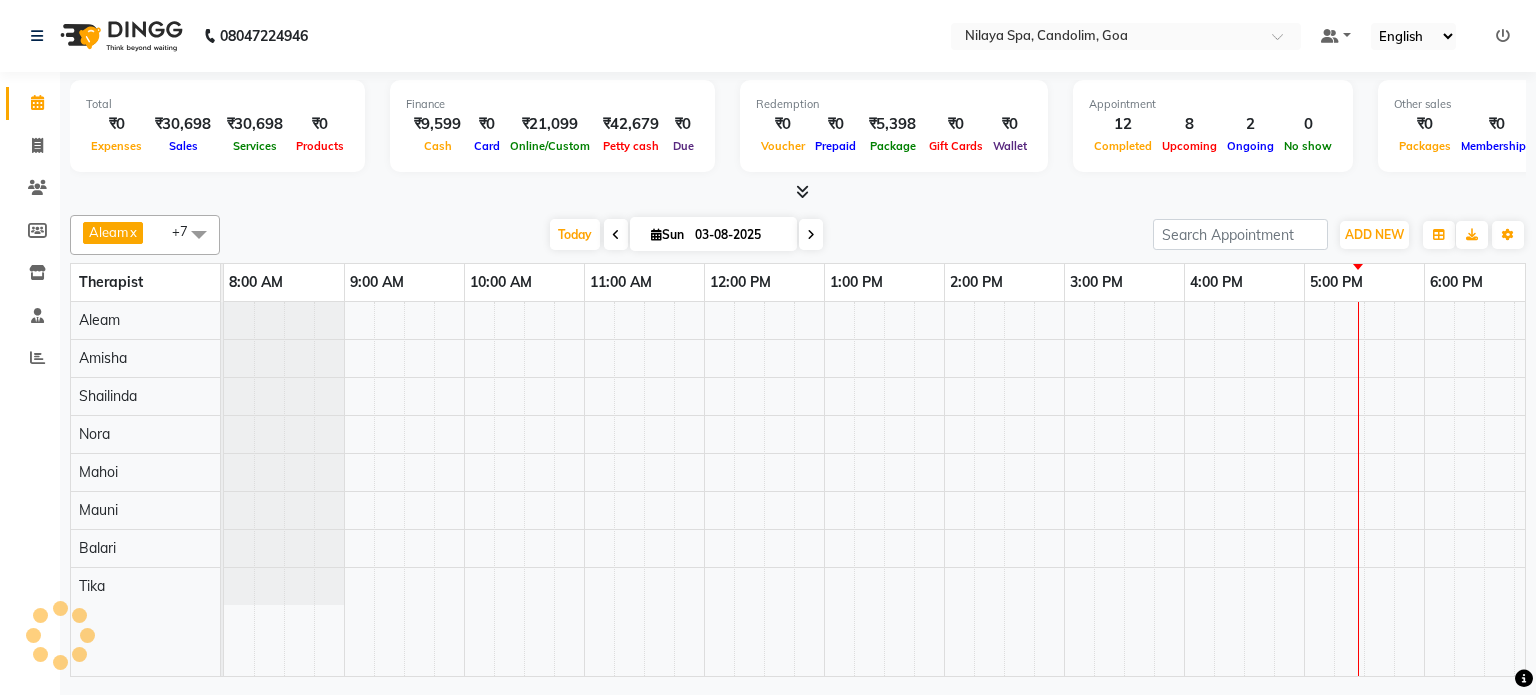 scroll, scrollTop: 0, scrollLeft: 618, axis: horizontal 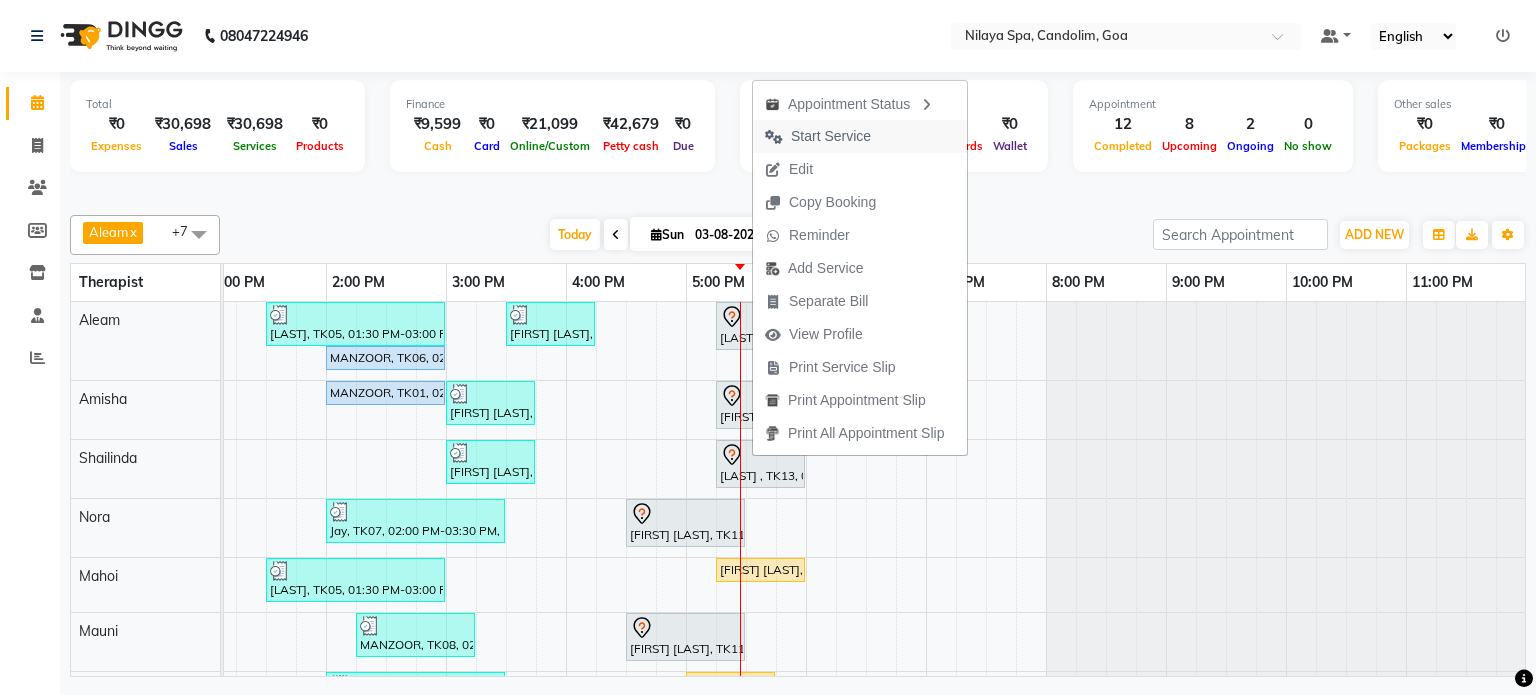 click on "Start Service" at bounding box center (831, 136) 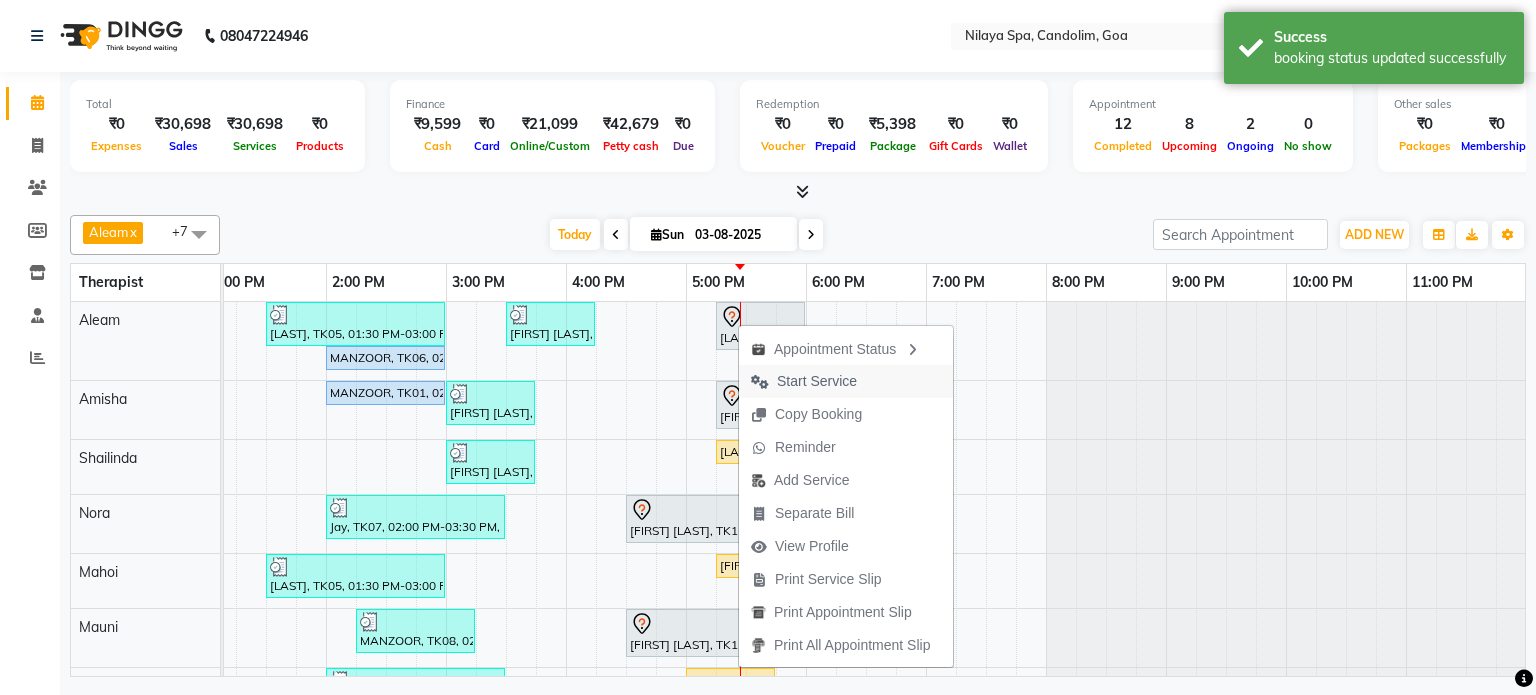 click on "Start Service" at bounding box center (817, 381) 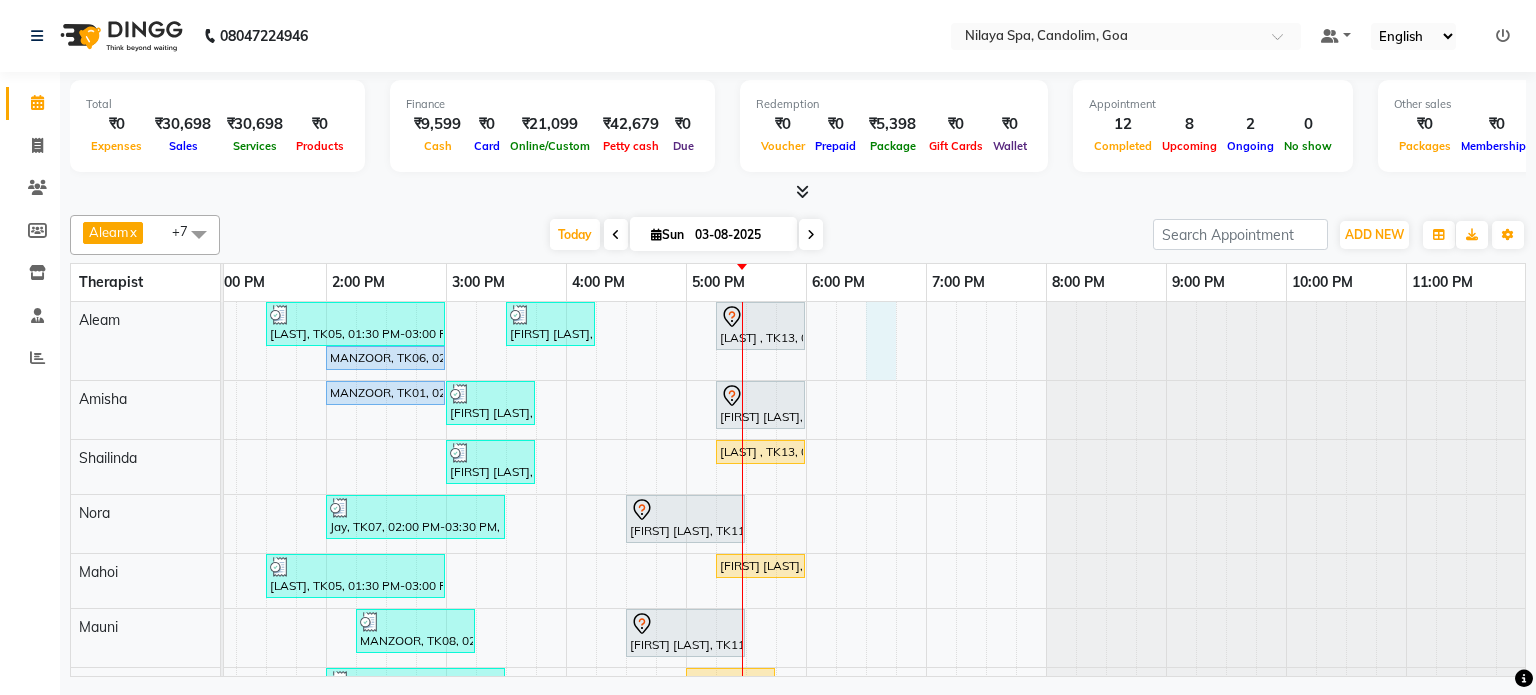 click on "[LAST], TK05, 01:30 PM-03:00 PM, Nilaya  Fusion Therapy(Male)     [FIRST] [LAST], TK10, 03:30 PM-04:15 PM, Indian Head, Neck and Shoulder Massage(Male) 45 Min             [LAST] , TK13, 05:15 PM-06:00 PM, Indian Head, Neck and Shoulder Massage(Male) 45 Min    [LAST], TK06, 02:00 PM-03:00 PM, Stress Relief Therapy 60 Min(Male)     [FIRST], TK04, 12:00 PM-01:00 PM, Deep Tissue Repair Therapy 60 Min(Male)    [LAST], TK01, 02:00 PM-03:00 PM, Stress Relief Therapy 60 Min(Male)     [FIRST] [LAST], TK09, 03:00 PM-03:45 PM, Indian Head, Neck and Shoulder Massage(Male) 45 Min    [FIRST]  [LAST], TK12, 05:15 PM-06:00 PM, Indian Head, Neck and Shoulder Massage(Male) 45 Min     [FIRST], TK02, 12:00 PM-01:00 PM, Deep Tissue Repair Therapy 60 Min(Male)     [FIRST] [LAST], TK09, 03:00 PM-03:45 PM, Indian Head, Neck and Shoulder Massage(Male) 45 Min    [LAST] , TK13, 05:15 PM-06:00 PM, Indian Head, Neck and Shoulder Massage(Male) 45 Min     [FIRST], TK07, 02:00 PM-03:30 PM, Deep Tissue Repair Therapy 90 Min(Male)" at bounding box center (566, 541) 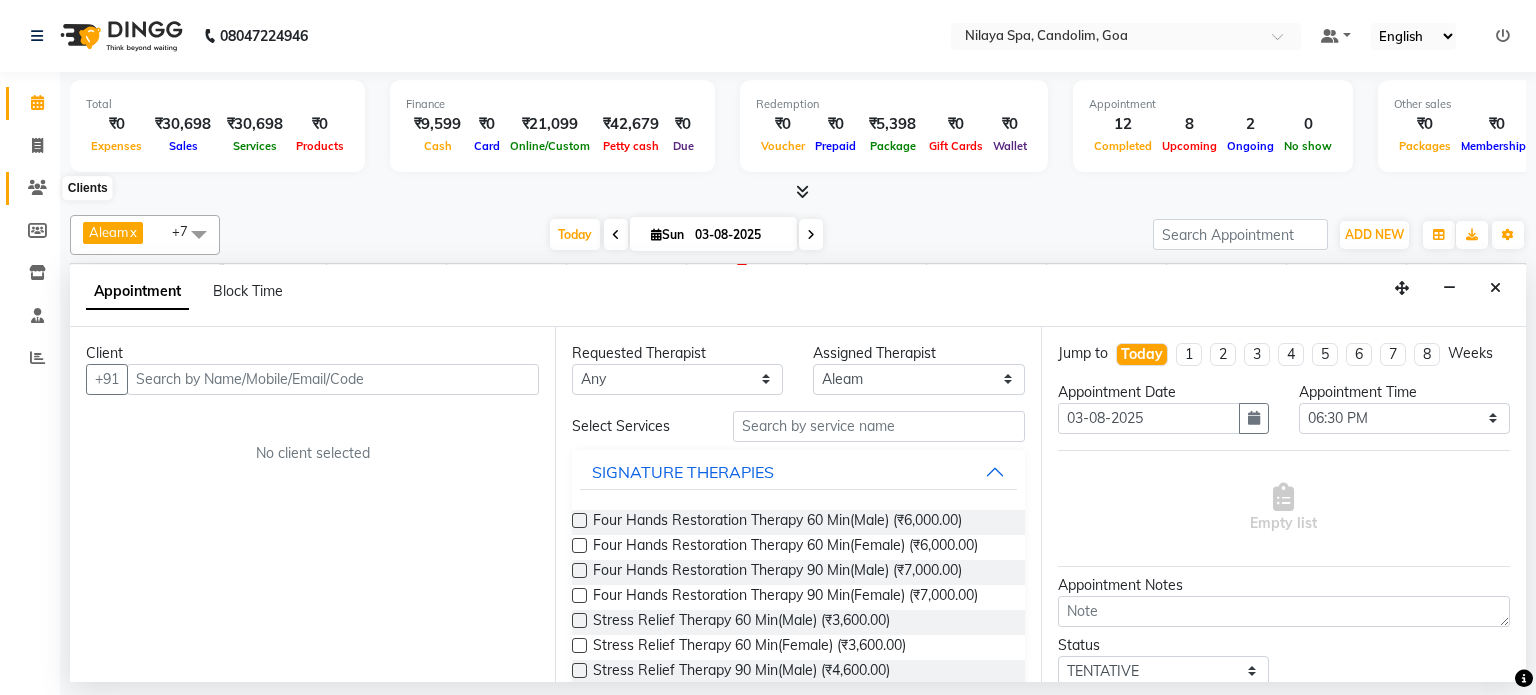 click 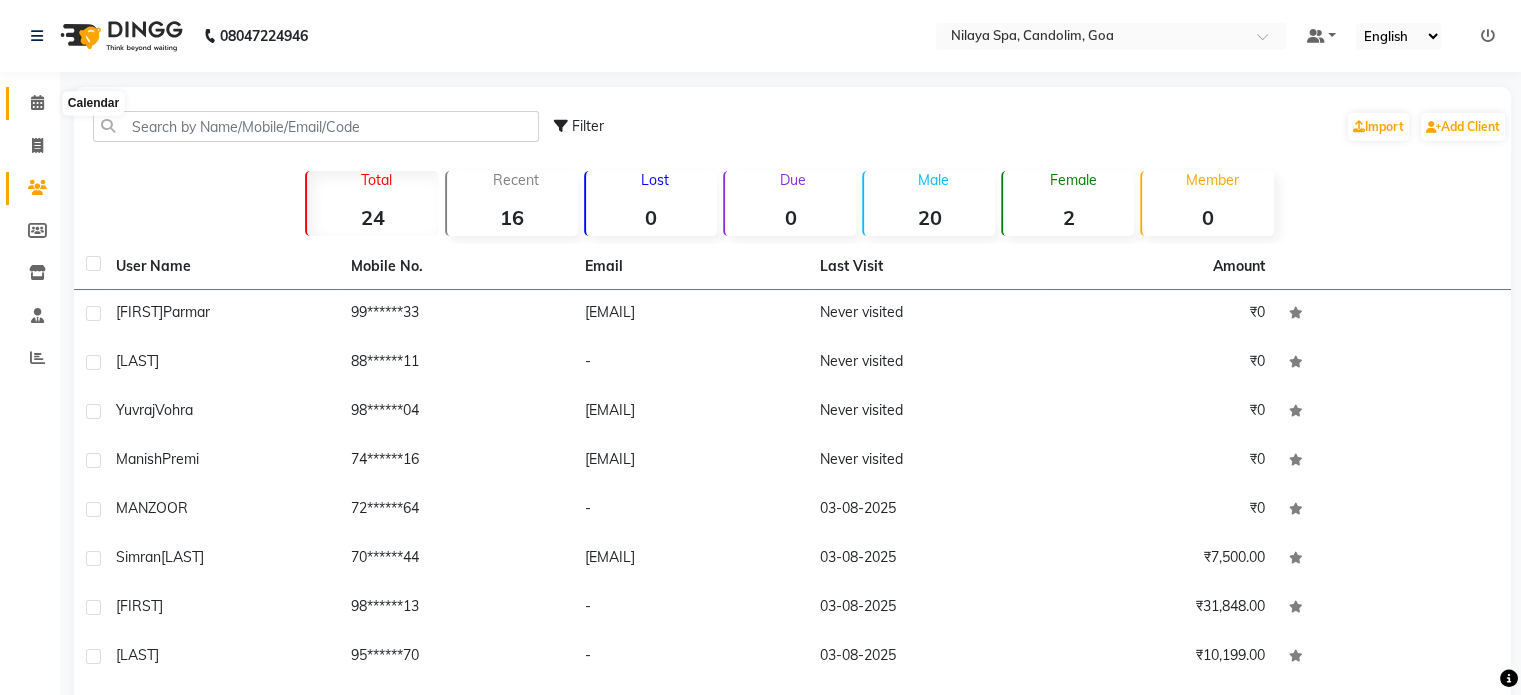 click 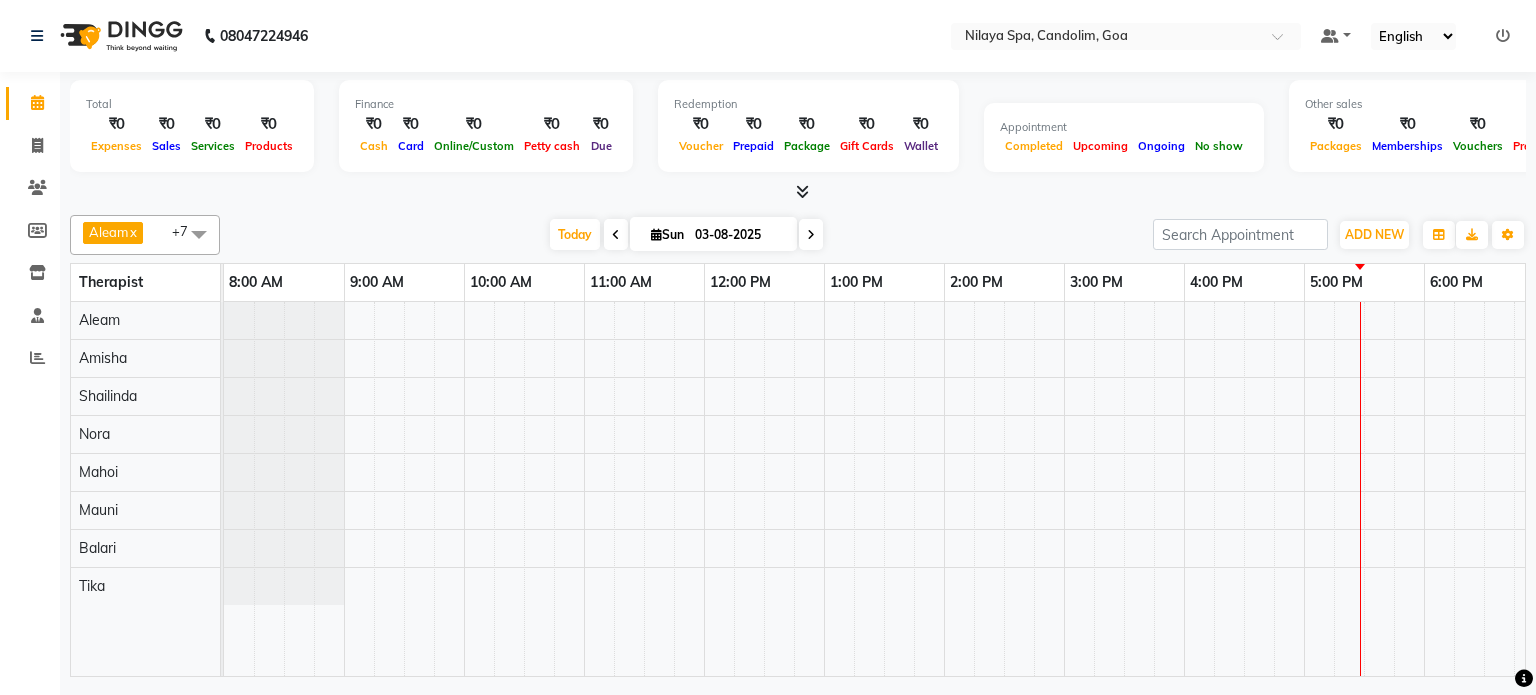 scroll, scrollTop: 0, scrollLeft: 0, axis: both 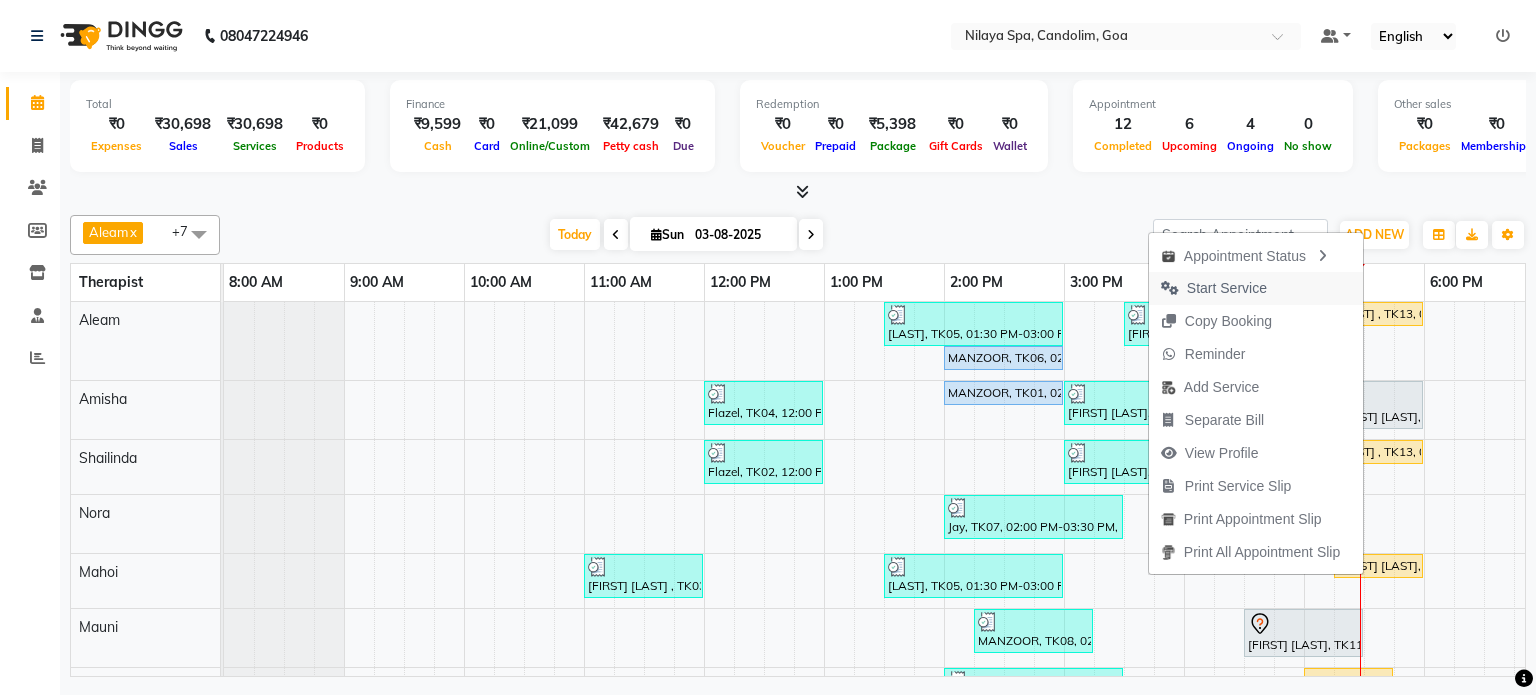 click on "Start Service" at bounding box center (1227, 288) 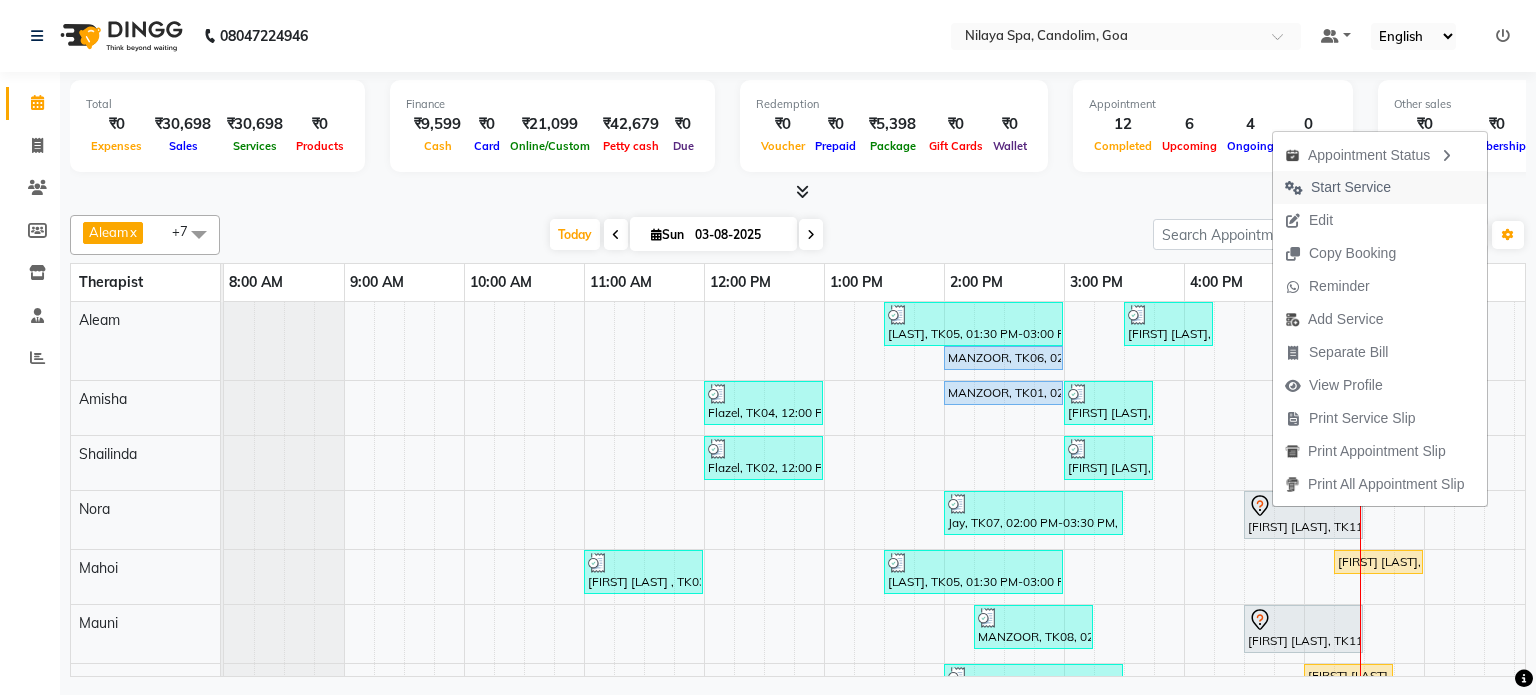 click on "Start Service" at bounding box center (1351, 187) 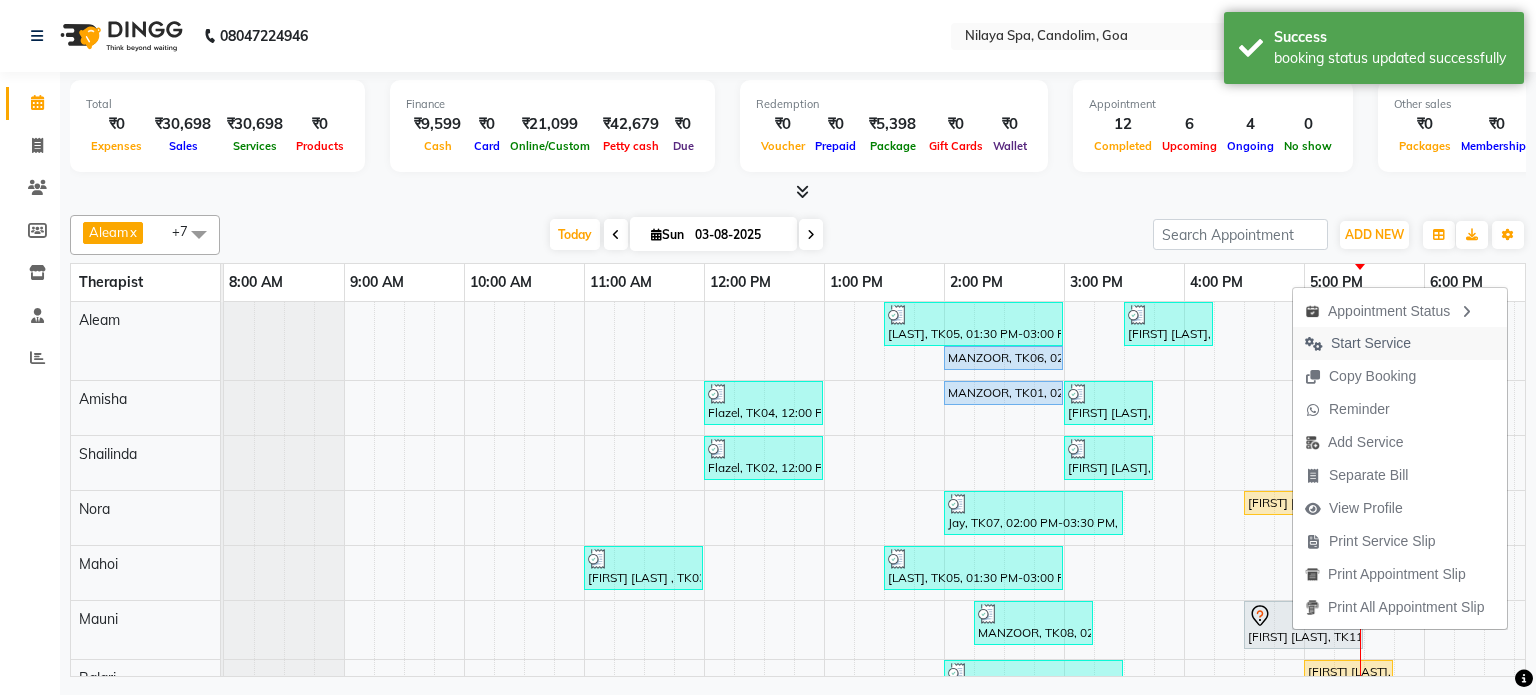 click on "Start Service" at bounding box center [1371, 343] 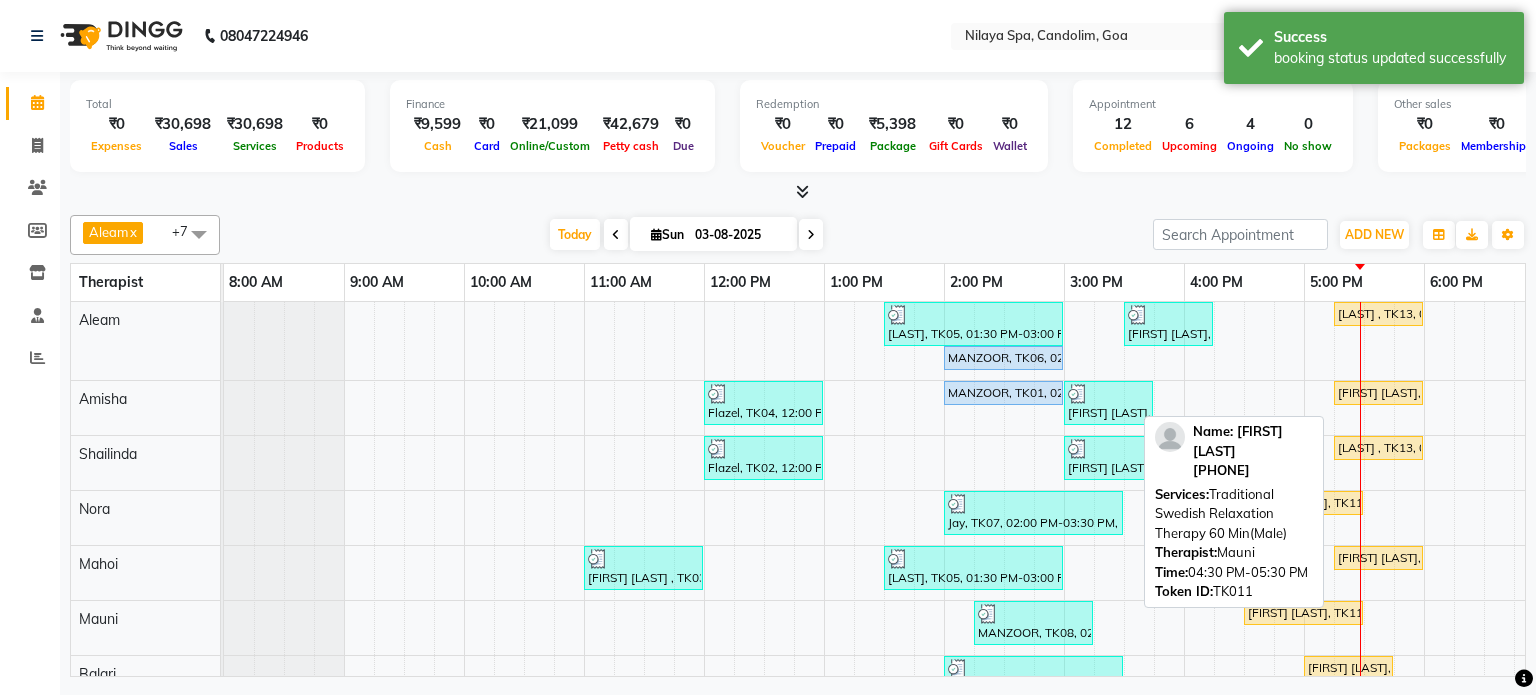 scroll, scrollTop: 106, scrollLeft: 0, axis: vertical 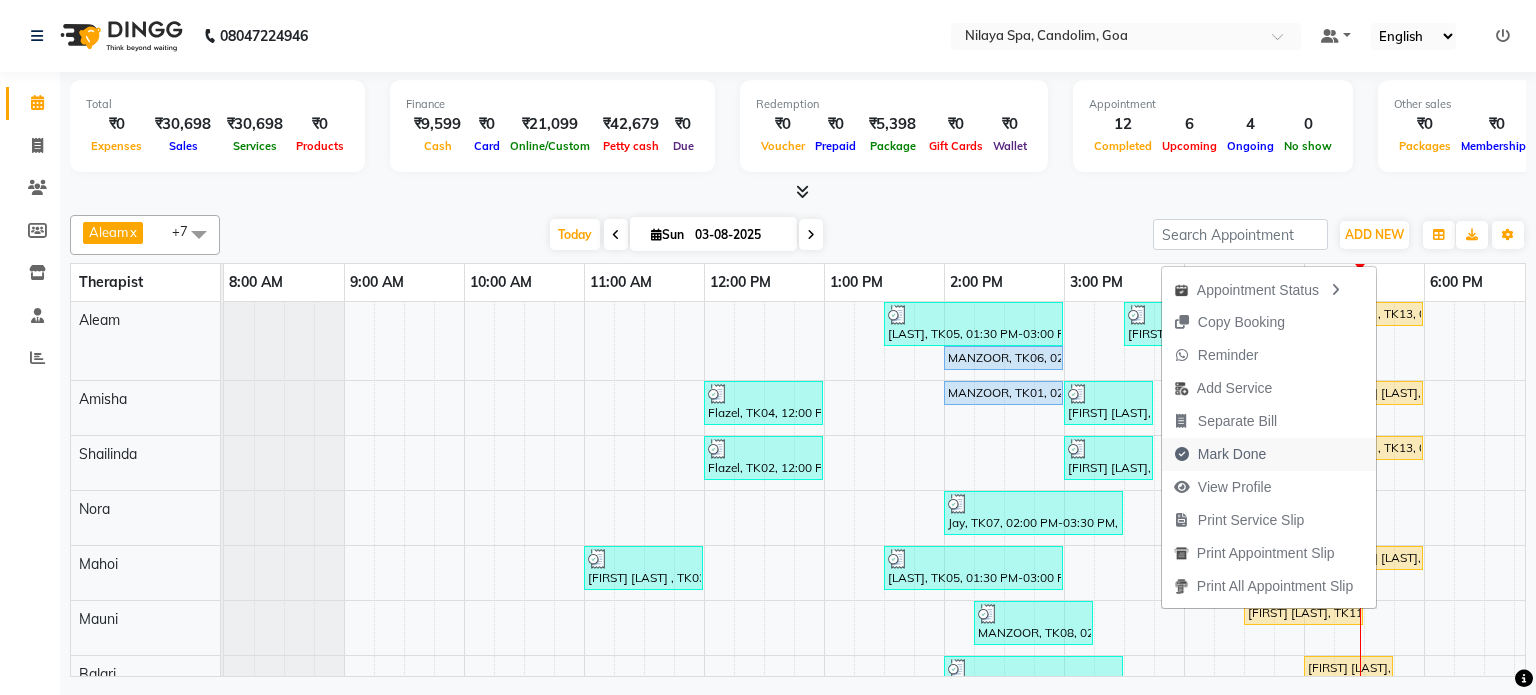 click on "Mark Done" at bounding box center [1220, 454] 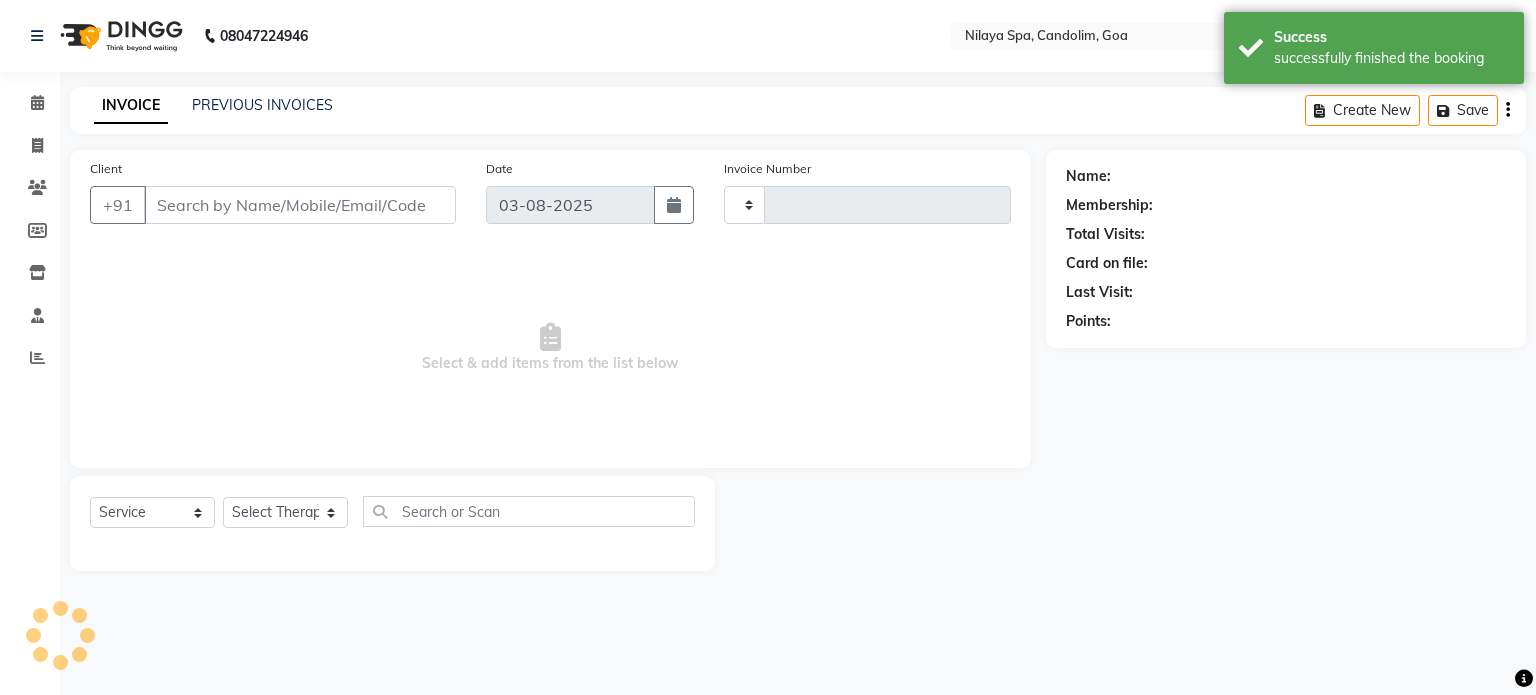 type on "0025" 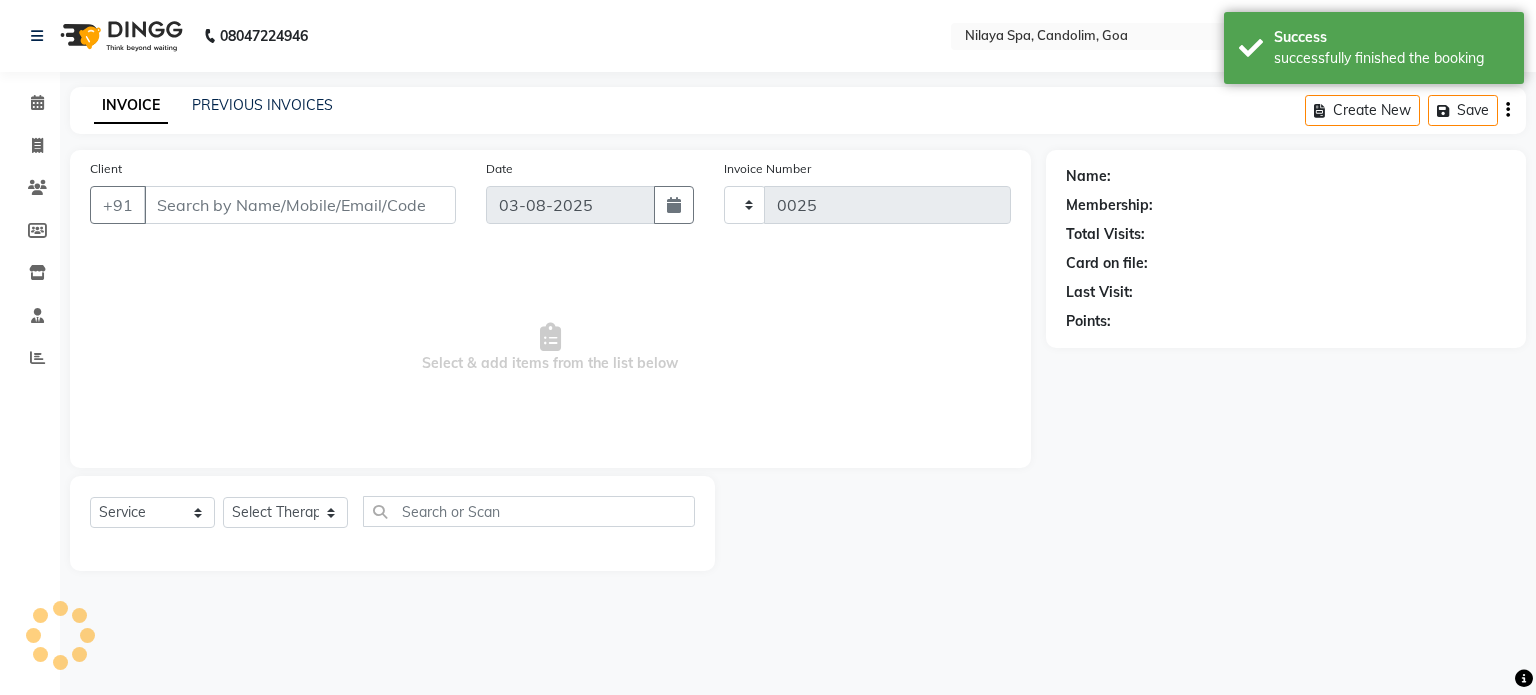 select on "8694" 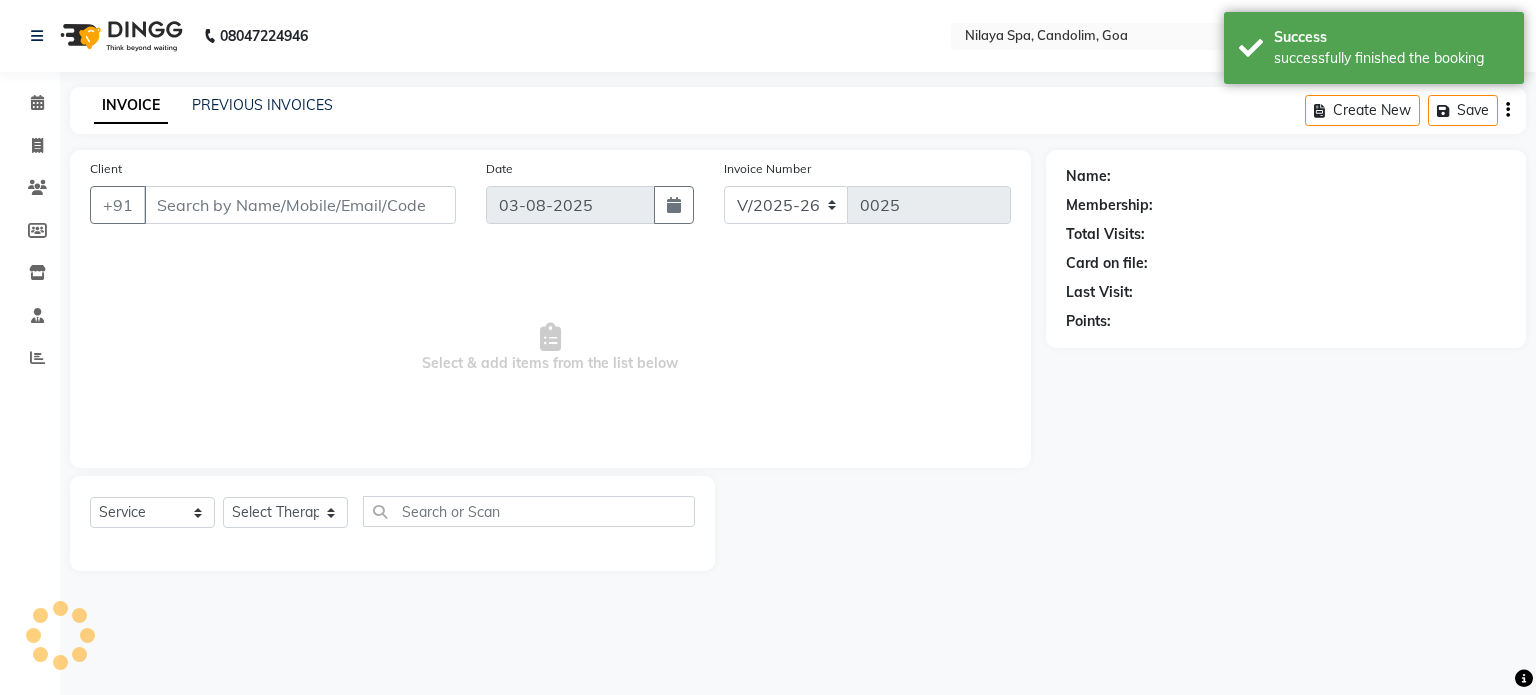 type on "88******11" 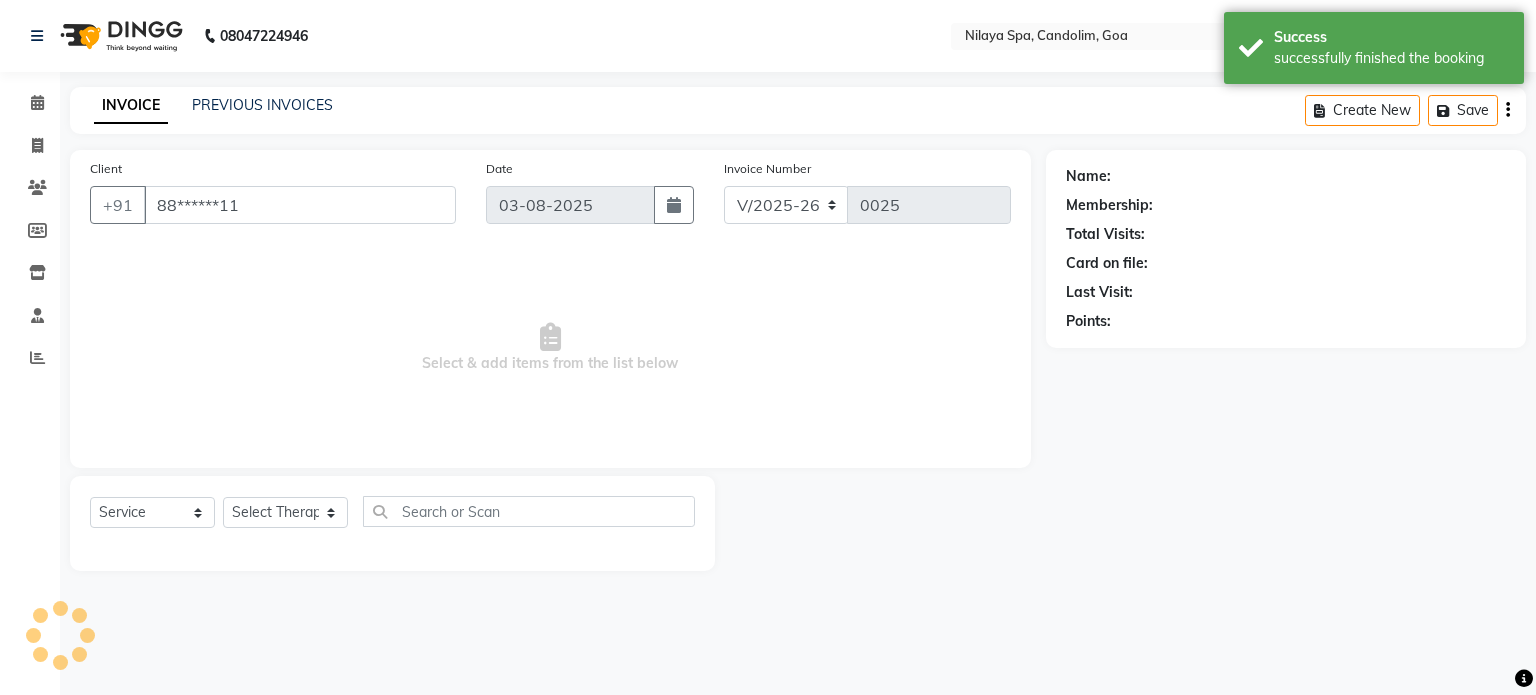 select on "87836" 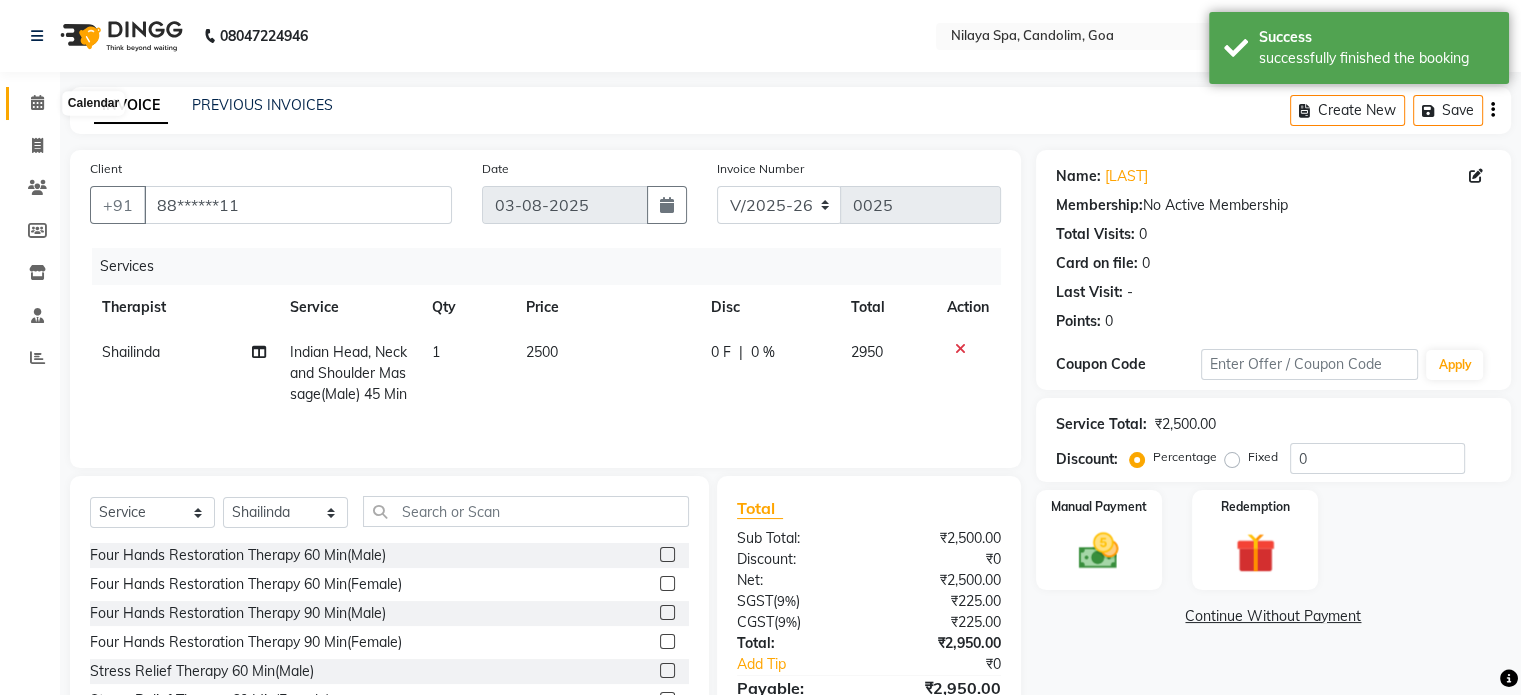 click 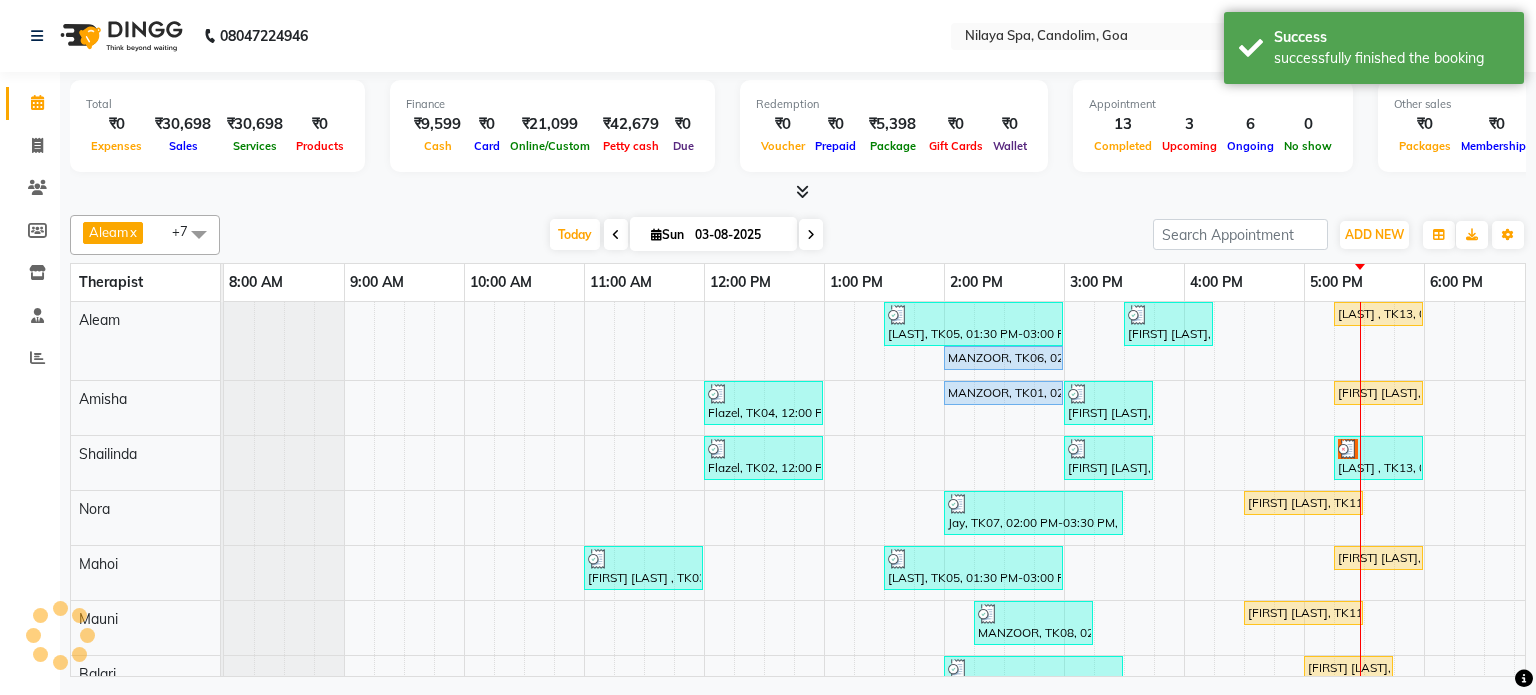 scroll, scrollTop: 0, scrollLeft: 0, axis: both 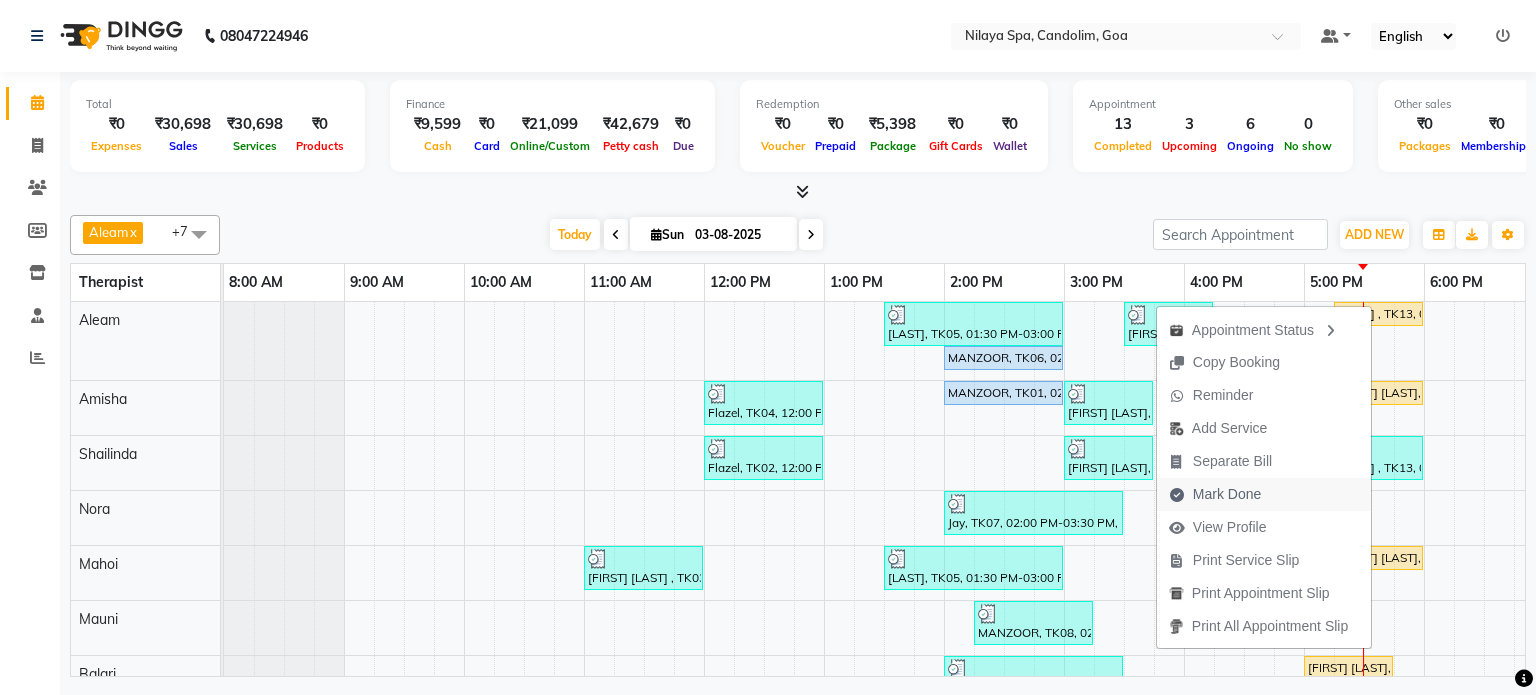 click on "Mark Done" at bounding box center [1215, 494] 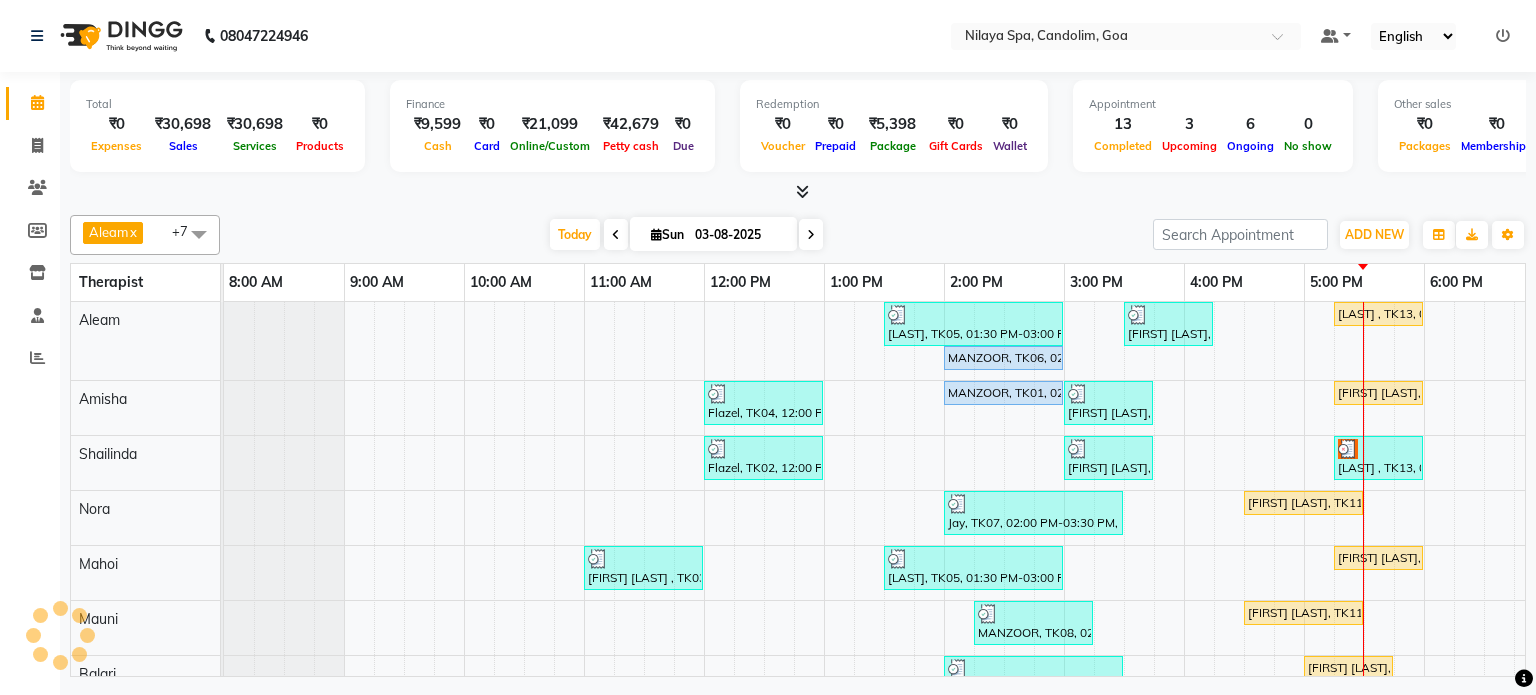 select on "8694" 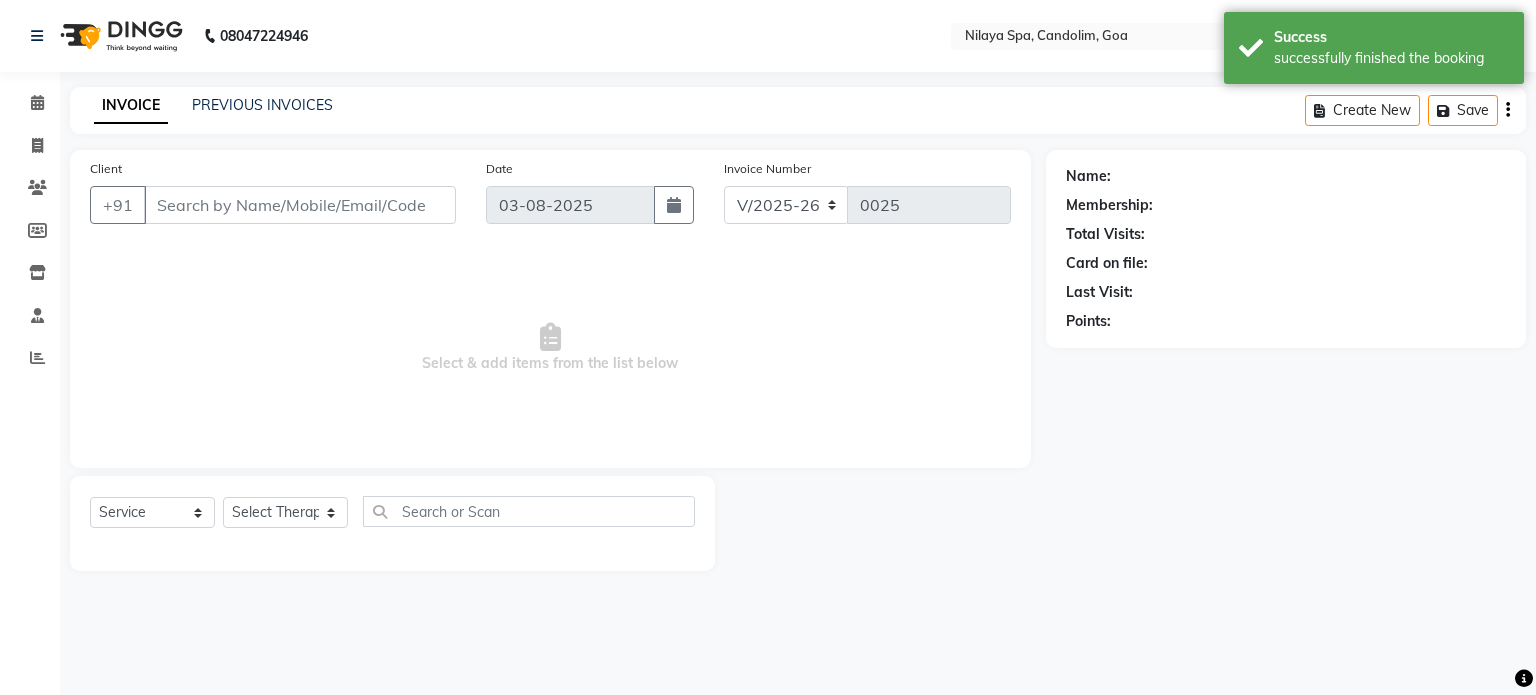 type on "88******11" 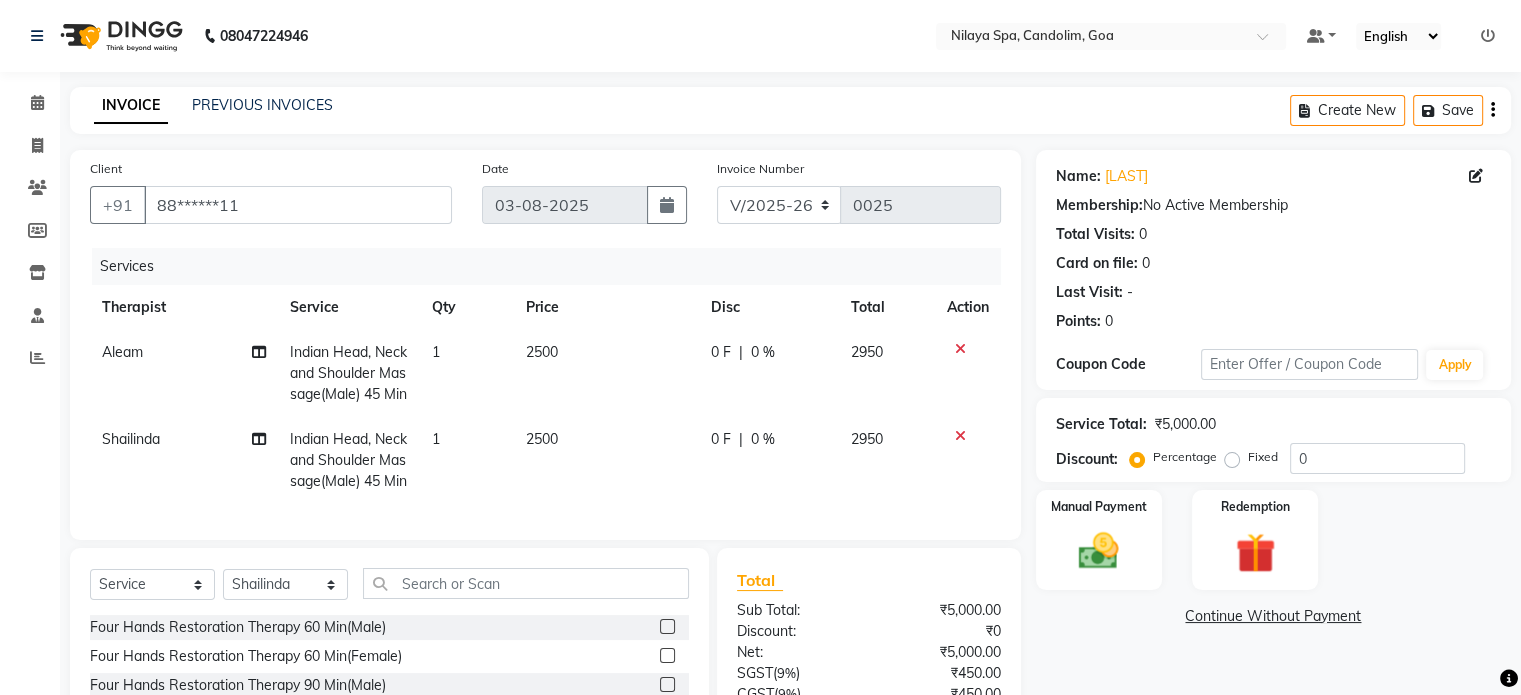 click on "0 %" 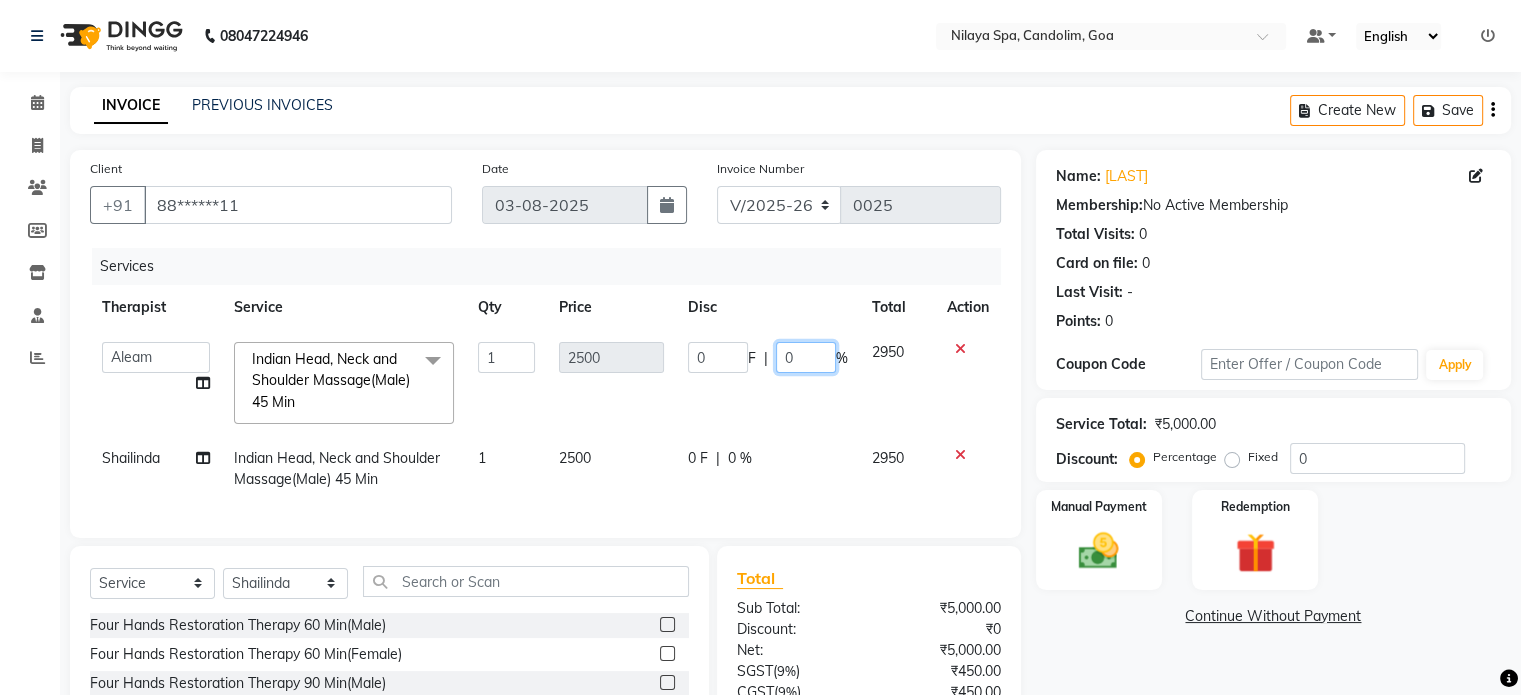 click on "0" 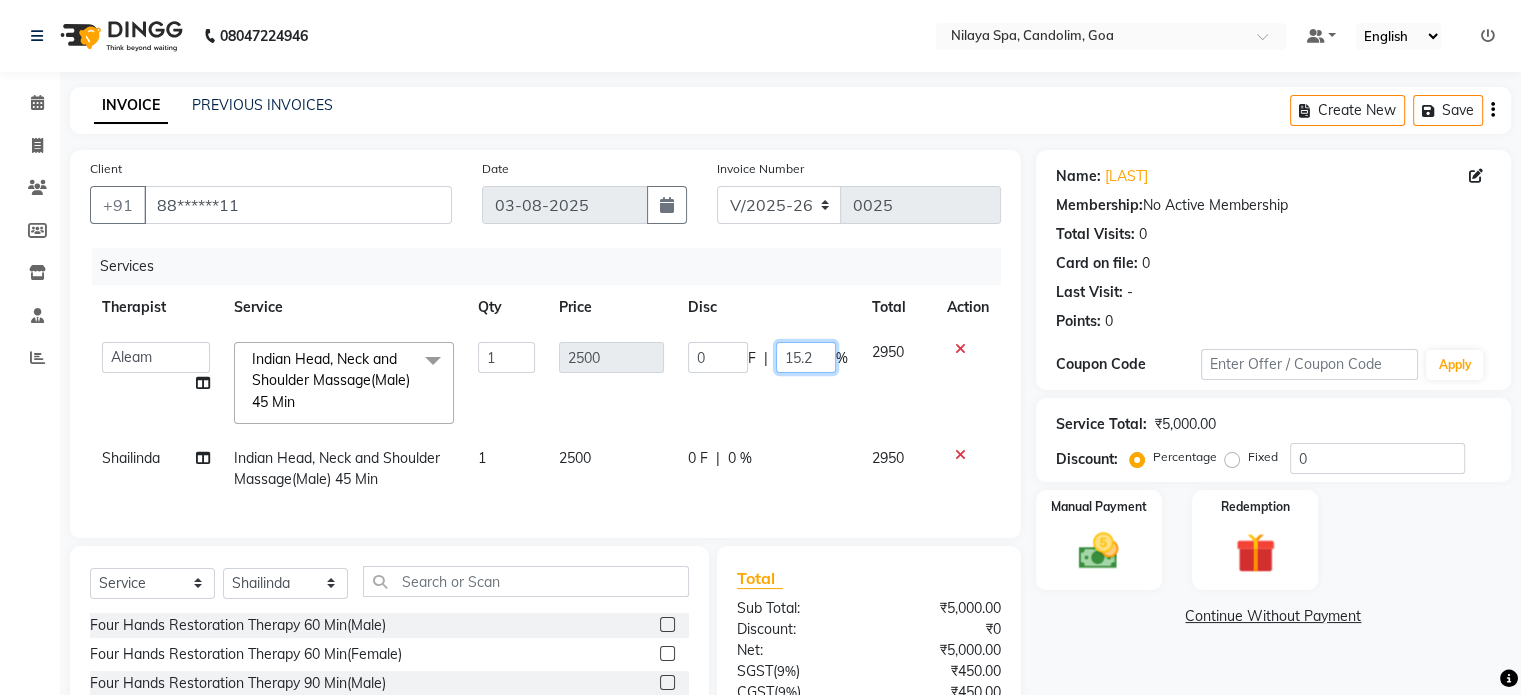 type on "15.26" 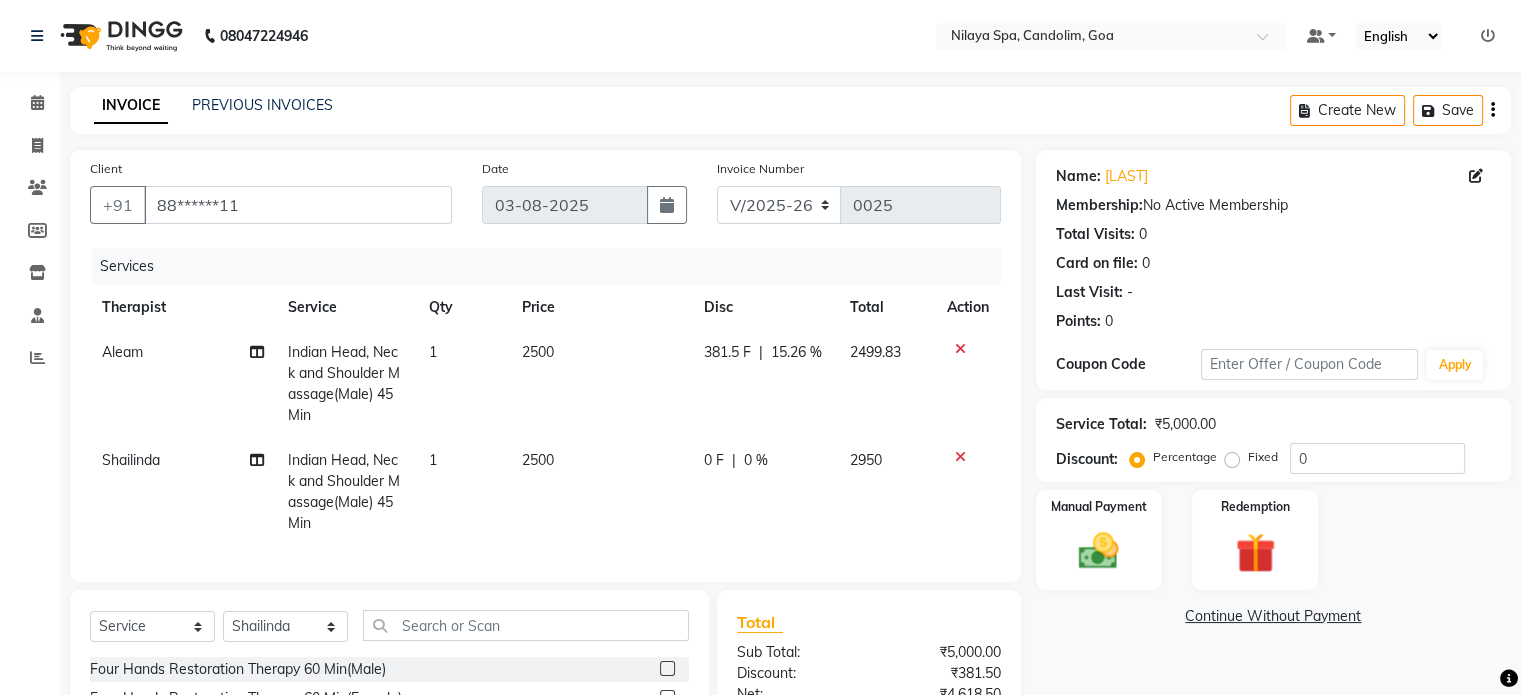 click on "0 F | 0 %" 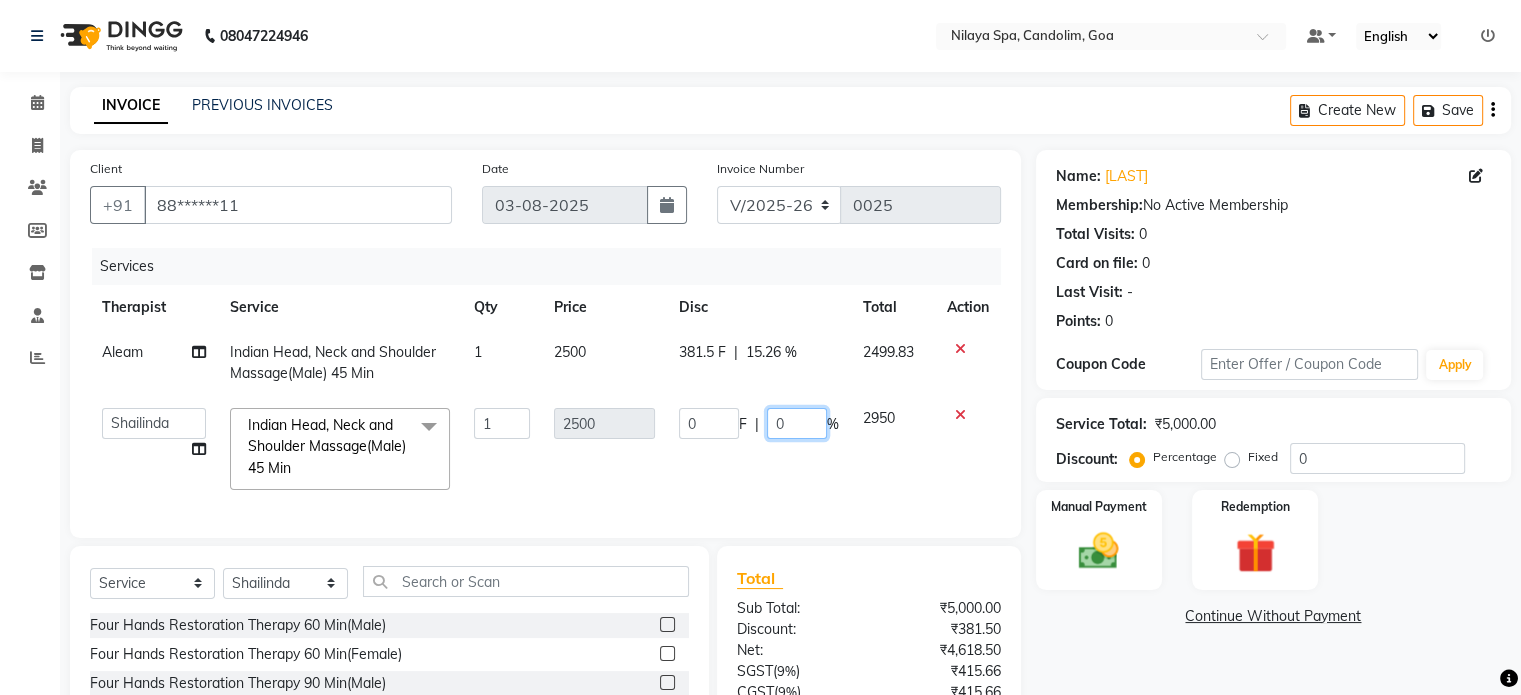 click on "0" 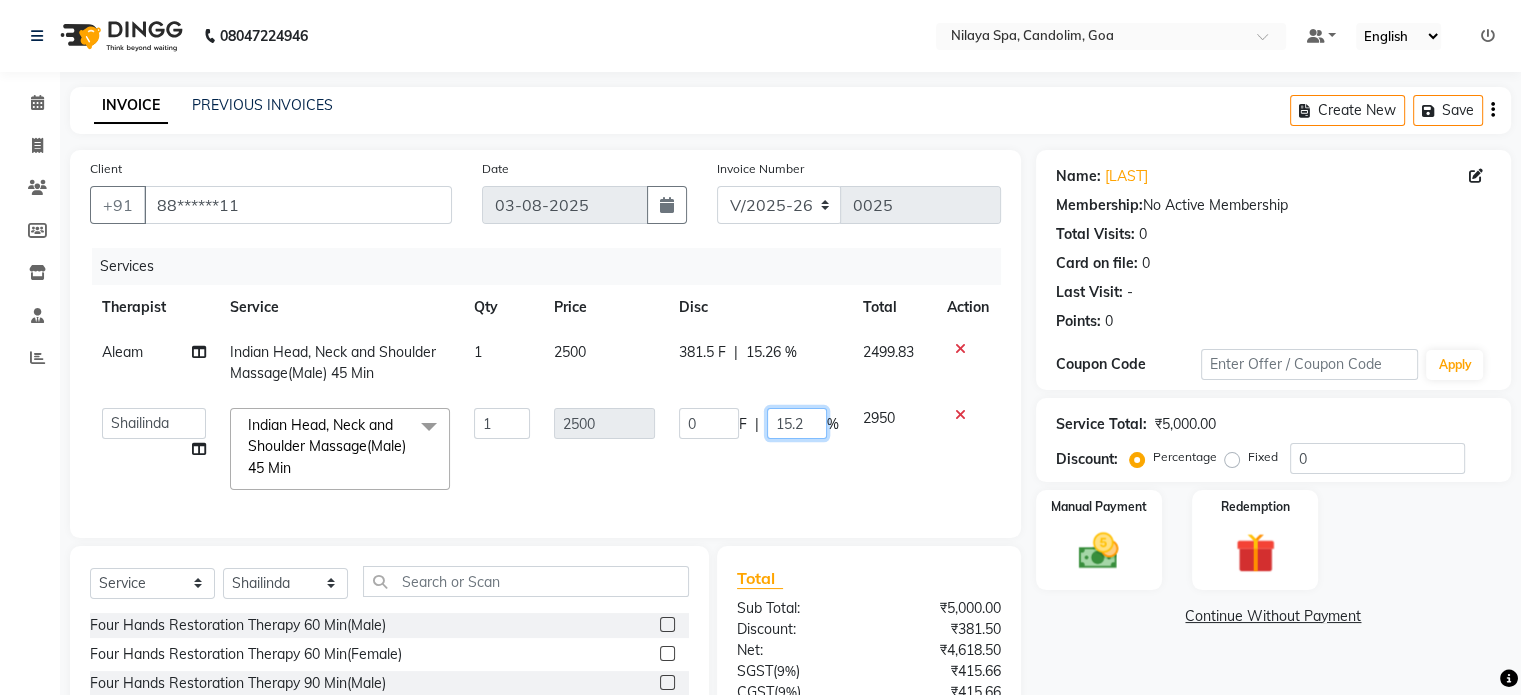type on "15.26" 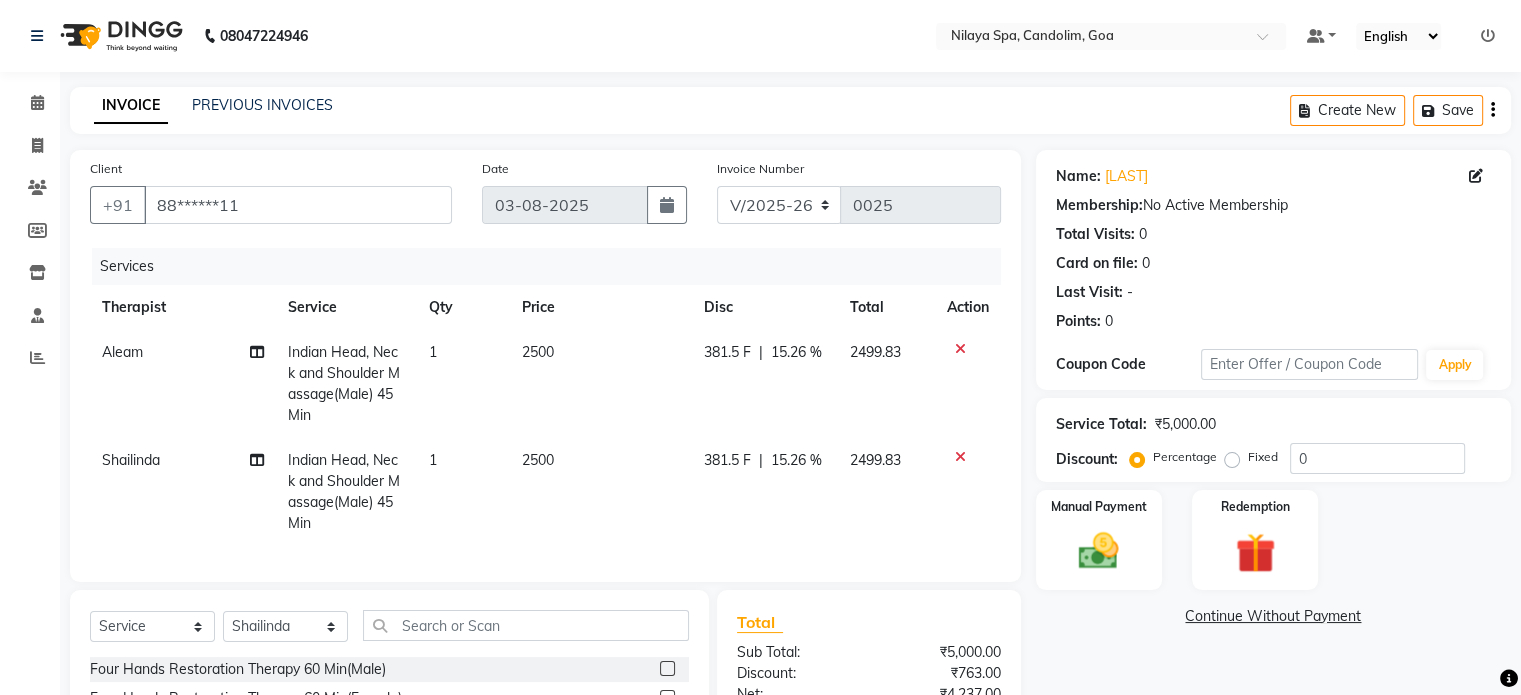 click on "Name: [LAST]   Membership:  No Active Membership  Total Visits:  0 Card on file:  0 Last Visit:   - Points:   0  Coupon Code Apply Service Total:  ₹5,000.00  Discount:  Percentage   Fixed  0 Manual Payment Redemption  Continue Without Payment" 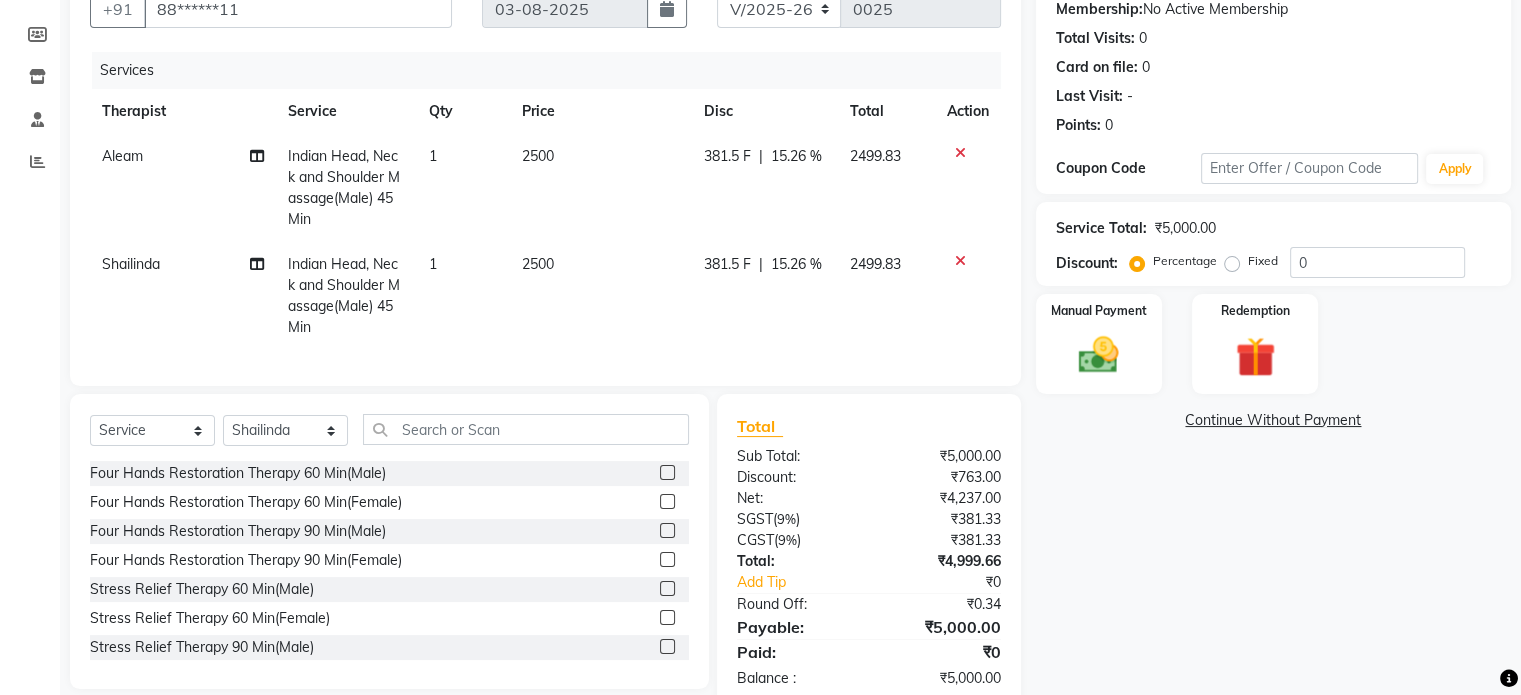 scroll, scrollTop: 256, scrollLeft: 0, axis: vertical 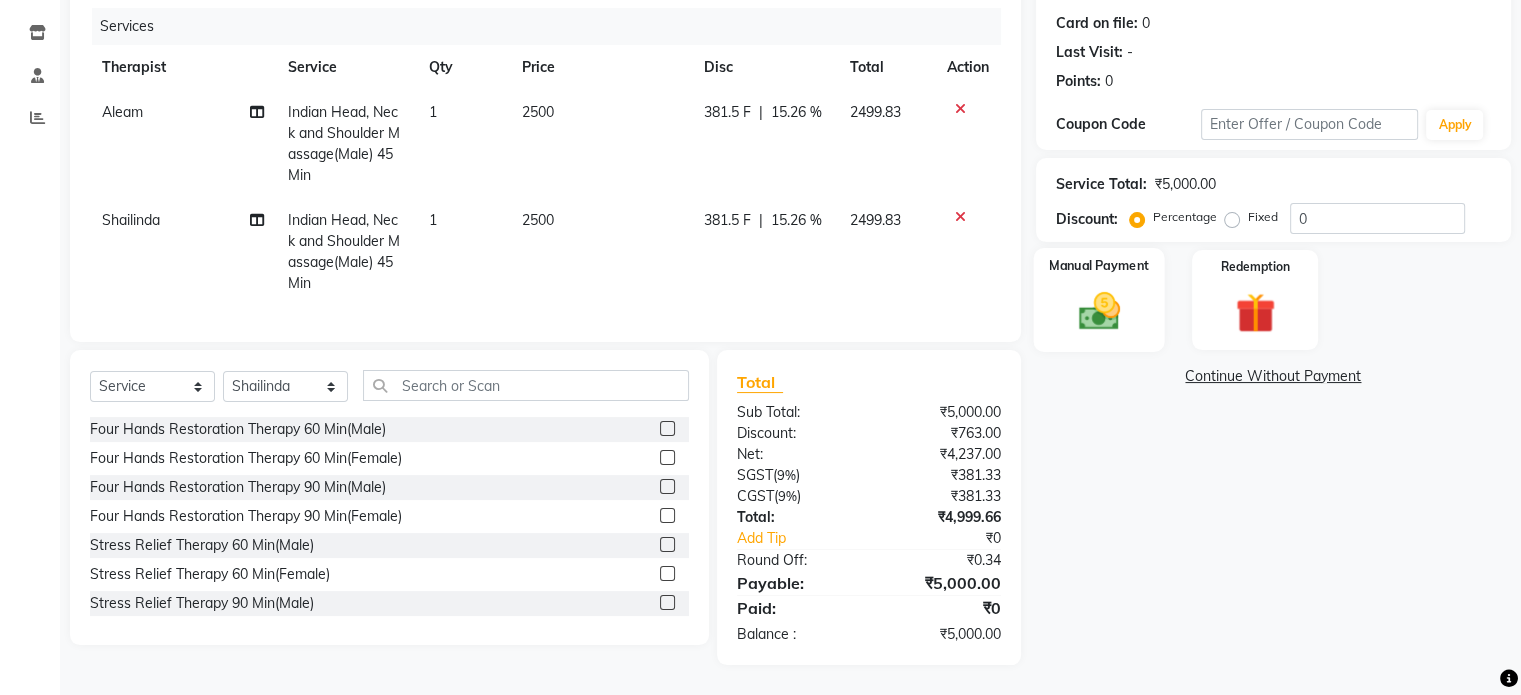 click 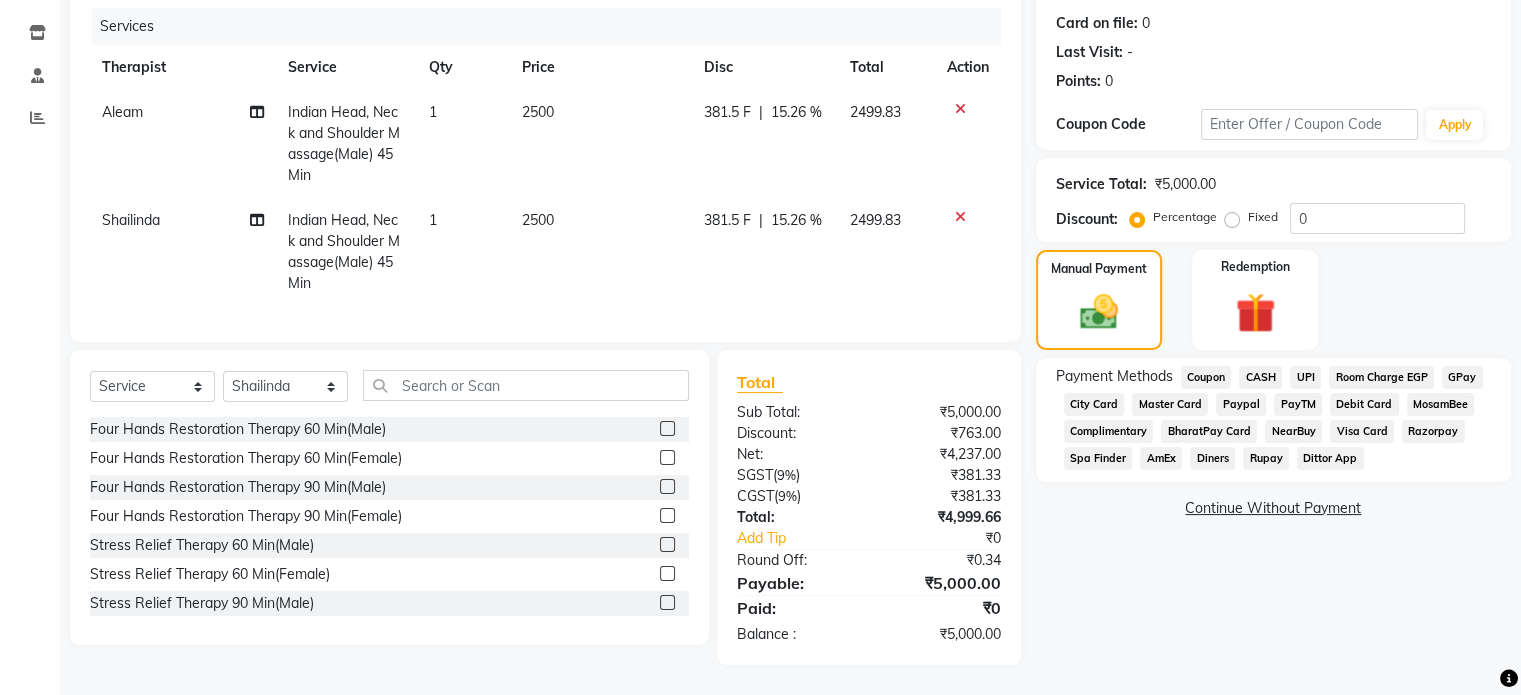 click on "CASH" 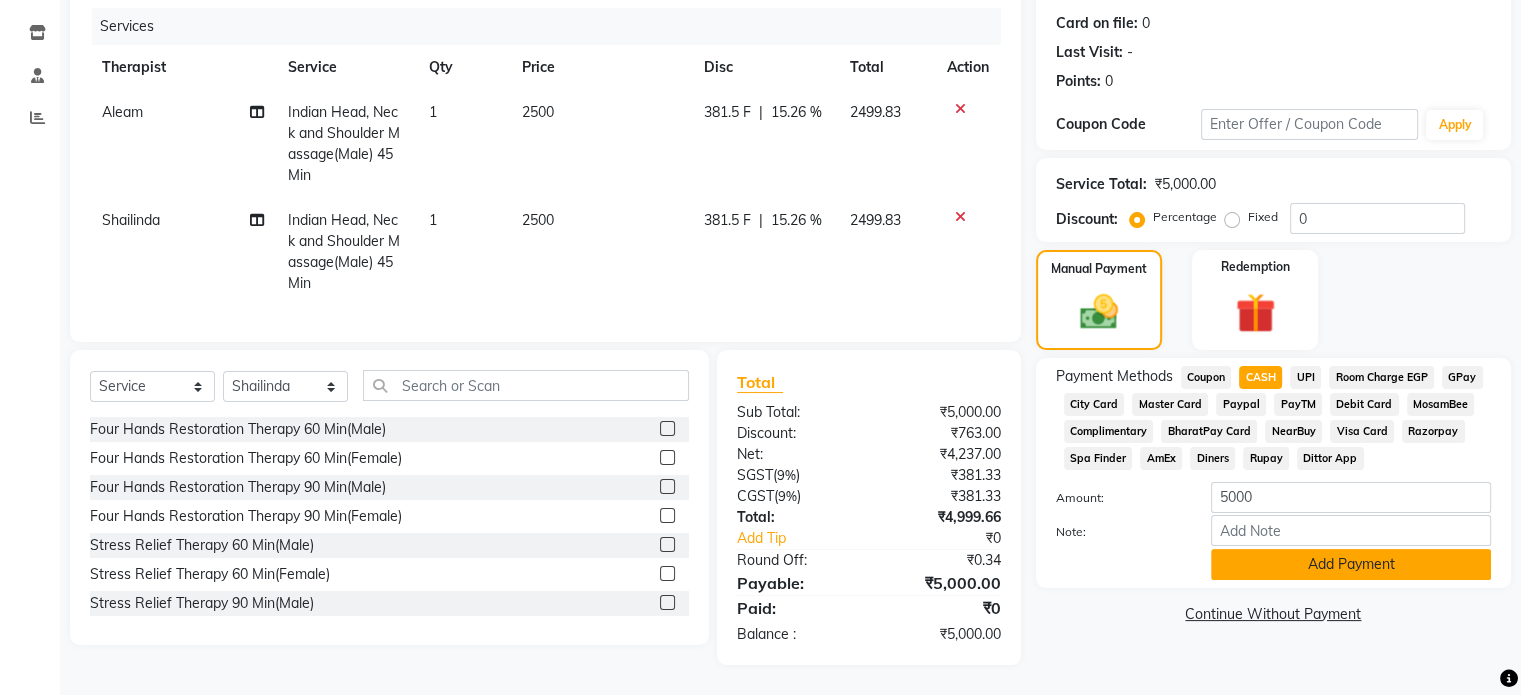 click on "Add Payment" 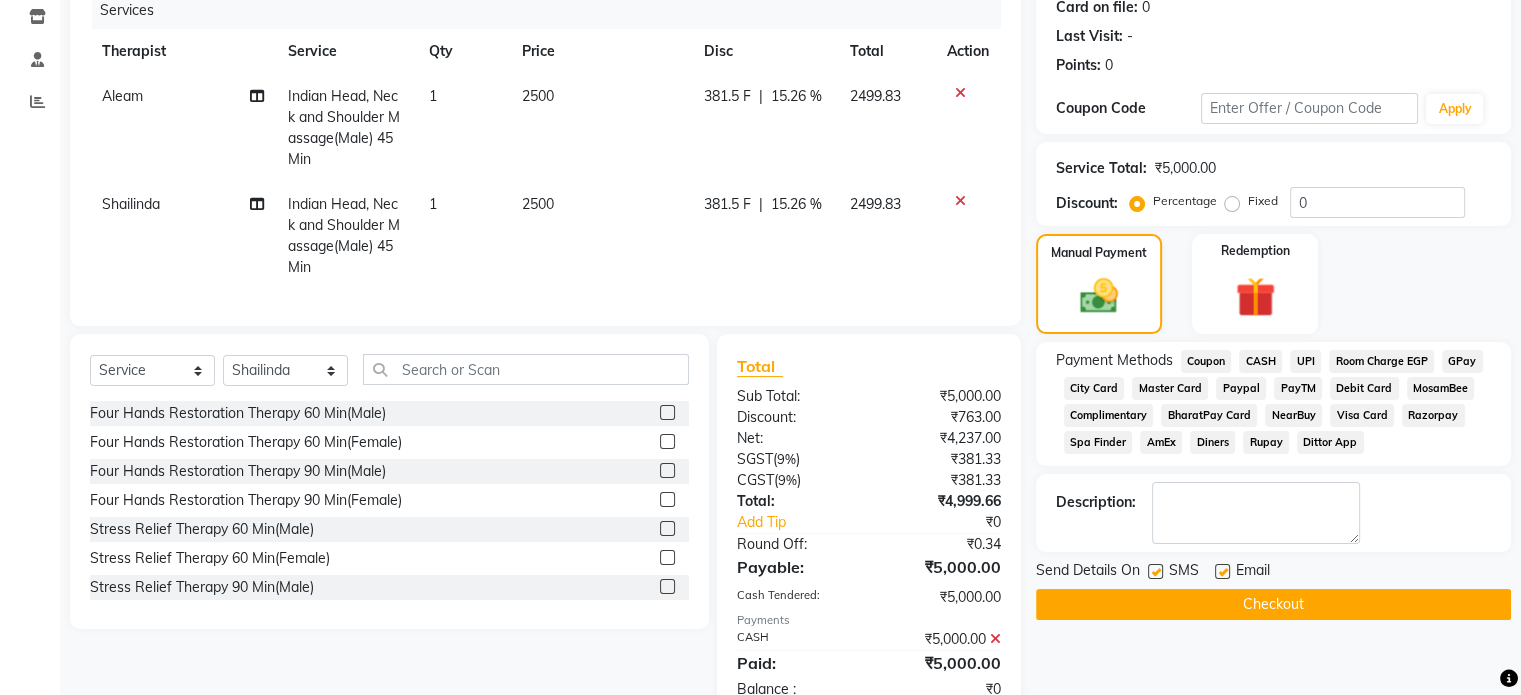 click on "Checkout" 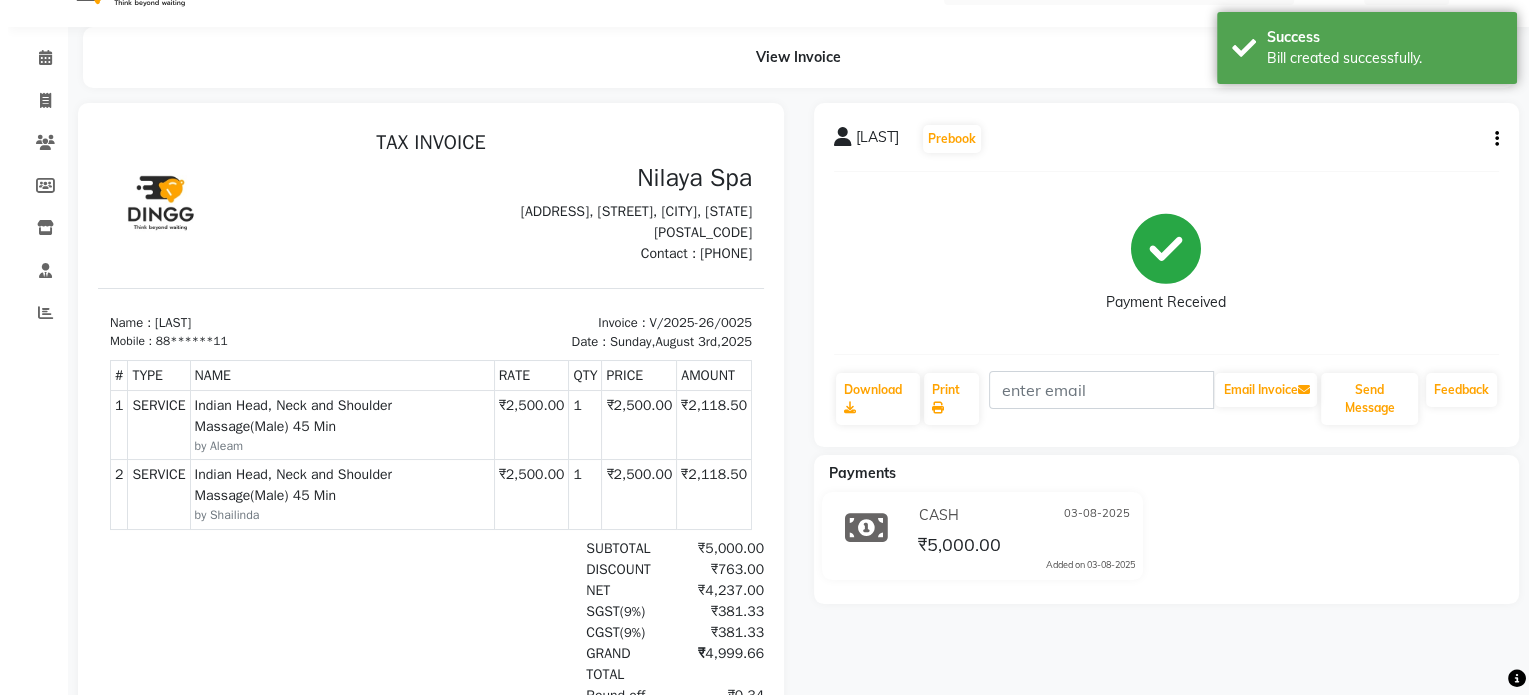 scroll, scrollTop: 0, scrollLeft: 0, axis: both 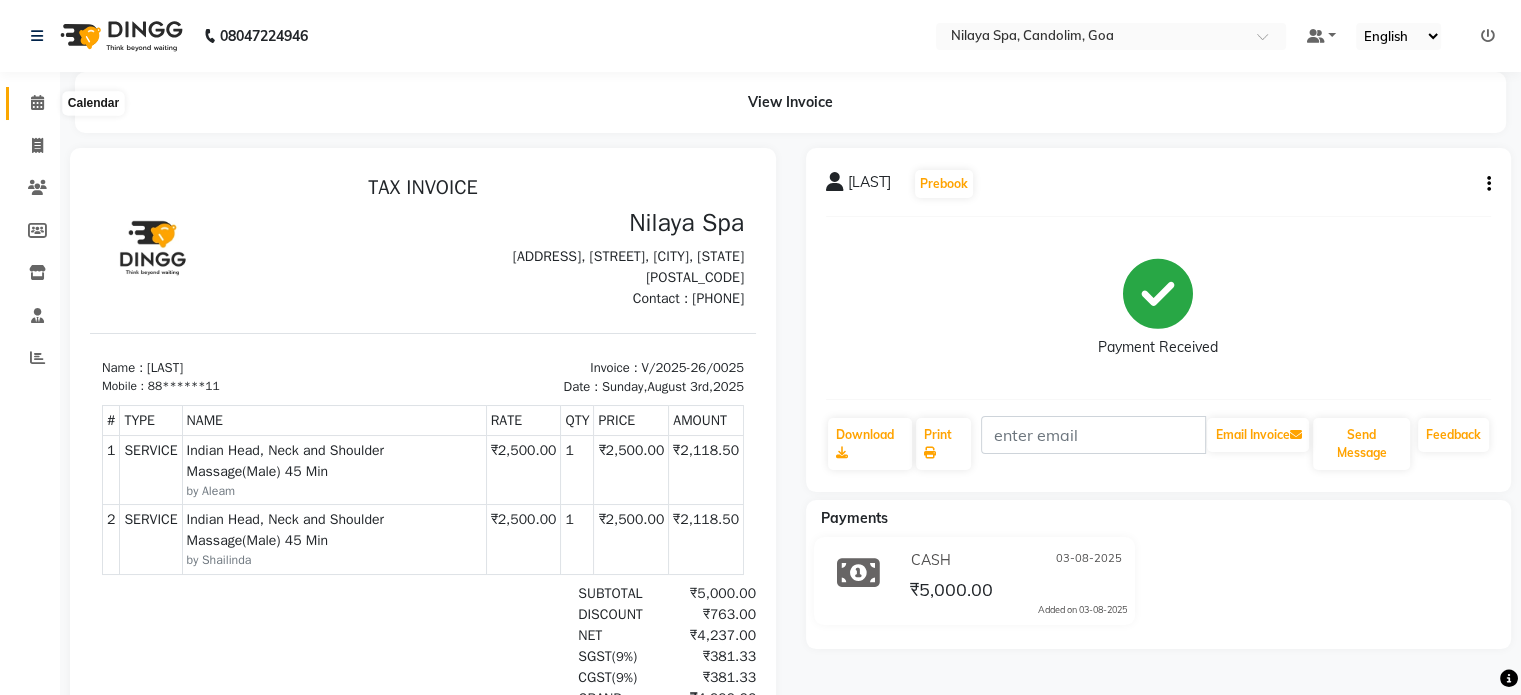 click 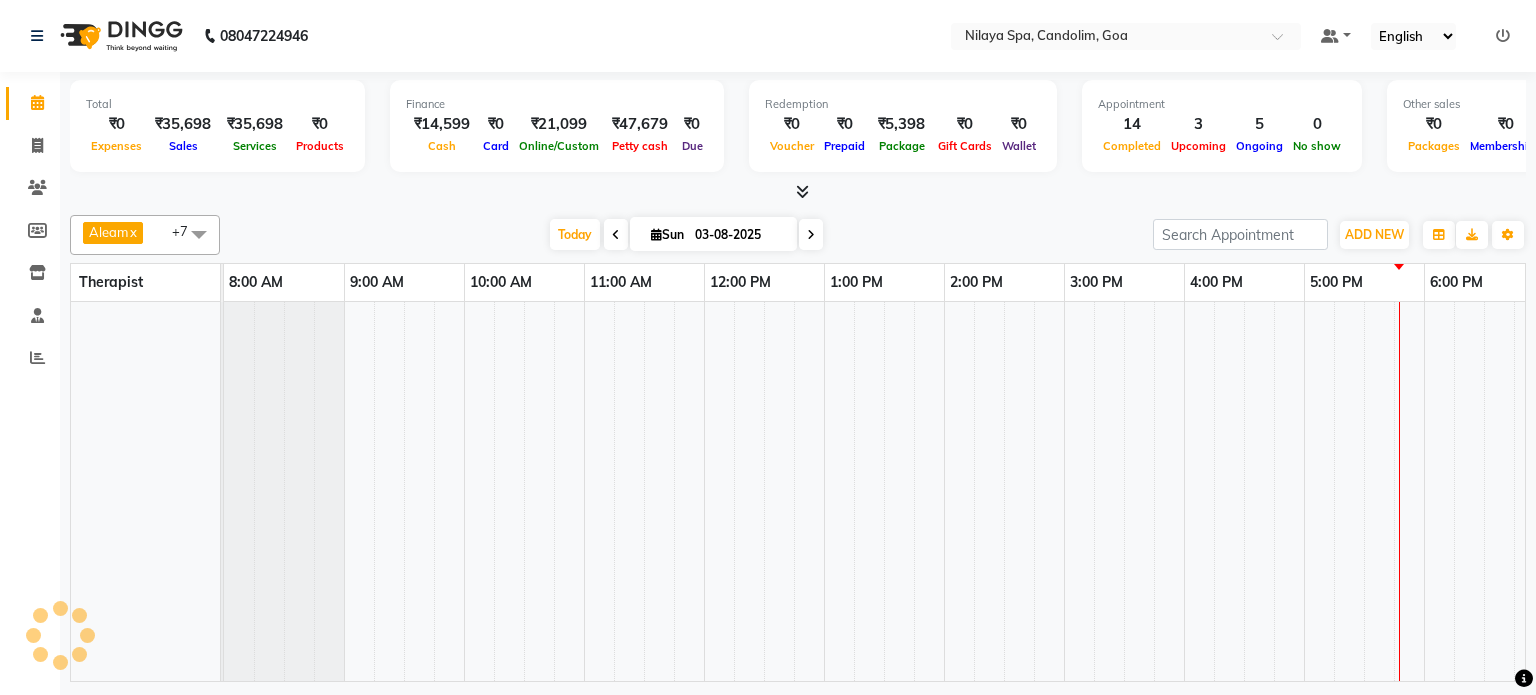 scroll, scrollTop: 0, scrollLeft: 0, axis: both 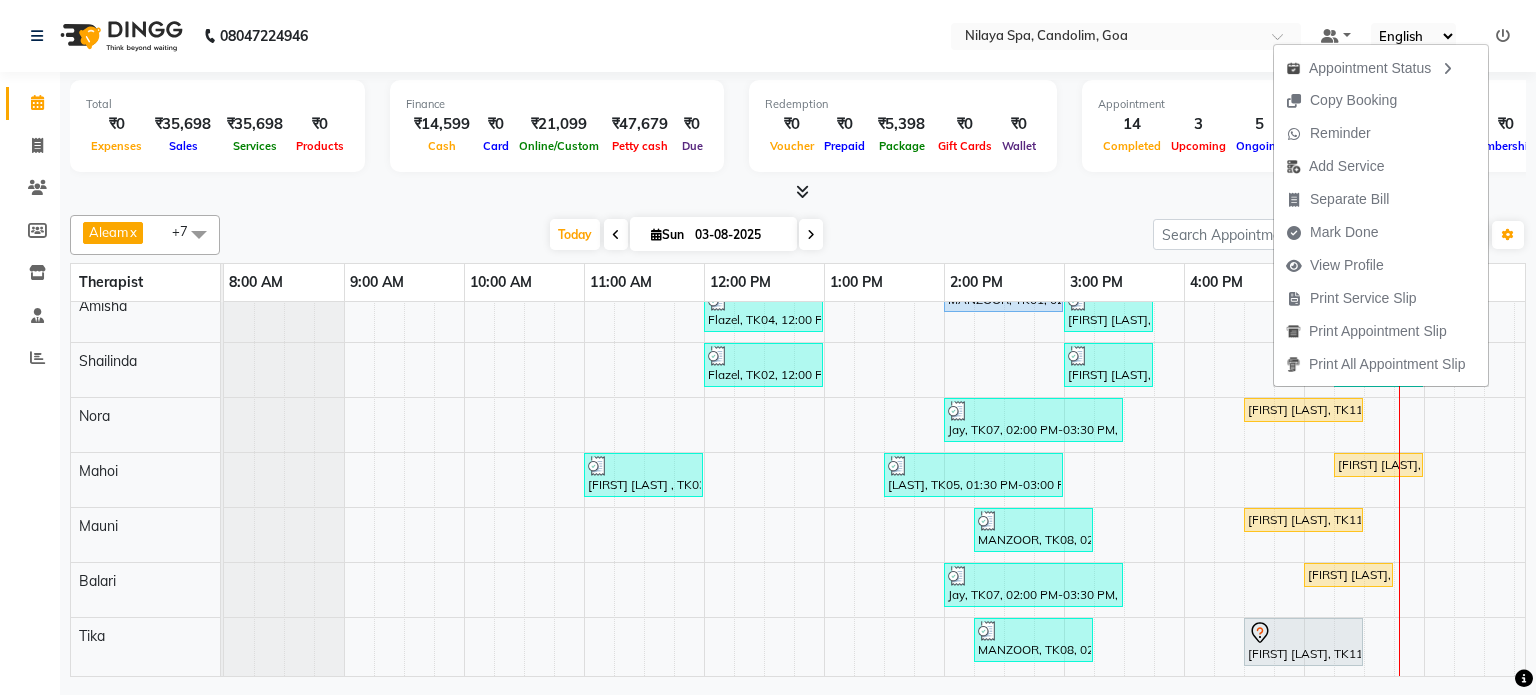 click on "Mark Done" at bounding box center (1344, 232) 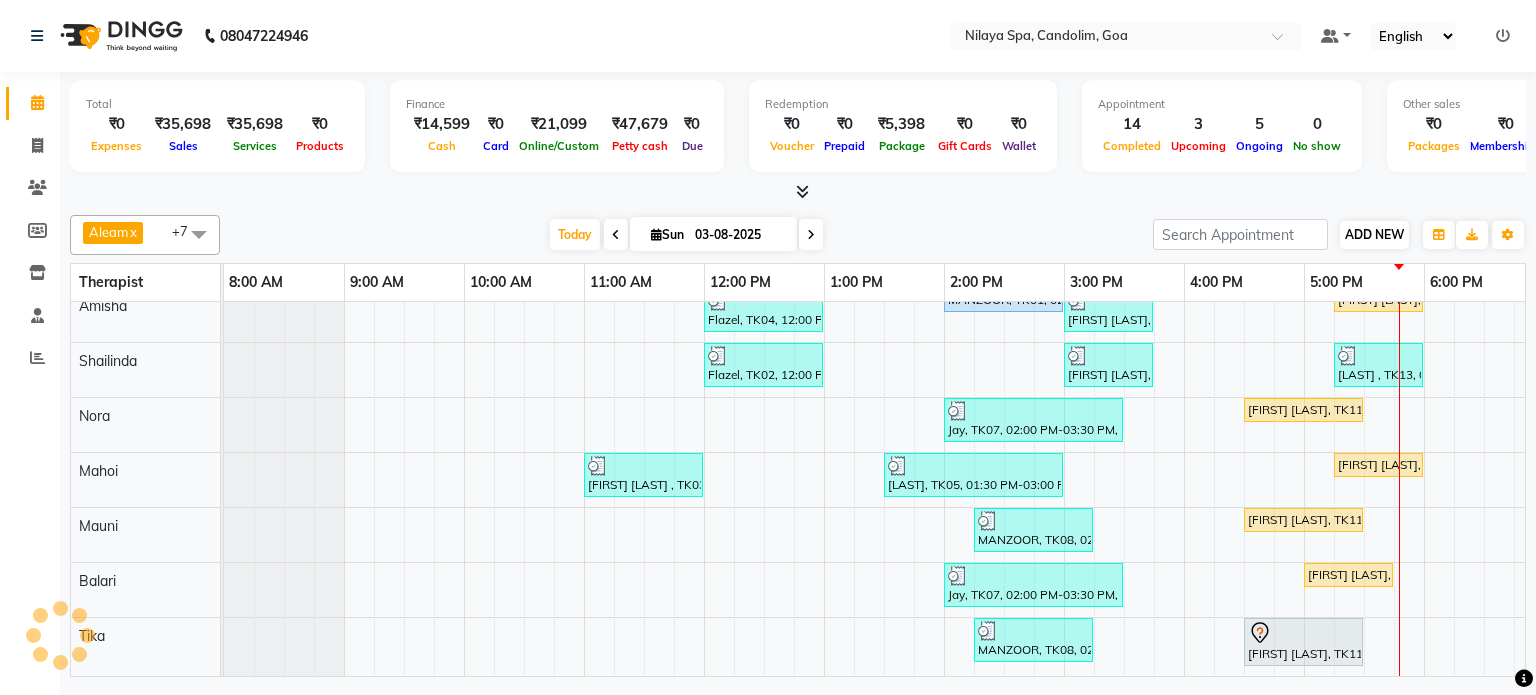 select on "8694" 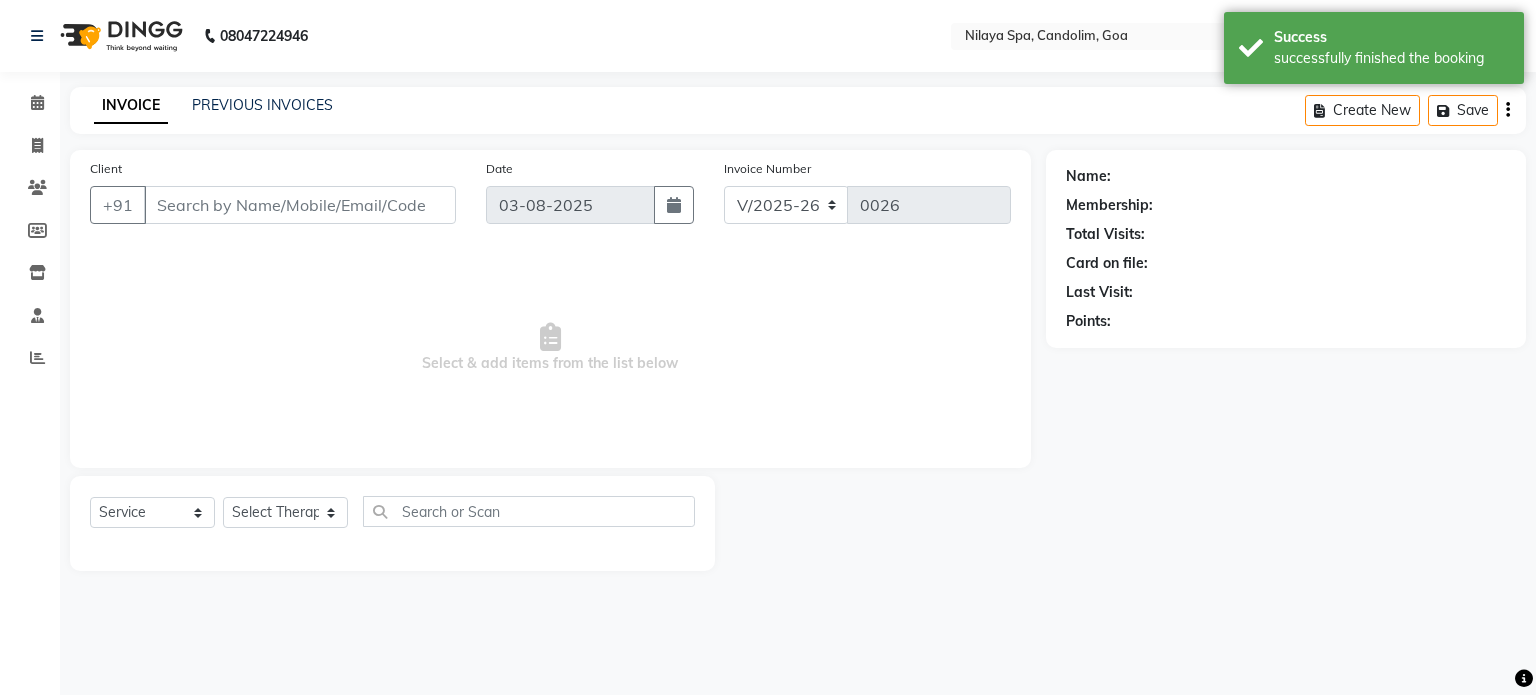 type on "74******16" 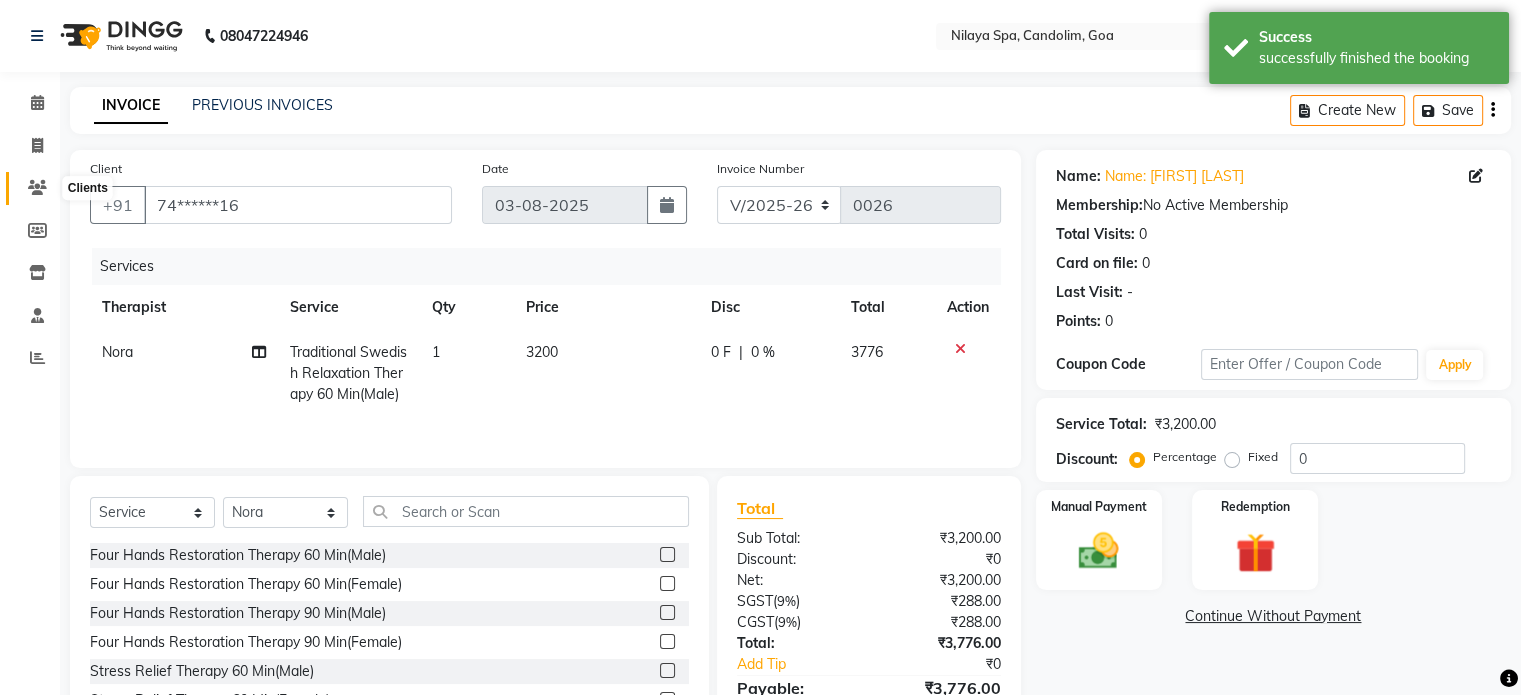 click 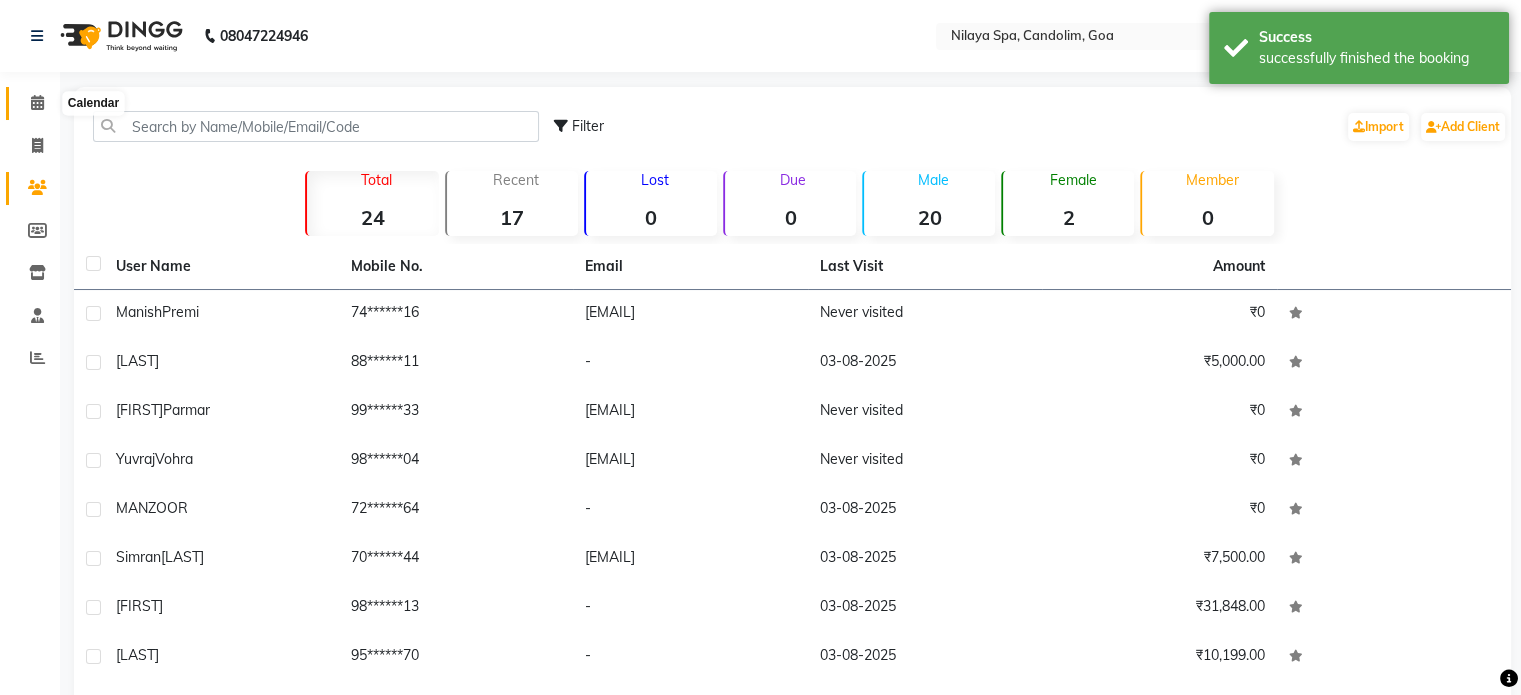click 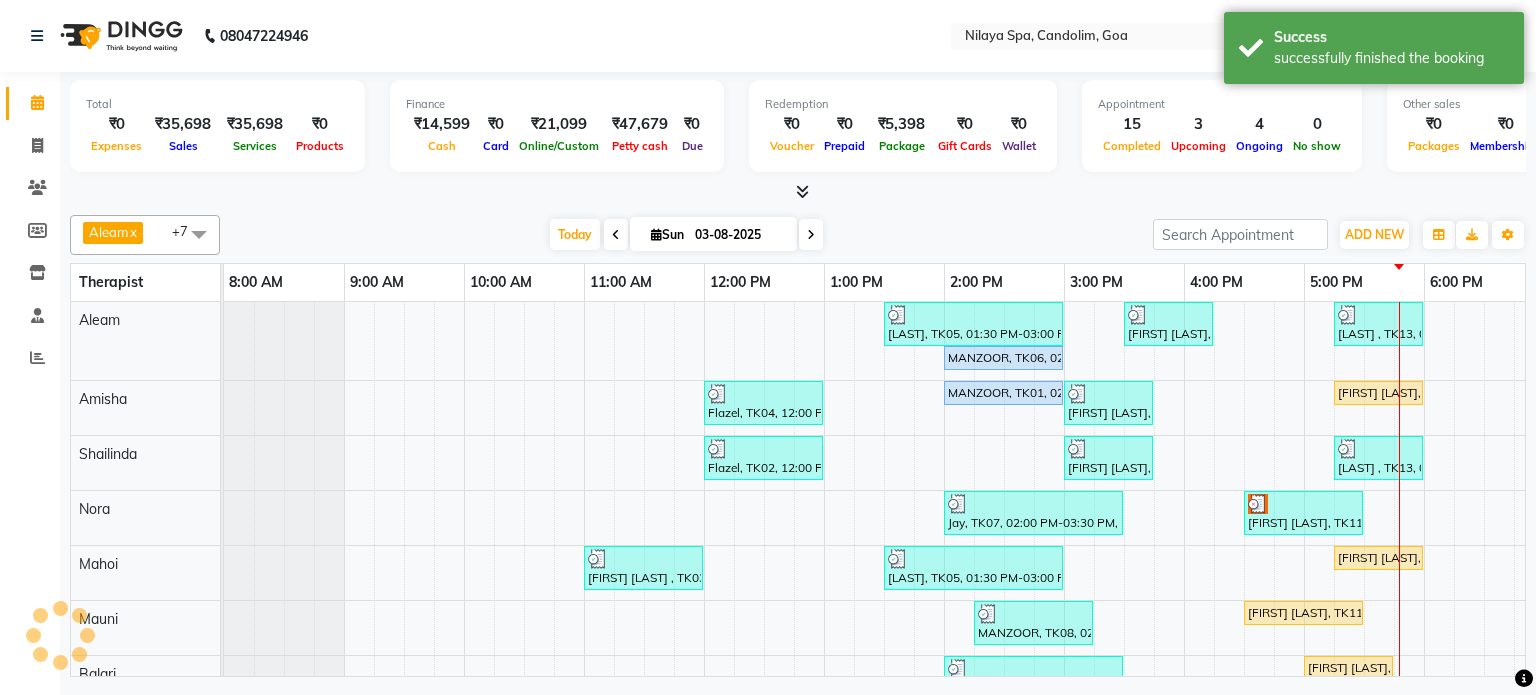 scroll, scrollTop: 0, scrollLeft: 0, axis: both 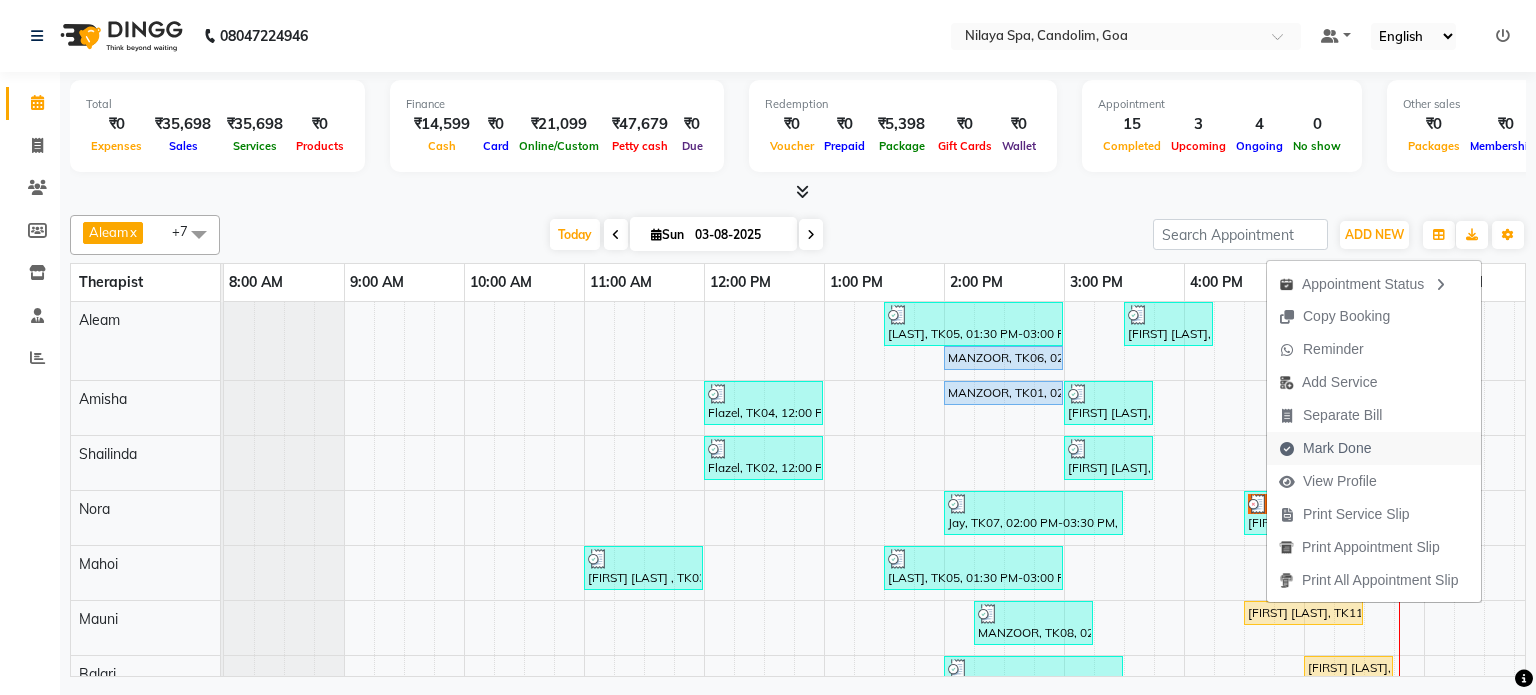 click on "Mark Done" at bounding box center (1337, 448) 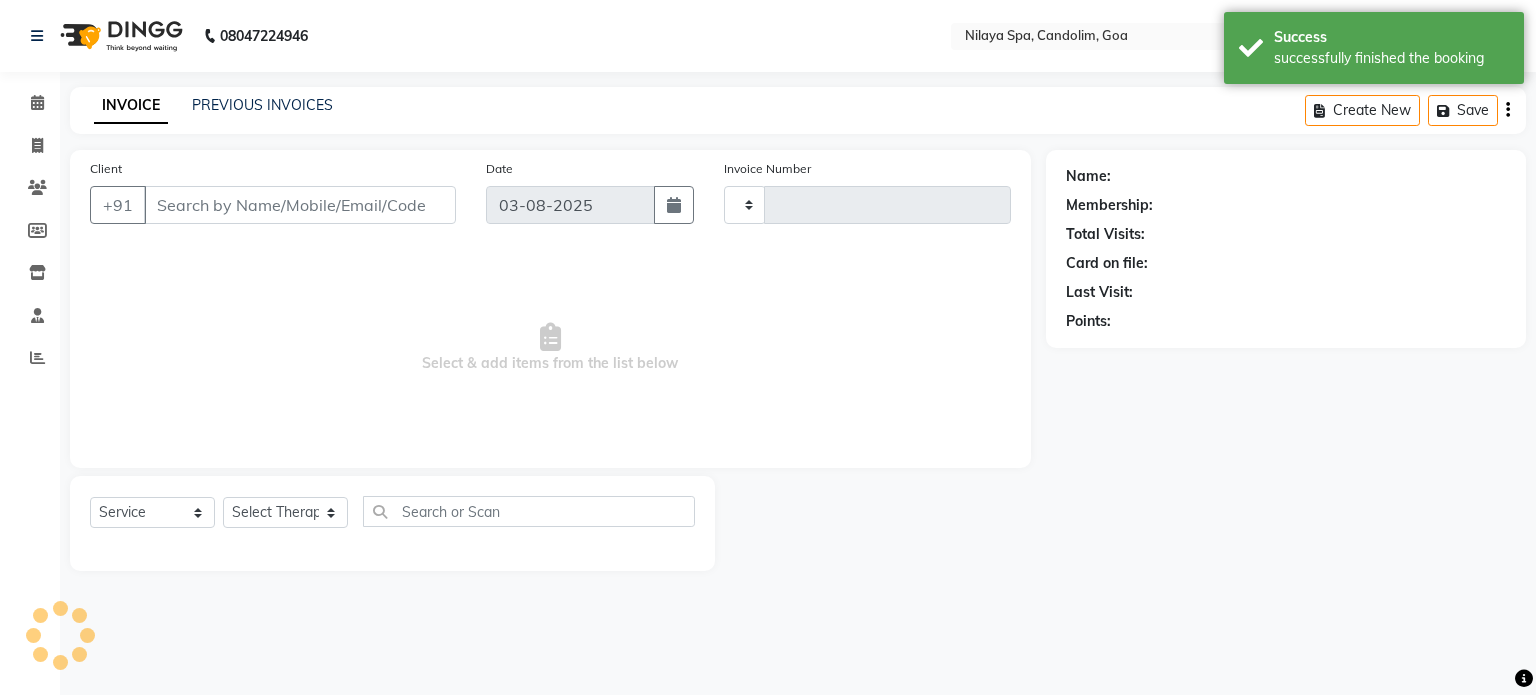 type on "0026" 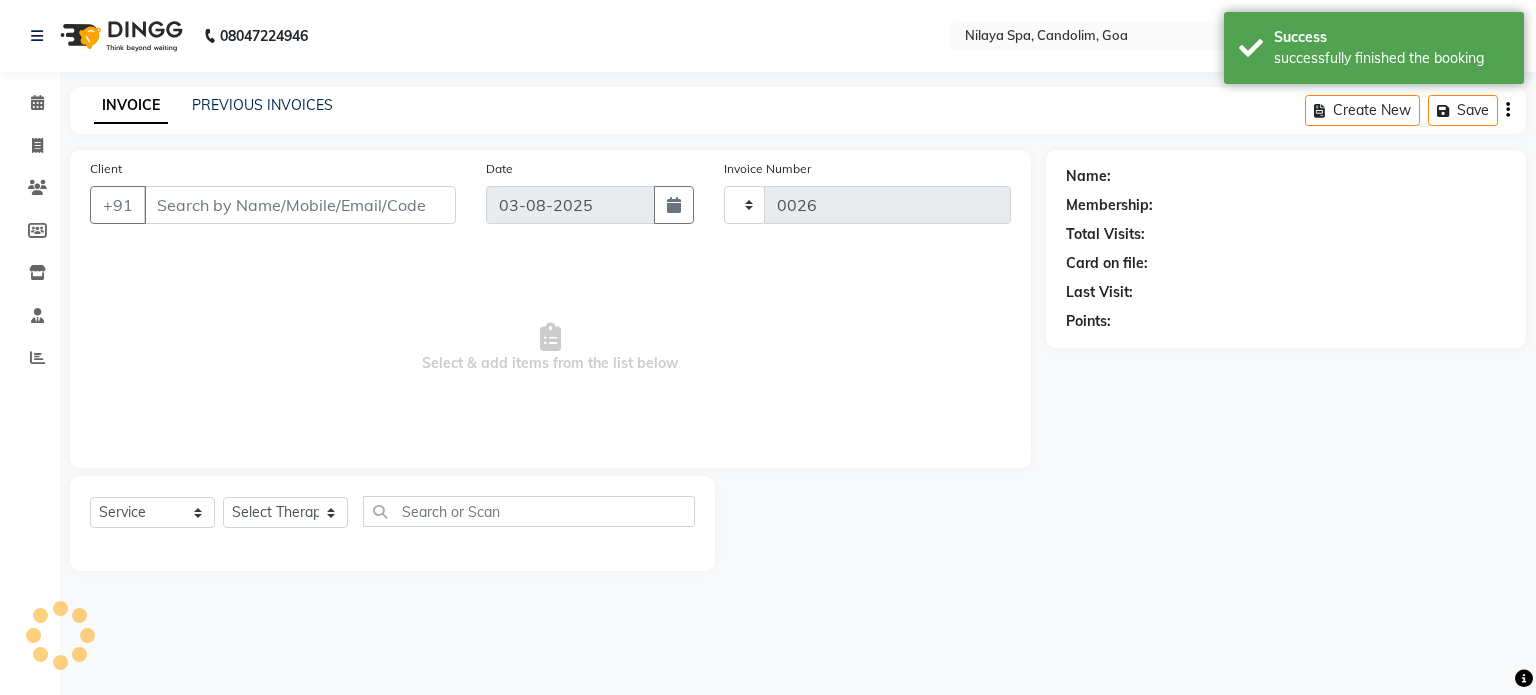select on "8694" 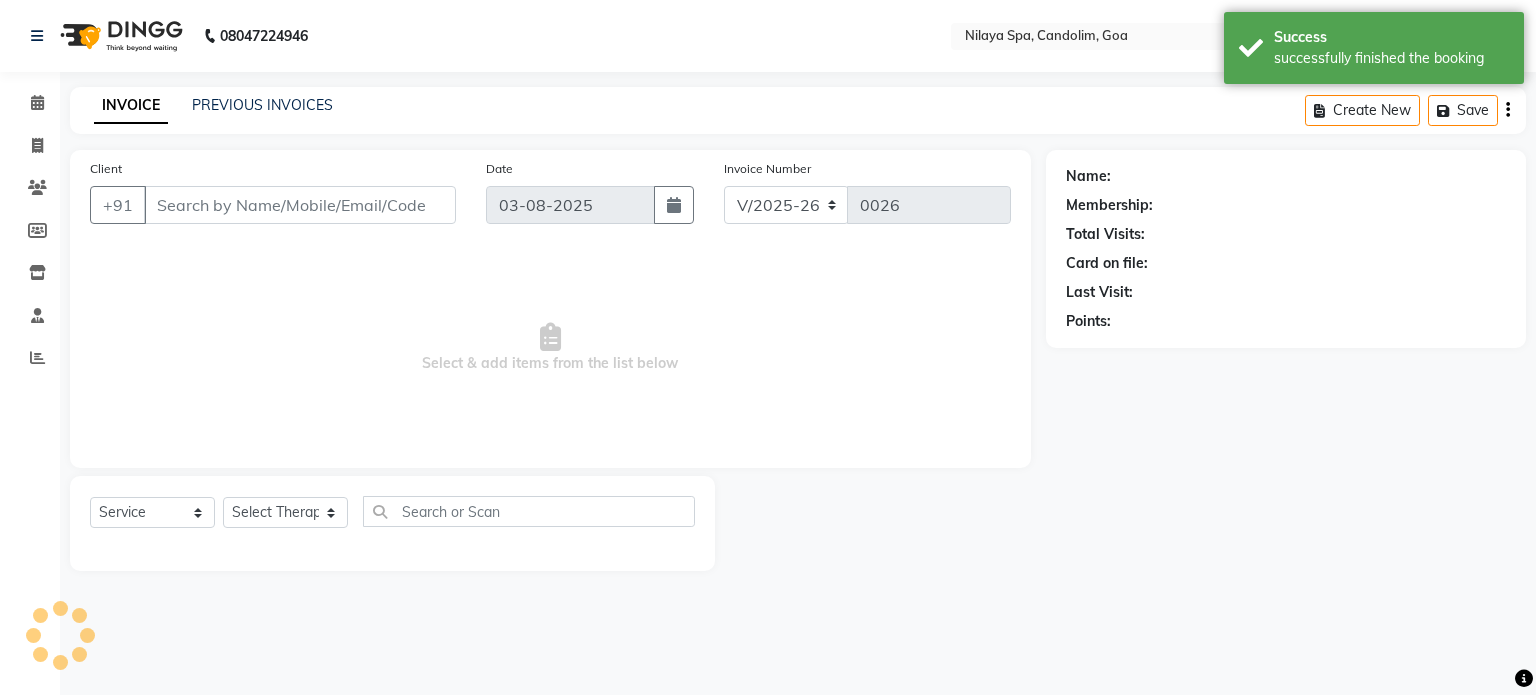 type on "74******16" 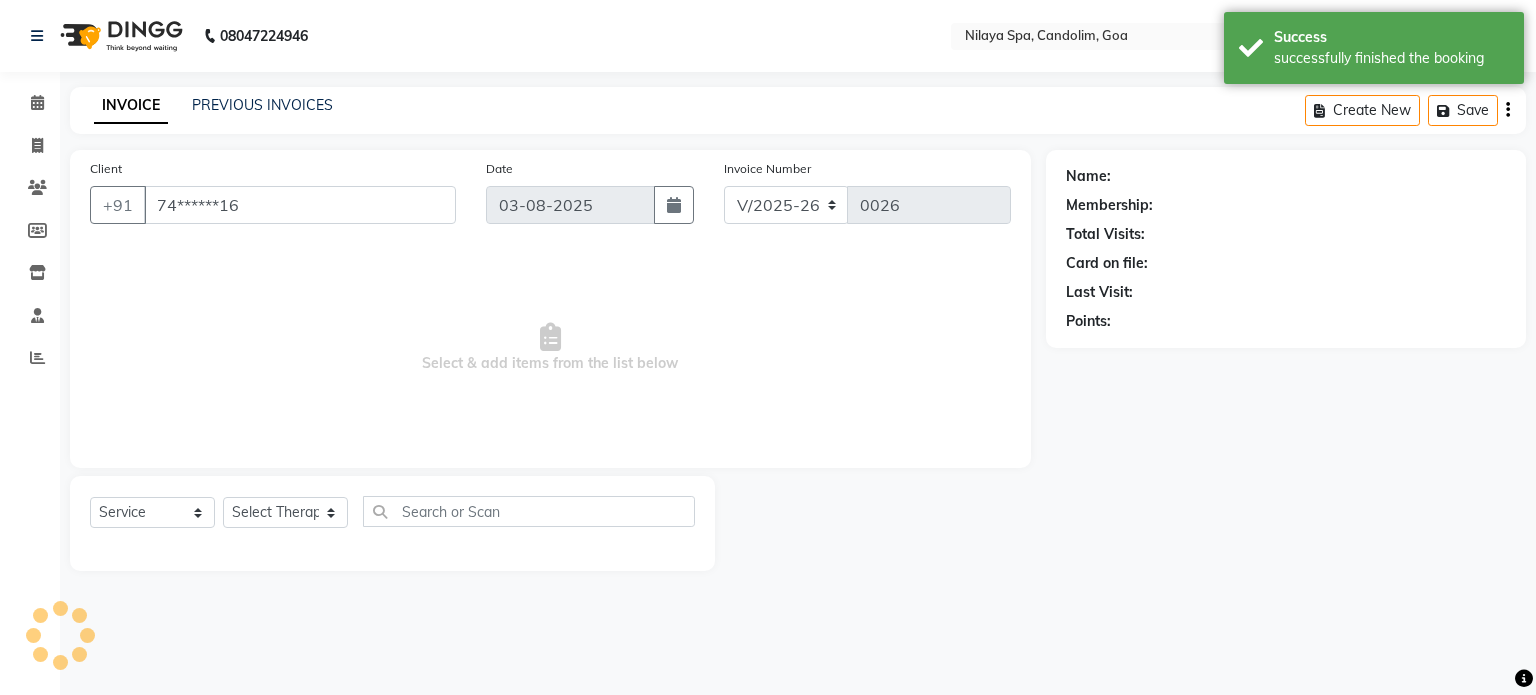 select on "87839" 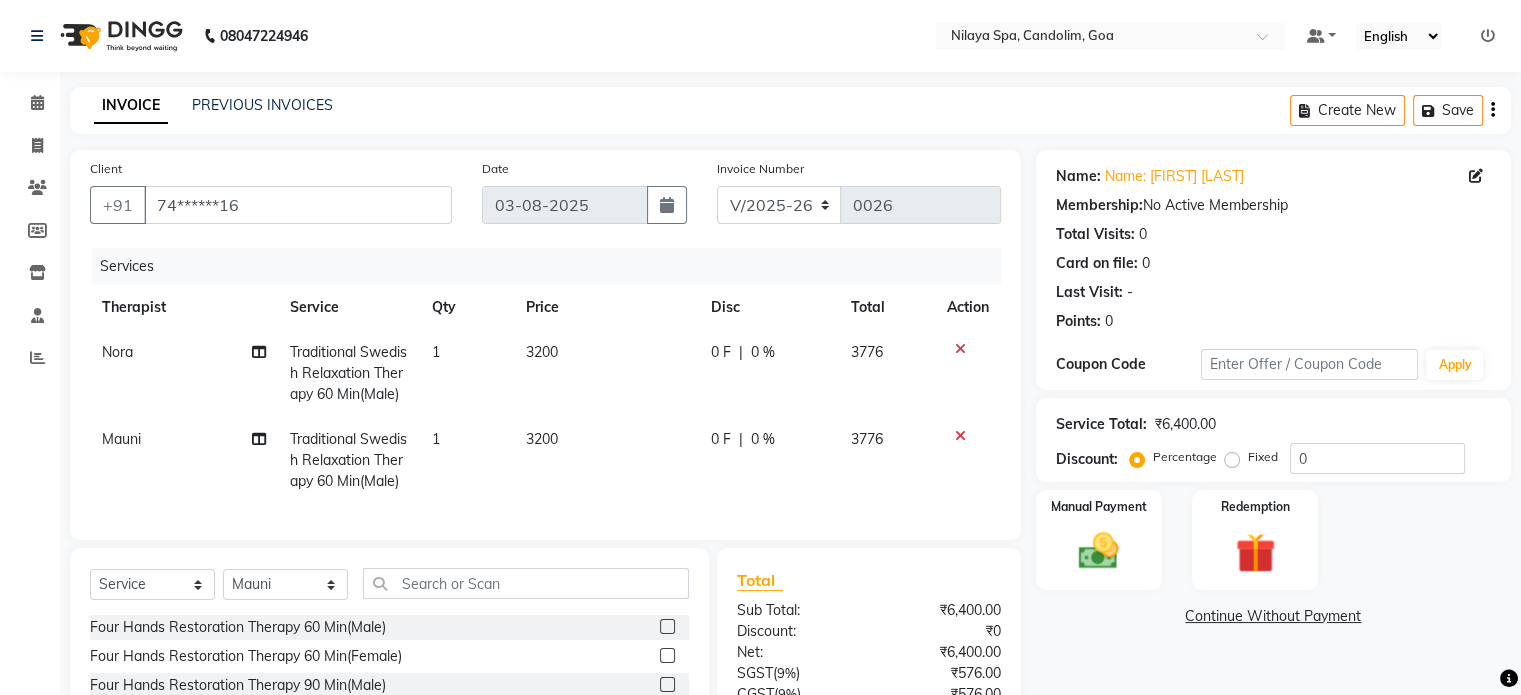 click on "0 %" 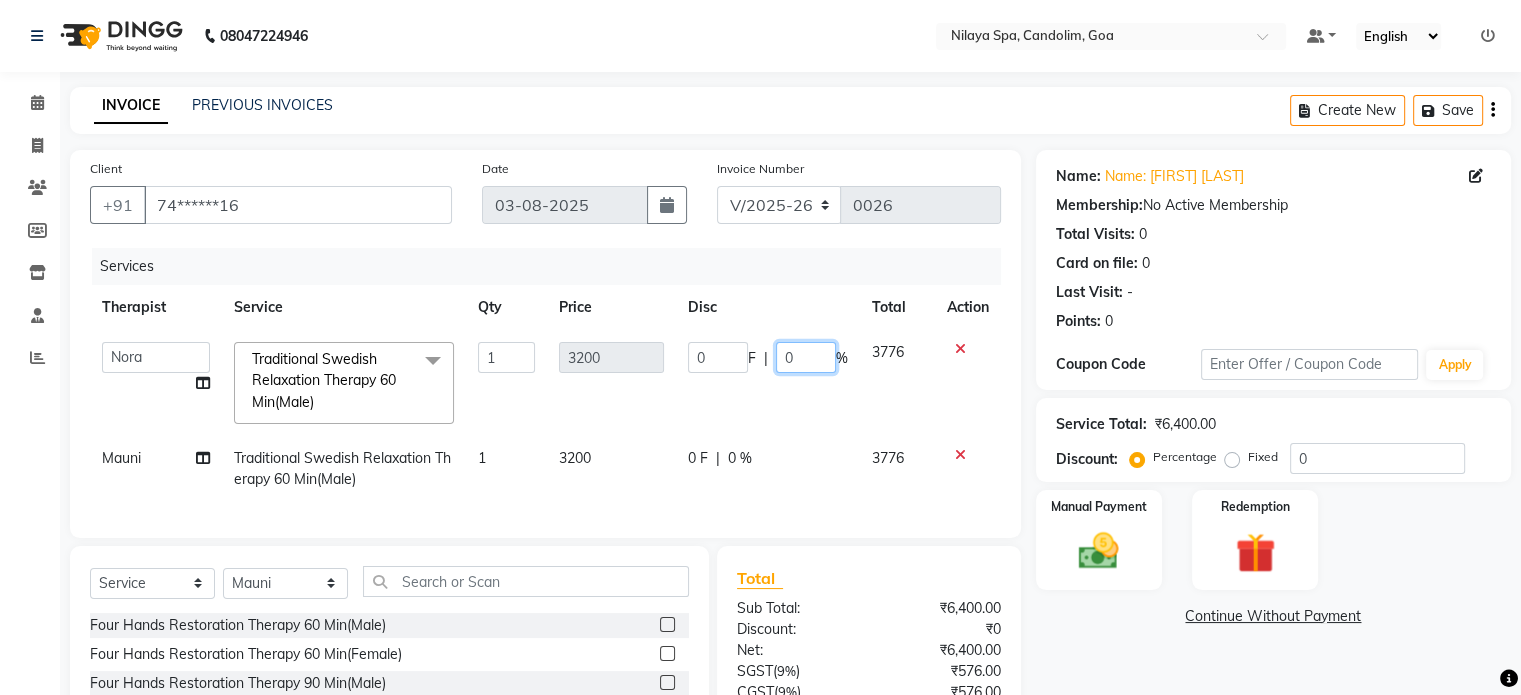 click on "0" 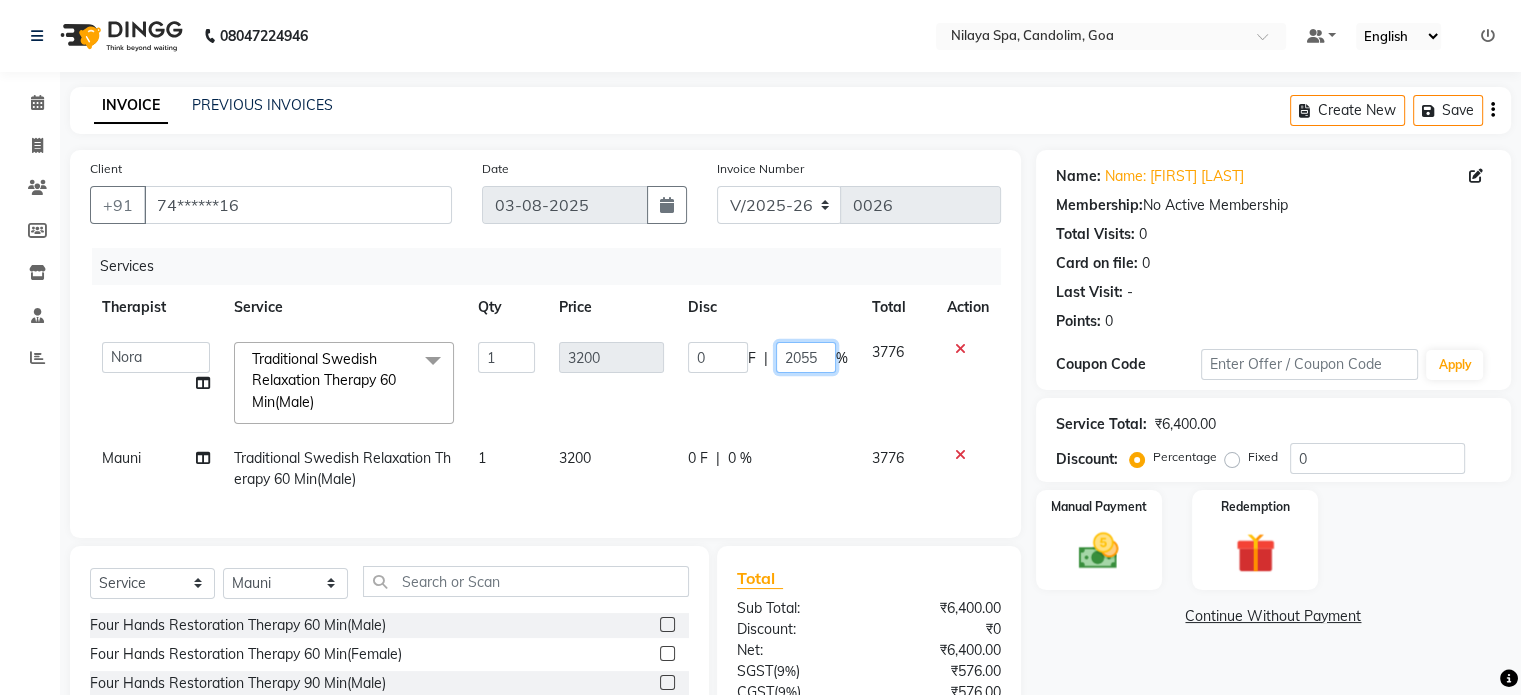 drag, startPoint x: 806, startPoint y: 354, endPoint x: 796, endPoint y: 366, distance: 15.6205 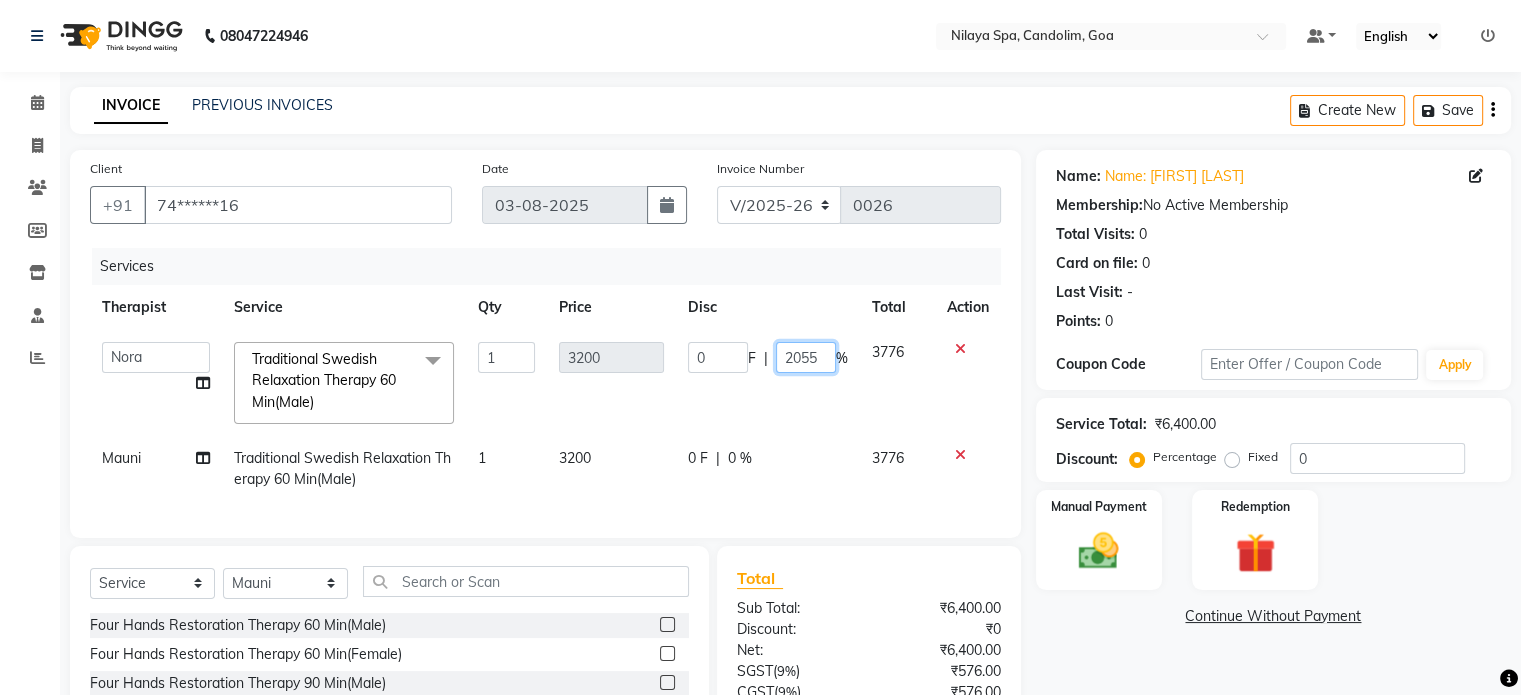 type on "20.55" 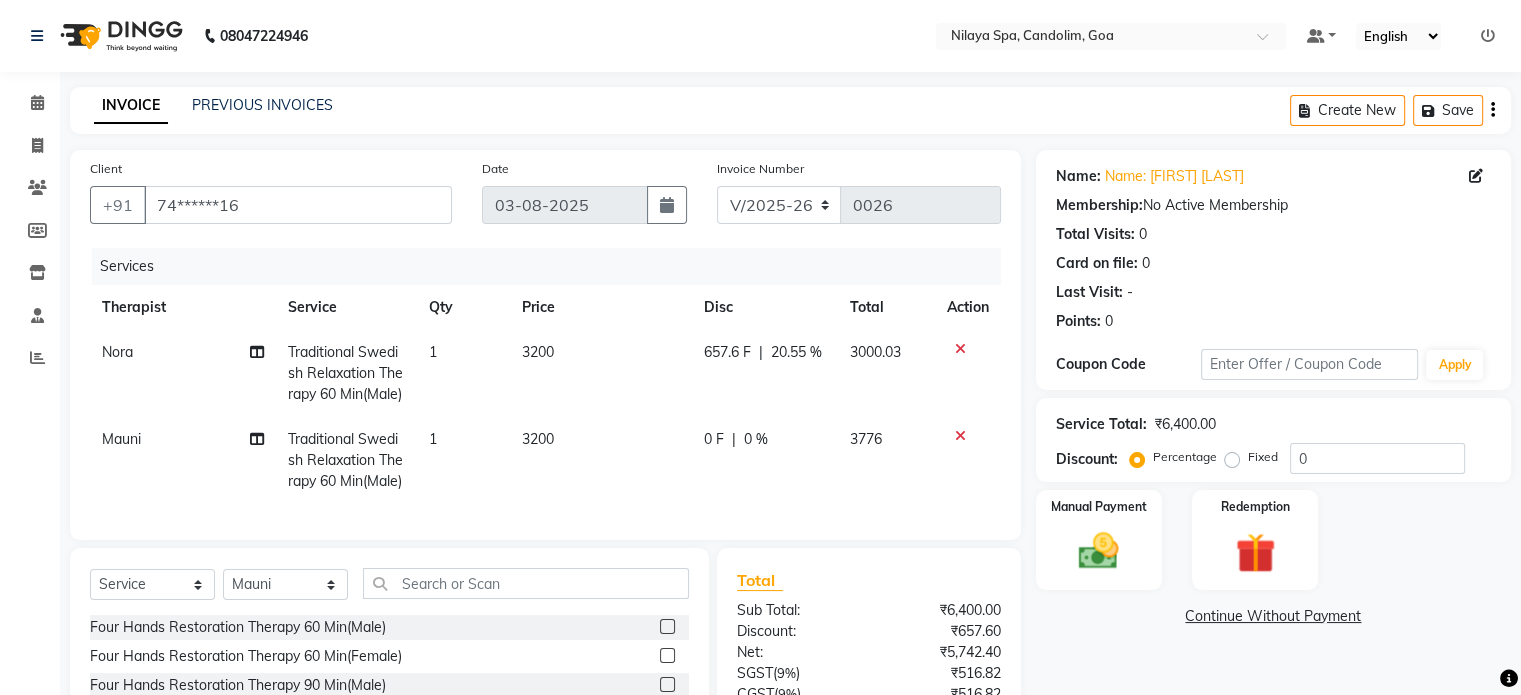 click on "0 F | 0 %" 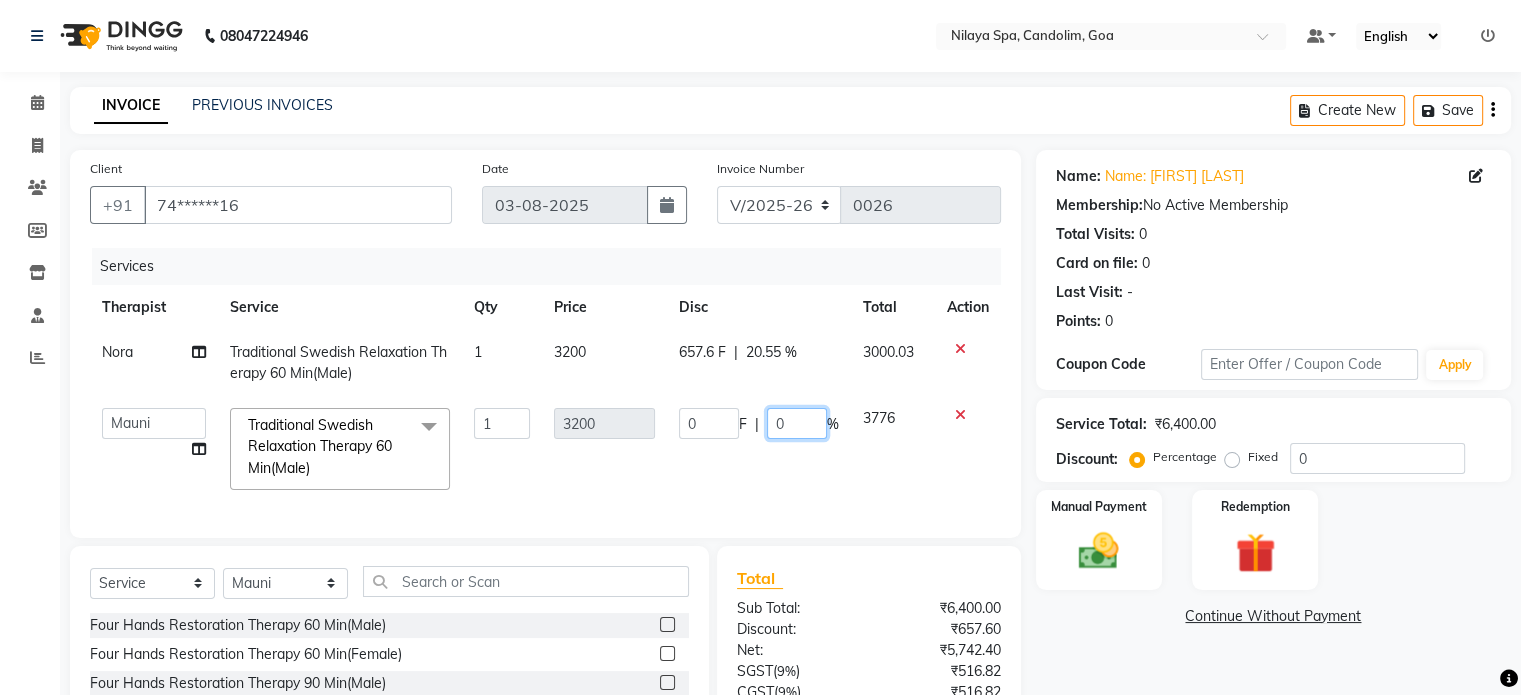 click on "0" 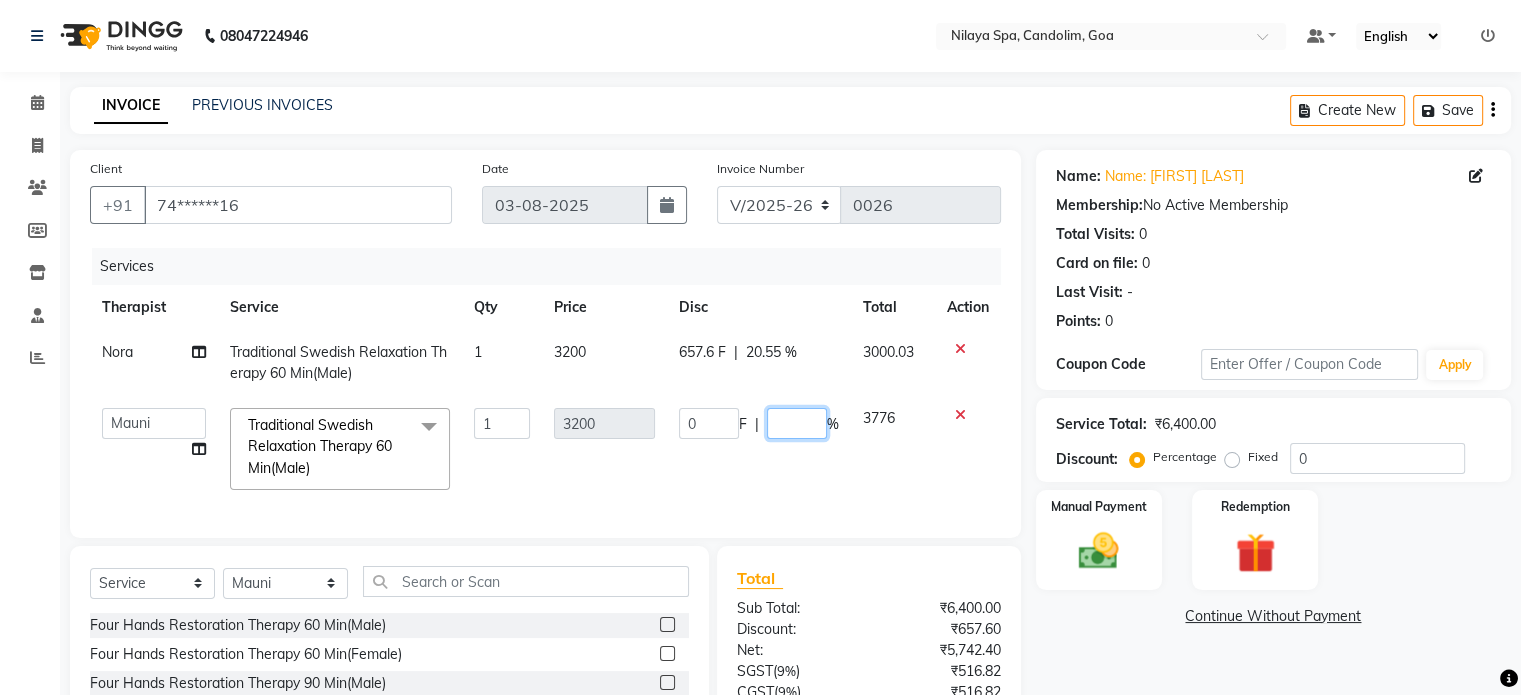 type on "1" 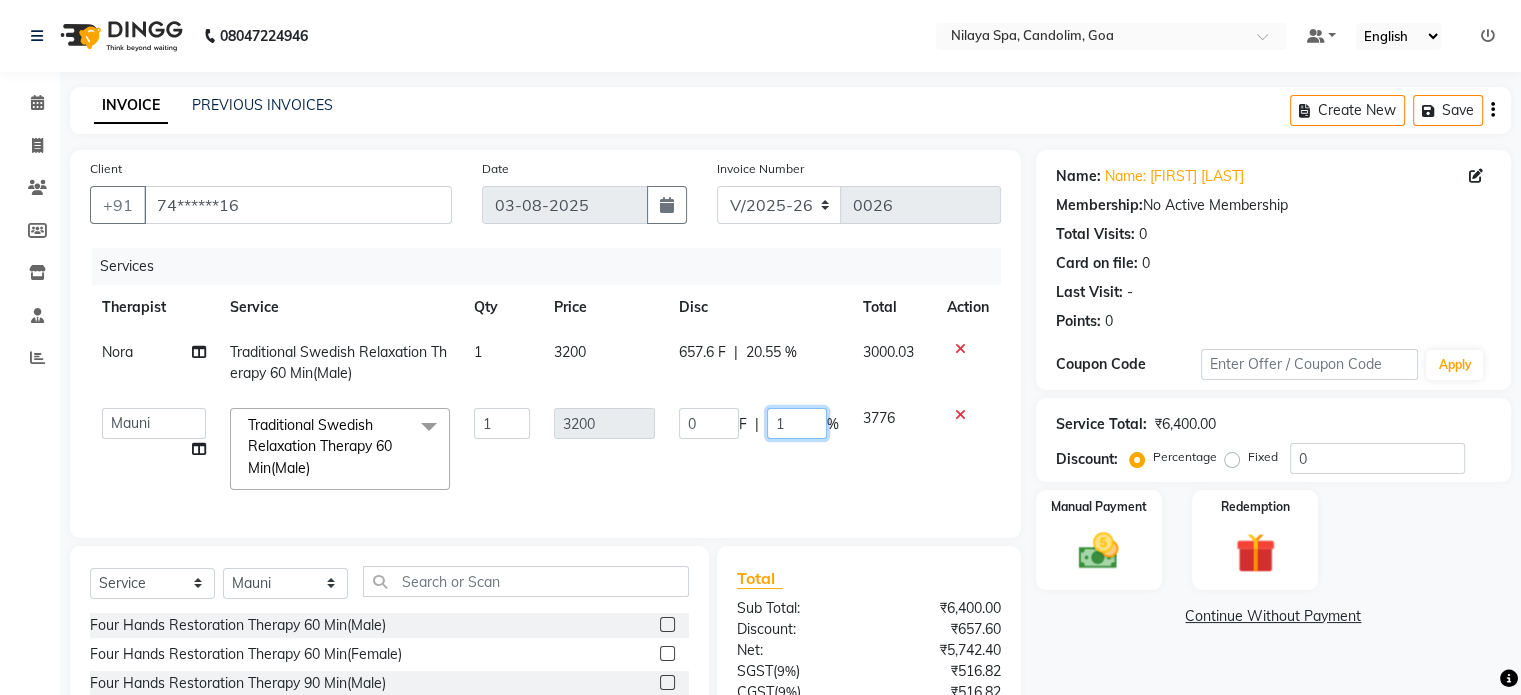 type 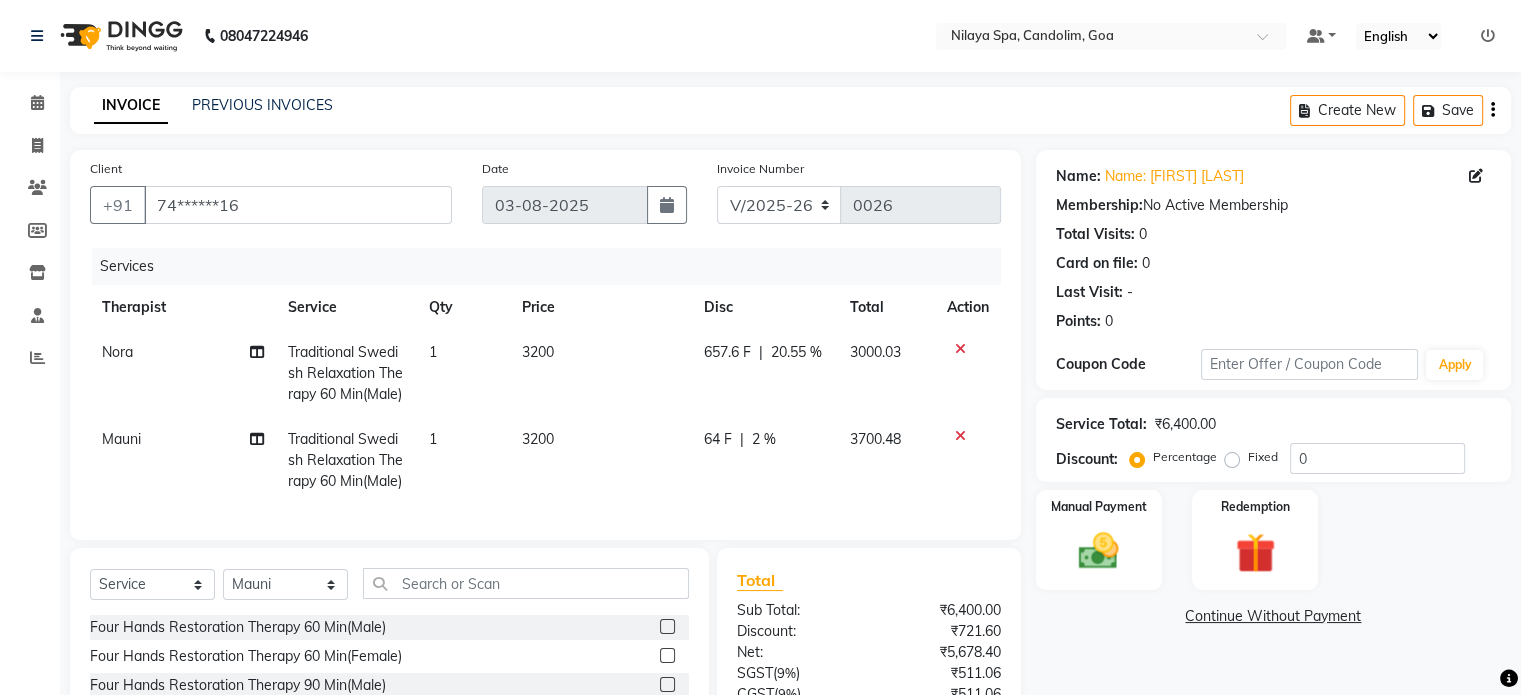 click on "[FIRST]  Traditional Swedish Relaxation Therapy 60 Min(Male) 1 3200 657.6 F | 20.55 % 3000.03 [FIRST]  Traditional Swedish Relaxation Therapy 60 Min(Male) 1 3200 64 F | 2 % 3700.48" 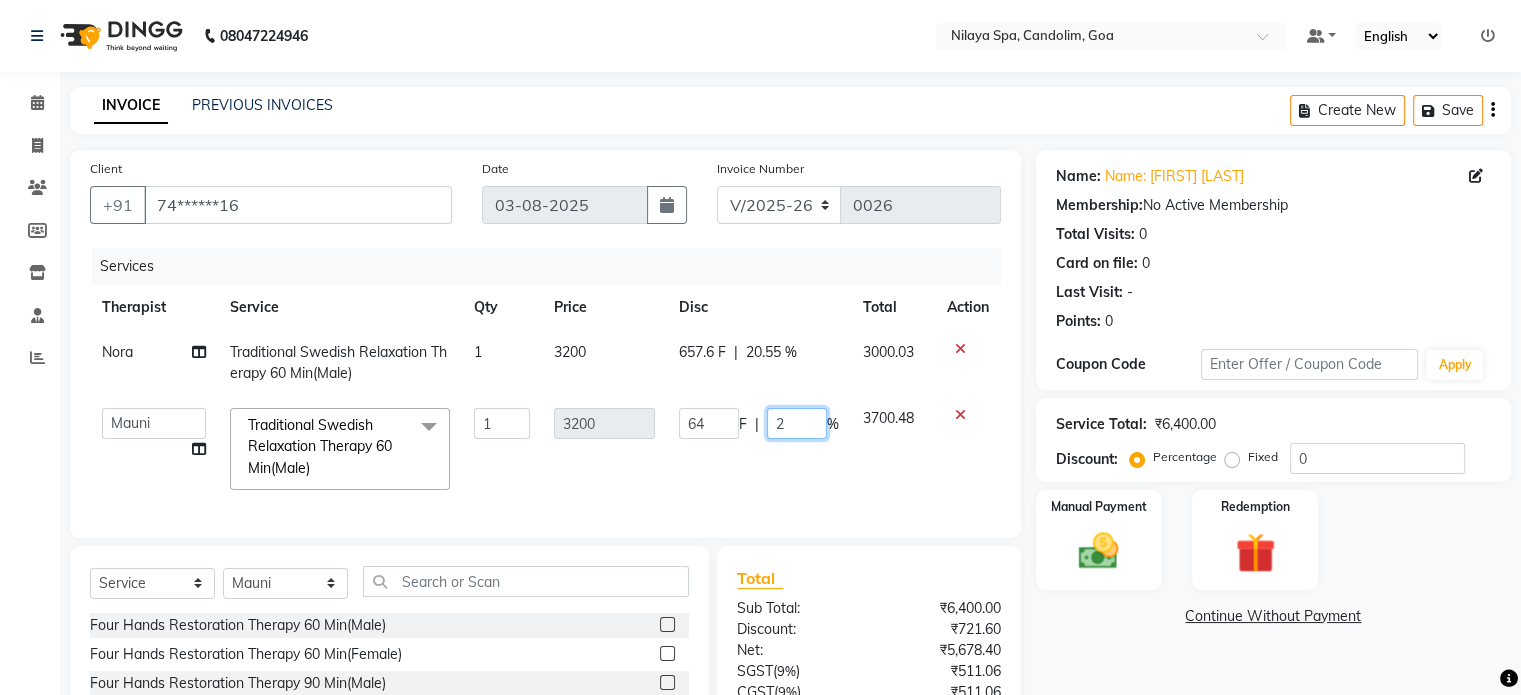 click on "2" 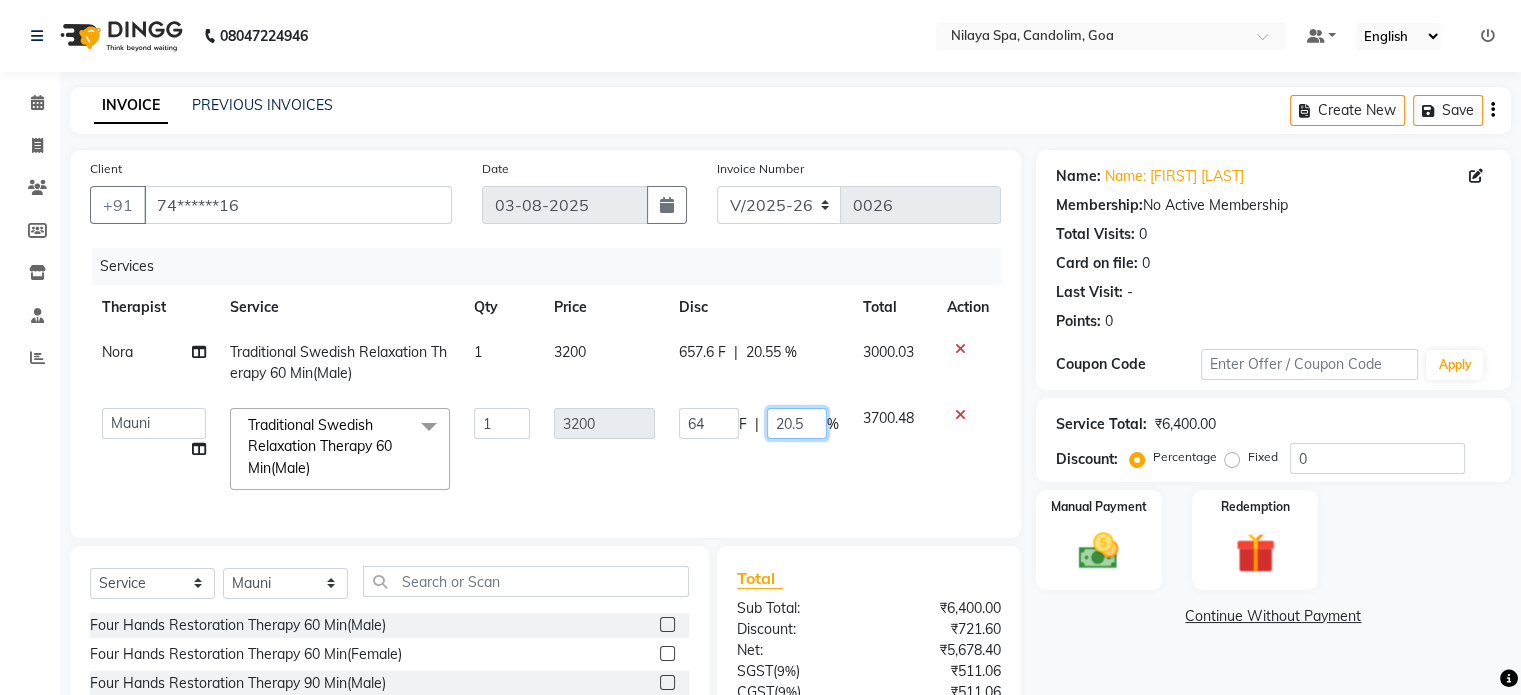 click on "20.5" 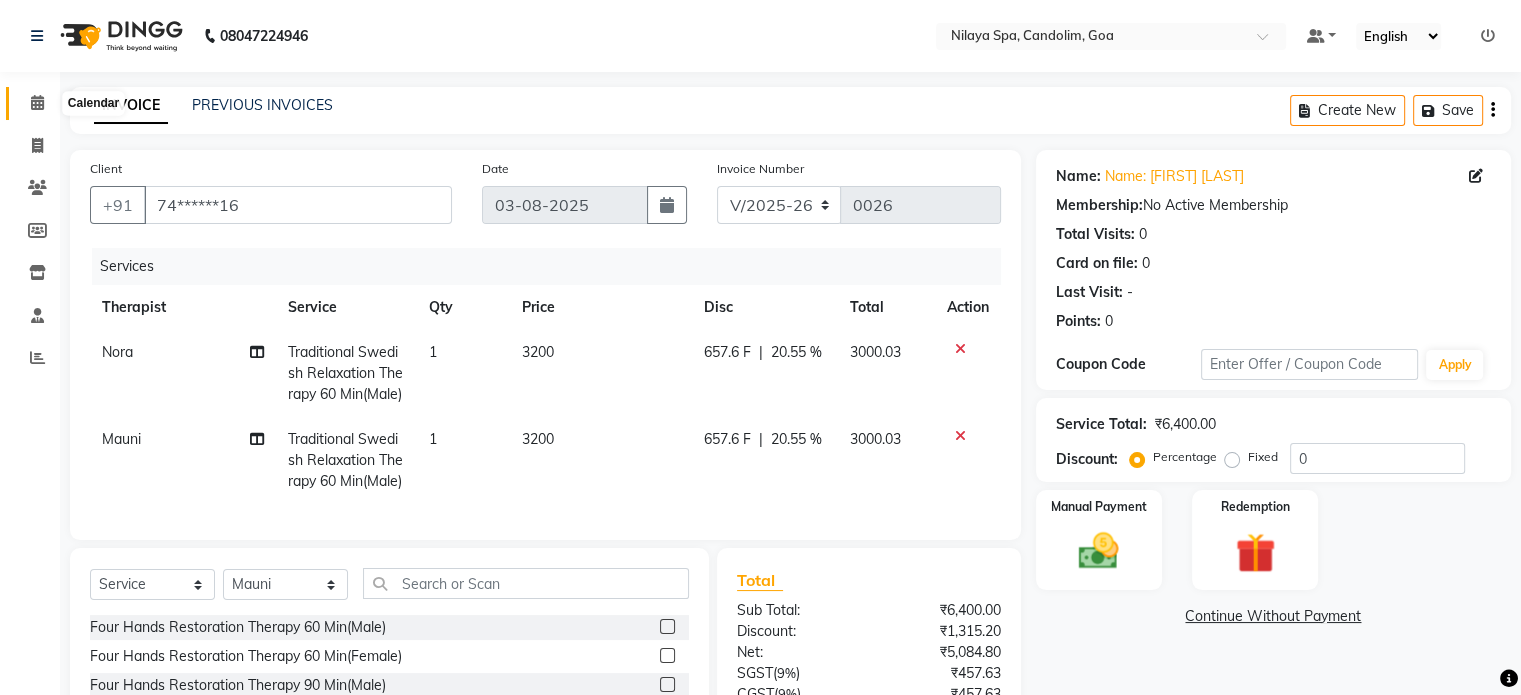 click 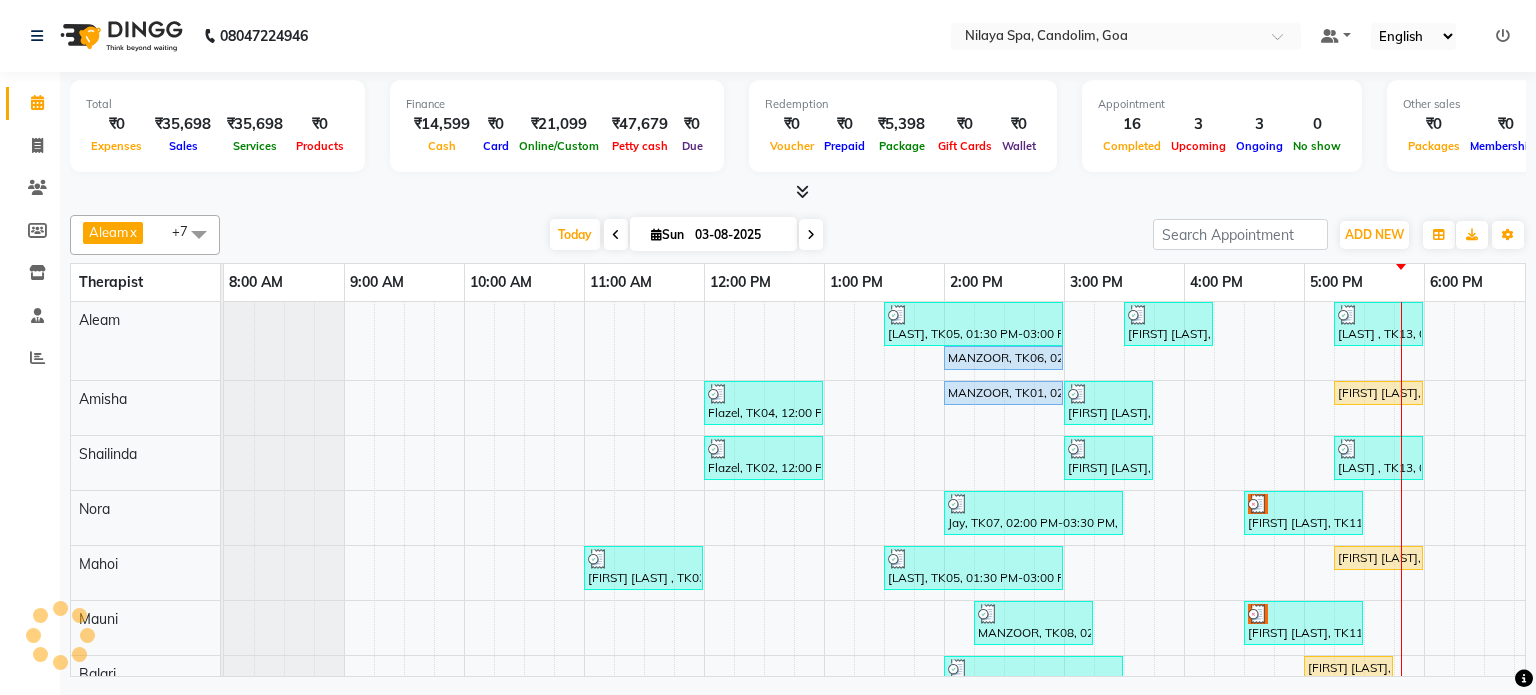 scroll, scrollTop: 0, scrollLeft: 618, axis: horizontal 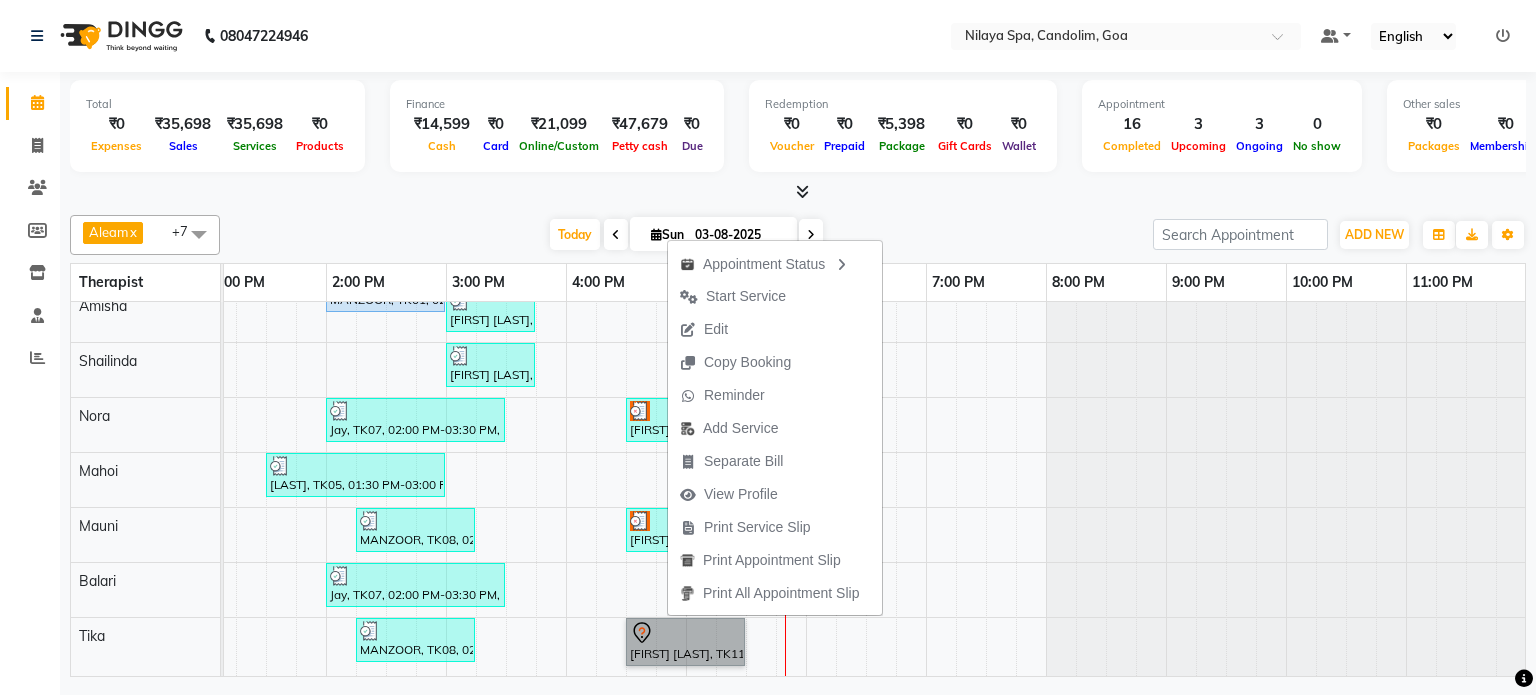 click on "[LAST], TK05, 01:30 PM-03:00 PM, Nilaya  Fusion Therapy(Male)     [FIRST] [LAST], TK10, 03:30 PM-04:15 PM, Indian Head, Neck and Shoulder Massage(Male) 45 Min     [LAST] , TK13, 05:15 PM-06:00 PM, Indian Head, Neck and Shoulder Massage(Male) 45 Min    [LAST], TK06, 02:00 PM-03:00 PM, Stress Relief Therapy 60 Min(Male)     [FIRST], TK04, 12:00 PM-01:00 PM, Deep Tissue Repair Therapy 60 Min(Male)    [LAST], TK01, 02:00 PM-03:00 PM, Stress Relief Therapy 60 Min(Male)     [FIRST] [LAST], TK09, 03:00 PM-03:45 PM, Indian Head, Neck and Shoulder Massage(Male) 45 Min    [FIRST]  [LAST], TK12, 05:15 PM-06:00 PM, Indian Head, Neck and Shoulder Massage(Male) 45 Min     [FIRST], TK02, 12:00 PM-01:00 PM, Deep Tissue Repair Therapy 60 Min(Male)     [FIRST] [LAST], TK09, 03:00 PM-03:45 PM, Indian Head, Neck and Shoulder Massage(Male) 45 Min     [LAST] , TK13, 05:15 PM-06:00 PM, Indian Head, Neck and Shoulder Massage(Male) 45 Min     [FIRST], TK07, 02:00 PM-03:30 PM, Deep Tissue Repair Therapy 90 Min(Male)" at bounding box center (566, 442) 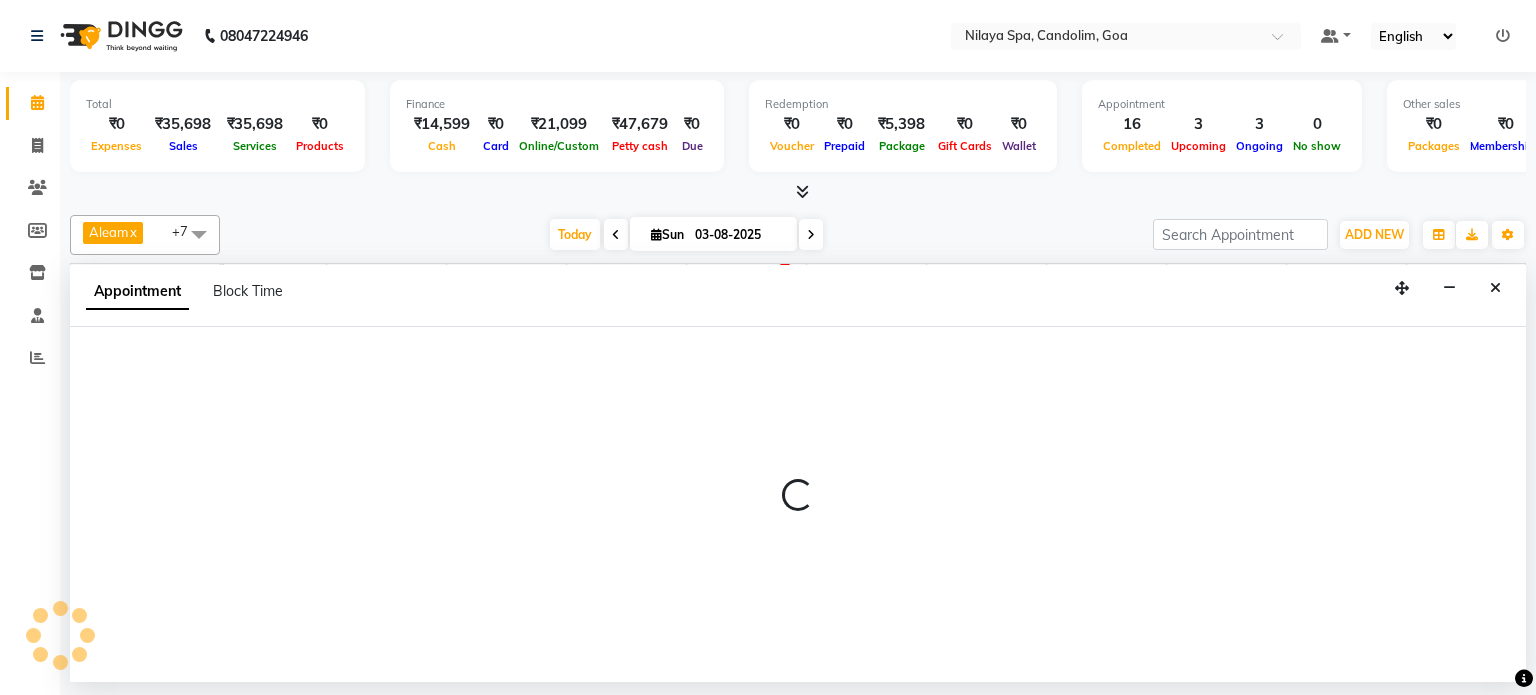 select on "87837" 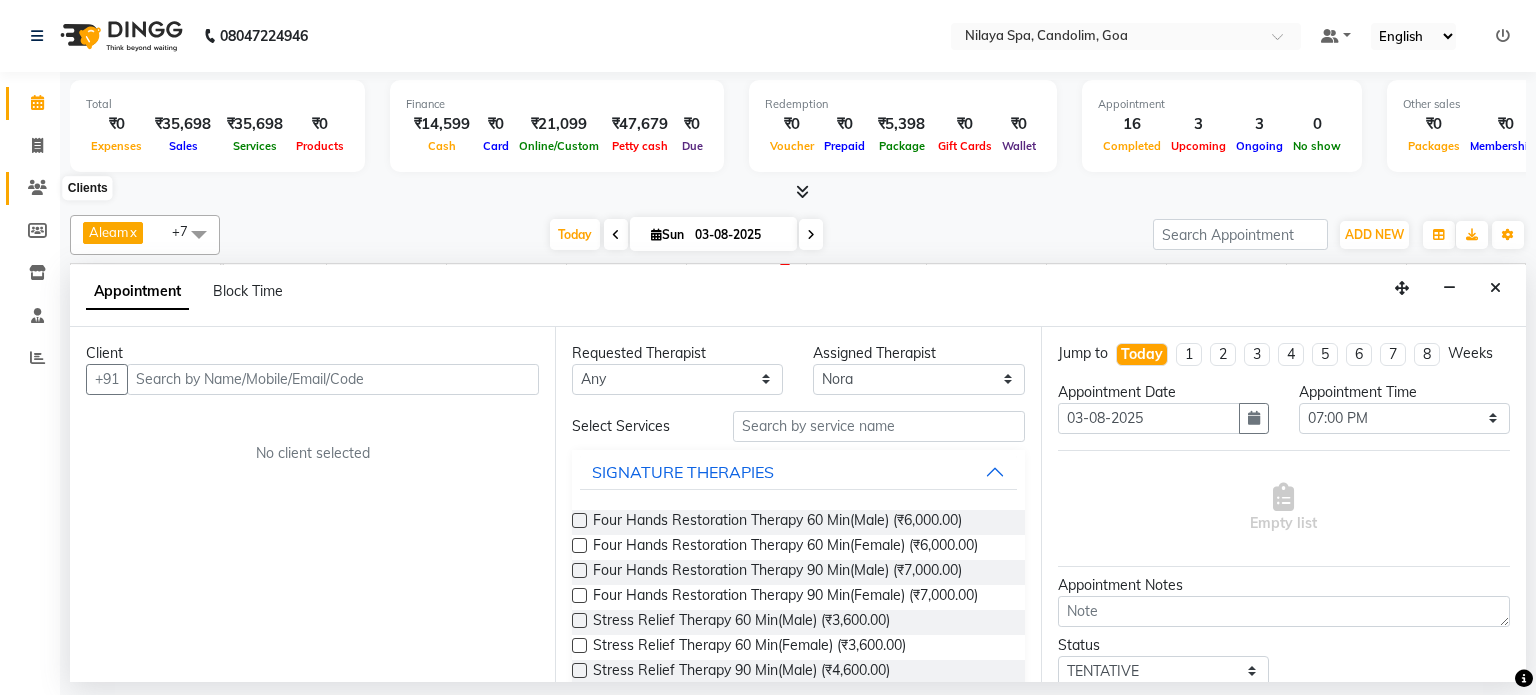 click 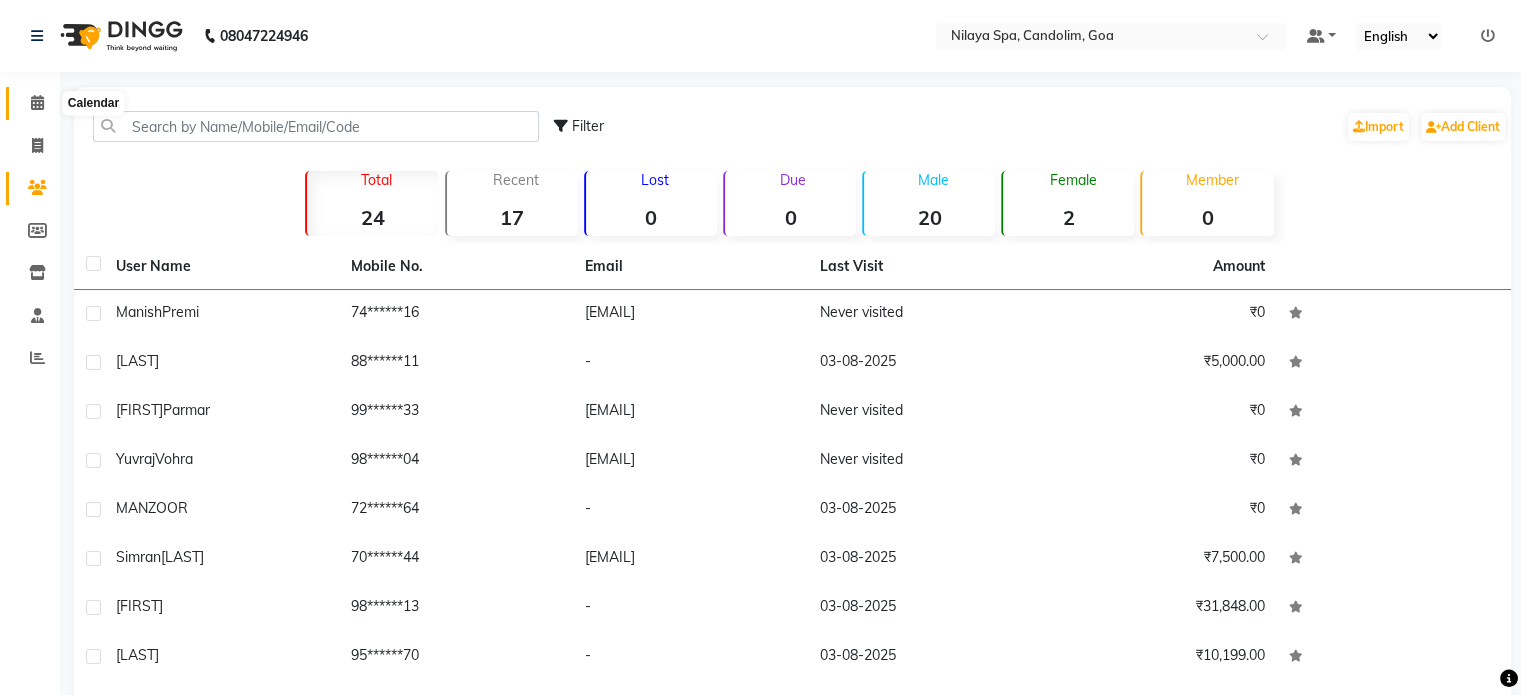click 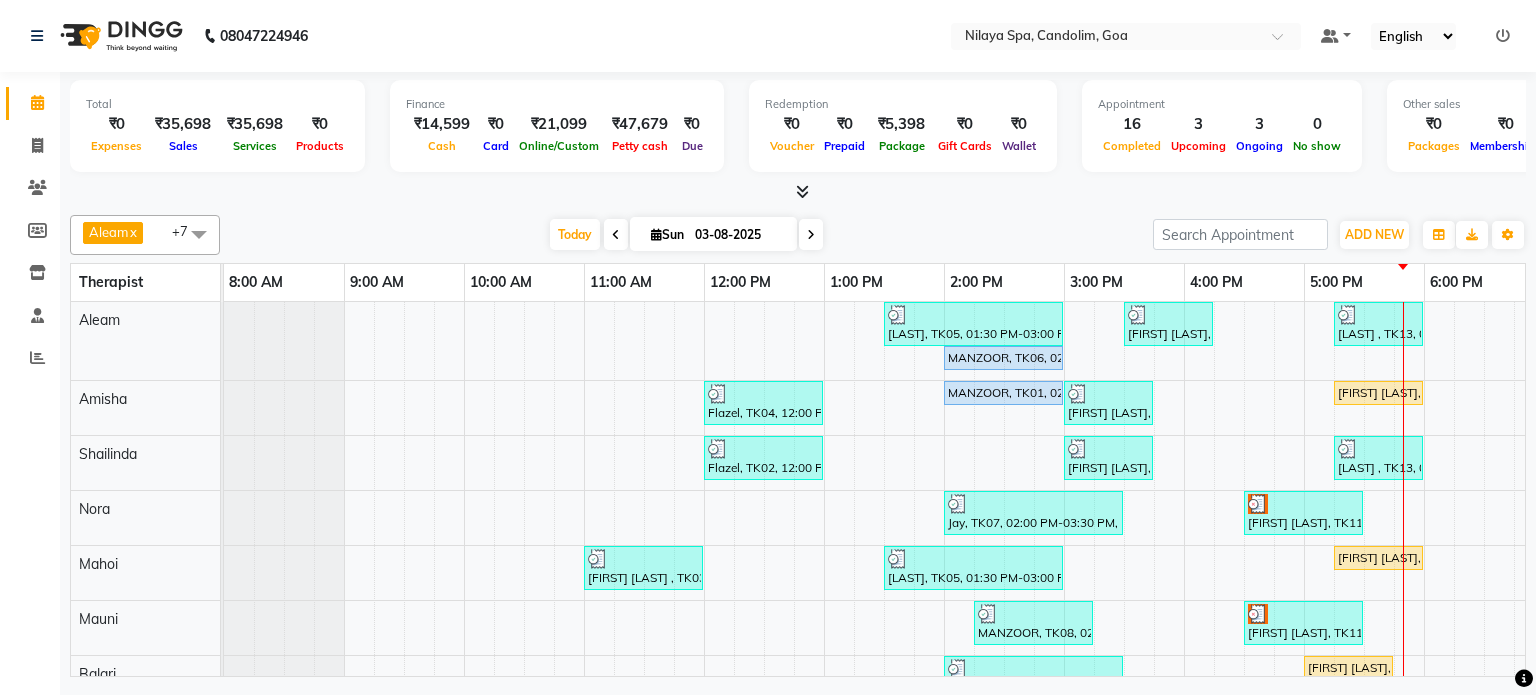 scroll, scrollTop: 106, scrollLeft: 0, axis: vertical 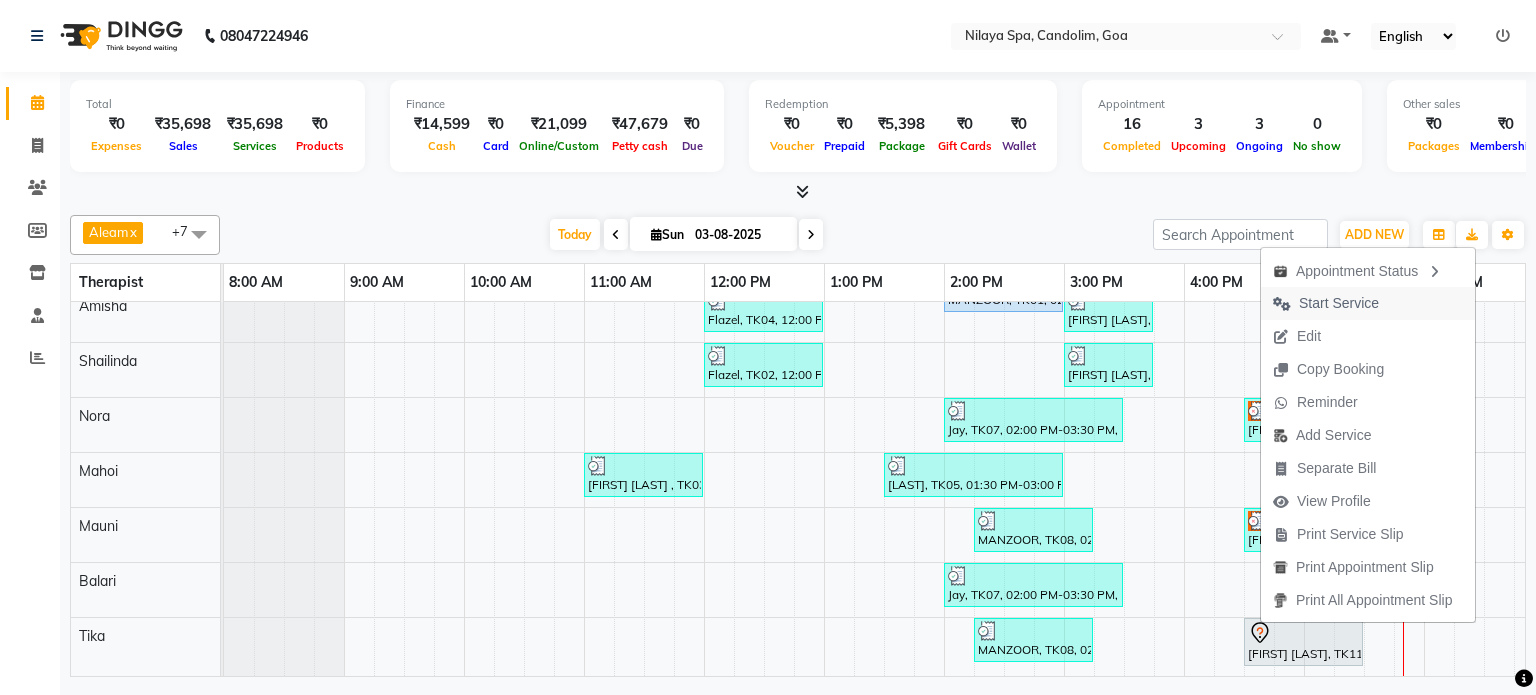click on "Start Service" at bounding box center [1339, 303] 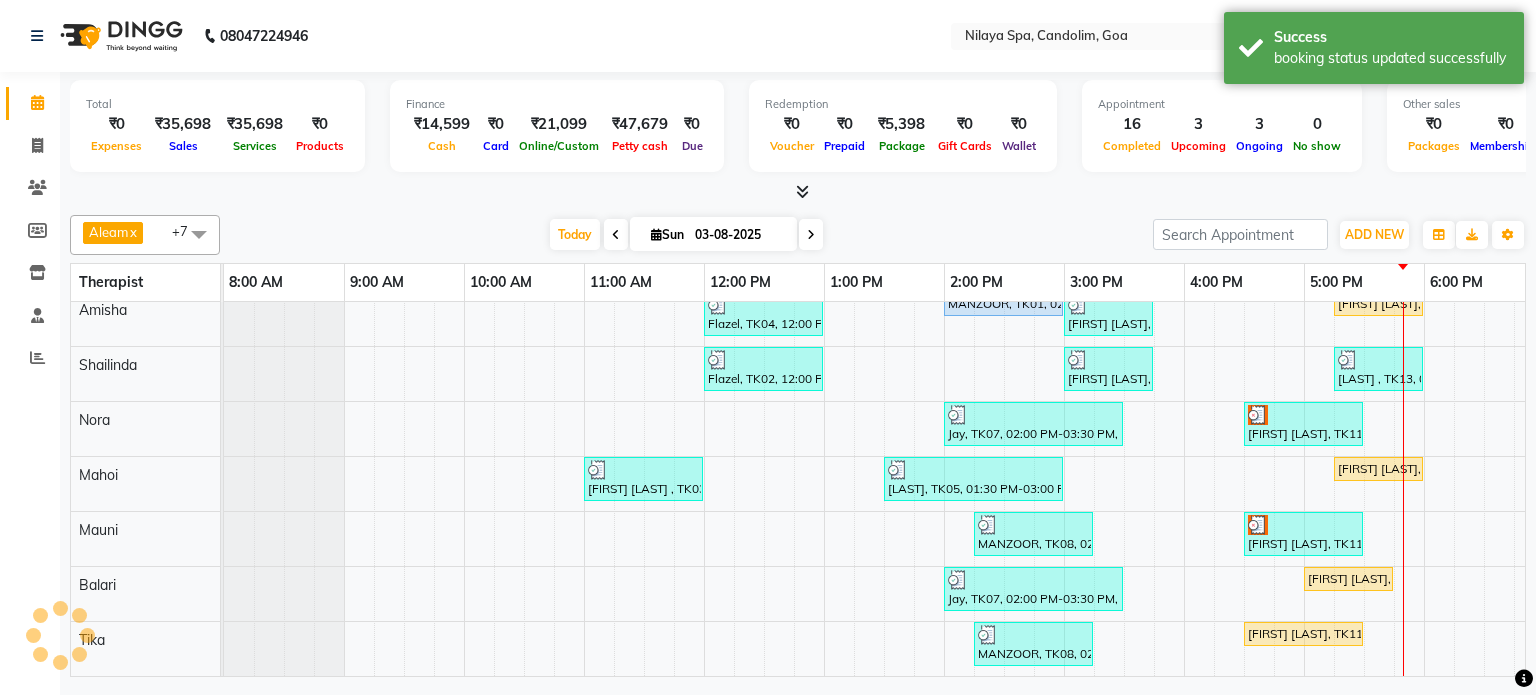 scroll, scrollTop: 102, scrollLeft: 0, axis: vertical 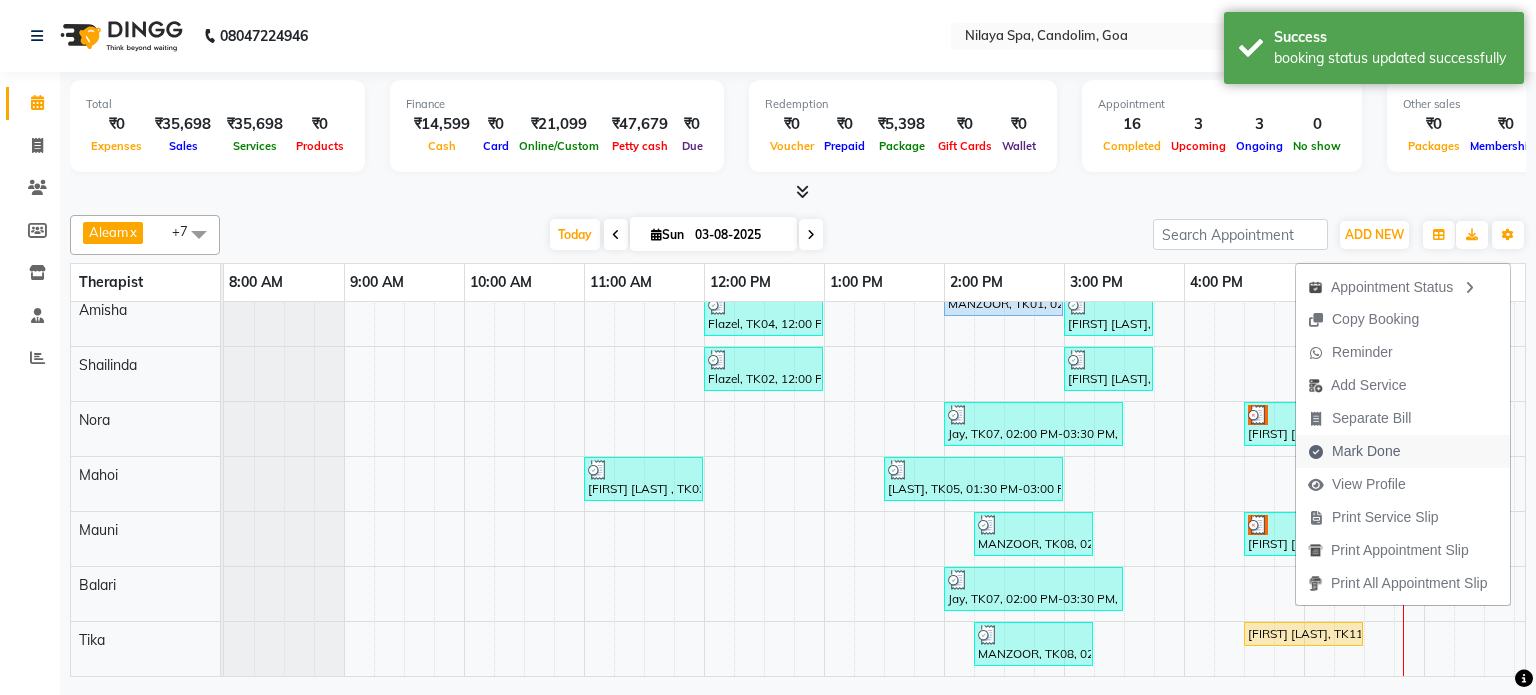 click on "Mark Done" at bounding box center [1366, 451] 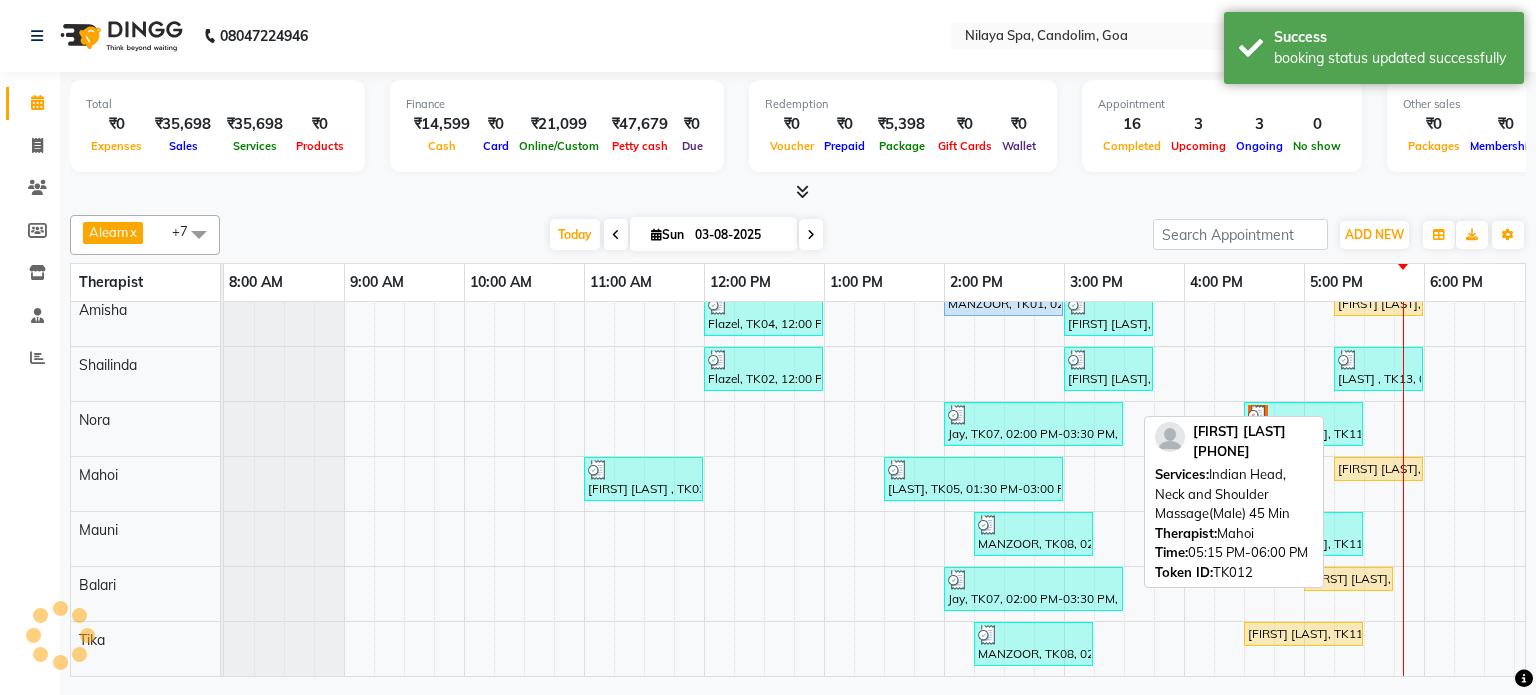 select on "8694" 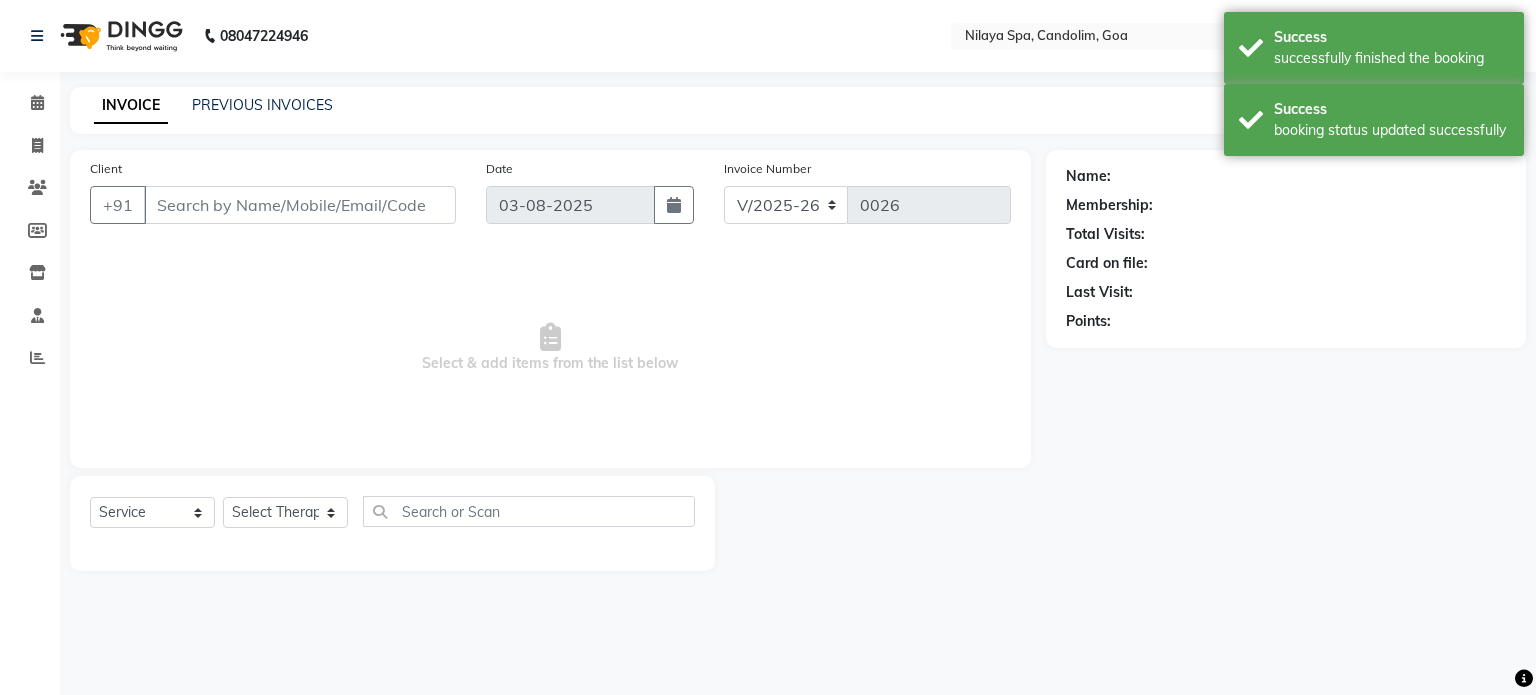 type on "74******16" 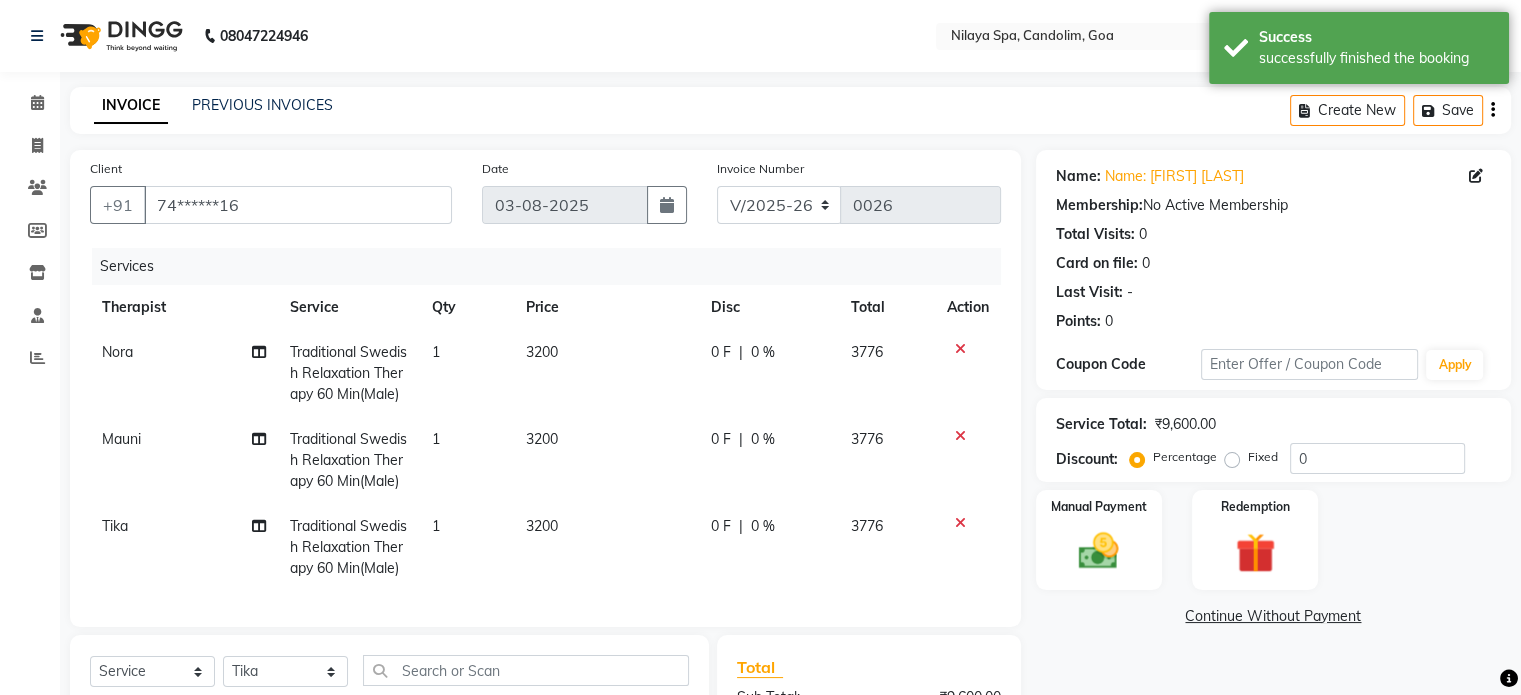 click on "0 %" 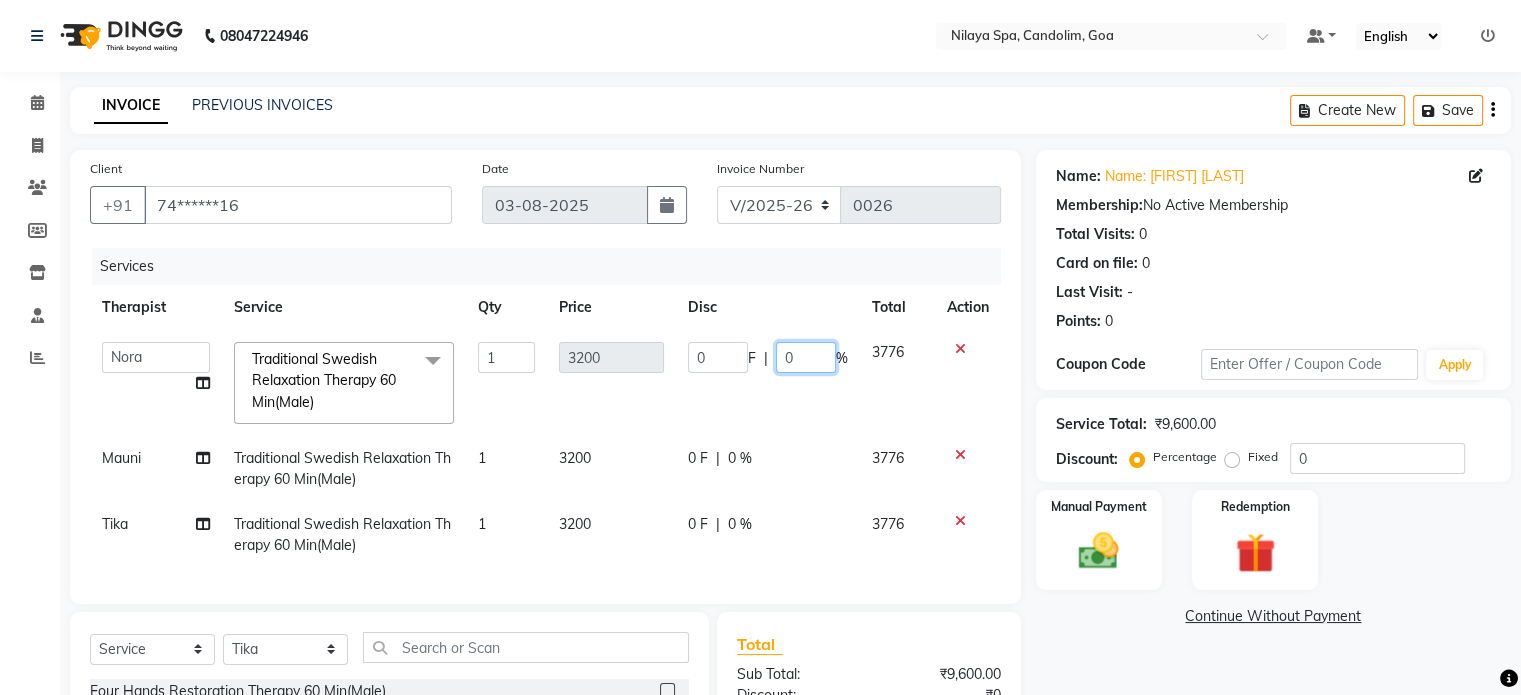 click on "0" 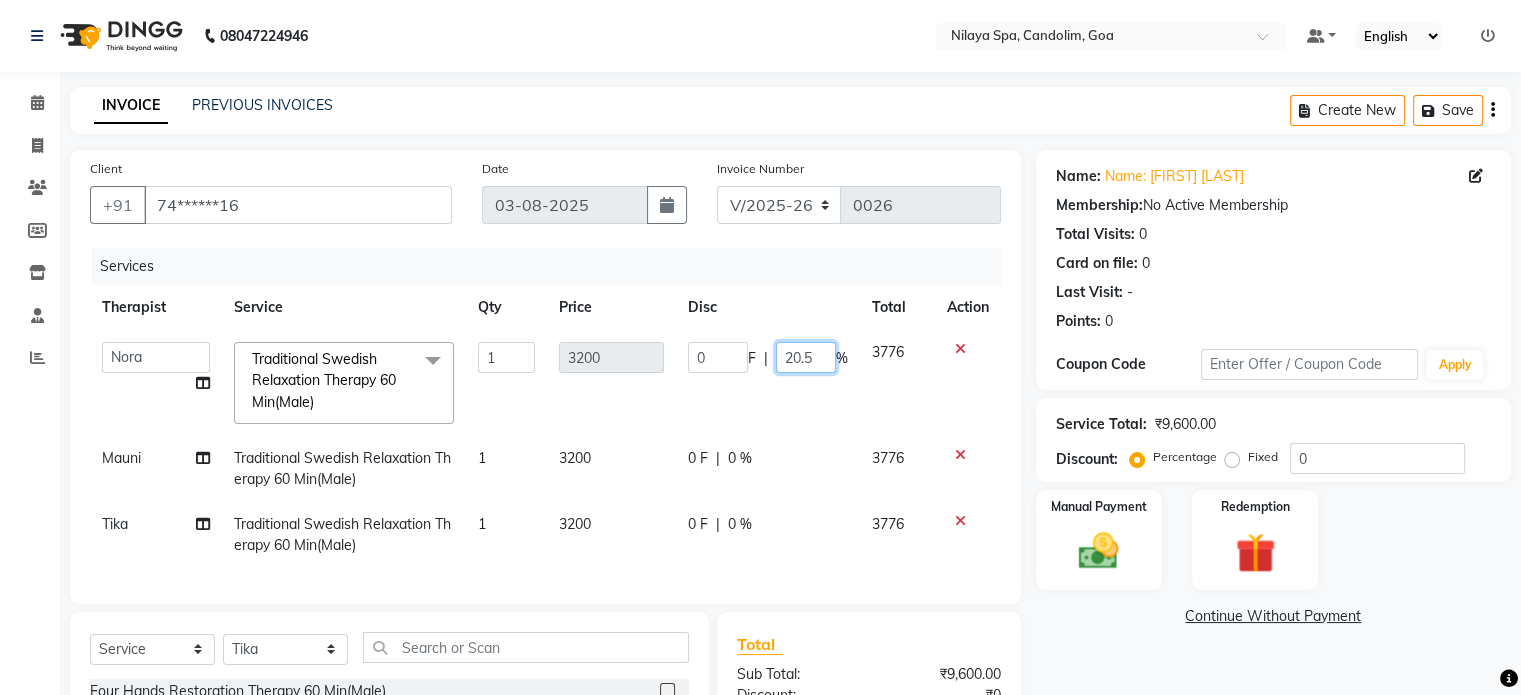 type on "20.55" 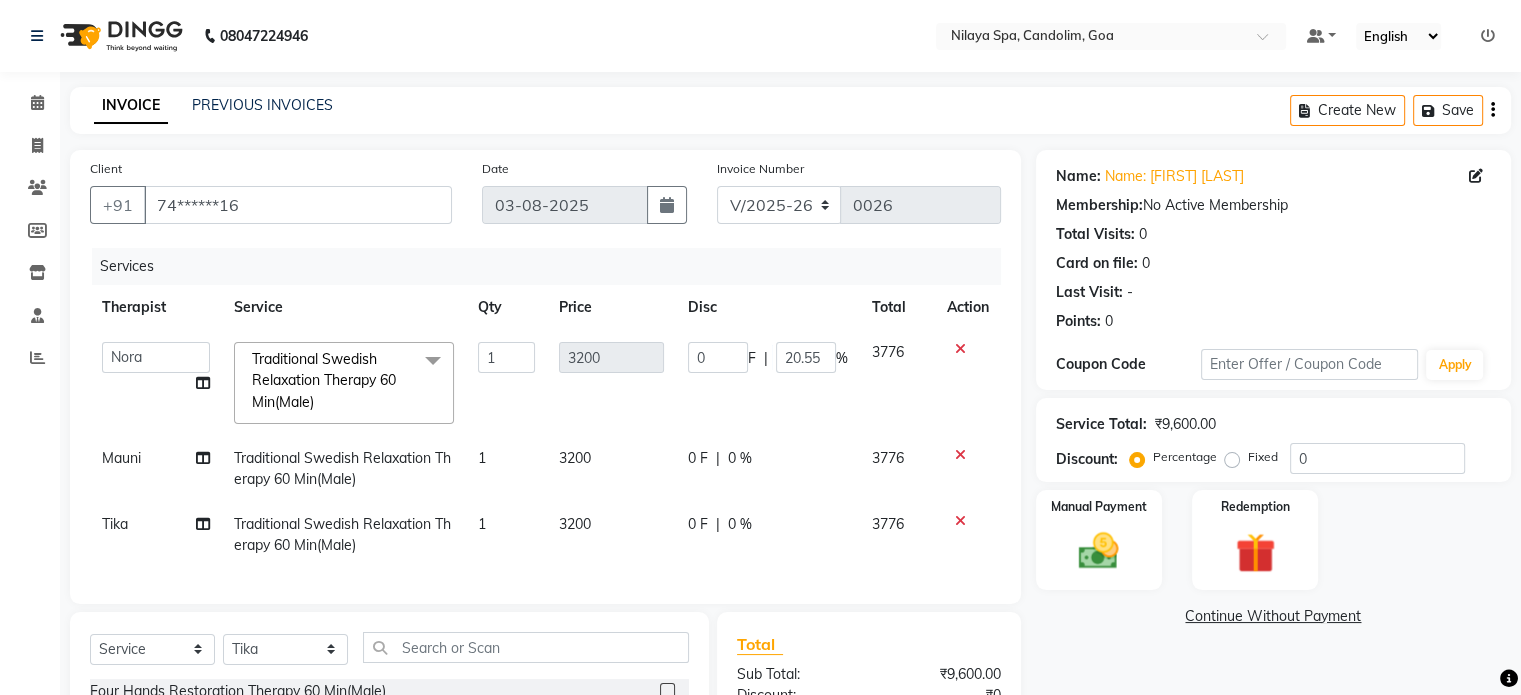click on "0 %" 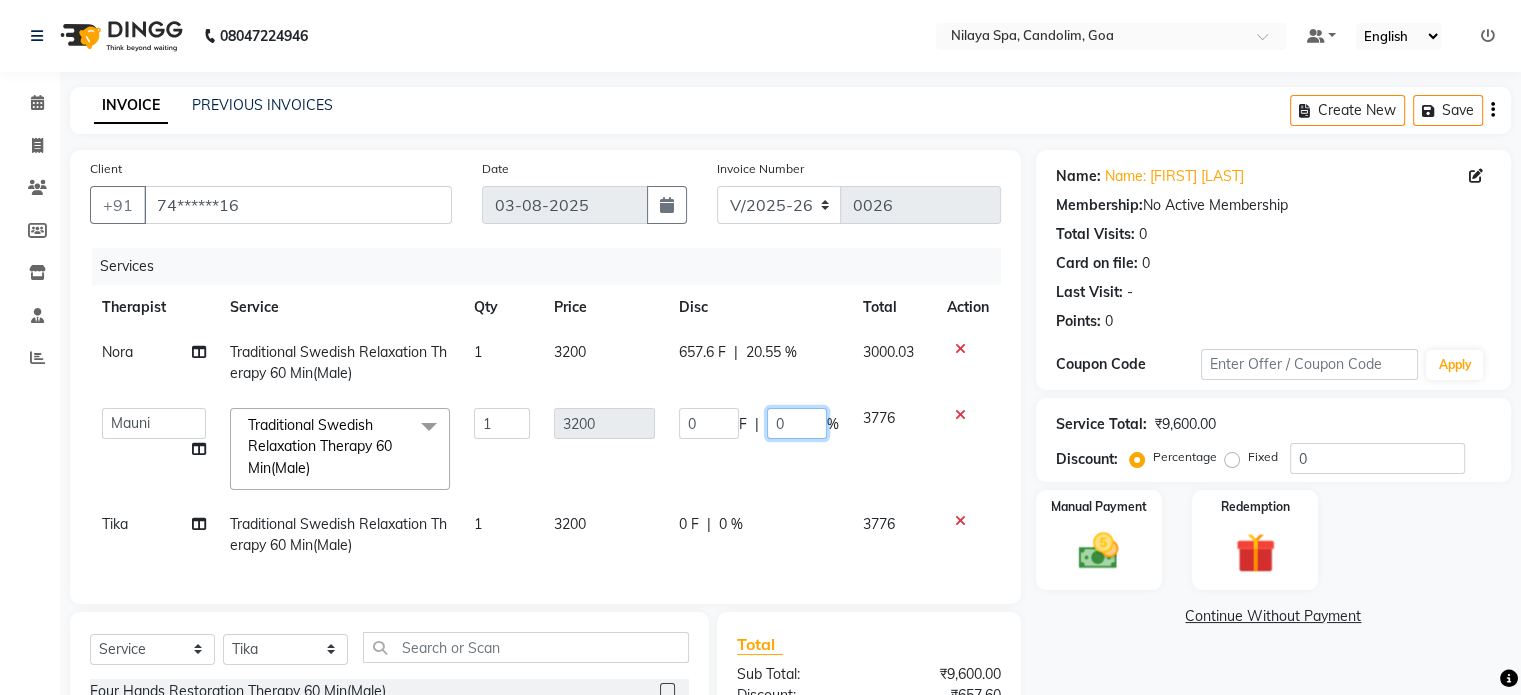 click on "0" 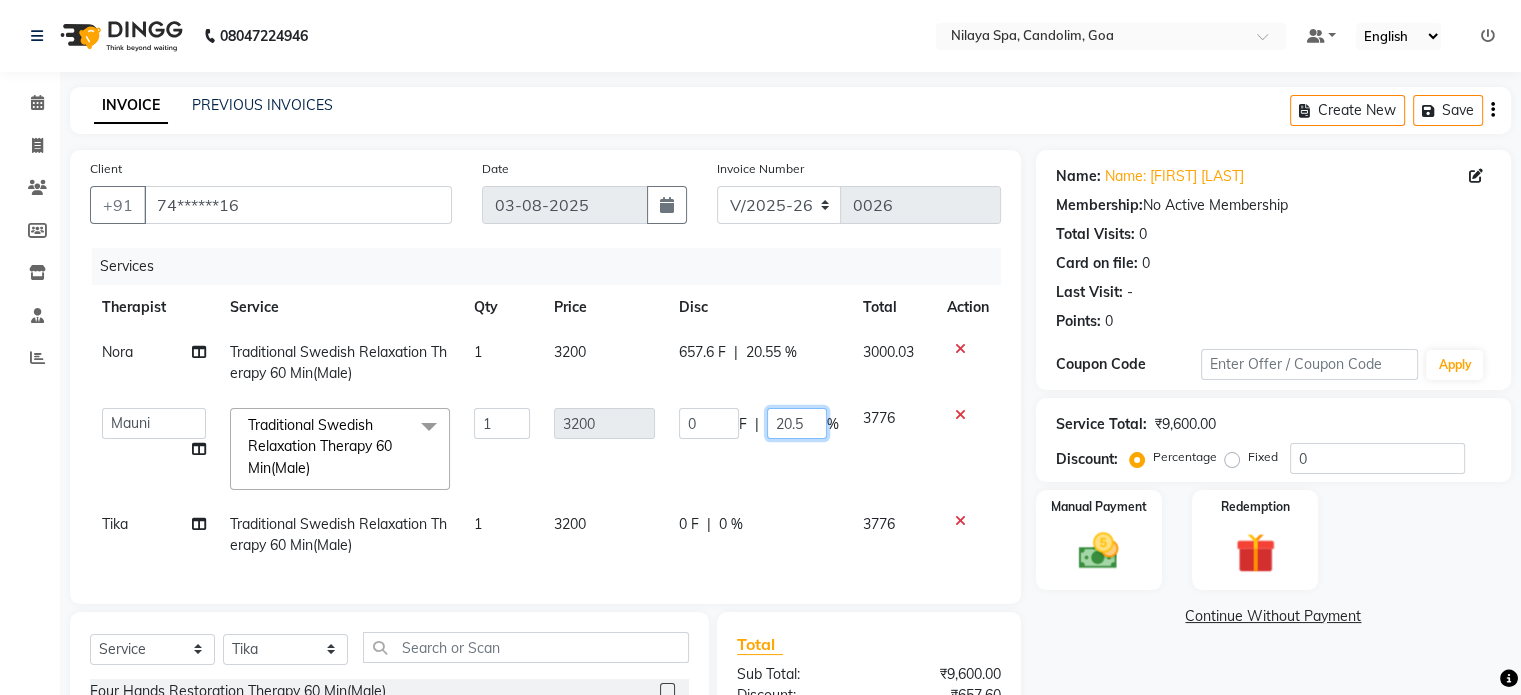 type on "20.55" 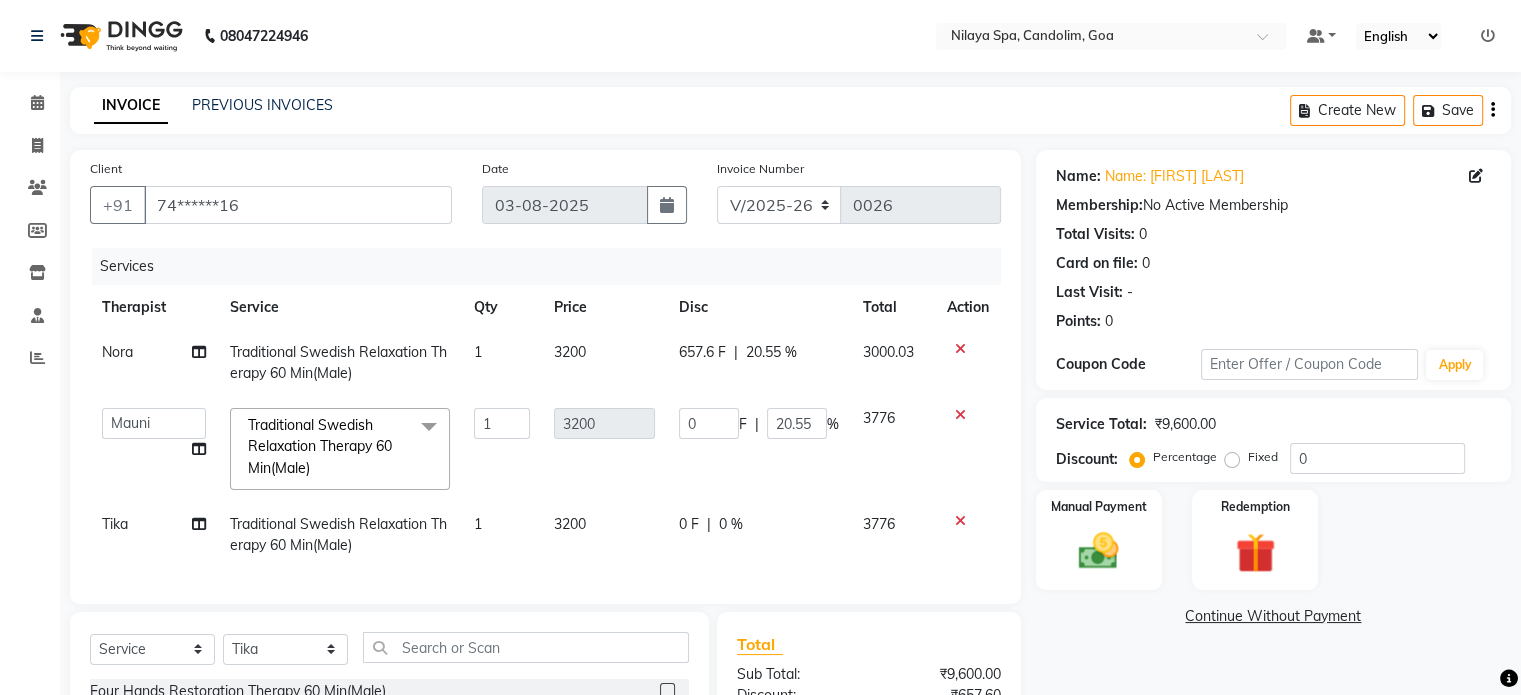 click on "[FIRST]  Traditional Swedish Relaxation Therapy 60 Min(Male) 1 3200 657.6 F | 20.55 % 3000.03 [FIRST]   [FIRST]    [FIRST]    [FIRST] [LAST]   [LAST]    [FIRST]    [FIRST]   [FIRST]   [FIRST]  Traditional Swedish Relaxation Therapy 60 Min(Male)  x Four Hands Restoration Therapy 60 Min(Male) Four Hands Restoration Therapy 60 Min(Female) Four Hands Restoration Therapy 90 Min(Male) Four Hands Restoration Therapy 90 Min(Female) Stress Relief Therapy 60 Min(Male) Stress Relief Therapy 60 Min(Female) Stress Relief Therapy 90 Min(Male) Stress Relief Therapy 90 Min(Female) Nilaya  Fusion Therapy(Male) Nilaya  Fusion Therapy(Female) Marma Abhayangam 60 Min(Male) Marma Abhayangam 60 Min(Female) Marma Abhayangam 90 Min(Male)) Marma Abhayangam 90 Min(Female) Deep Tissue Repair Therapy 60 Min(Male) Deep Tissue Repair Therapy 60 Min(Female) Deep Tissue Repair Therapy 90 Min(Male) Deep Tissue Repair Therapy 90 Min(Female) Balinese Massage Therapy 60 Min(Male) Balinese Massage Therapy 60 Min(Female) Chakra Head Massage 30 Min" 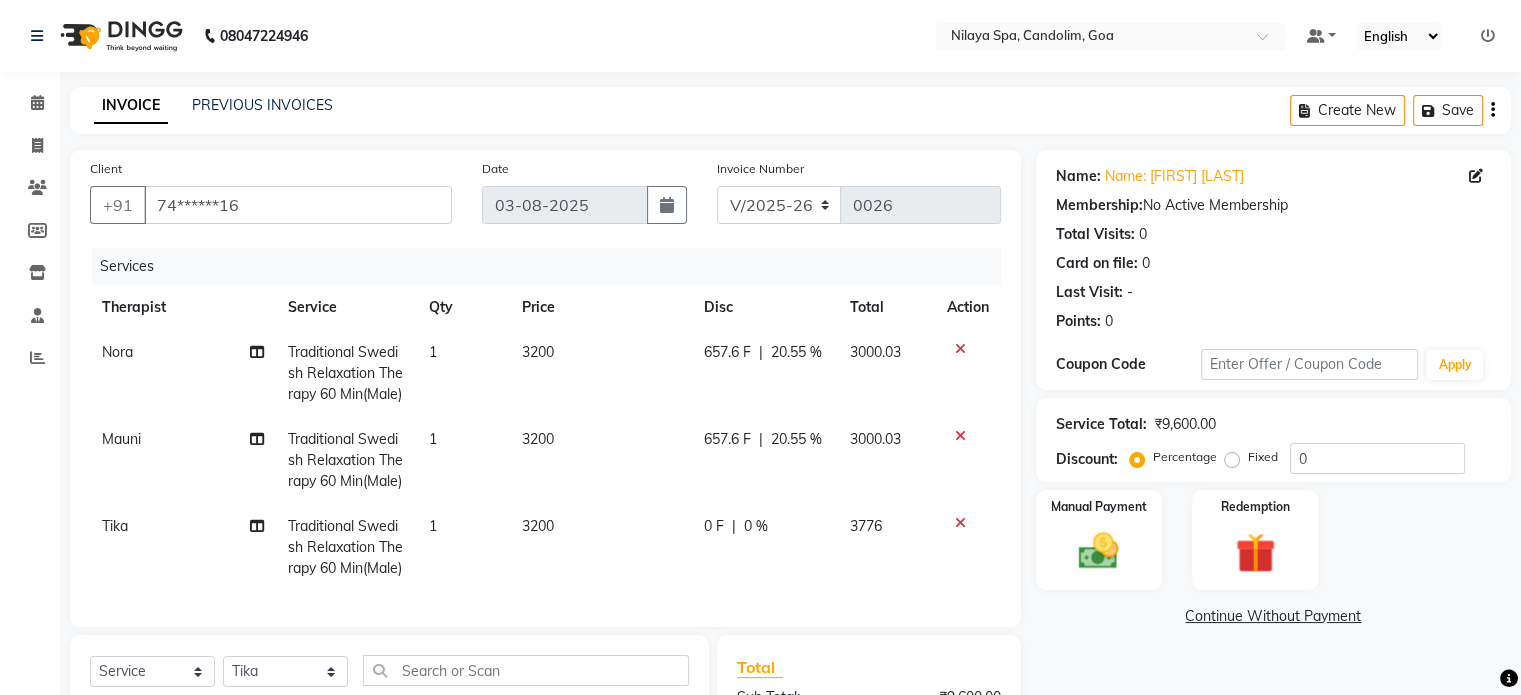 click on "0 %" 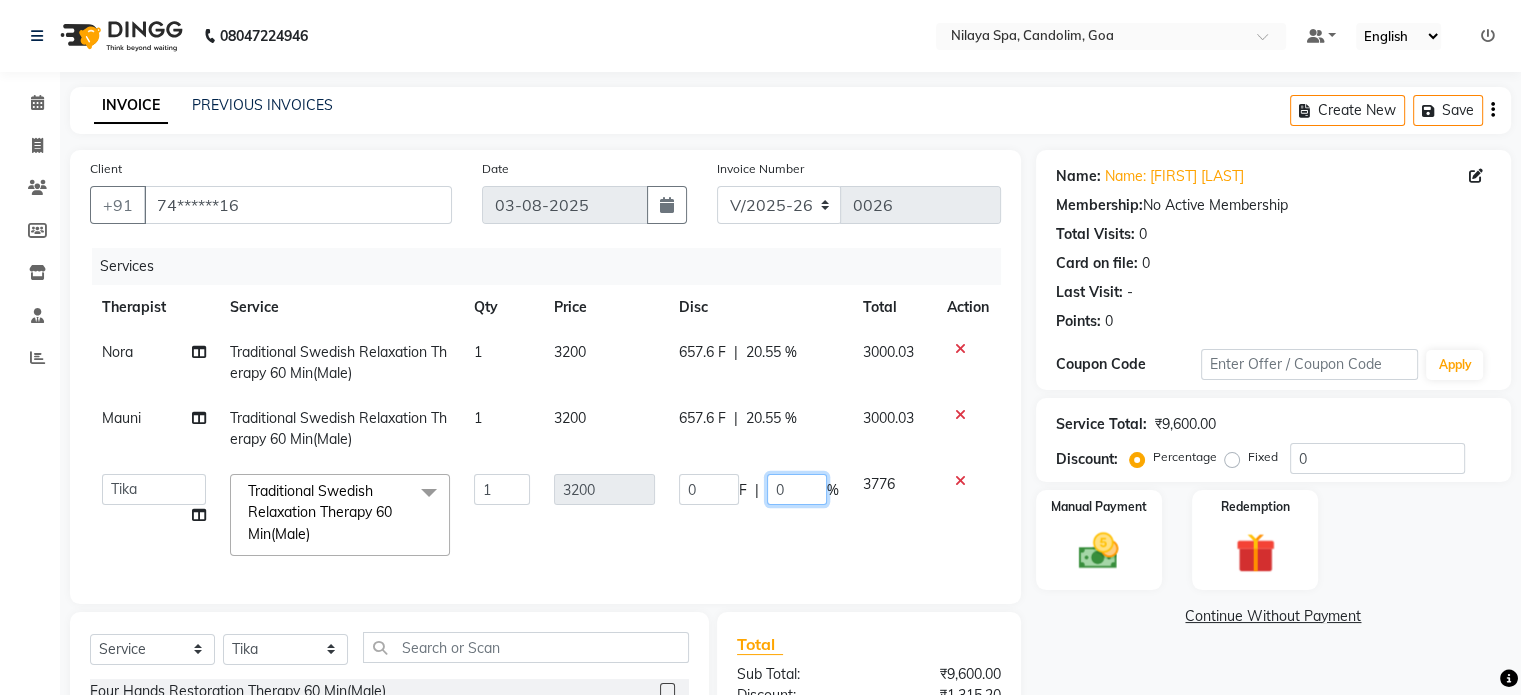 click on "0" 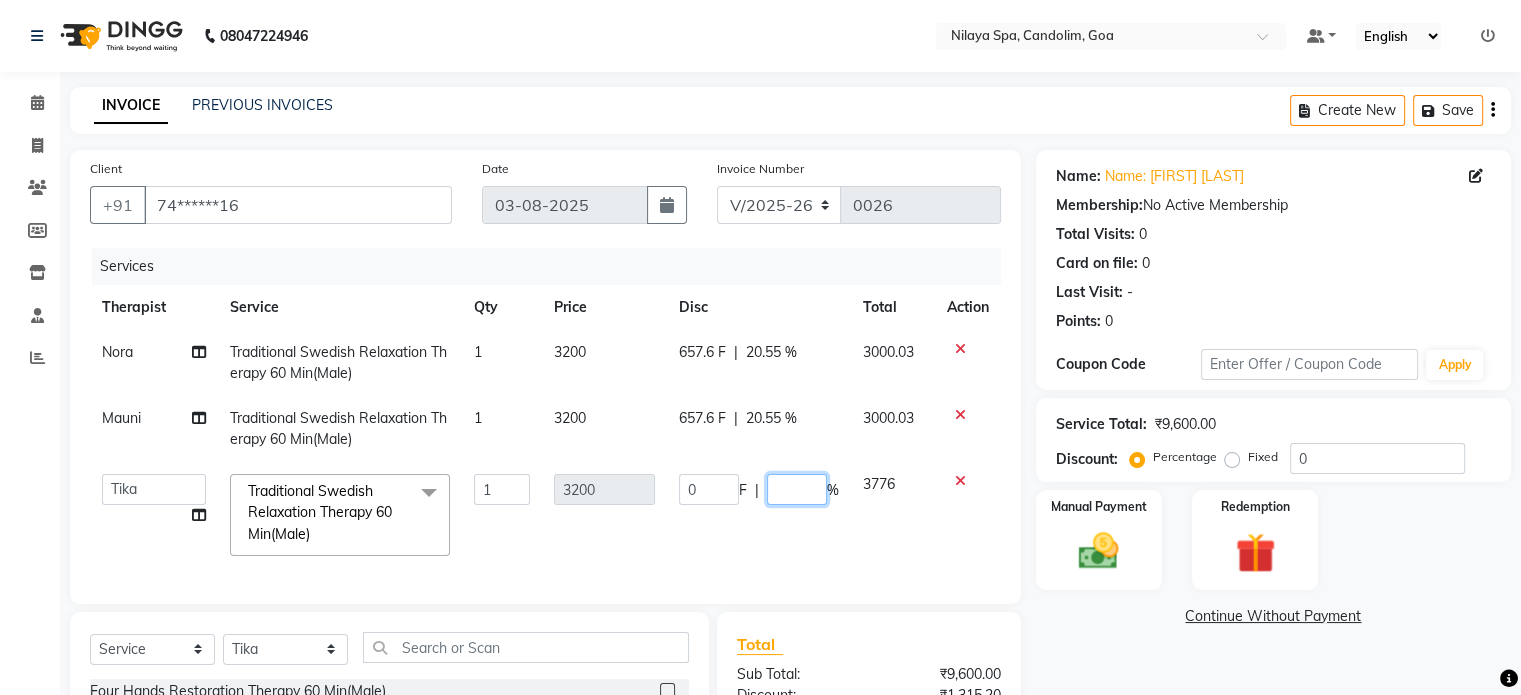 type on "5" 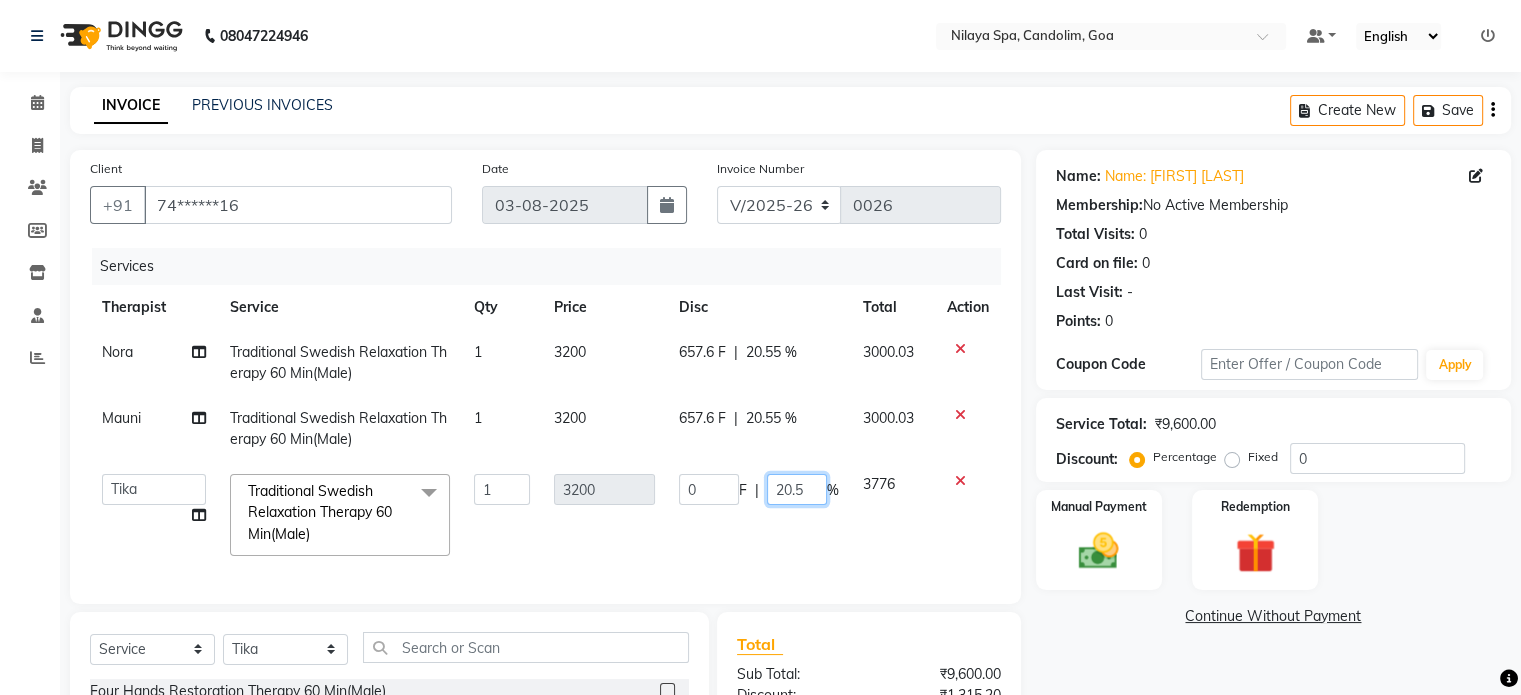 type on "20.55" 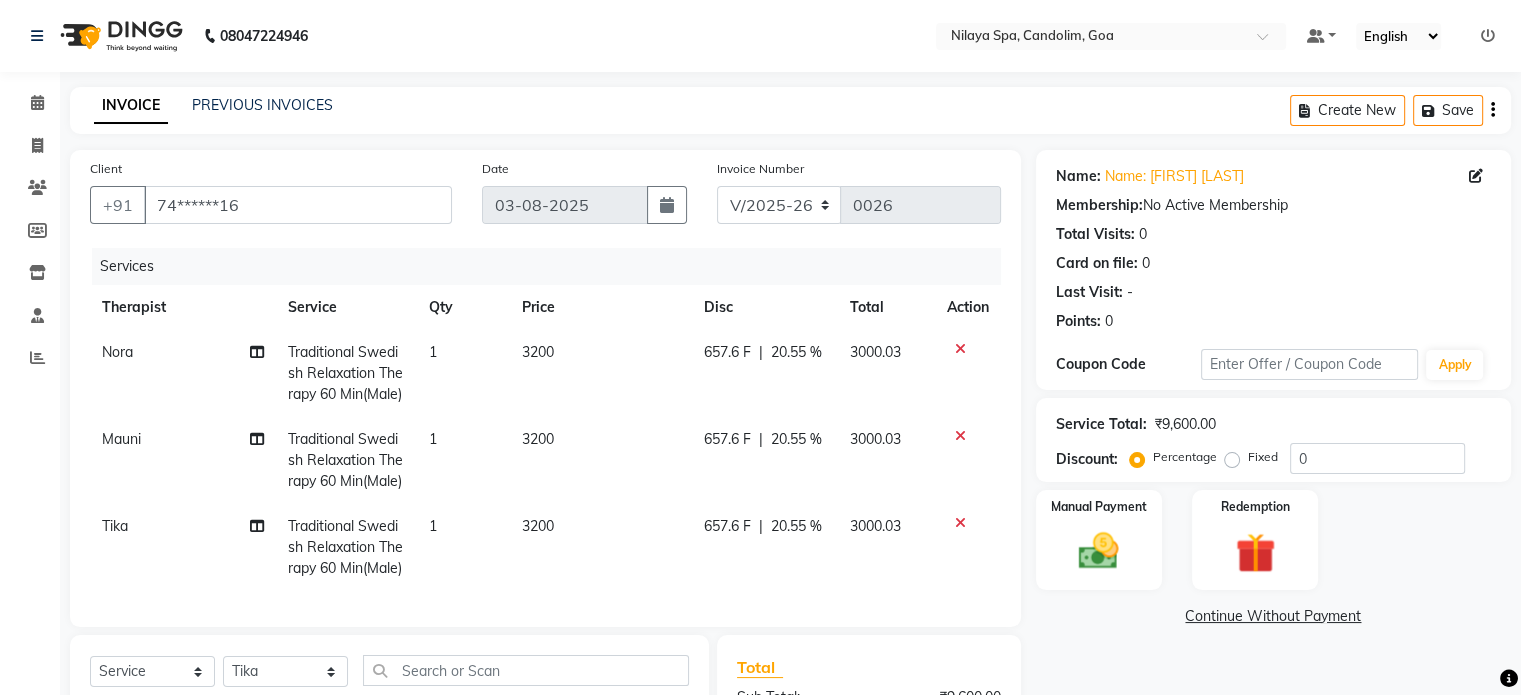 click on "Name: [FIRST] [LAST] Membership:  No Active Membership  Total Visits:  0 Card on file:  0 Last Visit:   - Points:   0  Coupon Code Apply Service Total:  ₹9,600.00  Discount:  Percentage   Fixed  0 Manual Payment Redemption  Continue Without Payment" 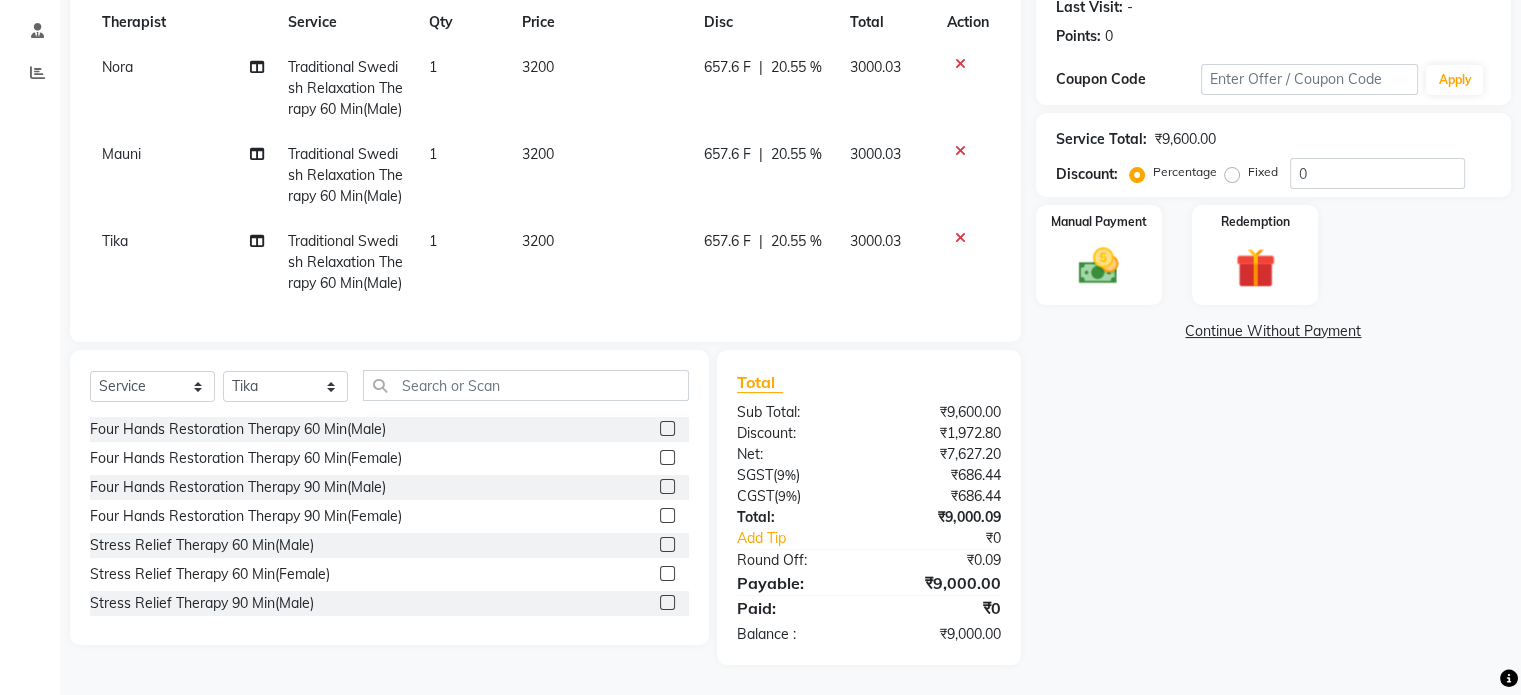 scroll, scrollTop: 364, scrollLeft: 0, axis: vertical 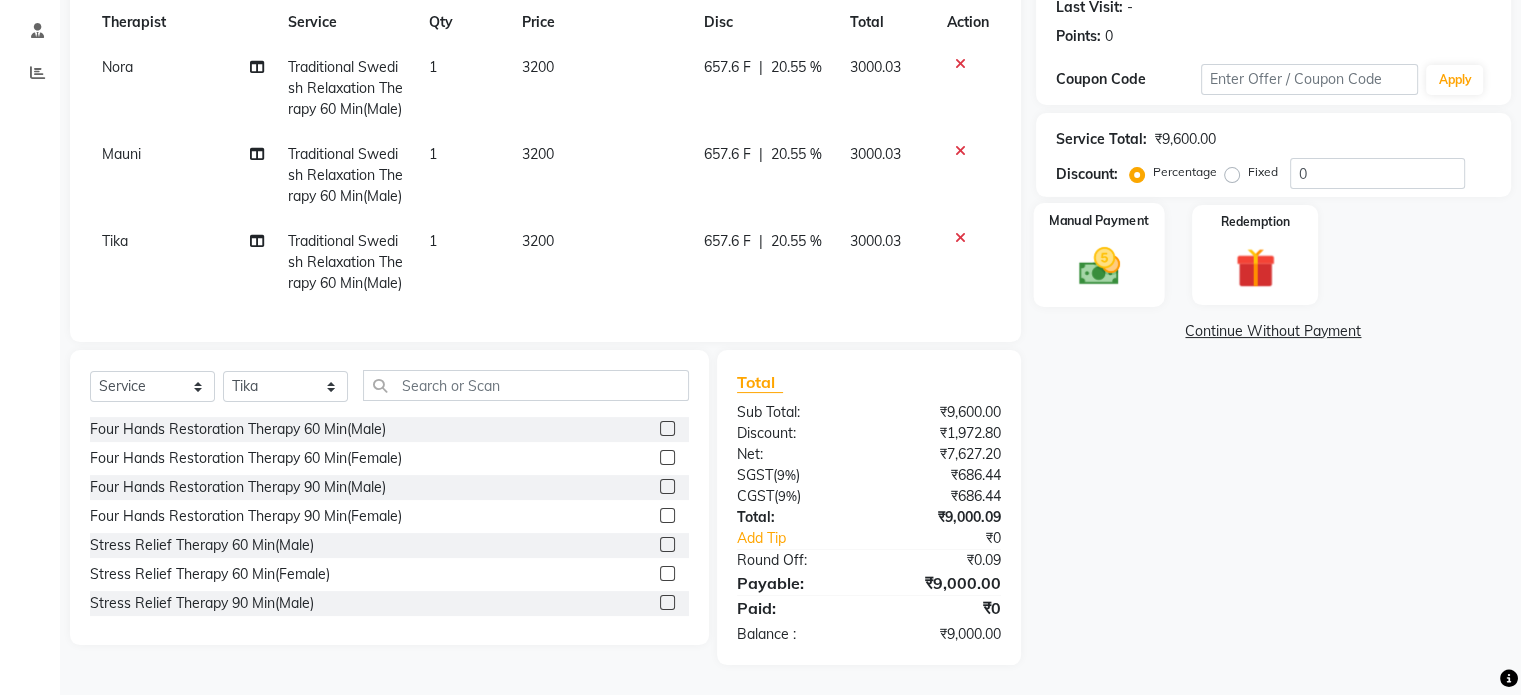 click 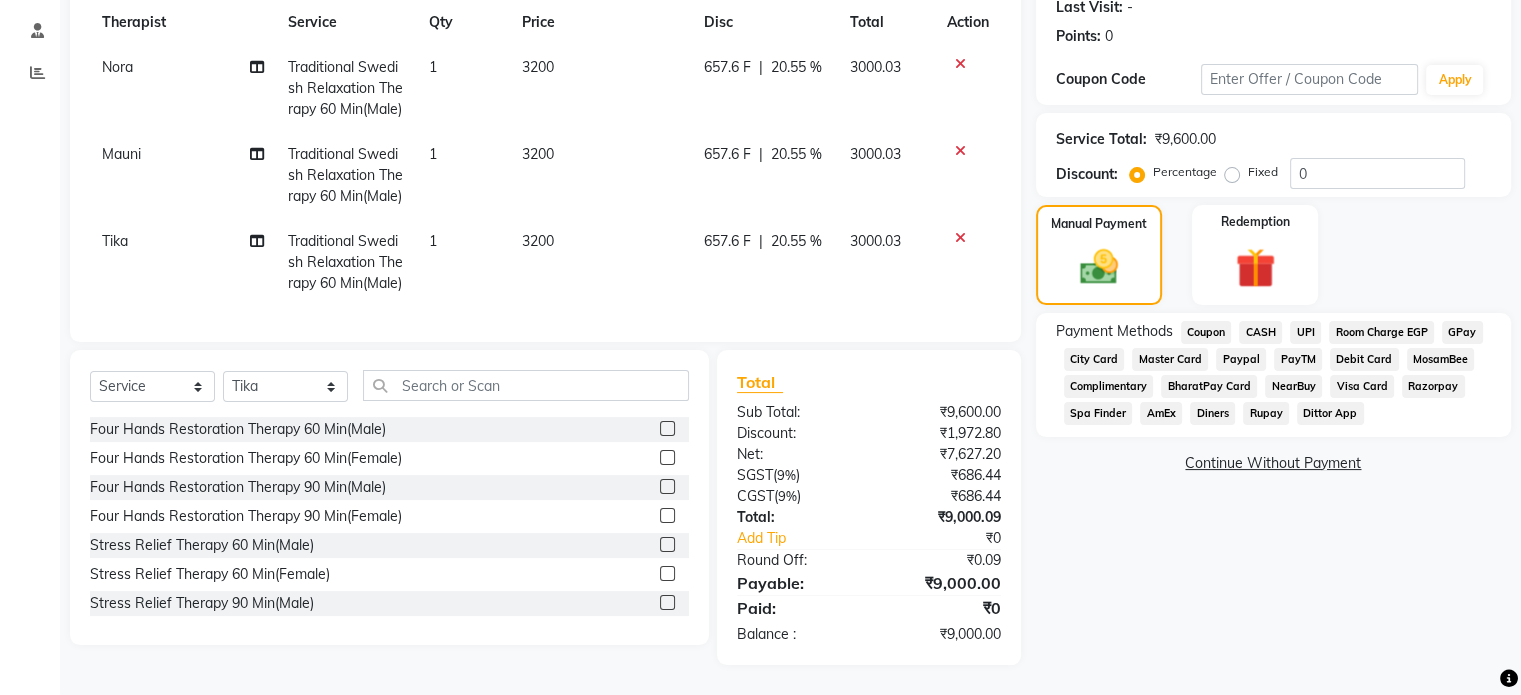 click on "Master Card" 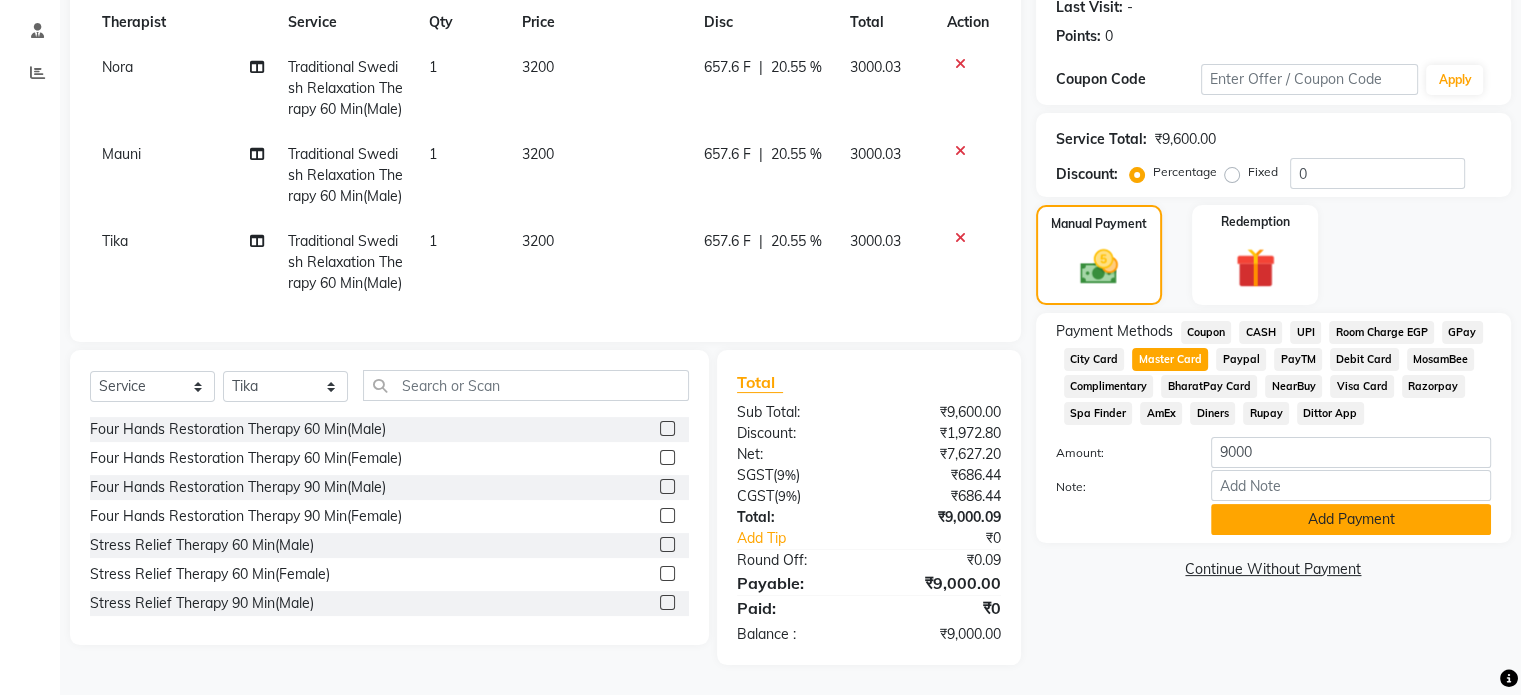 click on "Add Payment" 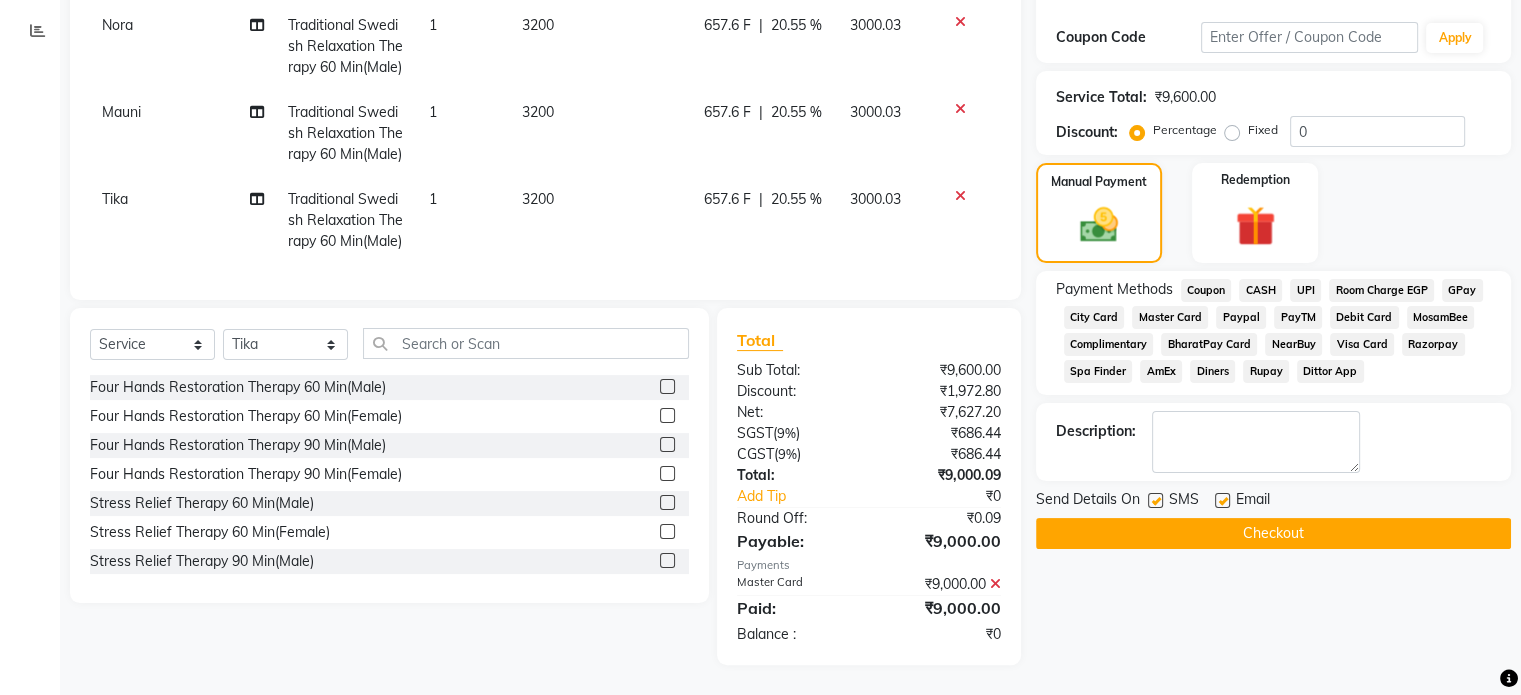 click on "Checkout" 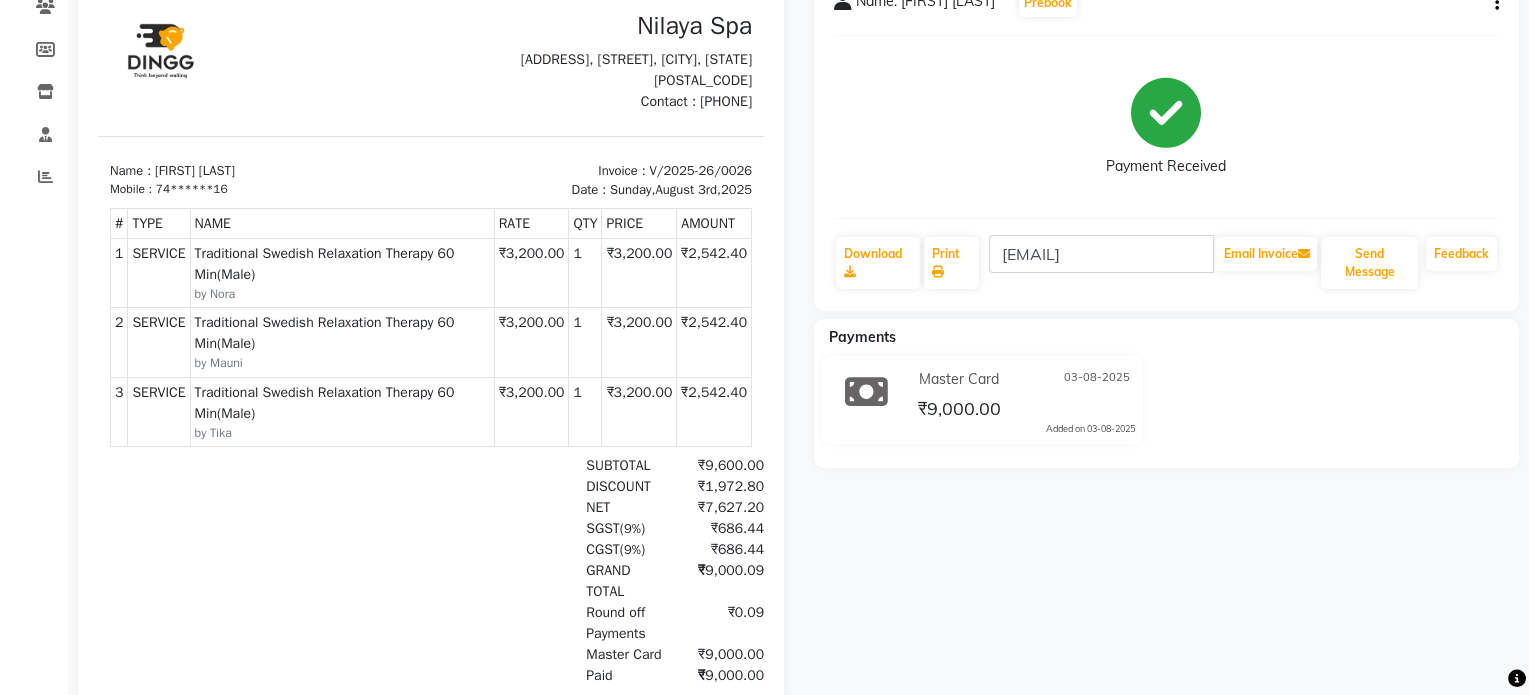 scroll, scrollTop: 0, scrollLeft: 0, axis: both 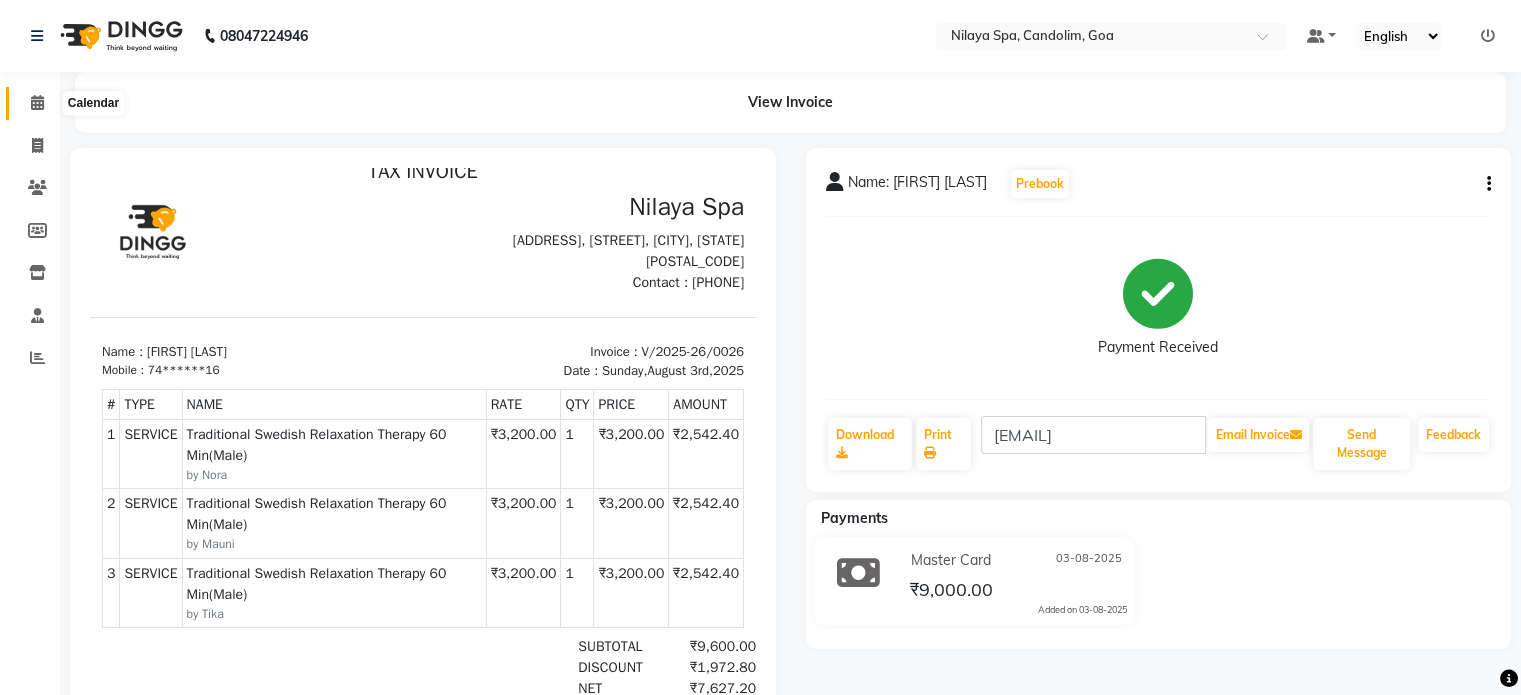 click 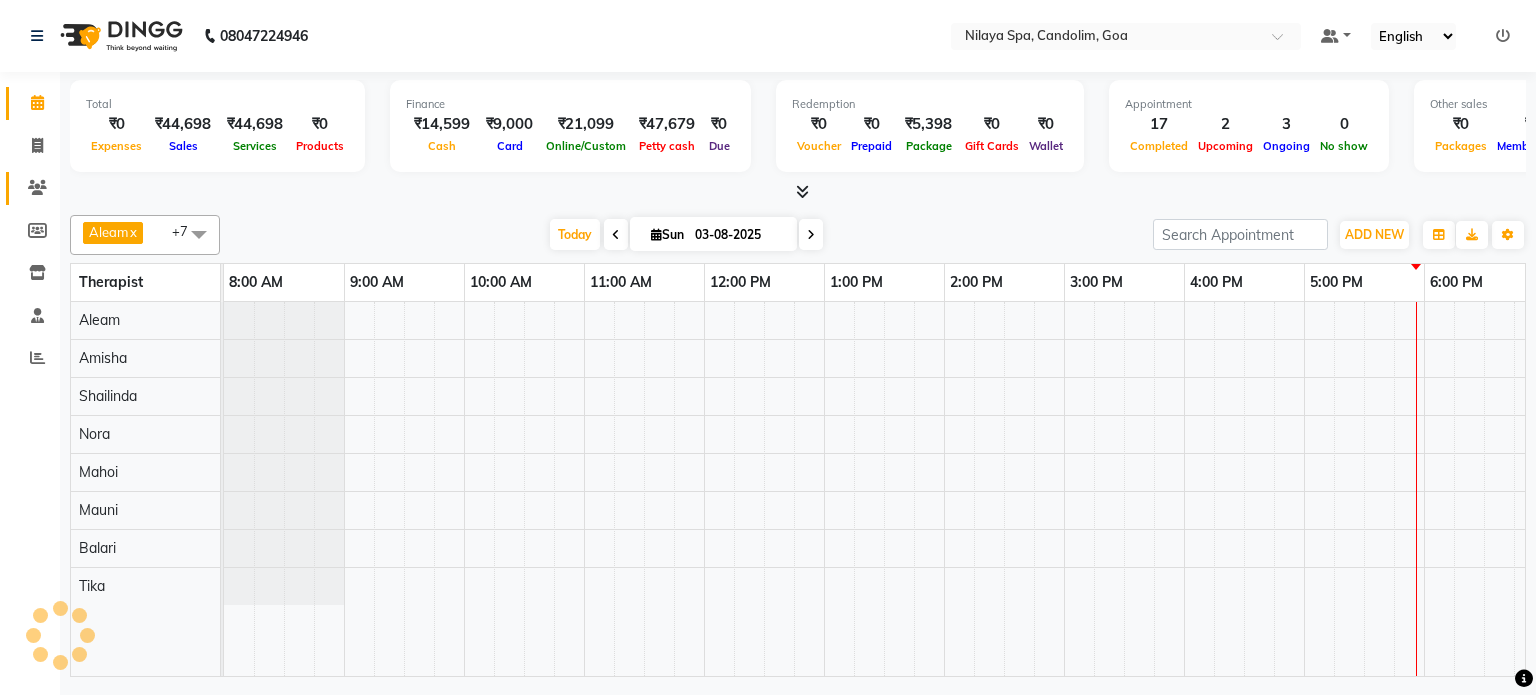 scroll, scrollTop: 0, scrollLeft: 618, axis: horizontal 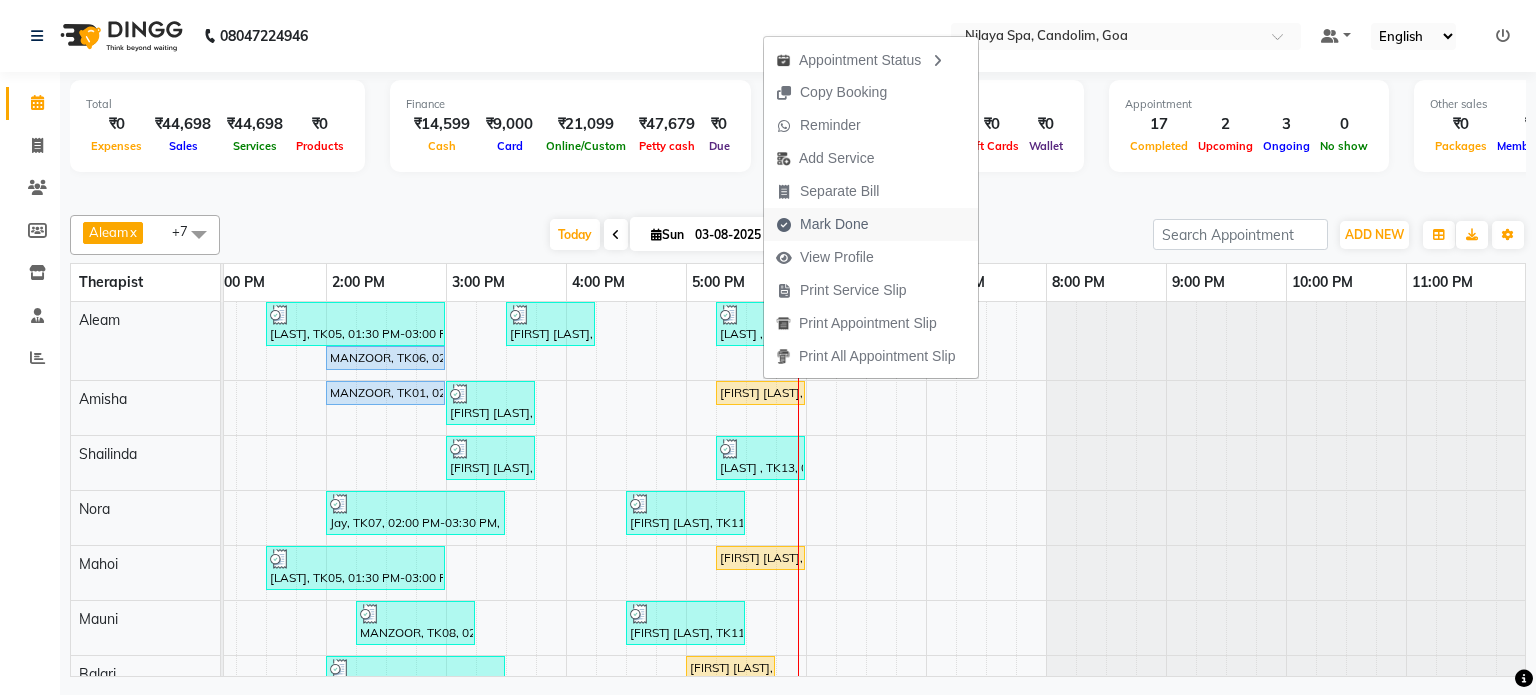 click on "Mark Done" at bounding box center [834, 224] 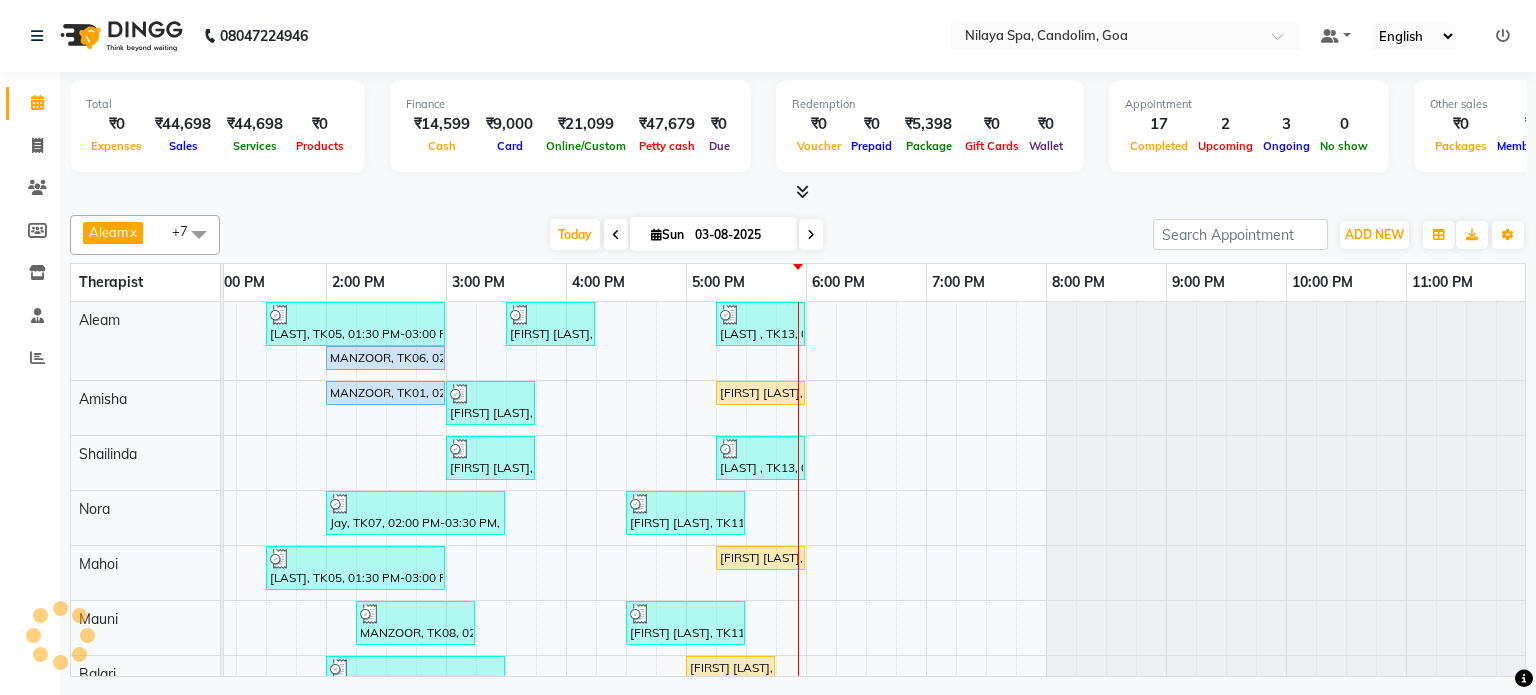 select on "8694" 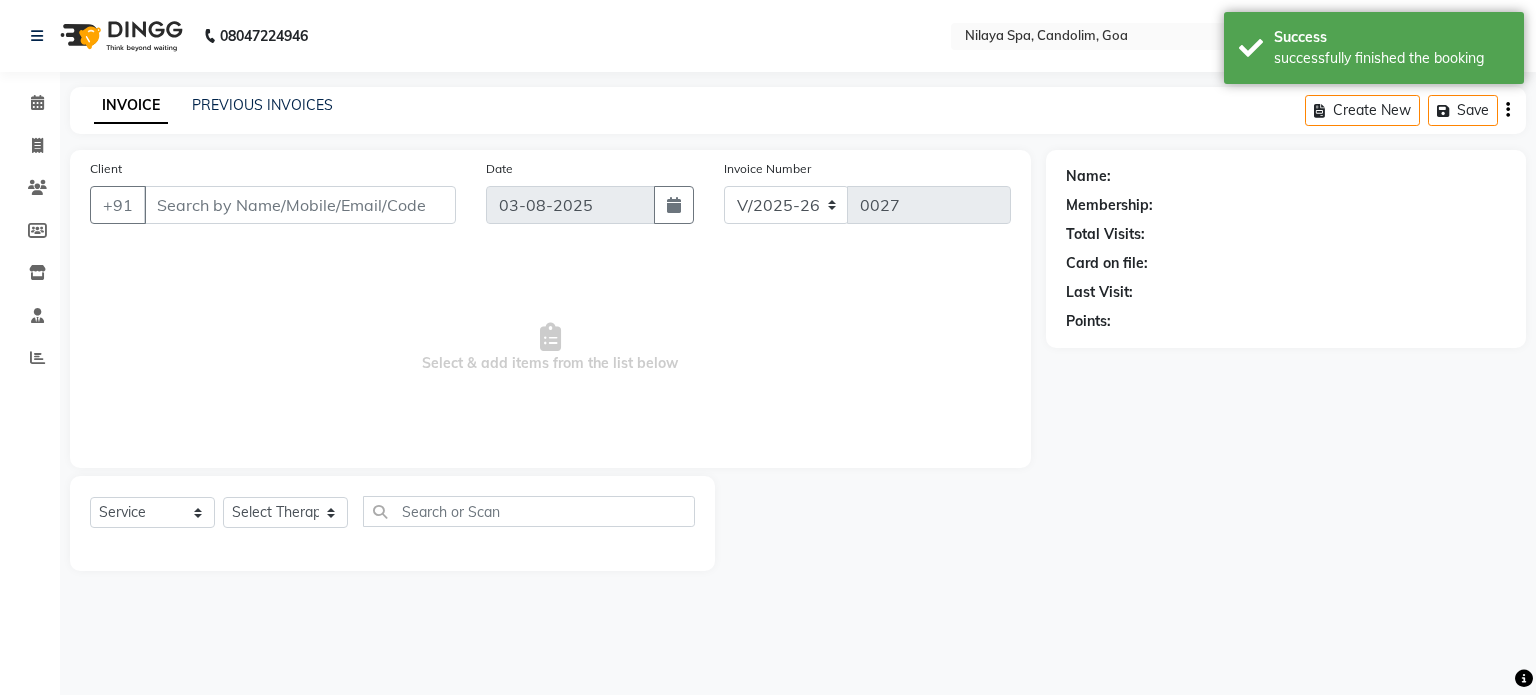 type on "98******04" 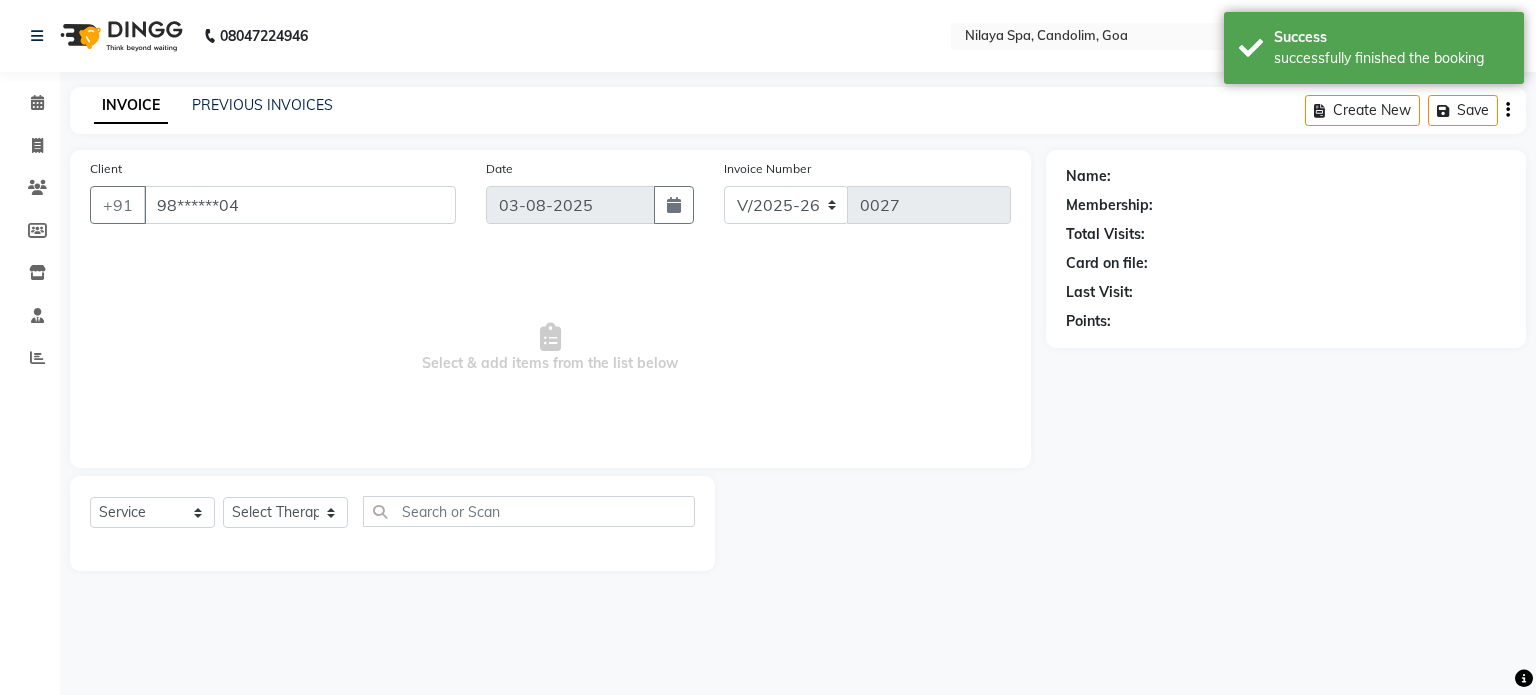 select on "87835" 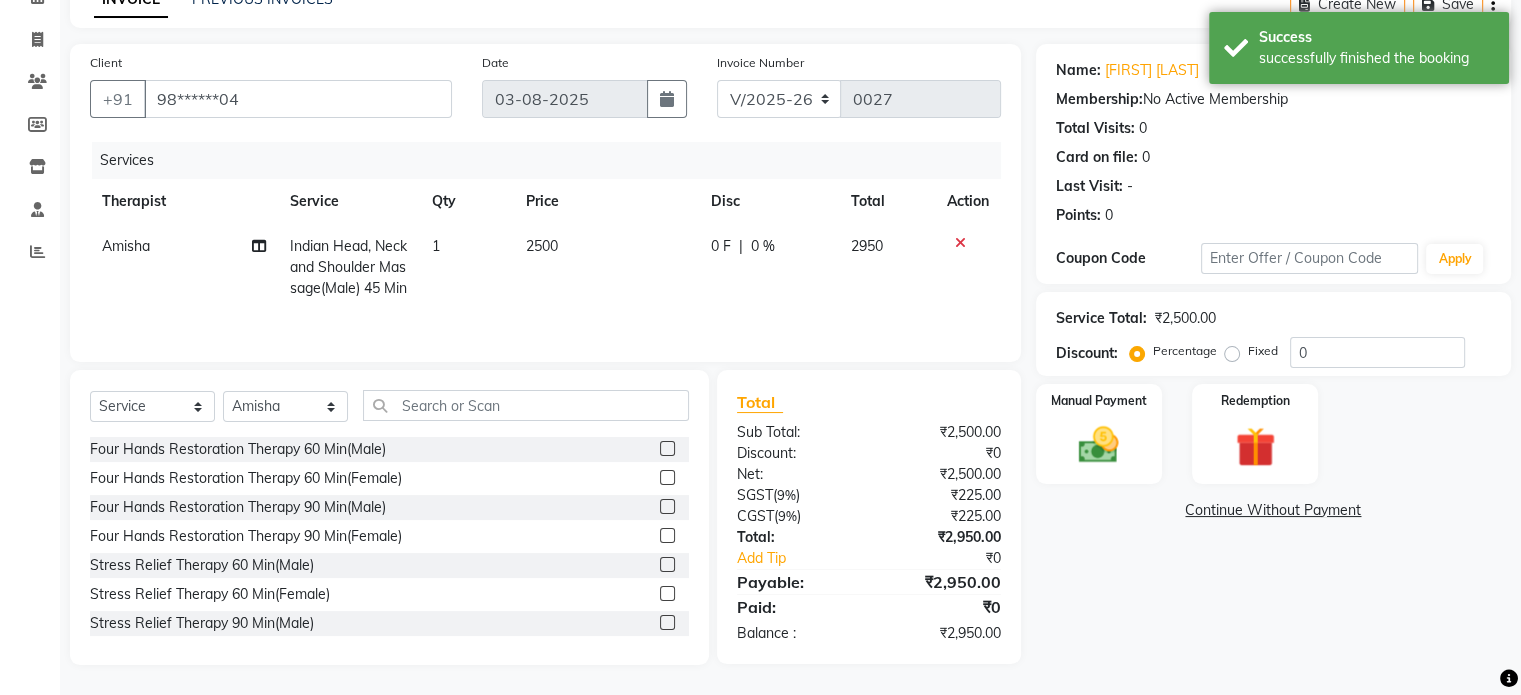 scroll, scrollTop: 128, scrollLeft: 0, axis: vertical 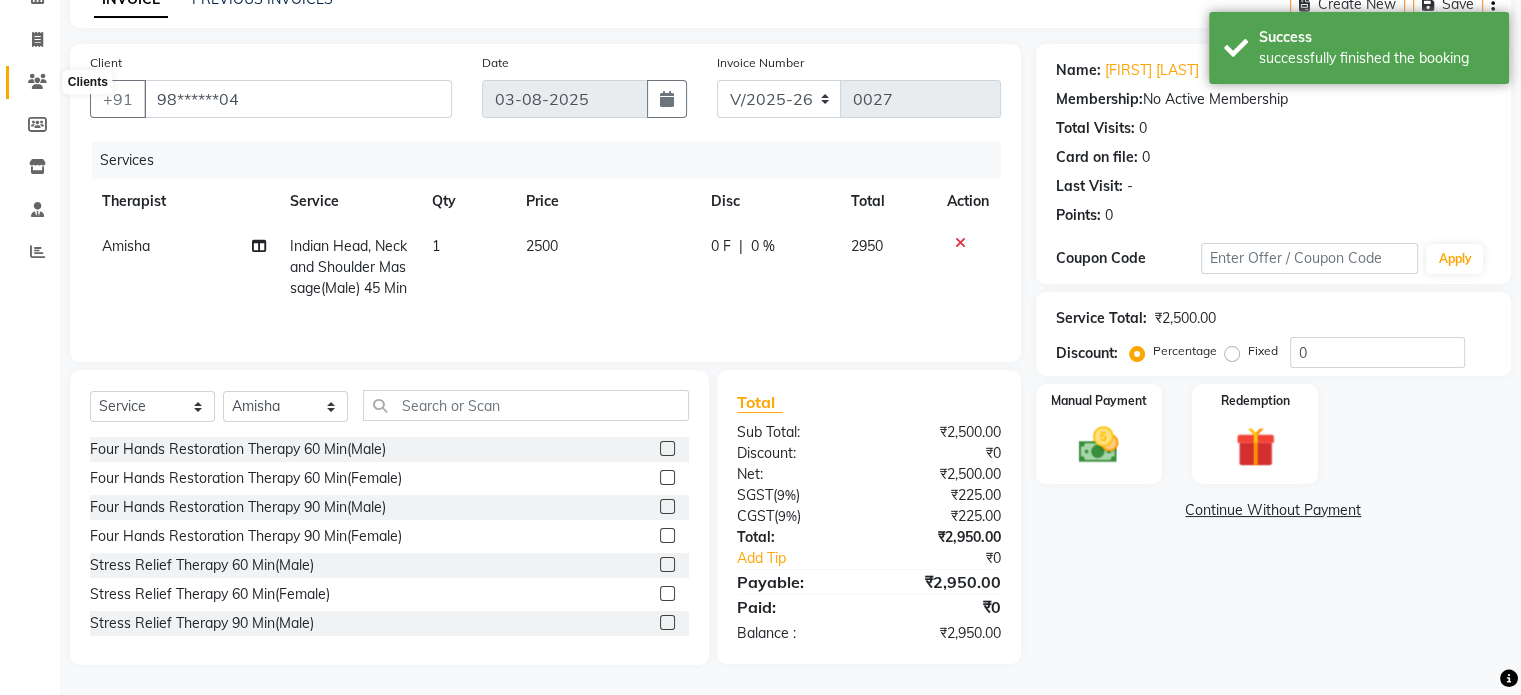 click 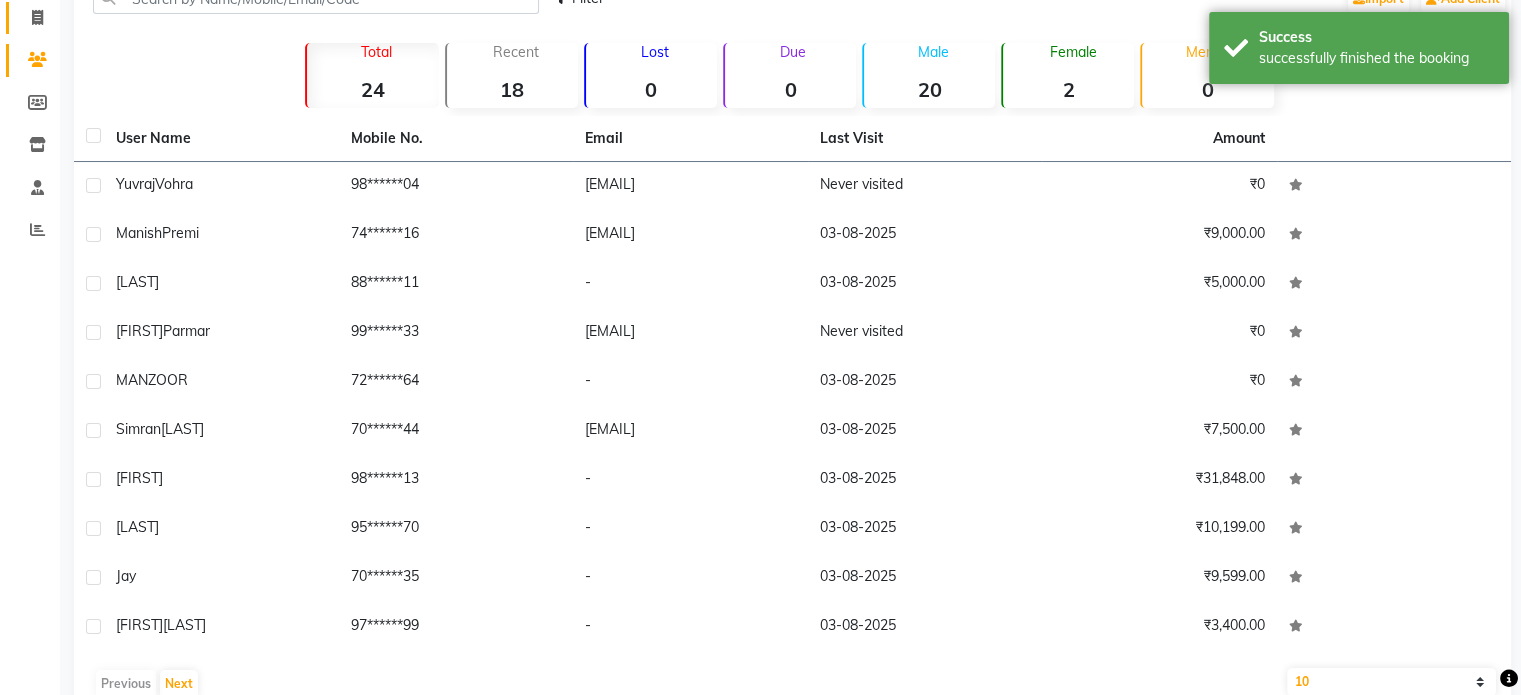 click on "Invoice" 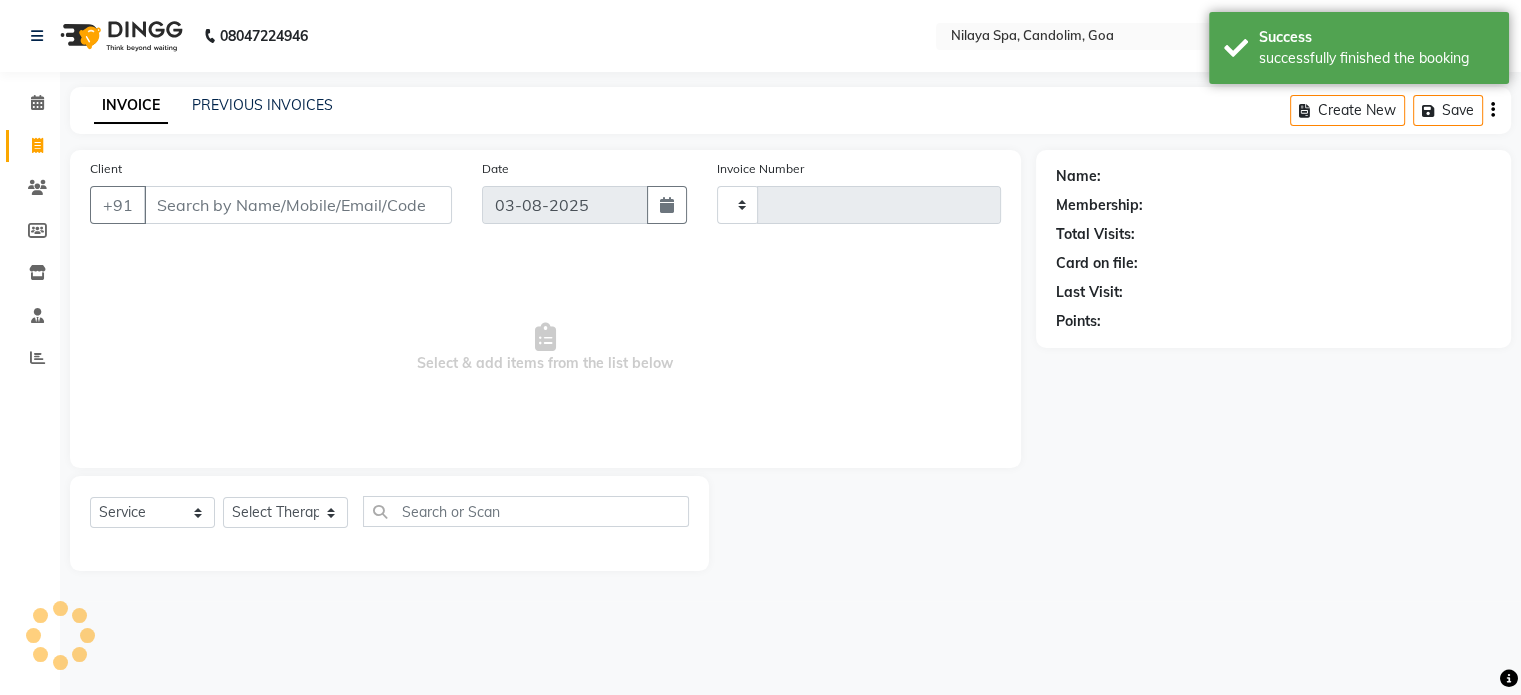 scroll, scrollTop: 0, scrollLeft: 0, axis: both 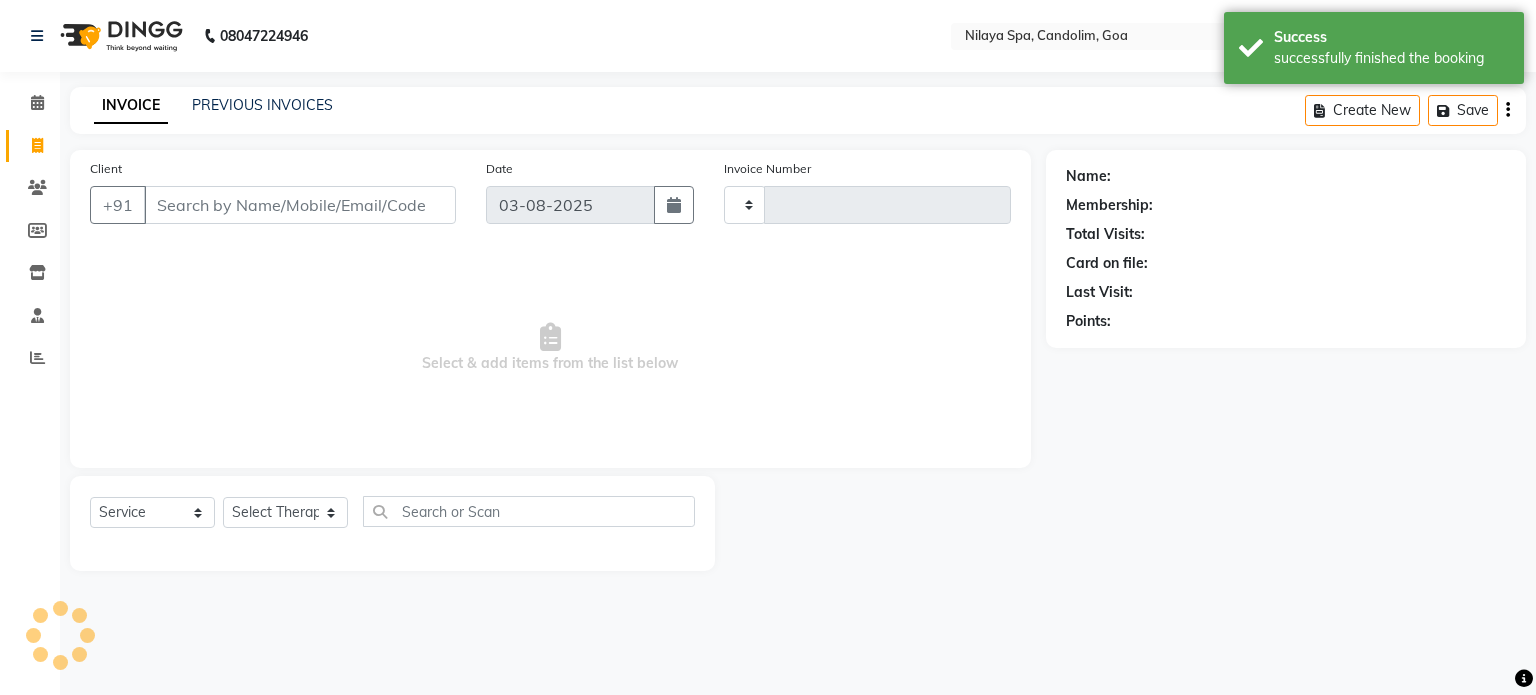 type on "0027" 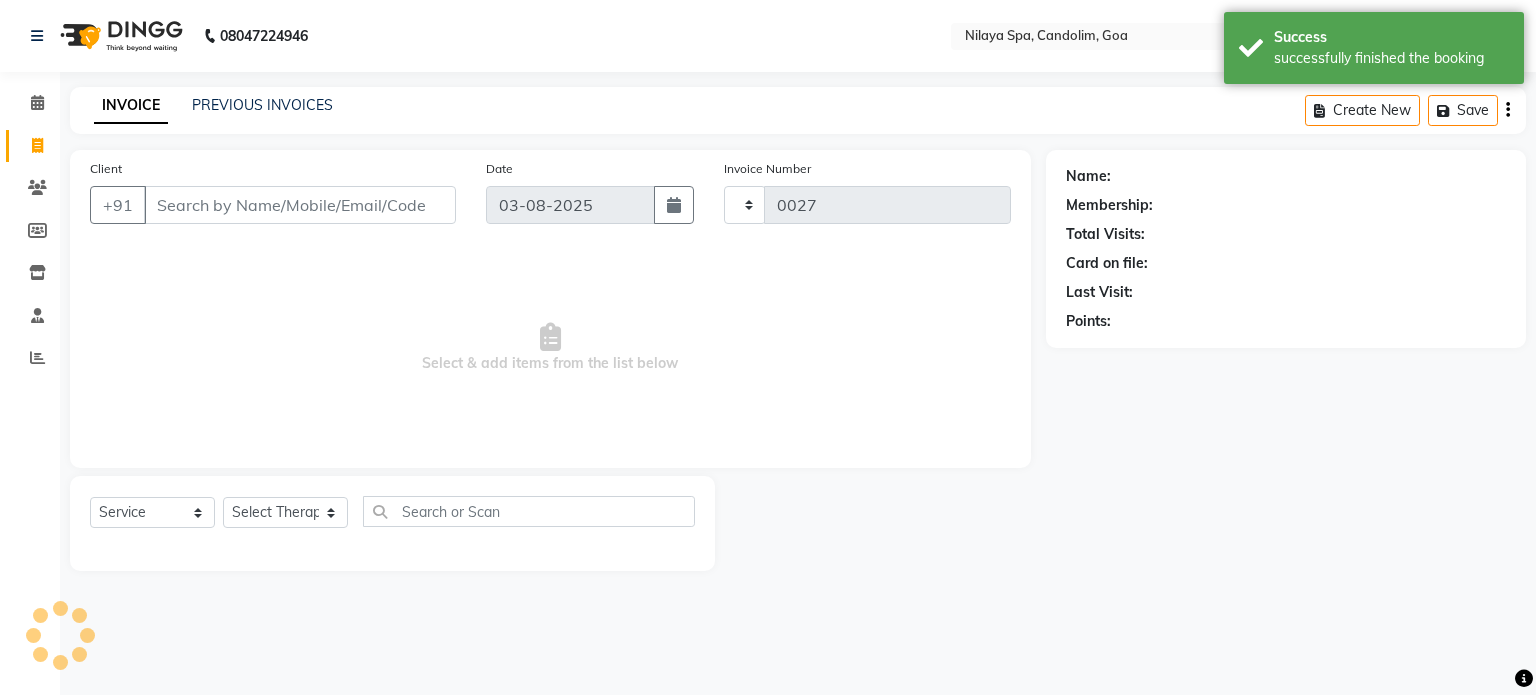 select on "8694" 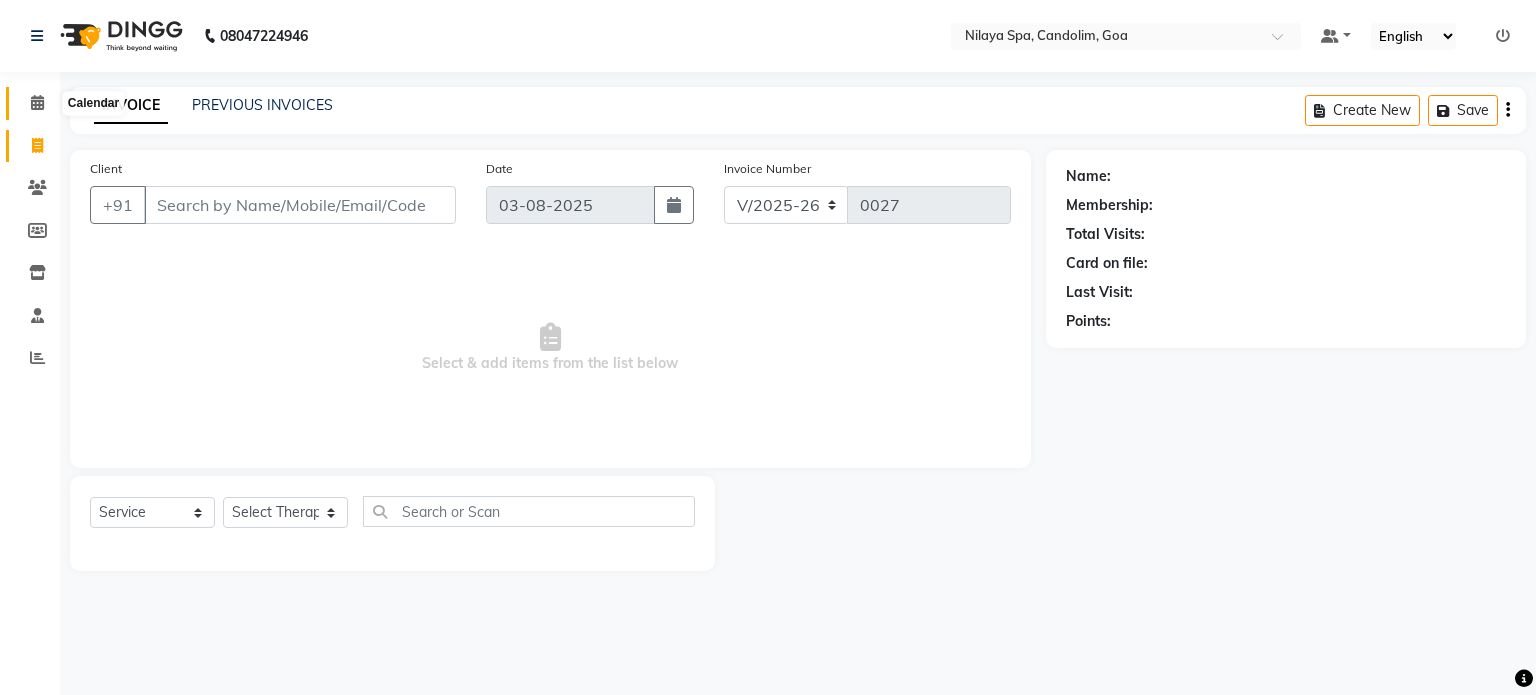 click 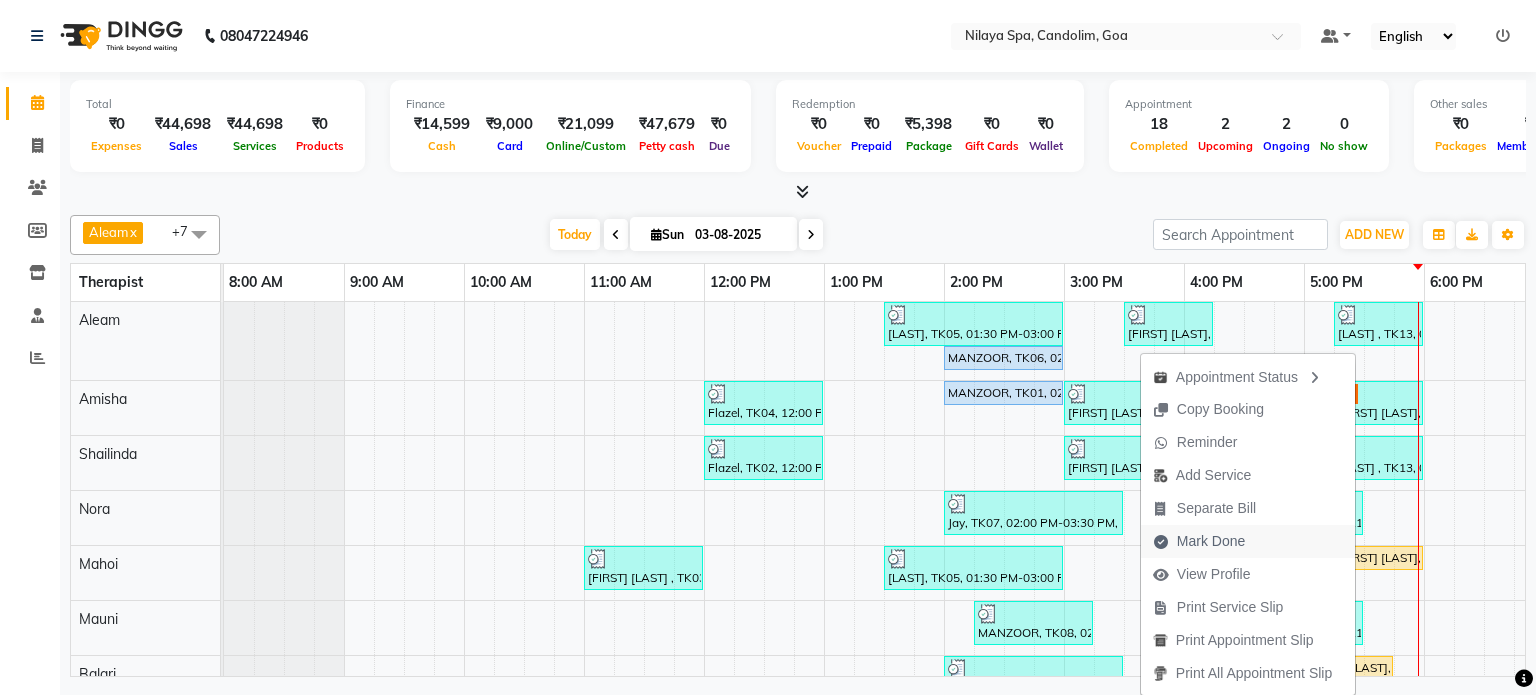 click on "Mark Done" at bounding box center (1211, 541) 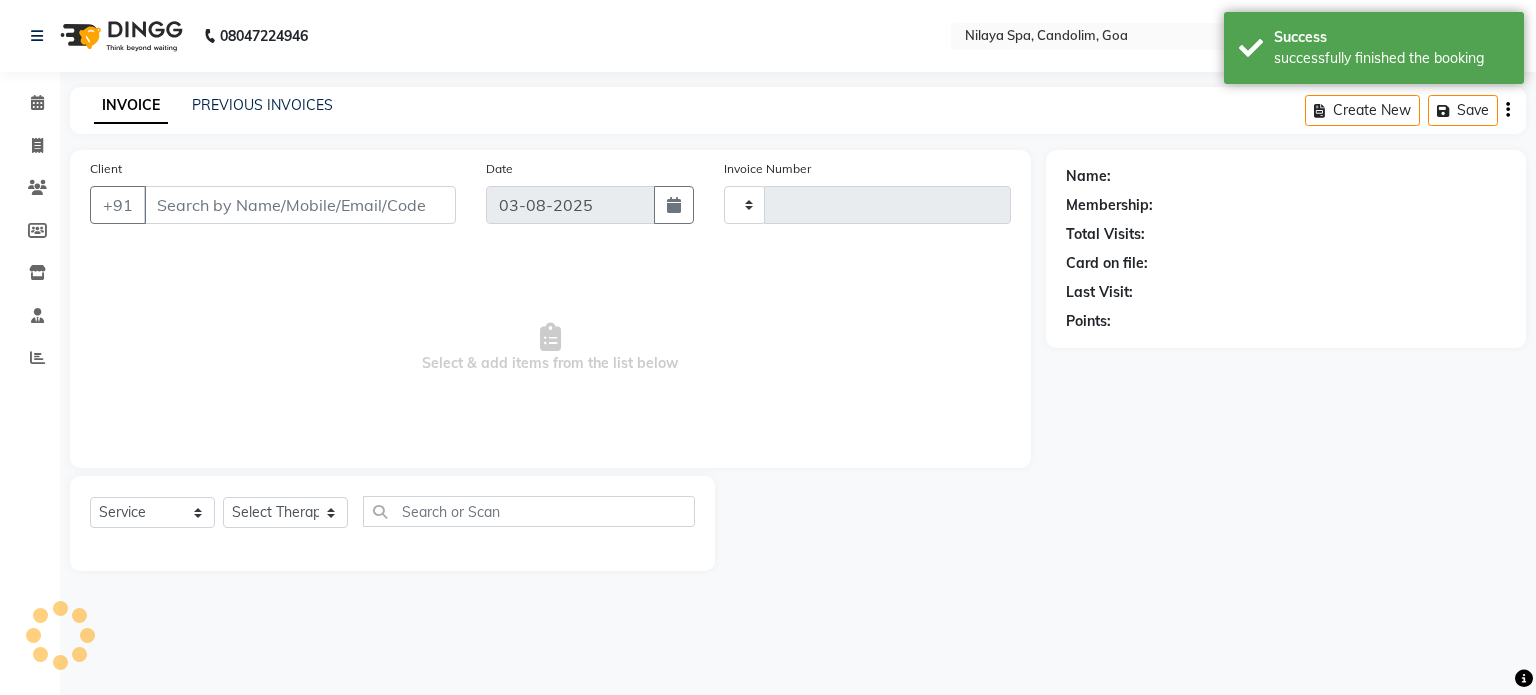 type on "0027" 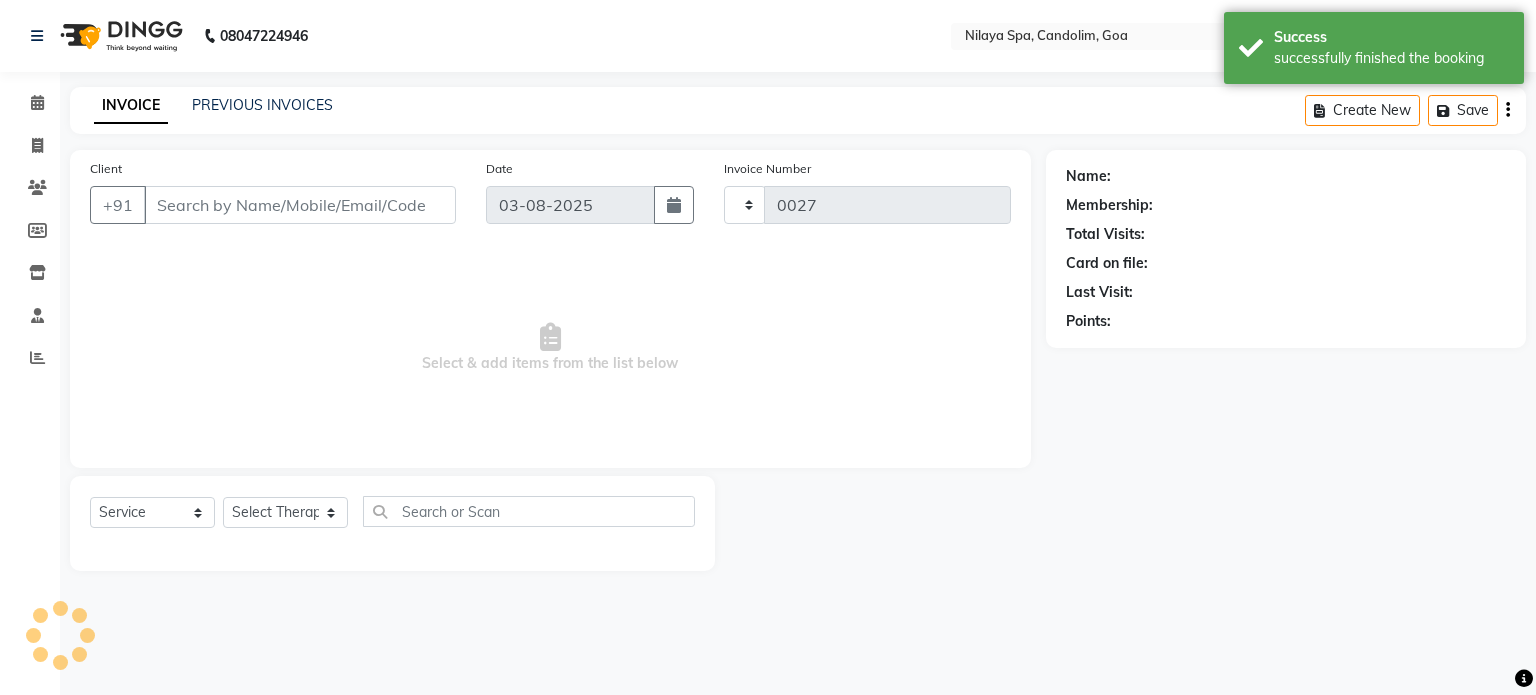 select on "8694" 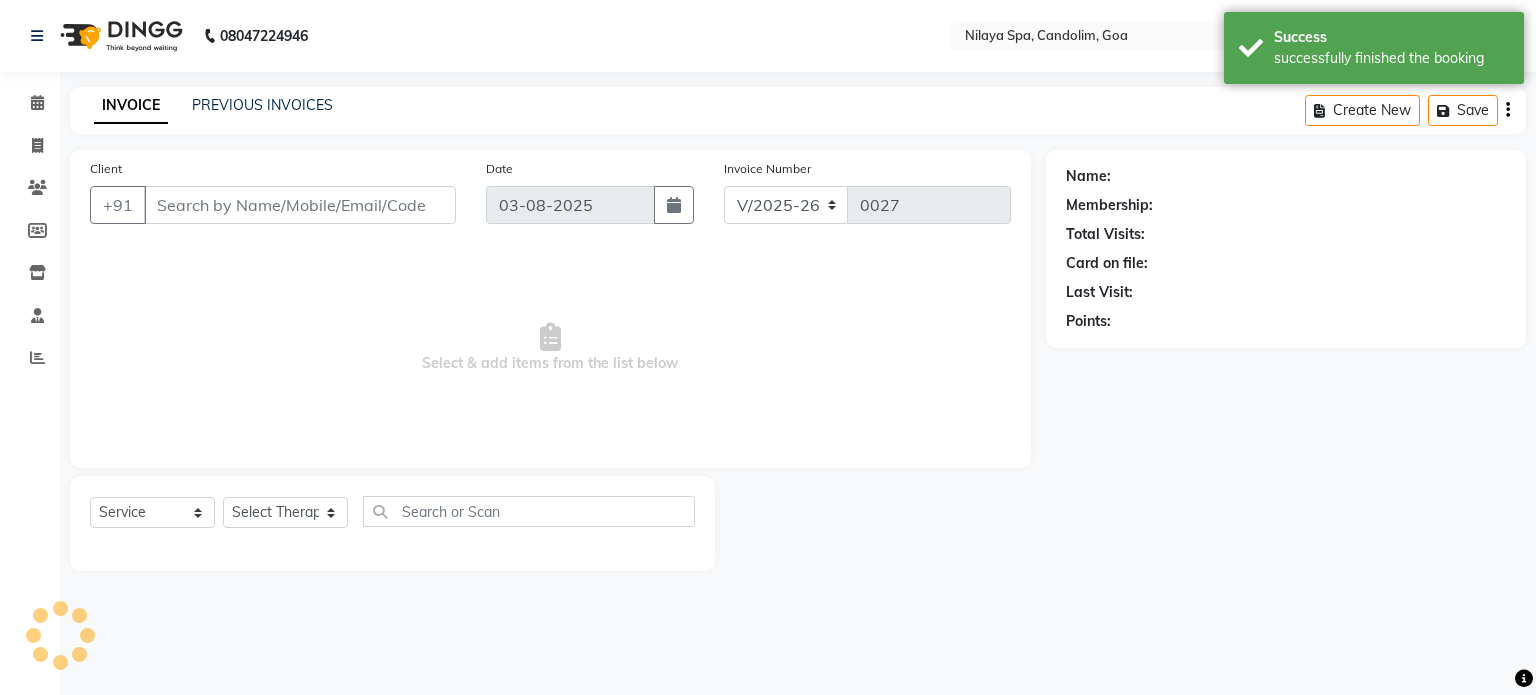 type on "98******04" 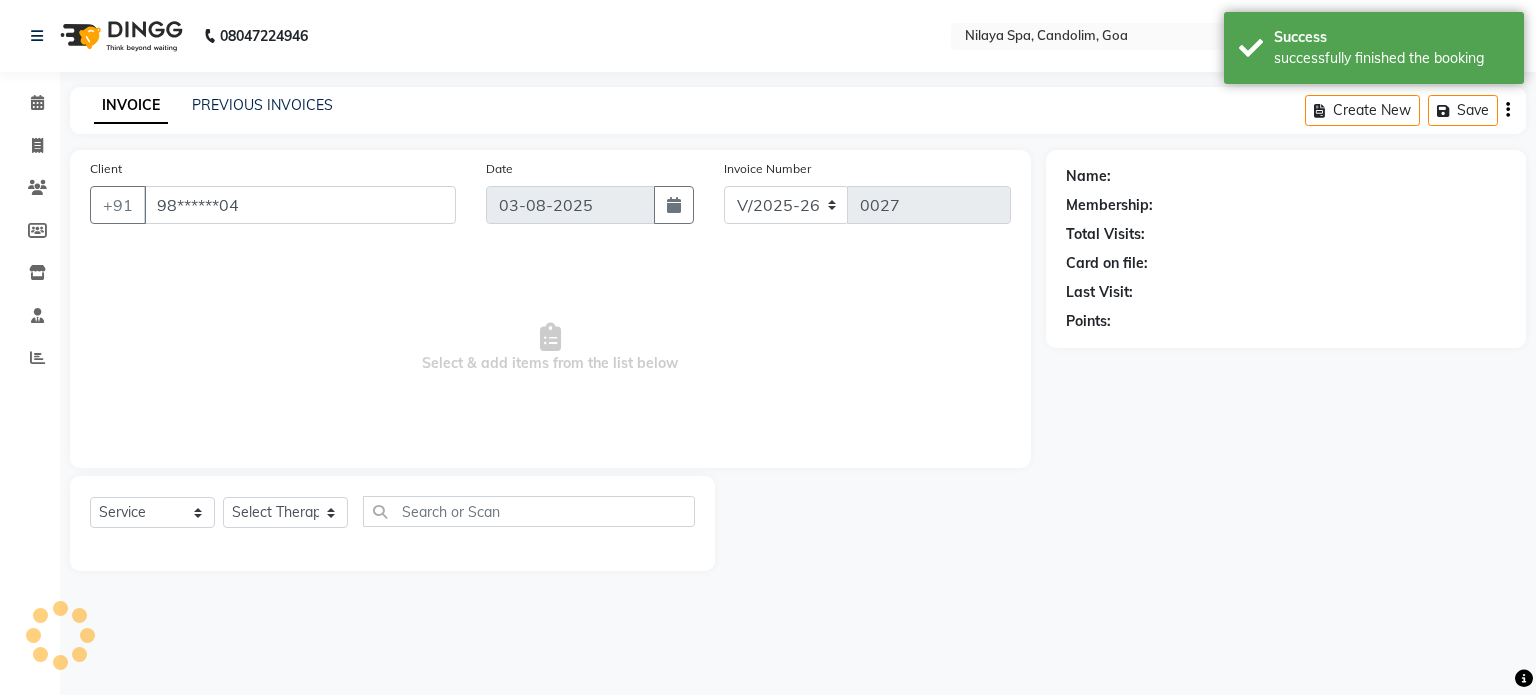 select on "87838" 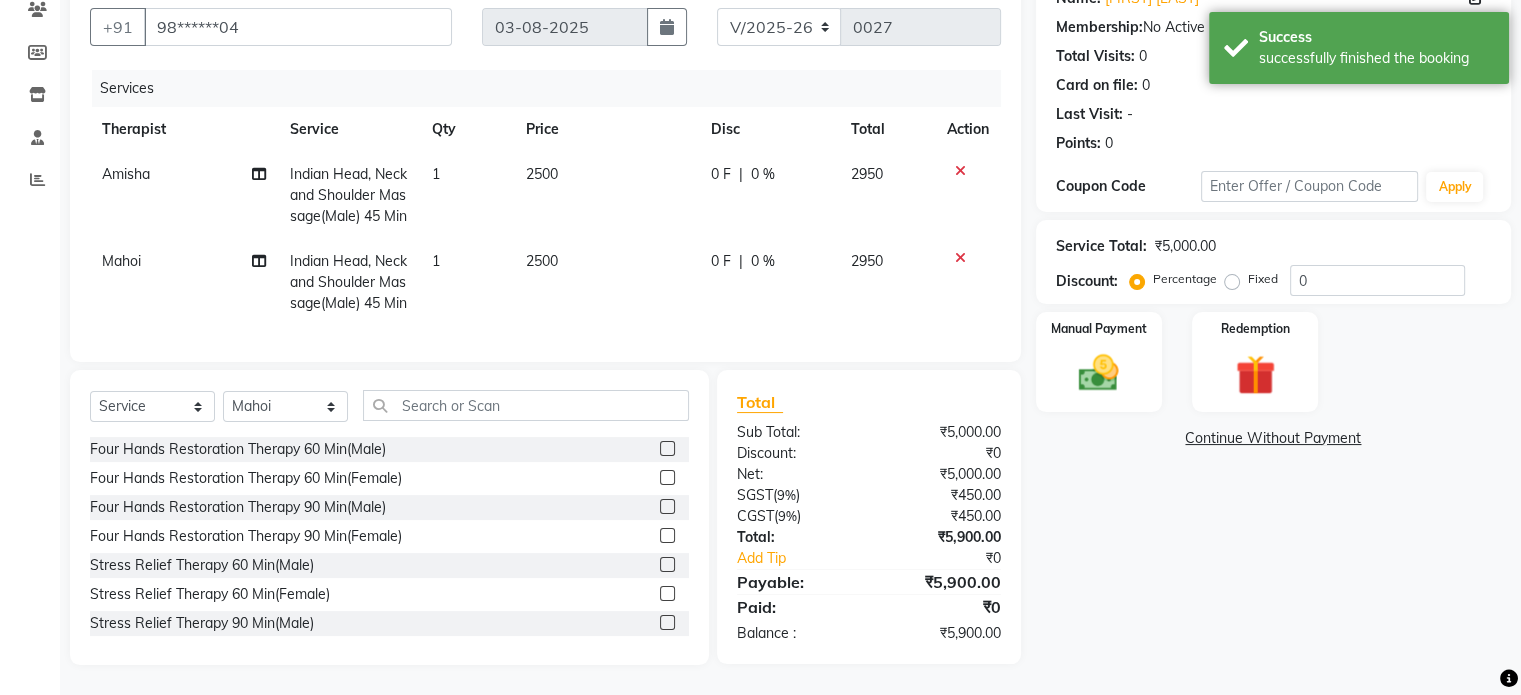 scroll, scrollTop: 136, scrollLeft: 0, axis: vertical 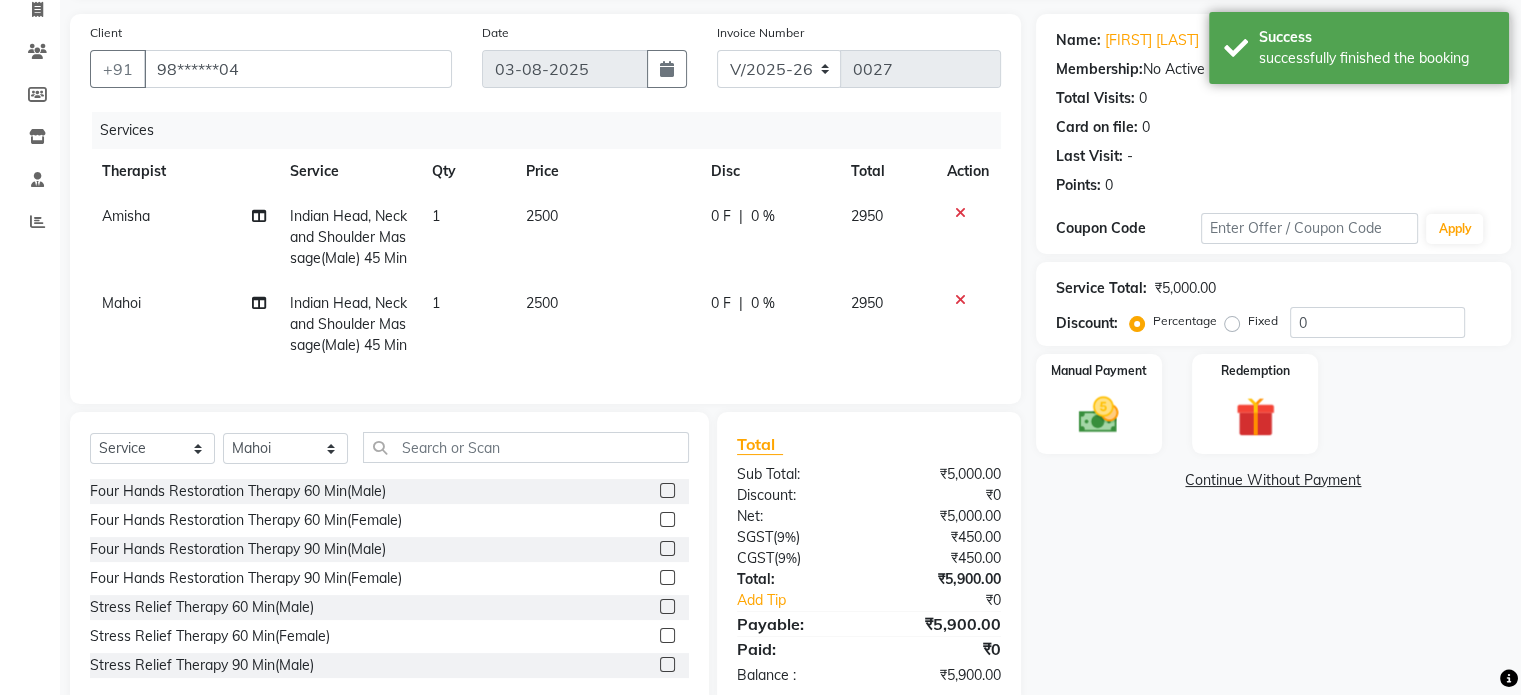 click on "0 %" 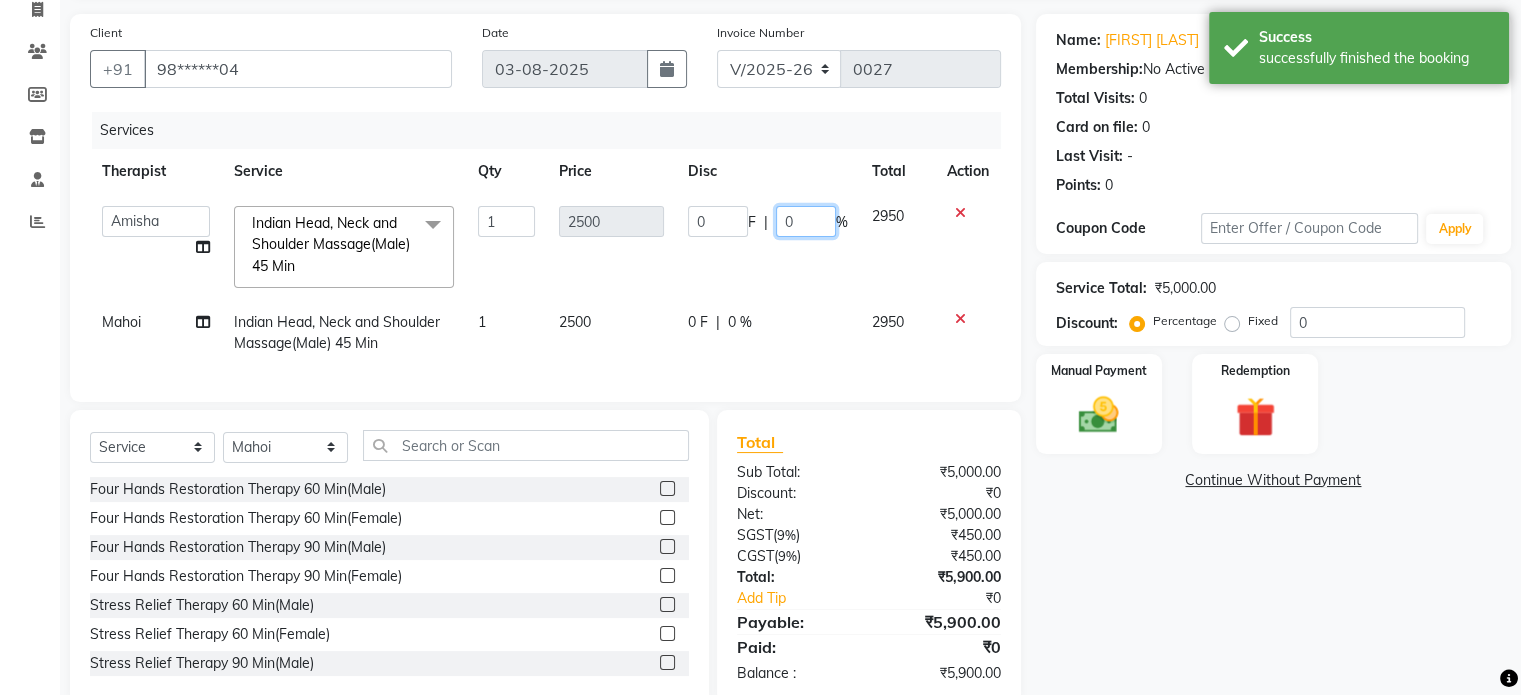 click on "0" 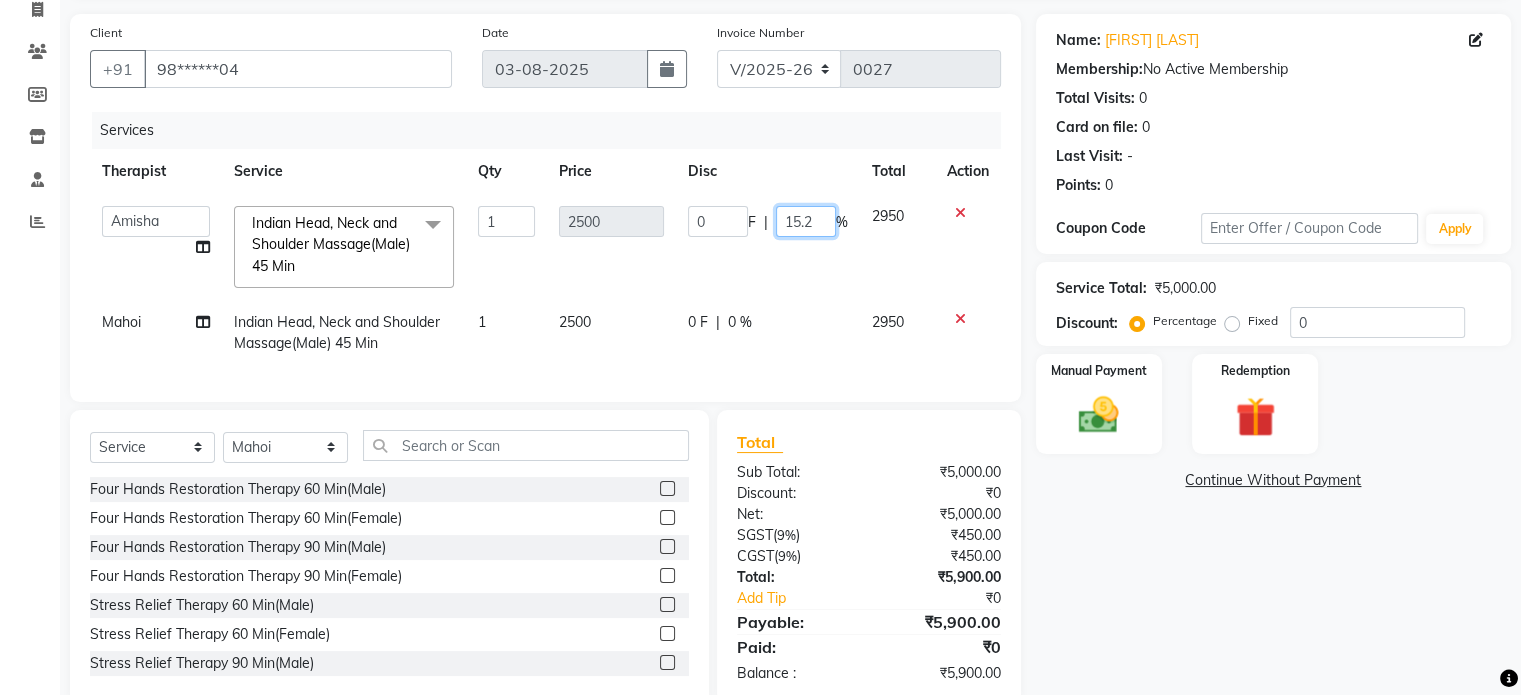 type on "15.26" 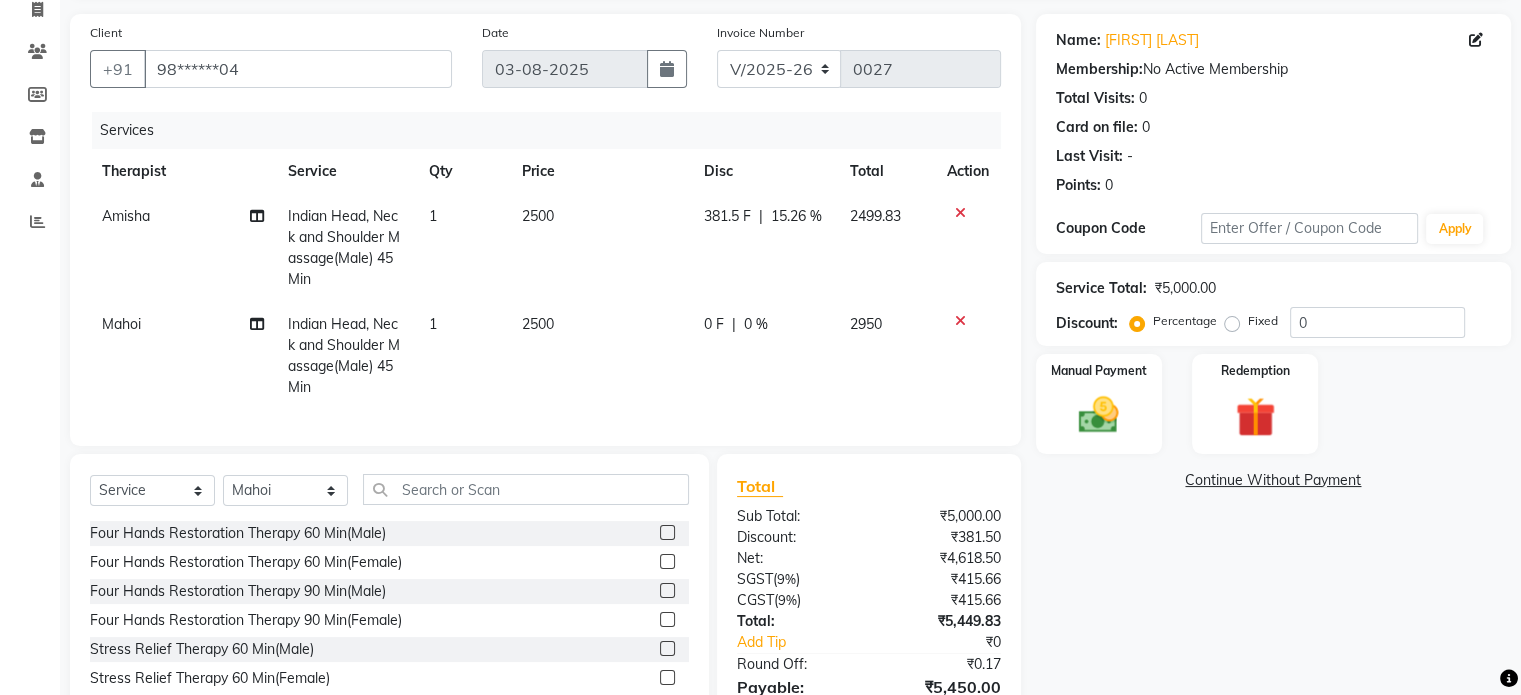 click on "0 %" 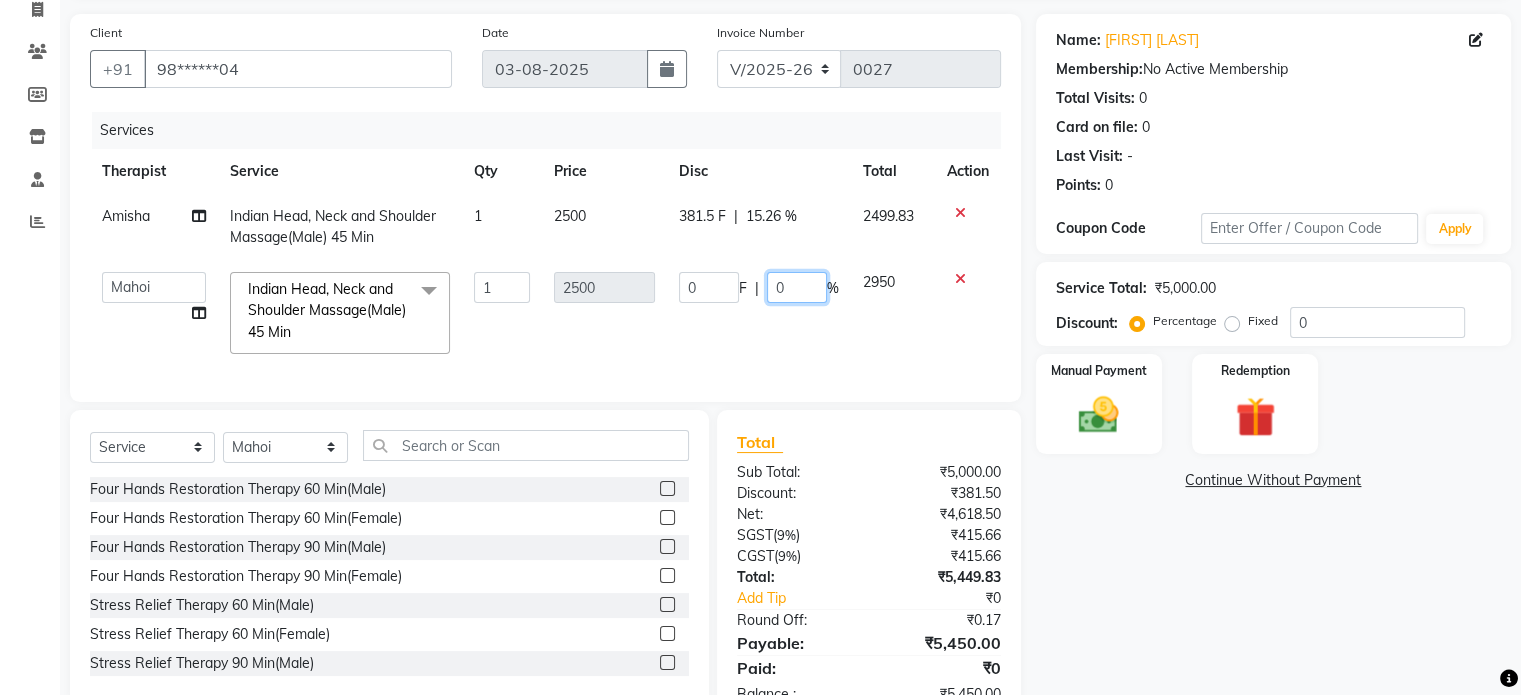 click on "0" 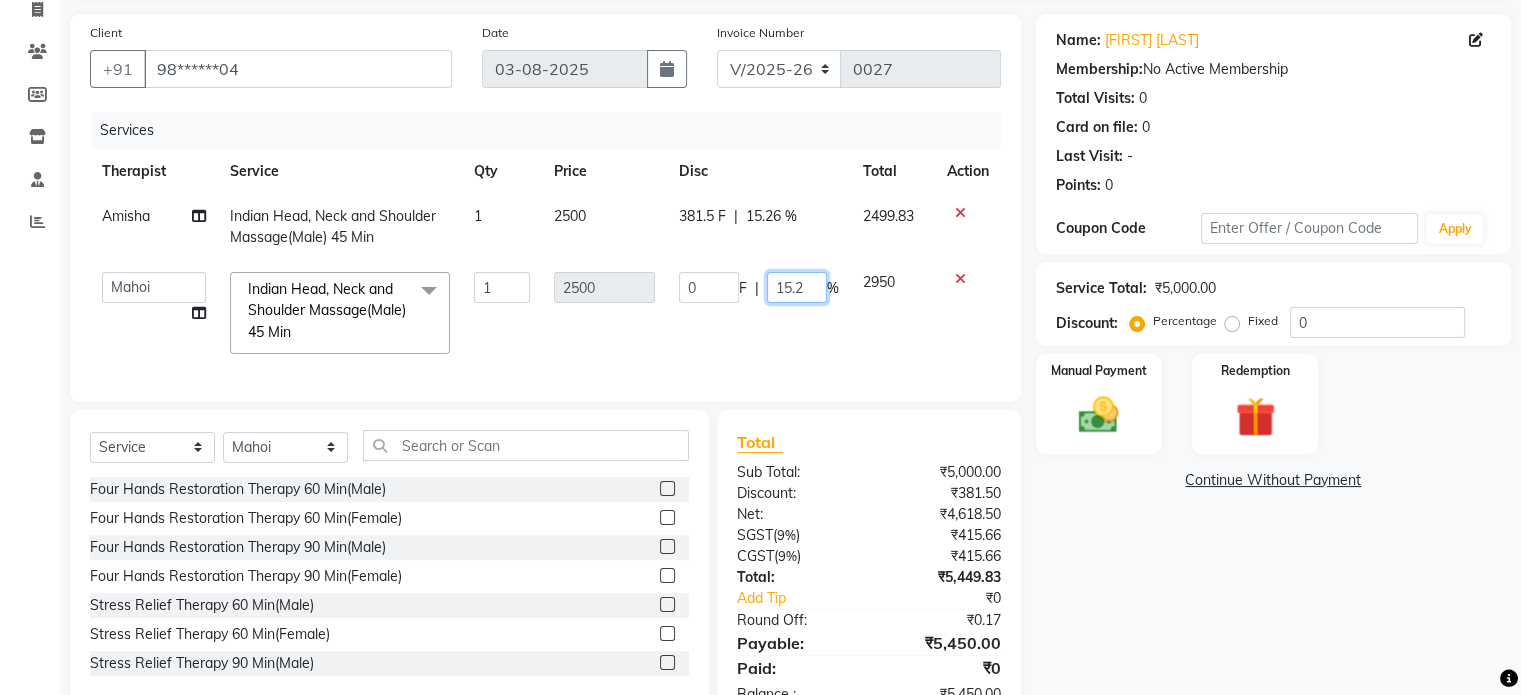 type on "15.26" 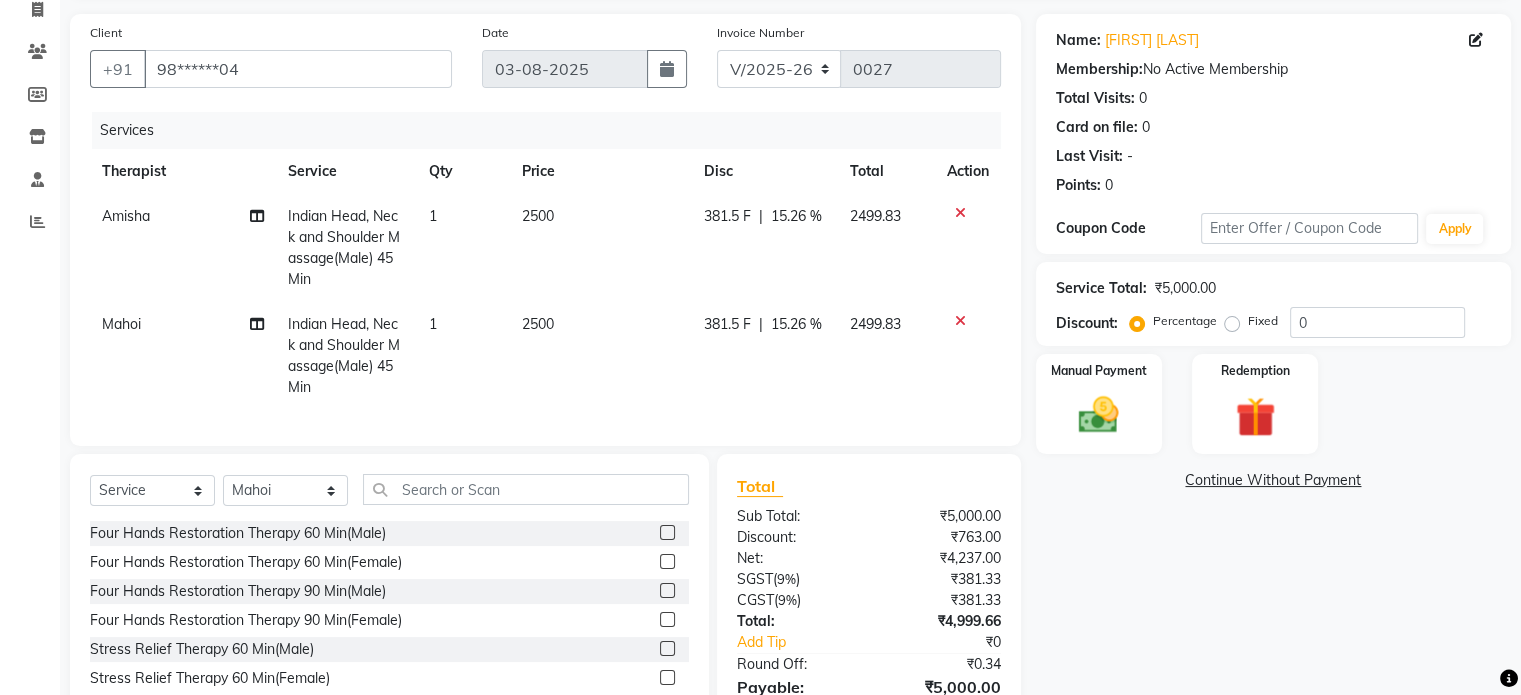 click on "Name: [FIRST]  [LAST] Membership:  No Active Membership  Total Visits:  0 Card on file:  0 Last Visit:   - Points:   0  Coupon Code Apply Service Total:  ₹5,000.00  Discount:  Percentage   Fixed  0 Manual Payment Redemption  Continue Without Payment" 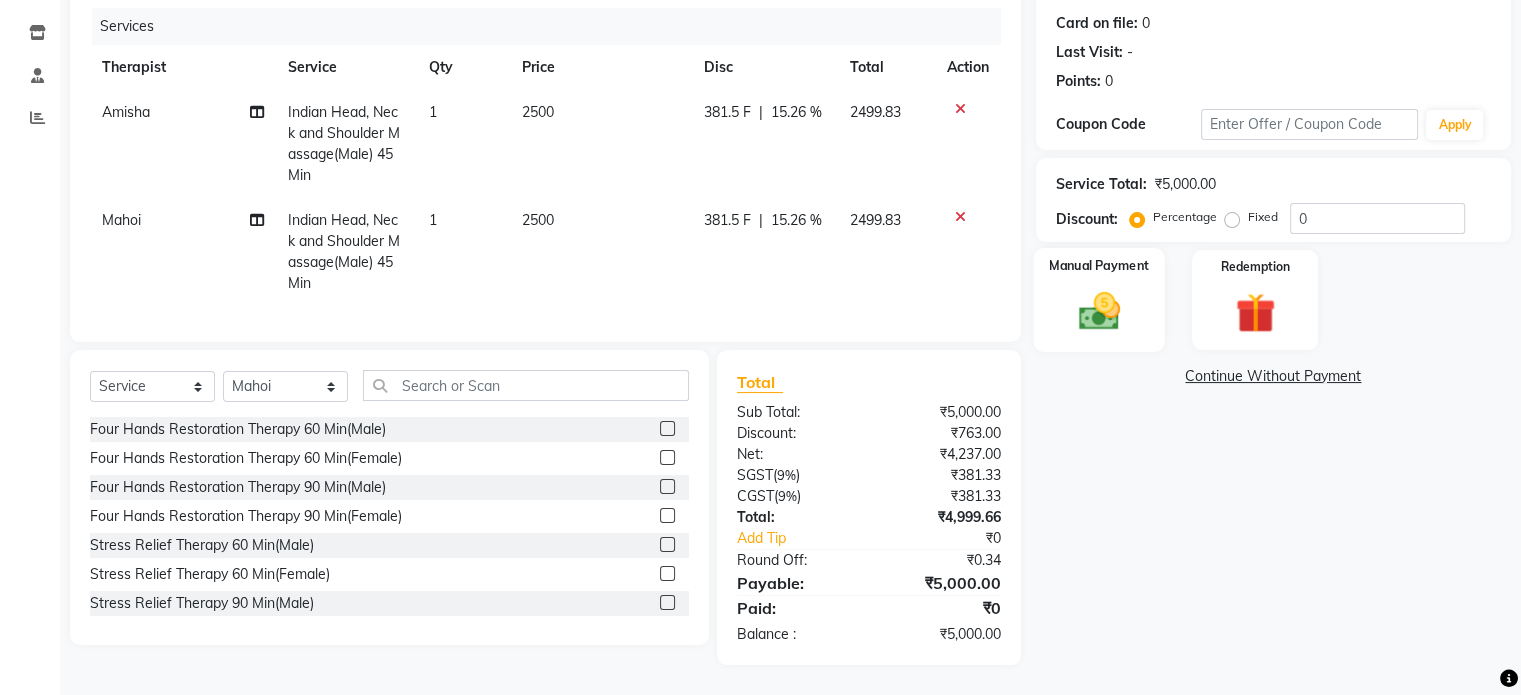 scroll, scrollTop: 256, scrollLeft: 0, axis: vertical 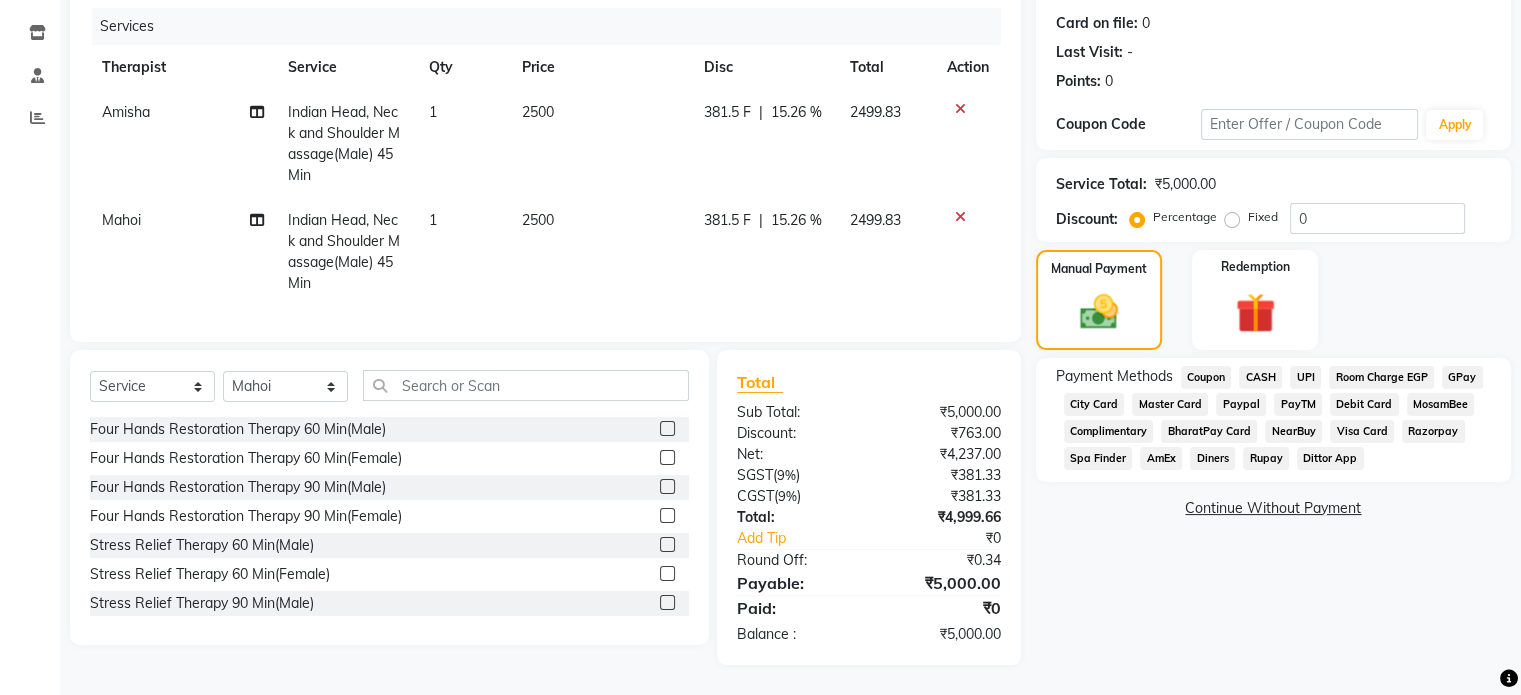 click on "INVOICE PREVIOUS INVOICES Create New   Save  Client +91 98******04 Date 03-08-2025 Invoice Number V/2025 V/2025-26 0027 Services Therapist Service Qty Price Disc Total Action [FIRST] [FIRST] Indian Head, Neck and Shoulder Massage(Male) 45 Min 1 2500 381.5 F | 15.26 % 2499.83 [FIRST] Indian Head, Neck and Shoulder Massage(Male) 45 Min 1 2500 381.5 F | 15.26 % 2499.83 Select  Service  Product  Membership  Package Voucher Prepaid Gift Card  Select Therapist [FIRST] [FIRST] [FIRST]    [FIRST] [LAST] [FIRST] [FIRST] [FIRST] [FIRST]  Four Hands Restoration Therapy 60 Min(Male)  Four Hands Restoration Therapy 60 Min(Female)  Four Hands Restoration Therapy 90 Min(Male)  Four Hands Restoration Therapy 90 Min(Female)  Stress Relief Therapy 60 Min(Male)  Stress Relief Therapy 60 Min(Female)  Stress Relief Therapy 90 Min(Male)  Stress Relief Therapy 90 Min(Female)  Nilaya  Fusion Therapy(Male)  Nilaya  Fusion Therapy(Female)  Marma Abhayangam 60 Min(Male)  Marma Abhayangam 60 Min(Female)  Marma Abhayangam 90 Min(Male))  Total )" 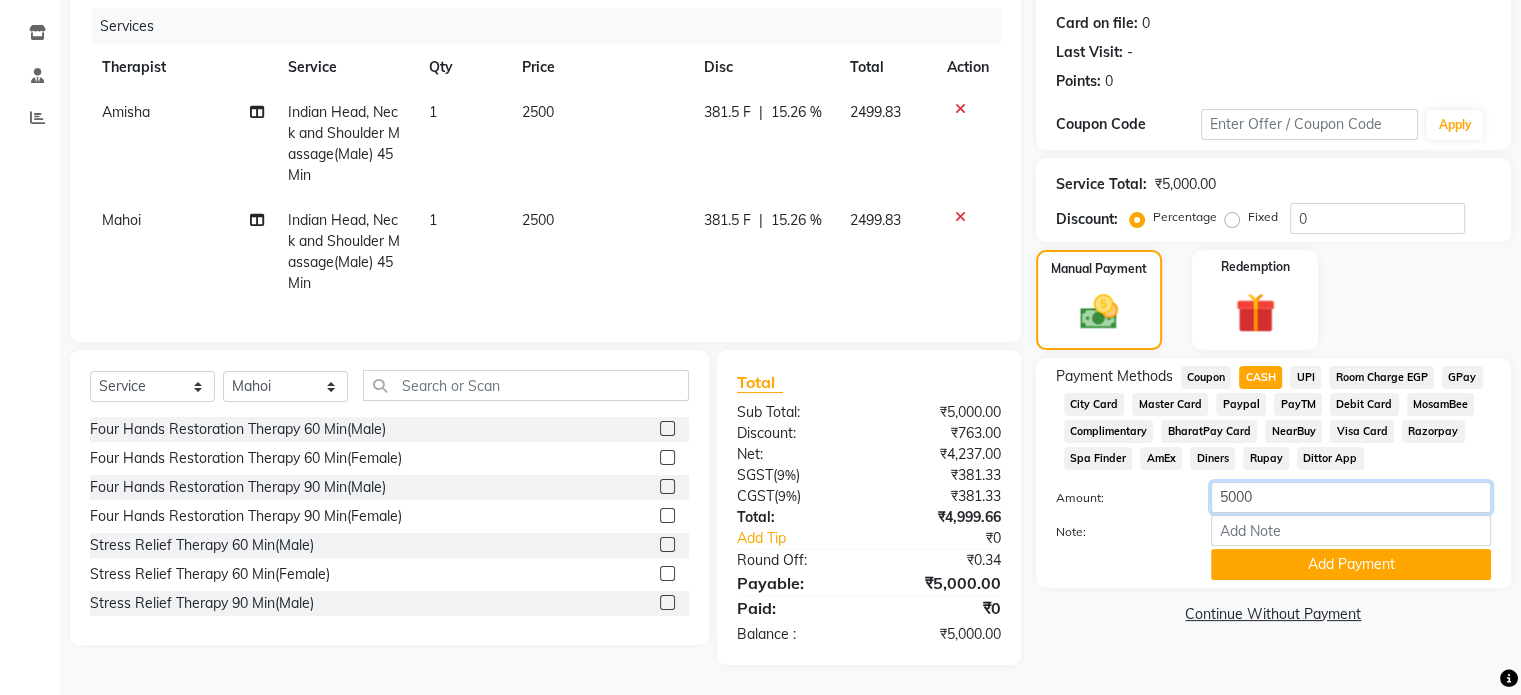 click on "5000" 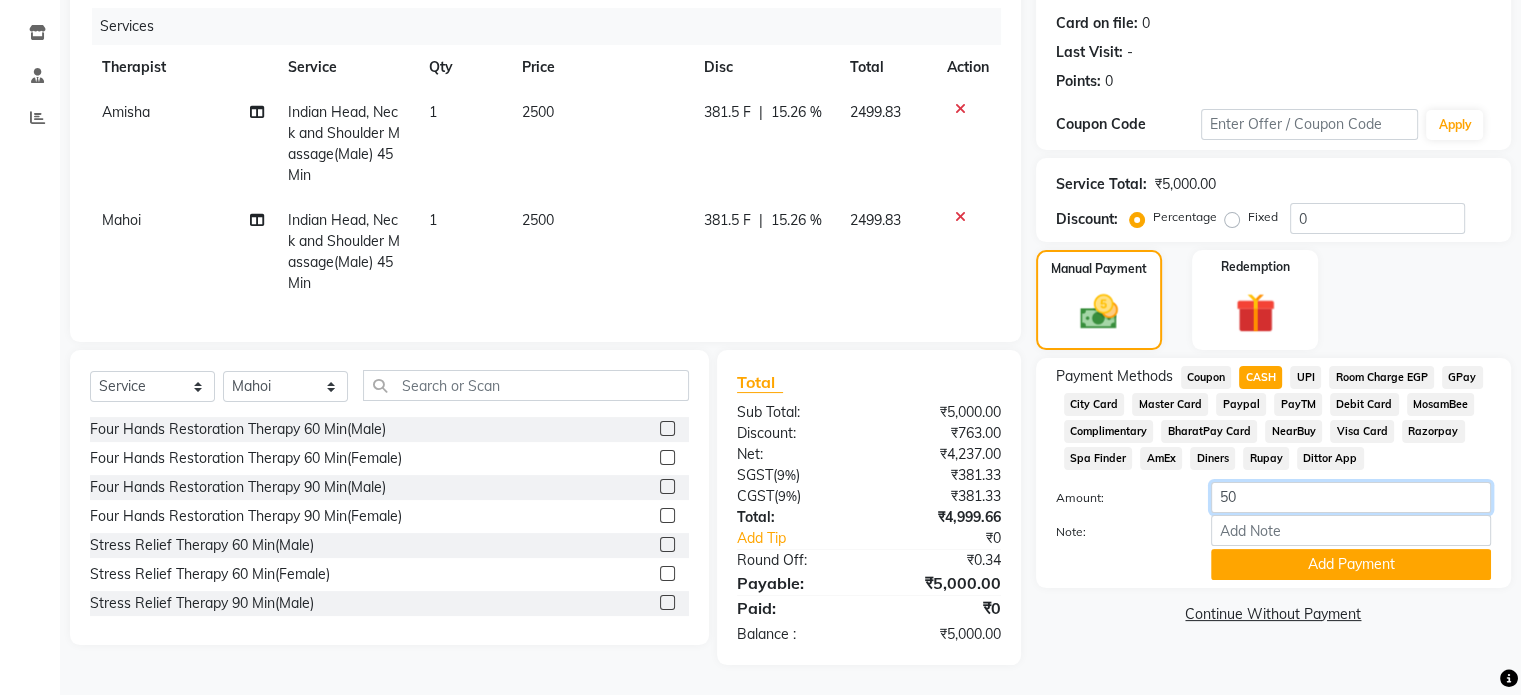 type on "5" 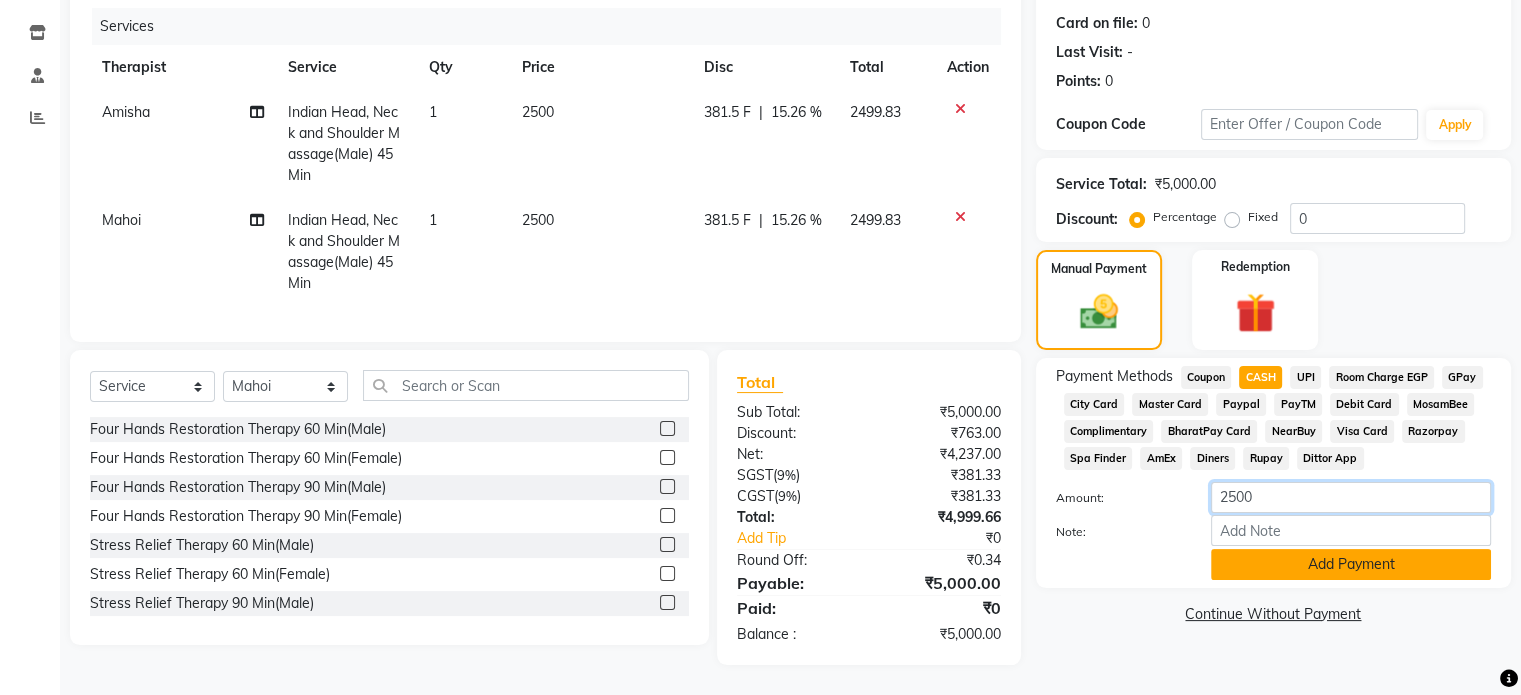 type on "2500" 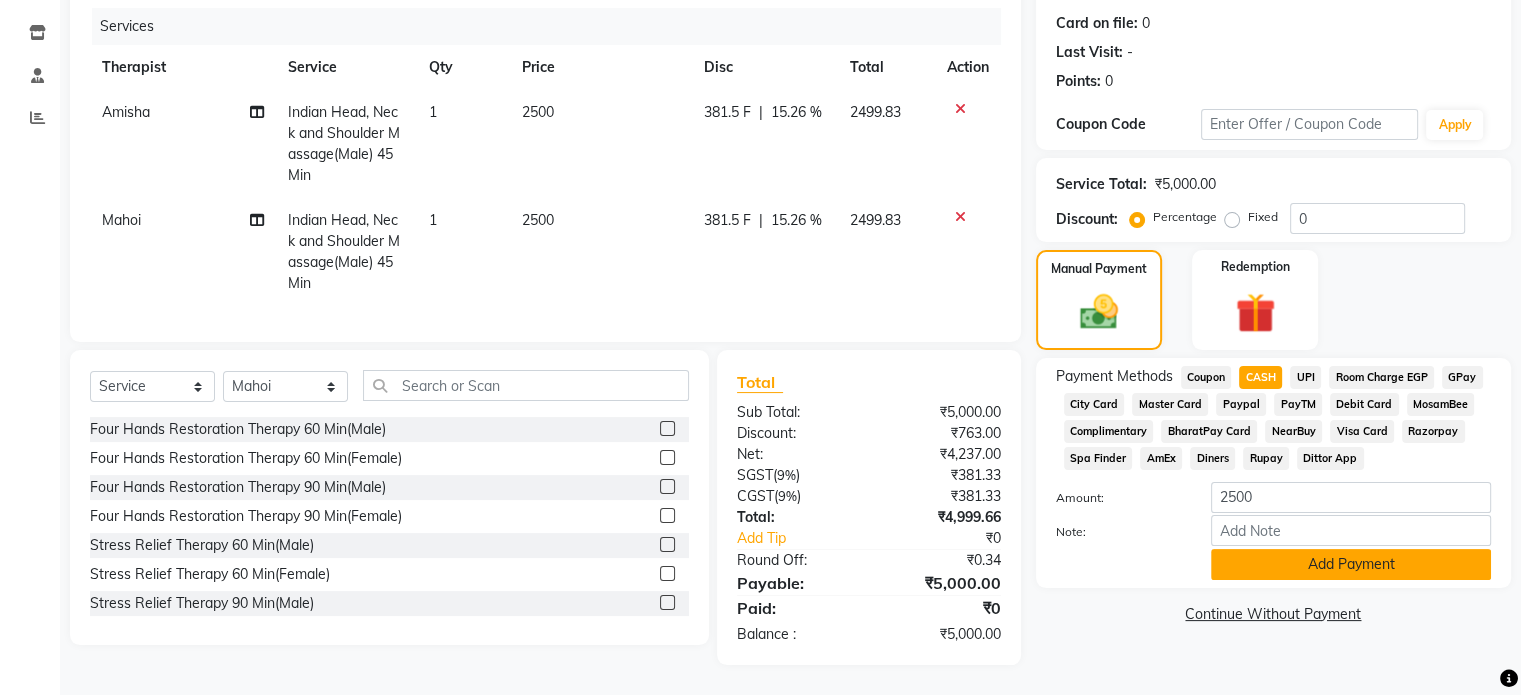 click on "Add Payment" 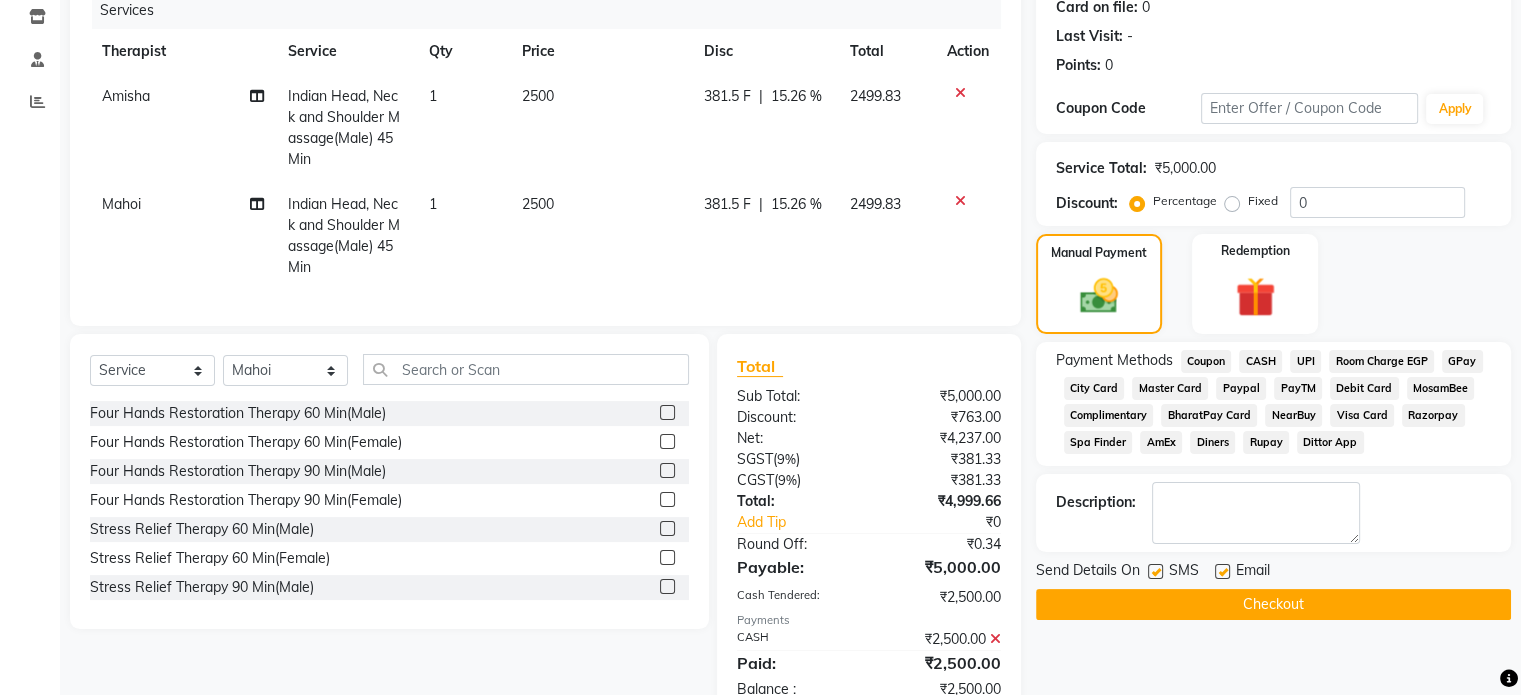 click on "UPI" 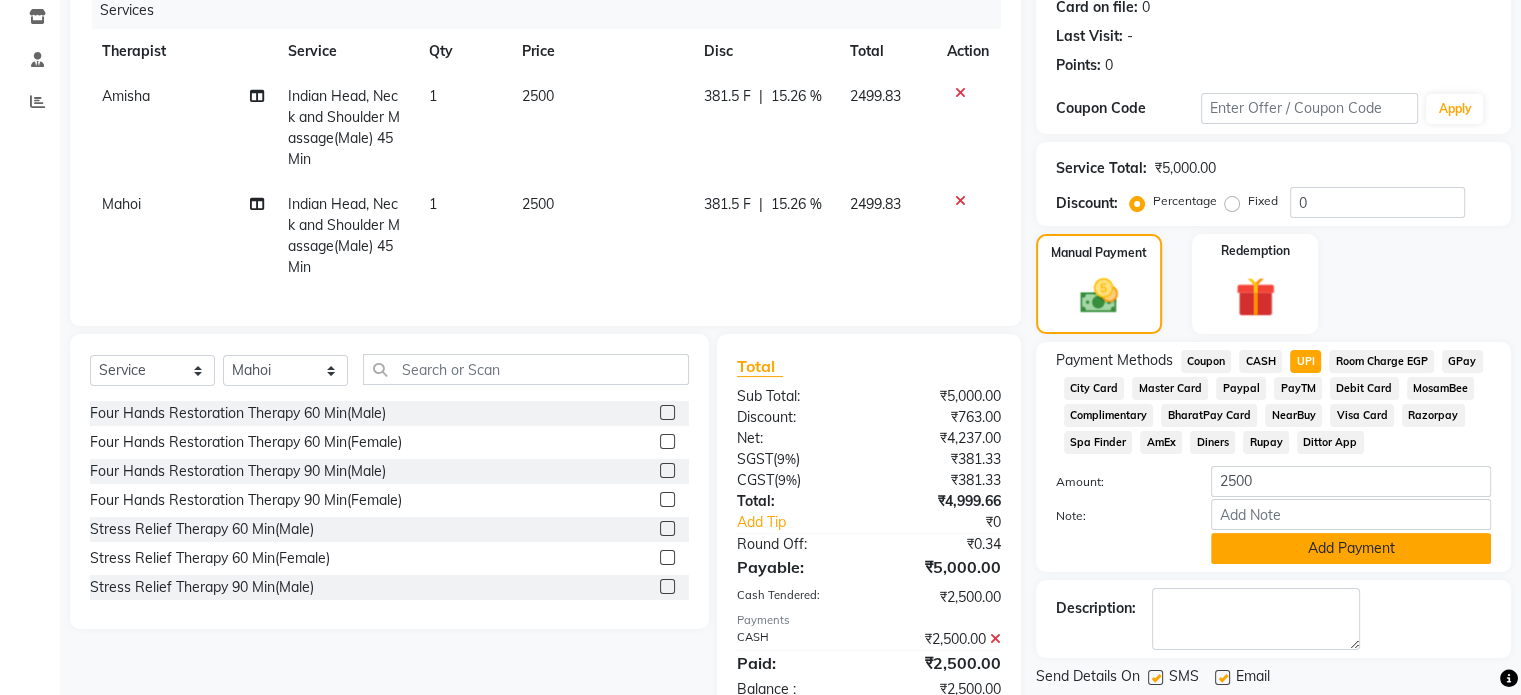 click on "Add Payment" 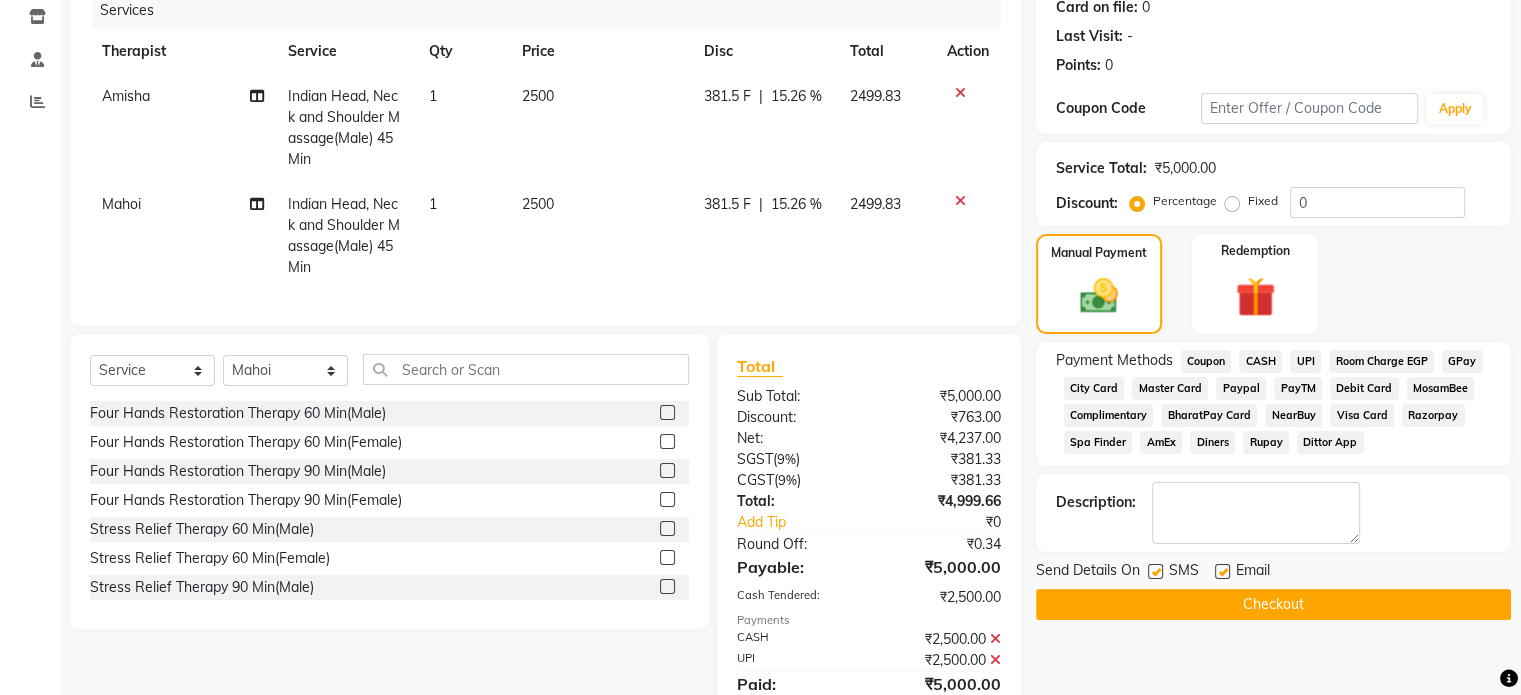 click on "Checkout" 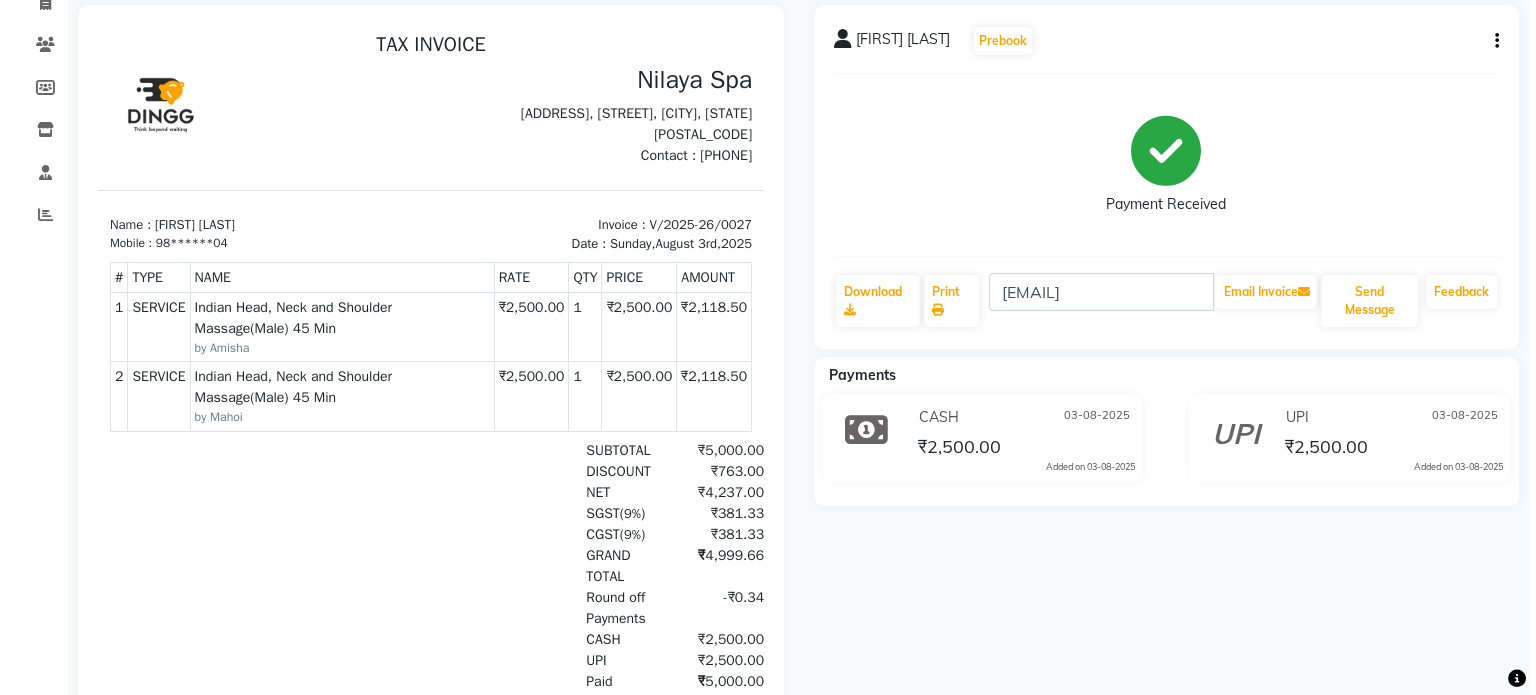 scroll, scrollTop: 0, scrollLeft: 0, axis: both 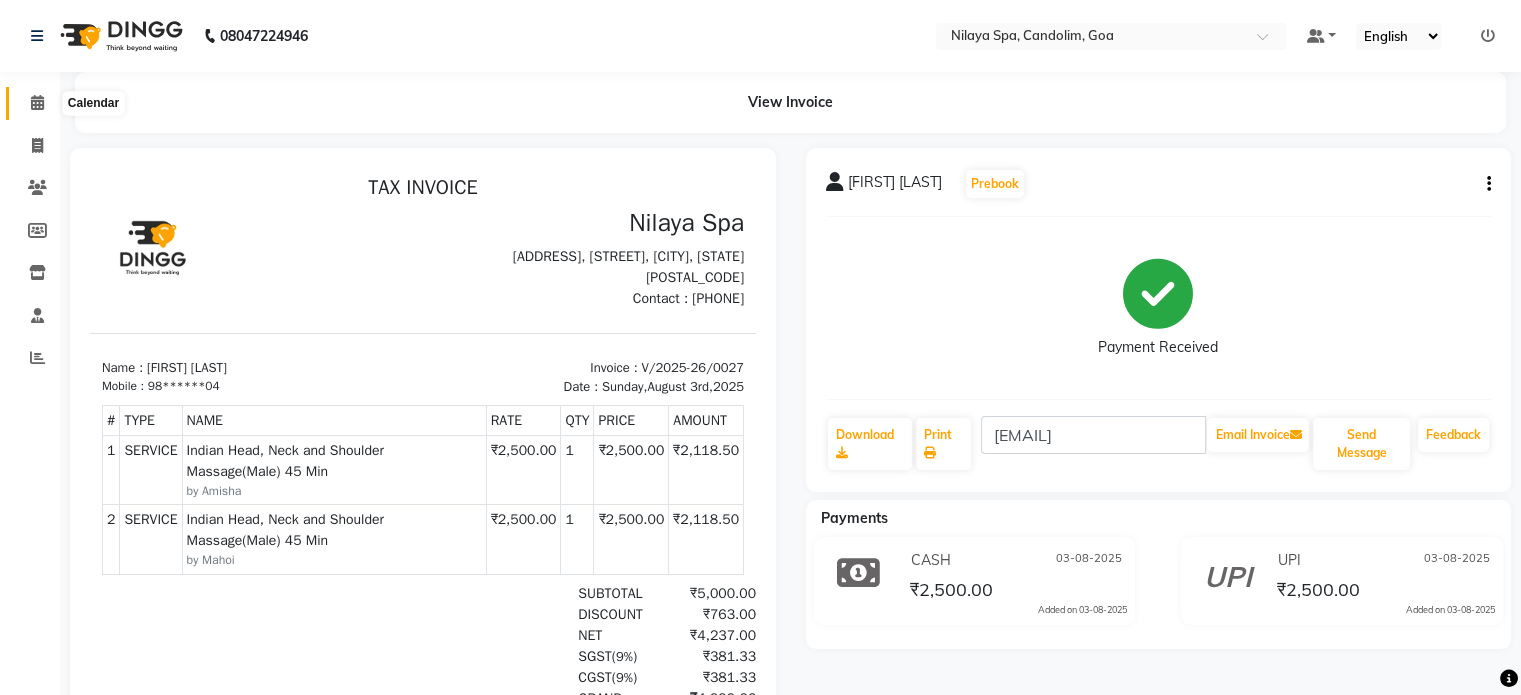 click 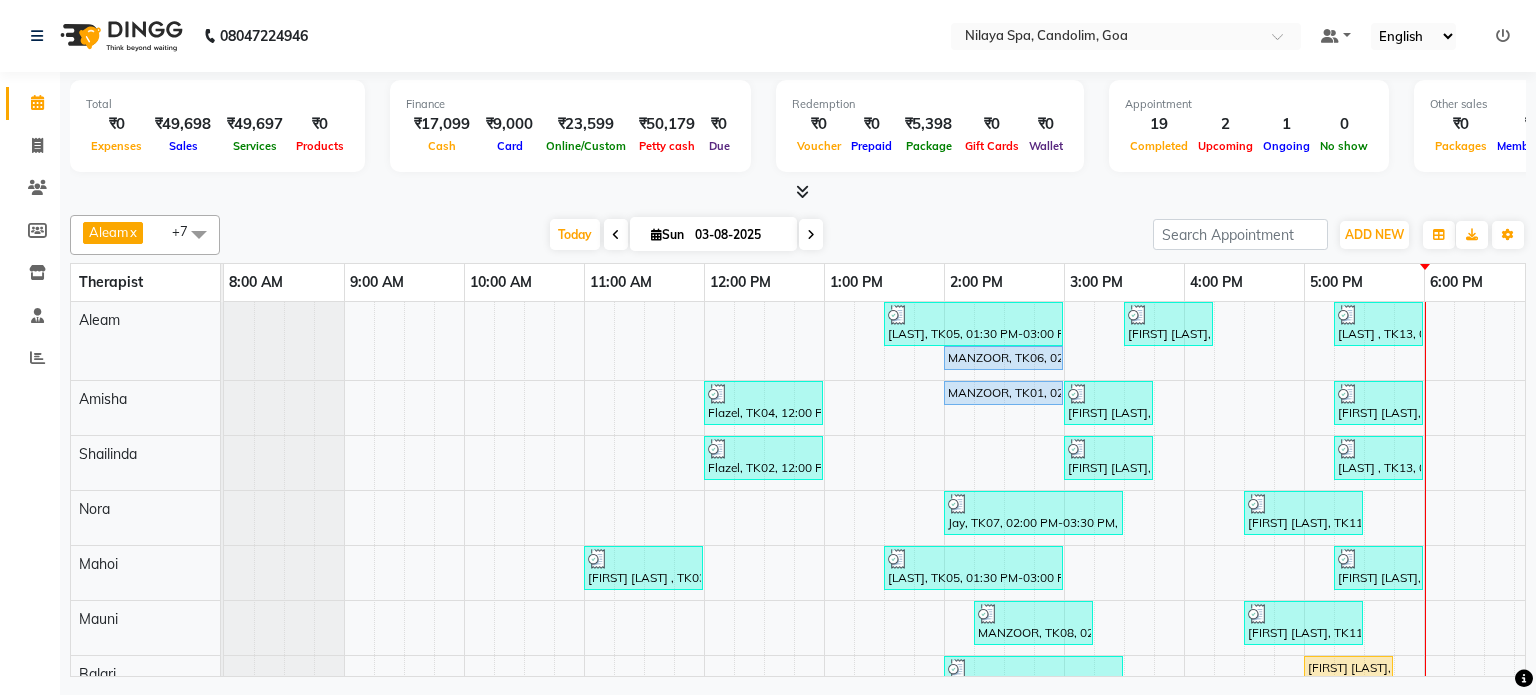 scroll, scrollTop: 54, scrollLeft: 0, axis: vertical 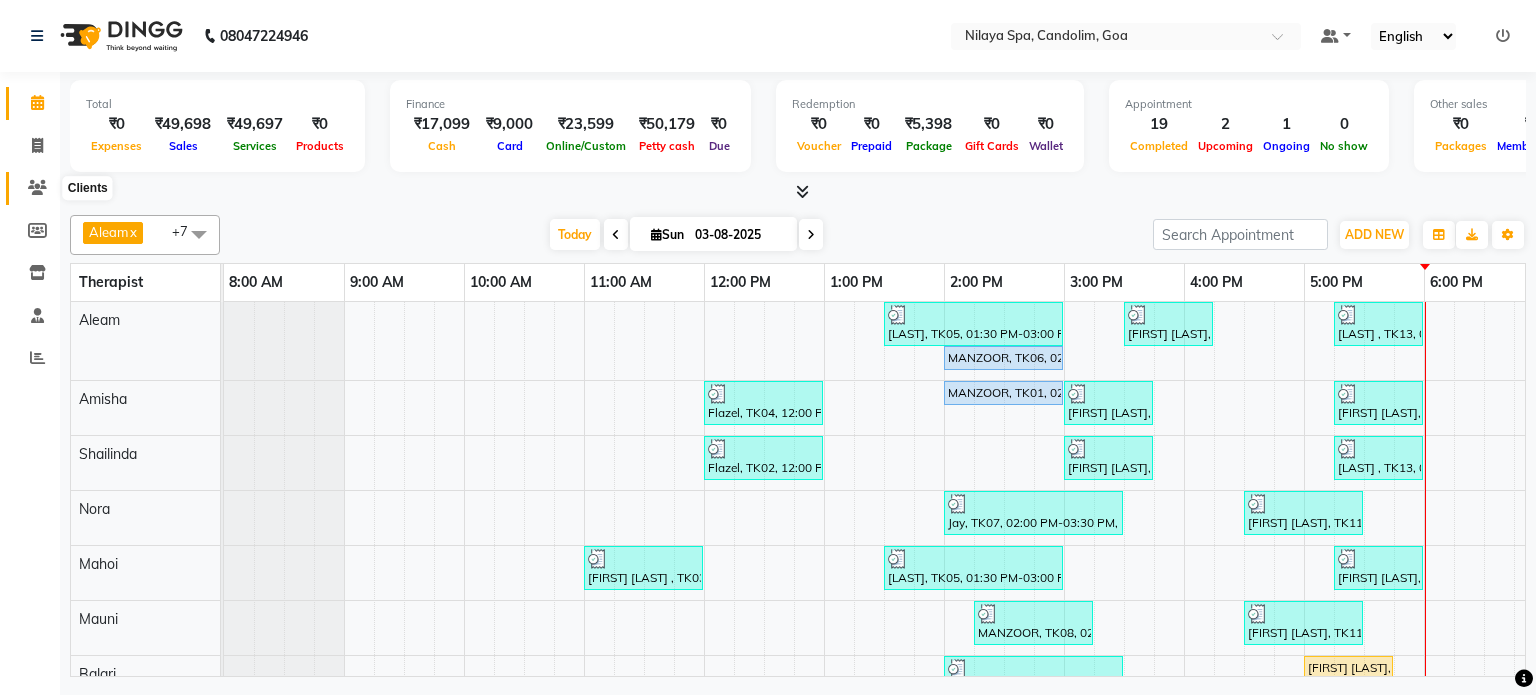 click 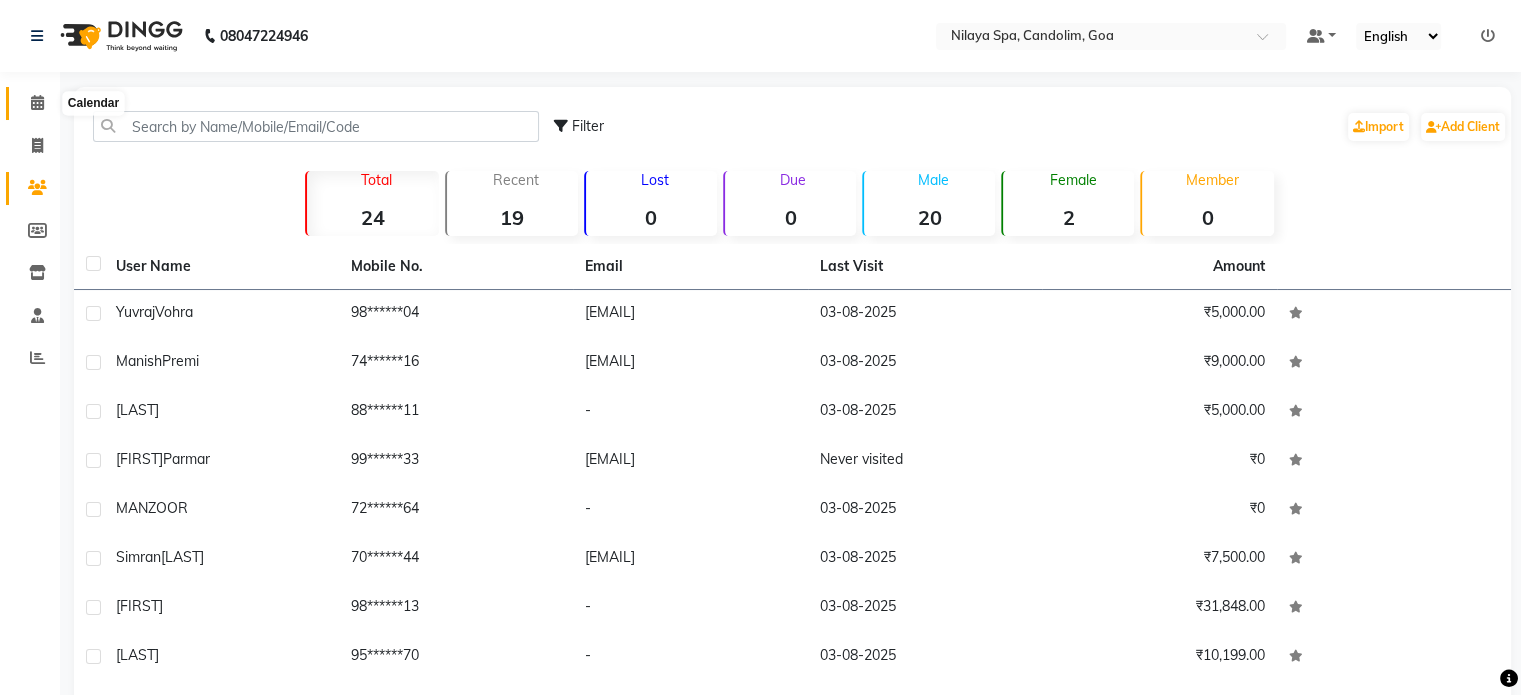 click 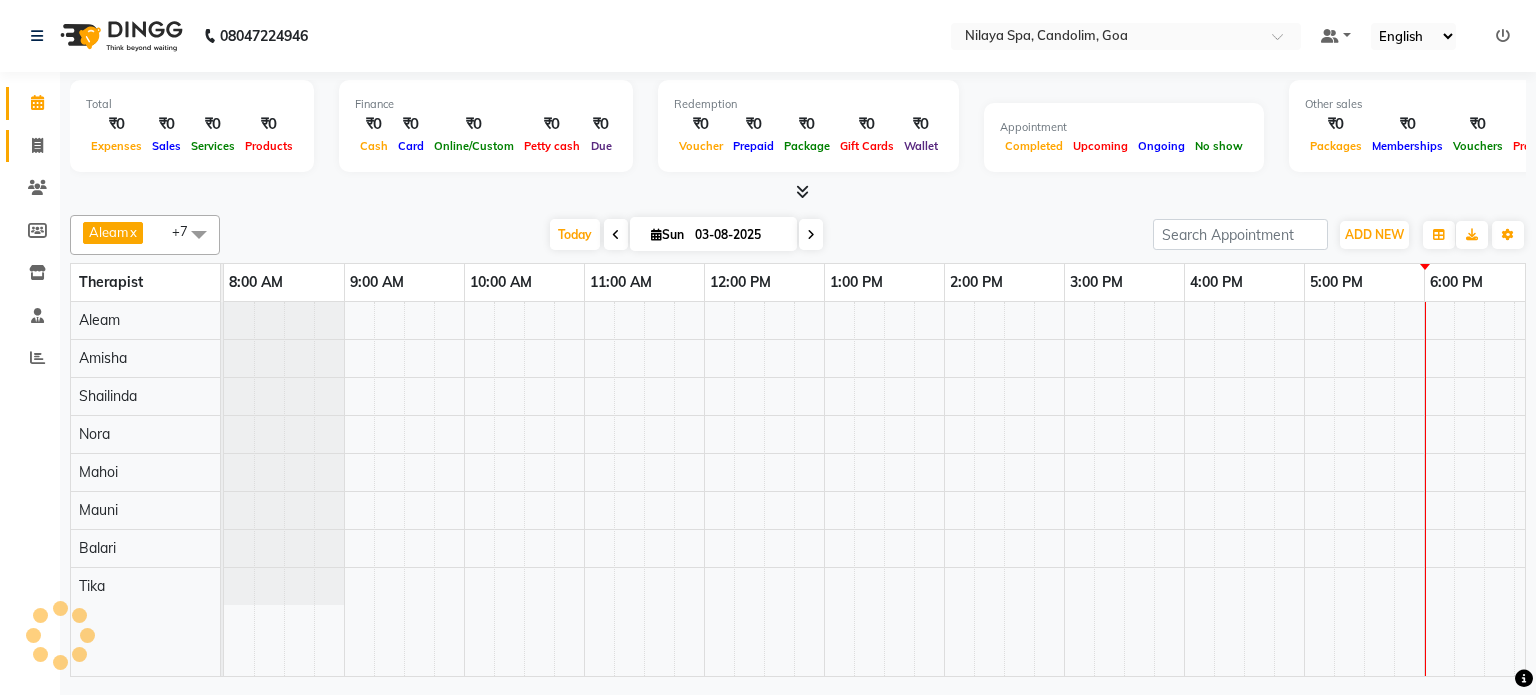 scroll, scrollTop: 0, scrollLeft: 0, axis: both 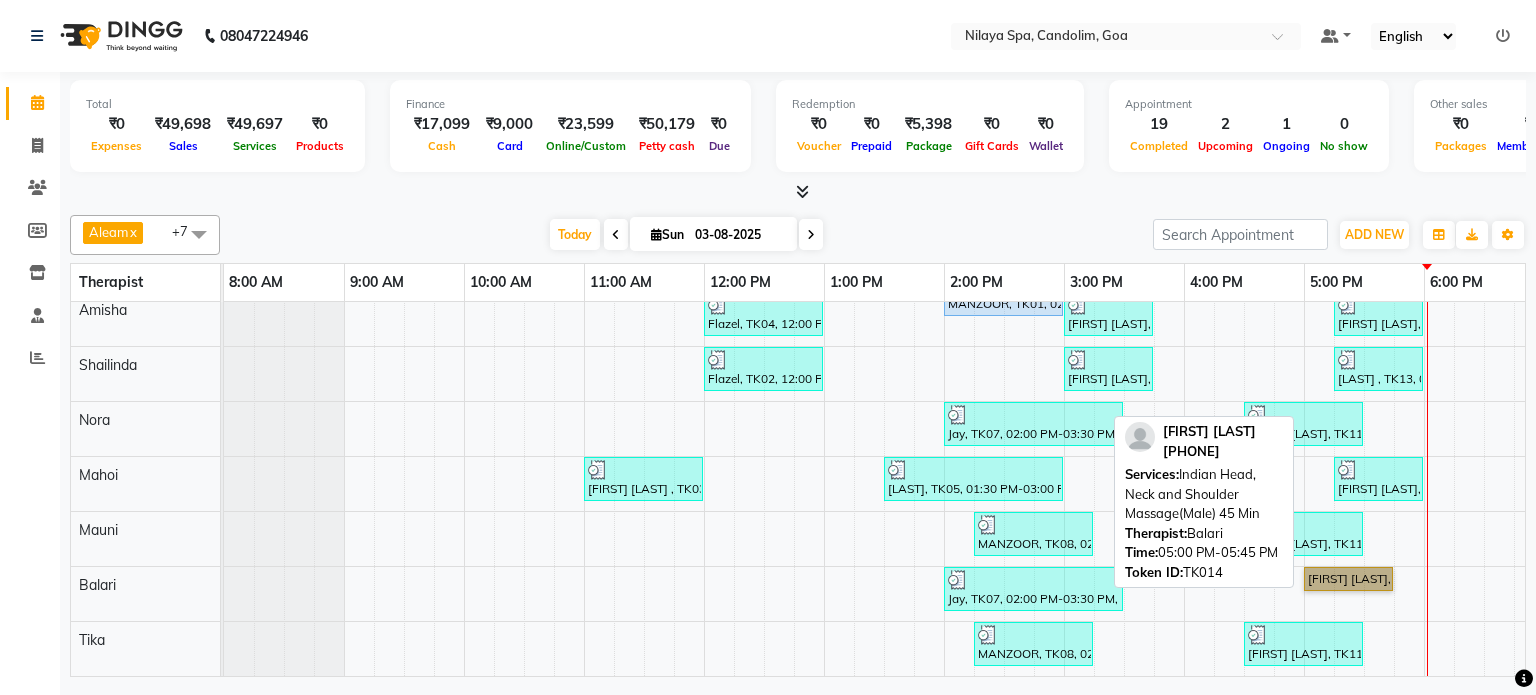 drag, startPoint x: 1343, startPoint y: 546, endPoint x: 1347, endPoint y: 566, distance: 20.396078 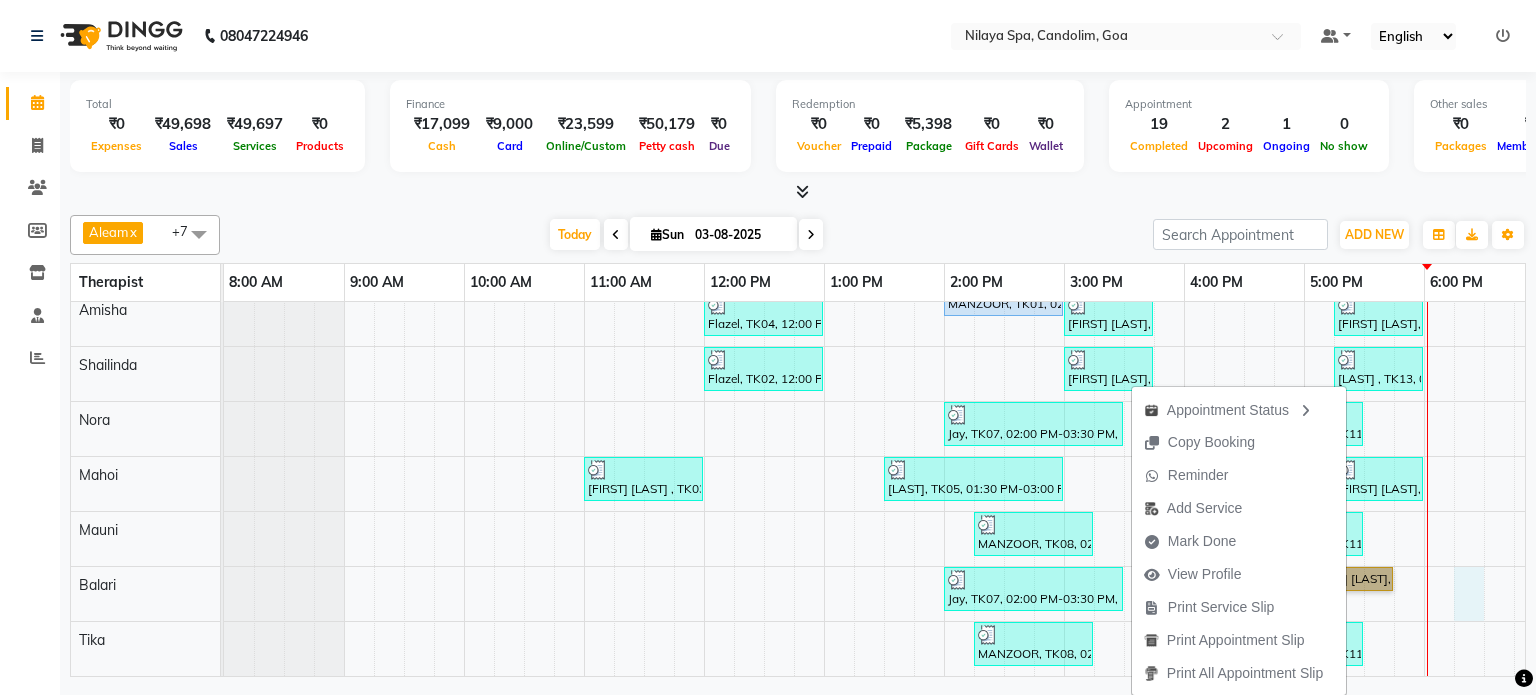 click on "[LAST], TK05, 01:30 PM-03:00 PM, Nilaya  Fusion Therapy(Male)     [FIRST] [LAST], TK10, 03:30 PM-04:15 PM, Indian Head, Neck and Shoulder Massage(Male) 45 Min     [LAST] , TK13, 05:15 PM-06:00 PM, Indian Head, Neck and Shoulder Massage(Male) 45 Min    [LAST], TK06, 02:00 PM-03:00 PM, Stress Relief Therapy 60 Min(Male)     [FIRST], TK04, 12:00 PM-01:00 PM, Deep Tissue Repair Therapy 60 Min(Male)    [LAST], TK01, 02:00 PM-03:00 PM, Stress Relief Therapy 60 Min(Male)     [FIRST] [LAST], TK09, 03:00 PM-03:45 PM, Indian Head, Neck and Shoulder Massage(Male) 45 Min    [FIRST]  [LAST], TK12, 05:15 PM-06:00 PM, Indian Head, Neck and Shoulder Massage(Male) 45 Min     [FIRST], TK02, 12:00 PM-01:00 PM, Deep Tissue Repair Therapy 60 Min(Male)     [FIRST] [LAST], TK09, 03:00 PM-03:45 PM, Indian Head, Neck and Shoulder Massage(Male) 45 Min     [LAST] , TK13, 05:15 PM-06:00 PM, Indian Head, Neck and Shoulder Massage(Male) 45 Min     [FIRST], TK07, 02:00 PM-03:30 PM, Deep Tissue Repair Therapy 90 Min(Male)" at bounding box center [1184, 444] 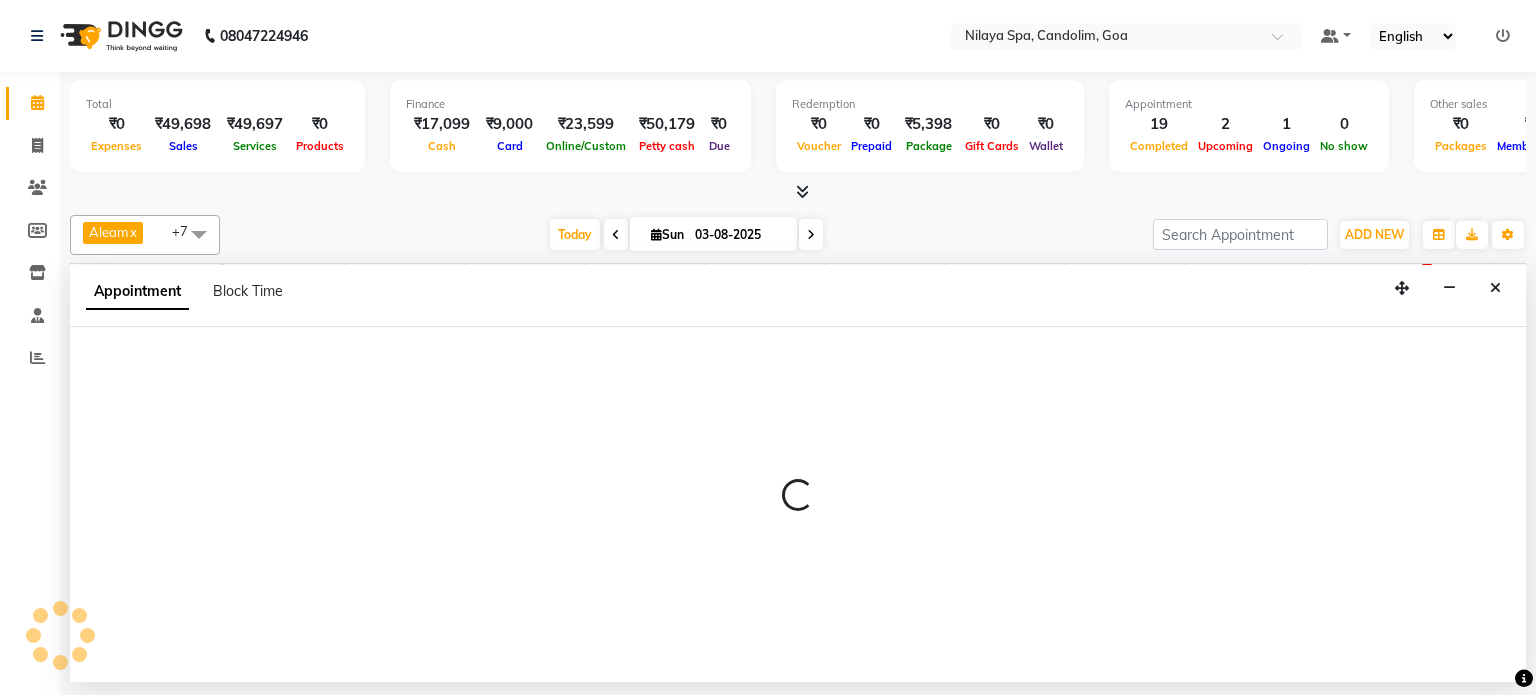 select on "87840" 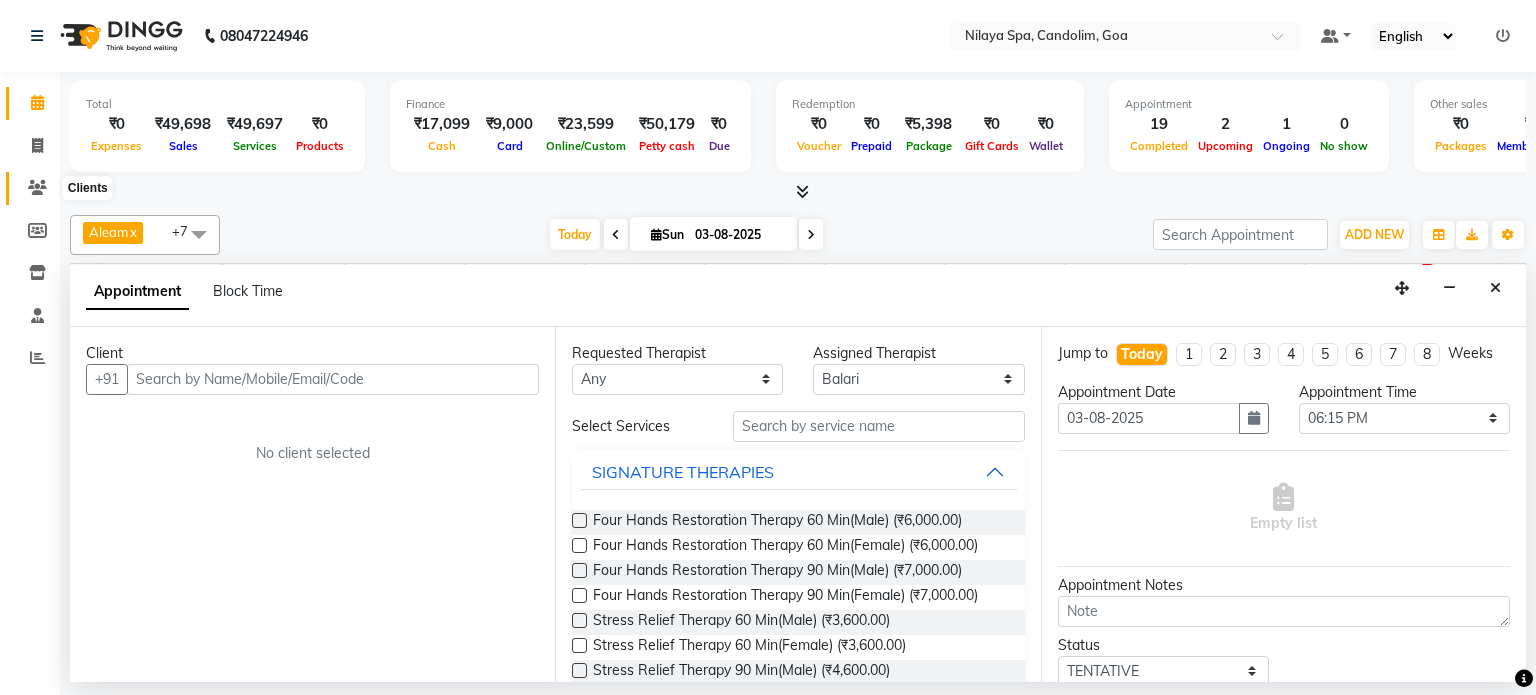 click 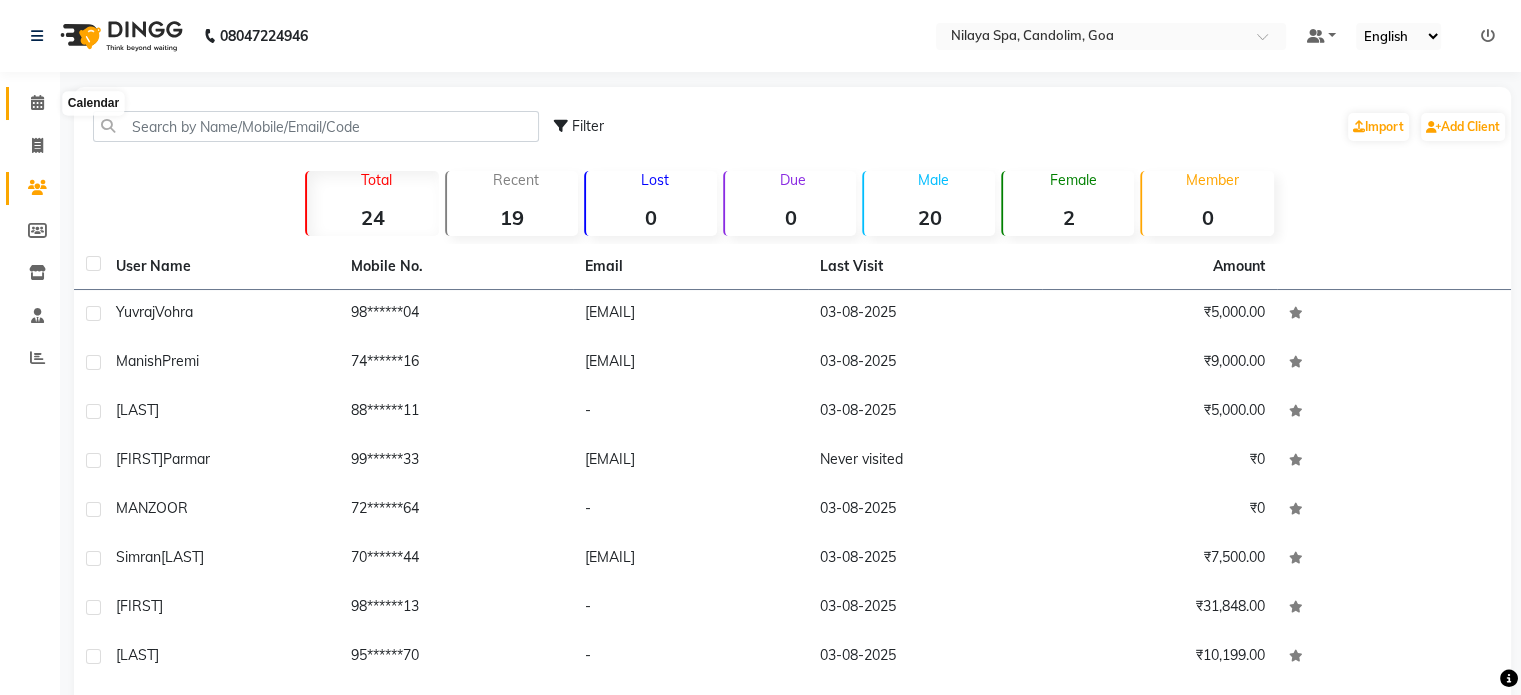 click 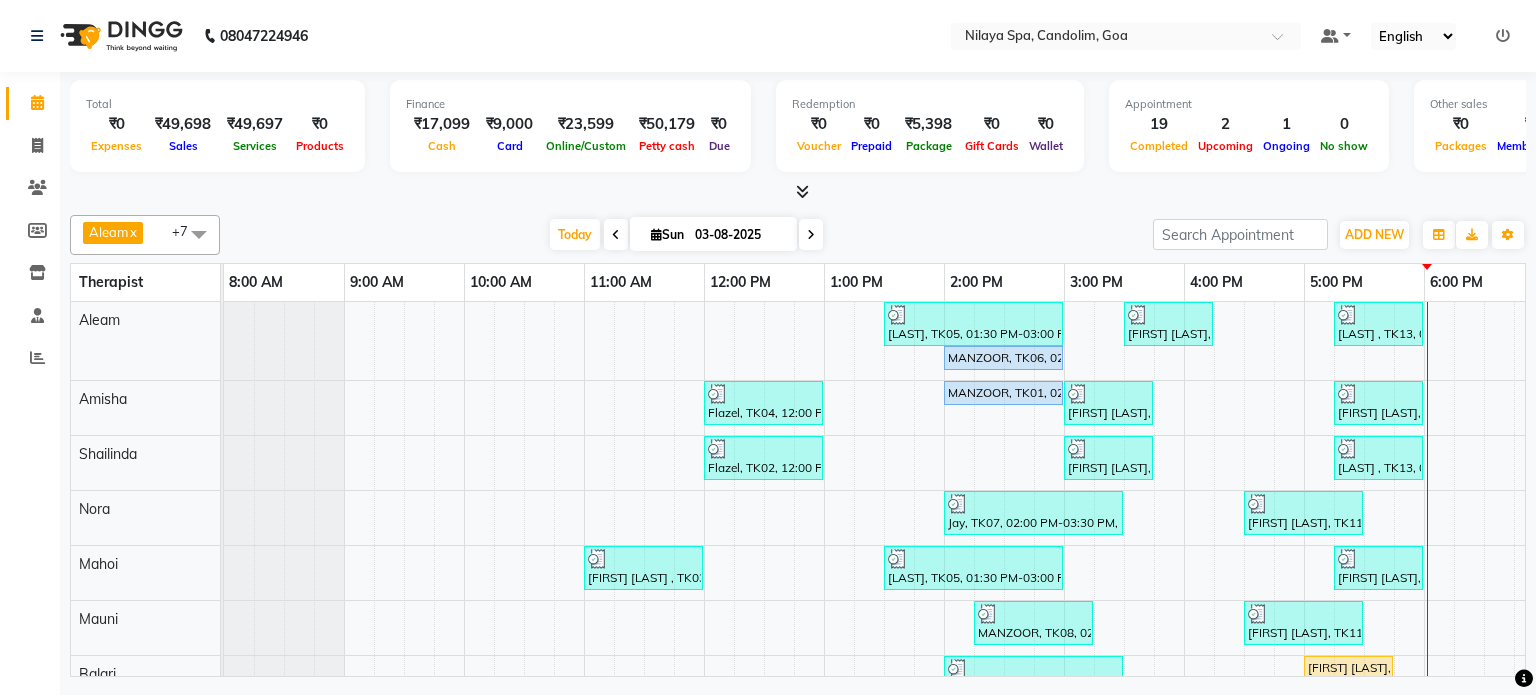 scroll, scrollTop: 102, scrollLeft: 0, axis: vertical 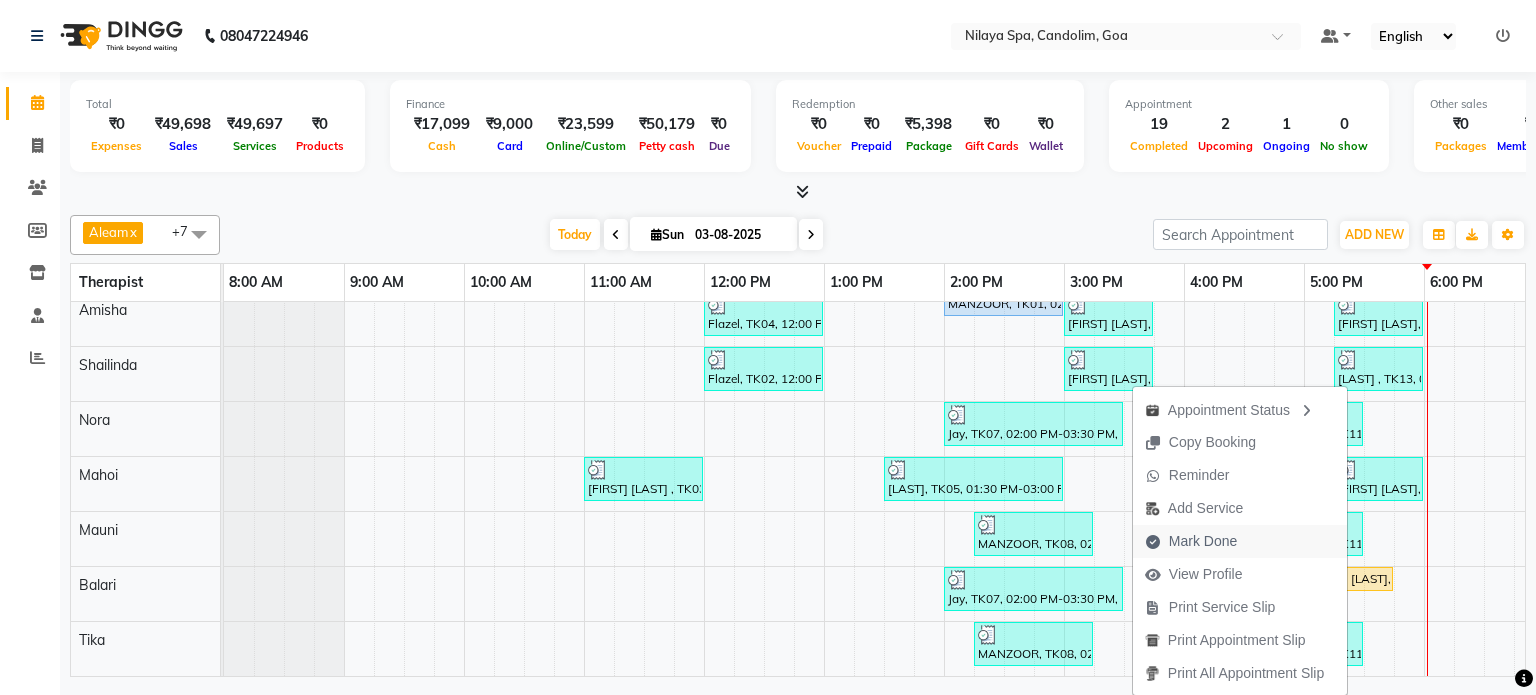 click on "Mark Done" at bounding box center (1203, 541) 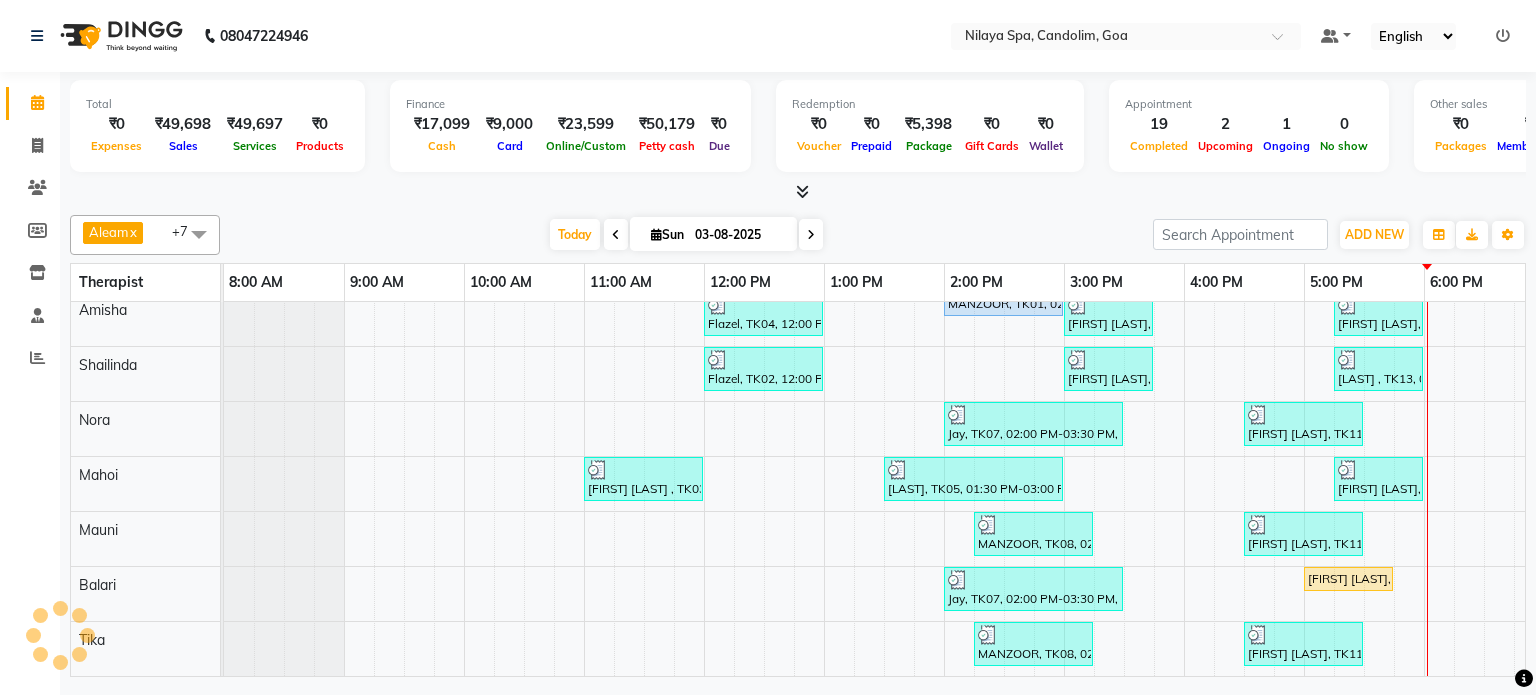 select on "service" 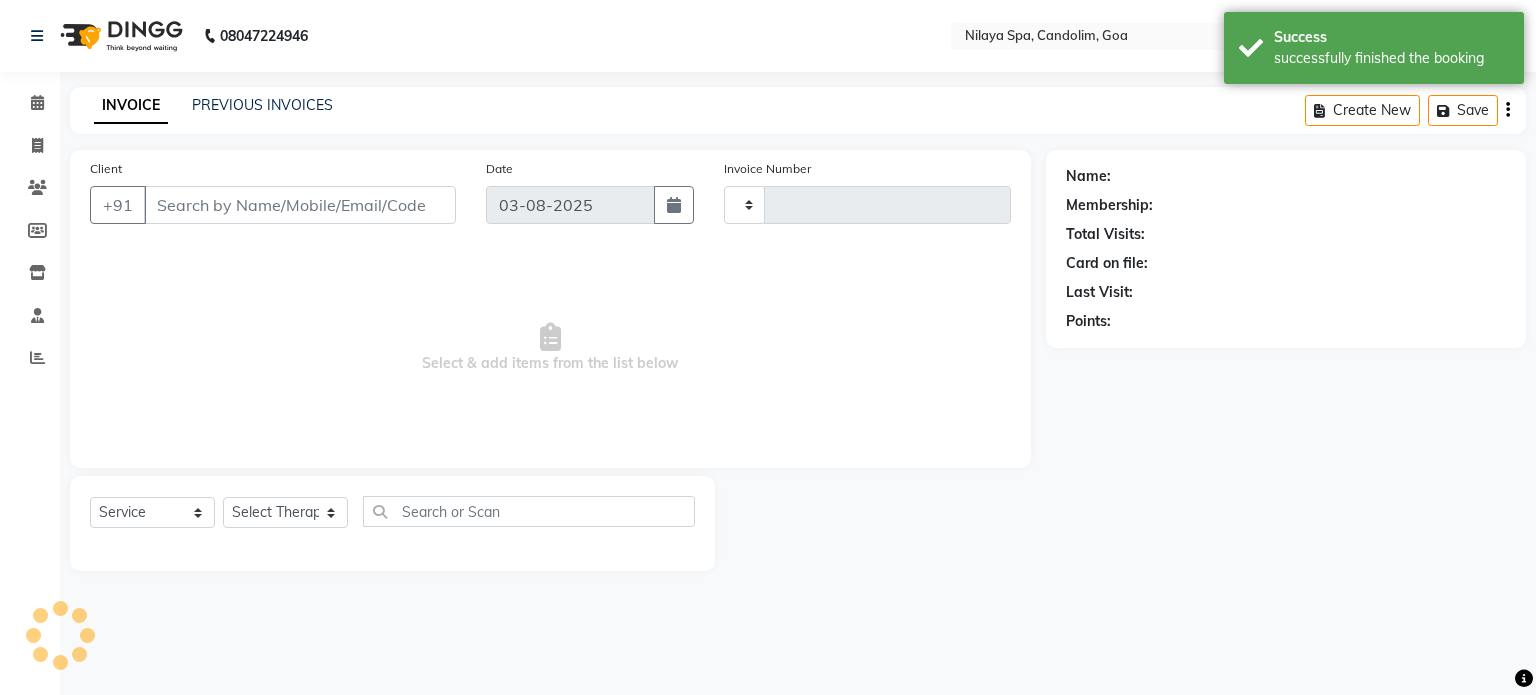 type on "0028" 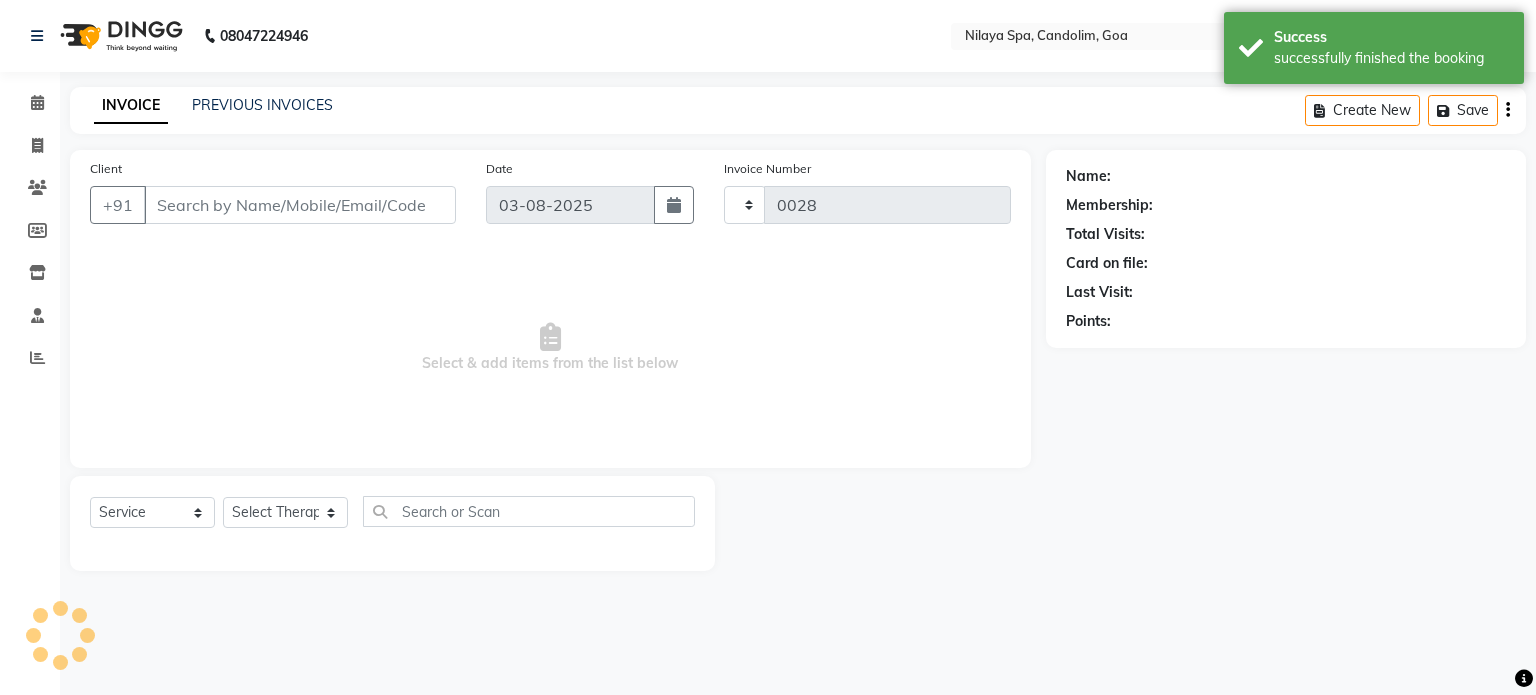 select on "8694" 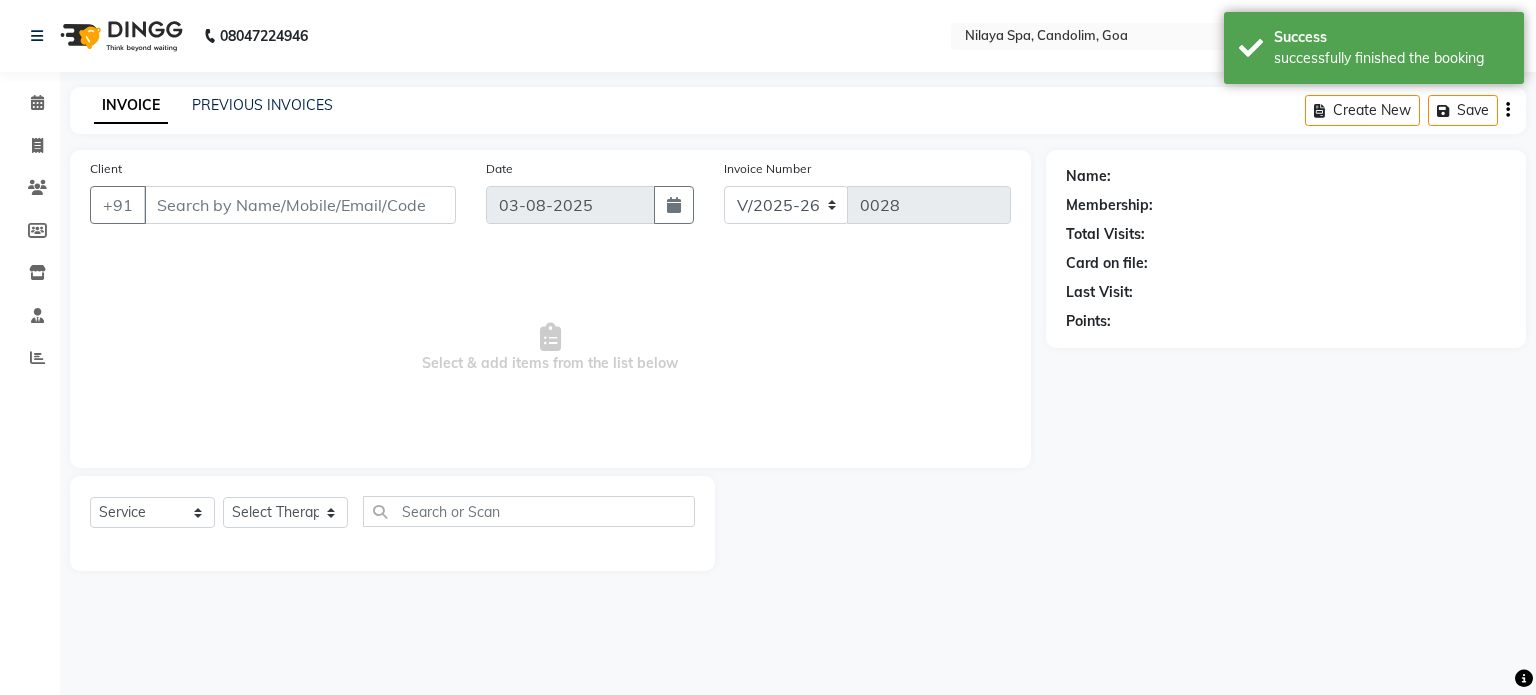 type on "99******33" 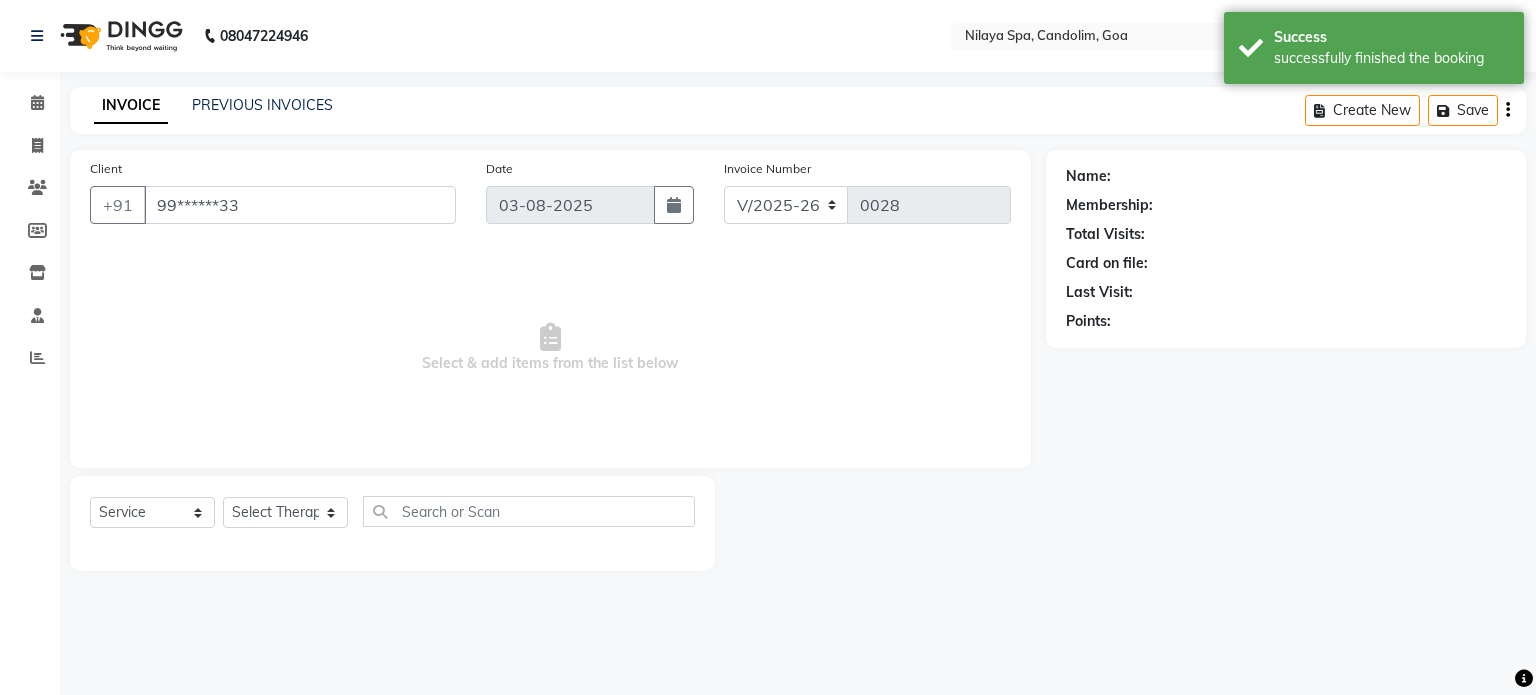 select on "87840" 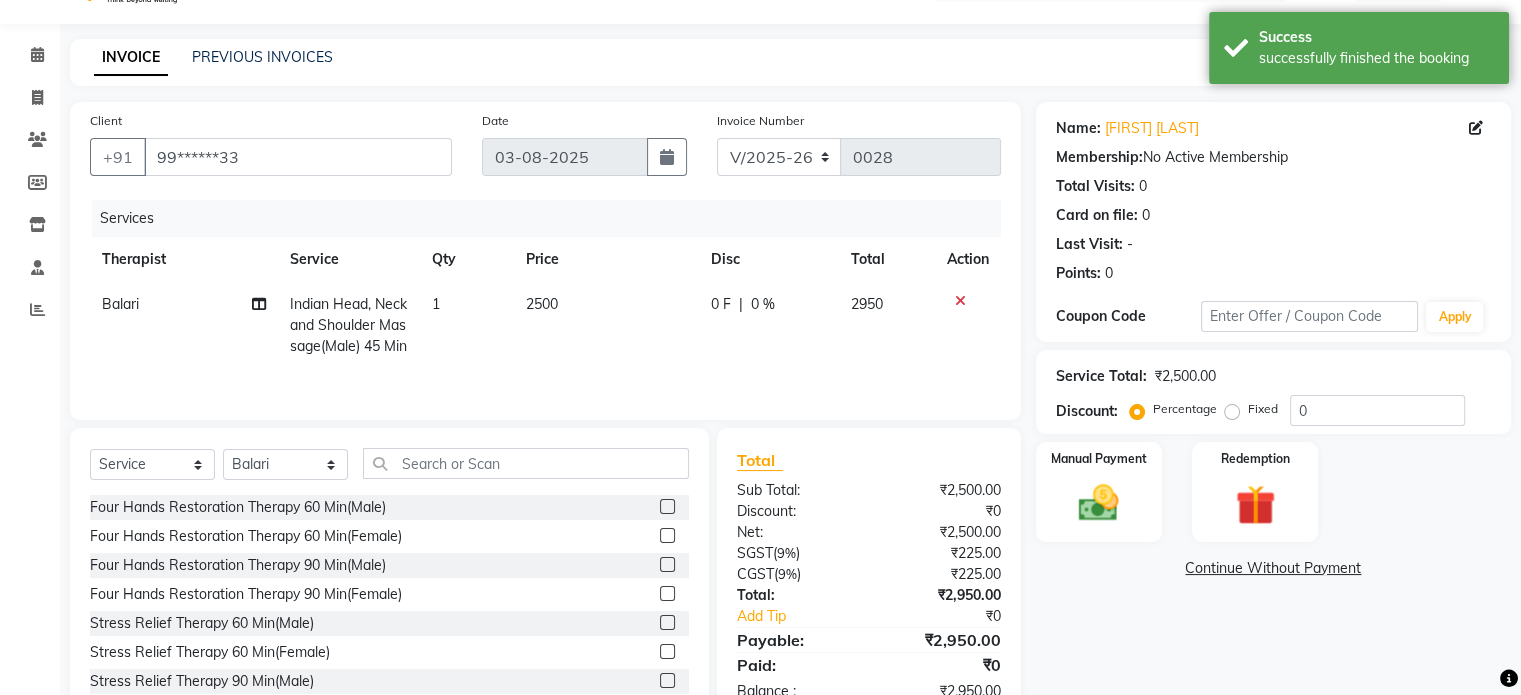 scroll, scrollTop: 128, scrollLeft: 0, axis: vertical 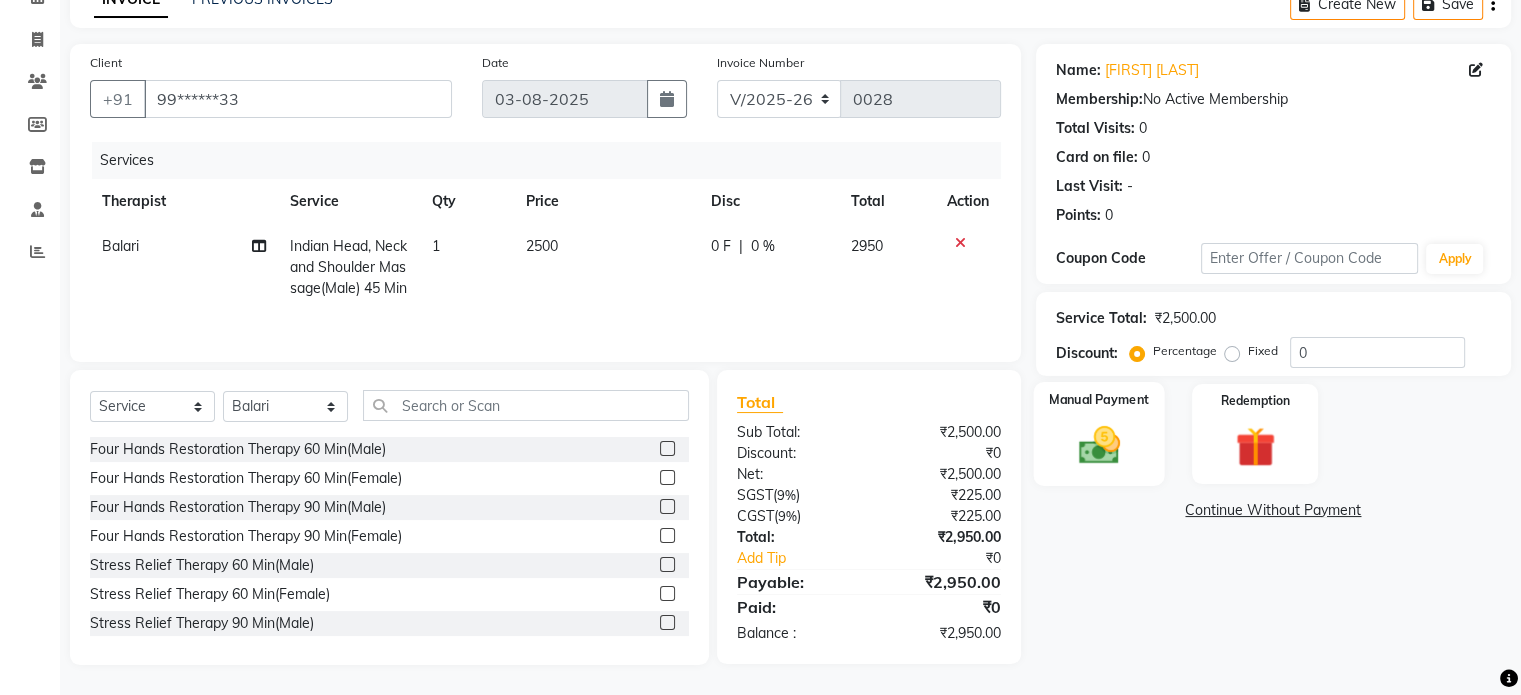 click 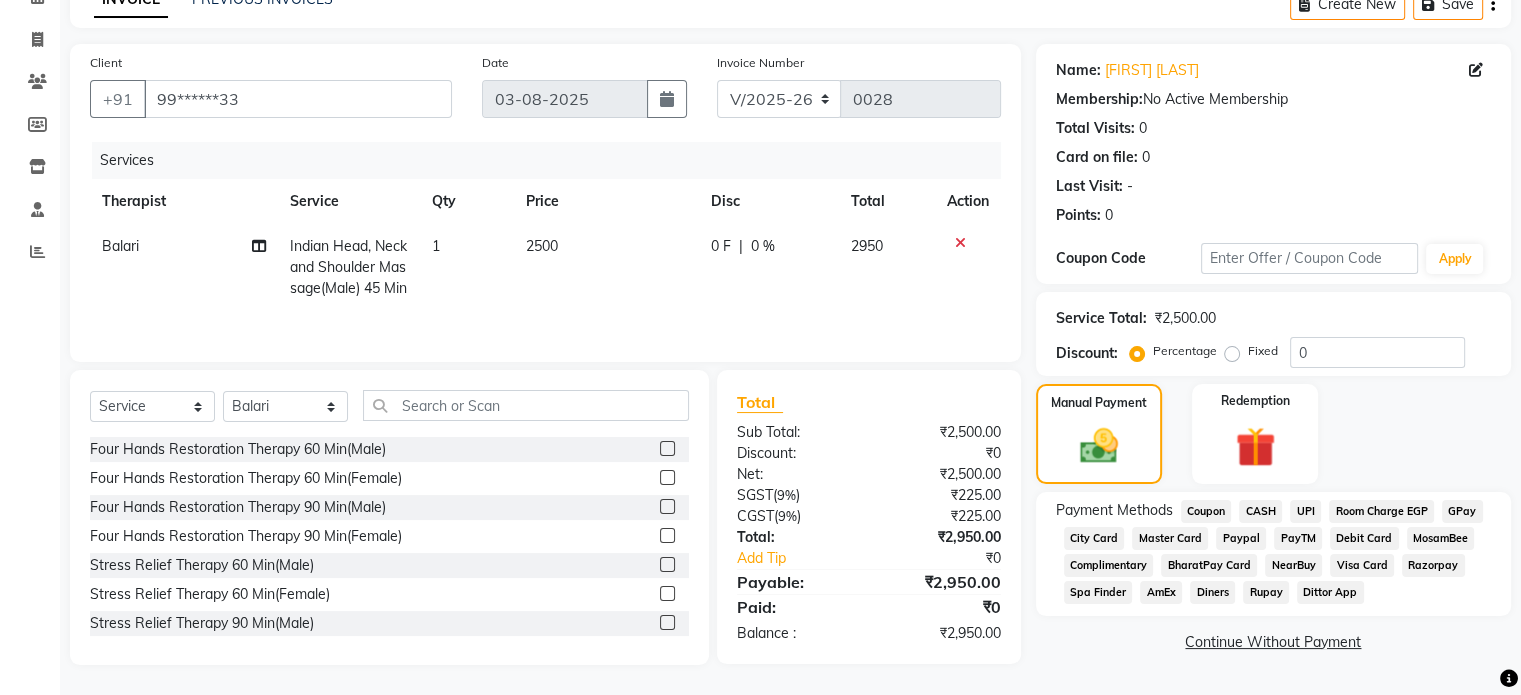 click on "CASH" 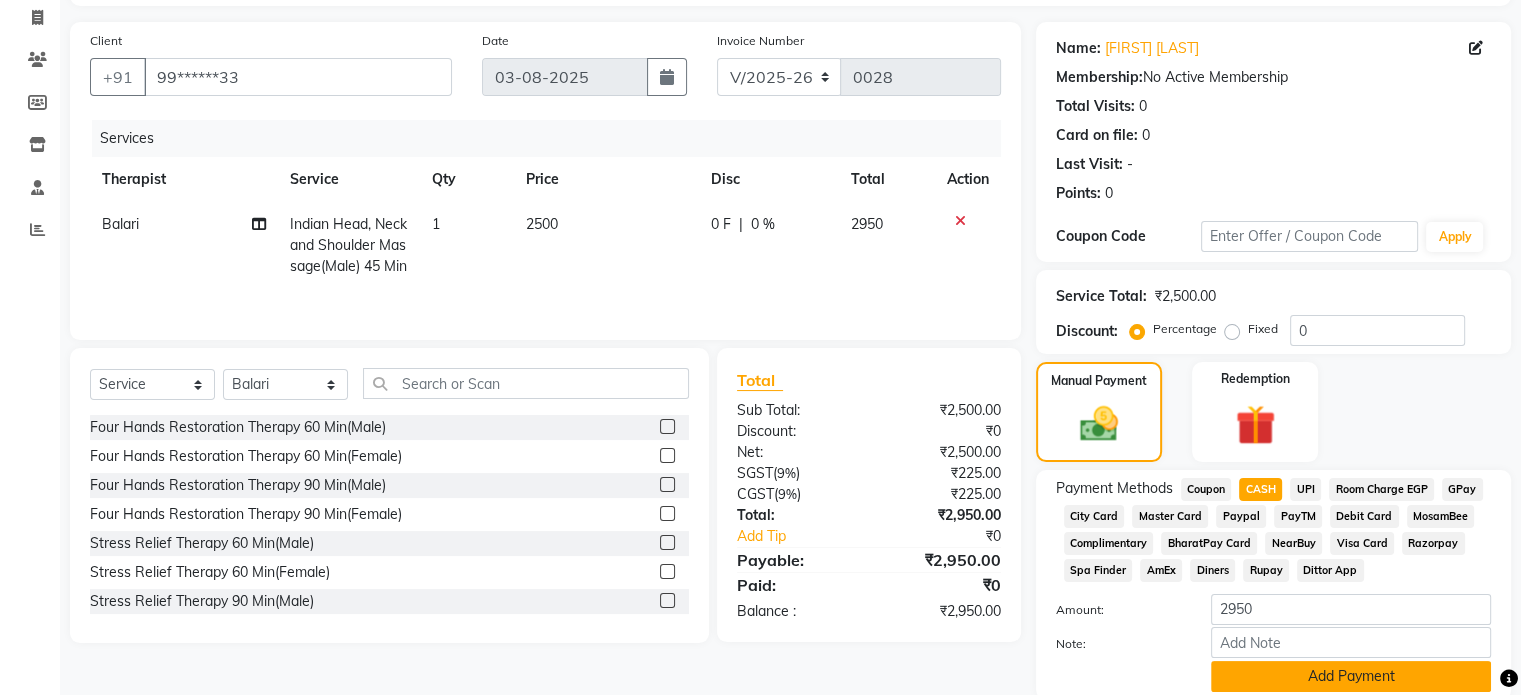 click on "Add Payment" 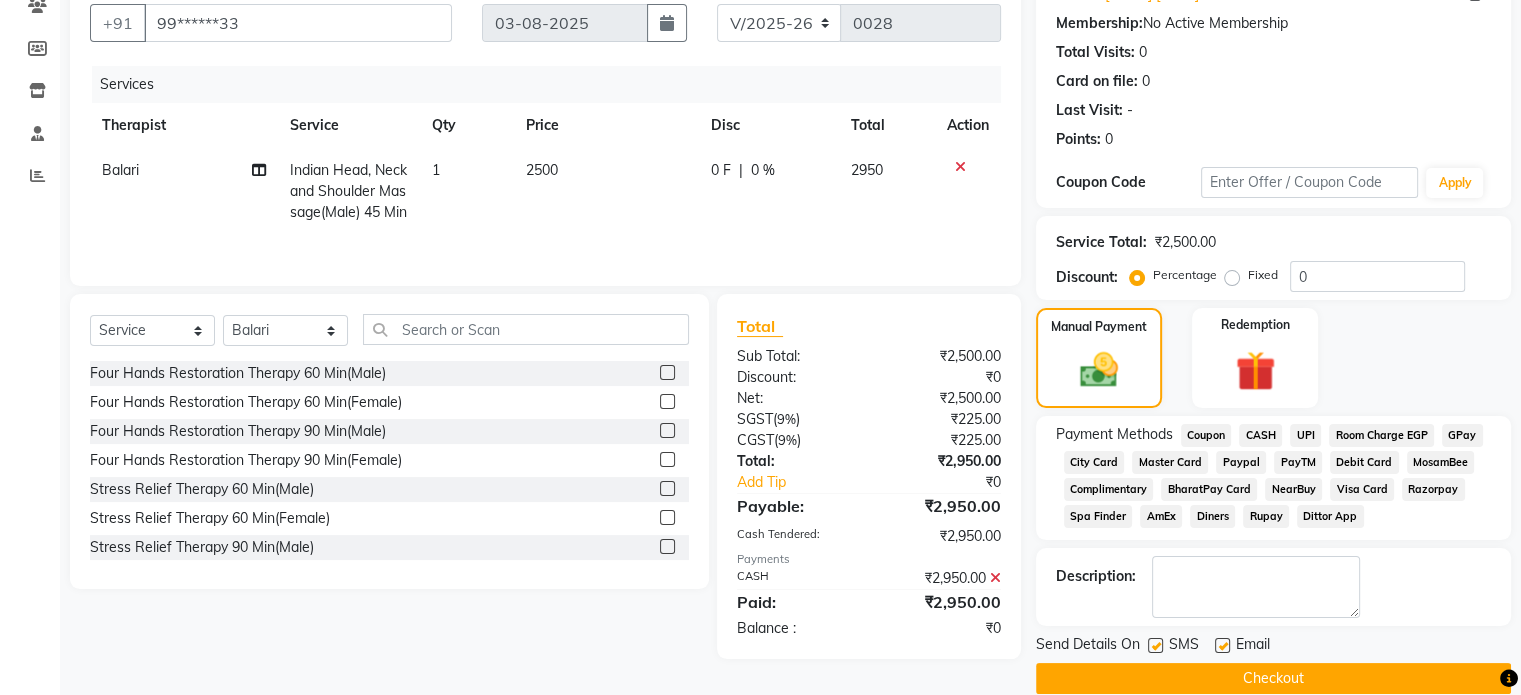 scroll, scrollTop: 212, scrollLeft: 0, axis: vertical 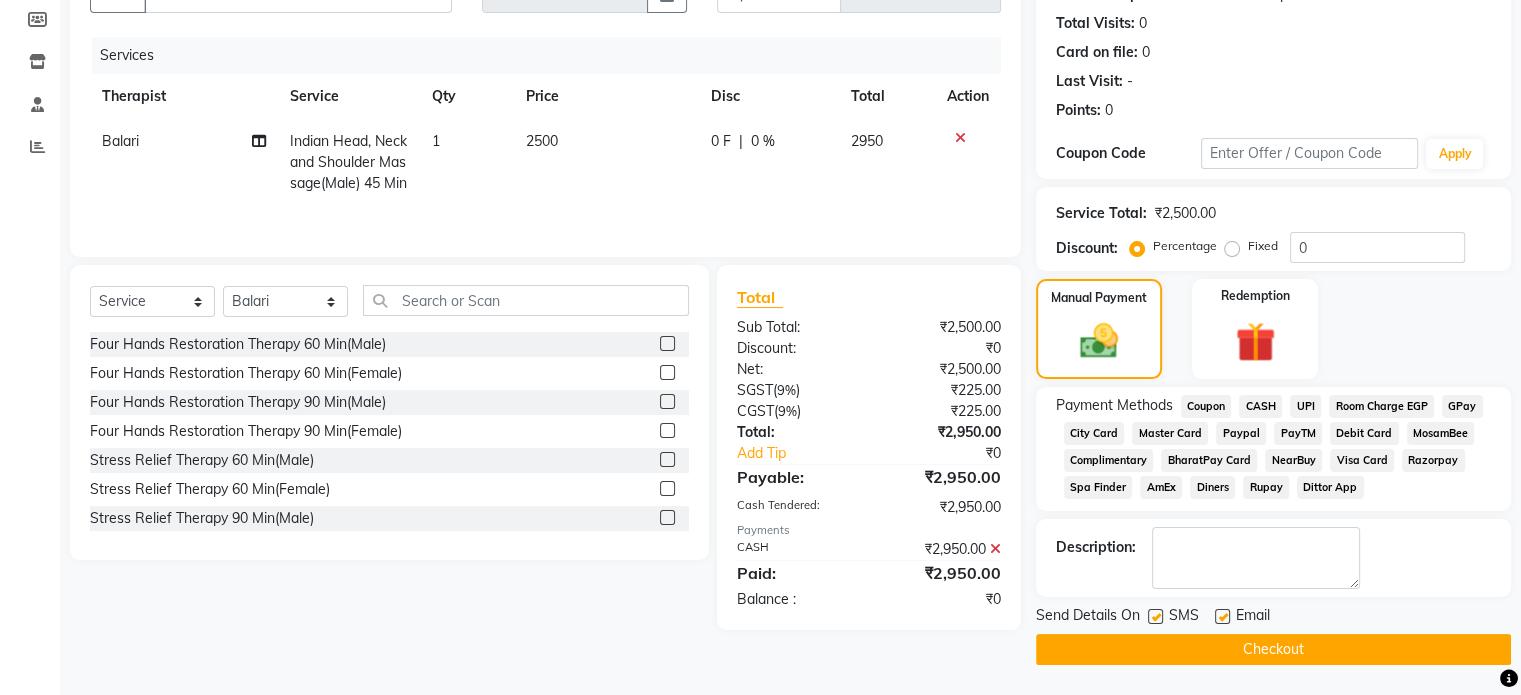 click on "Checkout" 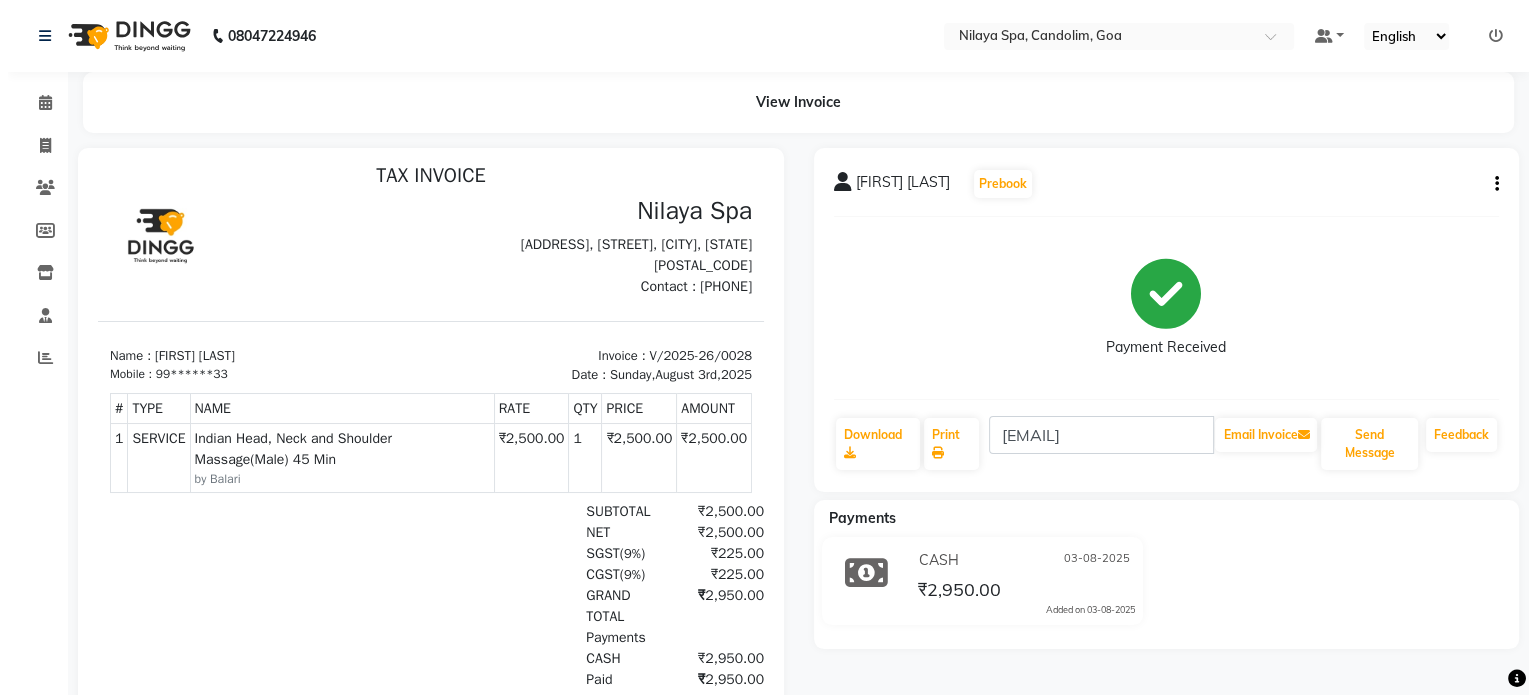 scroll, scrollTop: 15, scrollLeft: 0, axis: vertical 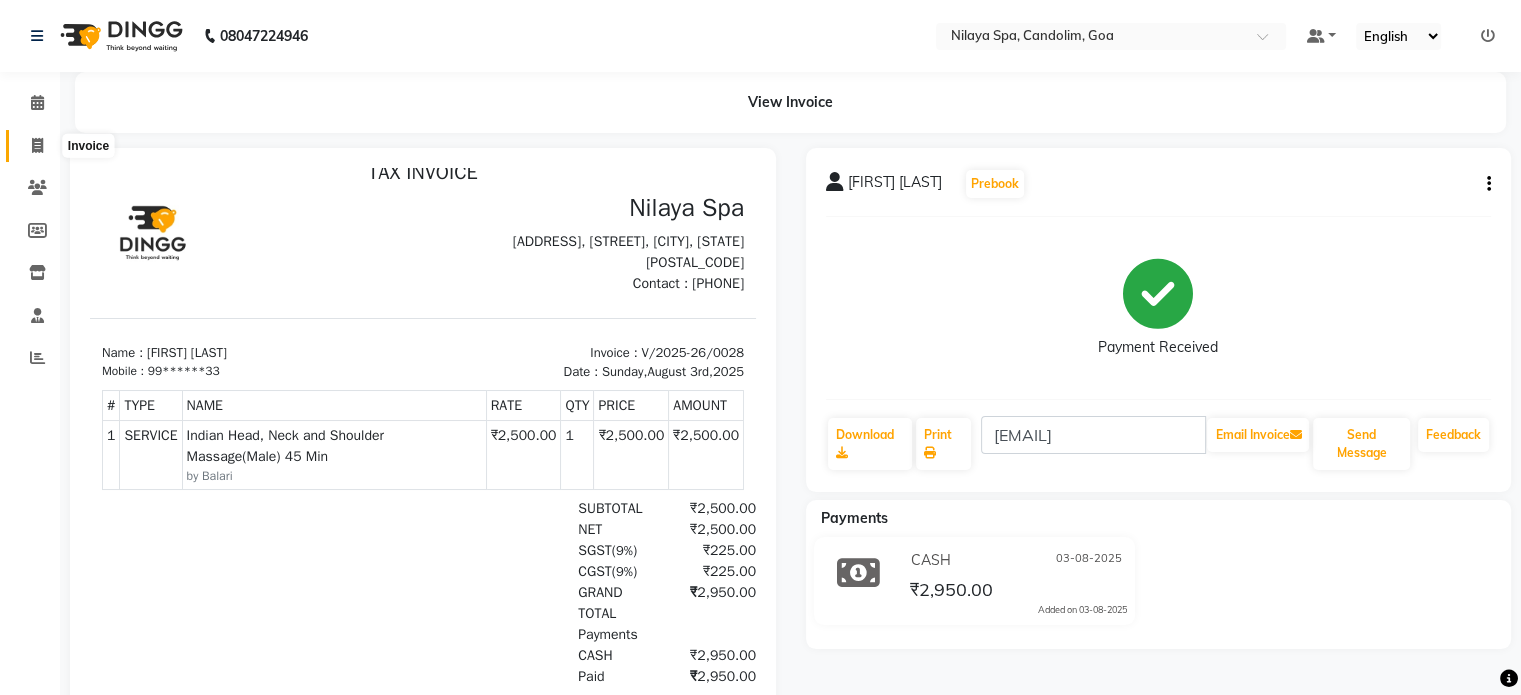 click 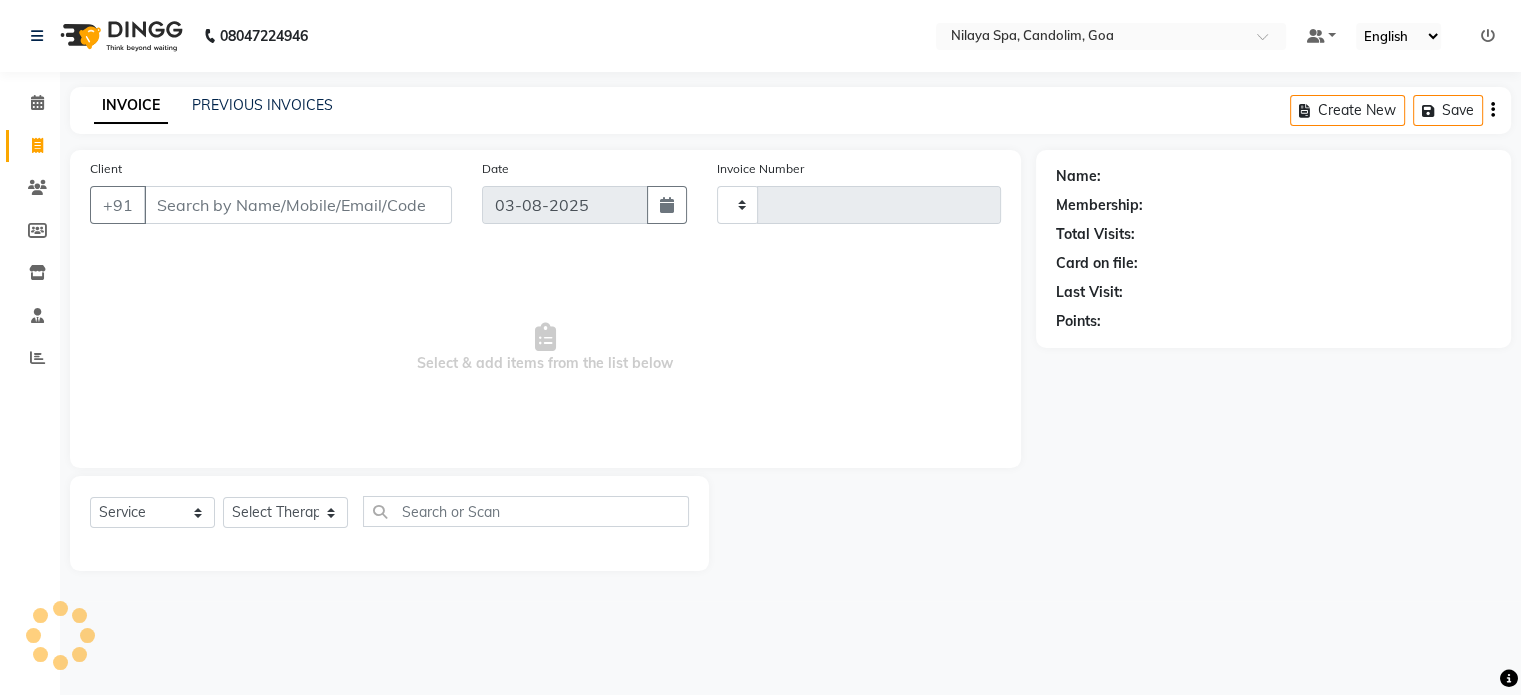 type on "0029" 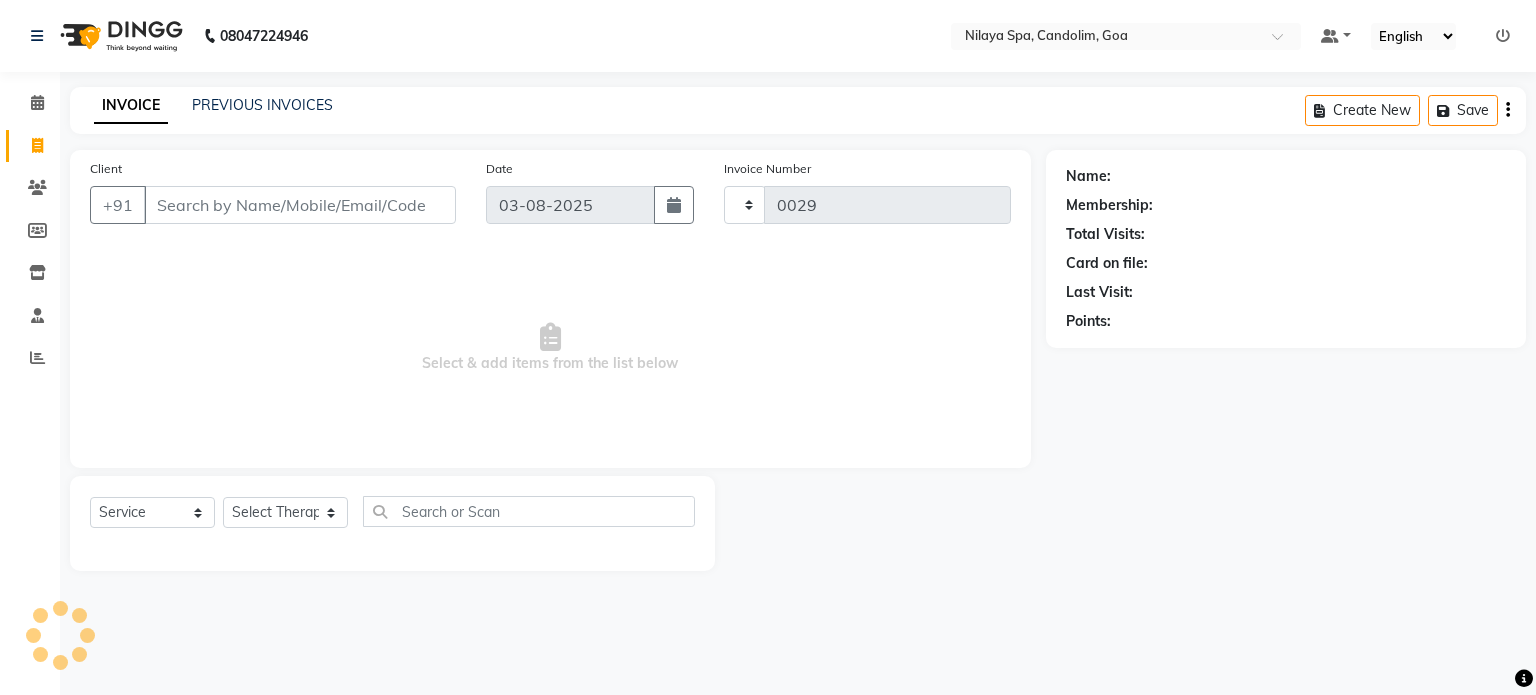 select on "8694" 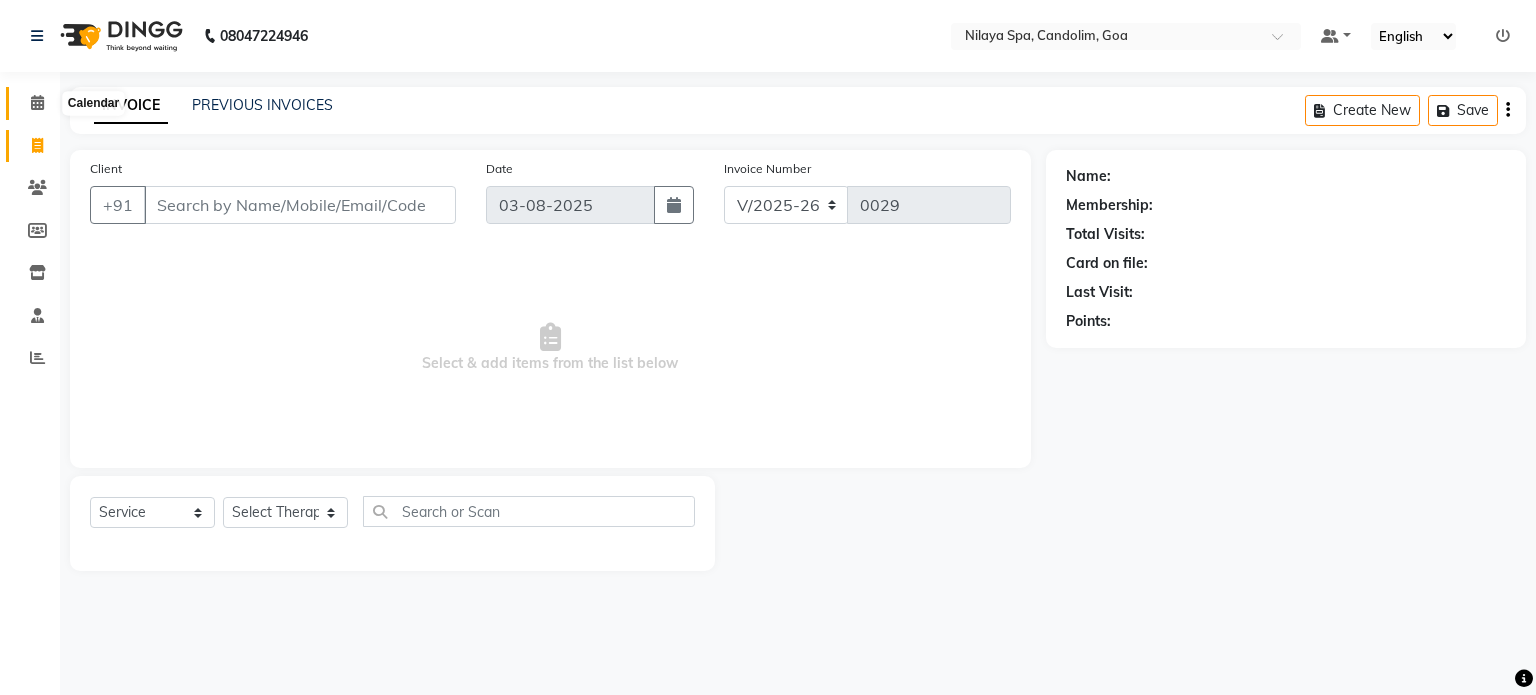 click 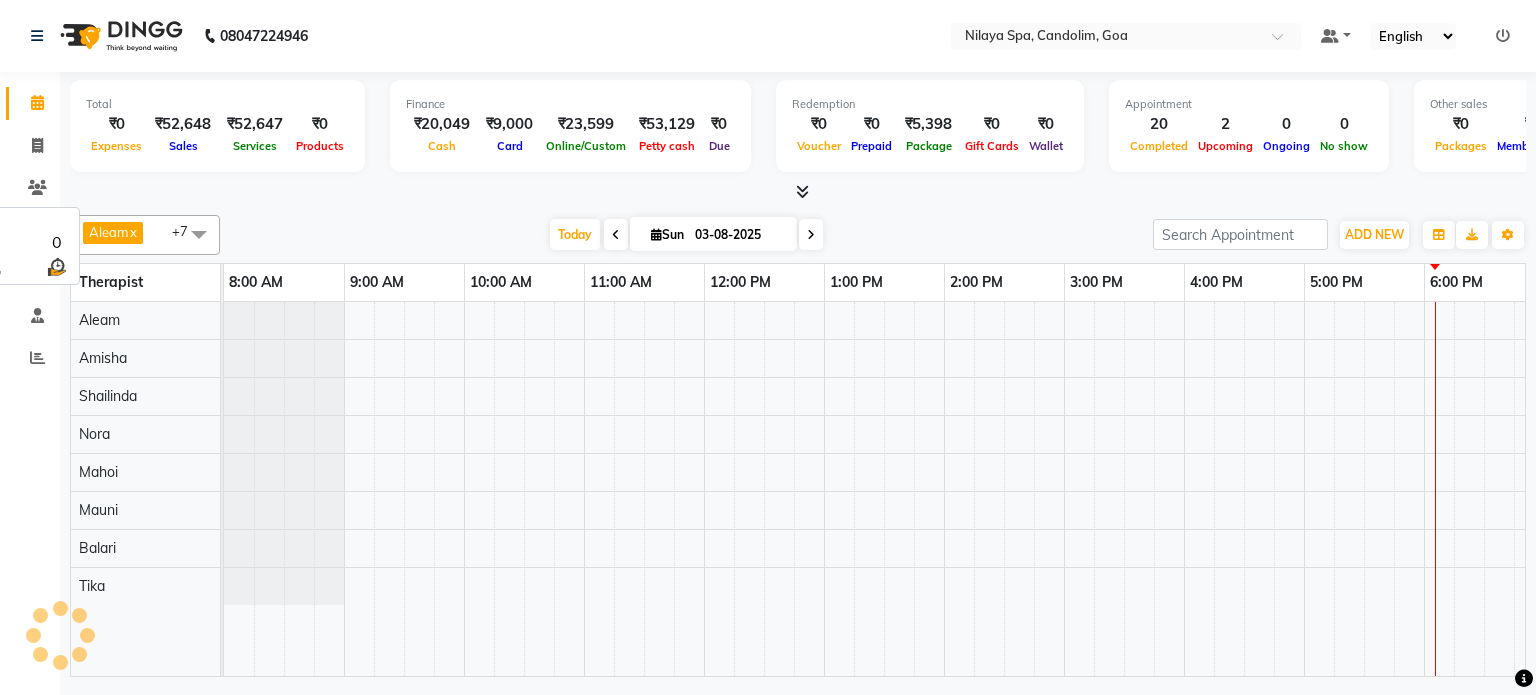 scroll, scrollTop: 0, scrollLeft: 0, axis: both 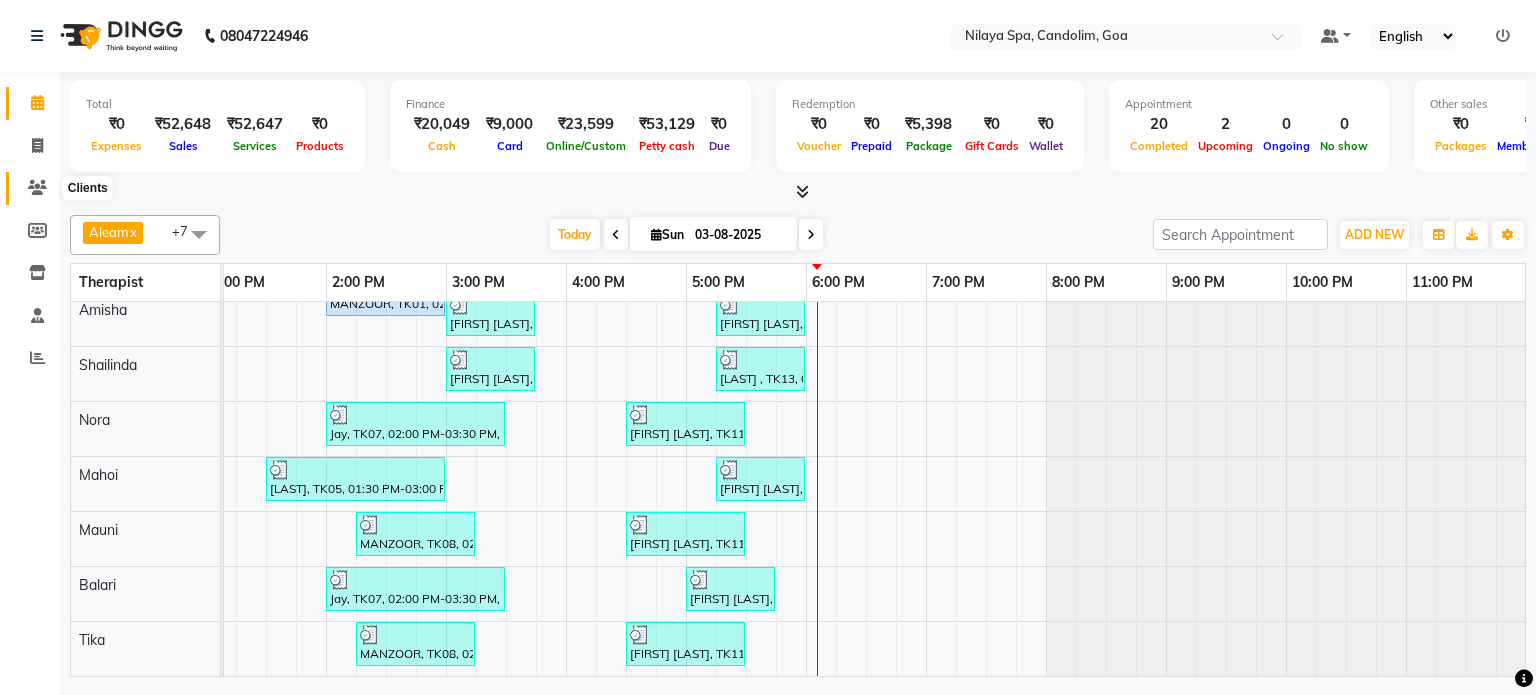 click 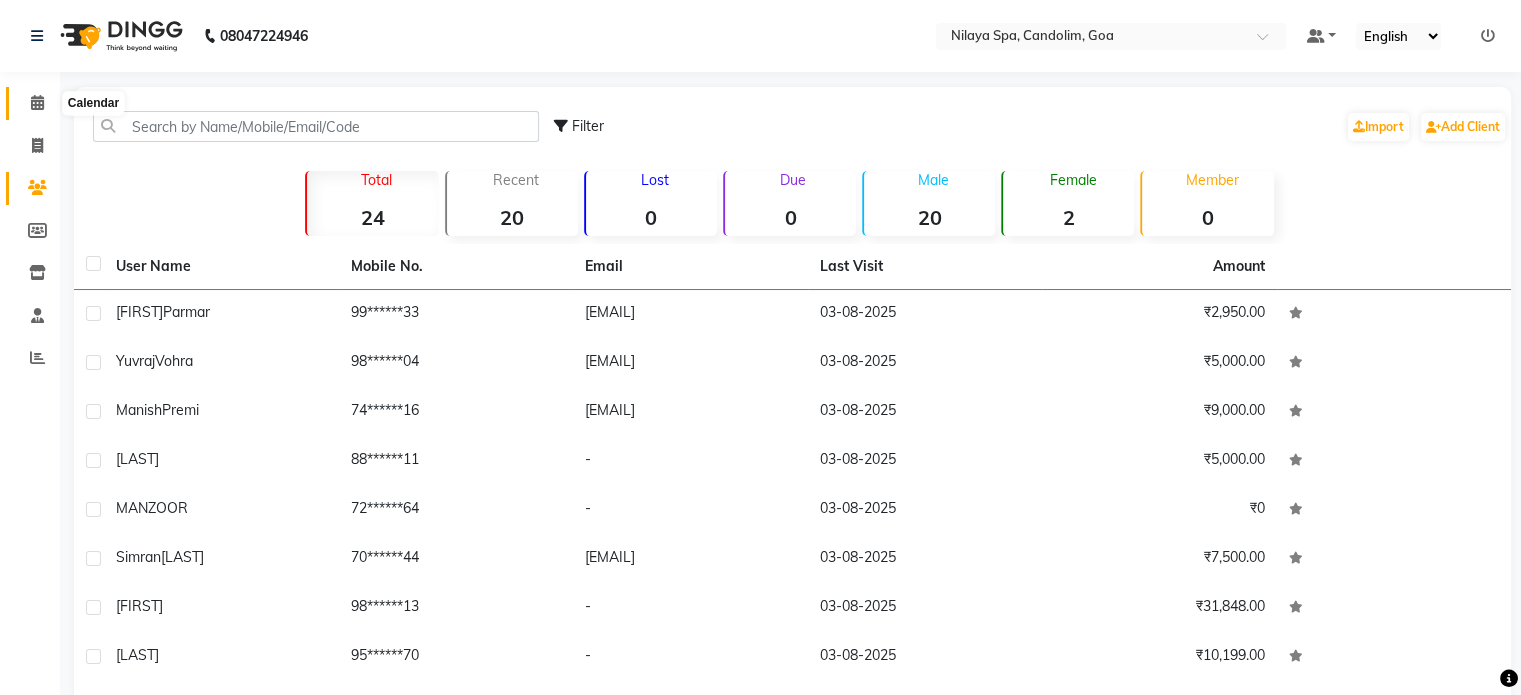 click 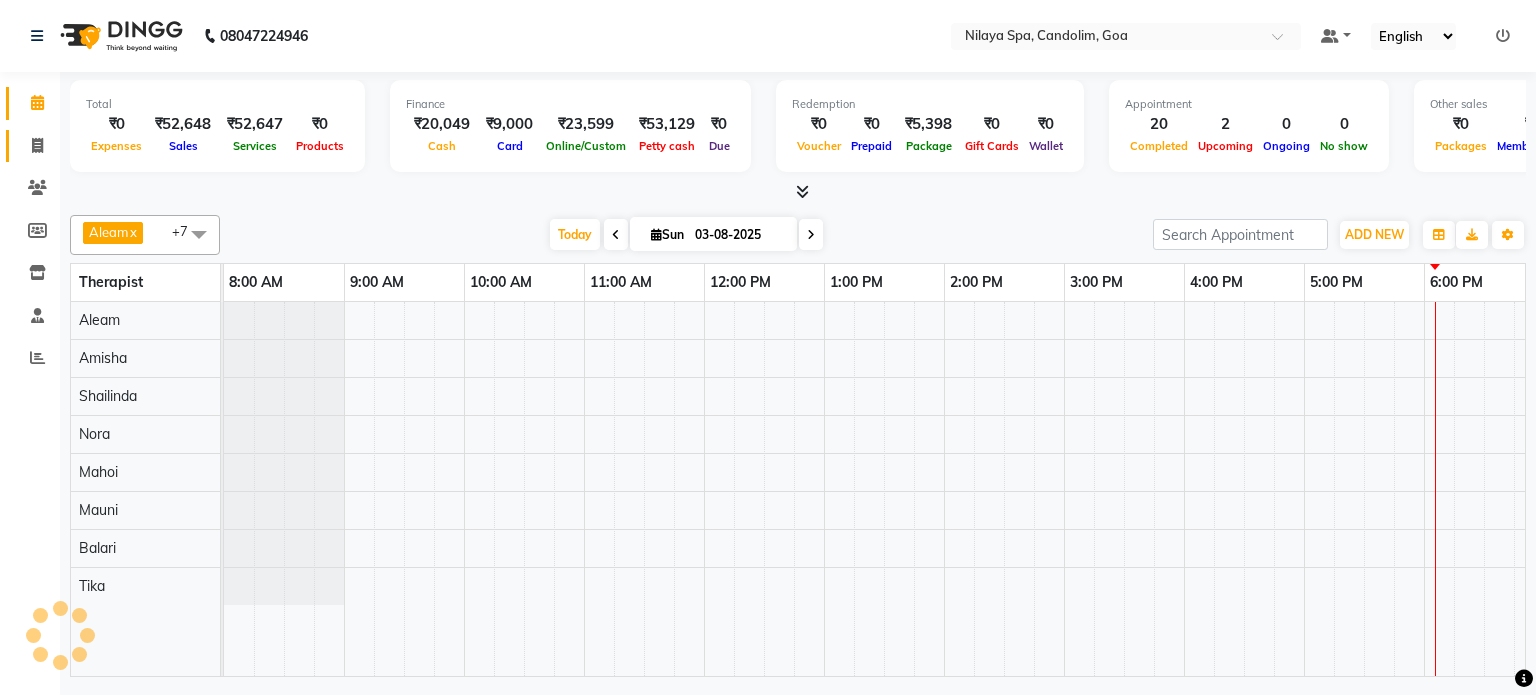 scroll, scrollTop: 0, scrollLeft: 0, axis: both 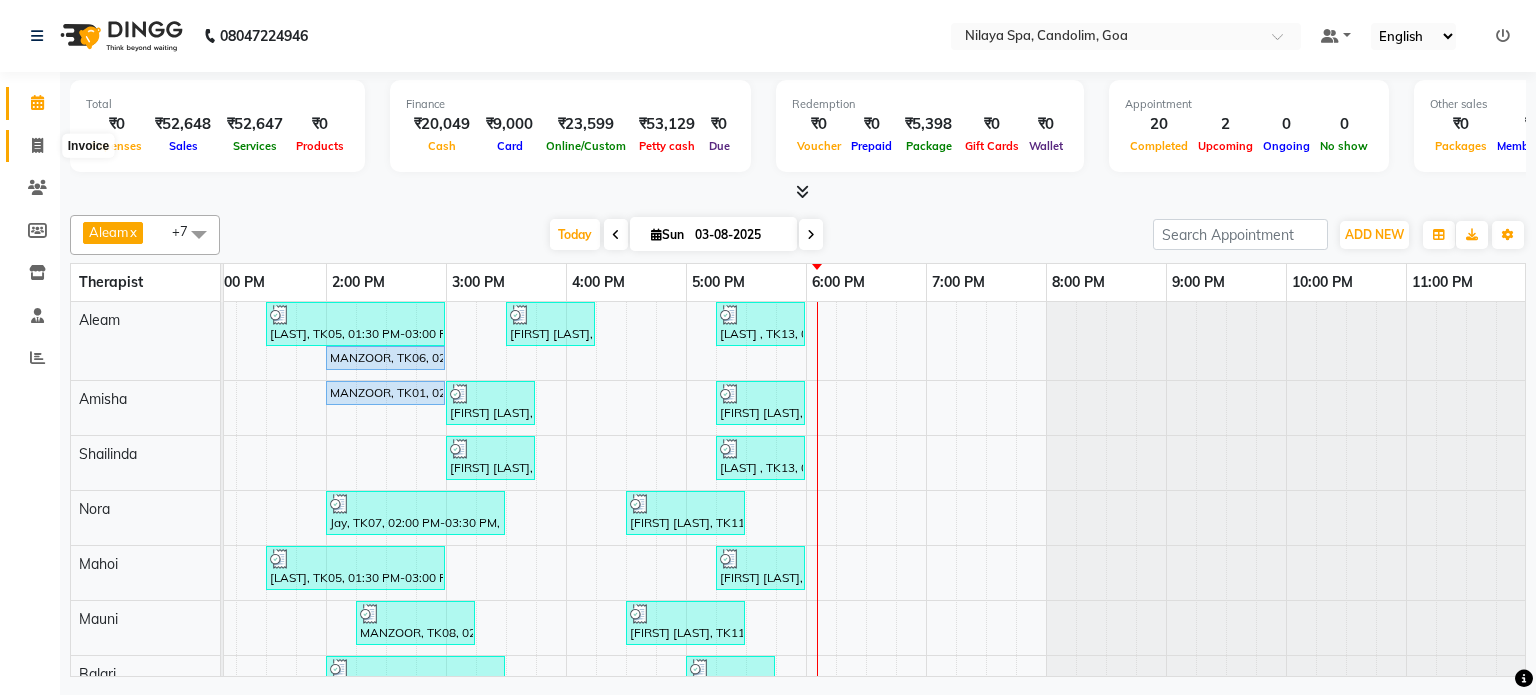 click 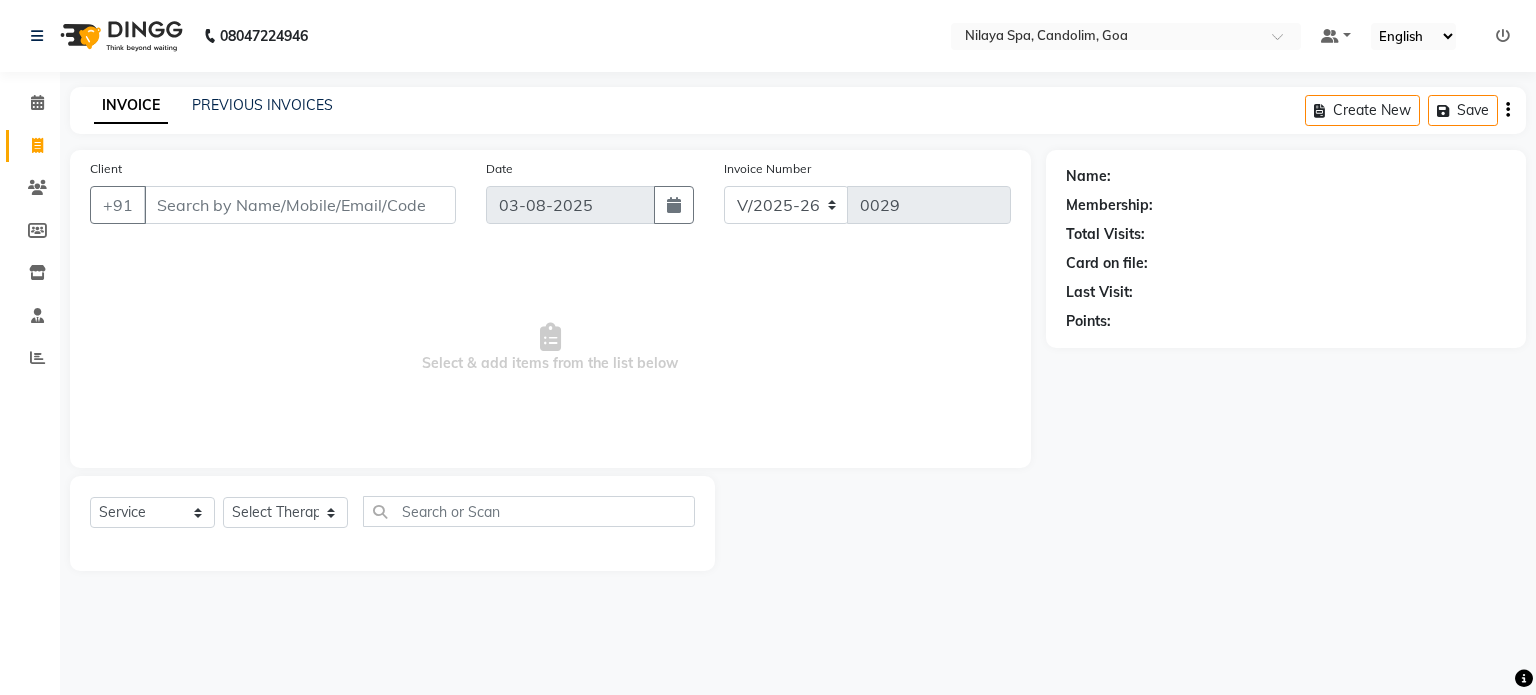 click on "PREVIOUS INVOICES" 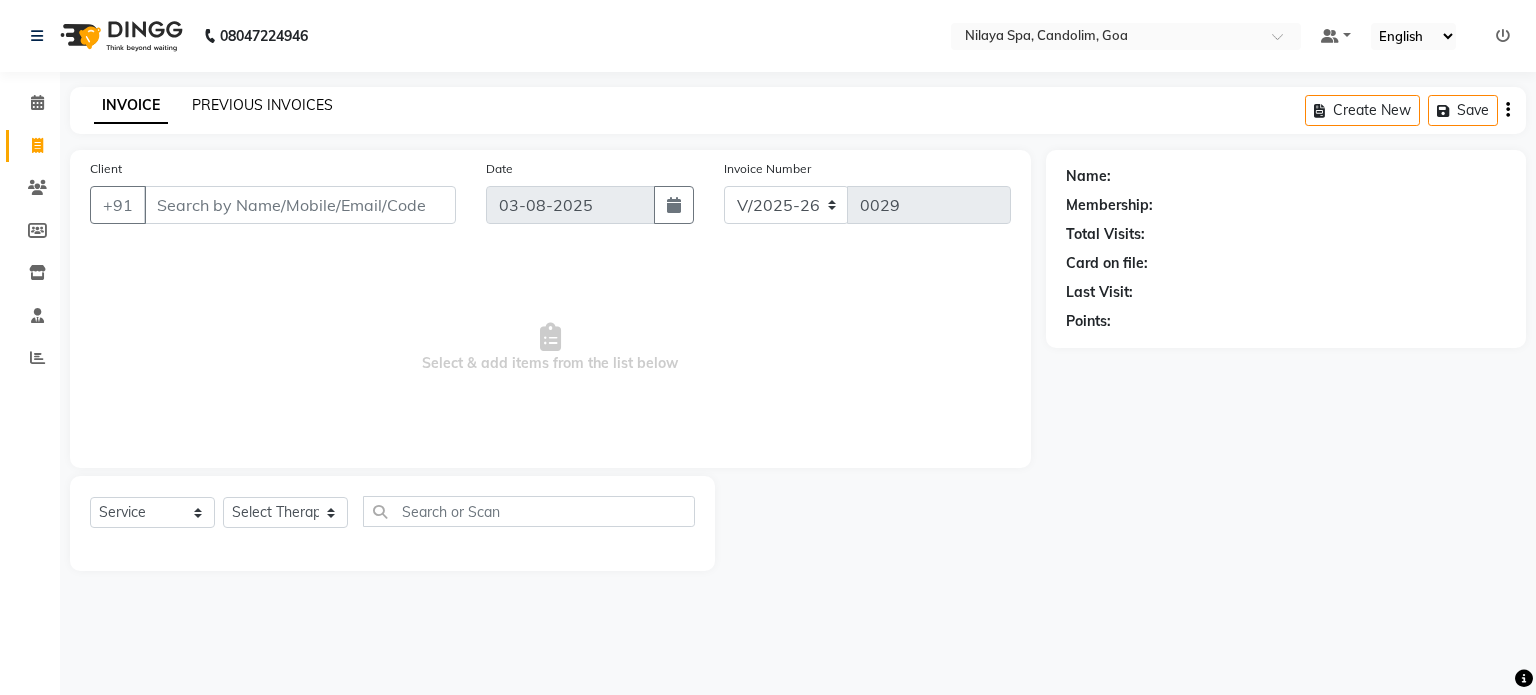 click on "PREVIOUS INVOICES" 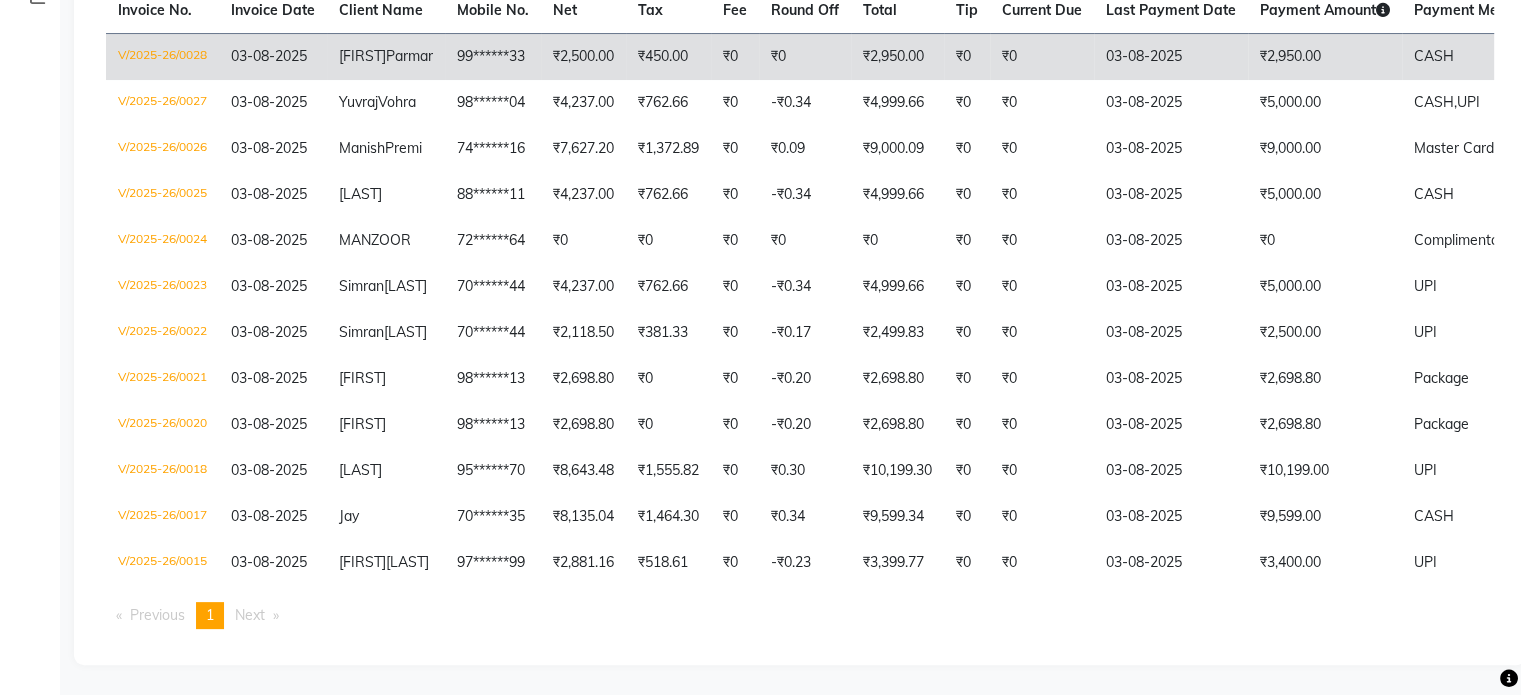 scroll, scrollTop: 475, scrollLeft: 0, axis: vertical 